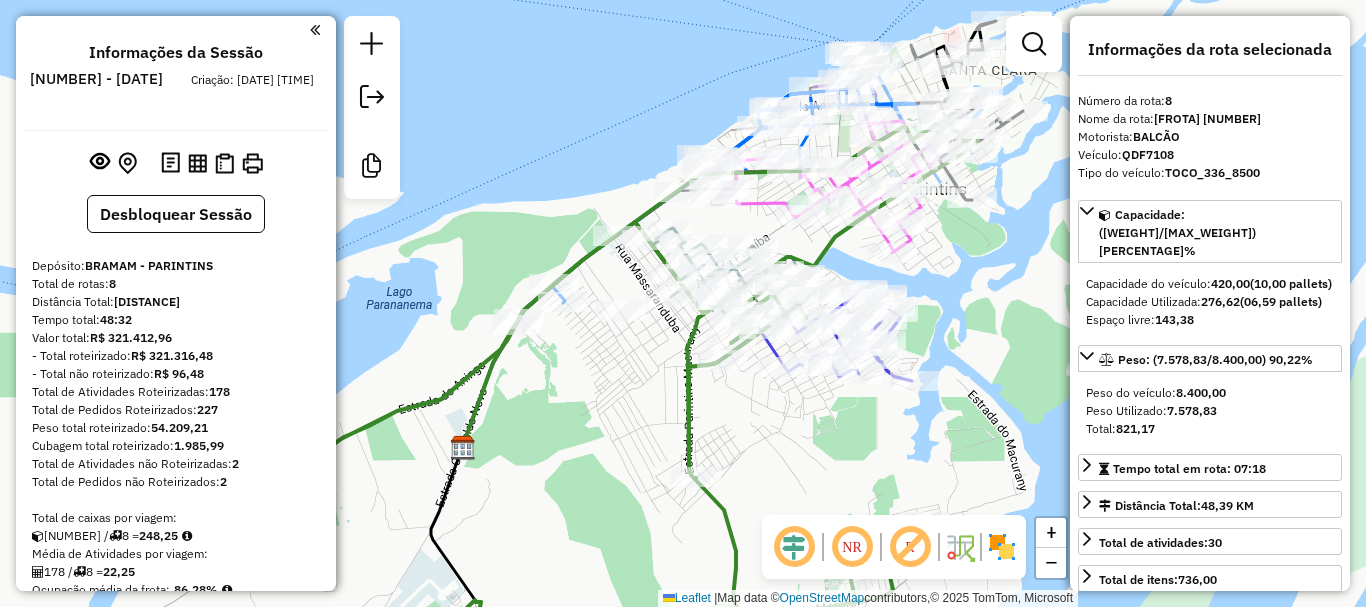 select on "*********" 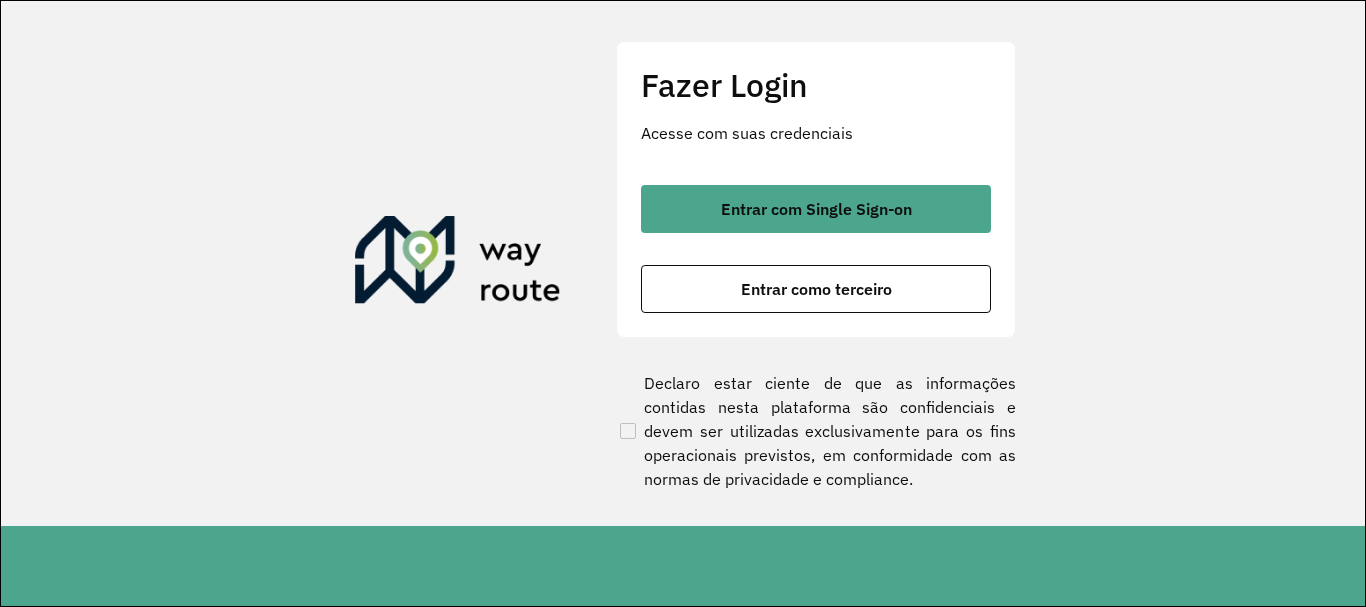 scroll, scrollTop: 0, scrollLeft: 0, axis: both 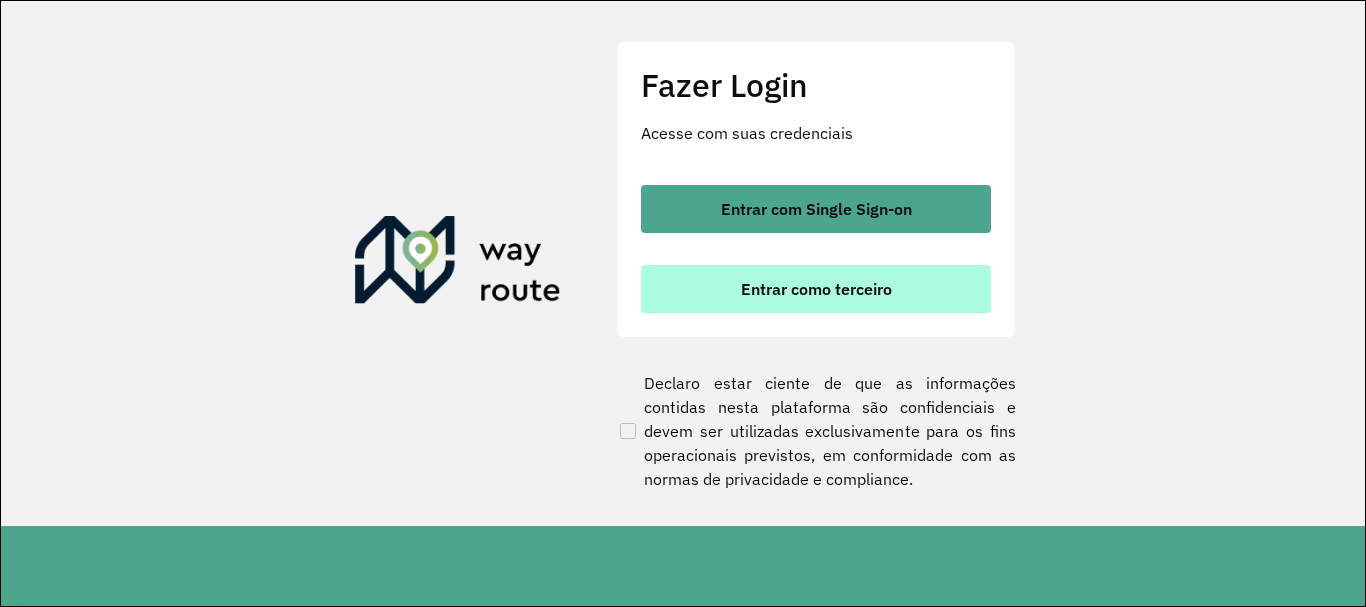 click on "Entrar como terceiro" at bounding box center (816, 289) 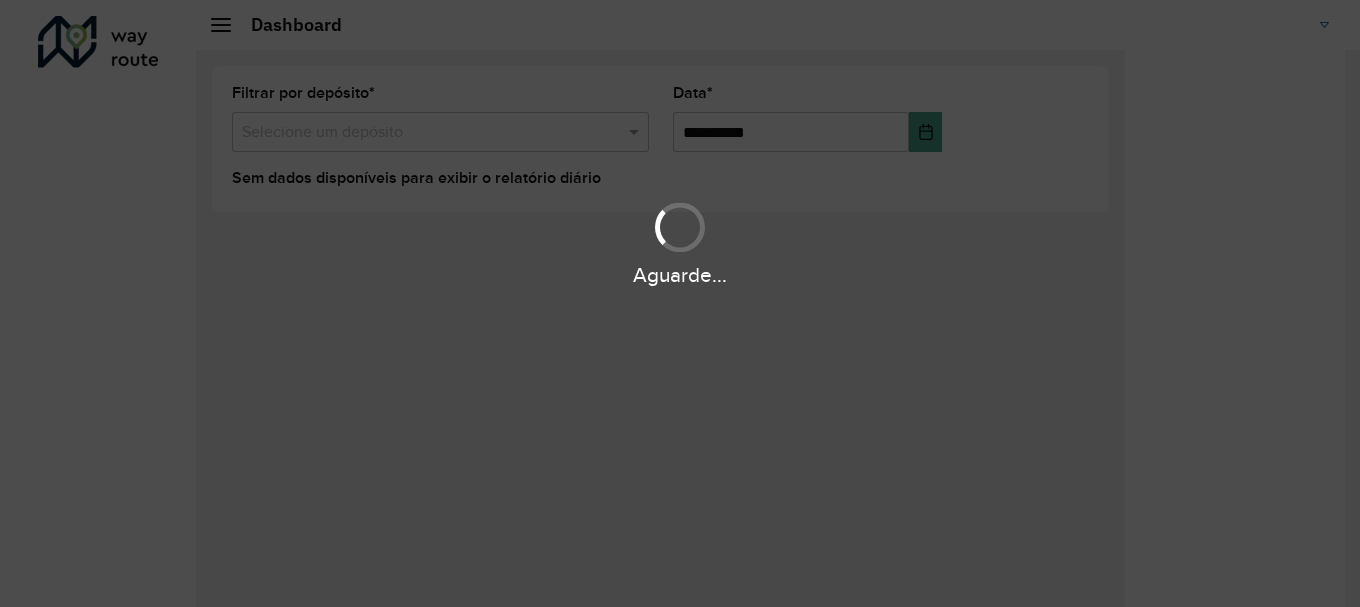 scroll, scrollTop: 0, scrollLeft: 0, axis: both 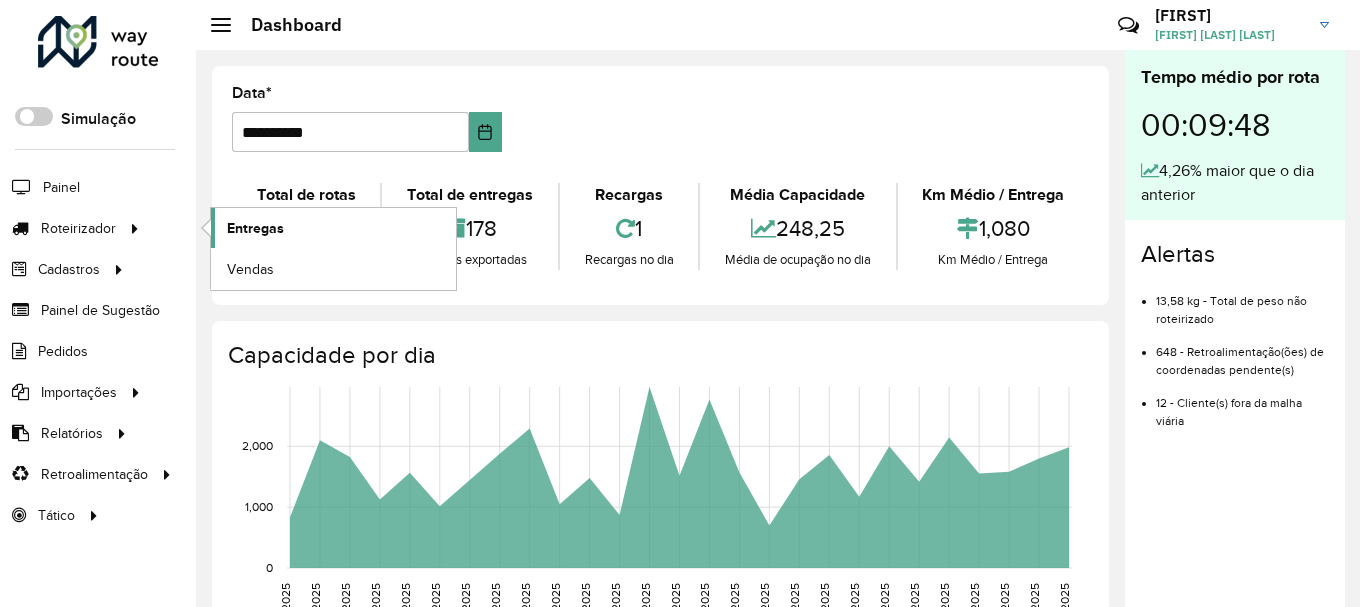 click on "Entregas" 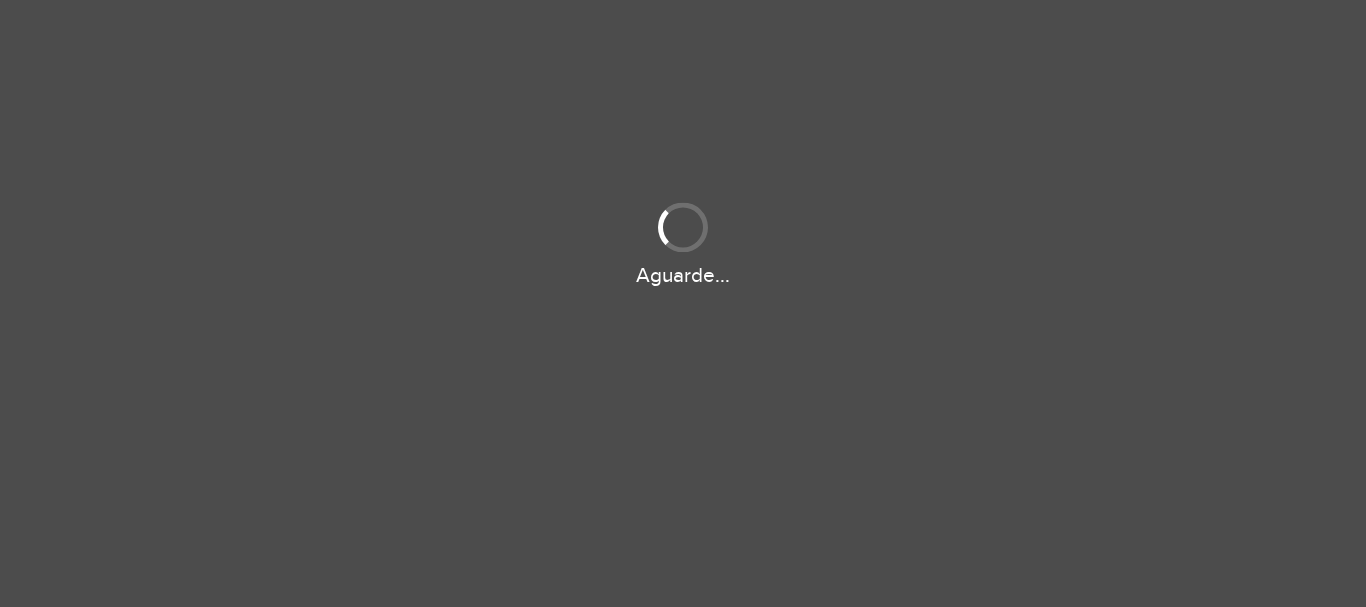 scroll, scrollTop: 0, scrollLeft: 0, axis: both 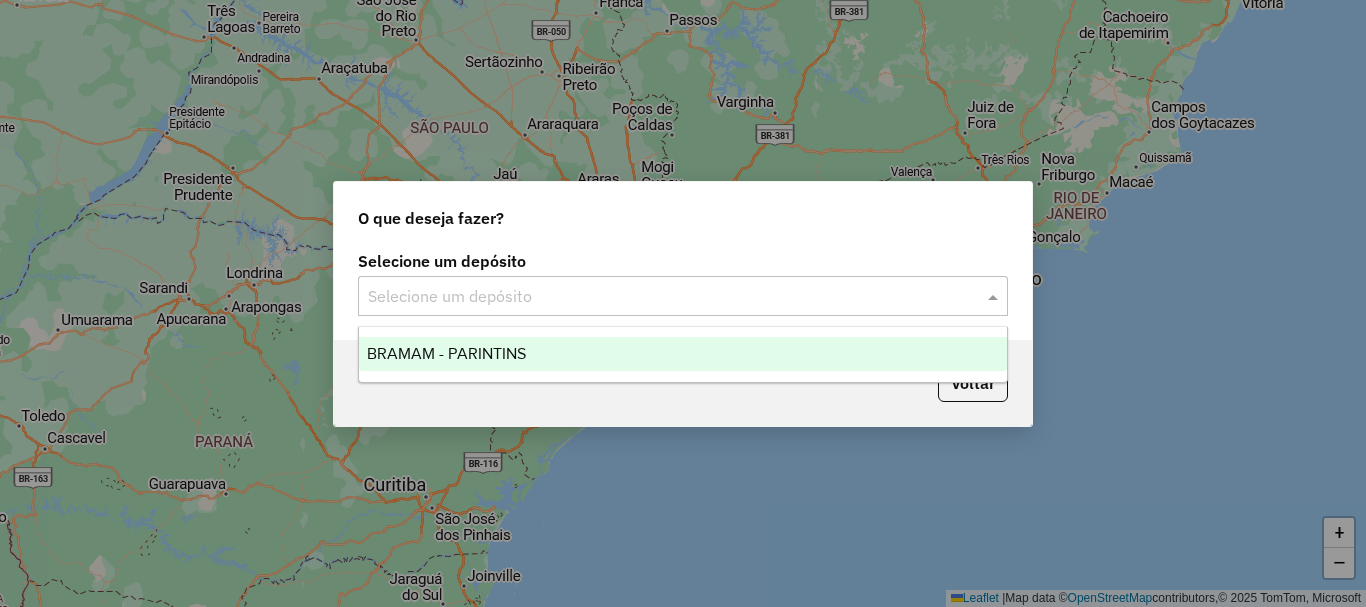 click 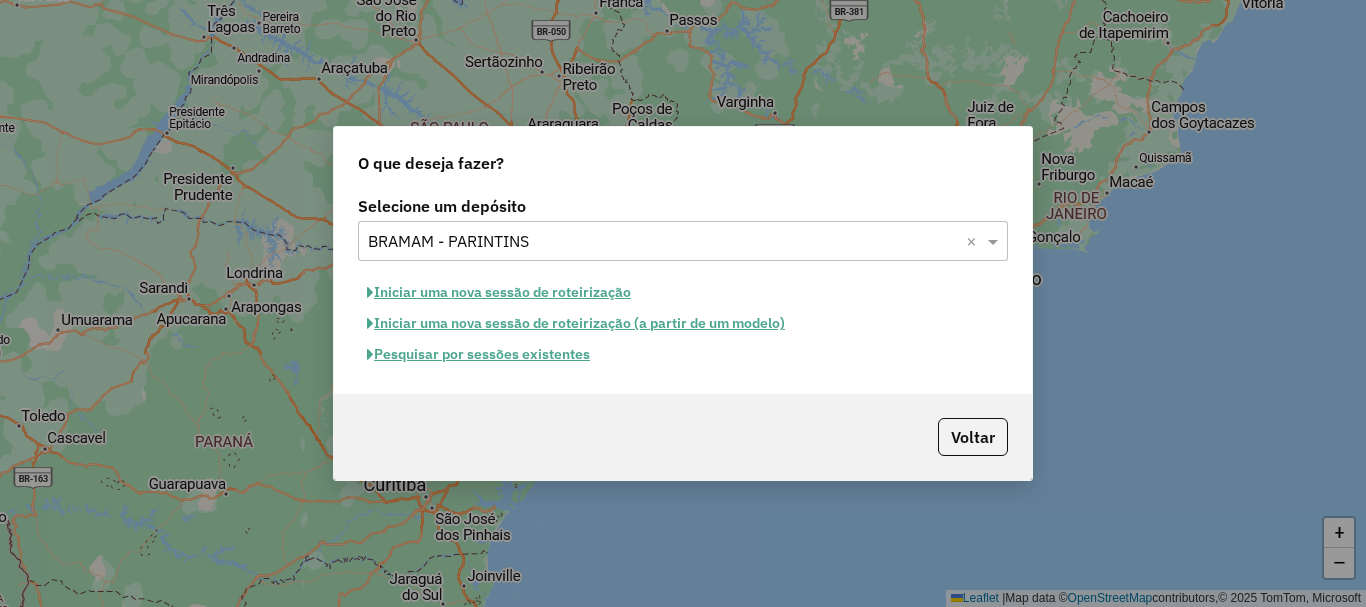 click on "Iniciar uma nova sessão de roteirização" 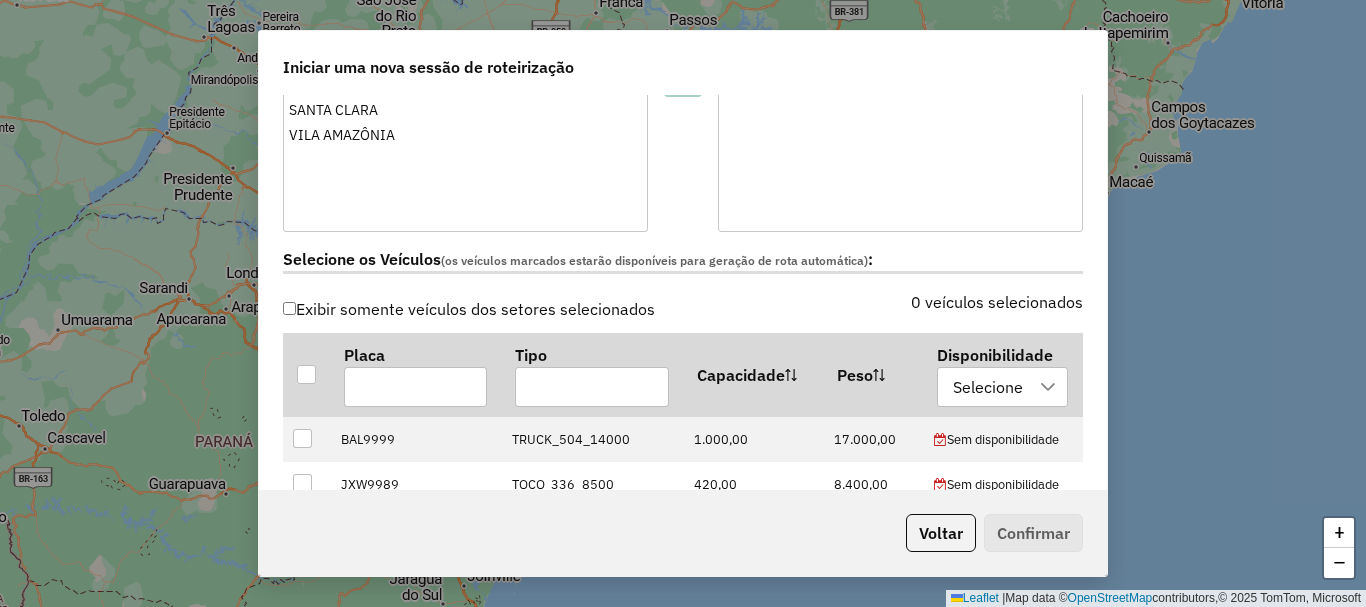 scroll, scrollTop: 500, scrollLeft: 0, axis: vertical 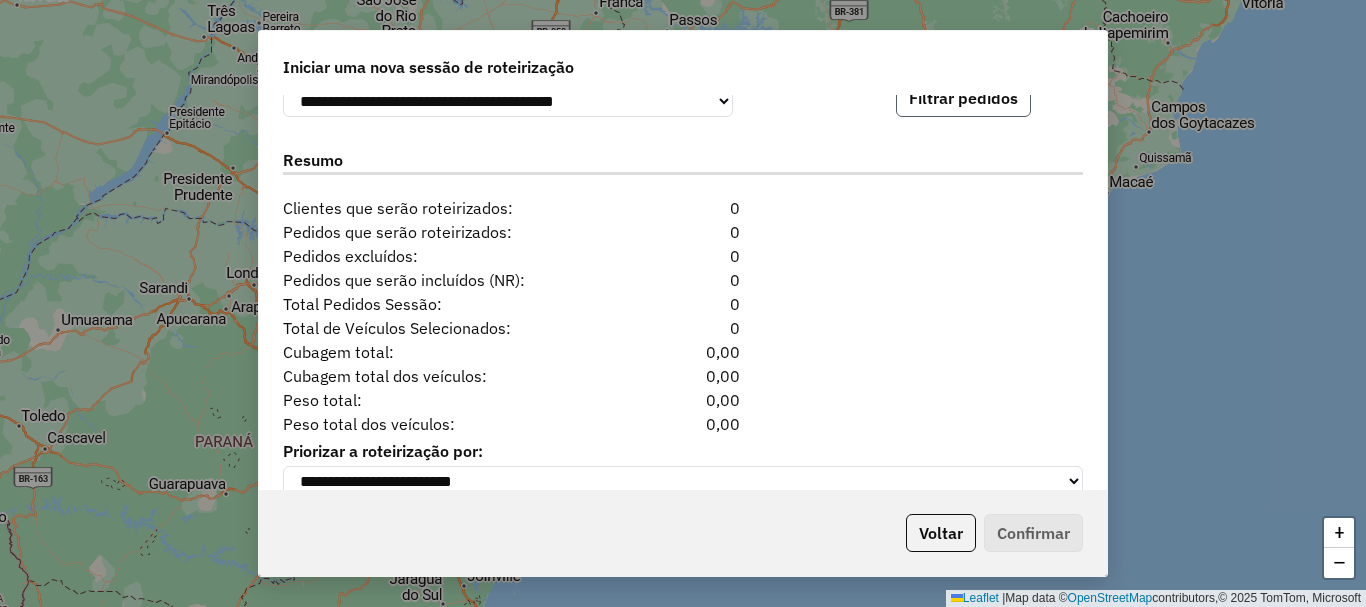 click on "Filtrar pedidos" 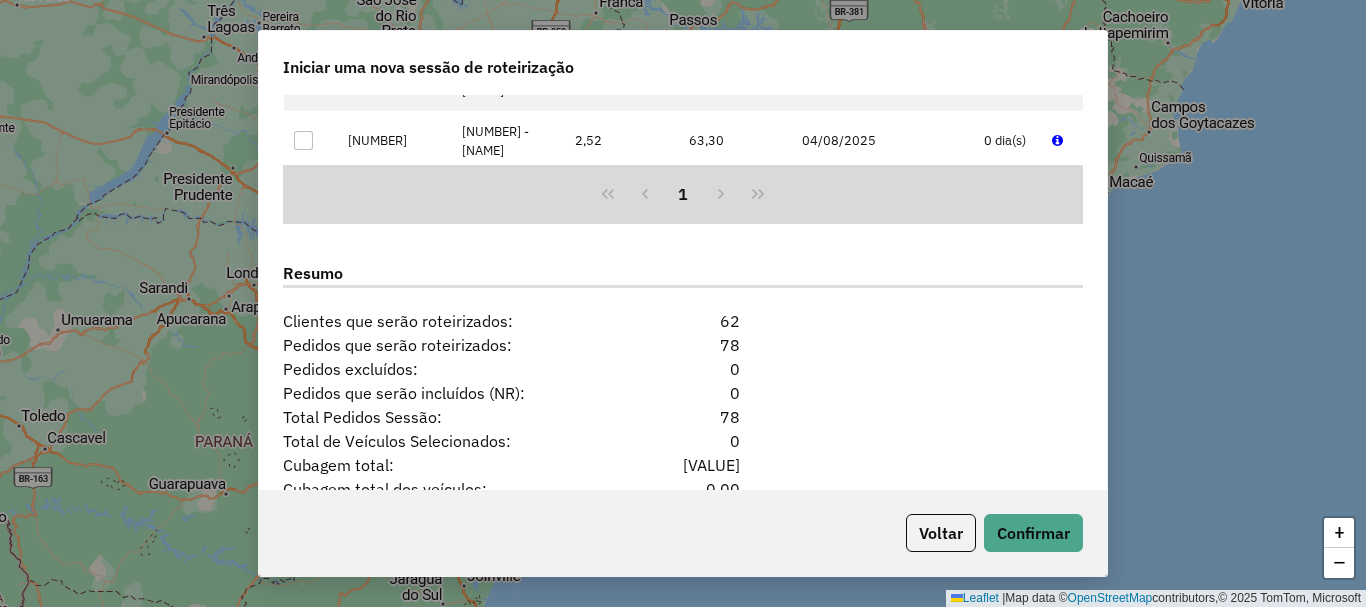 scroll, scrollTop: 2554, scrollLeft: 0, axis: vertical 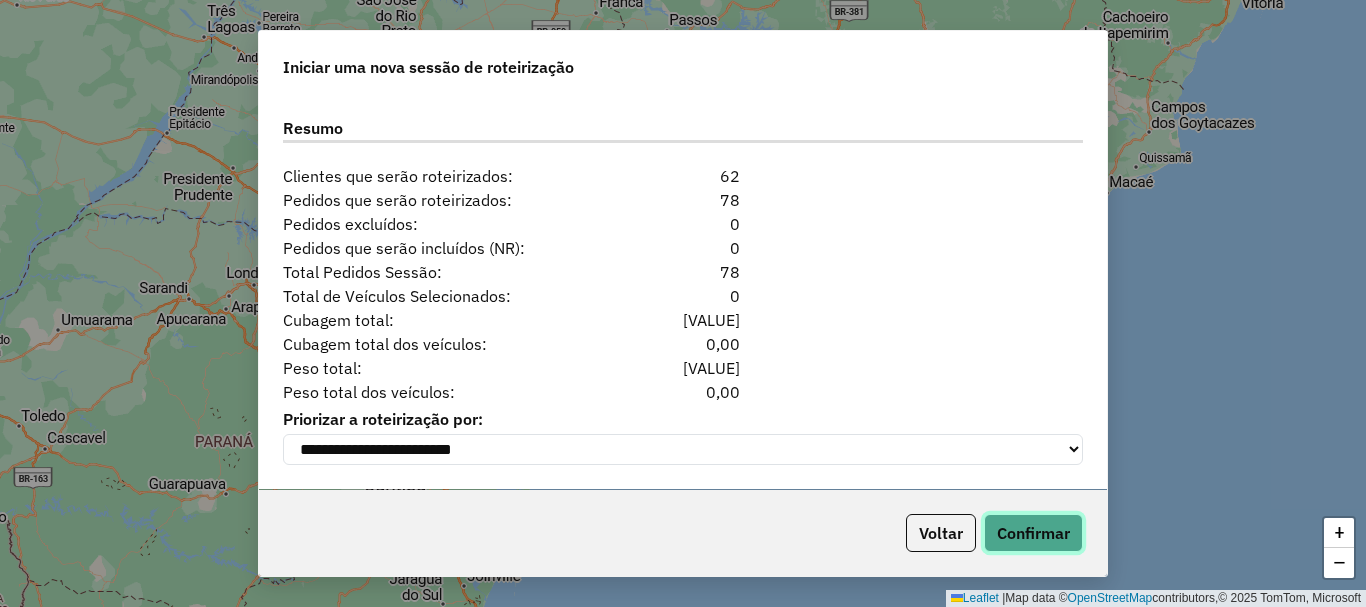 click on "Confirmar" 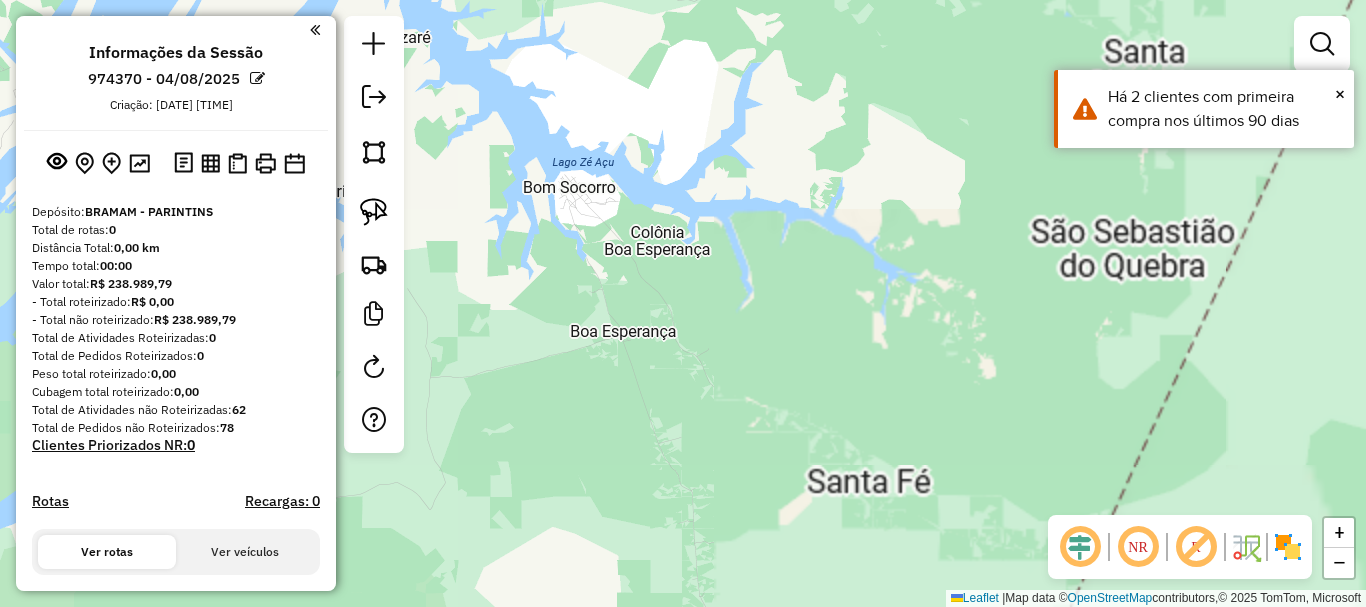 drag, startPoint x: 717, startPoint y: 332, endPoint x: 760, endPoint y: 351, distance: 47.010635 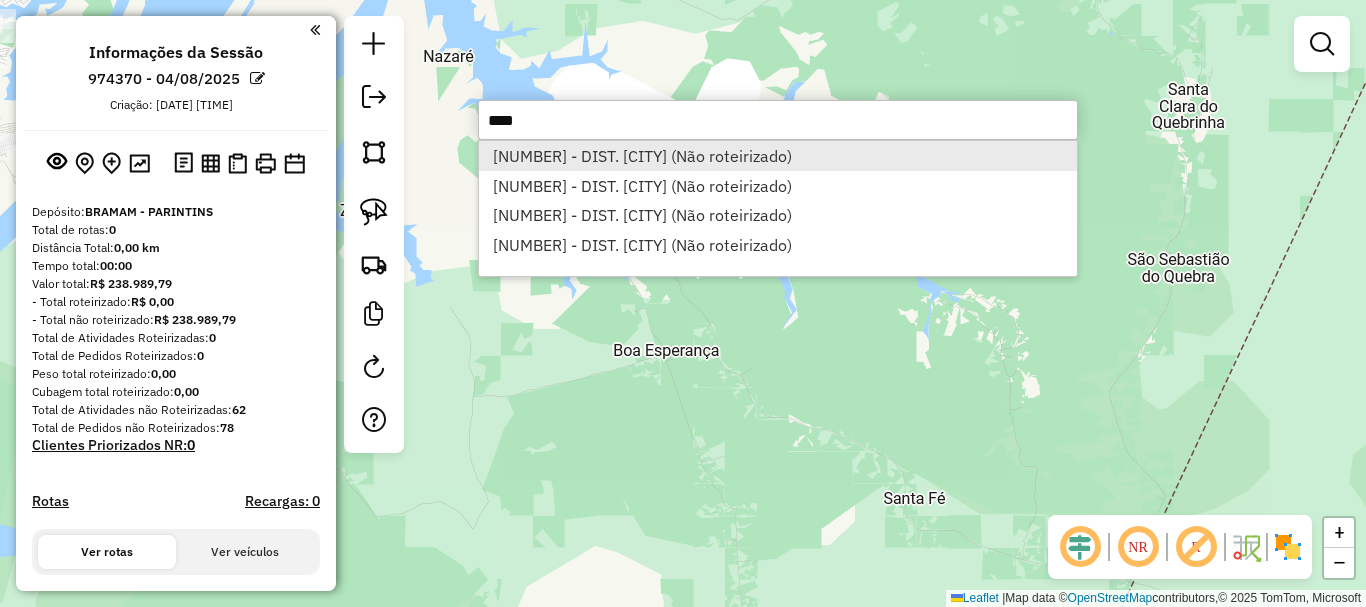 type on "****" 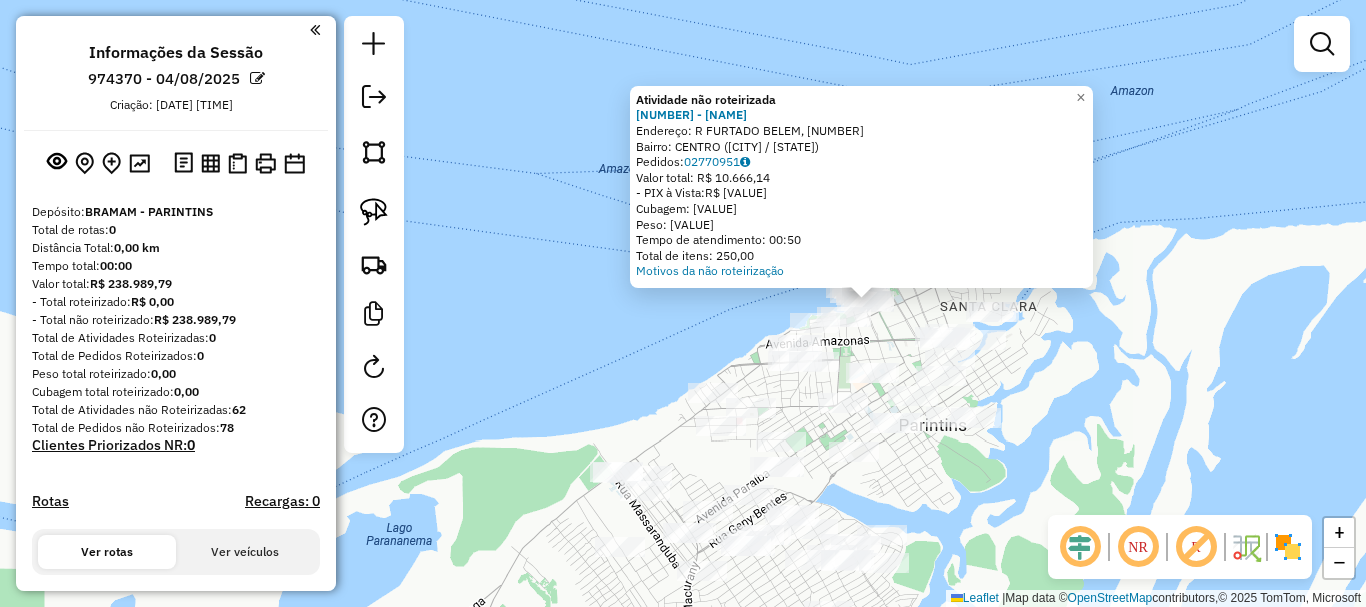 drag, startPoint x: 631, startPoint y: 365, endPoint x: 424, endPoint y: 361, distance: 207.03865 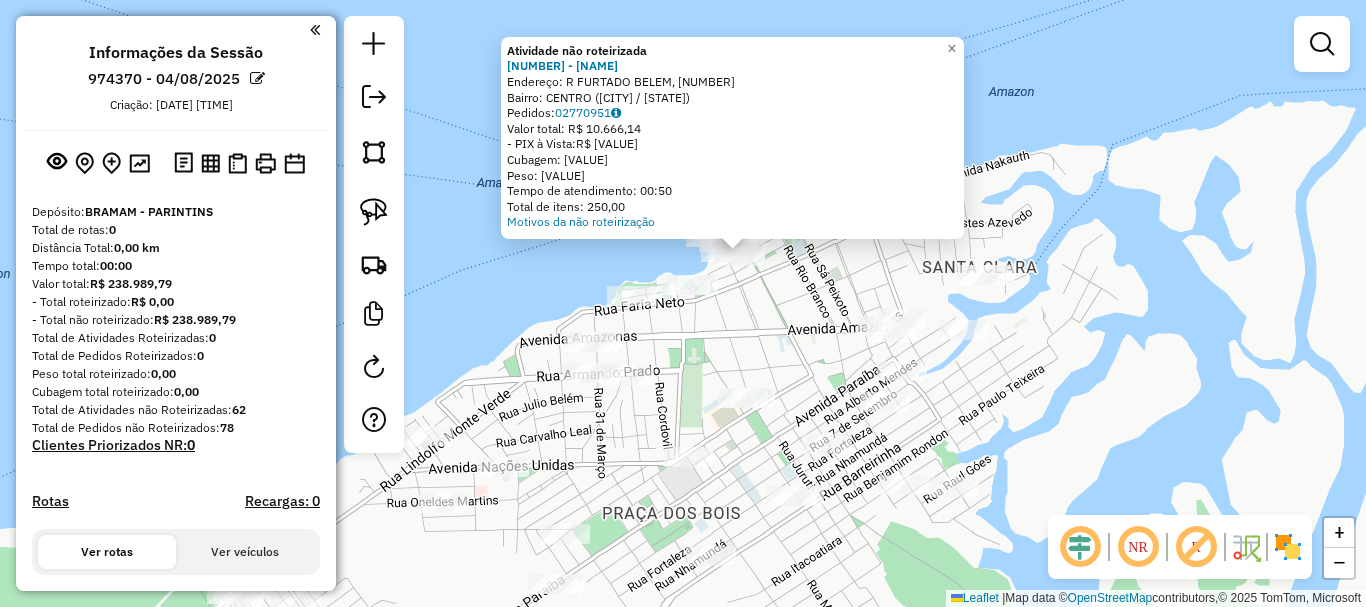 drag, startPoint x: 764, startPoint y: 355, endPoint x: 747, endPoint y: 348, distance: 18.384777 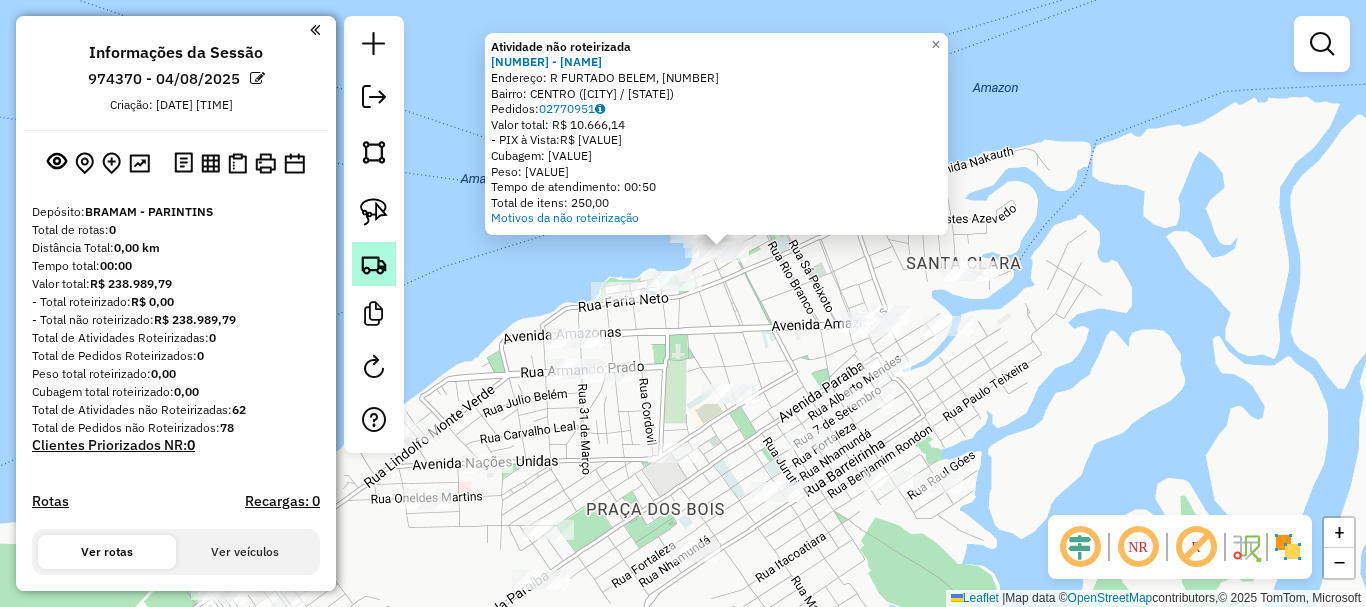 click 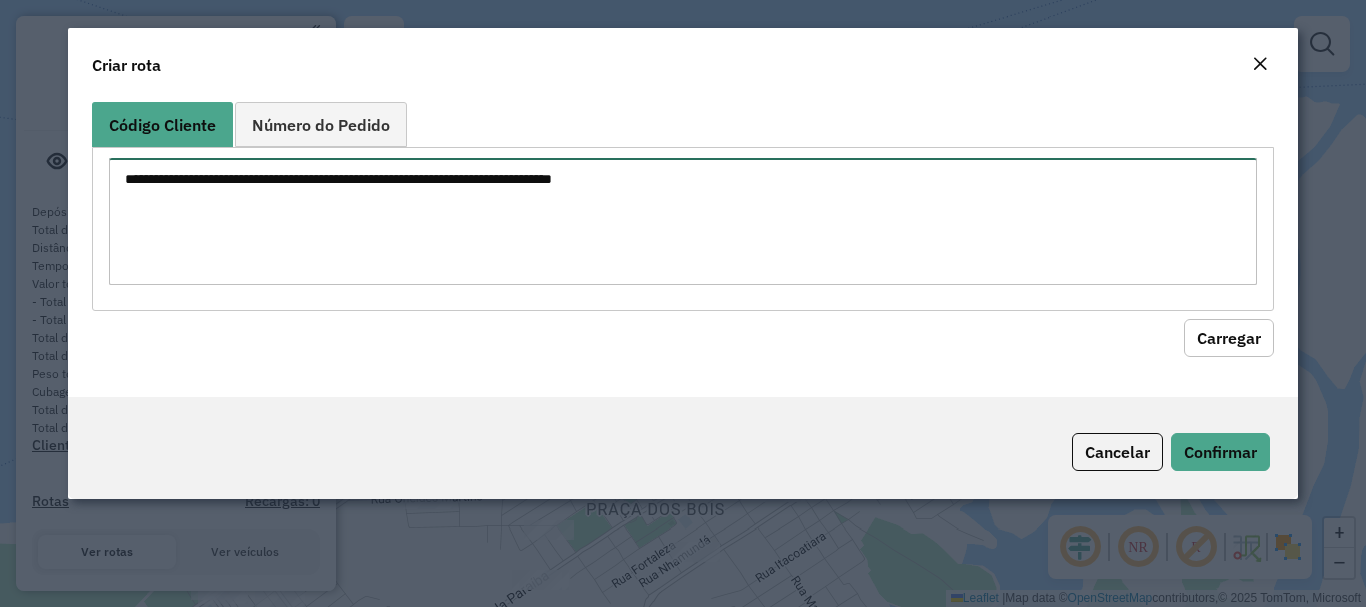 click at bounding box center (682, 221) 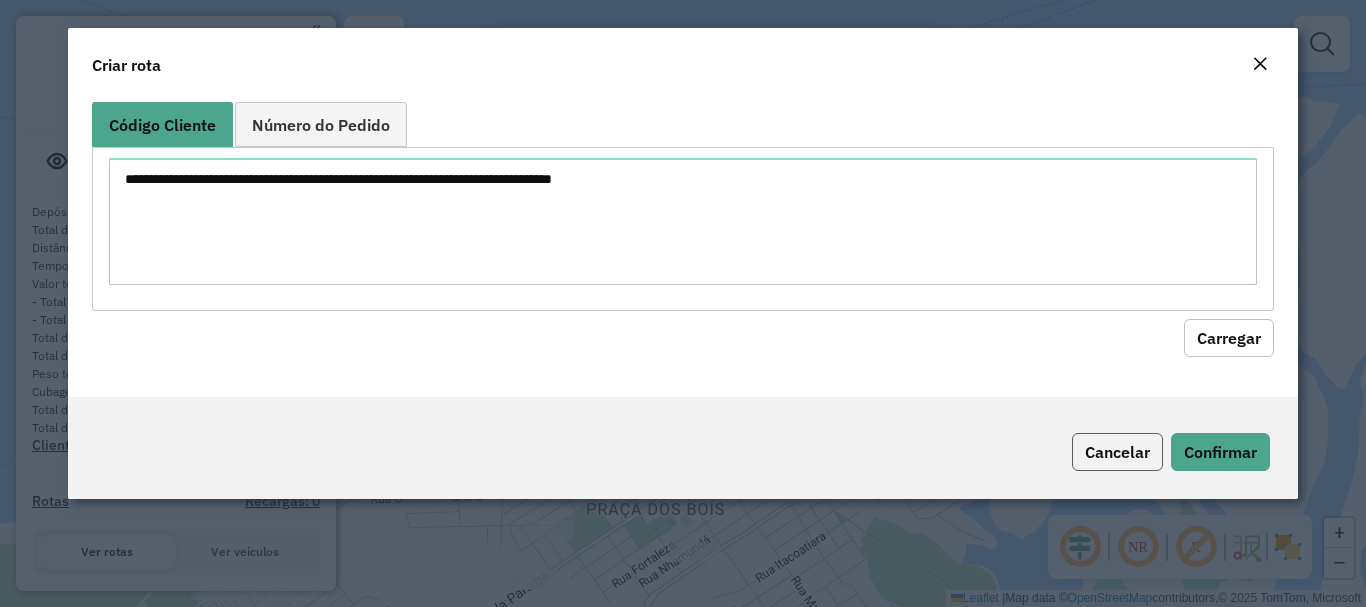click on "Cancelar" 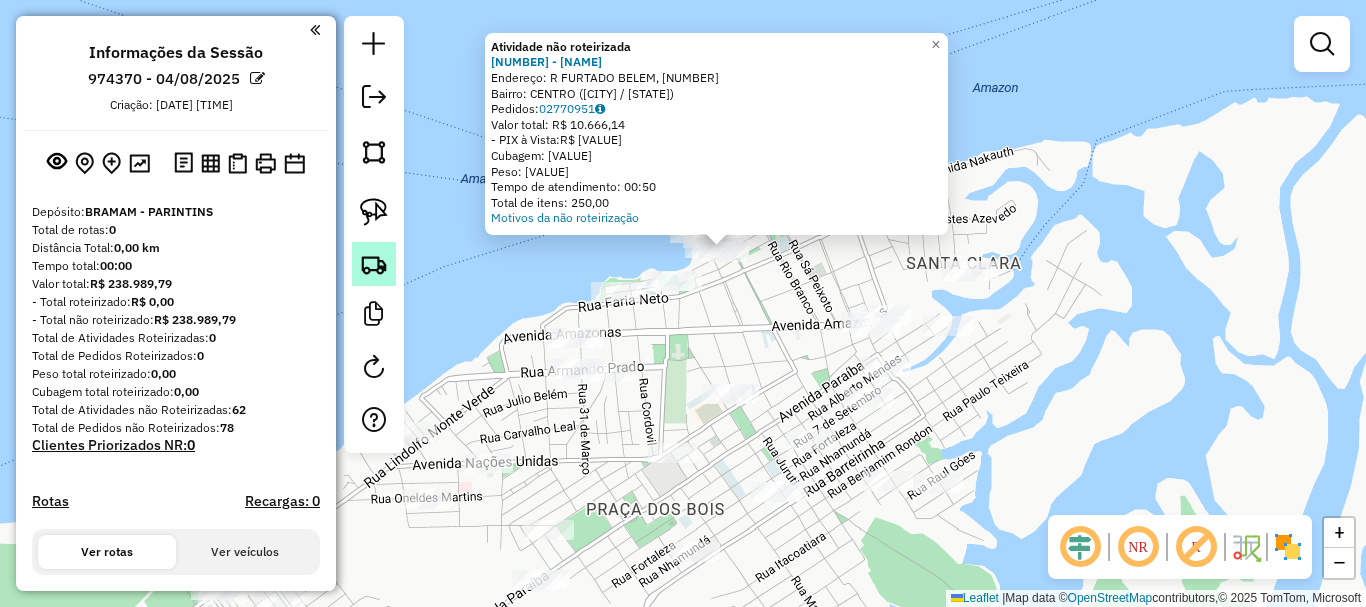 click 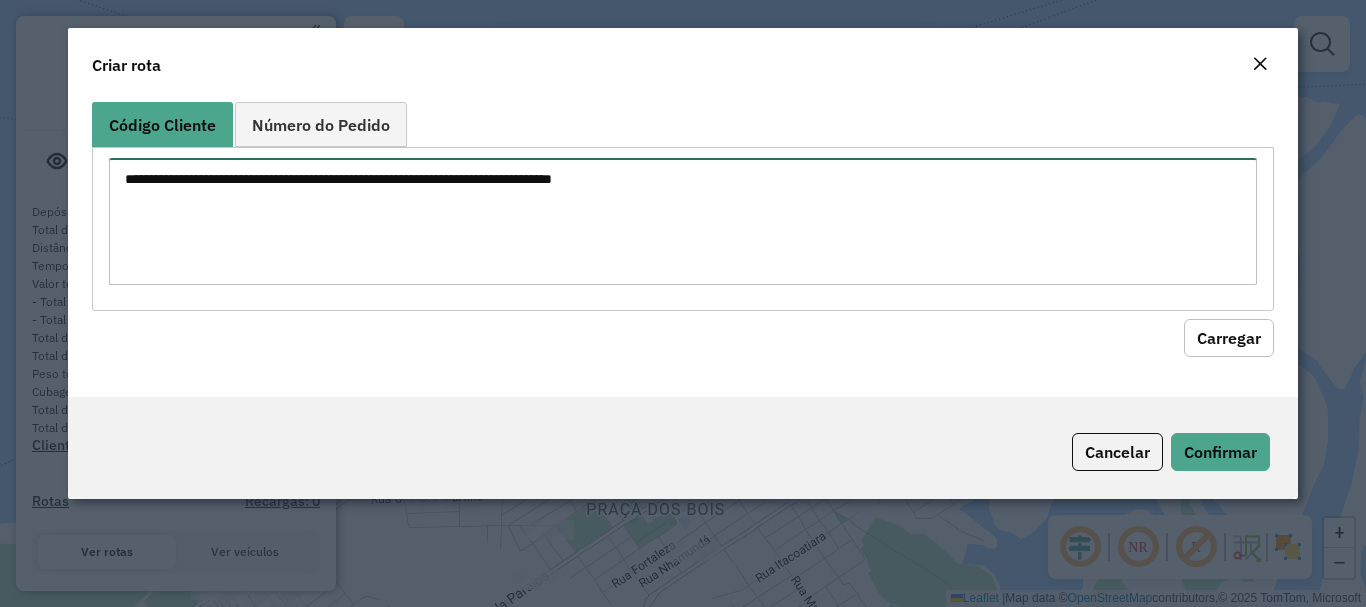 click at bounding box center [682, 221] 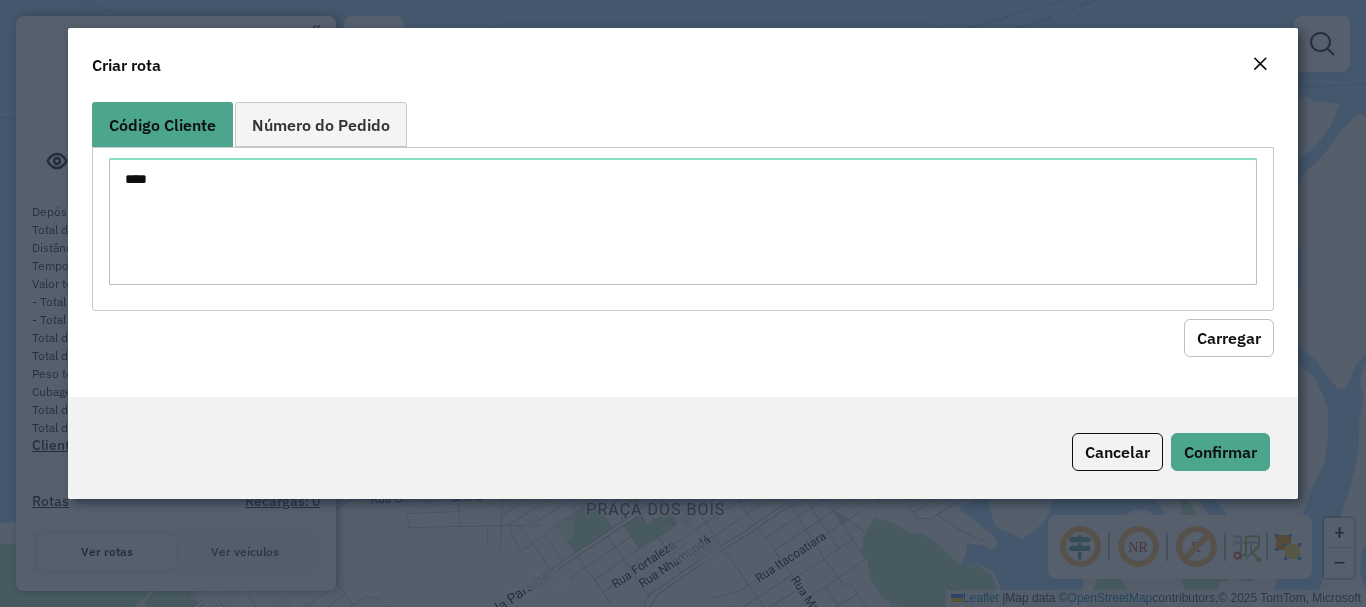 click on "Carregar" 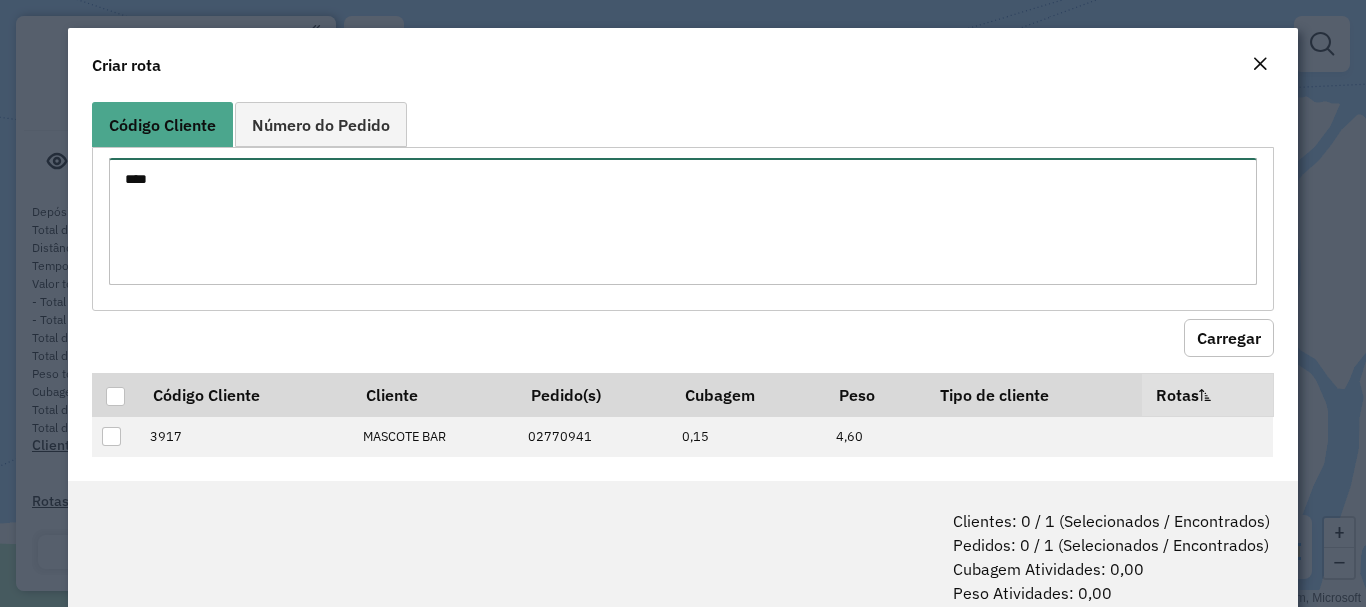 click on "****" at bounding box center (682, 221) 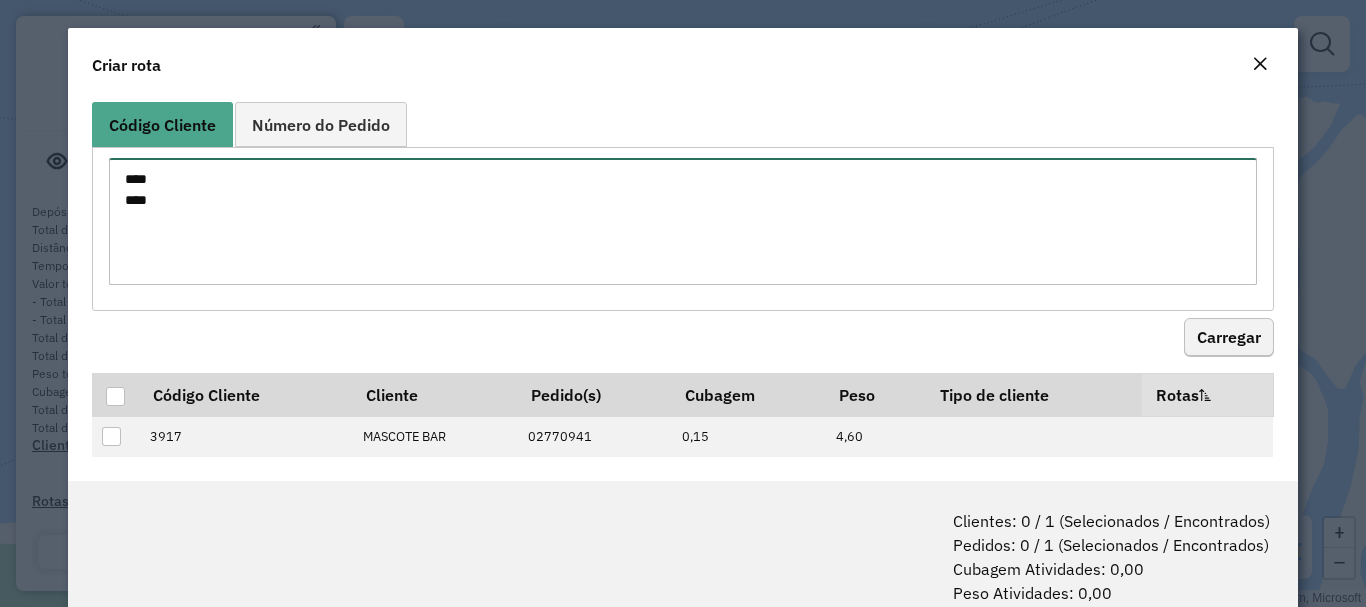 type on "****
****" 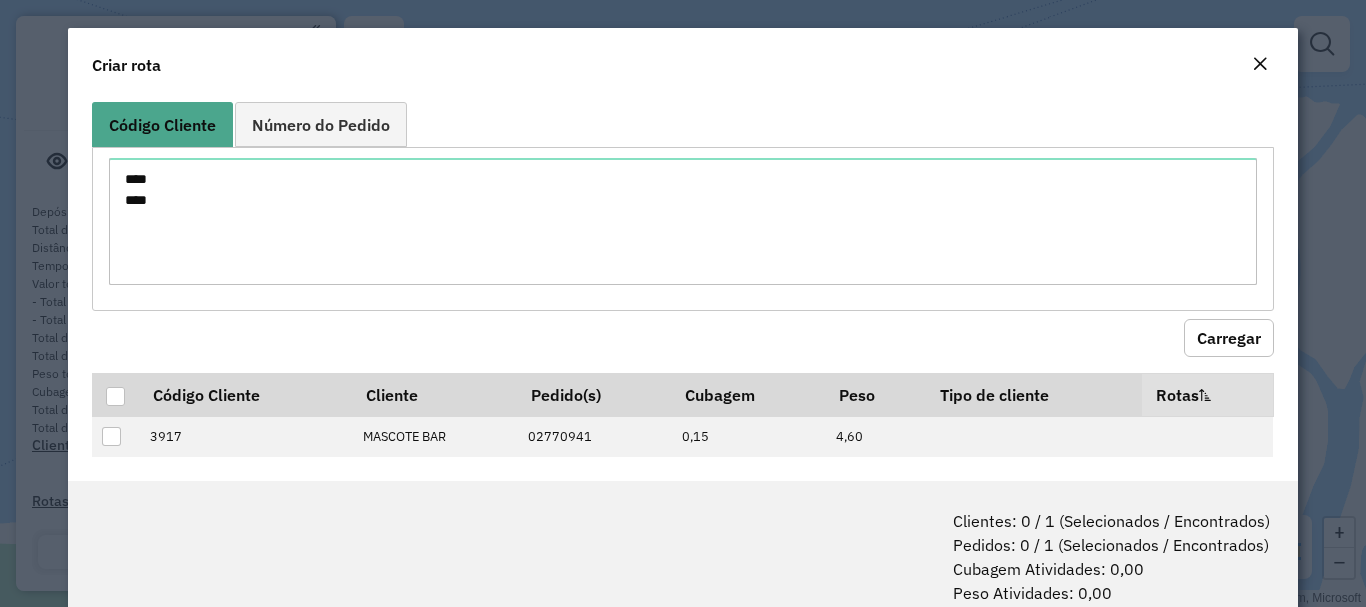 click on "Carregar" 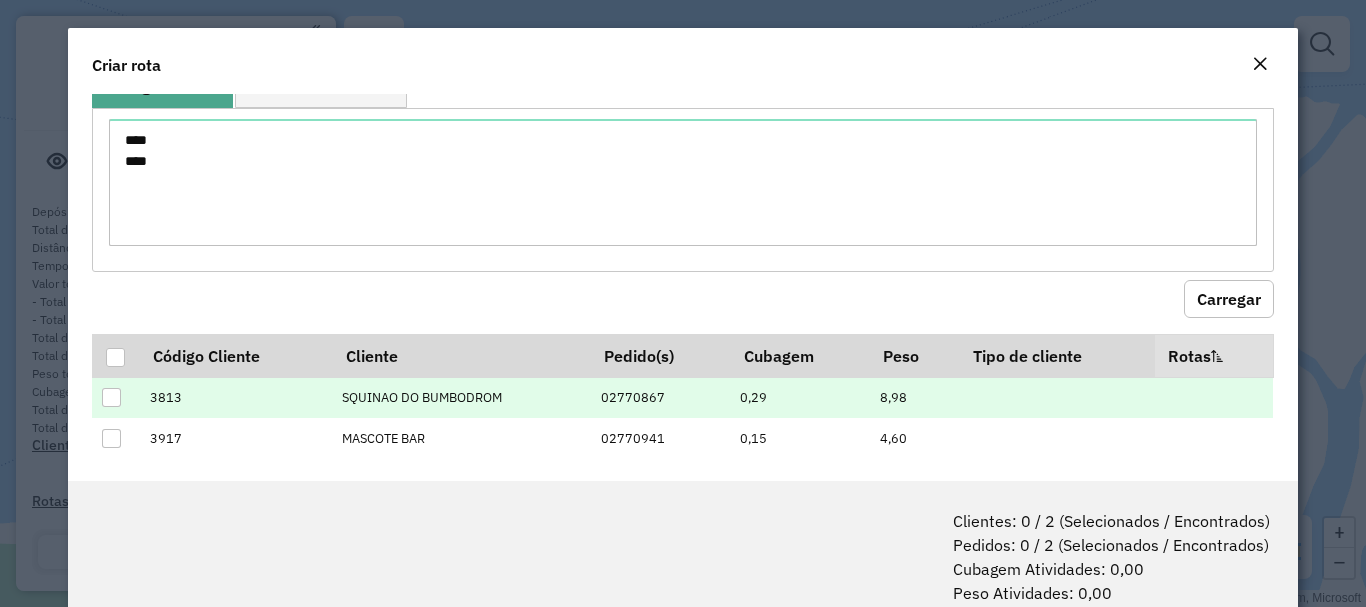 scroll, scrollTop: 56, scrollLeft: 0, axis: vertical 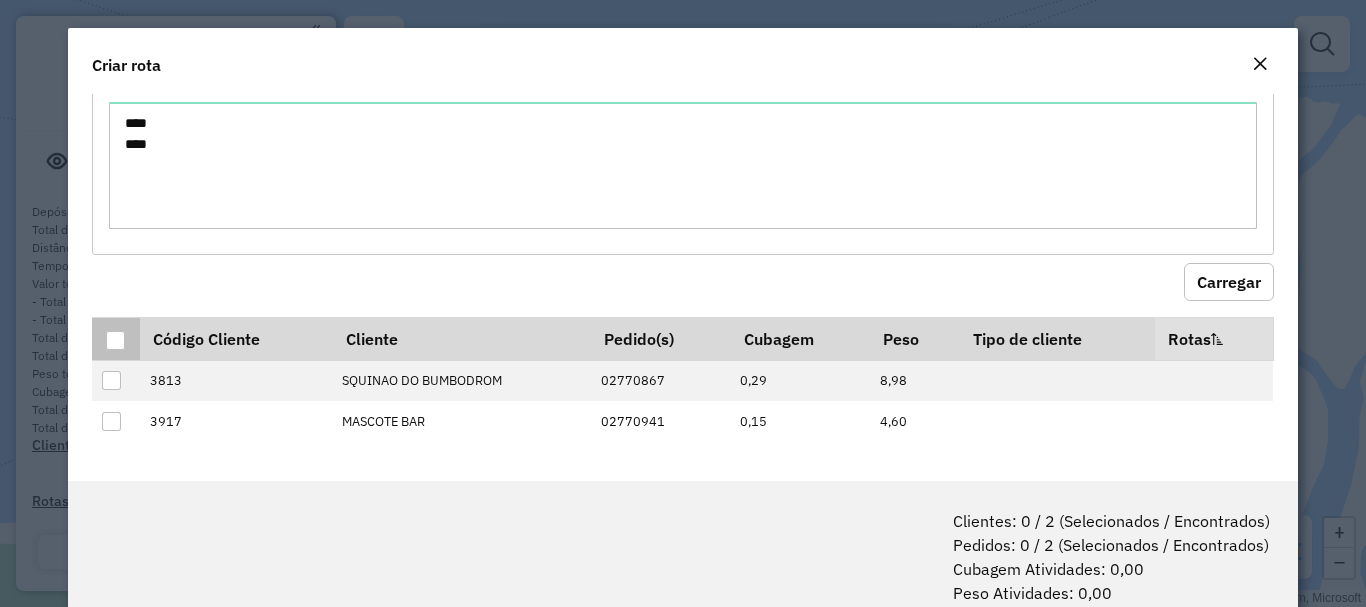 click at bounding box center (115, 340) 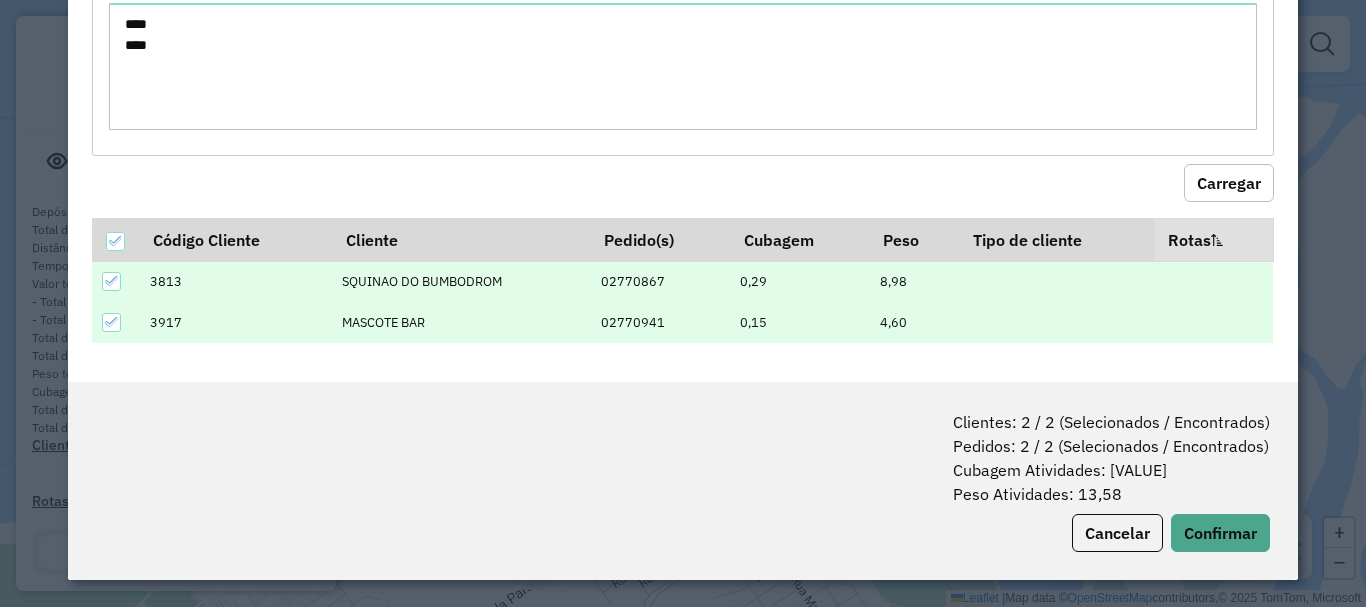 scroll, scrollTop: 100, scrollLeft: 0, axis: vertical 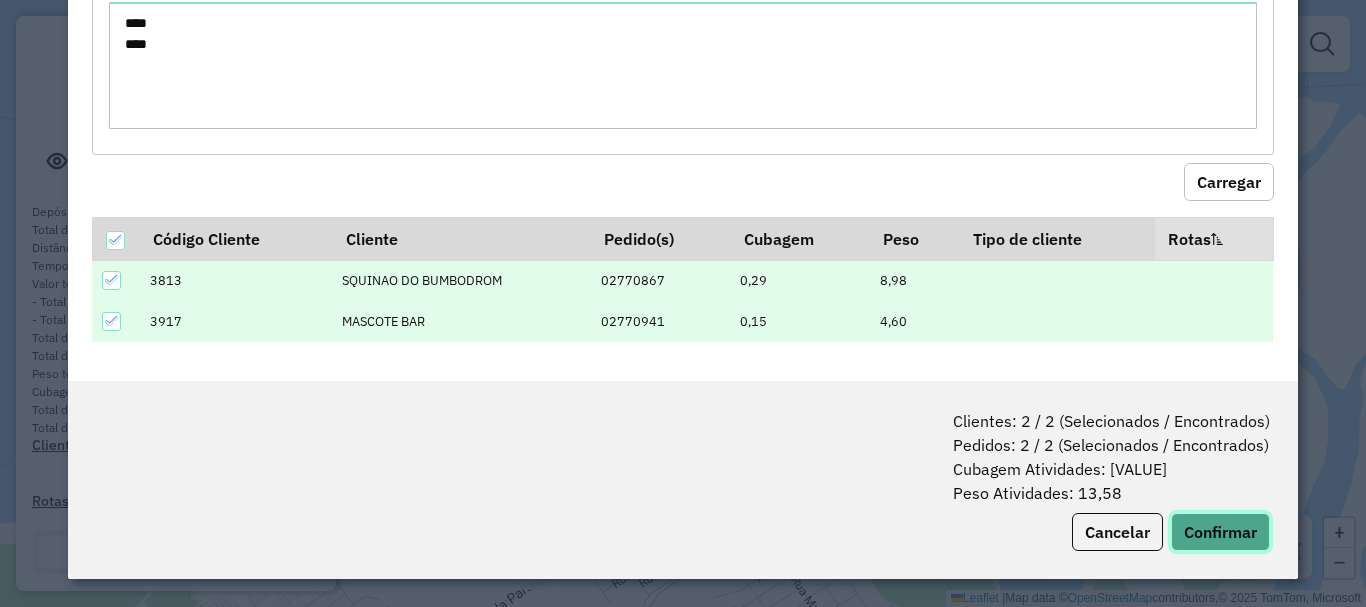 click on "Confirmar" 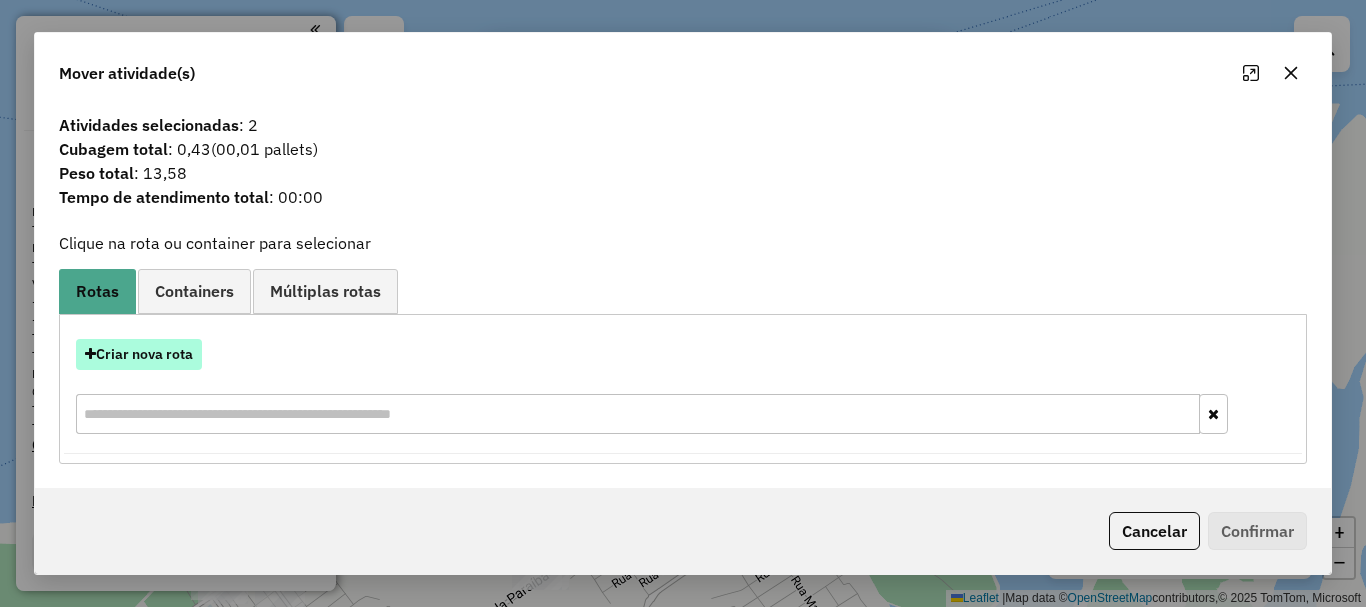 click on "Criar nova rota" at bounding box center [139, 354] 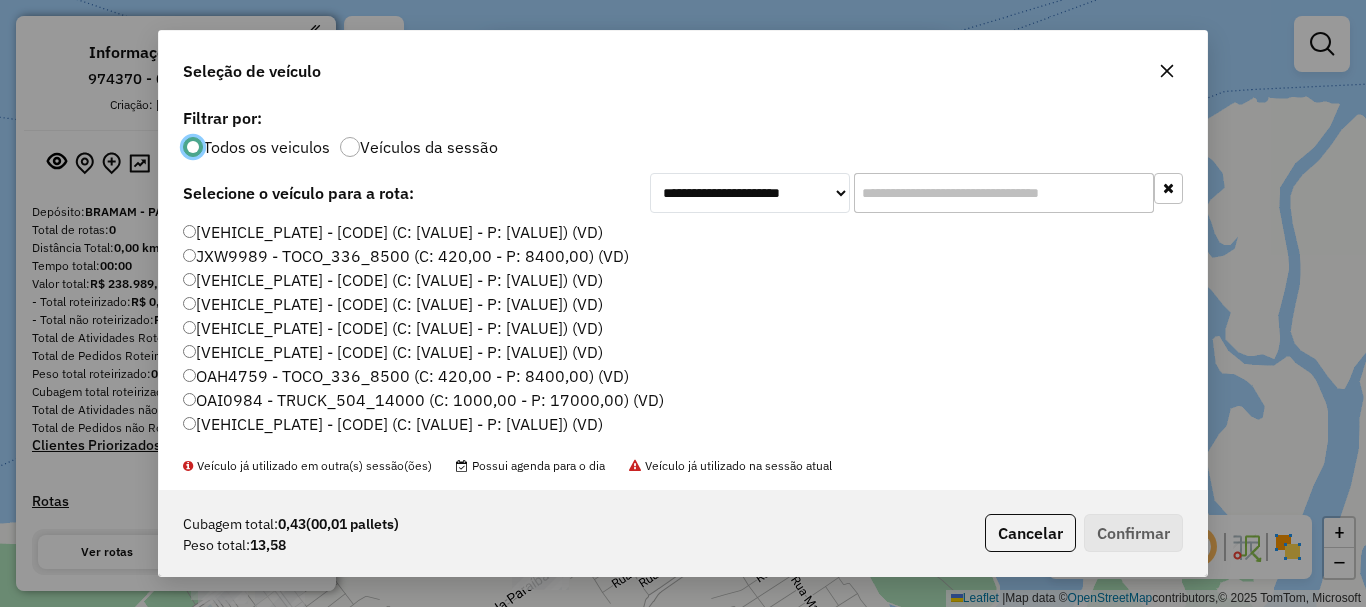 scroll, scrollTop: 11, scrollLeft: 6, axis: both 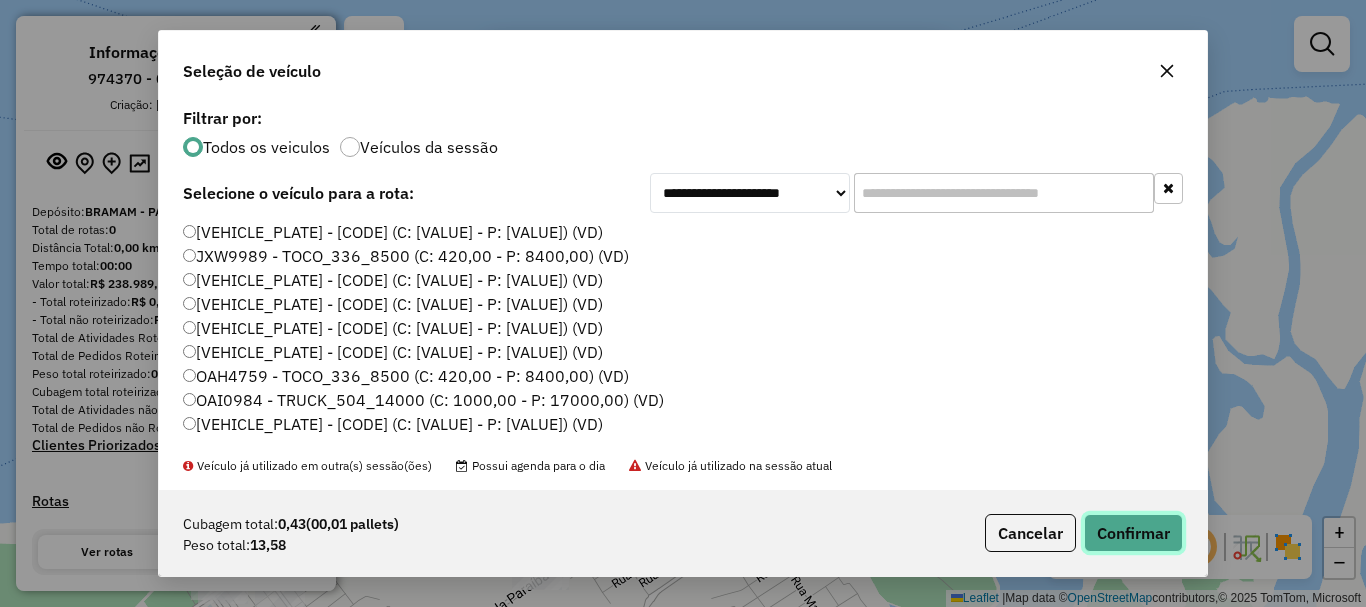 click on "Confirmar" 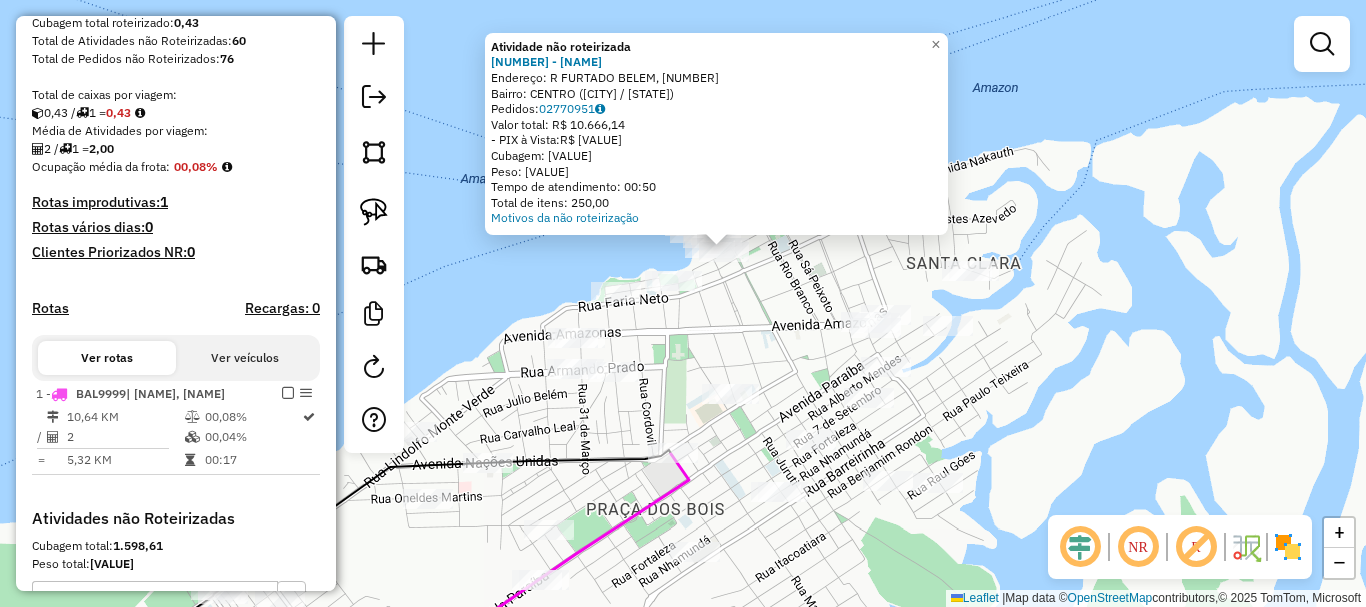 select on "**********" 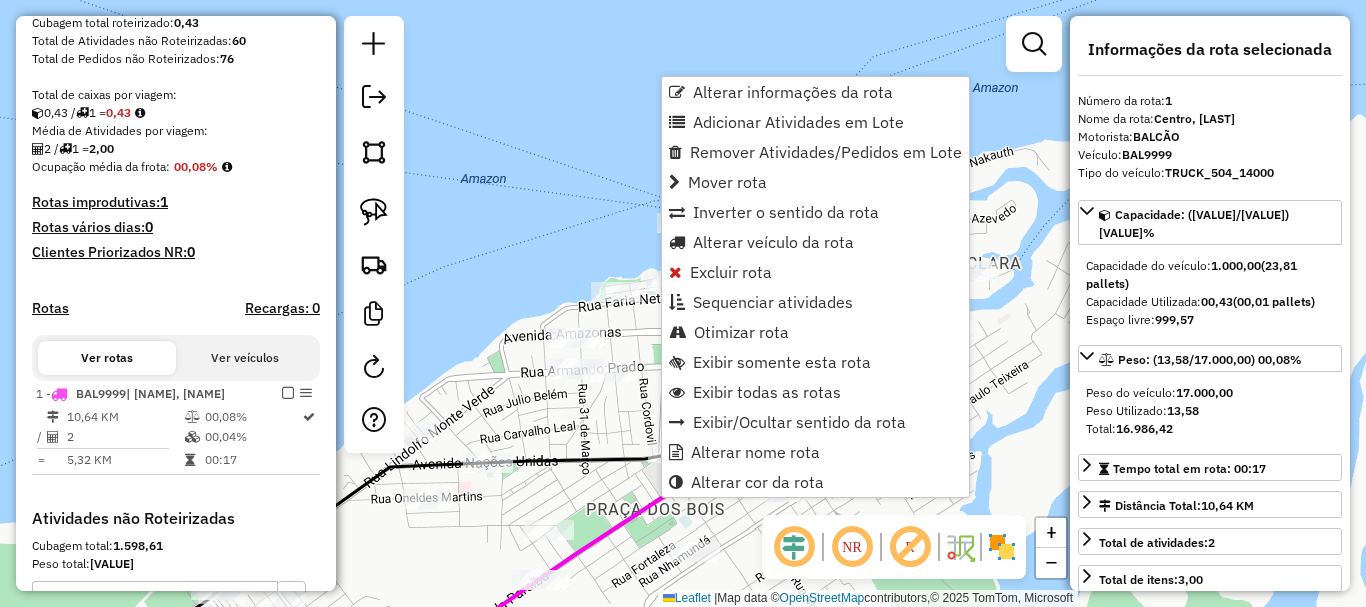 scroll, scrollTop: 665, scrollLeft: 0, axis: vertical 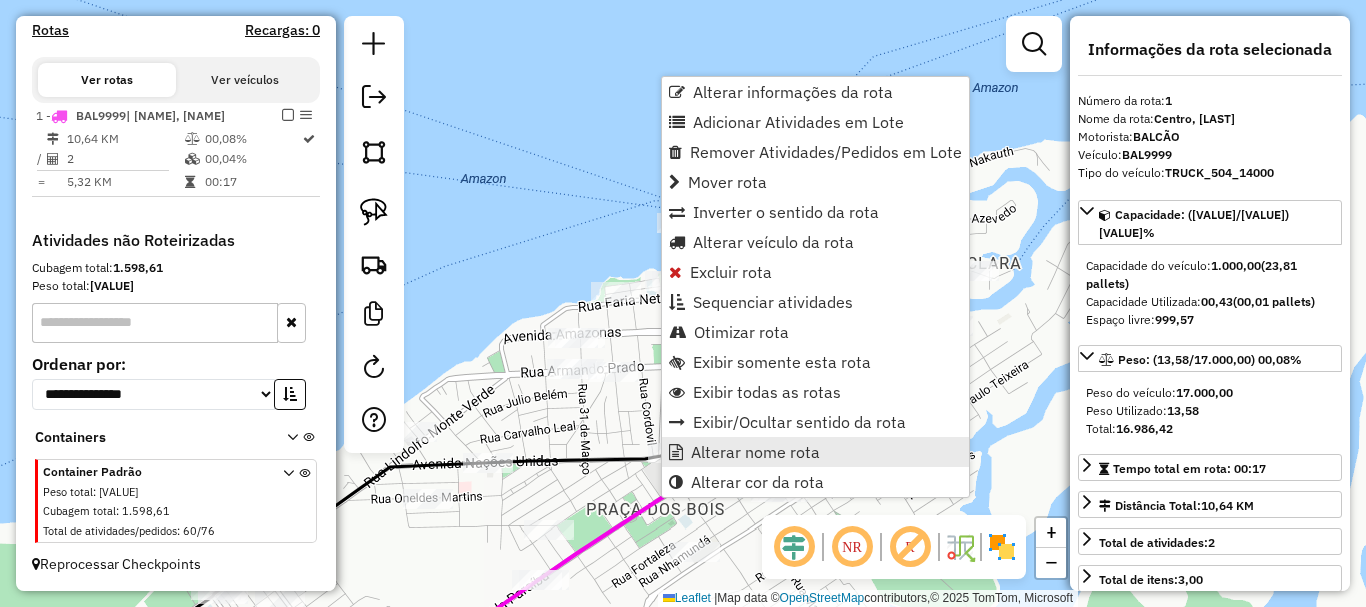 click on "Alterar nome rota" at bounding box center (755, 452) 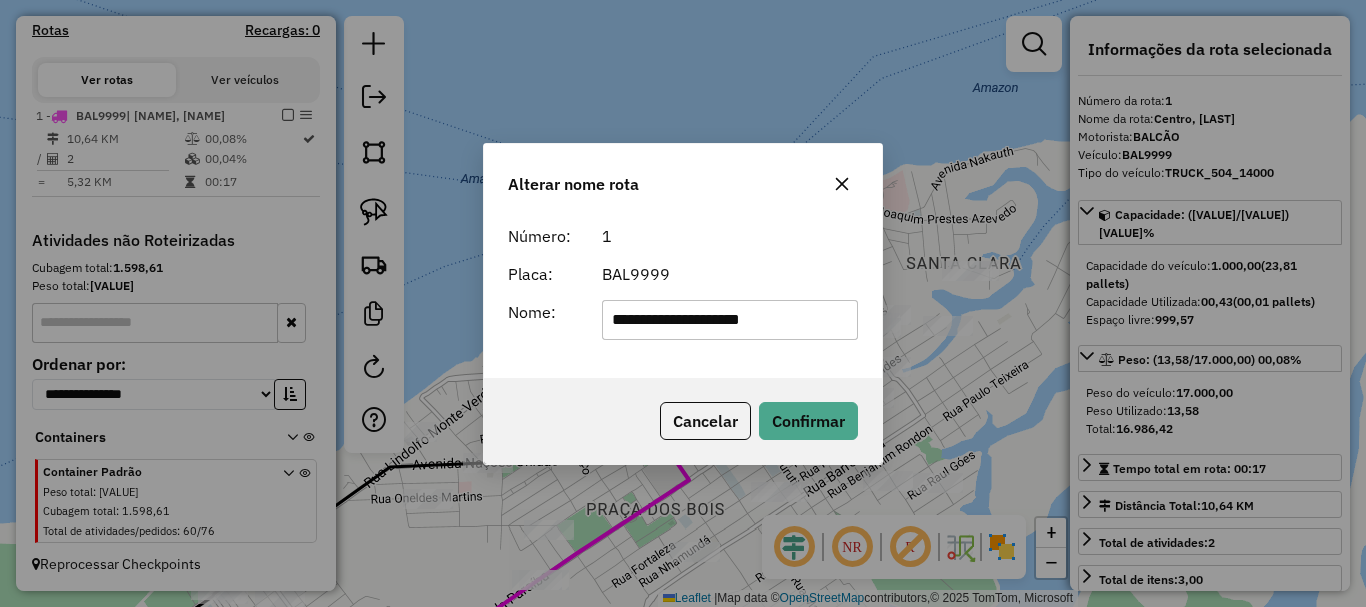 drag, startPoint x: 782, startPoint y: 329, endPoint x: 530, endPoint y: 350, distance: 252.87349 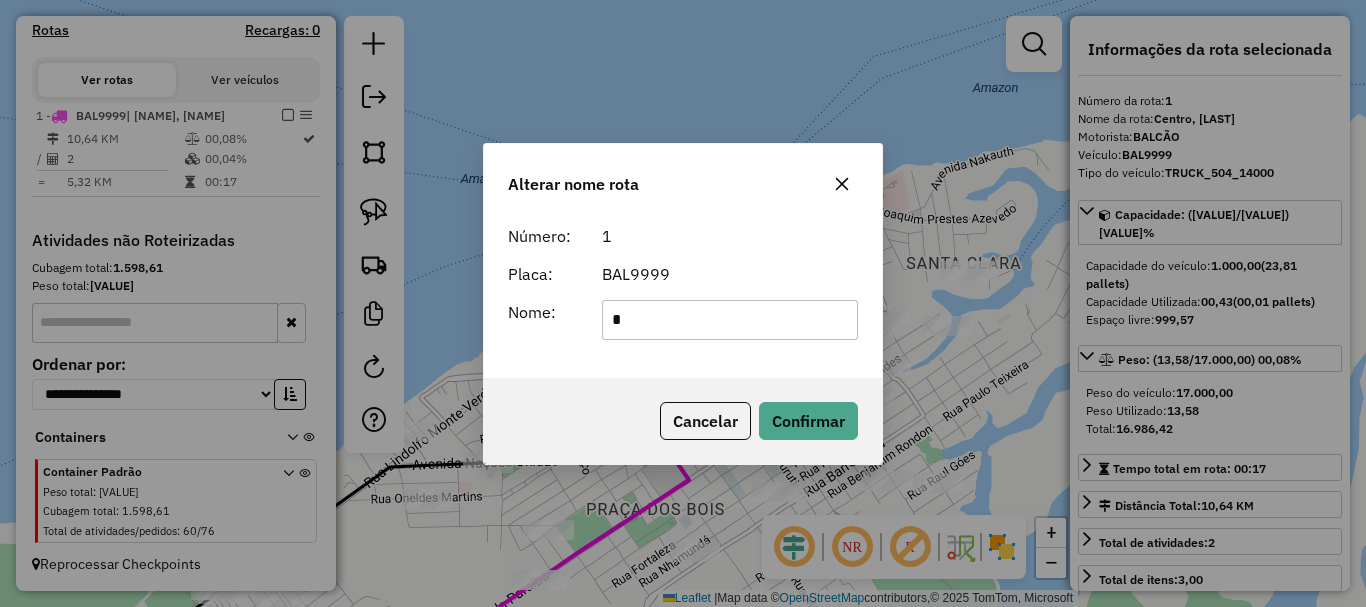 type on "**********" 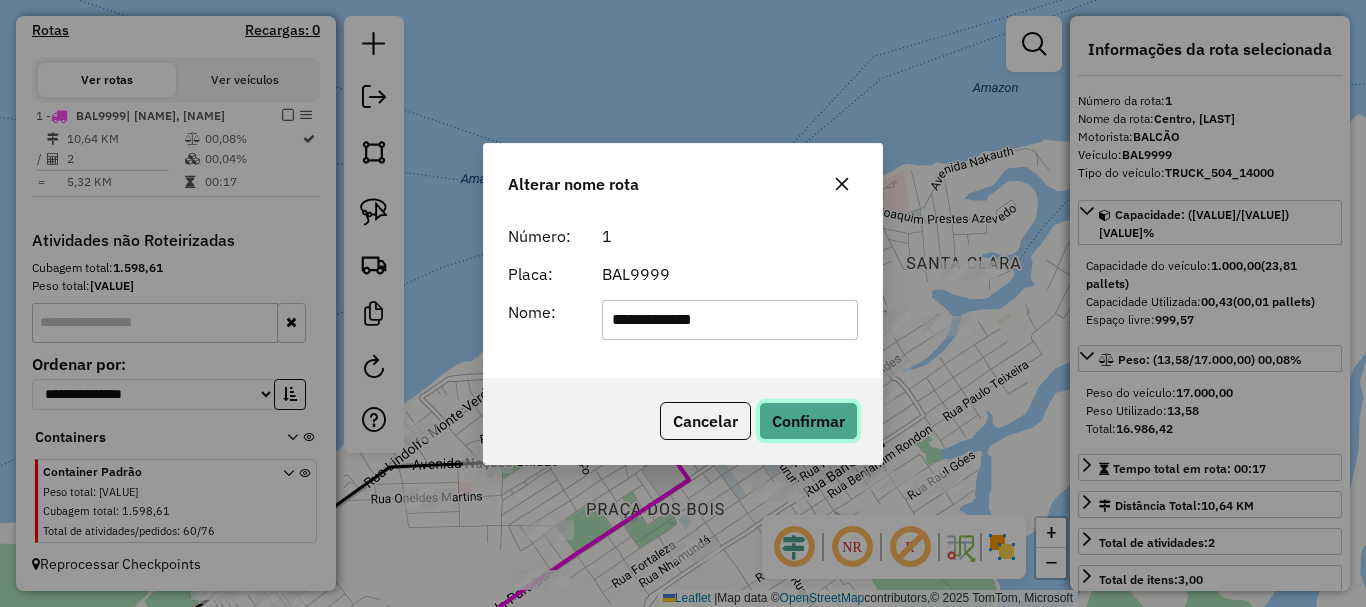 click on "Confirmar" 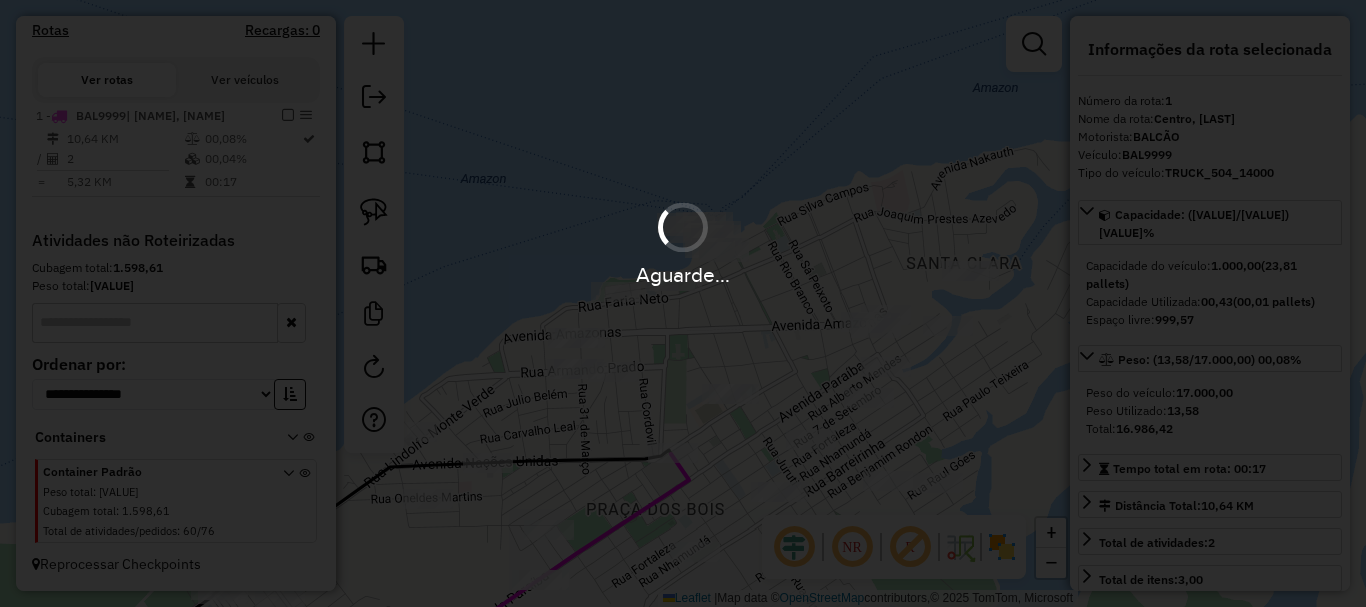 type 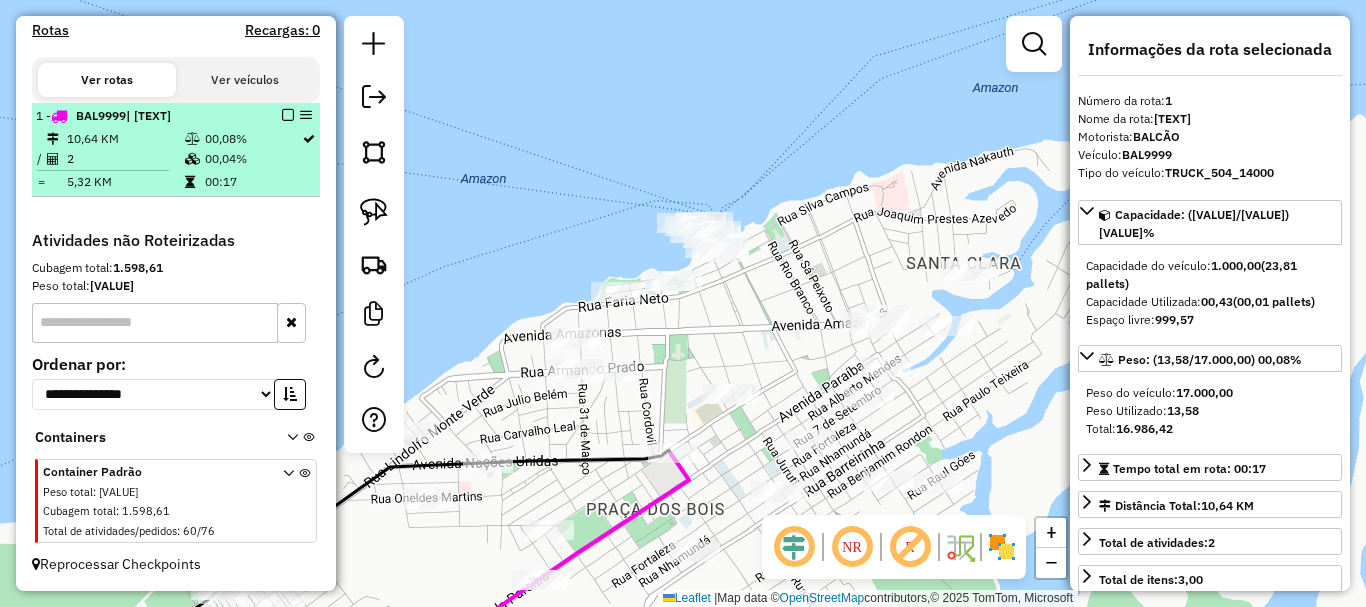 click at bounding box center [288, 115] 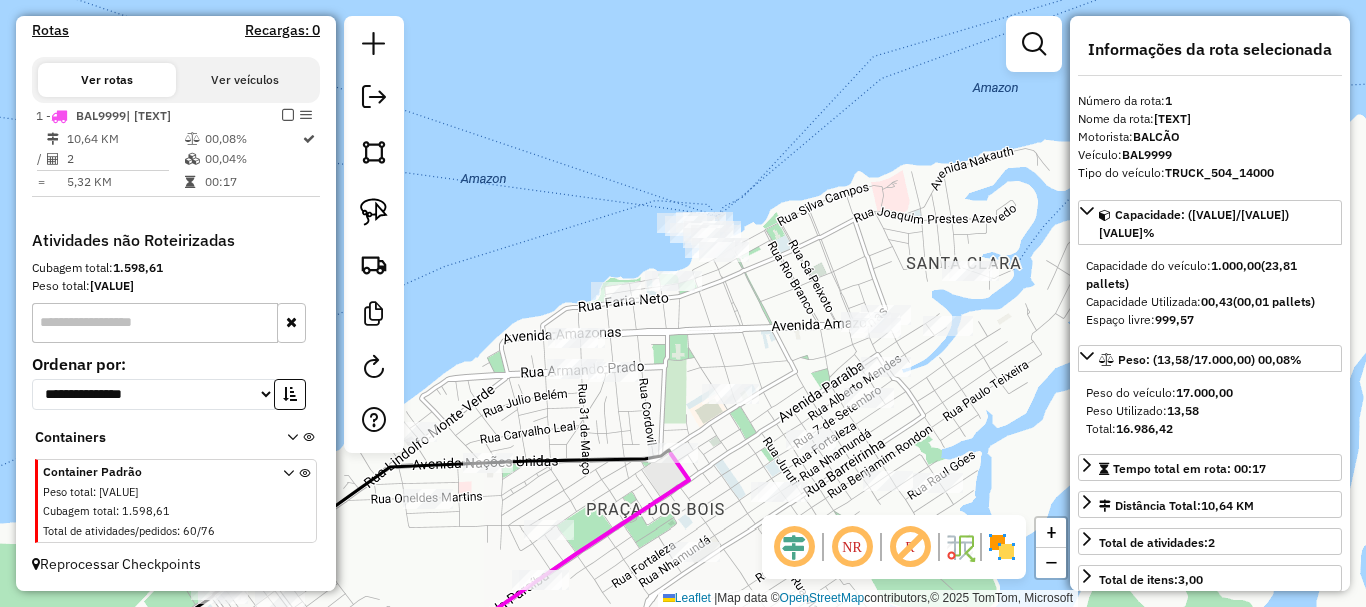 scroll, scrollTop: 580, scrollLeft: 0, axis: vertical 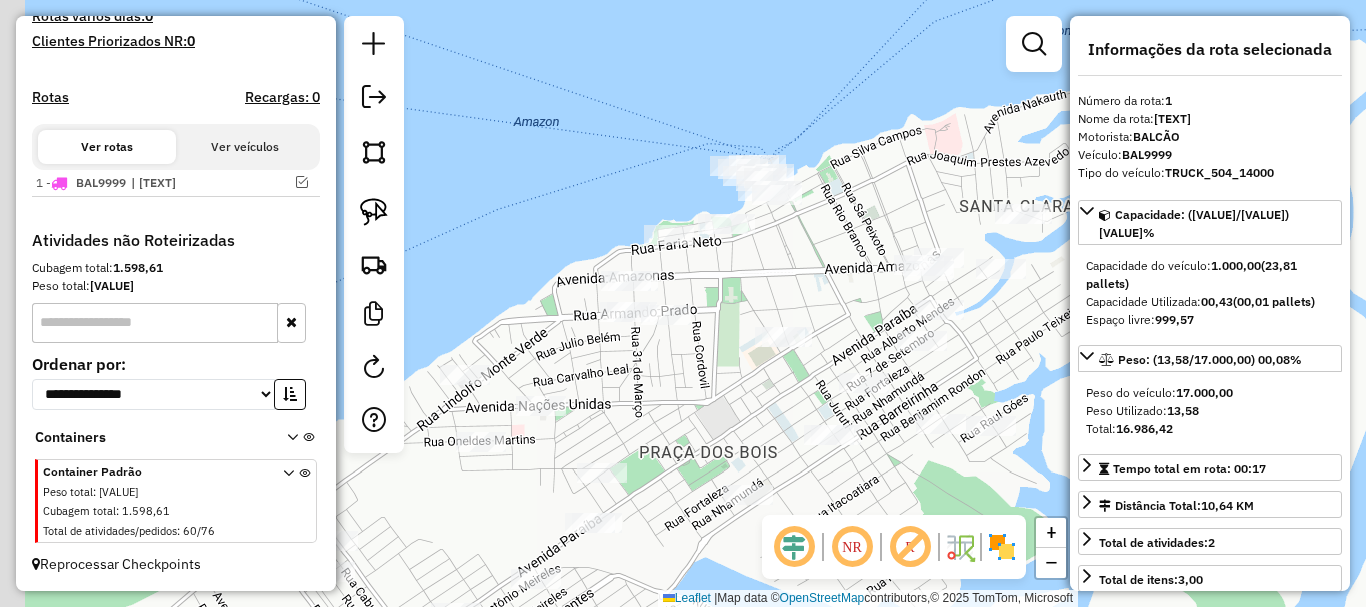 drag, startPoint x: 790, startPoint y: 428, endPoint x: 844, endPoint y: 363, distance: 84.50444 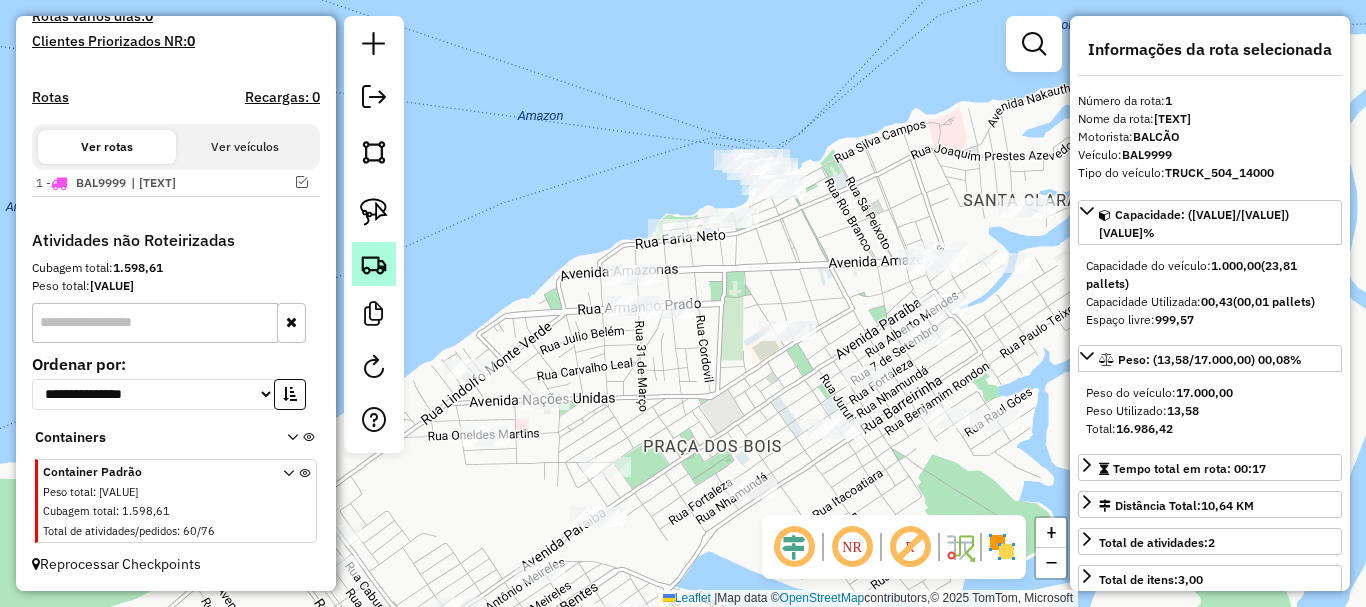 click 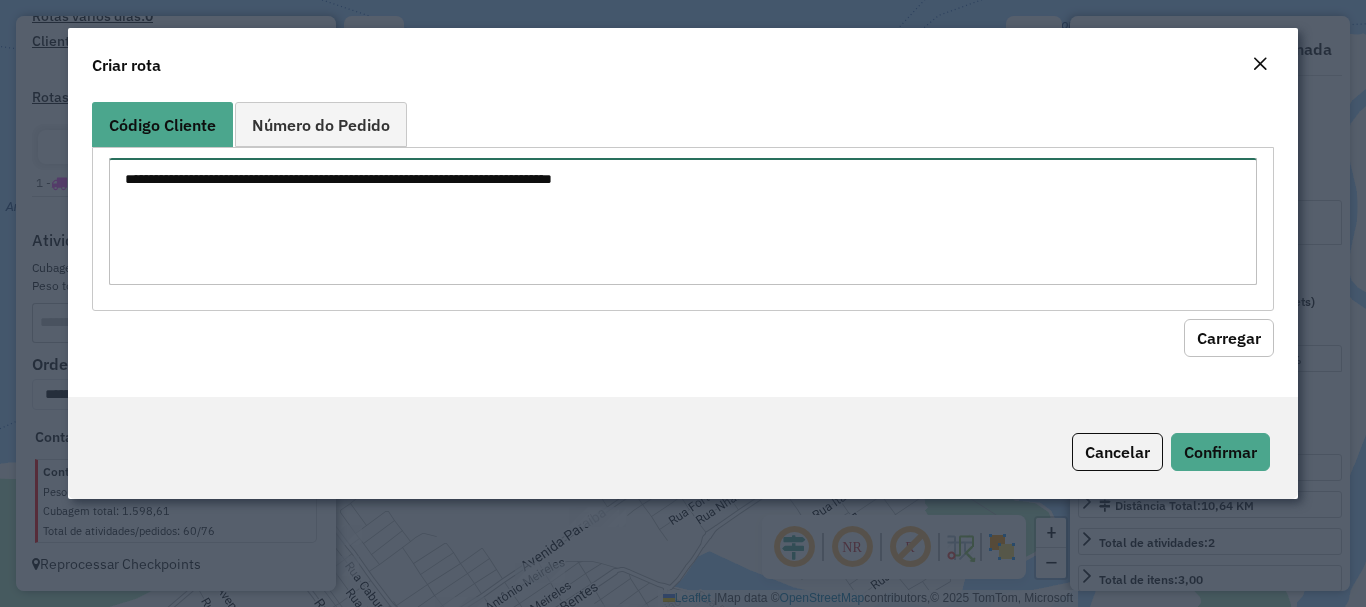 click at bounding box center [682, 221] 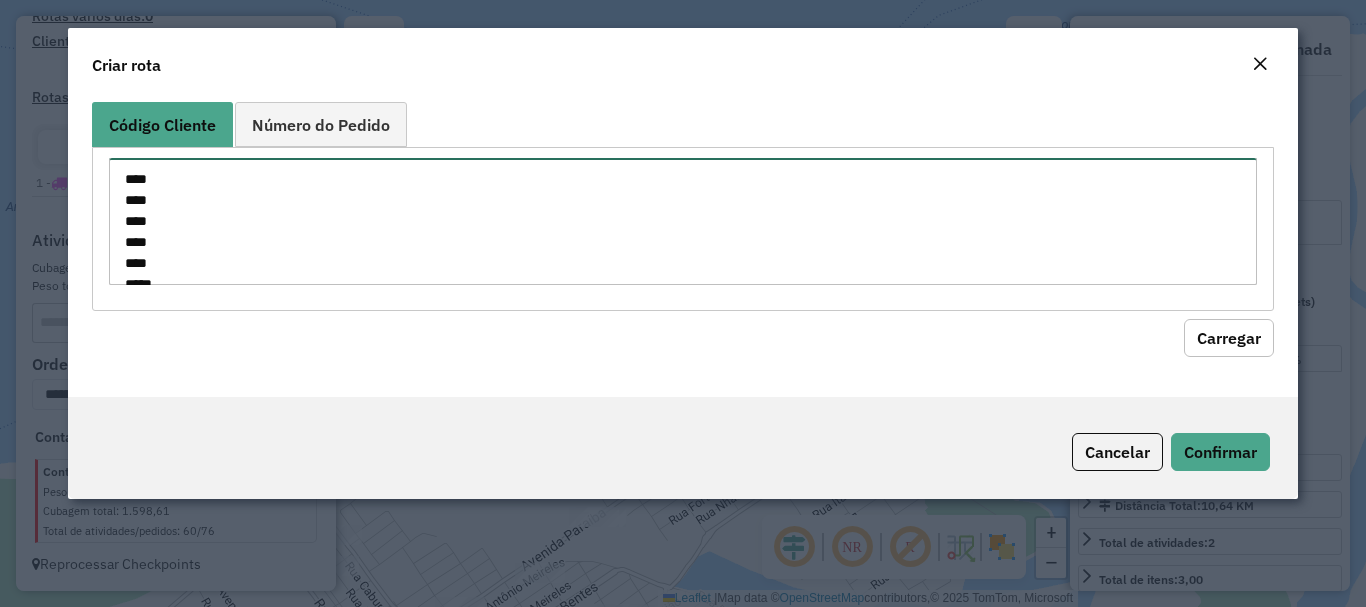 scroll, scrollTop: 29, scrollLeft: 0, axis: vertical 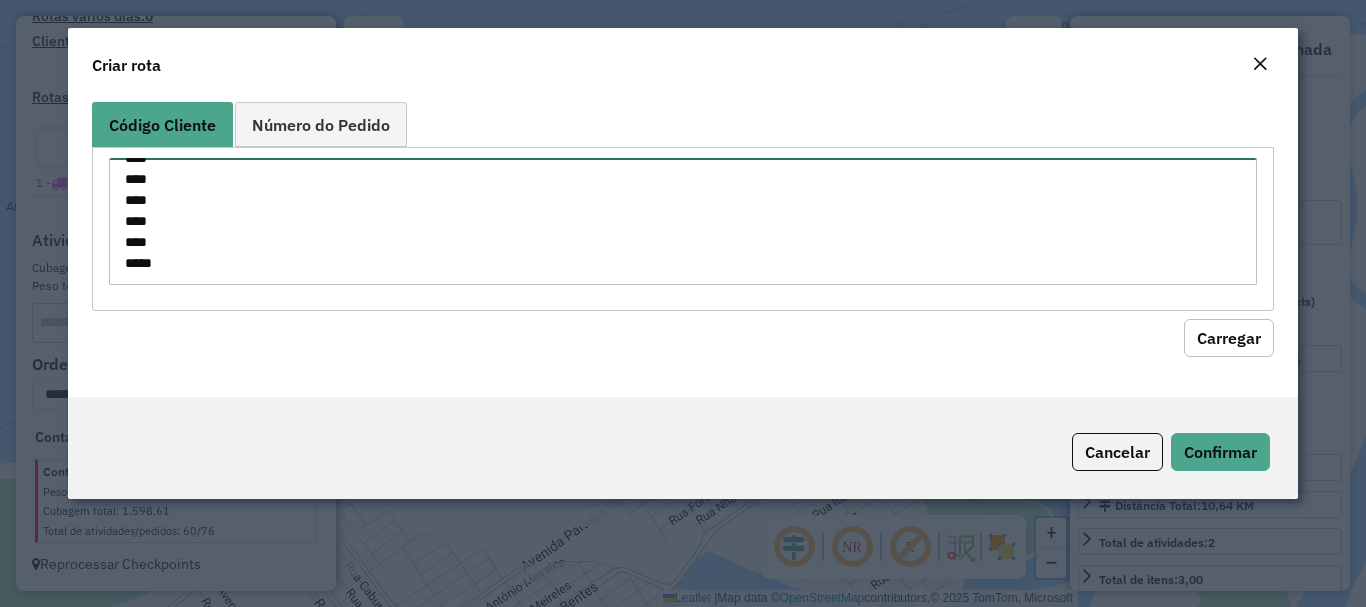 type on "****
****
****
****
****
****" 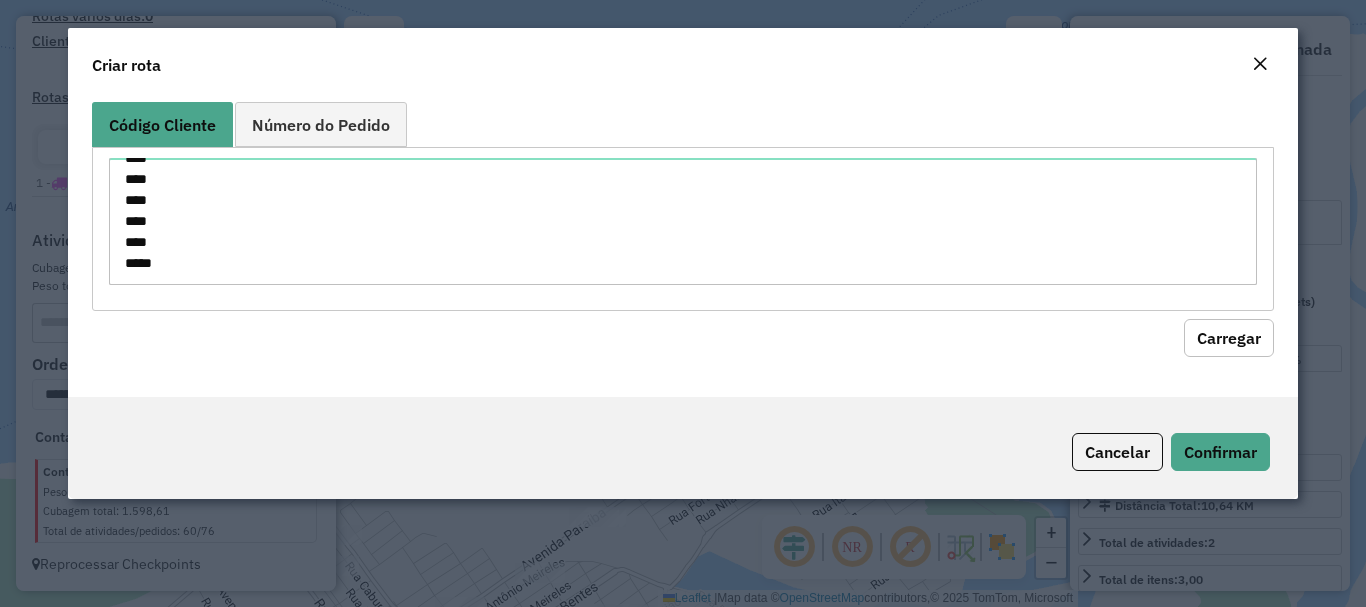 click on "Carregar" 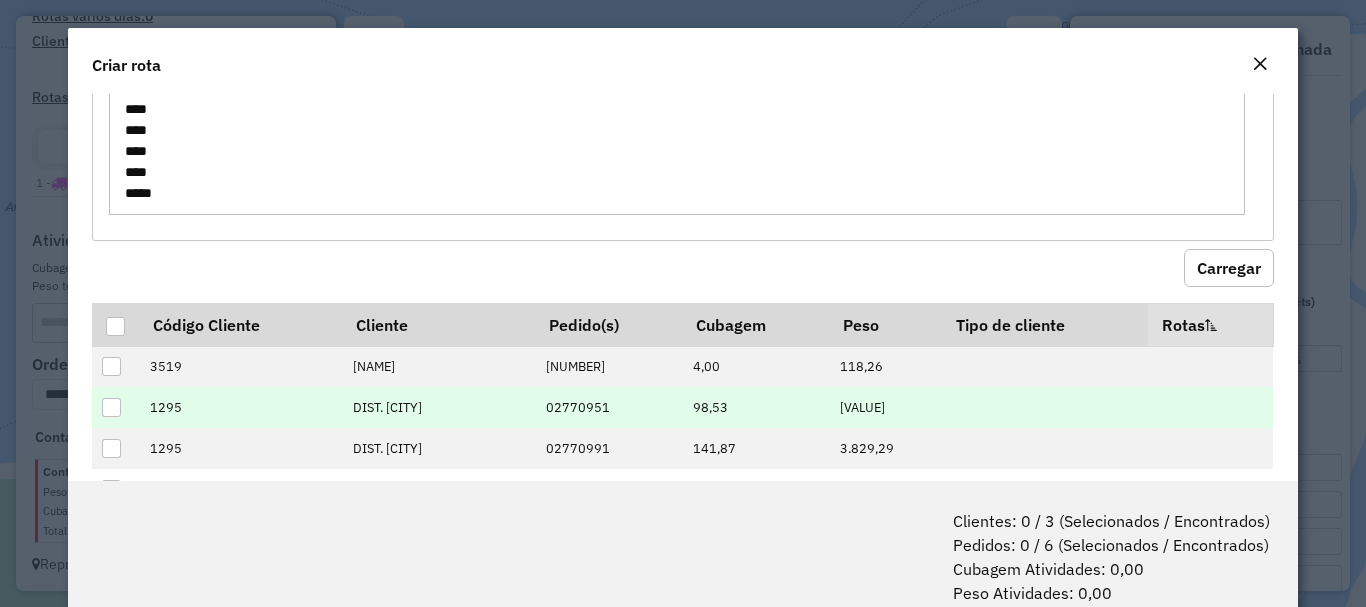 scroll, scrollTop: 100, scrollLeft: 0, axis: vertical 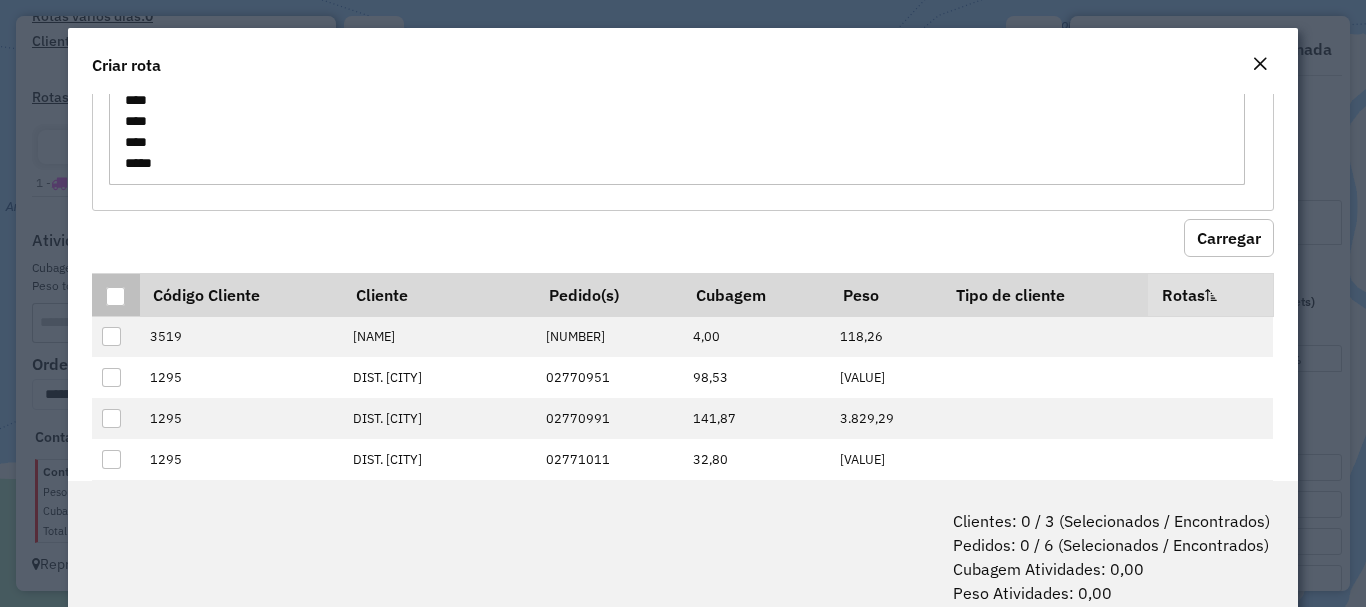 click at bounding box center [115, 296] 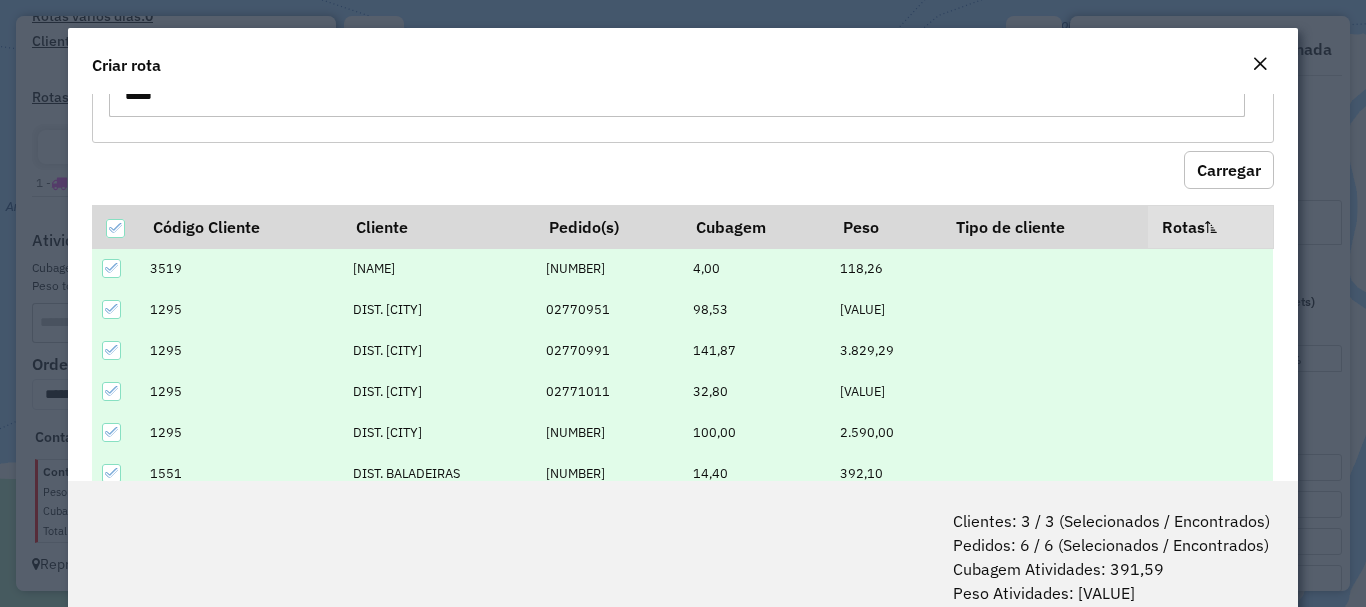 scroll, scrollTop: 220, scrollLeft: 0, axis: vertical 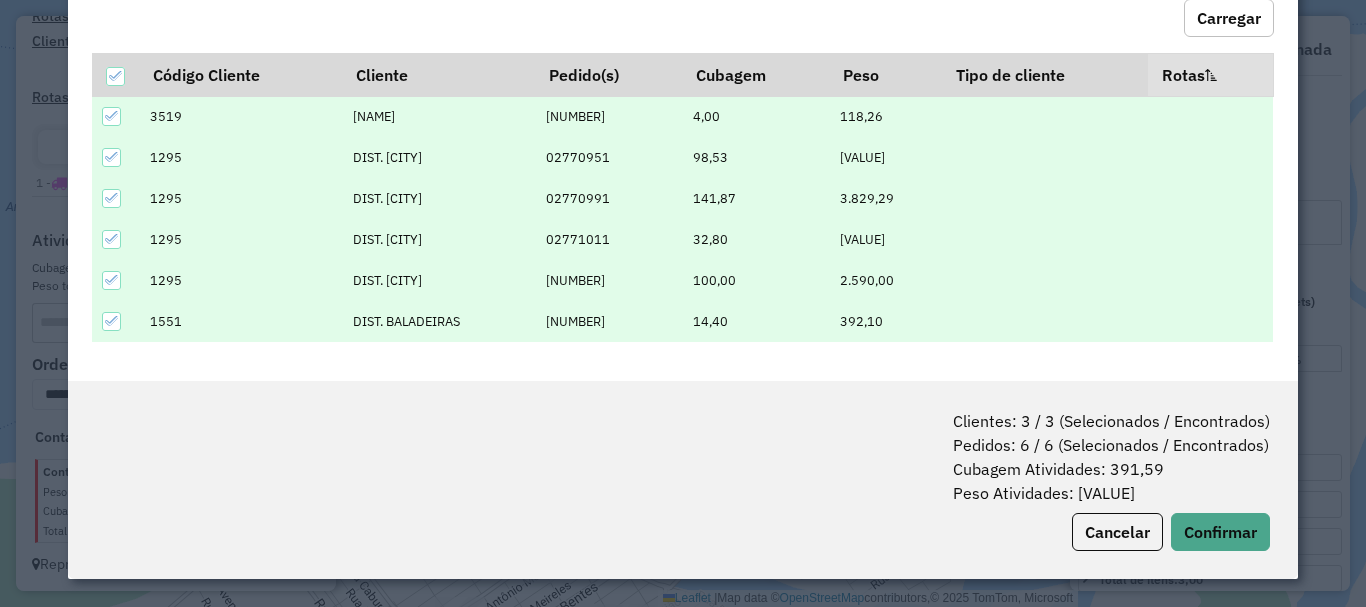 click 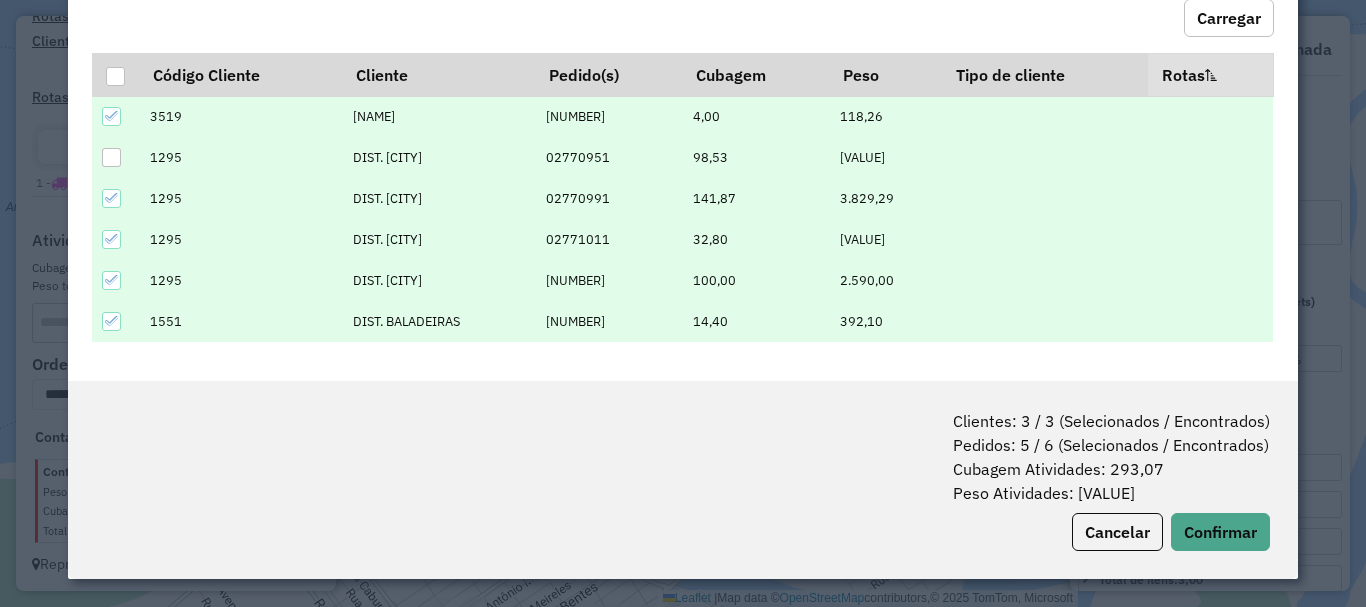 click at bounding box center [111, 157] 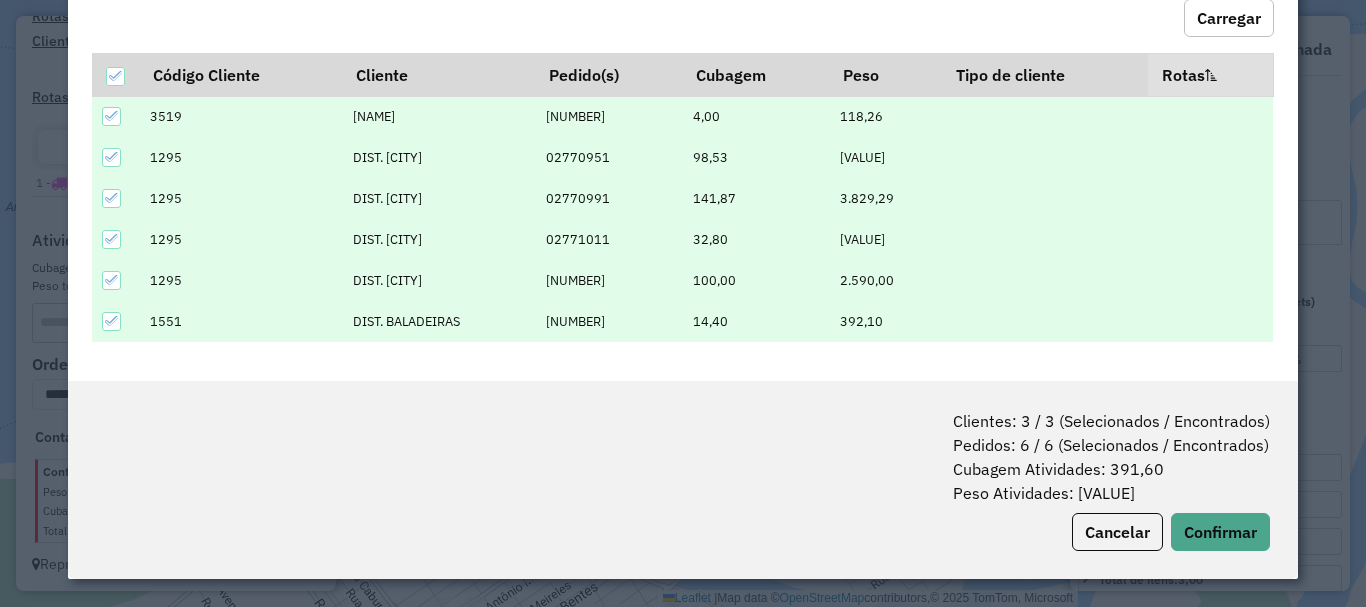 click 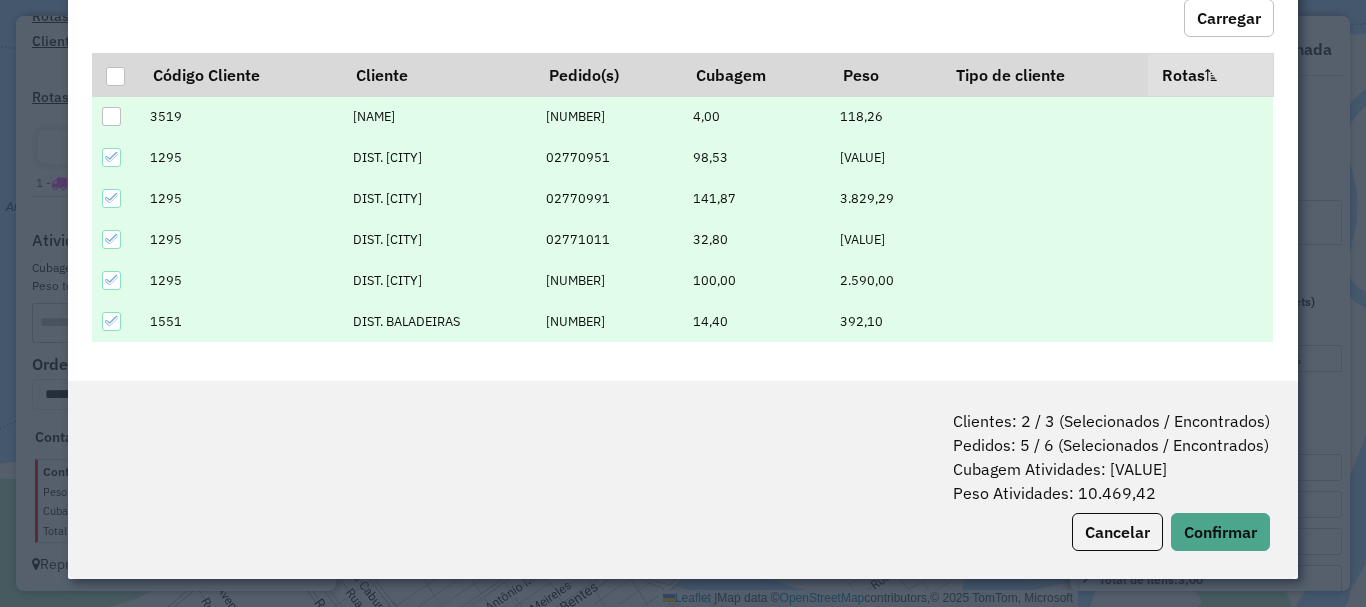 click 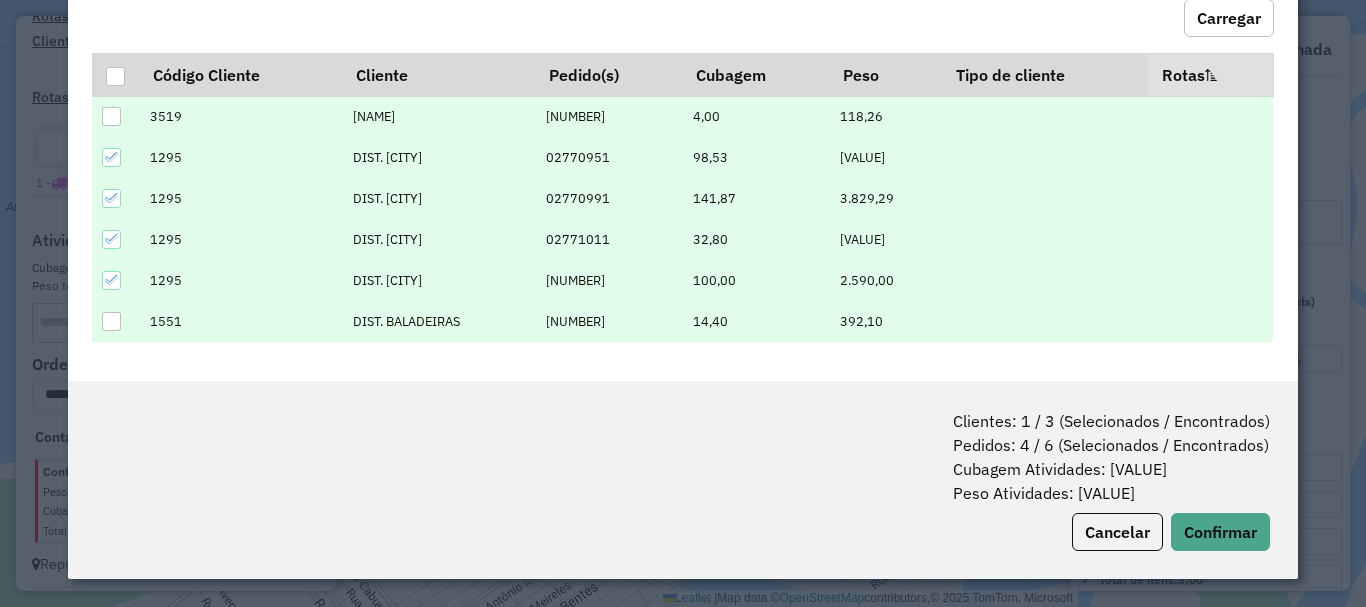 click at bounding box center (111, 321) 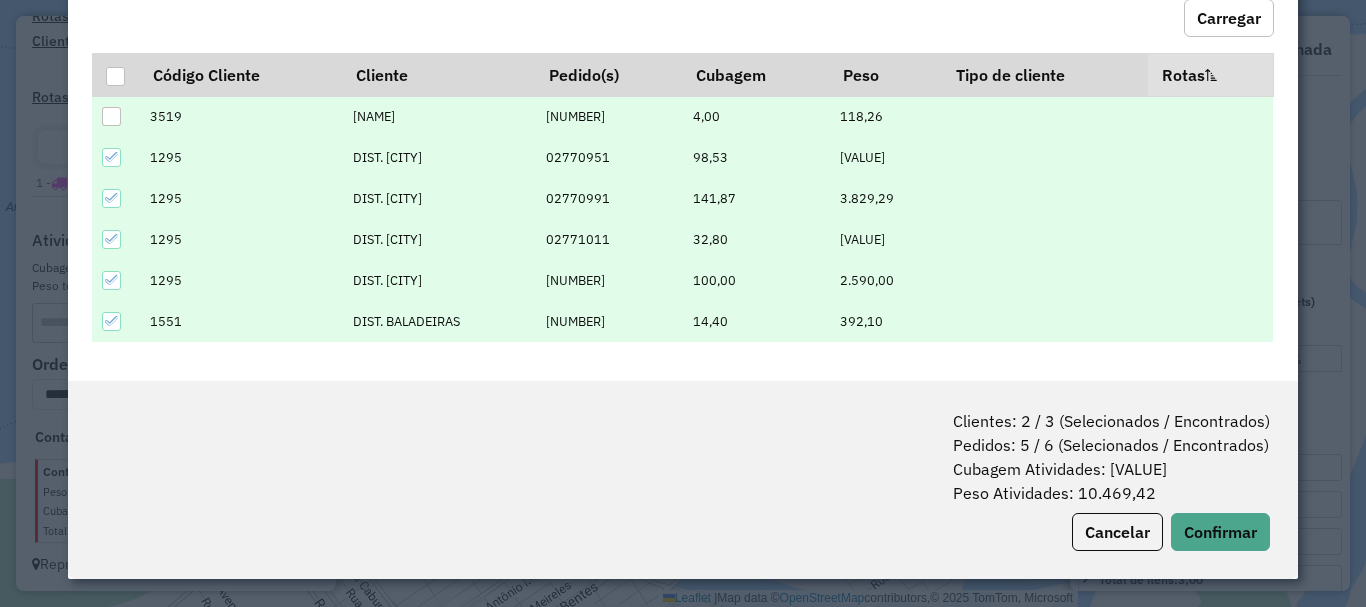 click at bounding box center [115, 116] 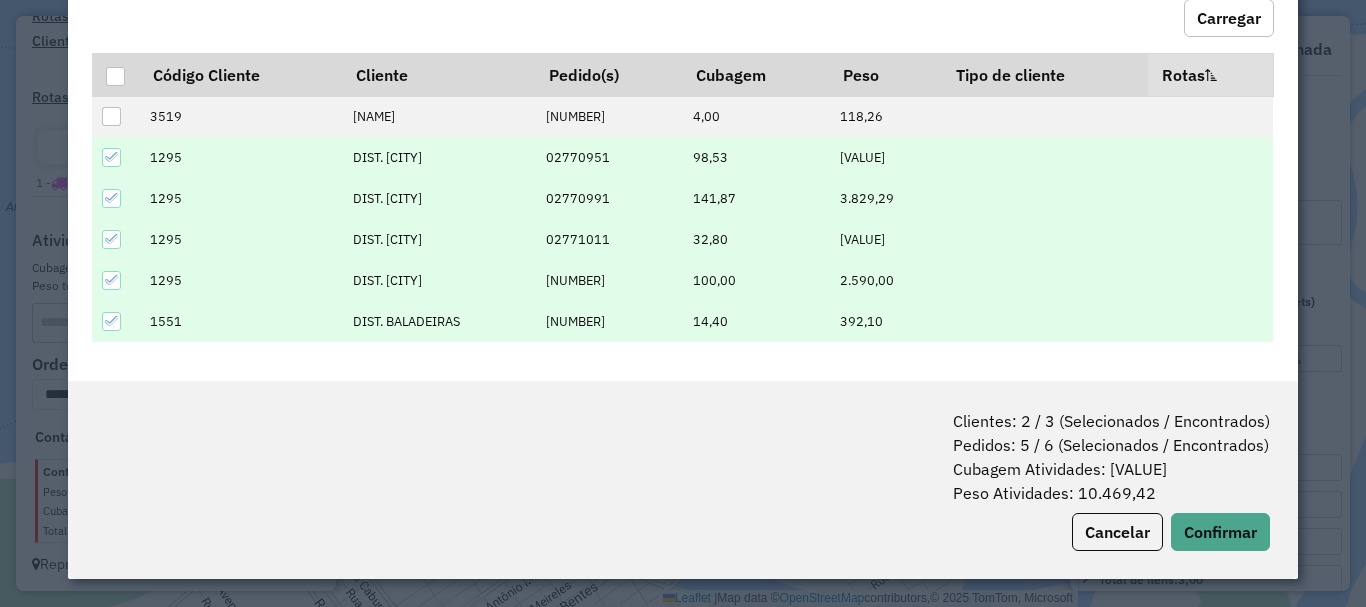 click at bounding box center (111, 116) 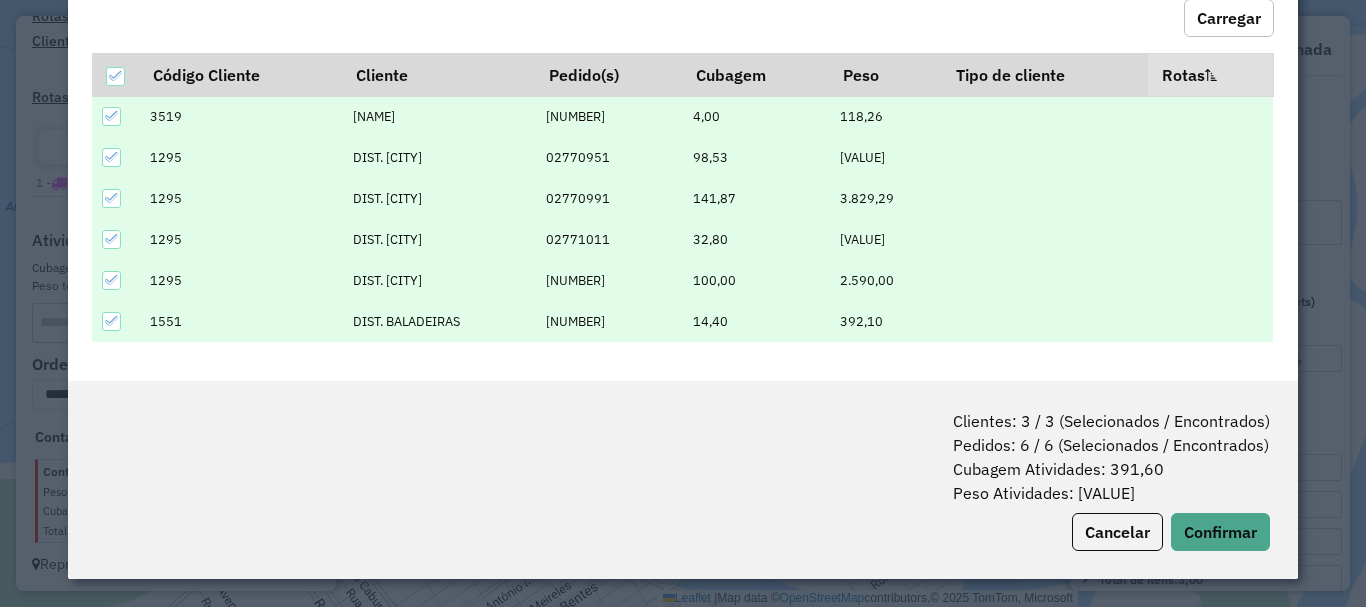 click 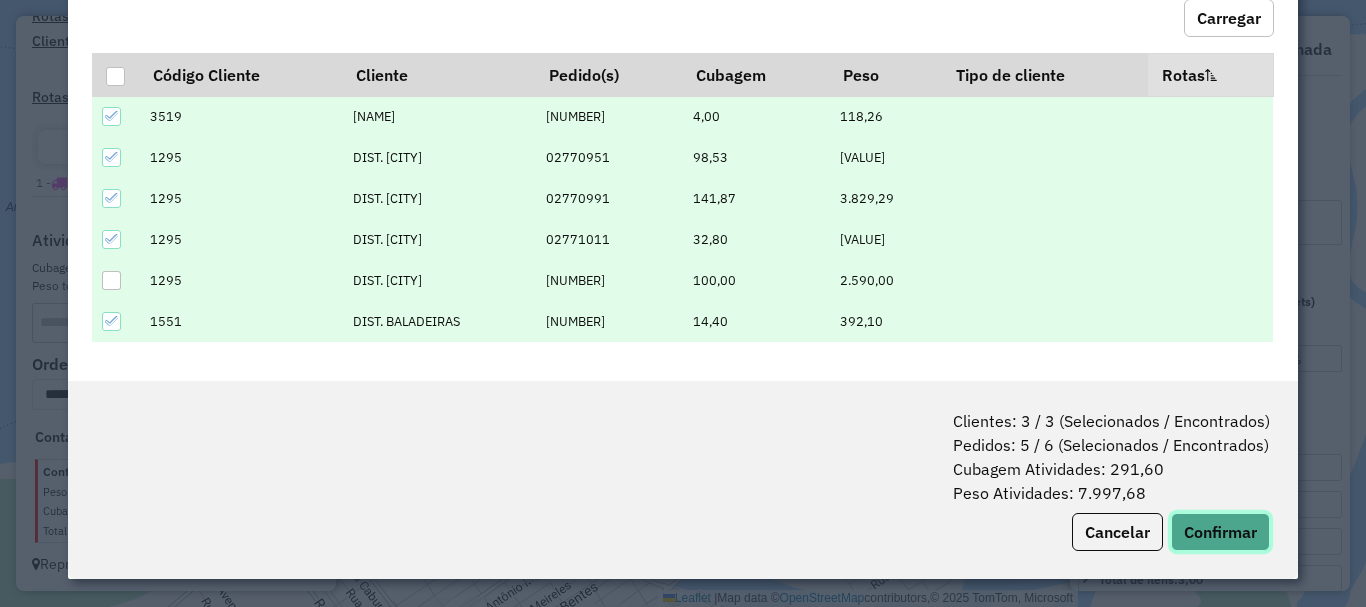 click on "Confirmar" 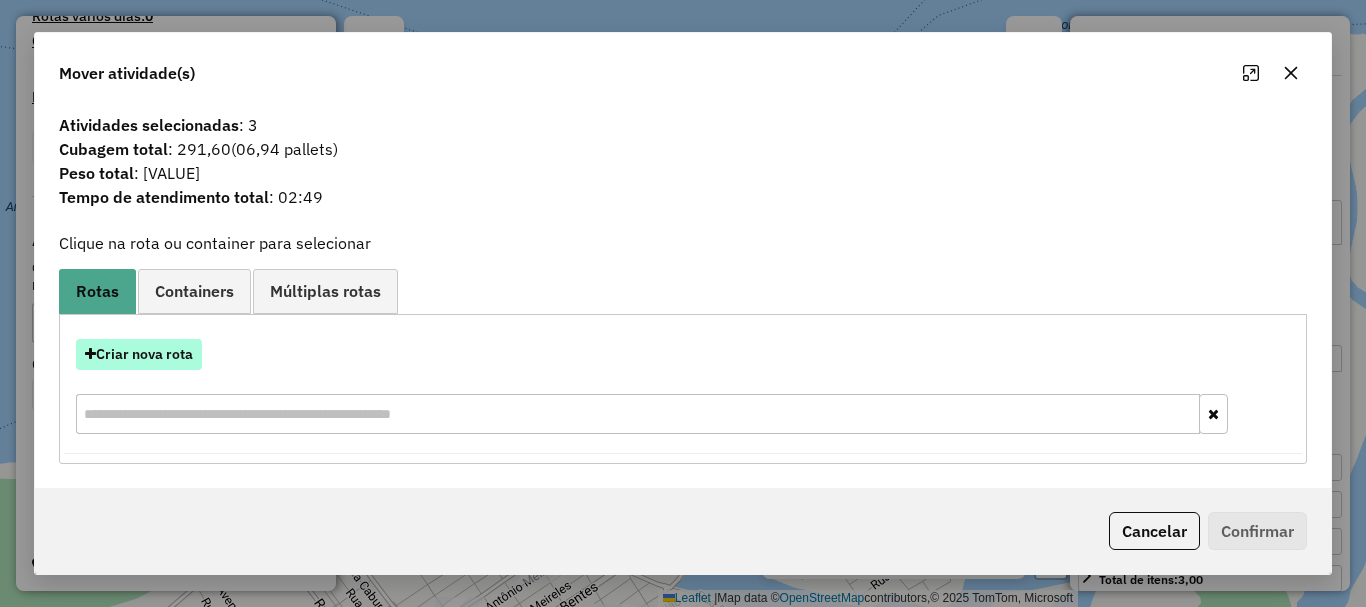 click on "Criar nova rota" at bounding box center (139, 354) 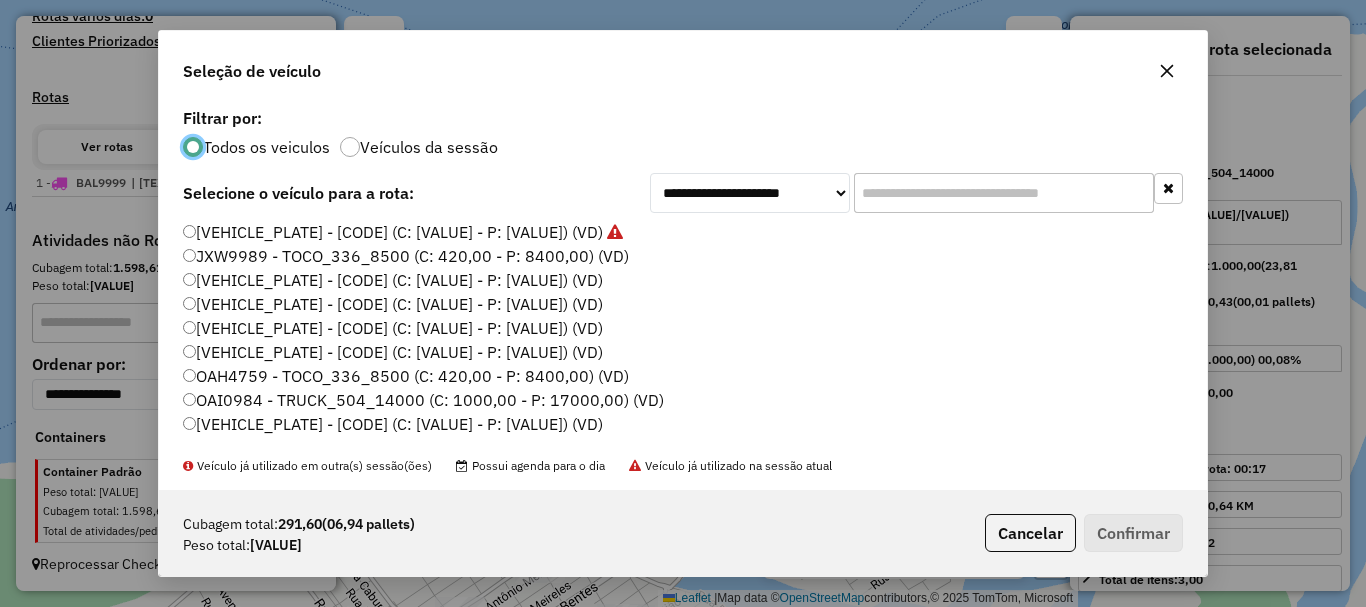 scroll, scrollTop: 11, scrollLeft: 6, axis: both 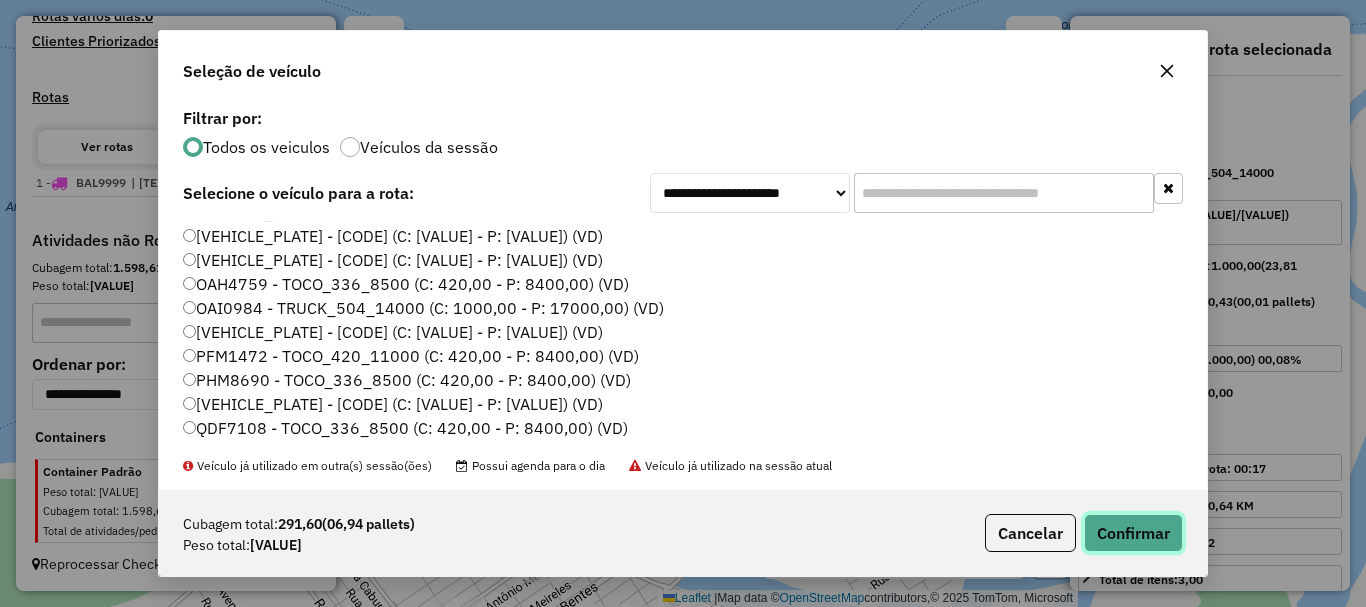 click on "Confirmar" 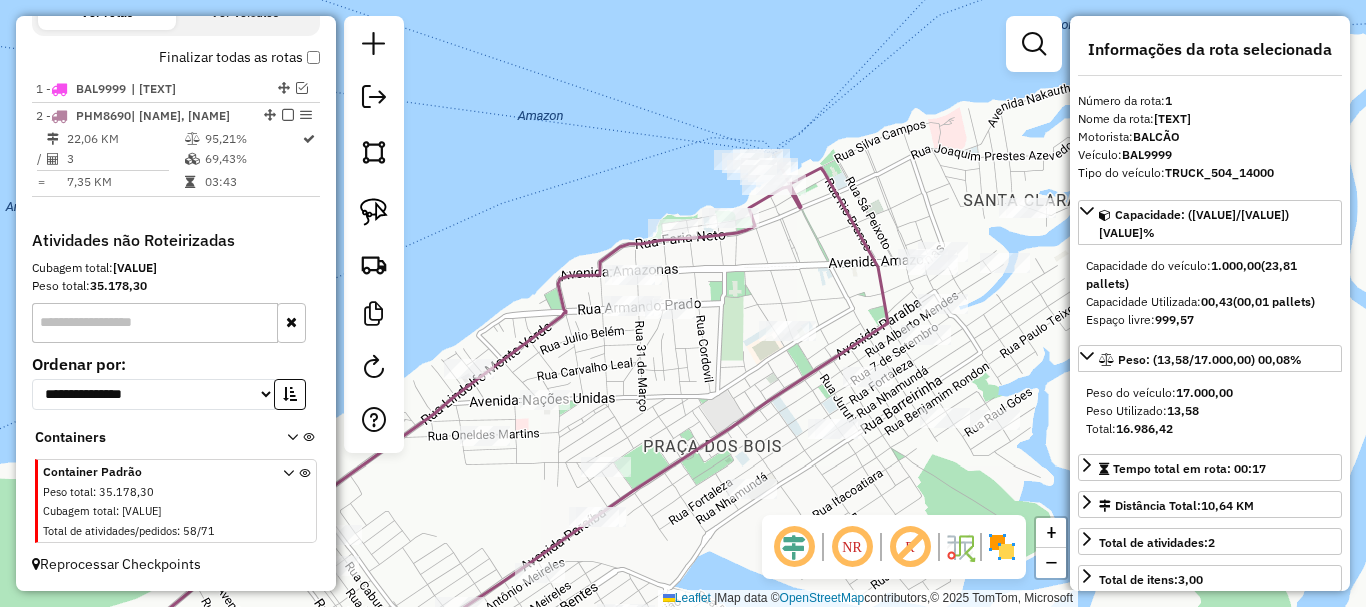 scroll, scrollTop: 732, scrollLeft: 0, axis: vertical 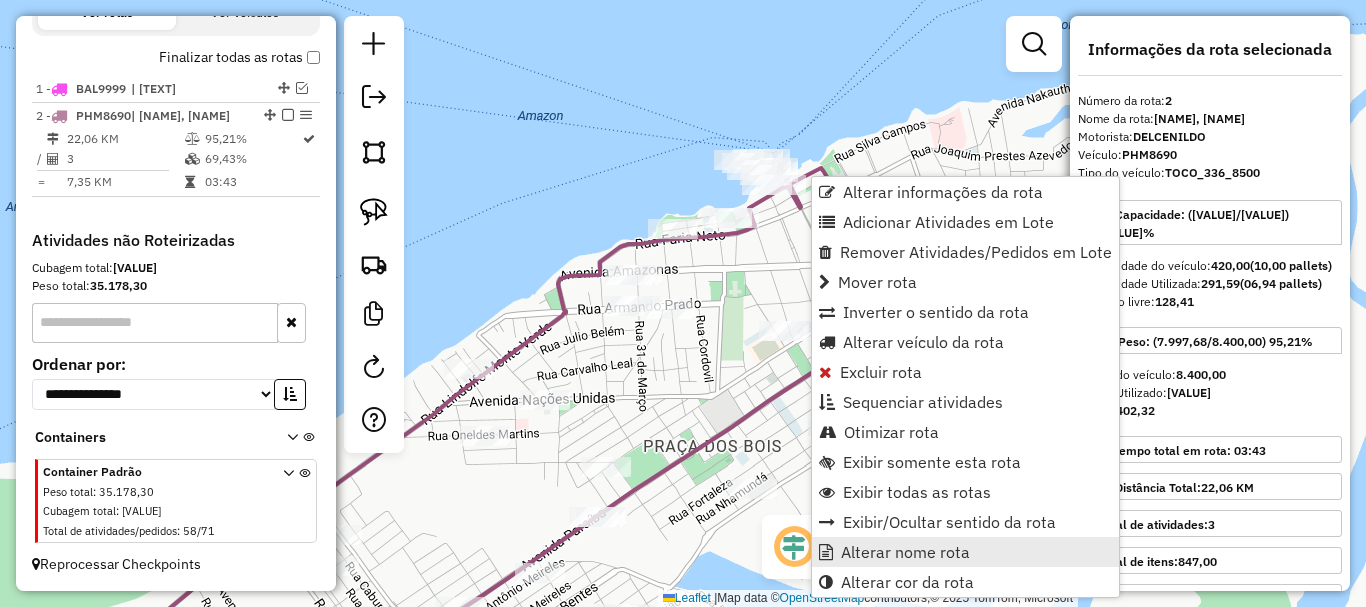 click on "Alterar nome rota" at bounding box center [905, 552] 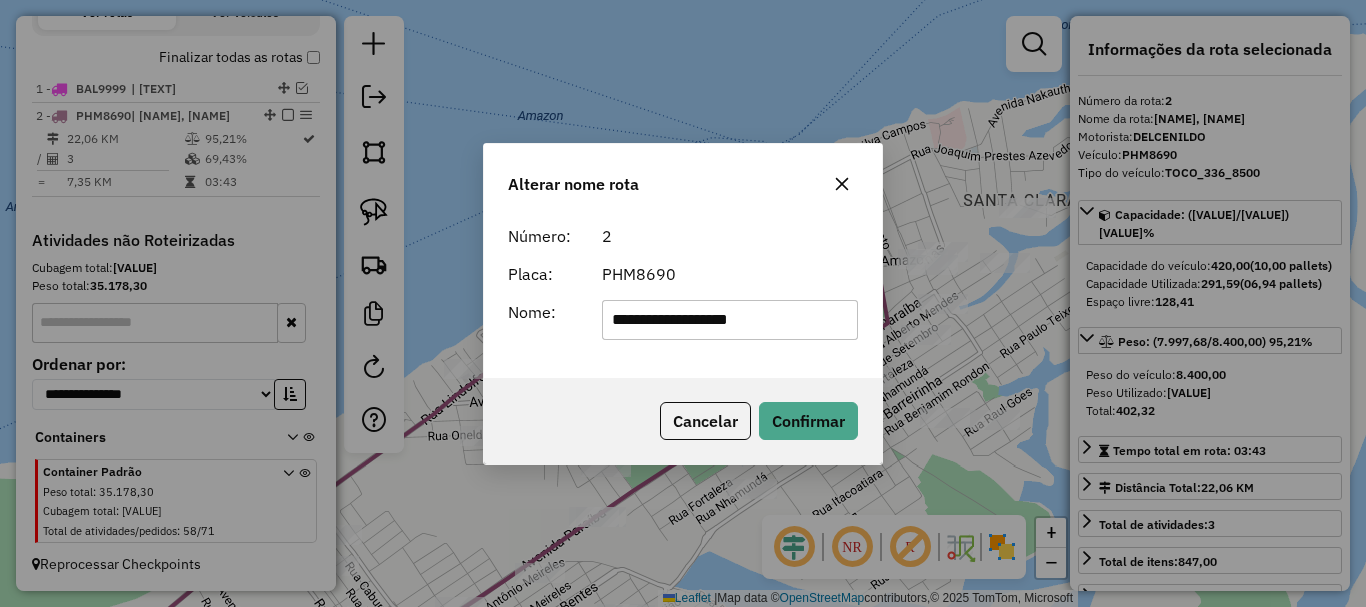 drag, startPoint x: 787, startPoint y: 322, endPoint x: 557, endPoint y: 327, distance: 230.05434 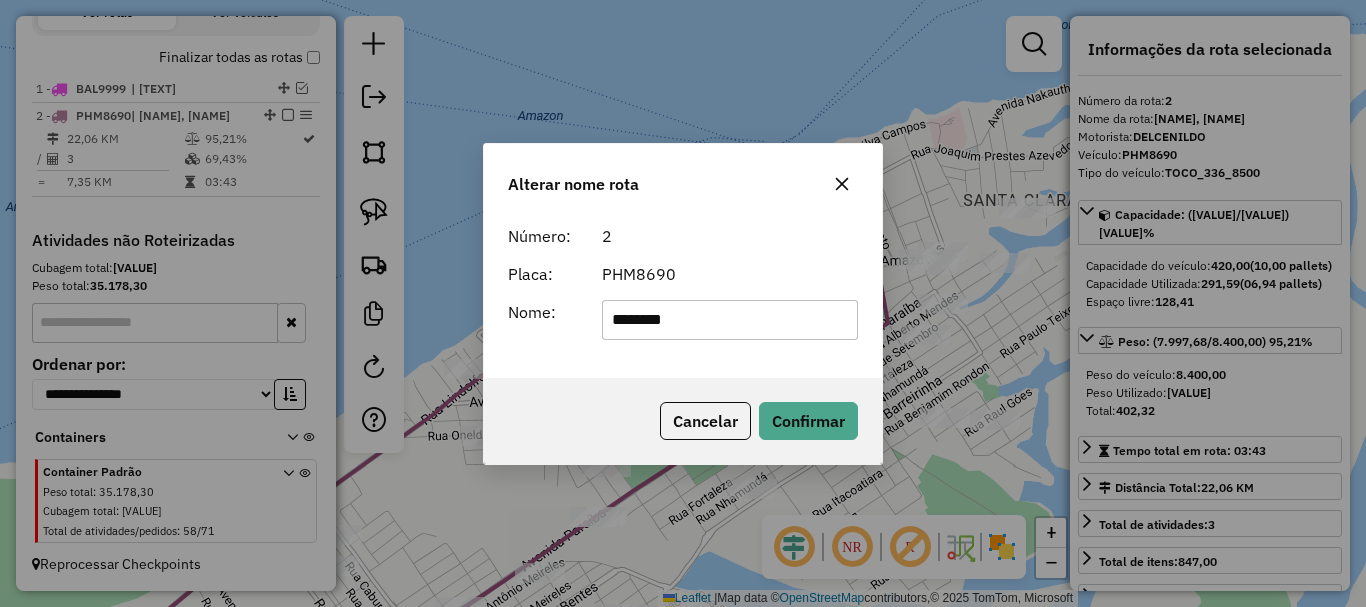 type on "********" 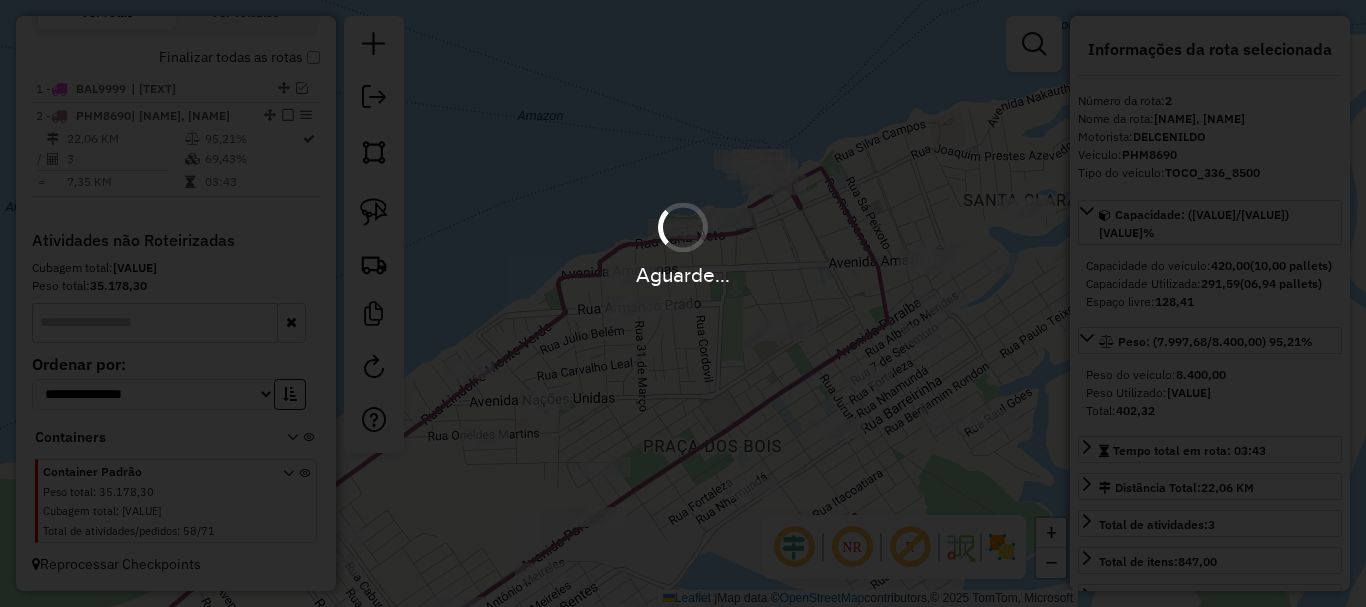 type 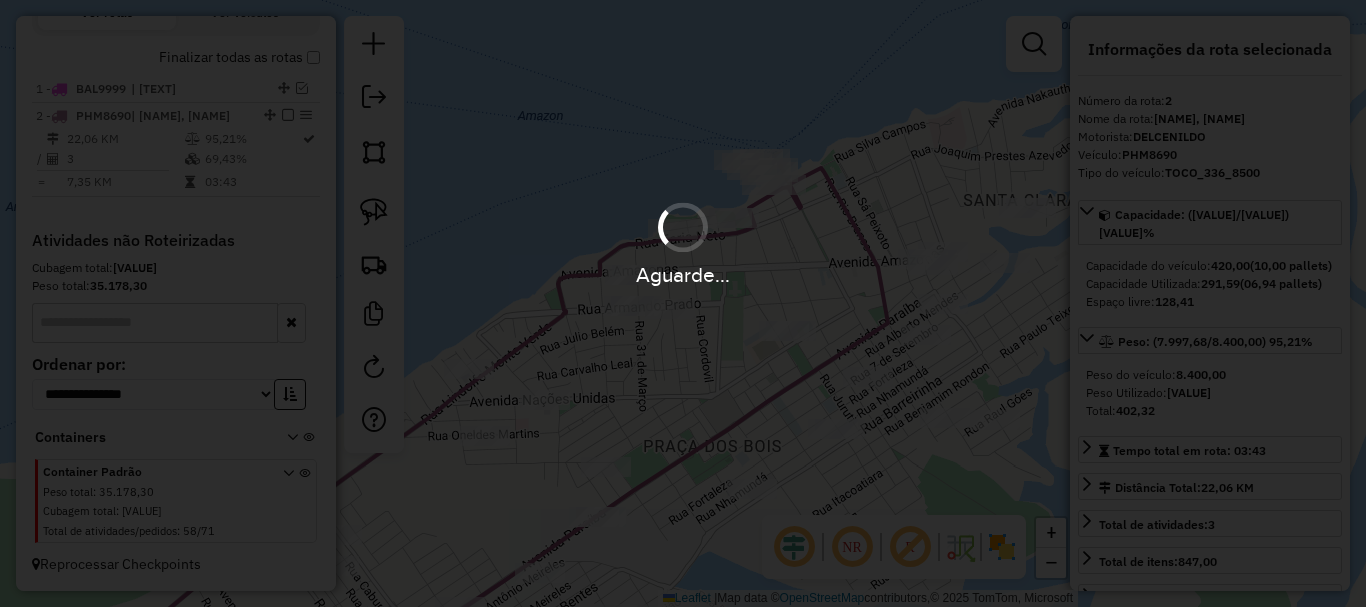 scroll, scrollTop: 714, scrollLeft: 0, axis: vertical 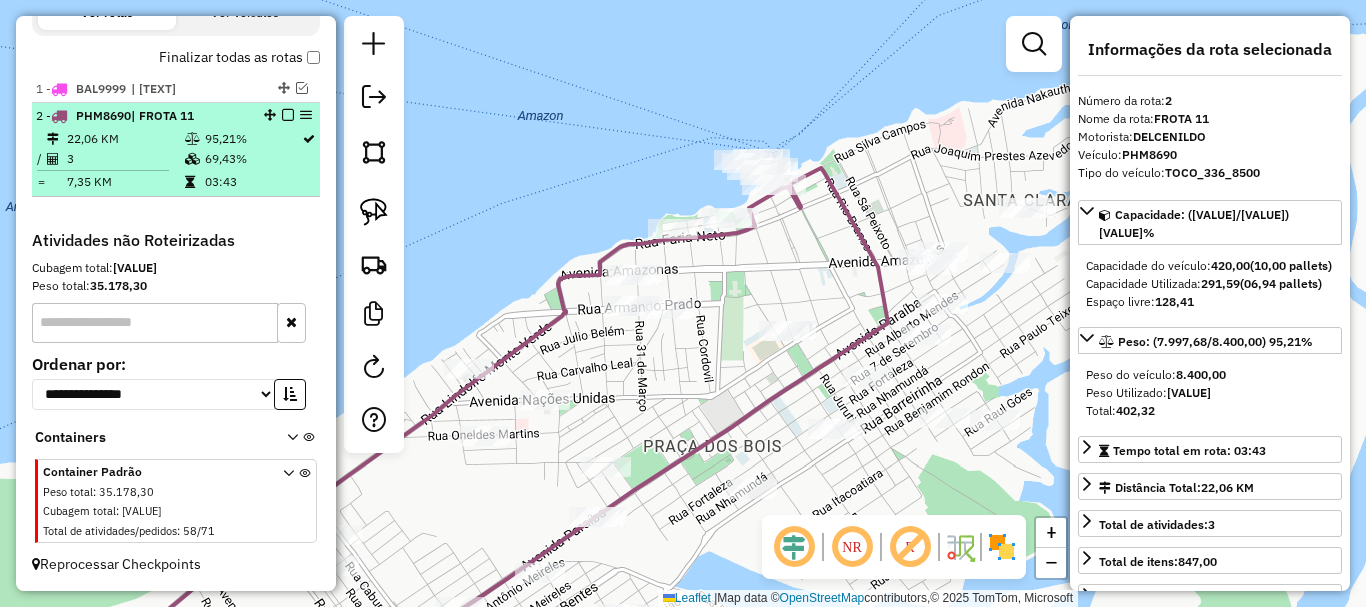click at bounding box center [288, 115] 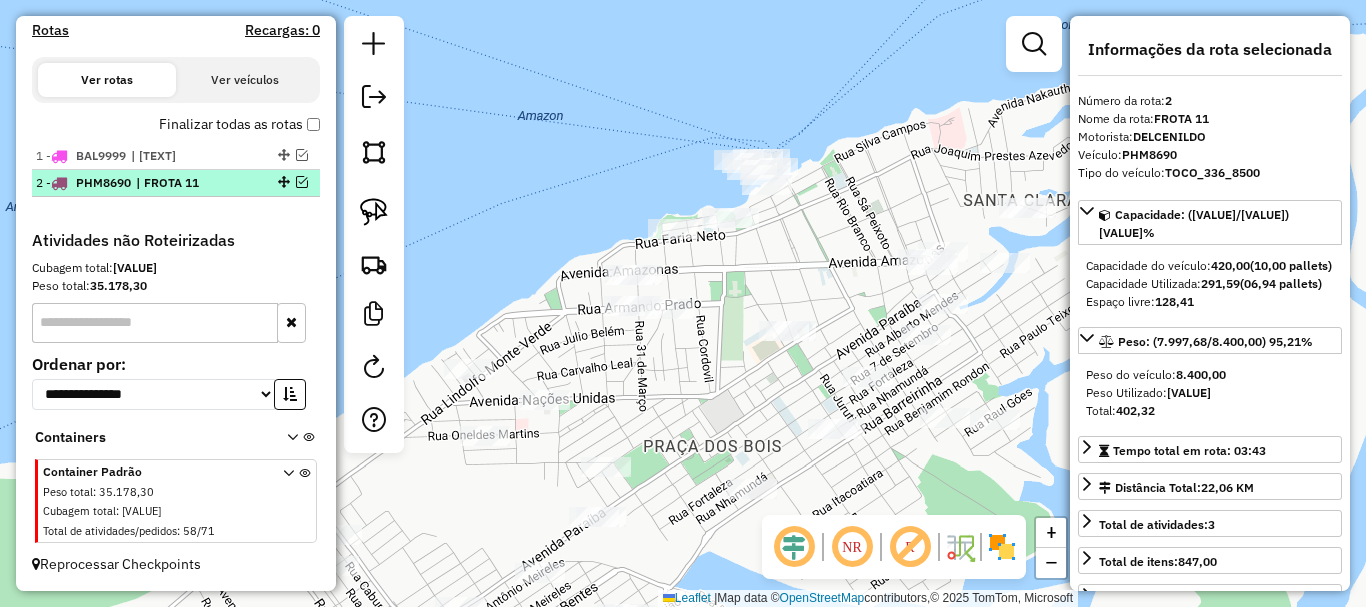 scroll, scrollTop: 647, scrollLeft: 0, axis: vertical 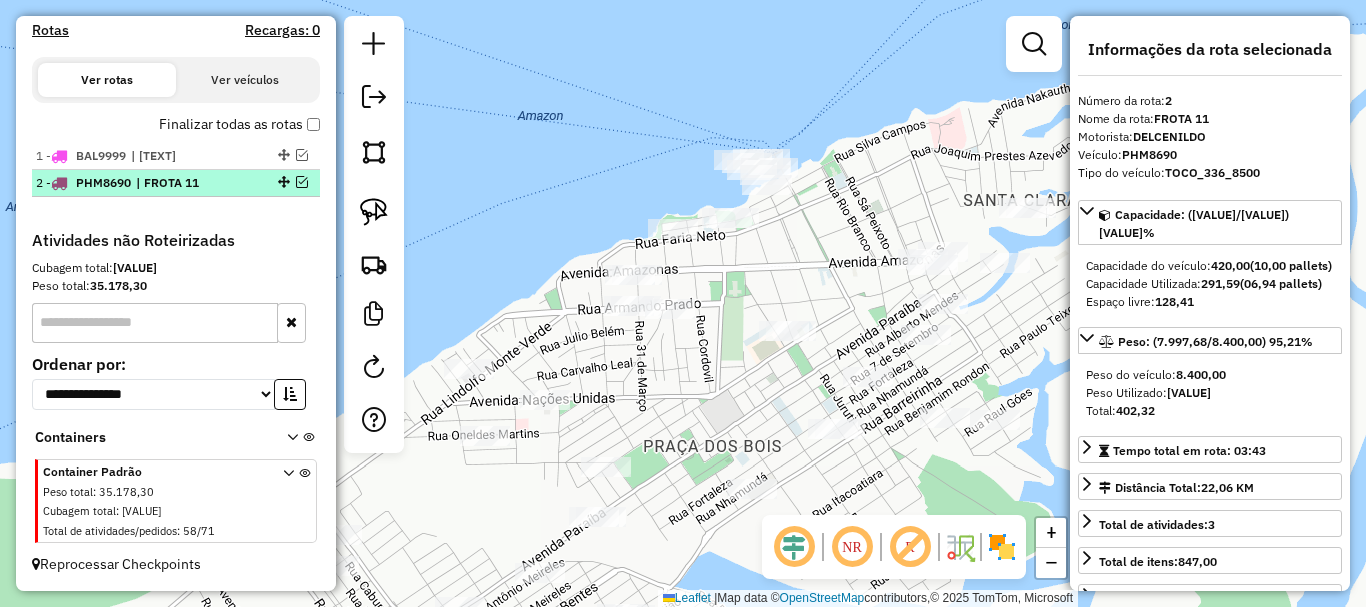 click at bounding box center [302, 182] 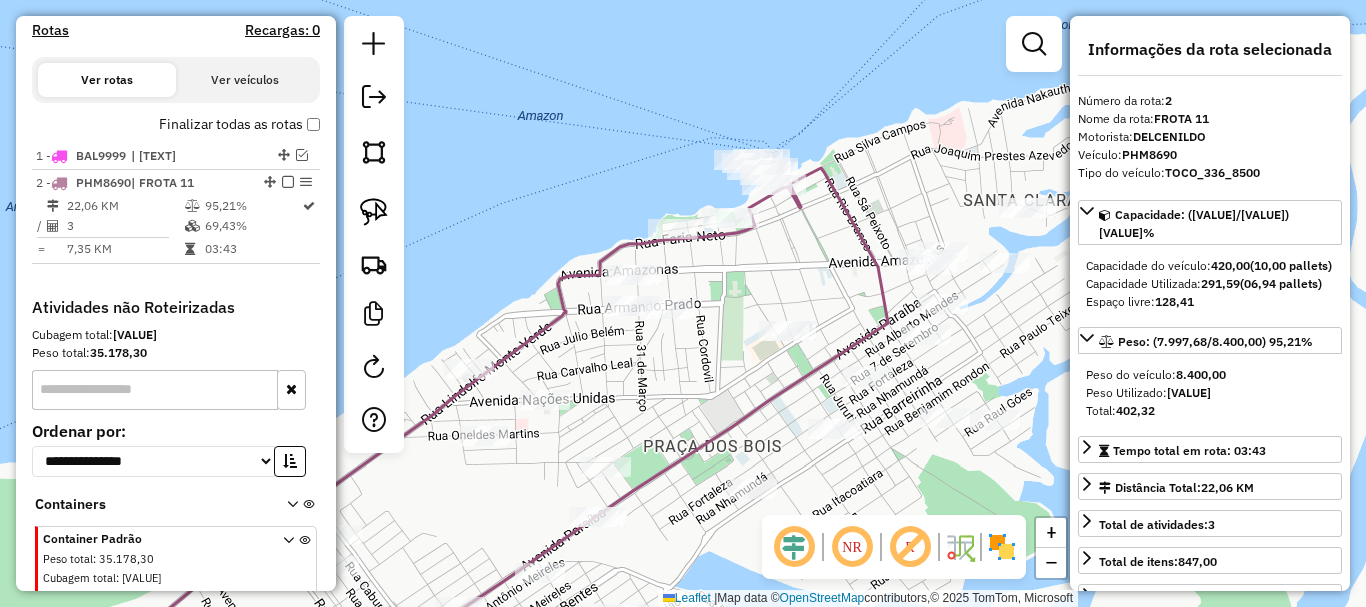 scroll, scrollTop: 714, scrollLeft: 0, axis: vertical 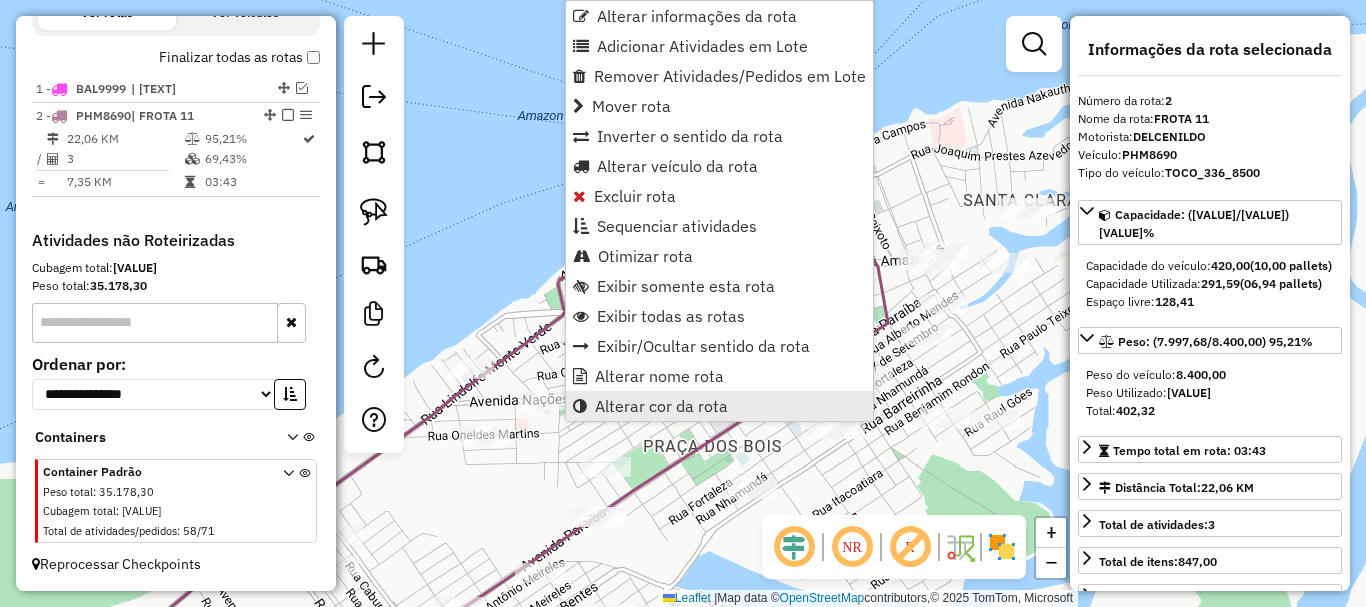 drag, startPoint x: 624, startPoint y: 372, endPoint x: 639, endPoint y: 399, distance: 30.88689 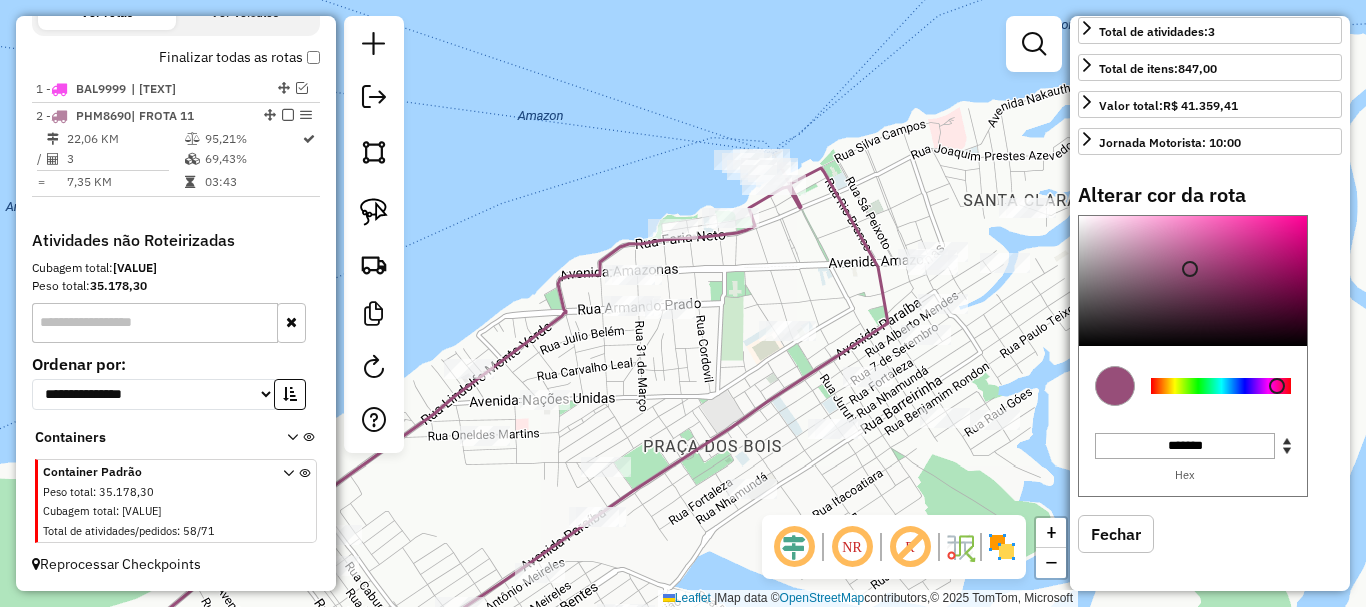 scroll, scrollTop: 500, scrollLeft: 0, axis: vertical 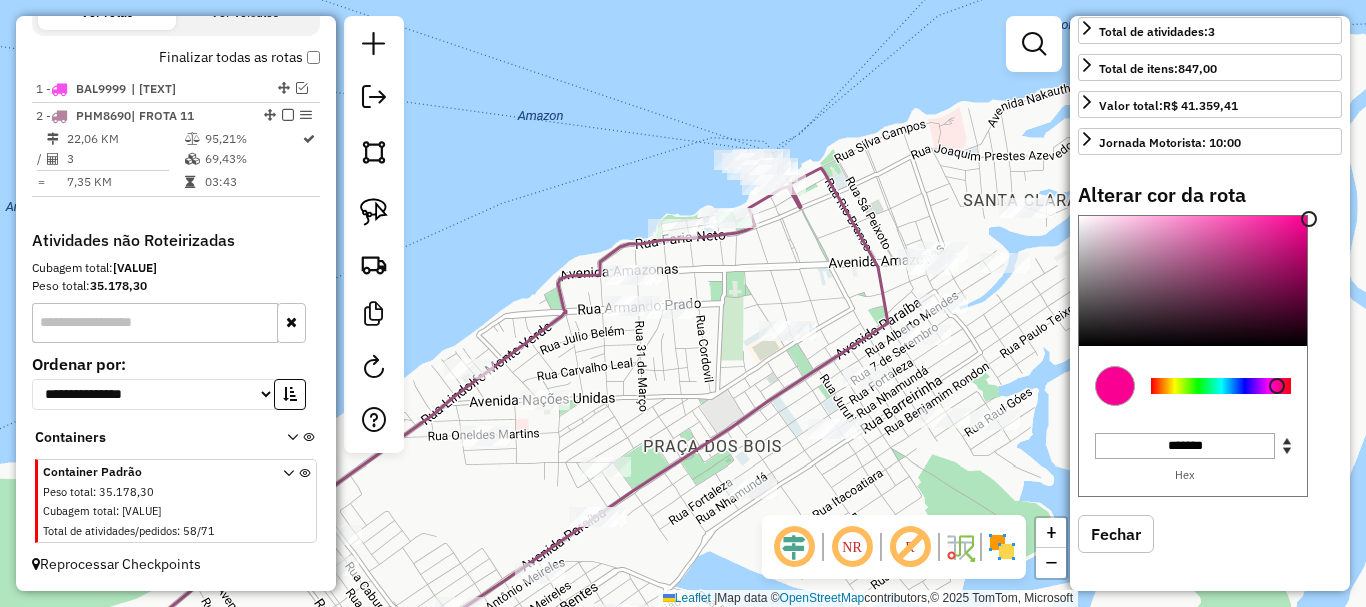 drag, startPoint x: 1192, startPoint y: 270, endPoint x: 1314, endPoint y: 230, distance: 128.39003 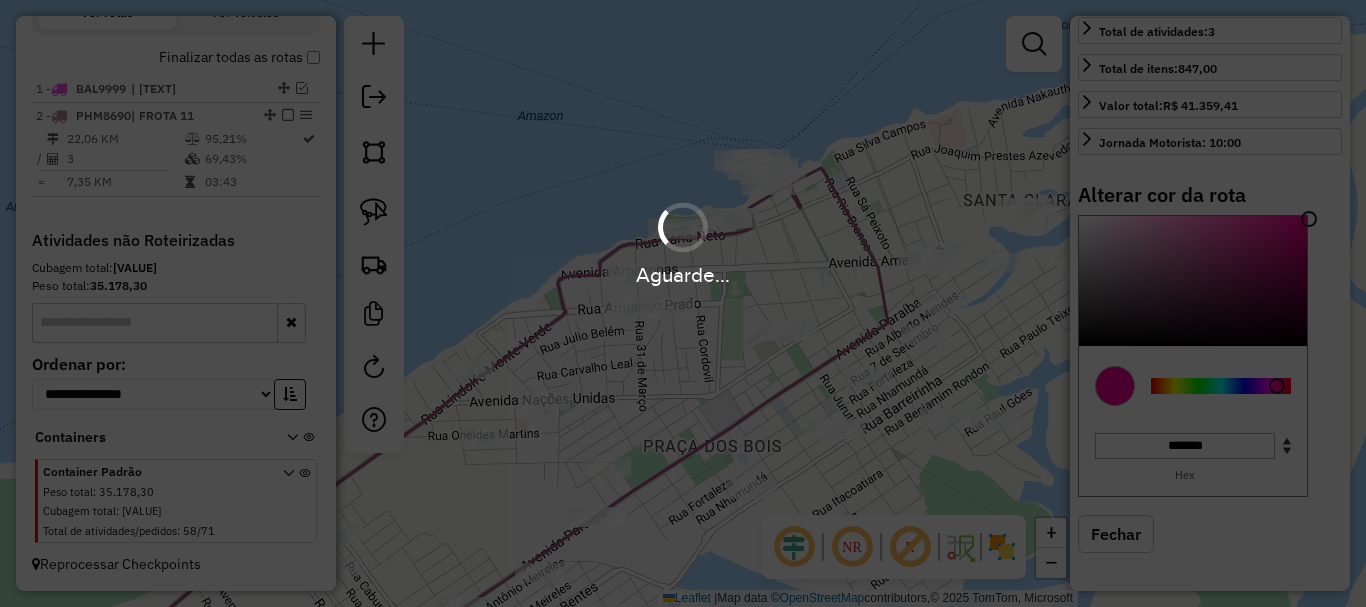 click on "Aguarde..." at bounding box center (683, 303) 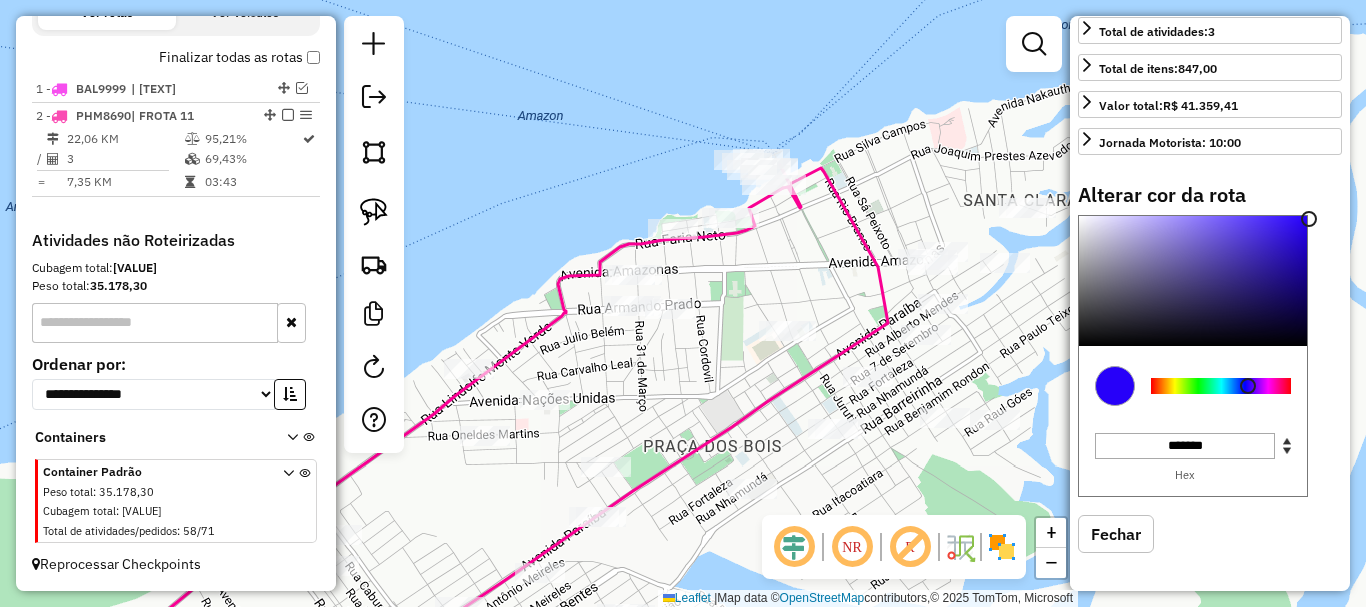 type on "*******" 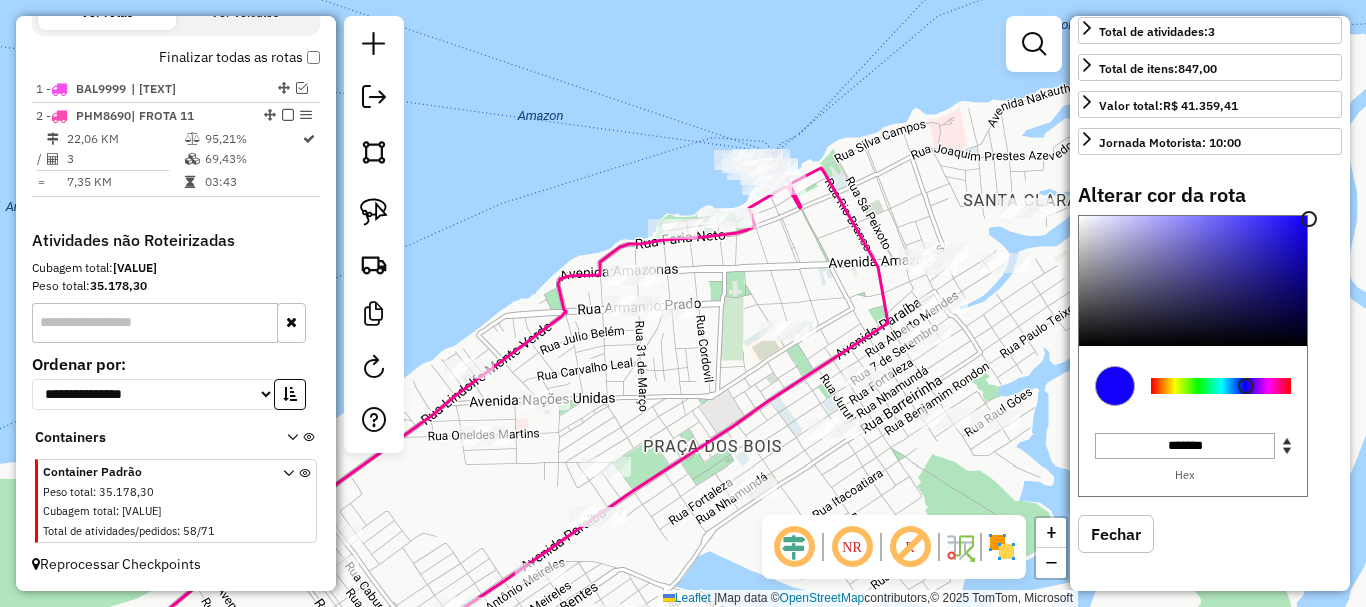 drag, startPoint x: 1273, startPoint y: 398, endPoint x: 1246, endPoint y: 404, distance: 27.658634 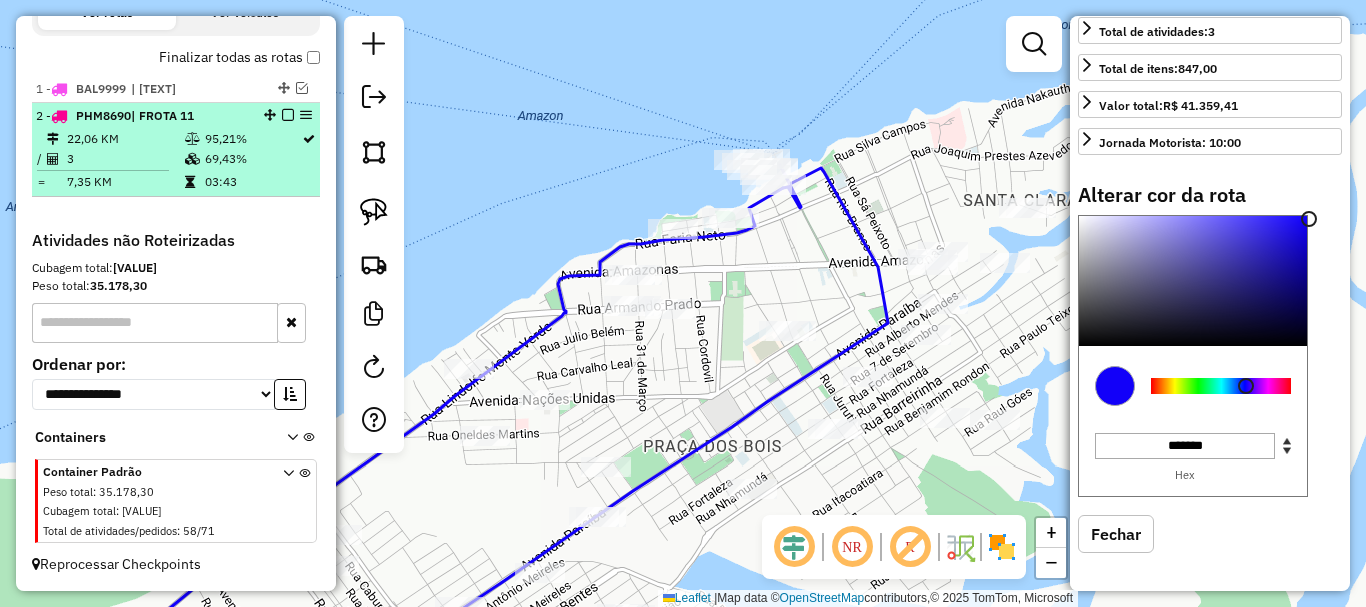 click at bounding box center [288, 115] 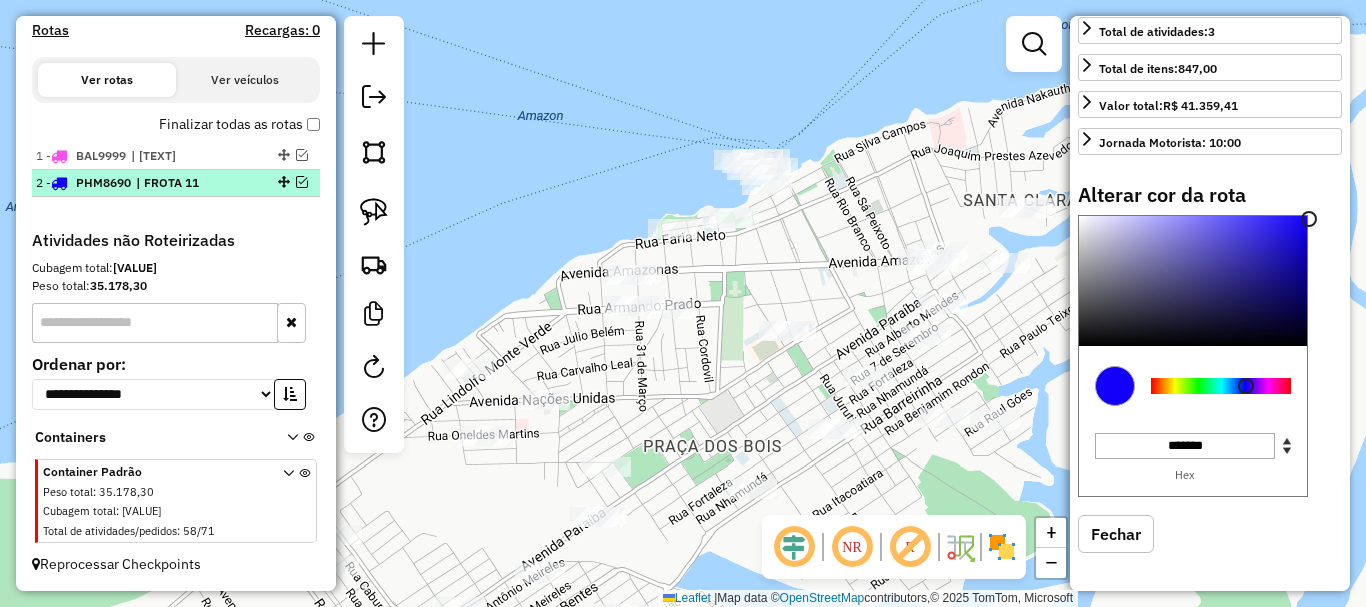 scroll, scrollTop: 647, scrollLeft: 0, axis: vertical 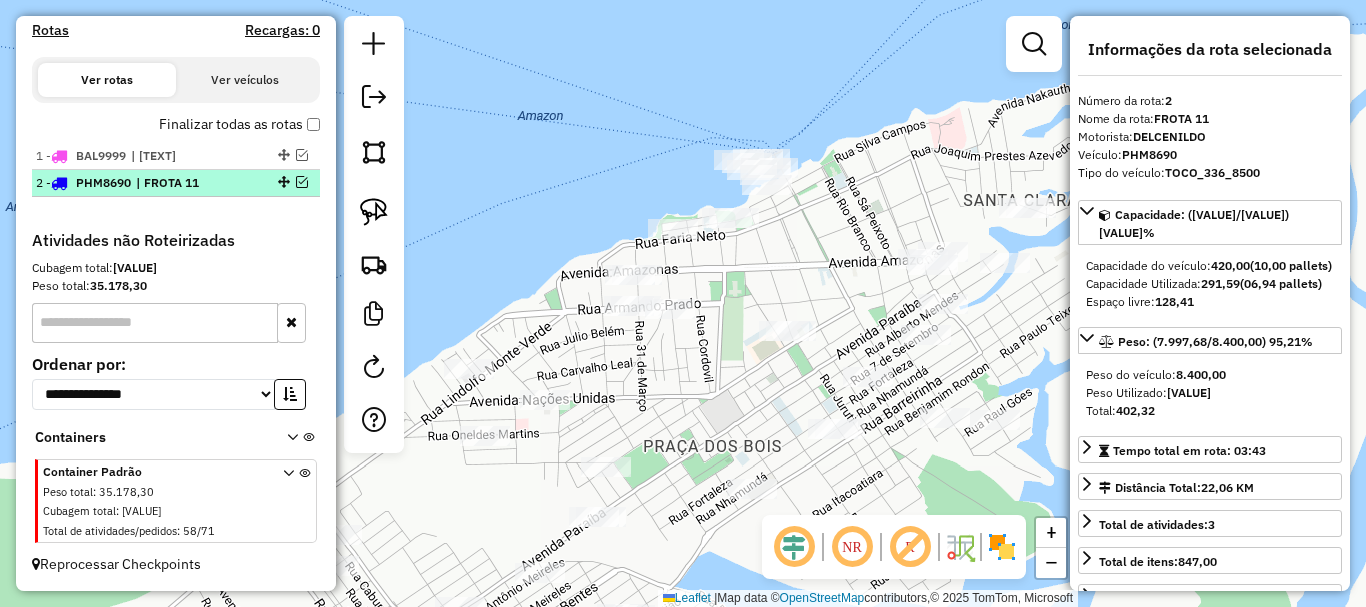 click on "| FROTA 11" at bounding box center (182, 183) 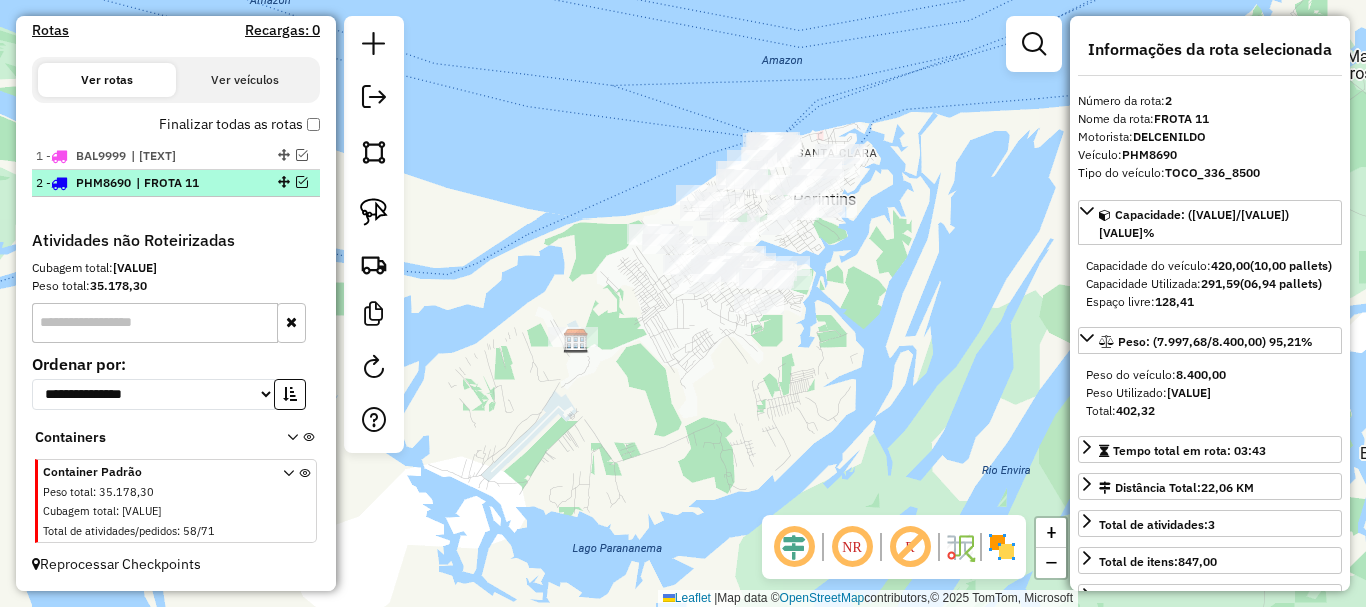click on "| FROTA 11" at bounding box center [182, 183] 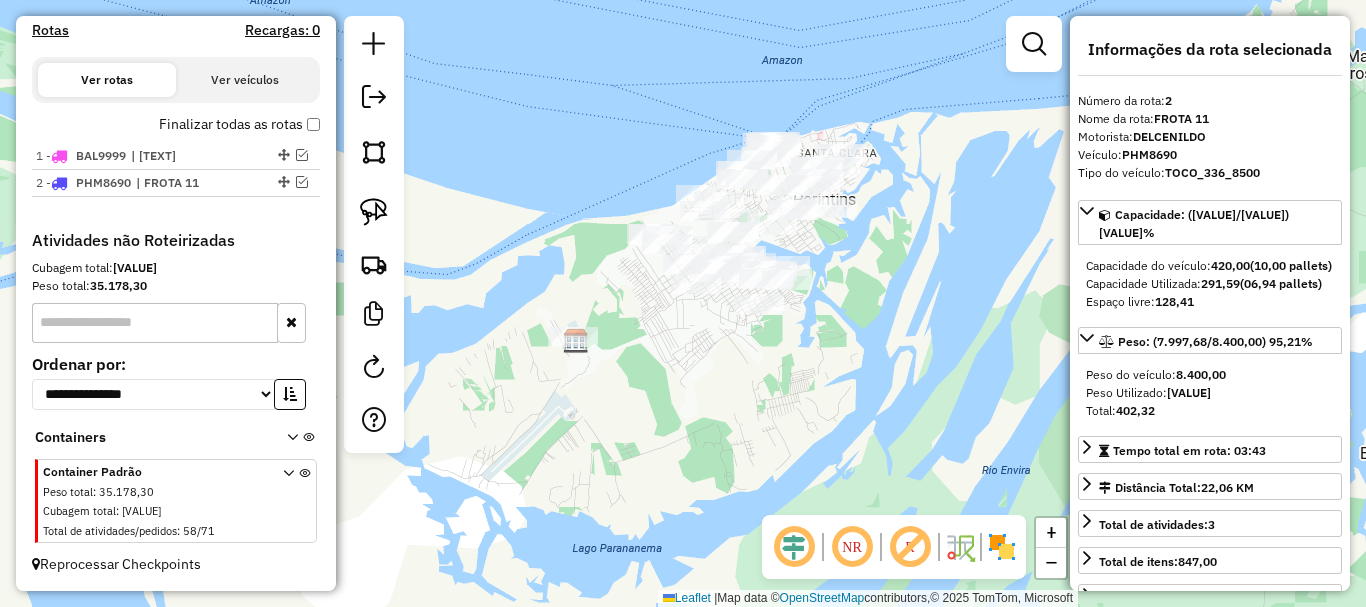 scroll, scrollTop: 714, scrollLeft: 0, axis: vertical 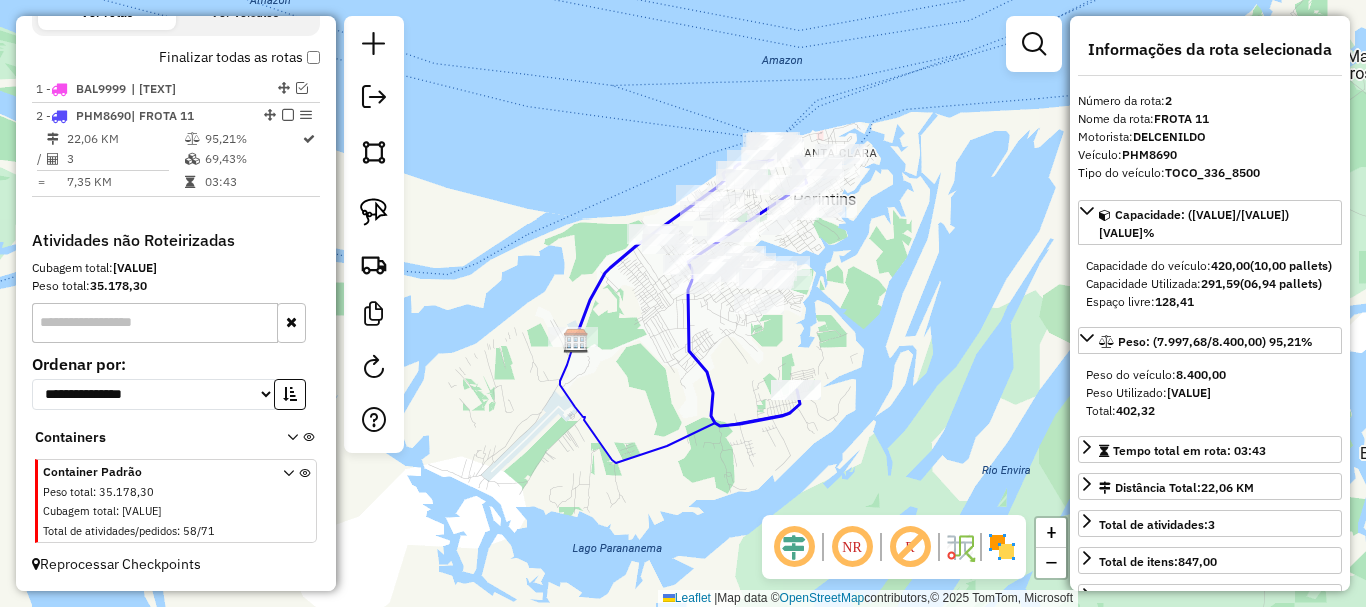 click 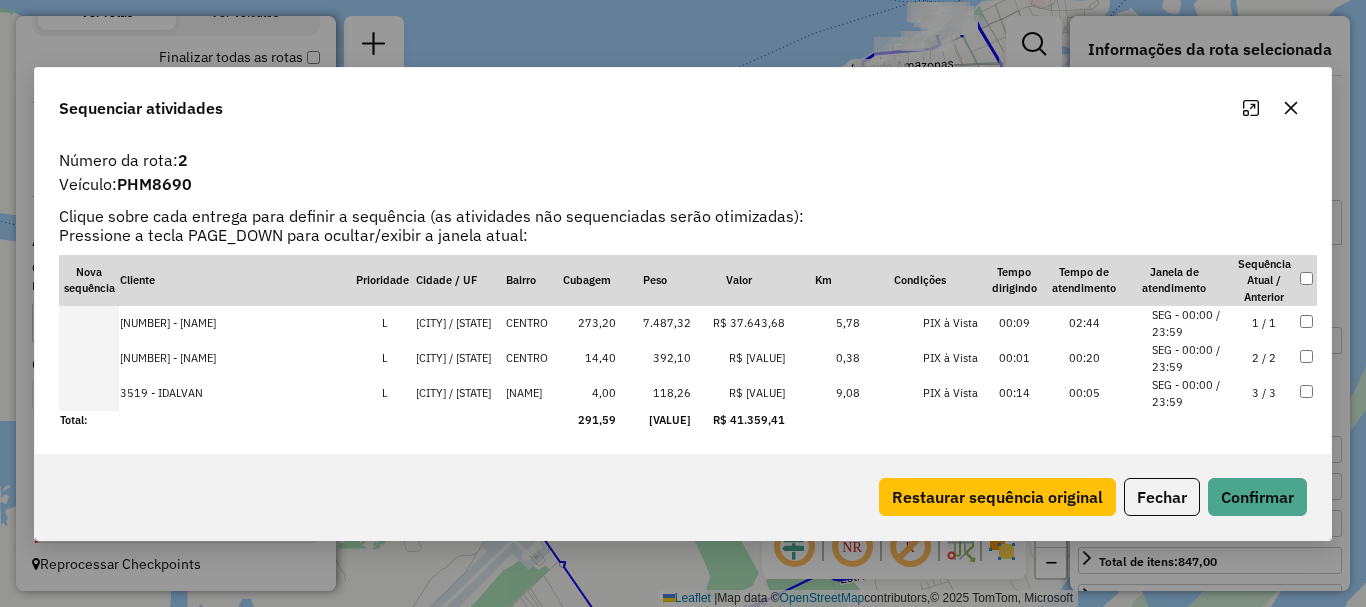 click 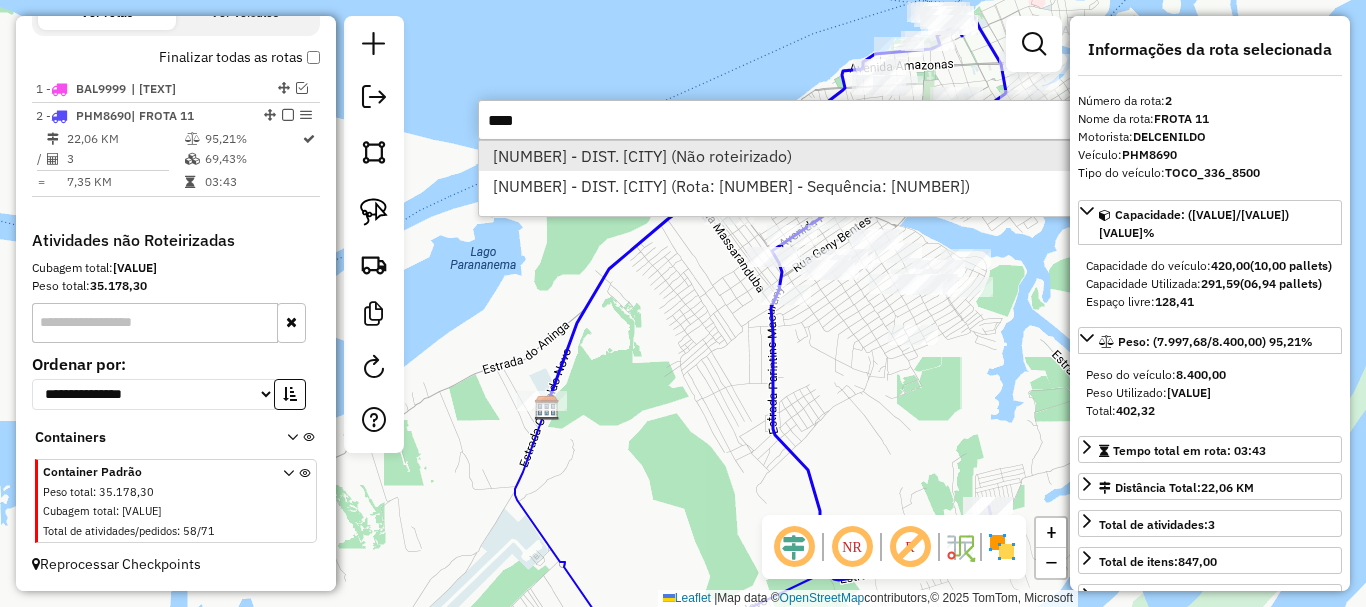 type on "****" 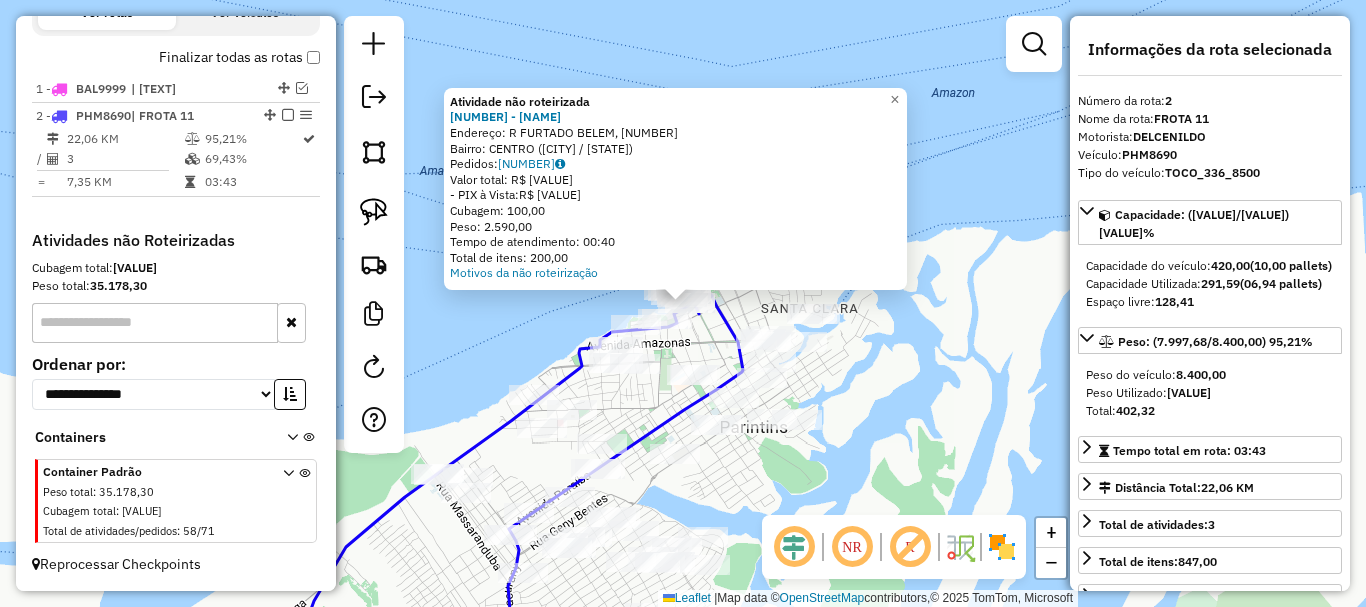 click 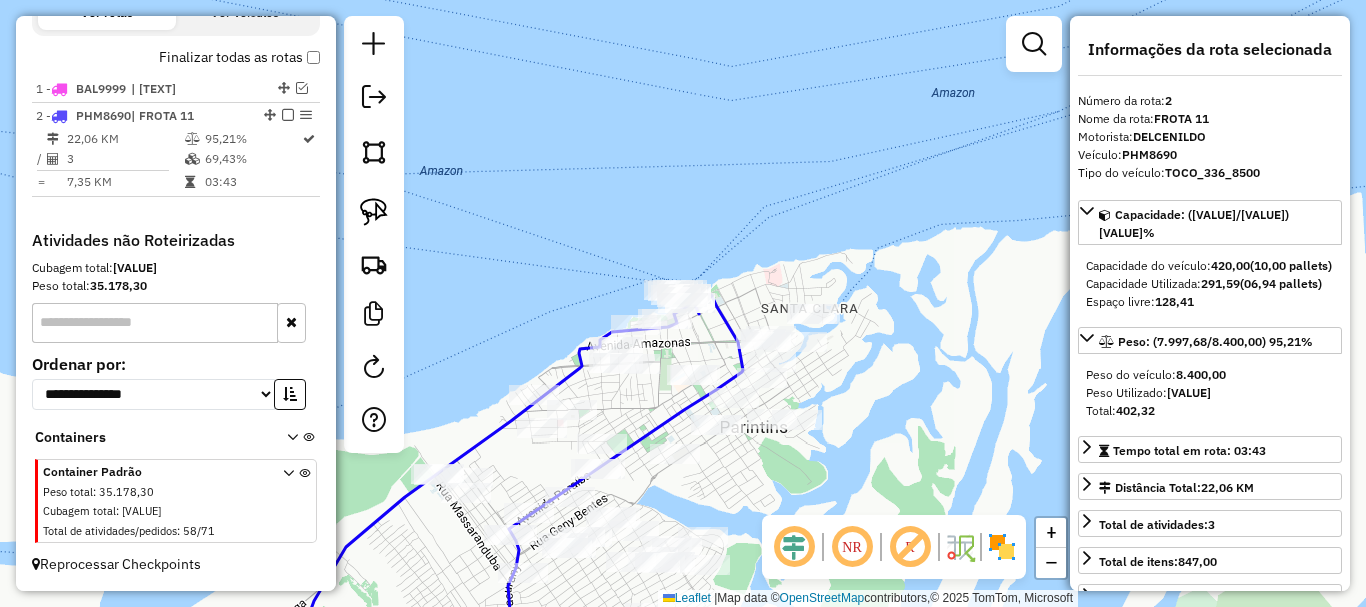 click 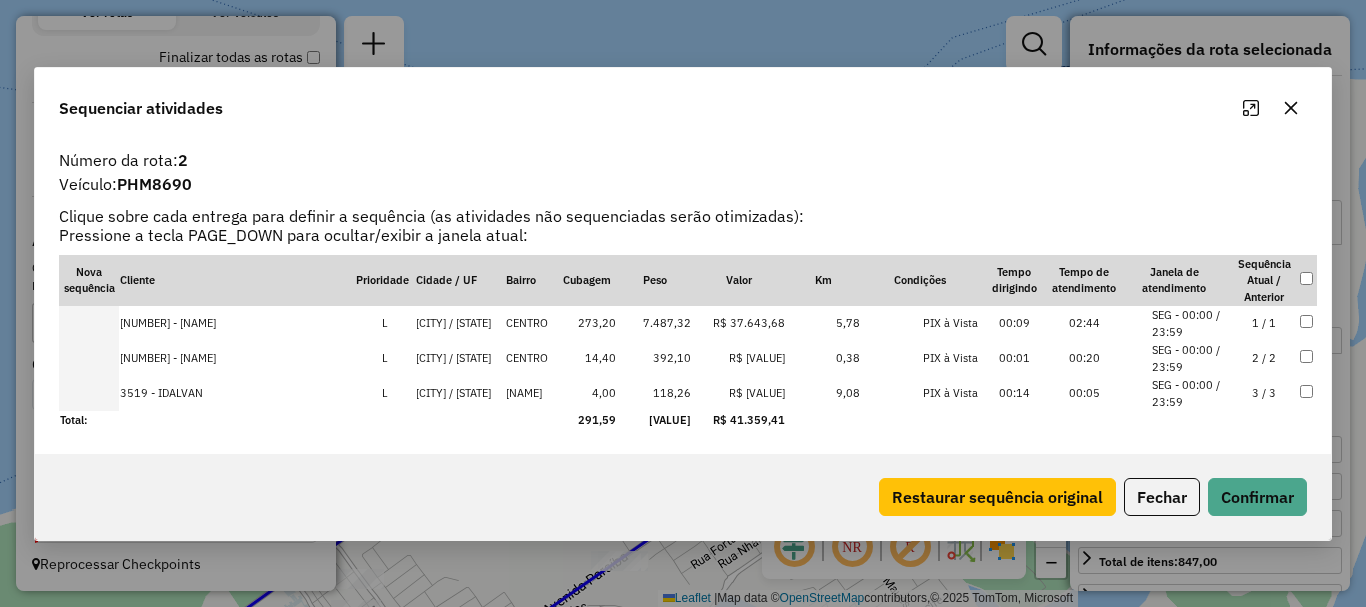 click 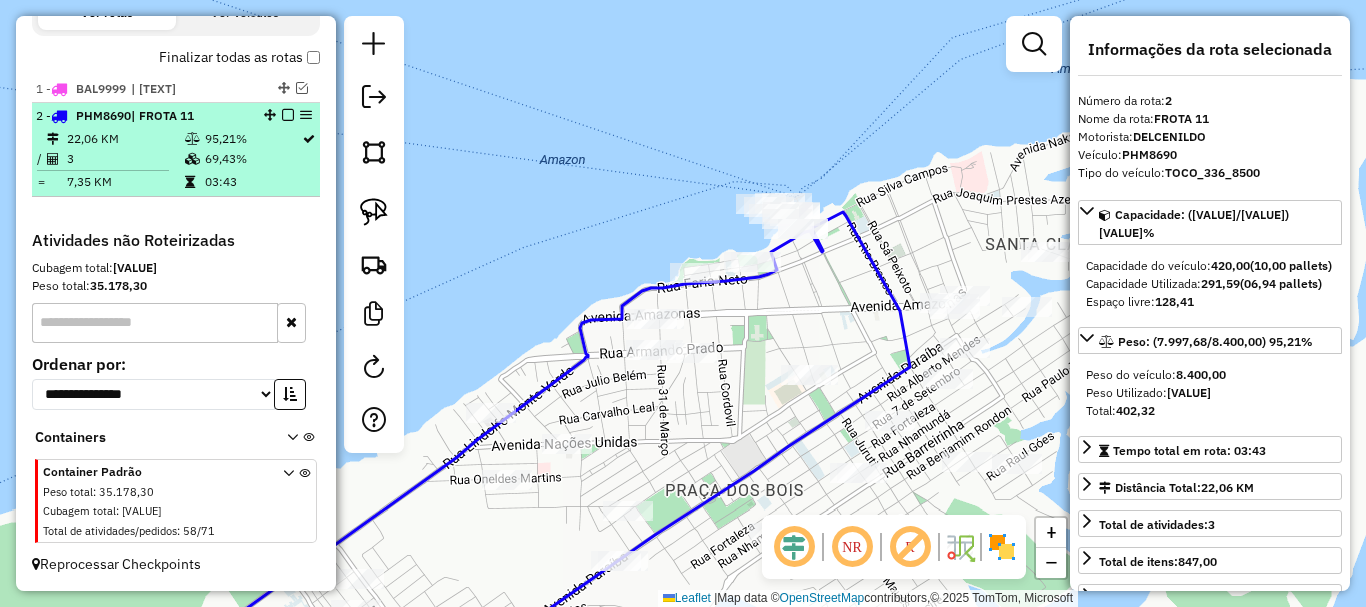 drag, startPoint x: 278, startPoint y: 115, endPoint x: 288, endPoint y: 131, distance: 18.867962 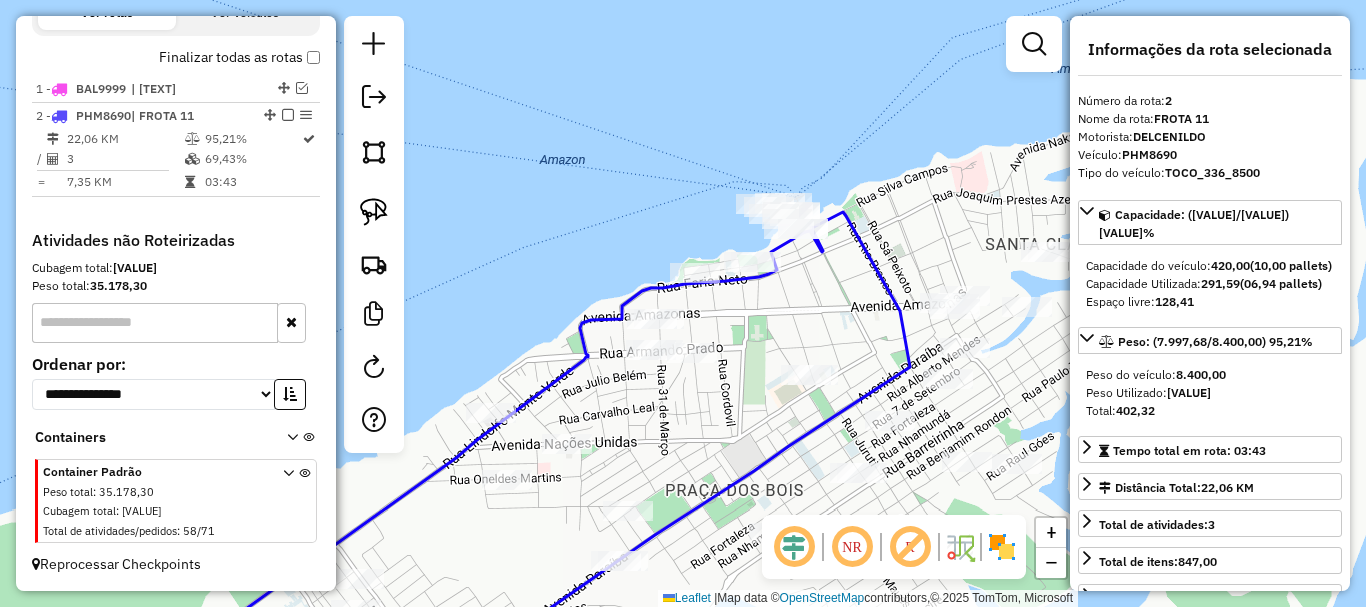 scroll, scrollTop: 647, scrollLeft: 0, axis: vertical 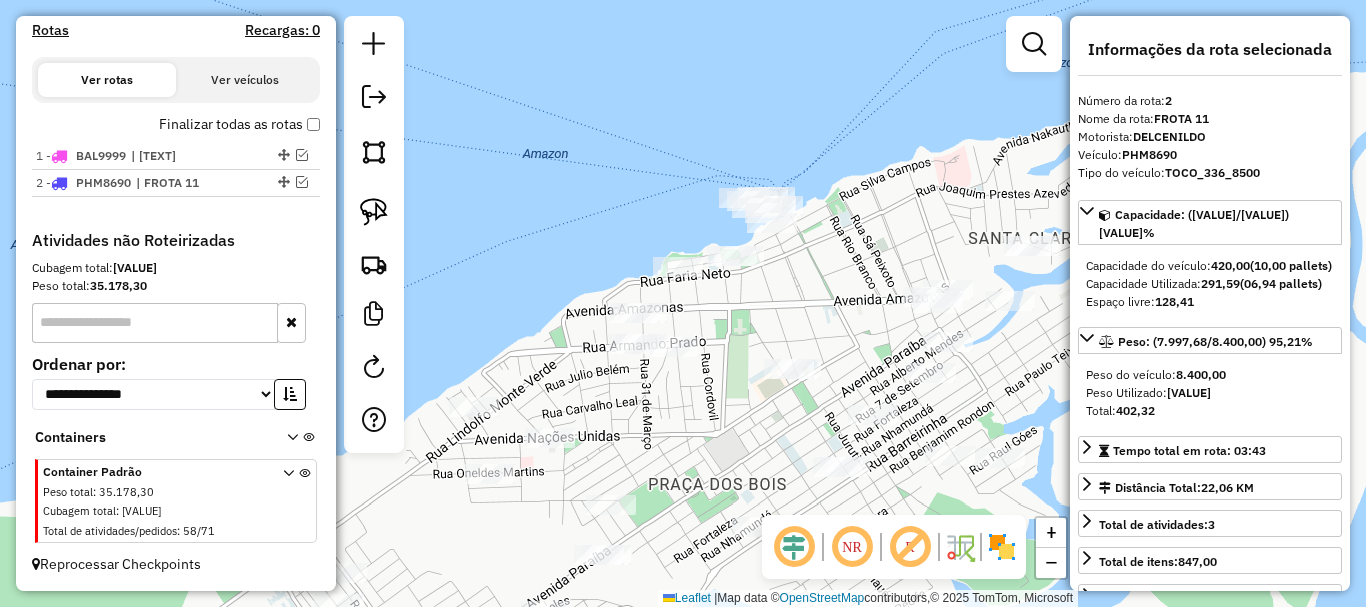 drag, startPoint x: 840, startPoint y: 319, endPoint x: 779, endPoint y: 296, distance: 65.192024 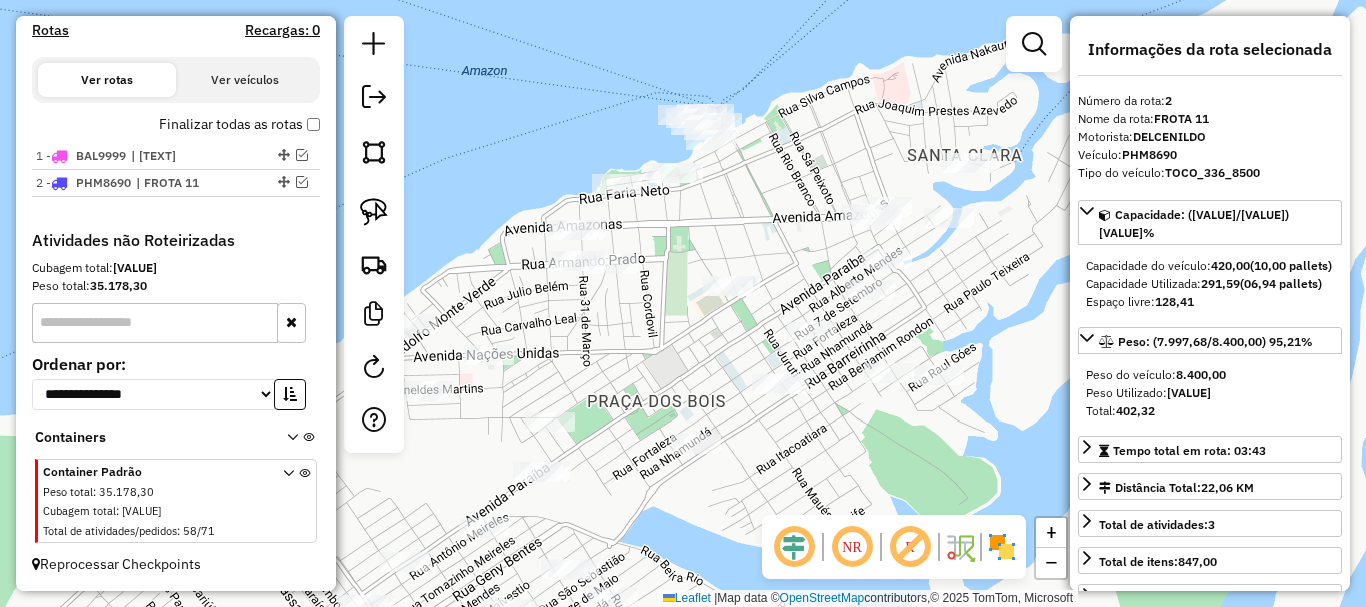 drag, startPoint x: 703, startPoint y: 396, endPoint x: 668, endPoint y: 253, distance: 147.22092 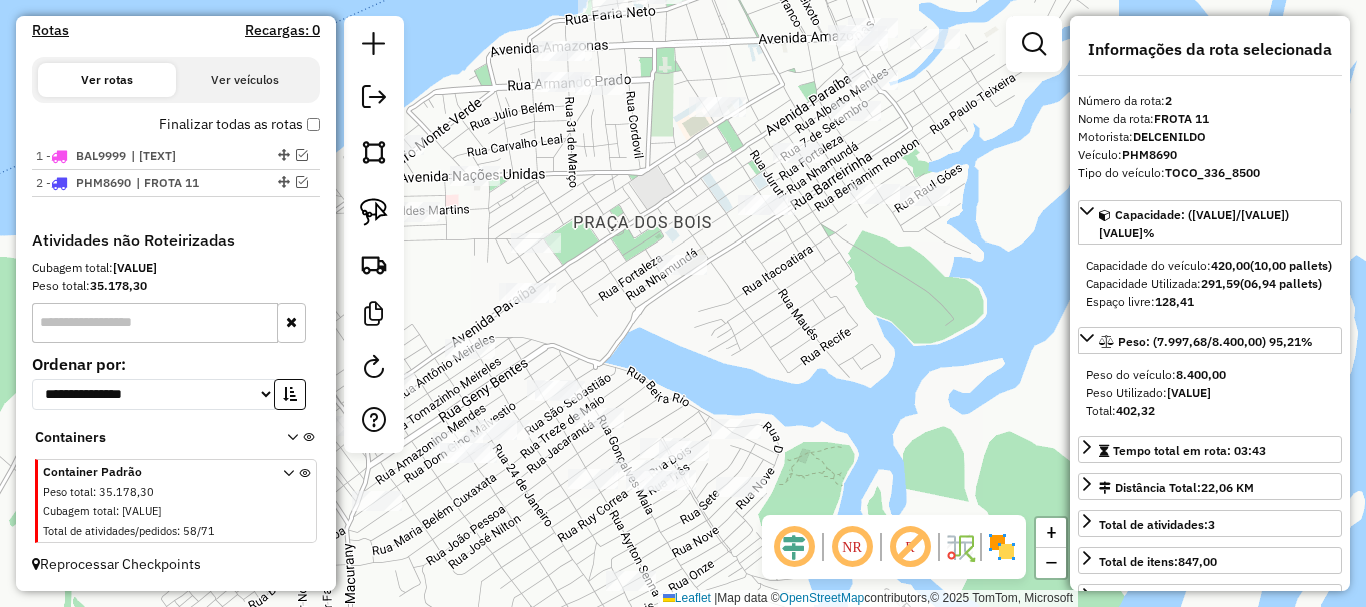 drag, startPoint x: 764, startPoint y: 433, endPoint x: 906, endPoint y: 265, distance: 219.97273 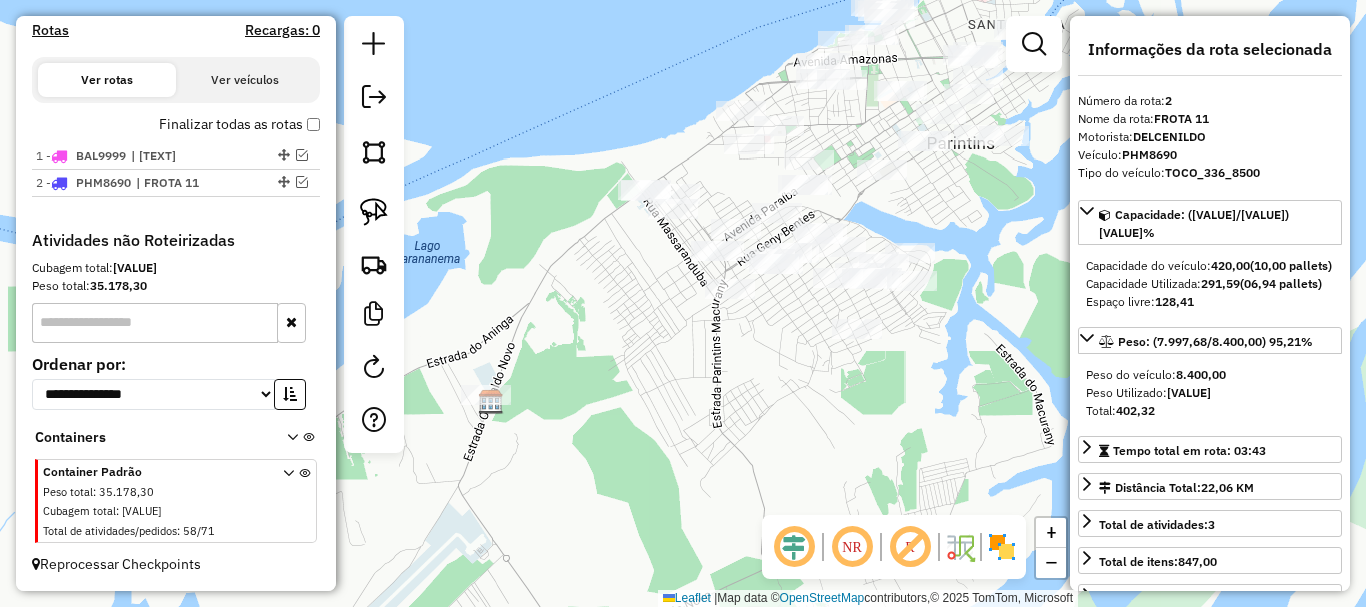 drag, startPoint x: 959, startPoint y: 319, endPoint x: 950, endPoint y: 304, distance: 17.492855 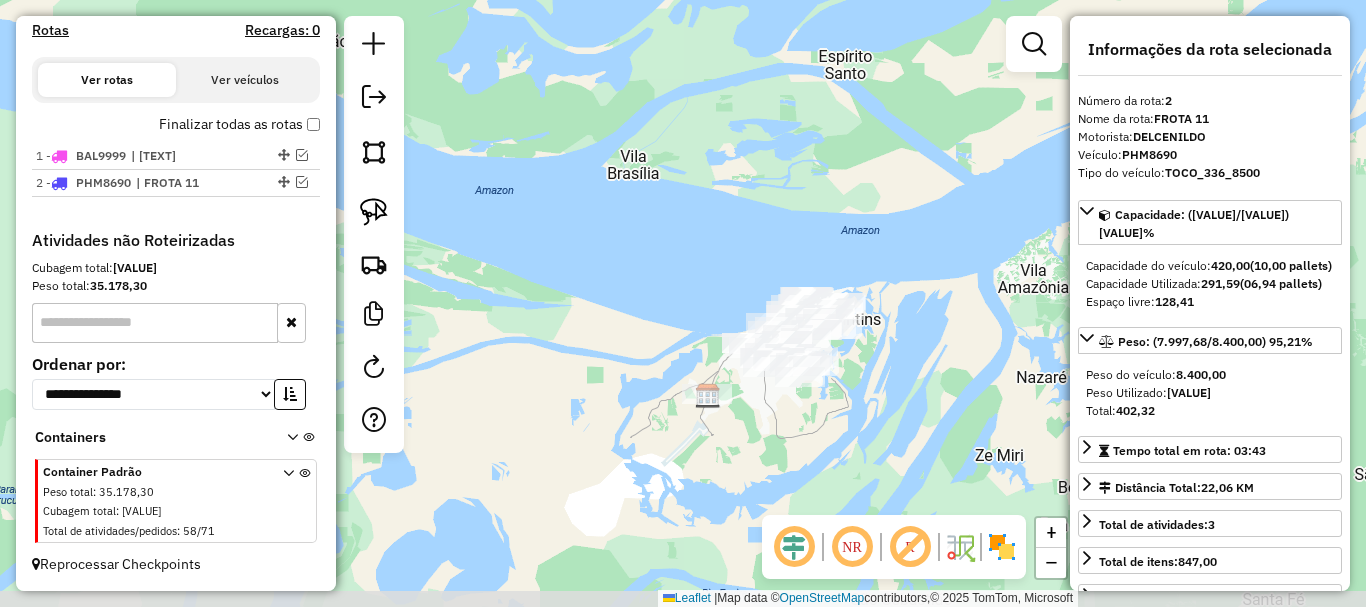 drag, startPoint x: 823, startPoint y: 448, endPoint x: 834, endPoint y: 412, distance: 37.64306 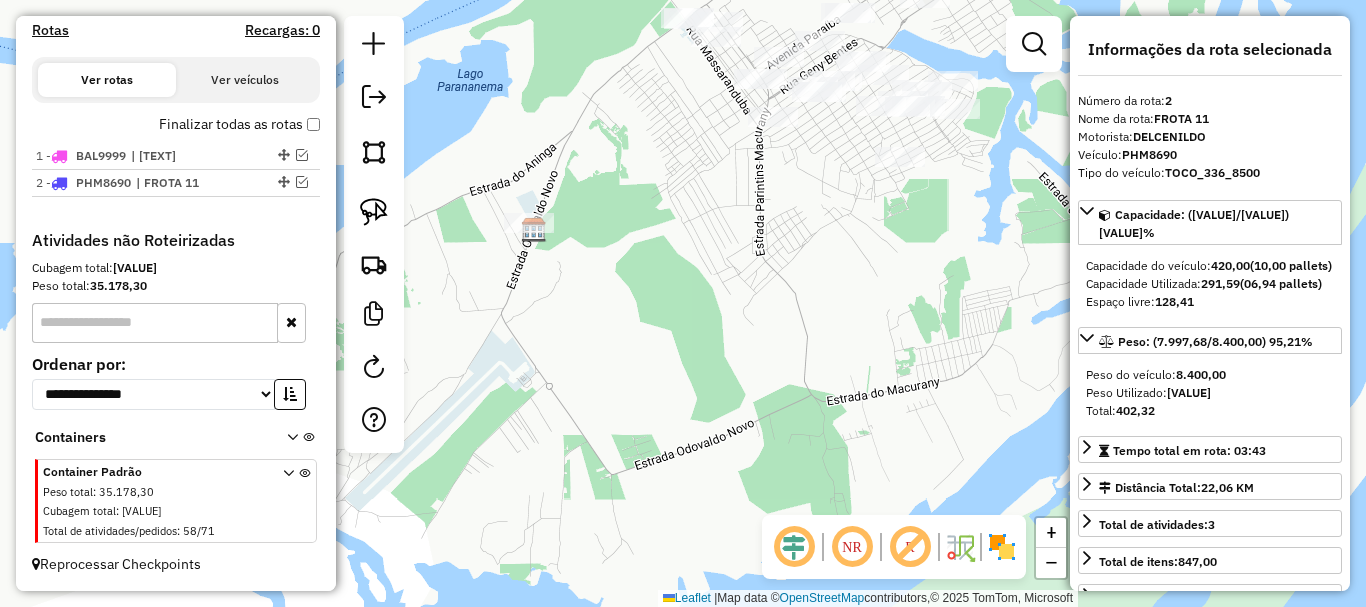 drag, startPoint x: 722, startPoint y: 340, endPoint x: 722, endPoint y: 353, distance: 13 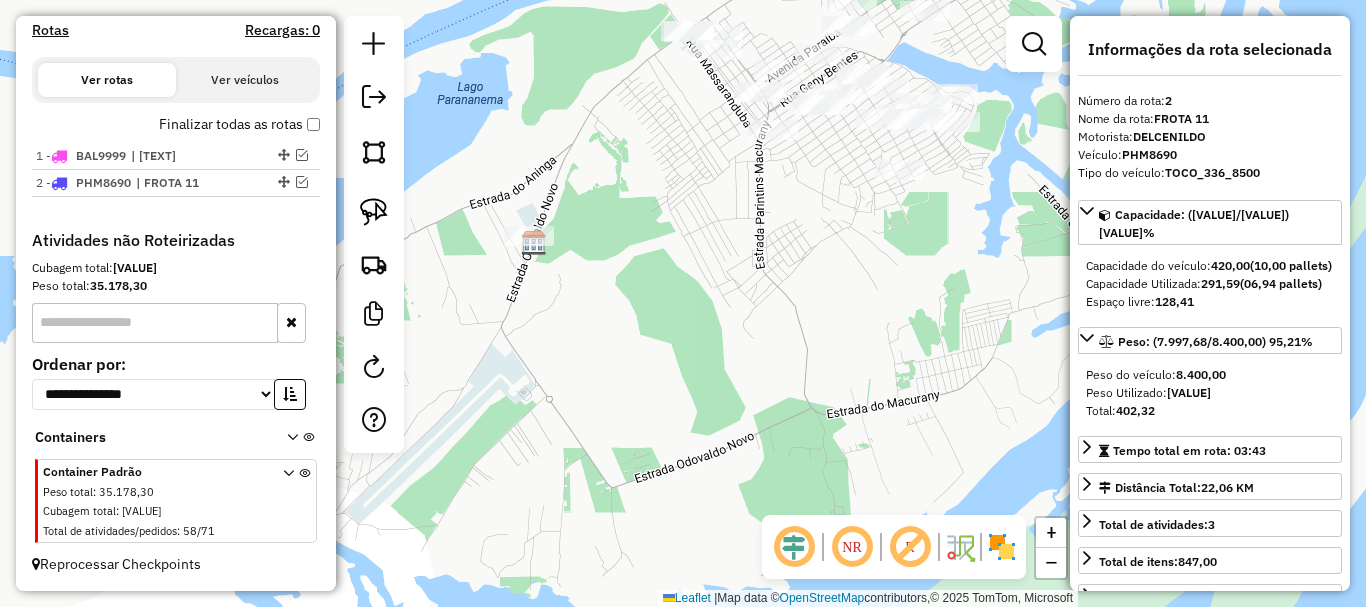 drag, startPoint x: 778, startPoint y: 329, endPoint x: 665, endPoint y: 375, distance: 122.0041 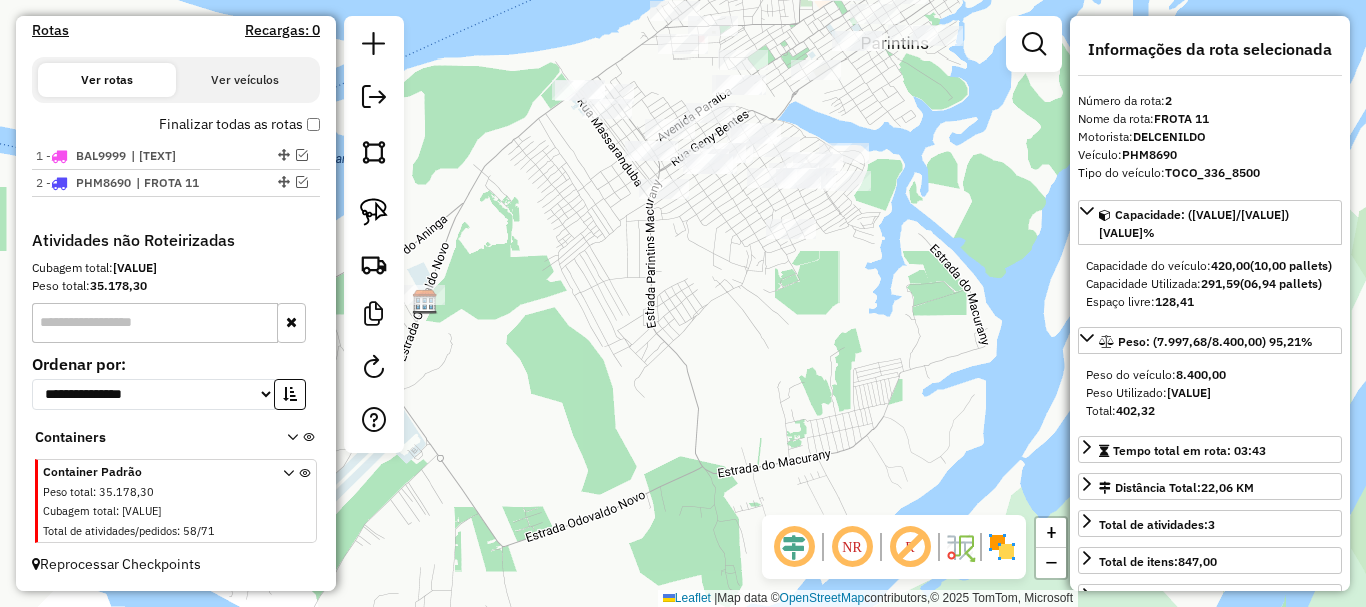 drag, startPoint x: 513, startPoint y: 384, endPoint x: 498, endPoint y: 383, distance: 15.033297 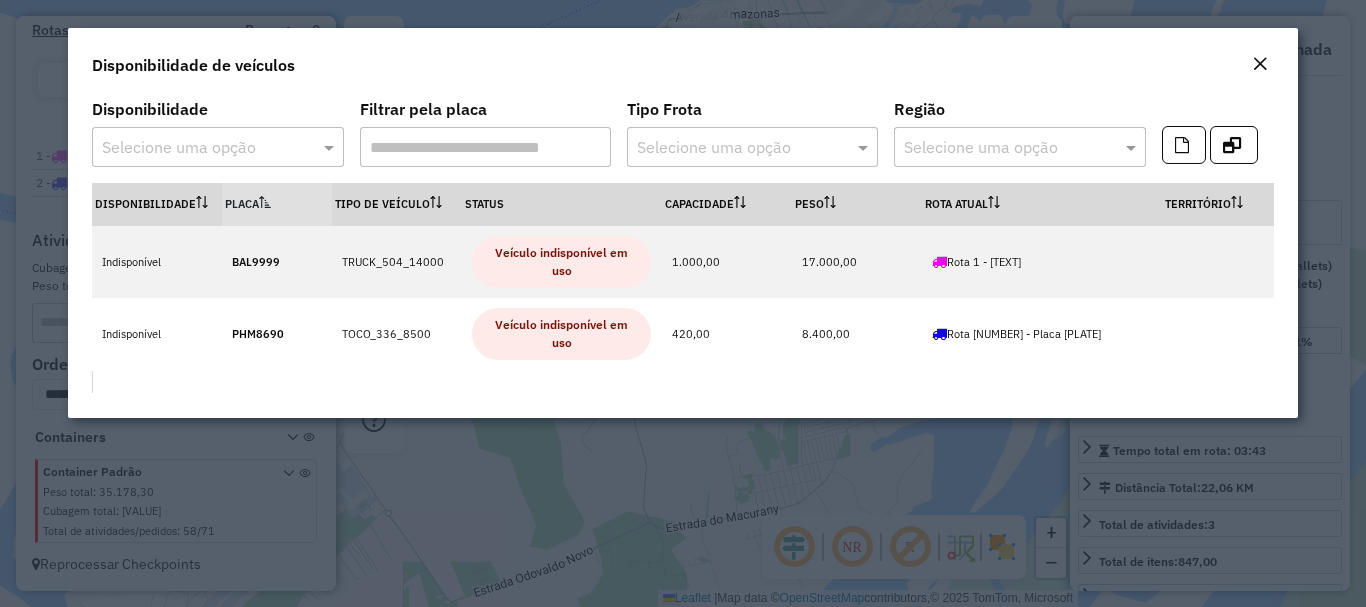 click 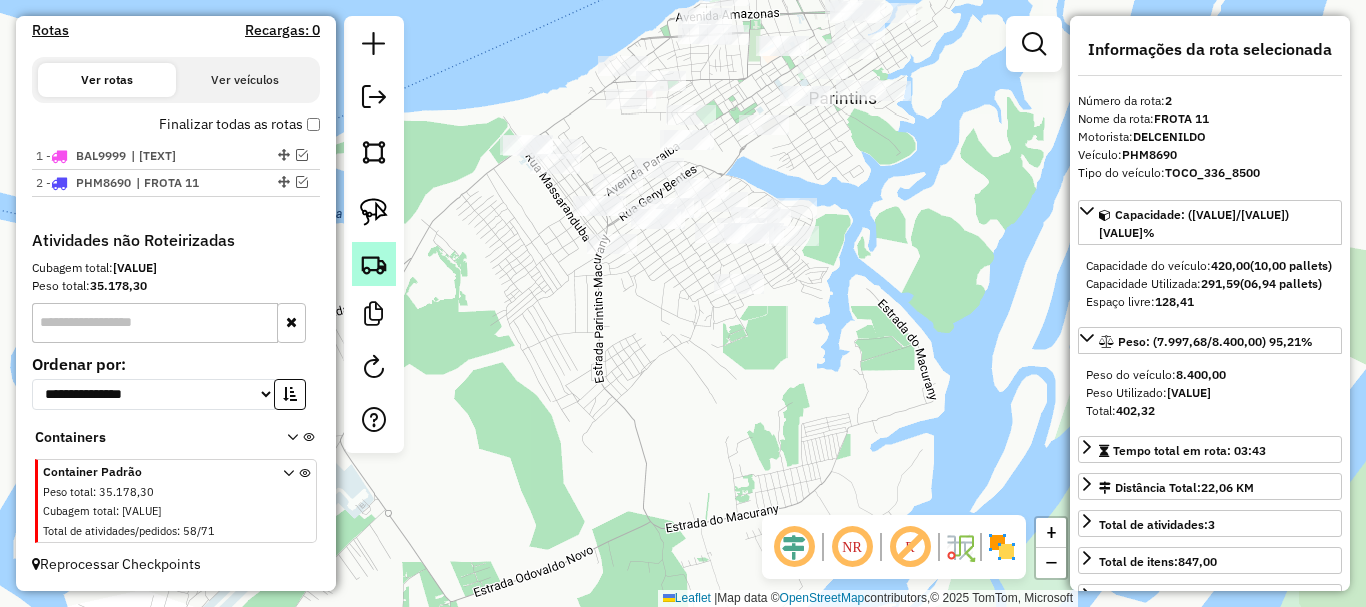 click 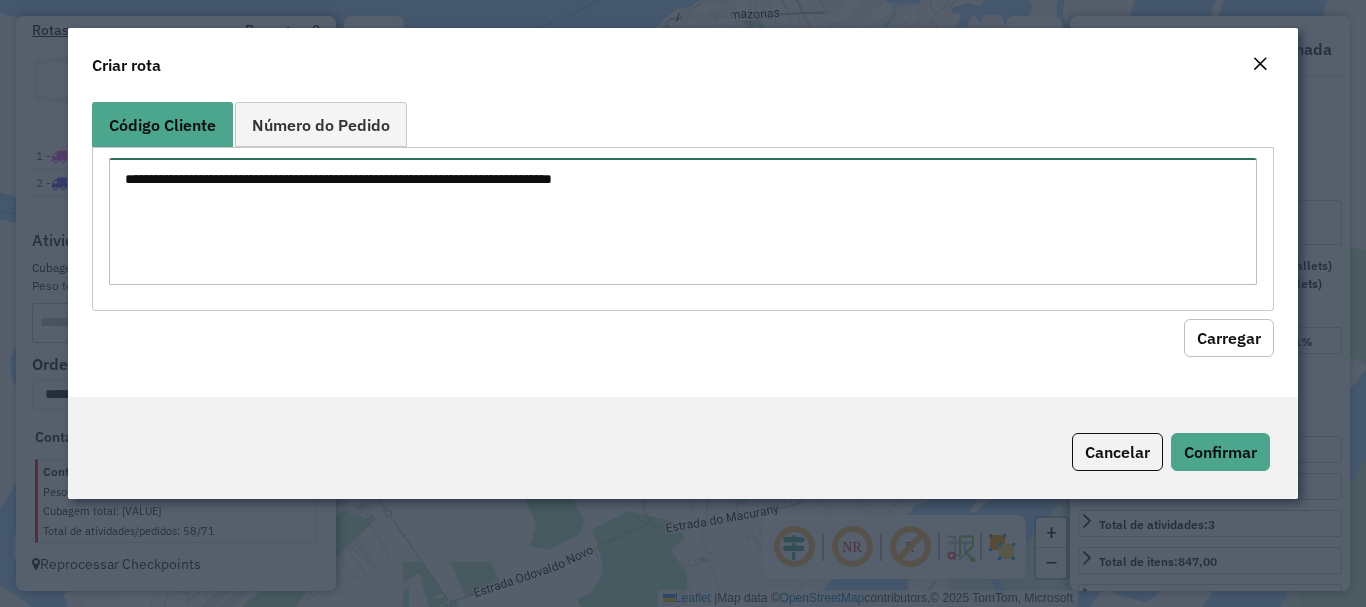 click at bounding box center (682, 221) 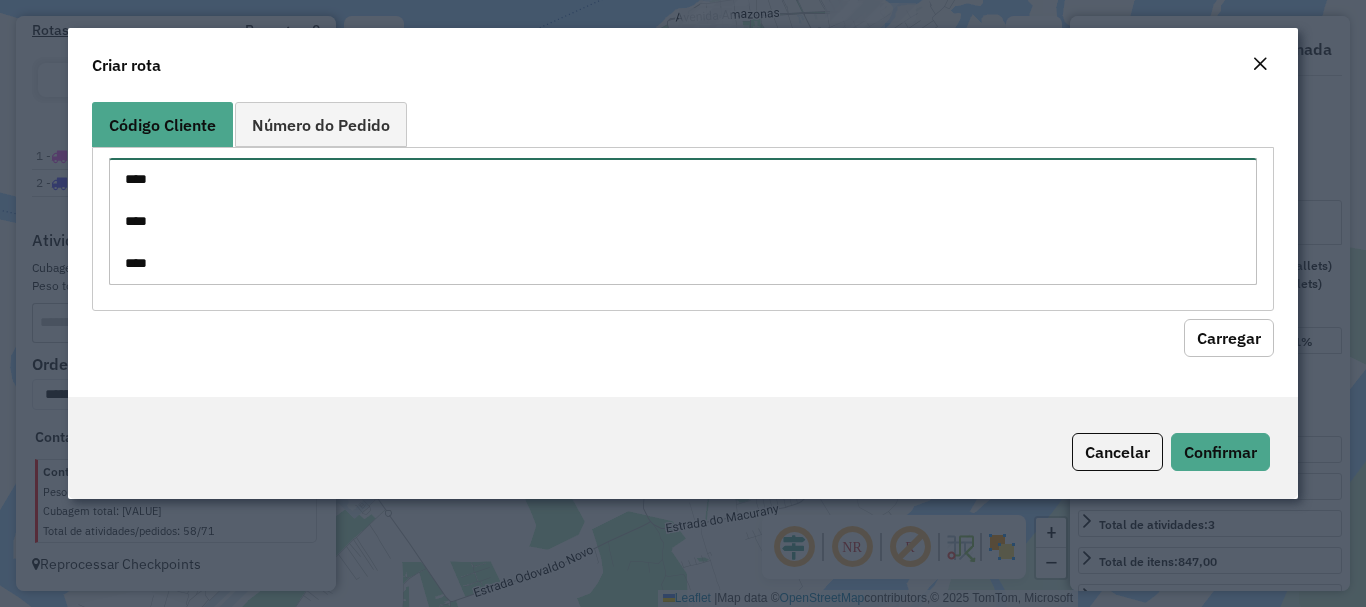 scroll, scrollTop: 281, scrollLeft: 0, axis: vertical 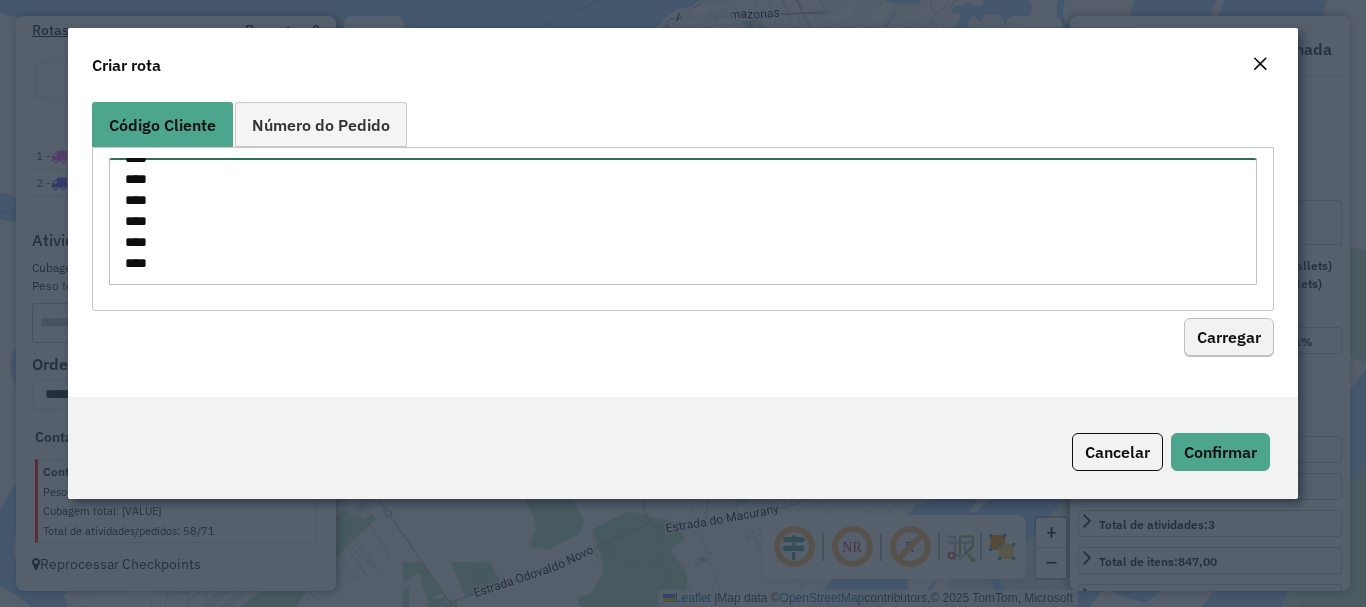 type on "****
****
****
****
****
****
****
****
****
****
****
****
***" 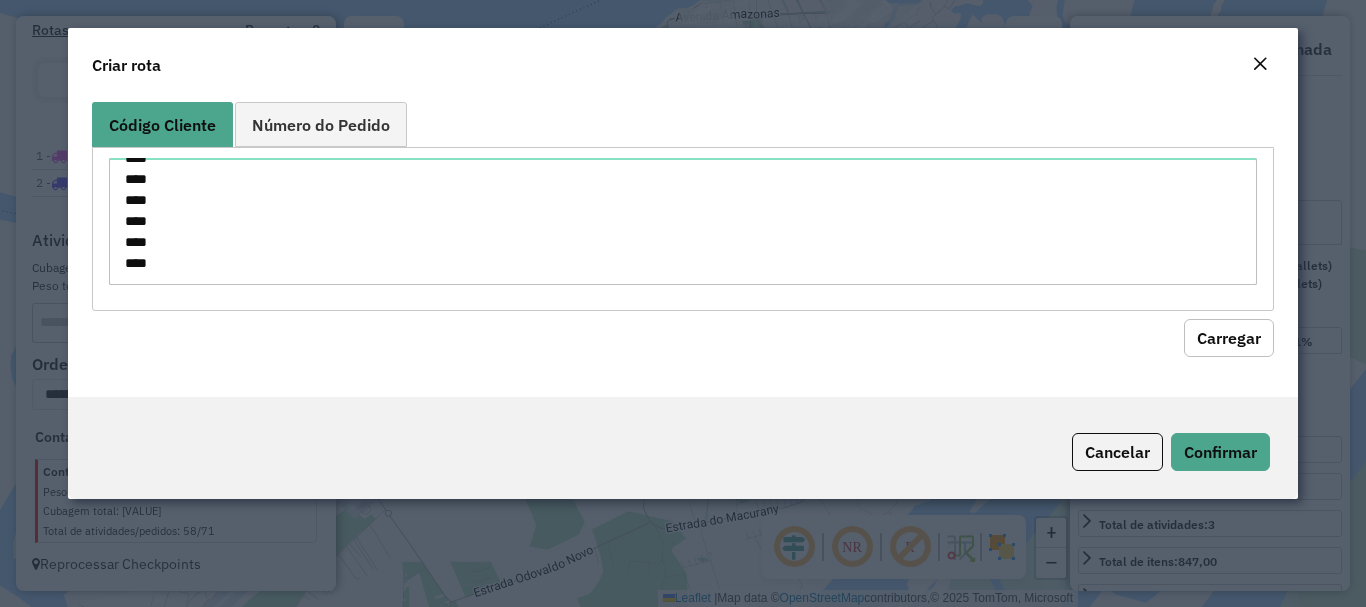 click on "Carregar" 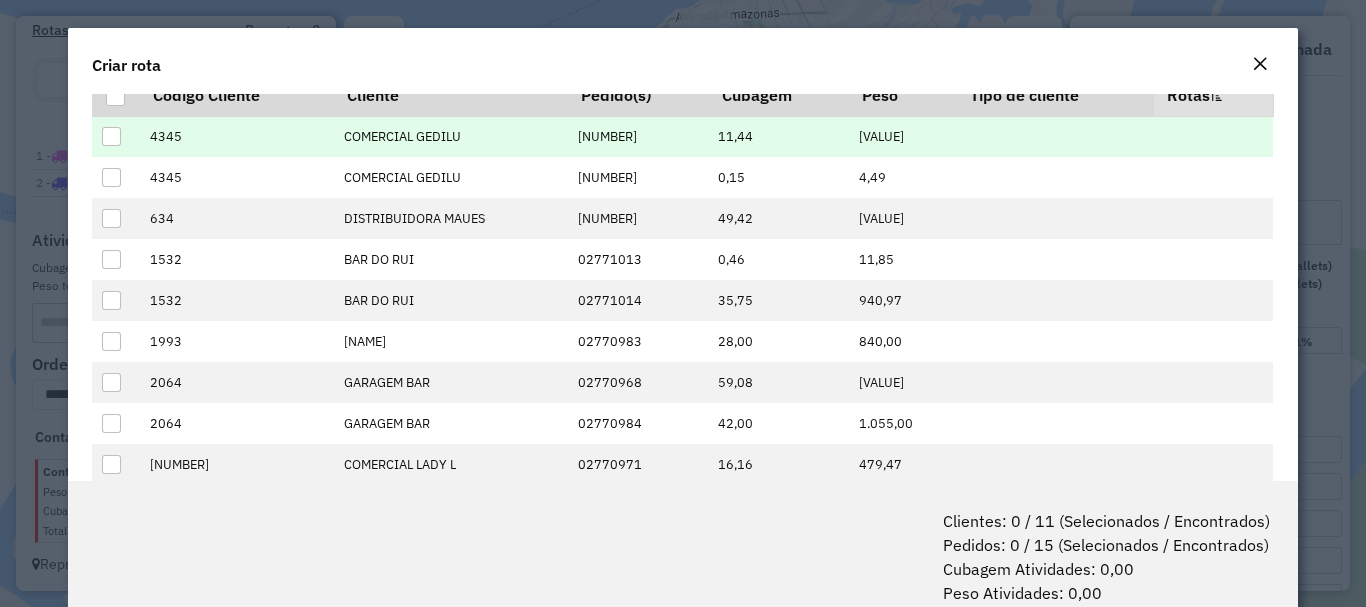 scroll, scrollTop: 200, scrollLeft: 0, axis: vertical 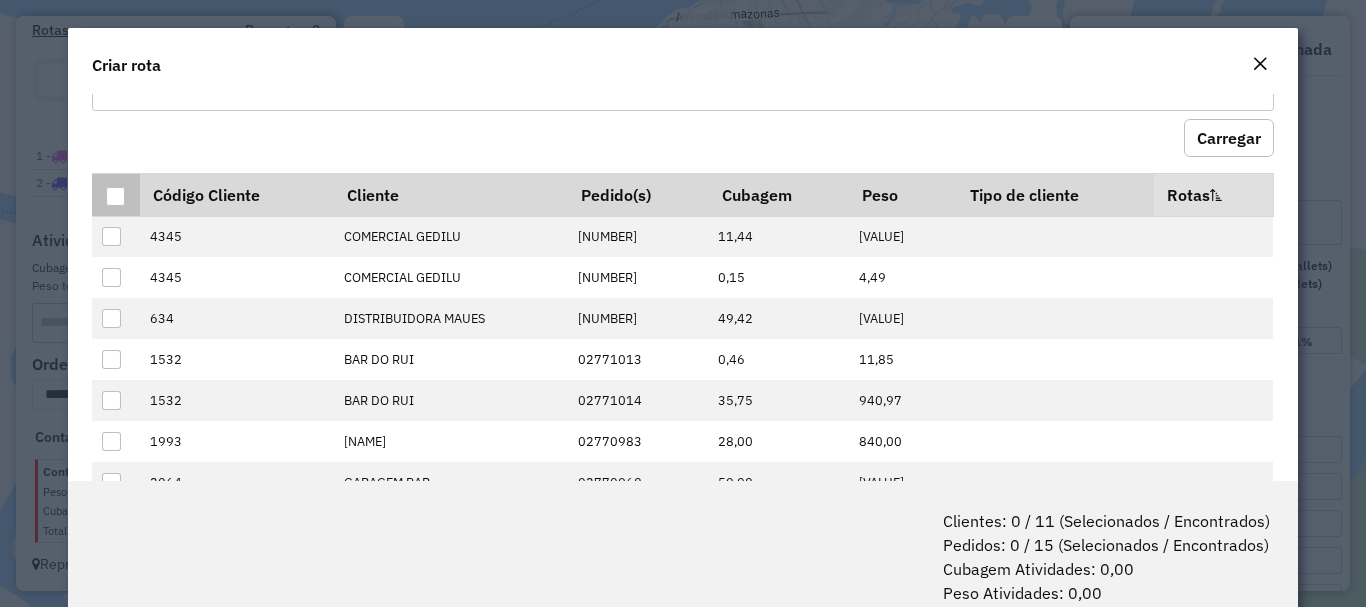 click at bounding box center [115, 196] 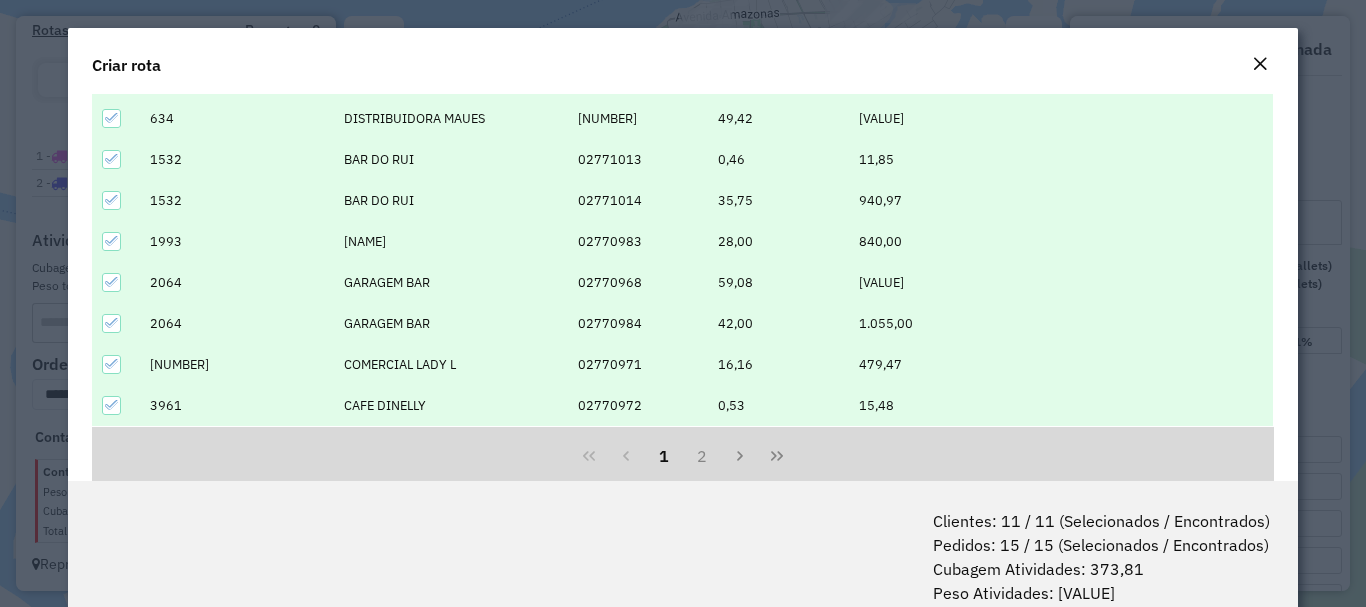 scroll, scrollTop: 443, scrollLeft: 0, axis: vertical 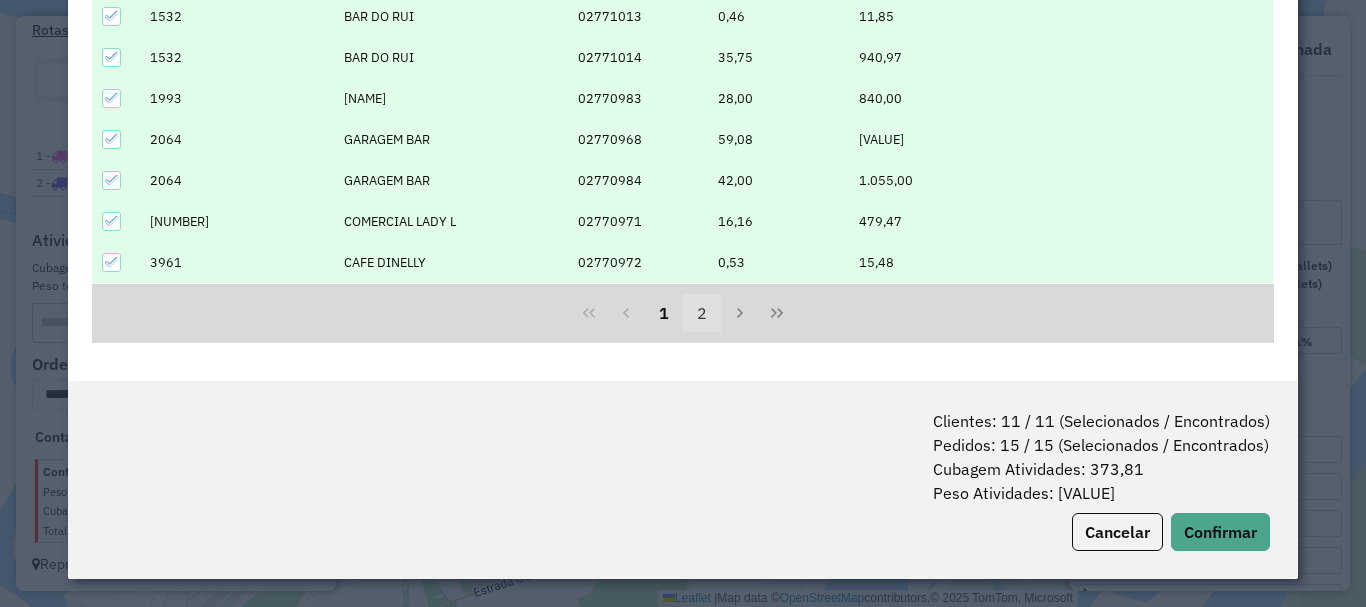 click on "2" at bounding box center [702, 313] 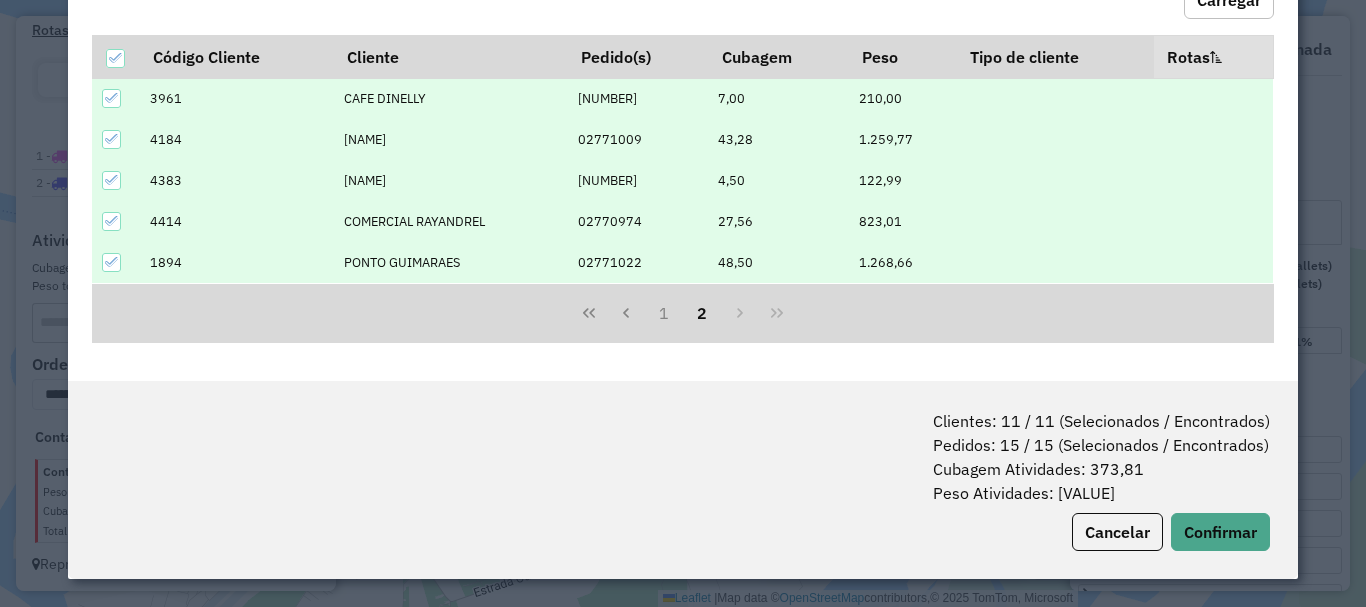 scroll, scrollTop: 238, scrollLeft: 0, axis: vertical 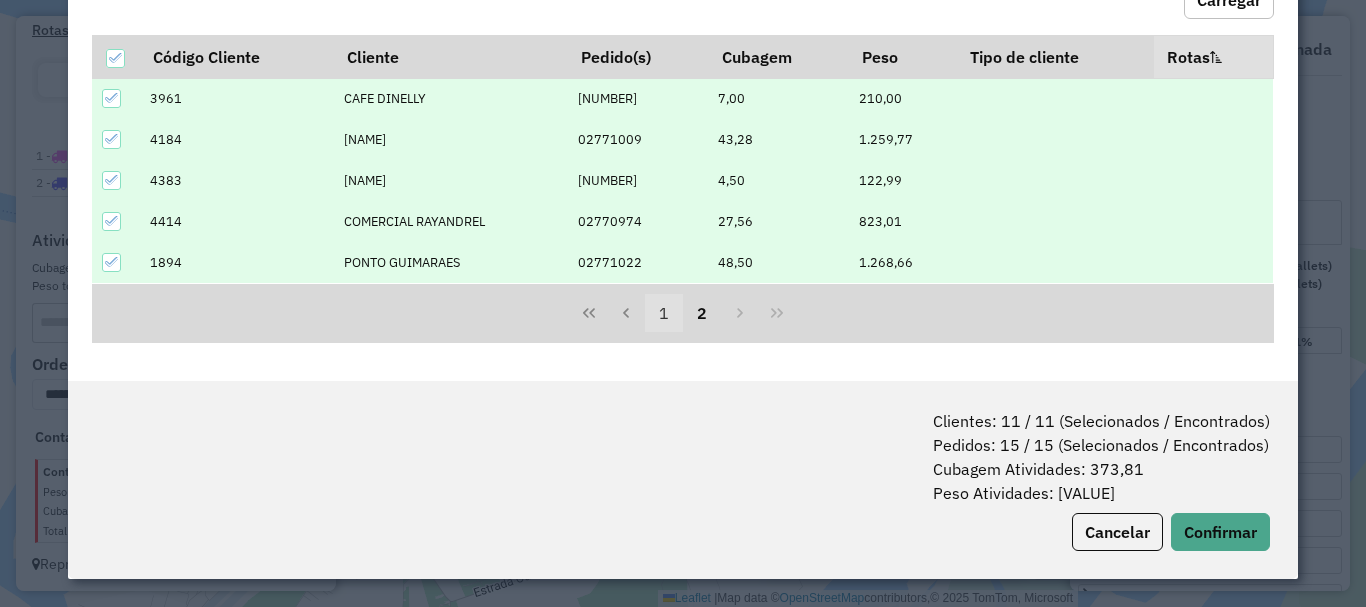 click on "1" at bounding box center [664, 313] 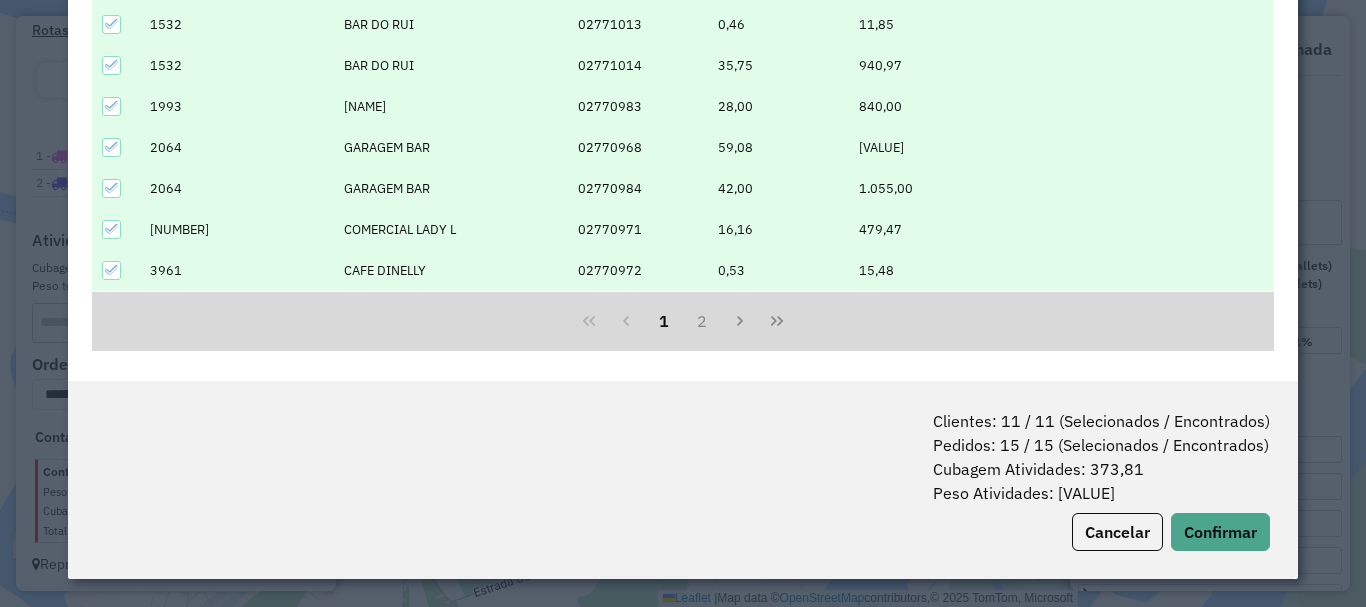 scroll, scrollTop: 443, scrollLeft: 0, axis: vertical 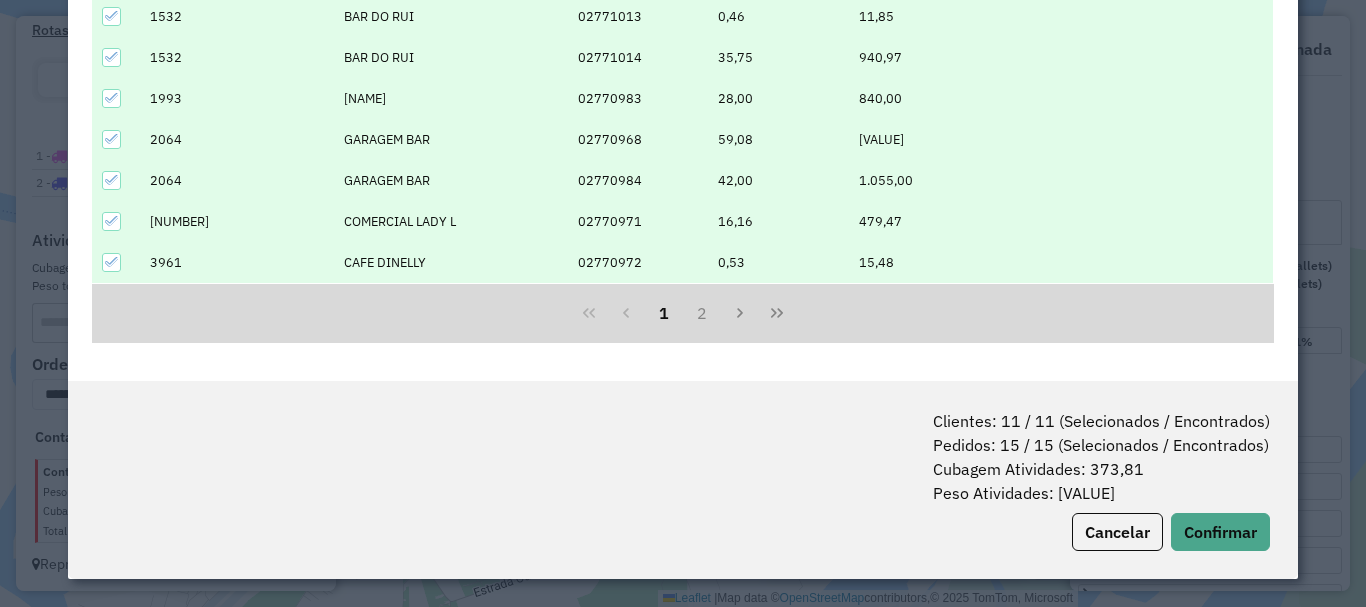 click 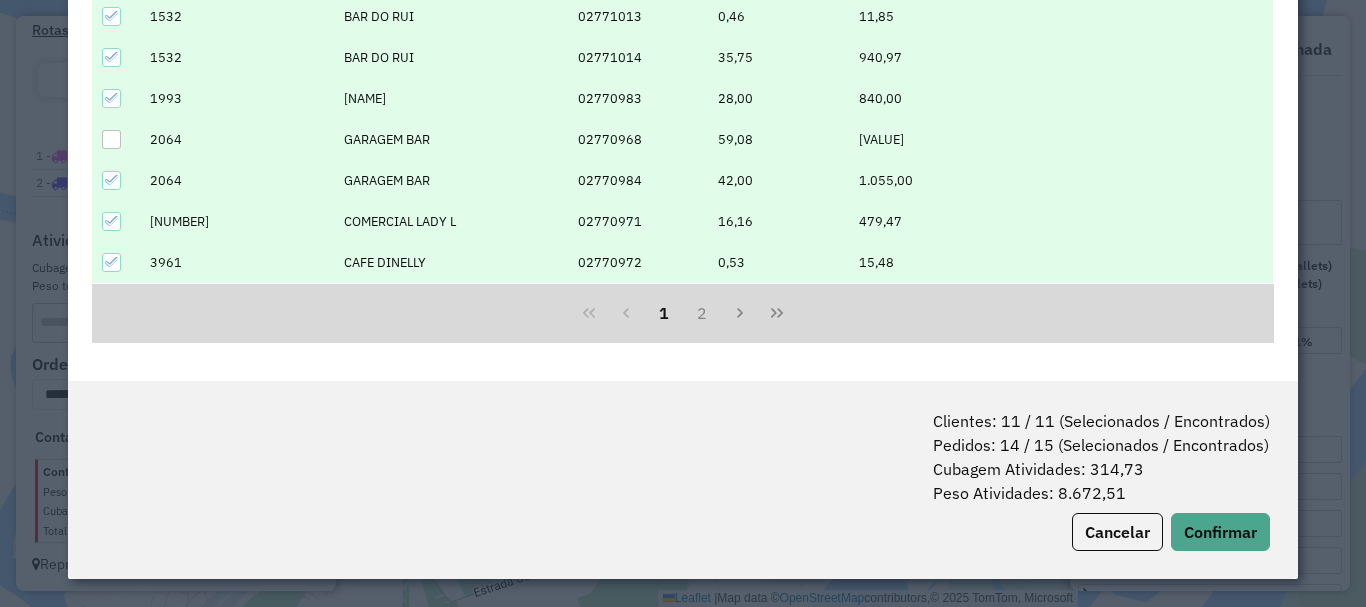 click 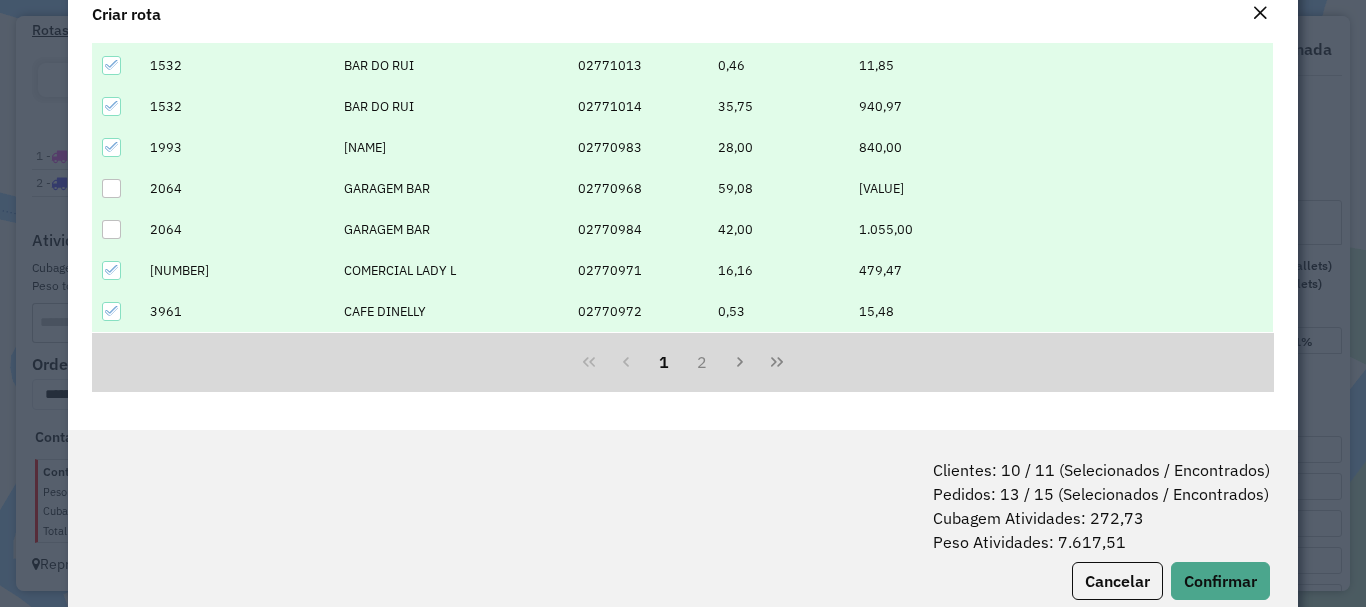 scroll, scrollTop: 100, scrollLeft: 0, axis: vertical 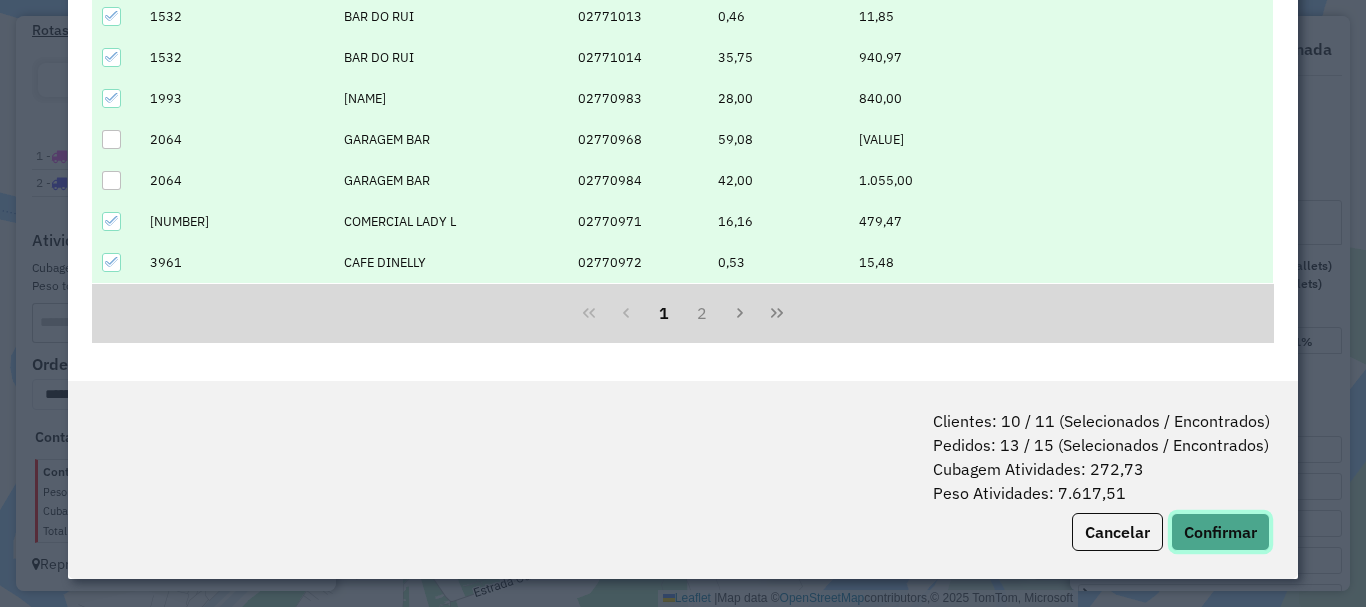 click on "Confirmar" 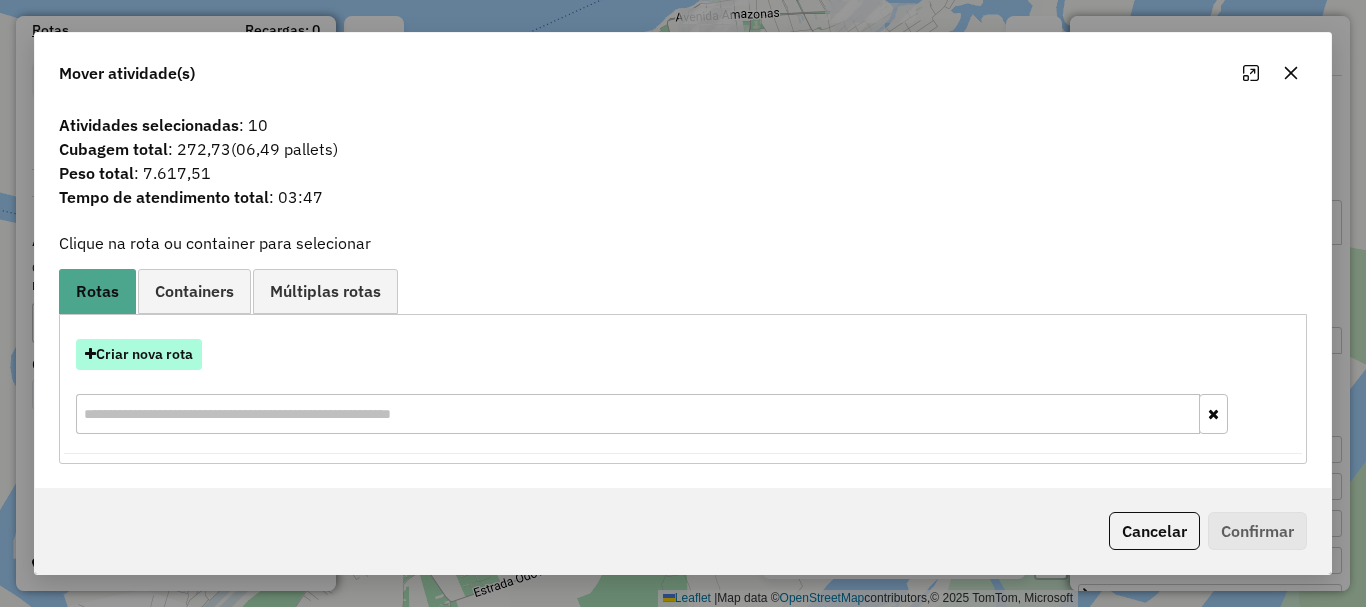 click on "Criar nova rota" at bounding box center [139, 354] 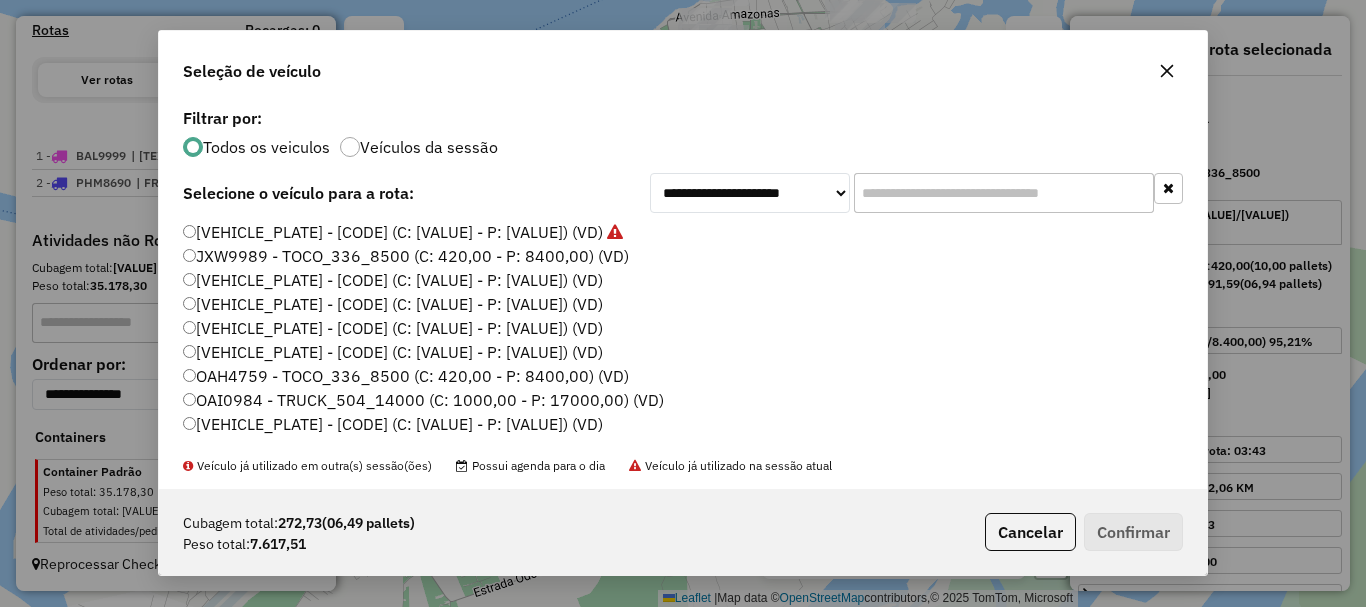 scroll, scrollTop: 11, scrollLeft: 6, axis: both 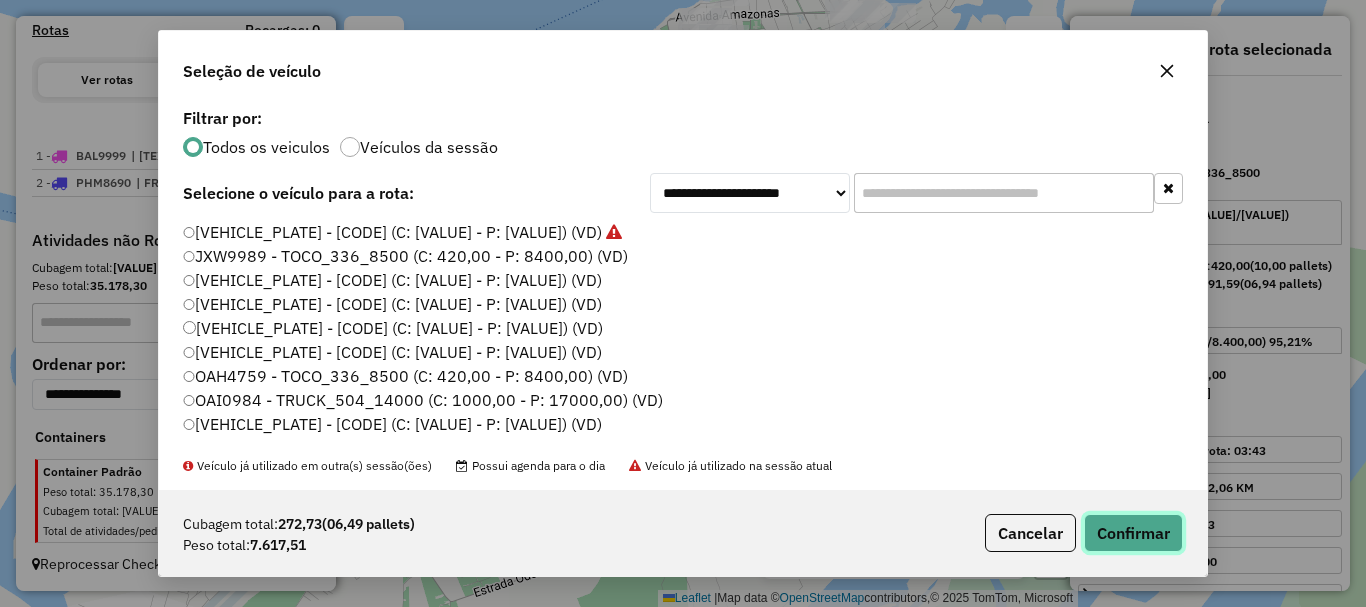 click on "Confirmar" 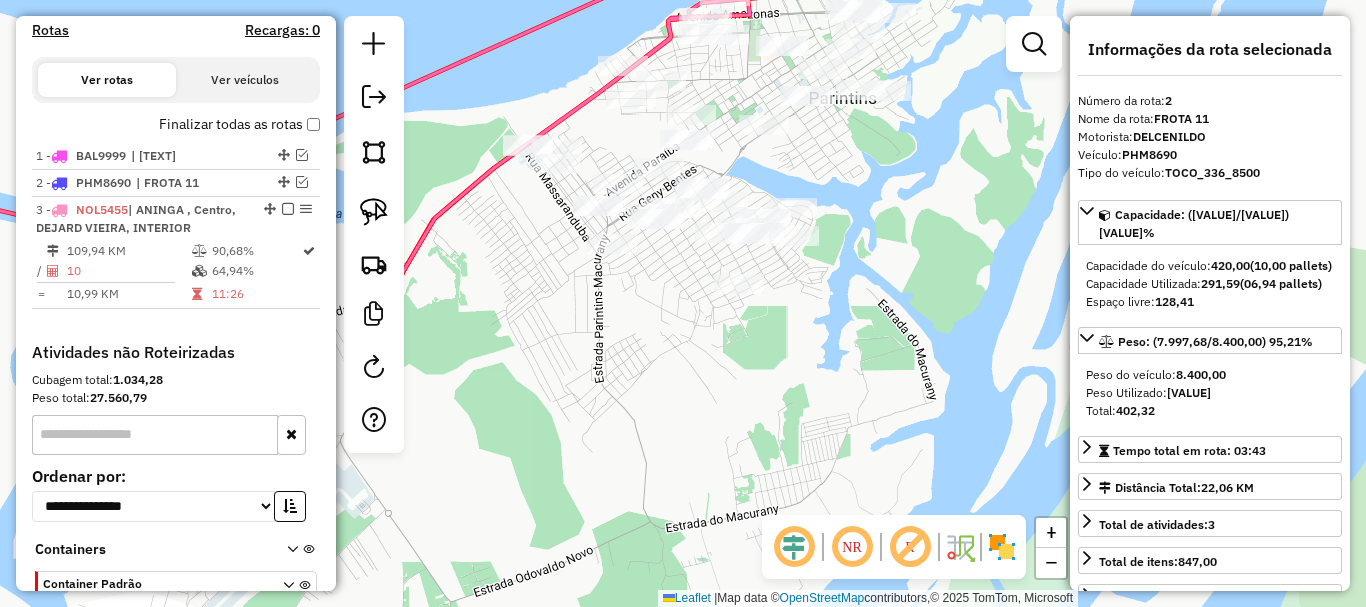 scroll, scrollTop: 759, scrollLeft: 0, axis: vertical 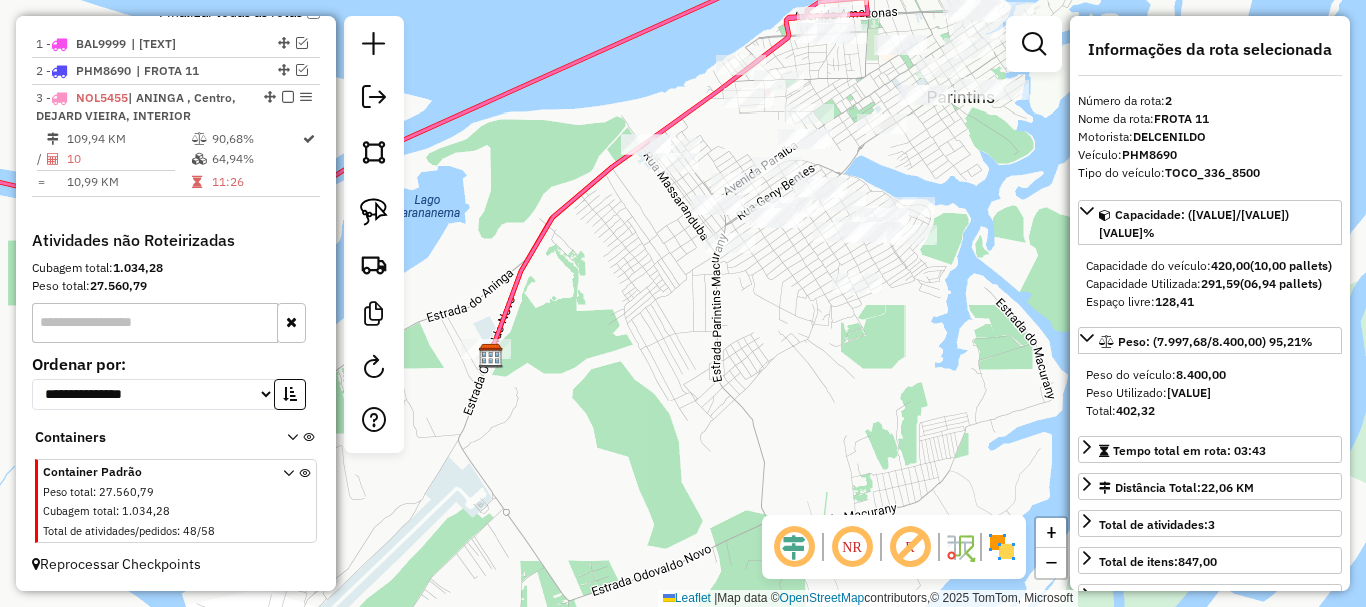 drag, startPoint x: 489, startPoint y: 228, endPoint x: 607, endPoint y: 227, distance: 118.004234 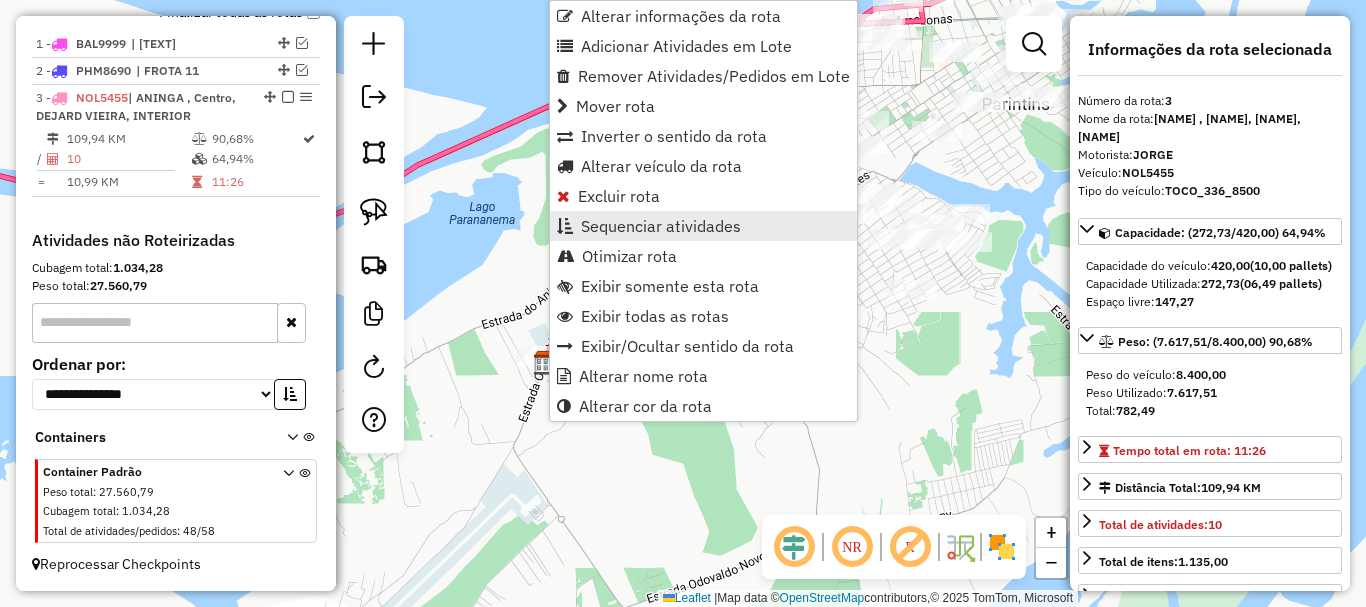 drag, startPoint x: 452, startPoint y: 284, endPoint x: 622, endPoint y: 237, distance: 176.37744 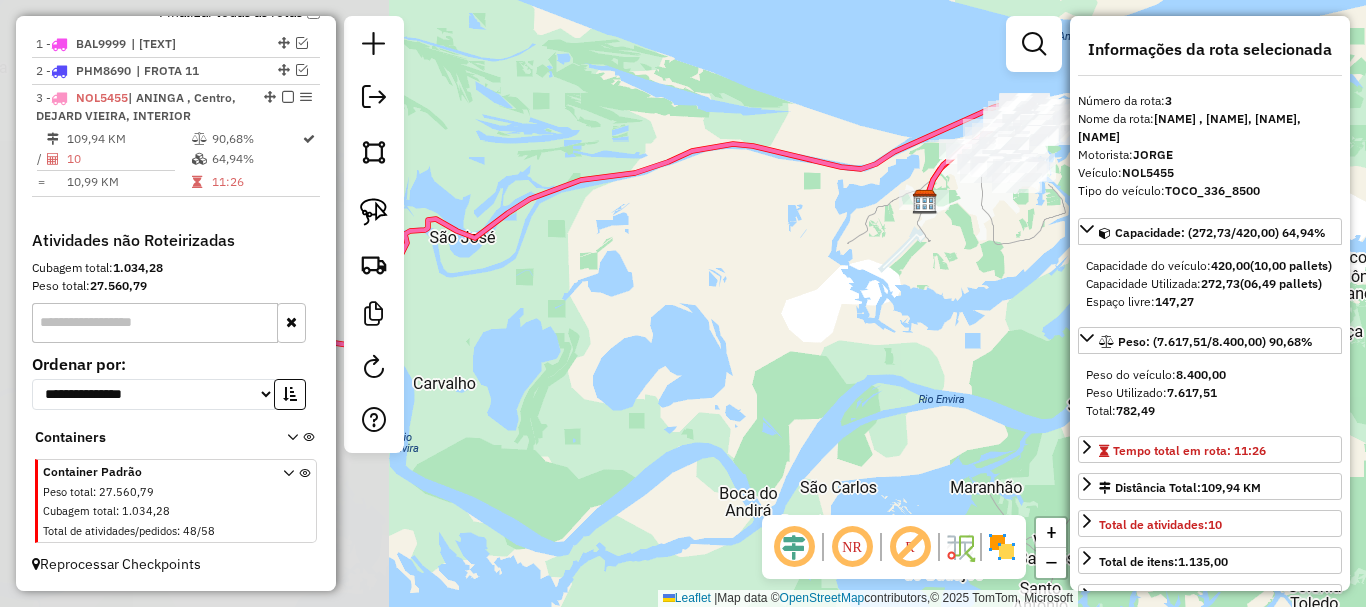 drag, startPoint x: 492, startPoint y: 328, endPoint x: 933, endPoint y: 249, distance: 448.02008 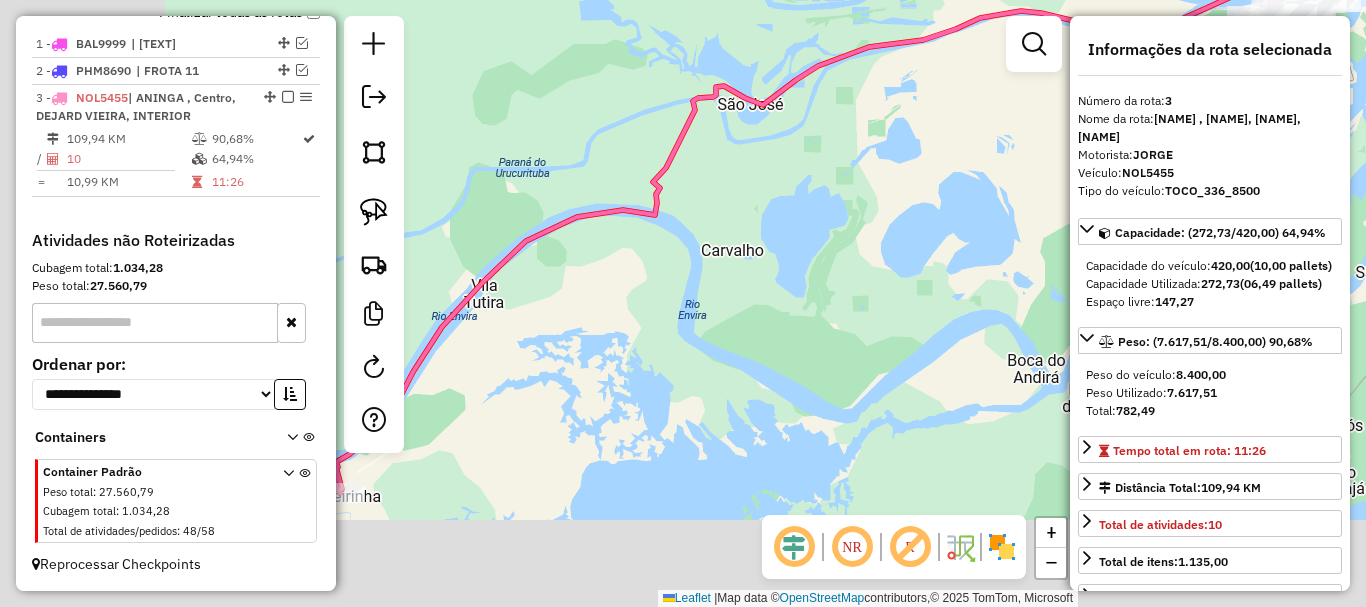 drag, startPoint x: 824, startPoint y: 327, endPoint x: 839, endPoint y: 303, distance: 28.301943 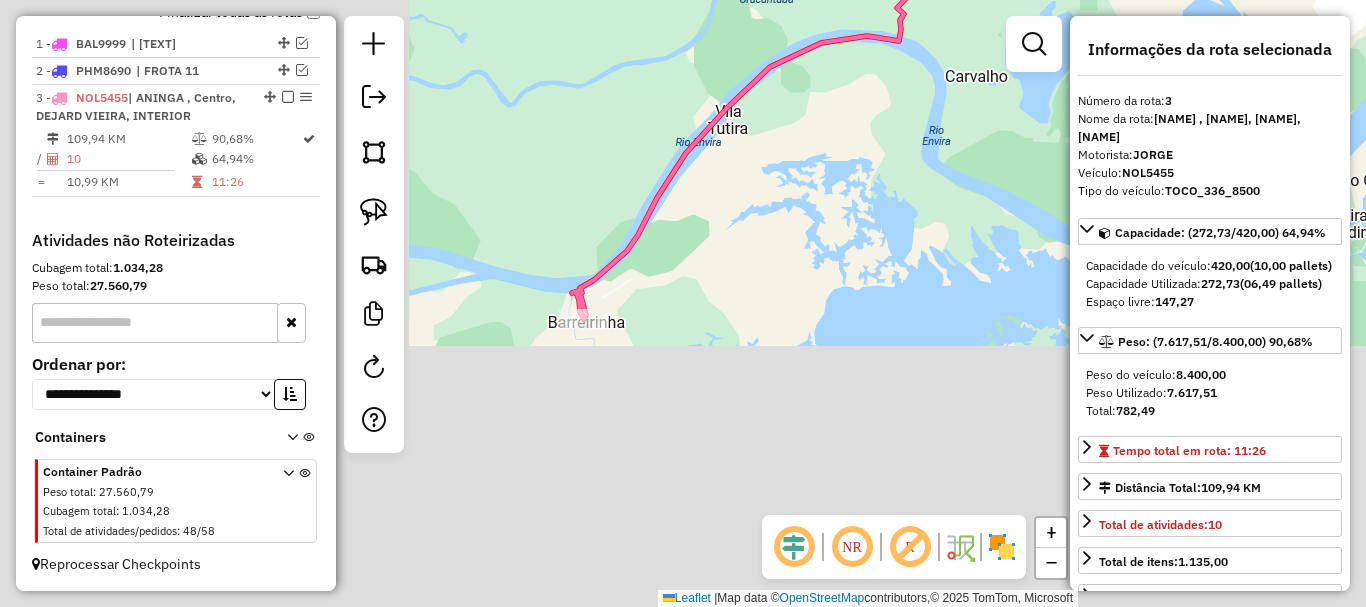 drag, startPoint x: 612, startPoint y: 397, endPoint x: 833, endPoint y: 245, distance: 268.22565 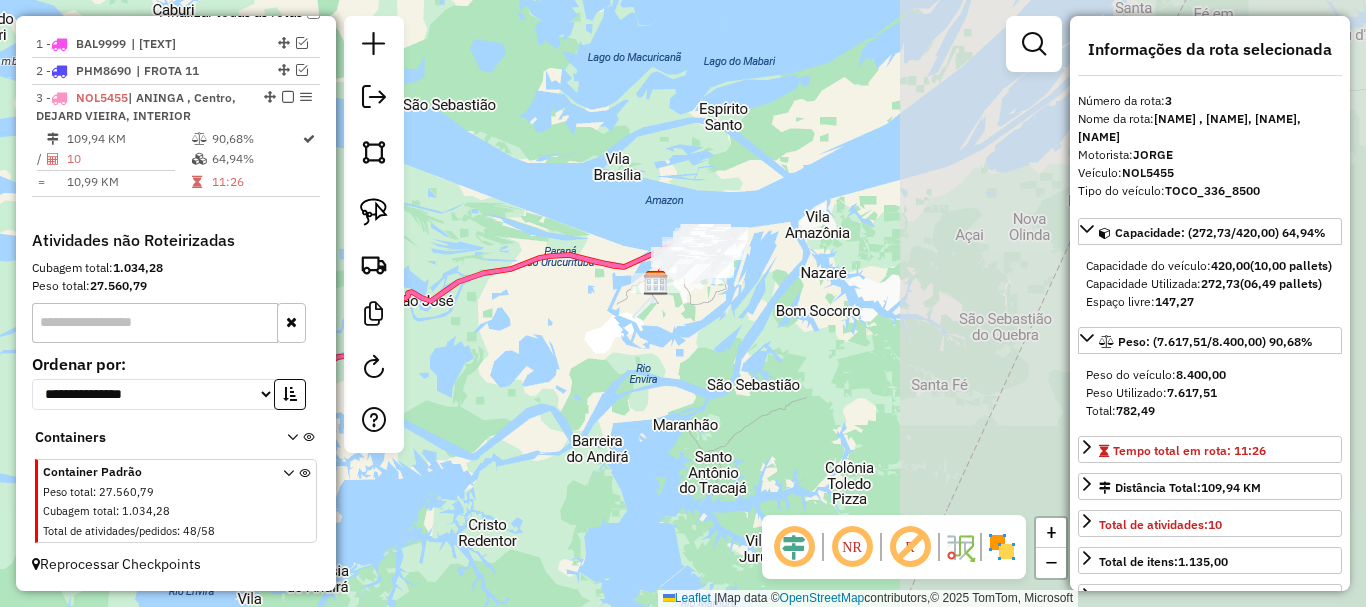 drag, startPoint x: 835, startPoint y: 289, endPoint x: 374, endPoint y: 478, distance: 498.2389 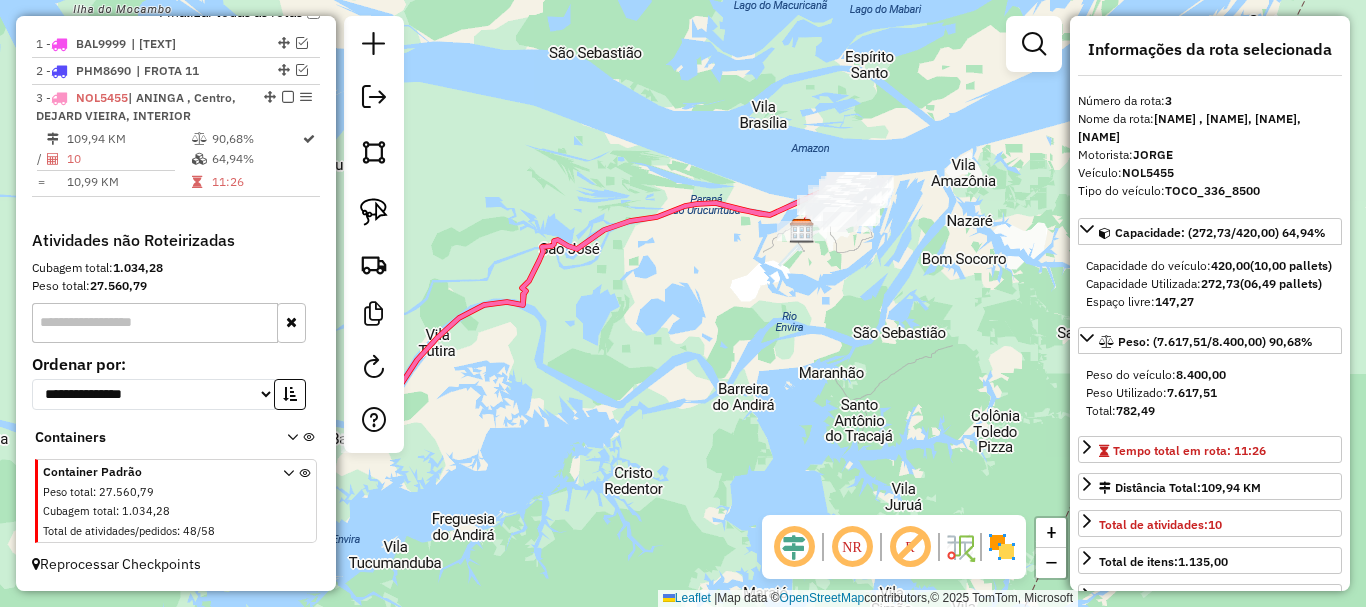 drag, startPoint x: 603, startPoint y: 408, endPoint x: 761, endPoint y: 334, distance: 174.47063 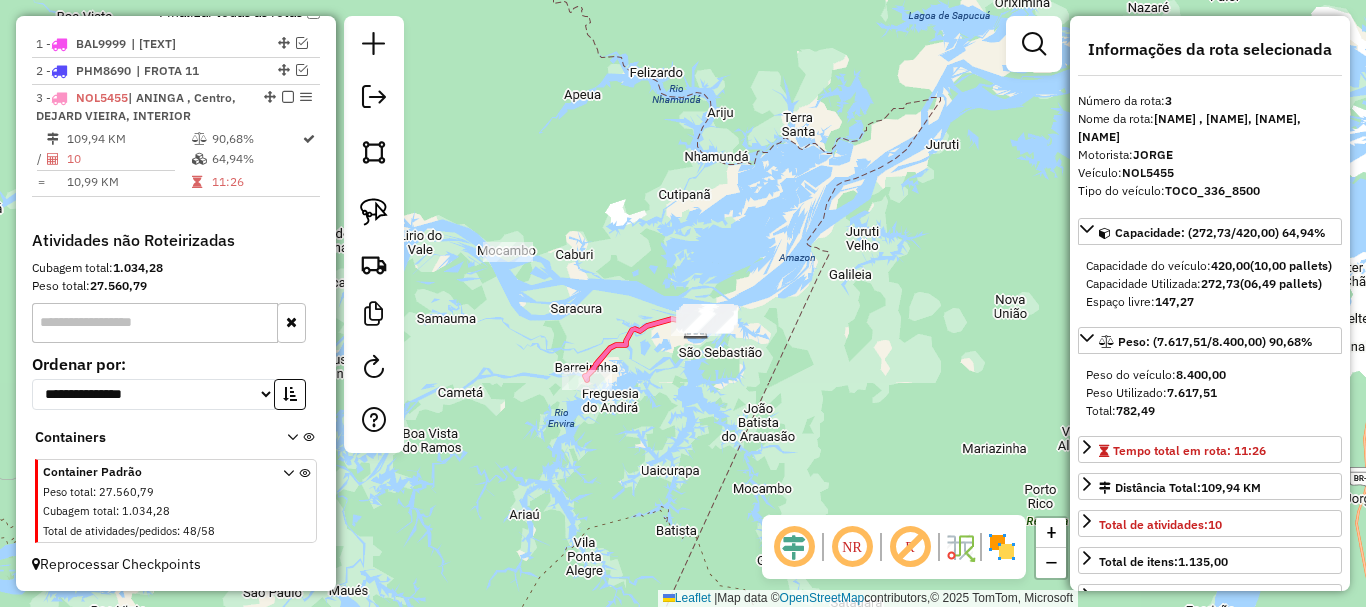 drag, startPoint x: 719, startPoint y: 357, endPoint x: 697, endPoint y: 399, distance: 47.41308 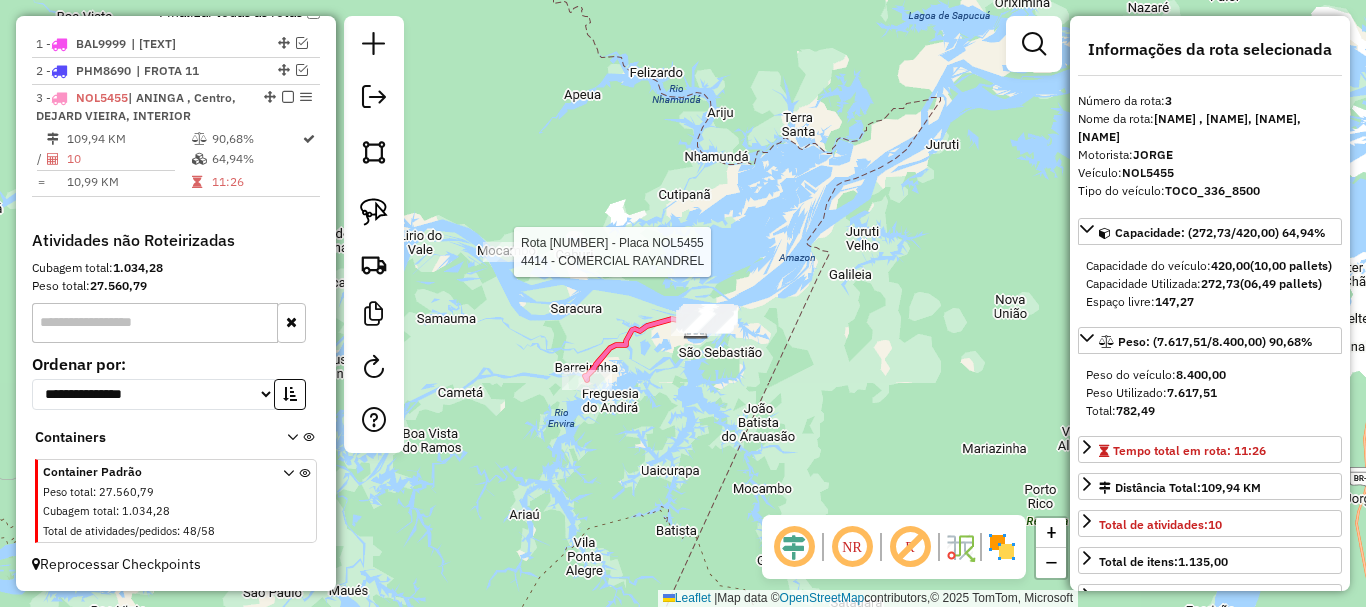 click 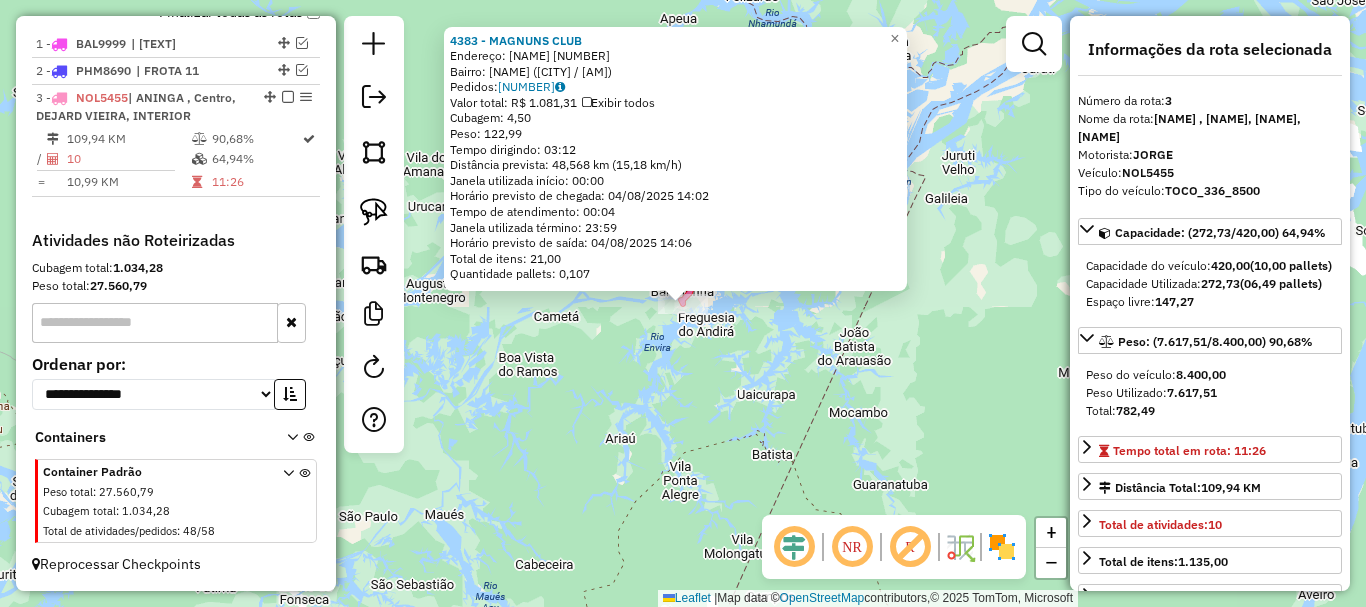 drag, startPoint x: 797, startPoint y: 358, endPoint x: 709, endPoint y: 474, distance: 145.6022 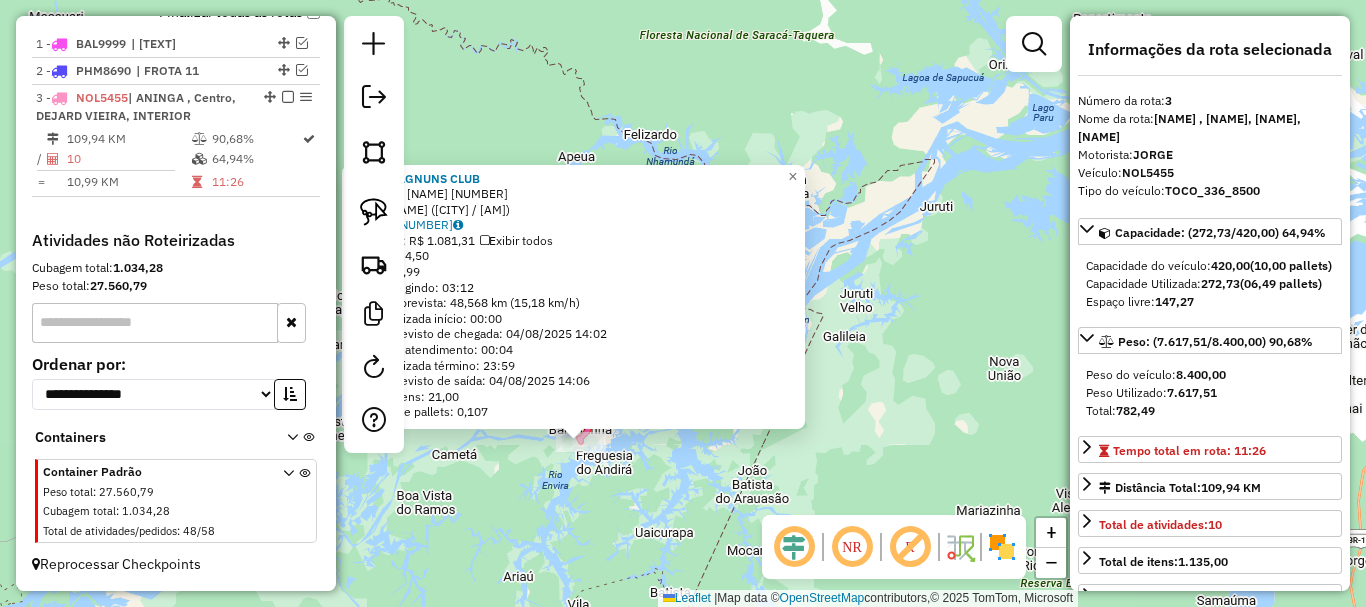 click on "4383 - MAGNUNS CLUB  Endereço:  BH1 Nilo Perreira 244   Bairro: CENTRO (BARREIRINHA / AM)   Pedidos:  02770973   Valor total: R$ 1.081,31   Exibir todos   Cubagem: 4,50  Peso: 122,99  Tempo dirigindo: 03:12   Distância prevista: 48,568 km (15,18 km/h)   Janela utilizada início: 00:00   Horário previsto de chegada: 04/08/2025 14:02   Tempo de atendimento: 00:04   Janela utilizada término: 23:59   Horário previsto de saída: 04/08/2025 14:06   Total de itens: 21,00   Quantidade pallets: 0,107  × Janela de atendimento Grade de atendimento Capacidade Transportadoras Veículos Cliente Pedidos  Rotas Selecione os dias de semana para filtrar as janelas de atendimento  Seg   Ter   Qua   Qui   Sex   Sáb   Dom  Informe o período da janela de atendimento: De: Até:  Filtrar exatamente a janela do cliente  Considerar janela de atendimento padrão  Selecione os dias de semana para filtrar as grades de atendimento  Seg   Ter   Qua   Qui   Sex   Sáb   Dom   Considerar clientes sem dia de atendimento cadastrado De:" 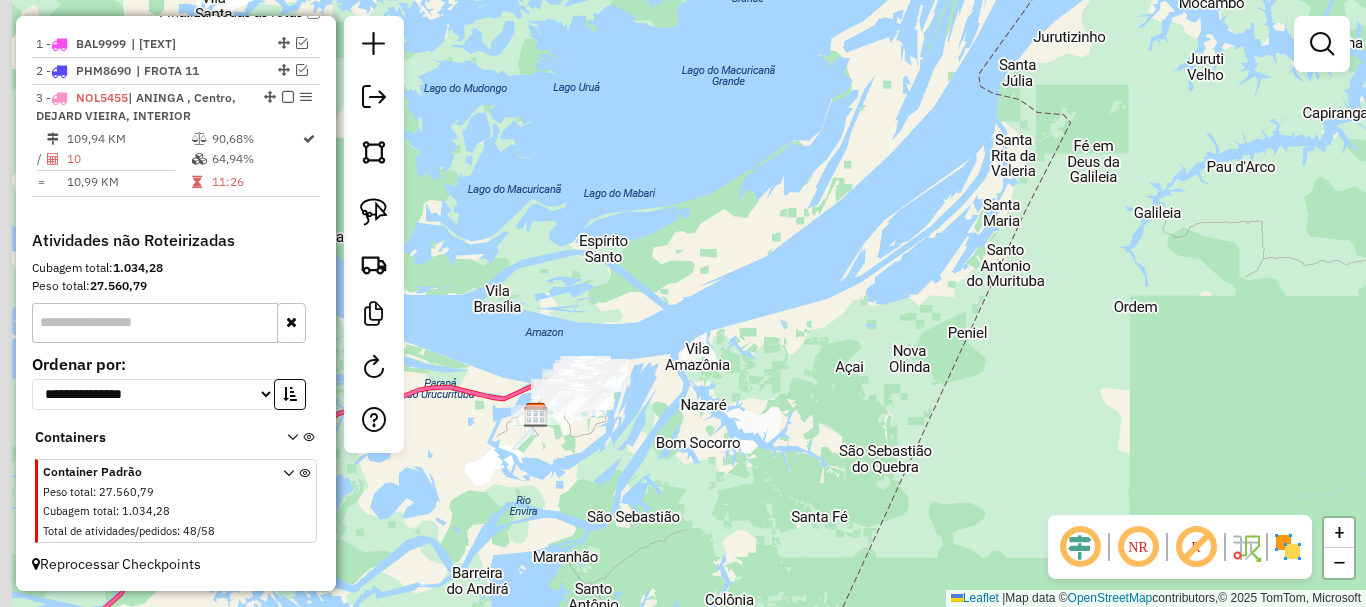 drag, startPoint x: 632, startPoint y: 324, endPoint x: 906, endPoint y: 307, distance: 274.52686 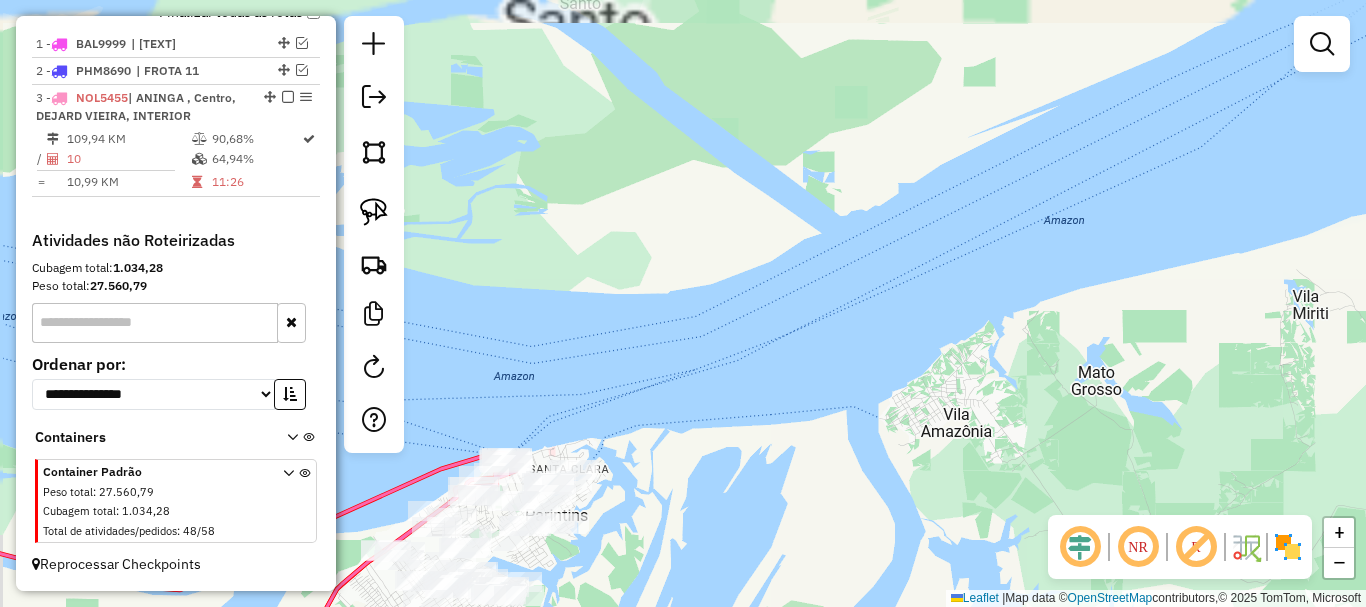 drag, startPoint x: 593, startPoint y: 317, endPoint x: 848, endPoint y: 247, distance: 264.43335 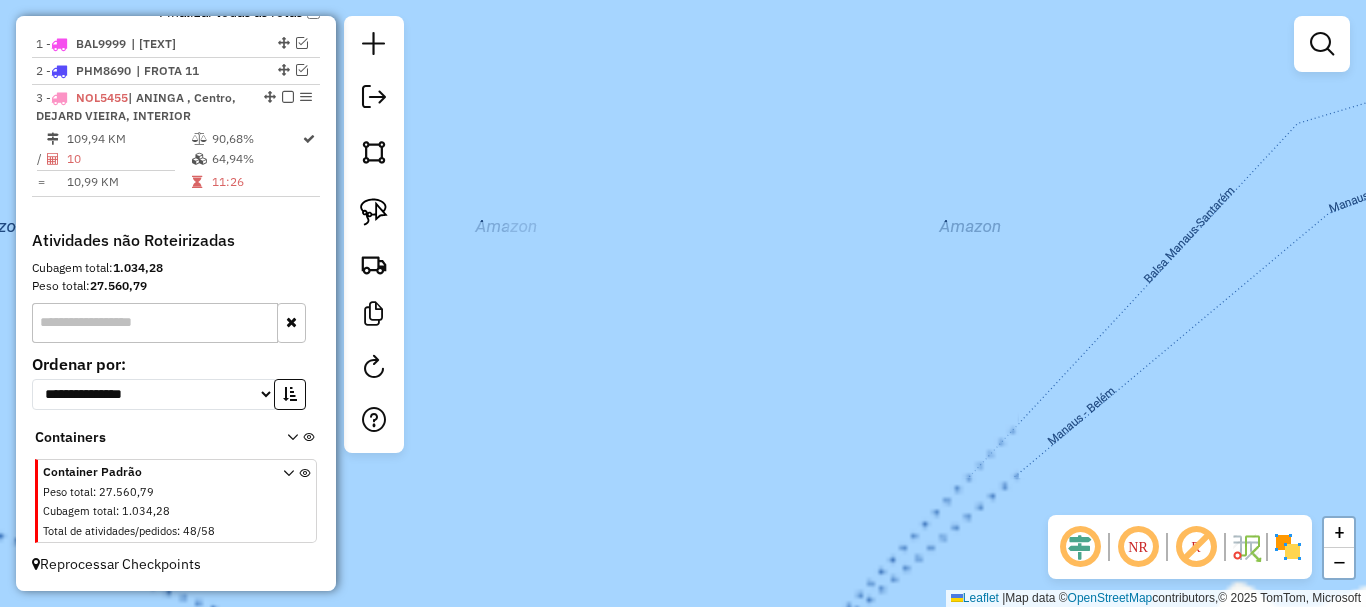 drag, startPoint x: 779, startPoint y: 446, endPoint x: 1031, endPoint y: -75, distance: 578.7443 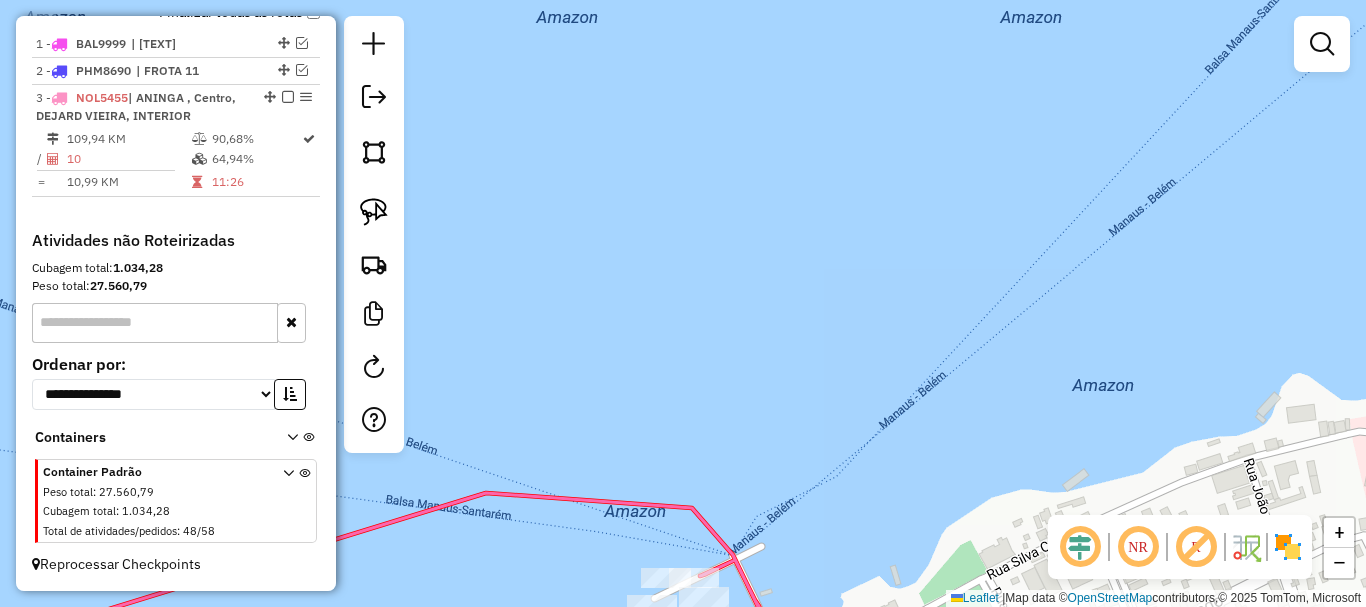 drag, startPoint x: 655, startPoint y: 395, endPoint x: 797, endPoint y: 57, distance: 366.61697 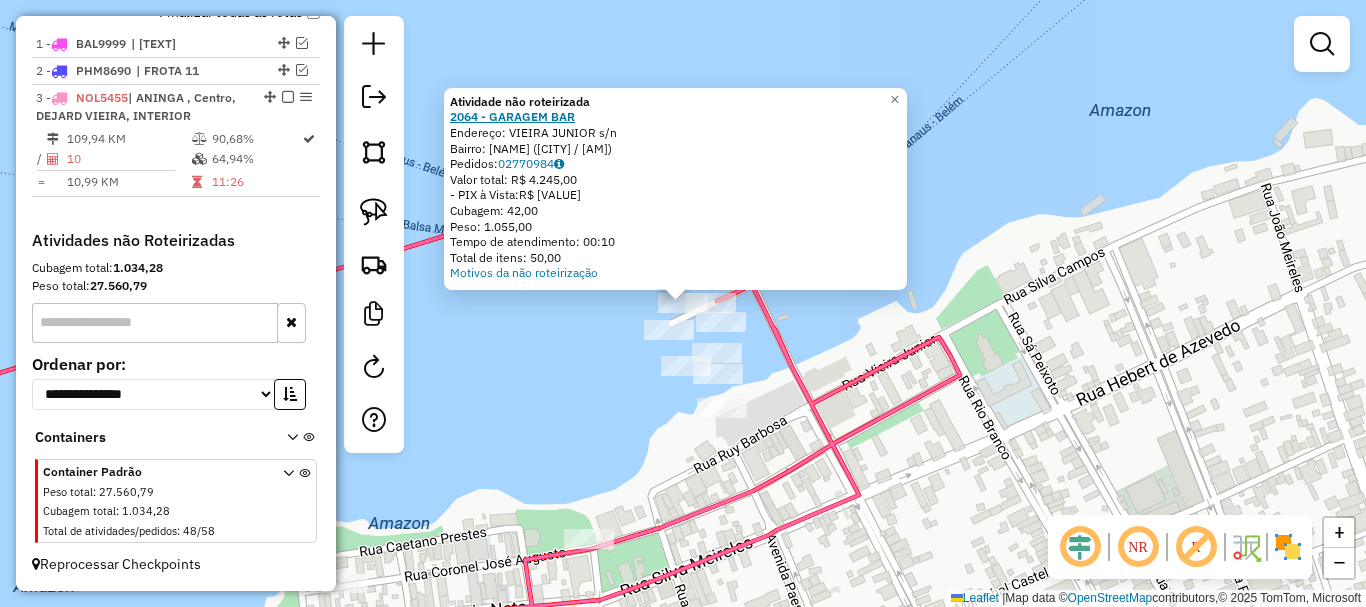 click on "2064 - GARAGEM BAR" 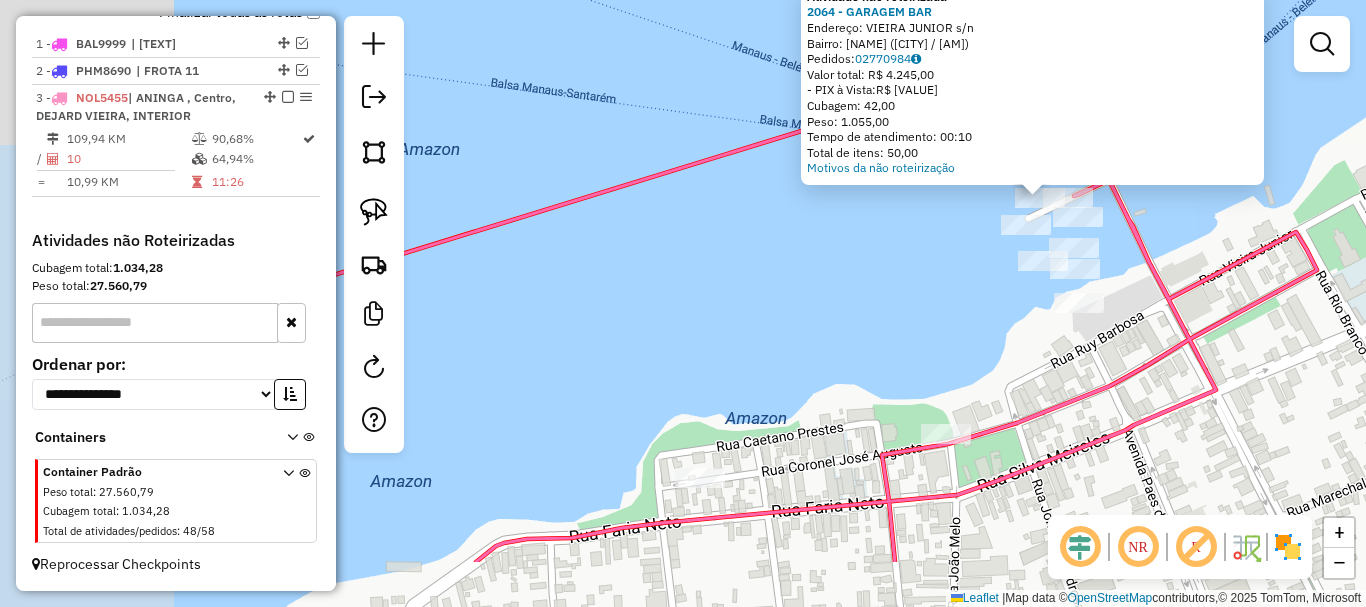 drag, startPoint x: 506, startPoint y: 431, endPoint x: 900, endPoint y: 296, distance: 416.48648 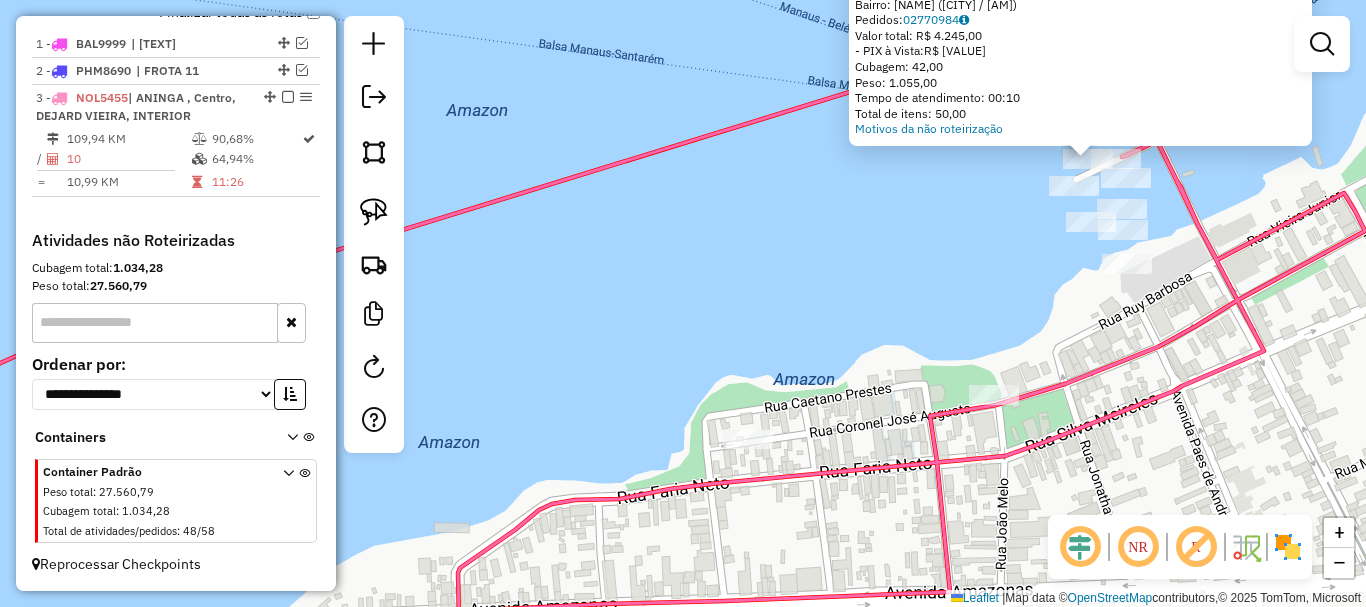 click on "Atividade não roteirizada [NUMBER] - [STORE_NAME]  Endereço:  [STREET_NAME] s/n   Bairro: [NEIGHBORHOOD] ([CITY] / [STATE])   Pedidos:  [ORDER_ID]   Valor total: R$ [PRICE]   - PIX à Vista:  R$ [PRICE]   Cubagem: [CUBAGE]   Peso: [WEIGHT]   Tempo de atendimento: [TIME]   Total de itens: [ITEMS]  Motivos da não roteirização × Janela de atendimento Grade de atendimento Capacidade Transportadoras Veículos Cliente Pedidos  Rotas Selecione os dias de semana para filtrar as janelas de atendimento  Seg   Ter   Qua   Qui   Sex   Sáb   Dom  Informe o período da janela de atendimento: De: Até:  Filtrar exatamente a janela do cliente  Considerar janela de atendimento padrão  Selecione os dias de semana para filtrar as grades de atendimento  Seg   Ter   Qua   Qui   Sex   Sáb   Dom   Considerar clientes sem dia de atendimento cadastrado  Clientes fora do dia de atendimento selecionado Filtrar as atividades entre os valores definidos abaixo:  Peso mínimo:   Peso máximo:   Cubagem mínima:   Cubagem máxima:   De:   Até:   De:" 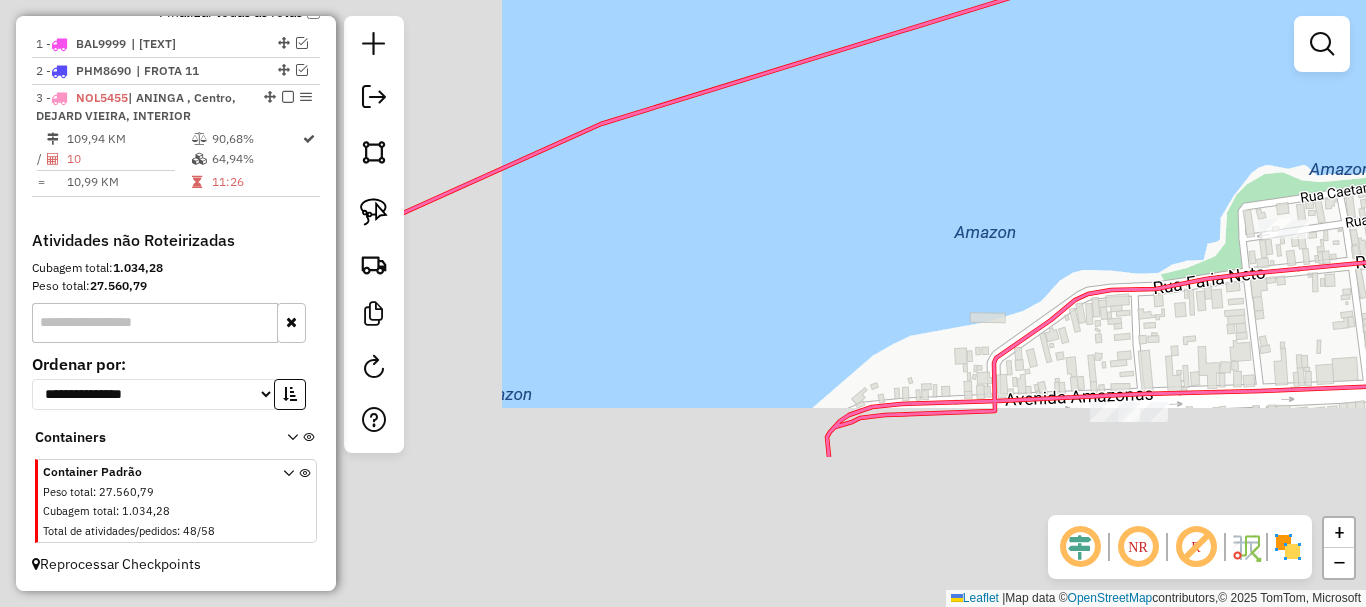 drag, startPoint x: 1128, startPoint y: 158, endPoint x: 1078, endPoint y: 127, distance: 58.830265 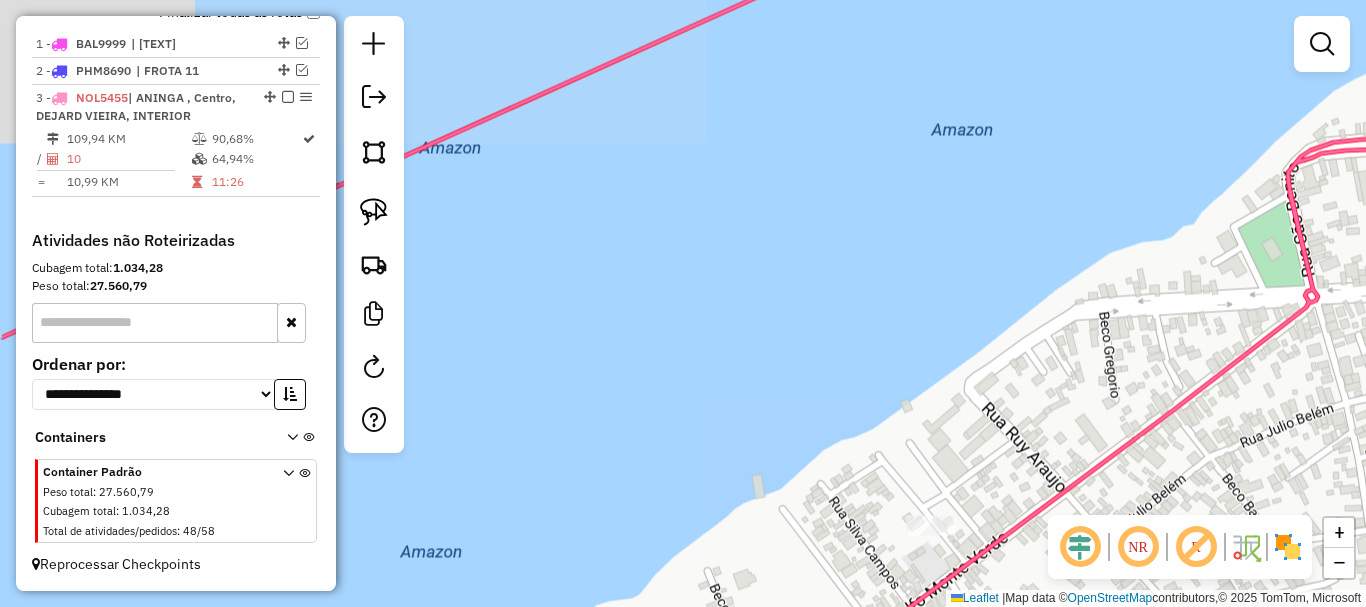 drag, startPoint x: 831, startPoint y: 227, endPoint x: 1103, endPoint y: 199, distance: 273.43738 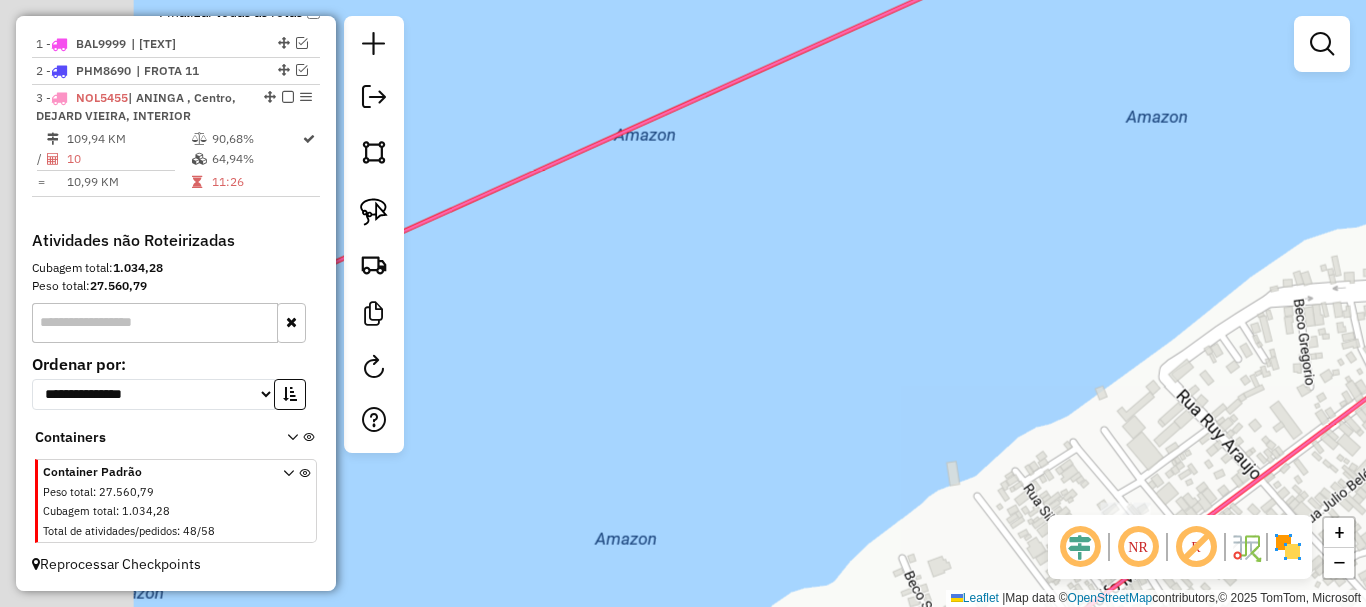 drag, startPoint x: 644, startPoint y: 275, endPoint x: 997, endPoint y: 81, distance: 402.79648 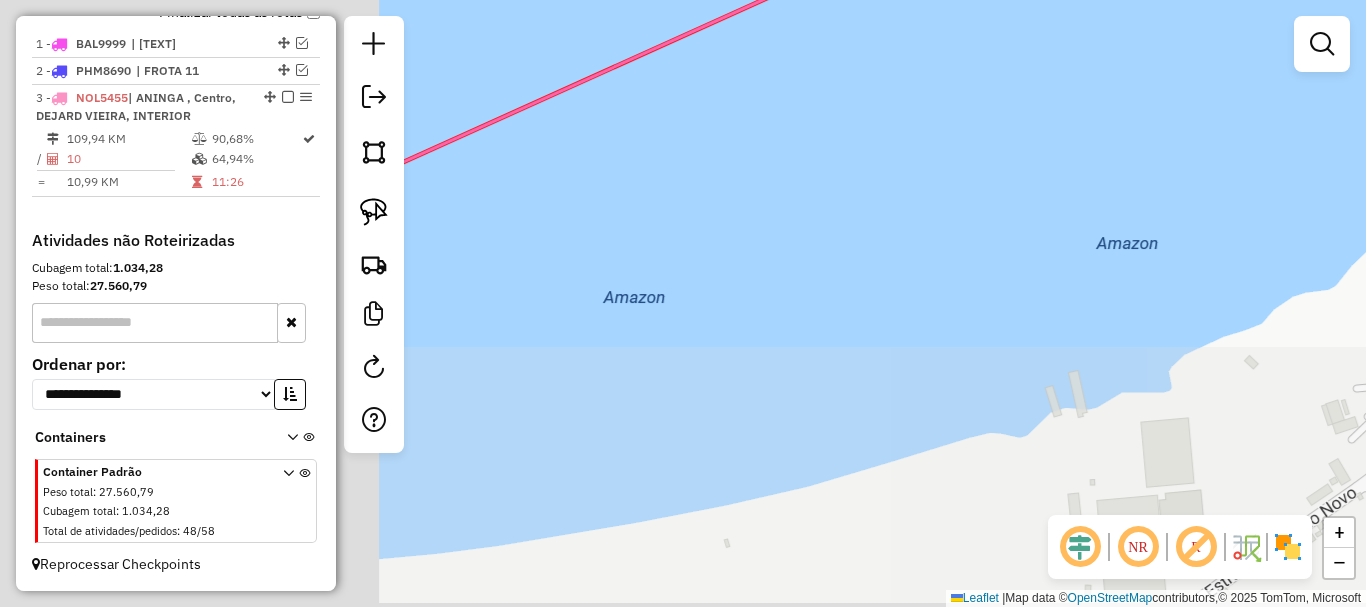 drag, startPoint x: 722, startPoint y: 256, endPoint x: 882, endPoint y: 157, distance: 188.15154 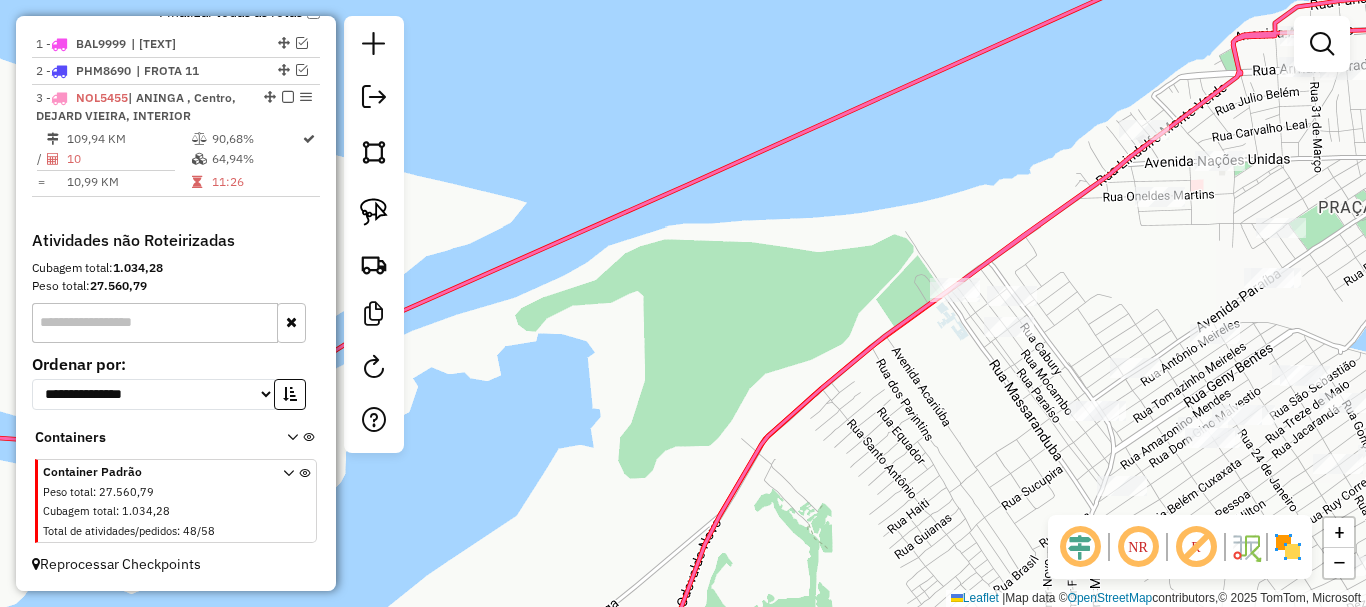 click on "Janela de atendimento Grade de atendimento Capacidade Transportadoras Veículos Cliente Pedidos  Rotas Selecione os dias de semana para filtrar as janelas de atendimento  Seg   Ter   Qua   Qui   Sex   Sáb   Dom  Informe o período da janela de atendimento: De: Até:  Filtrar exatamente a janela do cliente  Considerar janela de atendimento padrão  Selecione os dias de semana para filtrar as grades de atendimento  Seg   Ter   Qua   Qui   Sex   Sáb   Dom   Considerar clientes sem dia de atendimento cadastrado  Clientes fora do dia de atendimento selecionado Filtrar as atividades entre os valores definidos abaixo:  Peso mínimo:   Peso máximo:   Cubagem mínima:   Cubagem máxima:   De:   Até:  Filtrar as atividades entre o tempo de atendimento definido abaixo:  De:   Até:   Considerar capacidade total dos clientes não roteirizados Transportadora: Selecione um ou mais itens Tipo de veículo: Selecione um ou mais itens Veículo: Selecione um ou mais itens Motorista: Selecione um ou mais itens Nome: Rótulo:" 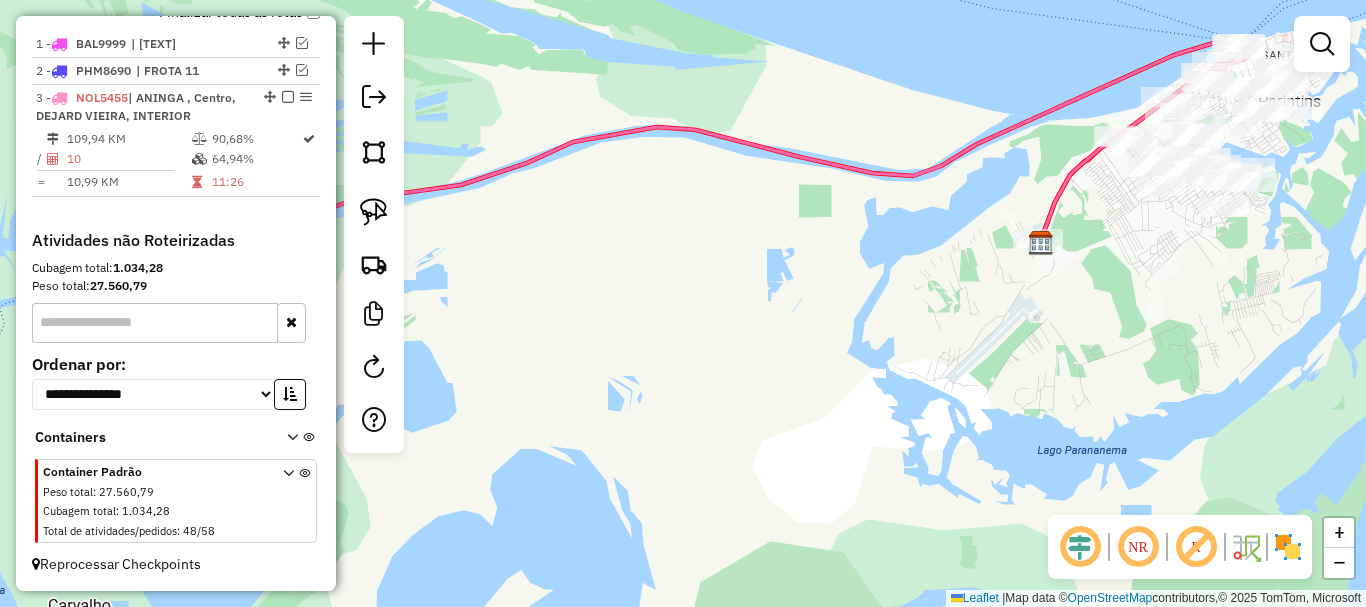 drag, startPoint x: 567, startPoint y: 337, endPoint x: 997, endPoint y: 177, distance: 458.8028 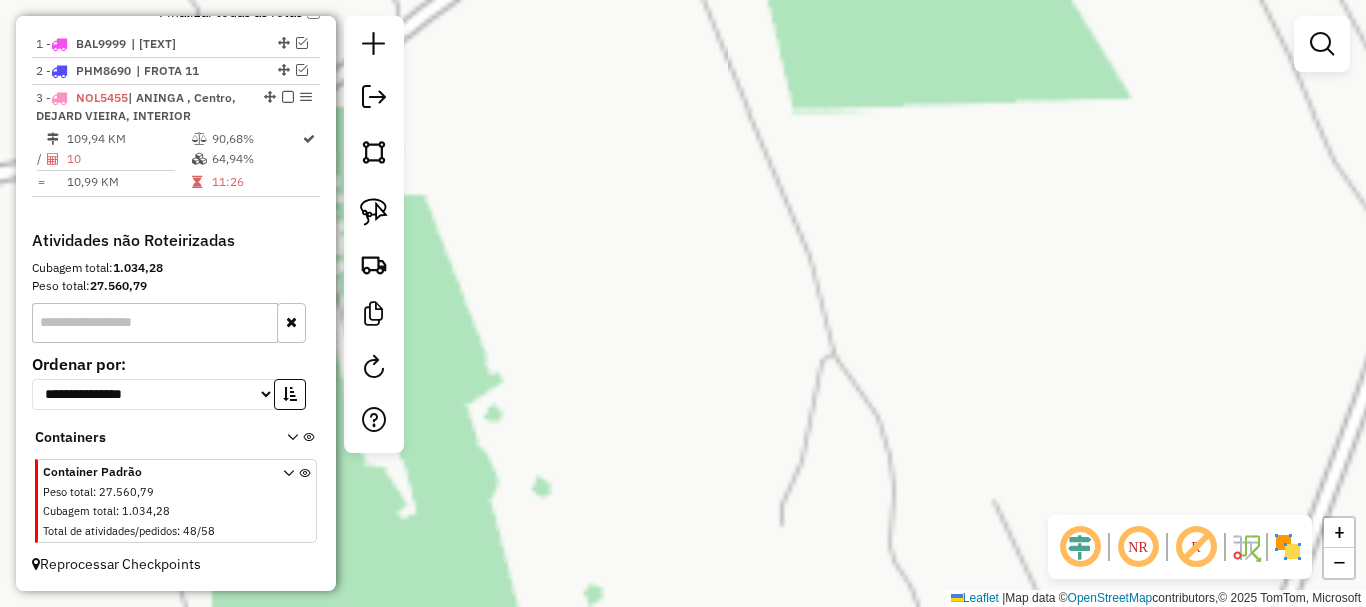 drag, startPoint x: 1128, startPoint y: 186, endPoint x: 531, endPoint y: 451, distance: 653.17224 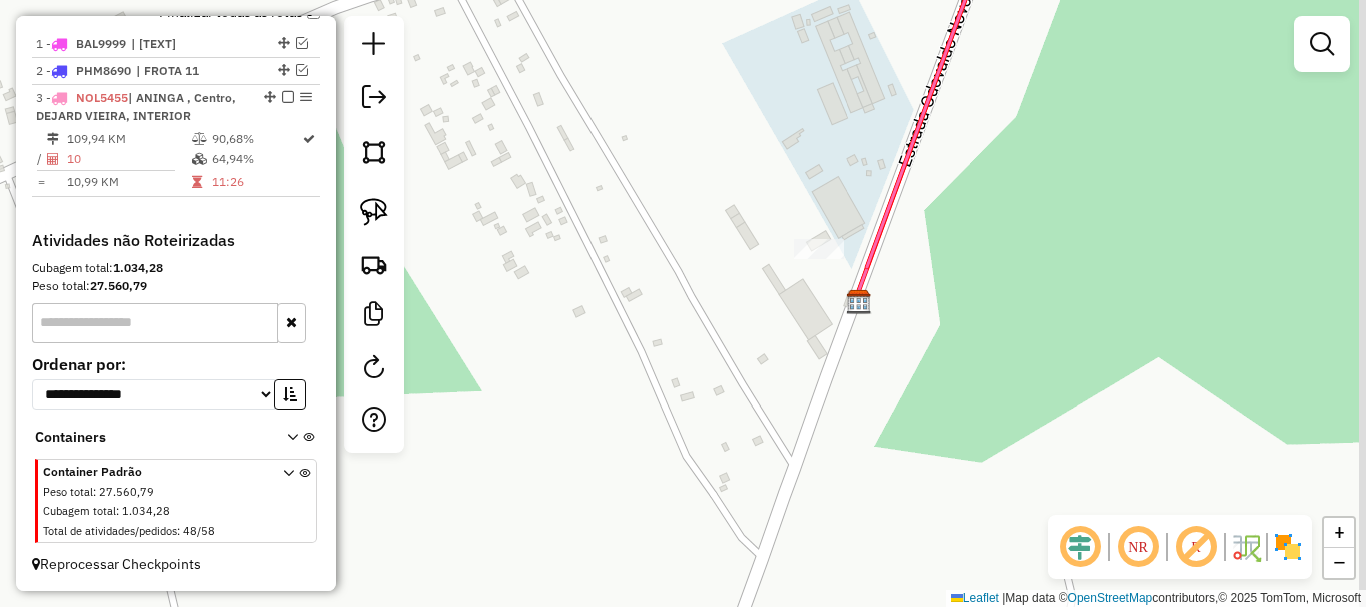 drag, startPoint x: 901, startPoint y: 366, endPoint x: 851, endPoint y: 314, distance: 72.138756 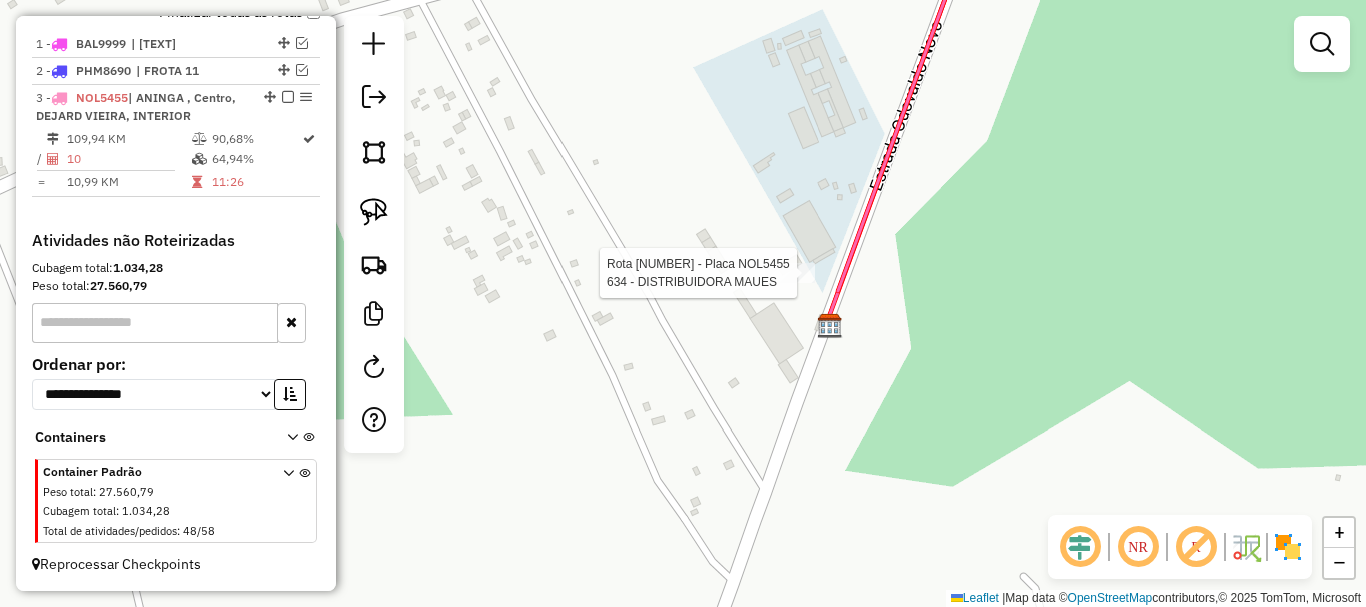 select on "**********" 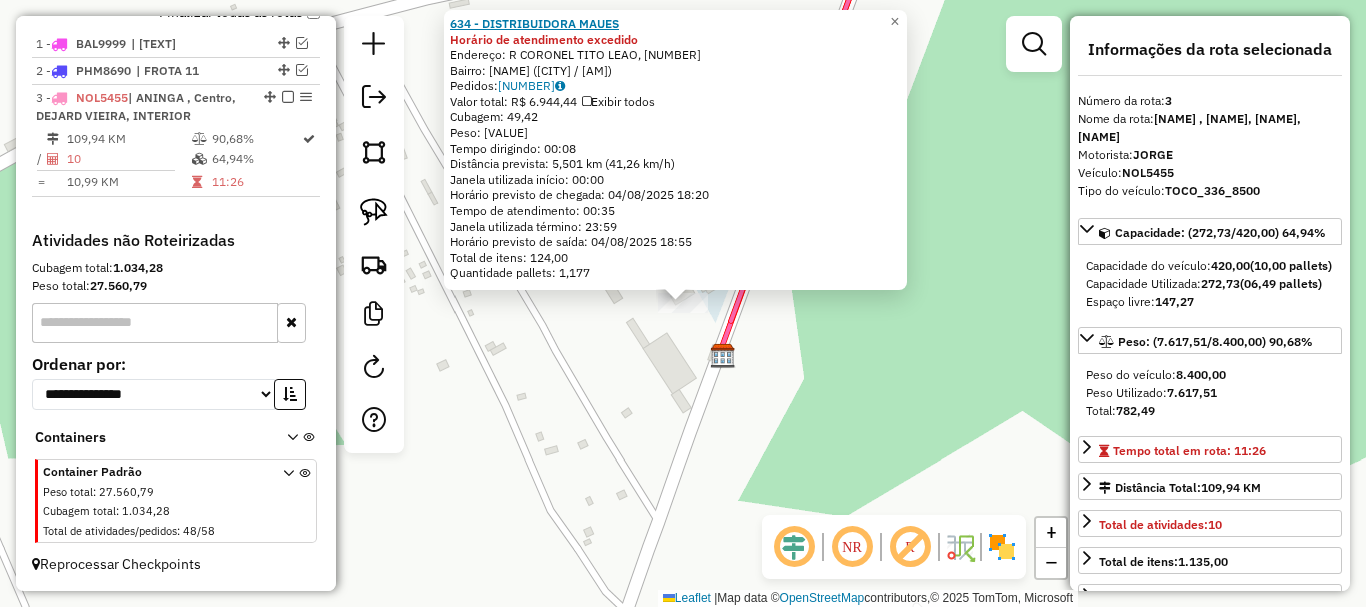 click on "634 - DISTRIBUIDORA MAUES" 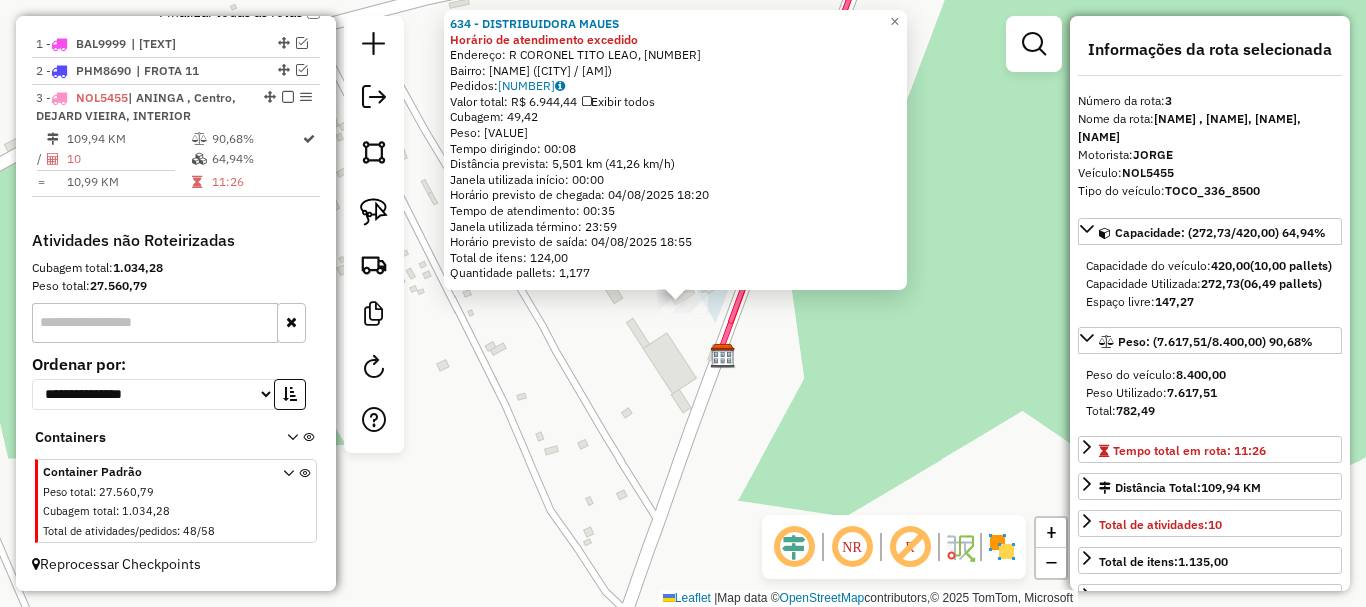 click on "634 - DISTRIBUIDORA MAUES Horário de atendimento excedido  Endereço: R CORONEL TITO LEAO, 86   Bairro: CENTRO (MAUES / AM)   Pedidos:  02771007   Valor total: R$ 6.944,44   Exibir todos   Cubagem: 49,42  Peso: 1.298,27  Tempo dirigindo: 00:08   Distância prevista: 5,501 km (41,26 km/h)   Janela utilizada início: 00:00   Horário previsto de chegada: 04/08/2025 18:20   Tempo de atendimento: 00:35   Janela utilizada término: 23:59   Horário previsto de saída: 04/08/2025 18:55   Total de itens: 124,00   Quantidade pallets: 1,177  × Janela de atendimento Grade de atendimento Capacidade Transportadoras Veículos Cliente Pedidos  Rotas Selecione os dias de semana para filtrar as janelas de atendimento  Seg   Ter   Qua   Qui   Sex   Sáb   Dom  Informe o período da janela de atendimento: De: Até:  Filtrar exatamente a janela do cliente  Considerar janela de atendimento padrão  Selecione os dias de semana para filtrar as grades de atendimento  Seg   Ter   Qua   Qui   Sex   Sáb   Dom   Peso mínimo:   De:" 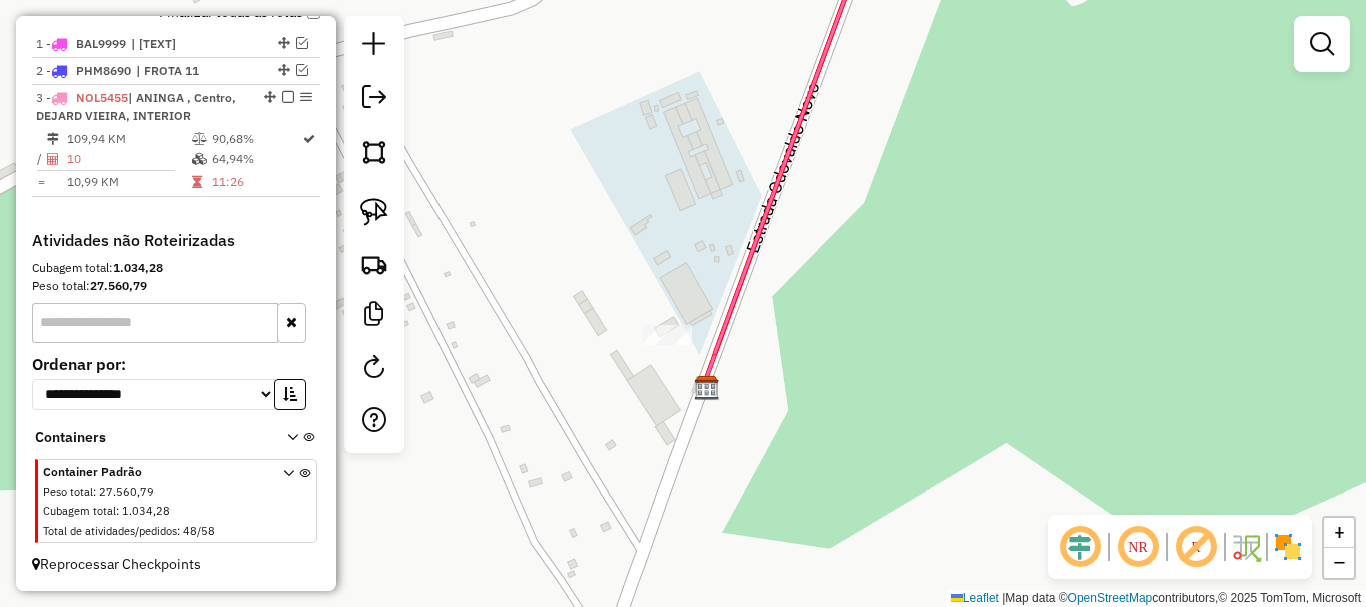drag, startPoint x: 980, startPoint y: 164, endPoint x: 906, endPoint y: 271, distance: 130.09612 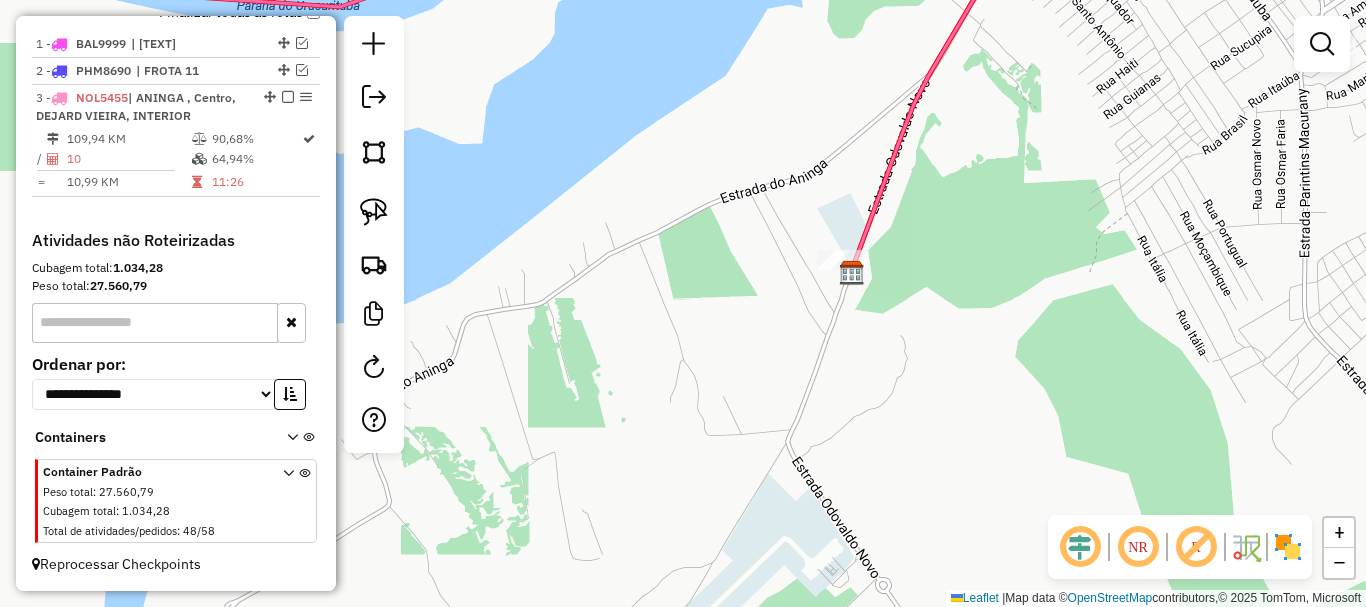 drag, startPoint x: 968, startPoint y: 175, endPoint x: 782, endPoint y: 484, distance: 360.6619 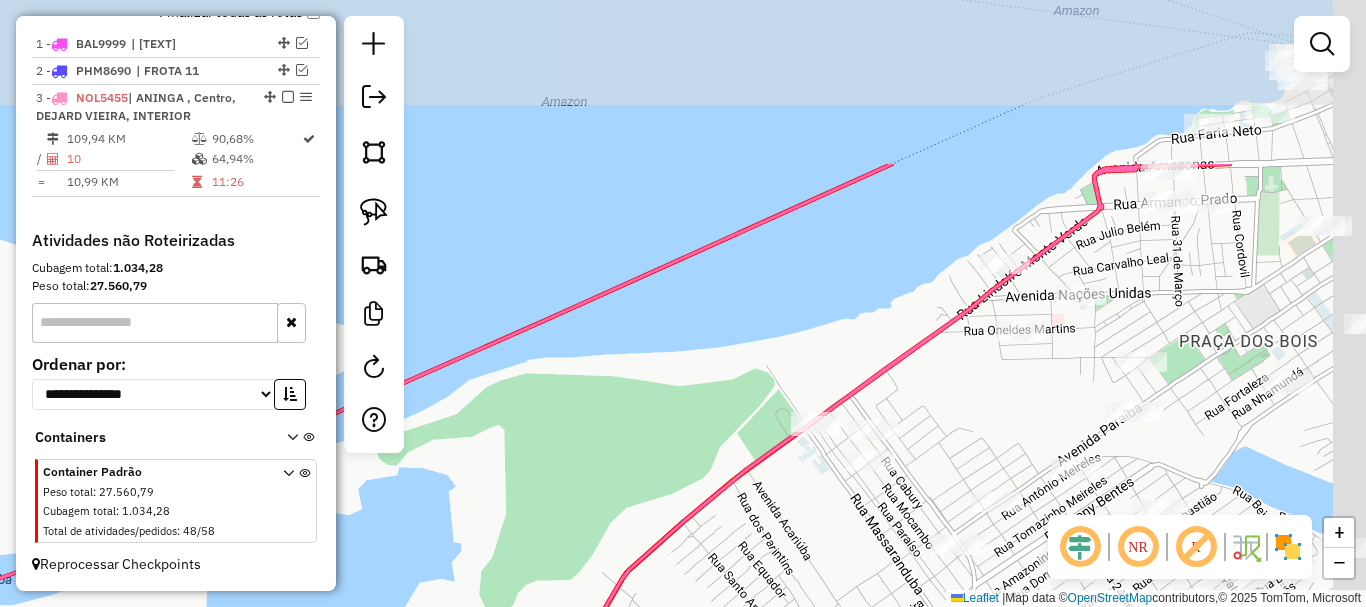 drag, startPoint x: 884, startPoint y: 276, endPoint x: 746, endPoint y: 445, distance: 218.1857 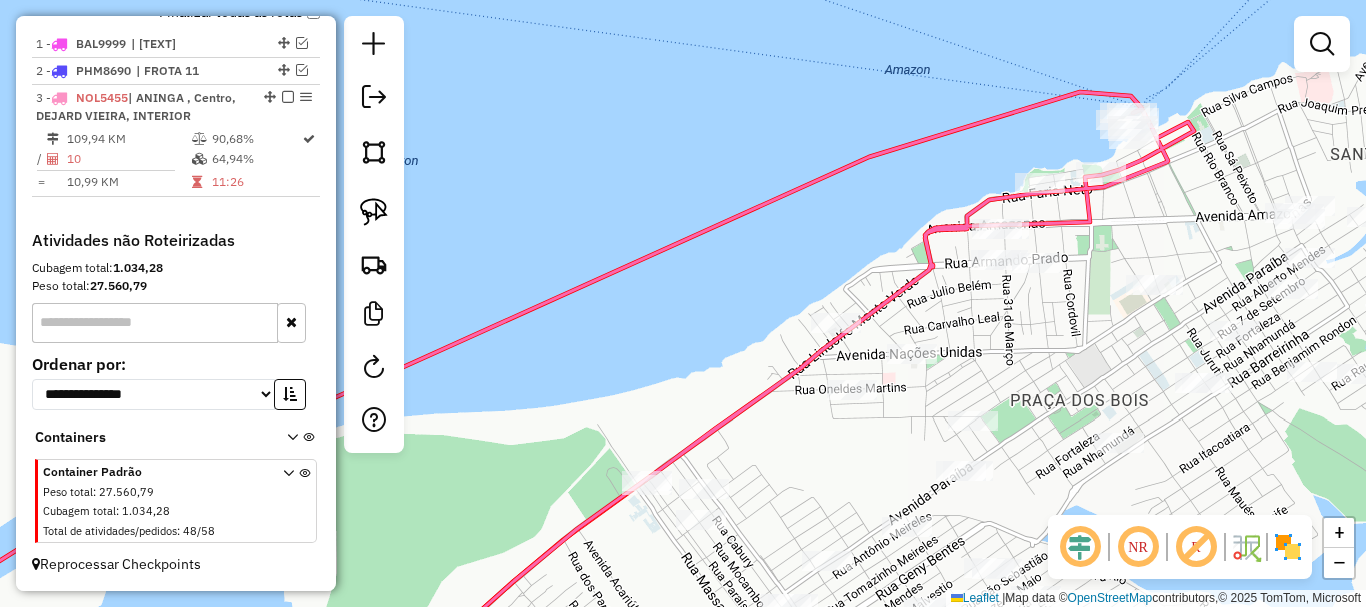 drag, startPoint x: 937, startPoint y: 217, endPoint x: 948, endPoint y: 238, distance: 23.70654 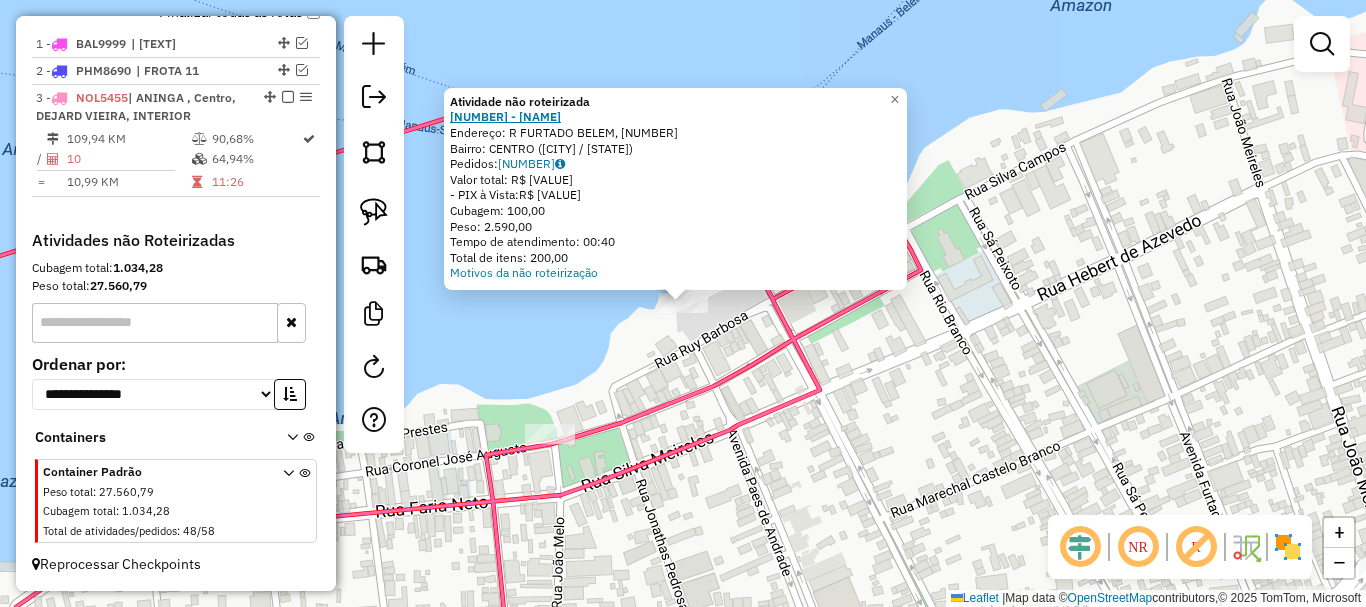 click on "1295 - DIST. [CITY]" 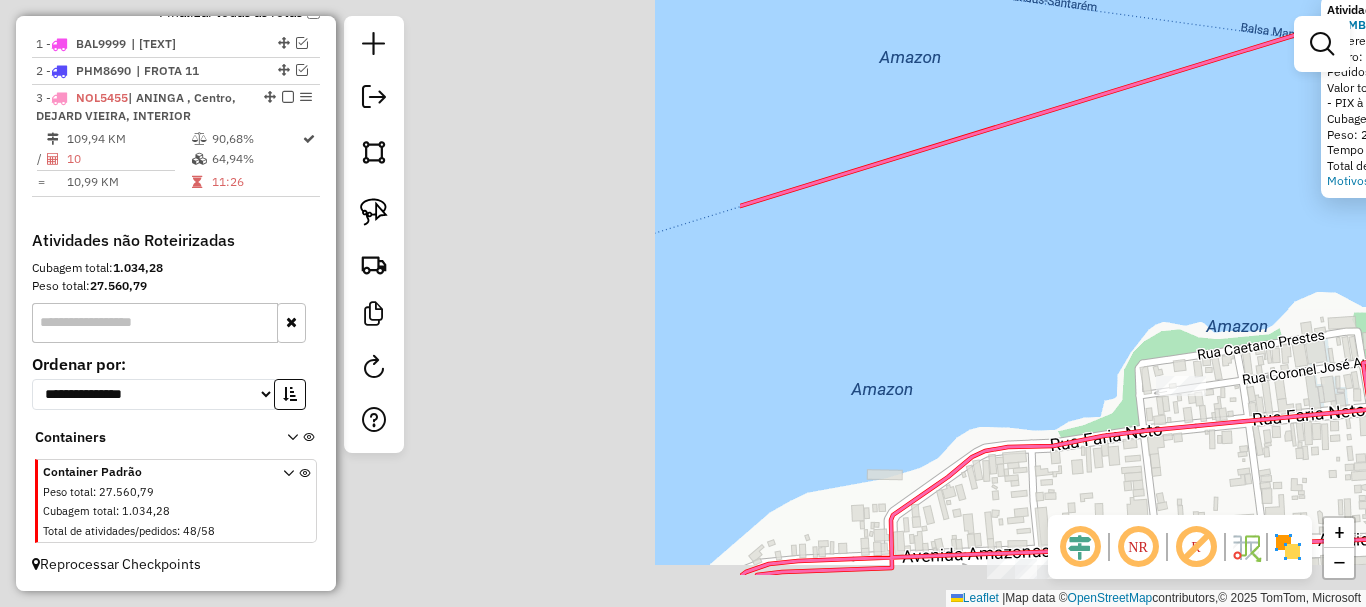 drag, startPoint x: 488, startPoint y: 376, endPoint x: 1363, endPoint y: 192, distance: 894.137 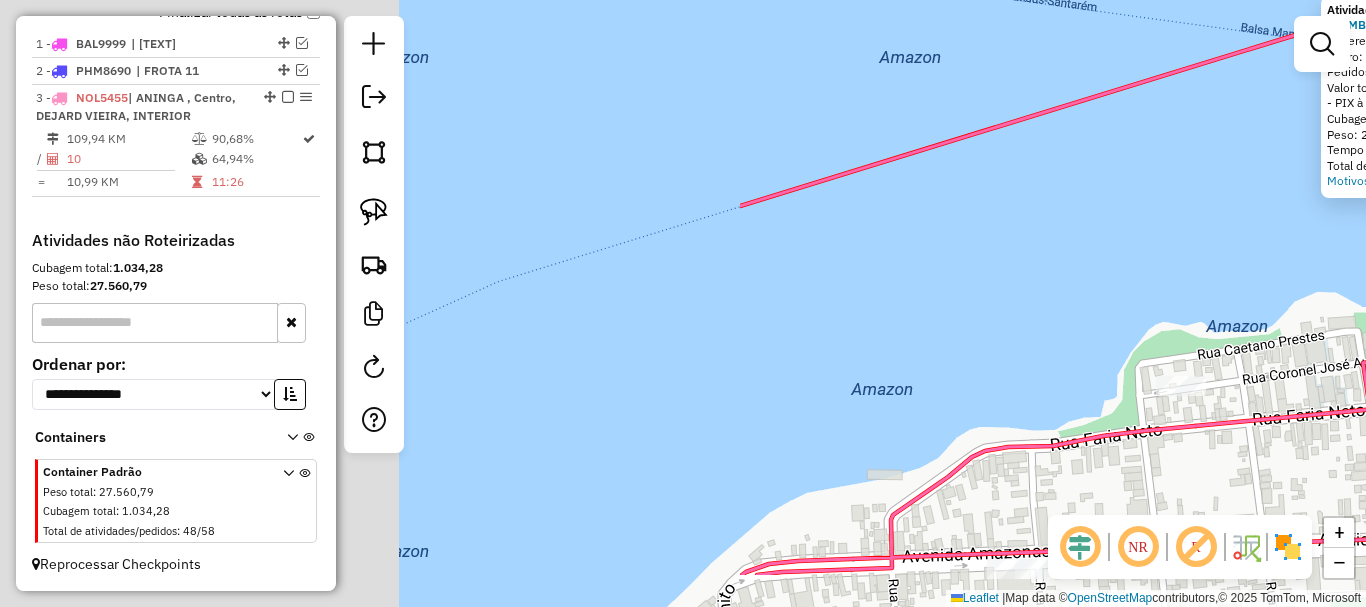 click on "Atividade não roteirizada [NUMBER] - [STORE_NAME]  Endereço: [STREET_NAME], [NUMBER]   Bairro: [NEIGHBORHOOD] ([CITY] / [STATE])   Pedidos:  [ORDER_ID]   Valor total: R$ [PRICE]   - PIX à Vista:  R$ [PRICE]   Cubagem: [CUBAGE]   Peso: [WEIGHT]   Tempo de atendimento: [TIME]   Total de itens: [ITEMS]  Motivos da não roteirização × Janela de atendimento Grade de atendimento Capacidade Transportadoras Veículos Cliente Pedidos  Rotas Selecione os dias de semana para filtrar as janelas de atendimento  Seg   Ter   Qua   Qui   Sex   Sáb   Dom  Informe o período da janela de atendimento: De: Até:  Filtrar exatamente a janela do cliente  Considerar janela de atendimento padrão  Selecione os dias de semana para filtrar as grades de atendimento  Seg   Ter   Qua   Qui   Sex   Sáb   Dom   Considerar clientes sem dia de atendimento cadastrado  Clientes fora do dia de atendimento selecionado Filtrar as atividades entre os valores definidos abaixo:  Peso mínimo:   Peso máximo:   Cubagem mínima:   Cubagem máxima:   De:   Até:" 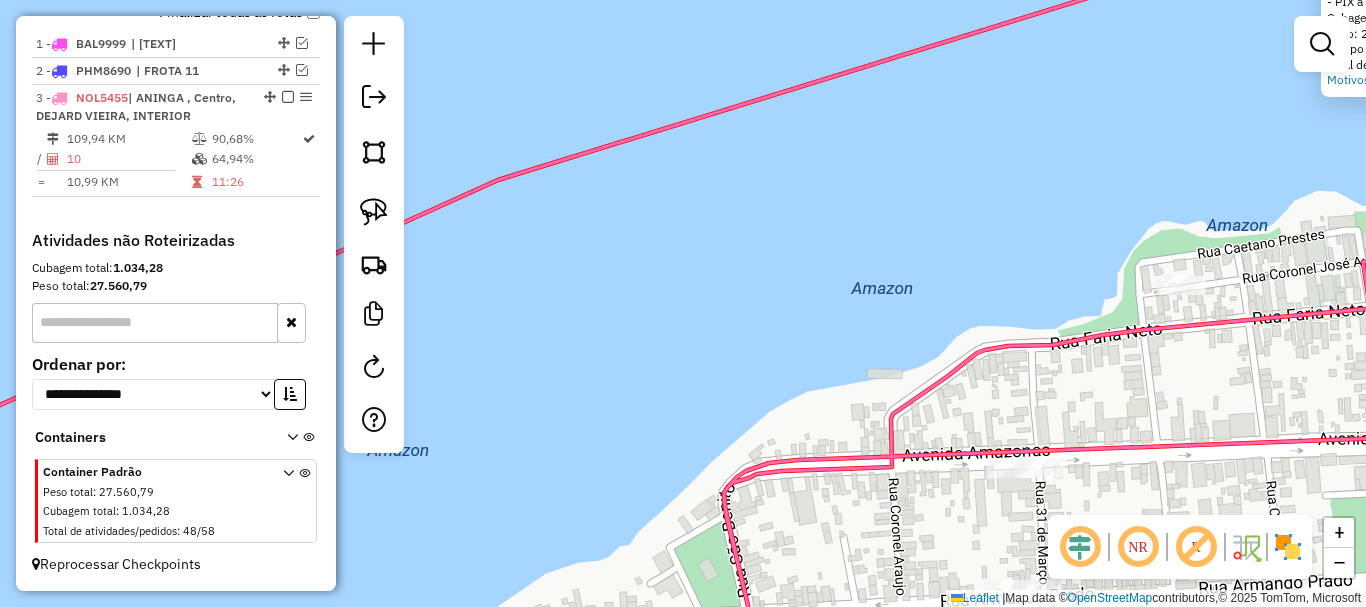 drag, startPoint x: 733, startPoint y: 232, endPoint x: 1294, endPoint y: 18, distance: 600.43066 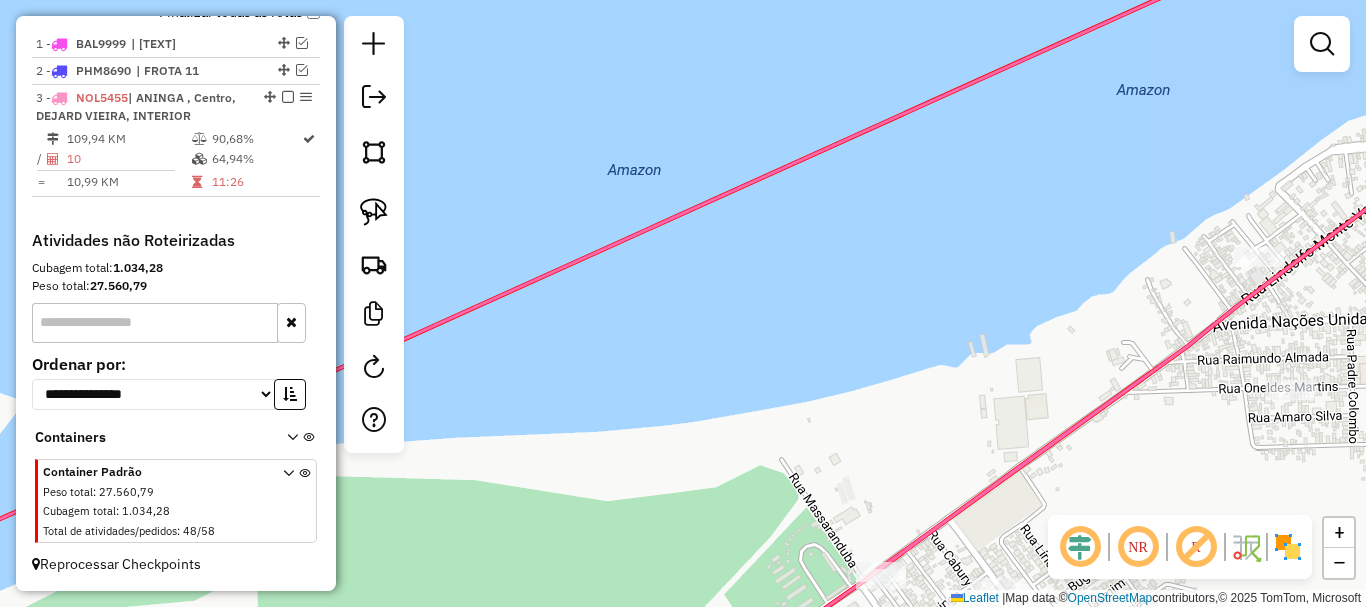 drag, startPoint x: 740, startPoint y: 290, endPoint x: 1052, endPoint y: 142, distance: 345.32303 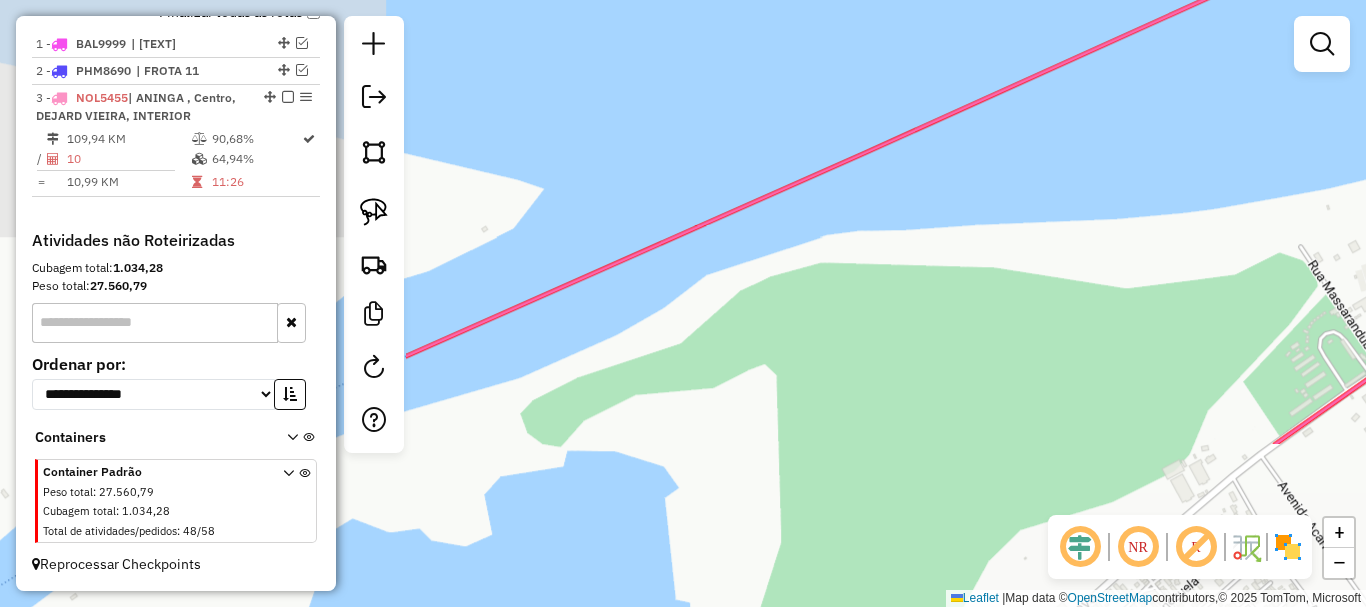 drag, startPoint x: 699, startPoint y: 313, endPoint x: 981, endPoint y: 188, distance: 308.4623 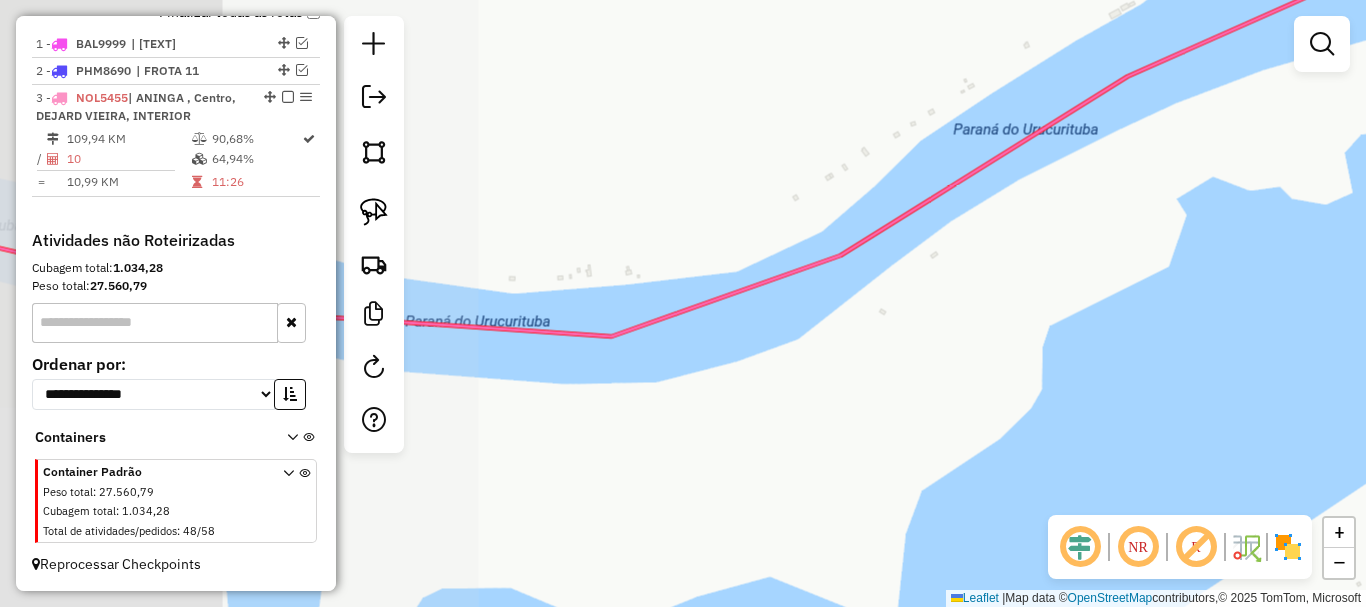 drag, startPoint x: 725, startPoint y: 354, endPoint x: 923, endPoint y: 273, distance: 213.92755 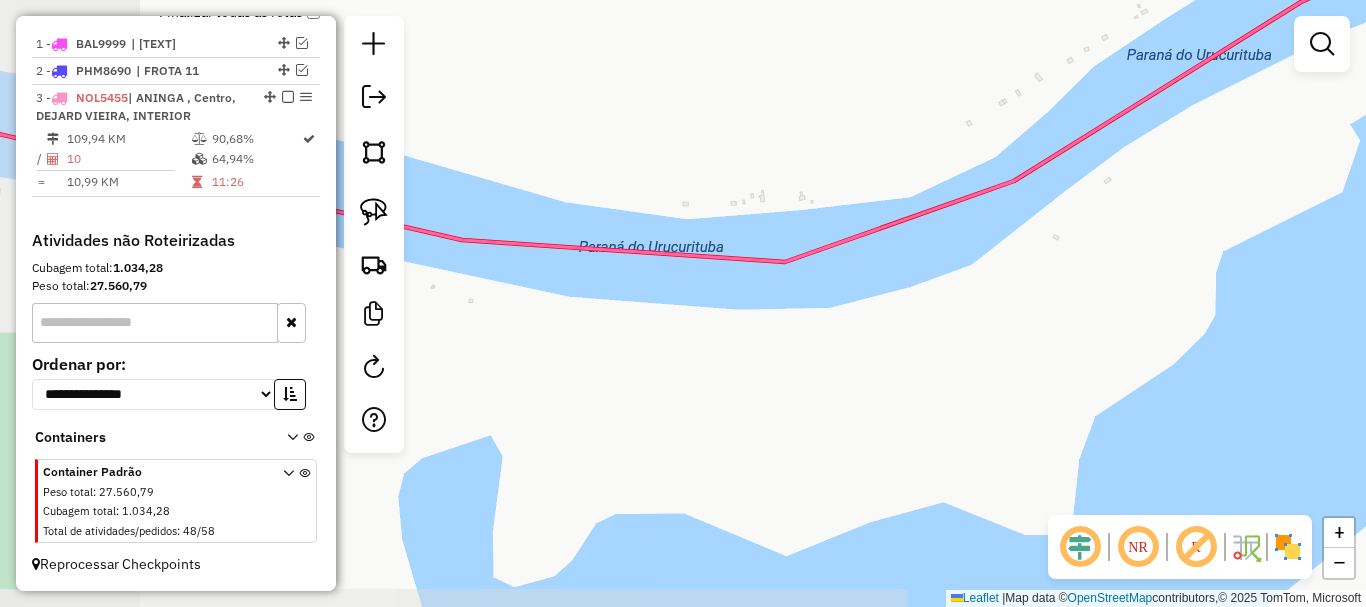 drag, startPoint x: 680, startPoint y: 310, endPoint x: 1027, endPoint y: 289, distance: 347.63486 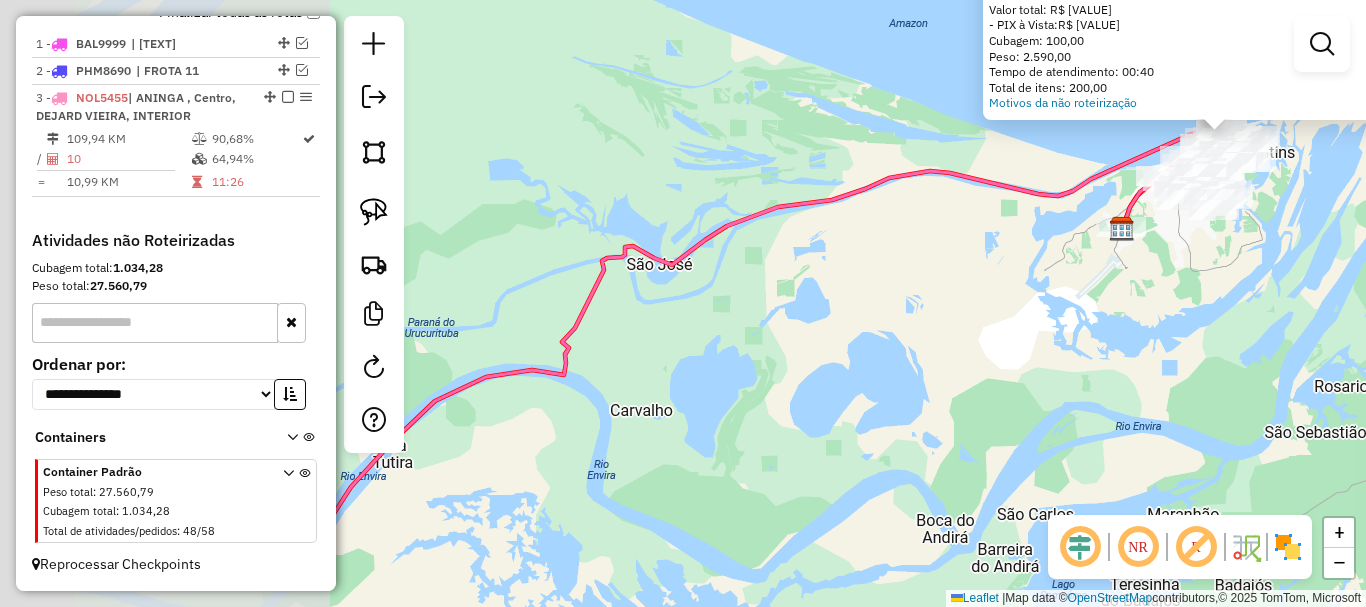 drag, startPoint x: 517, startPoint y: 330, endPoint x: 842, endPoint y: 265, distance: 331.43628 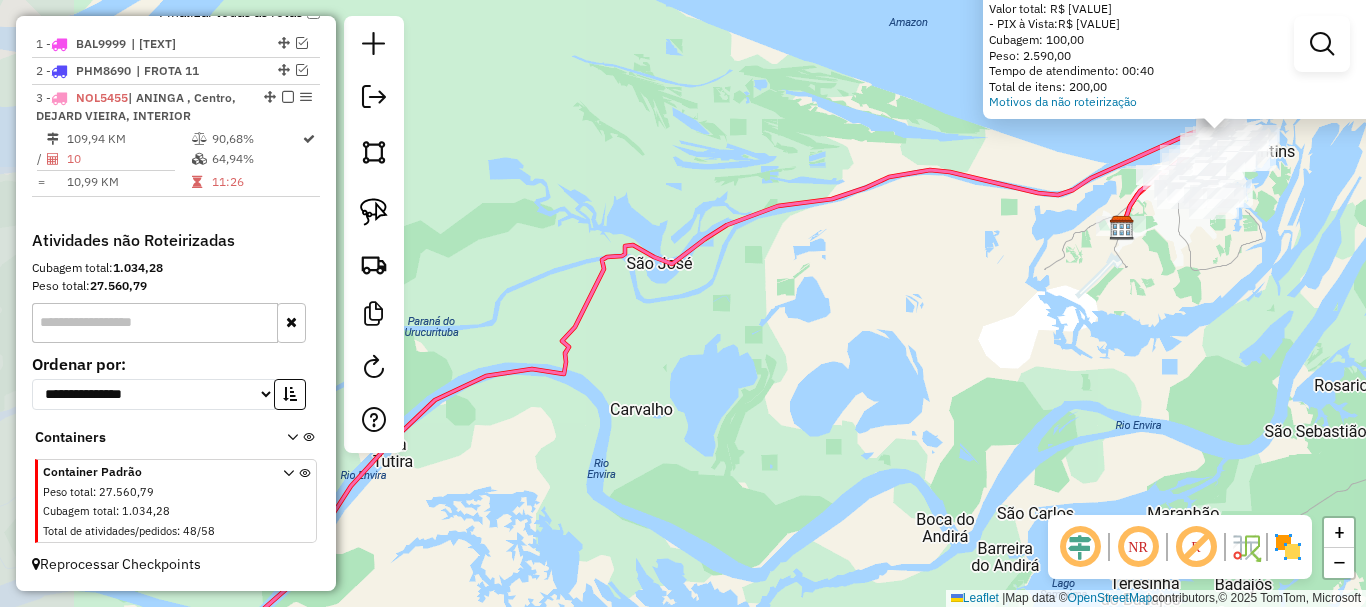 click on "Atividade não roteirizada [NUMBER] - [STORE_NAME]  Endereço: [STREET_NAME], [NUMBER]   Bairro: [NEIGHBORHOOD] ([CITY] / [STATE])   Pedidos:  [ORDER_ID]   Valor total: R$ [PRICE]   - PIX à Vista:  R$ [PRICE]   Cubagem: [CUBAGE]   Peso: [WEIGHT]   Tempo de atendimento: [TIME]   Total de itens: [ITEMS]  Motivos da não roteirização × Janela de atendimento Grade de atendimento Capacidade Transportadoras Veículos Cliente Pedidos  Rotas Selecione os dias de semana para filtrar as janelas de atendimento  Seg   Ter   Qua   Qui   Sex   Sáb   Dom  Informe o período da janela de atendimento: De: Até:  Filtrar exatamente a janela do cliente  Considerar janela de atendimento padrão  Selecione os dias de semana para filtrar as grades de atendimento  Seg   Ter   Qua   Qui   Sex   Sáb   Dom   Considerar clientes sem dia de atendimento cadastrado  Clientes fora do dia de atendimento selecionado Filtrar as atividades entre os valores definidos abaixo:  Peso mínimo:   Peso máximo:   Cubagem mínima:   Cubagem máxima:   De:   Até:" 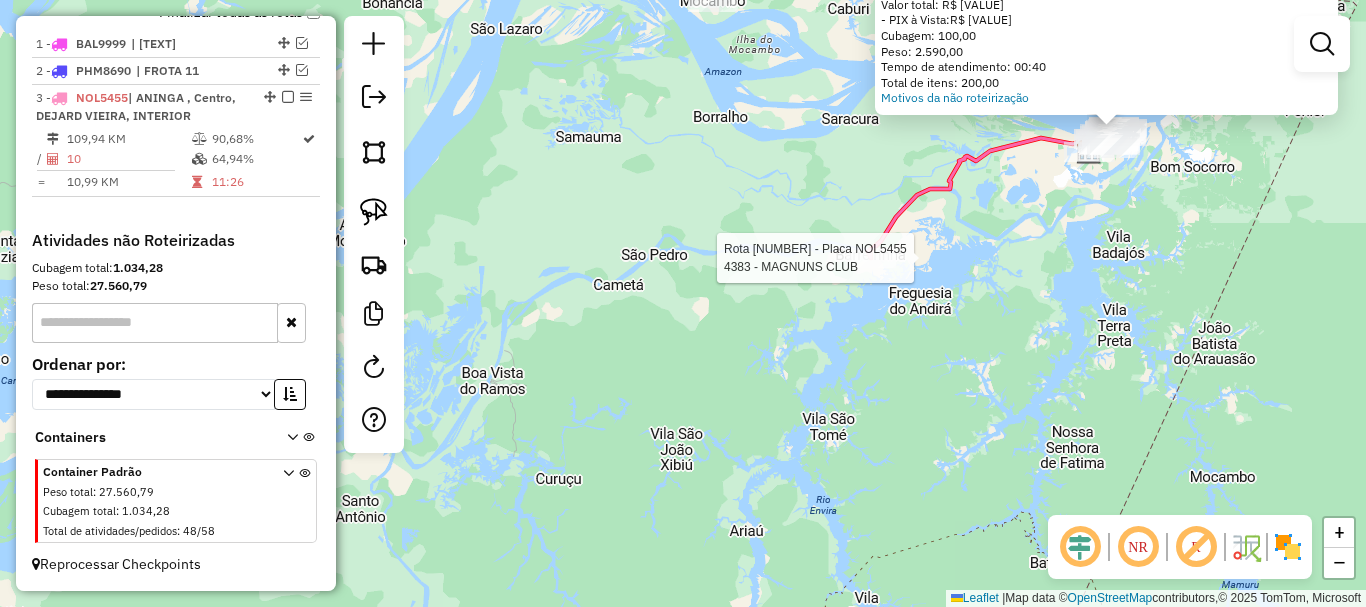 select on "**********" 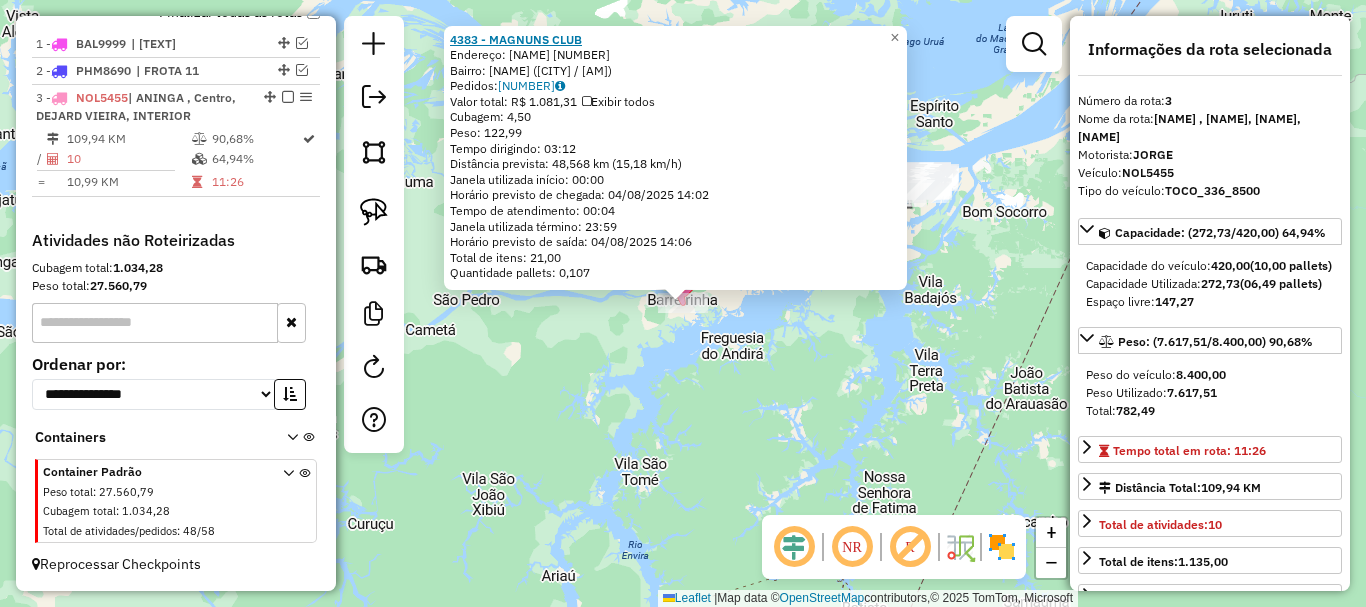 click on "4383 - MAGNUNS CLUB" 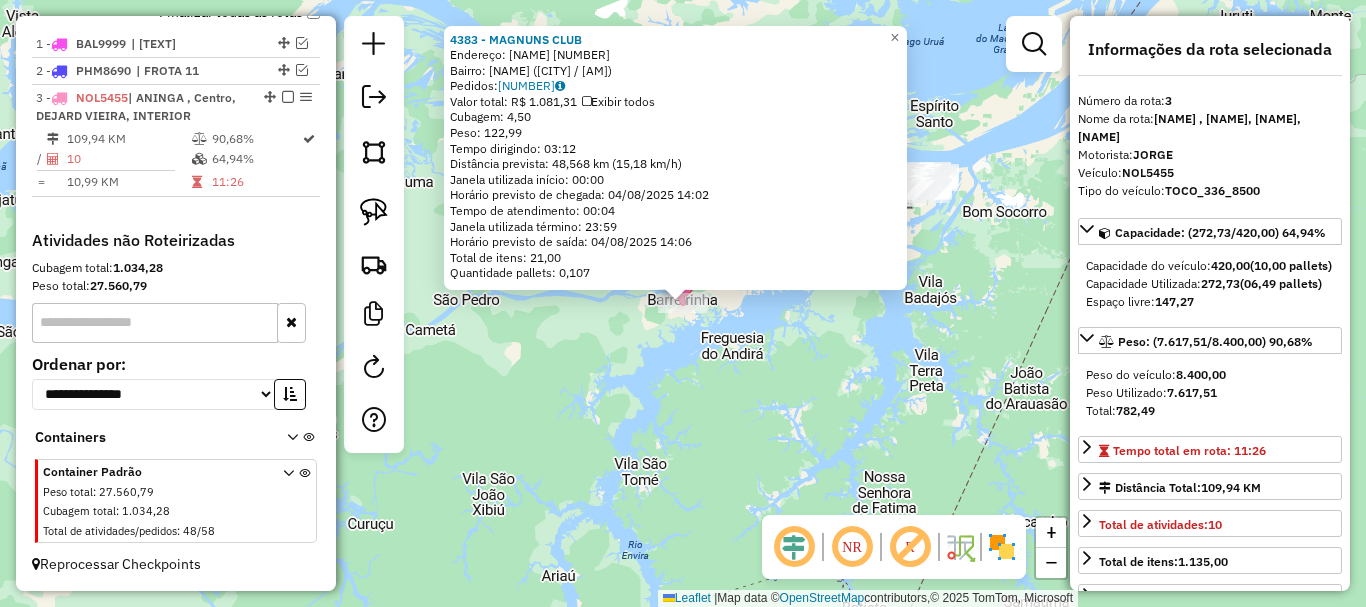 click on "4383 - MAGNUNS CLUB  Endereço:  BH1 Nilo Perreira 244   Bairro: CENTRO (BARREIRINHA / AM)   Pedidos:  02770973   Valor total: R$ 1.081,31   Exibir todos   Cubagem: 4,50  Peso: 122,99  Tempo dirigindo: 03:12   Distância prevista: 48,568 km (15,18 km/h)   Janela utilizada início: 00:00   Horário previsto de chegada: 04/08/2025 14:02   Tempo de atendimento: 00:04   Janela utilizada término: 23:59   Horário previsto de saída: 04/08/2025 14:06   Total de itens: 21,00   Quantidade pallets: 0,107  × Janela de atendimento Grade de atendimento Capacidade Transportadoras Veículos Cliente Pedidos  Rotas Selecione os dias de semana para filtrar as janelas de atendimento  Seg   Ter   Qua   Qui   Sex   Sáb   Dom  Informe o período da janela de atendimento: De: Até:  Filtrar exatamente a janela do cliente  Considerar janela de atendimento padrão  Selecione os dias de semana para filtrar as grades de atendimento  Seg   Ter   Qua   Qui   Sex   Sáb   Dom   Considerar clientes sem dia de atendimento cadastrado De:" 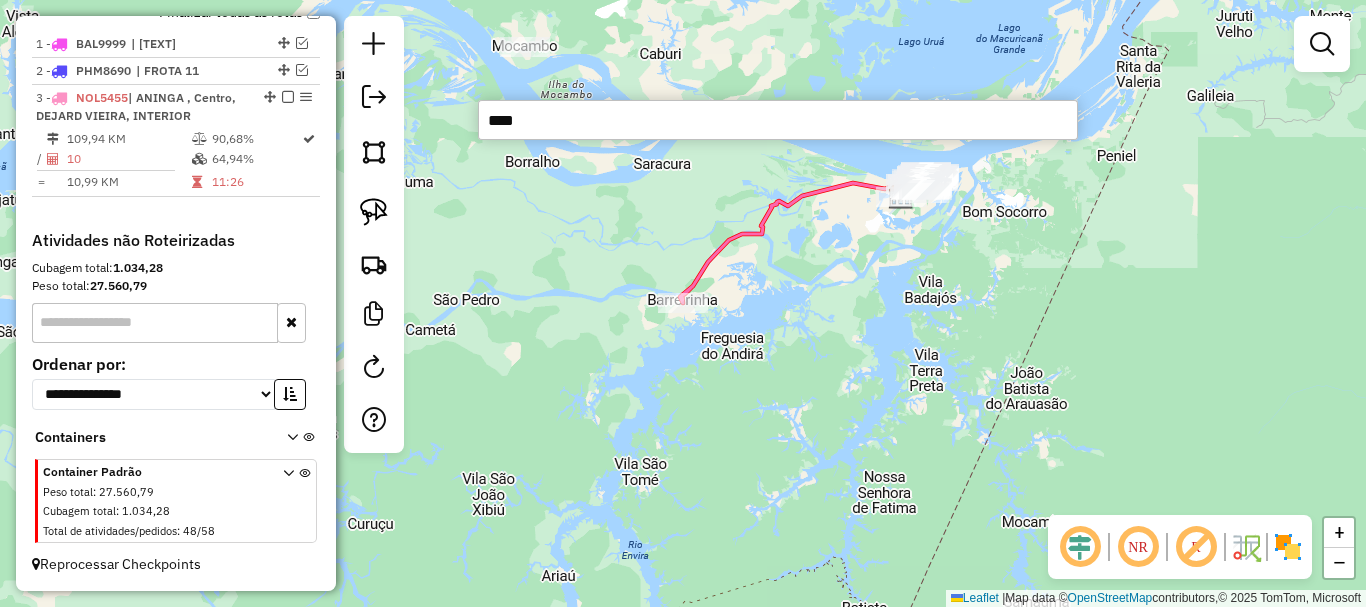 click on "****" at bounding box center (778, 120) 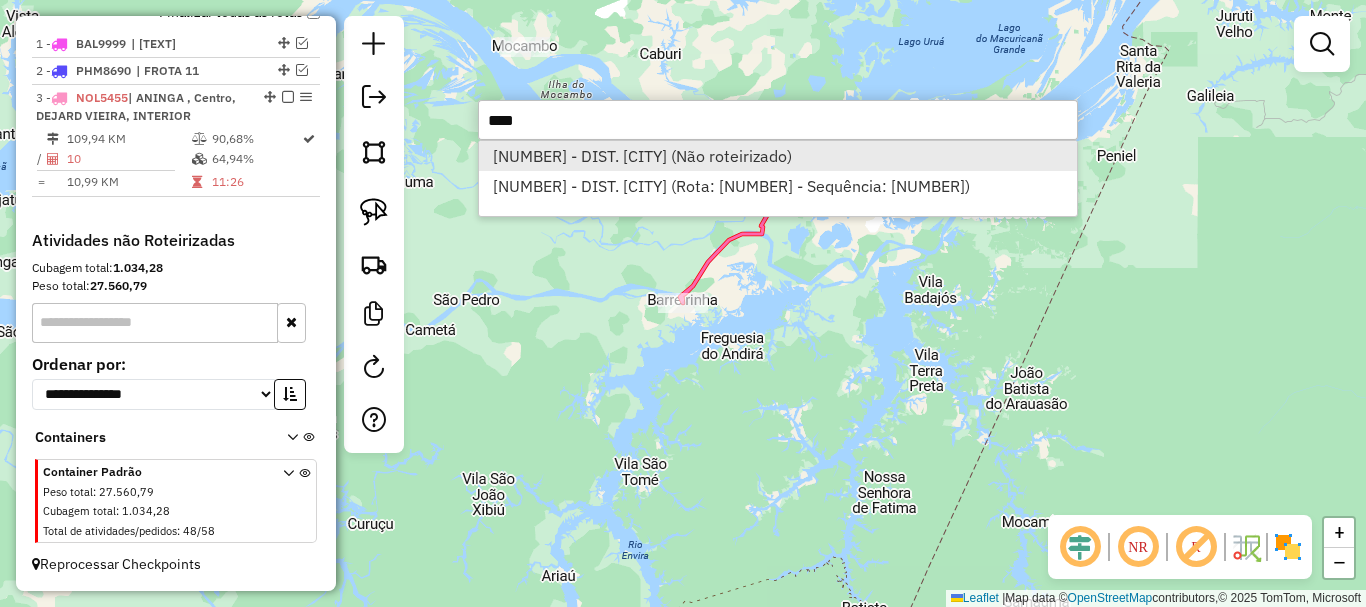 type on "****" 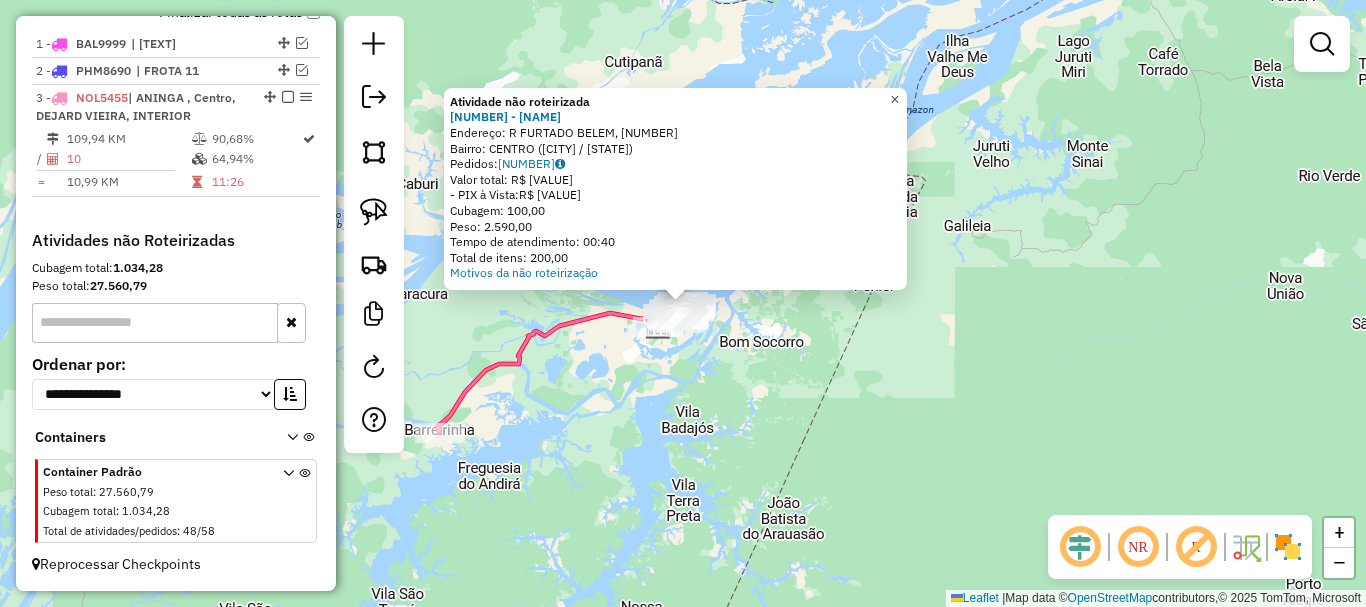 click on "×" 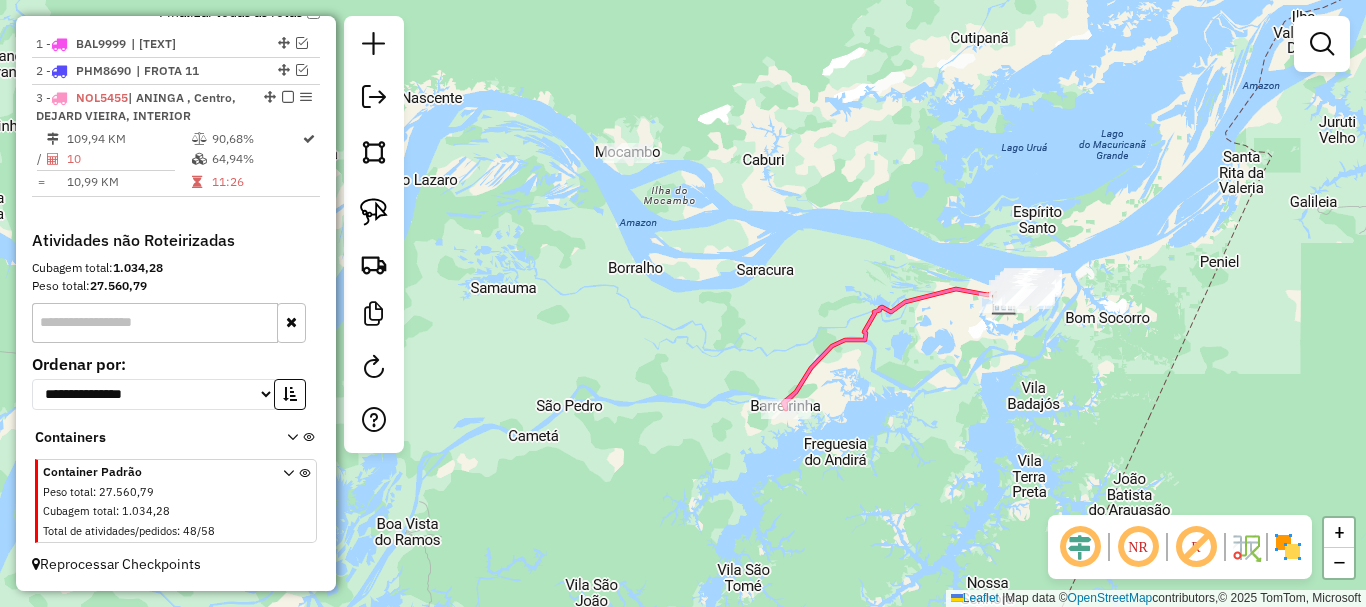 drag, startPoint x: 512, startPoint y: 243, endPoint x: 789, endPoint y: 222, distance: 277.7949 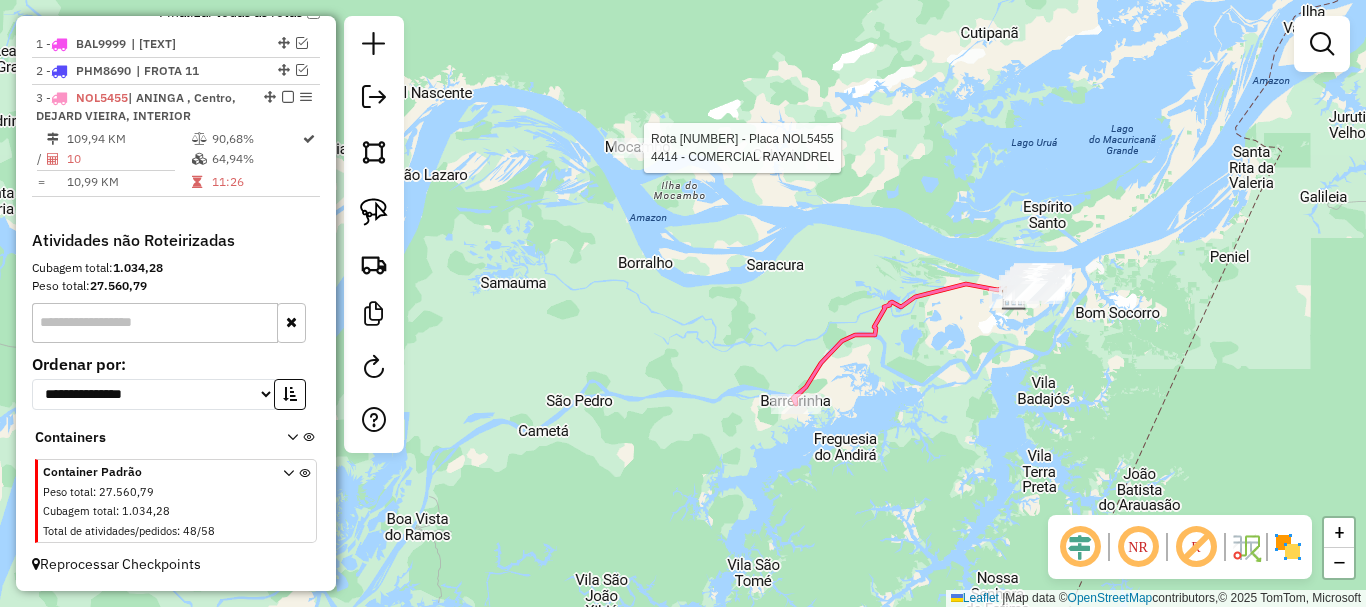 select on "**********" 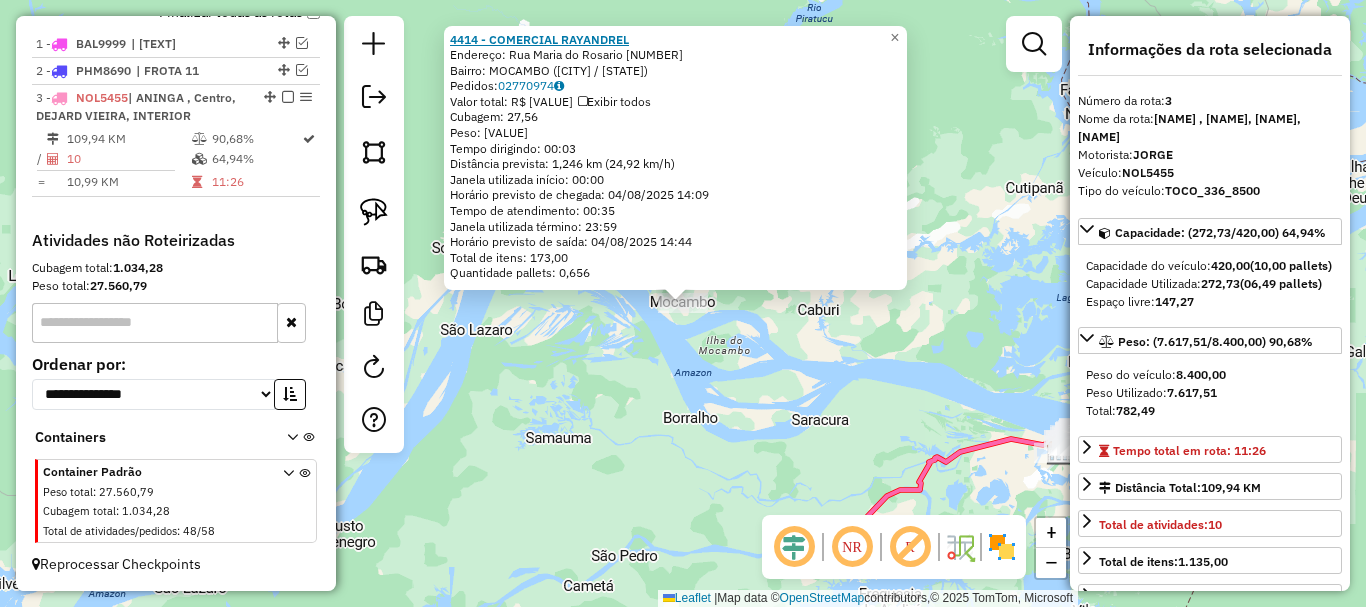 click on "4414 - COMERCIAL RAYANDREL" 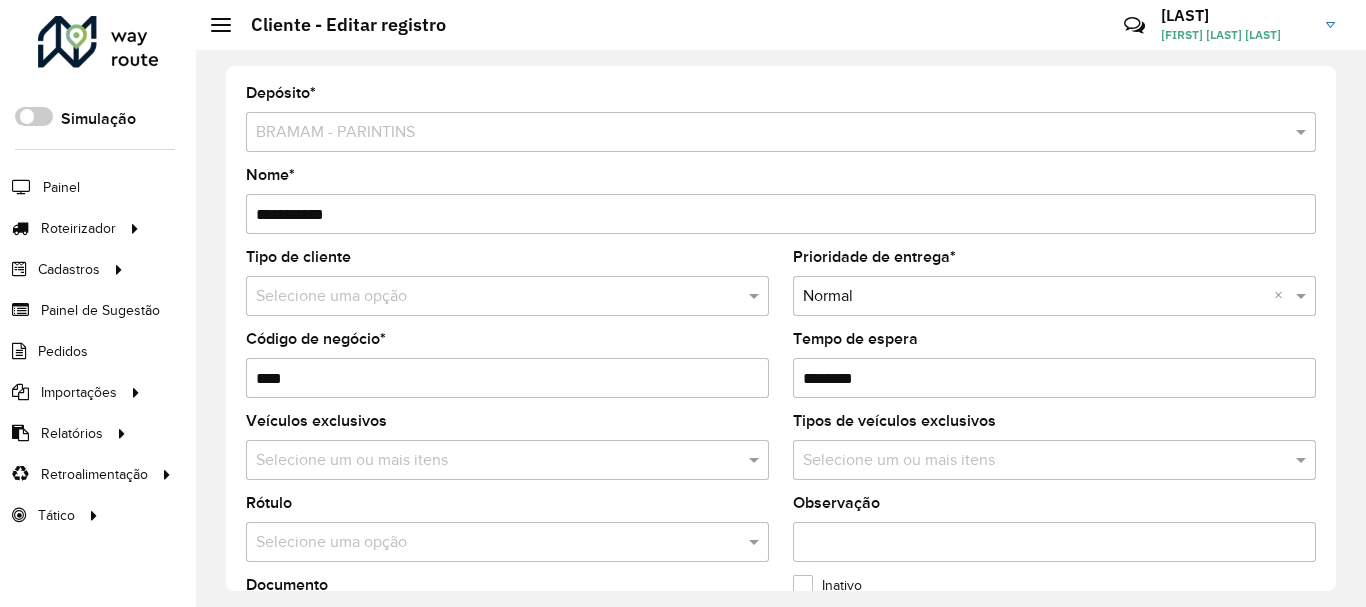 scroll, scrollTop: 0, scrollLeft: 0, axis: both 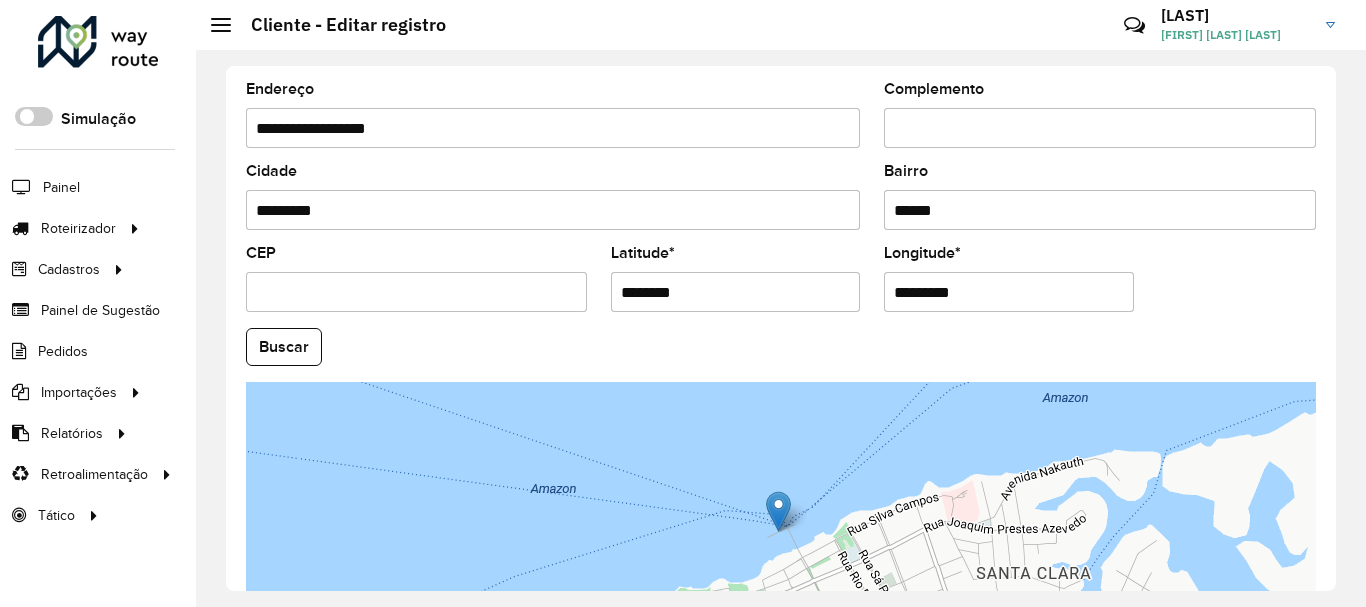 drag, startPoint x: 706, startPoint y: 294, endPoint x: 664, endPoint y: 274, distance: 46.518814 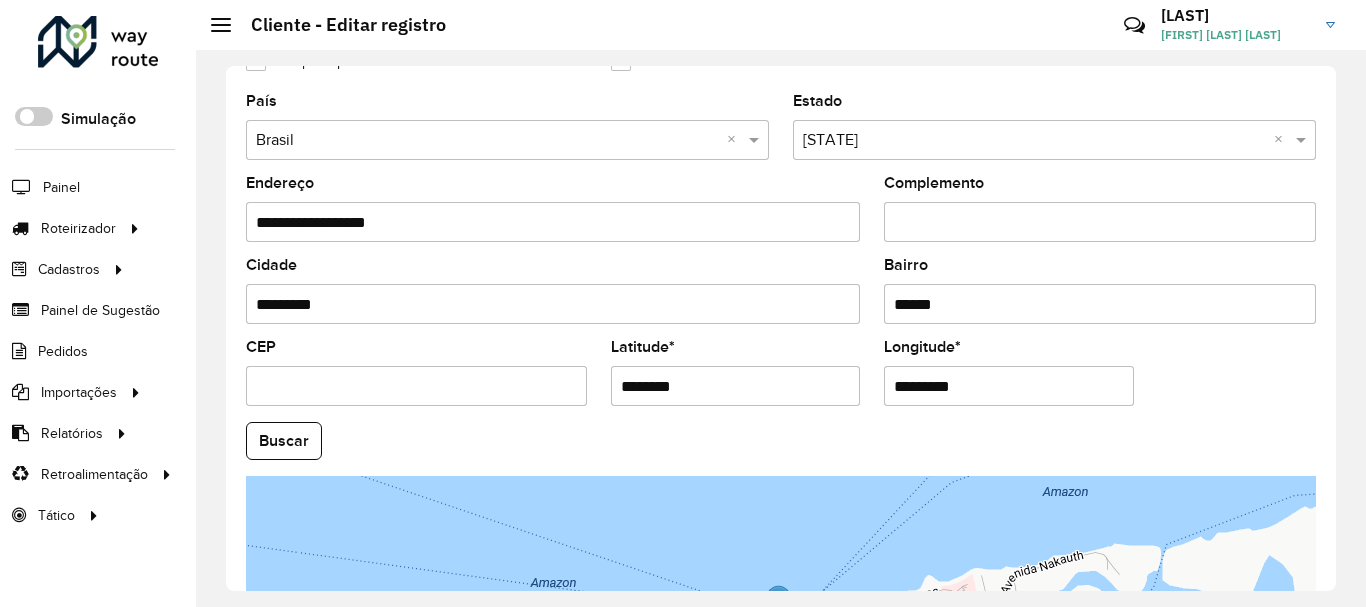 scroll, scrollTop: 500, scrollLeft: 0, axis: vertical 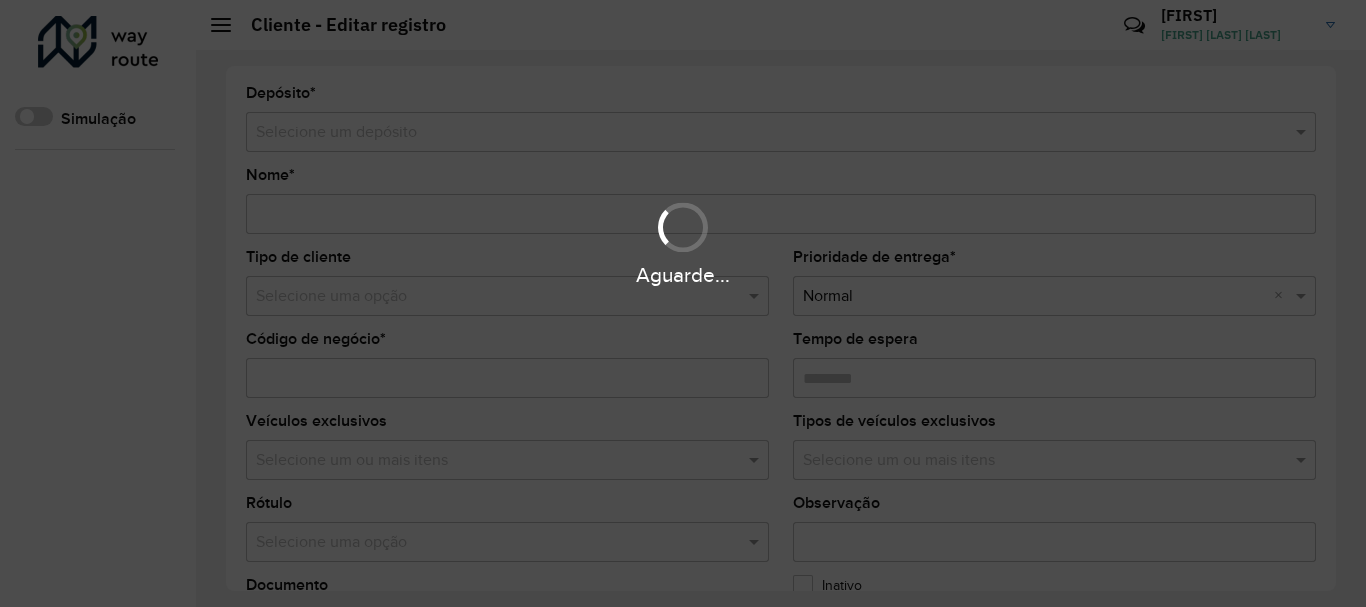 type on "**********" 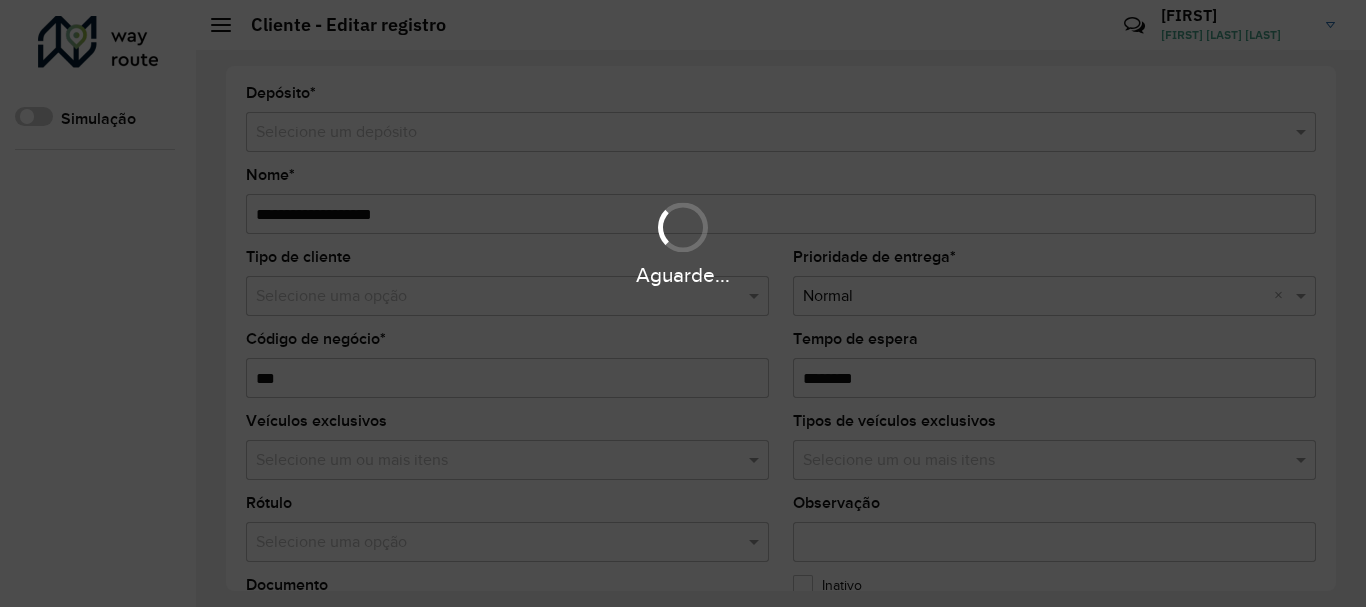 type on "**********" 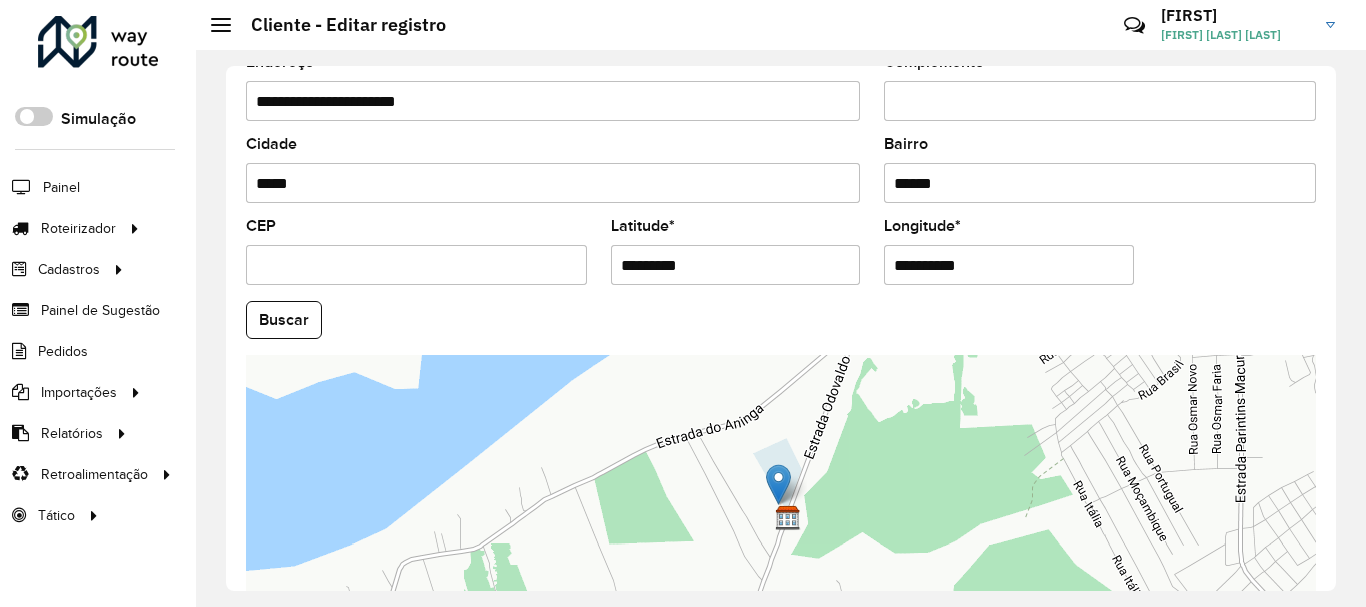 scroll, scrollTop: 800, scrollLeft: 0, axis: vertical 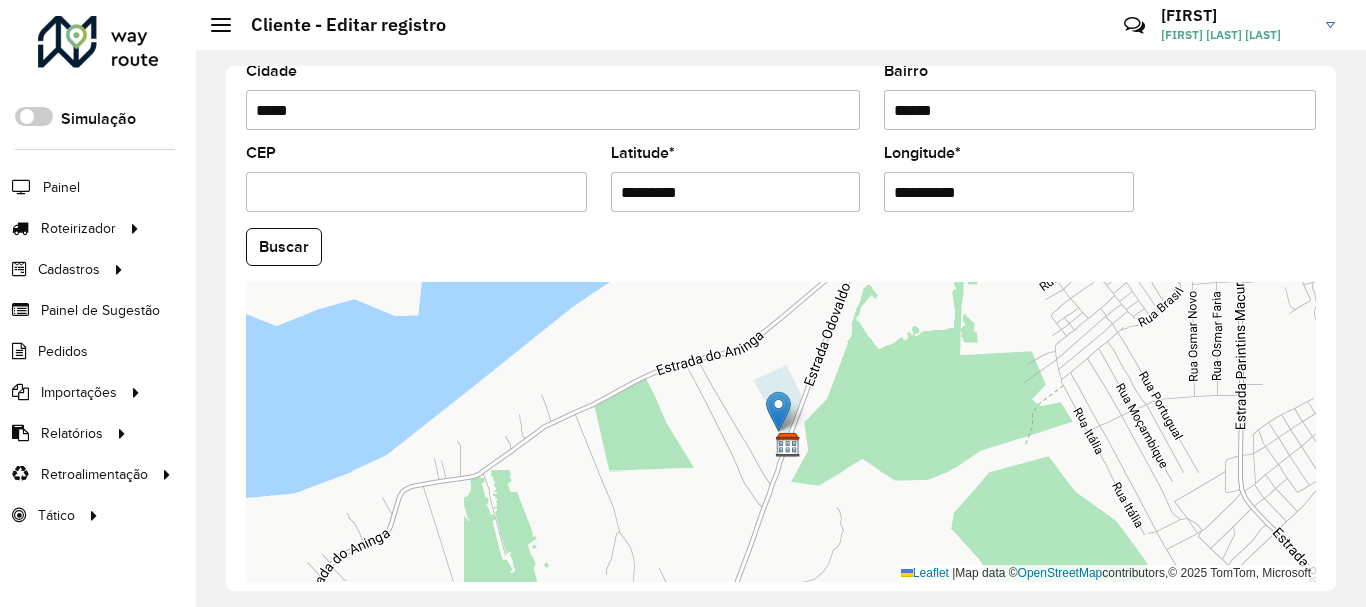 drag, startPoint x: 734, startPoint y: 189, endPoint x: 615, endPoint y: 209, distance: 120.66897 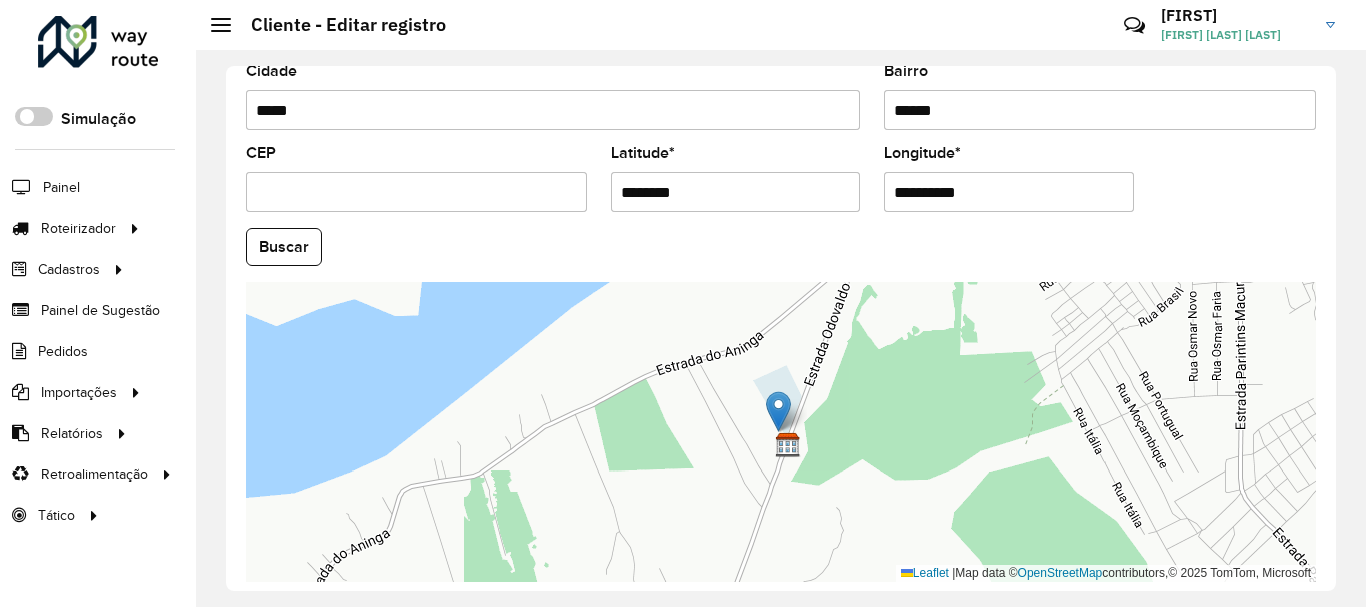 type on "********" 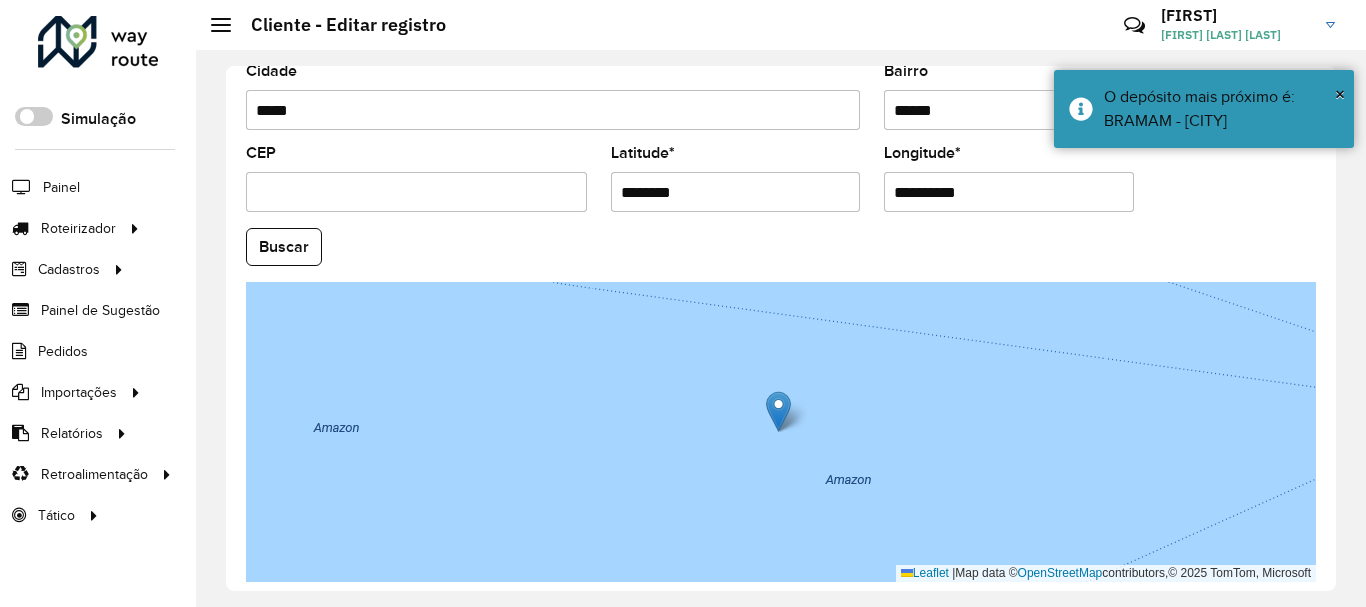 drag, startPoint x: 988, startPoint y: 195, endPoint x: 878, endPoint y: 211, distance: 111.15755 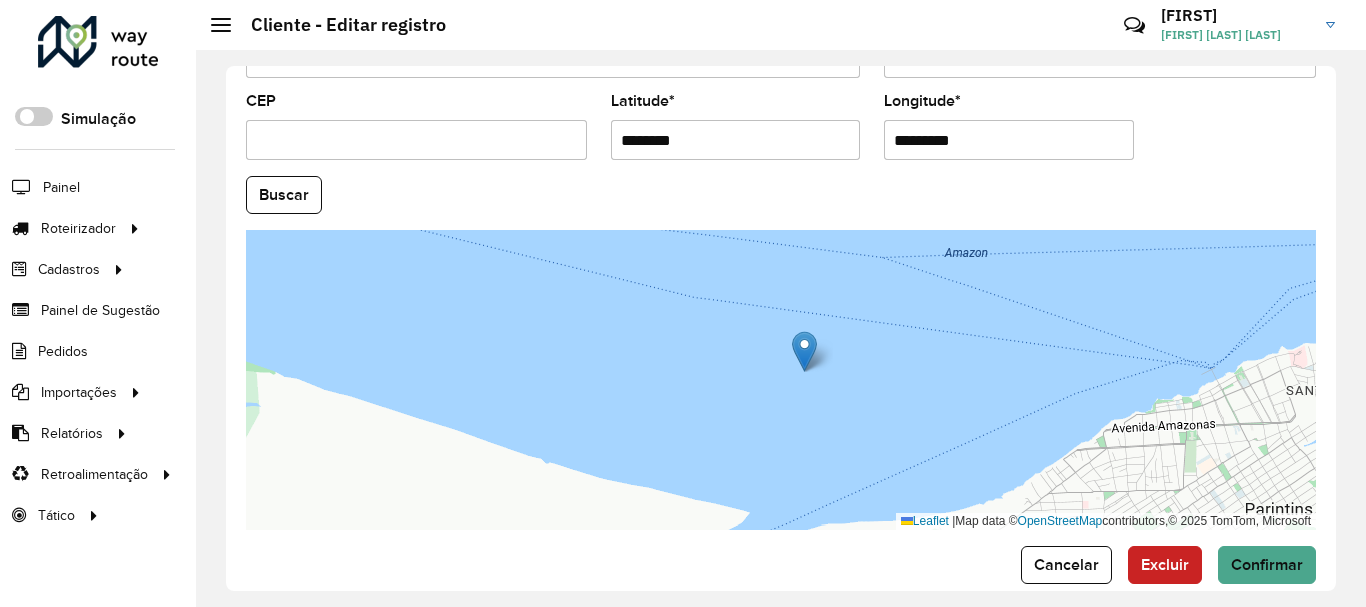 scroll, scrollTop: 881, scrollLeft: 0, axis: vertical 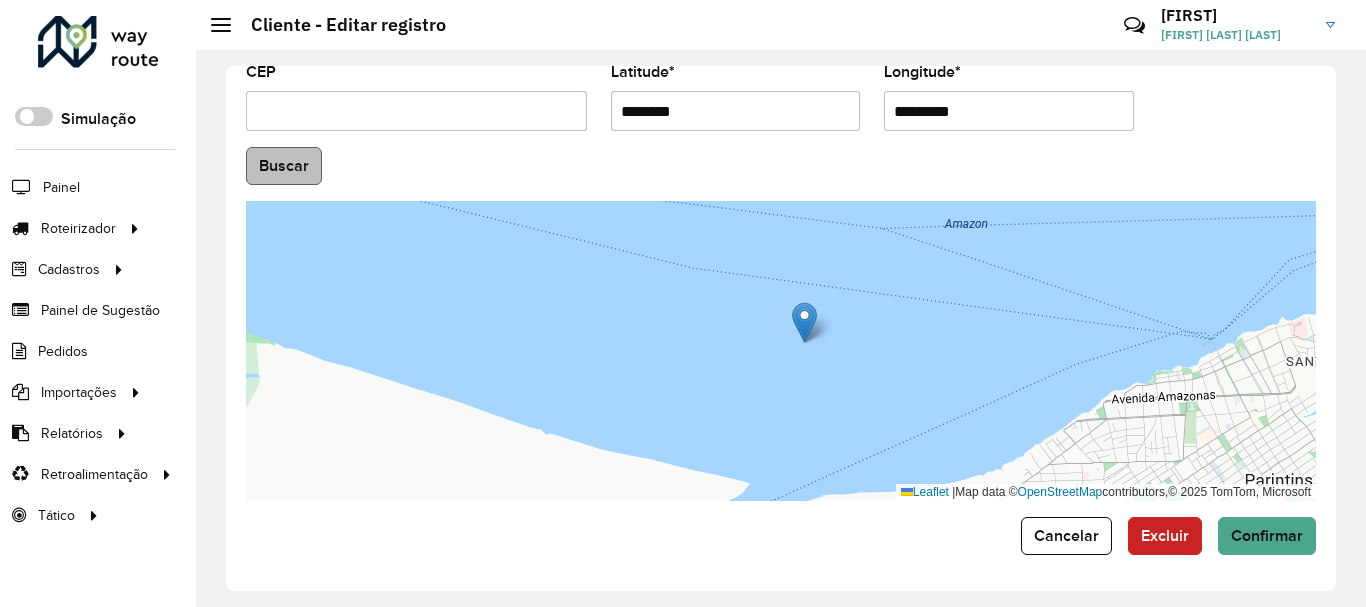 type on "*********" 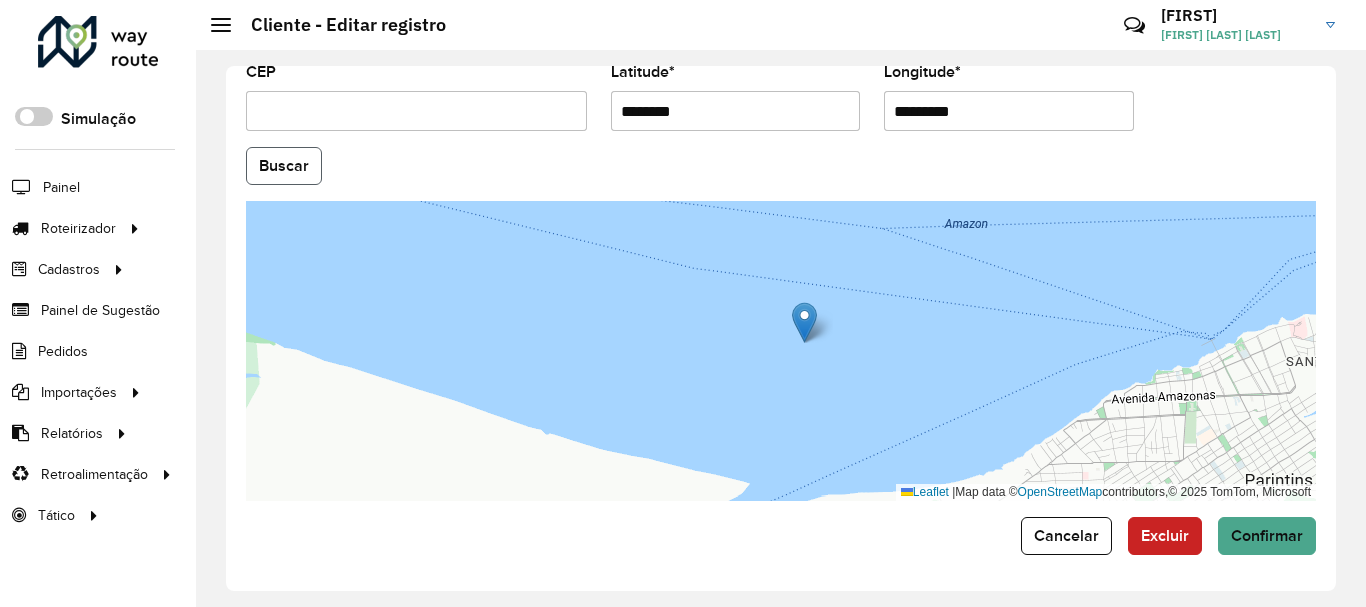 click on "Aguarde...  Pop-up bloqueado!  Seu navegador bloqueou automáticamente a abertura de uma nova janela.   Acesse as configurações e adicione o endereço do sistema a lista de permissão.   Fechar  Roteirizador AmbevTech Simulação Painel Roteirizador Entregas Vendas Cadastros Checkpoint Cliente Condição de pagamento Consulta de setores Depósito Disponibilidade de veículos Fator tipo de produto Grupo Rota Fator Tipo Produto Grupo de Depósito Grupo de rotas exclusiva Grupo de setores Jornada Layout integração Modelo Motorista Multi Depósito Painel de sugestão Parada Pedágio Perfil de Vendedor Ponto de apoio Ponto de apoio FAD Prioridade pedido Produto Restrição de Atendimento Planner Rodízio de placa Rota exclusiva FAD Rótulo Setor Setor Planner Tempo de parada de refeição Tipo de cliente Tipo de jornada Tipo de produto Tipo de veículo Tipo de veículo RN Transportadora Usuário Vendedor Veículo Painel de Sugestão Pedidos Importações Clientes Fator tipo produto Grade de atendimento Setor" at bounding box center (683, 303) 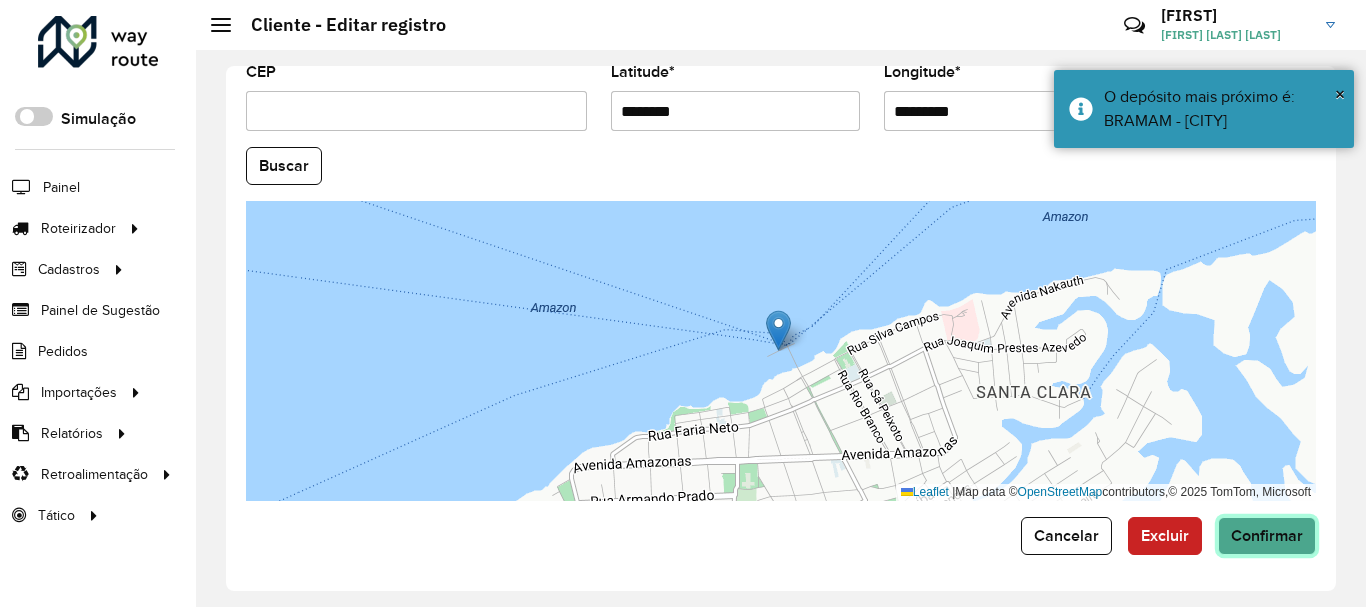 click on "Confirmar" 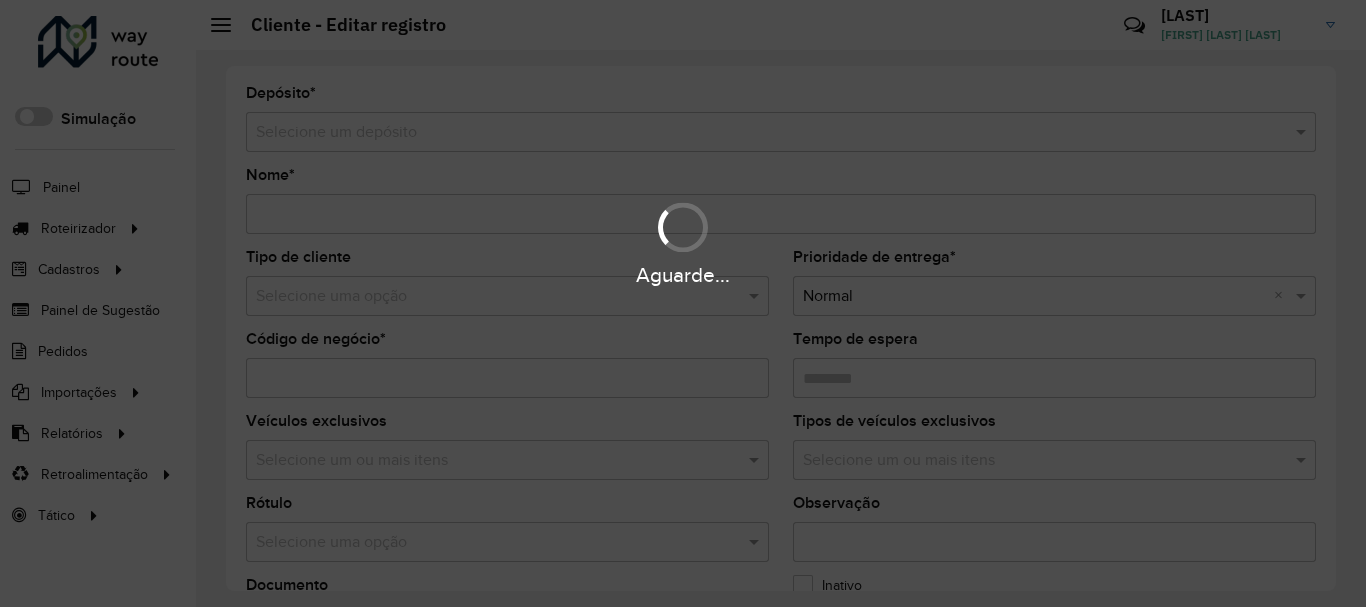 type on "**********" 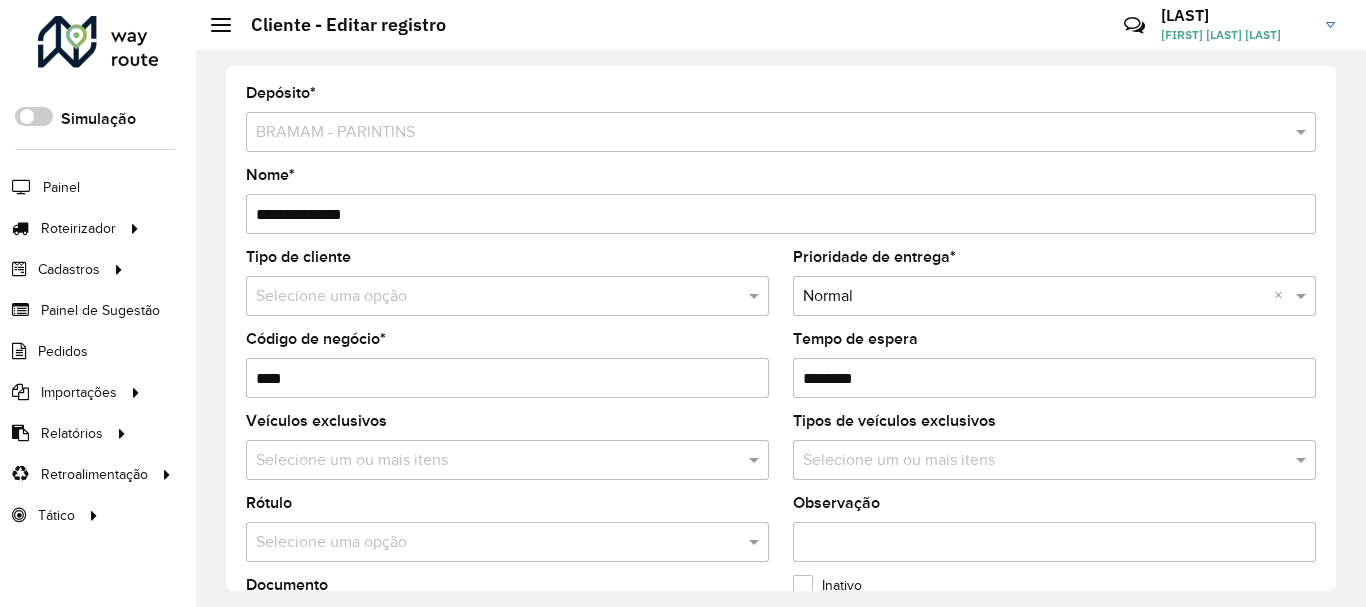 scroll, scrollTop: 0, scrollLeft: 0, axis: both 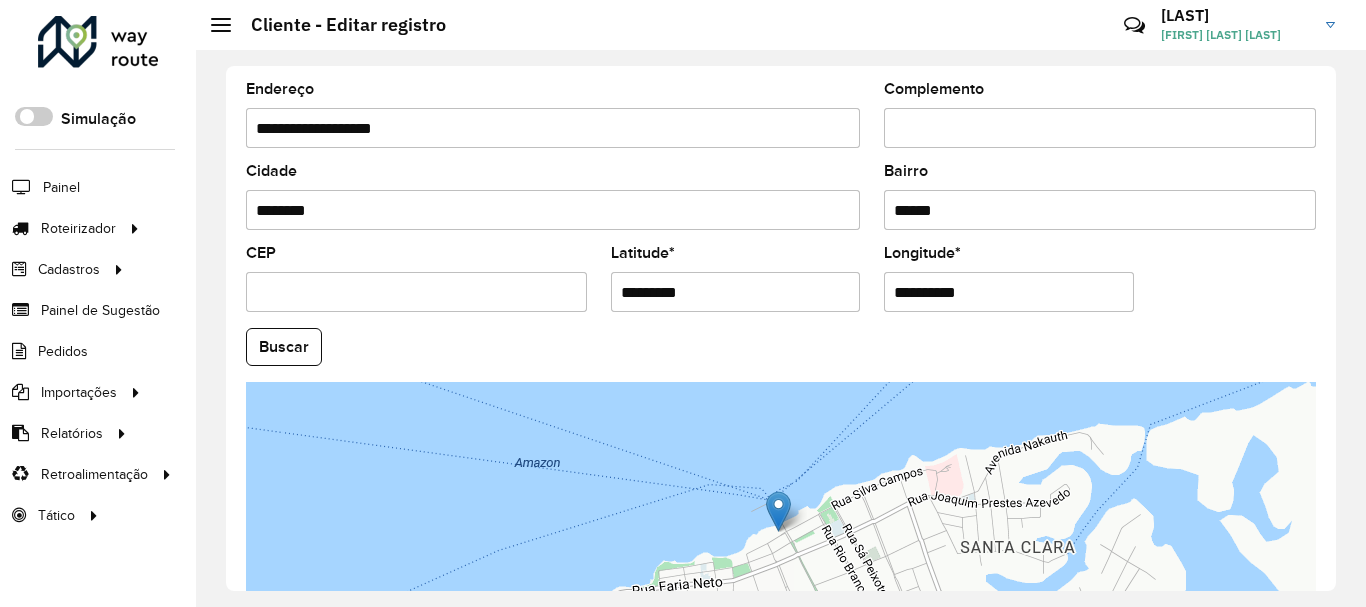 drag, startPoint x: 695, startPoint y: 294, endPoint x: 538, endPoint y: 276, distance: 158.02847 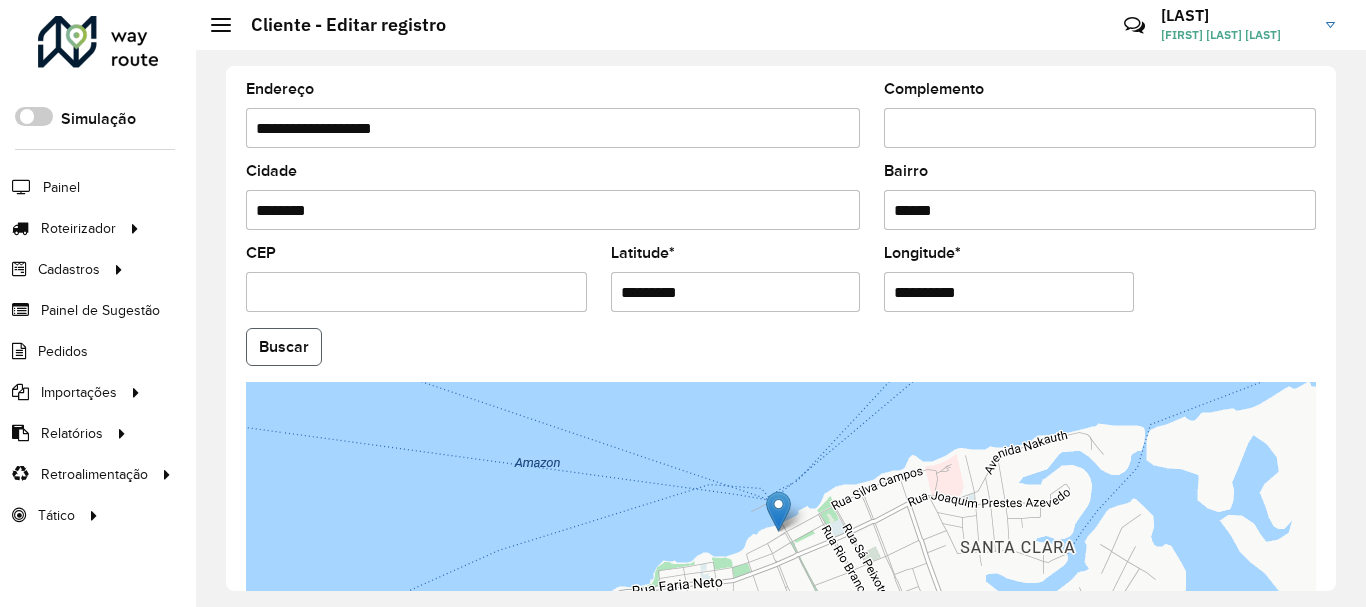 click on "Buscar" 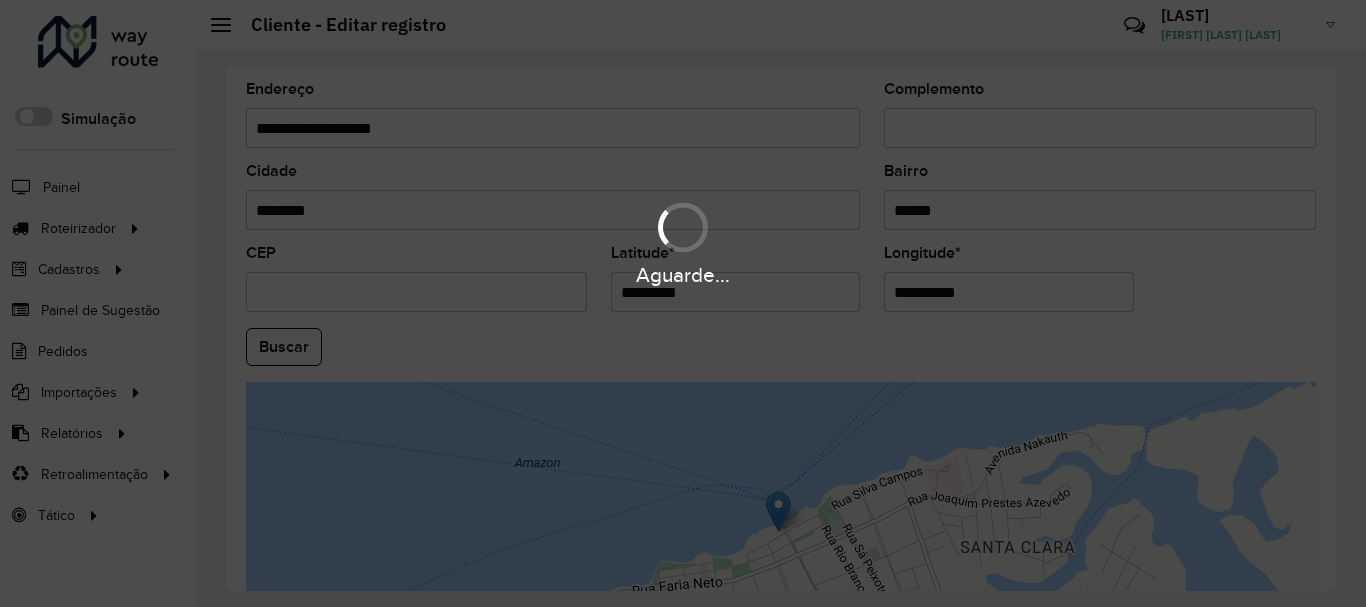 type on "**********" 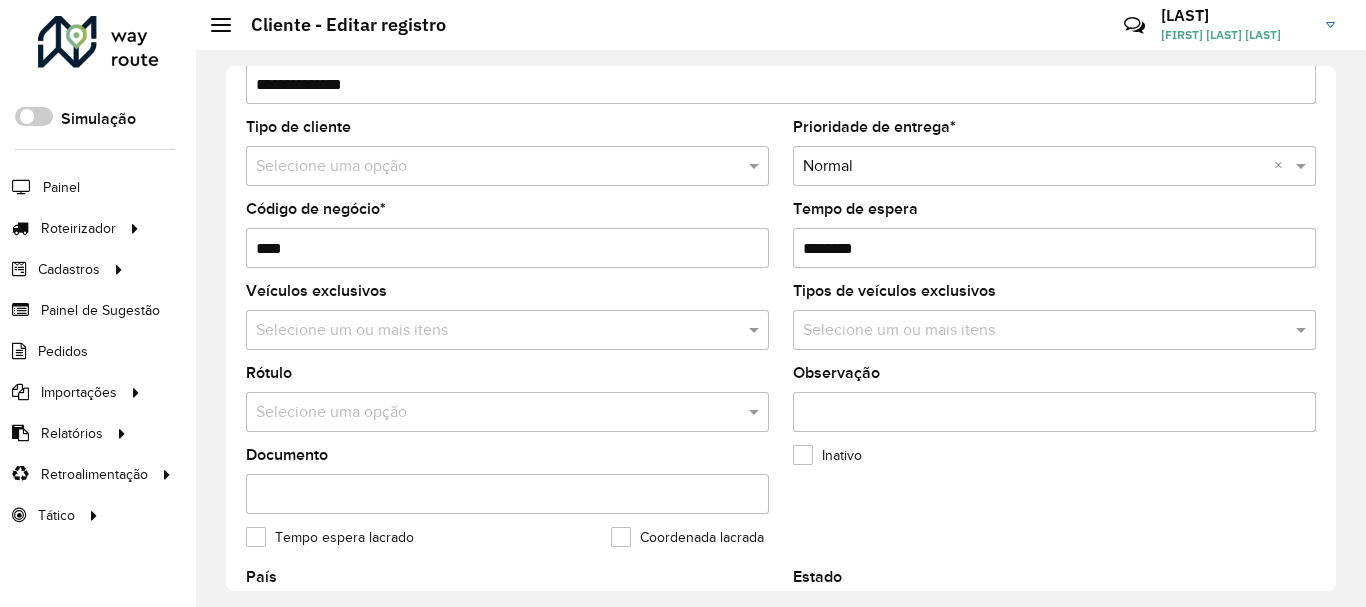 scroll, scrollTop: 100, scrollLeft: 0, axis: vertical 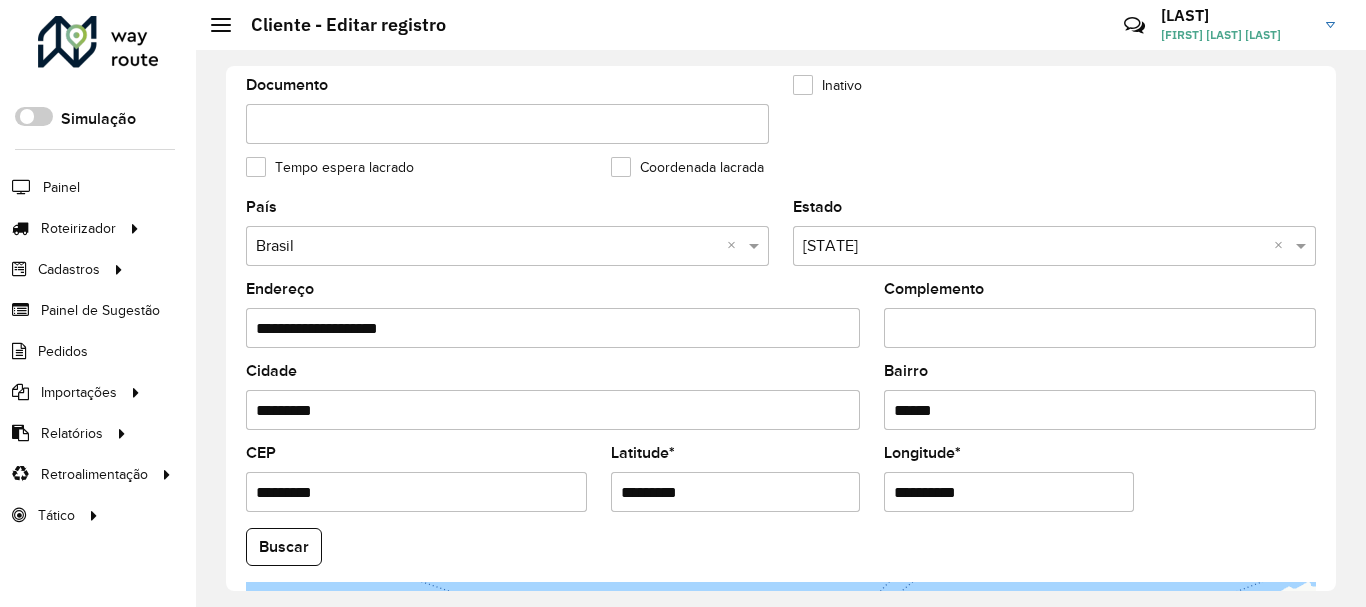 drag, startPoint x: 703, startPoint y: 501, endPoint x: 534, endPoint y: 487, distance: 169.57889 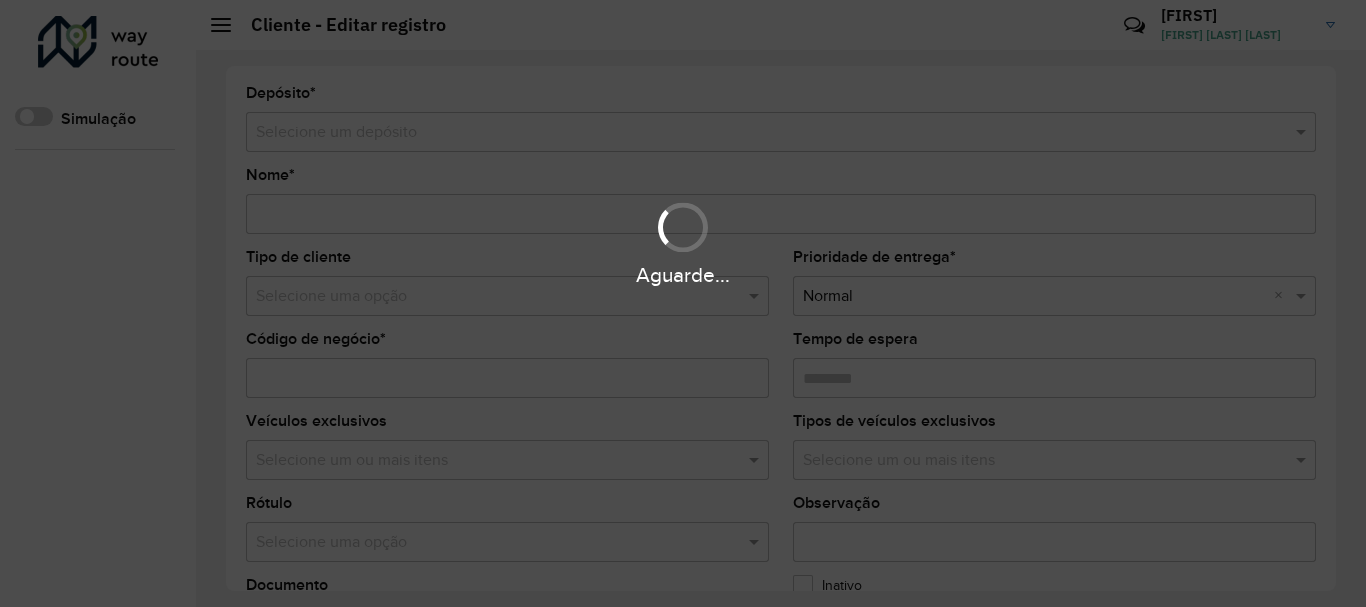 type on "**********" 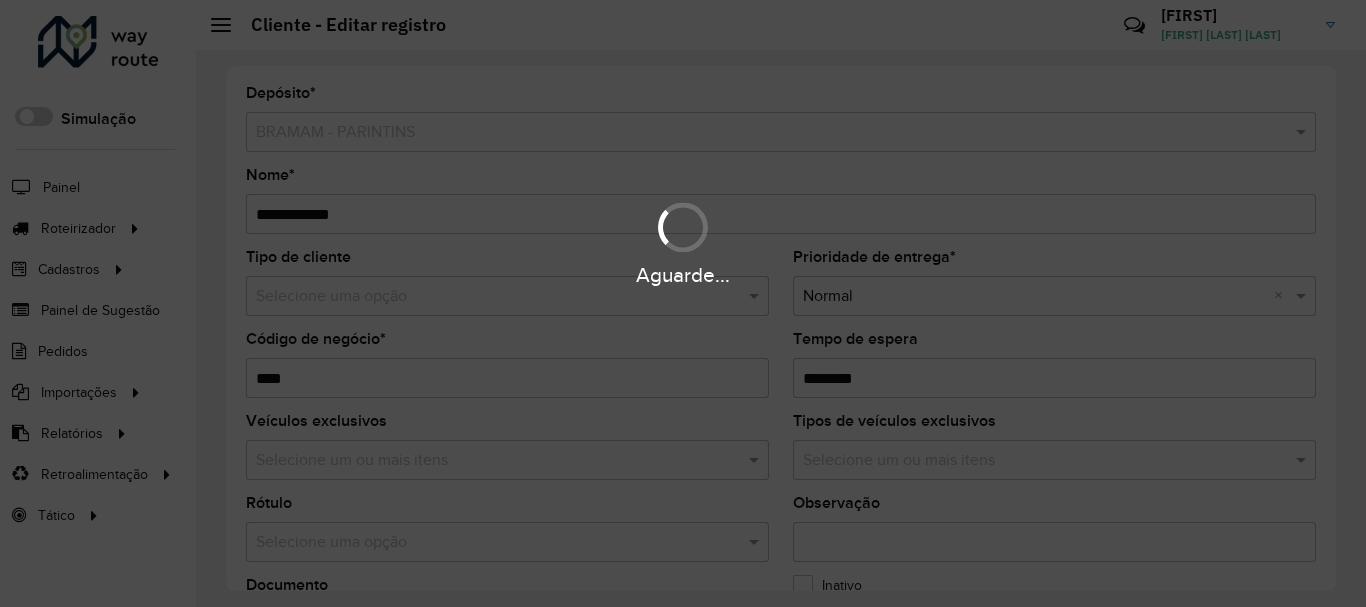 scroll, scrollTop: 0, scrollLeft: 0, axis: both 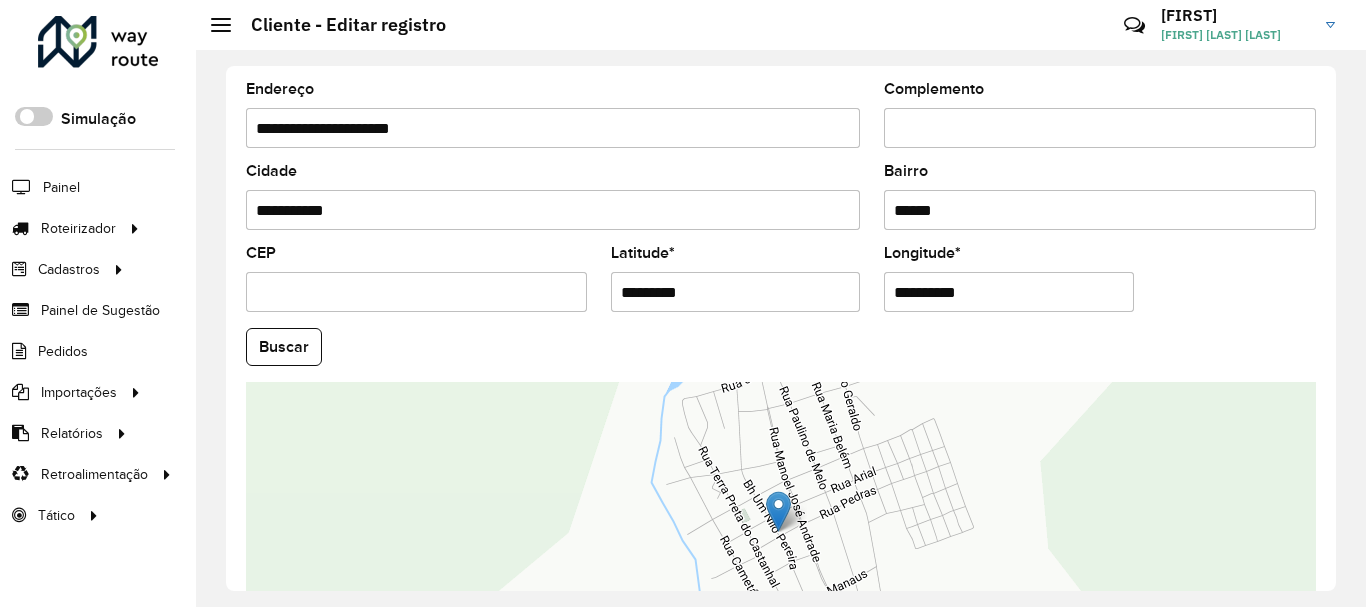 drag, startPoint x: 709, startPoint y: 299, endPoint x: 535, endPoint y: 305, distance: 174.10342 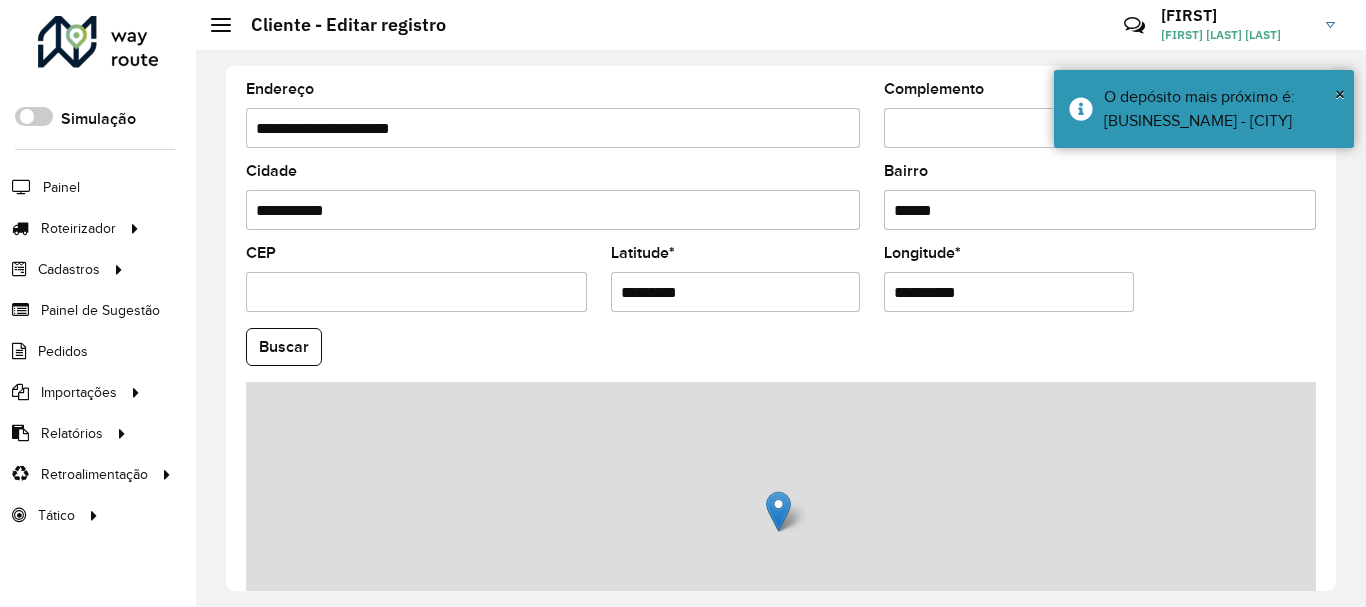 drag, startPoint x: 986, startPoint y: 284, endPoint x: 784, endPoint y: 287, distance: 202.02228 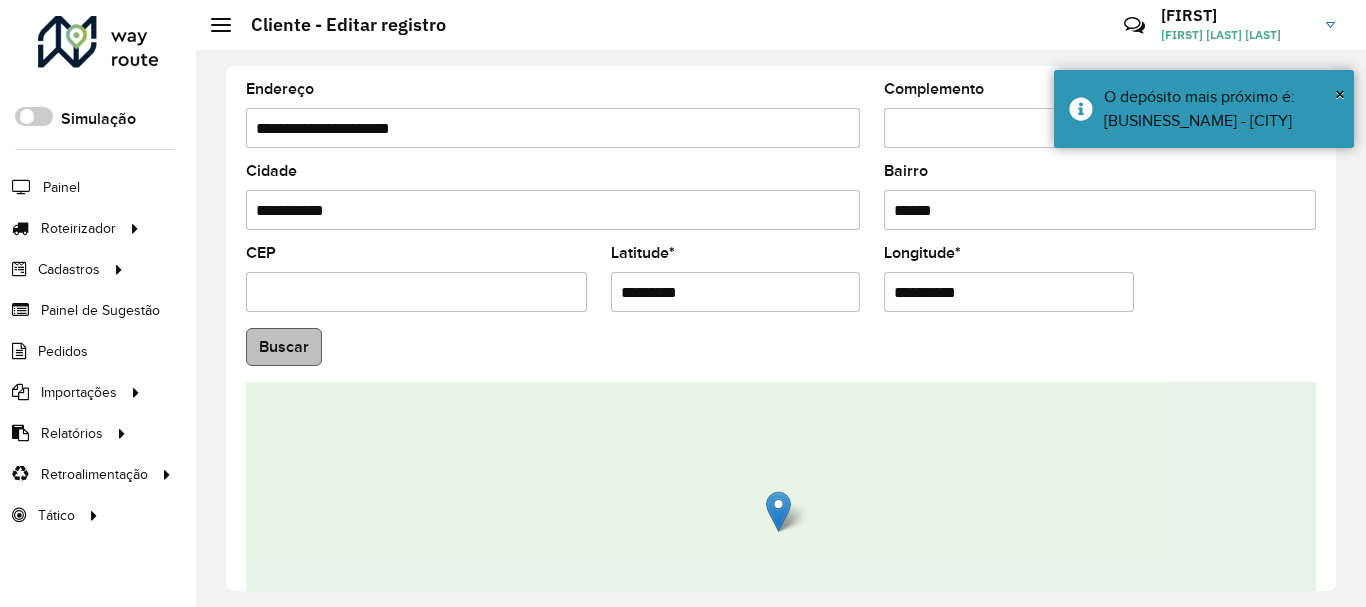 type on "**********" 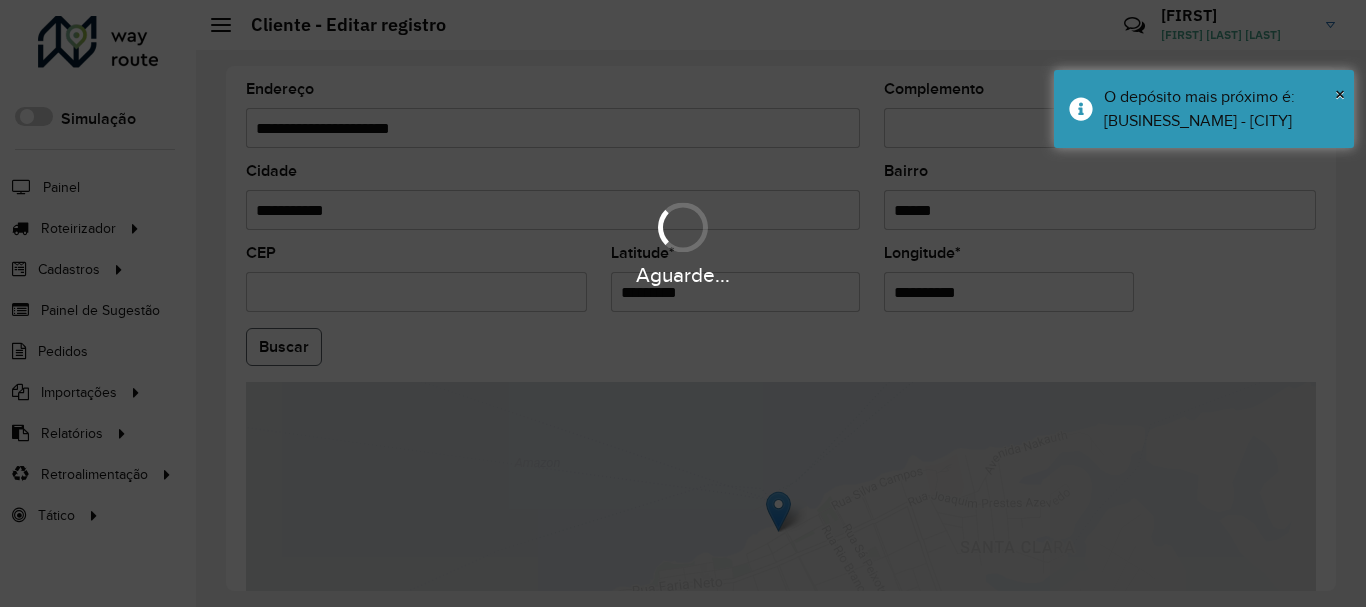 click on "Aguarde...  Pop-up bloqueado!  Seu navegador bloqueou automáticamente a abertura de uma nova janela.   Acesse as configurações e adicione o endereço do sistema a lista de permissão.   Fechar  Roteirizador AmbevTech Simulação Painel Roteirizador Entregas Vendas Cadastros Checkpoint Cliente Condição de pagamento Consulta de setores Depósito Disponibilidade de veículos Fator tipo de produto Grupo Rota Fator Tipo Produto Grupo de Depósito Grupo de rotas exclusiva Grupo de setores Jornada Layout integração Modelo Motorista Multi Depósito Painel de sugestão Parada Pedágio Perfil de Vendedor Ponto de apoio Ponto de apoio FAD Prioridade pedido Produto Restrição de Atendimento Planner Rodízio de placa Rota exclusiva FAD Rótulo Setor Setor Planner Tempo de parada de refeição Tipo de cliente Tipo de jornada Tipo de produto Tipo de veículo Tipo de veículo RN Transportadora Usuário Vendedor Veículo Painel de Sugestão Pedidos Importações Clientes Fator tipo produto Grade de atendimento Setor" at bounding box center [683, 303] 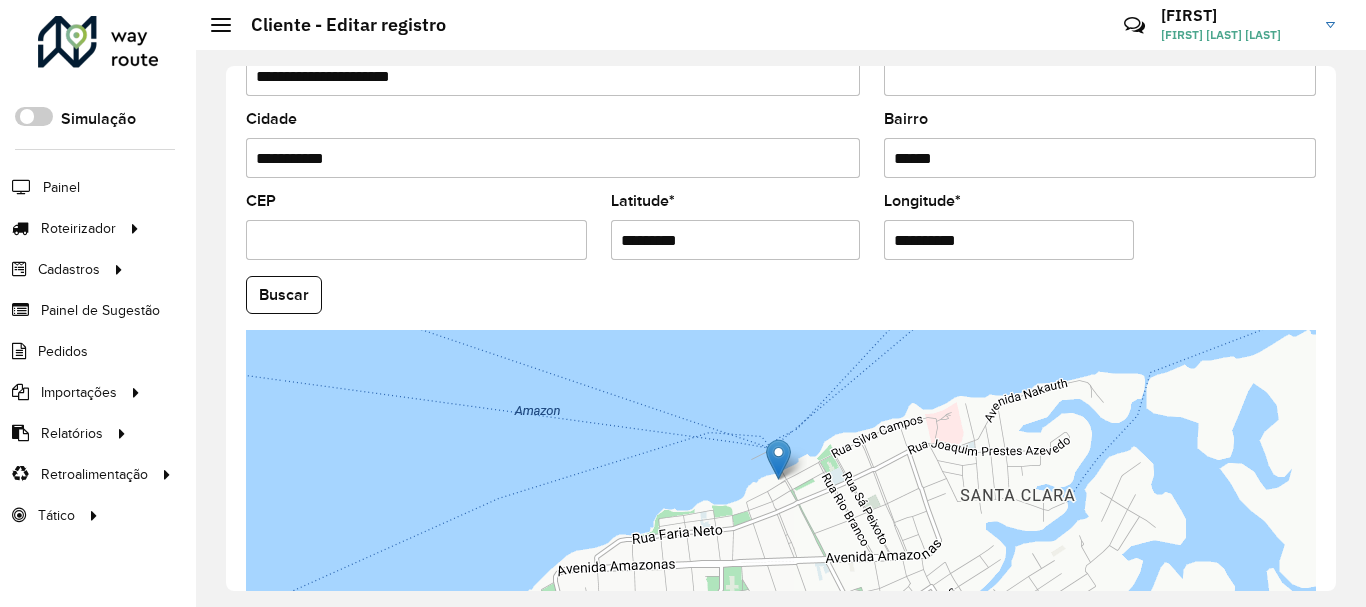 scroll, scrollTop: 800, scrollLeft: 0, axis: vertical 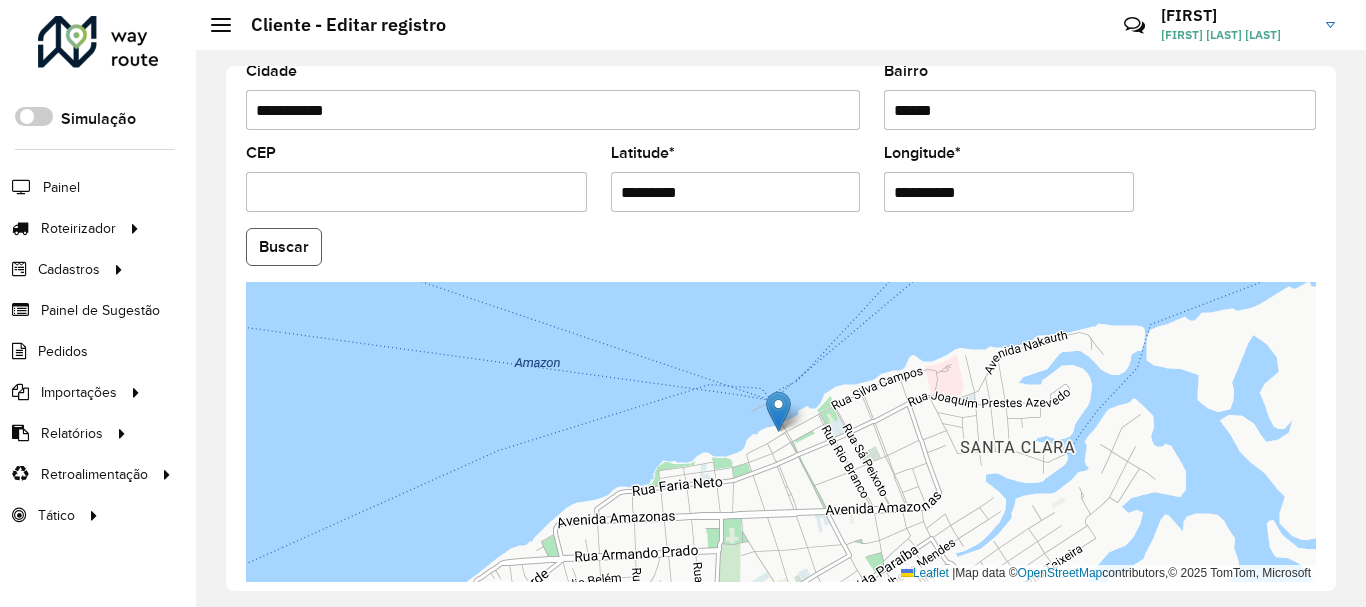 click on "Buscar" 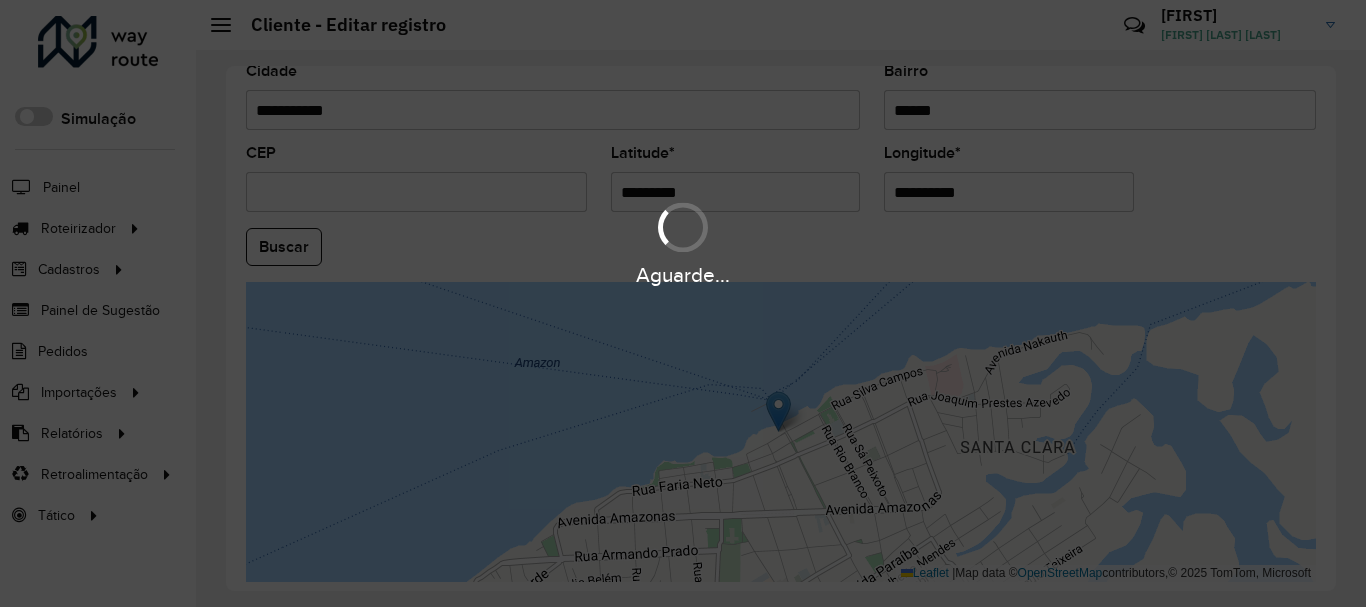 type on "**********" 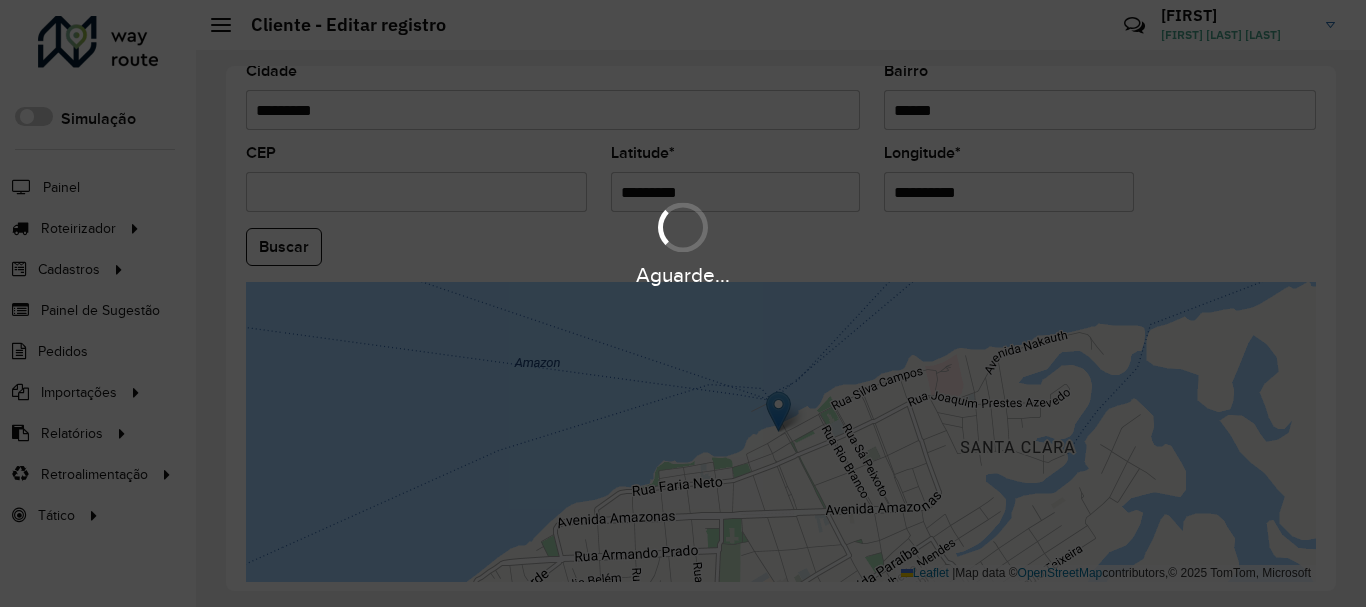 type on "*********" 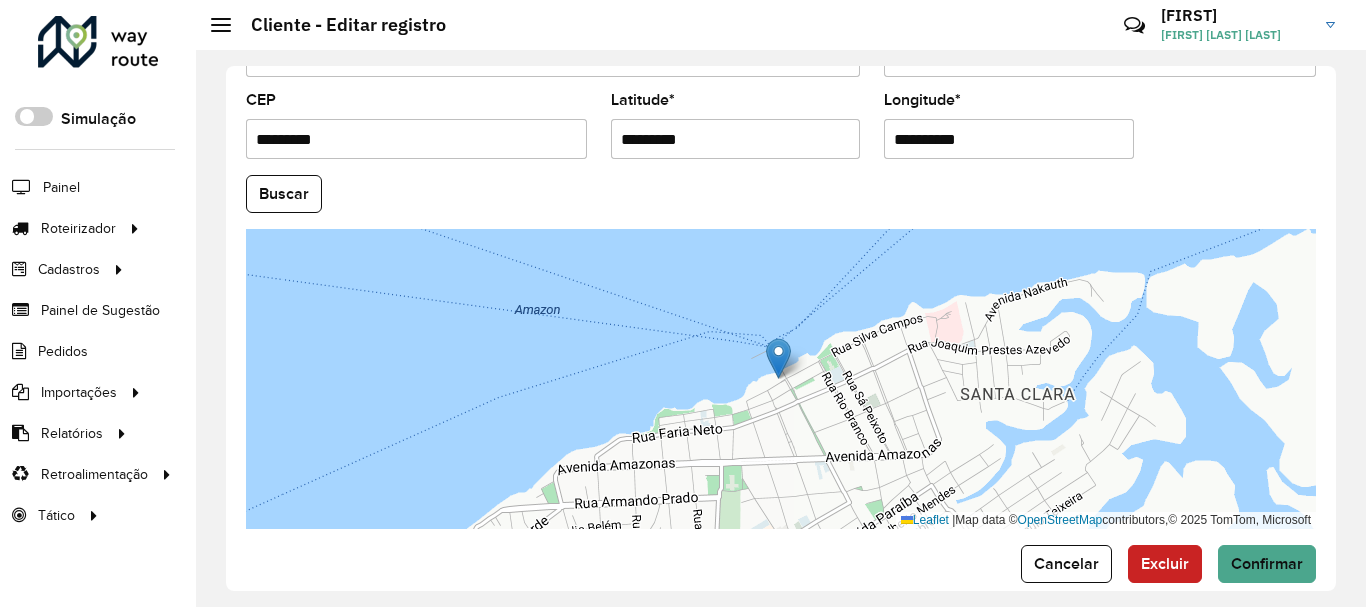 scroll, scrollTop: 881, scrollLeft: 0, axis: vertical 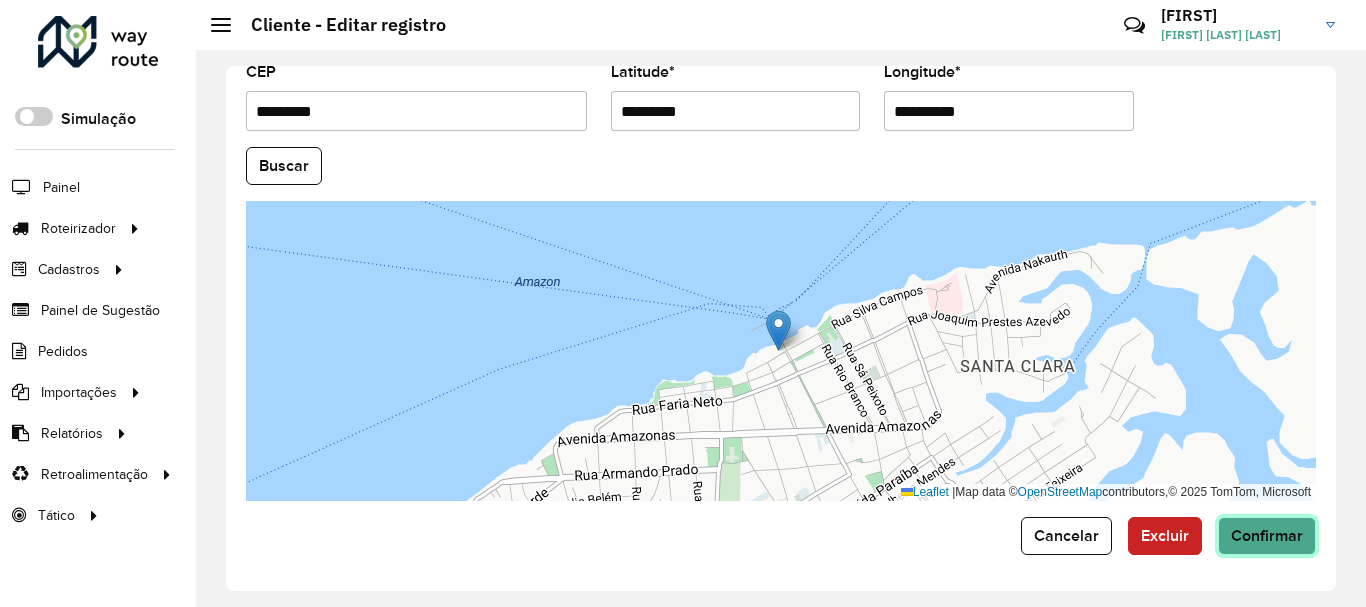 click on "Confirmar" 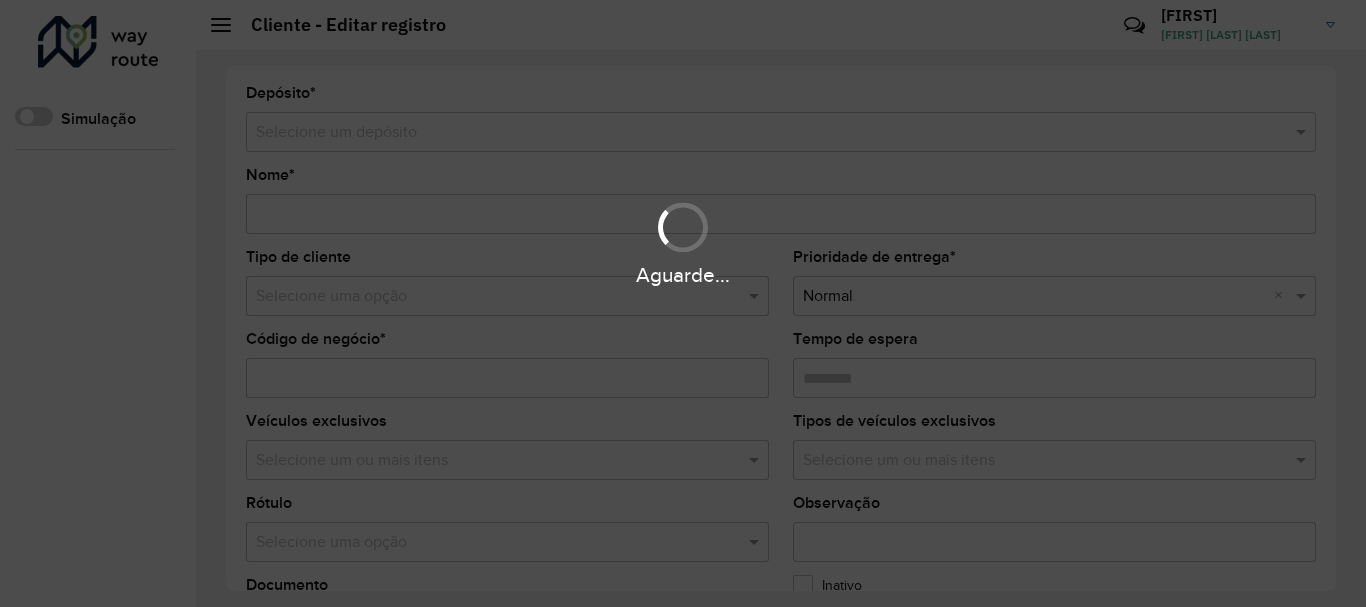 scroll, scrollTop: 0, scrollLeft: 0, axis: both 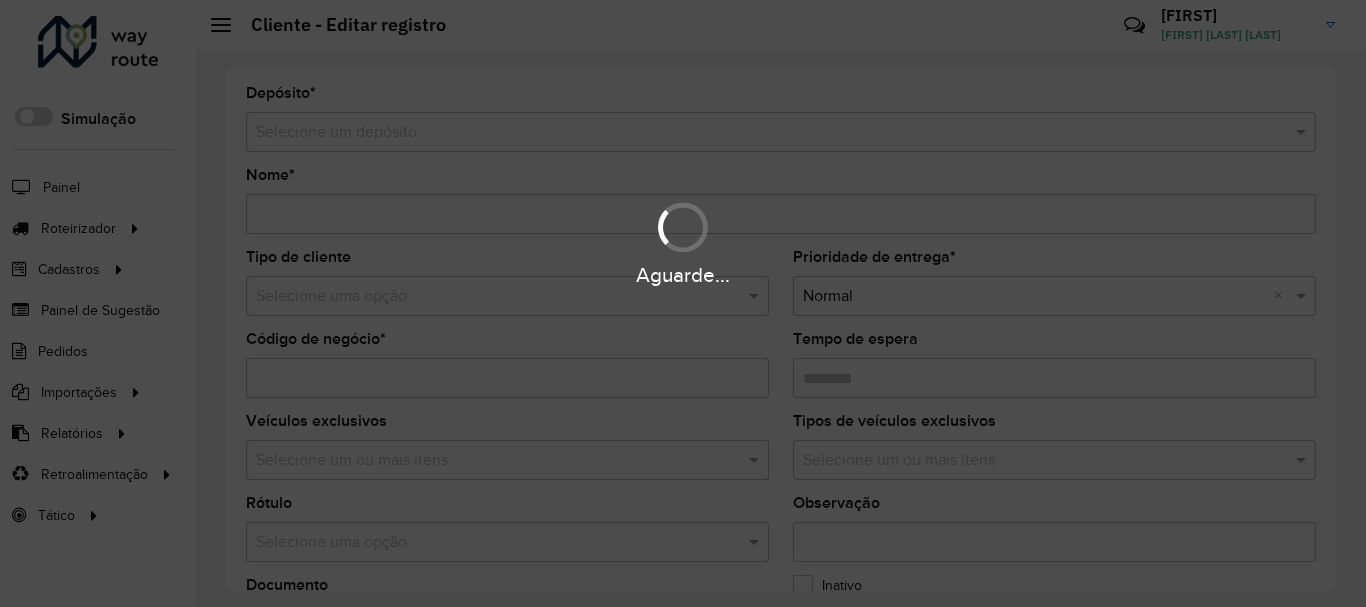 type on "**********" 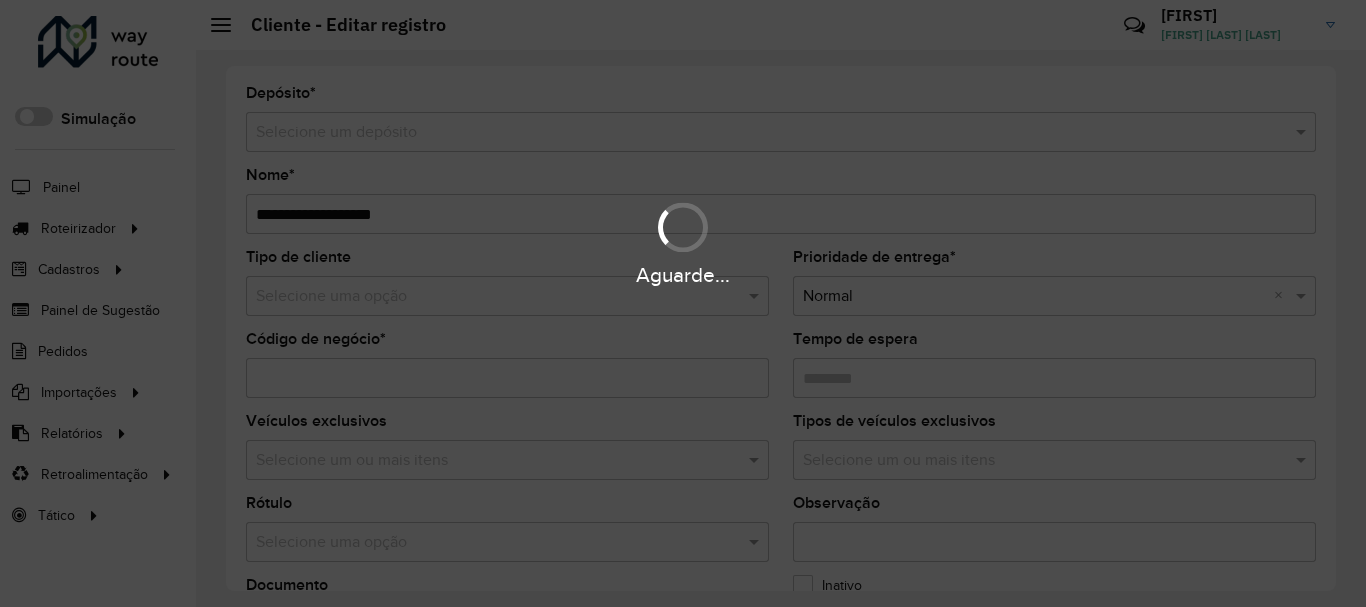 type on "****" 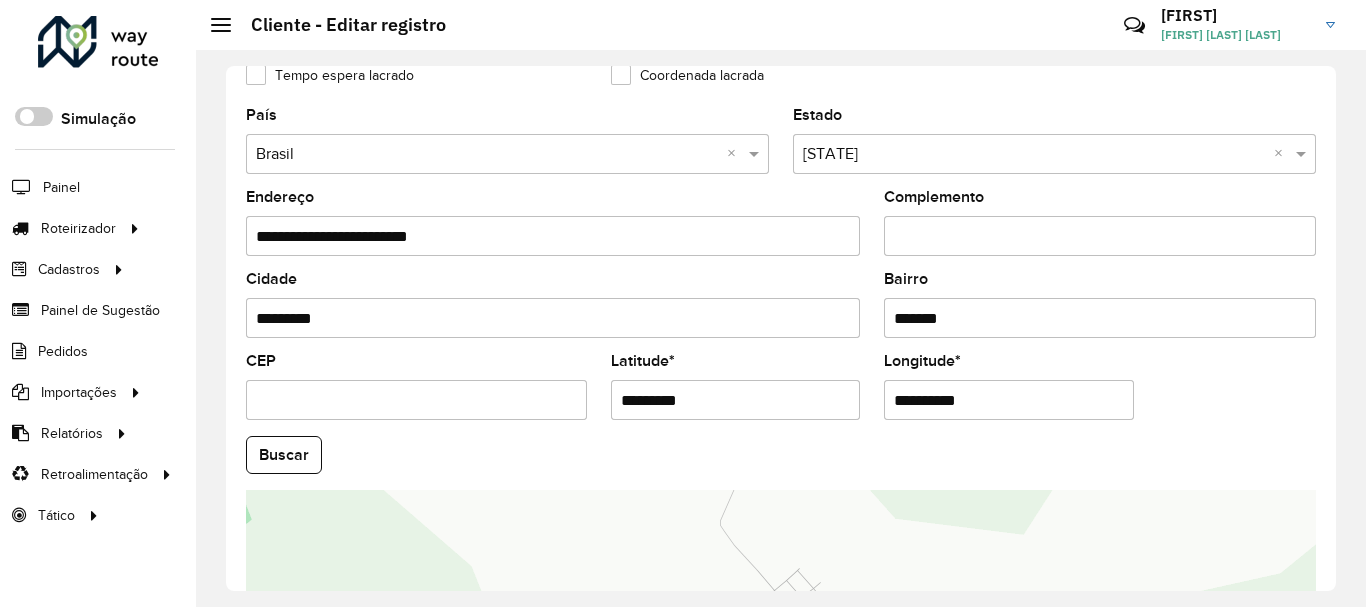 scroll, scrollTop: 600, scrollLeft: 0, axis: vertical 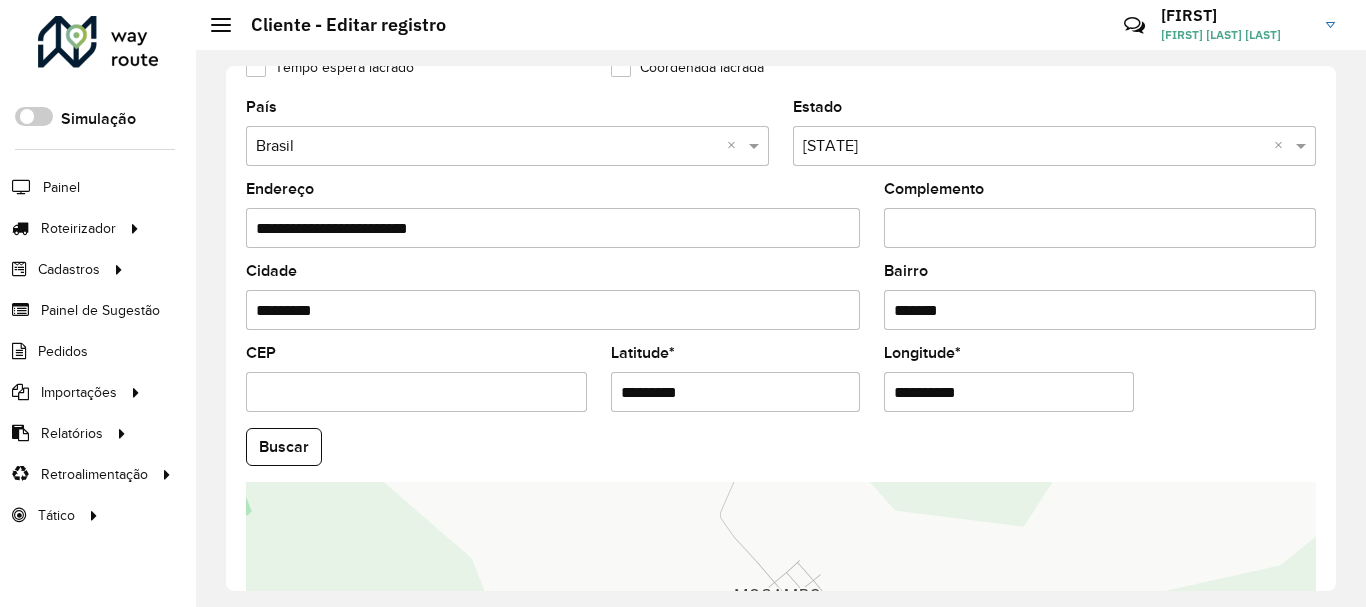 drag, startPoint x: 711, startPoint y: 399, endPoint x: 548, endPoint y: 425, distance: 165.0606 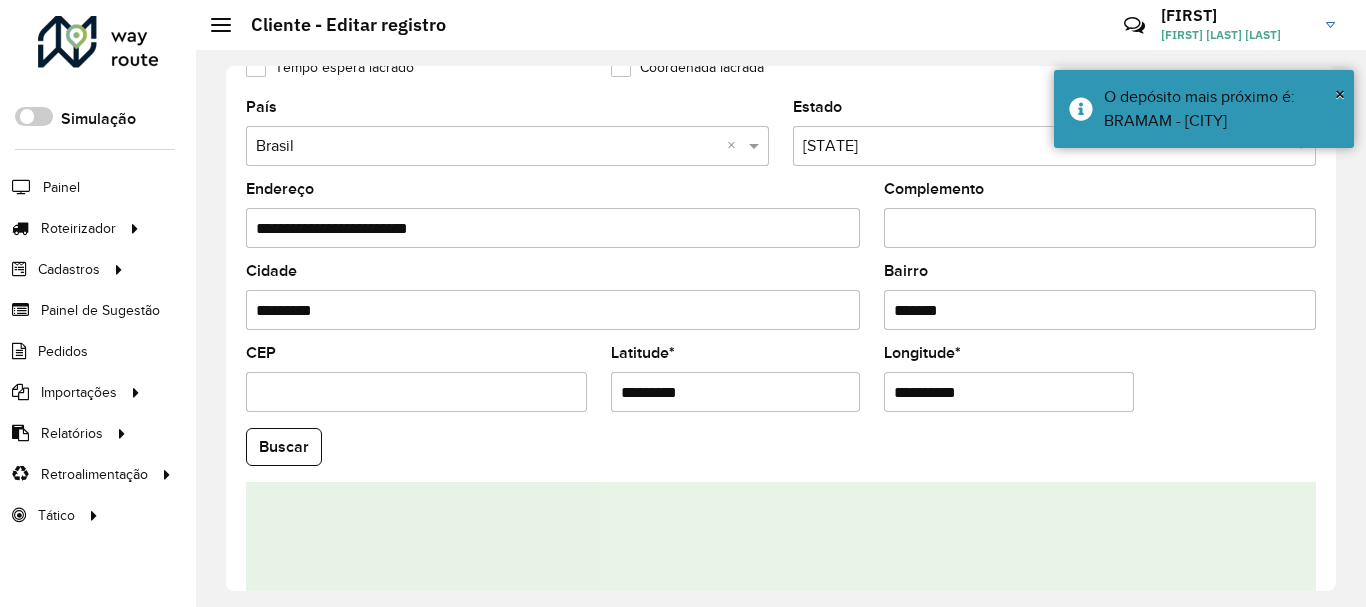drag, startPoint x: 975, startPoint y: 400, endPoint x: 835, endPoint y: 410, distance: 140.35669 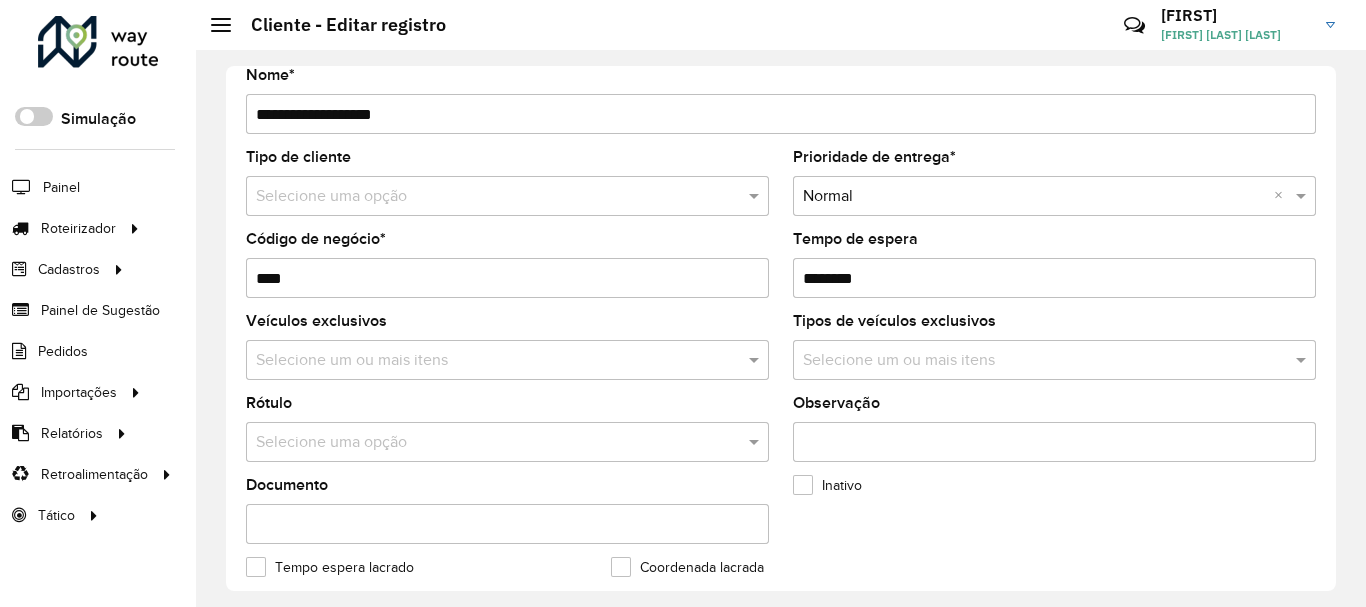 scroll, scrollTop: 700, scrollLeft: 0, axis: vertical 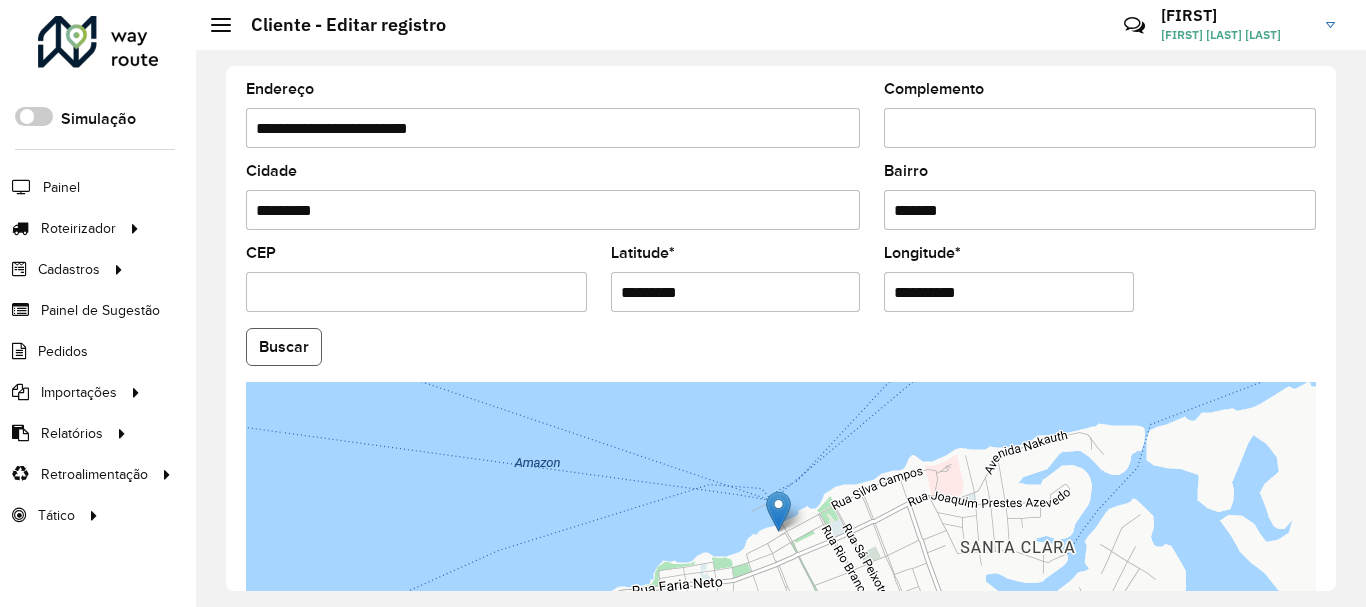click on "Buscar" 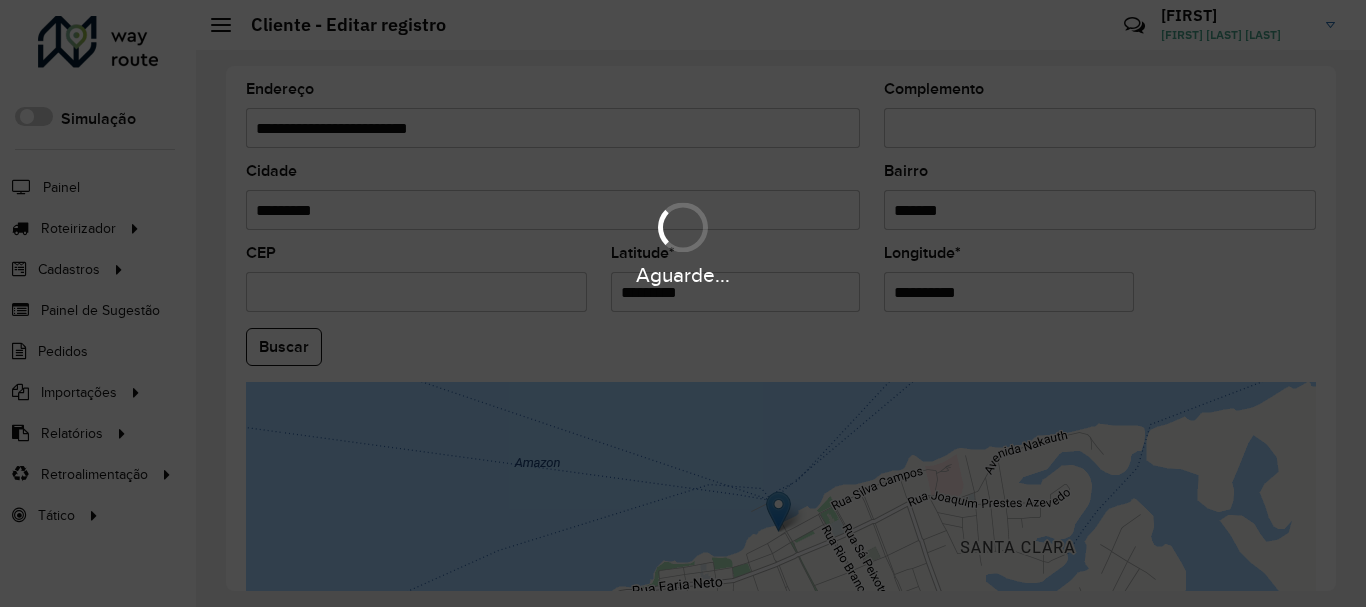 type on "**********" 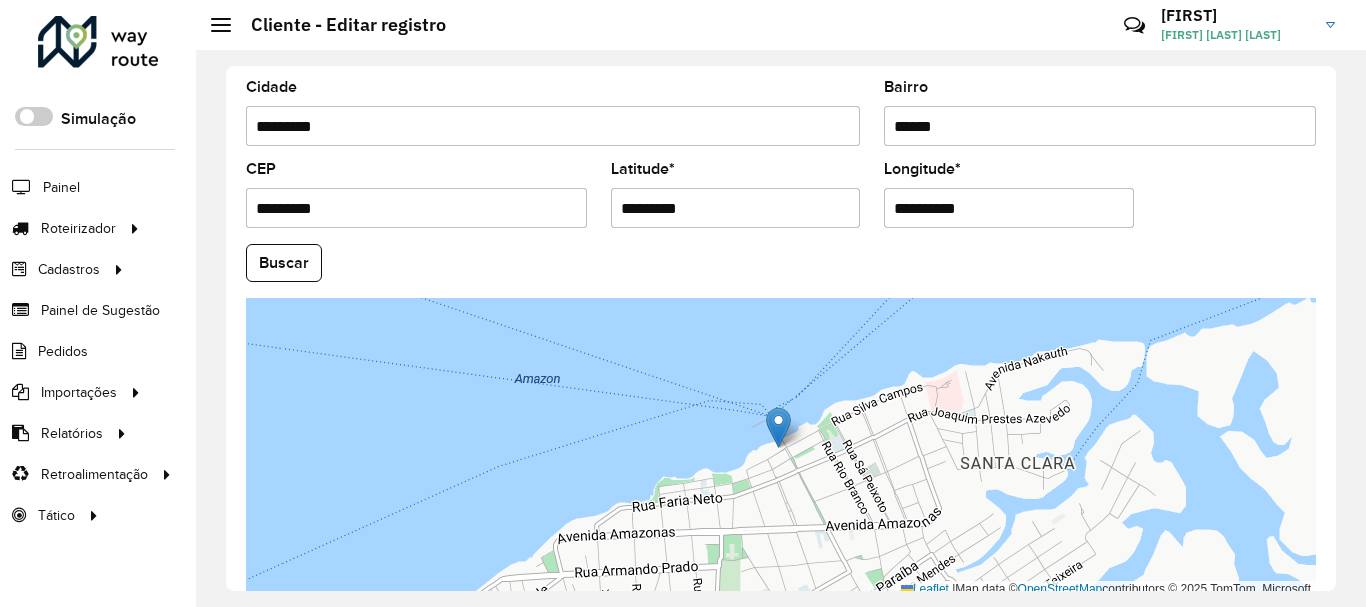 scroll, scrollTop: 881, scrollLeft: 0, axis: vertical 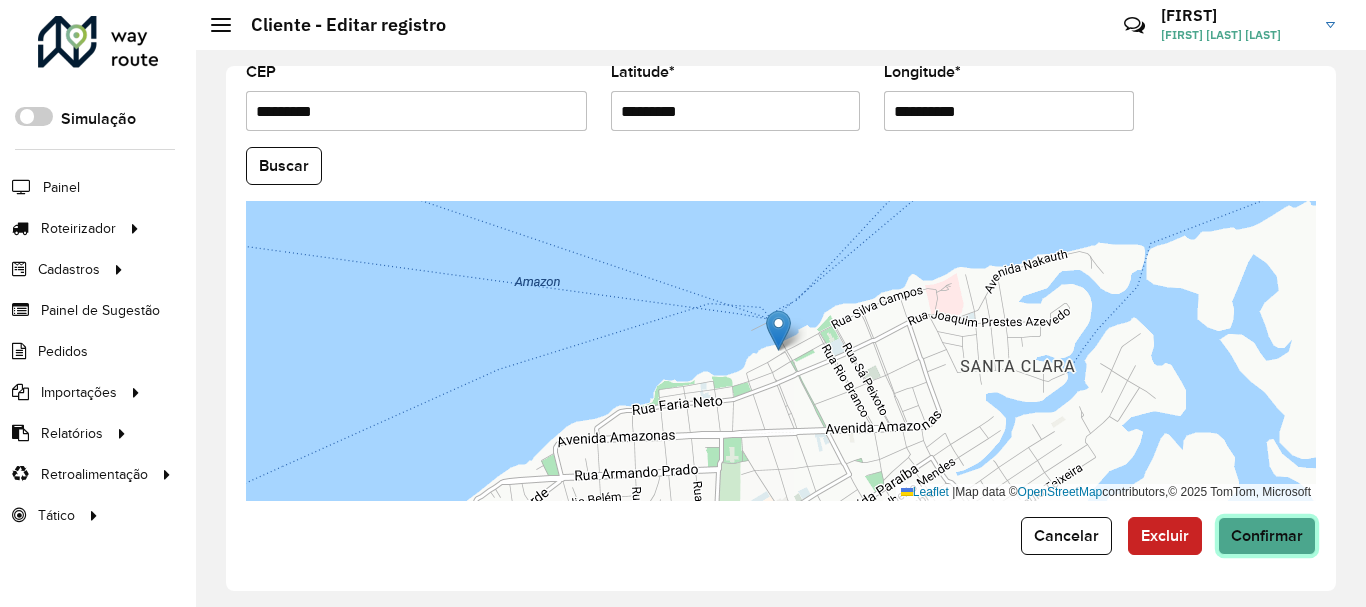 click on "Confirmar" 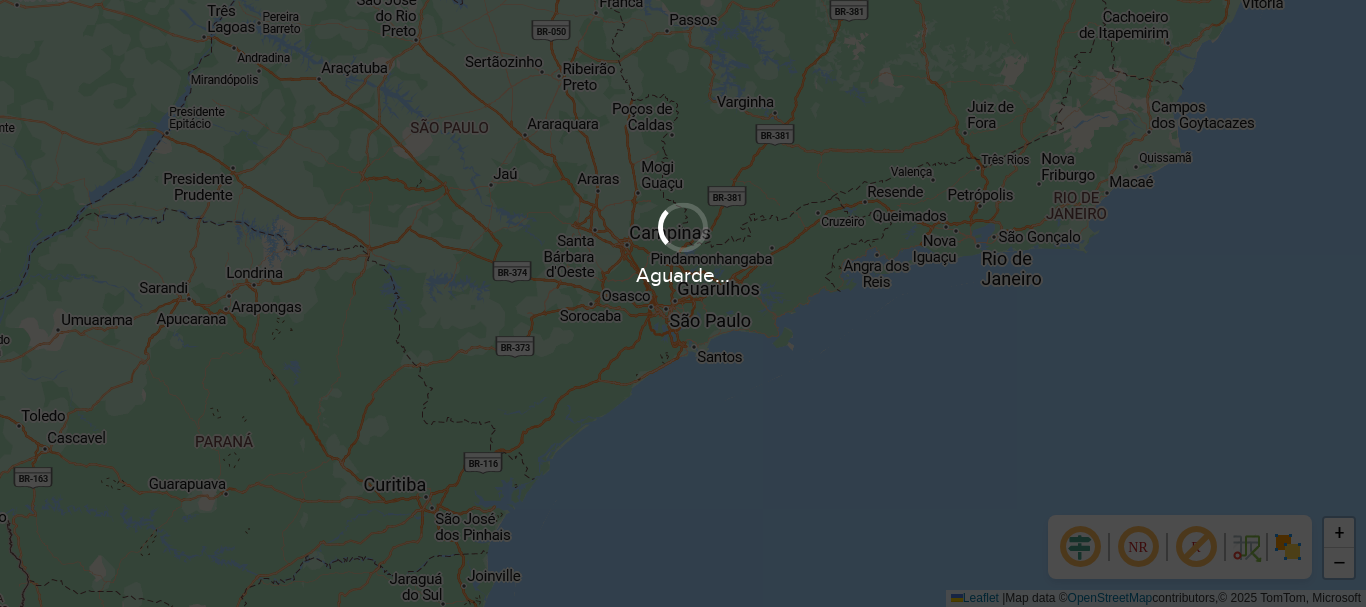 scroll, scrollTop: 0, scrollLeft: 0, axis: both 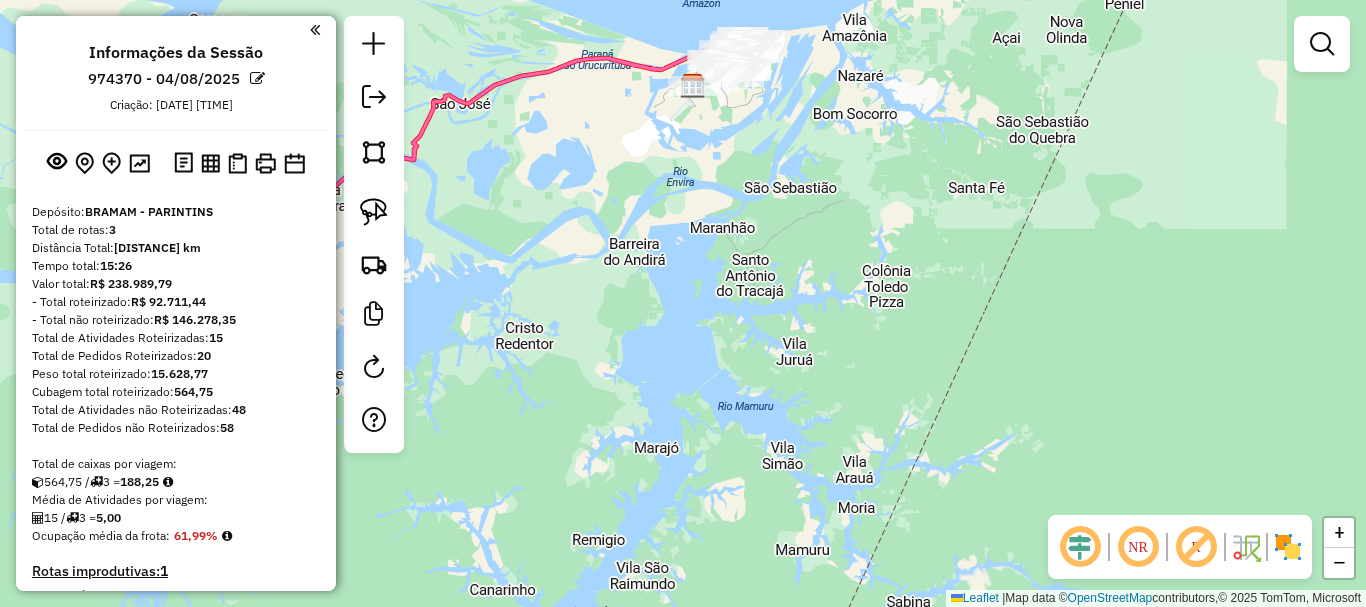 drag, startPoint x: 550, startPoint y: 349, endPoint x: 681, endPoint y: 406, distance: 142.86357 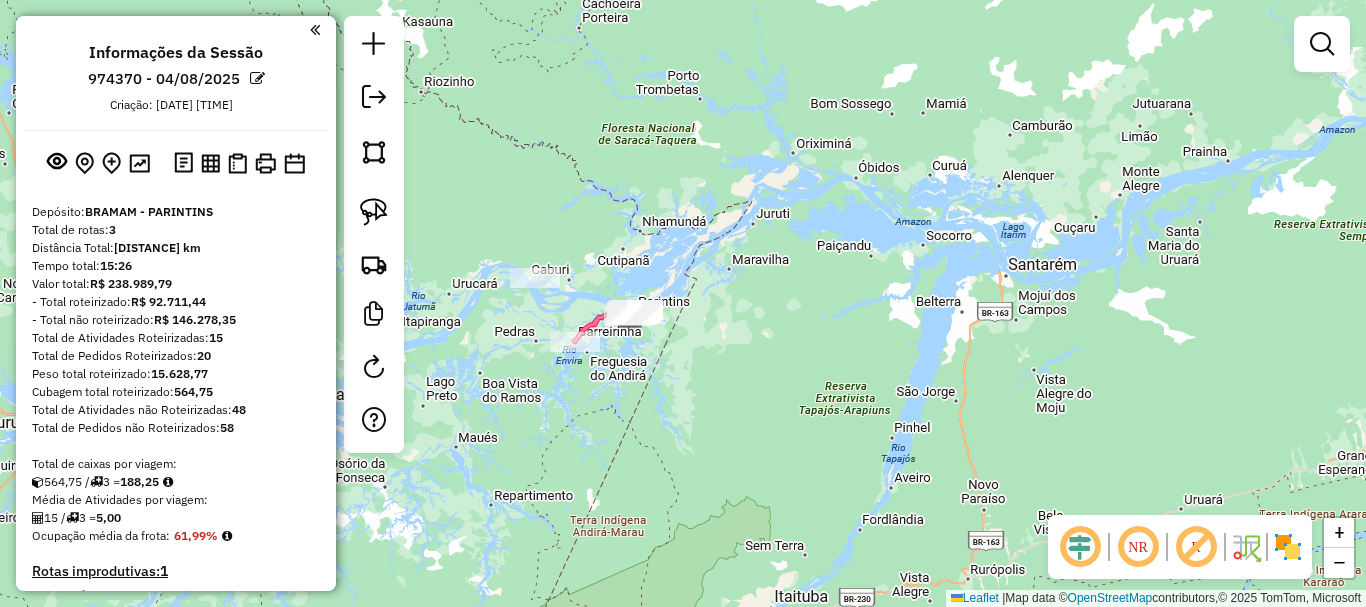 select on "**********" 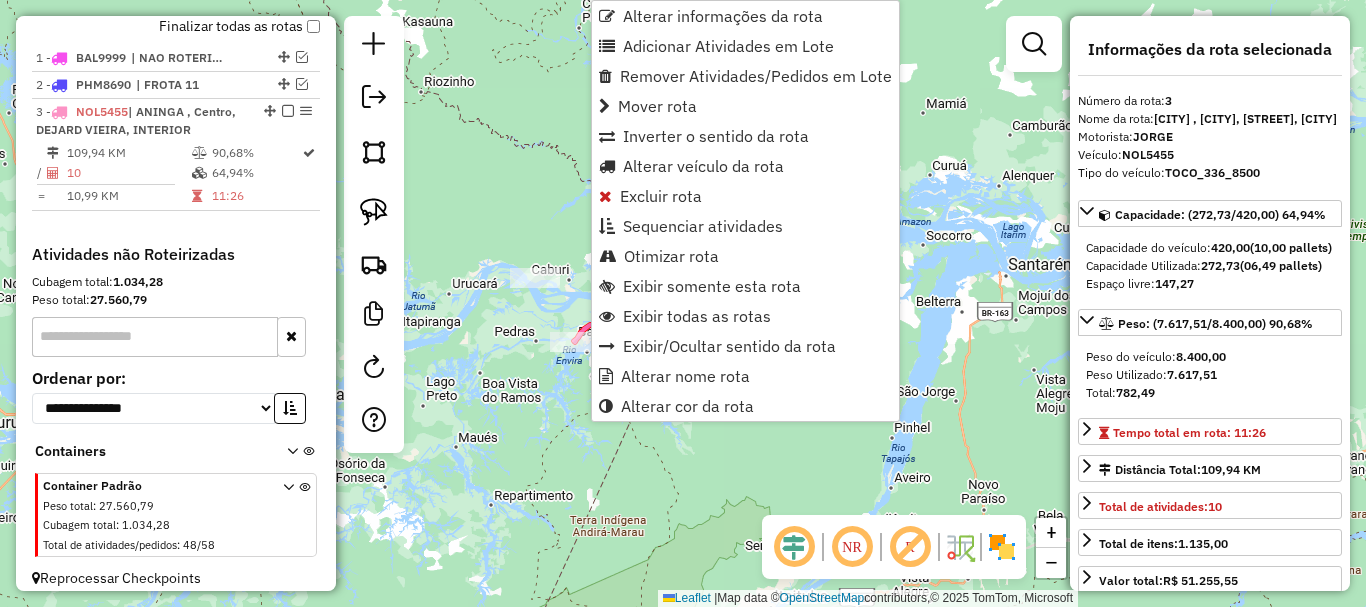 scroll, scrollTop: 759, scrollLeft: 0, axis: vertical 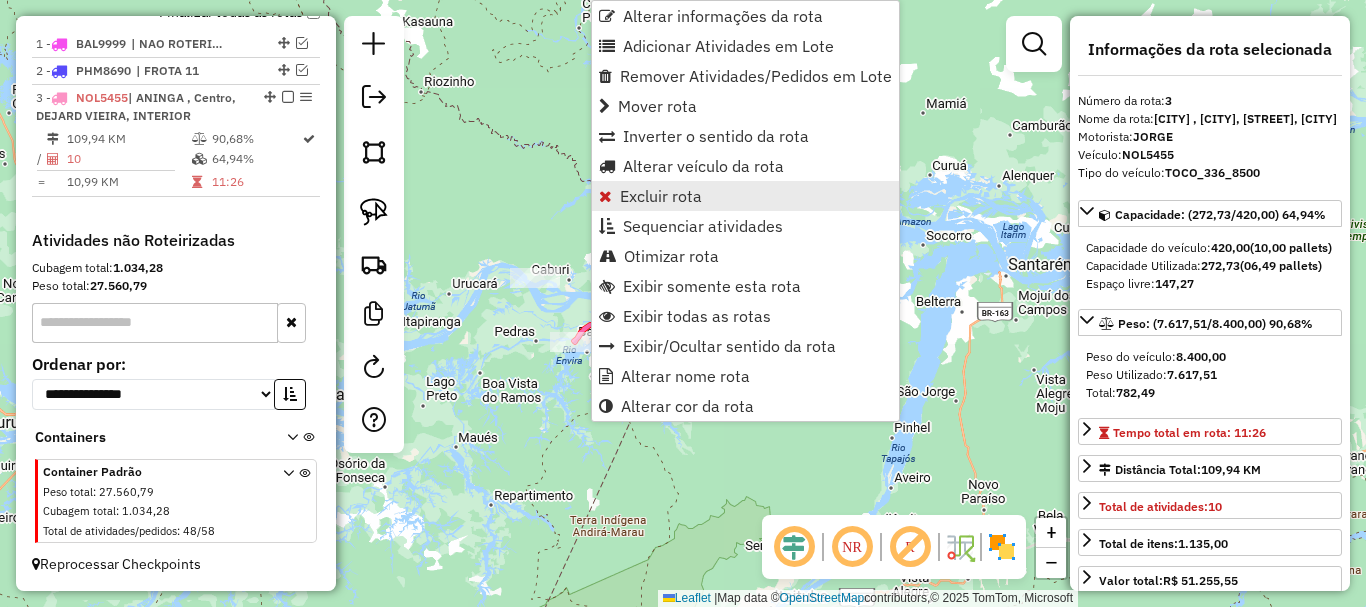 click on "Excluir rota" at bounding box center [661, 196] 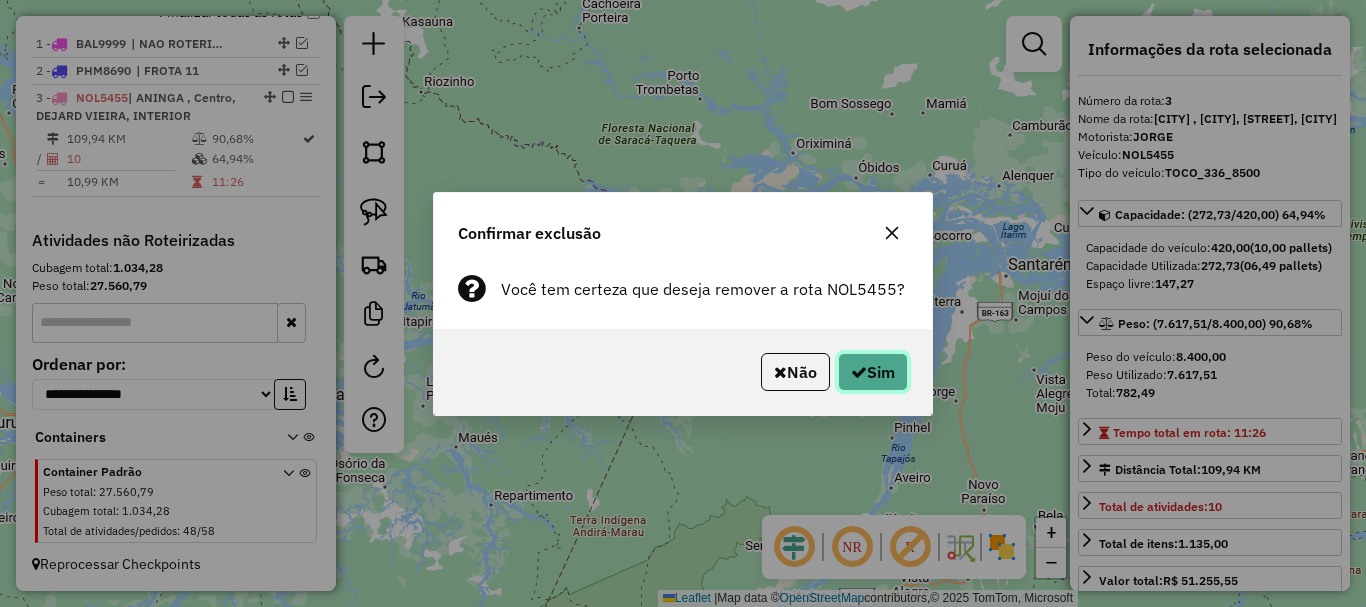 click on "Sim" 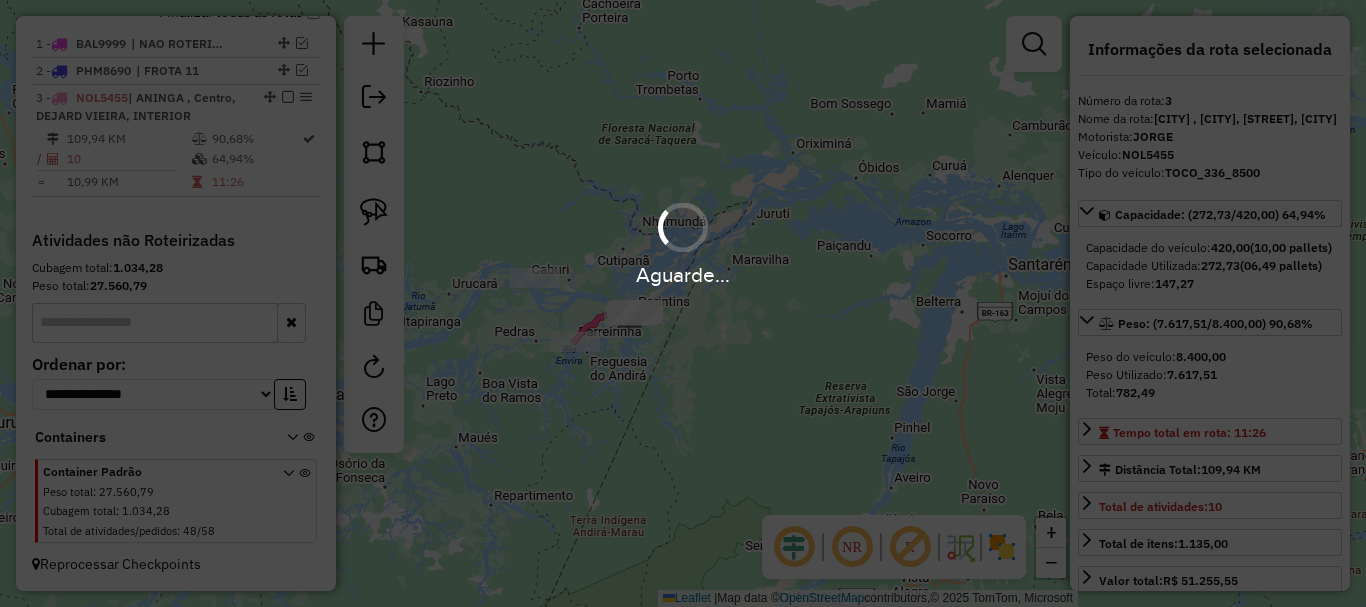 scroll, scrollTop: 647, scrollLeft: 0, axis: vertical 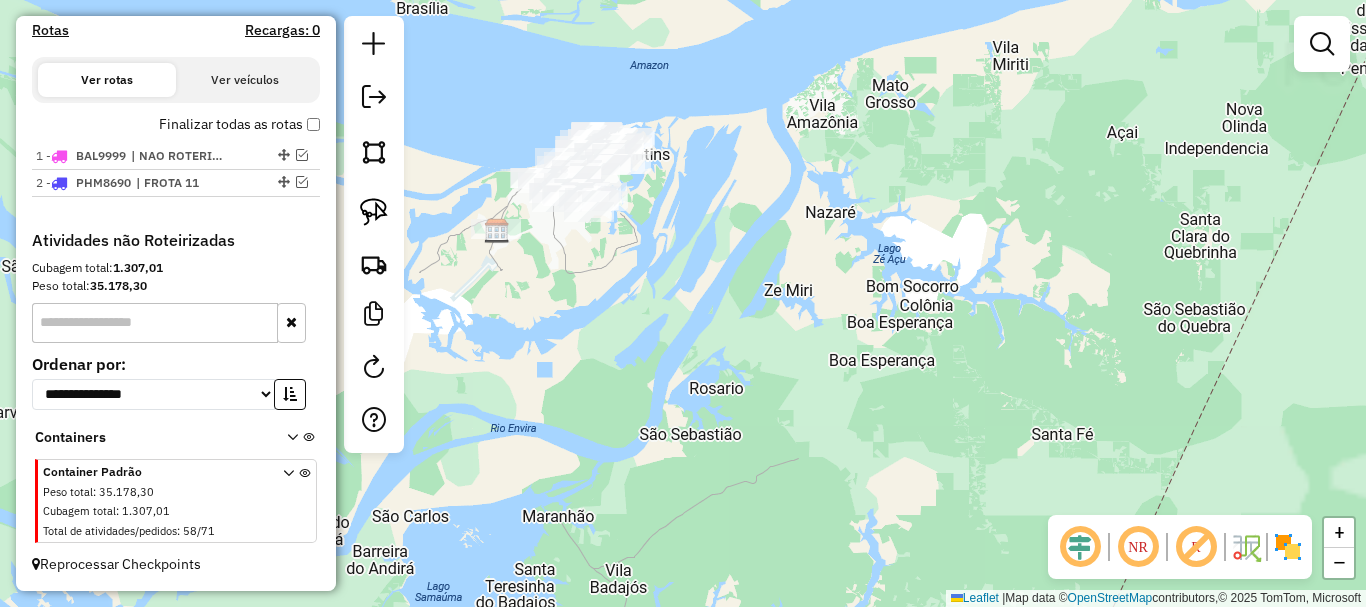 drag, startPoint x: 772, startPoint y: 264, endPoint x: 825, endPoint y: 459, distance: 202.07425 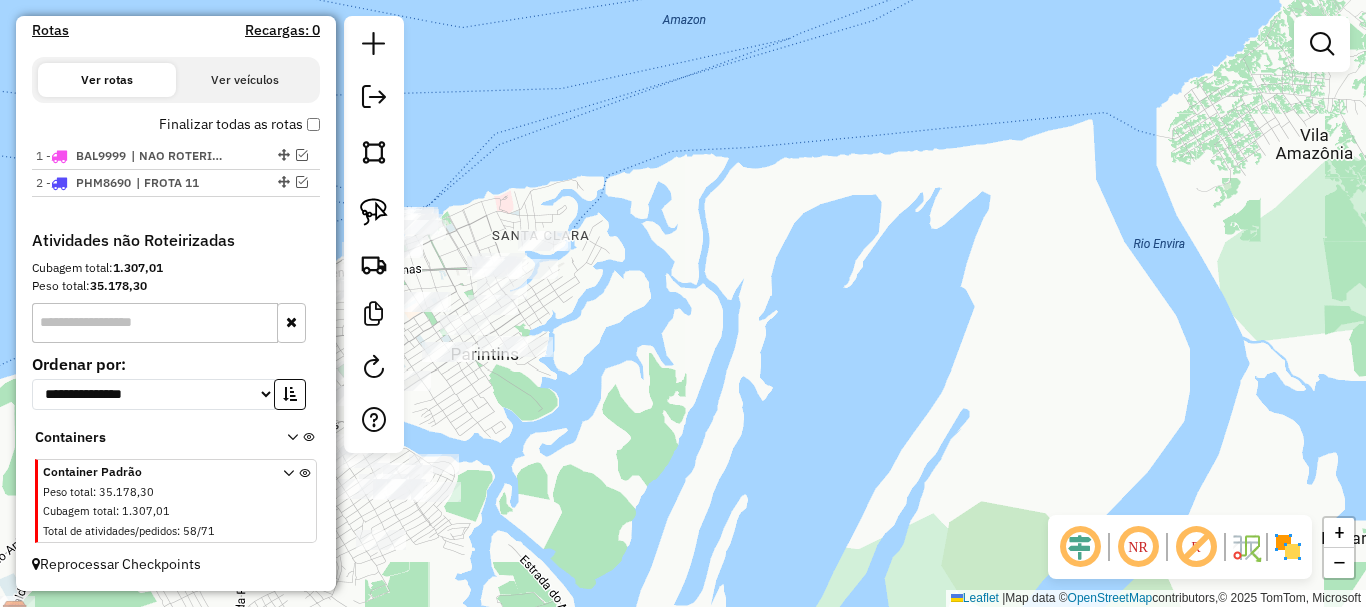 drag, startPoint x: 778, startPoint y: 241, endPoint x: 1050, endPoint y: 309, distance: 280.3712 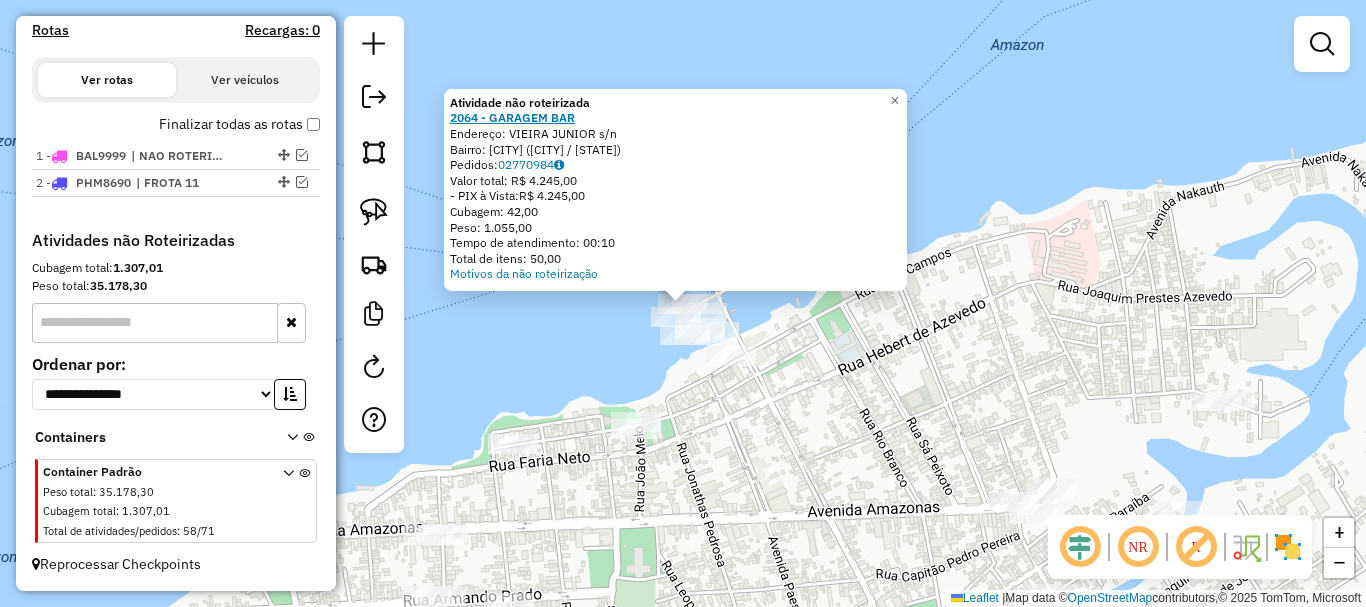 click on "2064 - GARAGEM BAR" 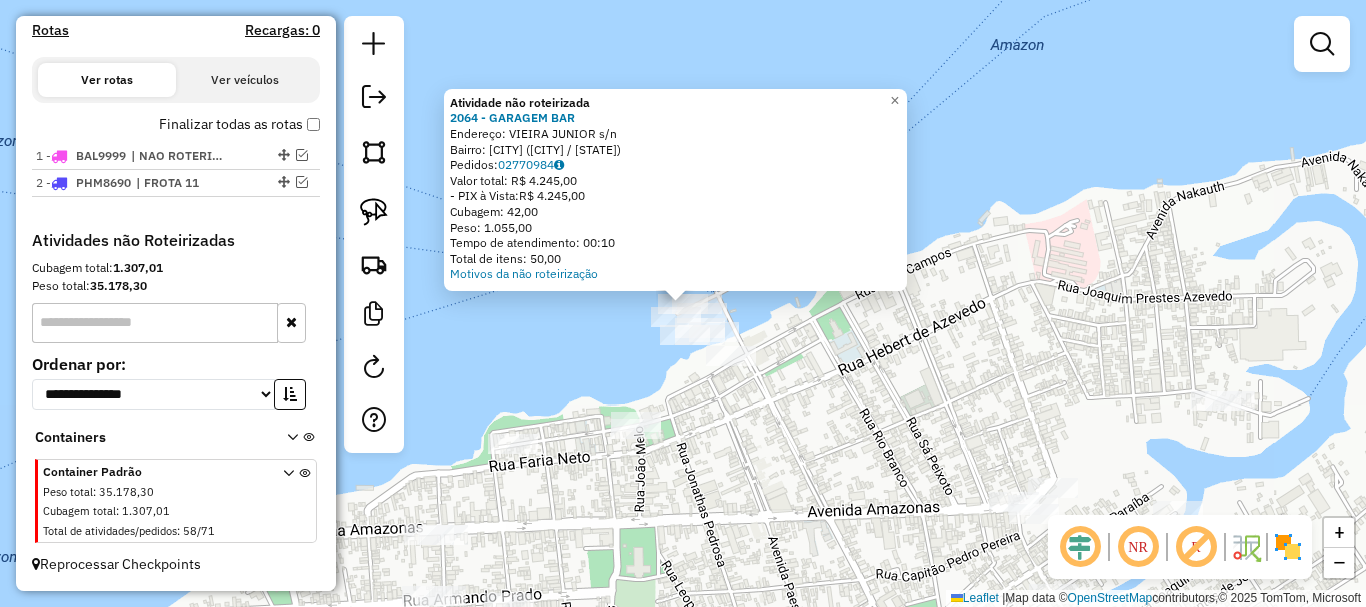 click on "Atividade não roteirizada 2064 - GARAGEM BAR  Endereço:  VIEIRA JUNIOR s/n   Bairro: CENTRO (PARINTINS / AM)   Pedidos:  02770984   Valor total: R$ 4.245,00   - PIX à Vista:  R$ 4.245,00   Cubagem: 42,00   Peso: 1.055,00   Tempo de atendimento: 00:10   Total de itens: 50,00  Motivos da não roteirização × Janela de atendimento Grade de atendimento Capacidade Transportadoras Veículos Cliente Pedidos  Rotas Selecione os dias de semana para filtrar as janelas de atendimento  Seg   Ter   Qua   Qui   Sex   Sáb   Dom  Informe o período da janela de atendimento: De: Até:  Filtrar exatamente a janela do cliente  Considerar janela de atendimento padrão  Selecione os dias de semana para filtrar as grades de atendimento  Seg   Ter   Qua   Qui   Sex   Sáb   Dom   Considerar clientes sem dia de atendimento cadastrado  Clientes fora do dia de atendimento selecionado Filtrar as atividades entre os valores definidos abaixo:  Peso mínimo:   Peso máximo:   Cubagem mínima:   Cubagem máxima:   De:   Até:   De:" 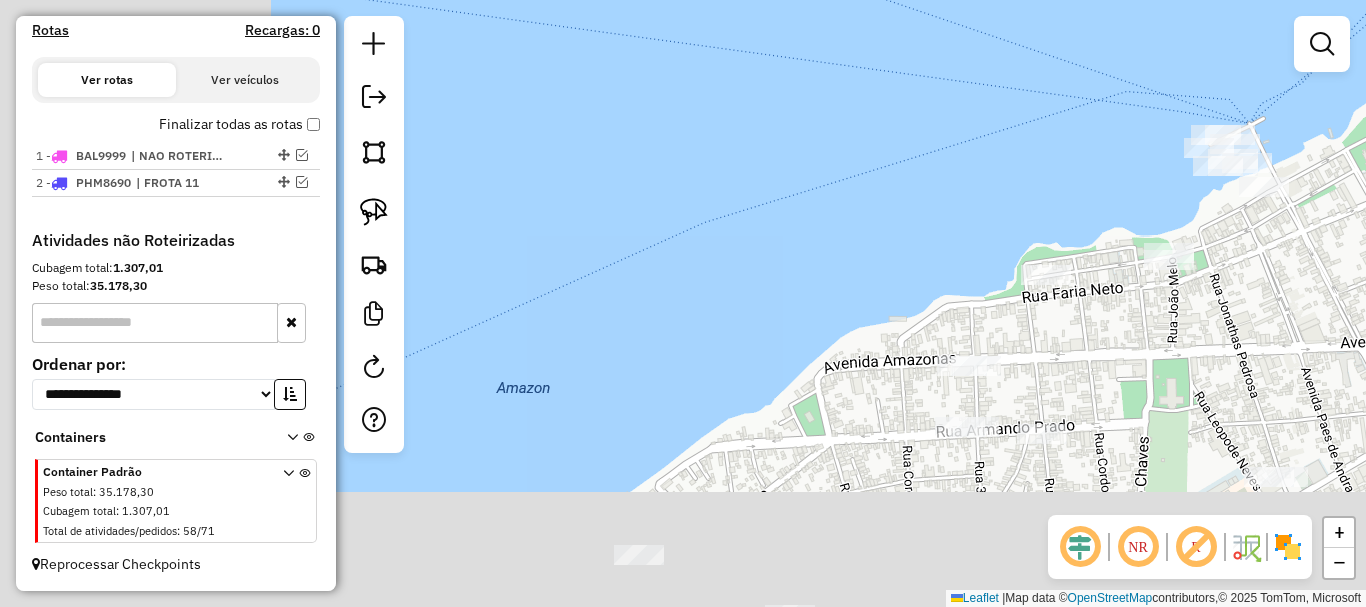 drag, startPoint x: 480, startPoint y: 380, endPoint x: 1047, endPoint y: 164, distance: 606.7495 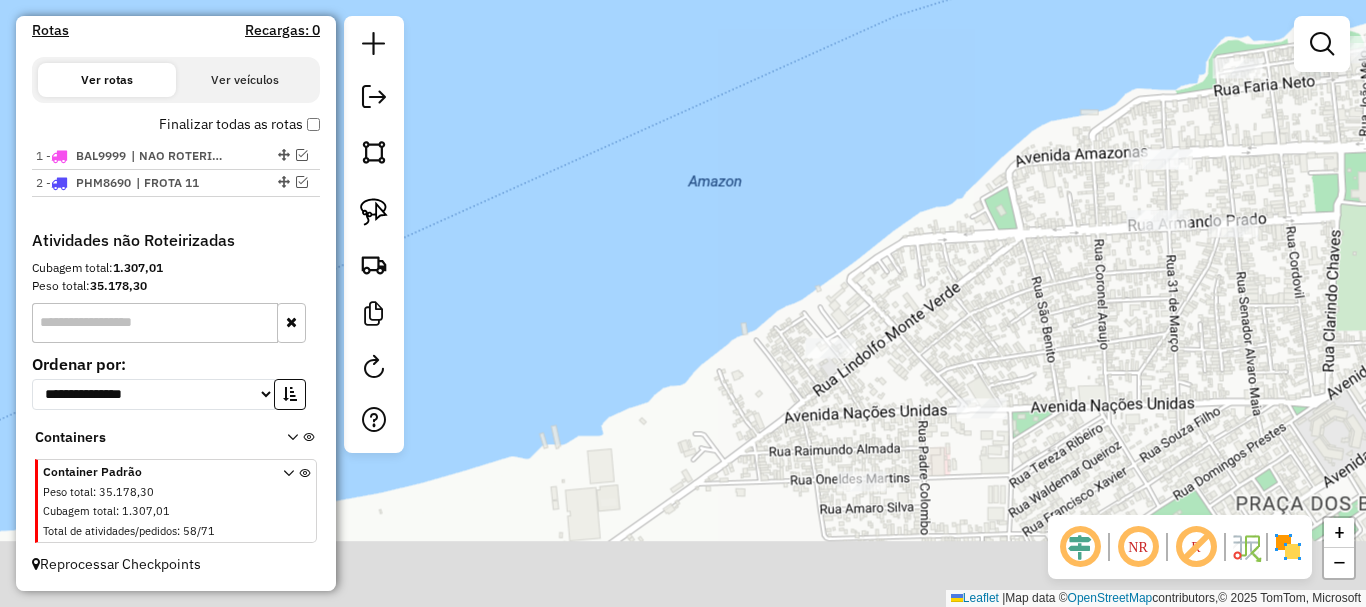 drag, startPoint x: 710, startPoint y: 296, endPoint x: 776, endPoint y: 225, distance: 96.938126 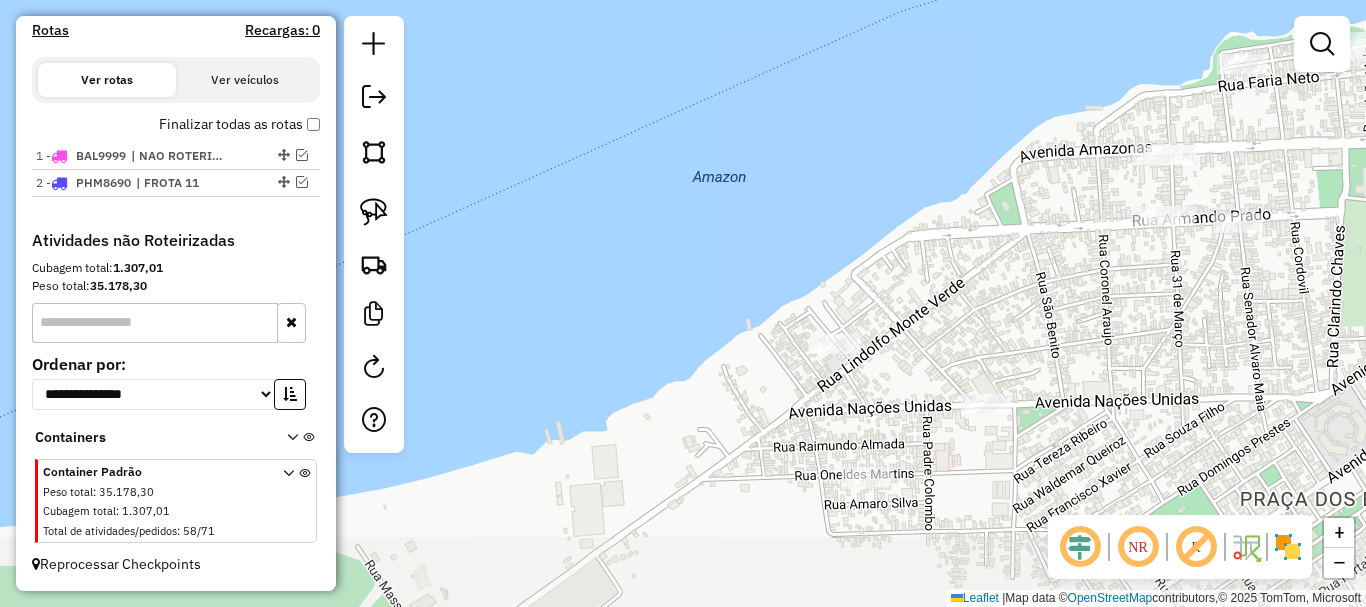 click on "Janela de atendimento Grade de atendimento Capacidade Transportadoras Veículos Cliente Pedidos  Rotas Selecione os dias de semana para filtrar as janelas de atendimento  Seg   Ter   Qua   Qui   Sex   Sáb   Dom  Informe o período da janela de atendimento: De: Até:  Filtrar exatamente a janela do cliente  Considerar janela de atendimento padrão  Selecione os dias de semana para filtrar as grades de atendimento  Seg   Ter   Qua   Qui   Sex   Sáb   Dom   Considerar clientes sem dia de atendimento cadastrado  Clientes fora do dia de atendimento selecionado Filtrar as atividades entre os valores definidos abaixo:  Peso mínimo:   Peso máximo:   Cubagem mínima:   Cubagem máxima:   De:   Até:  Filtrar as atividades entre o tempo de atendimento definido abaixo:  De:   Até:   Considerar capacidade total dos clientes não roteirizados Transportadora: Selecione um ou mais itens Tipo de veículo: Selecione um ou mais itens Veículo: Selecione um ou mais itens Motorista: Selecione um ou mais itens Nome: Rótulo:" 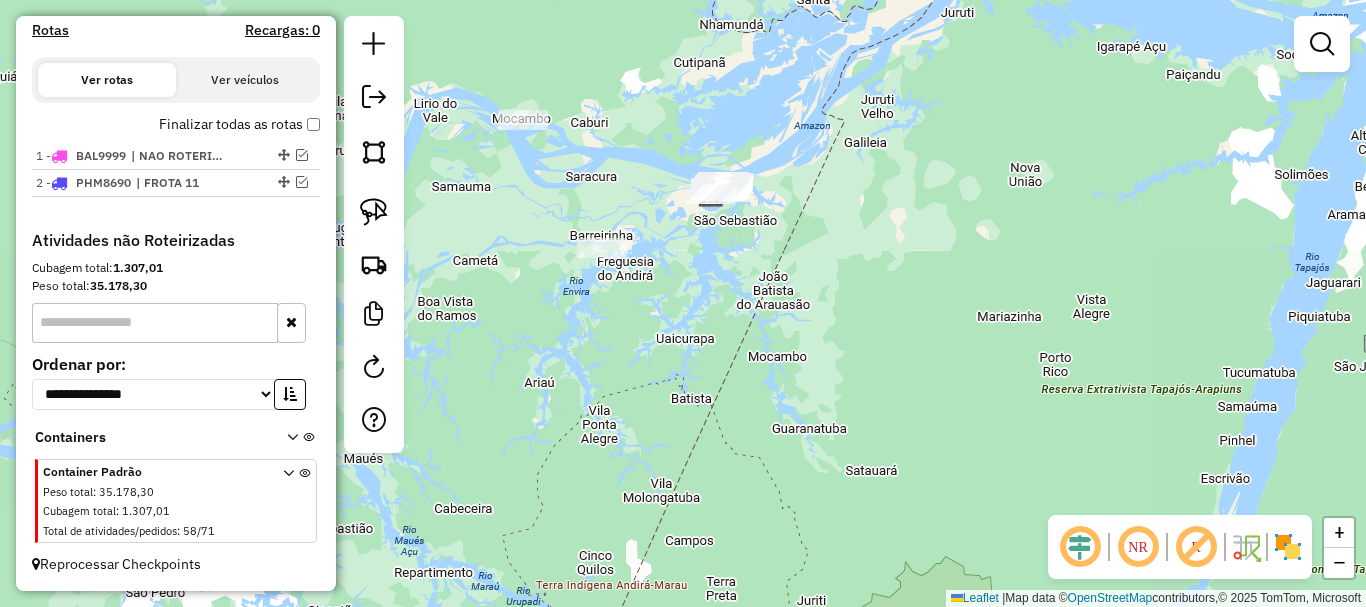 click on "Janela de atendimento Grade de atendimento Capacidade Transportadoras Veículos Cliente Pedidos  Rotas Selecione os dias de semana para filtrar as janelas de atendimento  Seg   Ter   Qua   Qui   Sex   Sáb   Dom  Informe o período da janela de atendimento: De: Até:  Filtrar exatamente a janela do cliente  Considerar janela de atendimento padrão  Selecione os dias de semana para filtrar as grades de atendimento  Seg   Ter   Qua   Qui   Sex   Sáb   Dom   Considerar clientes sem dia de atendimento cadastrado  Clientes fora do dia de atendimento selecionado Filtrar as atividades entre os valores definidos abaixo:  Peso mínimo:   Peso máximo:   Cubagem mínima:   Cubagem máxima:   De:   Até:  Filtrar as atividades entre o tempo de atendimento definido abaixo:  De:   Até:   Considerar capacidade total dos clientes não roteirizados Transportadora: Selecione um ou mais itens Tipo de veículo: Selecione um ou mais itens Veículo: Selecione um ou mais itens Motorista: Selecione um ou mais itens Nome: Rótulo:" 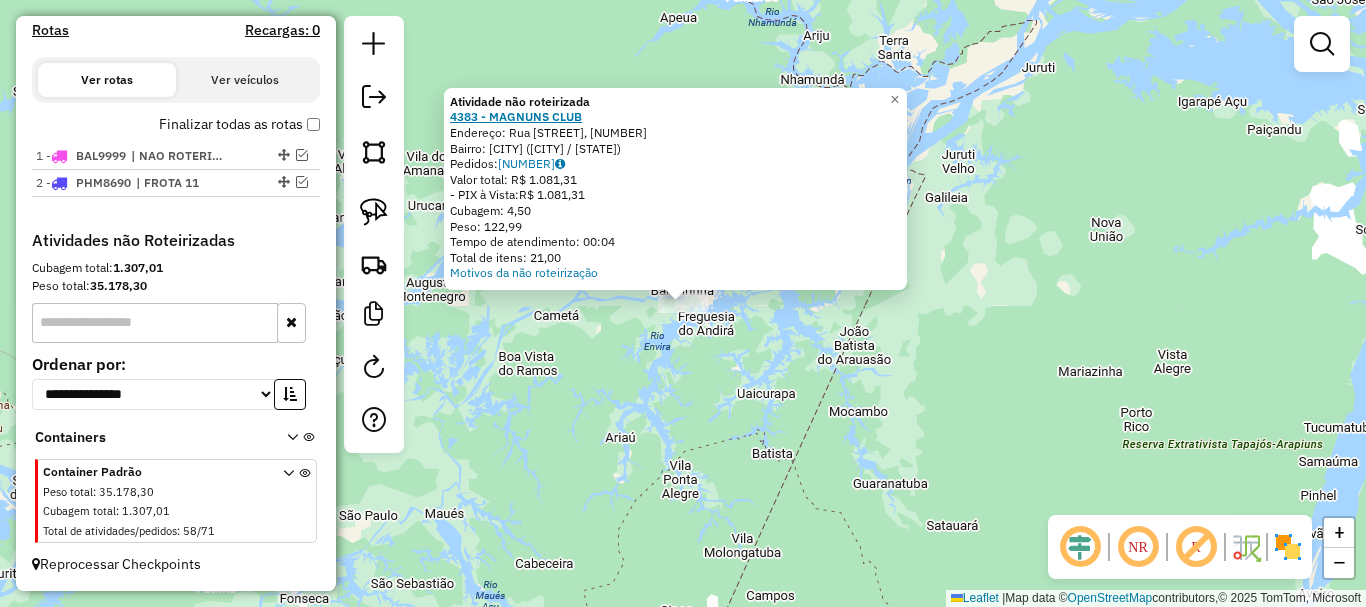 click on "4383 - MAGNUNS CLUB" 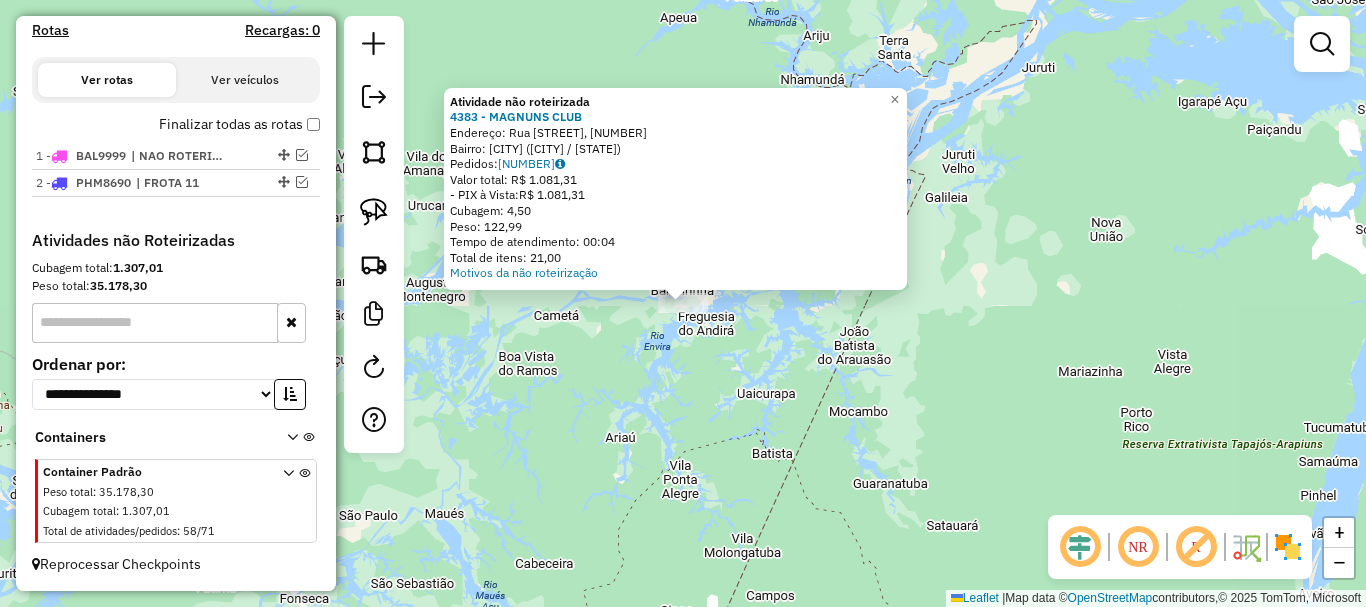 drag, startPoint x: 571, startPoint y: 326, endPoint x: 610, endPoint y: 237, distance: 97.16995 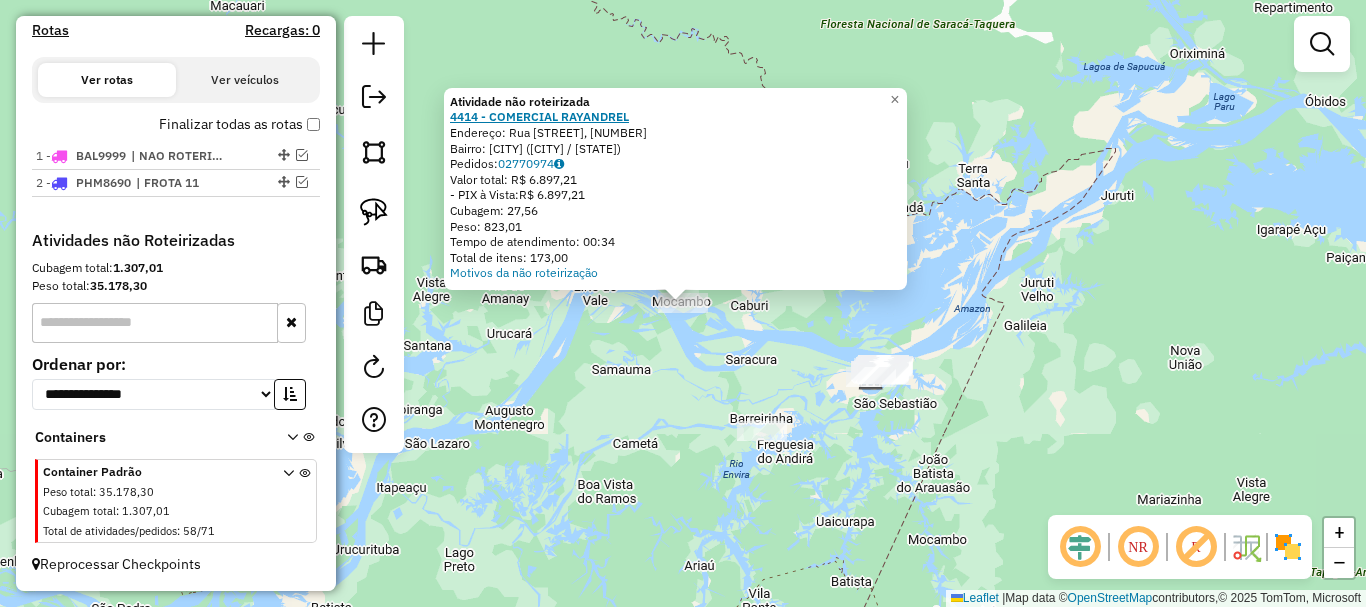 click on "4414 - COMERCIAL RAYANDREL" 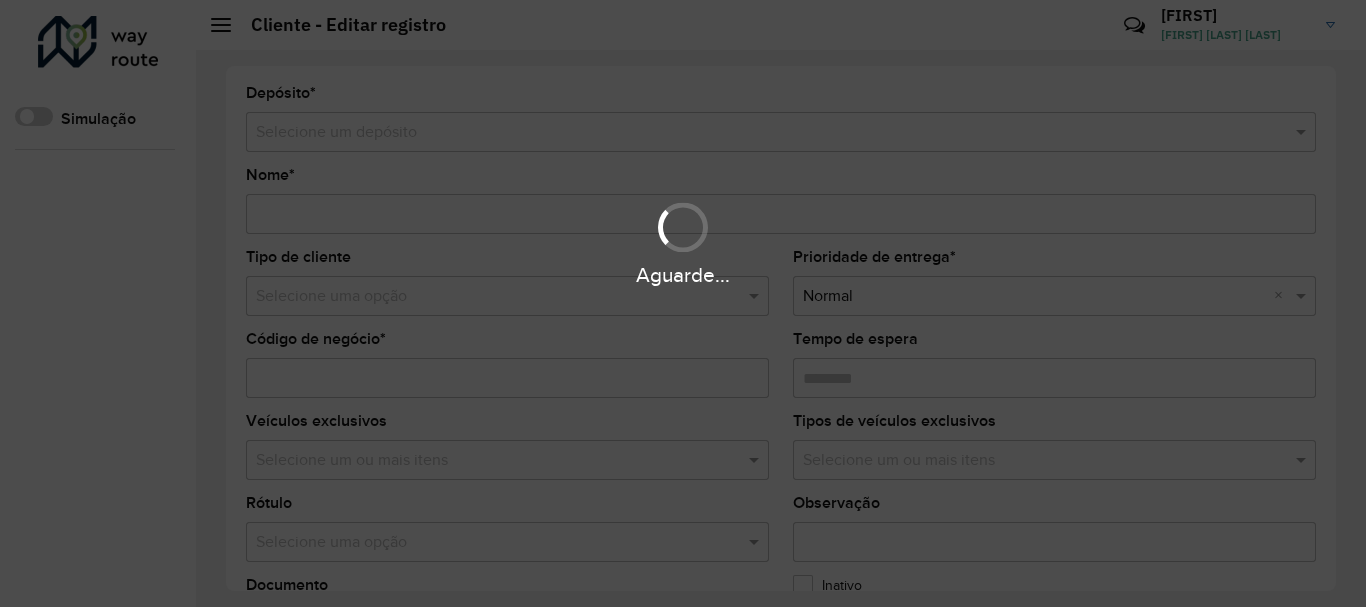 type on "**********" 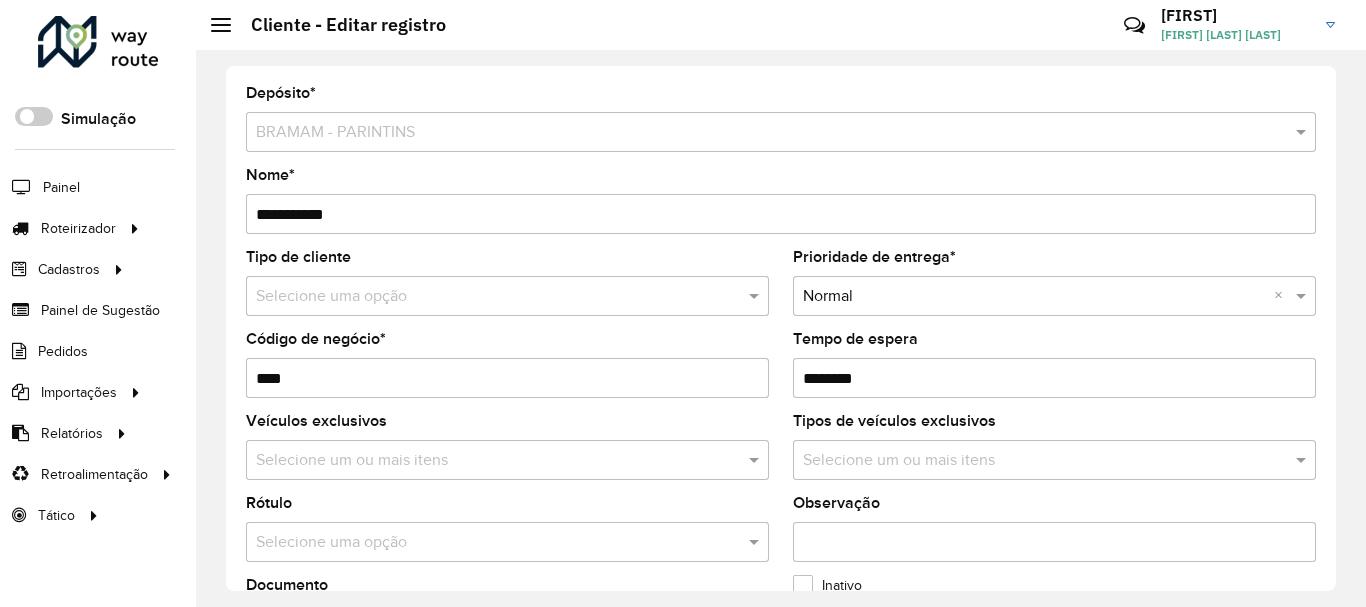 scroll, scrollTop: 0, scrollLeft: 0, axis: both 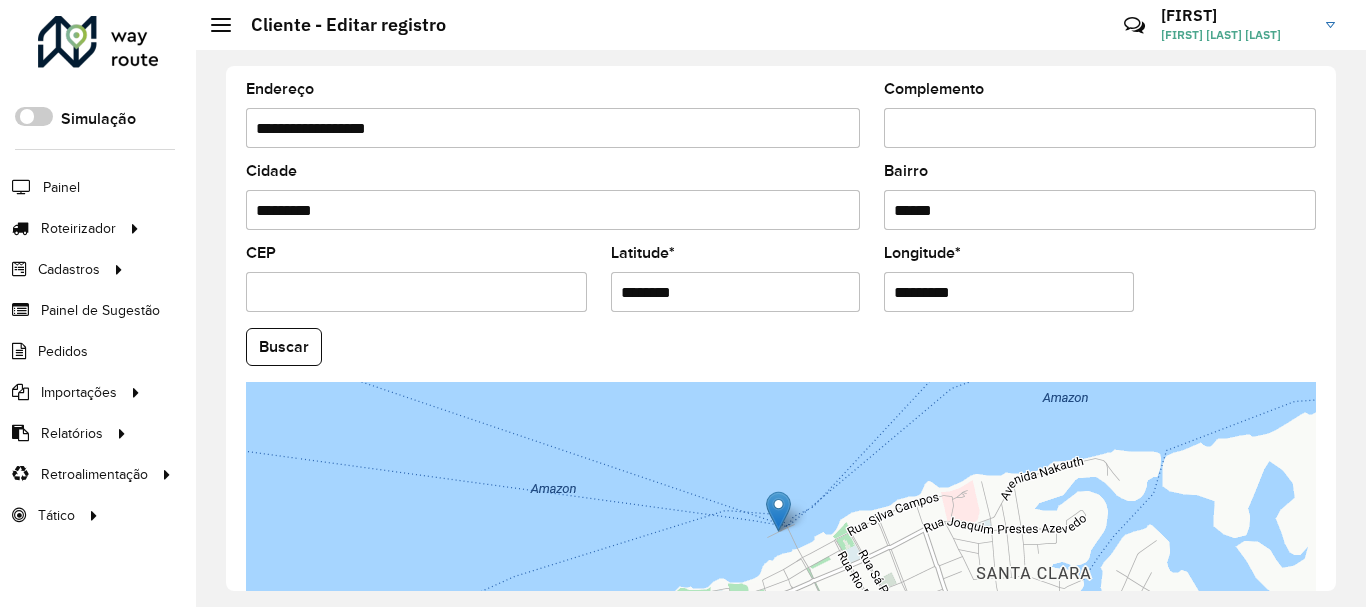 drag, startPoint x: 673, startPoint y: 303, endPoint x: 564, endPoint y: 290, distance: 109.77249 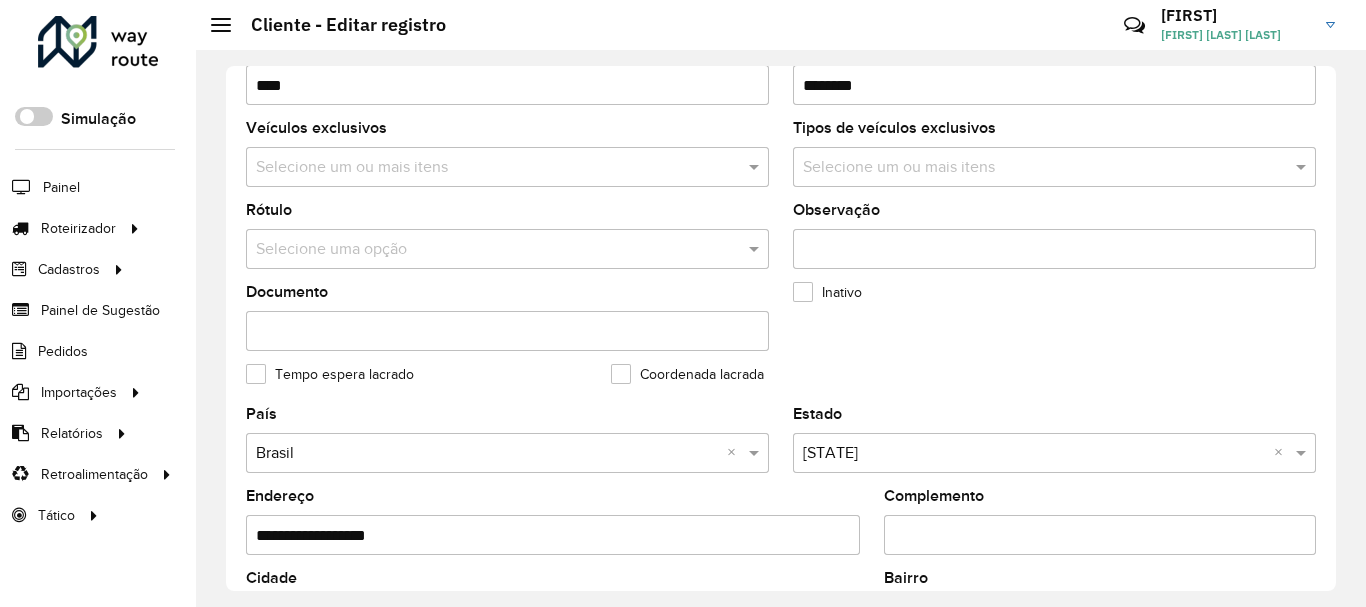 scroll, scrollTop: 500, scrollLeft: 0, axis: vertical 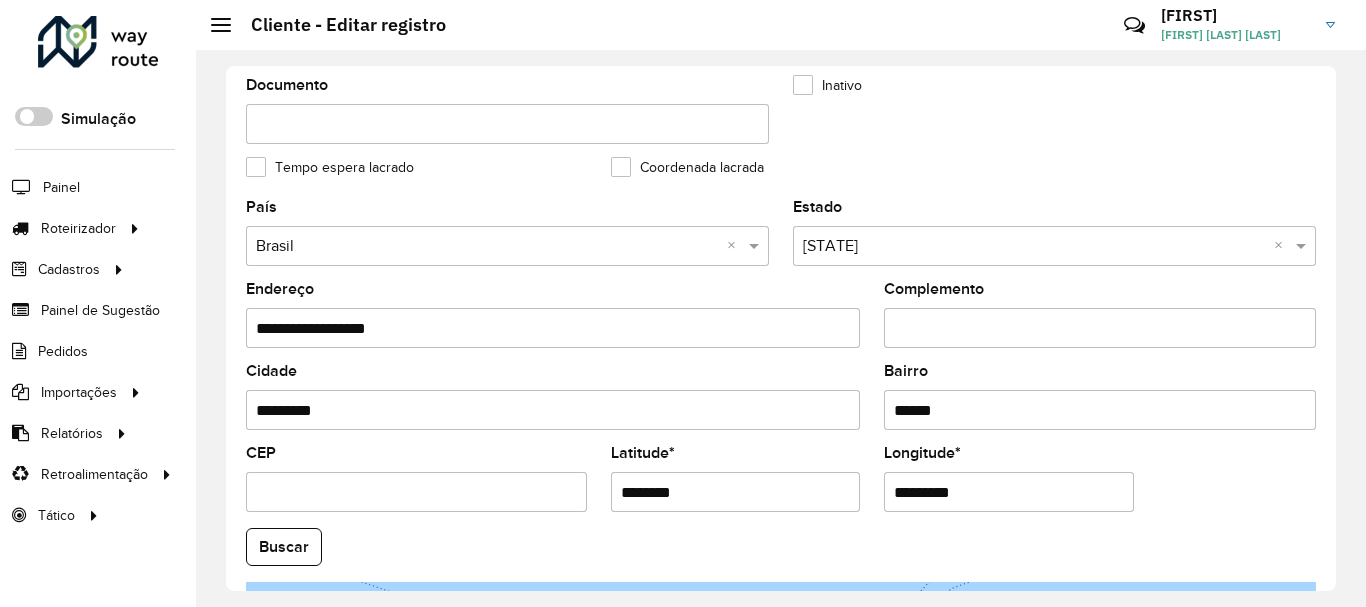drag, startPoint x: 976, startPoint y: 488, endPoint x: 847, endPoint y: 489, distance: 129.00388 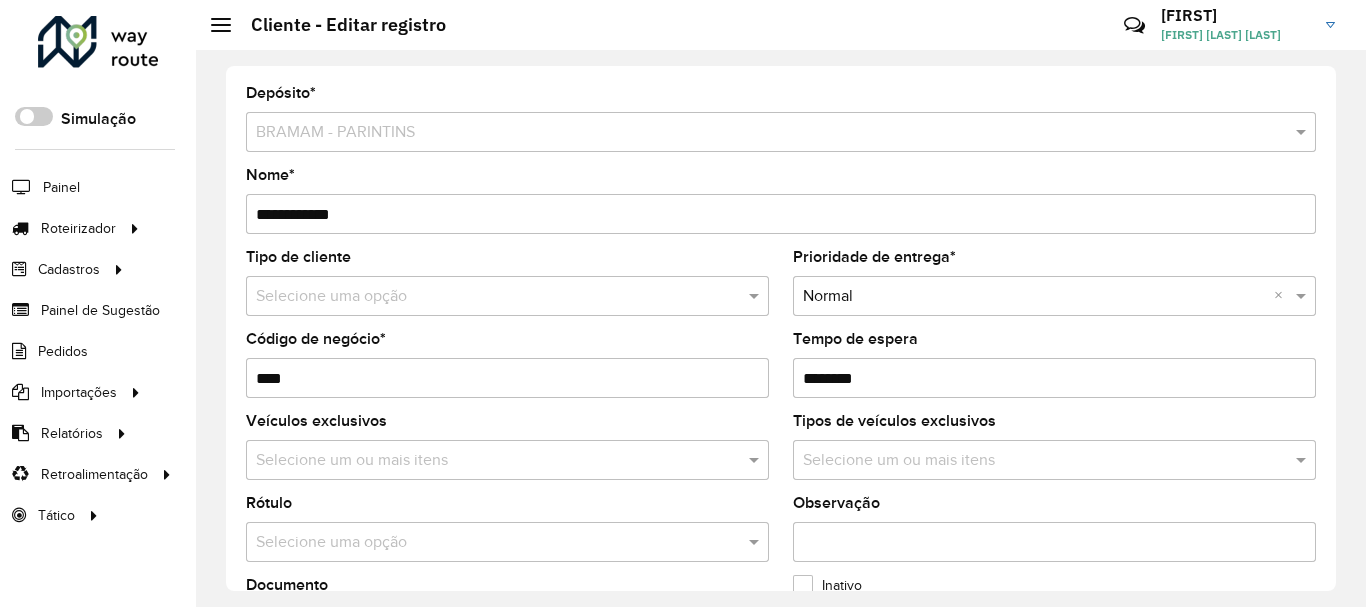 scroll, scrollTop: 0, scrollLeft: 0, axis: both 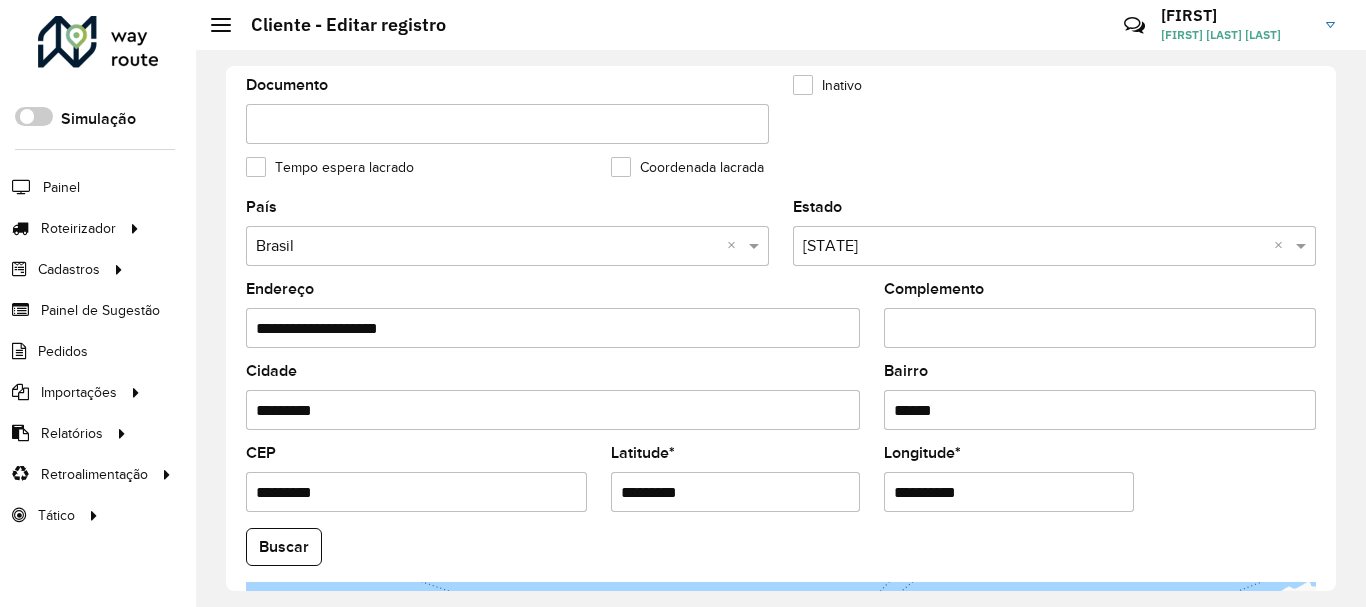 drag, startPoint x: 707, startPoint y: 496, endPoint x: 571, endPoint y: 488, distance: 136.23509 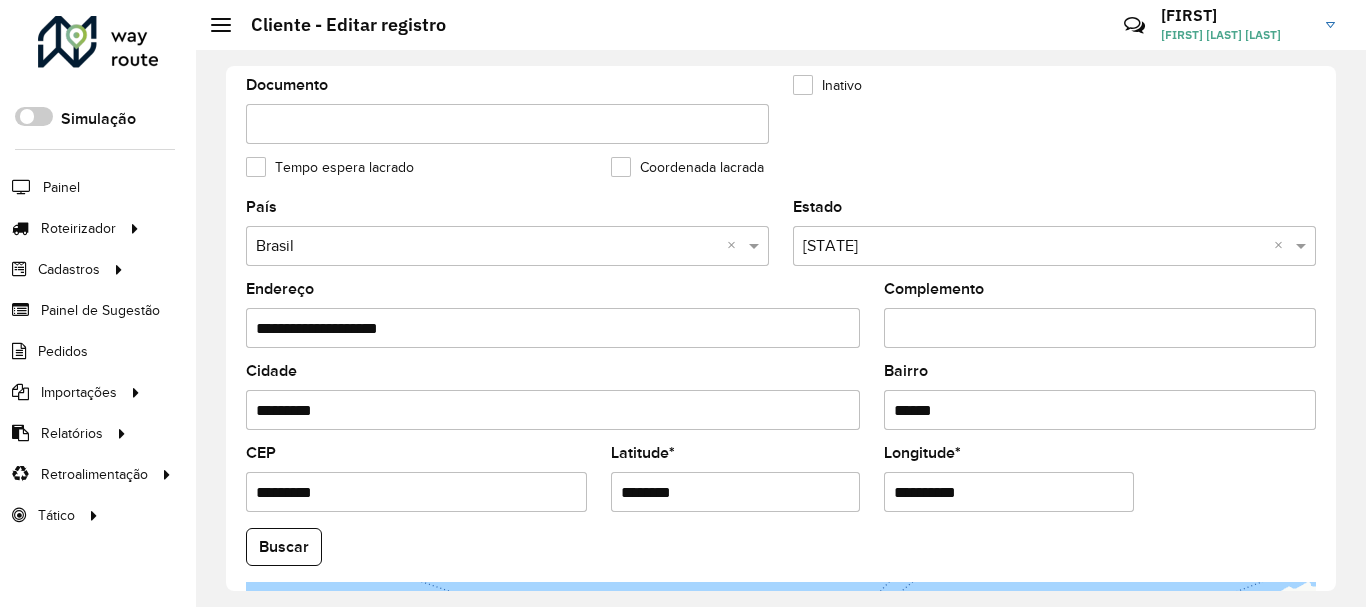 type on "********" 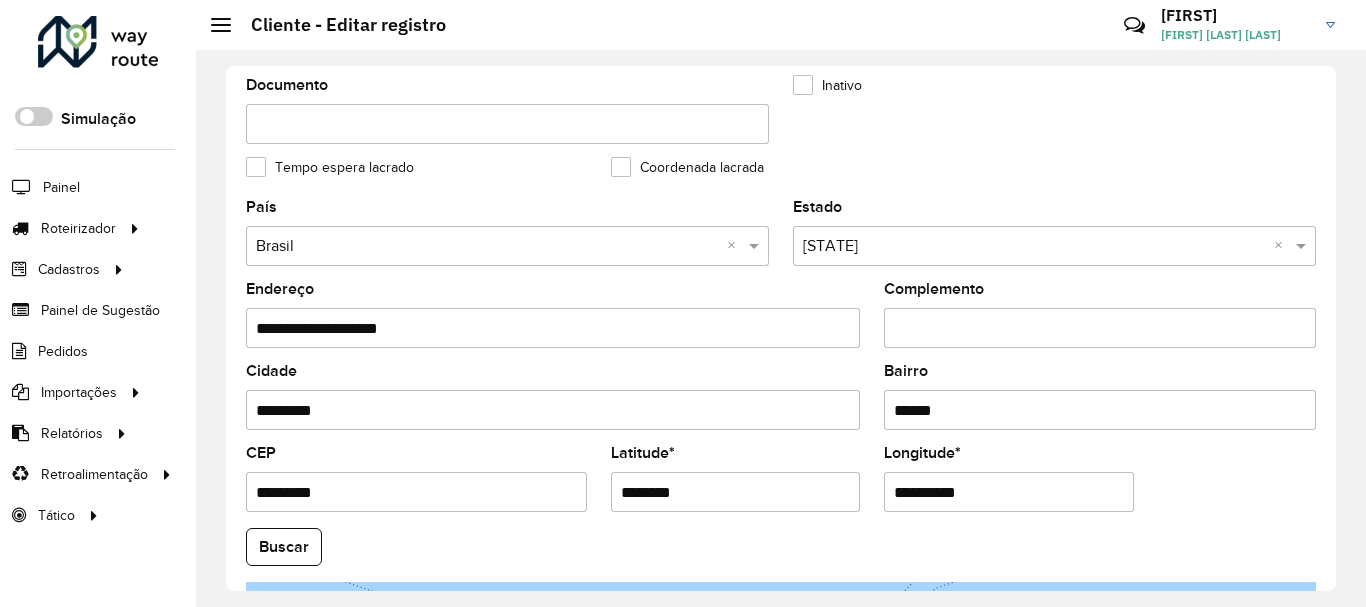 drag, startPoint x: 998, startPoint y: 496, endPoint x: 880, endPoint y: 499, distance: 118.03813 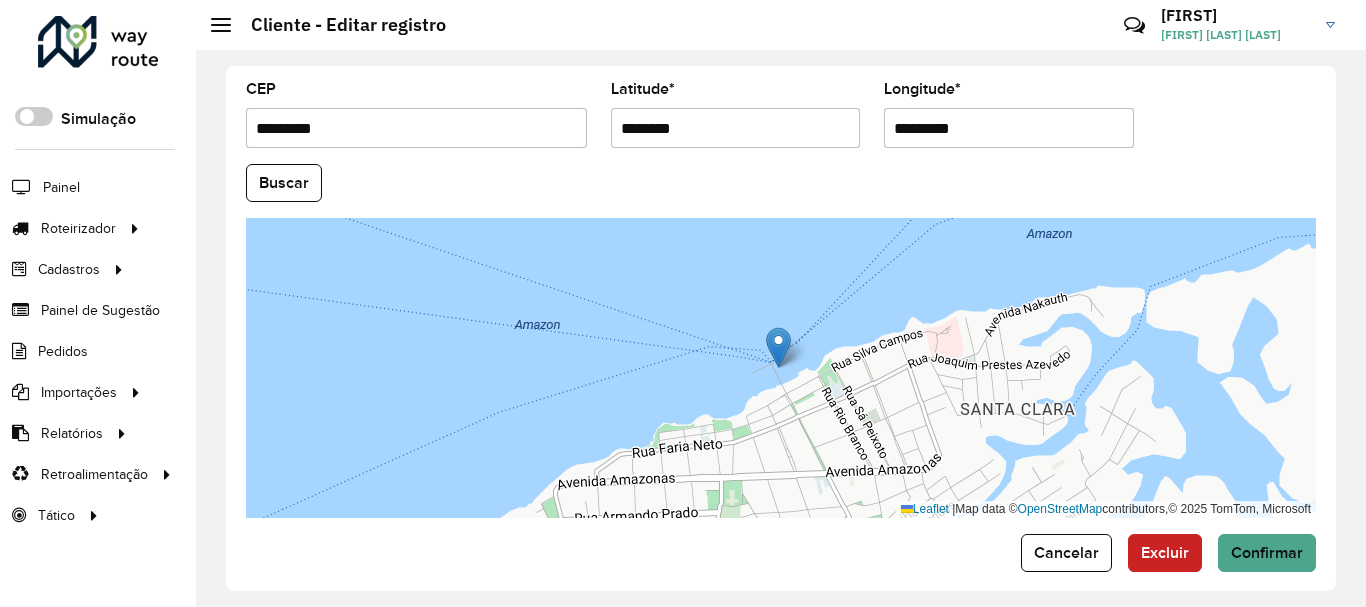 scroll, scrollTop: 881, scrollLeft: 0, axis: vertical 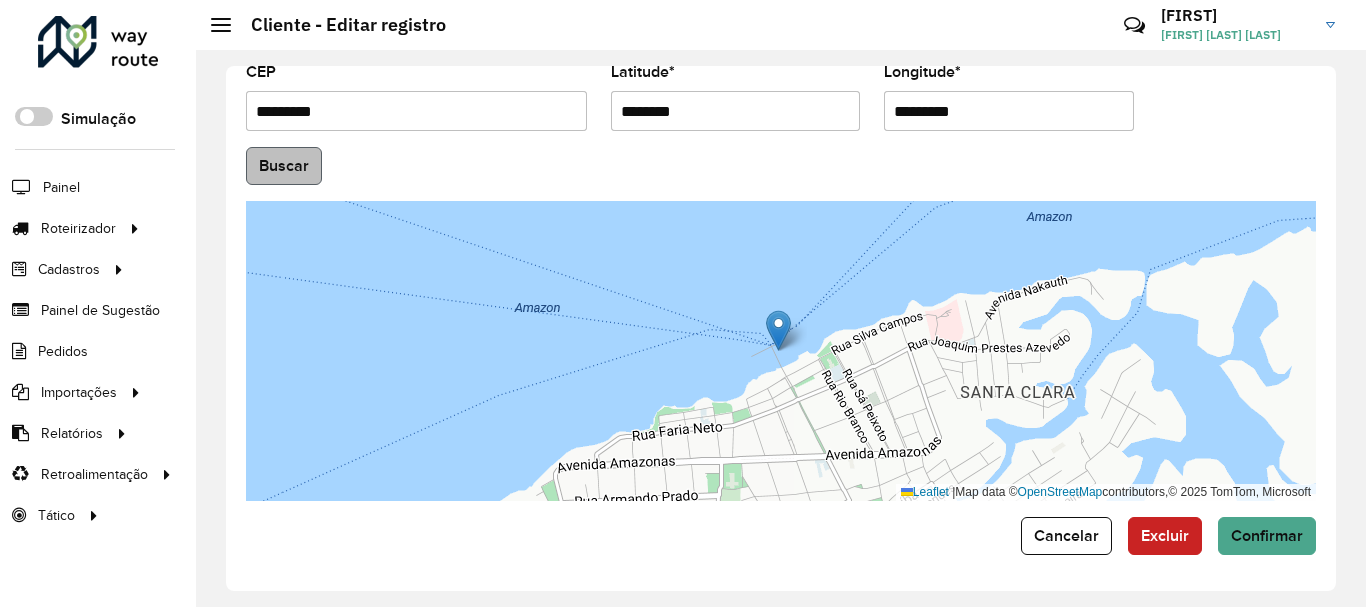 type on "*********" 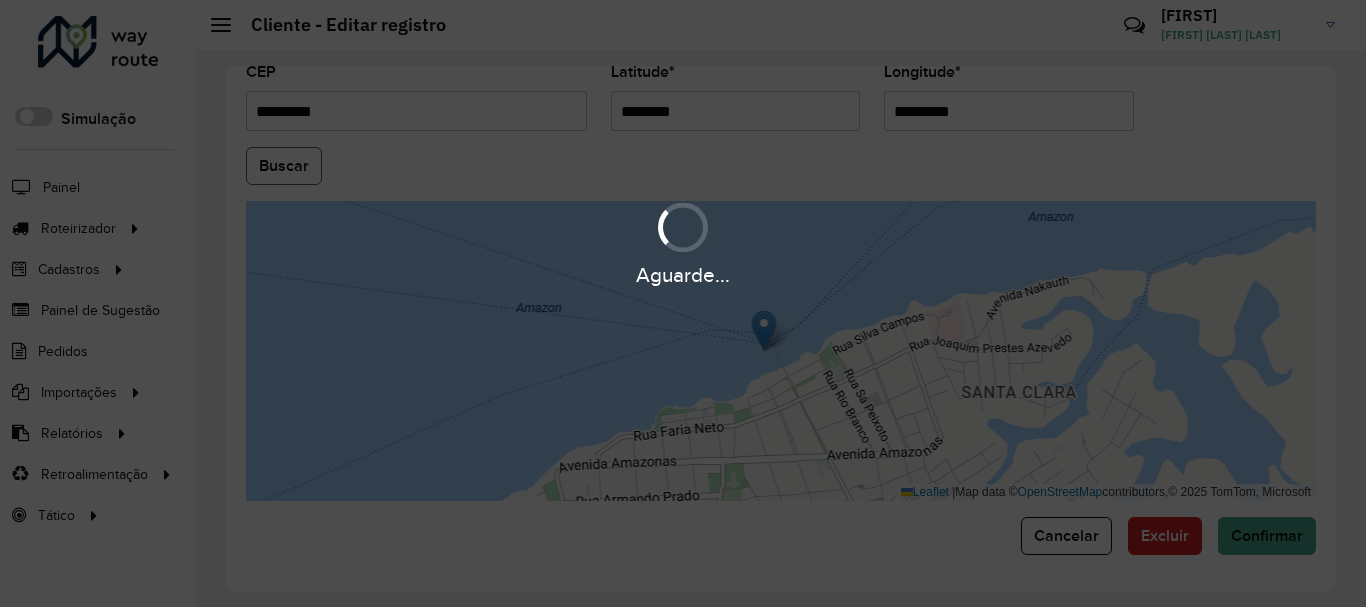 click on "Aguarde...  Pop-up bloqueado!  Seu navegador bloqueou automáticamente a abertura de uma nova janela.   Acesse as configurações e adicione o endereço do sistema a lista de permissão.   Fechar  Roteirizador AmbevTech Simulação Painel Roteirizador Entregas Vendas Cadastros Checkpoint Cliente Condição de pagamento Consulta de setores Depósito Disponibilidade de veículos Fator tipo de produto Grupo Rota Fator Tipo Produto Grupo de Depósito Grupo de rotas exclusiva Grupo de setores Jornada Layout integração Modelo Motorista Multi Depósito Painel de sugestão Parada Pedágio Perfil de Vendedor Ponto de apoio Ponto de apoio FAD Prioridade pedido Produto Restrição de Atendimento Planner Rodízio de placa Rota exclusiva FAD Rótulo Setor Setor Planner Tempo de parada de refeição Tipo de cliente Tipo de jornada Tipo de produto Tipo de veículo Tipo de veículo RN Transportadora Usuário Vendedor Veículo Painel de Sugestão Pedidos Importações Clientes Fator tipo produto Grade de atendimento Setor" at bounding box center [683, 303] 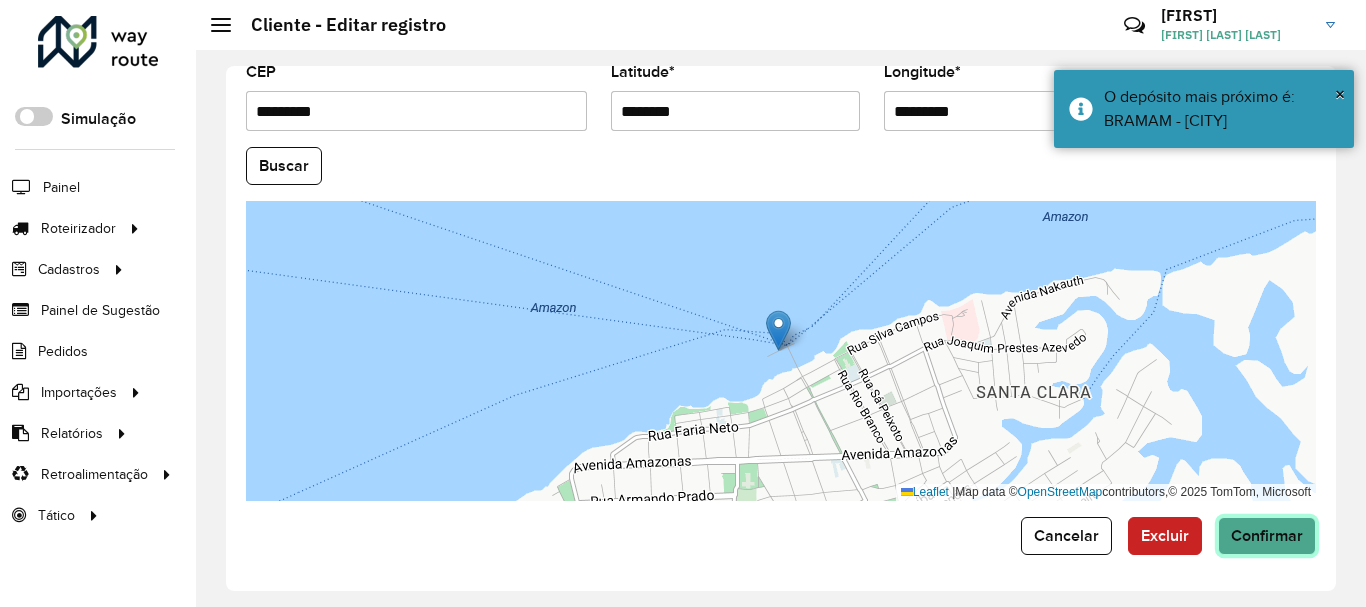 click on "Confirmar" 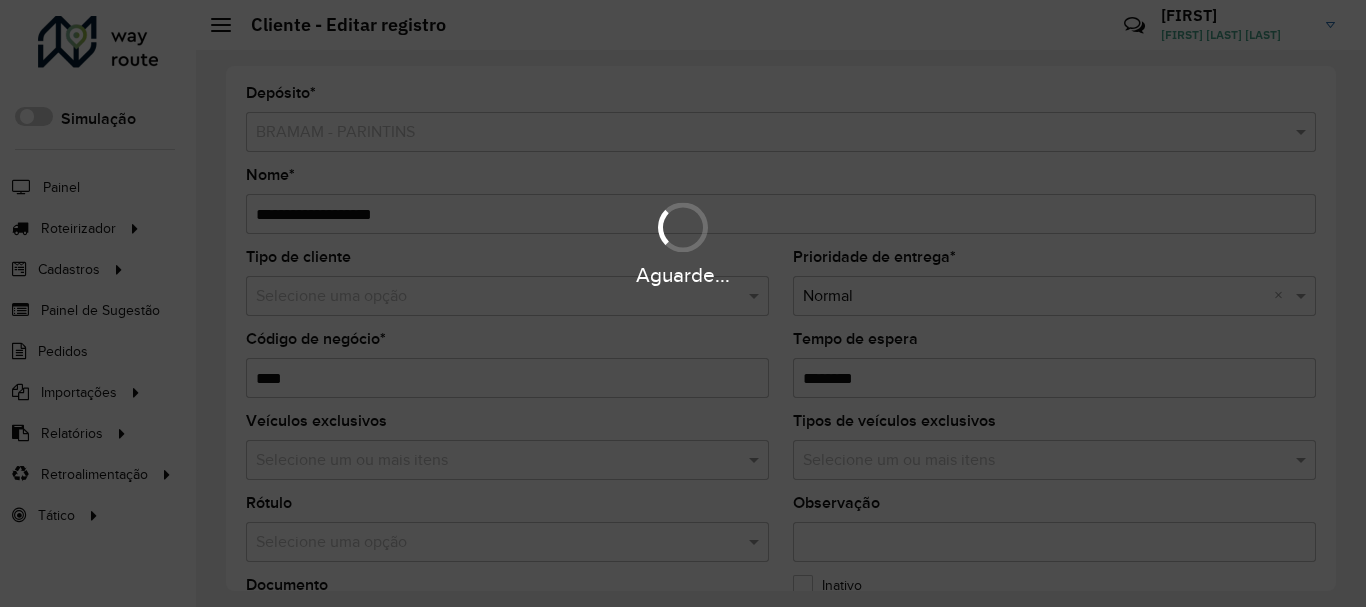 scroll, scrollTop: 0, scrollLeft: 0, axis: both 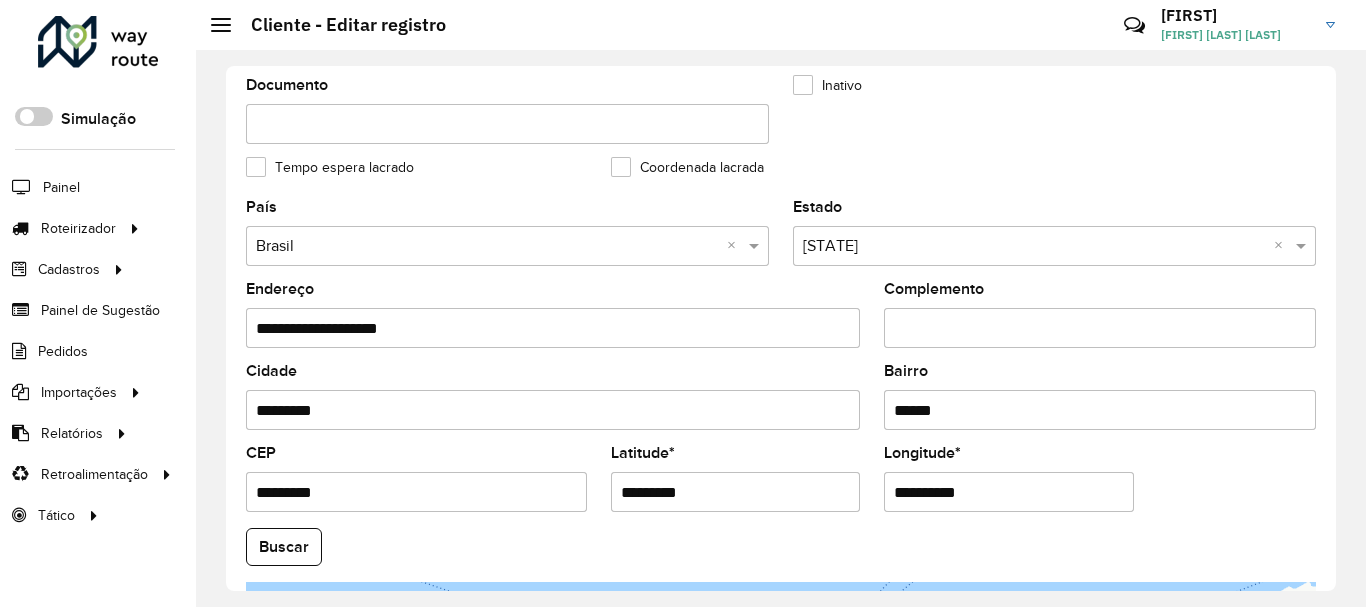 drag, startPoint x: 706, startPoint y: 483, endPoint x: 581, endPoint y: 477, distance: 125.14392 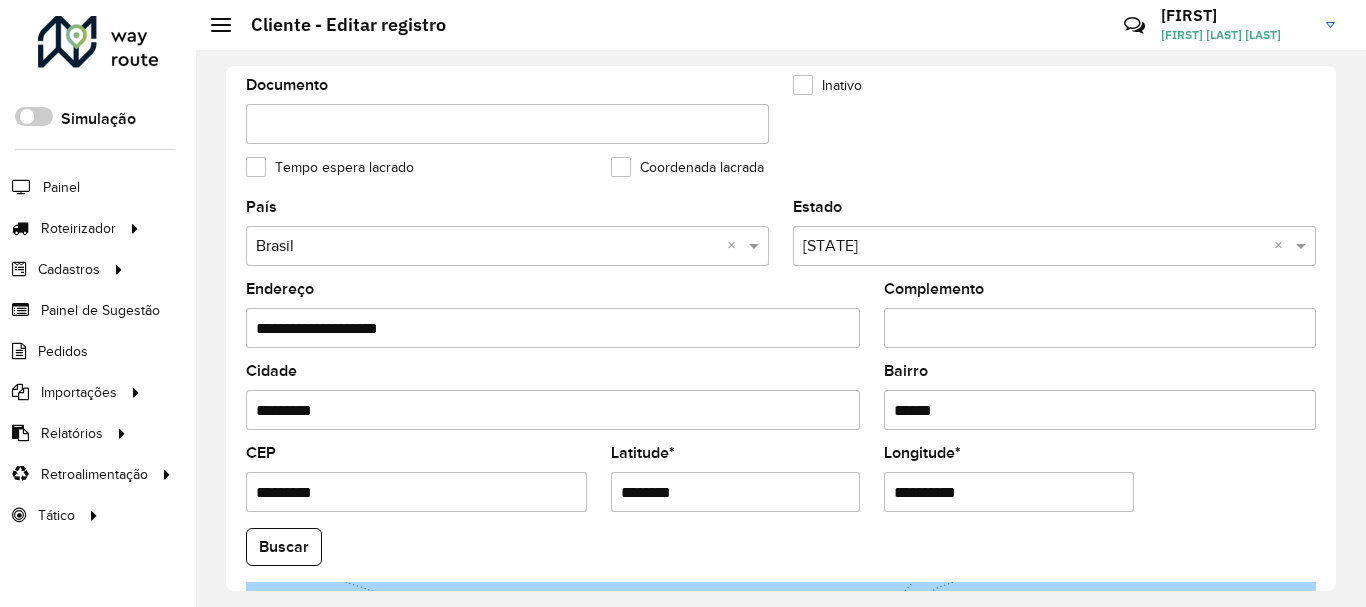 drag, startPoint x: 763, startPoint y: 491, endPoint x: 569, endPoint y: 495, distance: 194.04123 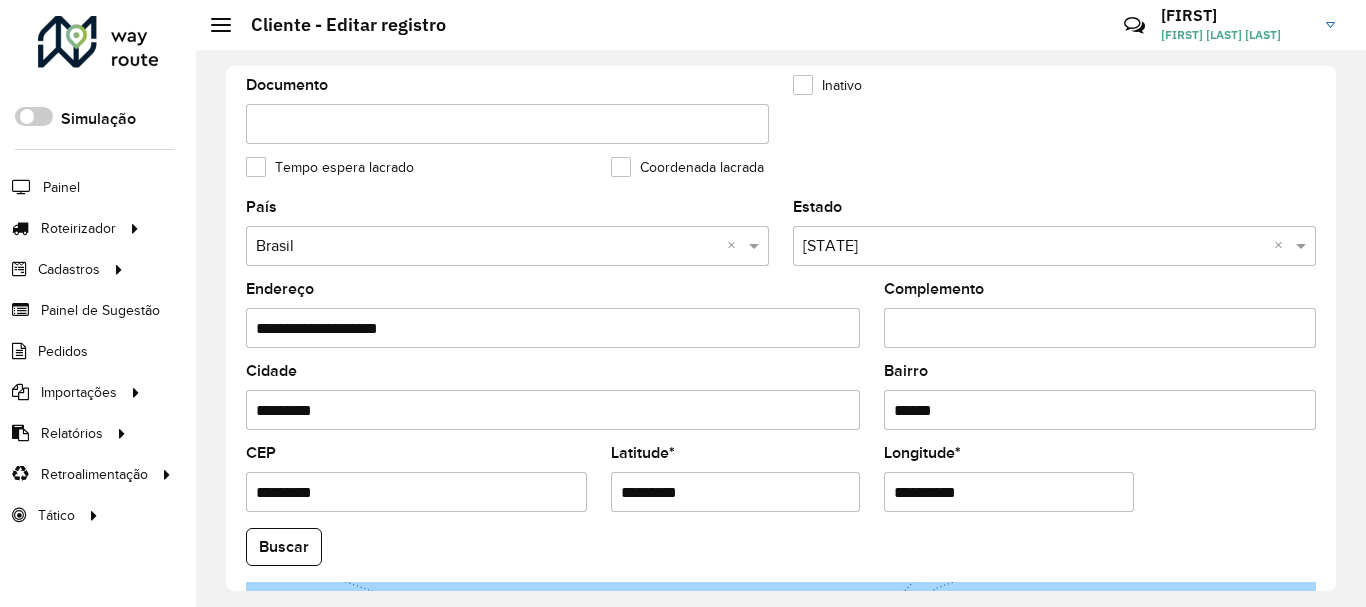 type on "********" 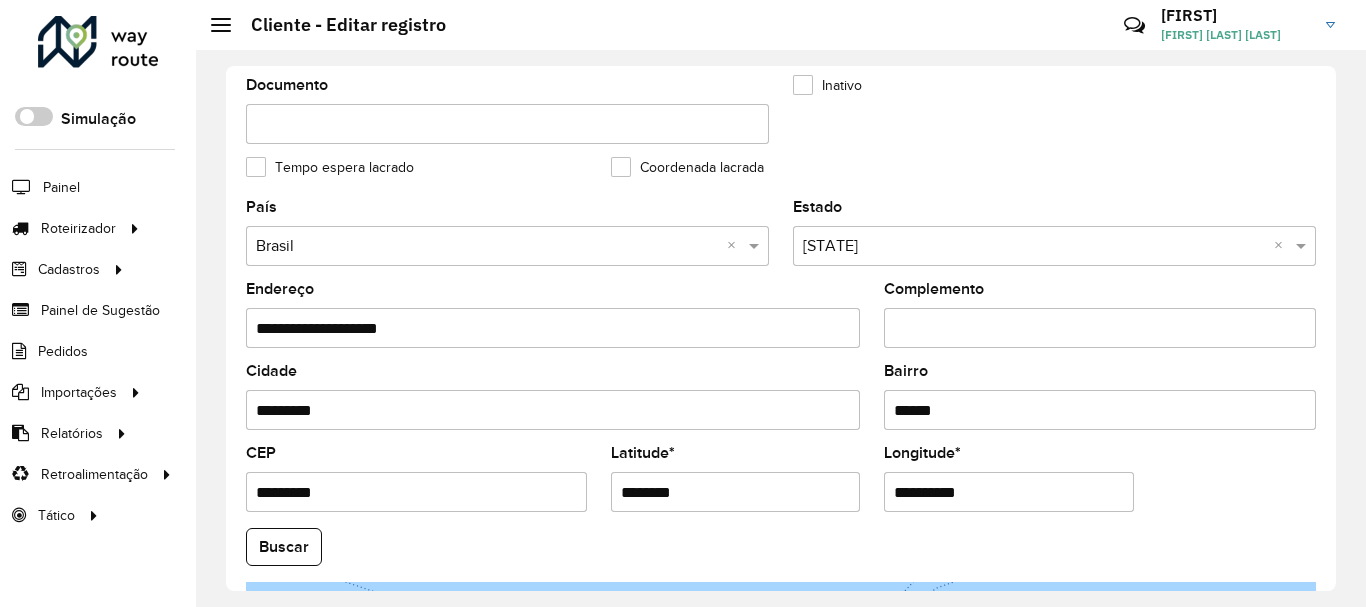 drag, startPoint x: 994, startPoint y: 489, endPoint x: 861, endPoint y: 479, distance: 133.37541 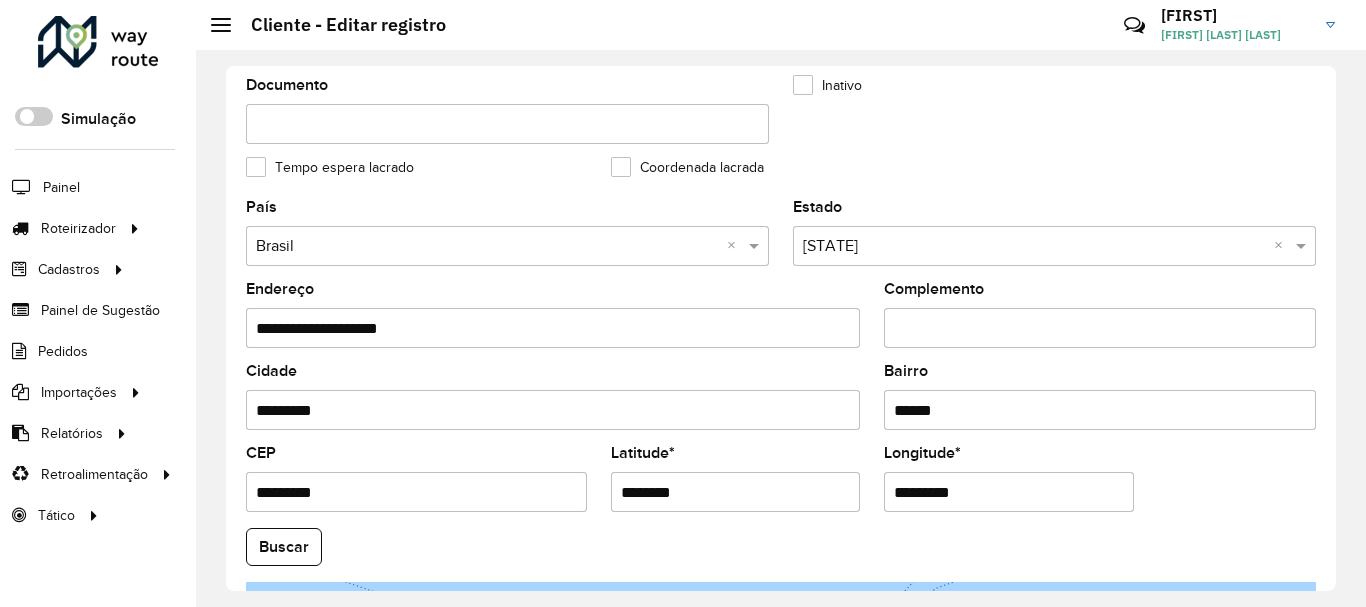 type on "*********" 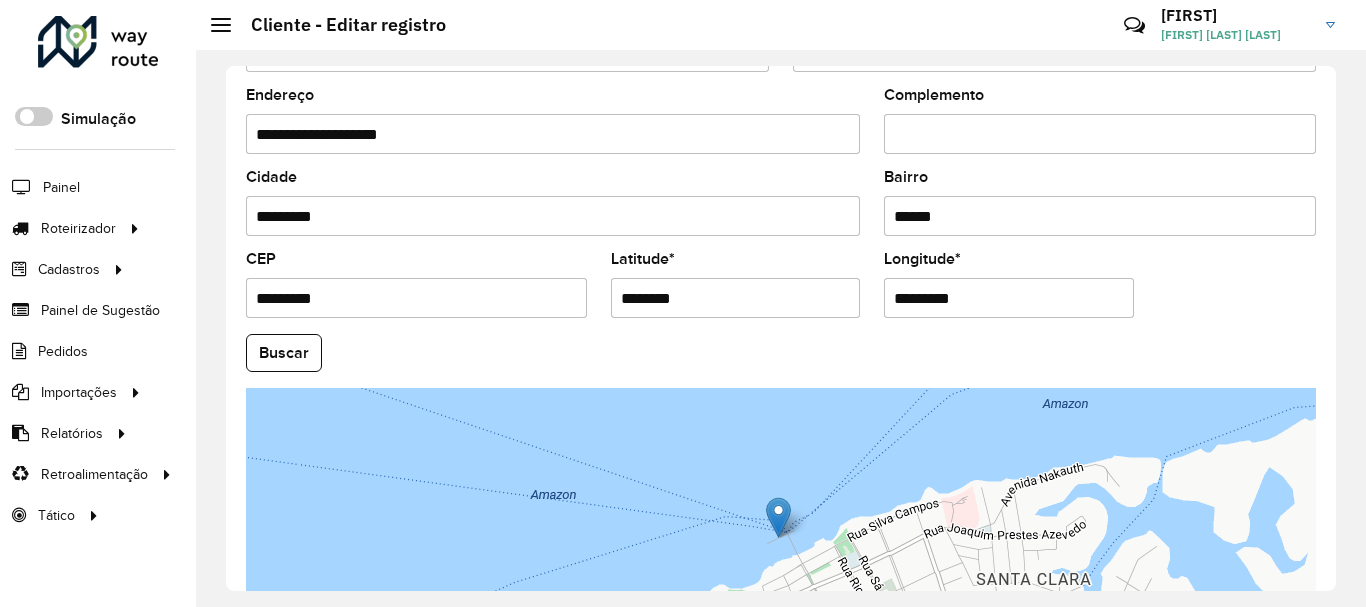 scroll, scrollTop: 881, scrollLeft: 0, axis: vertical 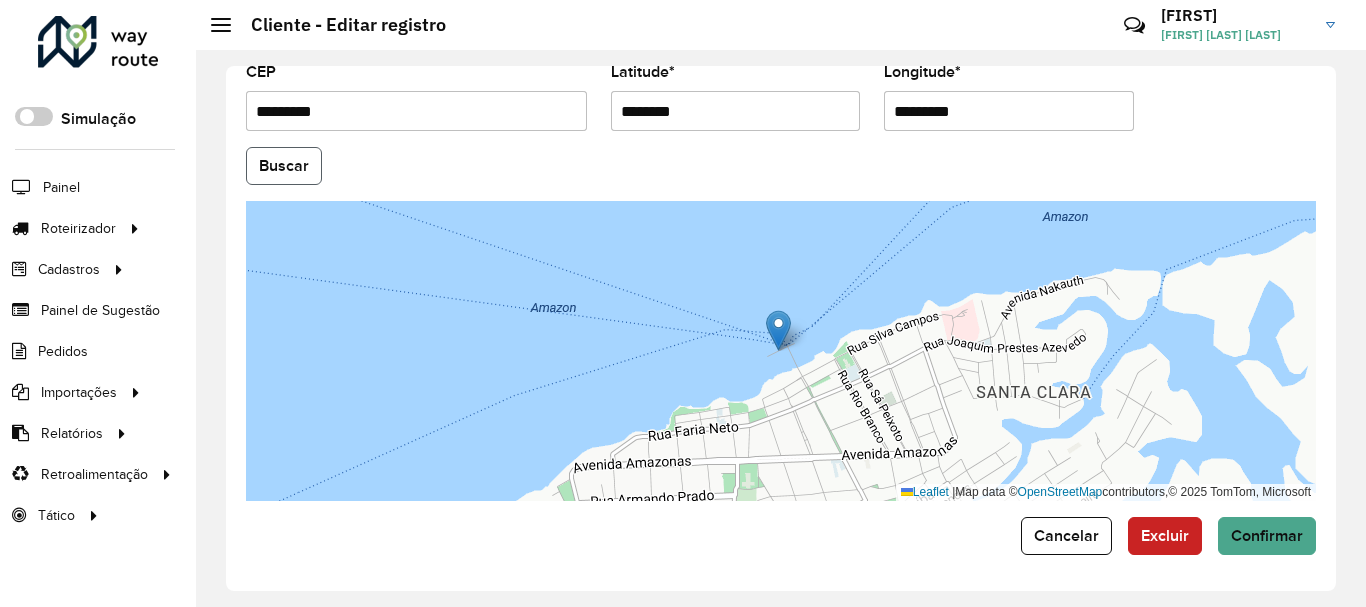 click on "Buscar" 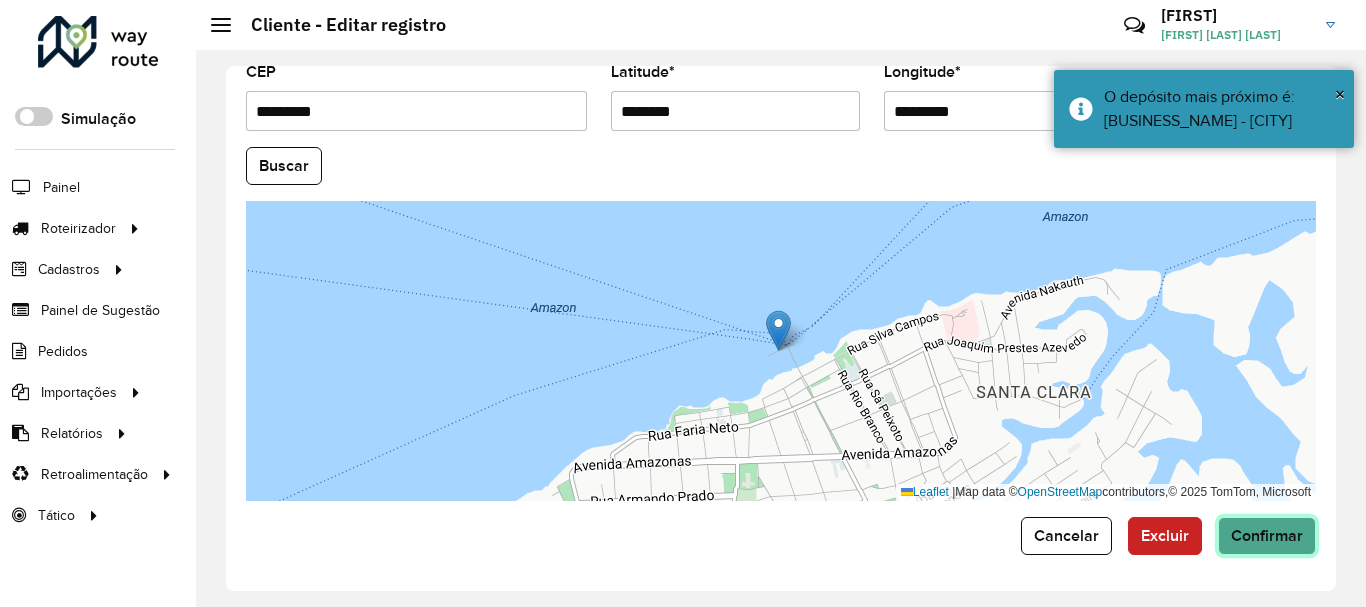 click on "Confirmar" 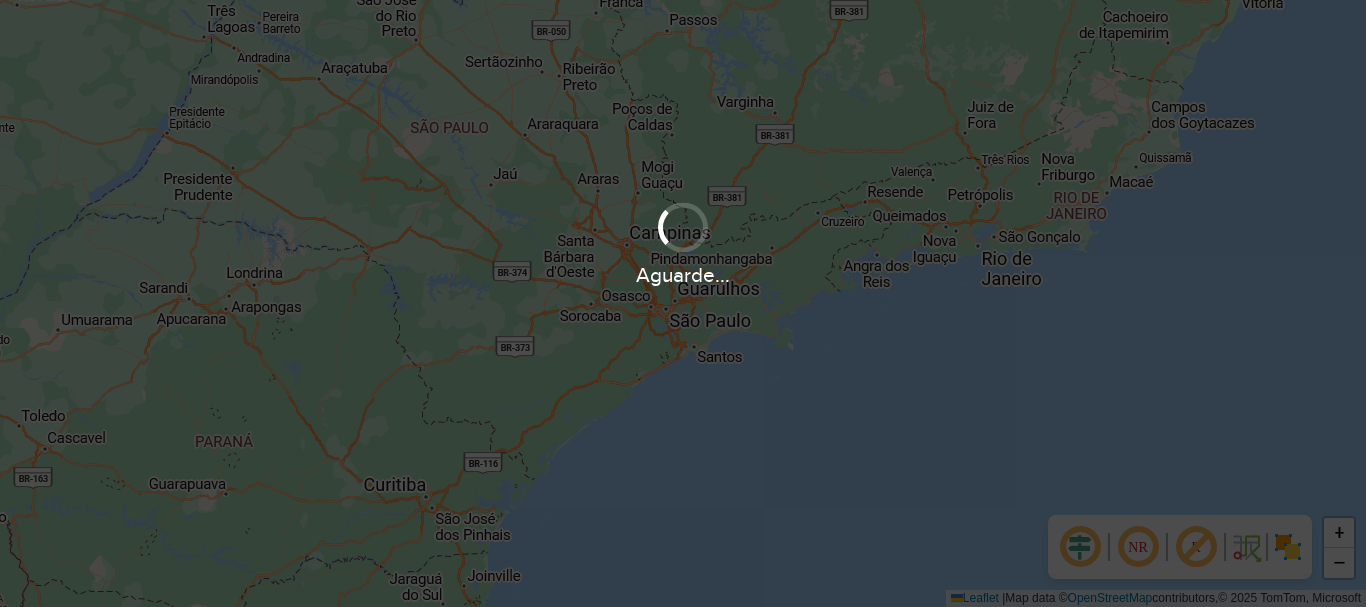 scroll, scrollTop: 0, scrollLeft: 0, axis: both 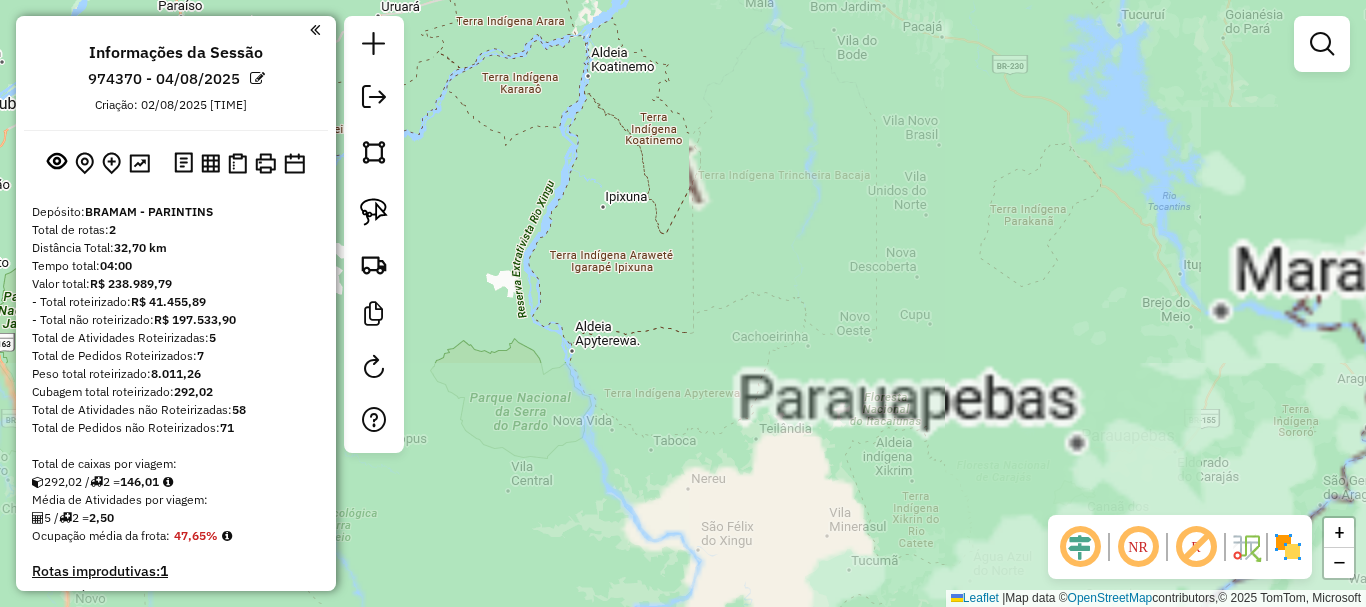 drag, startPoint x: 664, startPoint y: 213, endPoint x: 879, endPoint y: 366, distance: 263.88254 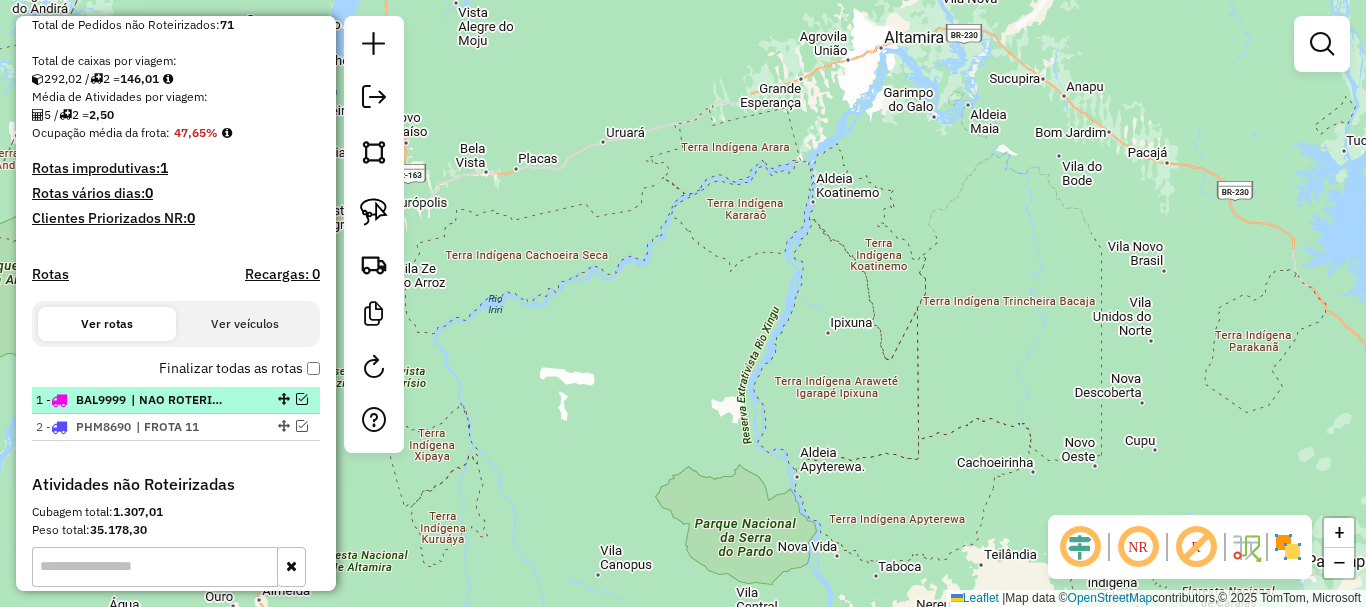 scroll, scrollTop: 500, scrollLeft: 0, axis: vertical 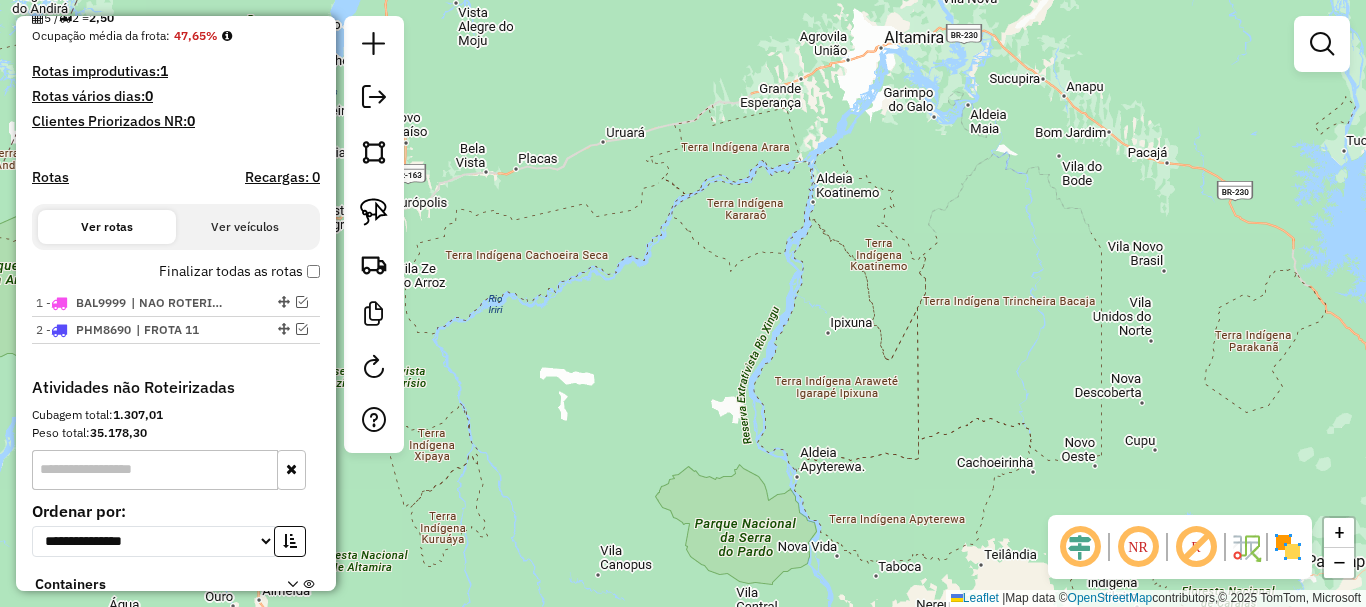 drag, startPoint x: 643, startPoint y: 252, endPoint x: 654, endPoint y: 268, distance: 19.416489 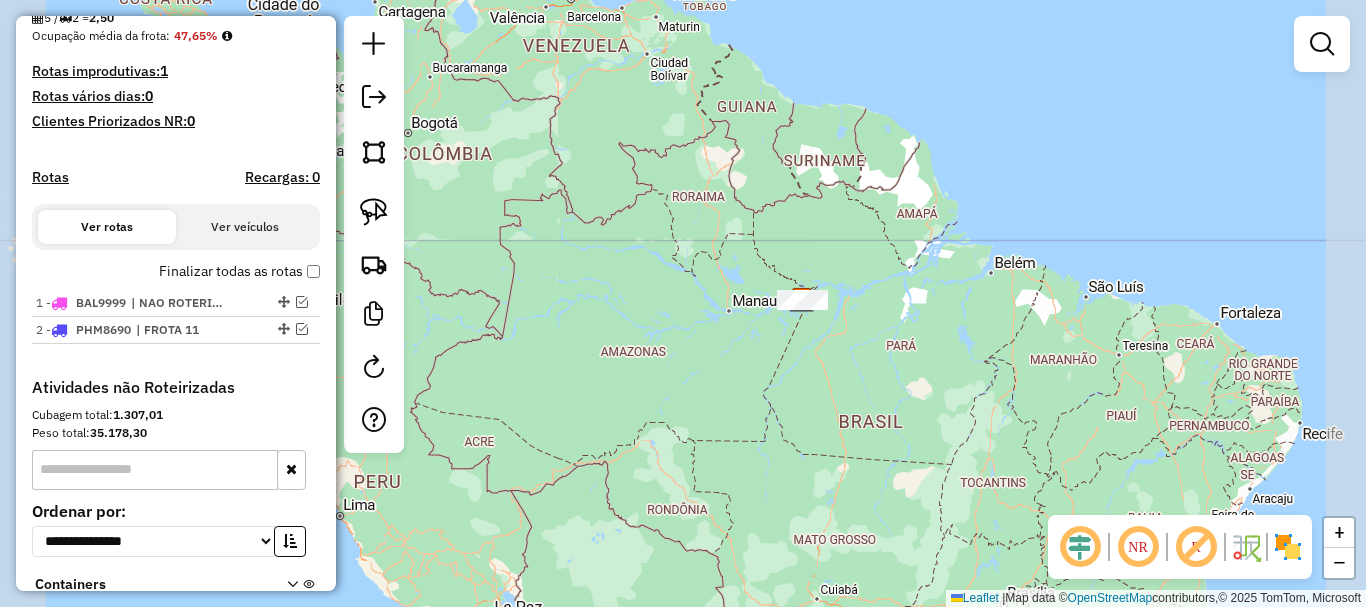 drag, startPoint x: 824, startPoint y: 337, endPoint x: 972, endPoint y: 448, distance: 185 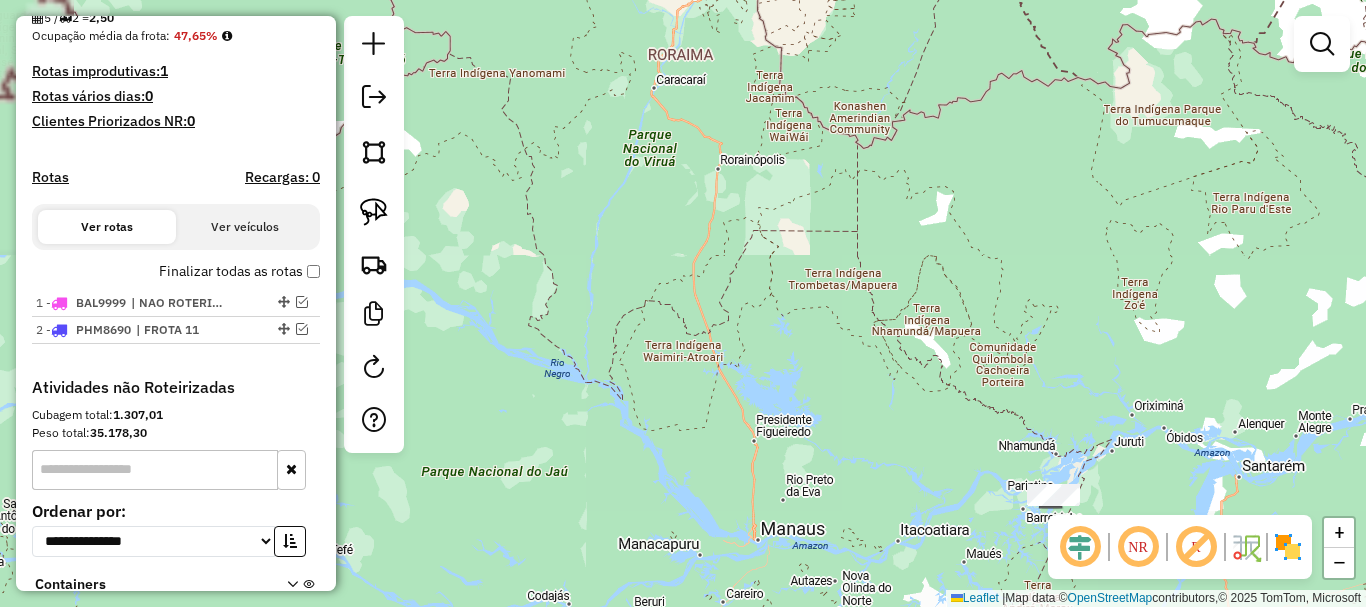 drag, startPoint x: 970, startPoint y: 347, endPoint x: 953, endPoint y: 325, distance: 27.802877 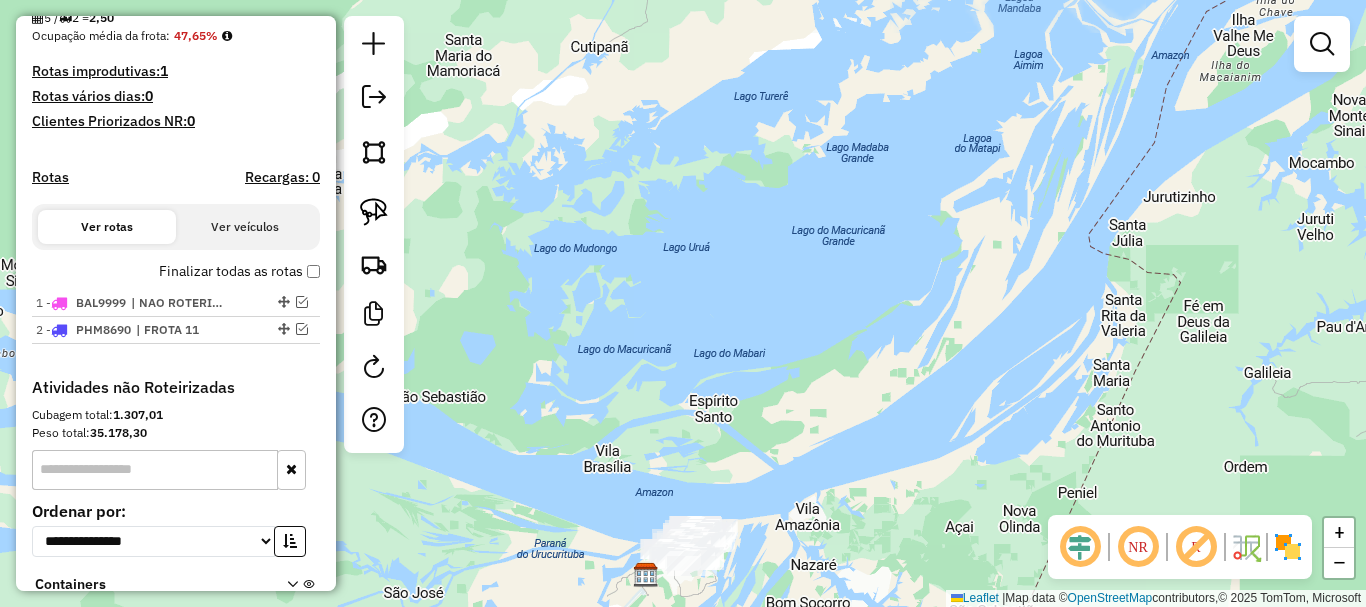 click on "Janela de atendimento Grade de atendimento Capacidade Transportadoras Veículos Cliente Pedidos  Rotas Selecione os dias de semana para filtrar as janelas de atendimento  Seg   Ter   Qua   Qui   Sex   Sáb   Dom  Informe o período da janela de atendimento: De: Até:  Filtrar exatamente a janela do cliente  Considerar janela de atendimento padrão  Selecione os dias de semana para filtrar as grades de atendimento  Seg   Ter   Qua   Qui   Sex   Sáb   Dom   Considerar clientes sem dia de atendimento cadastrado  Clientes fora do dia de atendimento selecionado Filtrar as atividades entre os valores definidos abaixo:  Peso mínimo:   Peso máximo:   Cubagem mínima:   Cubagem máxima:   De:   Até:  Filtrar as atividades entre o tempo de atendimento definido abaixo:  De:   Até:   Considerar capacidade total dos clientes não roteirizados Transportadora: Selecione um ou mais itens Tipo de veículo: Selecione um ou mais itens Veículo: Selecione um ou mais itens Motorista: Selecione um ou mais itens Nome: Rótulo:" 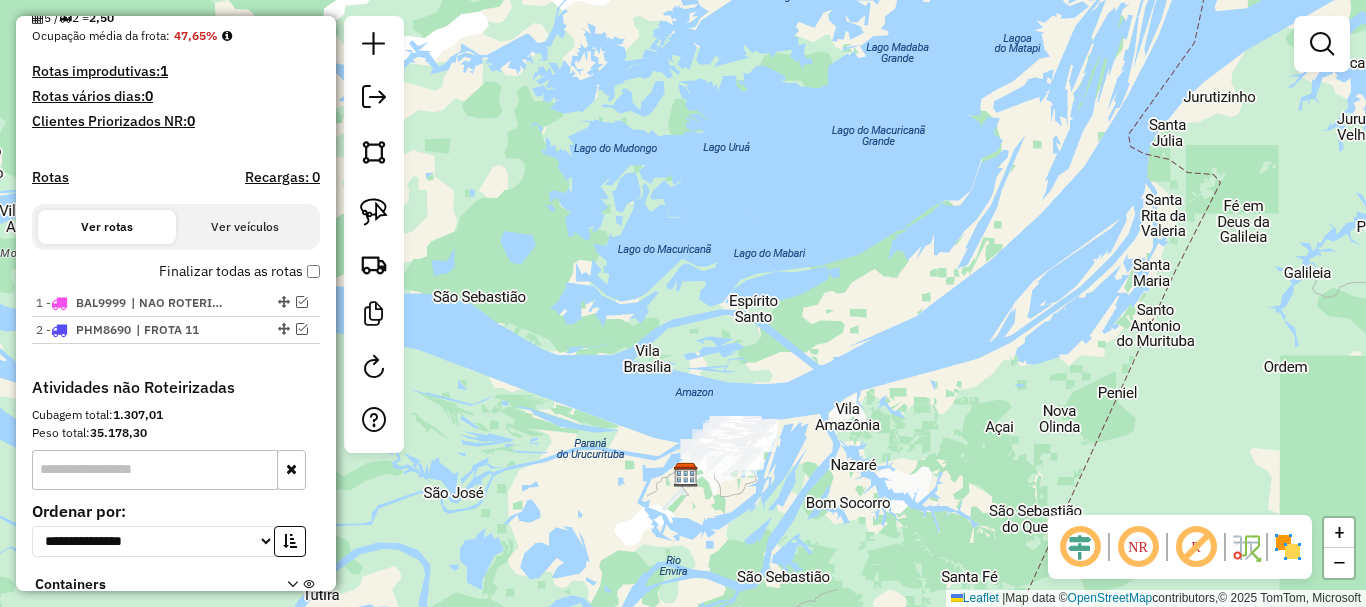 drag, startPoint x: 717, startPoint y: 539, endPoint x: 754, endPoint y: 538, distance: 37.01351 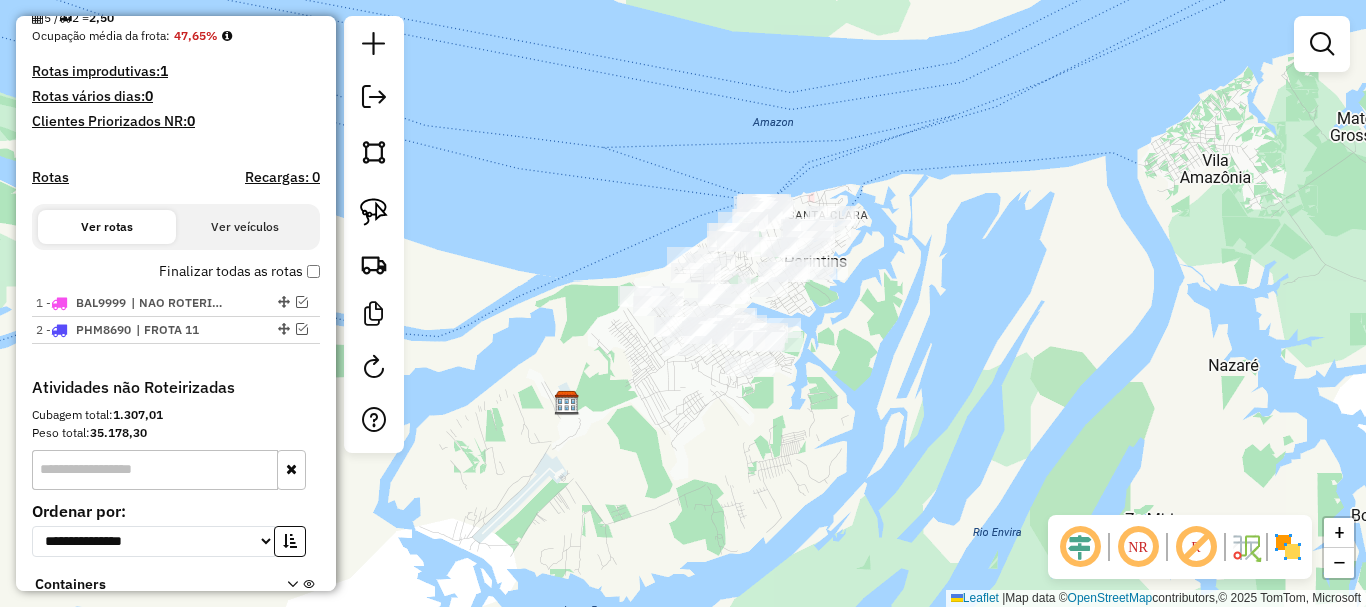 click on "Janela de atendimento Grade de atendimento Capacidade Transportadoras Veículos Cliente Pedidos  Rotas Selecione os dias de semana para filtrar as janelas de atendimento  Seg   Ter   Qua   Qui   Sex   Sáb   Dom  Informe o período da janela de atendimento: De: Até:  Filtrar exatamente a janela do cliente  Considerar janela de atendimento padrão  Selecione os dias de semana para filtrar as grades de atendimento  Seg   Ter   Qua   Qui   Sex   Sáb   Dom   Considerar clientes sem dia de atendimento cadastrado  Clientes fora do dia de atendimento selecionado Filtrar as atividades entre os valores definidos abaixo:  Peso mínimo:   Peso máximo:   Cubagem mínima:   Cubagem máxima:   De:   Até:  Filtrar as atividades entre o tempo de atendimento definido abaixo:  De:   Até:   Considerar capacidade total dos clientes não roteirizados Transportadora: Selecione um ou mais itens Tipo de veículo: Selecione um ou mais itens Veículo: Selecione um ou mais itens Motorista: Selecione um ou mais itens Nome: Rótulo:" 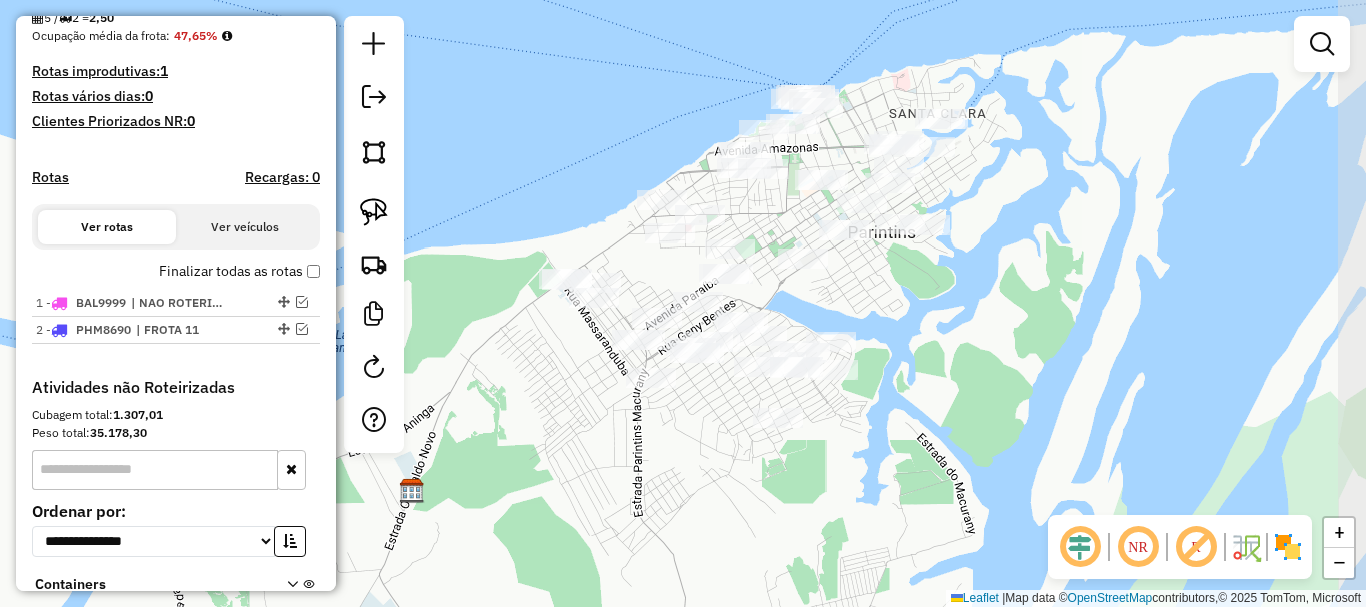 drag, startPoint x: 711, startPoint y: 378, endPoint x: 626, endPoint y: 533, distance: 176.7767 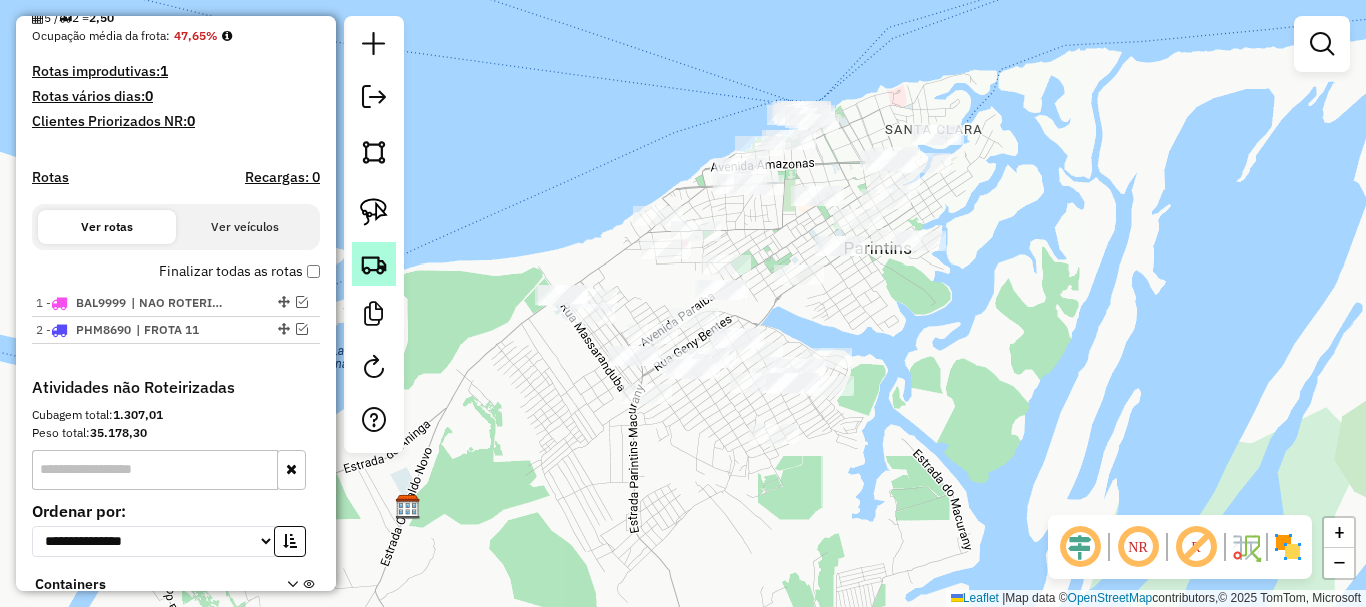 click 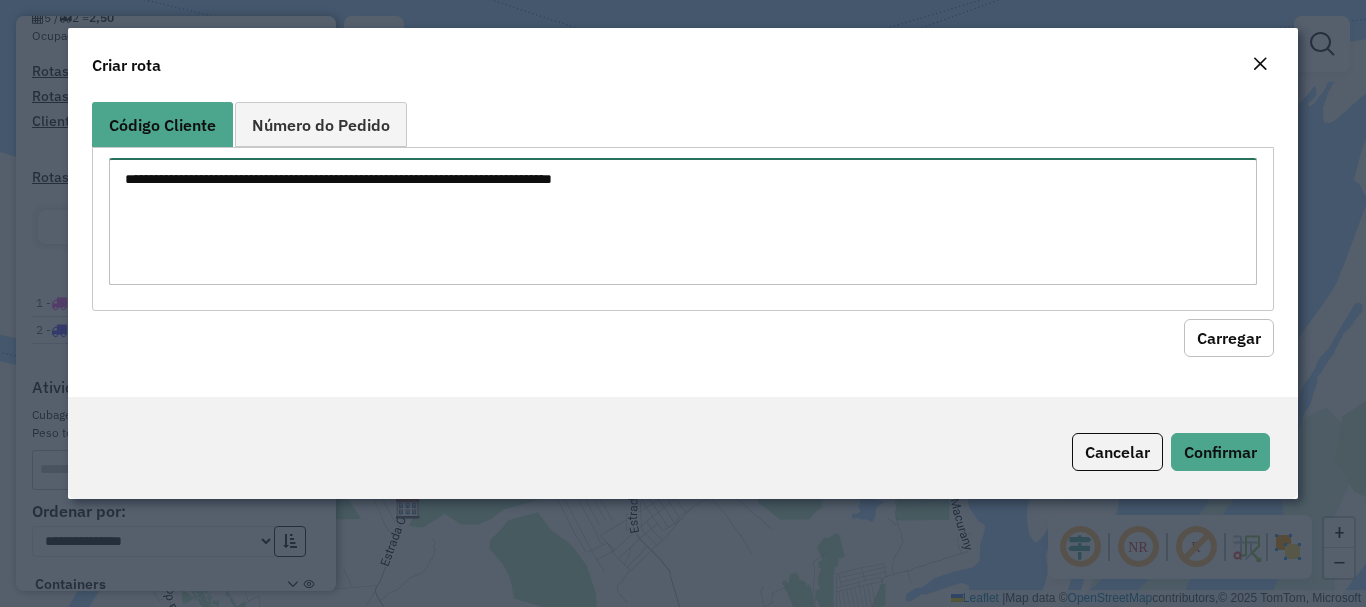 click at bounding box center (682, 221) 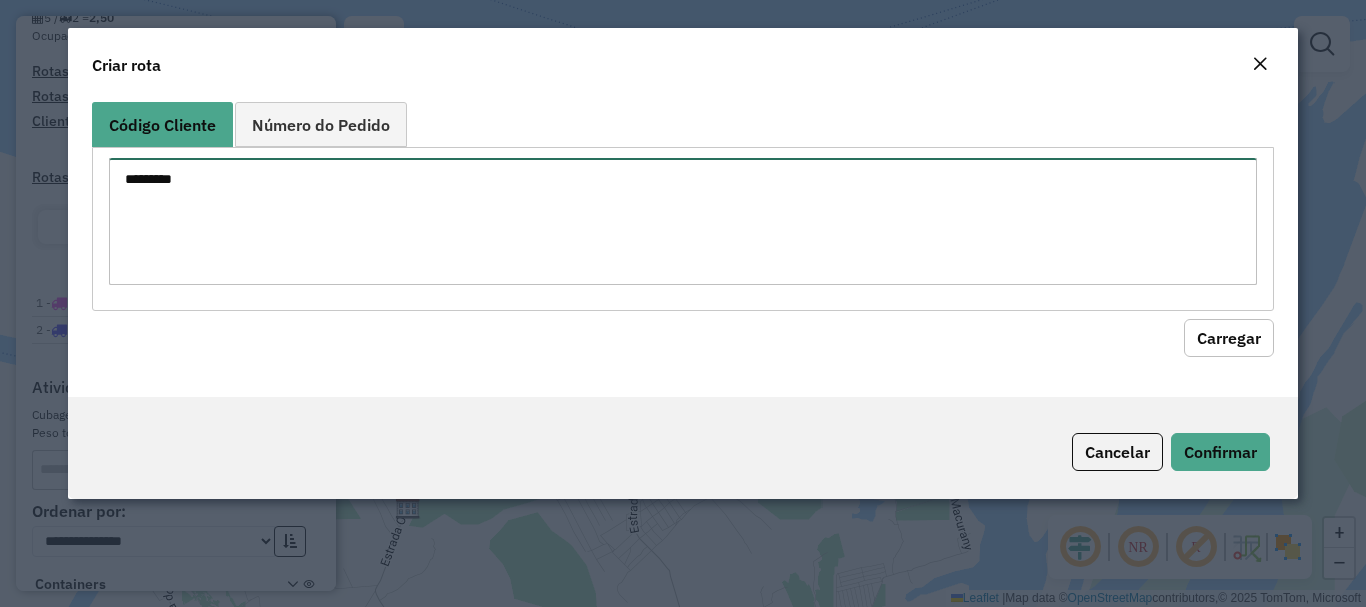 drag, startPoint x: 260, startPoint y: 193, endPoint x: 146, endPoint y: 198, distance: 114.1096 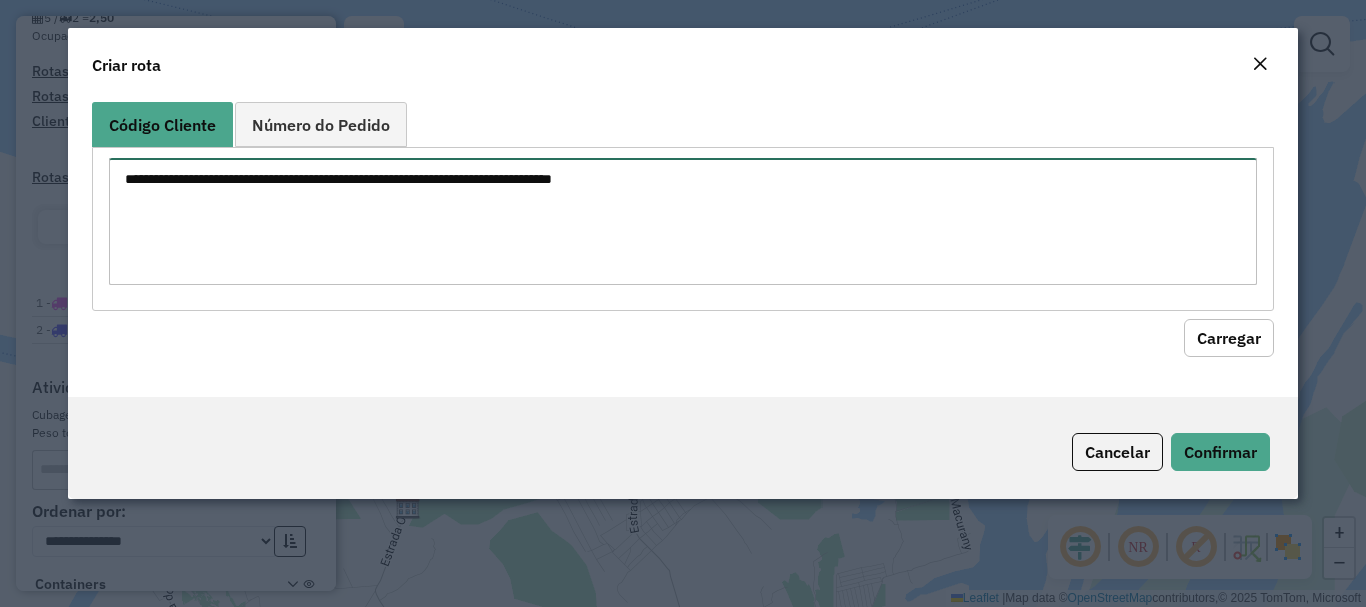 click at bounding box center (682, 221) 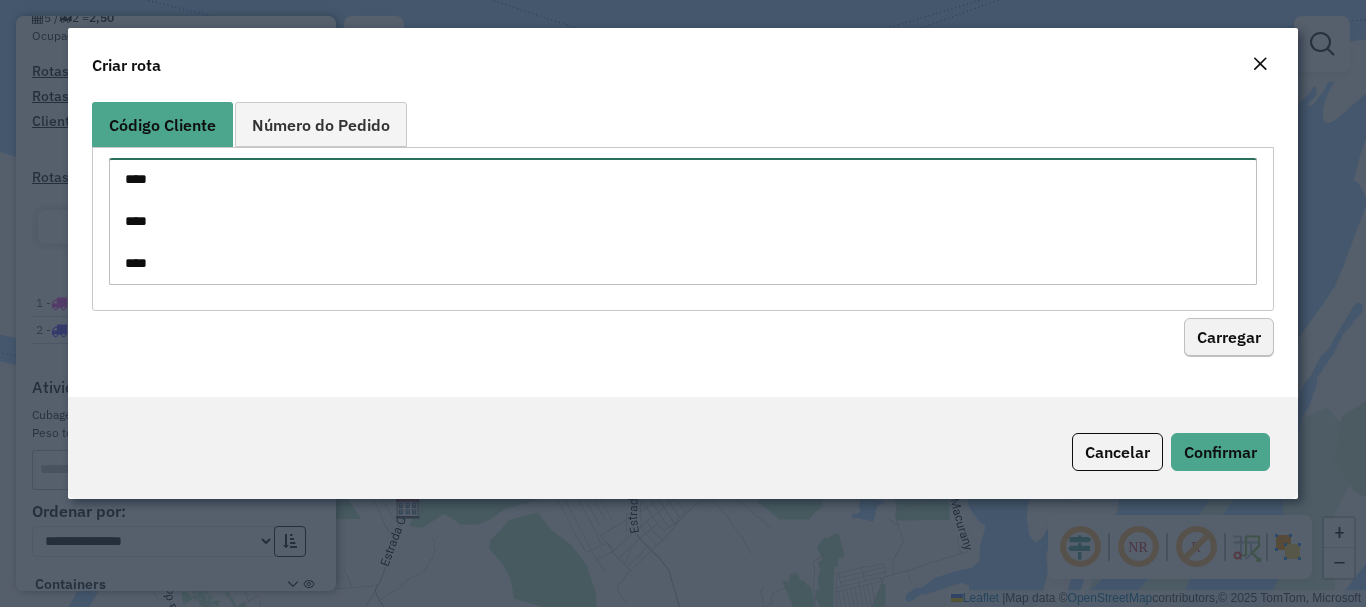 scroll, scrollTop: 281, scrollLeft: 0, axis: vertical 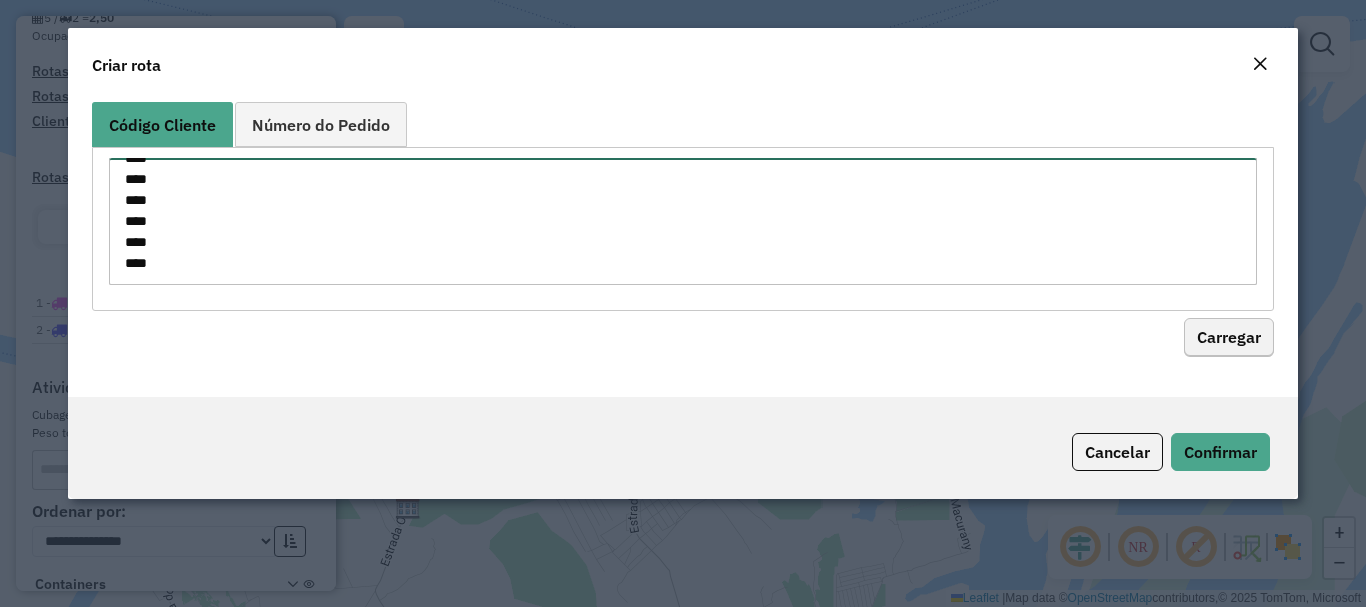 type on "****
****
****
****
****
****
****
****
****
****
****
****
***" 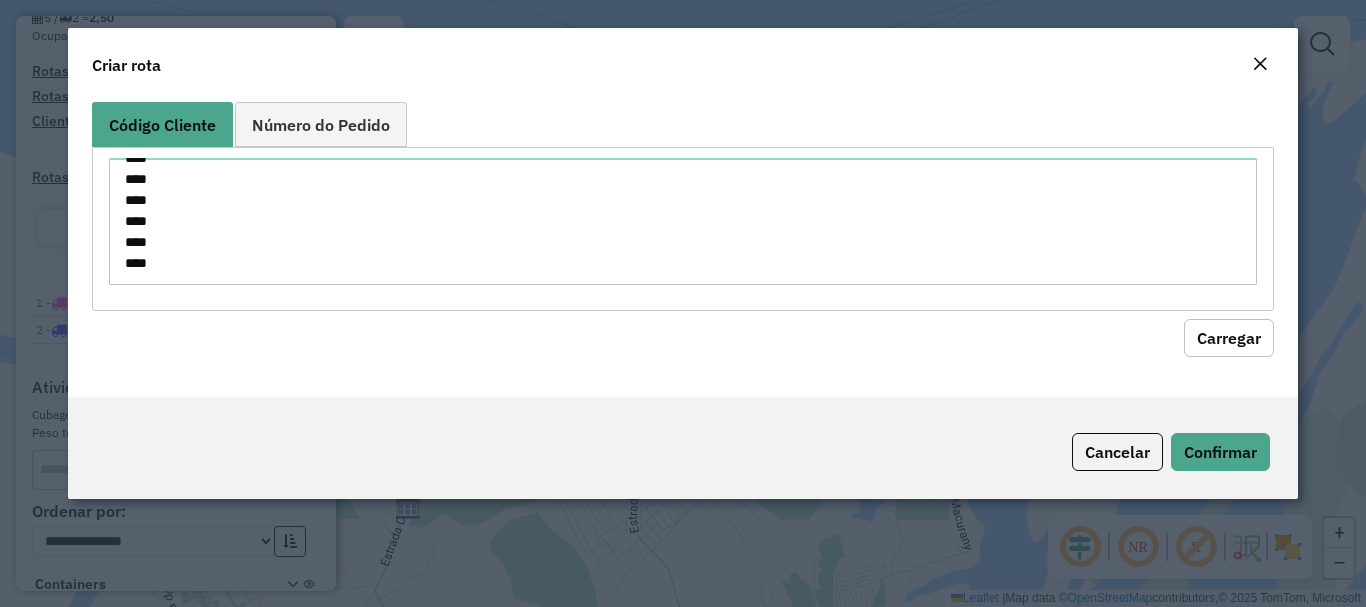 click on "Carregar" 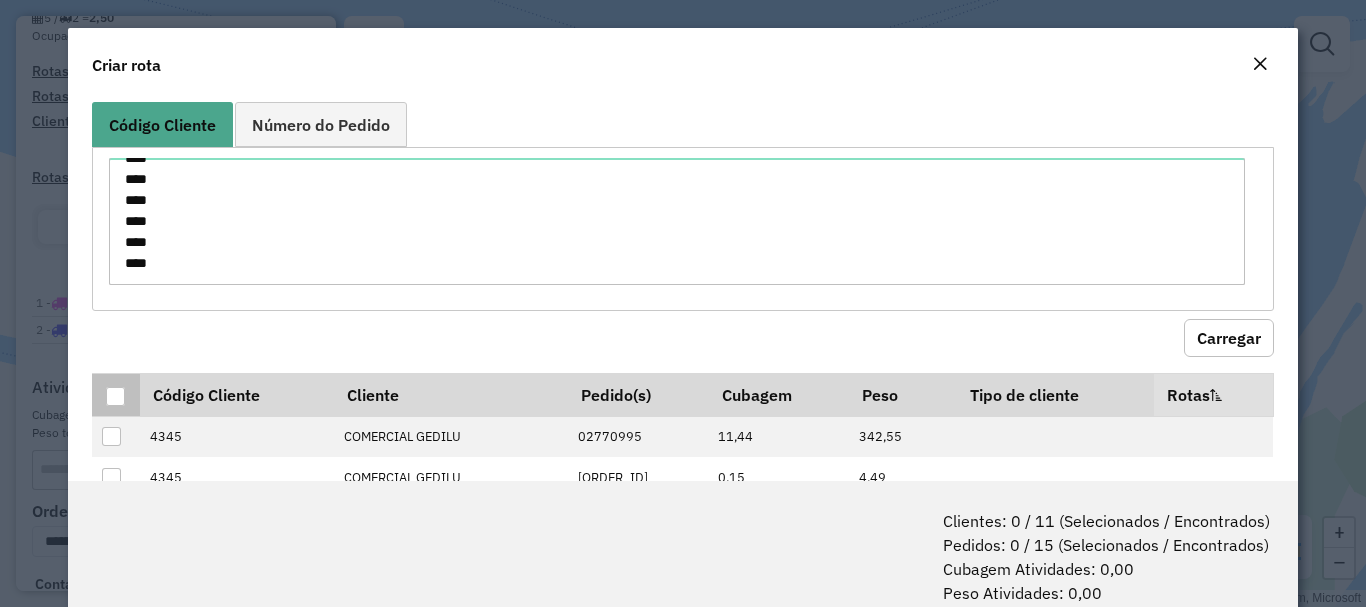 click at bounding box center [115, 396] 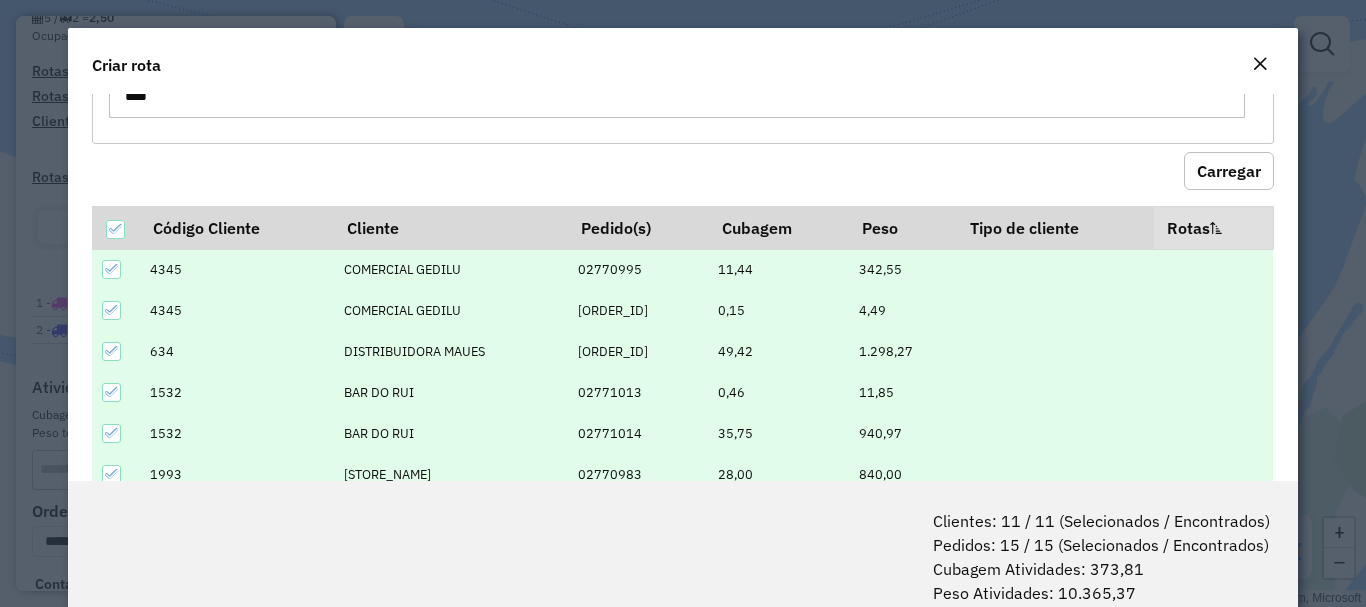 scroll, scrollTop: 300, scrollLeft: 0, axis: vertical 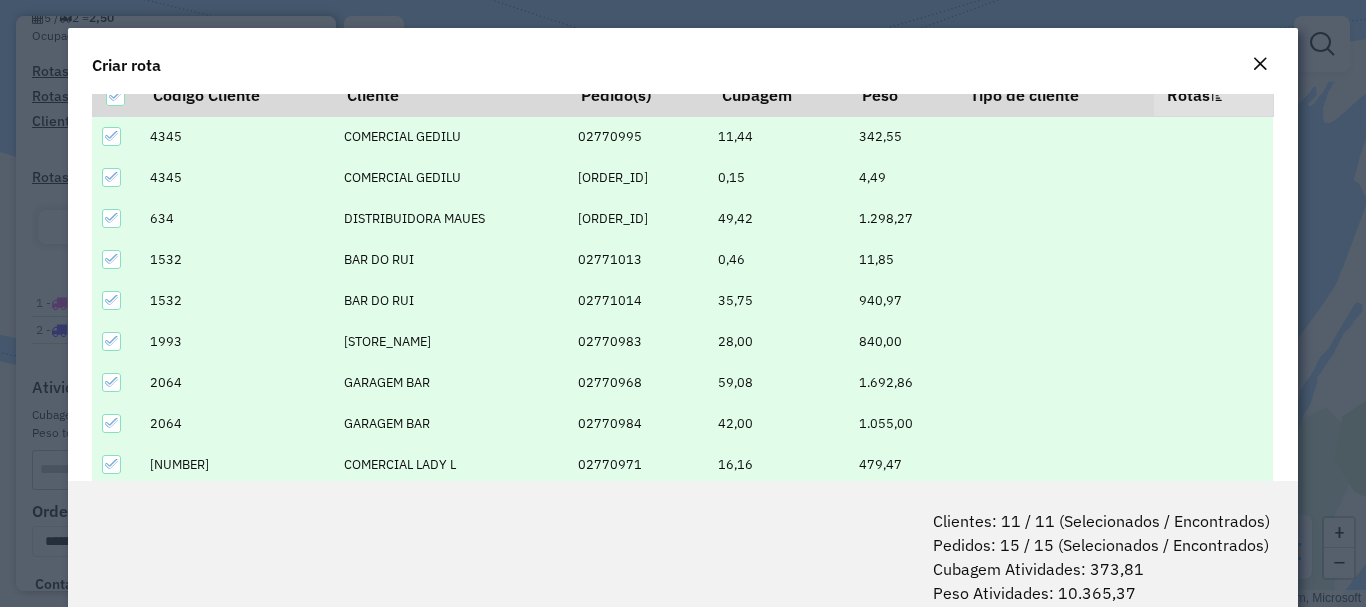 click 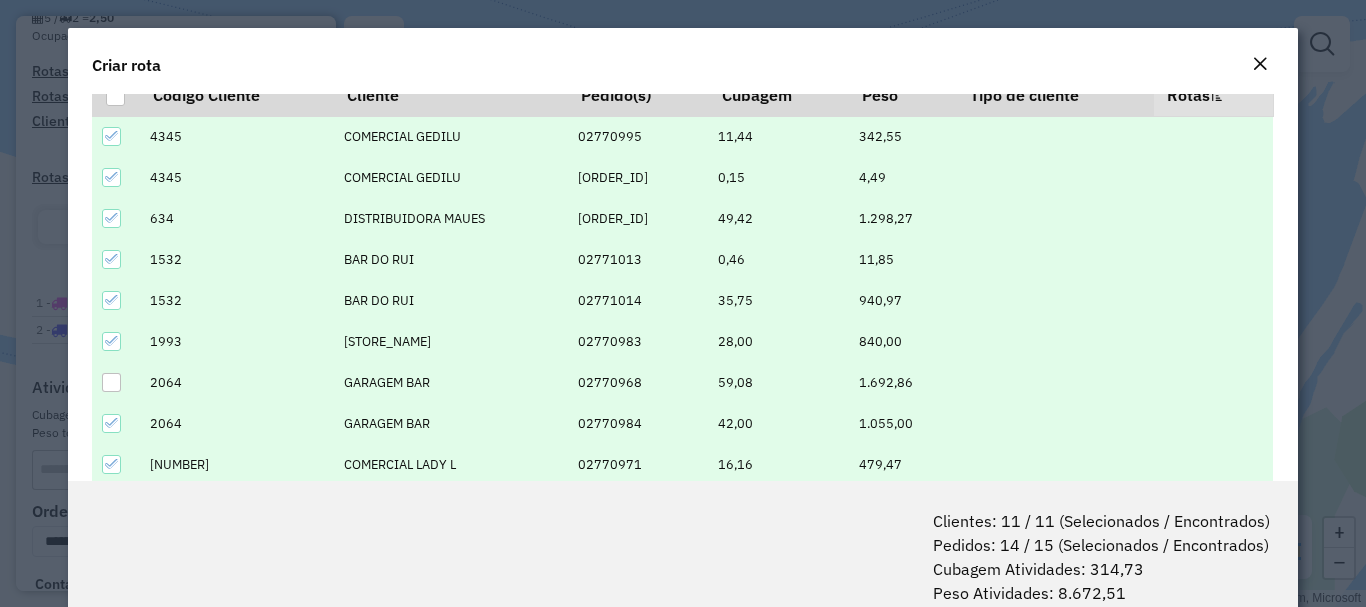 click 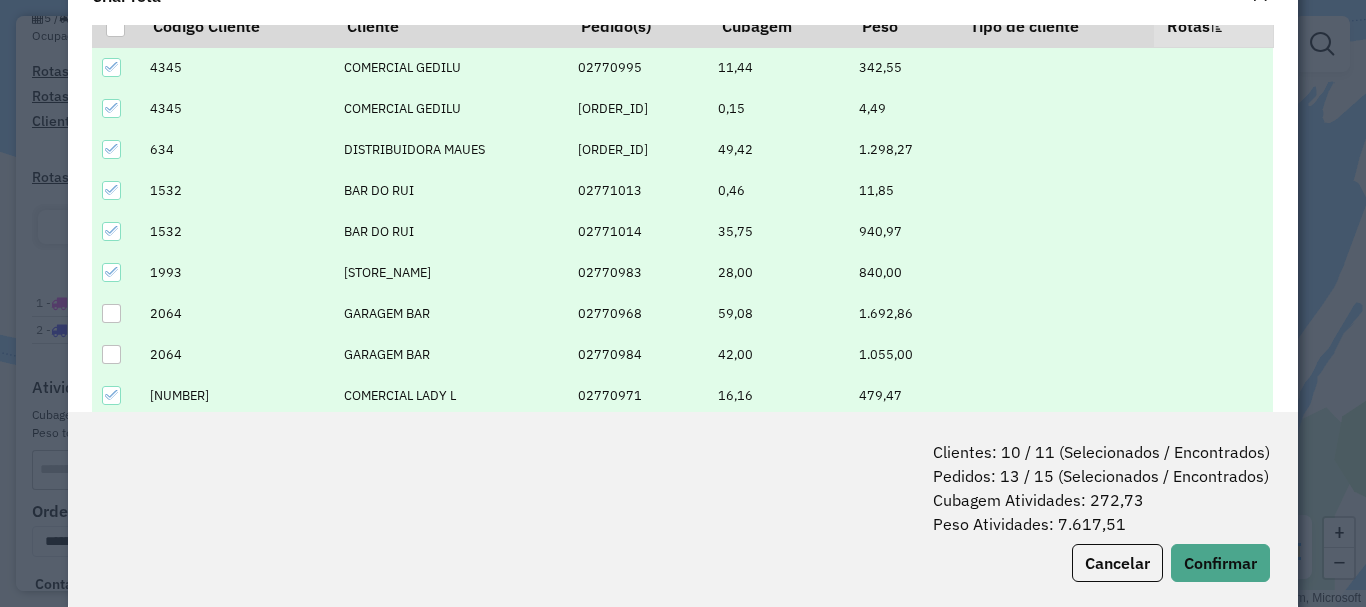 scroll, scrollTop: 100, scrollLeft: 0, axis: vertical 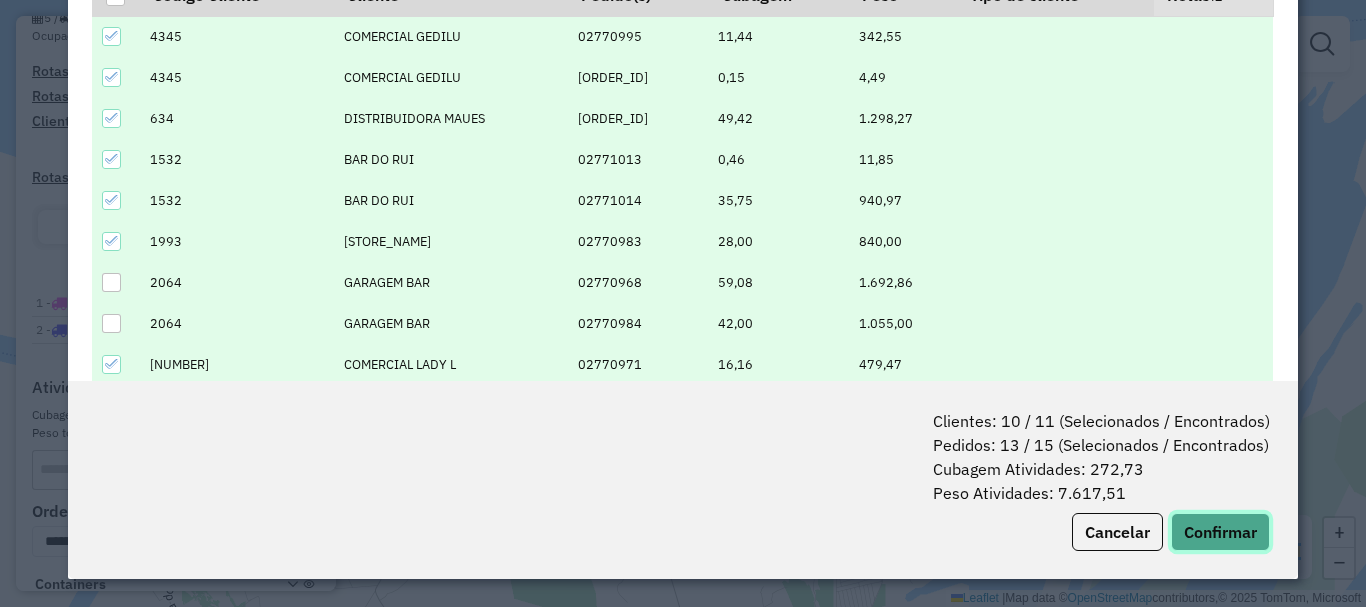 click on "Confirmar" 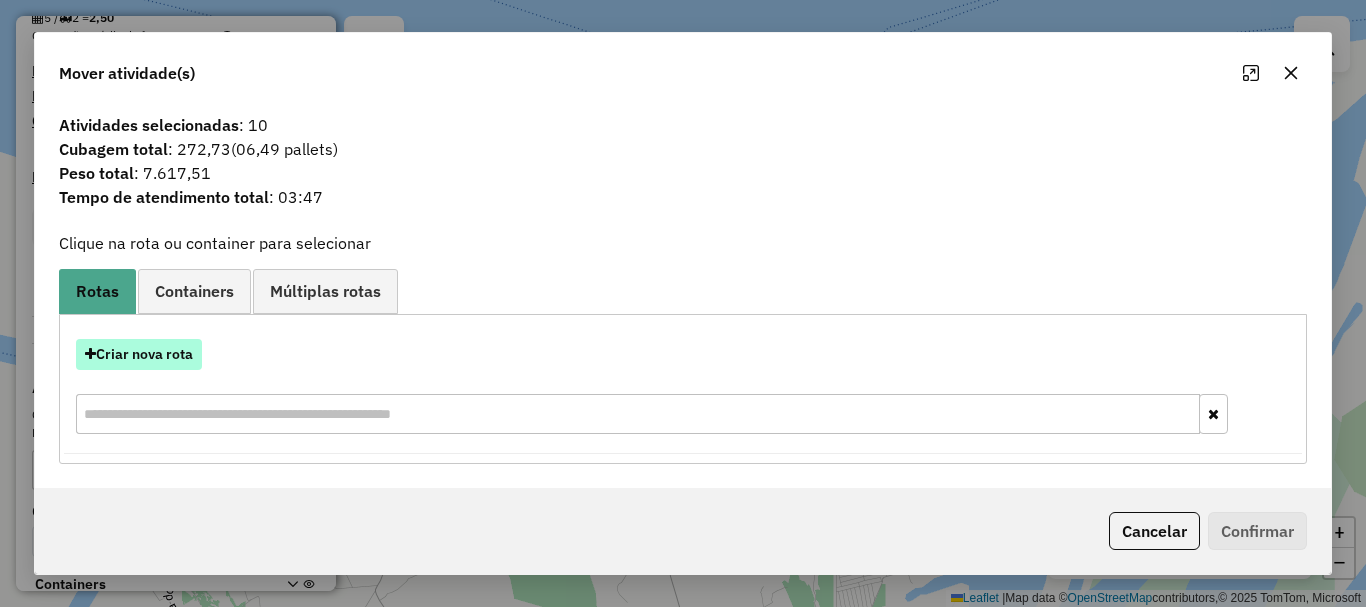 click on "Criar nova rota" at bounding box center [139, 354] 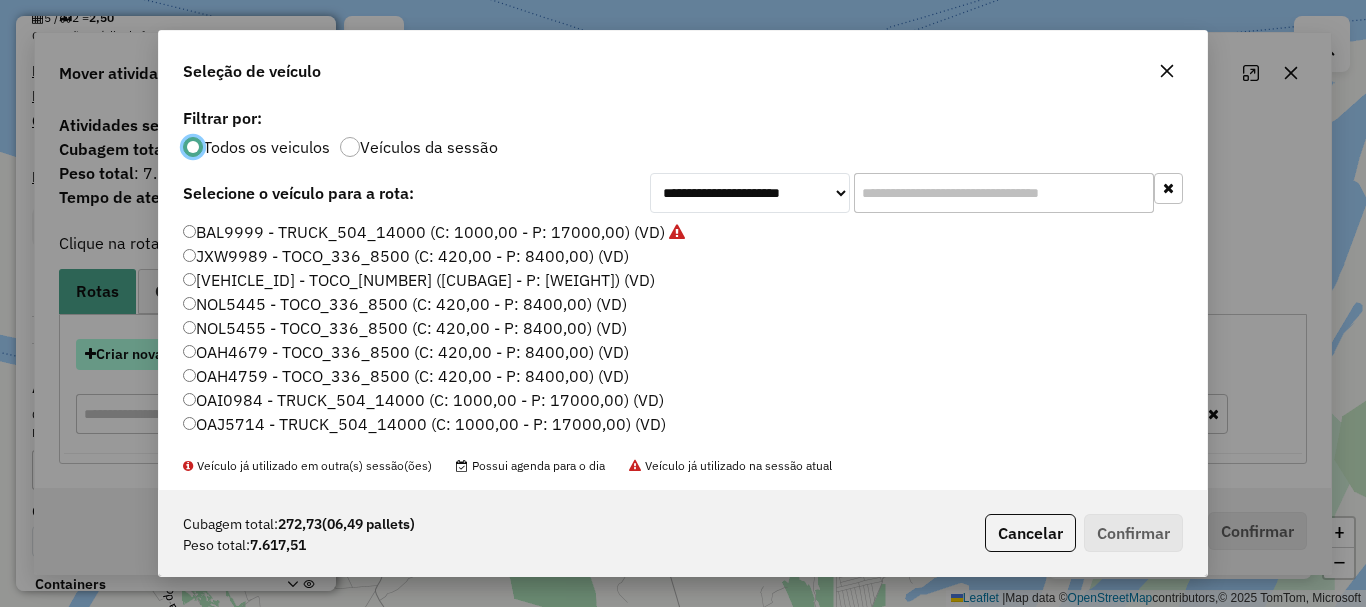 scroll, scrollTop: 11, scrollLeft: 6, axis: both 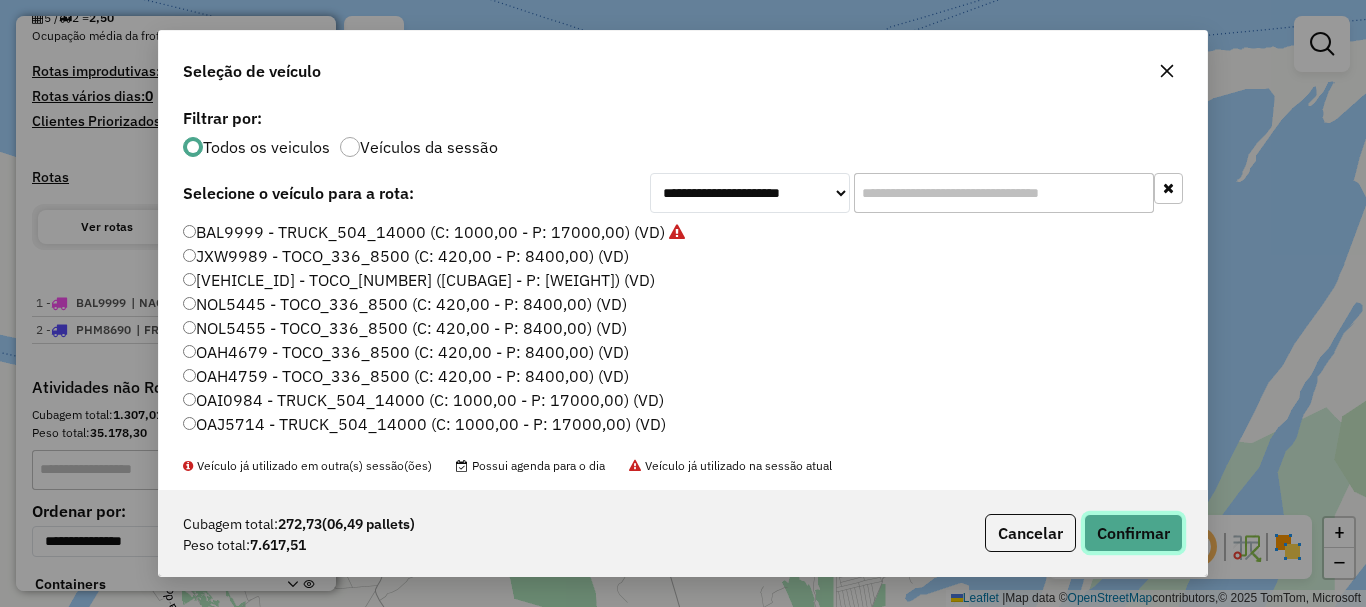 click on "Confirmar" 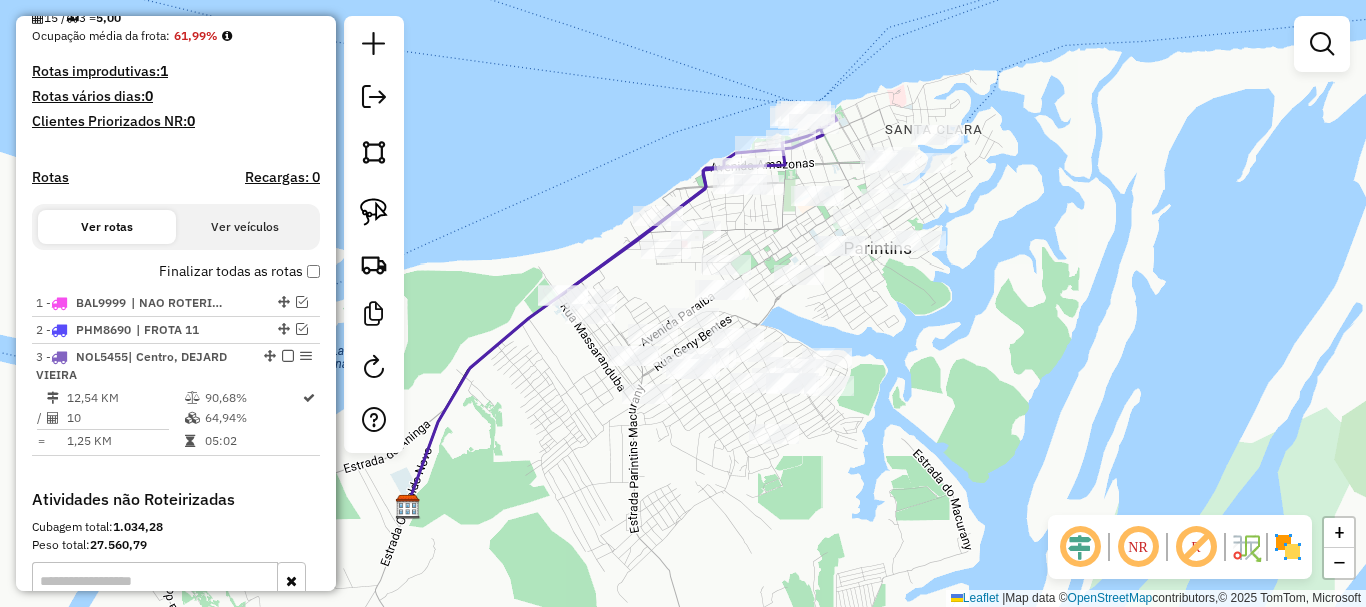 select on "**********" 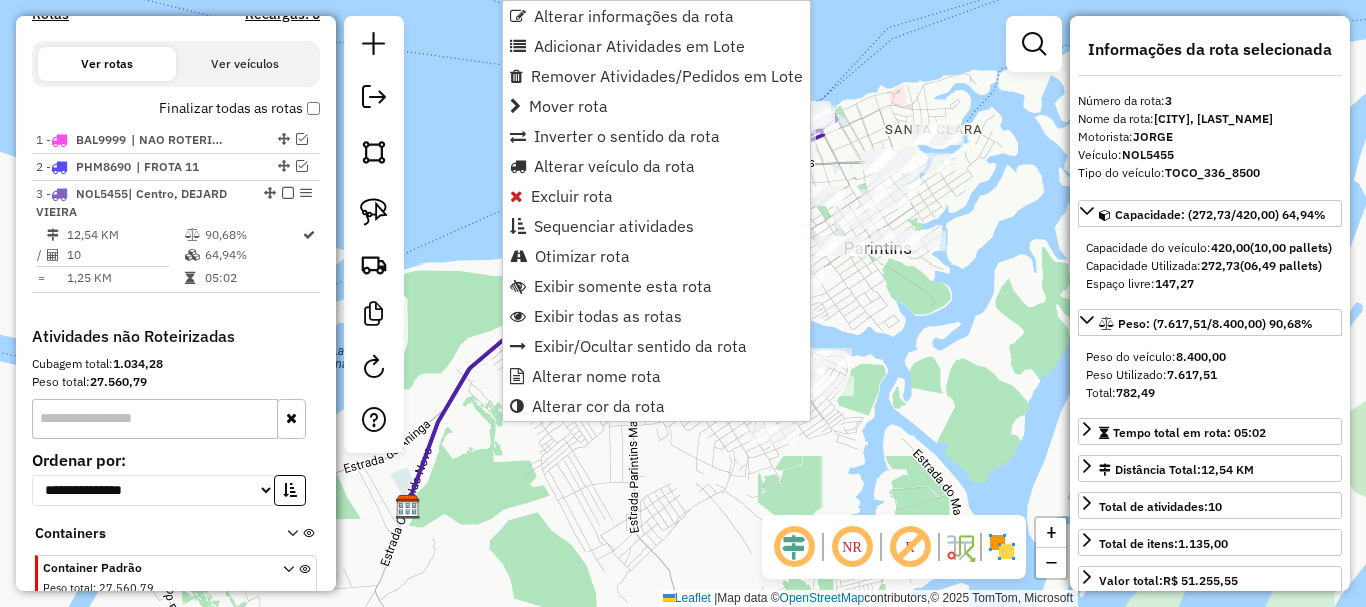 scroll, scrollTop: 759, scrollLeft: 0, axis: vertical 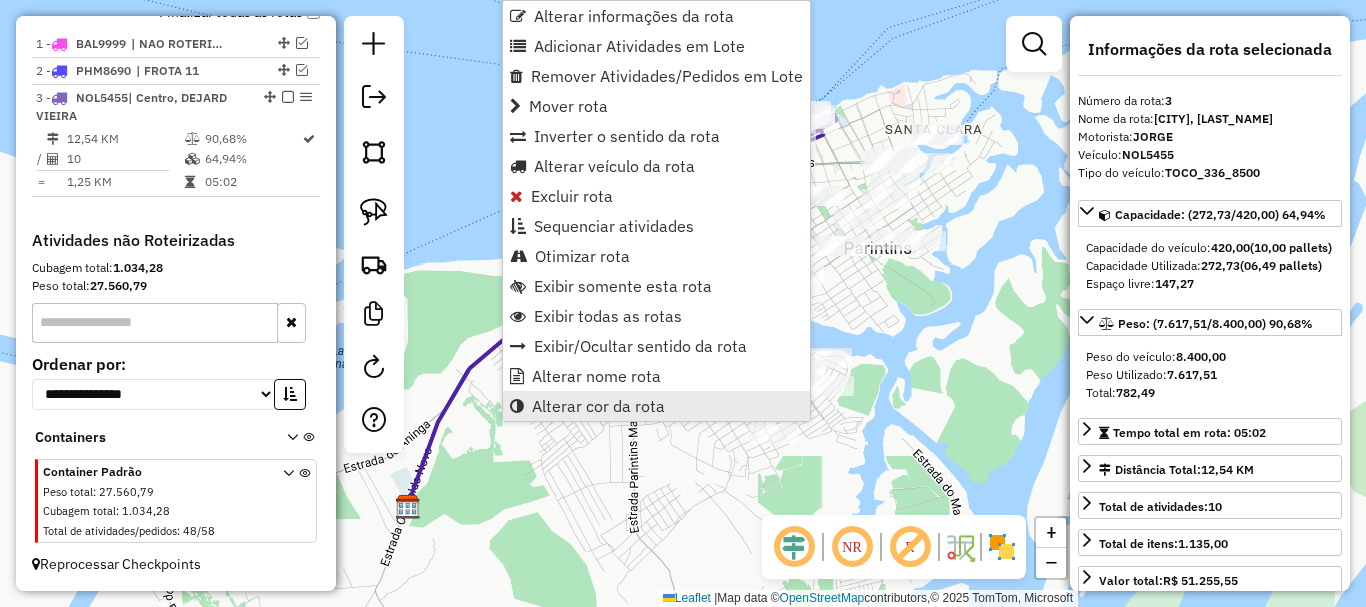 click on "Alterar cor da rota" at bounding box center (656, 406) 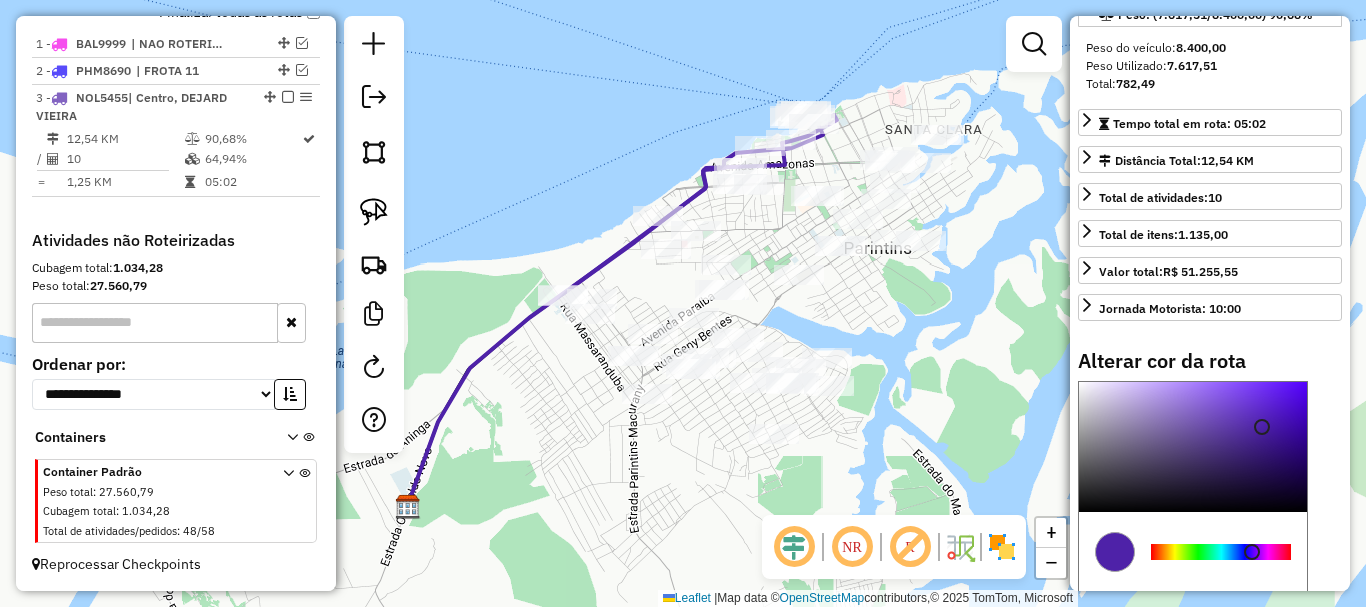 scroll, scrollTop: 400, scrollLeft: 0, axis: vertical 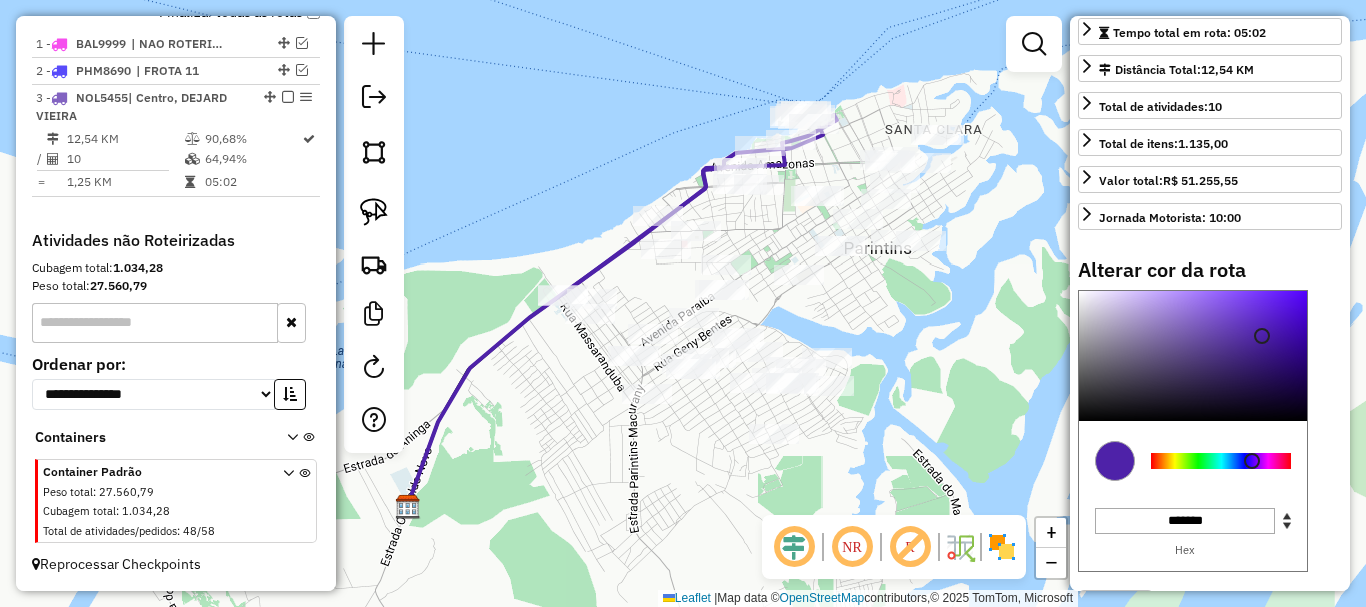 click at bounding box center [1221, 461] 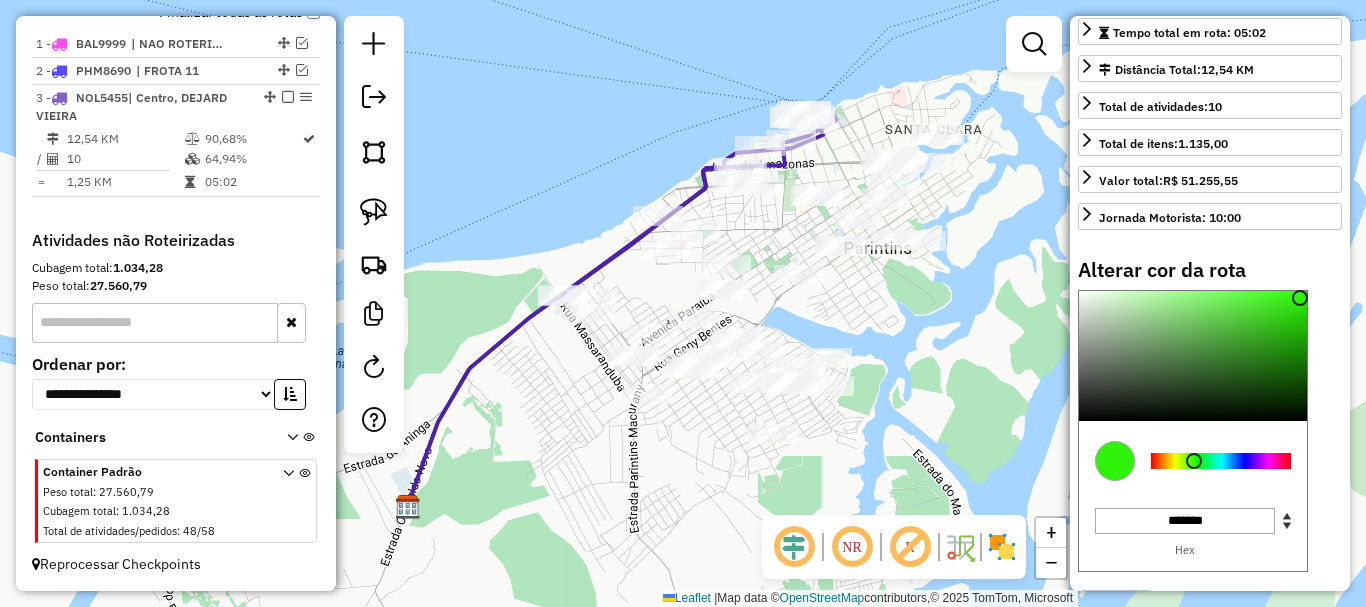 type on "*******" 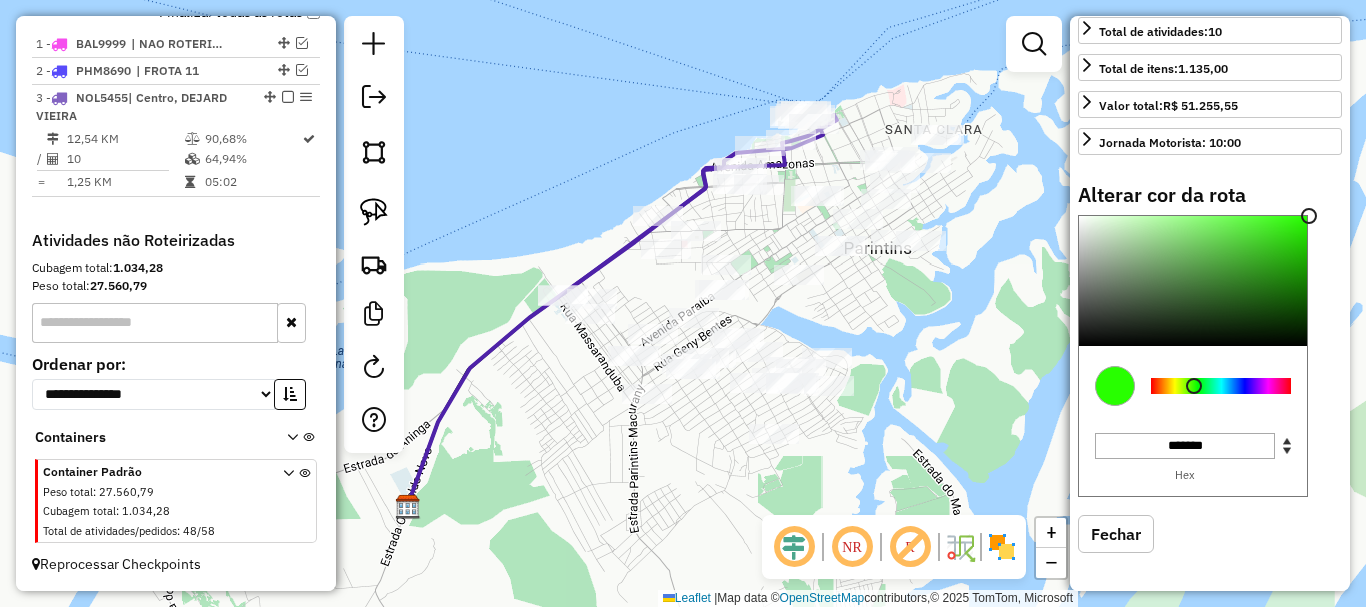 scroll, scrollTop: 511, scrollLeft: 0, axis: vertical 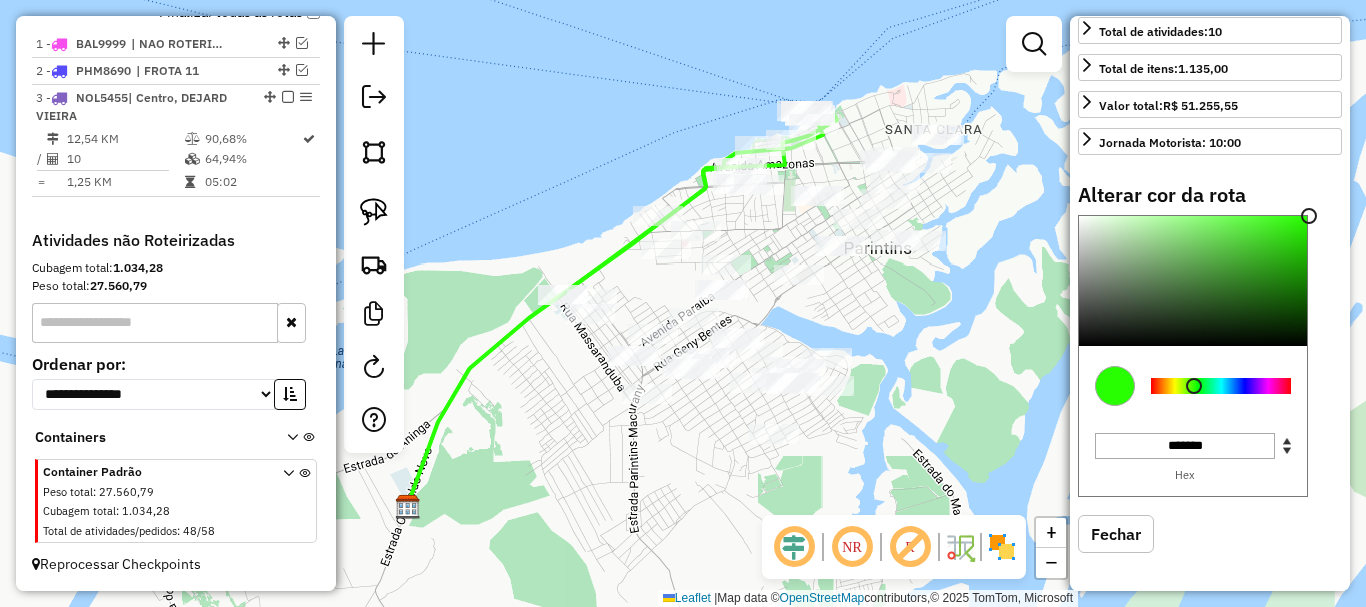 click on "Fechar" at bounding box center (1116, 534) 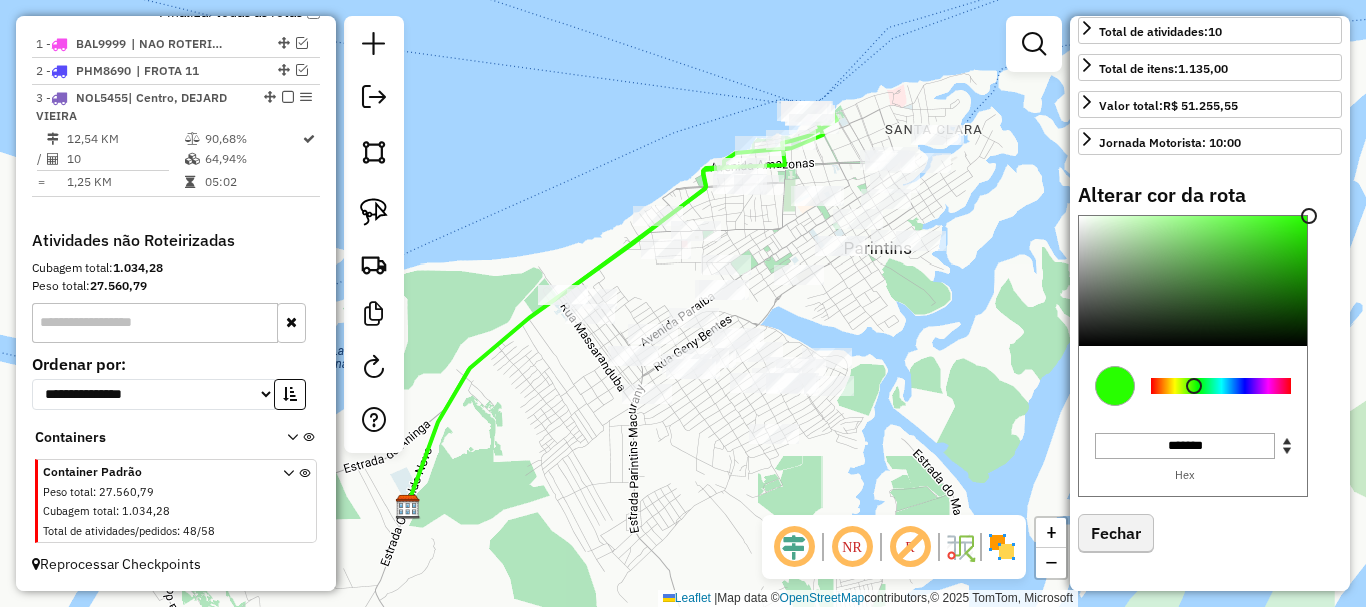 select on "**********" 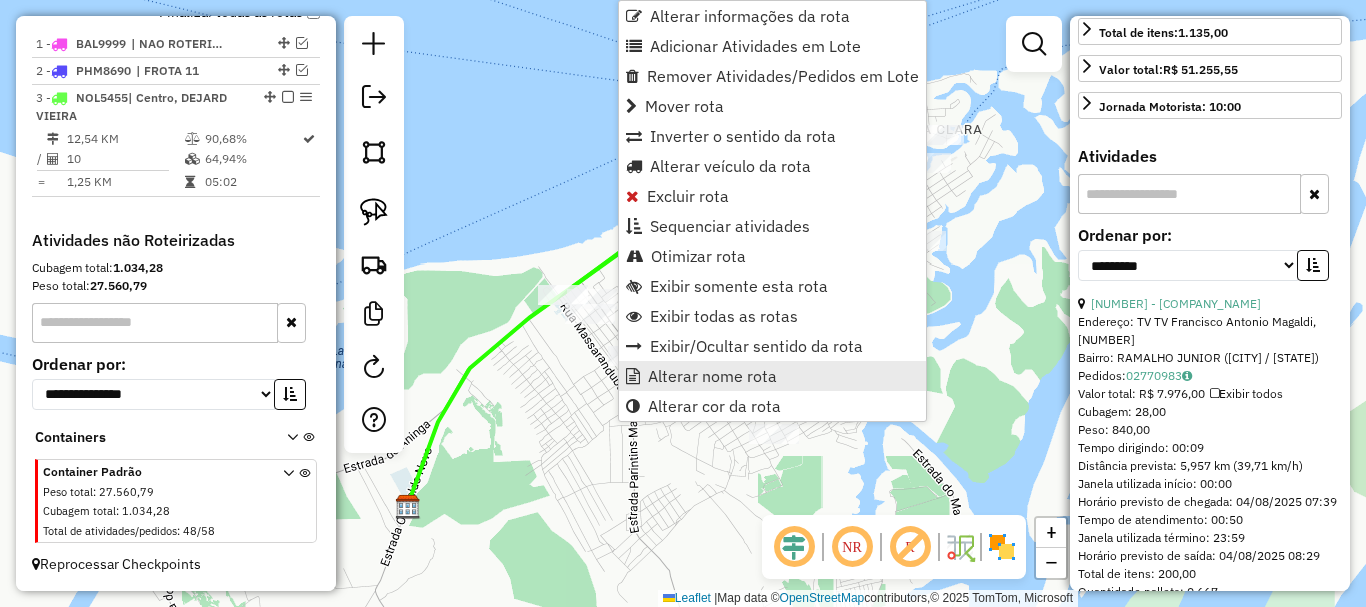 click on "Alterar nome rota" at bounding box center (712, 376) 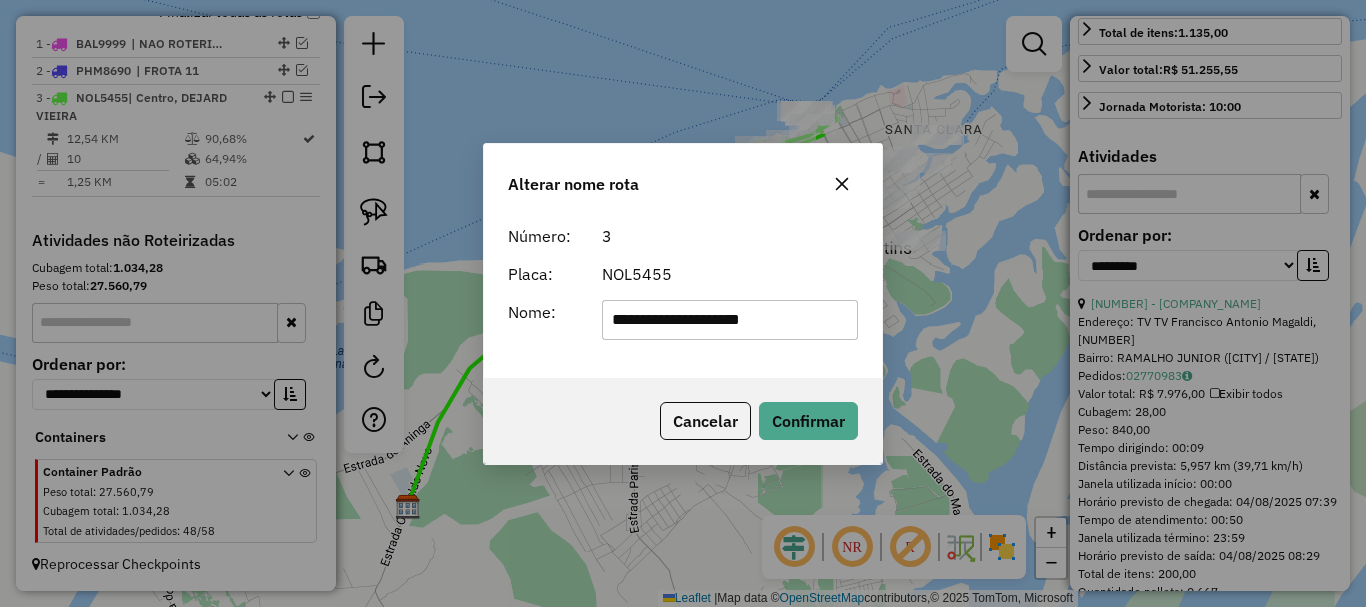 drag, startPoint x: 771, startPoint y: 327, endPoint x: 530, endPoint y: 292, distance: 243.52823 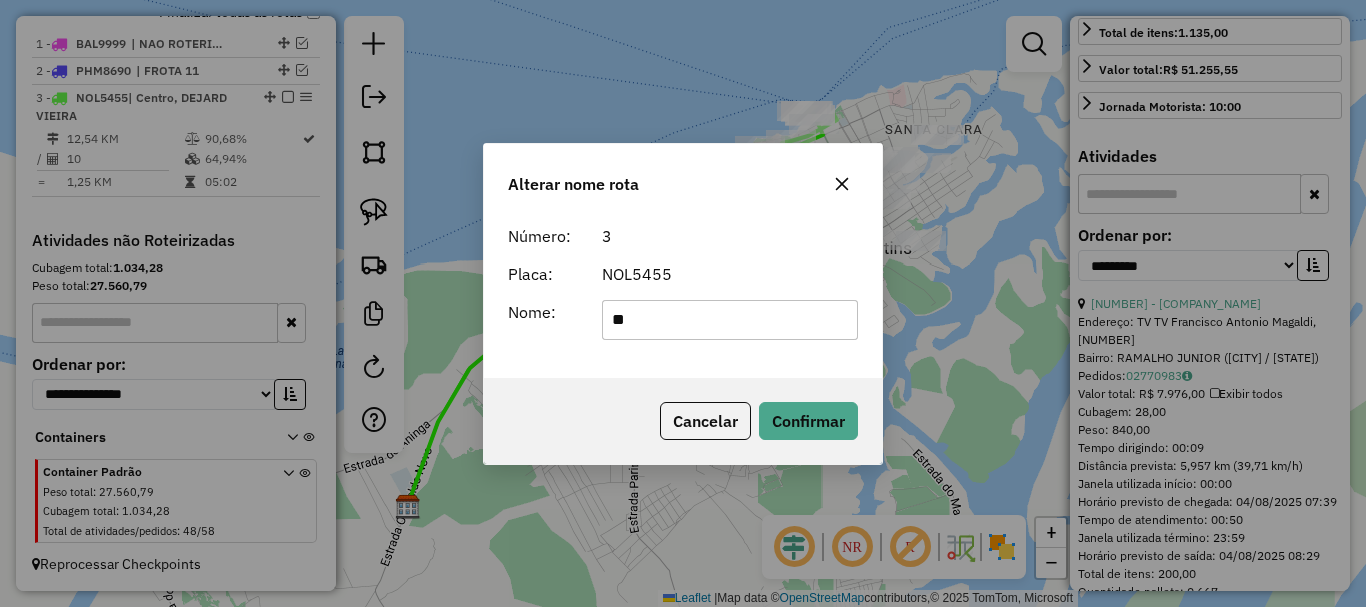 type on "*" 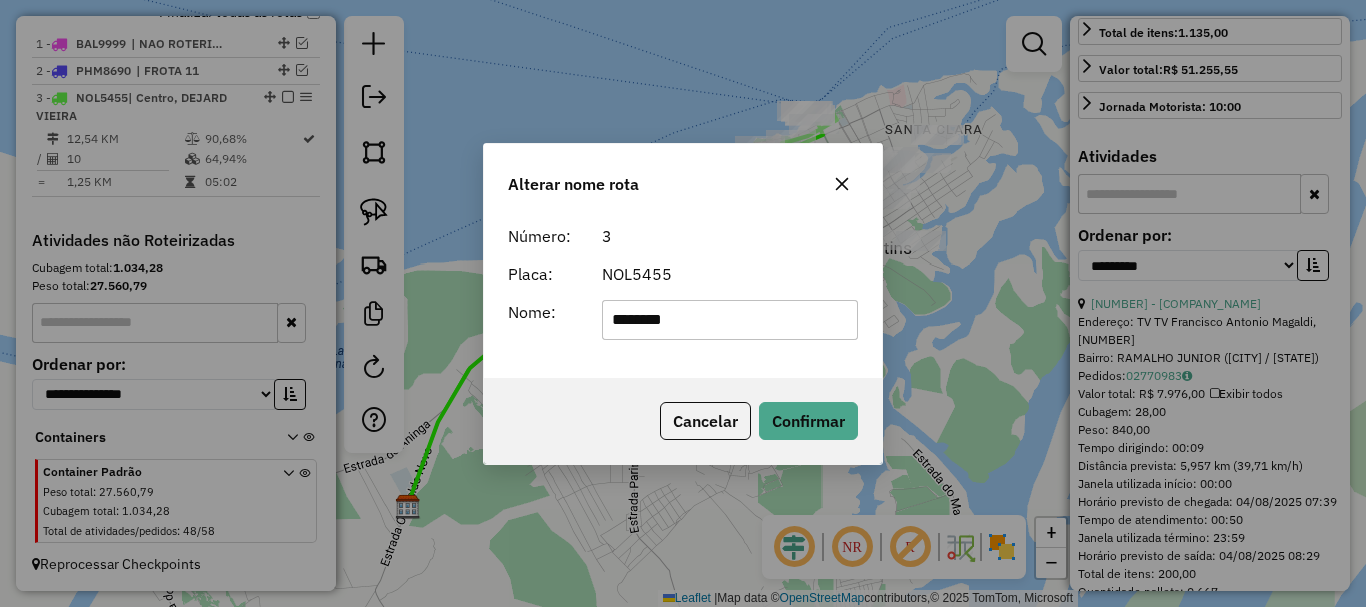 type on "********" 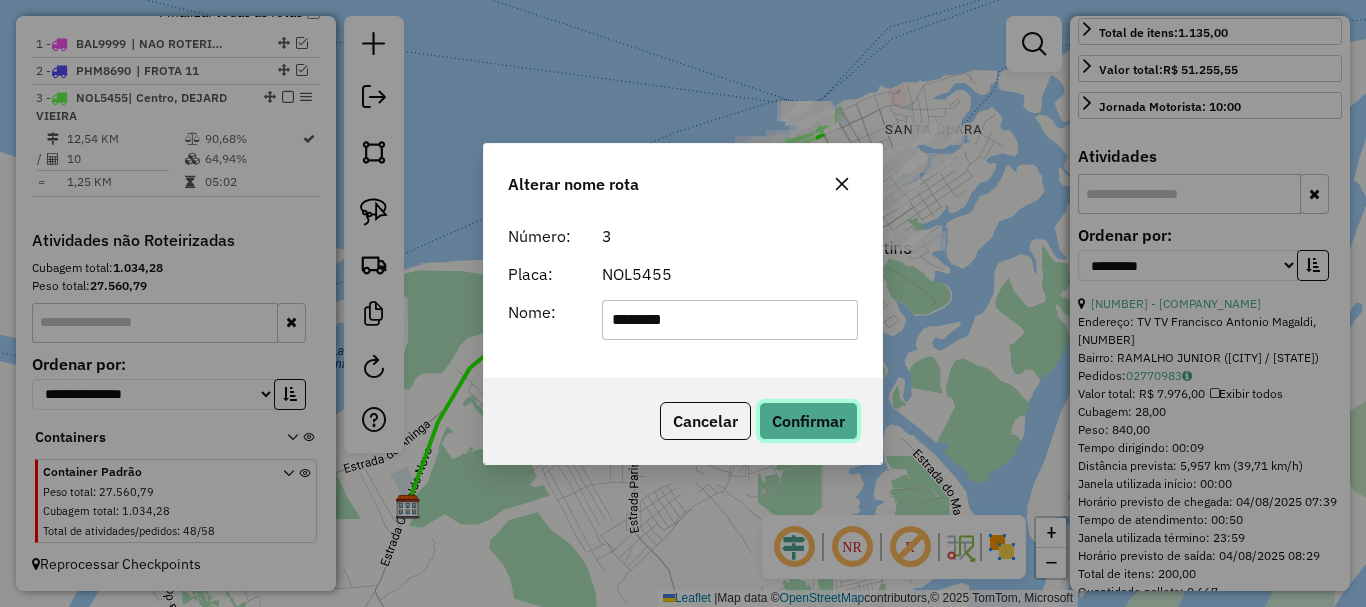 click on "Confirmar" 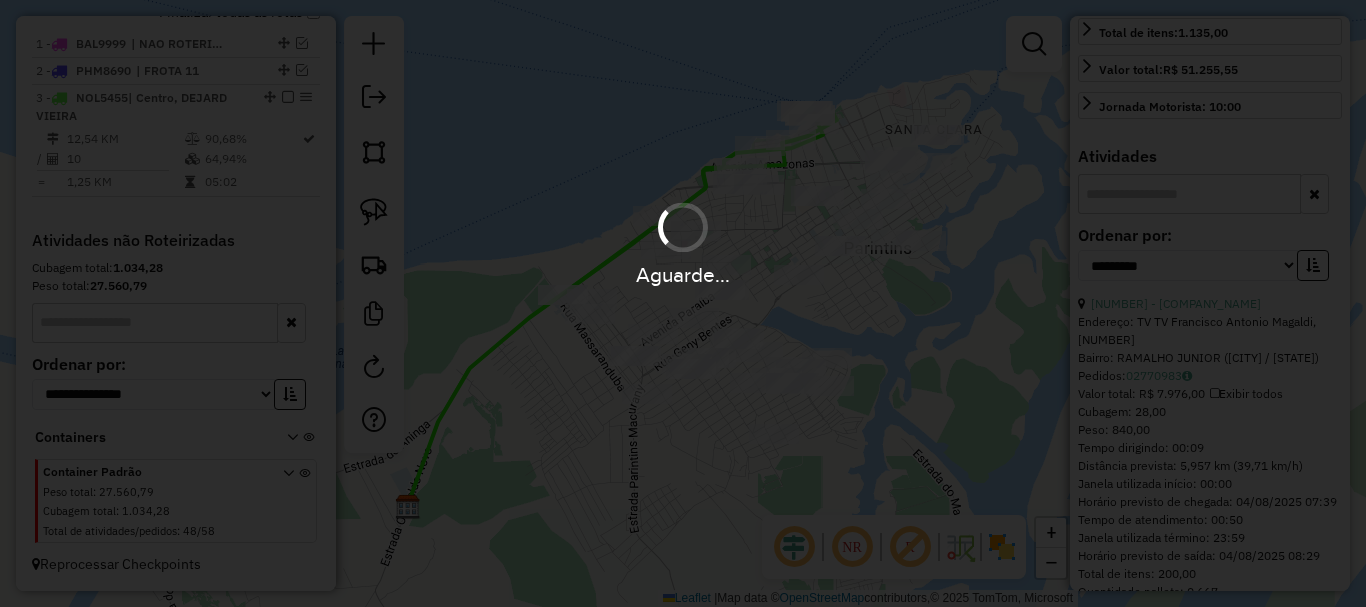 type 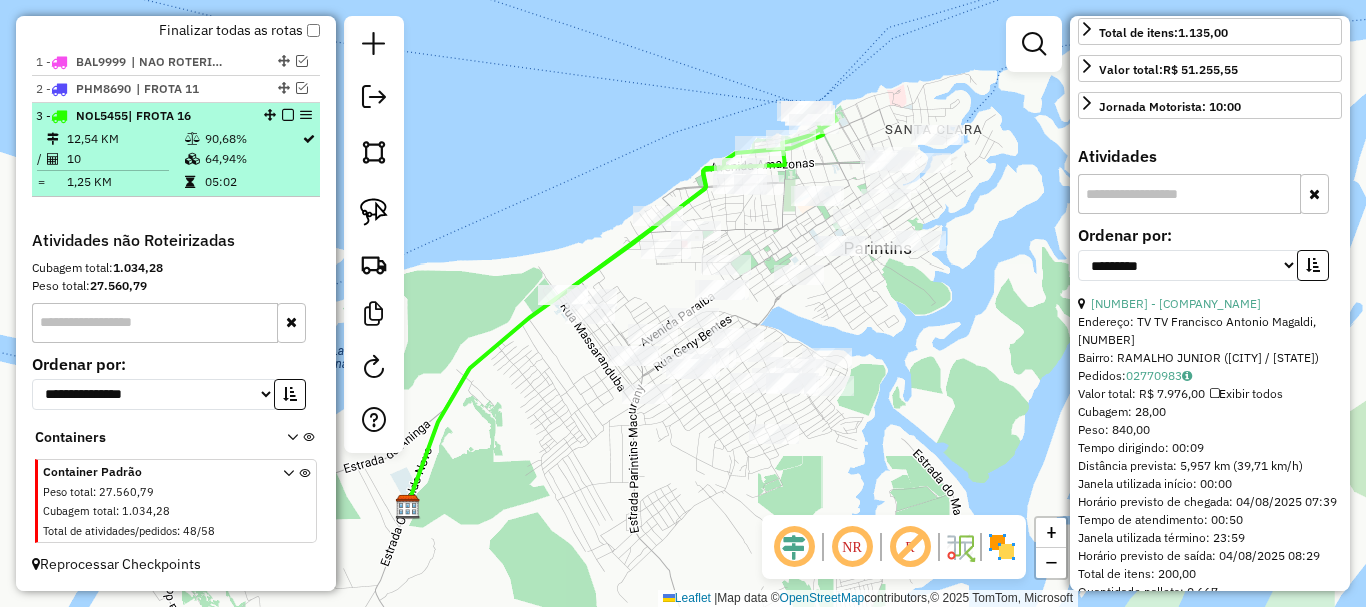 click at bounding box center [288, 115] 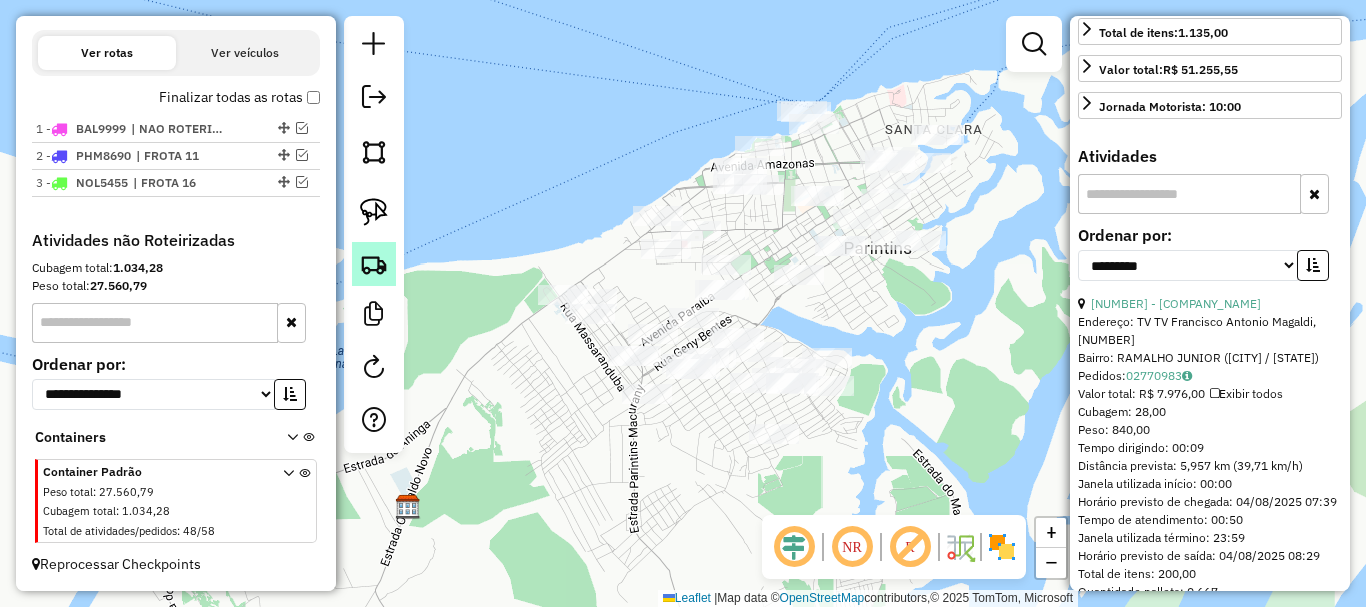 click 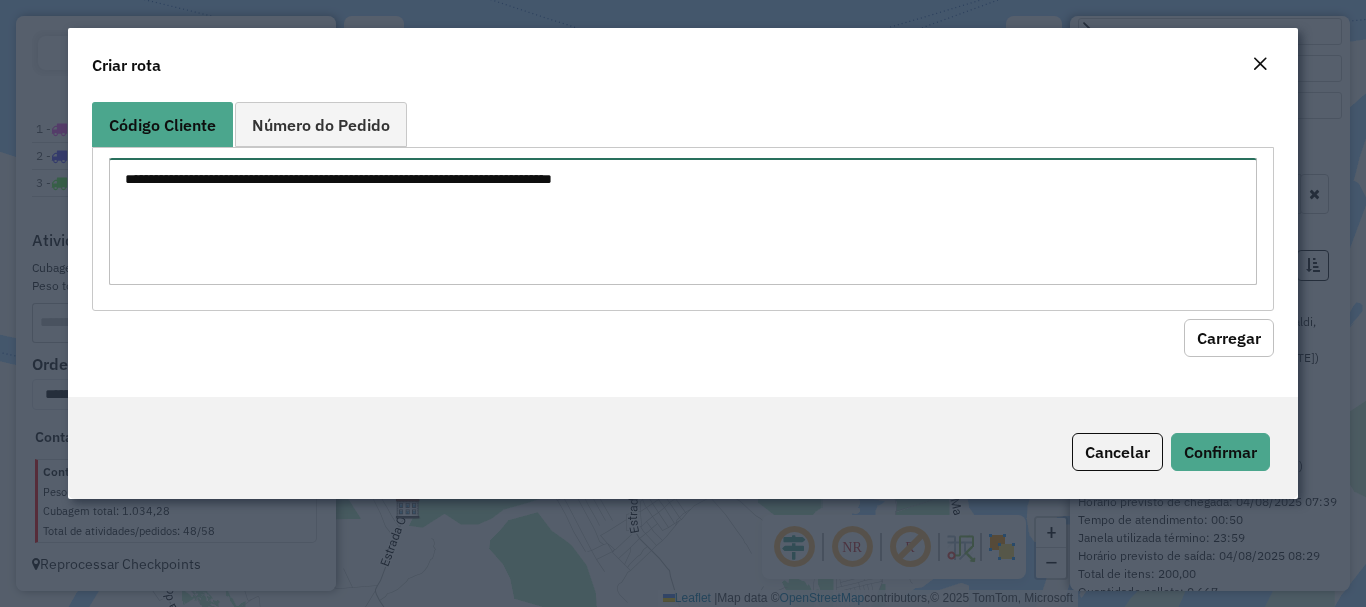 click at bounding box center (682, 221) 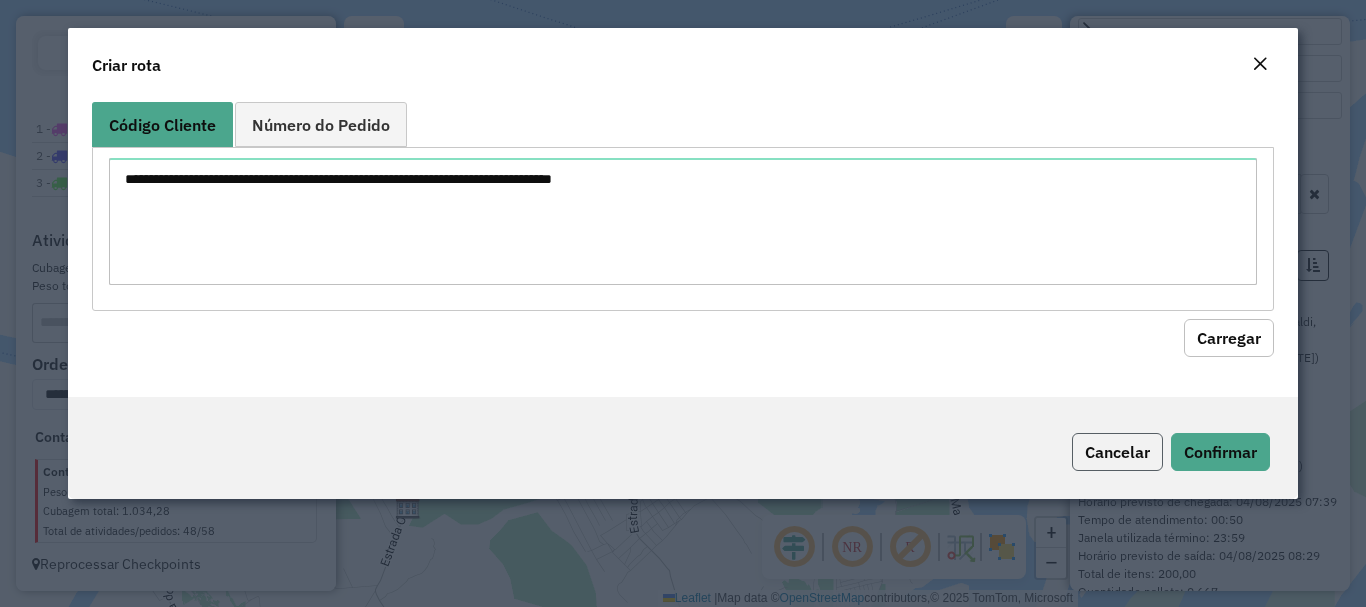 click on "Cancelar" 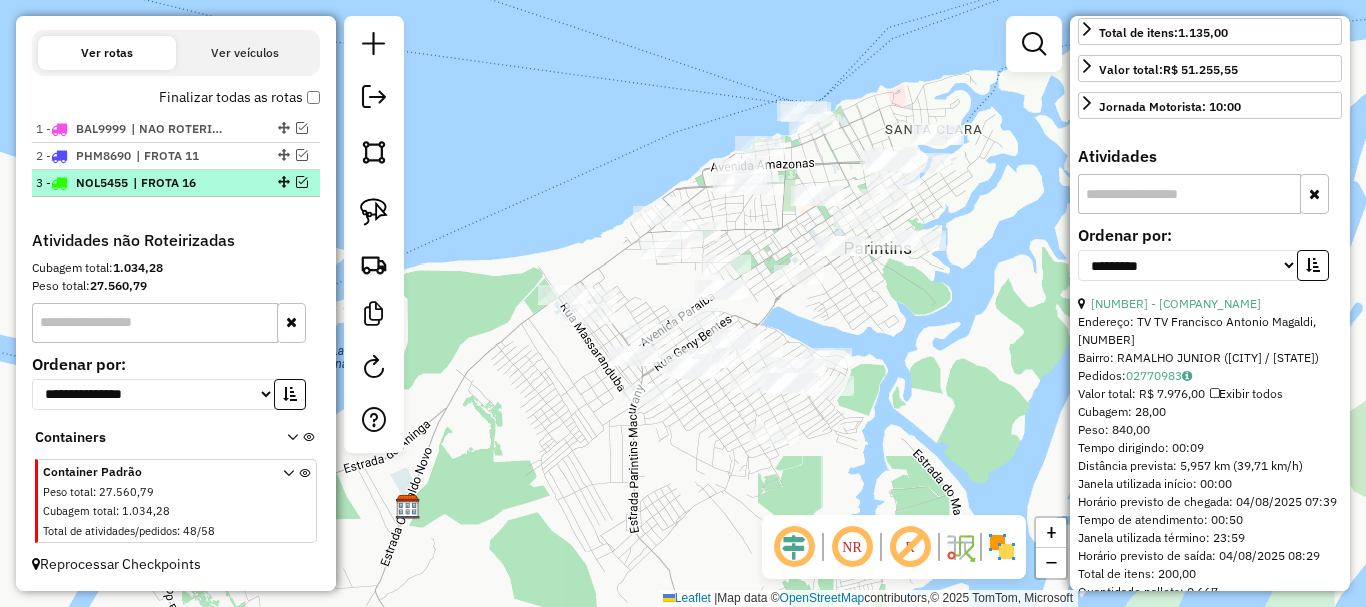 click on "| FROTA 16" at bounding box center (179, 183) 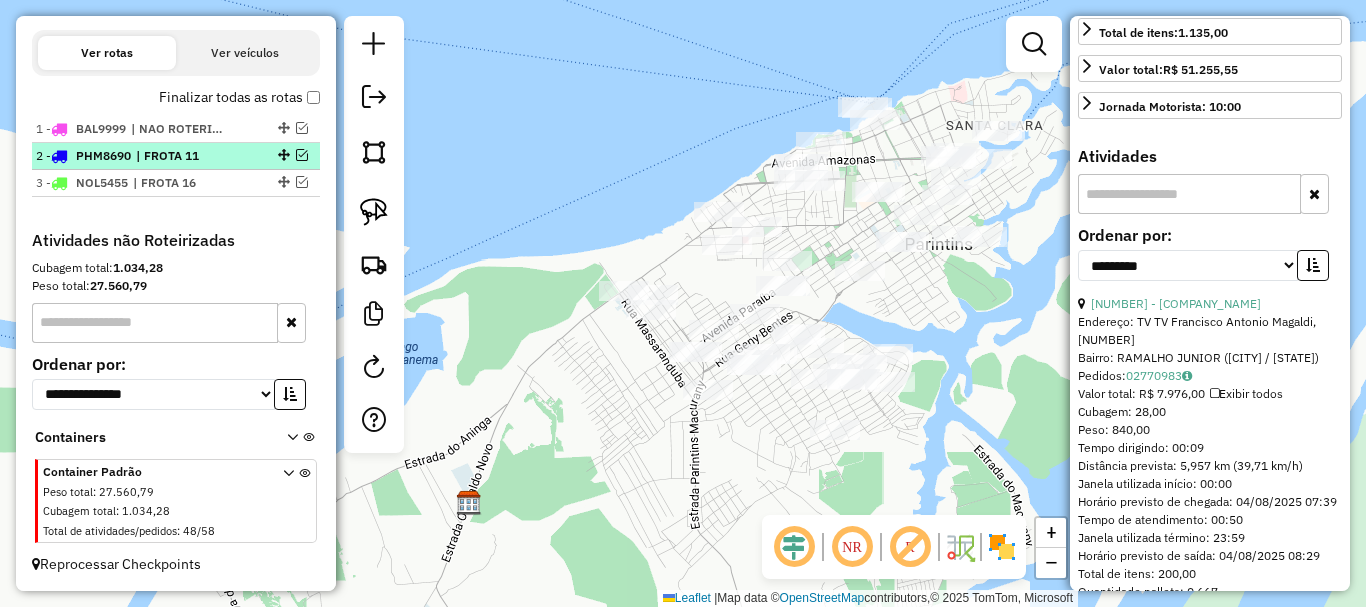 click on "| FROTA 11" at bounding box center [182, 156] 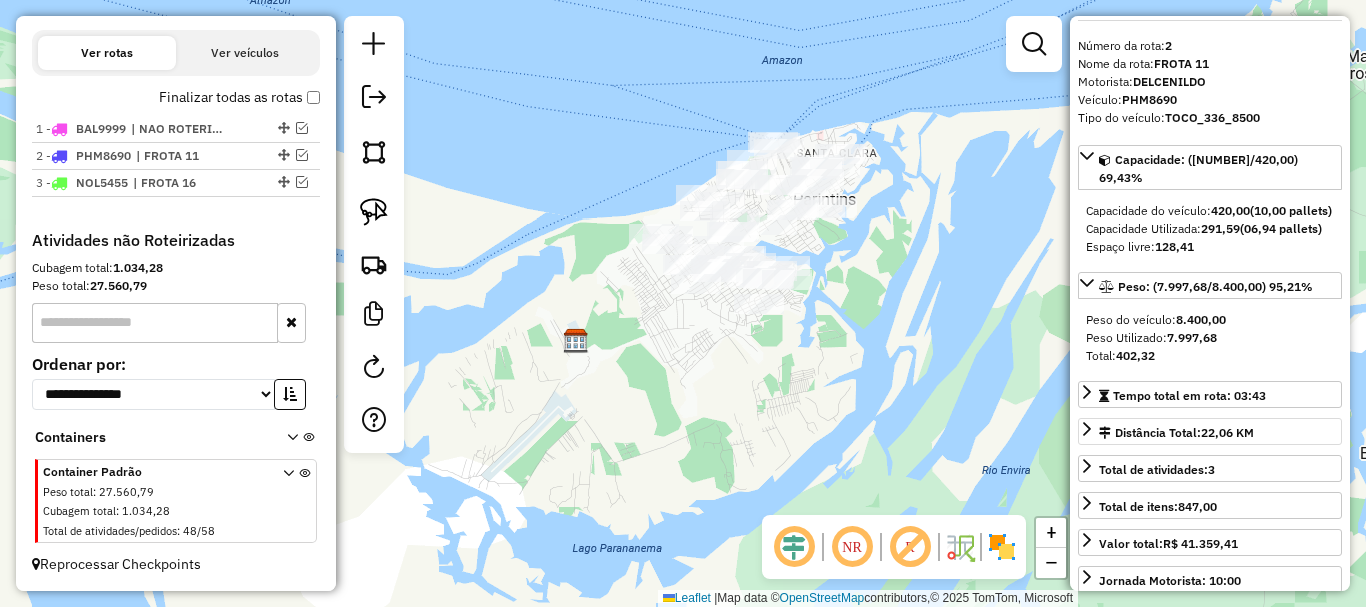 scroll, scrollTop: 0, scrollLeft: 0, axis: both 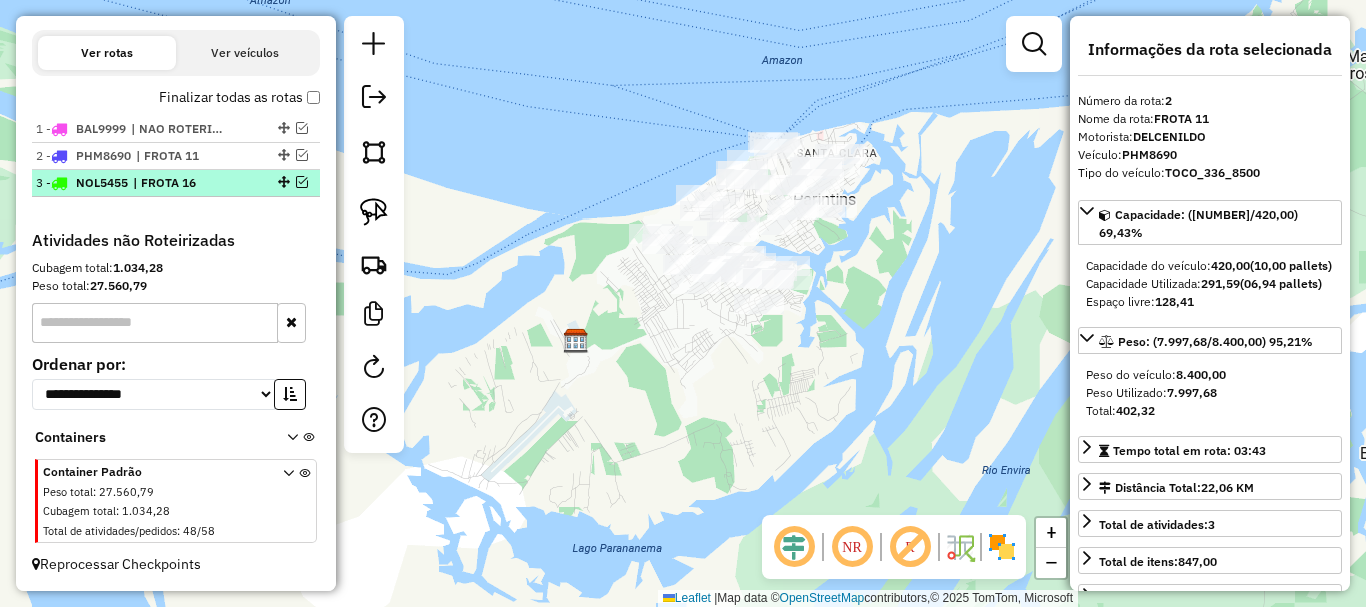 click on "| FROTA 16" at bounding box center (179, 183) 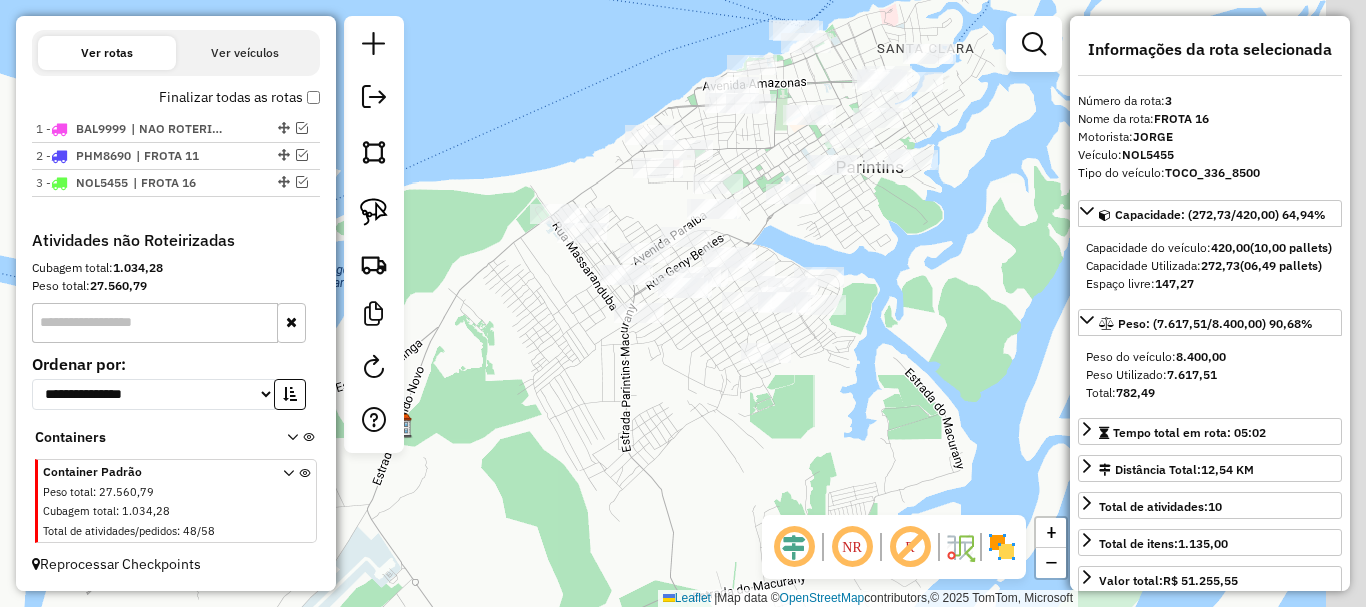 drag, startPoint x: 752, startPoint y: 402, endPoint x: 687, endPoint y: 353, distance: 81.400246 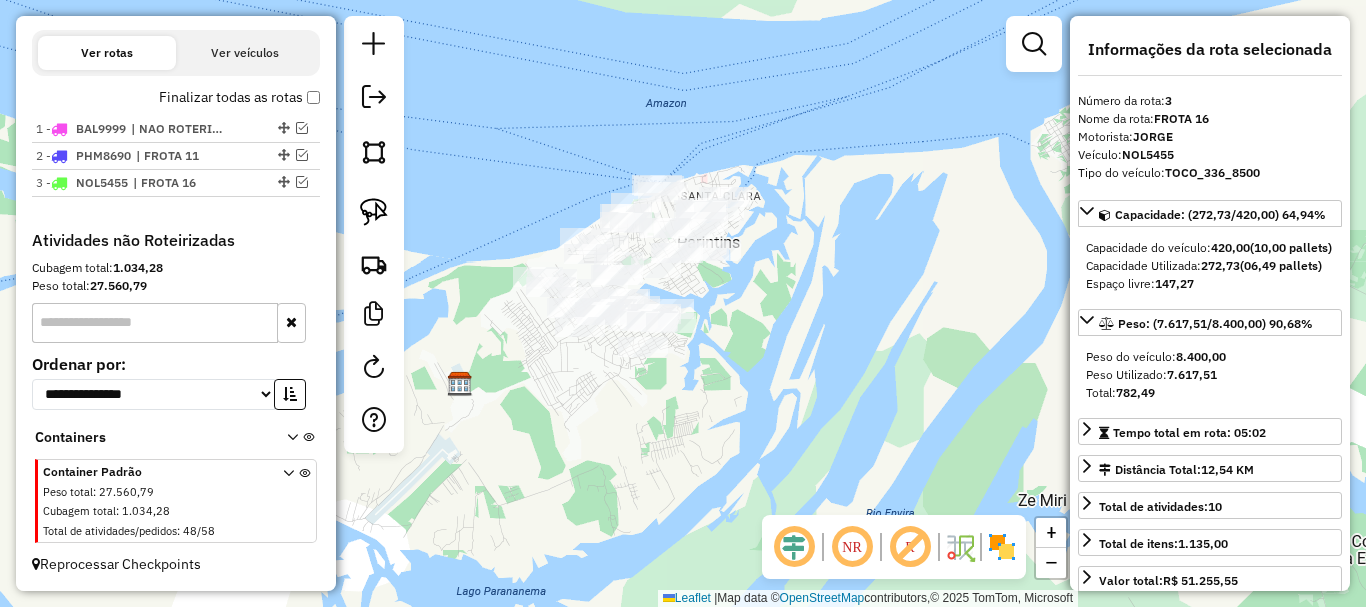 drag, startPoint x: 605, startPoint y: 430, endPoint x: 598, endPoint y: 410, distance: 21.189621 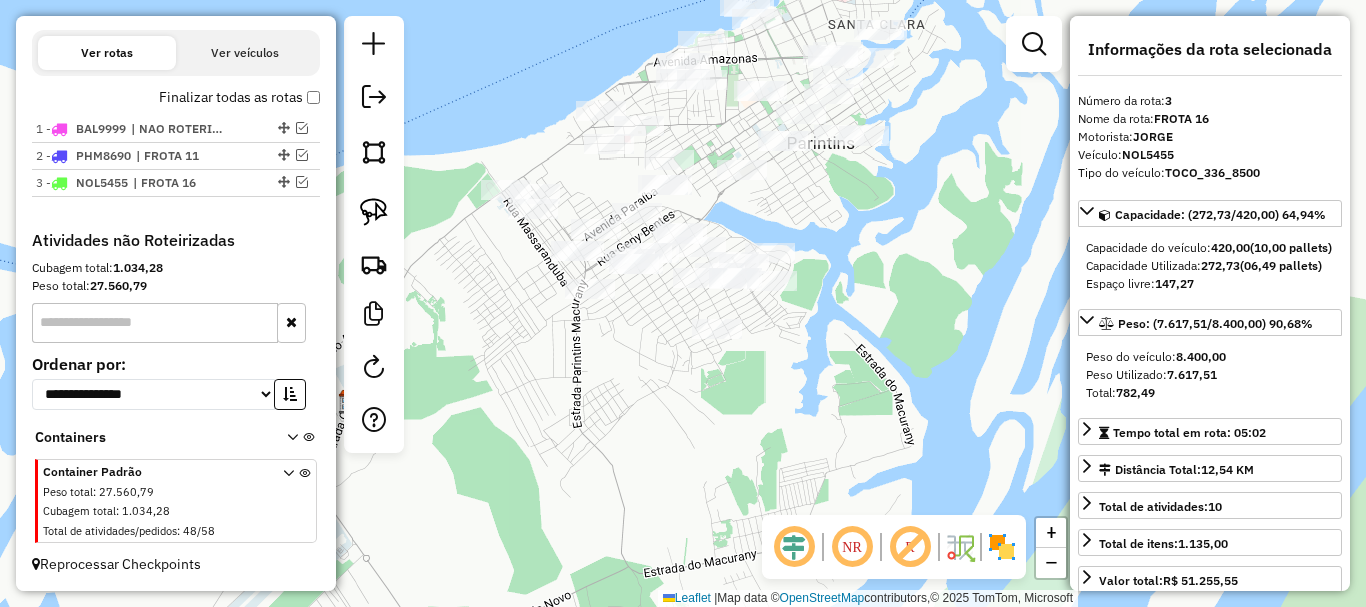 drag, startPoint x: 810, startPoint y: 189, endPoint x: 830, endPoint y: 290, distance: 102.96116 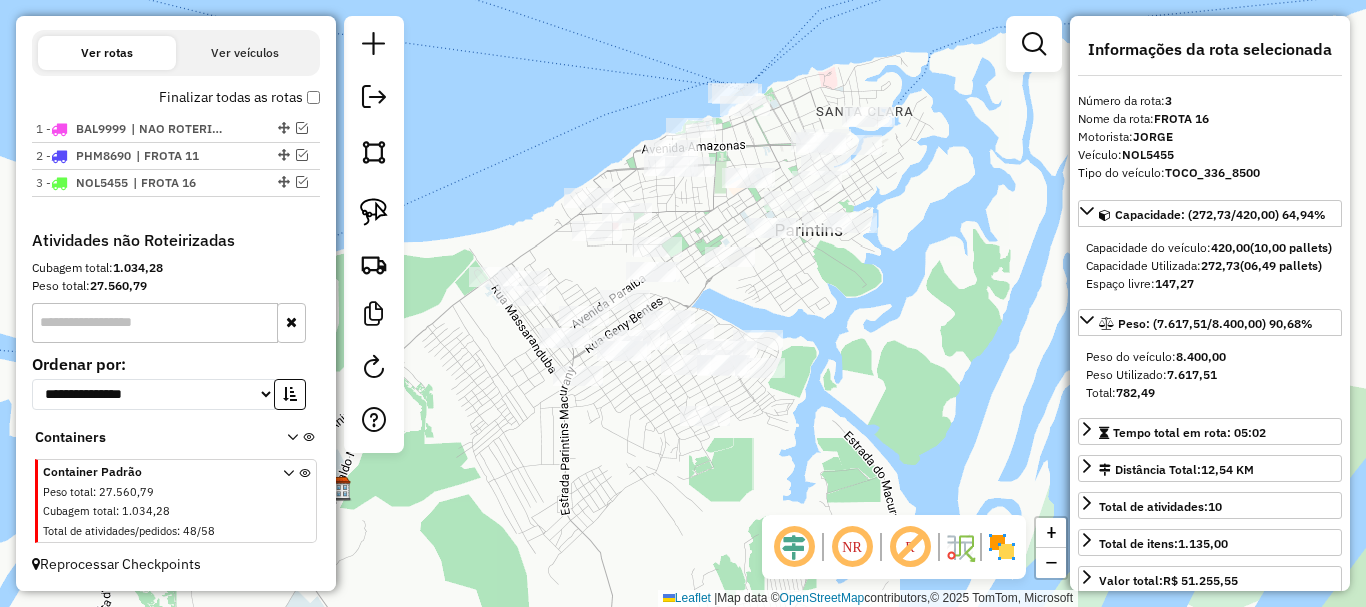 drag, startPoint x: 799, startPoint y: 106, endPoint x: 752, endPoint y: 158, distance: 70.0928 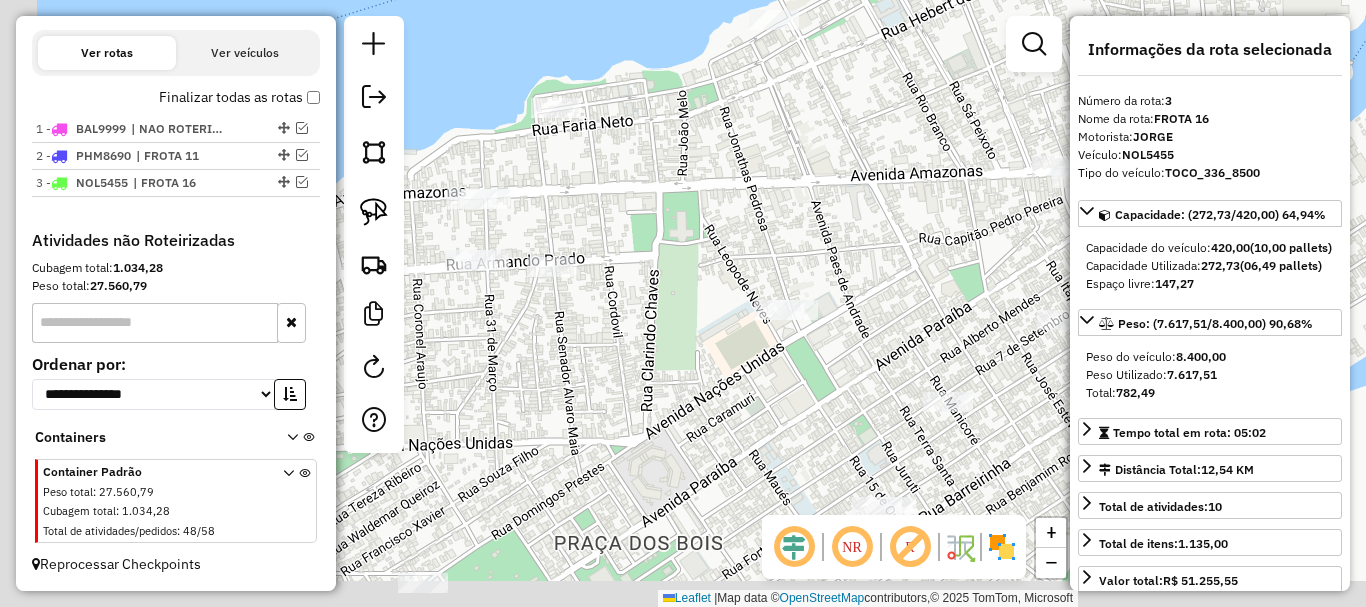 drag, startPoint x: 728, startPoint y: 202, endPoint x: 886, endPoint y: 130, distance: 173.63179 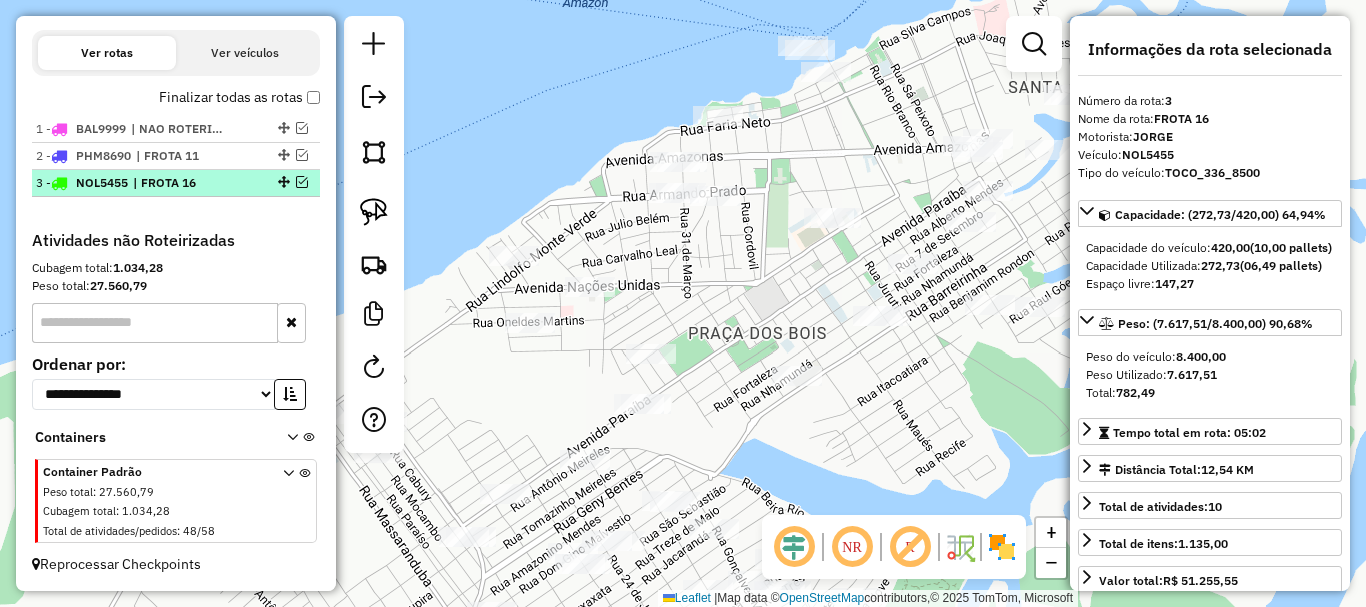 click on "| FROTA 16" at bounding box center (179, 183) 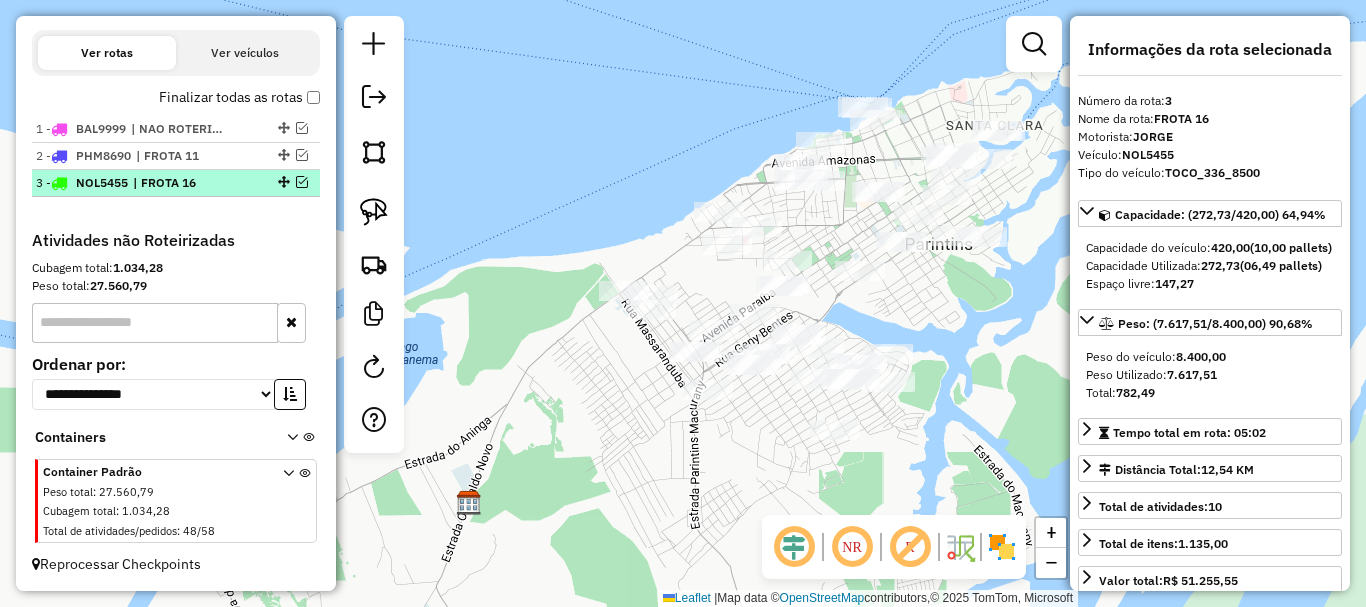 click at bounding box center (282, 182) 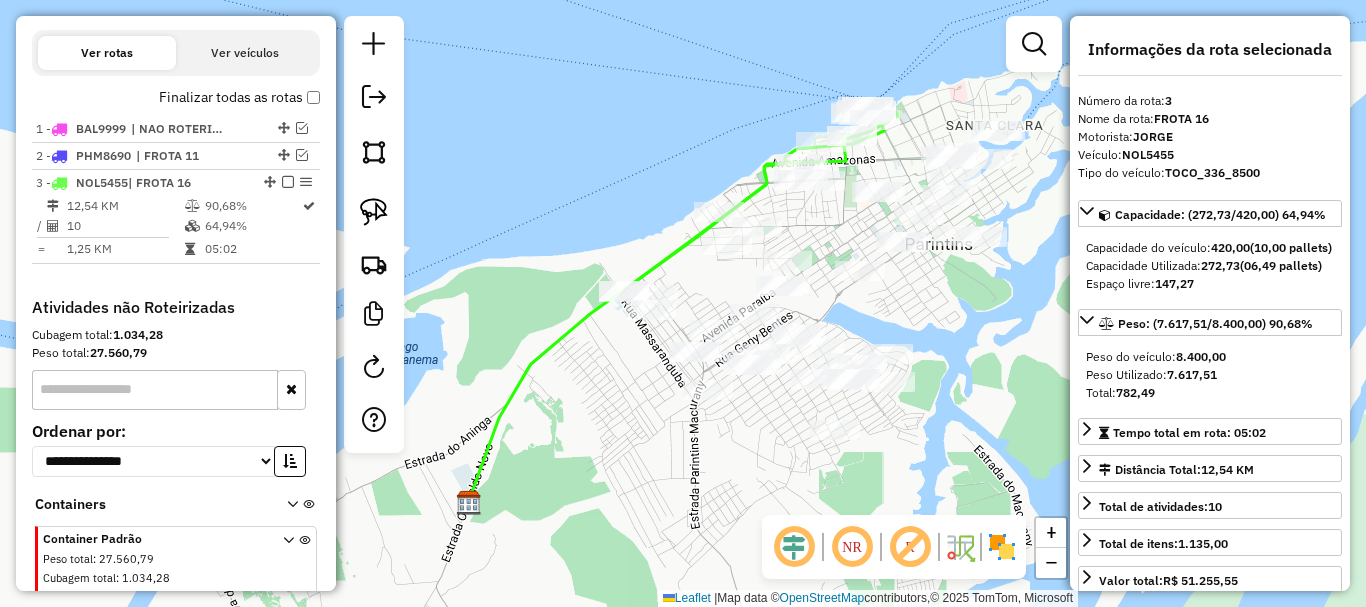 scroll, scrollTop: 741, scrollLeft: 0, axis: vertical 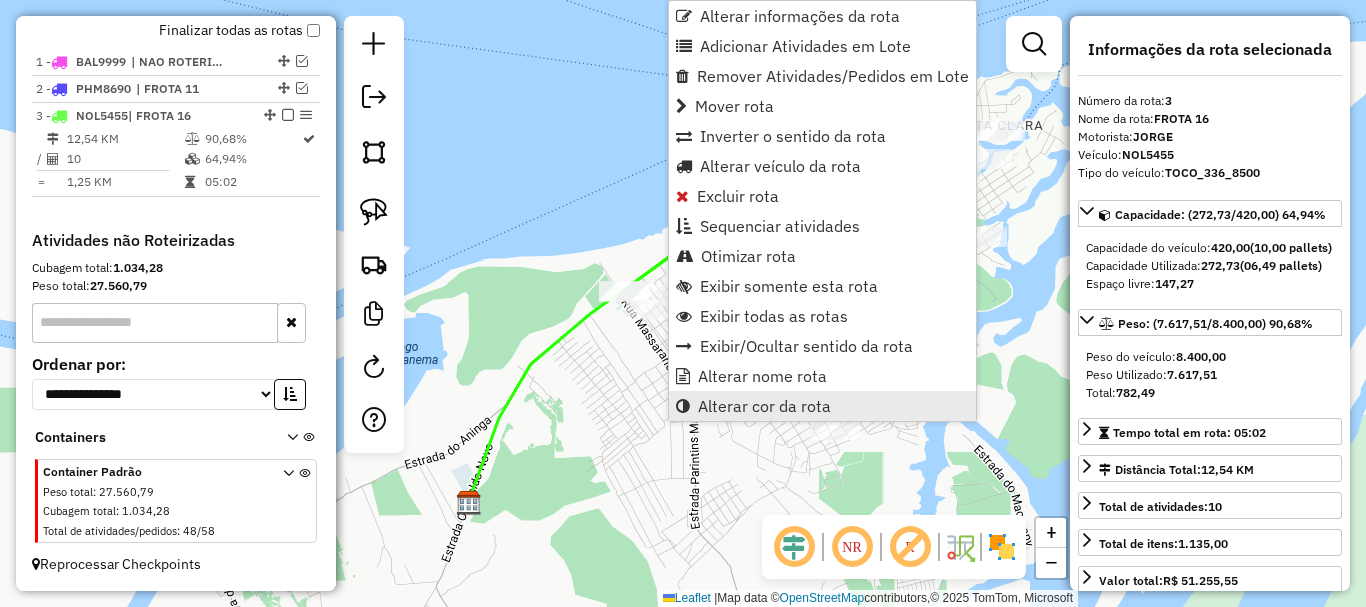 click on "Alterar cor da rota" at bounding box center [764, 406] 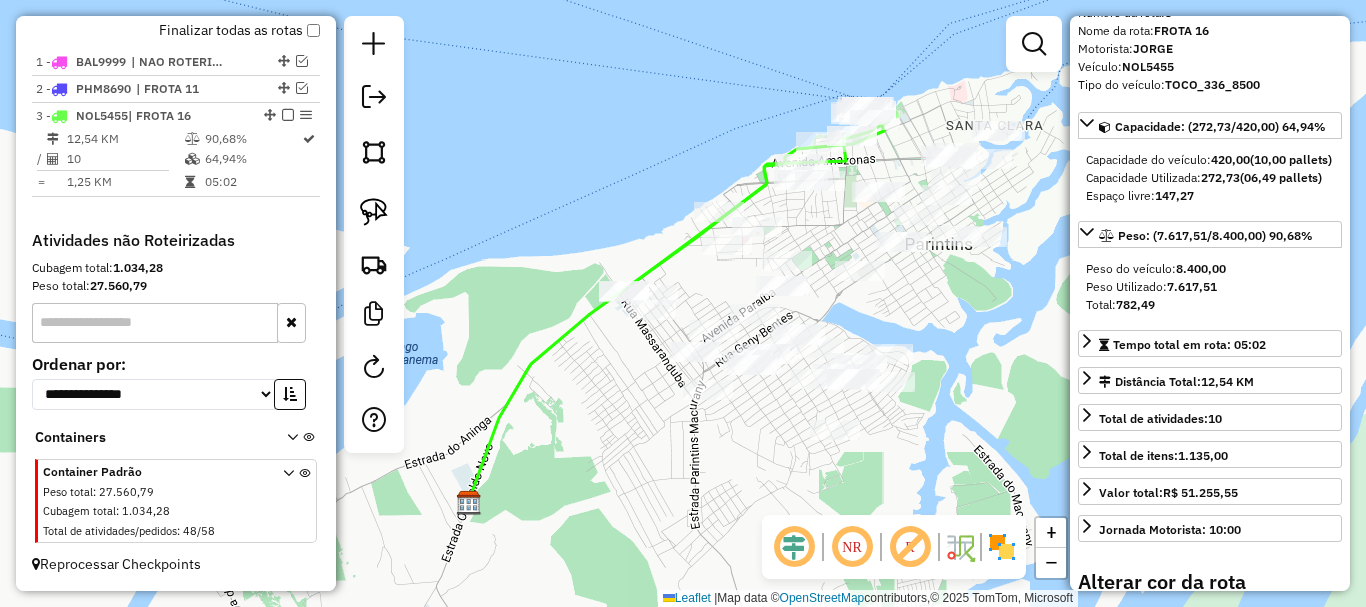 scroll, scrollTop: 400, scrollLeft: 0, axis: vertical 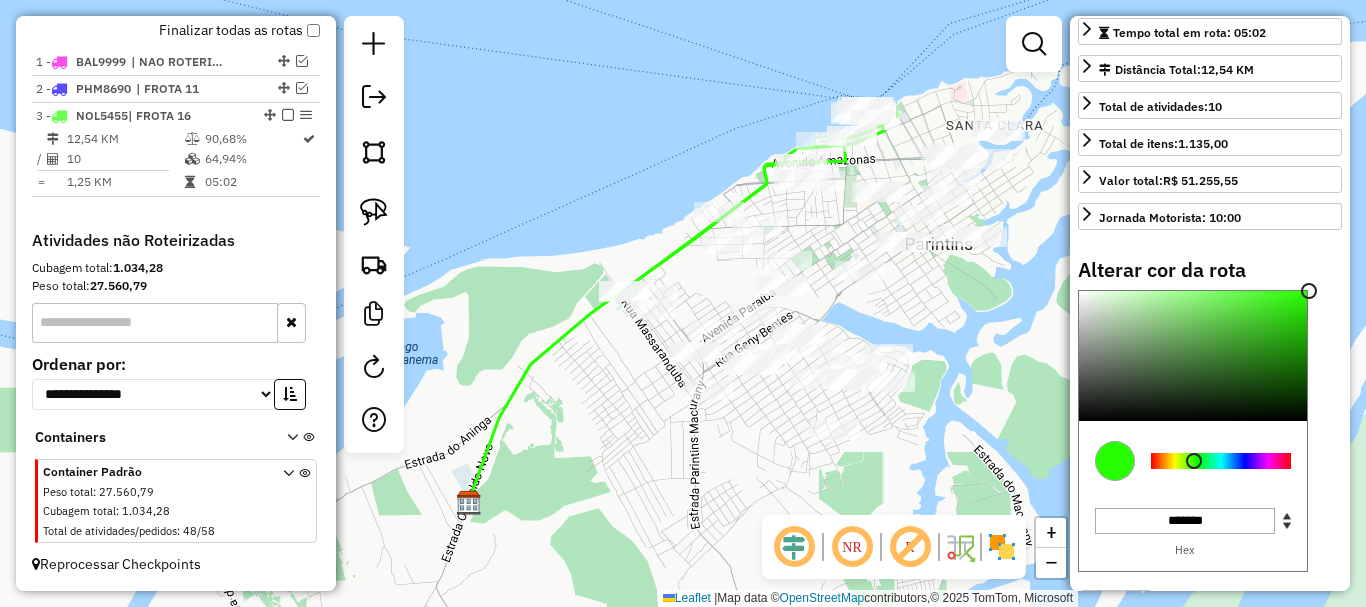 click at bounding box center (1221, 461) 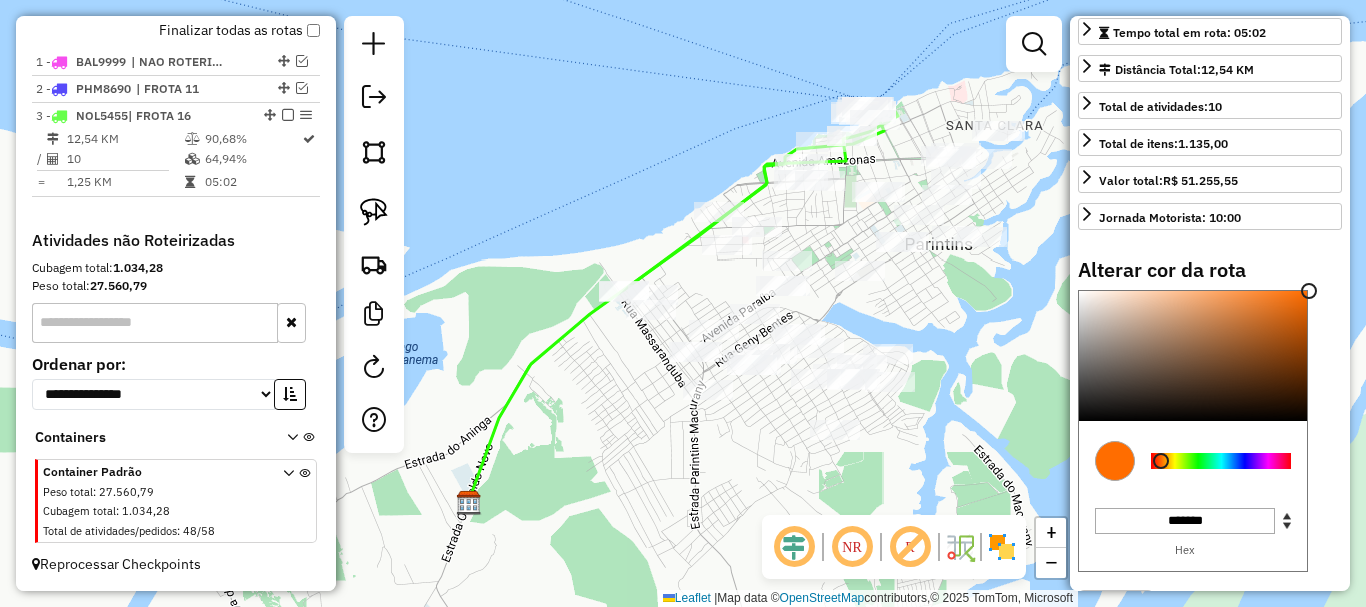 type on "*******" 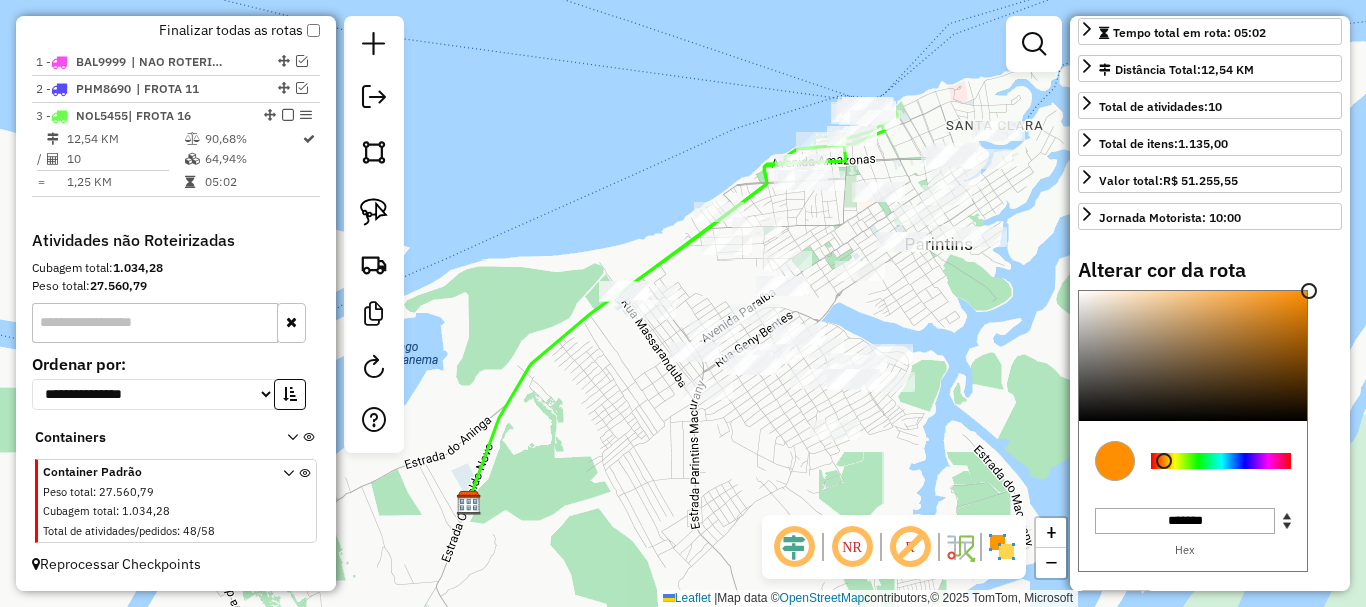 click at bounding box center (1164, 461) 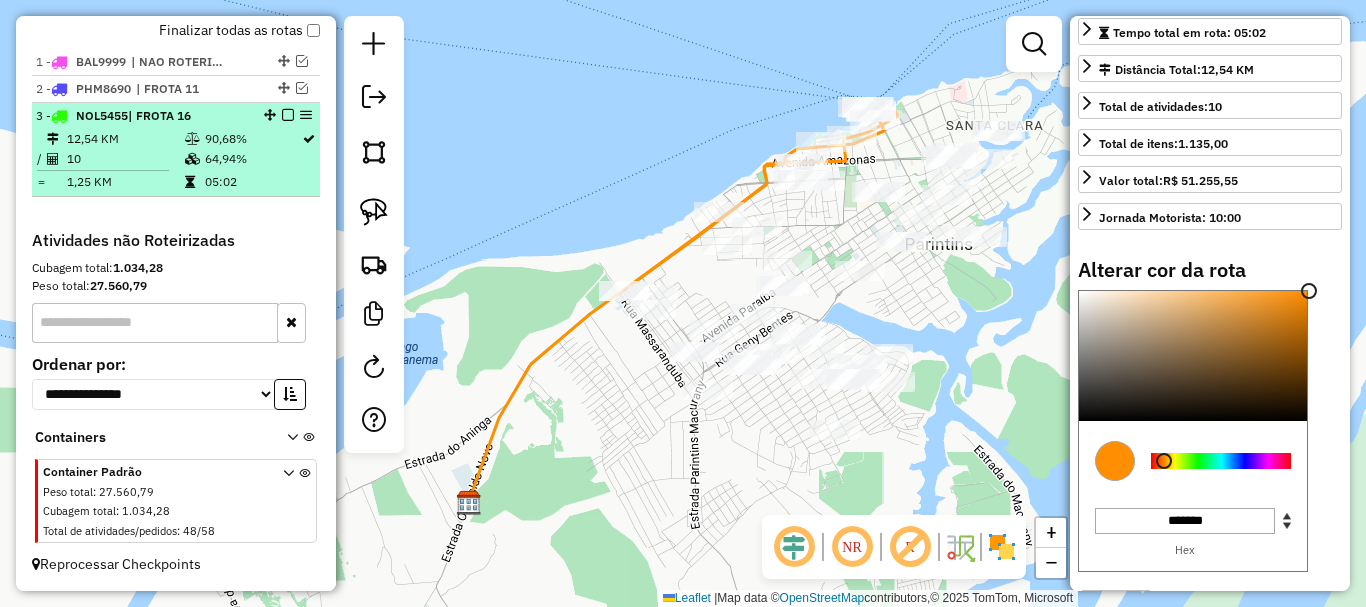 click at bounding box center (288, 115) 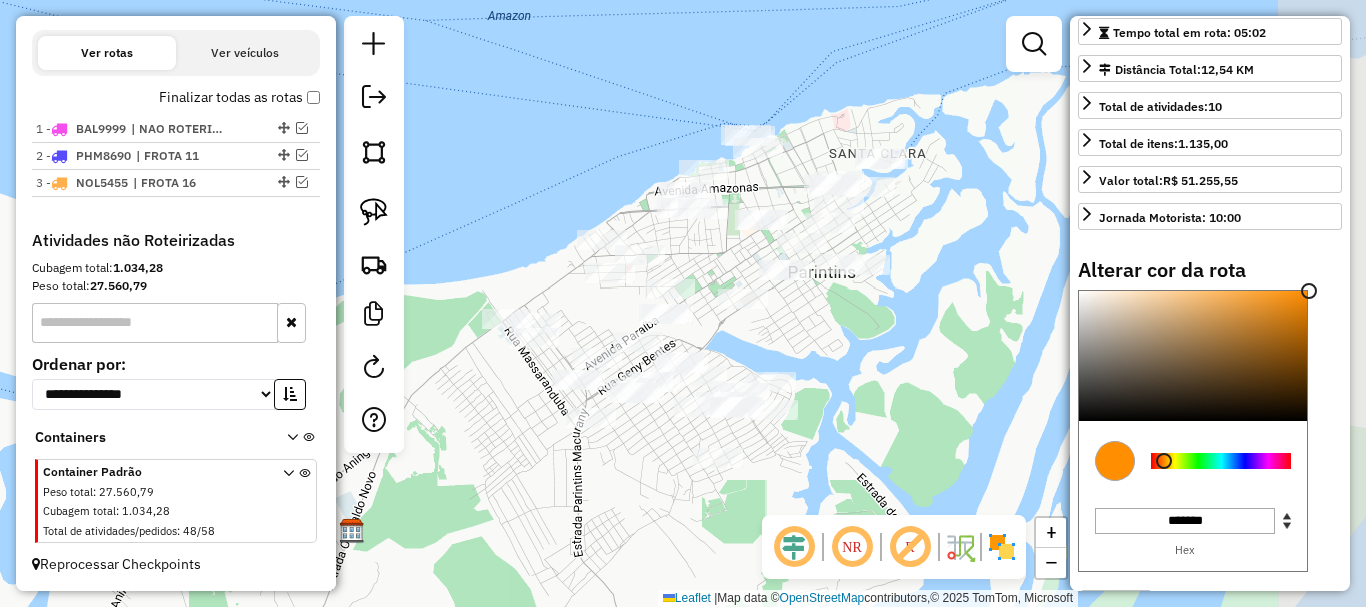 drag, startPoint x: 910, startPoint y: 290, endPoint x: 780, endPoint y: 322, distance: 133.88054 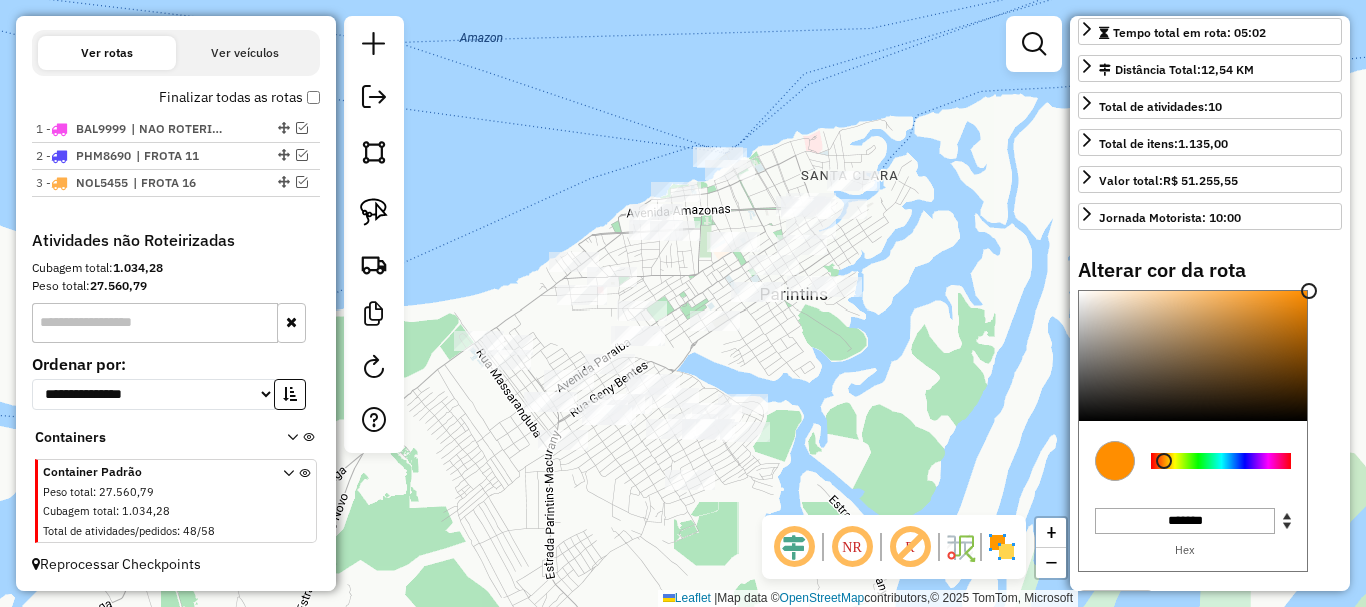 drag, startPoint x: 929, startPoint y: 245, endPoint x: 901, endPoint y: 274, distance: 40.311287 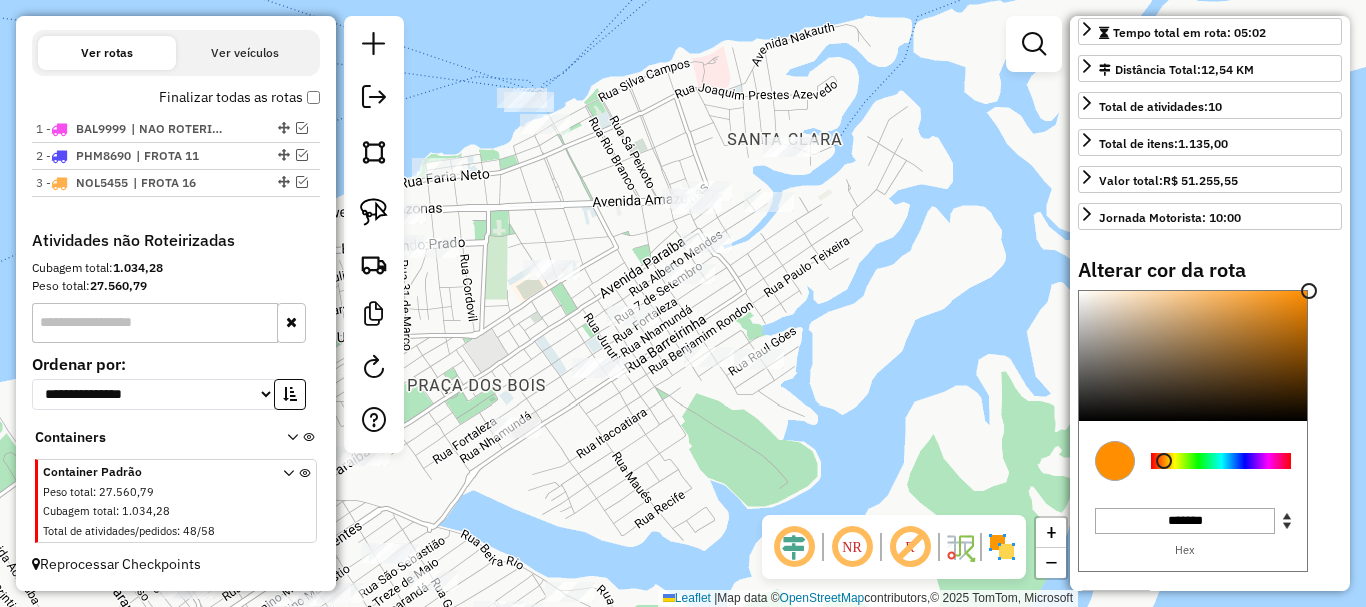 drag, startPoint x: 850, startPoint y: 254, endPoint x: 919, endPoint y: 284, distance: 75.23962 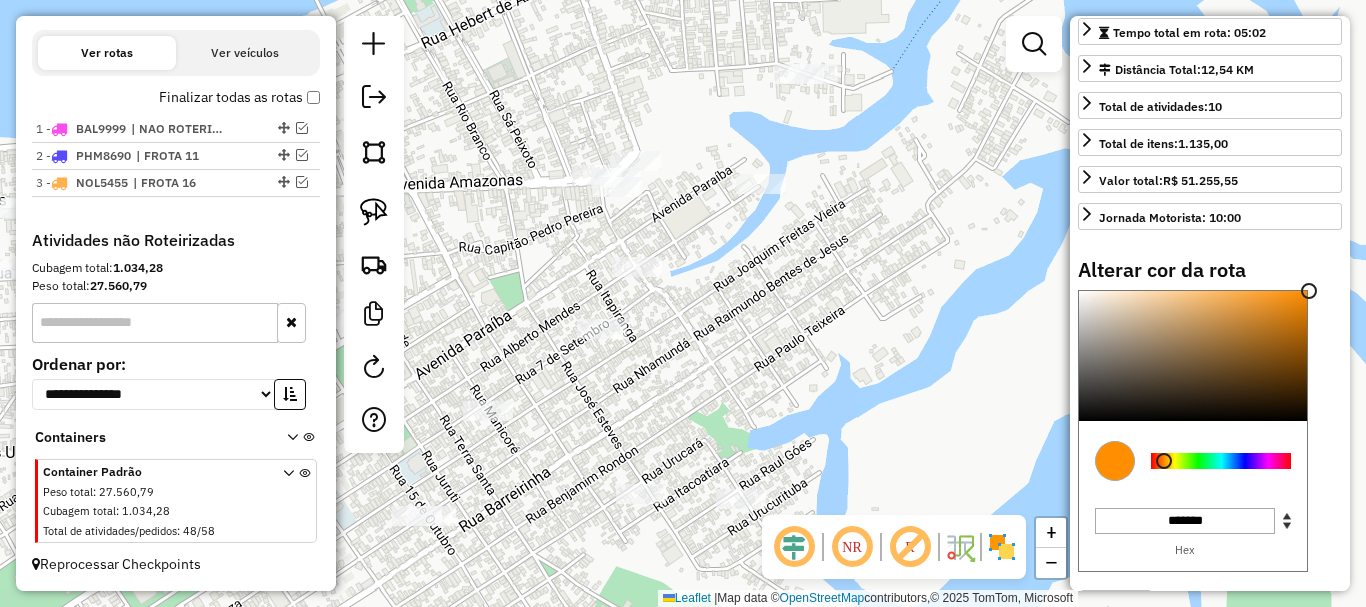 drag, startPoint x: 858, startPoint y: 273, endPoint x: 947, endPoint y: 277, distance: 89.08984 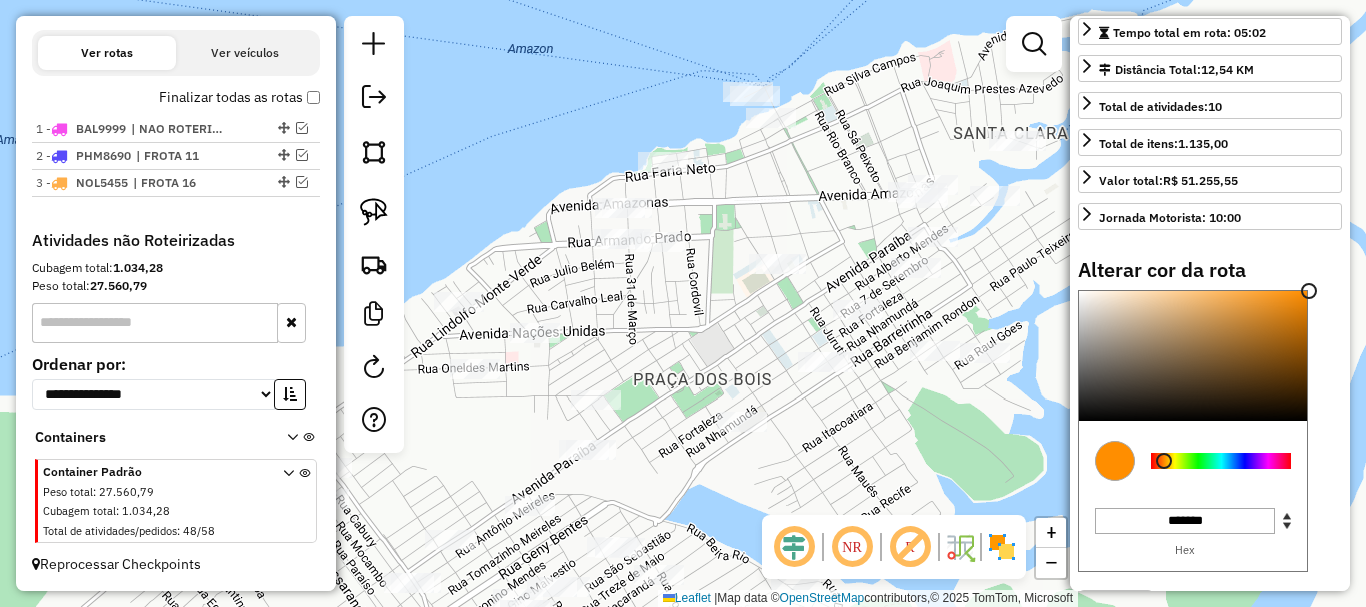 drag, startPoint x: 916, startPoint y: 308, endPoint x: 1012, endPoint y: 278, distance: 100.57833 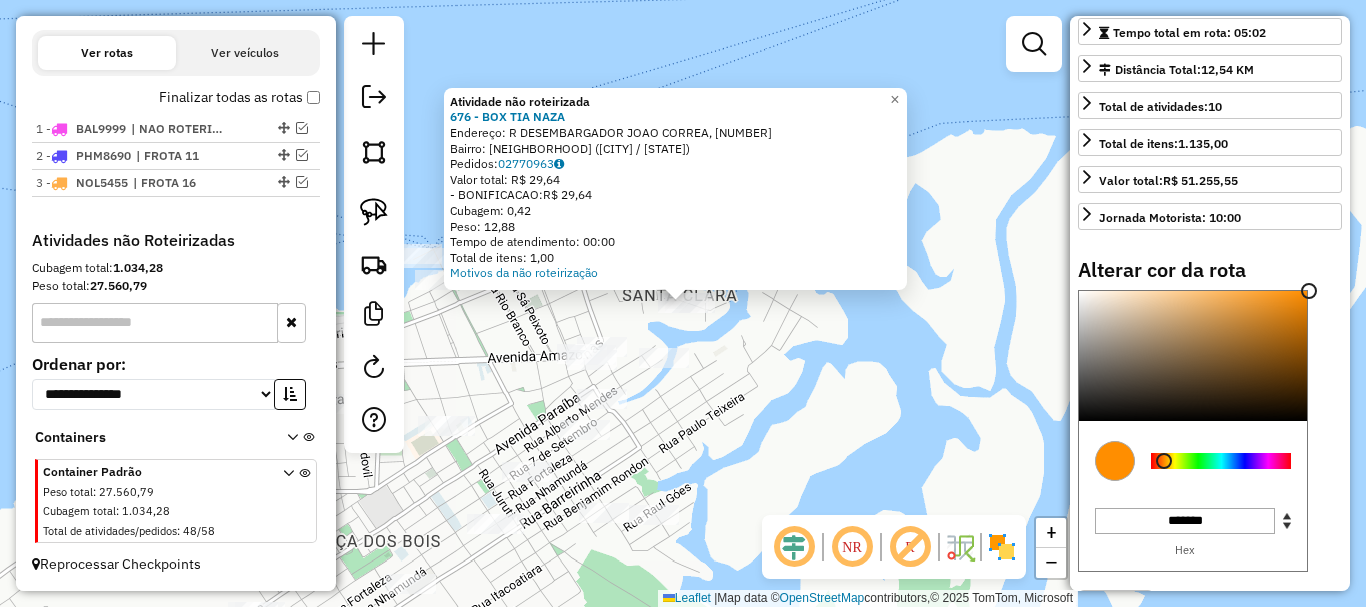 click on "Atividade não roteirizada [NUMBER] - BOX TIA NAZA  Endereço: R DESEMBARGADOR JOAO CORREA, [NUMBER]   Bairro: SANTA CLARA ([CITY] / [STATE])   Pedidos:  [ORDER_ID]   Valor total: R$ 29,64   - BONIFICACAO:  R$ 29,64   Cubagem: 0,42   Peso: 12,88   Tempo de atendimento: 00:00   Total de itens: 1,00  Motivos da não roteirização × Janela de atendimento Grade de atendimento Capacidade Transportadoras Veículos Cliente Pedidos  Rotas Selecione os dias de semana para filtrar as janelas de atendimento  Seg   Ter   Qua   Qui   Sex   Sáb   Dom  Informe o período da janela de atendimento: De: Até:  Filtrar exatamente a janela do cliente  Considerar janela de atendimento padrão  Selecione os dias de semana para filtrar as grades de atendimento  Seg   Ter   Qua   Qui   Sex   Sáb   Dom   Considerar clientes sem dia de atendimento cadastrado  Clientes fora do dia de atendimento selecionado Filtrar as atividades entre os valores definidos abaixo:  Peso mínimo:   Peso máximo:   Cubagem mínima:   Cubagem máxima:   De:   Até:" 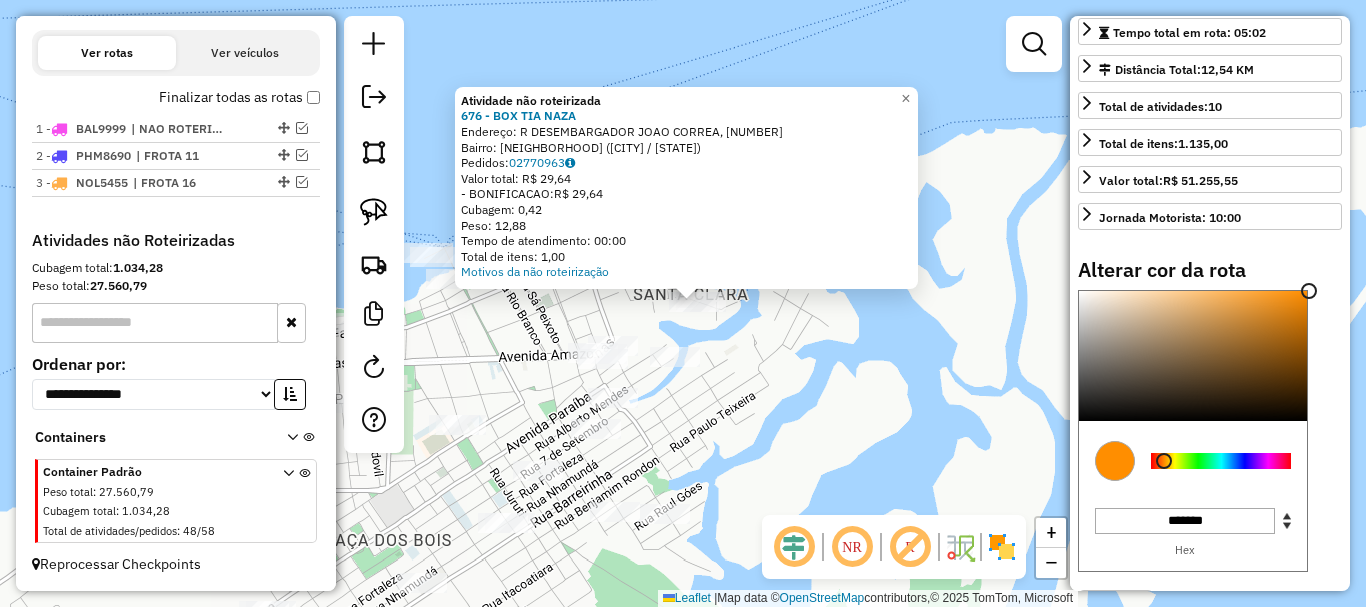 drag, startPoint x: 734, startPoint y: 419, endPoint x: 824, endPoint y: 391, distance: 94.254974 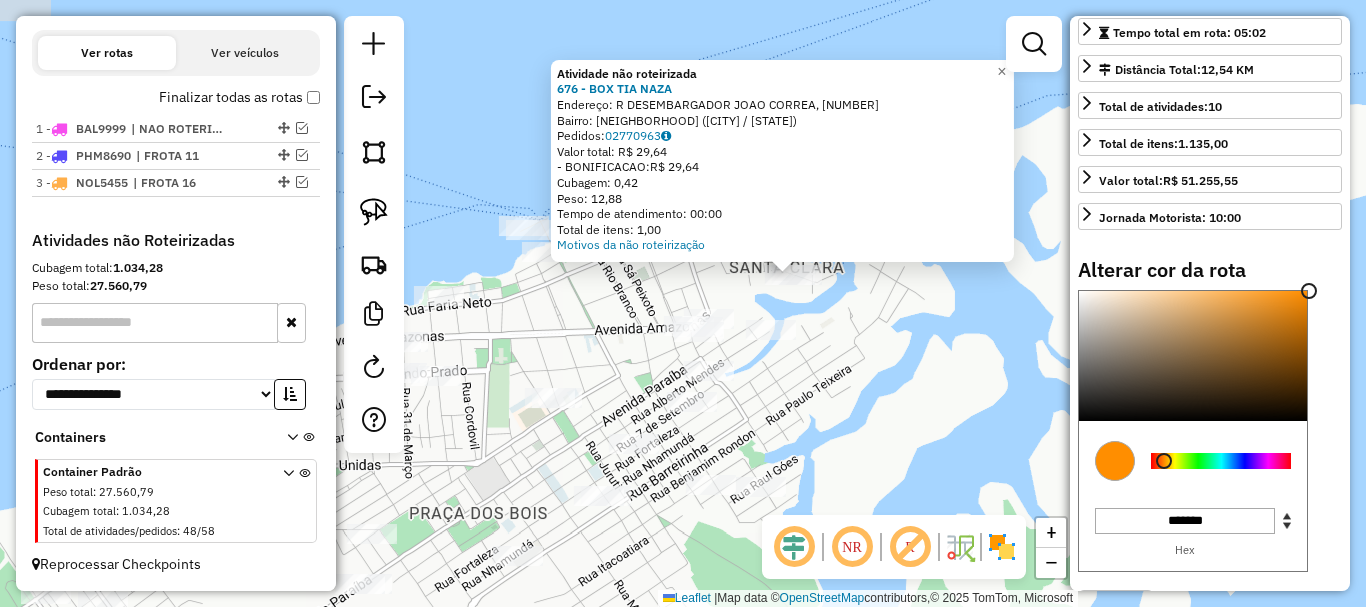 click on "Atividade não roteirizada [NUMBER] - BOX TIA NAZA  Endereço: R DESEMBARGADOR JOAO CORREA, [NUMBER]   Bairro: SANTA CLARA ([CITY] / [STATE])   Pedidos:  [ORDER_ID]   Valor total: R$ 29,64   - BONIFICACAO:  R$ 29,64   Cubagem: 0,42   Peso: 12,88   Tempo de atendimento: 00:00   Total de itens: 1,00  Motivos da não roteirização × Janela de atendimento Grade de atendimento Capacidade Transportadoras Veículos Cliente Pedidos  Rotas Selecione os dias de semana para filtrar as janelas de atendimento  Seg   Ter   Qua   Qui   Sex   Sáb   Dom  Informe o período da janela de atendimento: De: Até:  Filtrar exatamente a janela do cliente  Considerar janela de atendimento padrão  Selecione os dias de semana para filtrar as grades de atendimento  Seg   Ter   Qua   Qui   Sex   Sáb   Dom   Considerar clientes sem dia de atendimento cadastrado  Clientes fora do dia de atendimento selecionado Filtrar as atividades entre os valores definidos abaixo:  Peso mínimo:   Peso máximo:   Cubagem mínima:   Cubagem máxima:   De:   Até:" 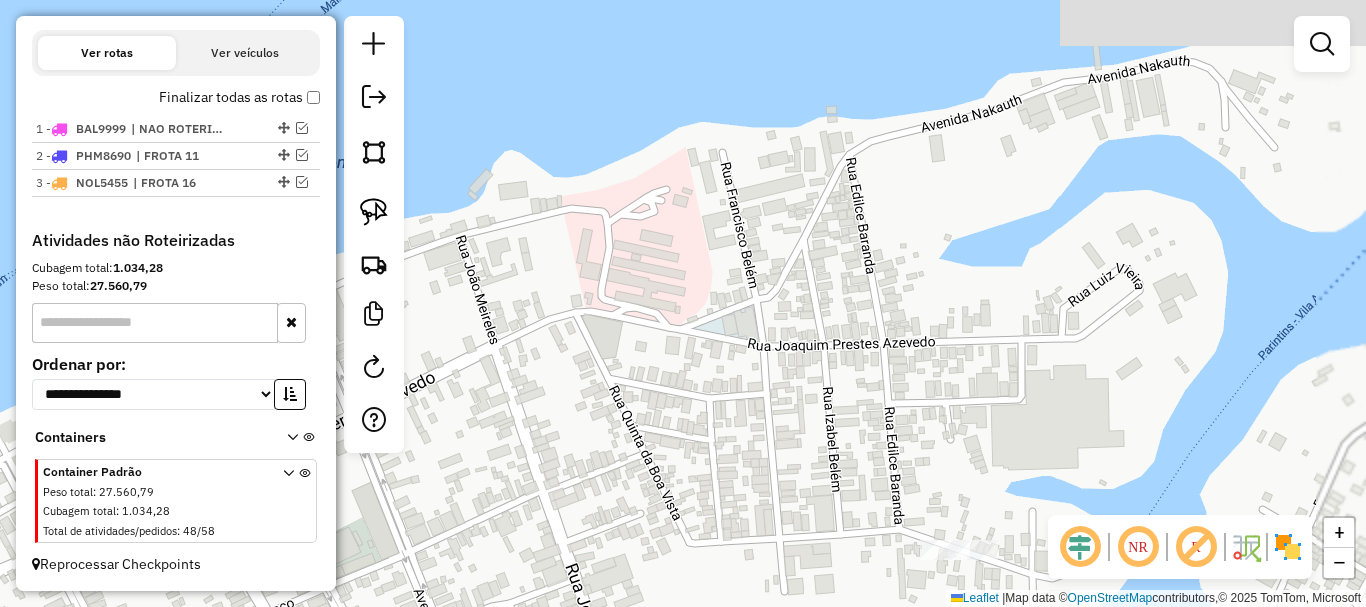 drag, startPoint x: 671, startPoint y: 230, endPoint x: 906, endPoint y: 405, distance: 293.0017 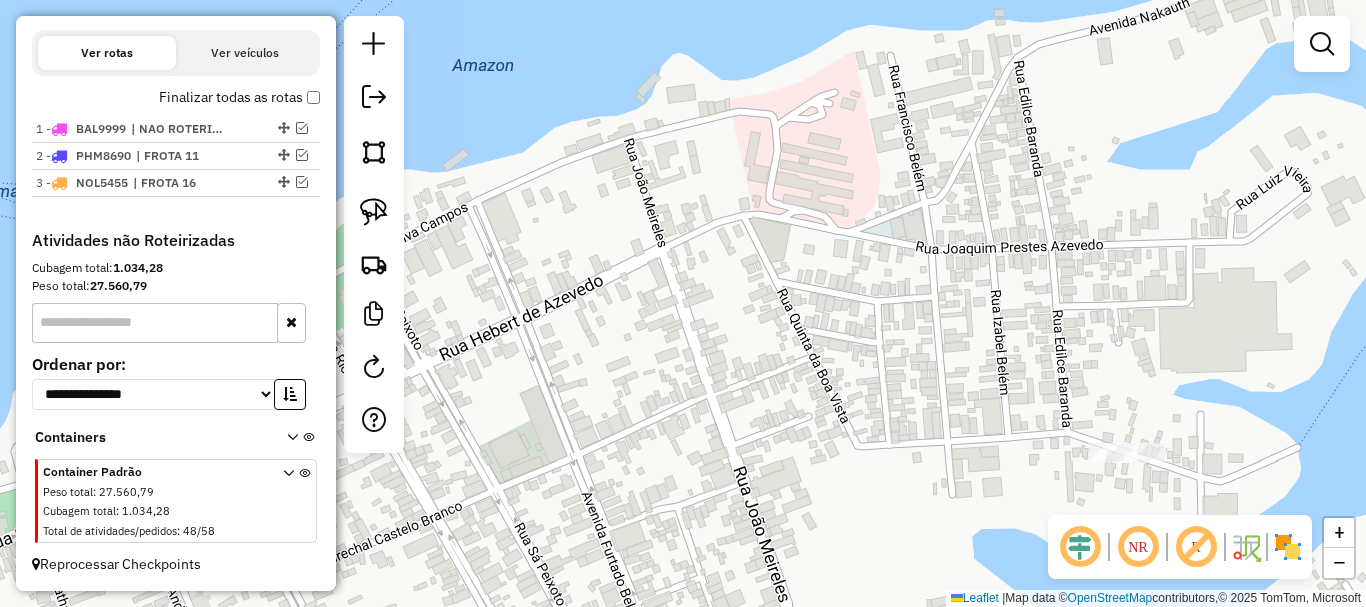 drag, startPoint x: 804, startPoint y: 389, endPoint x: 1002, endPoint y: 271, distance: 230.49512 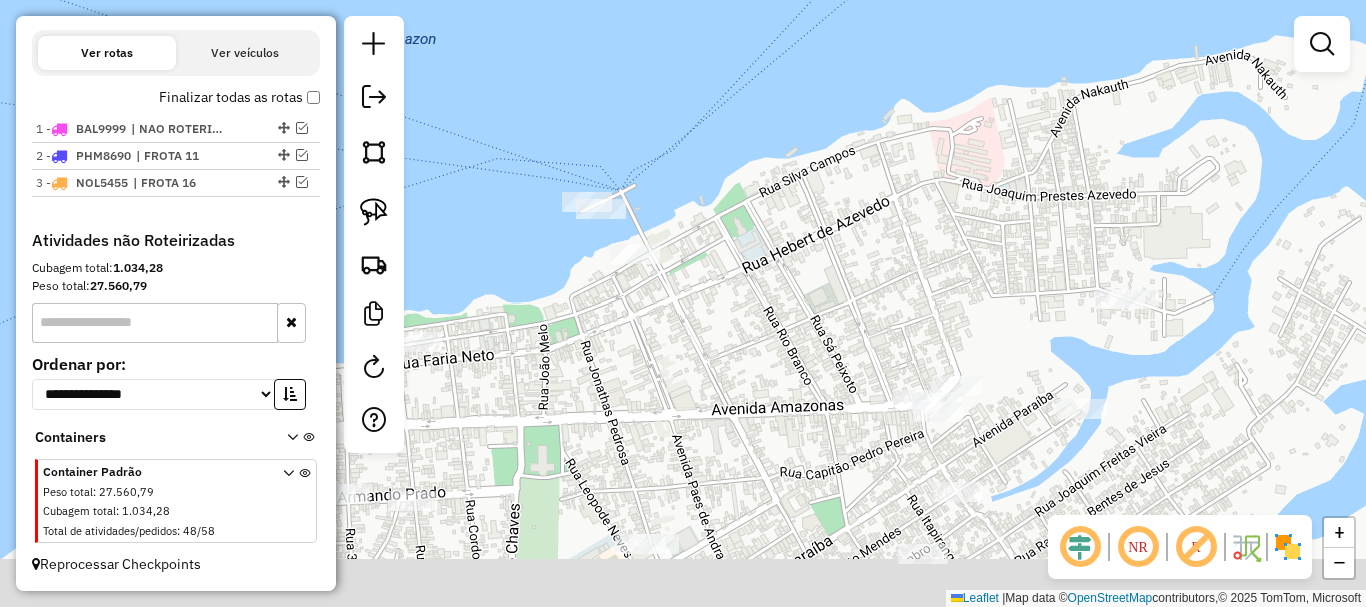 drag, startPoint x: 879, startPoint y: 391, endPoint x: 1006, endPoint y: 297, distance: 158.00316 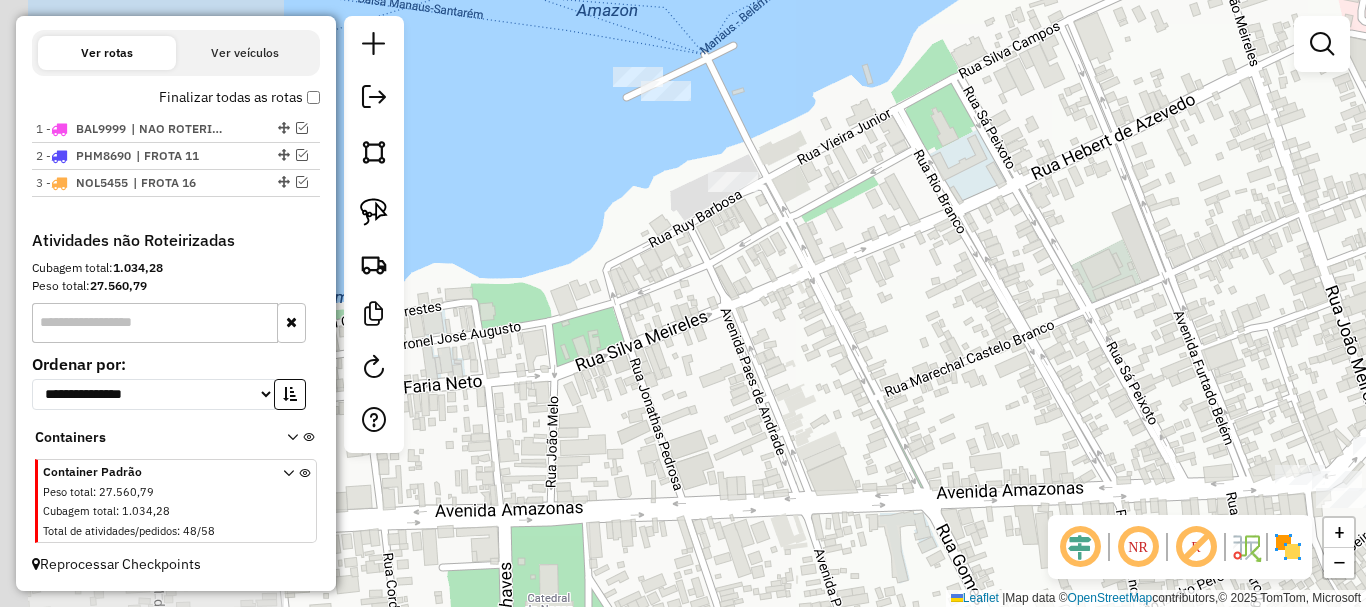 drag, startPoint x: 797, startPoint y: 296, endPoint x: 1104, endPoint y: 308, distance: 307.23444 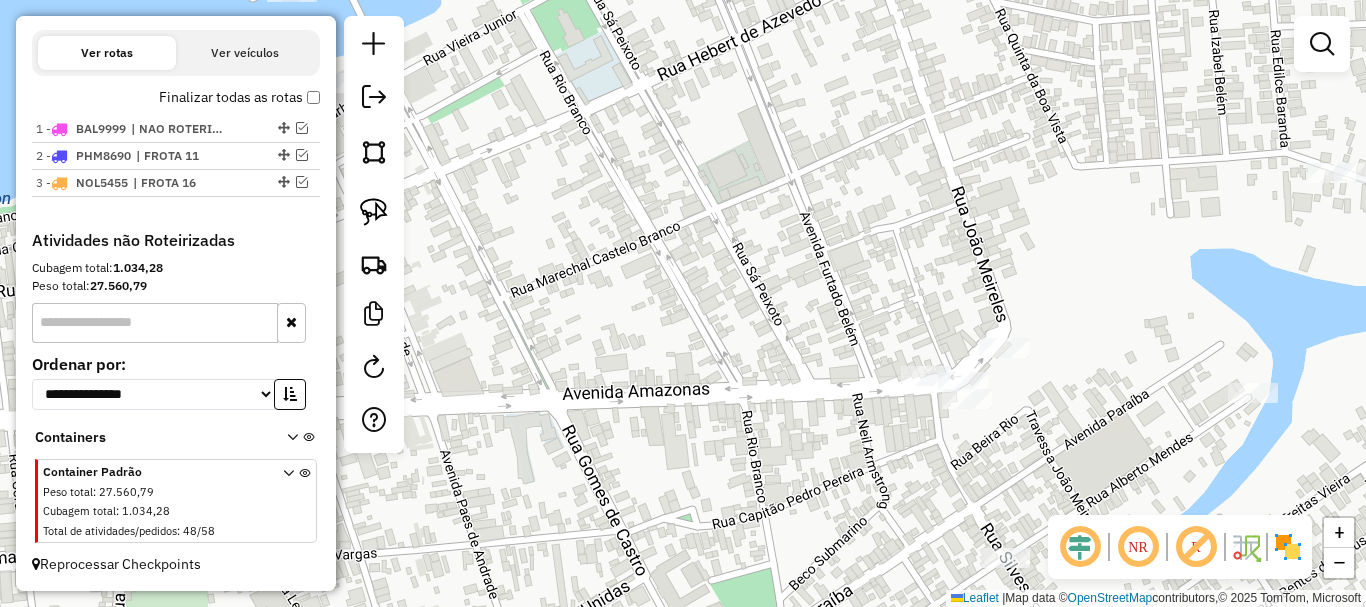 drag, startPoint x: 895, startPoint y: 472, endPoint x: 721, endPoint y: 365, distance: 204.26698 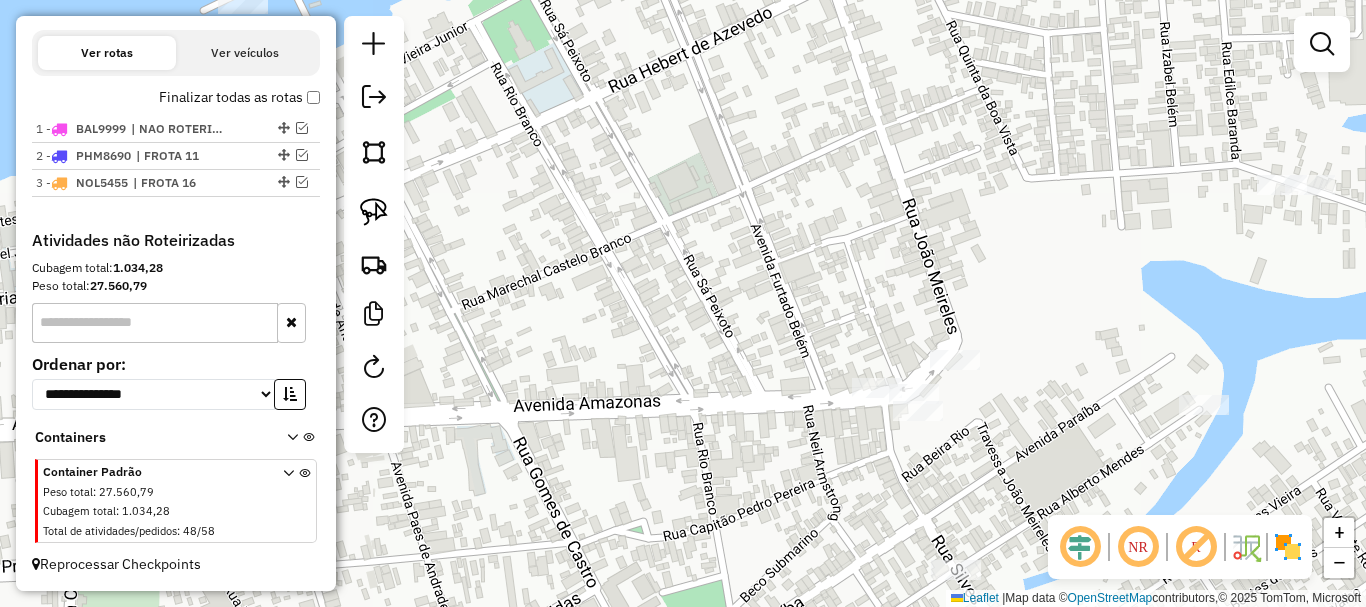 drag, startPoint x: 948, startPoint y: 367, endPoint x: 839, endPoint y: 398, distance: 113.32255 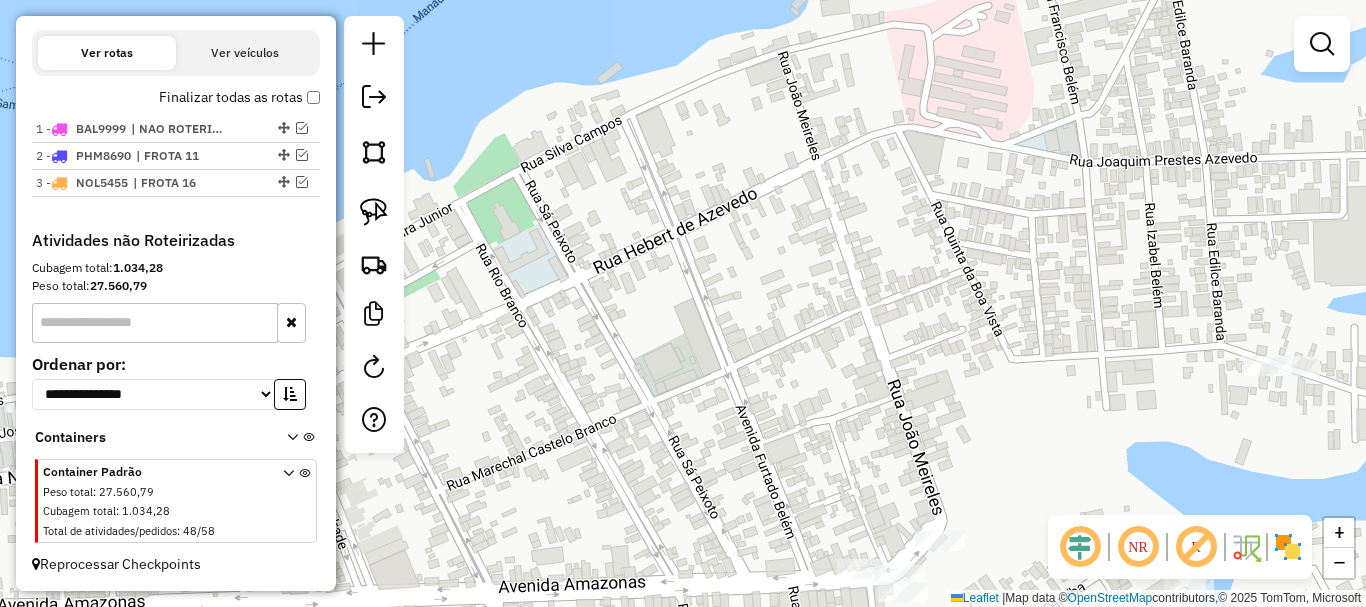 drag, startPoint x: 925, startPoint y: 214, endPoint x: 903, endPoint y: 413, distance: 200.21239 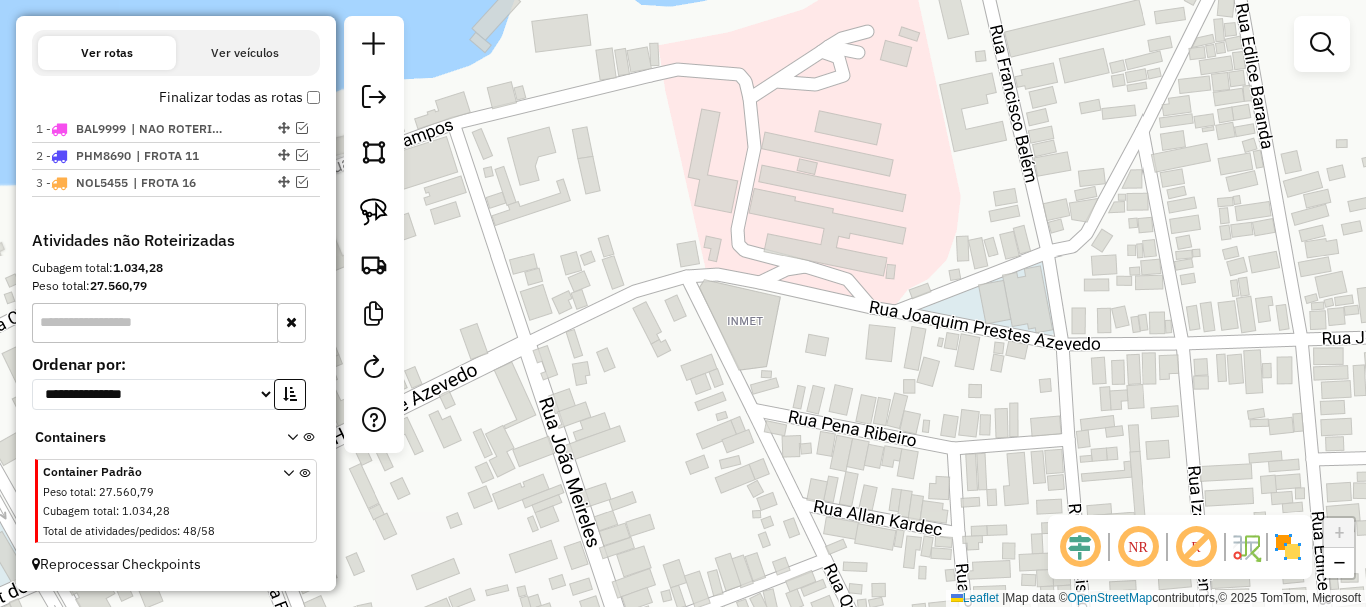 drag, startPoint x: 963, startPoint y: 164, endPoint x: 768, endPoint y: 389, distance: 297.7415 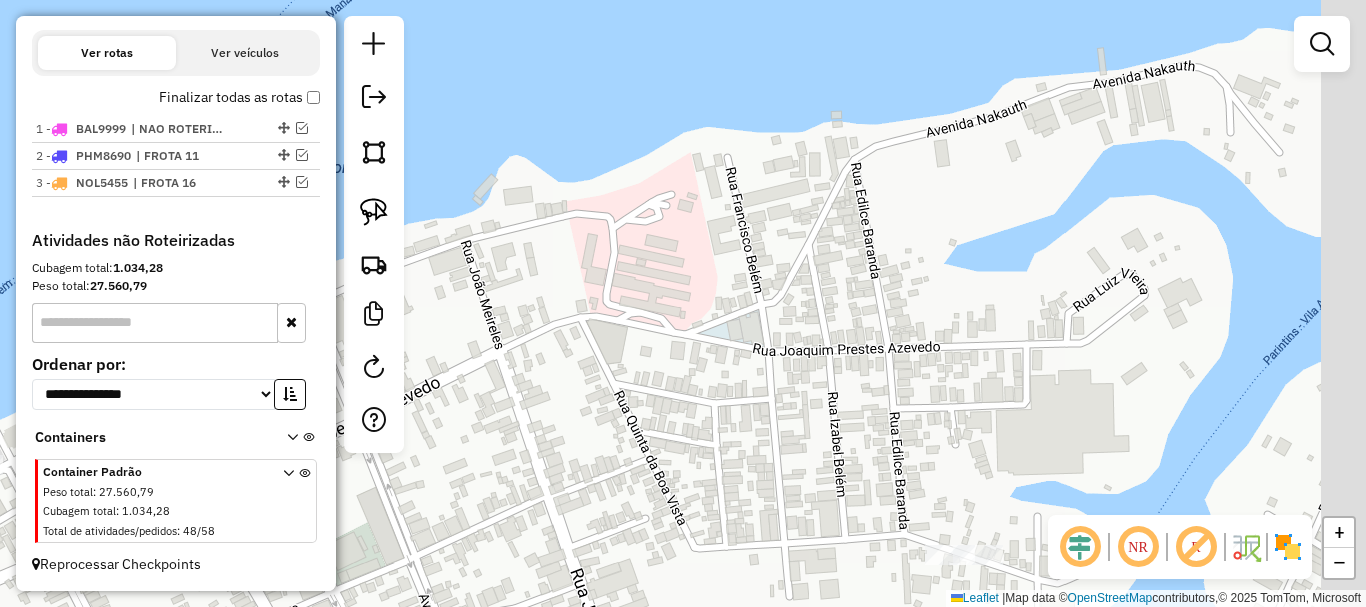 drag, startPoint x: 838, startPoint y: 501, endPoint x: 733, endPoint y: 471, distance: 109.201645 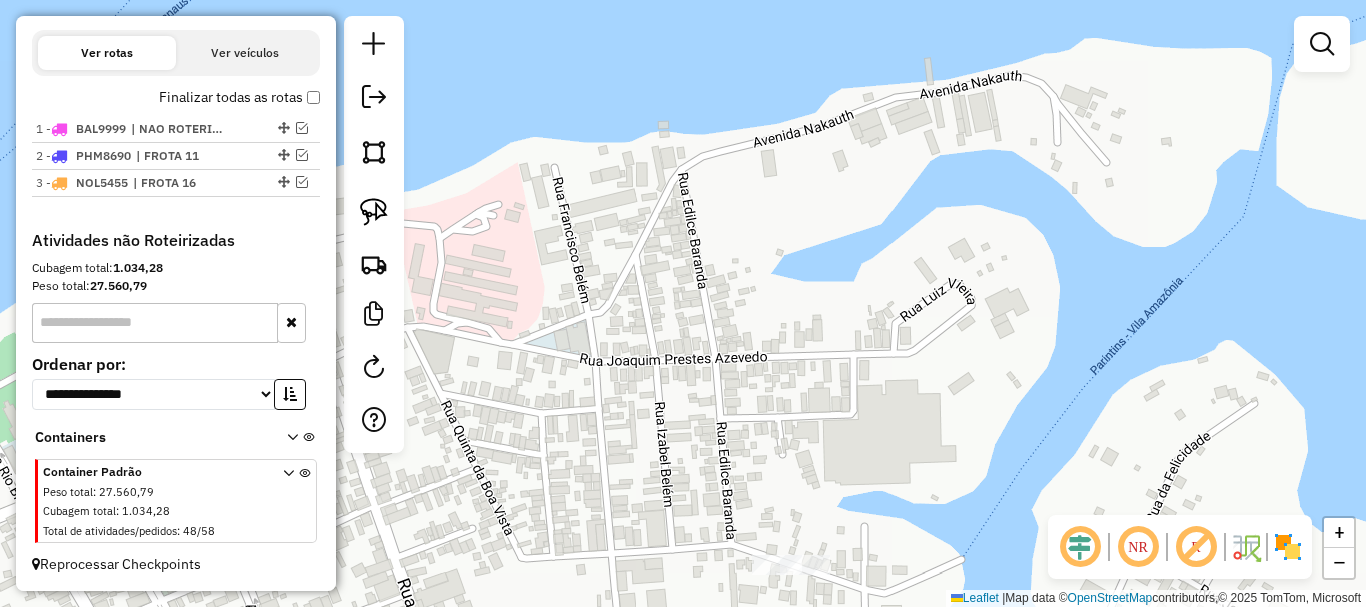 drag, startPoint x: 1020, startPoint y: 353, endPoint x: 703, endPoint y: 368, distance: 317.3547 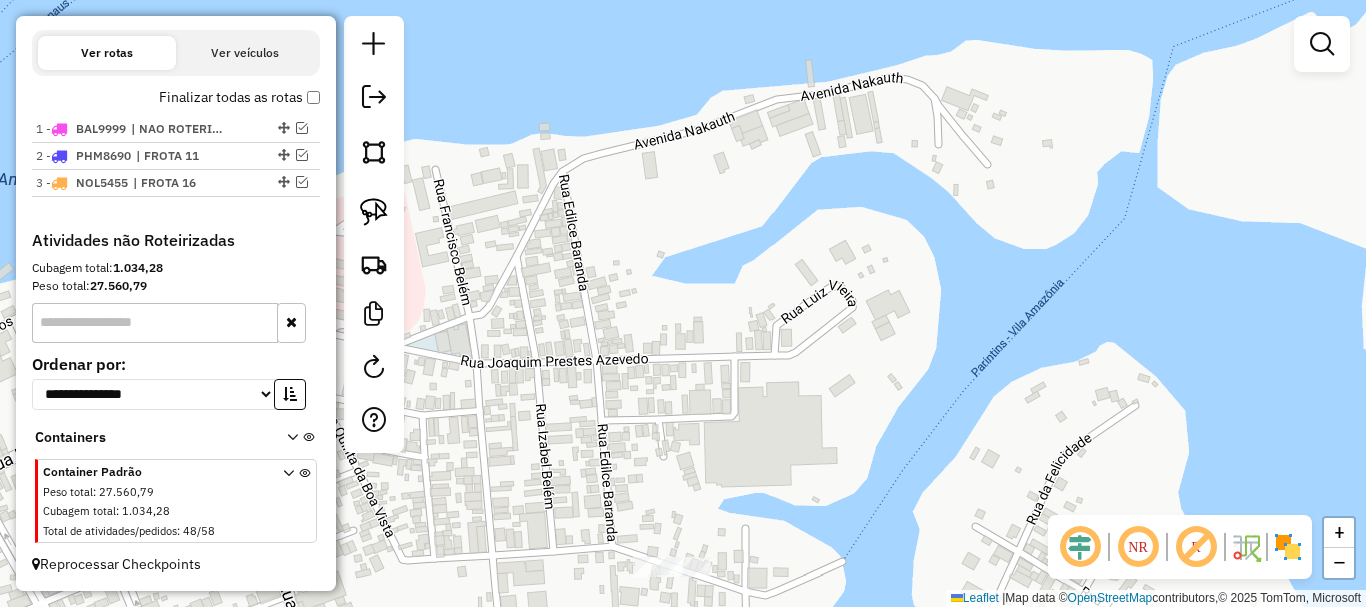 drag, startPoint x: 735, startPoint y: 349, endPoint x: 873, endPoint y: 349, distance: 138 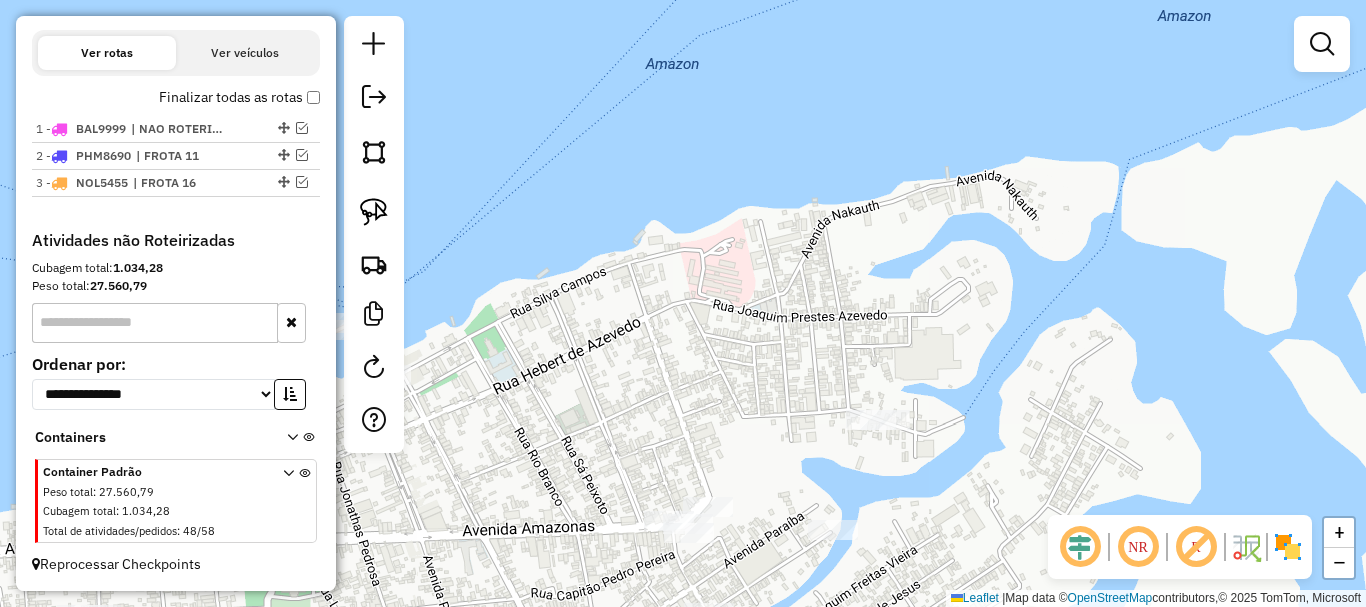 drag, startPoint x: 812, startPoint y: 439, endPoint x: 1043, endPoint y: 361, distance: 243.81345 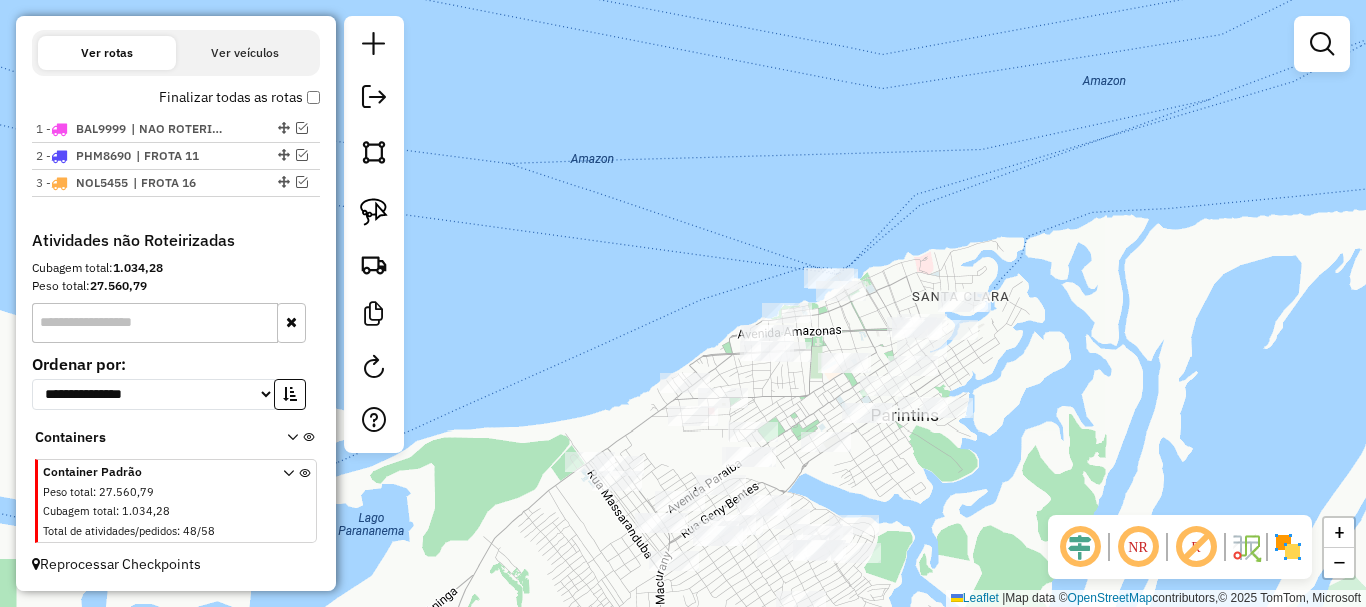 drag, startPoint x: 766, startPoint y: 396, endPoint x: 857, endPoint y: 301, distance: 131.55228 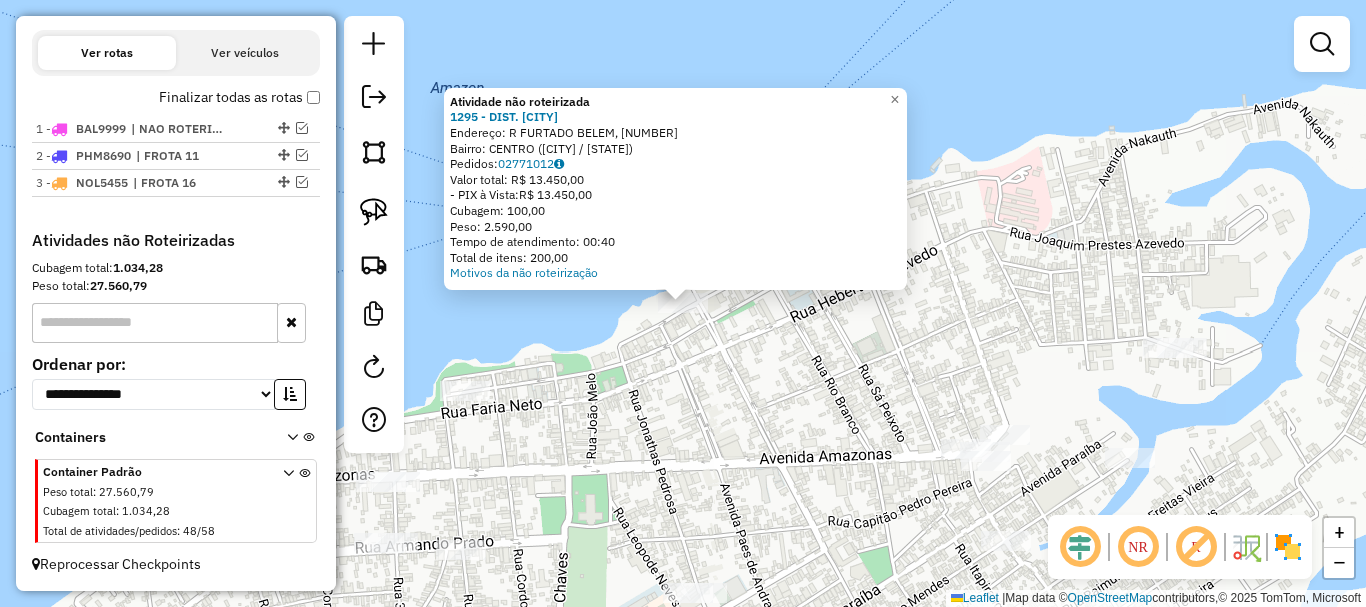click on "Atividade não roteirizada [NUMBER] - [STORE_NAME]  Endereço: [STREET_NAME], [NUMBER]   Bairro: [NEIGHBORHOOD] ([CITY] / [STATE])   Pedidos:  [ORDER_ID]   Valor total: R$ [PRICE]   - PIX à Vista:  R$ [PRICE]   Cubagem: [CUBAGE]   Peso: [WEIGHT]   Tempo de atendimento: [TIME]   Total de itens: [ITEMS]  Motivos da não roteirização × Janela de atendimento Grade de atendimento Capacidade Transportadoras Veículos Cliente Pedidos  Rotas Selecione os dias de semana para filtrar as janelas de atendimento  Seg   Ter   Qua   Qui   Sex   Sáb   Dom  Informe o período da janela de atendimento: De: Até:  Filtrar exatamente a janela do cliente  Considerar janela de atendimento padrão  Selecione os dias de semana para filtrar as grades de atendimento  Seg   Ter   Qua   Qui   Sex   Sáb   Dom   Considerar clientes sem dia de atendimento cadastrado  Clientes fora do dia de atendimento selecionado Filtrar as atividades entre os valores definidos abaixo:  Peso mínimo:   Peso máximo:   Cubagem mínima:   Cubagem máxima:   De:   Até:" 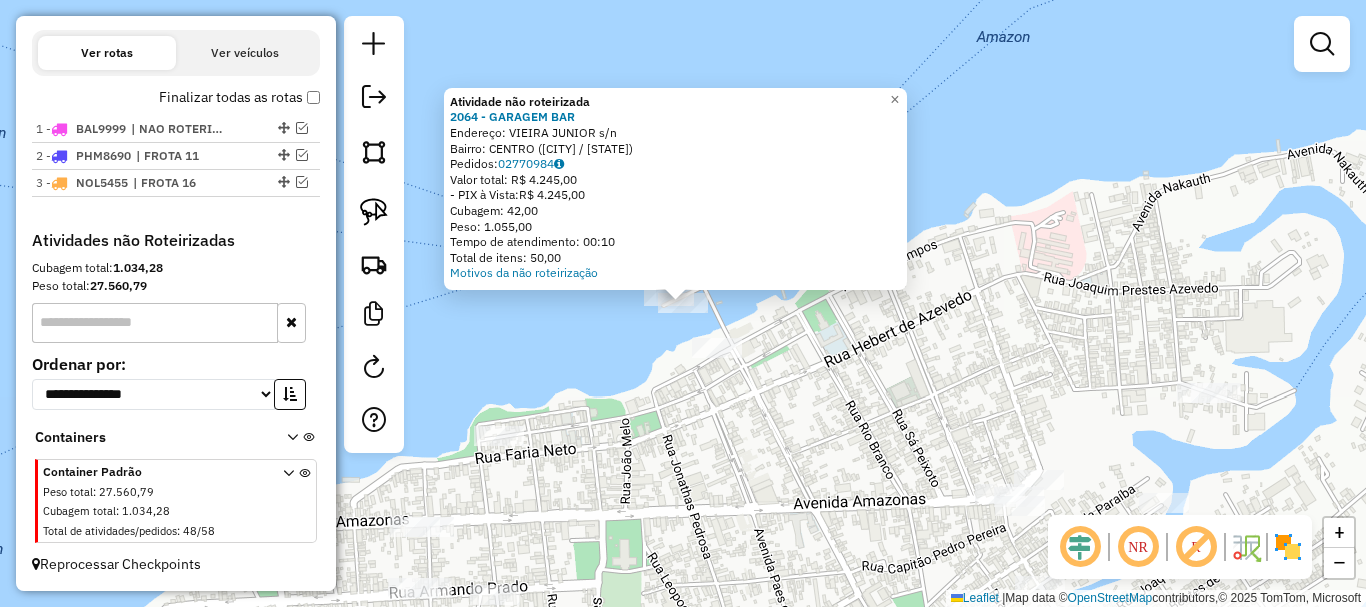 click 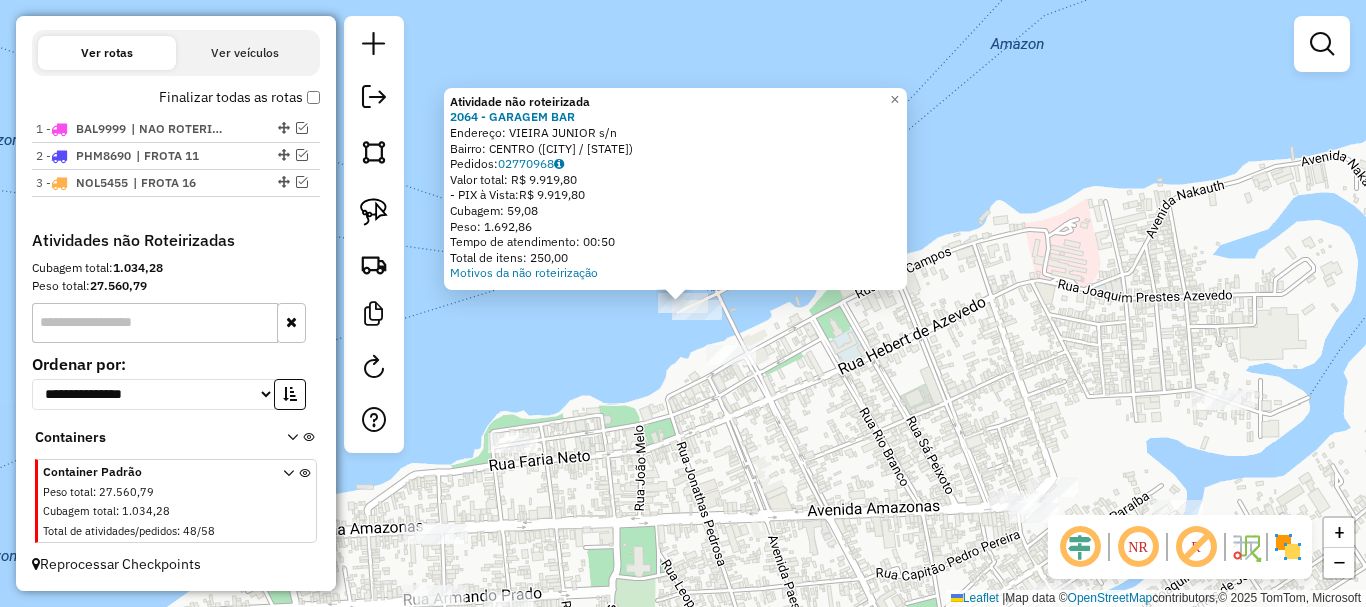 click on "Atividade não roteirizada 2064 - GARAGEM BAR  Endereço:  VIEIRA JUNIOR s/n   Bairro: CENTRO ([CITY] / [STATE])   Pedidos:  02770968   Valor total: R$ 9.919,80   - PIX à Vista:  R$ 9.919,80   Cubagem: 59,08   Peso: 1.692,86   Tempo de atendimento: 00:50   Total de itens: 250,00  Motivos da não roteirização × Janela de atendimento Grade de atendimento Capacidade Transportadoras Veículos Cliente Pedidos  Rotas Selecione os dias de semana para filtrar as janelas de atendimento  Seg   Ter   Qua   Qui   Sex   Sáb   Dom  Informe o período da janela de atendimento: De: Até:  Filtrar exatamente a janela do cliente  Considerar janela de atendimento padrão  Selecione os dias de semana para filtrar as grades de atendimento  Seg   Ter   Qua   Qui   Sex   Sáb   Dom   Considerar clientes sem dia de atendimento cadastrado  Clientes fora do dia de atendimento selecionado Filtrar as atividades entre os valores definidos abaixo:  Peso mínimo:   Peso máximo:   Cubagem mínima:   Cubagem máxima:   De:   Até:   De:   Até:  De:" 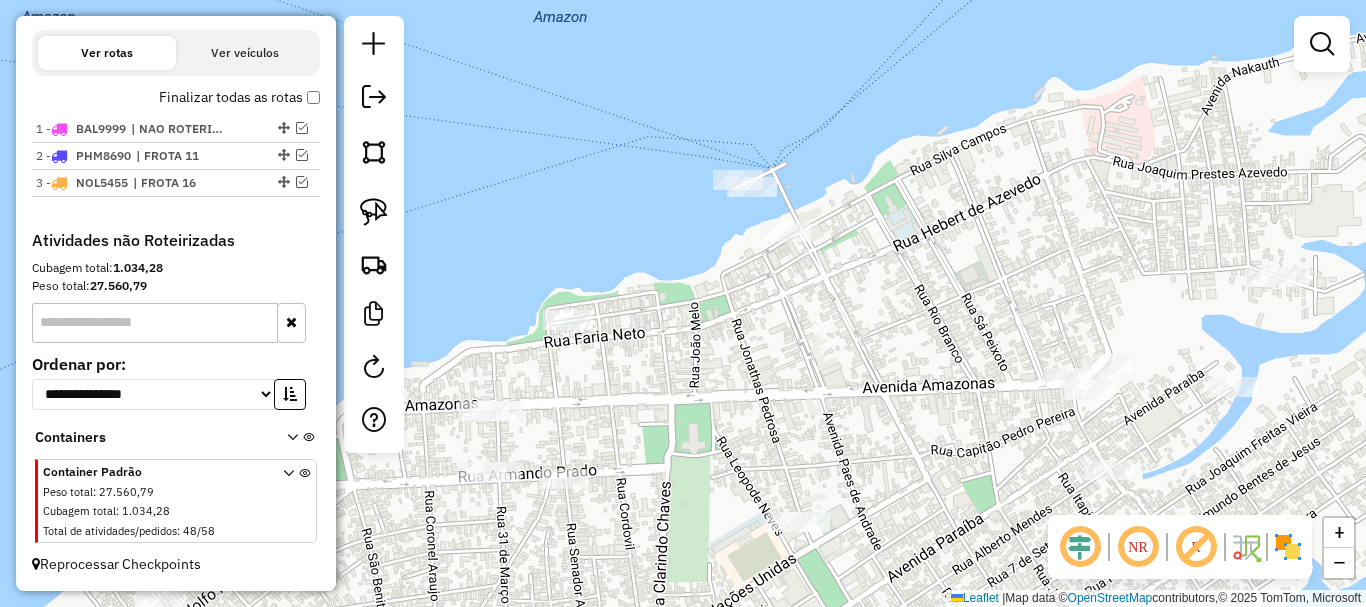 drag, startPoint x: 758, startPoint y: 487, endPoint x: 813, endPoint y: 364, distance: 134.73679 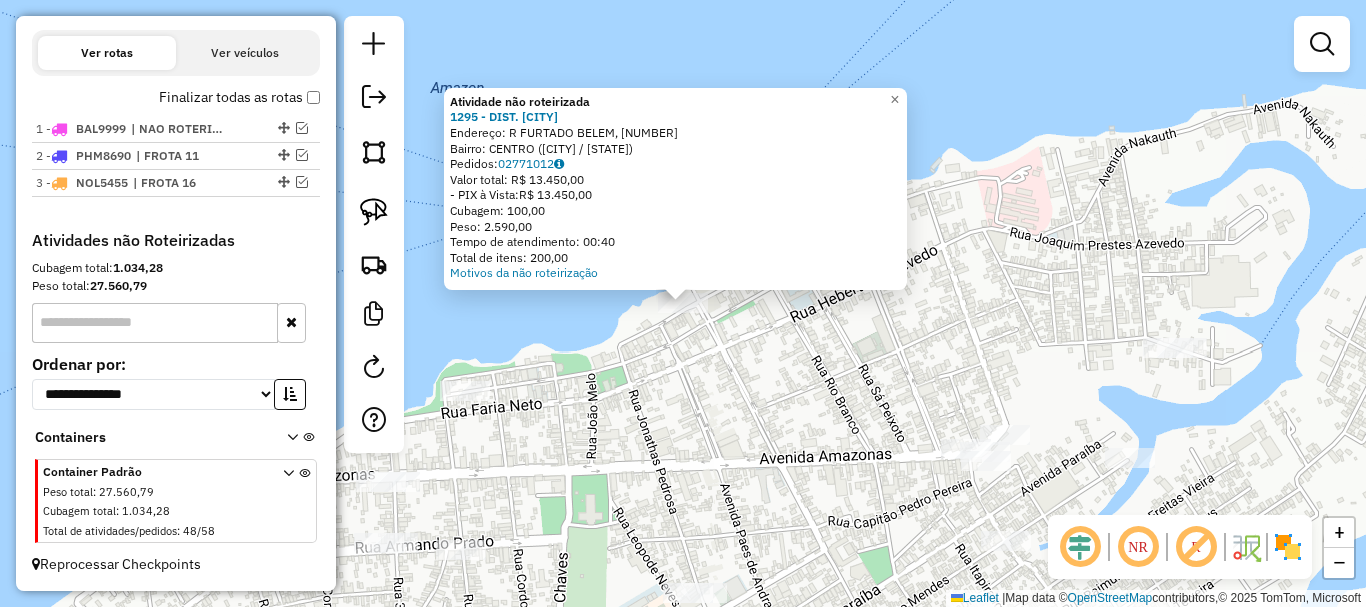 click on "Atividade não roteirizada [NUMBER] - [STORE_NAME]  Endereço: [STREET_NAME], [NUMBER]   Bairro: [NEIGHBORHOOD] ([CITY] / [STATE])   Pedidos:  [ORDER_ID]   Valor total: R$ [PRICE]   - PIX à Vista:  R$ [PRICE]   Cubagem: [CUBAGE]   Peso: [WEIGHT]   Tempo de atendimento: [TIME]   Total de itens: [ITEMS]  Motivos da não roteirização × Janela de atendimento Grade de atendimento Capacidade Transportadoras Veículos Cliente Pedidos  Rotas Selecione os dias de semana para filtrar as janelas de atendimento  Seg   Ter   Qua   Qui   Sex   Sáb   Dom  Informe o período da janela de atendimento: De: Até:  Filtrar exatamente a janela do cliente  Considerar janela de atendimento padrão  Selecione os dias de semana para filtrar as grades de atendimento  Seg   Ter   Qua   Qui   Sex   Sáb   Dom   Considerar clientes sem dia de atendimento cadastrado  Clientes fora do dia de atendimento selecionado Filtrar as atividades entre os valores definidos abaixo:  Peso mínimo:   Peso máximo:   Cubagem mínima:   Cubagem máxima:   De:   Até:" 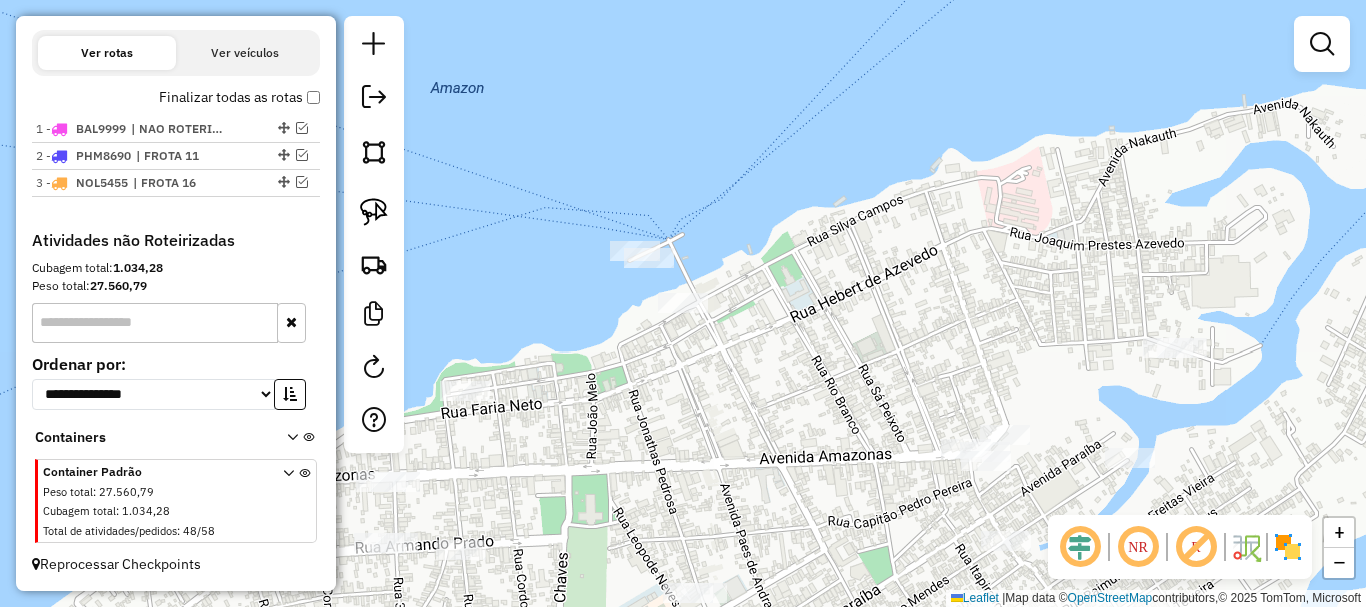 drag, startPoint x: 957, startPoint y: 378, endPoint x: 830, endPoint y: 274, distance: 164.14932 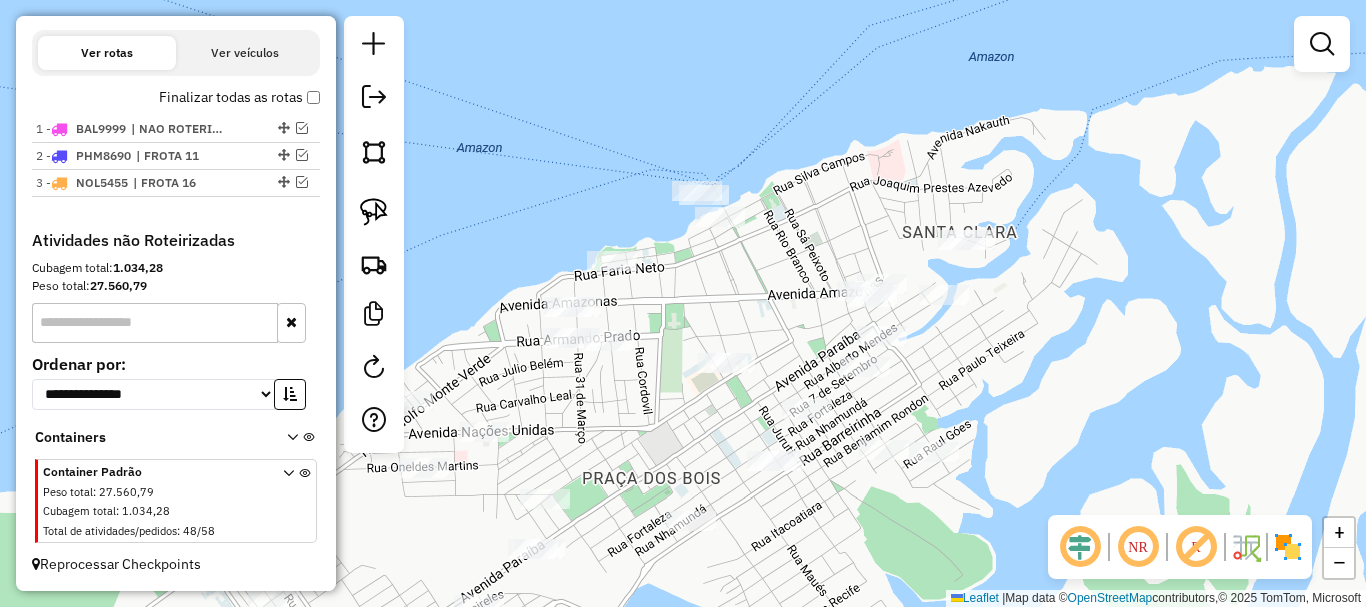 drag, startPoint x: 1005, startPoint y: 401, endPoint x: 1011, endPoint y: 387, distance: 15.231546 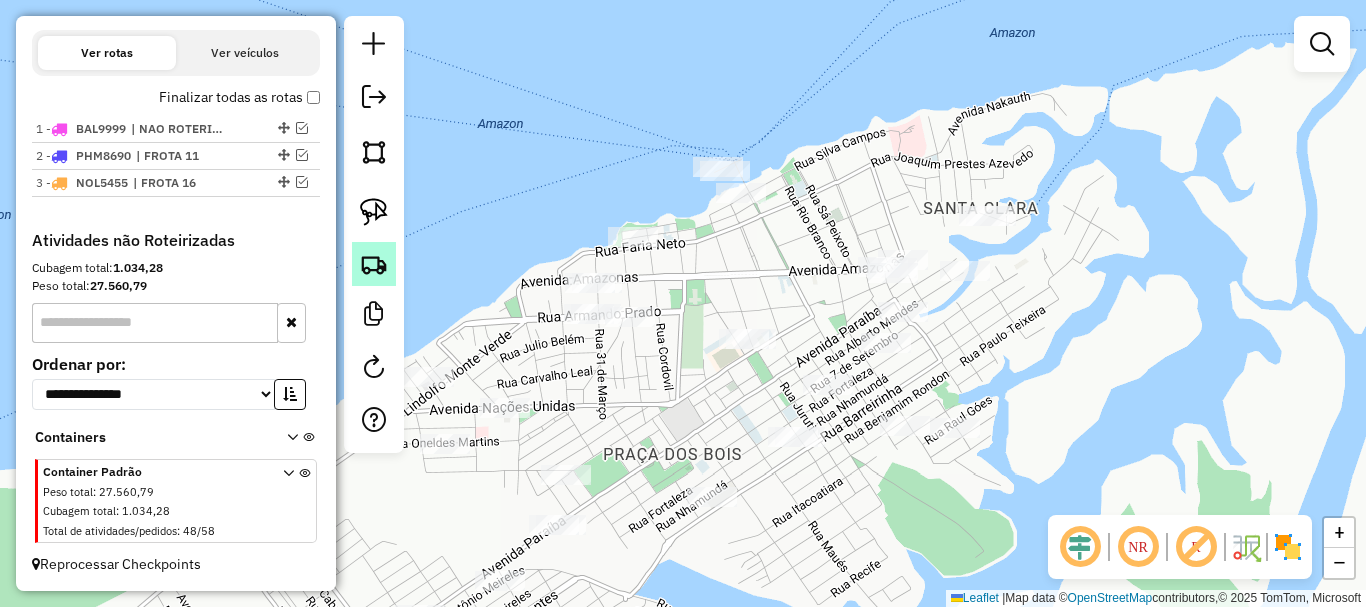 click 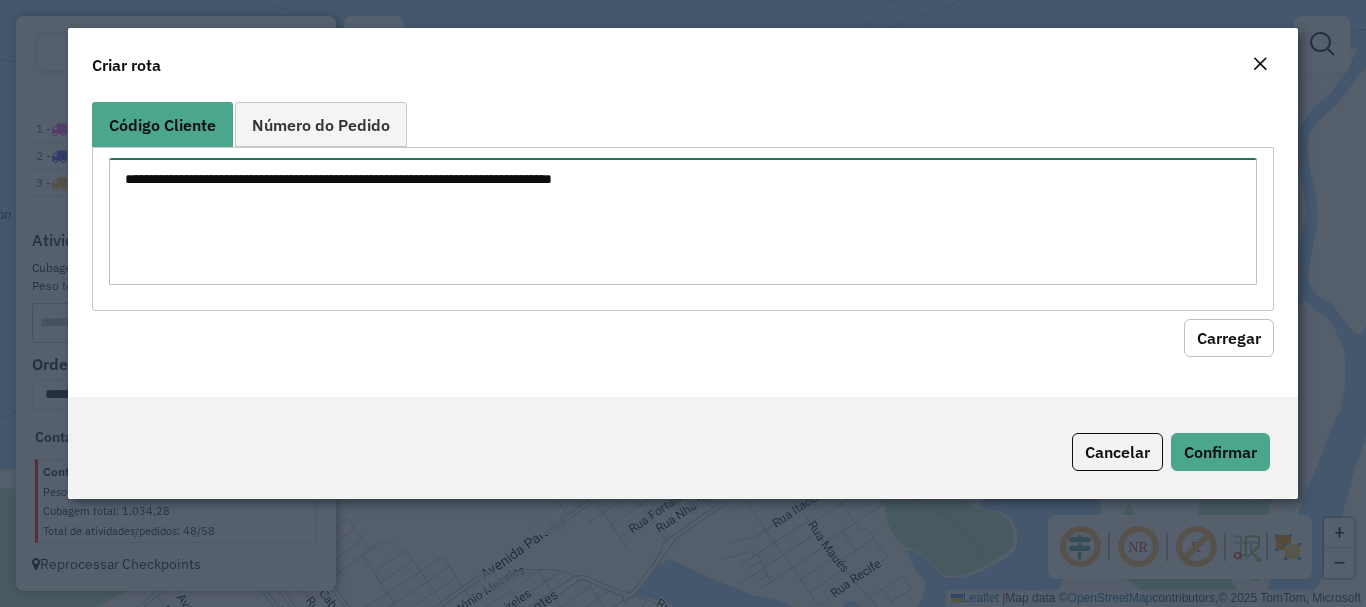 click at bounding box center (682, 221) 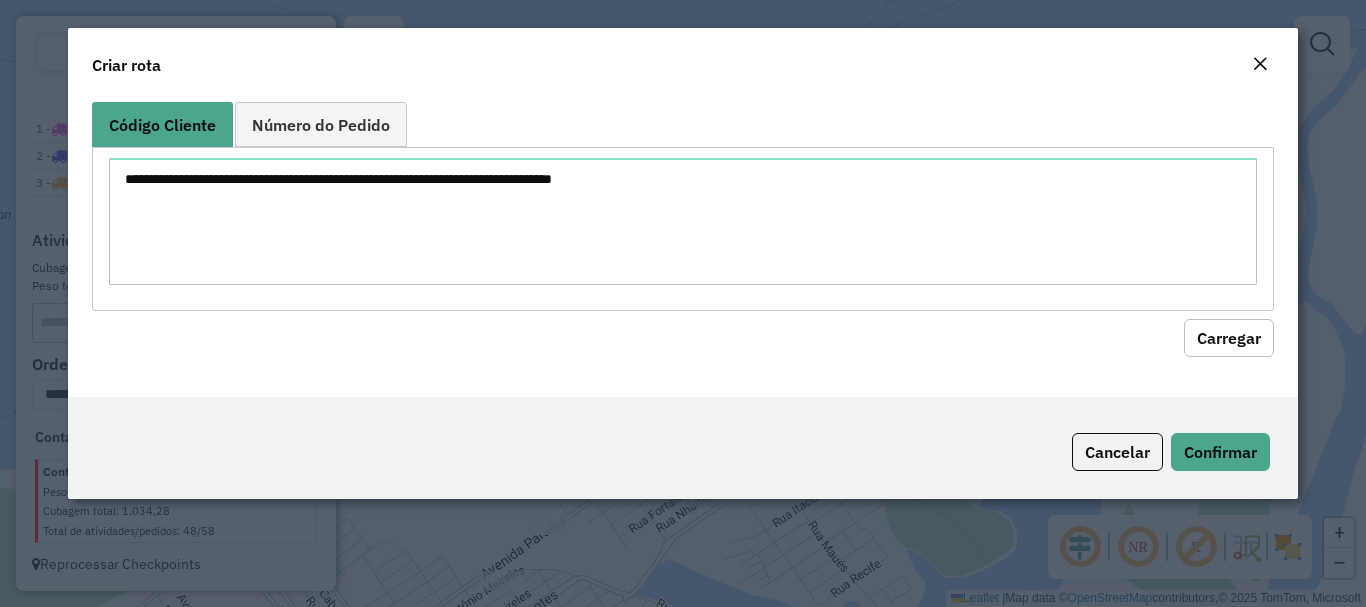 click on "Carregar" 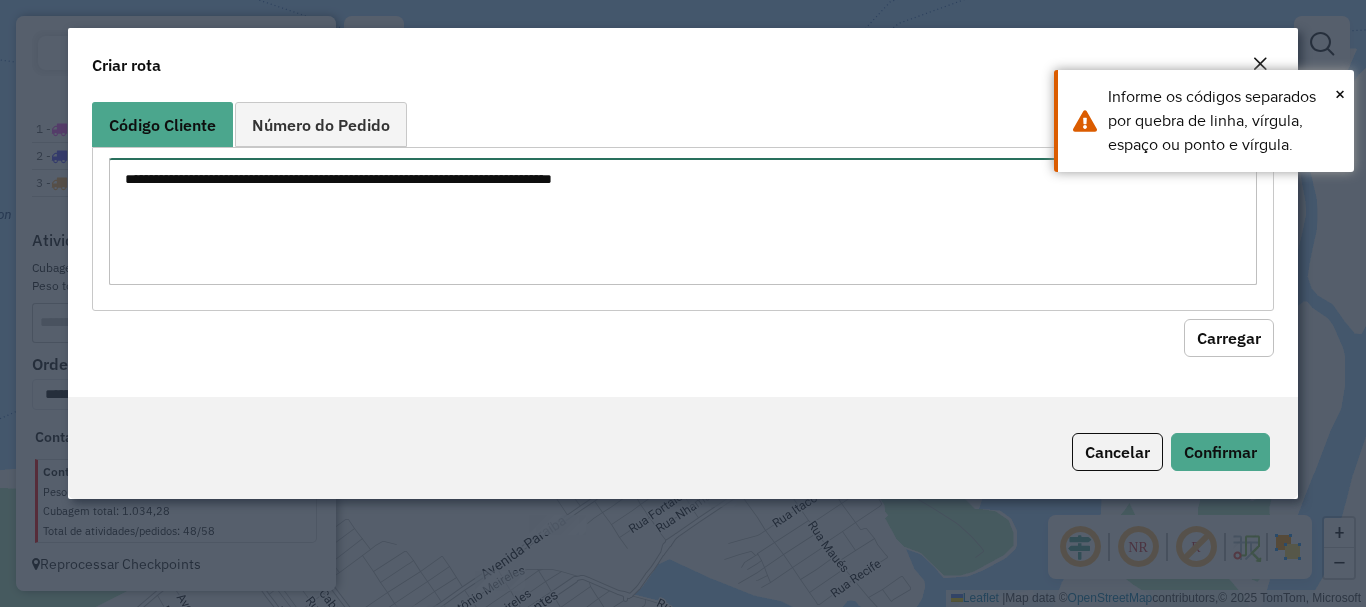 click at bounding box center [682, 221] 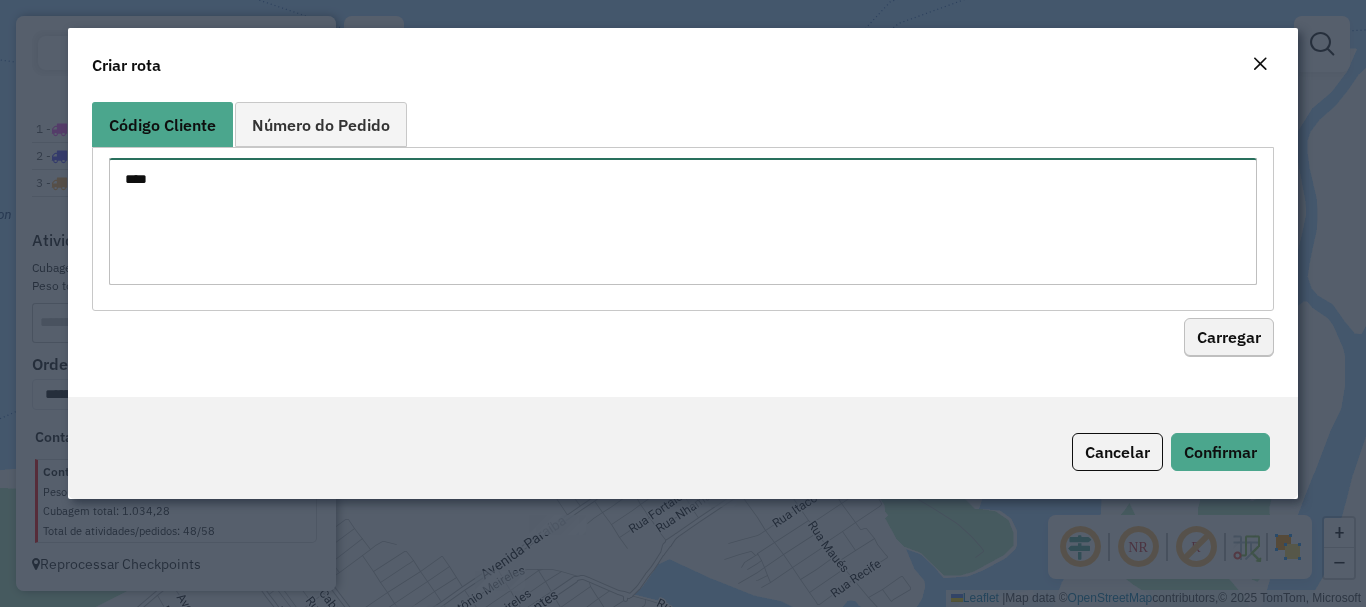 type on "****" 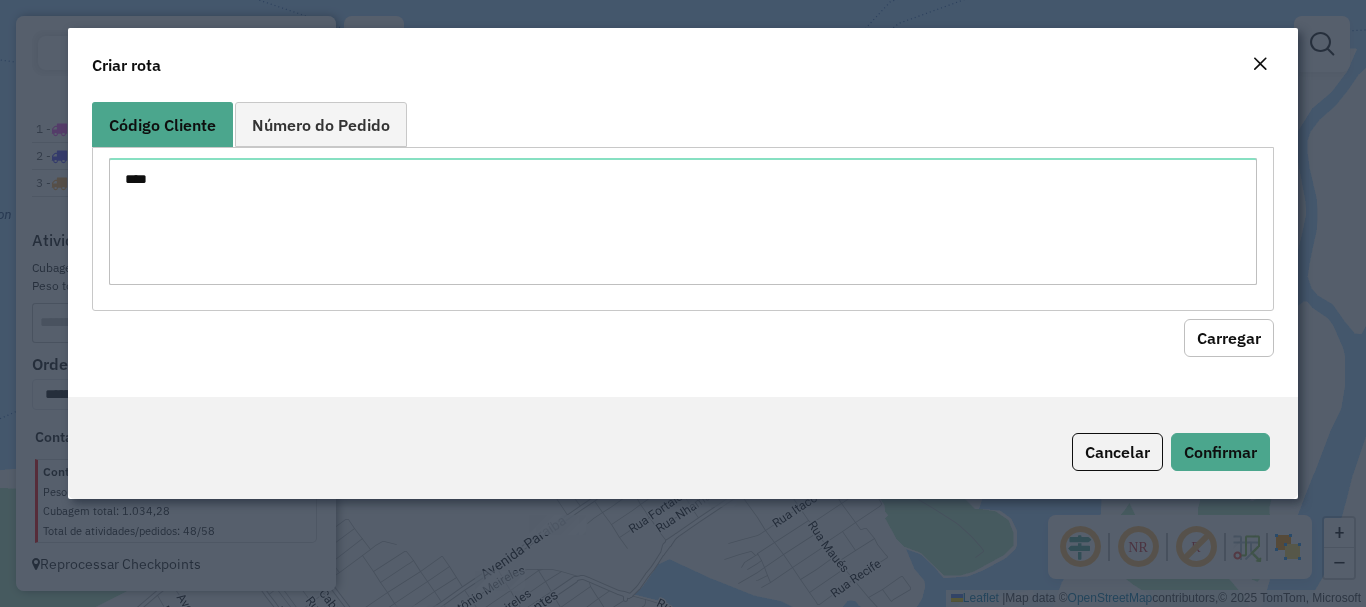 click on "Carregar" 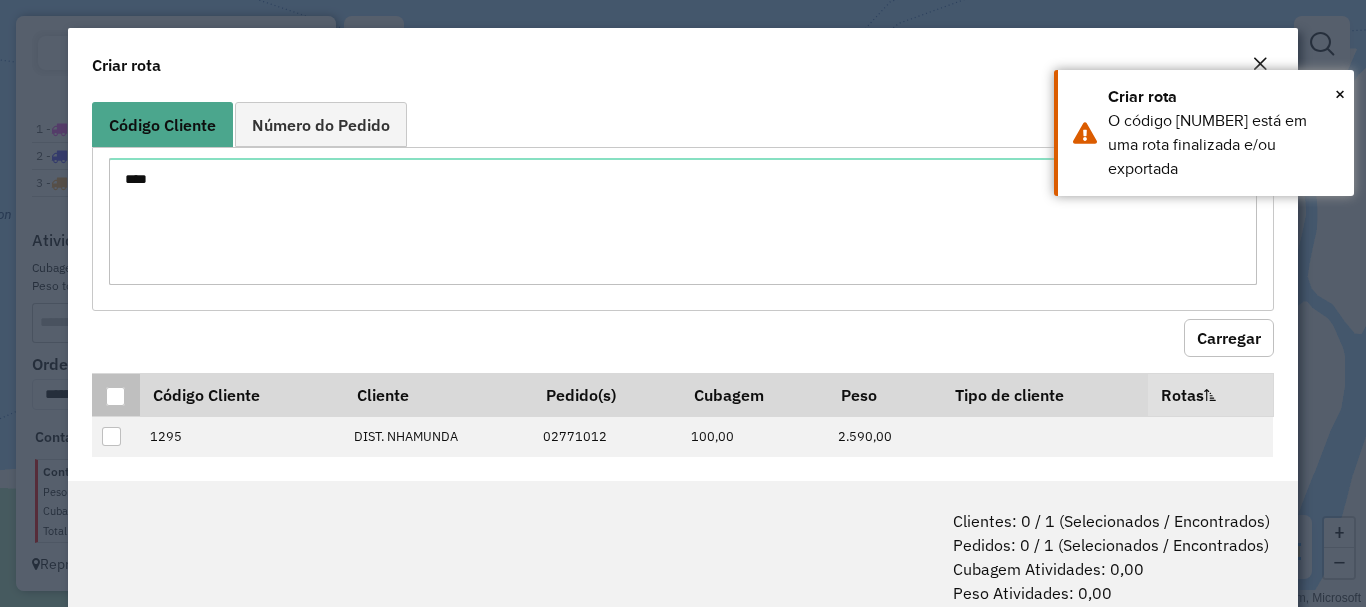 click at bounding box center (115, 396) 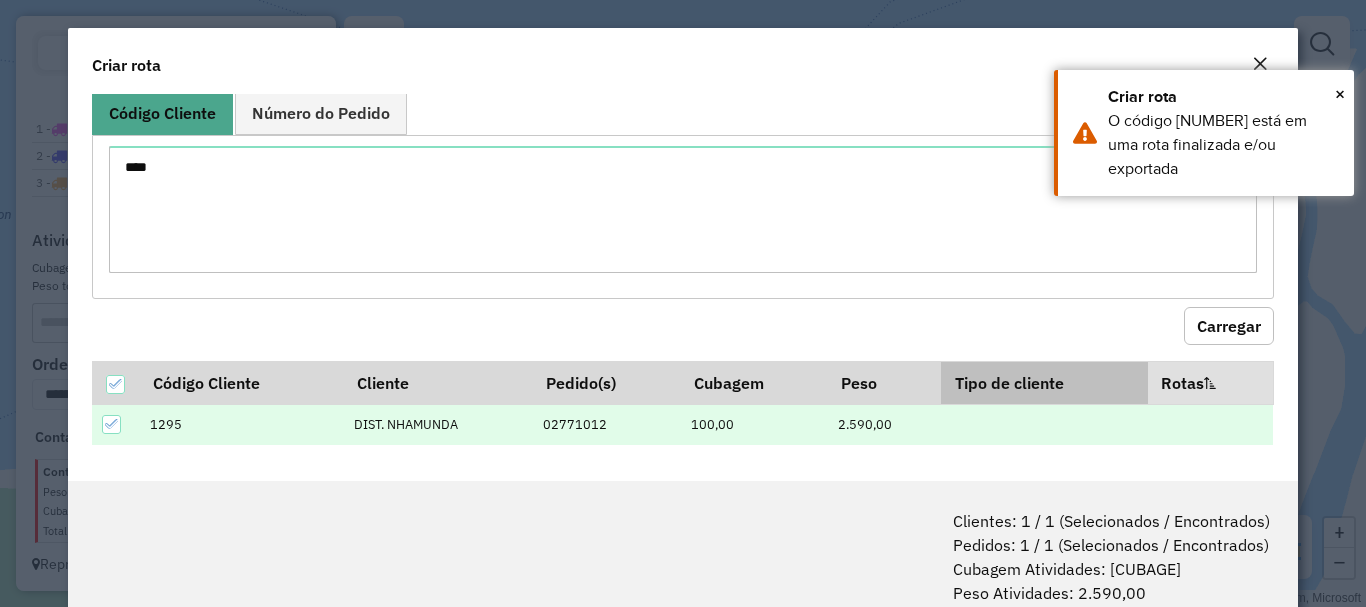 scroll, scrollTop: 15, scrollLeft: 0, axis: vertical 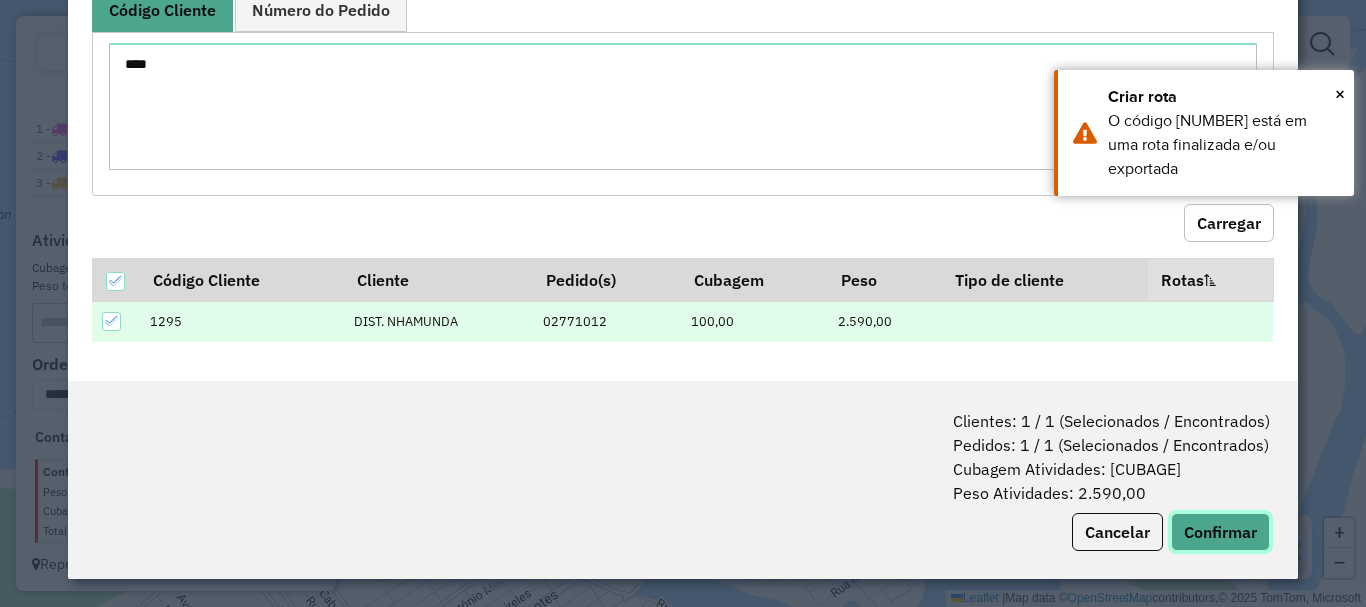 click on "Confirmar" 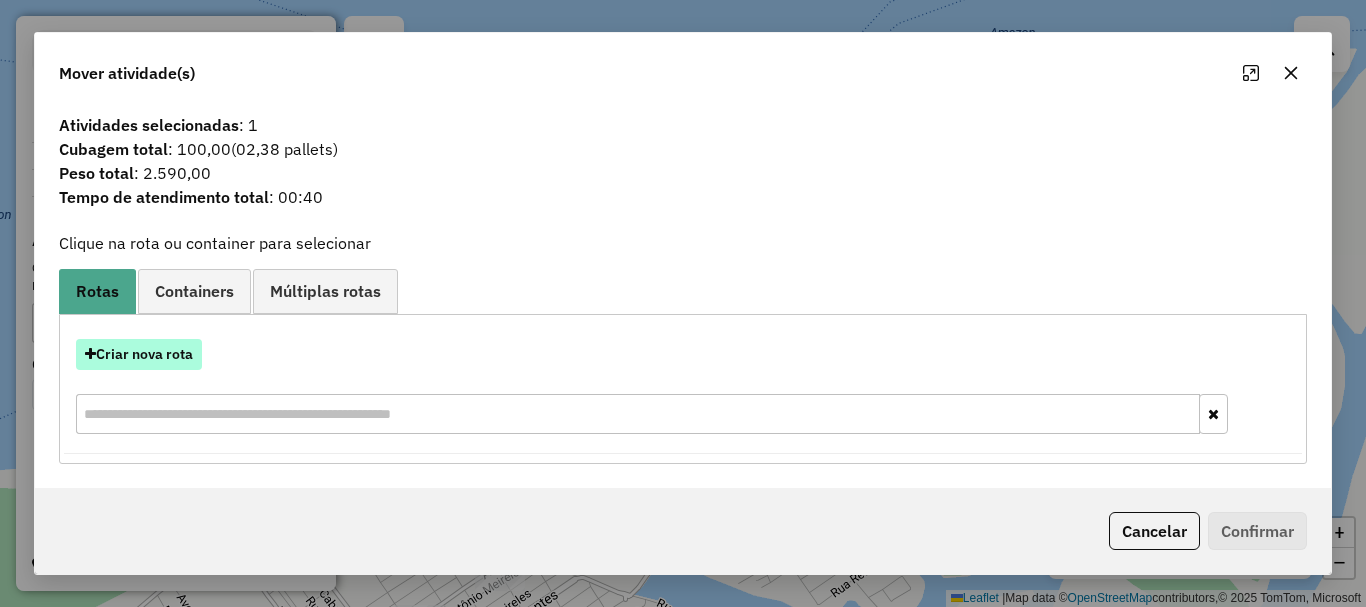 click on "Criar nova rota" at bounding box center (139, 354) 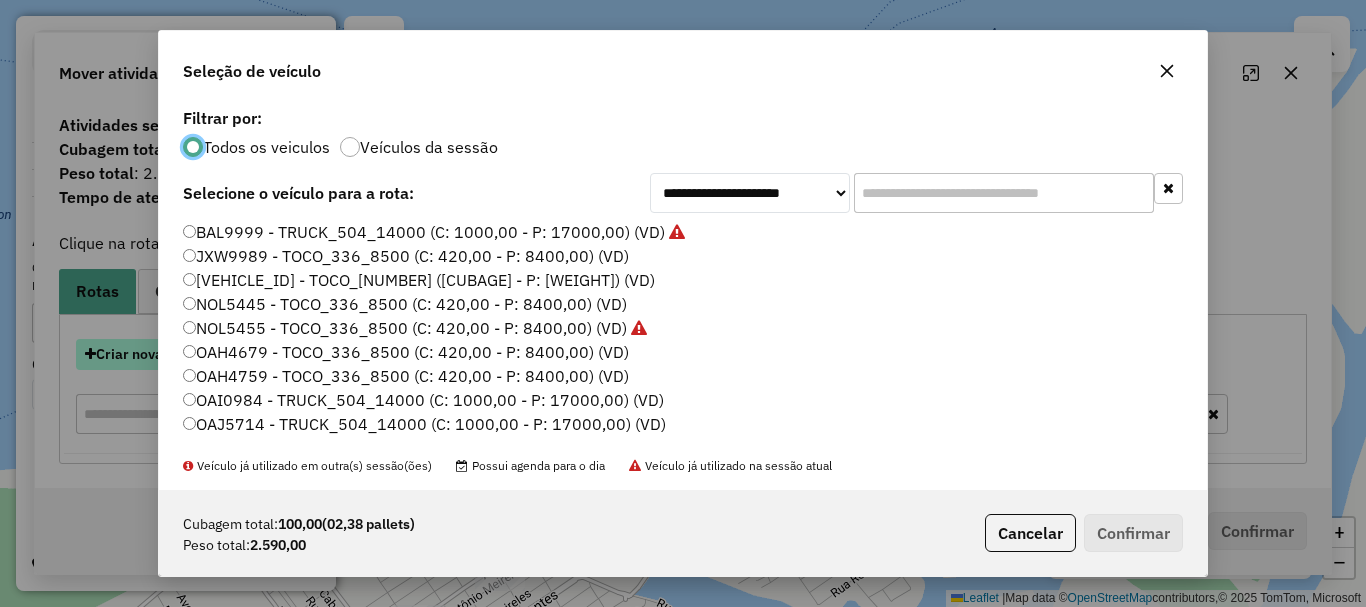 scroll, scrollTop: 11, scrollLeft: 6, axis: both 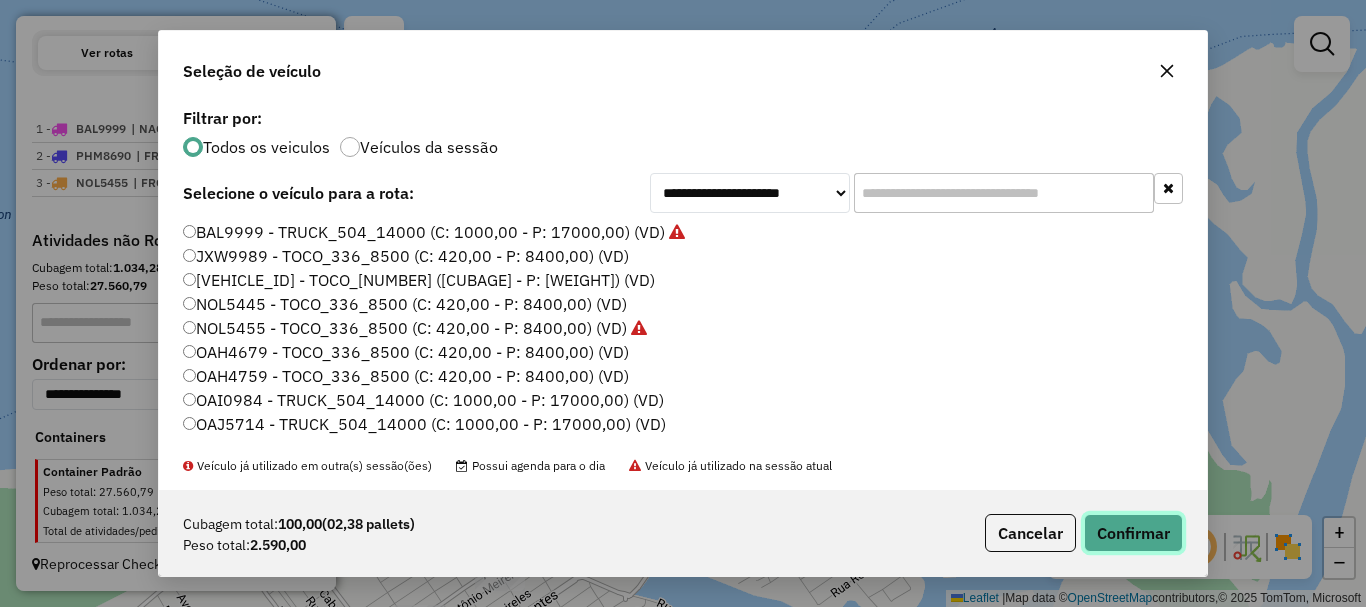 click on "Confirmar" 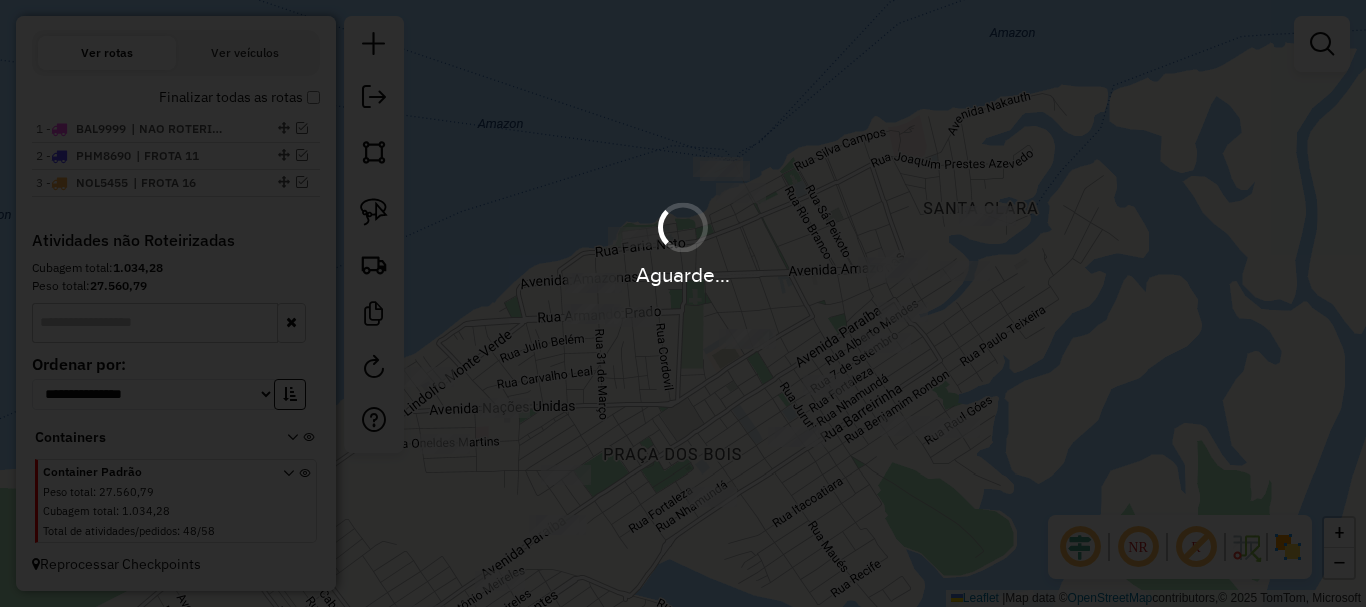 scroll, scrollTop: 759, scrollLeft: 0, axis: vertical 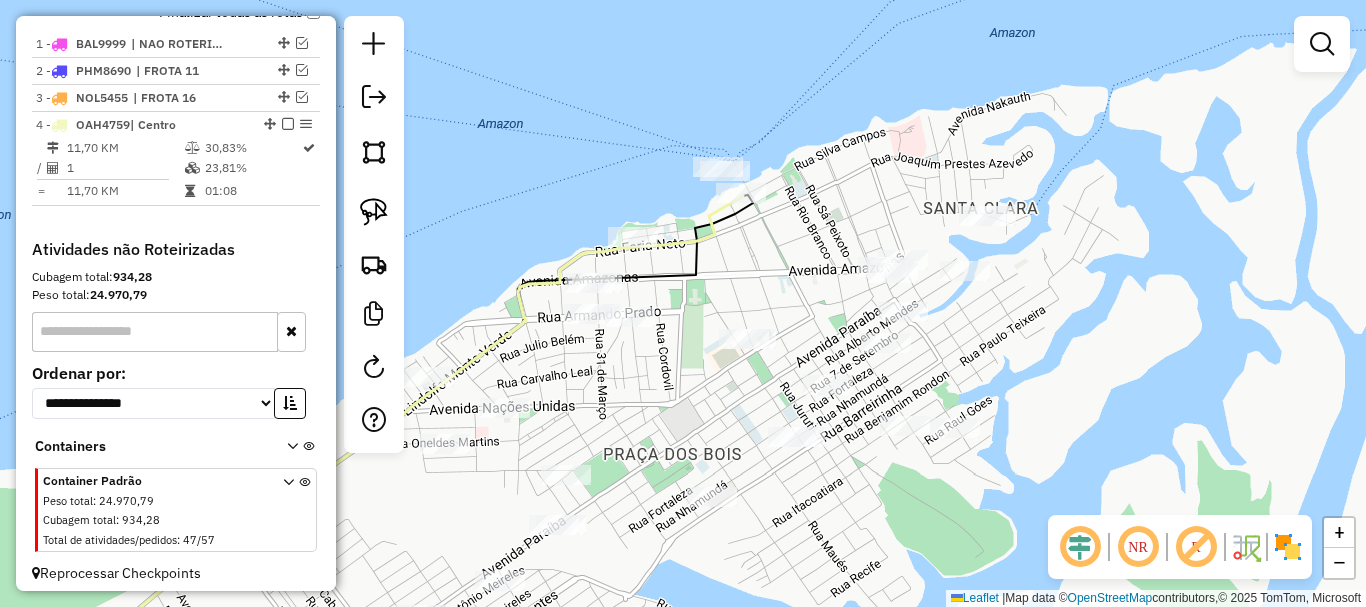click 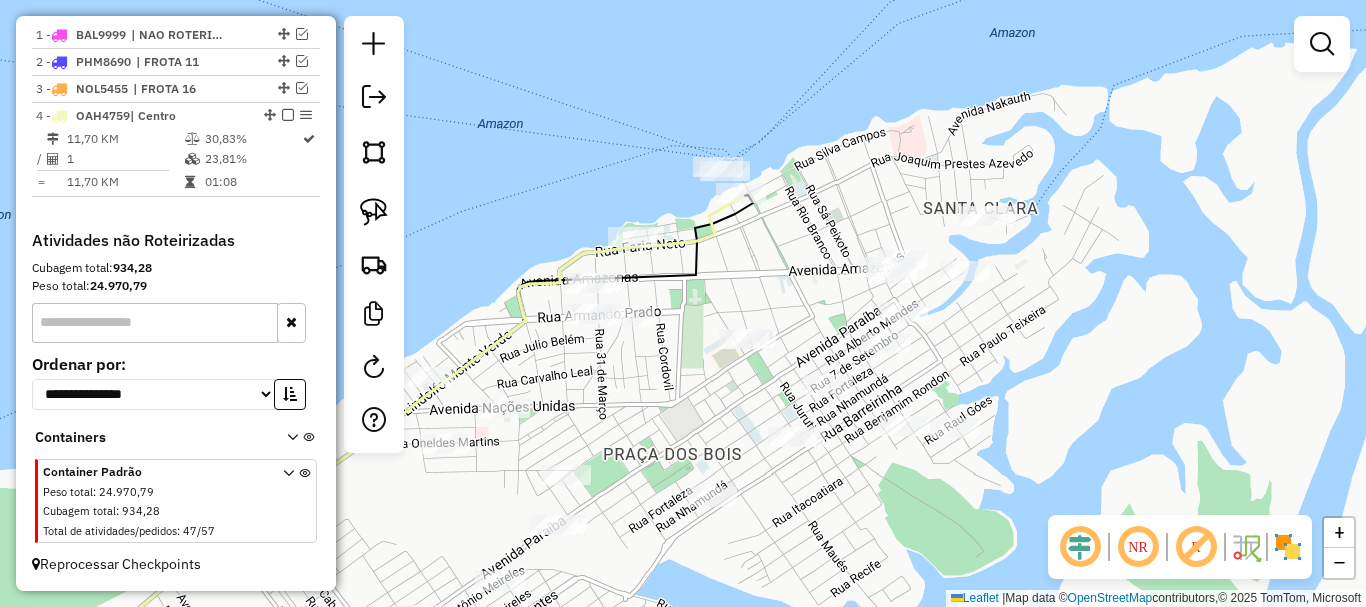 select on "**********" 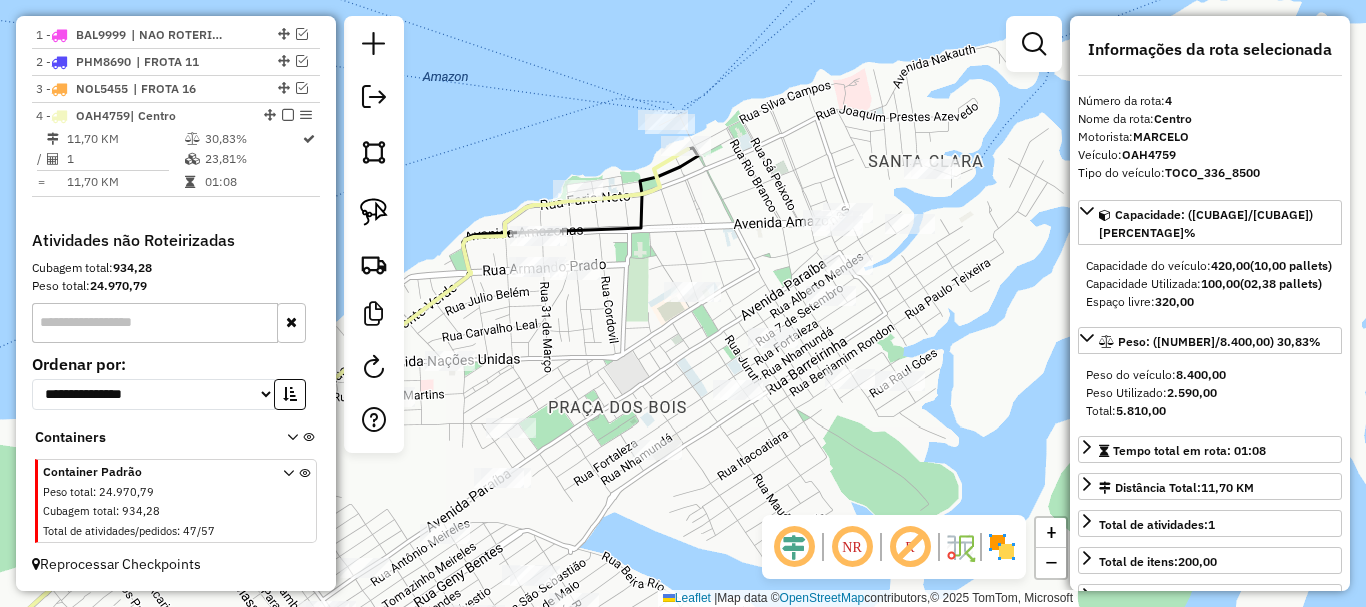 drag, startPoint x: 768, startPoint y: 307, endPoint x: 688, endPoint y: 235, distance: 107.62899 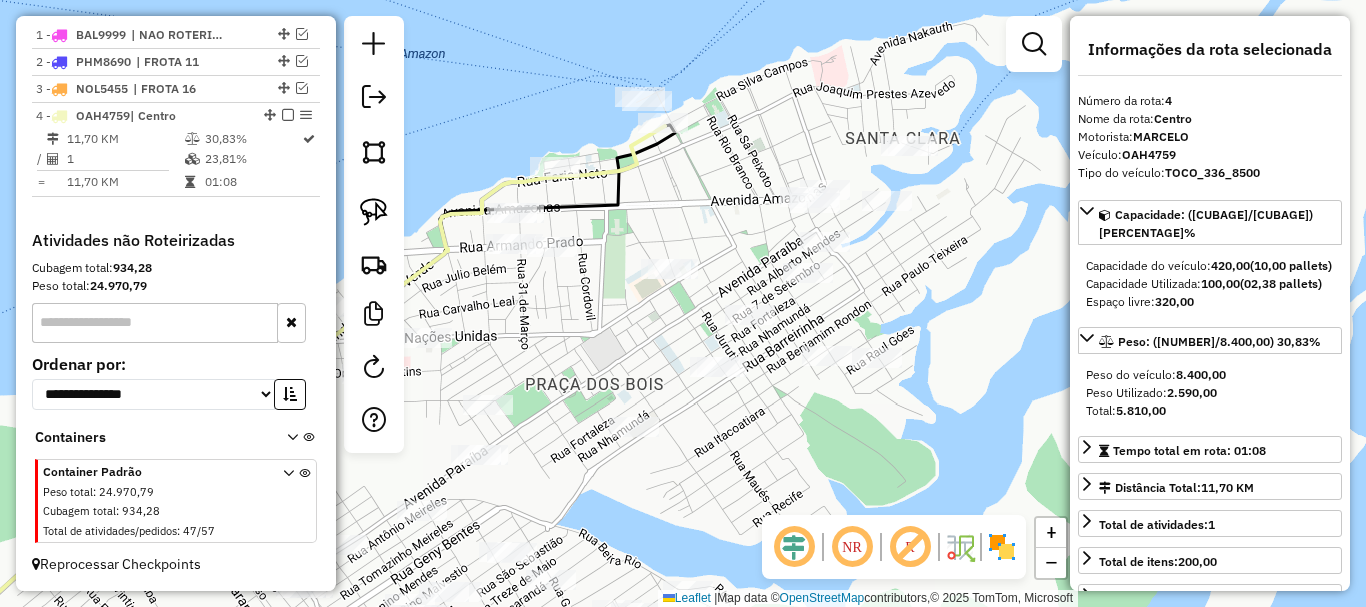drag, startPoint x: 637, startPoint y: 482, endPoint x: 695, endPoint y: 445, distance: 68.7968 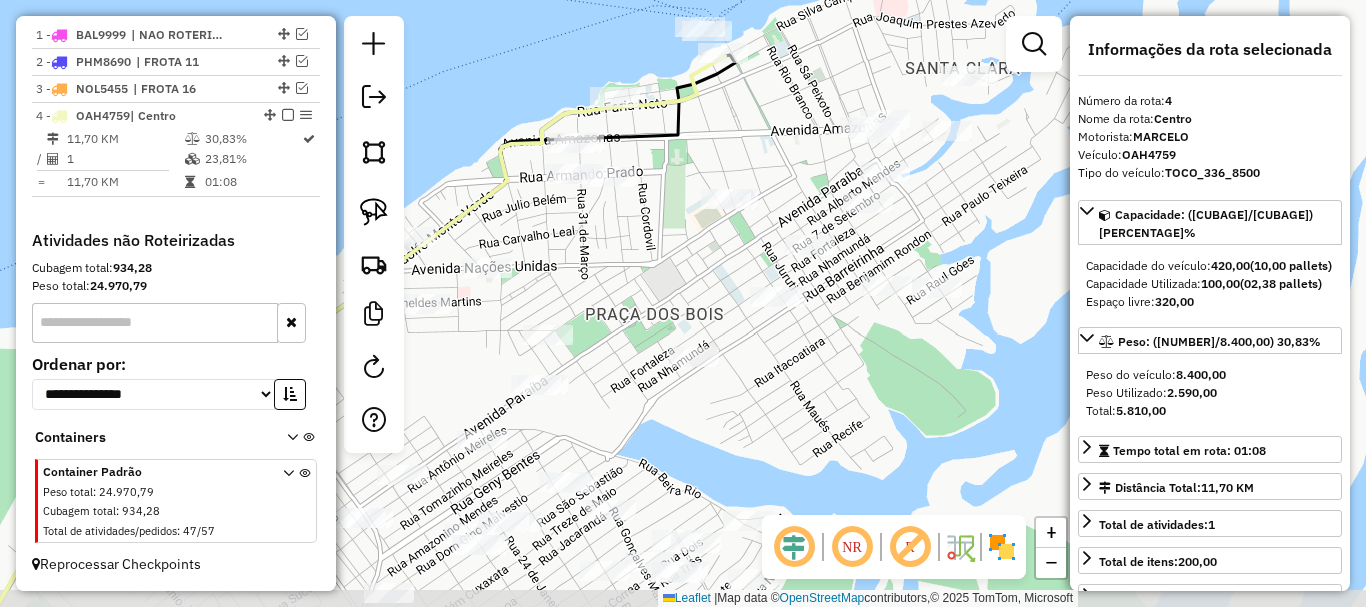 drag, startPoint x: 659, startPoint y: 336, endPoint x: 660, endPoint y: 298, distance: 38.013157 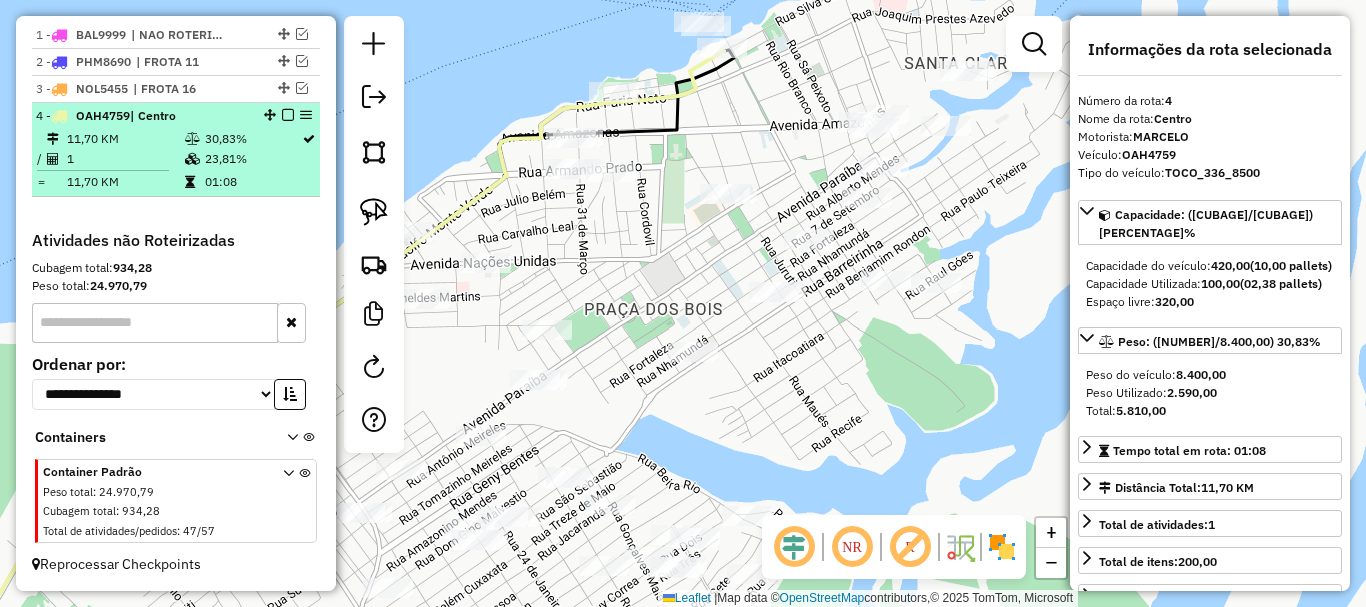 click on "4 -       OAH4759   | Centro" at bounding box center [142, 116] 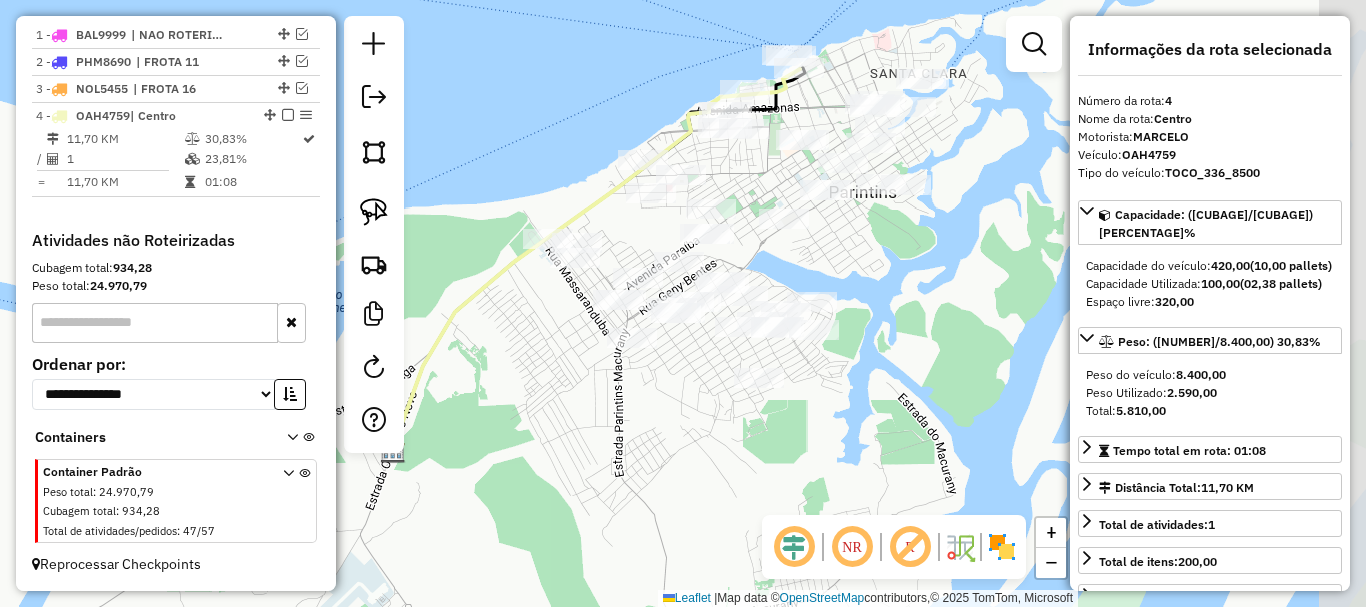 drag, startPoint x: 976, startPoint y: 268, endPoint x: 883, endPoint y: 220, distance: 104.65658 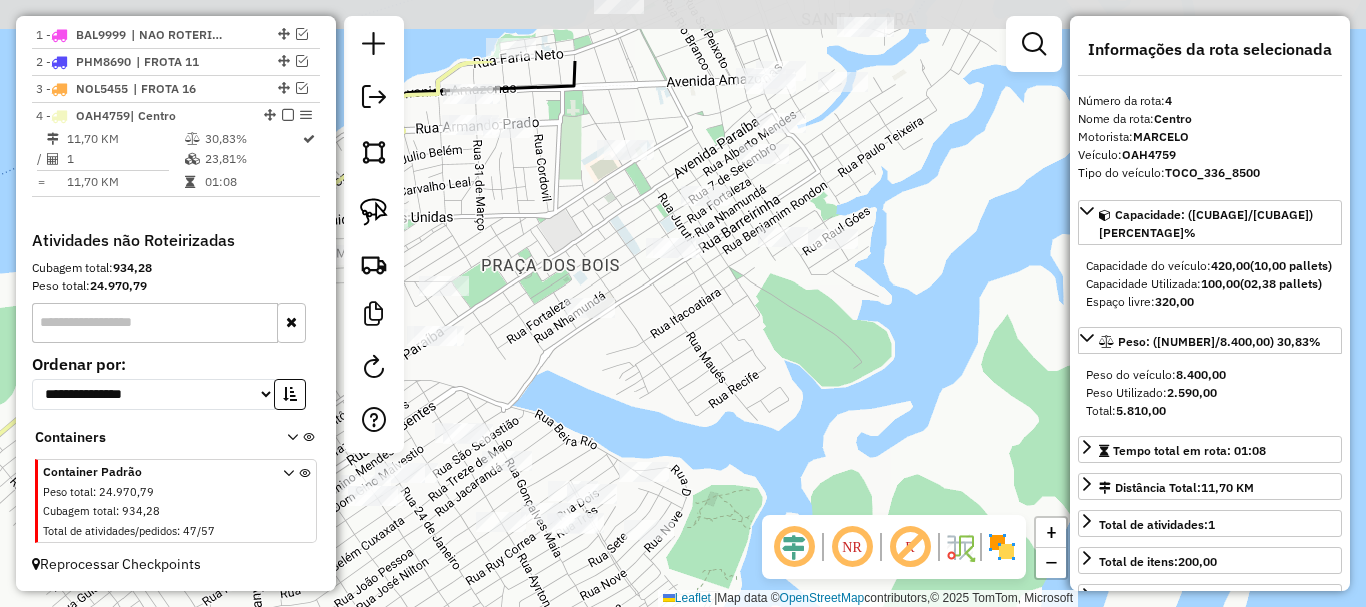 drag, startPoint x: 828, startPoint y: 303, endPoint x: 749, endPoint y: 411, distance: 133.80957 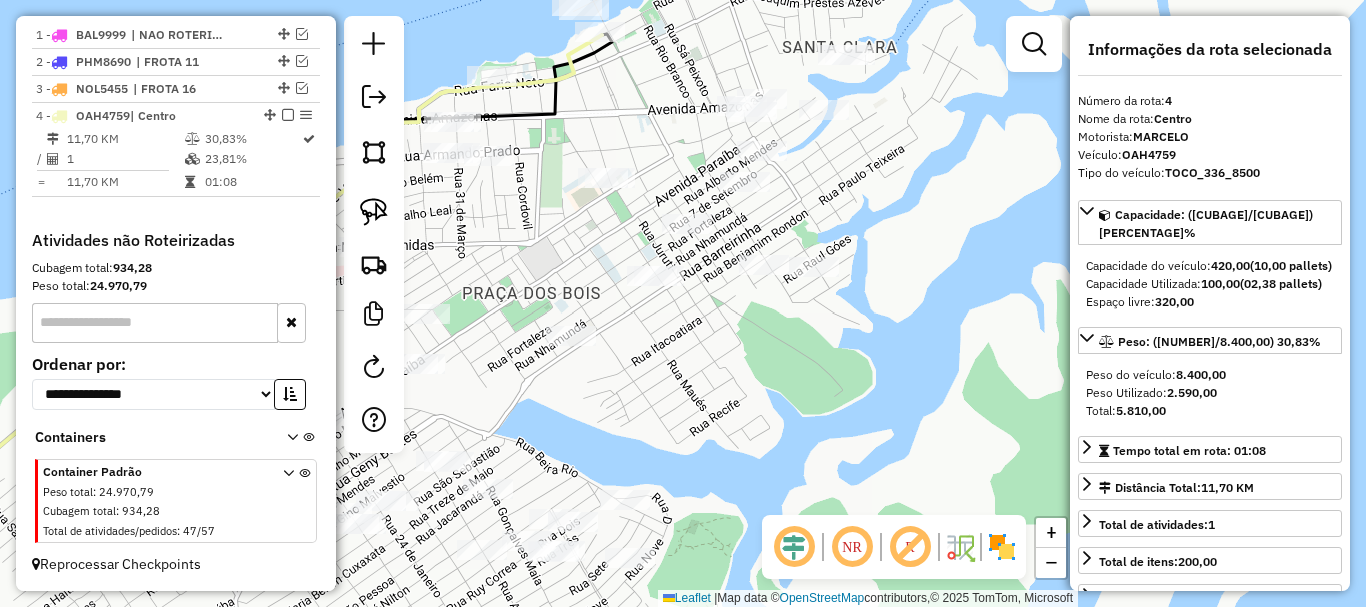 drag, startPoint x: 666, startPoint y: 393, endPoint x: 759, endPoint y: 414, distance: 95.34149 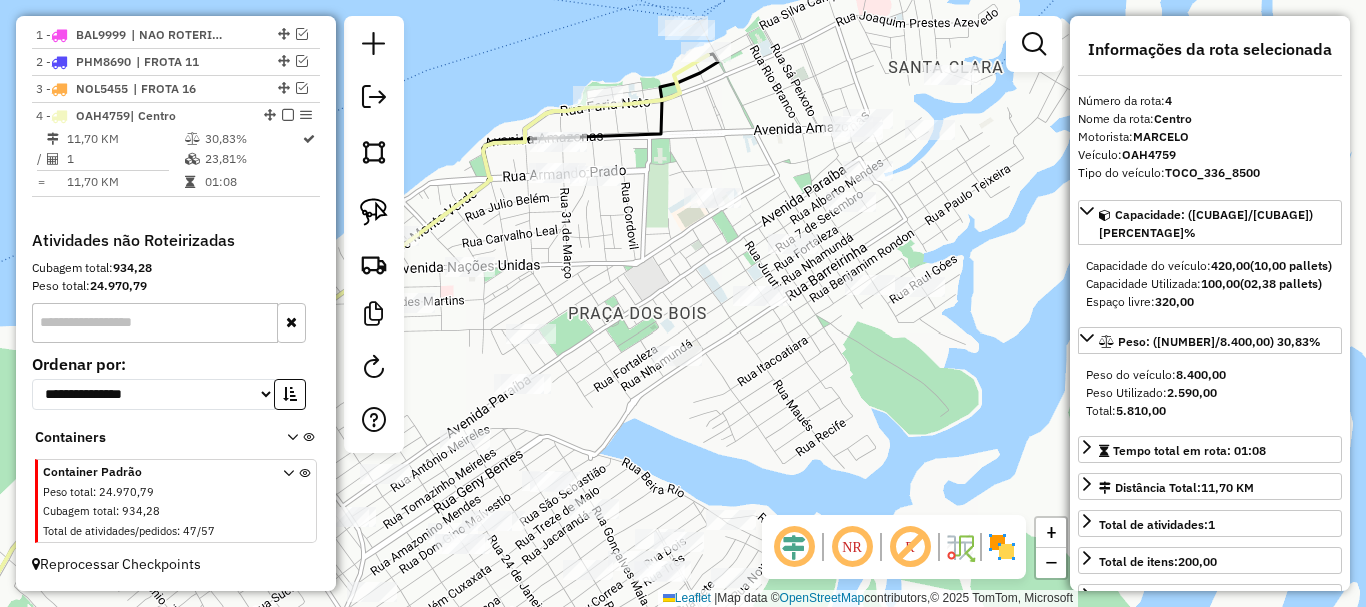 drag, startPoint x: 702, startPoint y: 435, endPoint x: 765, endPoint y: 414, distance: 66.40783 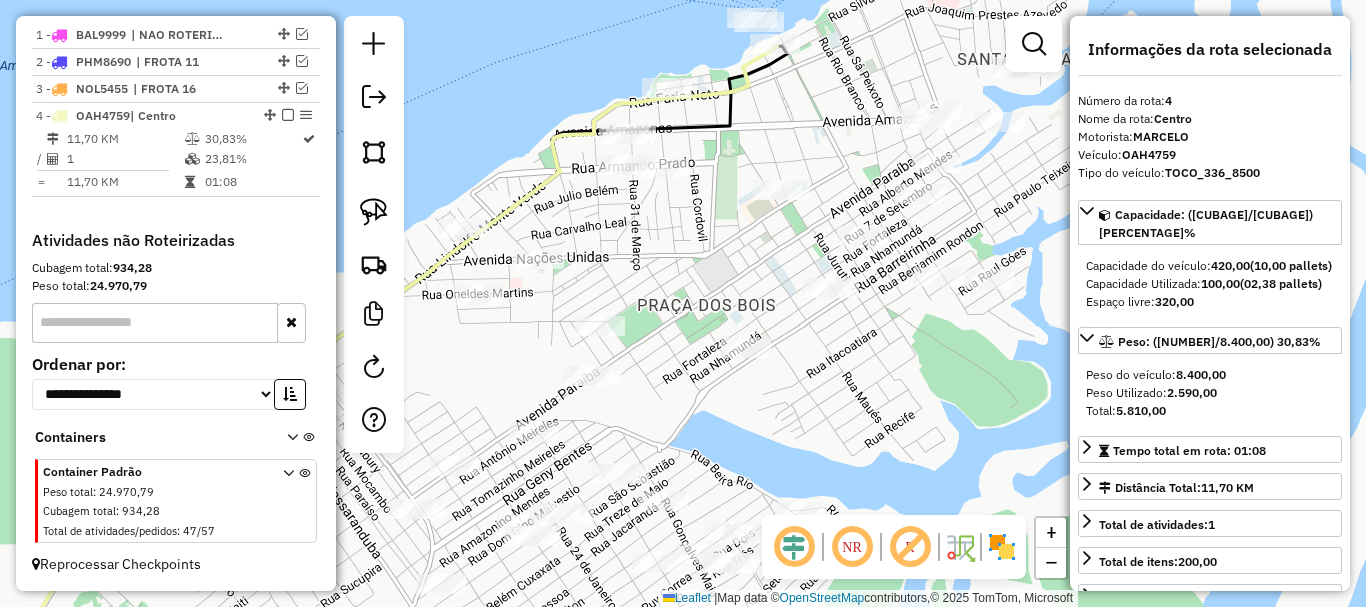 drag, startPoint x: 780, startPoint y: 386, endPoint x: 799, endPoint y: 398, distance: 22.472204 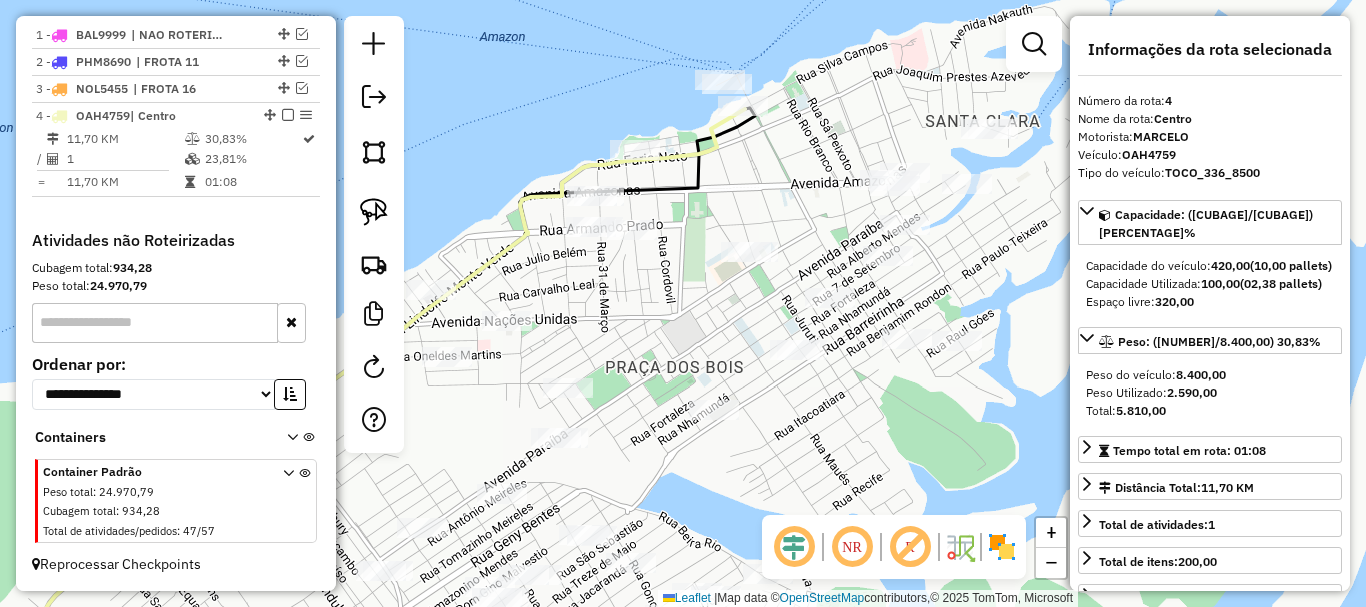 drag, startPoint x: 812, startPoint y: 439, endPoint x: 807, endPoint y: 459, distance: 20.615528 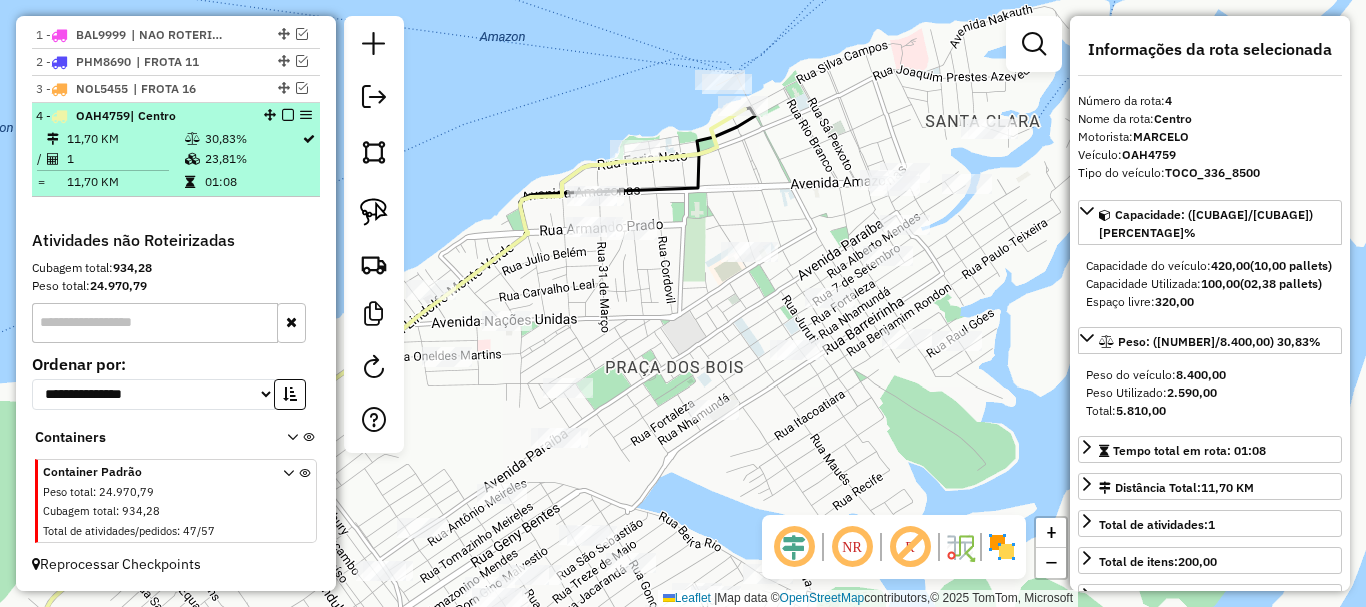 click on "| Centro" at bounding box center [153, 115] 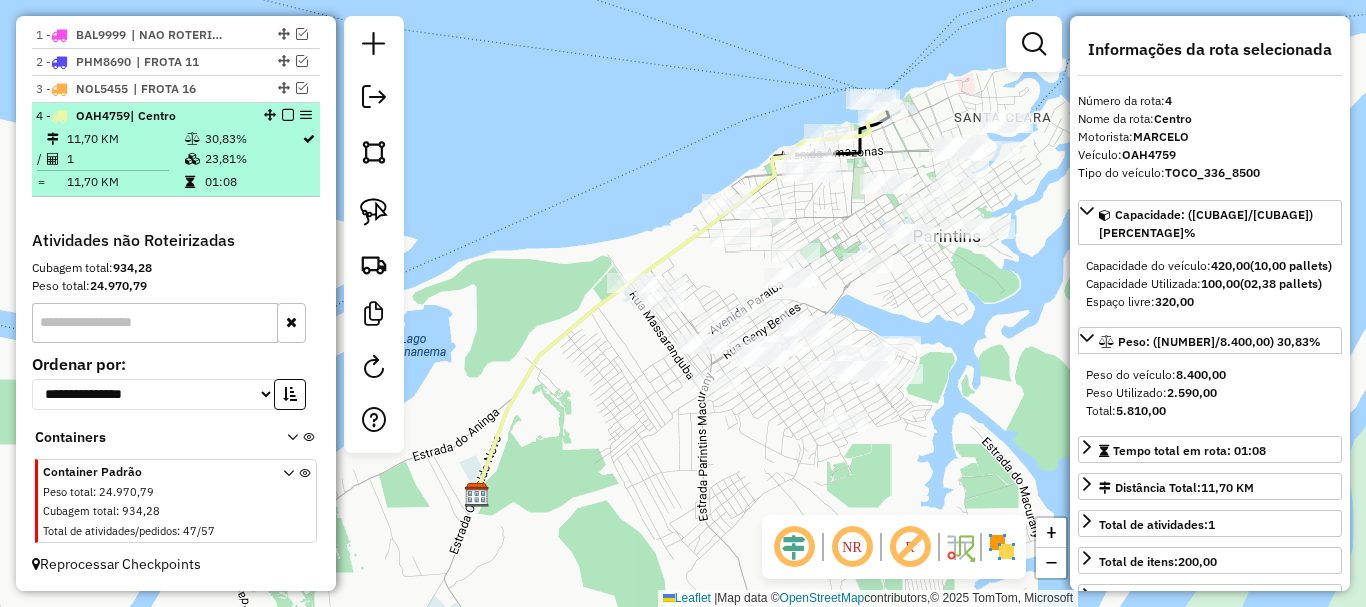 drag, startPoint x: 176, startPoint y: 118, endPoint x: 121, endPoint y: 137, distance: 58.189346 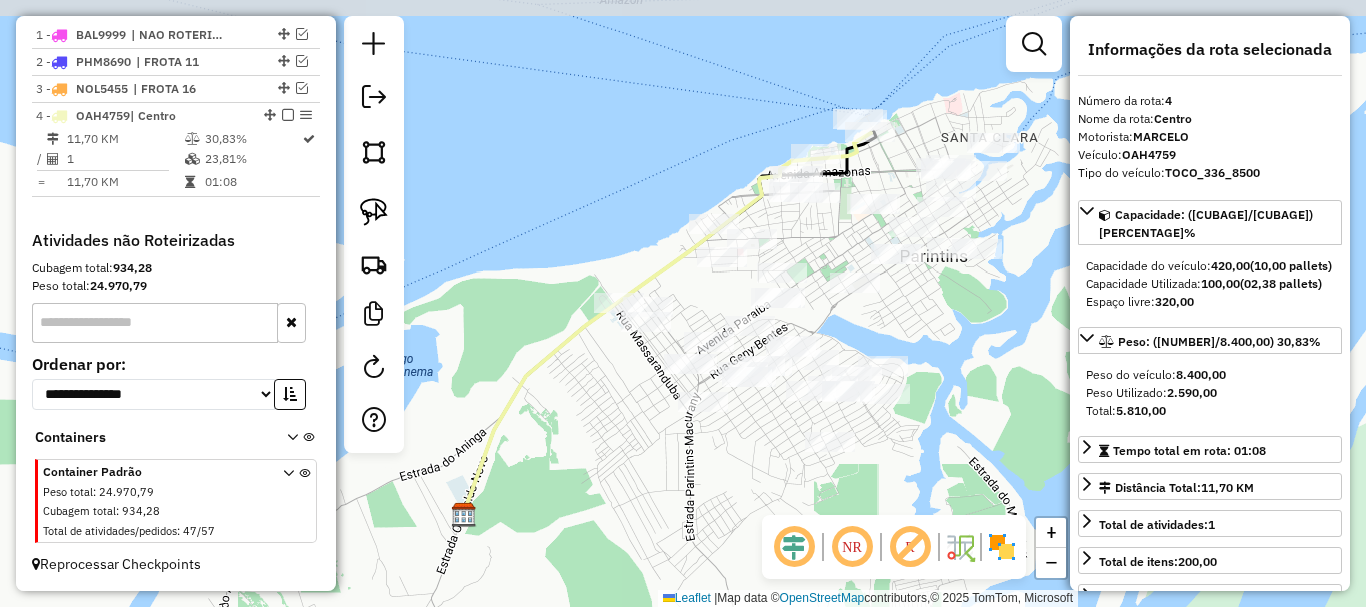 drag, startPoint x: 964, startPoint y: 345, endPoint x: 893, endPoint y: 370, distance: 75.272835 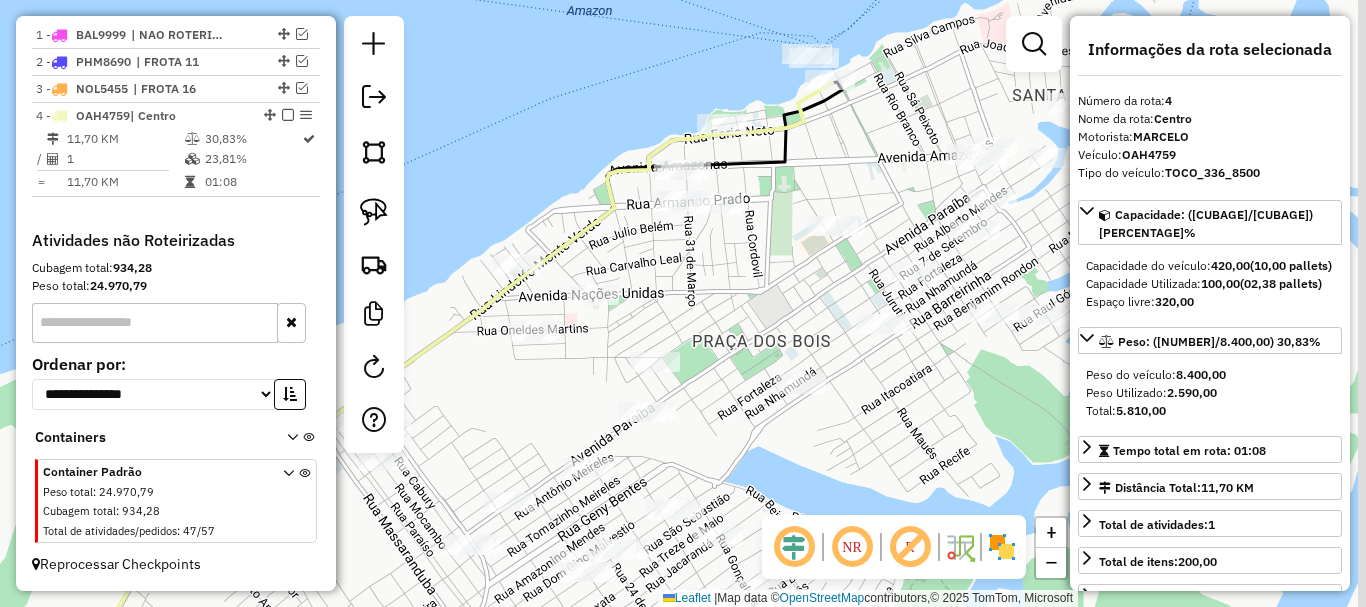 drag, startPoint x: 814, startPoint y: 167, endPoint x: 791, endPoint y: 171, distance: 23.345236 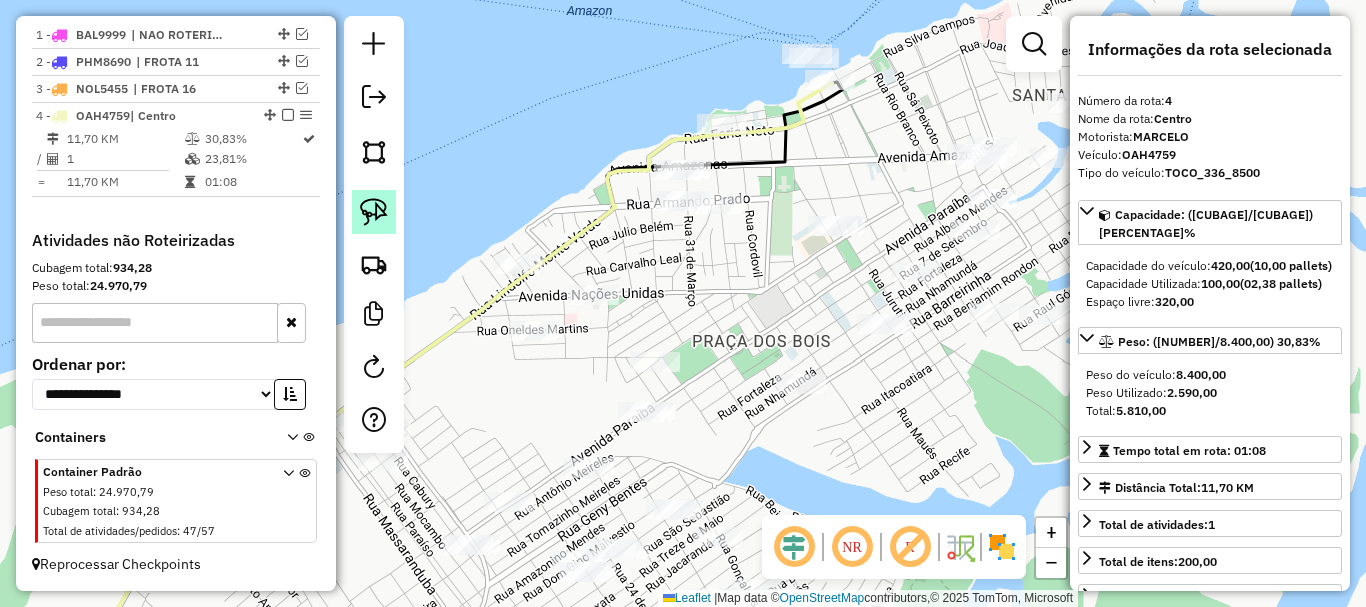 click 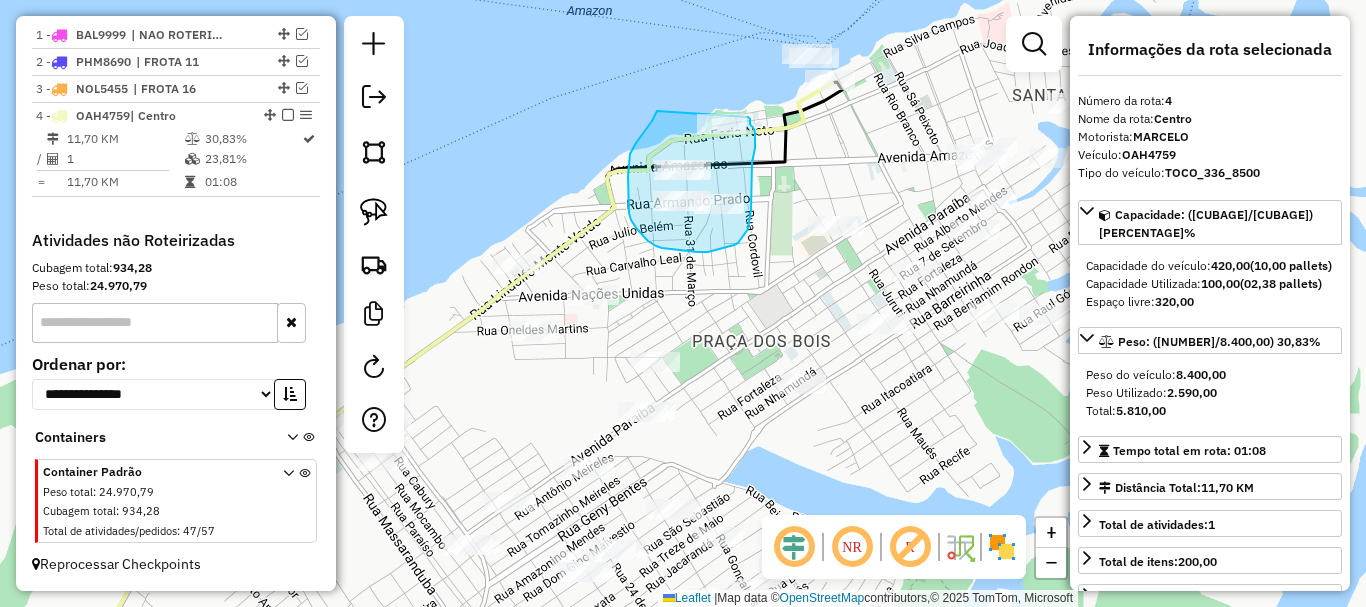 drag, startPoint x: 657, startPoint y: 111, endPoint x: 743, endPoint y: 107, distance: 86.09297 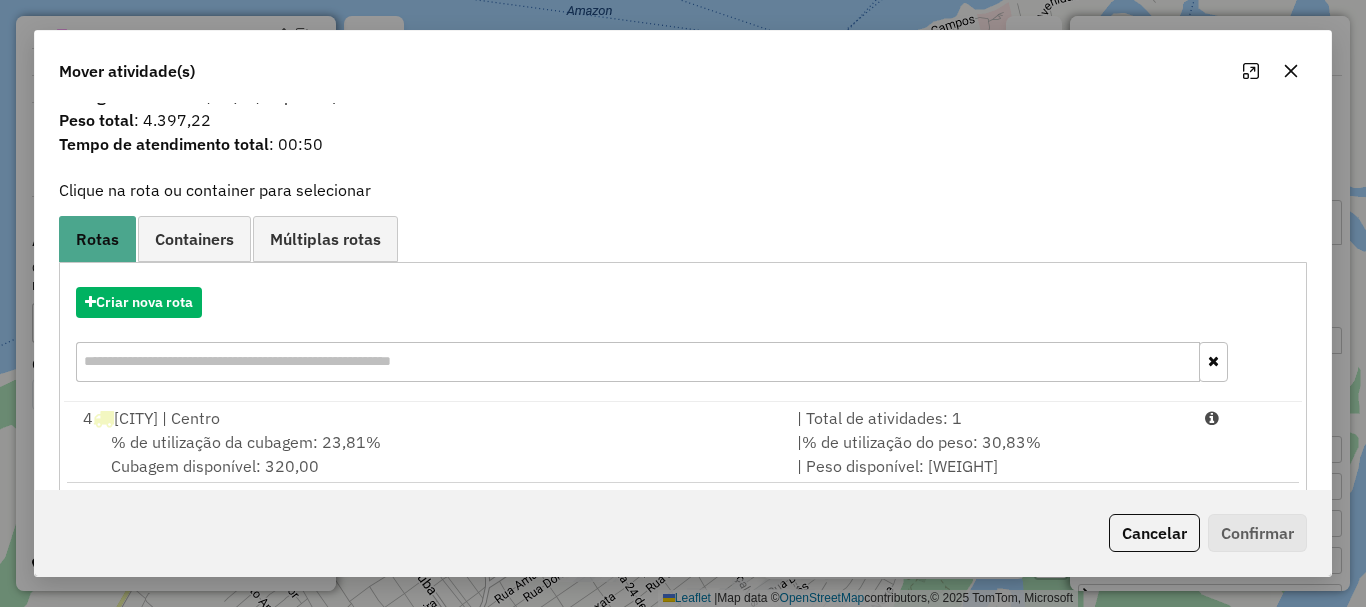 scroll, scrollTop: 78, scrollLeft: 0, axis: vertical 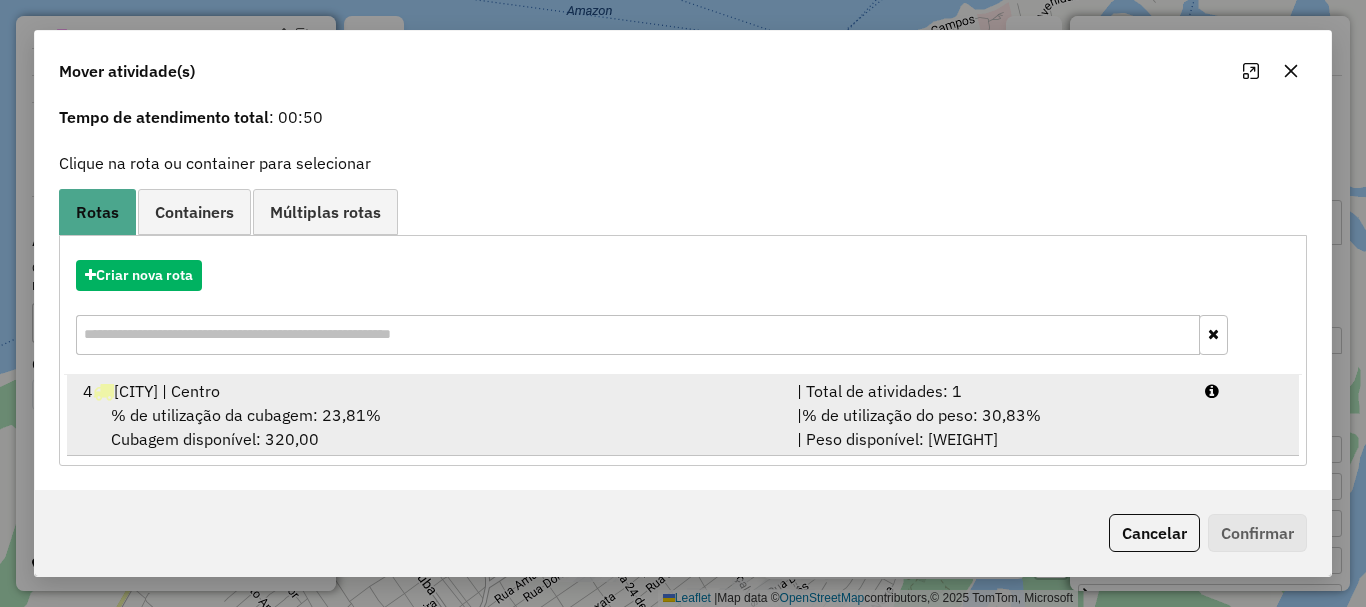 click on "[NUMBER] [VEHICLE_PLATE] | [CITY]" at bounding box center [428, 391] 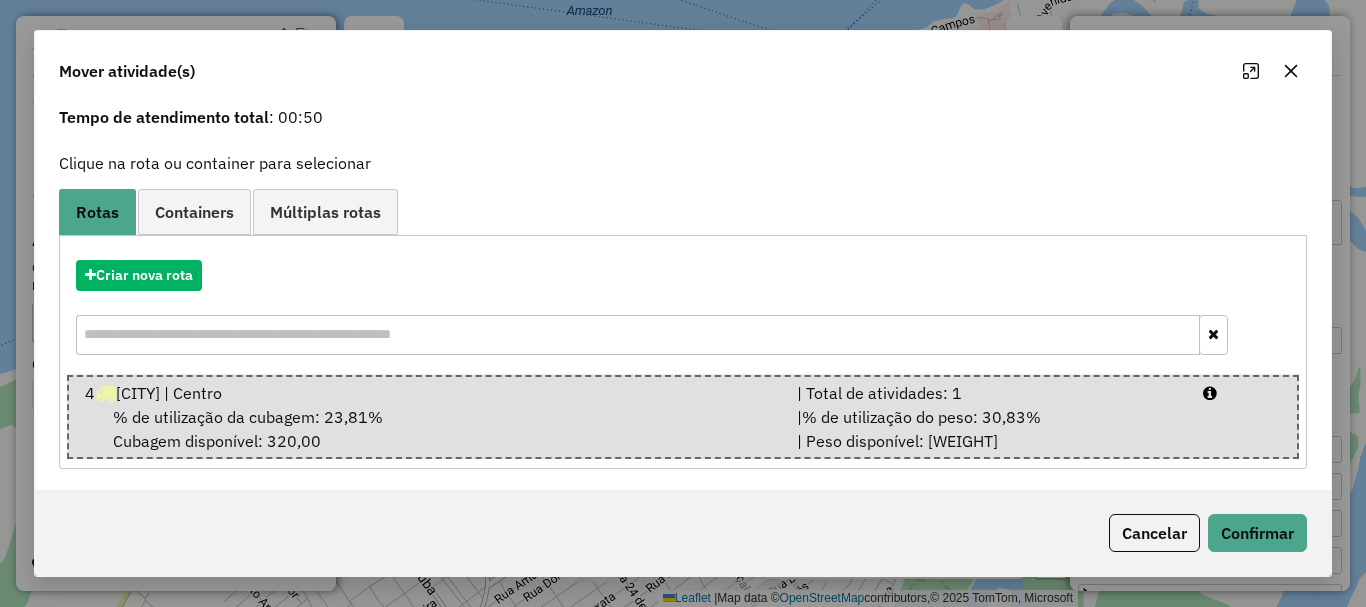 click on "Cancelar   Confirmar" 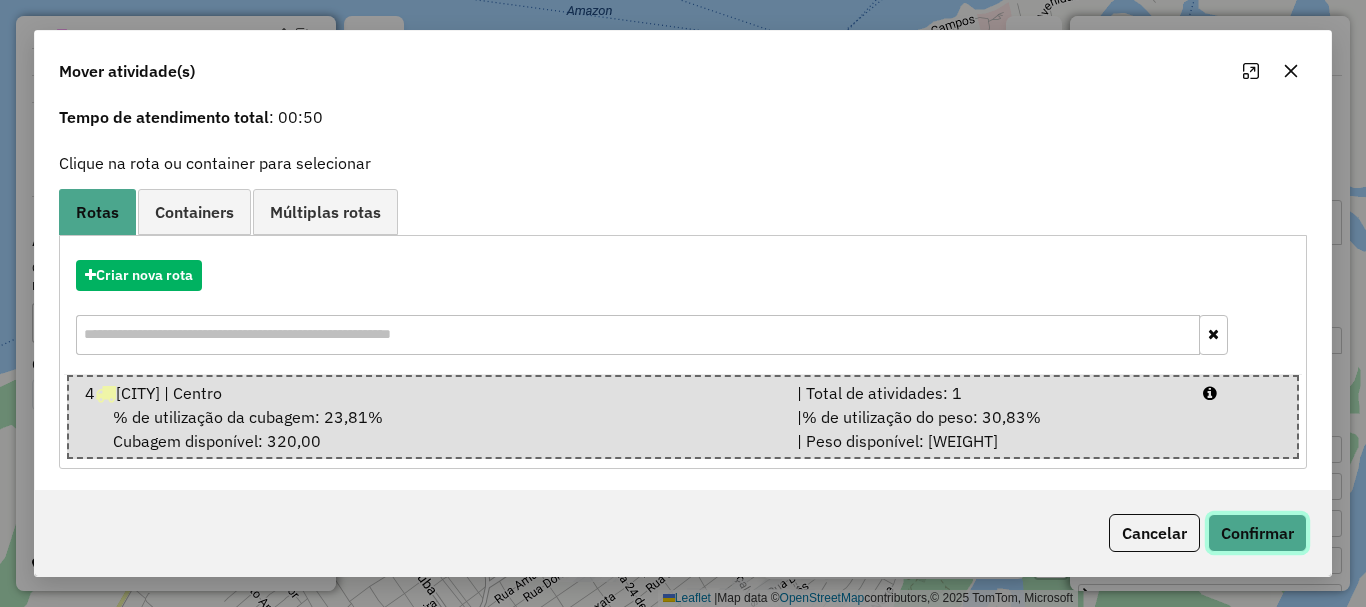 click on "Confirmar" 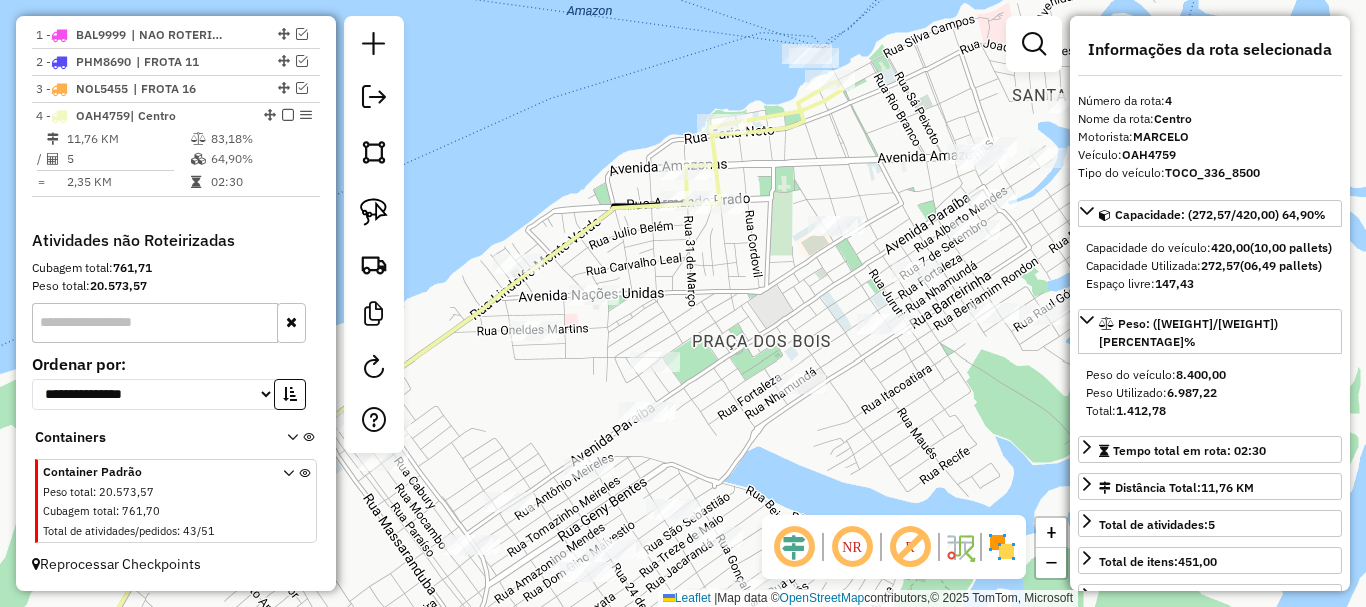 scroll, scrollTop: 0, scrollLeft: 0, axis: both 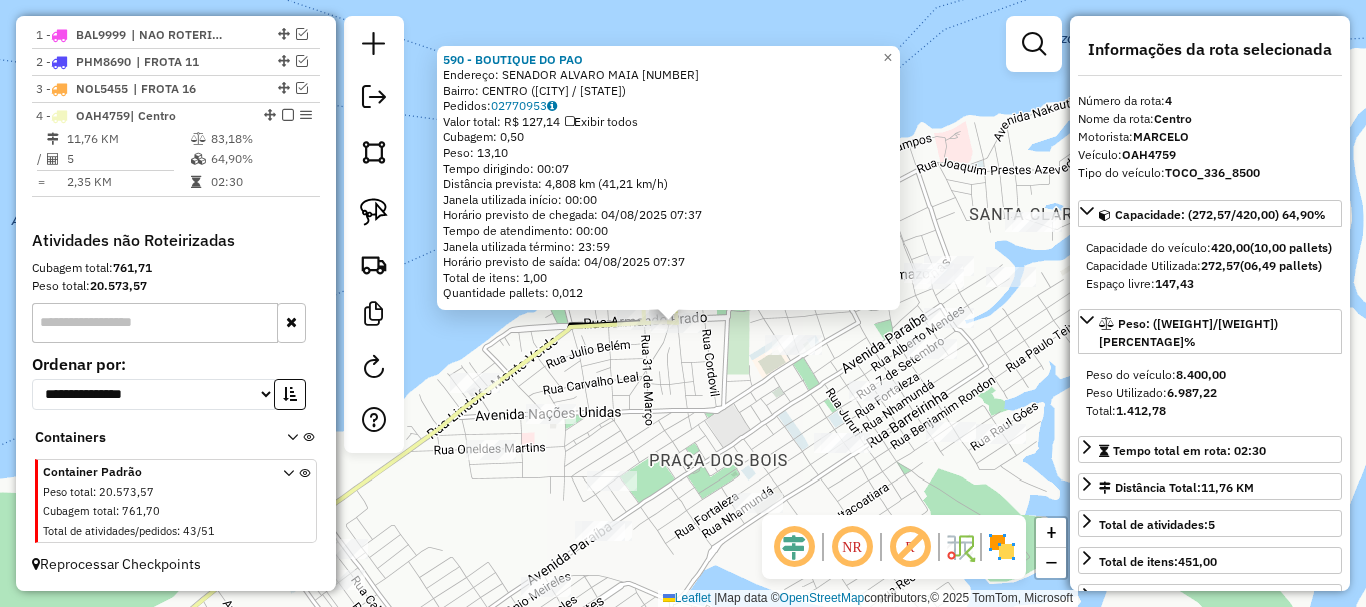 drag, startPoint x: 739, startPoint y: 358, endPoint x: 732, endPoint y: 378, distance: 21.189621 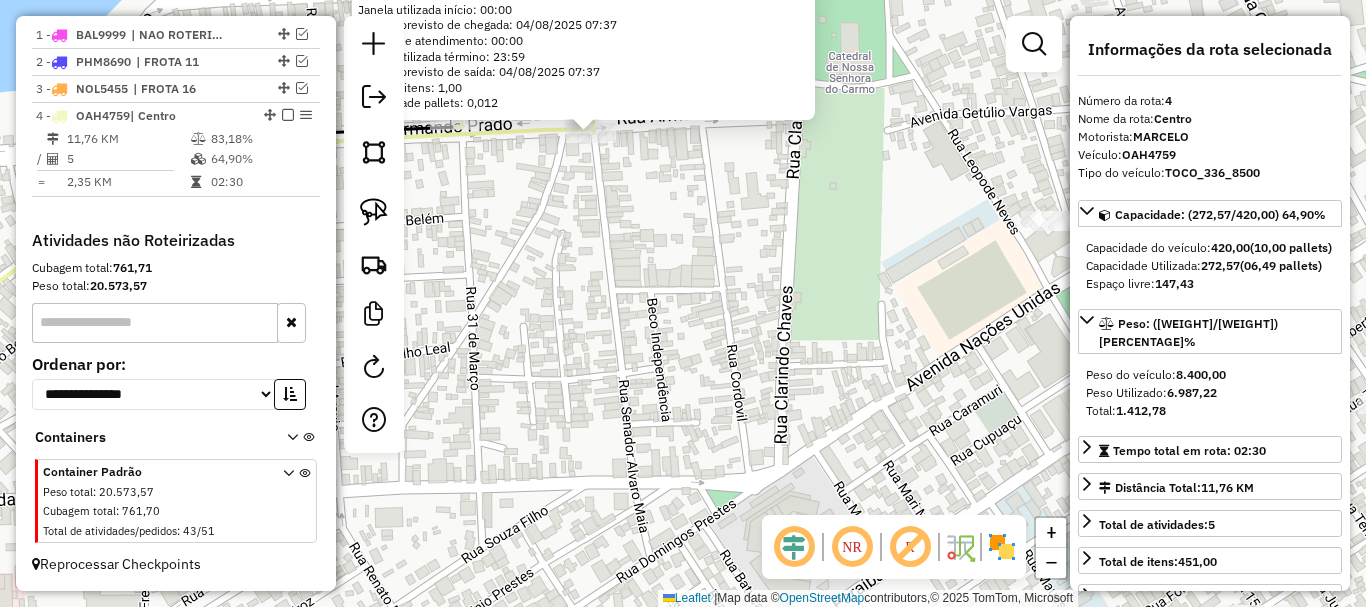 drag, startPoint x: 653, startPoint y: 324, endPoint x: 697, endPoint y: 463, distance: 145.7978 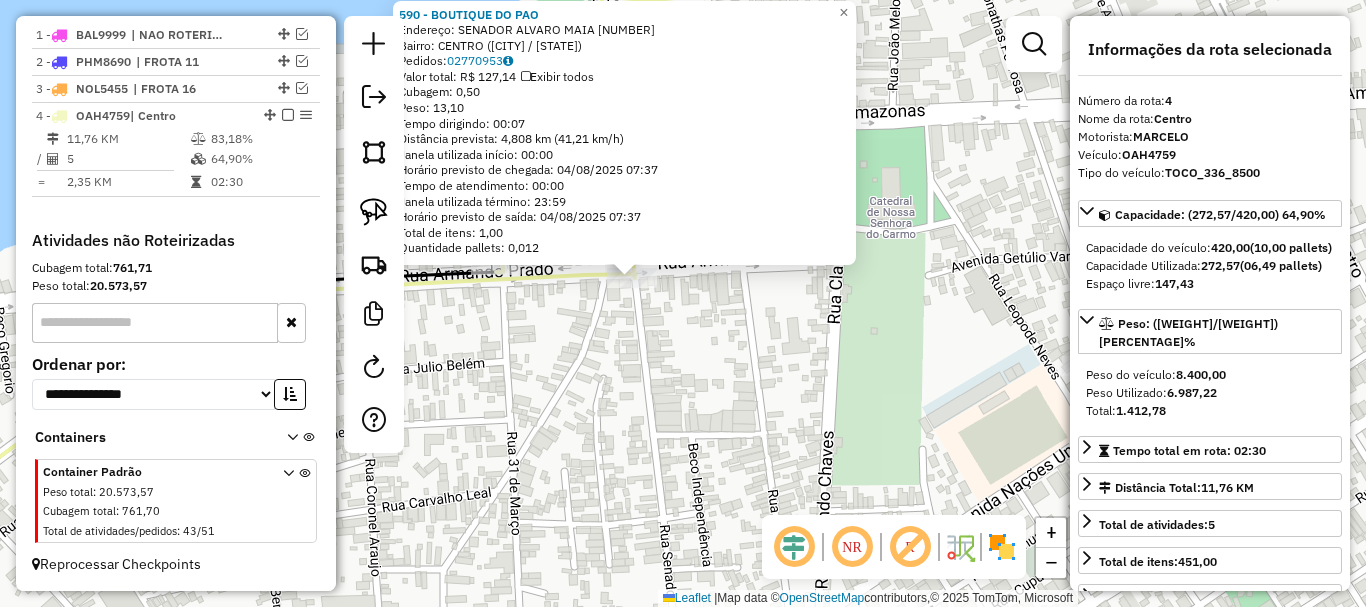 click on "[NUMBER] - [NAME]  Endereço:  [STREET] [NUMBER]   Bairro: [NEIGHBORHOOD] ([CITY] / [STATE])   Pedidos:  02770953   Valor total: R$ 127,14   Exibir todos   Cubagem: 0,50  Peso: 13,10  Tempo dirigindo: 00:07   Distância prevista: 4,808 km (41,21 km/h)   Janela utilizada início: 00:00   Horário previsto de chegada: 04/08/2025 07:37   Tempo de atendimento: 00:00   Janela utilizada término: 23:59   Horário previsto de saída: 04/08/2025 07:37   Total de itens: 1,00   Quantidade pallets: 0,012  × Janela de atendimento Grade de atendimento Capacidade Transportadoras Veículos Cliente Pedidos  Rotas Selecione os dias de semana para filtrar as janelas de atendimento  Seg   Ter   Qua   Qui   Sex   Sáb   Dom  Informe o período da janela de atendimento: De: Até:  Filtrar exatamente a janela do cliente  Considerar janela de atendimento padrão  Selecione os dias de semana para filtrar as grades de atendimento  Seg   Ter   Qua   Qui   Sex   Sáb   Dom   Considerar clientes sem dia de atendimento cadastrado  De:" 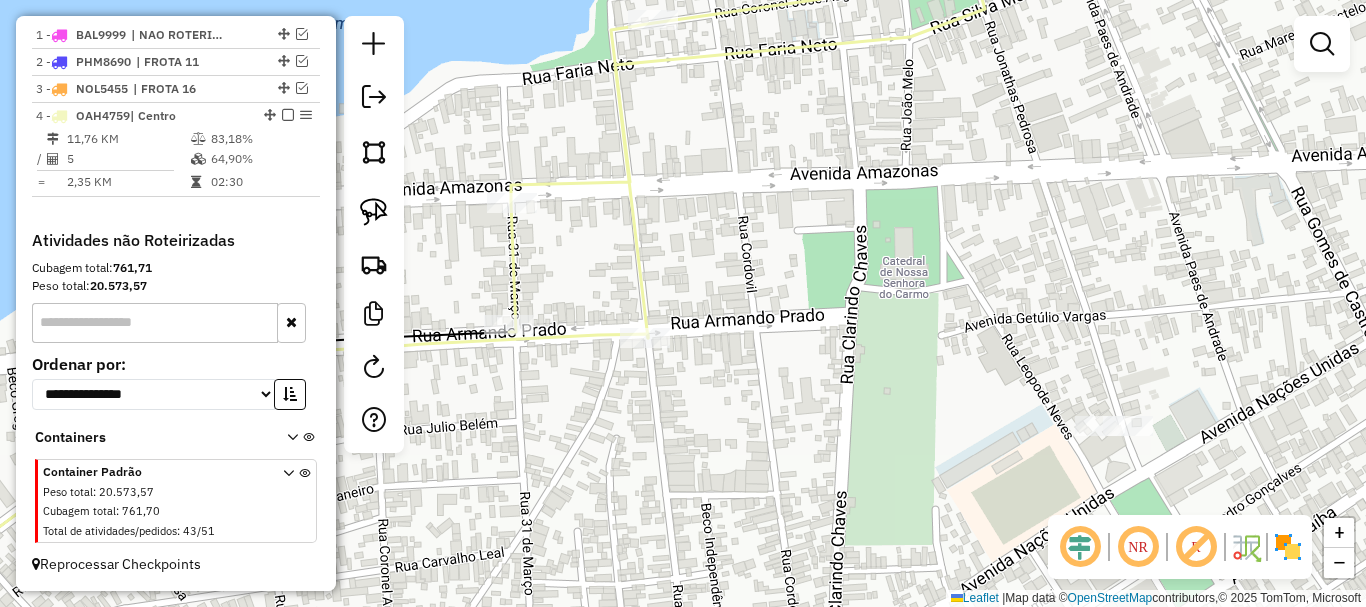 drag, startPoint x: 706, startPoint y: 428, endPoint x: 715, endPoint y: 433, distance: 10.29563 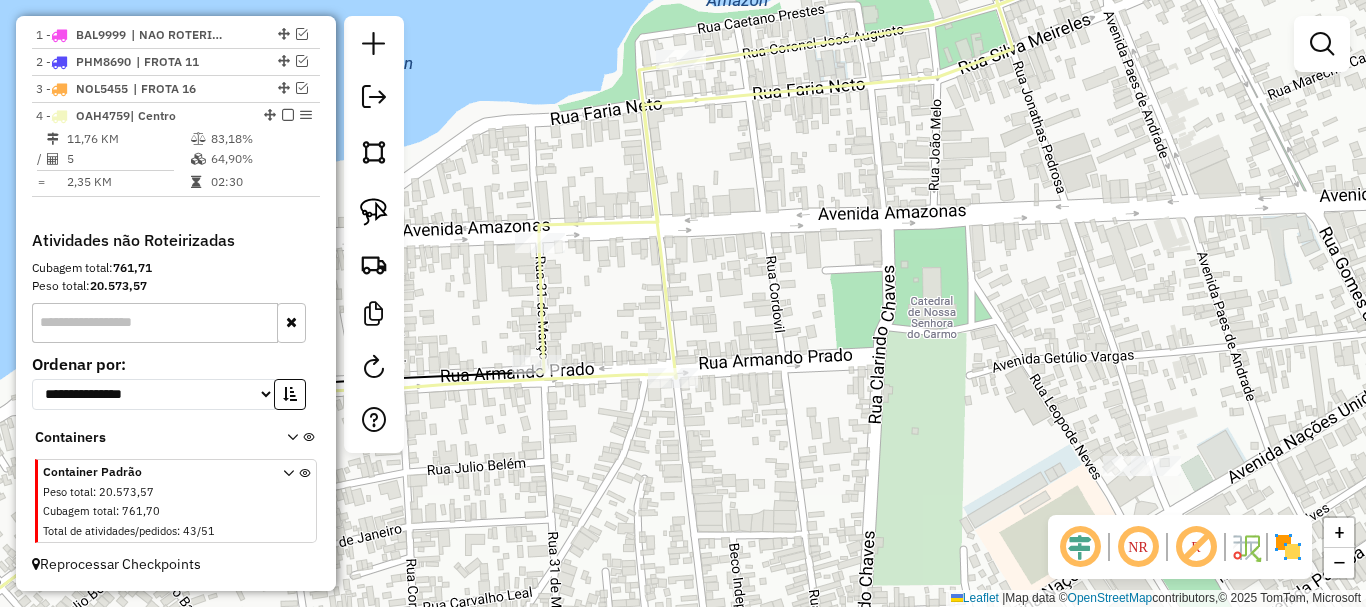 drag, startPoint x: 745, startPoint y: 310, endPoint x: 780, endPoint y: 313, distance: 35.128338 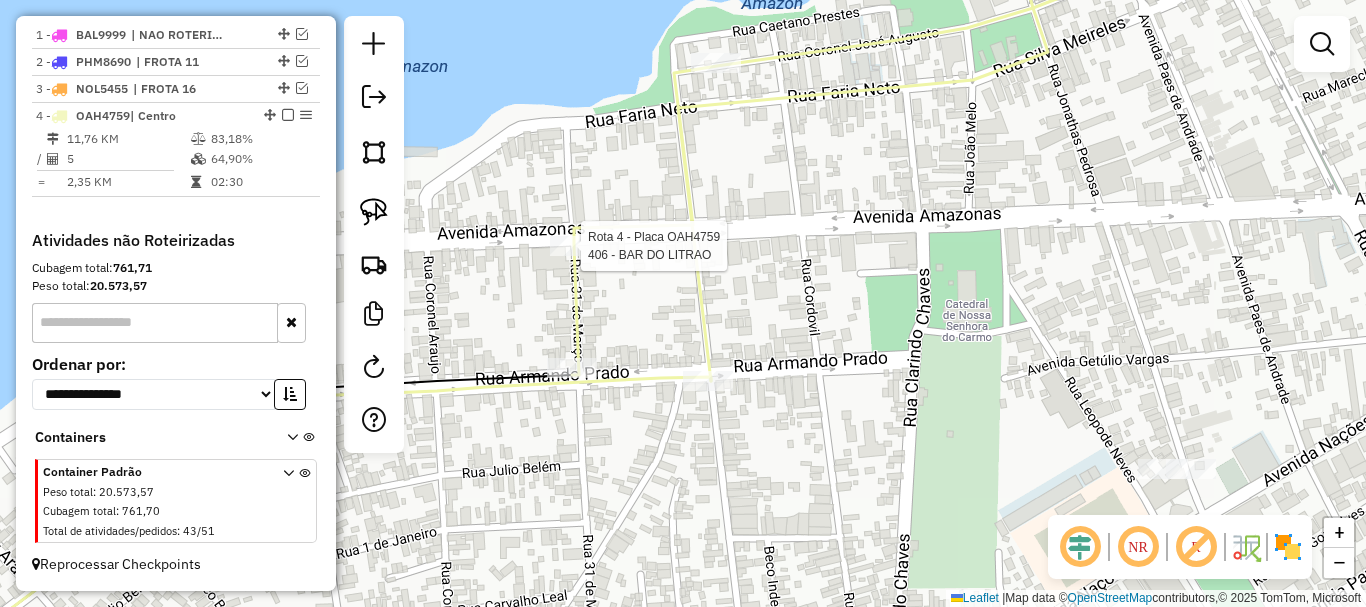 select on "**********" 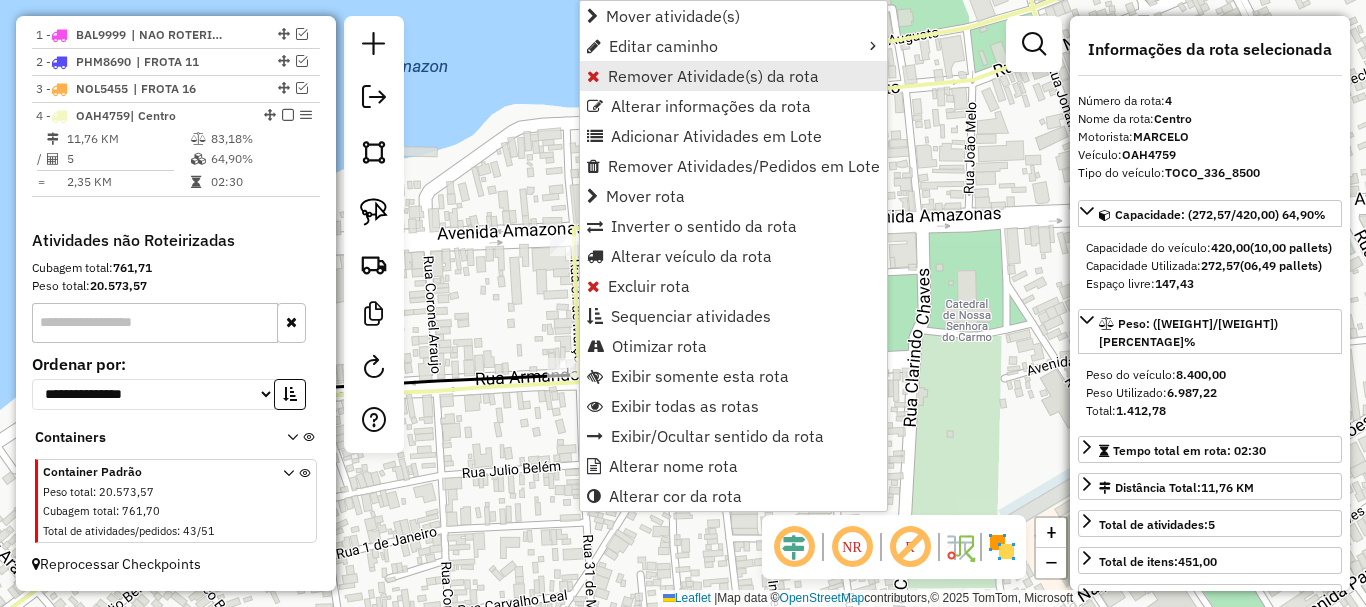 click on "Remover Atividade(s) da rota" at bounding box center (713, 76) 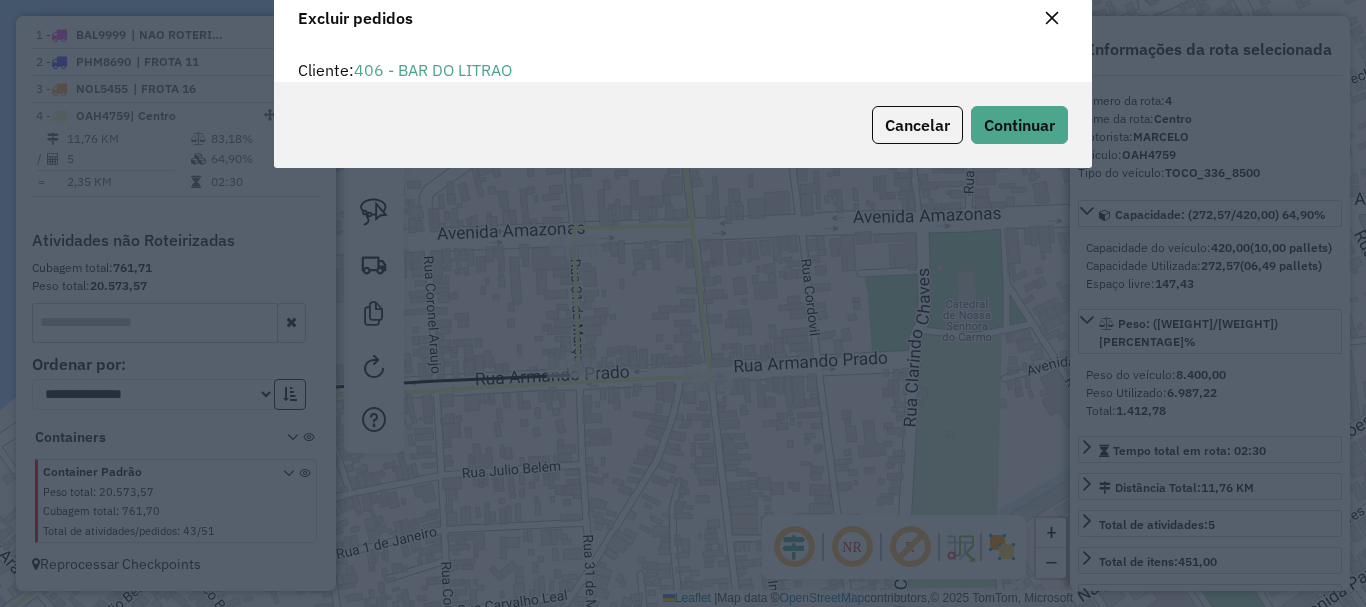 scroll, scrollTop: 82, scrollLeft: 0, axis: vertical 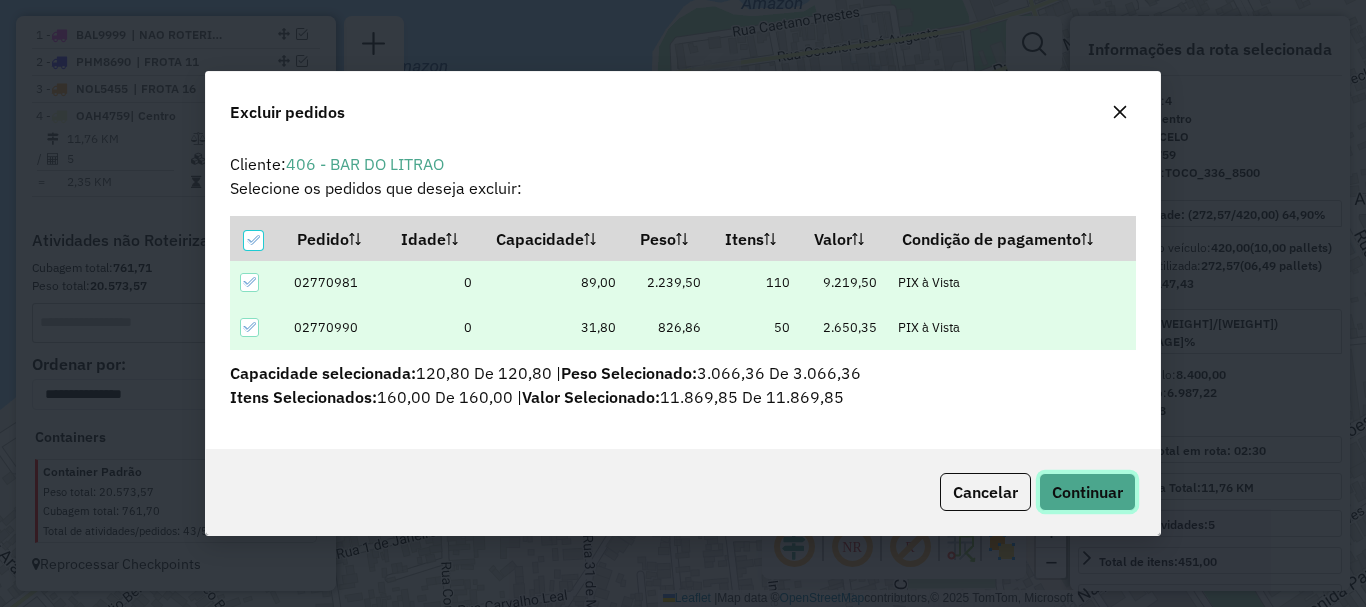 click on "Continuar" 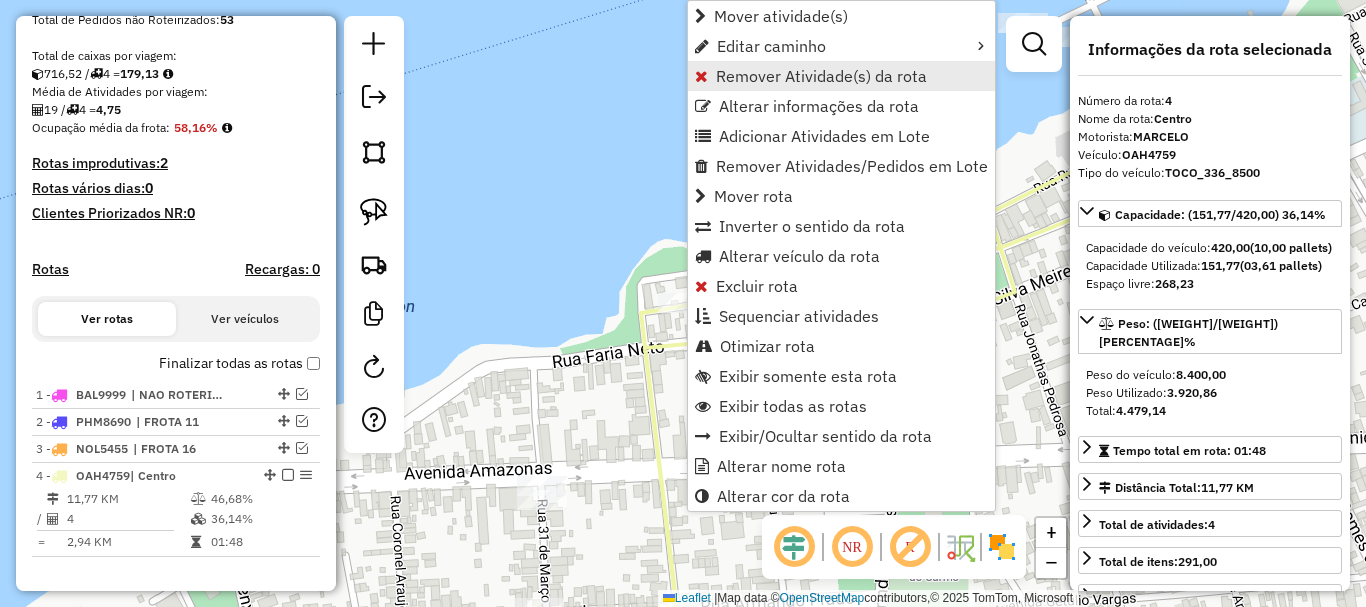 click on "Remover Atividade(s) da rota" at bounding box center (821, 76) 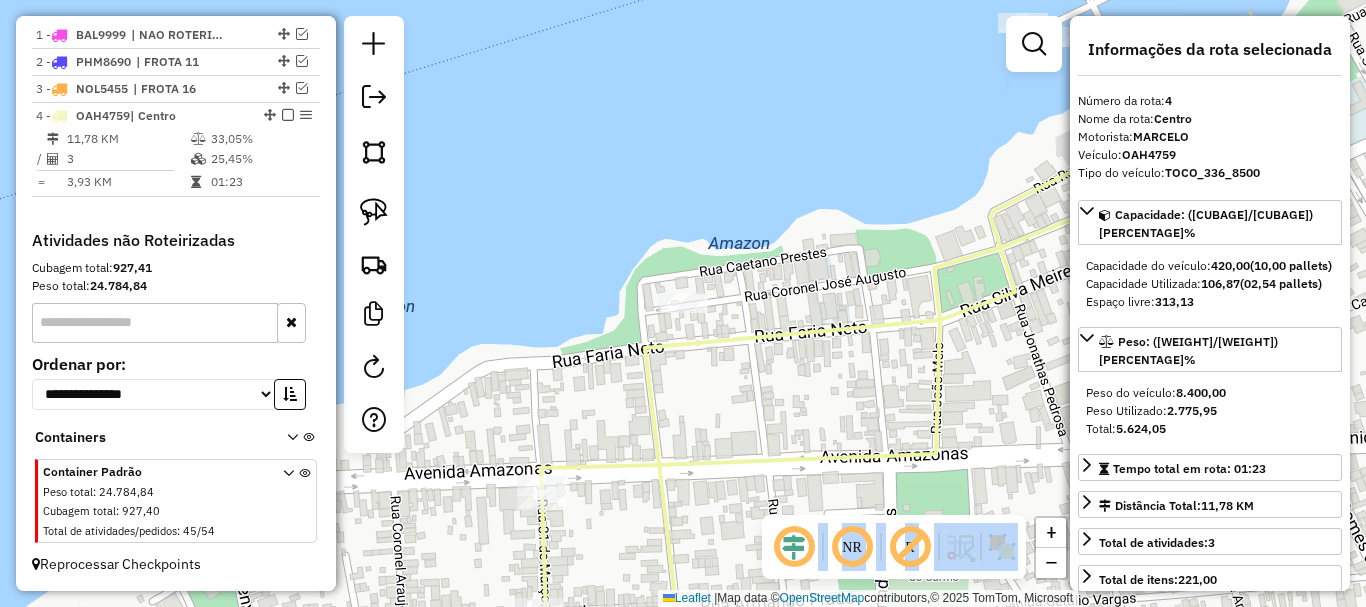 drag, startPoint x: 767, startPoint y: 515, endPoint x: 762, endPoint y: 293, distance: 222.0563 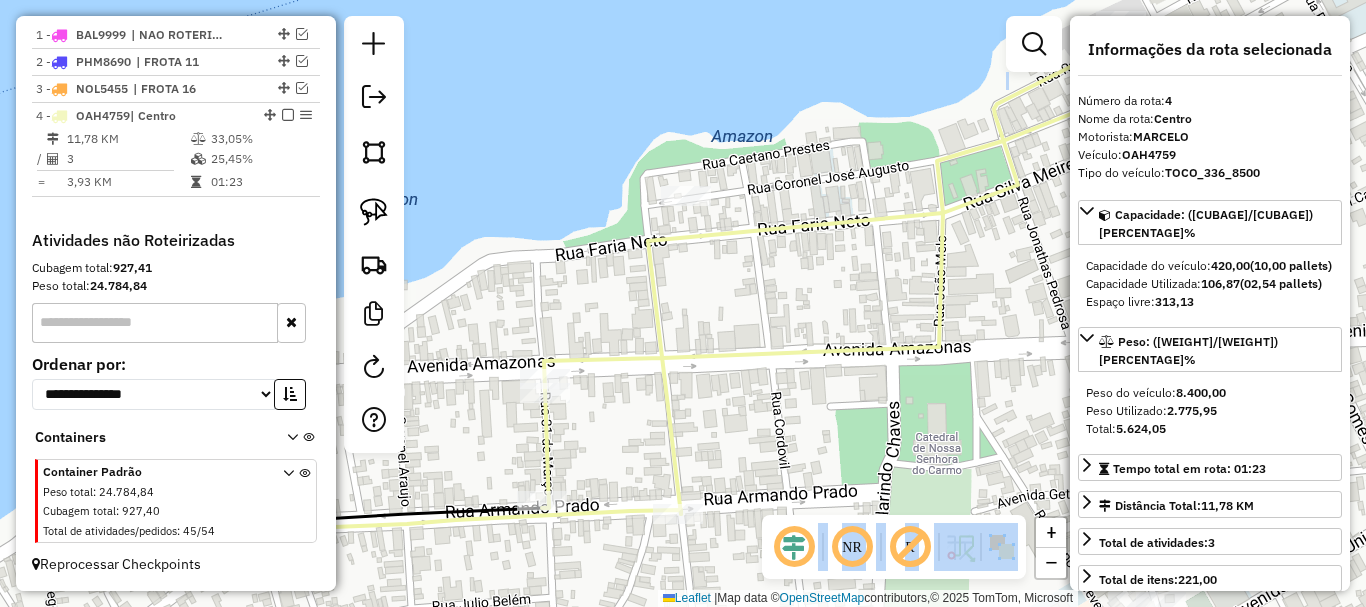 drag, startPoint x: 760, startPoint y: 331, endPoint x: 762, endPoint y: 270, distance: 61.03278 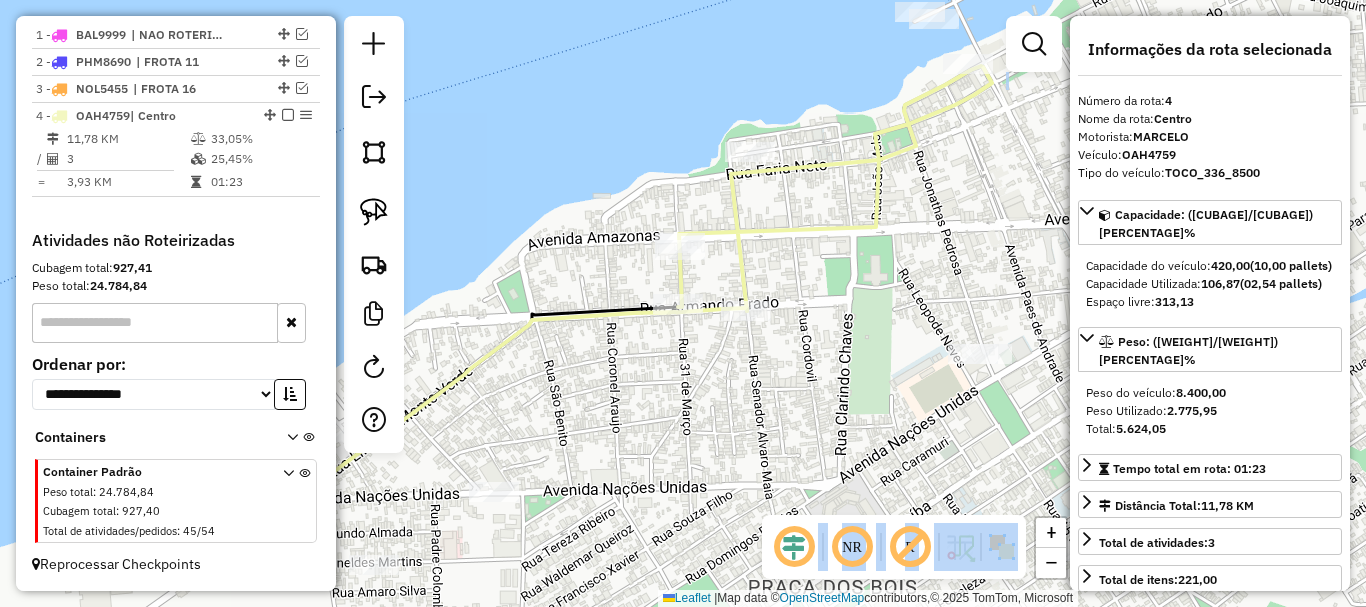 drag, startPoint x: 731, startPoint y: 460, endPoint x: 778, endPoint y: 359, distance: 111.40018 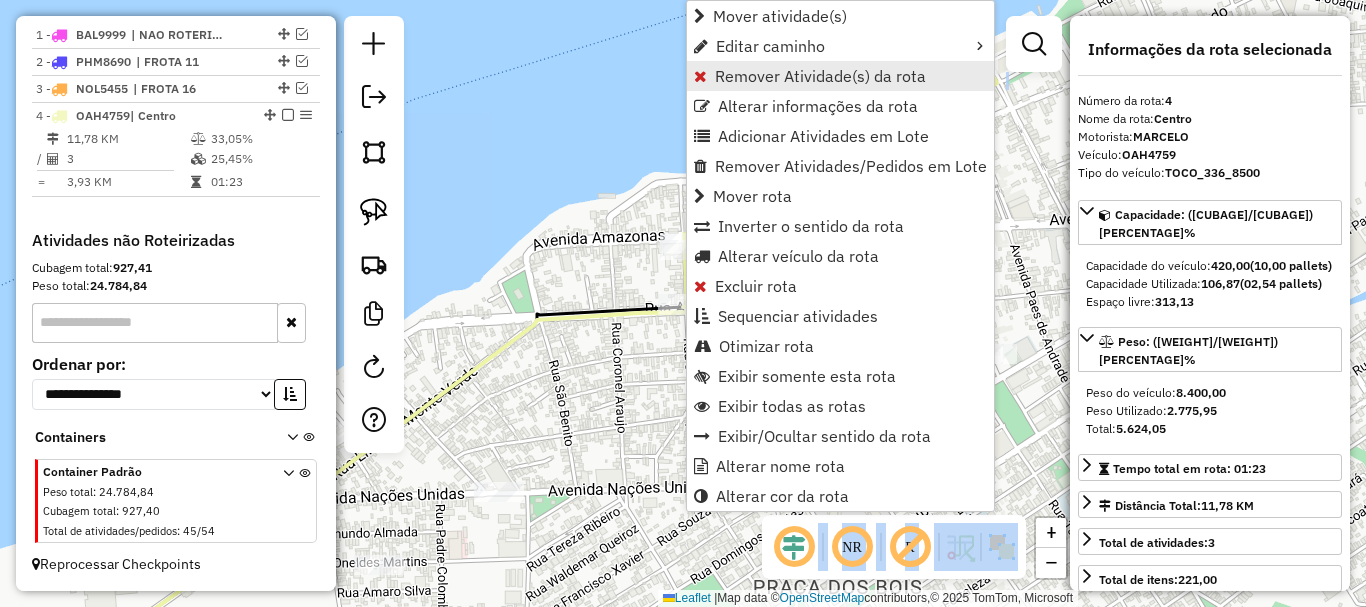 click on "Remover Atividade(s) da rota" at bounding box center (820, 76) 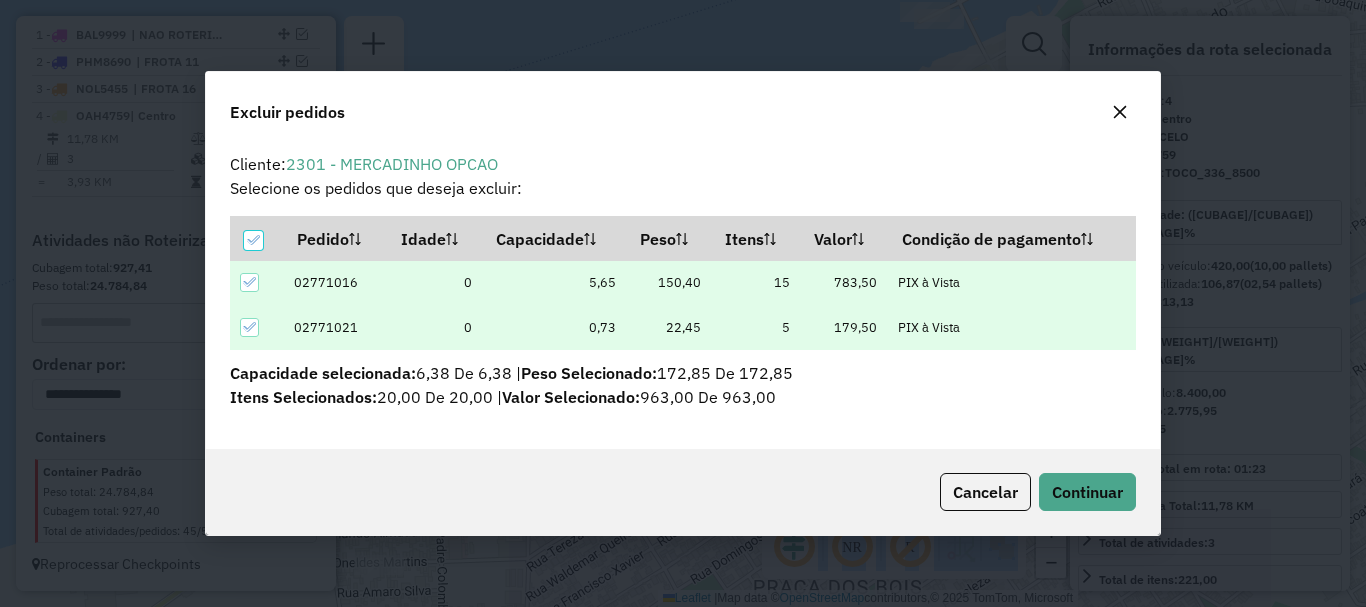 scroll, scrollTop: 0, scrollLeft: 0, axis: both 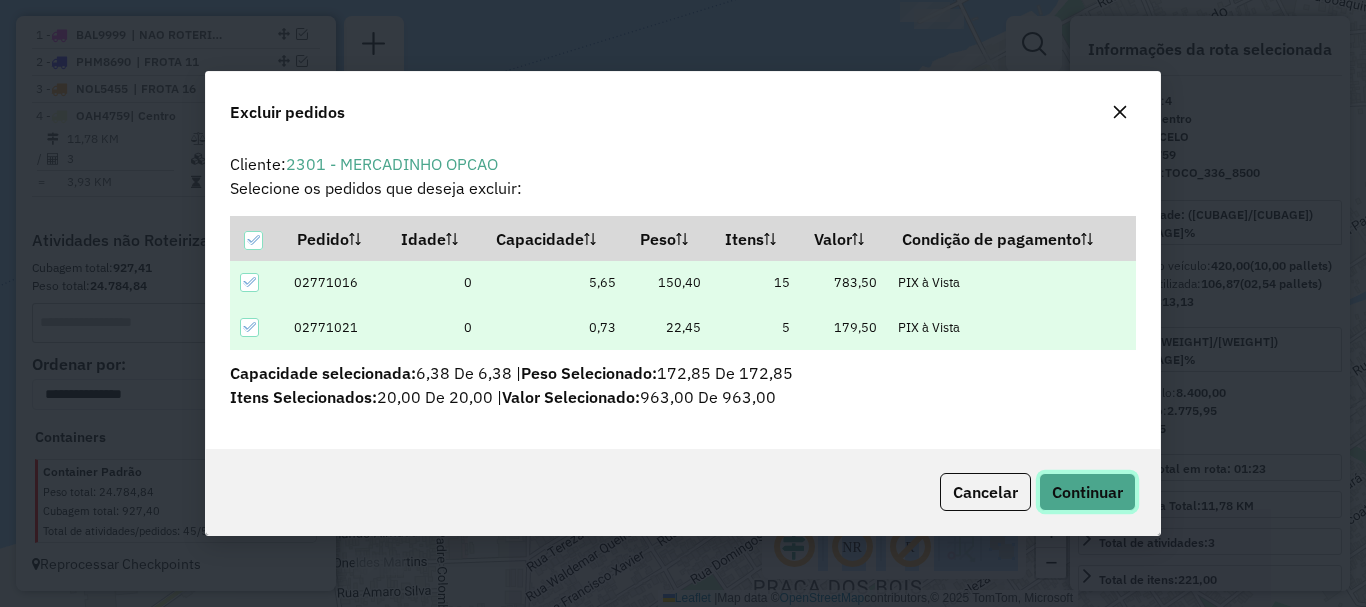 drag, startPoint x: 1112, startPoint y: 497, endPoint x: 989, endPoint y: 458, distance: 129.03488 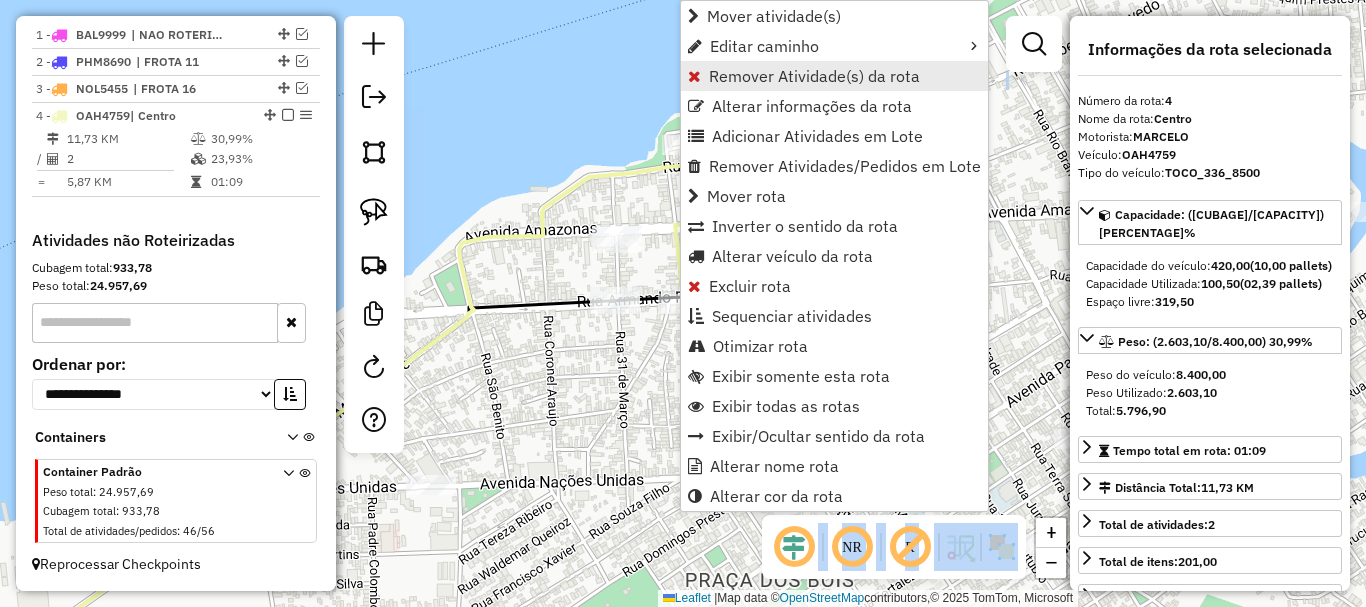 click on "Remover Atividade(s) da rota" at bounding box center [814, 76] 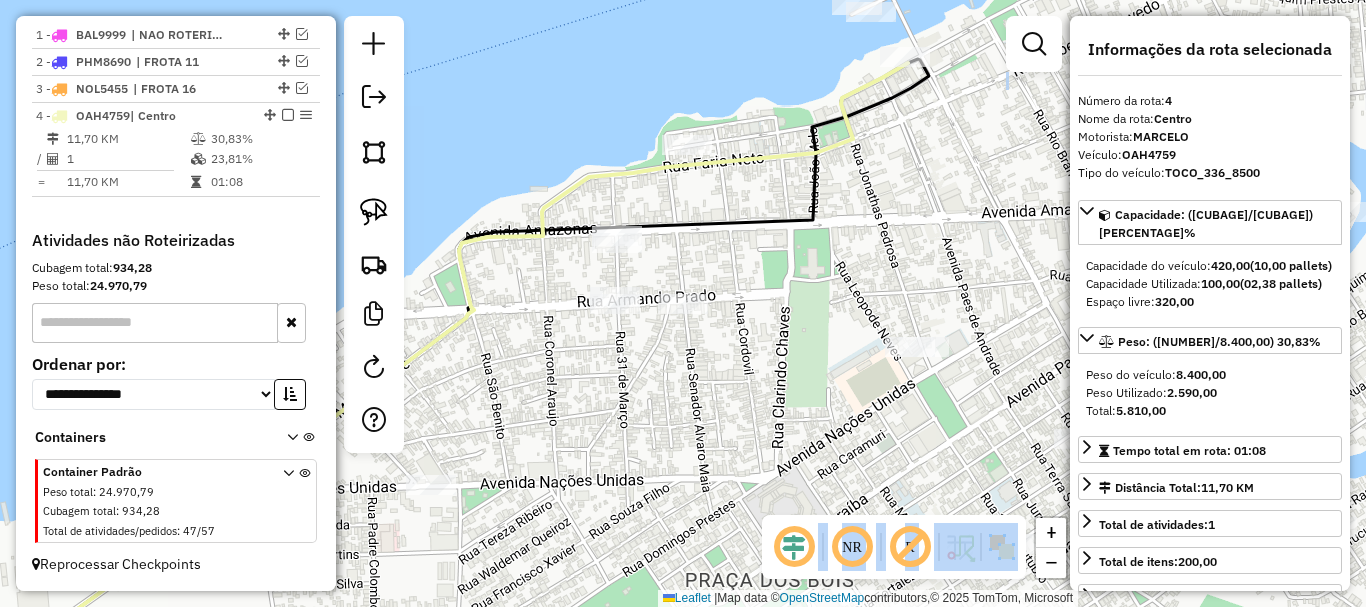 click on "Janela de atendimento Grade de atendimento Capacidade Transportadoras Veículos Cliente Pedidos  Rotas Selecione os dias de semana para filtrar as janelas de atendimento  Seg   Ter   Qua   Qui   Sex   Sáb   Dom  Informe o período da janela de atendimento: De: Até:  Filtrar exatamente a janela do cliente  Considerar janela de atendimento padrão  Selecione os dias de semana para filtrar as grades de atendimento  Seg   Ter   Qua   Qui   Sex   Sáb   Dom   Considerar clientes sem dia de atendimento cadastrado  Clientes fora do dia de atendimento selecionado Filtrar as atividades entre os valores definidos abaixo:  Peso mínimo:   Peso máximo:   Cubagem mínima:   Cubagem máxima:   De:   Até:  Filtrar as atividades entre o tempo de atendimento definido abaixo:  De:   Até:   Considerar capacidade total dos clientes não roteirizados Transportadora: Selecione um ou mais itens Tipo de veículo: Selecione um ou mais itens Veículo: Selecione um ou mais itens Motorista: Selecione um ou mais itens Nome: Rótulo:" 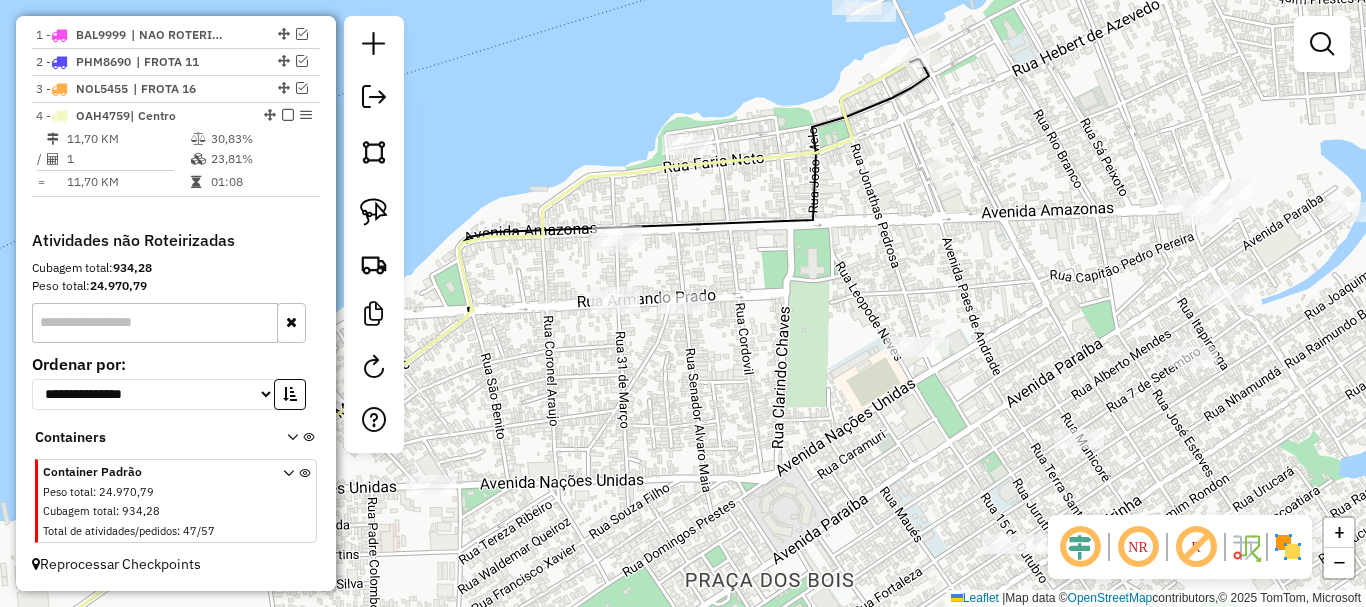 drag, startPoint x: 924, startPoint y: 235, endPoint x: 647, endPoint y: 277, distance: 280.16602 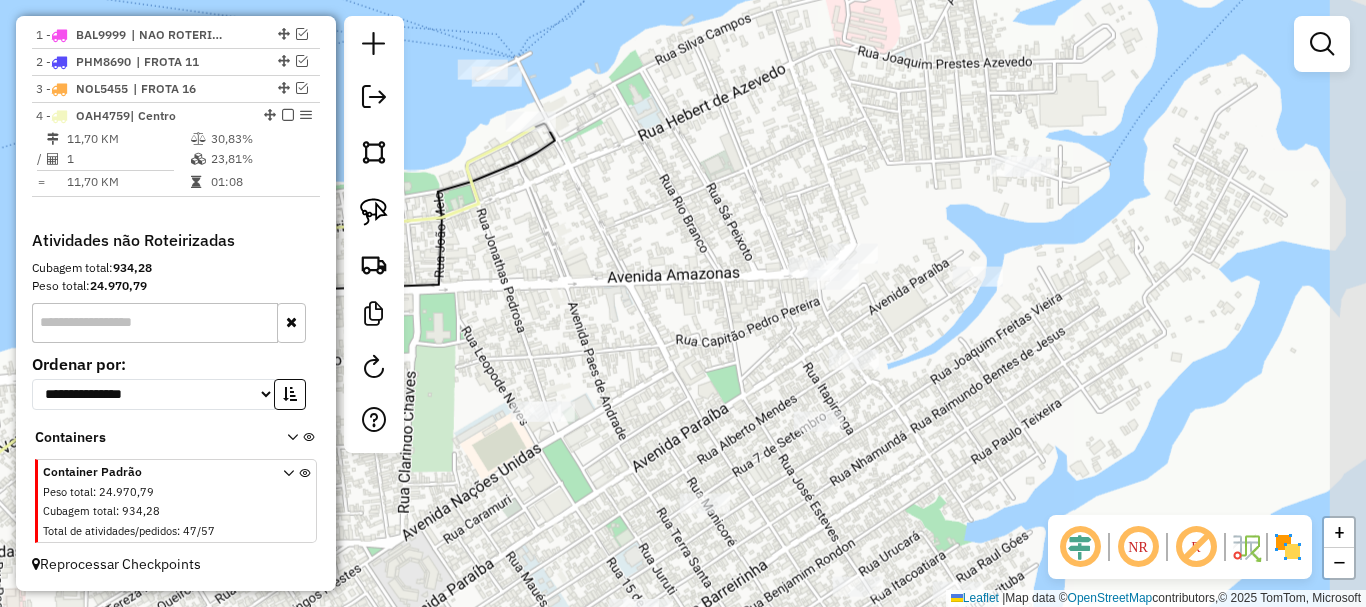 drag, startPoint x: 879, startPoint y: 184, endPoint x: 797, endPoint y: 197, distance: 83.02409 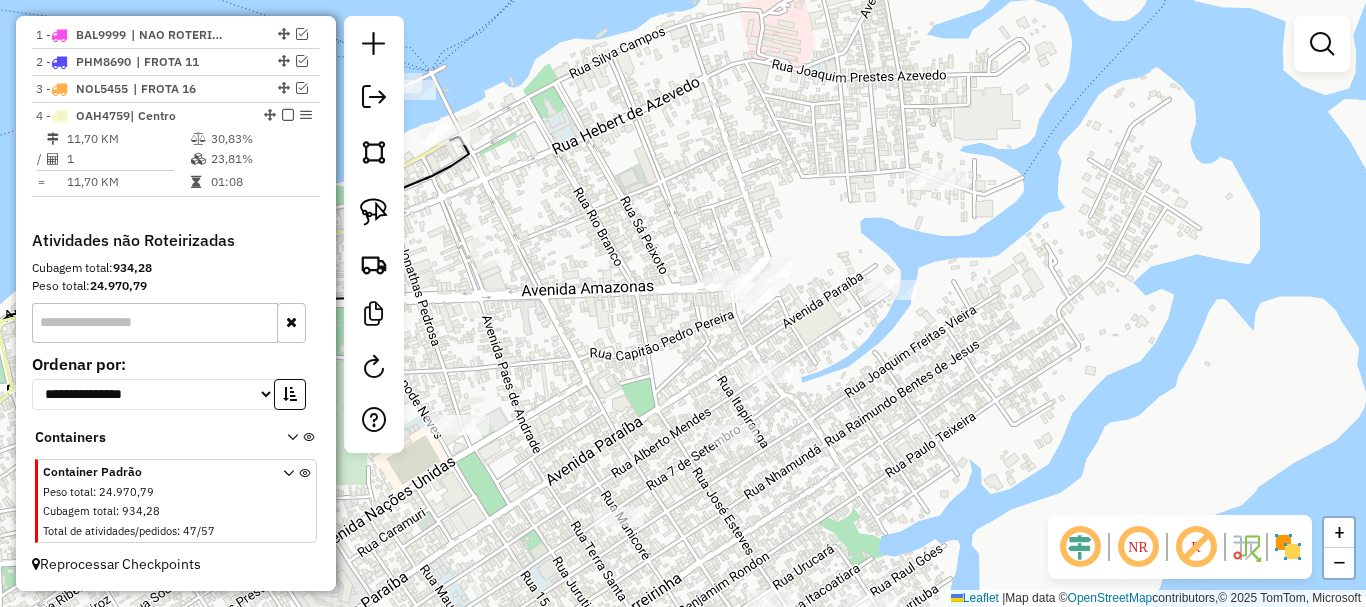 drag, startPoint x: 818, startPoint y: 137, endPoint x: 820, endPoint y: 124, distance: 13.152946 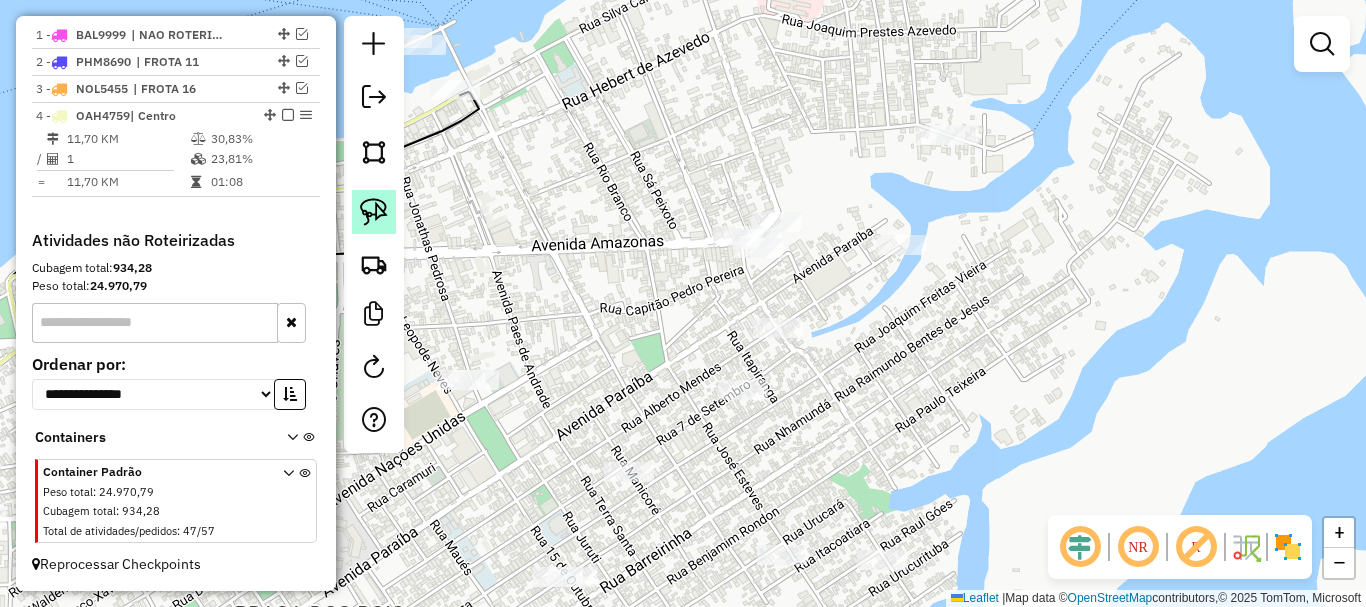 click 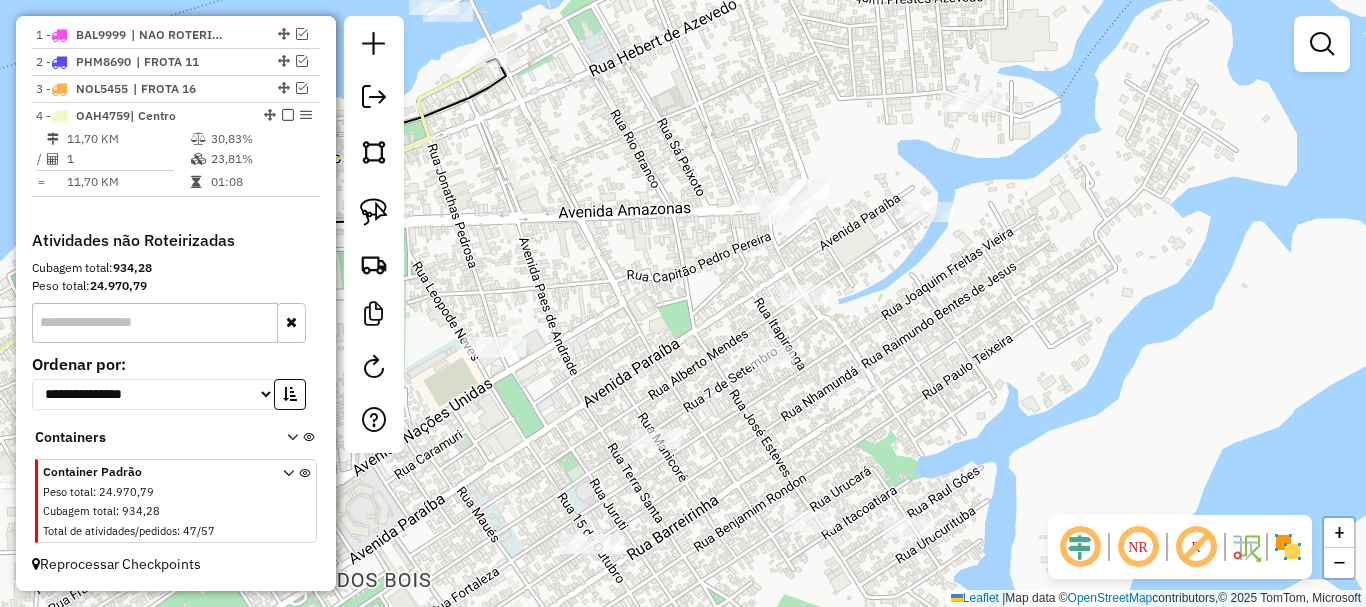 drag, startPoint x: 600, startPoint y: 238, endPoint x: 663, endPoint y: 134, distance: 121.59358 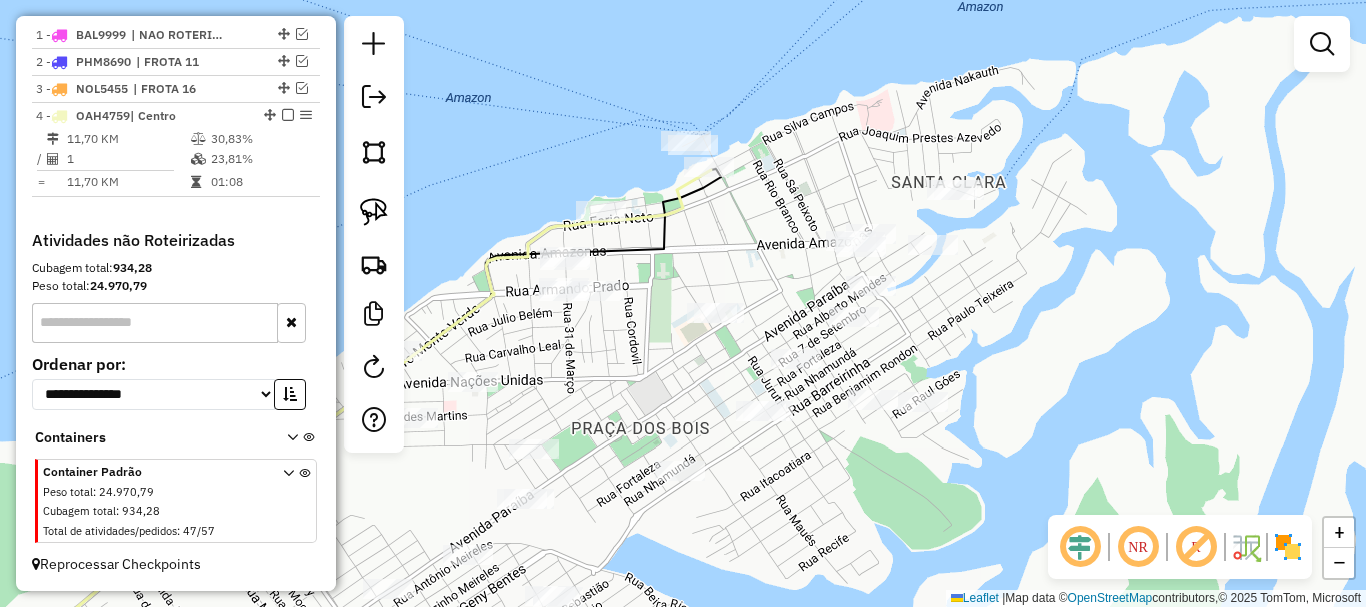 drag, startPoint x: 663, startPoint y: 179, endPoint x: 767, endPoint y: 303, distance: 161.83943 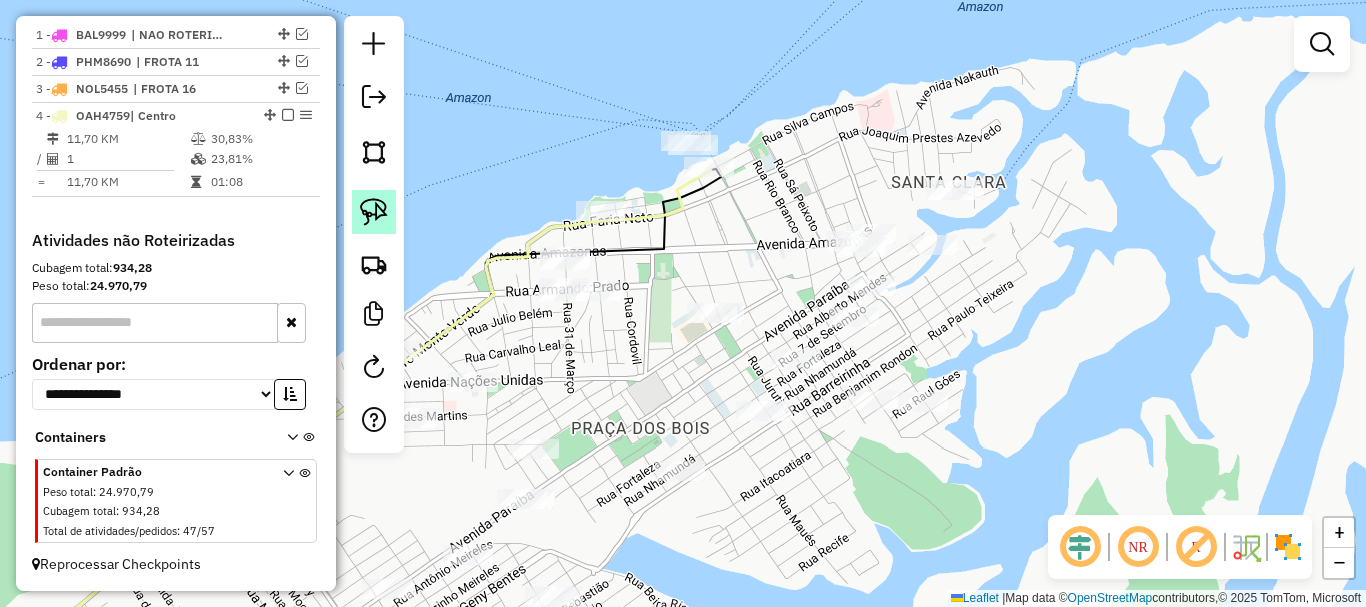 click 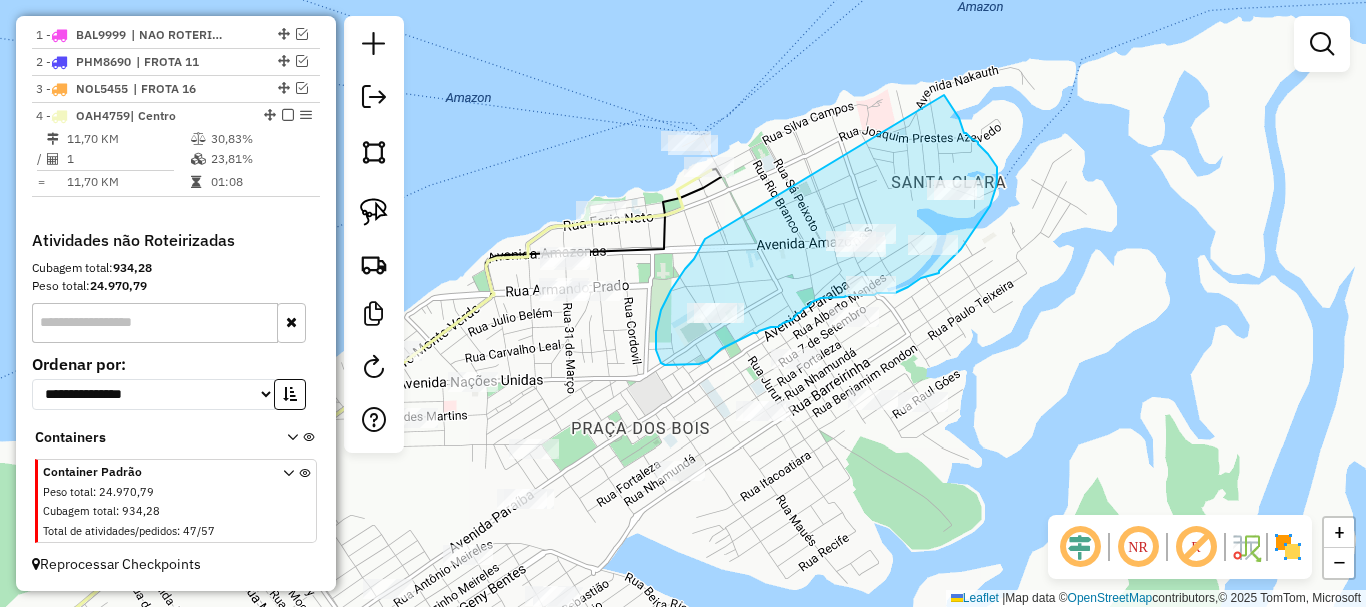 drag, startPoint x: 699, startPoint y: 249, endPoint x: 933, endPoint y: 82, distance: 287.48044 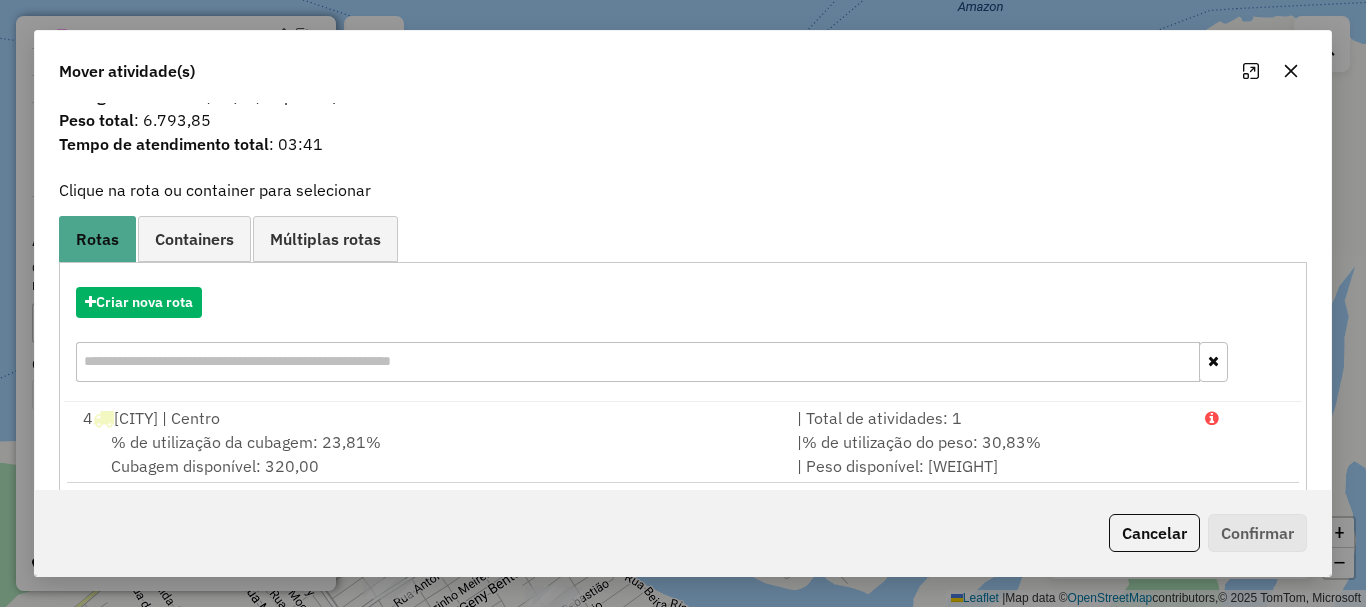 scroll, scrollTop: 78, scrollLeft: 0, axis: vertical 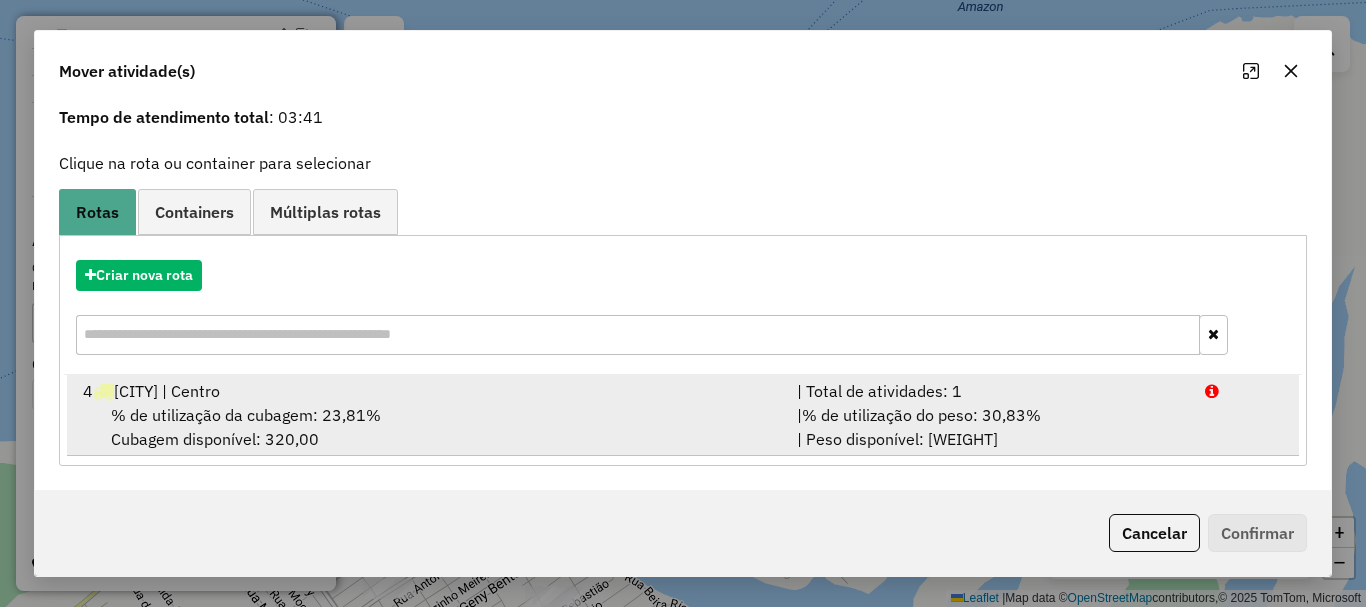 click on "[NUMBER] [VEHICLE_PLATE] | [CITY]" at bounding box center (428, 391) 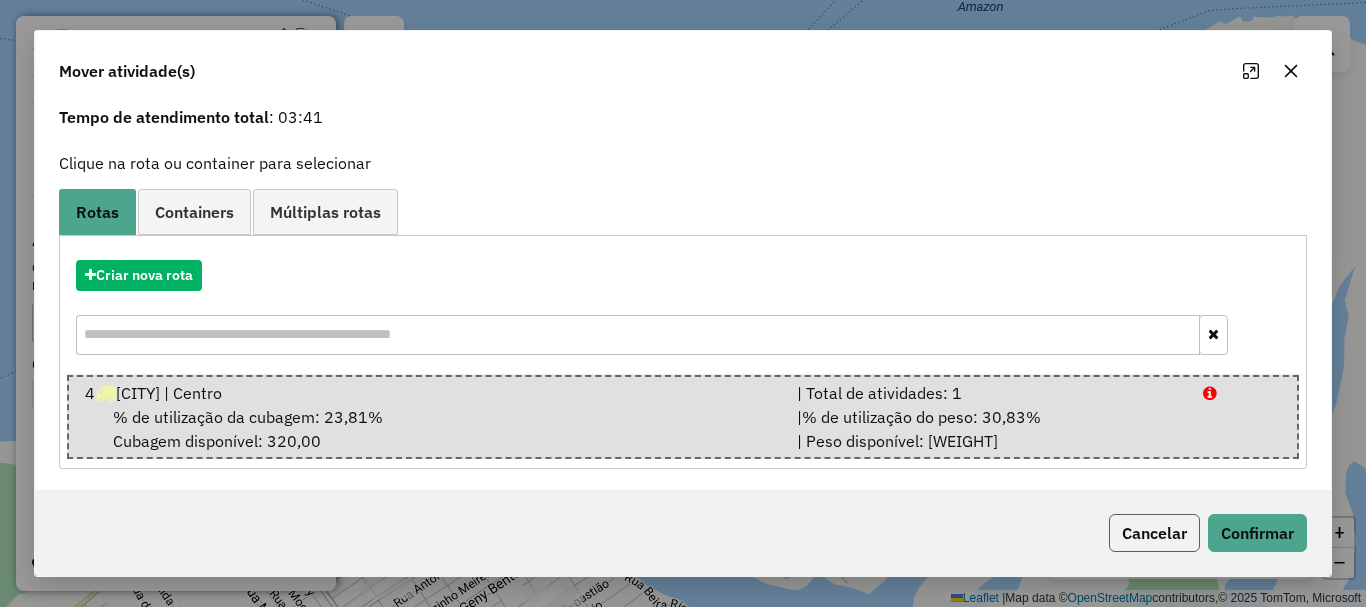 click on "Cancelar" 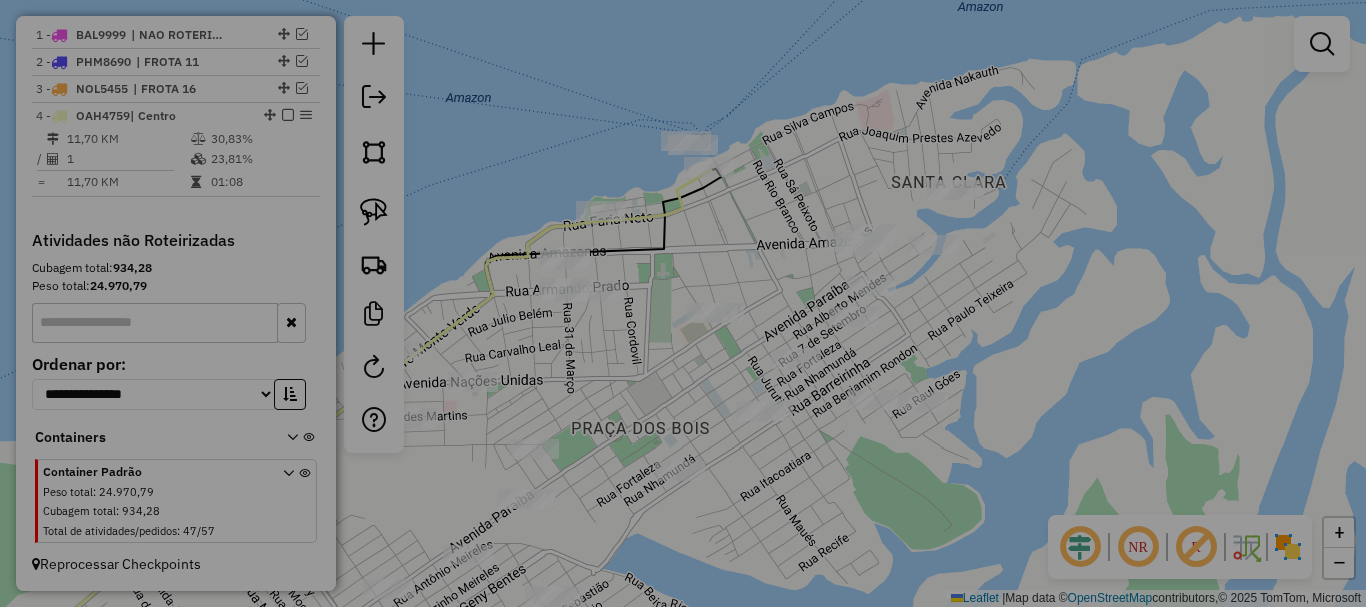 scroll, scrollTop: 0, scrollLeft: 0, axis: both 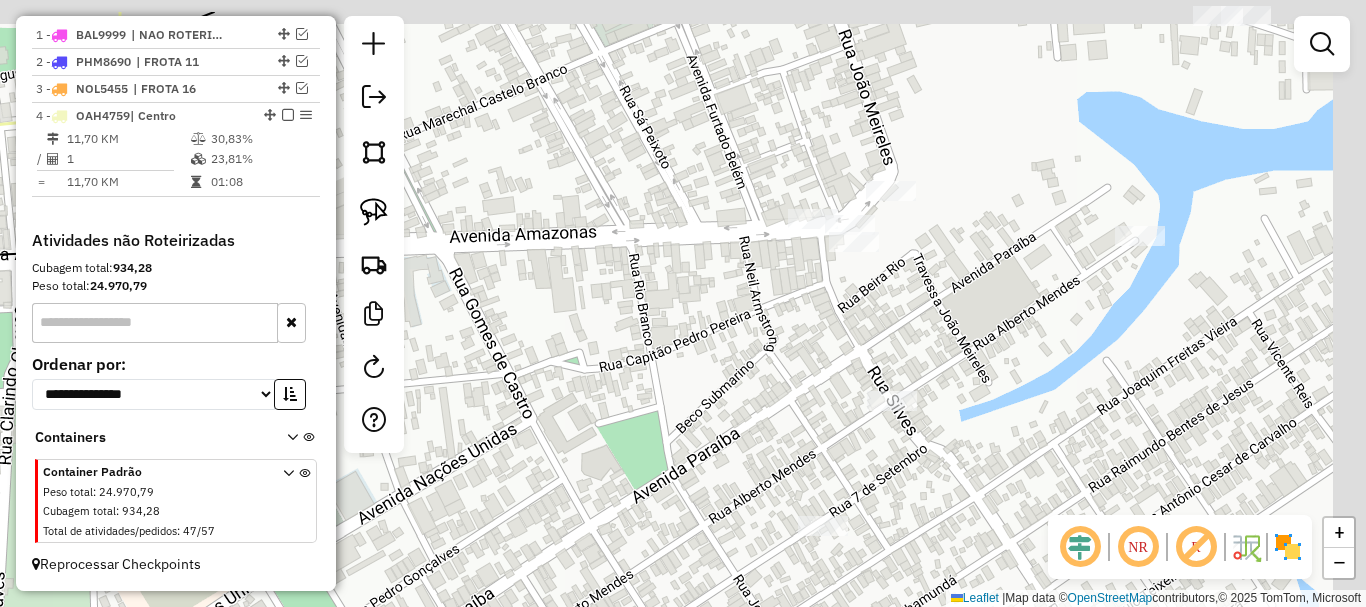 drag, startPoint x: 871, startPoint y: 246, endPoint x: 670, endPoint y: 309, distance: 210.64188 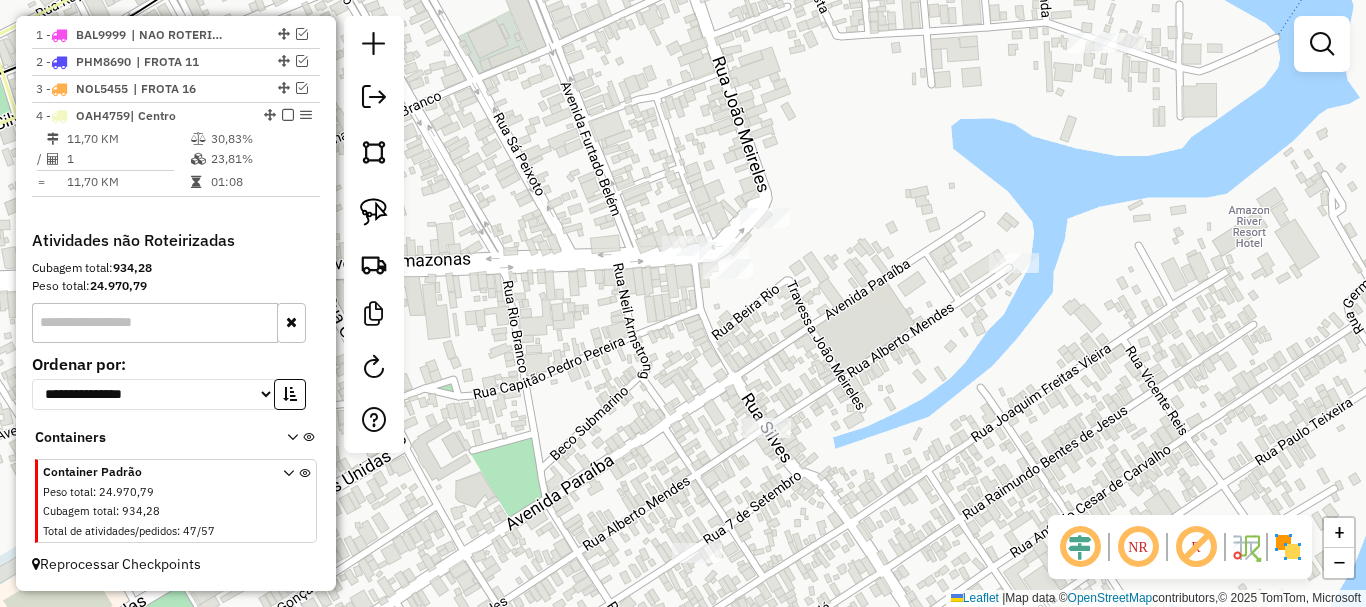 click on "Janela de atendimento Grade de atendimento Capacidade Transportadoras Veículos Cliente Pedidos  Rotas Selecione os dias de semana para filtrar as janelas de atendimento  Seg   Ter   Qua   Qui   Sex   Sáb   Dom  Informe o período da janela de atendimento: De: Até:  Filtrar exatamente a janela do cliente  Considerar janela de atendimento padrão  Selecione os dias de semana para filtrar as grades de atendimento  Seg   Ter   Qua   Qui   Sex   Sáb   Dom   Considerar clientes sem dia de atendimento cadastrado  Clientes fora do dia de atendimento selecionado Filtrar as atividades entre os valores definidos abaixo:  Peso mínimo:   Peso máximo:   Cubagem mínima:   Cubagem máxima:   De:   Até:  Filtrar as atividades entre o tempo de atendimento definido abaixo:  De:   Até:   Considerar capacidade total dos clientes não roteirizados Transportadora: Selecione um ou mais itens Tipo de veículo: Selecione um ou mais itens Veículo: Selecione um ou mais itens Motorista: Selecione um ou mais itens Nome: Rótulo:" 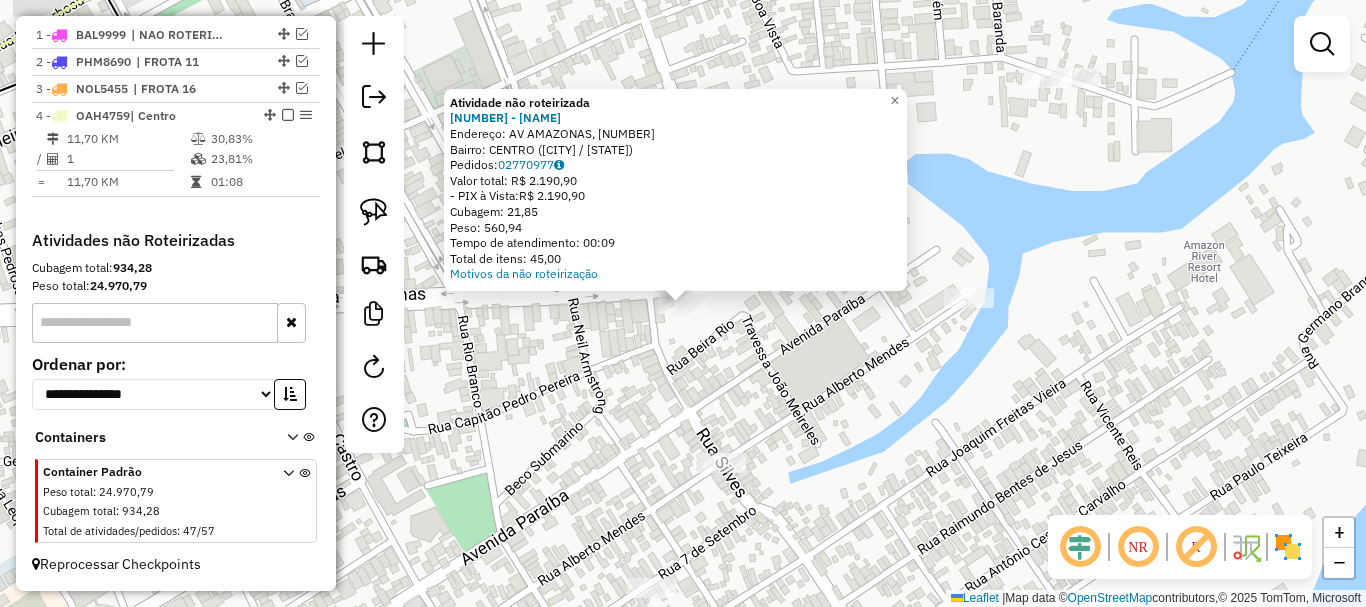 click on "Atividade não roteirizada [NUMBER] - [STORE_NAME]  Endereço: [STREET_NAME], [NUMBER]   Bairro: [NEIGHBORHOOD] ([CITY] / [STATE])   Pedidos:  [ORDER_ID]   Valor total: R$ [PRICE]   - PIX à Vista:  R$ [PRICE]   Cubagem: [CUBAGE]   Peso: [WEIGHT]   Tempo de atendimento: [TIME]   Total de itens: [ITEMS]  Motivos da não roteirização × Janela de atendimento Grade de atendimento Capacidade Transportadoras Veículos Cliente Pedidos  Rotas Selecione os dias de semana para filtrar as janelas de atendimento  Seg   Ter   Qua   Qui   Sex   Sáb   Dom  Informe o período da janela de atendimento: De: Até:  Filtrar exatamente a janela do cliente  Considerar janela de atendimento padrão  Selecione os dias de semana para filtrar as grades de atendimento  Seg   Ter   Qua   Qui   Sex   Sáb   Dom   Considerar clientes sem dia de atendimento cadastrado  Clientes fora do dia de atendimento selecionado Filtrar as atividades entre os valores definidos abaixo:  Peso mínimo:   Peso máximo:   Cubagem mínima:   Cubagem máxima:   De:   Até:   De:  Nome:" 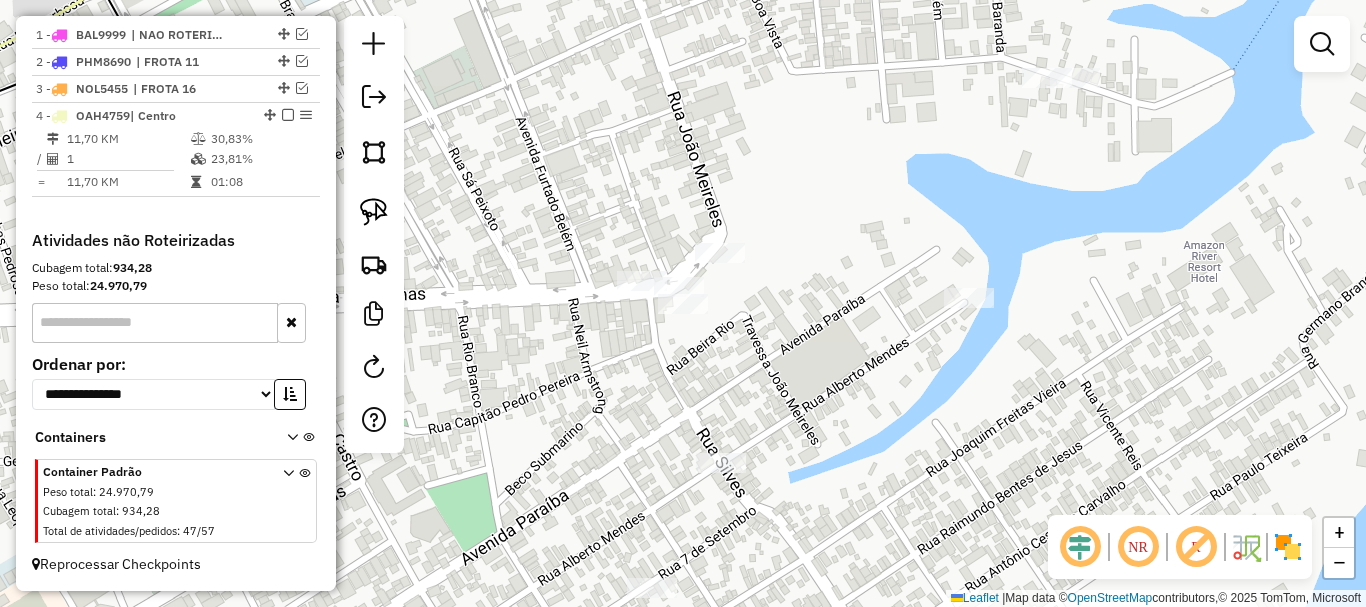 click on "Janela de atendimento Grade de atendimento Capacidade Transportadoras Veículos Cliente Pedidos  Rotas Selecione os dias de semana para filtrar as janelas de atendimento  Seg   Ter   Qua   Qui   Sex   Sáb   Dom  Informe o período da janela de atendimento: De: Até:  Filtrar exatamente a janela do cliente  Considerar janela de atendimento padrão  Selecione os dias de semana para filtrar as grades de atendimento  Seg   Ter   Qua   Qui   Sex   Sáb   Dom   Considerar clientes sem dia de atendimento cadastrado  Clientes fora do dia de atendimento selecionado Filtrar as atividades entre os valores definidos abaixo:  Peso mínimo:   Peso máximo:   Cubagem mínima:   Cubagem máxima:   De:   Até:  Filtrar as atividades entre o tempo de atendimento definido abaixo:  De:   Até:   Considerar capacidade total dos clientes não roteirizados Transportadora: Selecione um ou mais itens Tipo de veículo: Selecione um ou mais itens Veículo: Selecione um ou mais itens Motorista: Selecione um ou mais itens Nome: Rótulo:" 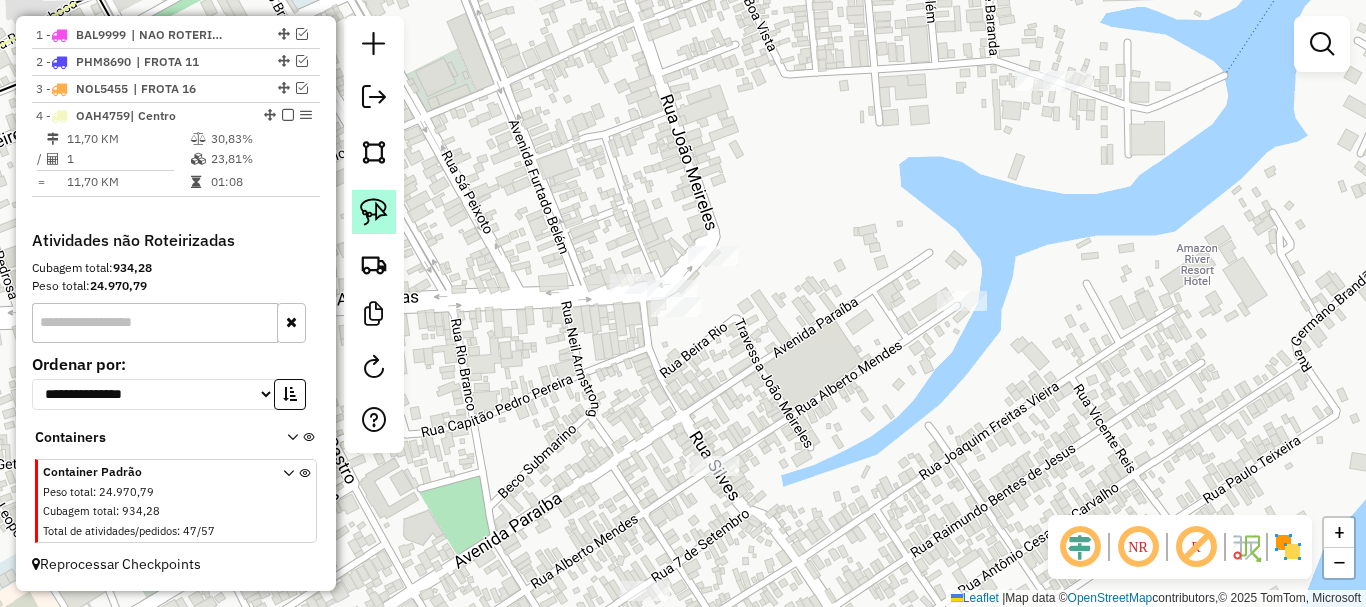 click 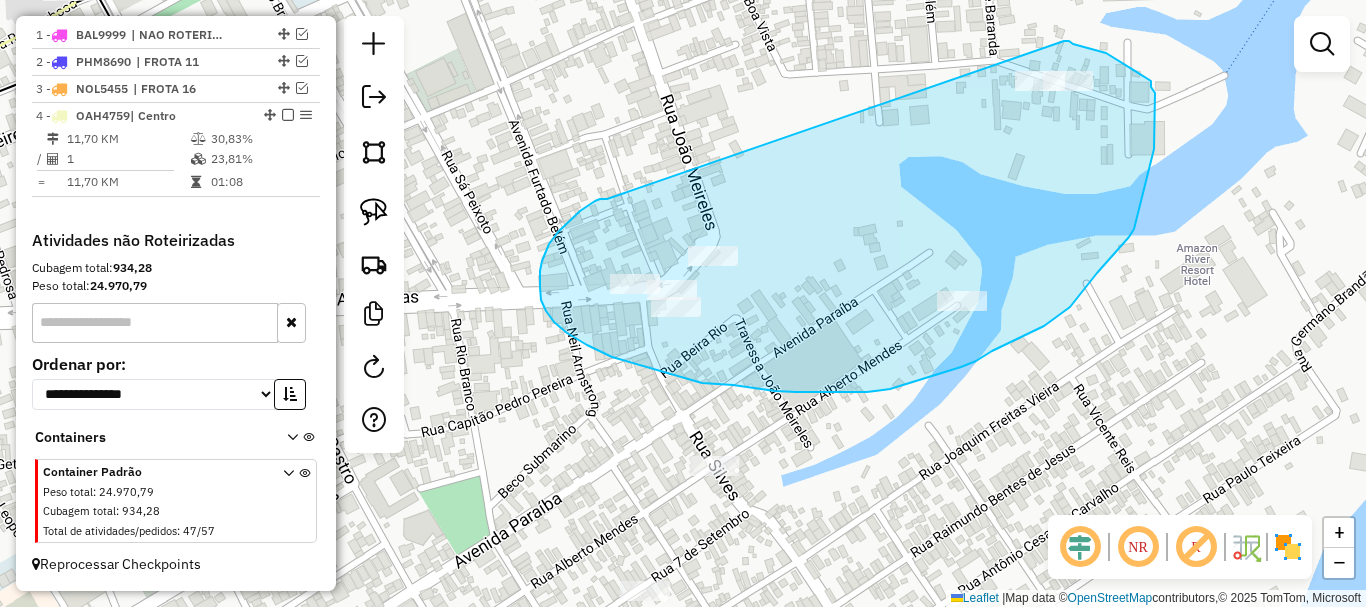 drag, startPoint x: 603, startPoint y: 199, endPoint x: 1019, endPoint y: 35, distance: 447.1599 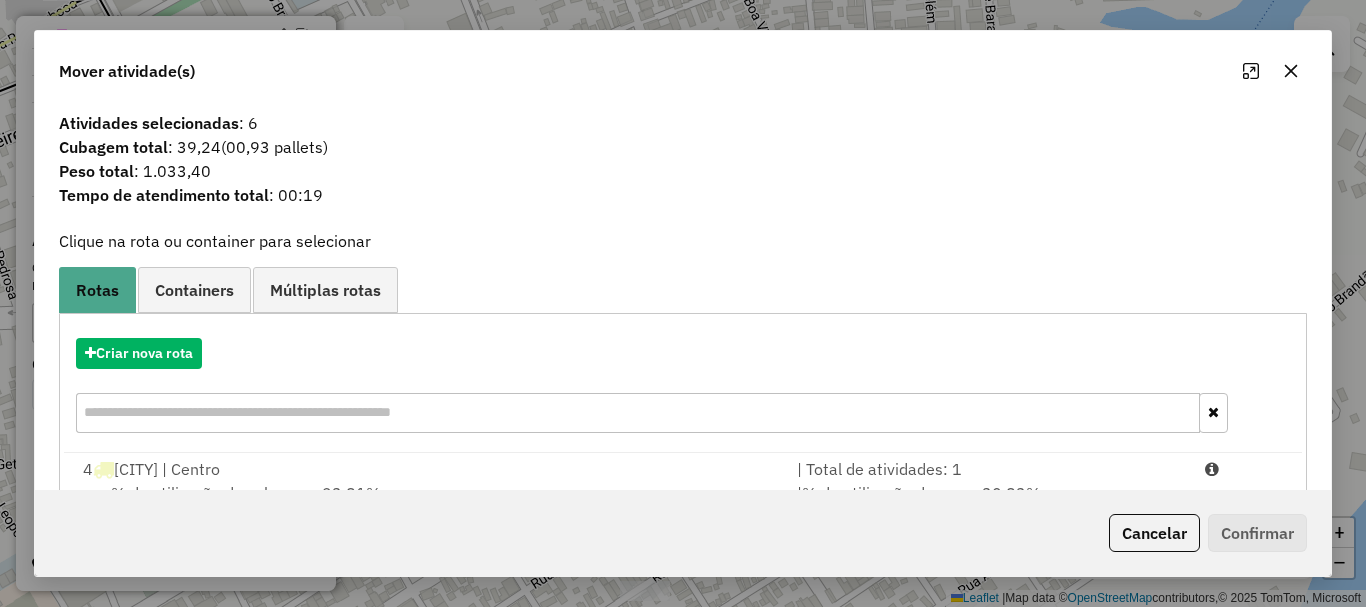 scroll, scrollTop: 78, scrollLeft: 0, axis: vertical 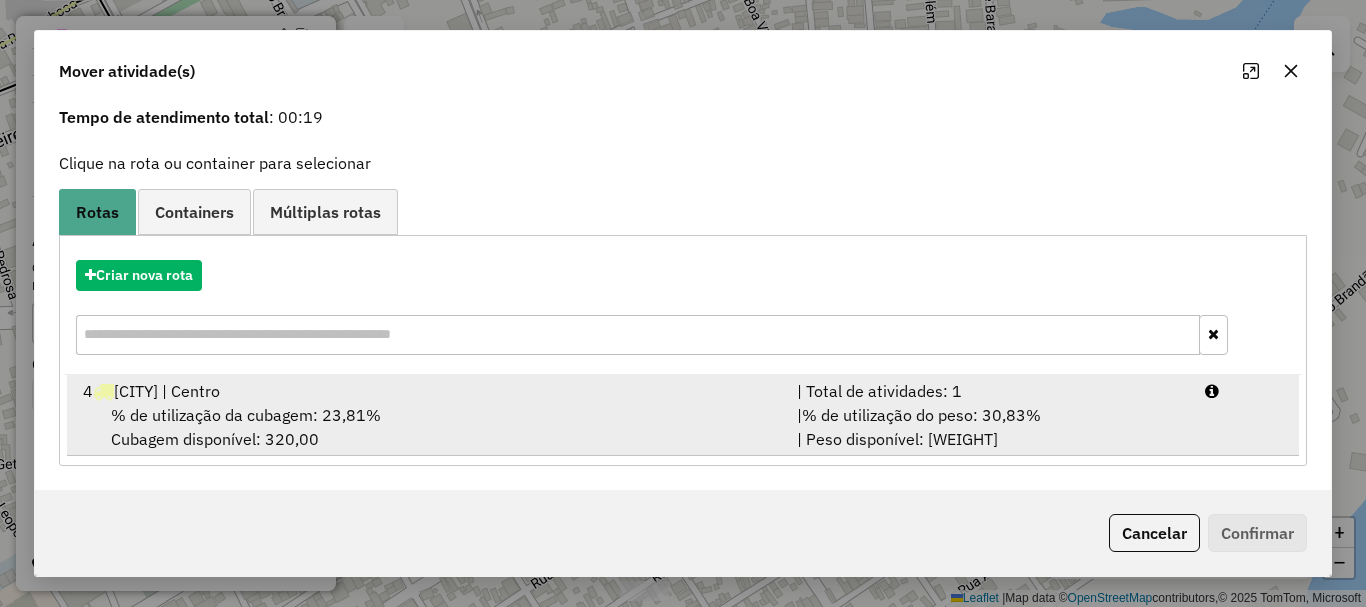 drag, startPoint x: 486, startPoint y: 407, endPoint x: 739, endPoint y: 430, distance: 254.0433 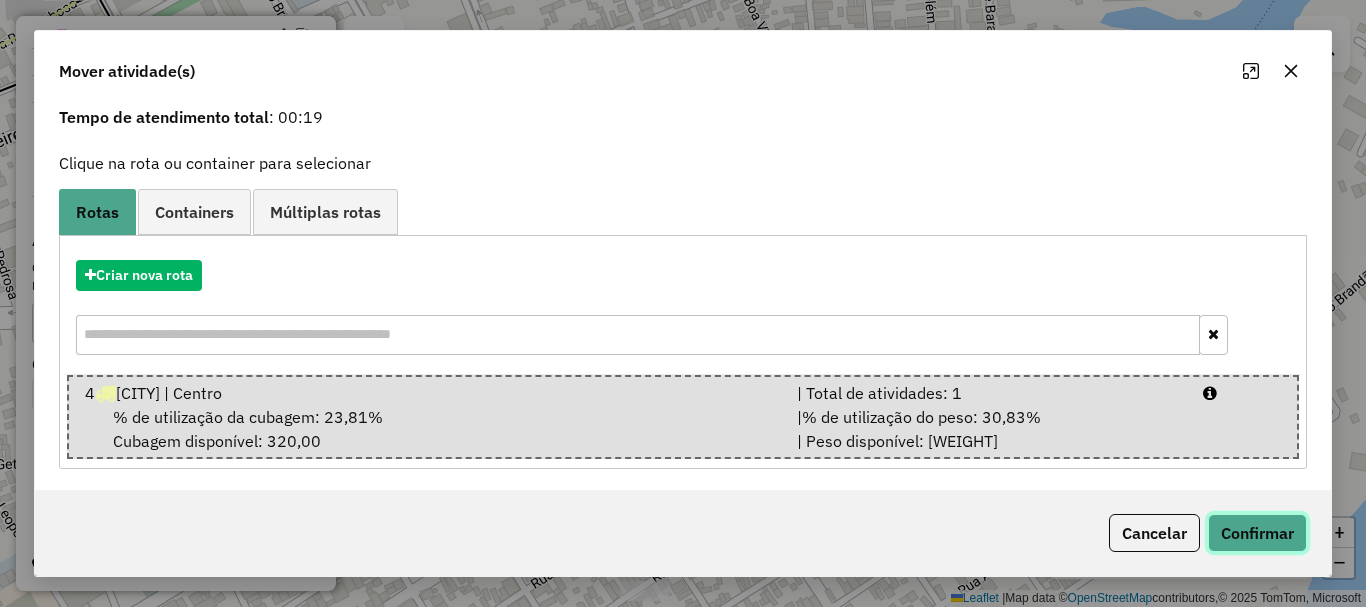 click on "Confirmar" 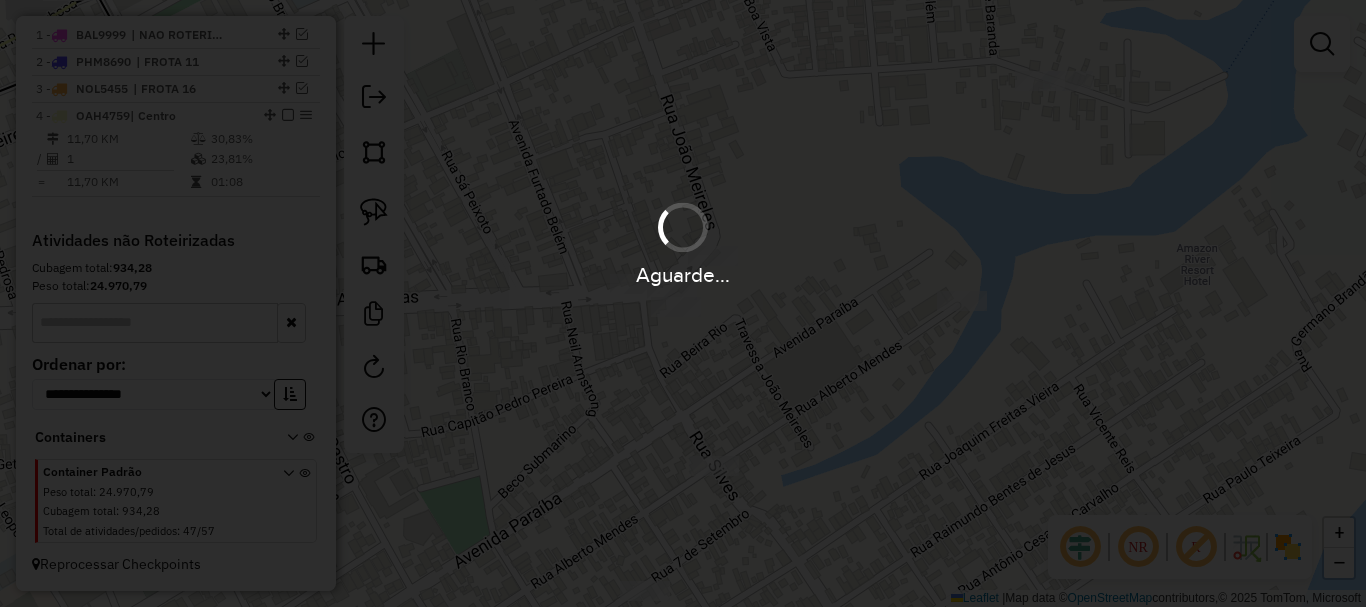 scroll, scrollTop: 0, scrollLeft: 0, axis: both 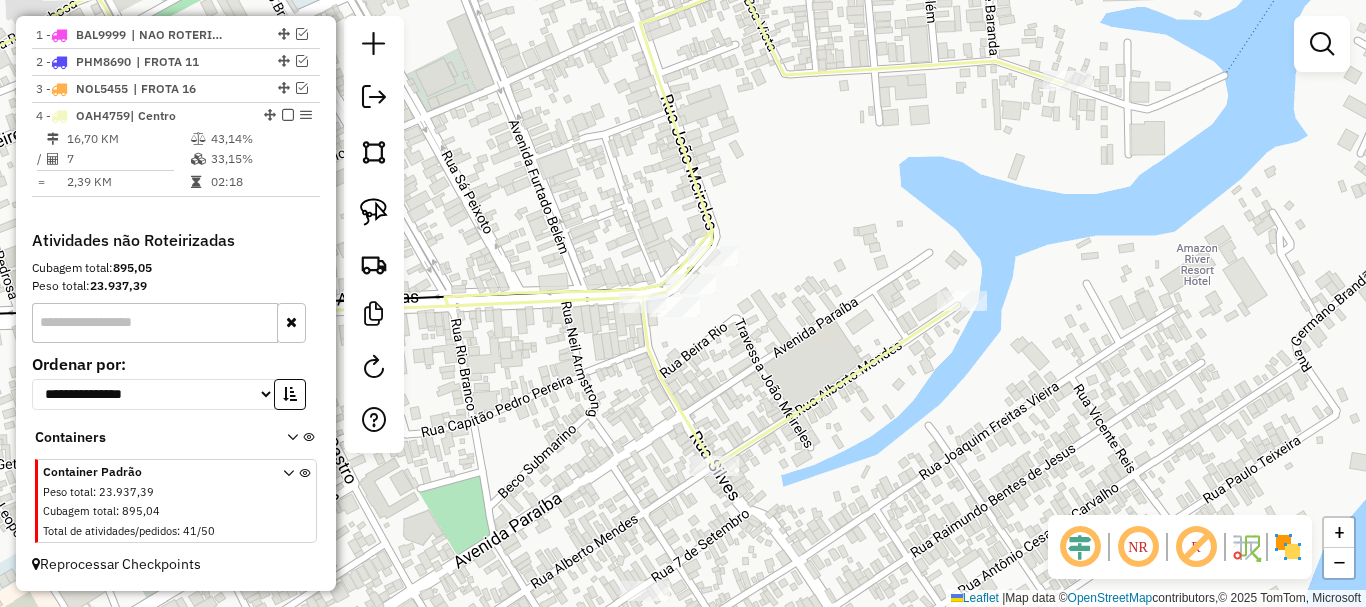 drag, startPoint x: 739, startPoint y: 362, endPoint x: 824, endPoint y: 291, distance: 110.751976 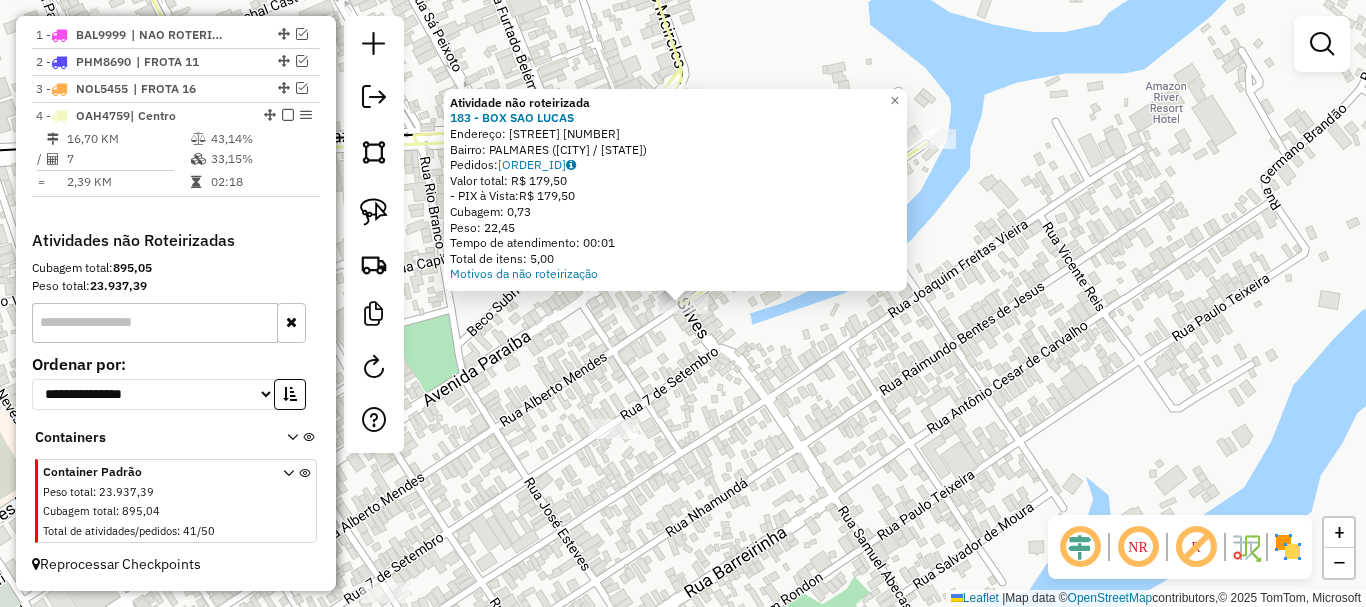 click on "Atividade não roteirizada [NUMBER] - [STORE_NAME]  Endereço:  [STREET_NAME] [NUMBER]   Bairro: [NEIGHBORHOOD] ([CITY] / [STATE])   Pedidos:  [ORDER_ID]   Valor total: R$ [PRICE]   - PIX à Vista:  R$ [PRICE]   Cubagem: [CUBAGE]   Peso: [WEIGHT]   Tempo de atendimento: [TIME]   Total de itens: [ITEMS]  Motivos da não roteirização × Janela de atendimento Grade de atendimento Capacidade Transportadoras Veículos Cliente Pedidos  Rotas Selecione os dias de semana para filtrar as janelas de atendimento  Seg   Ter   Qua   Qui   Sex   Sáb   Dom  Informe o período da janela de atendimento: De: Até:  Filtrar exatamente a janela do cliente  Considerar janela de atendimento padrão  Selecione os dias de semana para filtrar as grades de atendimento  Seg   Ter   Qua   Qui   Sex   Sáb   Dom   Considerar clientes sem dia de atendimento cadastrado  Clientes fora do dia de atendimento selecionado Filtrar as atividades entre os valores definidos abaixo:  Peso mínimo:   Peso máximo:   Cubagem mínima:   Cubagem máxima:   De:   Até:  Filtrar as atividades entre o tempo de atendimento definido abaixo:  De:   Até:  Nome:" 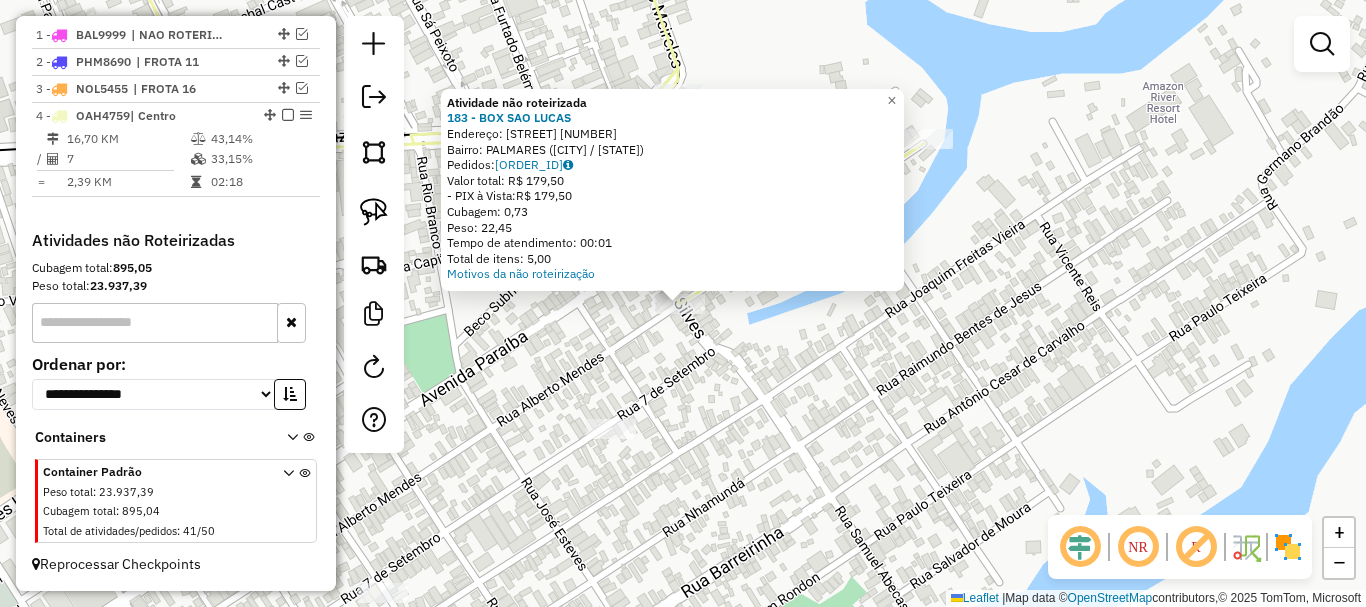 click on "Atividade não roteirizada [NUMBER] - [STORE_NAME]  Endereço:  [STREET_NAME] [NUMBER]   Bairro: [NEIGHBORHOOD] ([CITY] / [STATE])   Pedidos:  [ORDER_ID]   Valor total: R$ [PRICE]   - PIX à Vista:  R$ [PRICE]   Cubagem: [CUBAGE]   Peso: [WEIGHT]   Tempo de atendimento: [TIME]   Total de itens: [ITEMS]  Motivos da não roteirização × Janela de atendimento Grade de atendimento Capacidade Transportadoras Veículos Cliente Pedidos  Rotas Selecione os dias de semana para filtrar as janelas de atendimento  Seg   Ter   Qua   Qui   Sex   Sáb   Dom  Informe o período da janela de atendimento: De: Até:  Filtrar exatamente a janela do cliente  Considerar janela de atendimento padrão  Selecione os dias de semana para filtrar as grades de atendimento  Seg   Ter   Qua   Qui   Sex   Sáb   Dom   Considerar clientes sem dia de atendimento cadastrado  Clientes fora do dia de atendimento selecionado Filtrar as atividades entre os valores definidos abaixo:  Peso mínimo:   Peso máximo:   Cubagem mínima:   Cubagem máxima:   De:   Até:  Filtrar as atividades entre o tempo de atendimento definido abaixo:  De:   Até:  Nome:" 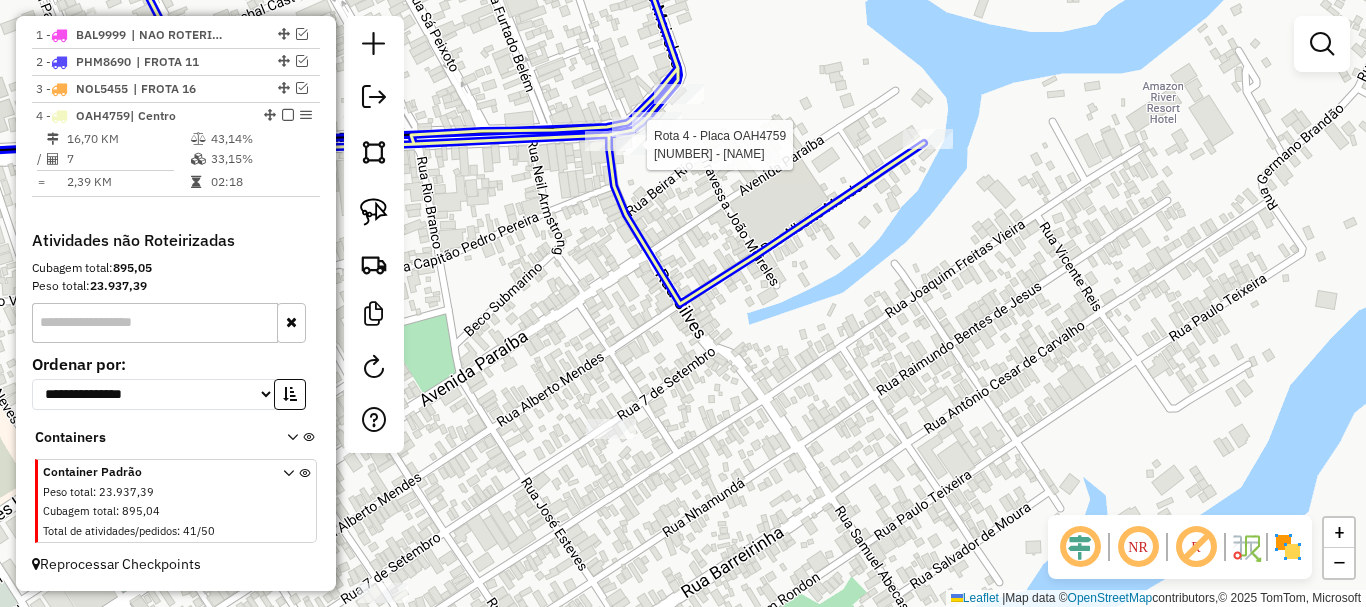 click 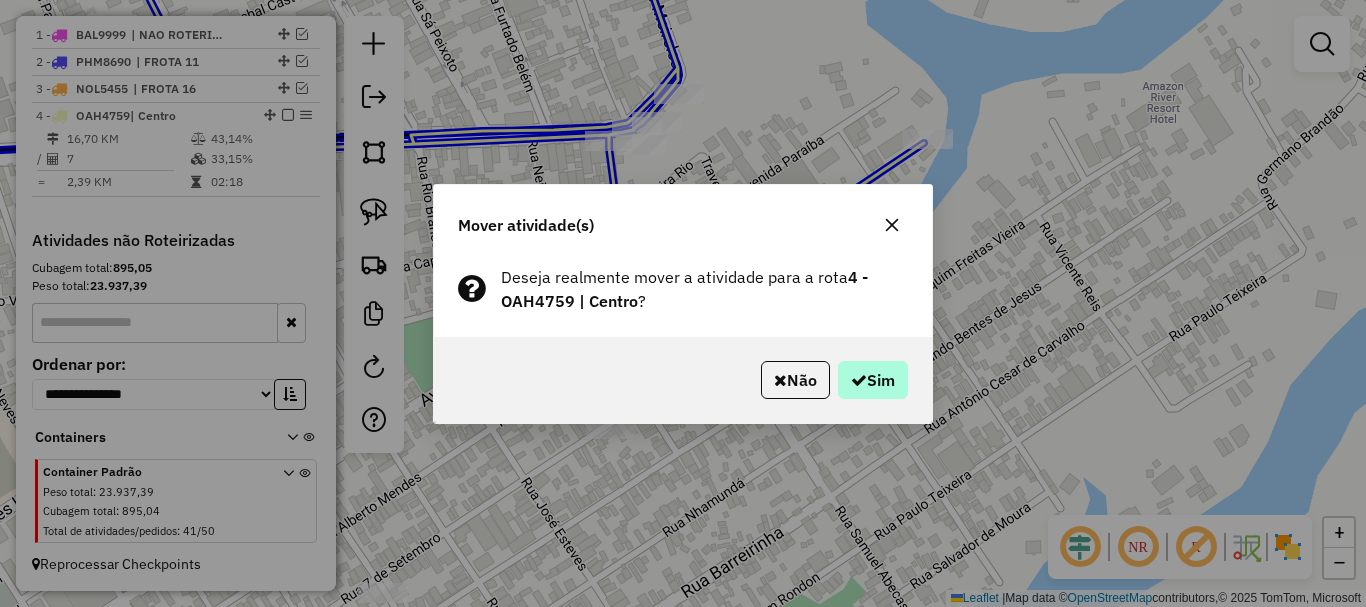 drag, startPoint x: 895, startPoint y: 406, endPoint x: 893, endPoint y: 389, distance: 17.117243 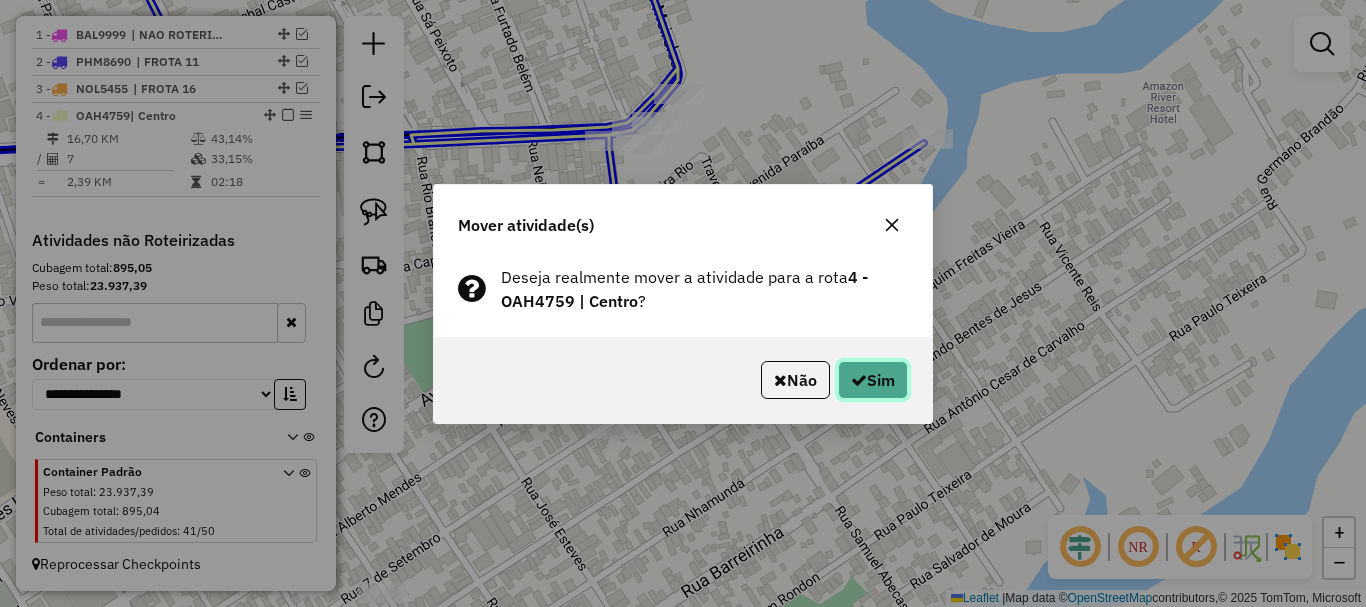 click on "Sim" 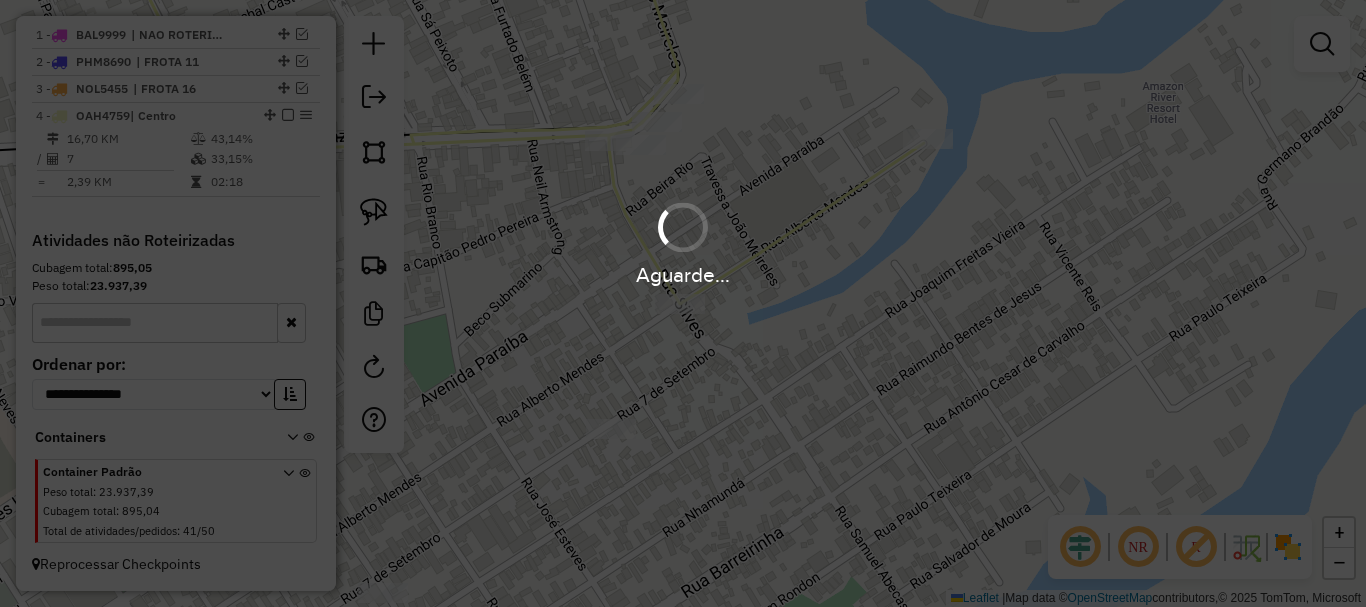 drag, startPoint x: 736, startPoint y: 504, endPoint x: 925, endPoint y: 498, distance: 189.09521 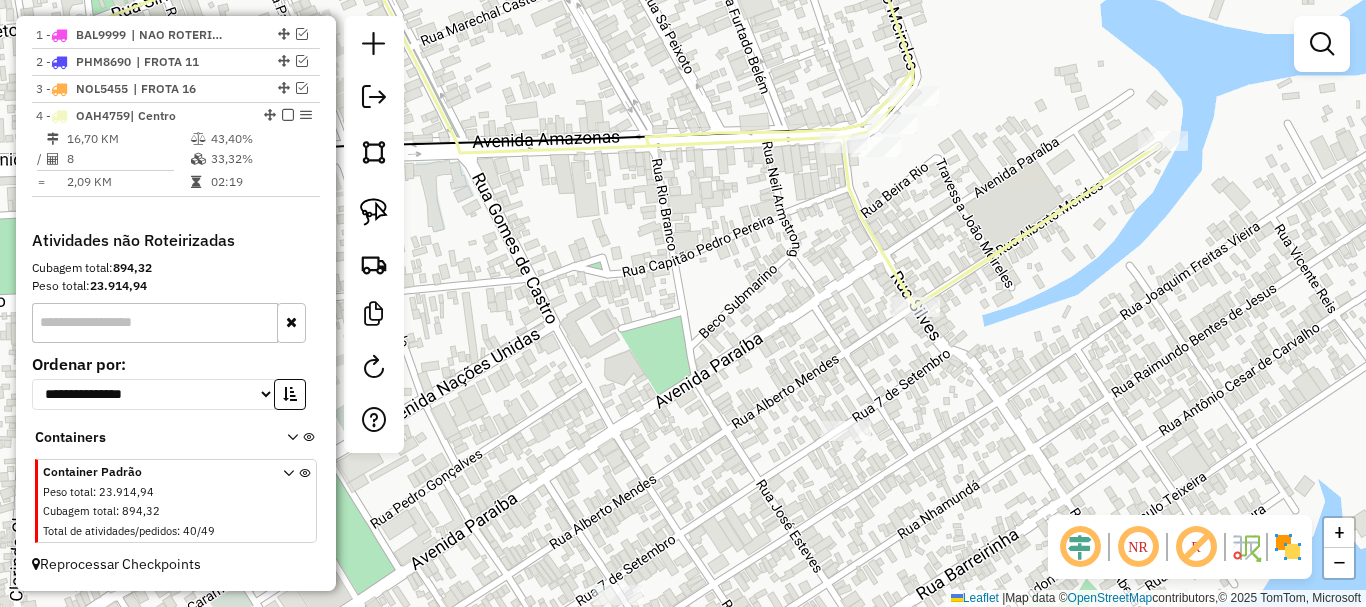 drag, startPoint x: 706, startPoint y: 436, endPoint x: 1076, endPoint y: 427, distance: 370.10944 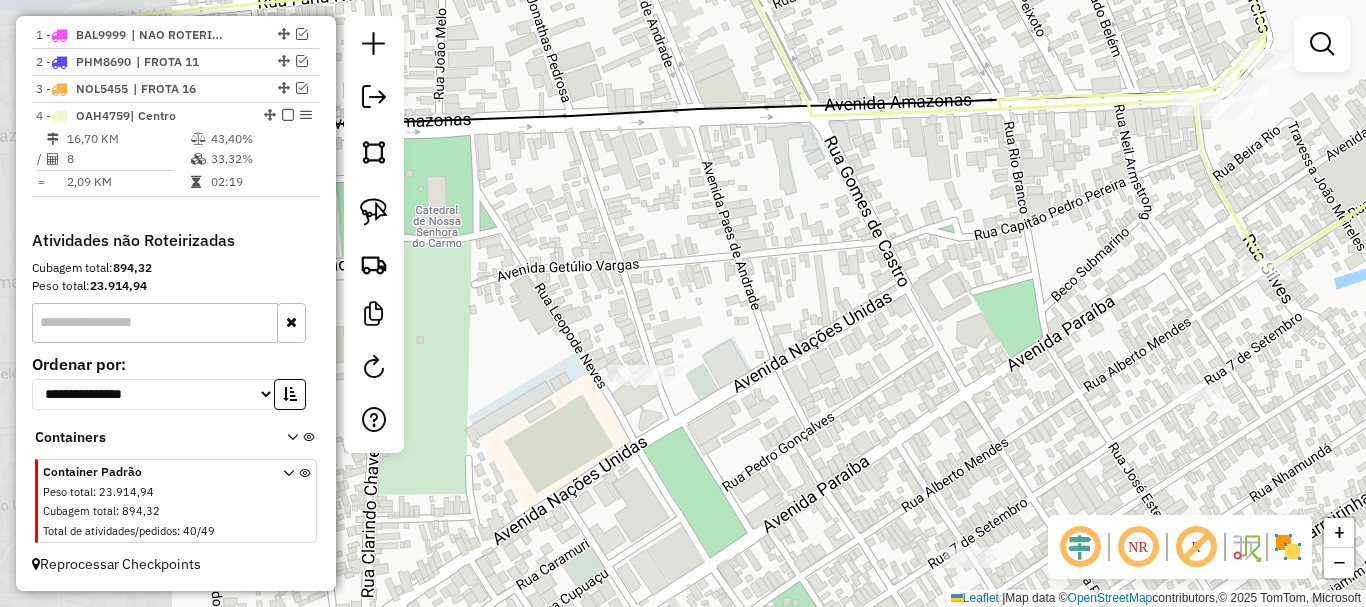 drag, startPoint x: 613, startPoint y: 351, endPoint x: 783, endPoint y: 311, distance: 174.64249 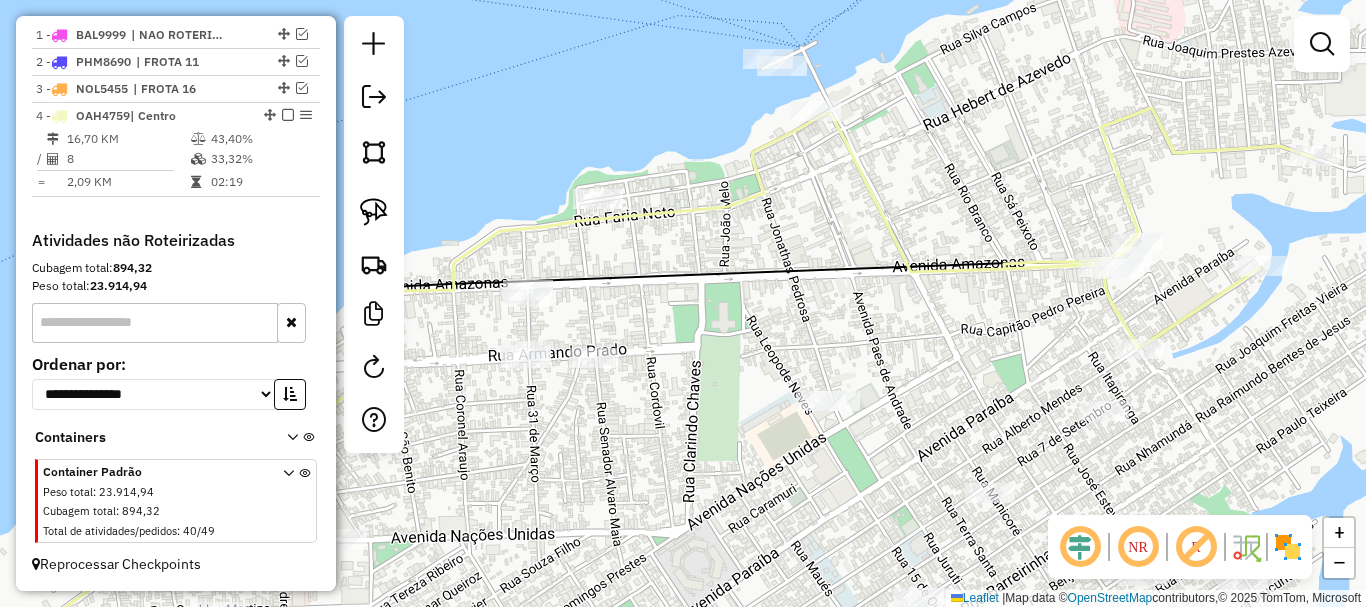 drag, startPoint x: 820, startPoint y: 310, endPoint x: 935, endPoint y: 371, distance: 130.1768 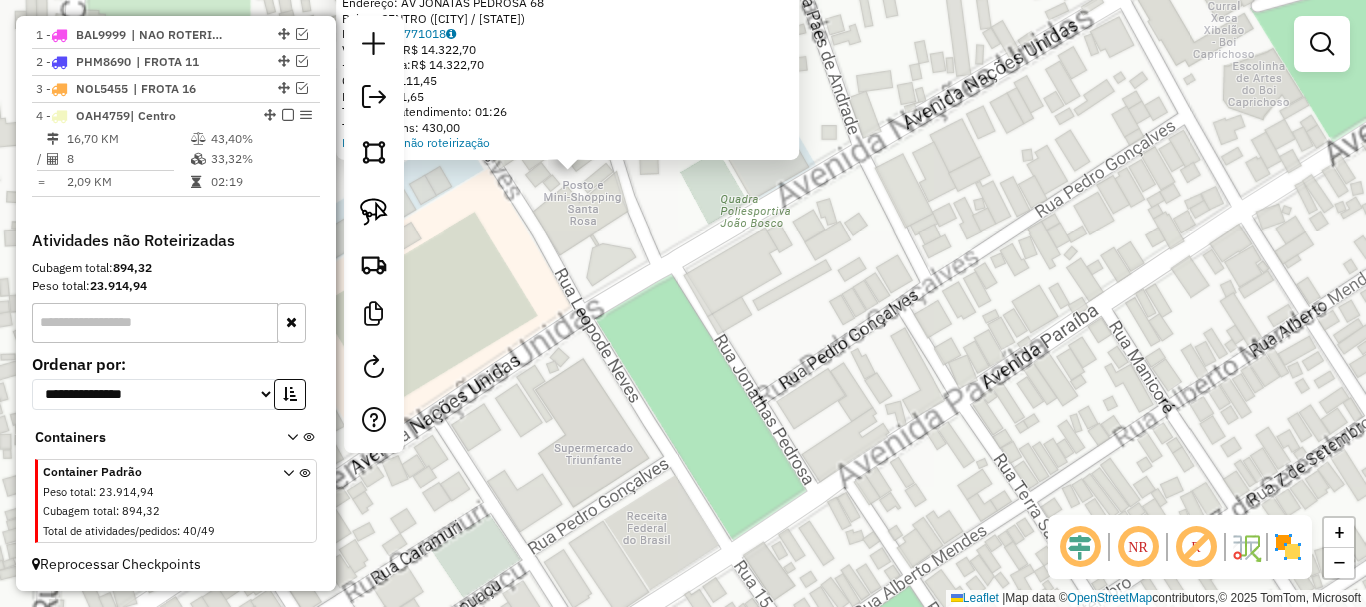 click on "Atividade não roteirizada 885 - BUMBAR MUSIC  Endereço:  AV JONATAS PEDROSA [NUMBER]   Bairro: CENTRO ([CITY] / [STATE])   Pedidos:  [ORDER_ID]   Valor total: R$ [PRICE]   - PIX à Vista:  R$ [PRICE]   Cubagem: [CUBAGE]   Peso: [WEIGHT]   Tempo de atendimento: [TIME]   Total de itens: [ITEMS]  Motivos da não roteirização × Janela de atendimento Grade de atendimento Capacidade Transportadoras Veículos Cliente Pedidos  Rotas Selecione os dias de semana para filtrar as janelas de atendimento  Seg   Ter   Qua   Qui   Sex   Sáb   Dom  Informe o período da janela de atendimento: De: Até:  Filtrar exatamente a janela do cliente  Considerar janela de atendimento padrão  Selecione os dias de semana para filtrar as grades de atendimento  Seg   Ter   Qua   Qui   Sex   Sáb   Dom   Considerar clientes sem dia de atendimento cadastrado  Peso mínimo:   Peso máximo:   Cubagem mínima:   Cubagem máxima:   De:   De:" 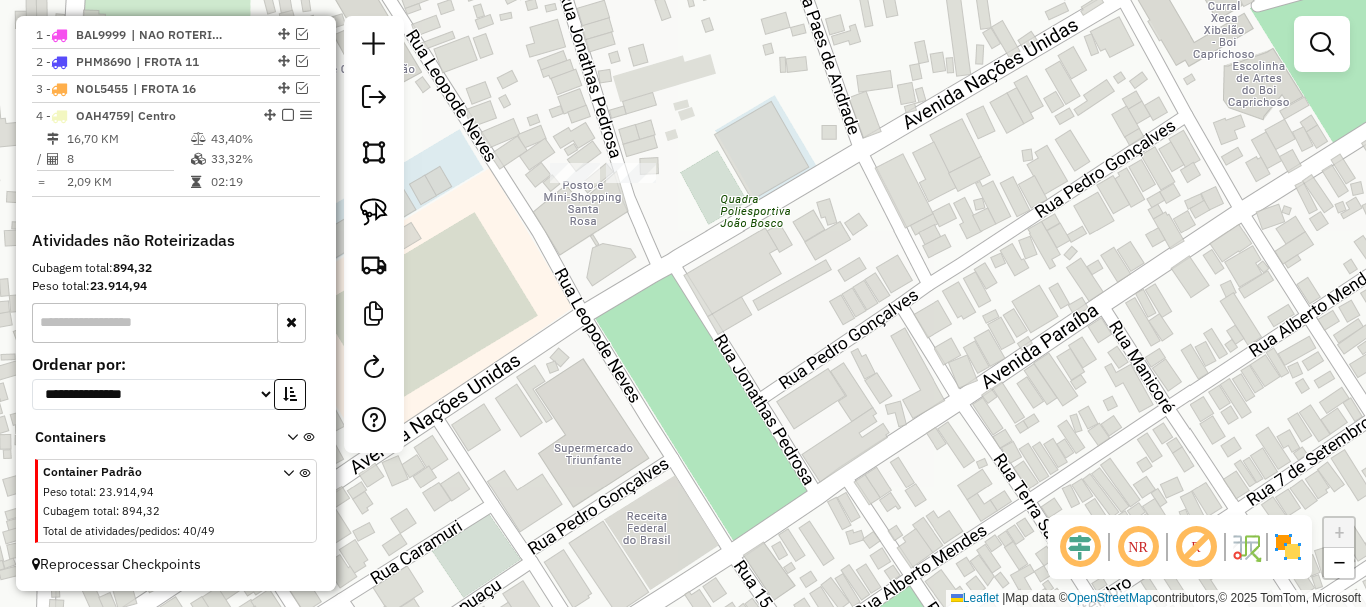 drag, startPoint x: 584, startPoint y: 269, endPoint x: 671, endPoint y: 341, distance: 112.929184 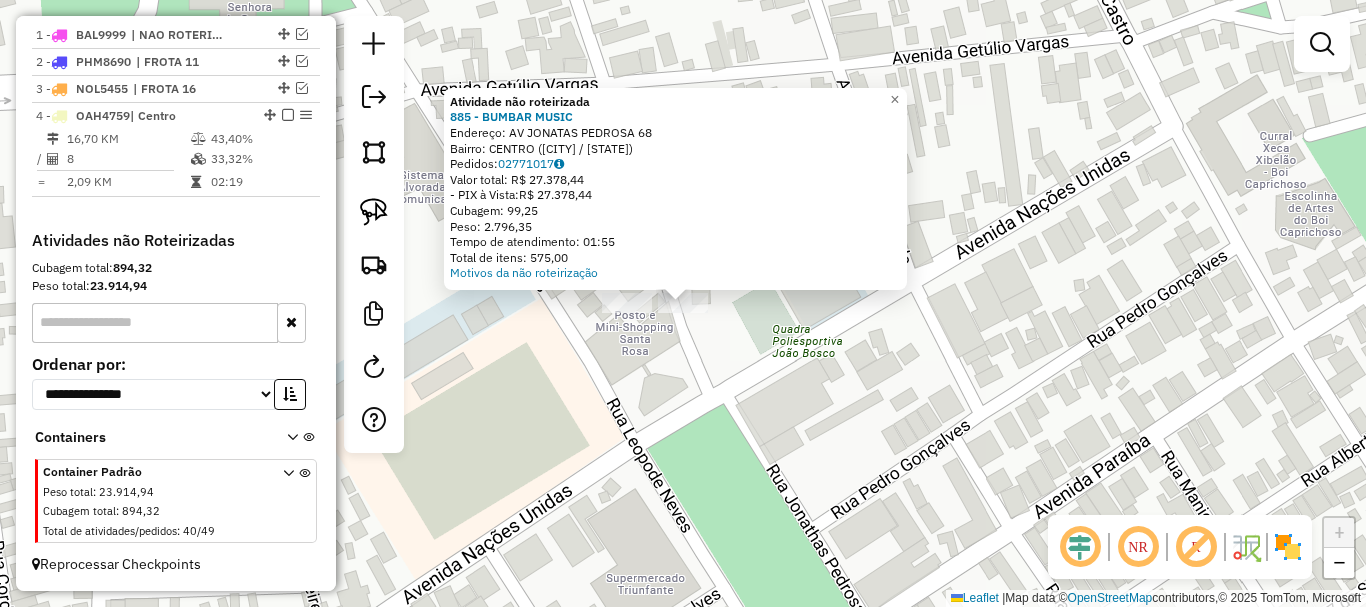 click on "Atividade não roteirizada [NUMBER] - [STORE_NAME]  Endereço:  [STREET_NAME] [NUMBER]   Bairro: [NEIGHBORHOOD] ([CITY] / [STATE])   Pedidos:  [ORDER_ID]   Valor total: R$ [PRICE]   - PIX à Vista:  R$ [PRICE]   Cubagem: [CUBAGE]   Peso: [WEIGHT]   Tempo de atendimento: [TIME]   Total de itens: [ITEMS]  Motivos da não roteirização × Janela de atendimento Grade de atendimento Capacidade Transportadoras Veículos Cliente Pedidos  Rotas Selecione os dias de semana para filtrar as janelas de atendimento  Seg   Ter   Qua   Qui   Sex   Sáb   Dom  Informe o período da janela de atendimento: De: Até:  Filtrar exatamente a janela do cliente  Considerar janela de atendimento padrão  Selecione os dias de semana para filtrar as grades de atendimento  Seg   Ter   Qua   Qui   Sex   Sáb   Dom   Considerar clientes sem dia de atendimento cadastrado  Clientes fora do dia de atendimento selecionado Filtrar as atividades entre os valores definidos abaixo:  Peso mínimo:   Peso máximo:   Cubagem mínima:   Cubagem máxima:   De:   Até:" 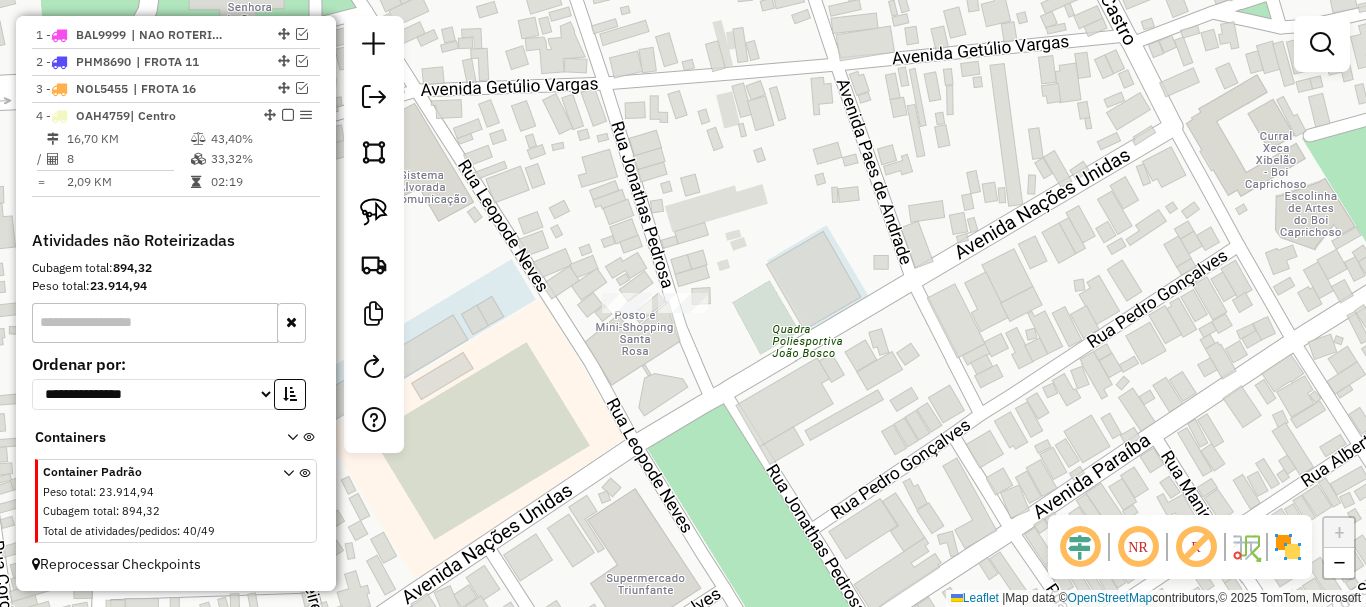 drag, startPoint x: 1145, startPoint y: 392, endPoint x: 853, endPoint y: 373, distance: 292.6175 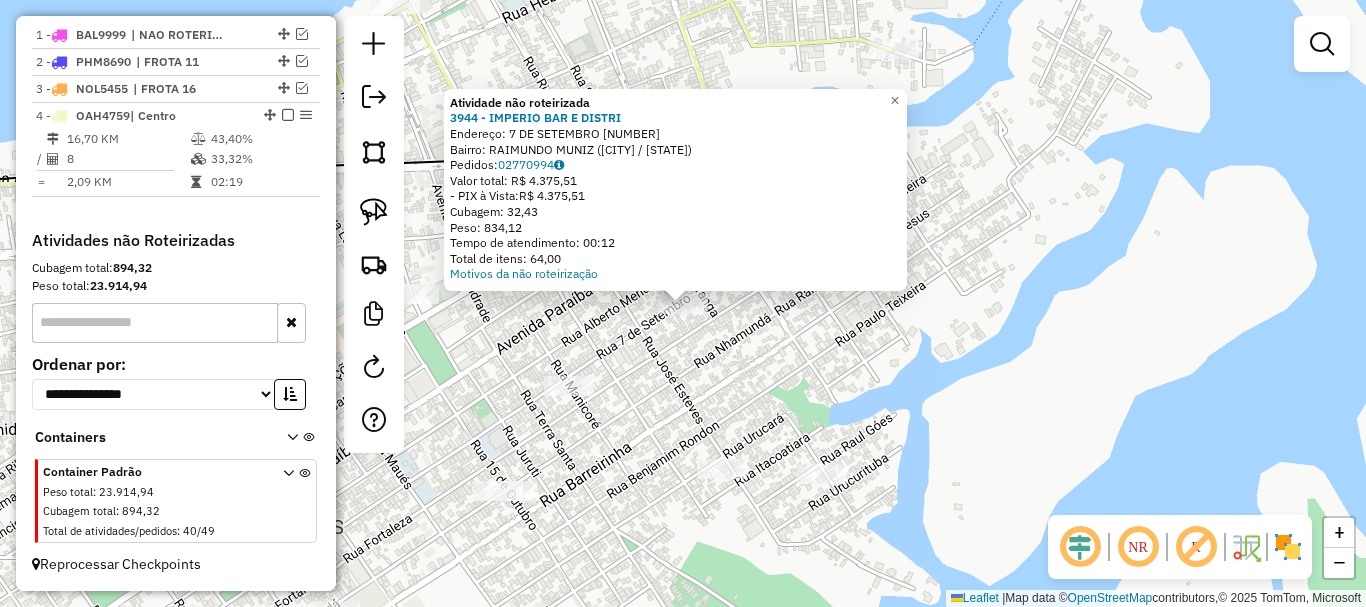click on "Atividade não roteirizada [NUMBER] - IMPERIO BAR E DISTRI  Endereço:  7 DE SETEMBRO [NUMBER]   Bairro: RAIMUNDO MUNIZ ([CITY] / [STATE])   Pedidos:  [ORDER_ID]   Valor total: R$ 4.375,51   - PIX à Vista:  R$ 4.375,51   Cubagem: 32,43   Peso: 834,12   Tempo de atendimento: 00:12   Total de itens: 64,00  Motivos da não roteirização × Janela de atendimento Grade de atendimento Capacidade Transportadoras Veículos Cliente Pedidos  Rotas Selecione os dias de semana para filtrar as janelas de atendimento  Seg   Ter   Qua   Qui   Sex   Sáb   Dom  Informe o período da janela de atendimento: De: Até:  Filtrar exatamente a janela do cliente  Considerar janela de atendimento padrão  Selecione os dias de semana para filtrar as grades de atendimento  Seg   Ter   Qua   Qui   Sex   Sáb   Dom   Considerar clientes sem dia de atendimento cadastrado  Clientes fora do dia de atendimento selecionado Filtrar as atividades entre os valores definidos abaixo:  Peso mínimo:   Peso máximo:   Cubagem mínima:   Cubagem máxima:  De:" 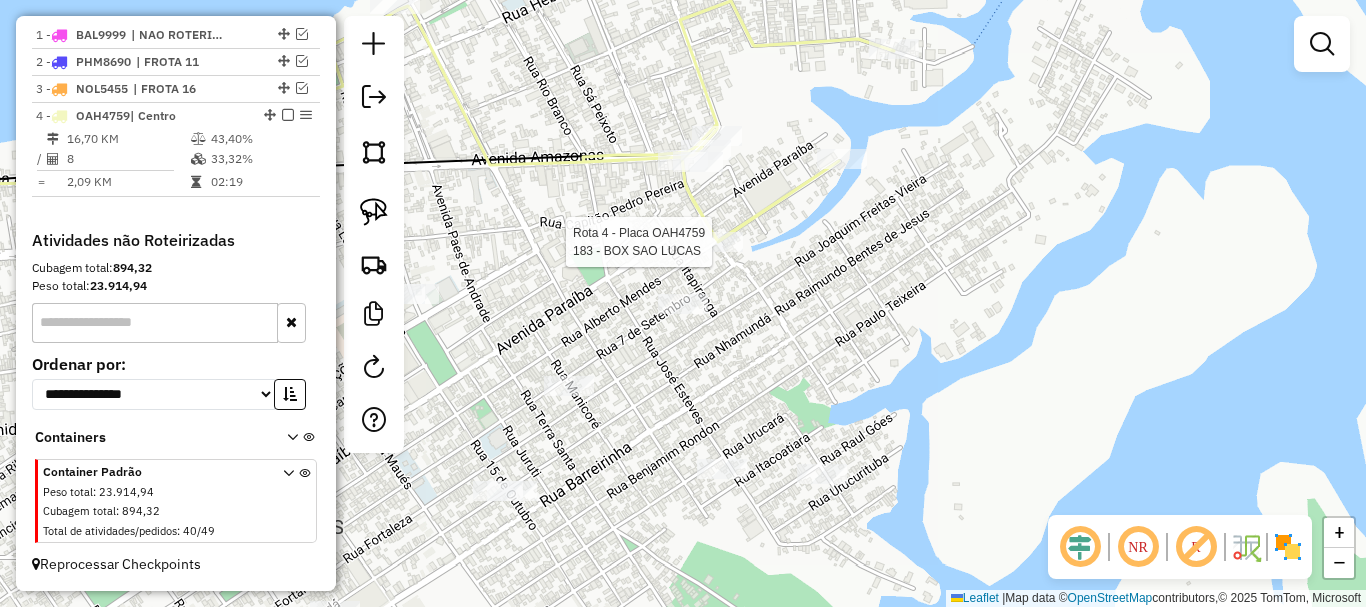 select on "**********" 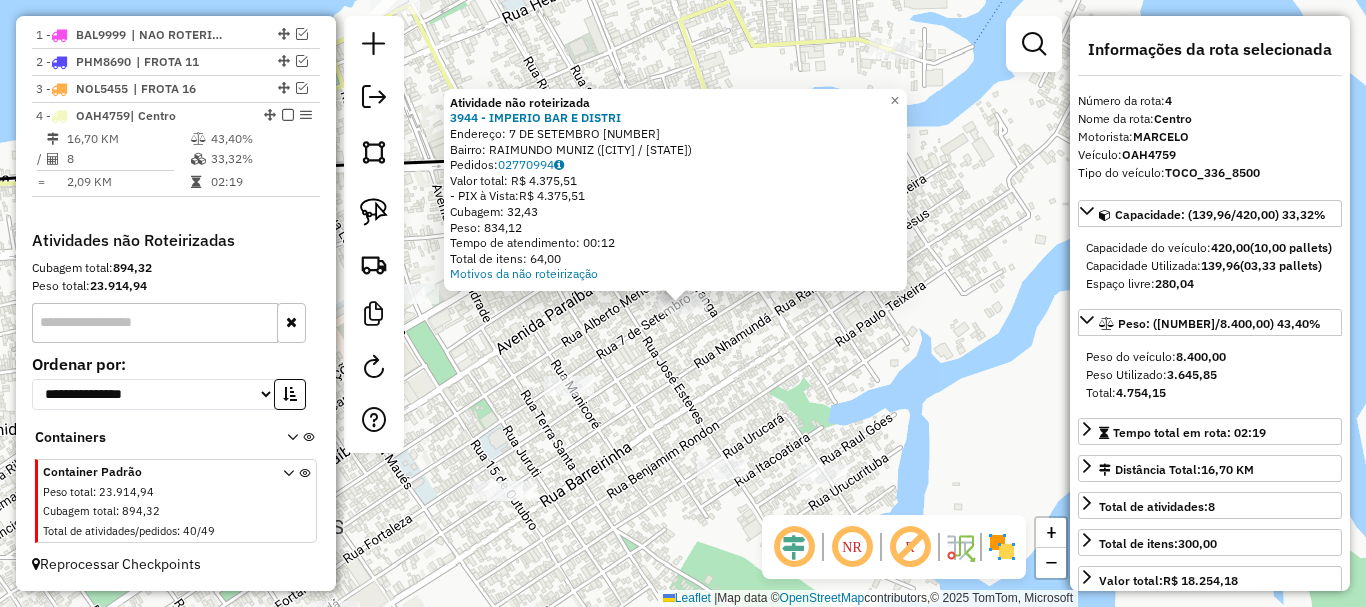 click on "Atividade não roteirizada [NUMBER] - IMPERIO BAR E DISTRI  Endereço:  7 DE SETEMBRO [NUMBER]   Bairro: RAIMUNDO MUNIZ ([CITY] / [STATE])   Pedidos:  [ORDER_ID]   Valor total: R$ 4.375,51   - PIX à Vista:  R$ 4.375,51   Cubagem: 32,43   Peso: 834,12   Tempo de atendimento: 00:12   Total de itens: 64,00  Motivos da não roteirização × Janela de atendimento Grade de atendimento Capacidade Transportadoras Veículos Cliente Pedidos  Rotas Selecione os dias de semana para filtrar as janelas de atendimento  Seg   Ter   Qua   Qui   Sex   Sáb   Dom  Informe o período da janela de atendimento: De: Até:  Filtrar exatamente a janela do cliente  Considerar janela de atendimento padrão  Selecione os dias de semana para filtrar as grades de atendimento  Seg   Ter   Qua   Qui   Sex   Sáb   Dom   Considerar clientes sem dia de atendimento cadastrado  Clientes fora do dia de atendimento selecionado Filtrar as atividades entre os valores definidos abaixo:  Peso mínimo:   Peso máximo:   Cubagem mínima:   Cubagem máxima:  De:" 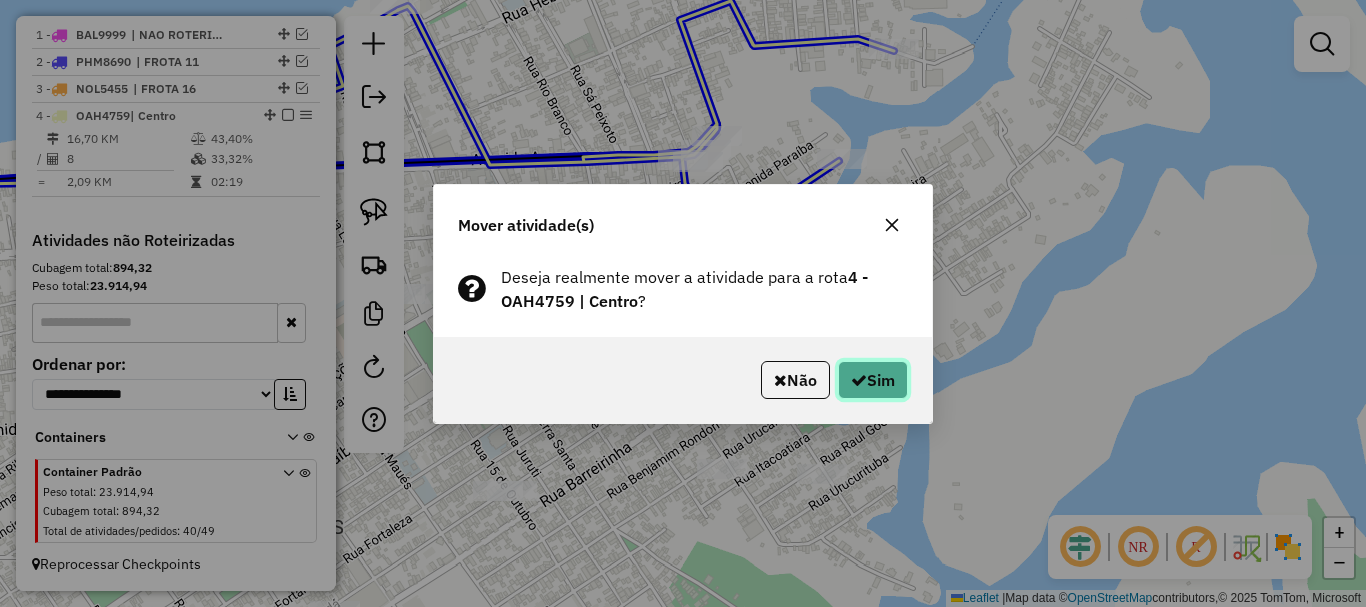 click 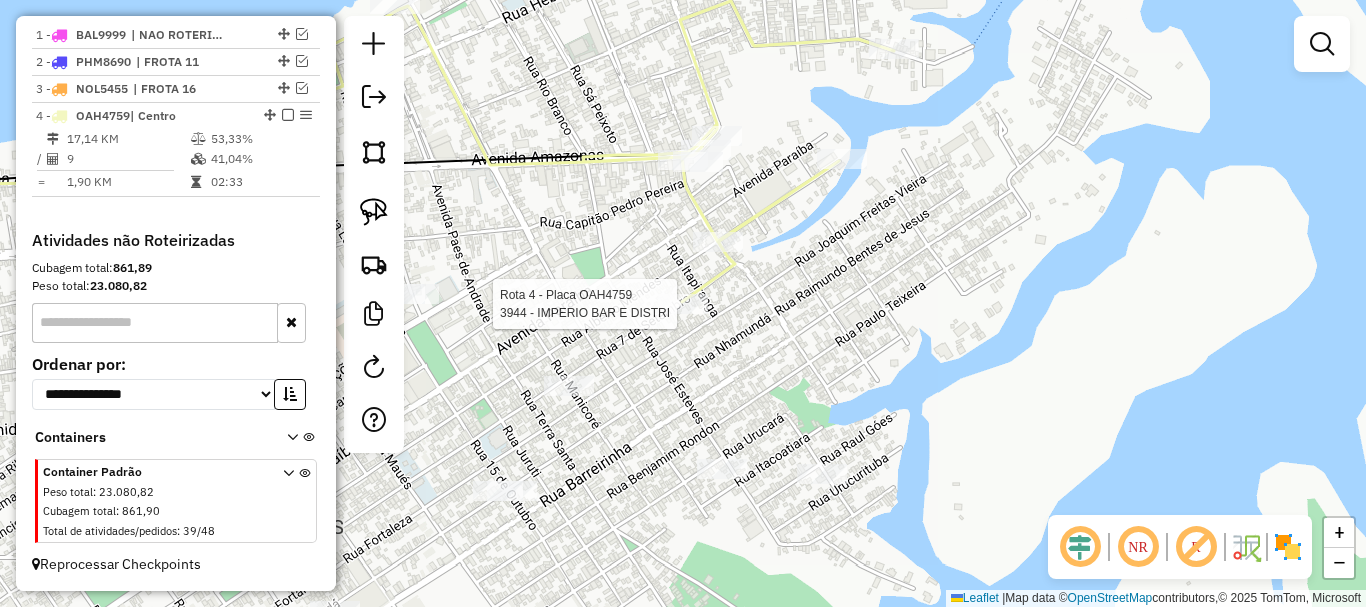 select on "**********" 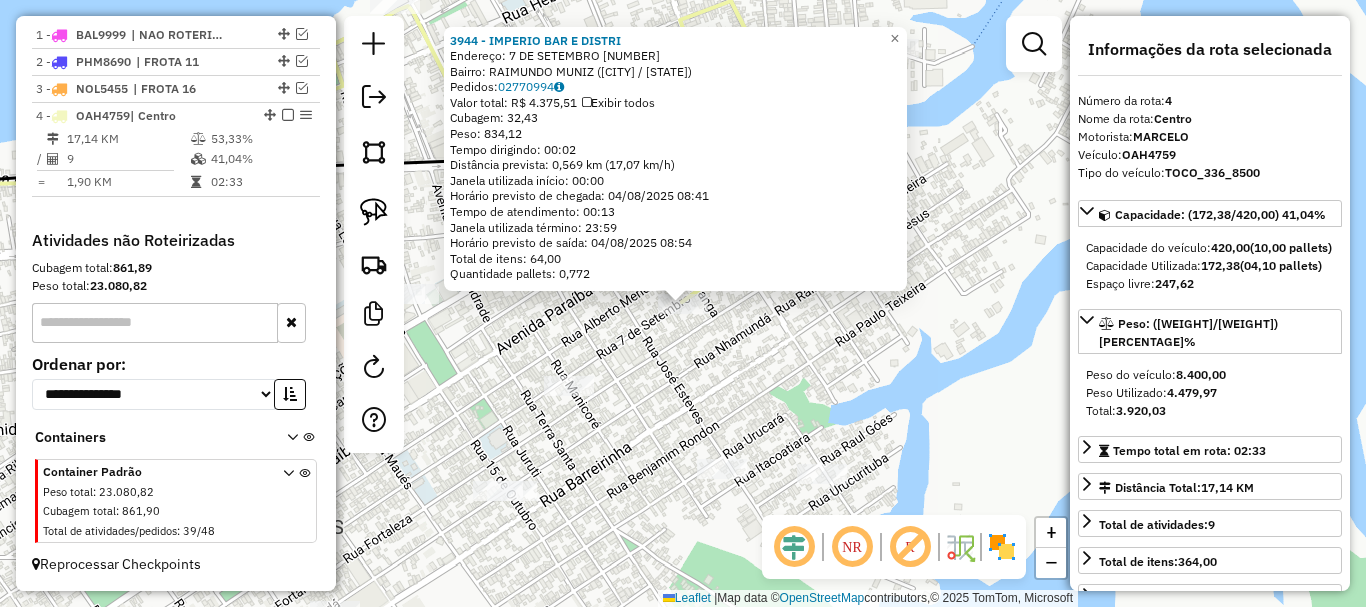 click on "[NUMBER] - IMPERIO BAR E DISTRI  Endereço:  7 DE SETEMBRO [NUMBER]   Bairro: RAIMUNDO MUNIZ ([CITY] / [STATE])   Pedidos:  [ORDER_ID]   Valor total: R$ 4.375,51   Exibir todos   Cubagem: 32,43  Peso: 834,12  Tempo dirigindo: 00:02   Distância prevista: 0,569 km (17,07 km/h)   Janela utilizada início: 00:00   Horário previsto de chegada: 04/08/2025 08:41   Tempo de atendimento: 00:13   Janela utilizada término: 23:59   Horário previsto de saída: 04/08/2025 08:54   Total de itens: 64,00   Quantidade pallets: 0,772  × Janela de atendimento Grade de atendimento Capacidade Transportadoras Veículos Cliente Pedidos  Rotas Selecione os dias de semana para filtrar as janelas de atendimento  Seg   Ter   Qua   Qui   Sex   Sáb   Dom  Informe o período da janela de atendimento: De: Até:  Filtrar exatamente a janela do cliente  Considerar janela de atendimento padrão  Selecione os dias de semana para filtrar as grades de atendimento  Seg   Ter   Qua   Qui   Sex   Sáb   Dom   Peso mínimo:   Peso máximo:   De:   Até:  +" 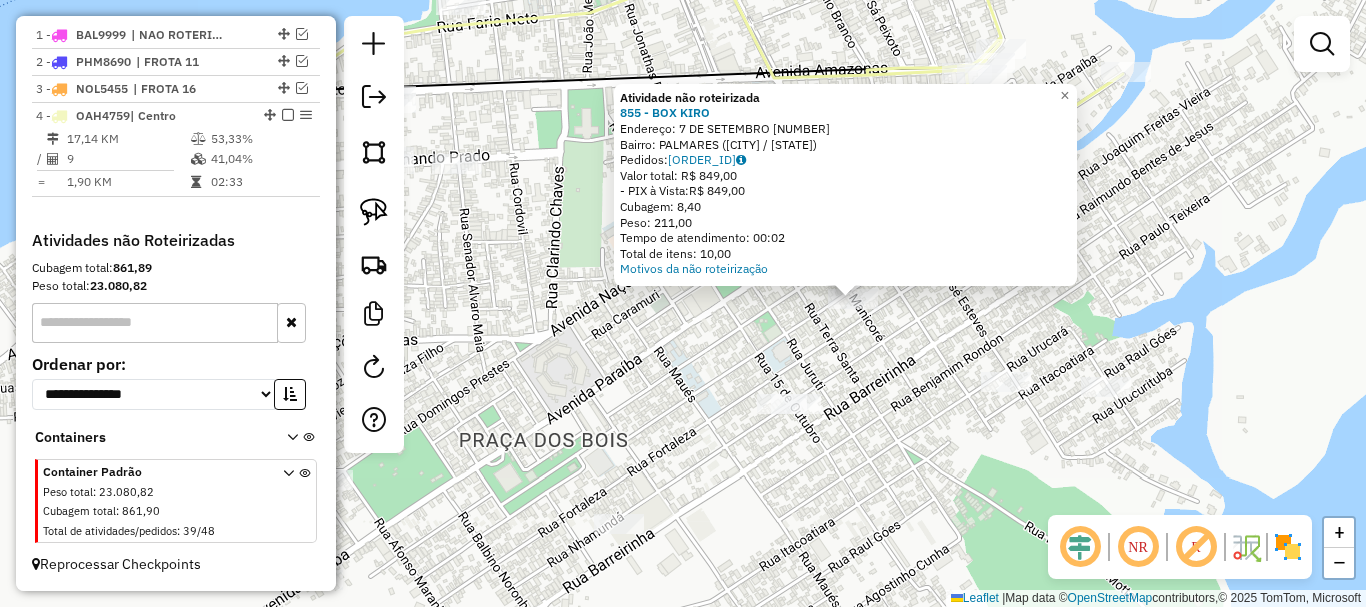drag, startPoint x: 752, startPoint y: 376, endPoint x: 907, endPoint y: 371, distance: 155.08063 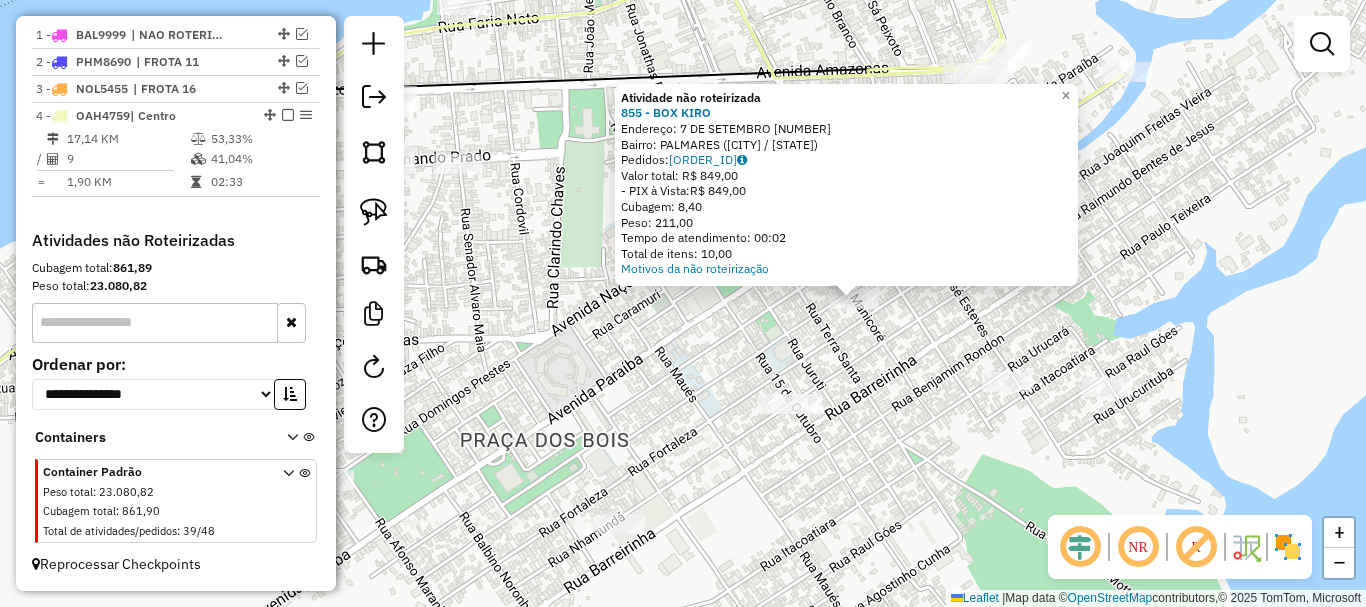 drag, startPoint x: 798, startPoint y: 342, endPoint x: 760, endPoint y: 325, distance: 41.62932 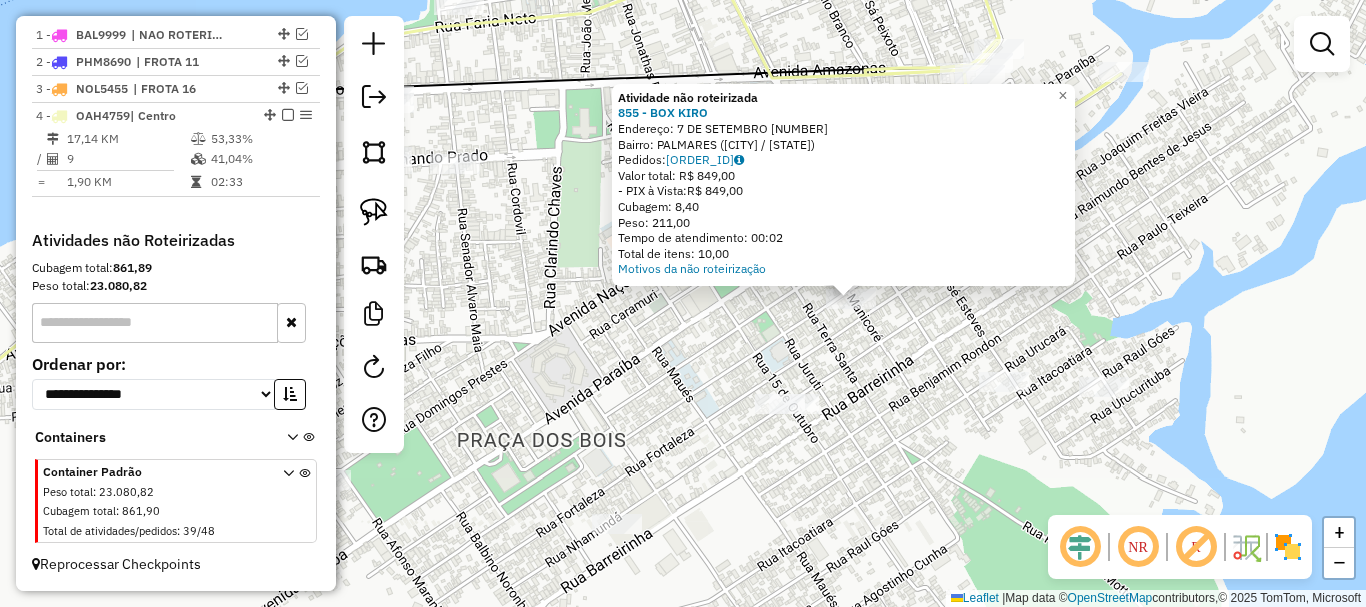 click on "Atividade não roteirizada 855 - [NAME]  Endereço:  [STREET] [NUMBER]   Bairro: [NEIGHBORHOOD] ([CITY] / [STATE])   Pedidos:  02770992   Valor total: R$ 849,00   - PIX à Vista:  R$ 849,00   Cubagem: 8,40   Peso: 211,00   Tempo de atendimento: 00:02   Total de itens: 10,00  Motivos da não roteirização × Janela de atendimento Grade de atendimento Capacidade Transportadoras Veículos Cliente Pedidos  Rotas Selecione os dias de semana para filtrar as janelas de atendimento  Seg   Ter   Qua   Qui   Sex   Sáb   Dom  Informe o período da janela de atendimento: De: Até:  Filtrar exatamente a janela do cliente  Considerar janela de atendimento padrão  Selecione os dias de semana para filtrar as grades de atendimento  Seg   Ter   Qua   Qui   Sex   Sáb   Dom   Considerar clientes sem dia de atendimento cadastrado  Clientes fora do dia de atendimento selecionado Filtrar as atividades entre os valores definidos abaixo:  Peso mínimo:   Peso máximo:   Cubagem mínima:   Cubagem máxima:   De:   Até:   De:   Até:" 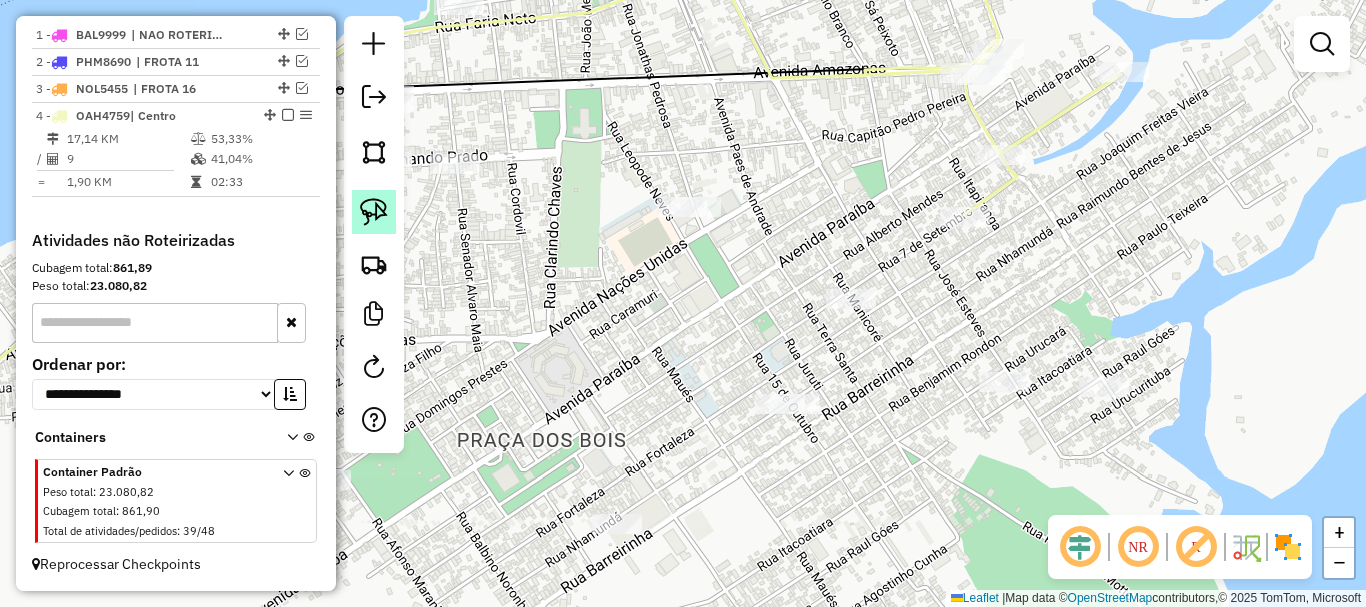 click 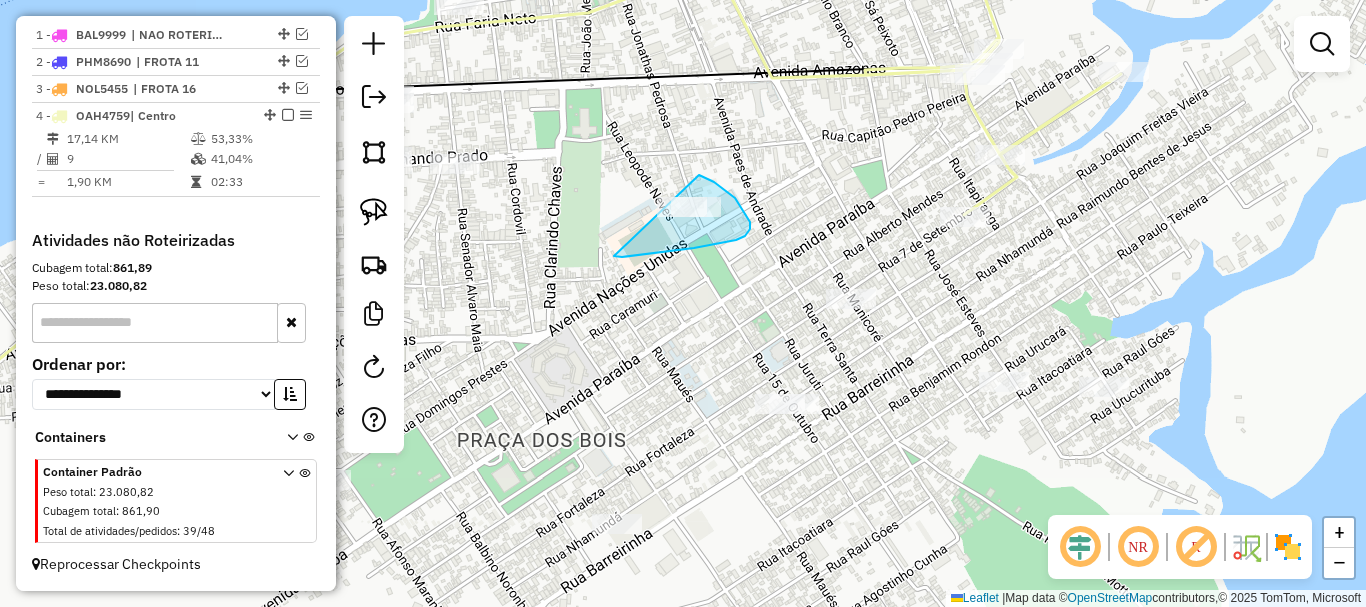 drag, startPoint x: 614, startPoint y: 256, endPoint x: 655, endPoint y: 159, distance: 105.30907 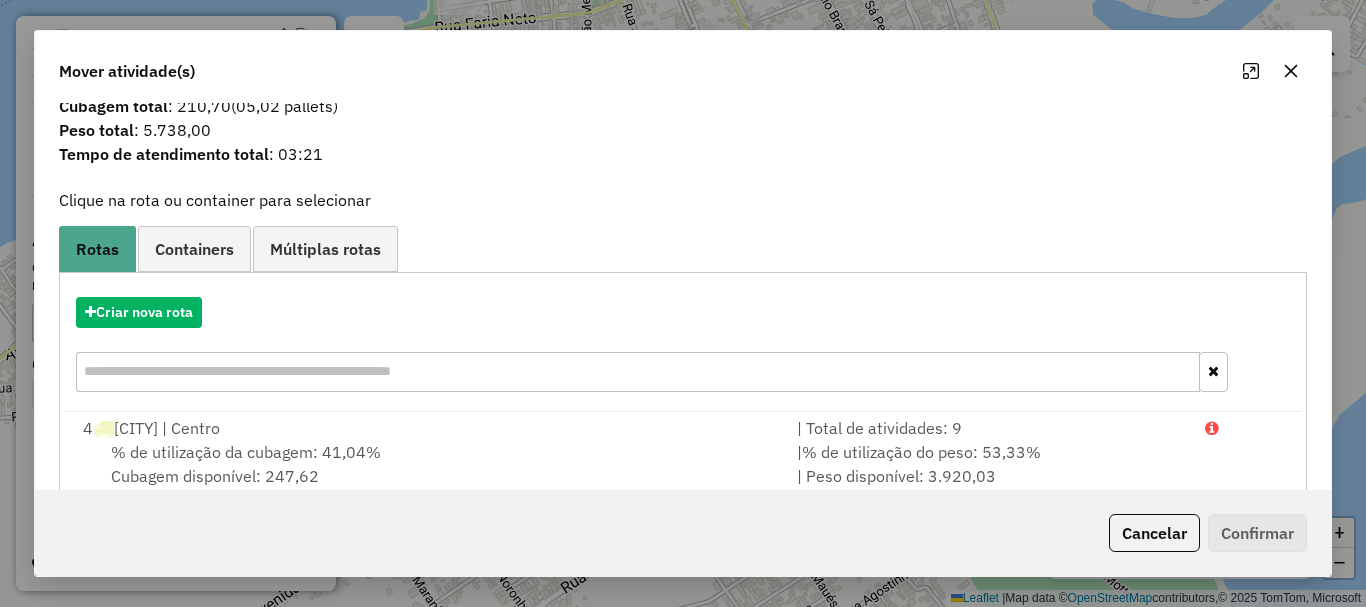 scroll, scrollTop: 78, scrollLeft: 0, axis: vertical 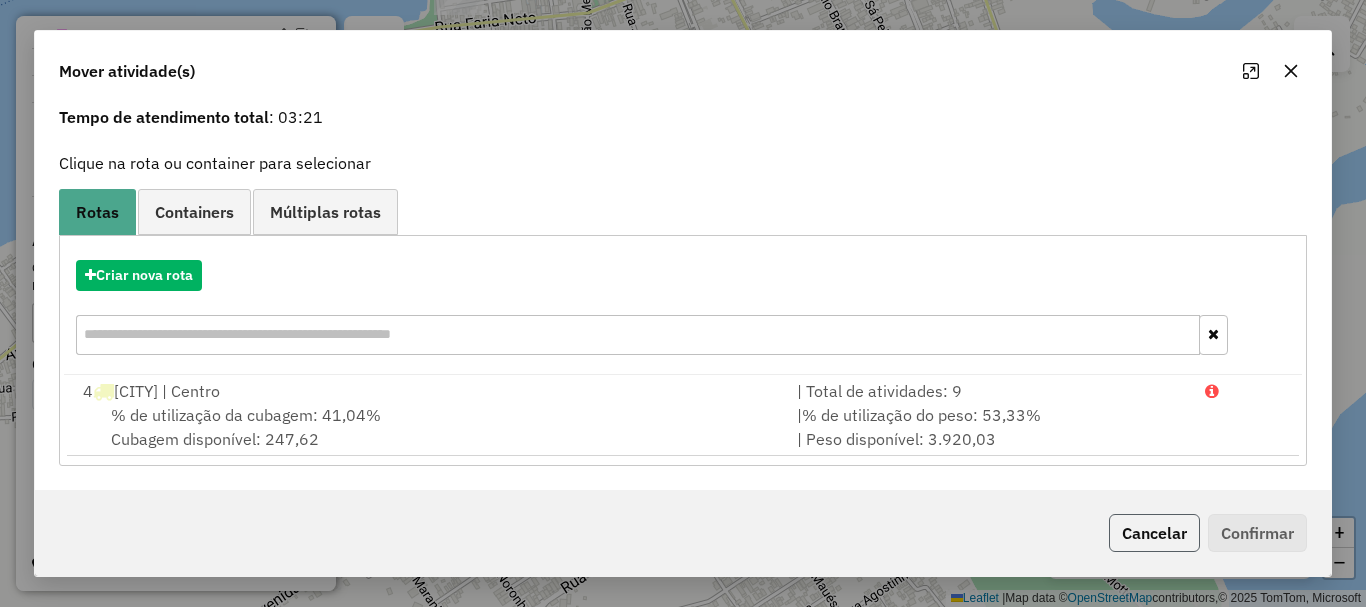 click on "Cancelar" 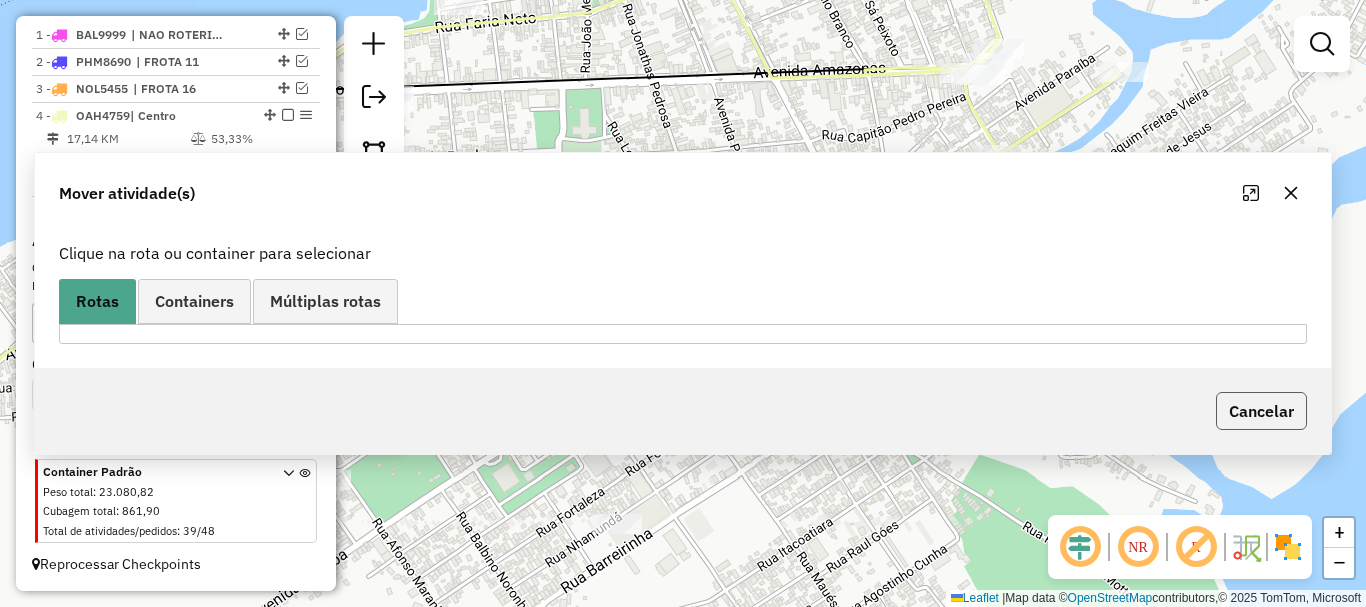 scroll, scrollTop: 0, scrollLeft: 0, axis: both 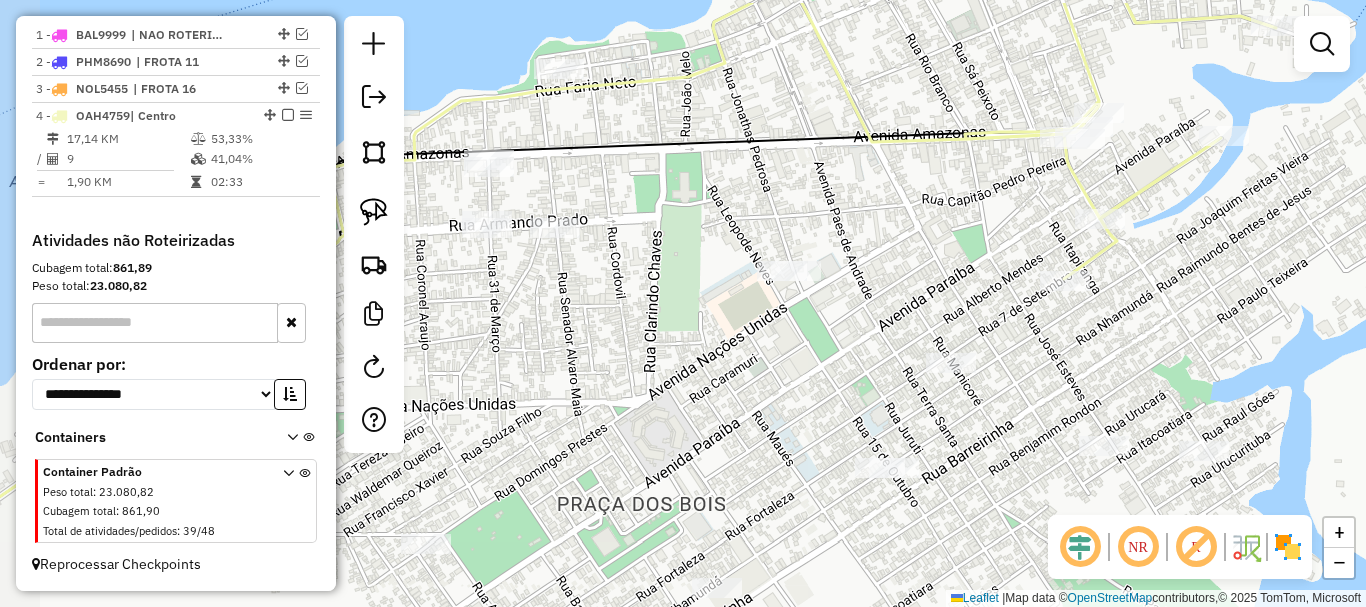 drag, startPoint x: 723, startPoint y: 292, endPoint x: 826, endPoint y: 356, distance: 121.264175 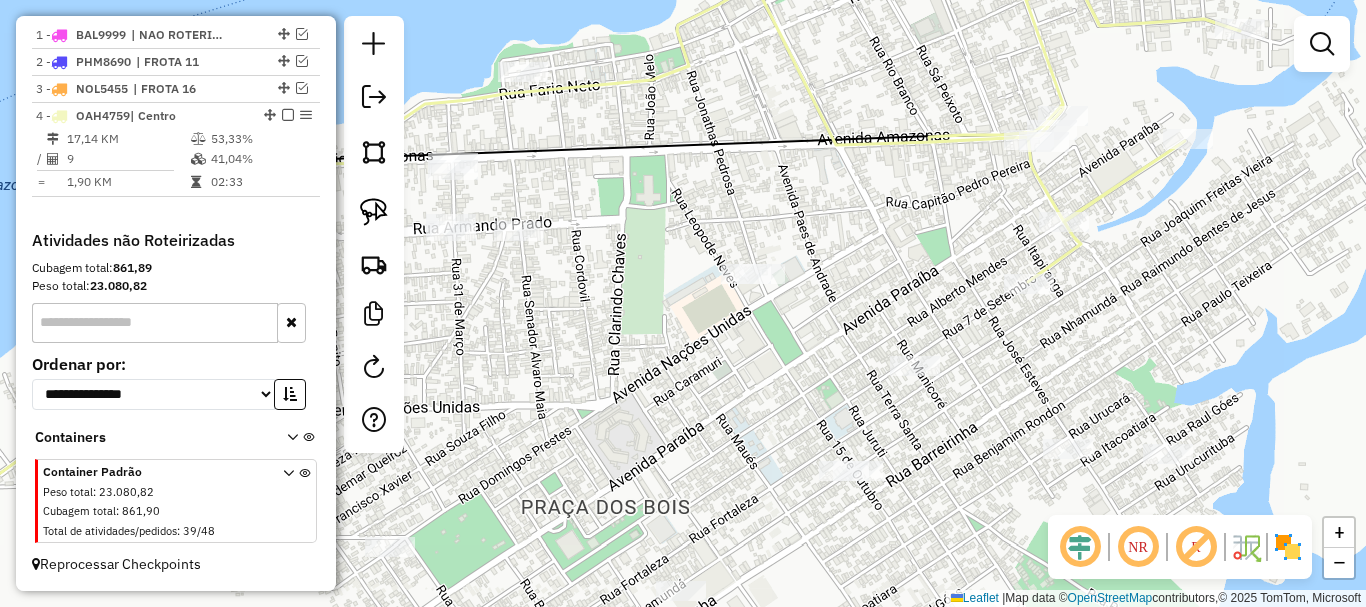 drag, startPoint x: 956, startPoint y: 268, endPoint x: 806, endPoint y: 306, distance: 154.7385 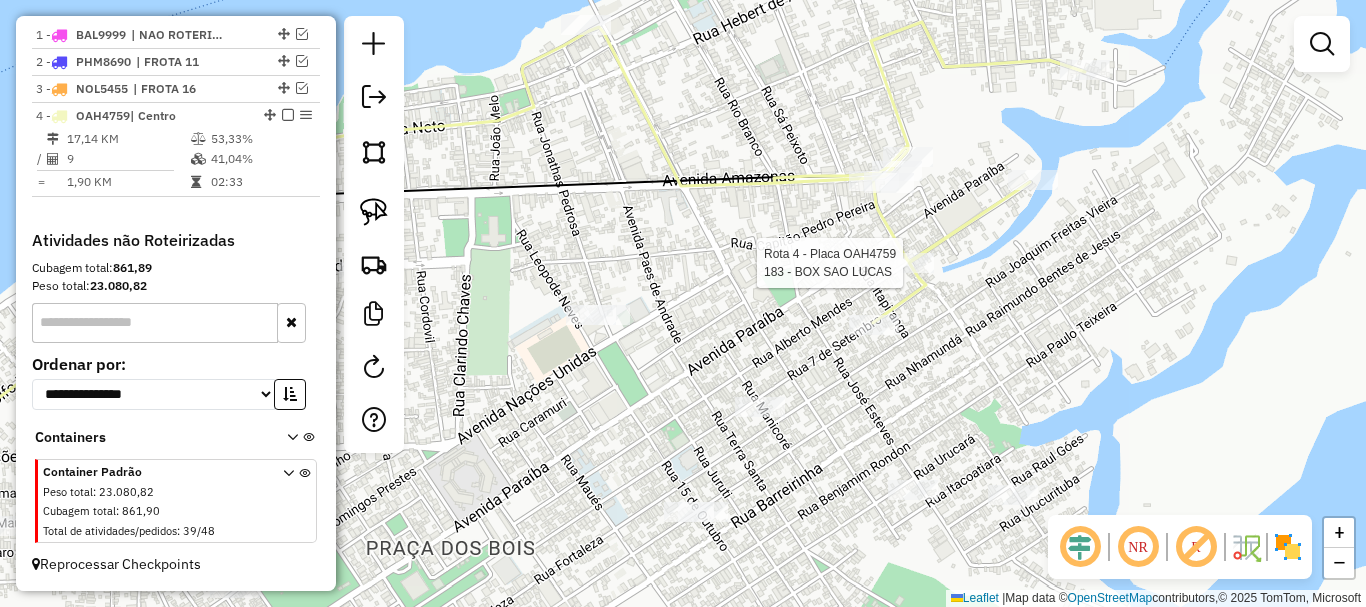 select on "**********" 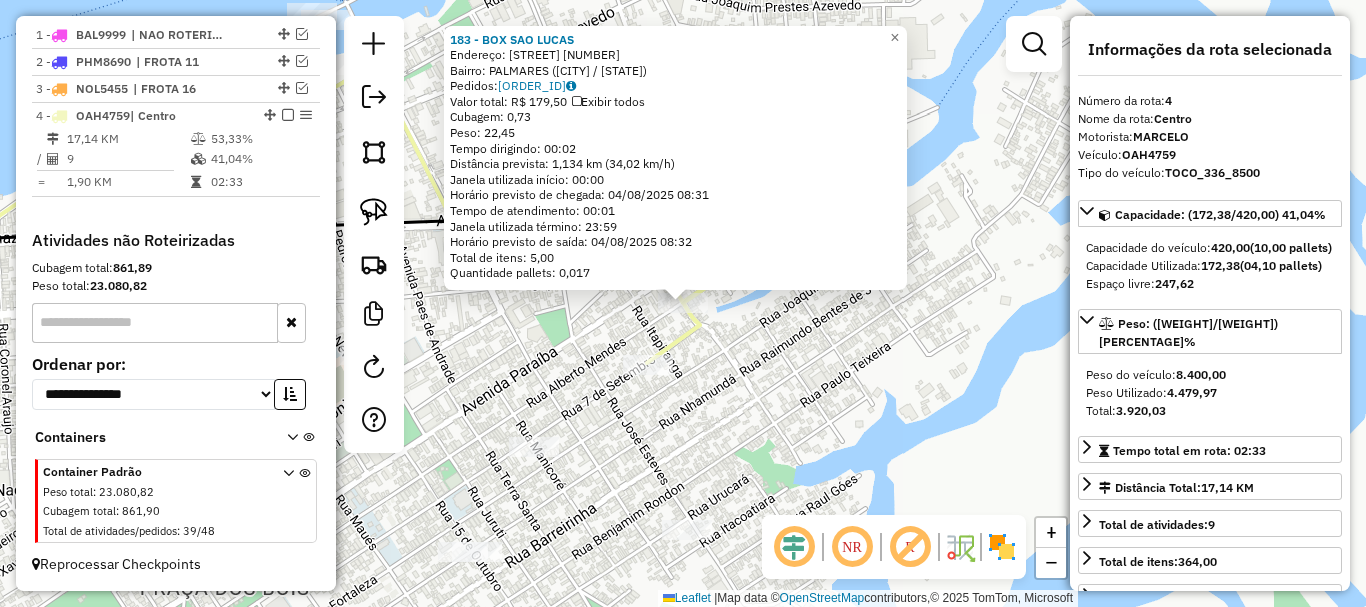 click on "183 - BOX SAO LUCAS  Endereço:  SILVES [NUMBER]   Bairro: PALMARES ([CITY] / [STATE])   Pedidos:  02770952   Valor total: R$ 179,50   Exibir todos   Cubagem: 0,73  Peso: 22,45  Tempo dirigindo: 00:02   Distância prevista: 1,134 km (34,02 km/h)   Janela utilizada início: 00:00   Horário previsto de chegada: 04/08/2025 08:31   Tempo de atendimento: 00:01   Janela utilizada término: 23:59   Horário previsto de saída: 04/08/2025 08:32   Total de itens: 5,00   Quantidade pallets: 0,017  × Janela de atendimento Grade de atendimento Capacidade Transportadoras Veículos Cliente Pedidos  Rotas Selecione os dias de semana para filtrar as janelas de atendimento  Seg   Ter   Qua   Qui   Sex   Sáb   Dom  Informe o período da janela de atendimento: De: Até:  Filtrar exatamente a janela do cliente  Considerar janela de atendimento padrão  Selecione os dias de semana para filtrar as grades de atendimento  Seg   Ter   Qua   Qui   Sex   Sáb   Dom   Considerar clientes sem dia de atendimento cadastrado  Peso mínimo:  De:" 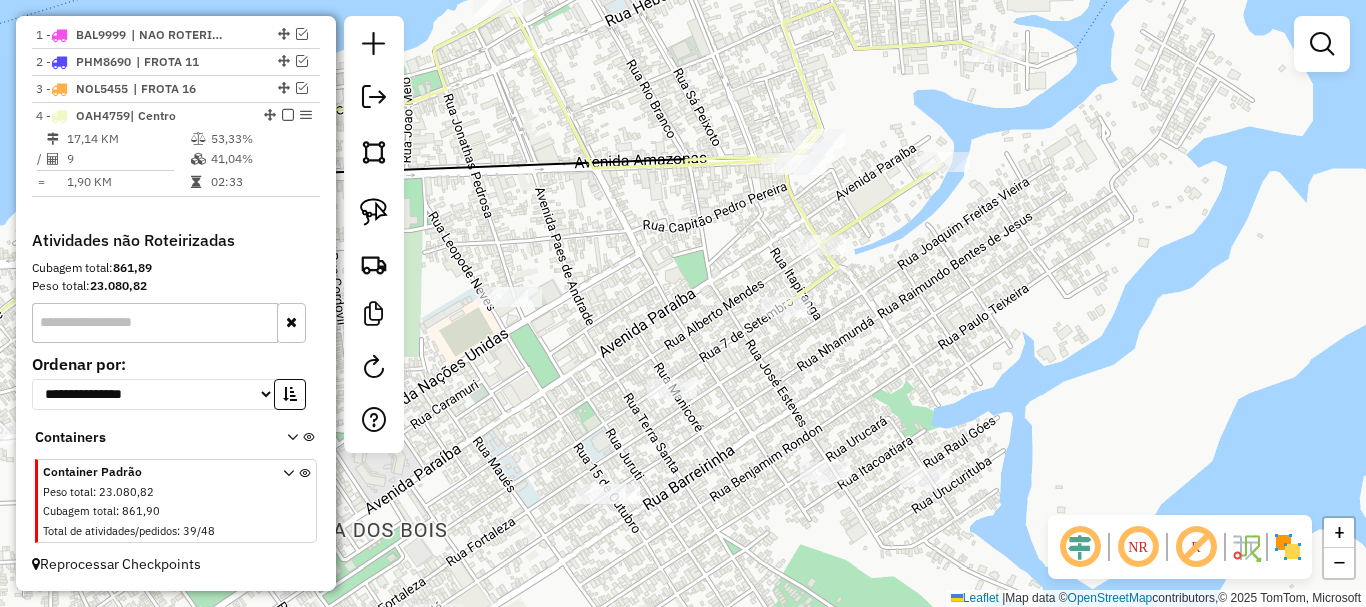 drag, startPoint x: 776, startPoint y: 399, endPoint x: 914, endPoint y: 341, distance: 149.69302 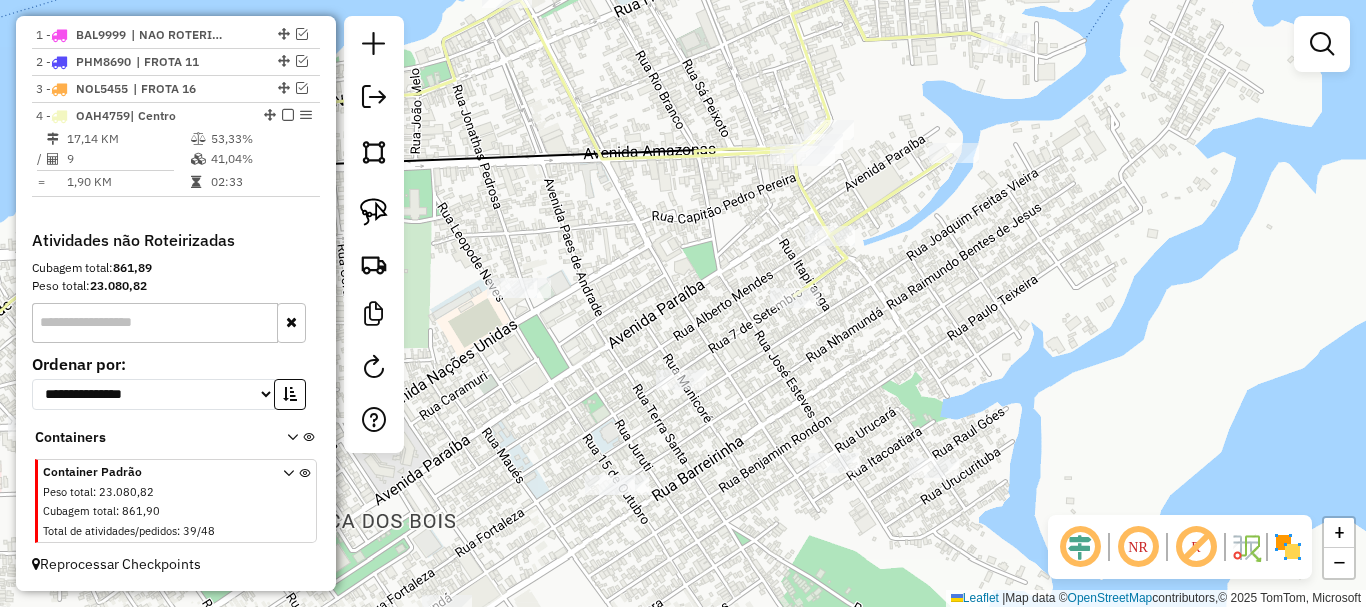drag, startPoint x: 878, startPoint y: 382, endPoint x: 887, endPoint y: 373, distance: 12.727922 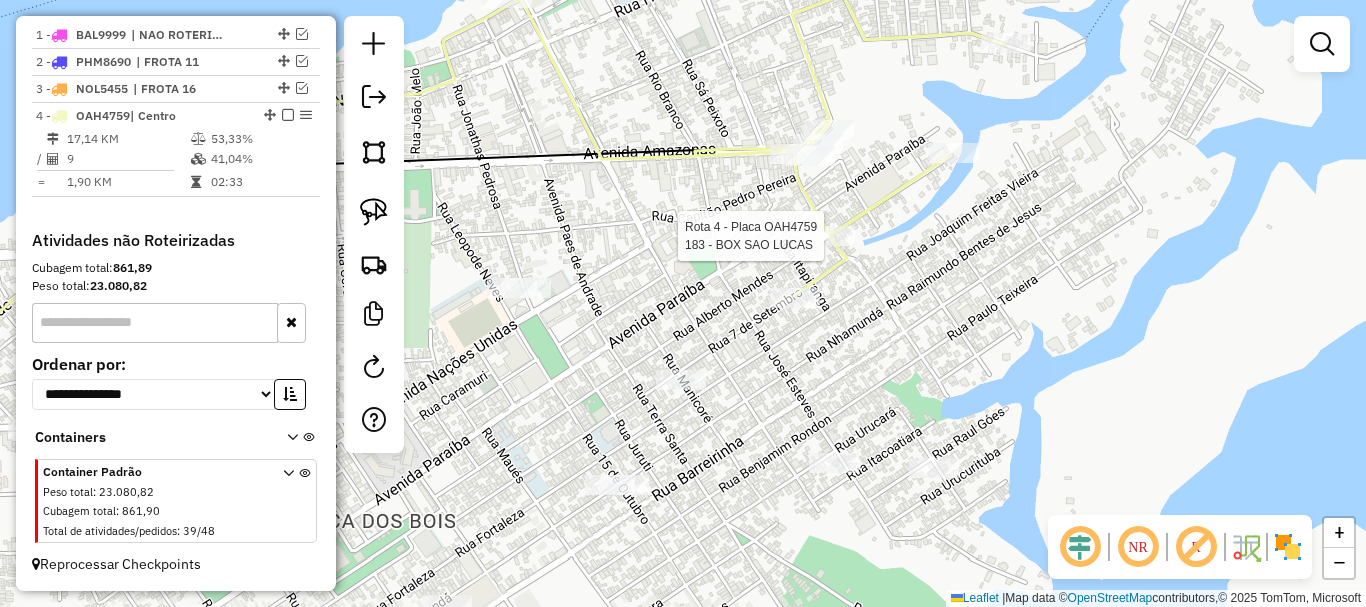 select on "**********" 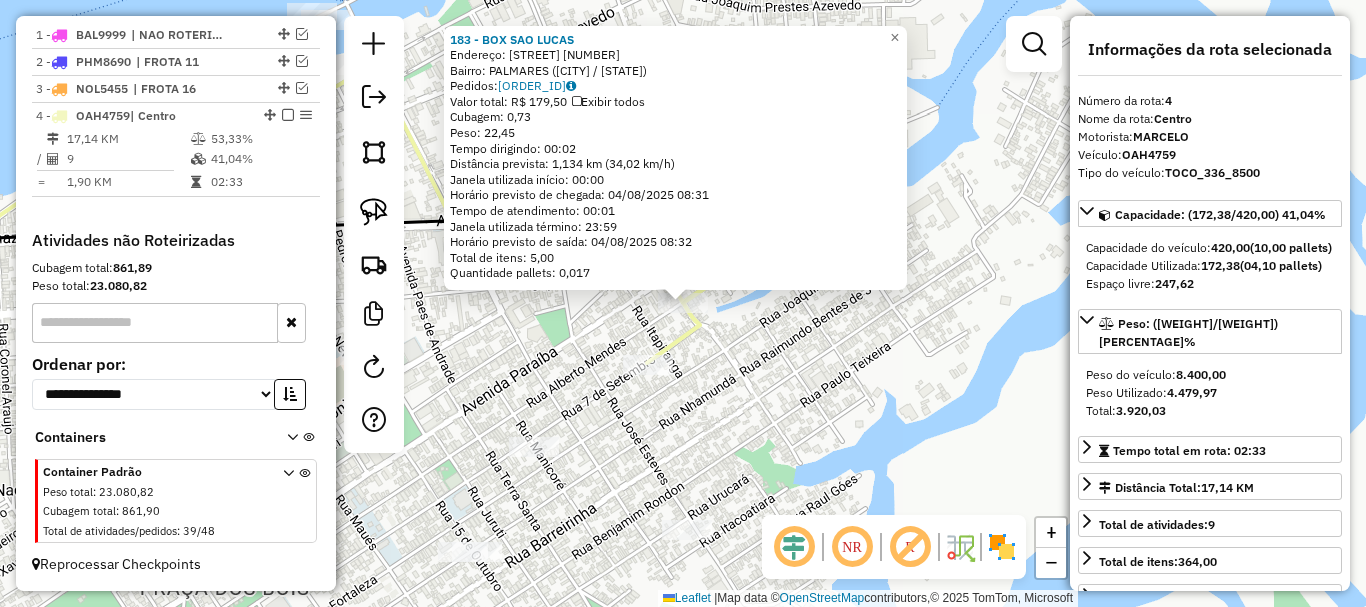 click on "183 - BOX SAO LUCAS  Endereço:  SILVES [NUMBER]   Bairro: PALMARES ([CITY] / [STATE])   Pedidos:  02770952   Valor total: R$ 179,50   Exibir todos   Cubagem: 0,73  Peso: 22,45  Tempo dirigindo: 00:02   Distância prevista: 1,134 km (34,02 km/h)   Janela utilizada início: 00:00   Horário previsto de chegada: 04/08/2025 08:31   Tempo de atendimento: 00:01   Janela utilizada término: 23:59   Horário previsto de saída: 04/08/2025 08:32   Total de itens: 5,00   Quantidade pallets: 0,017  × Janela de atendimento Grade de atendimento Capacidade Transportadoras Veículos Cliente Pedidos  Rotas Selecione os dias de semana para filtrar as janelas de atendimento  Seg   Ter   Qua   Qui   Sex   Sáb   Dom  Informe o período da janela de atendimento: De: Até:  Filtrar exatamente a janela do cliente  Considerar janela de atendimento padrão  Selecione os dias de semana para filtrar as grades de atendimento  Seg   Ter   Qua   Qui   Sex   Sáb   Dom   Considerar clientes sem dia de atendimento cadastrado  Peso mínimo:  De:" 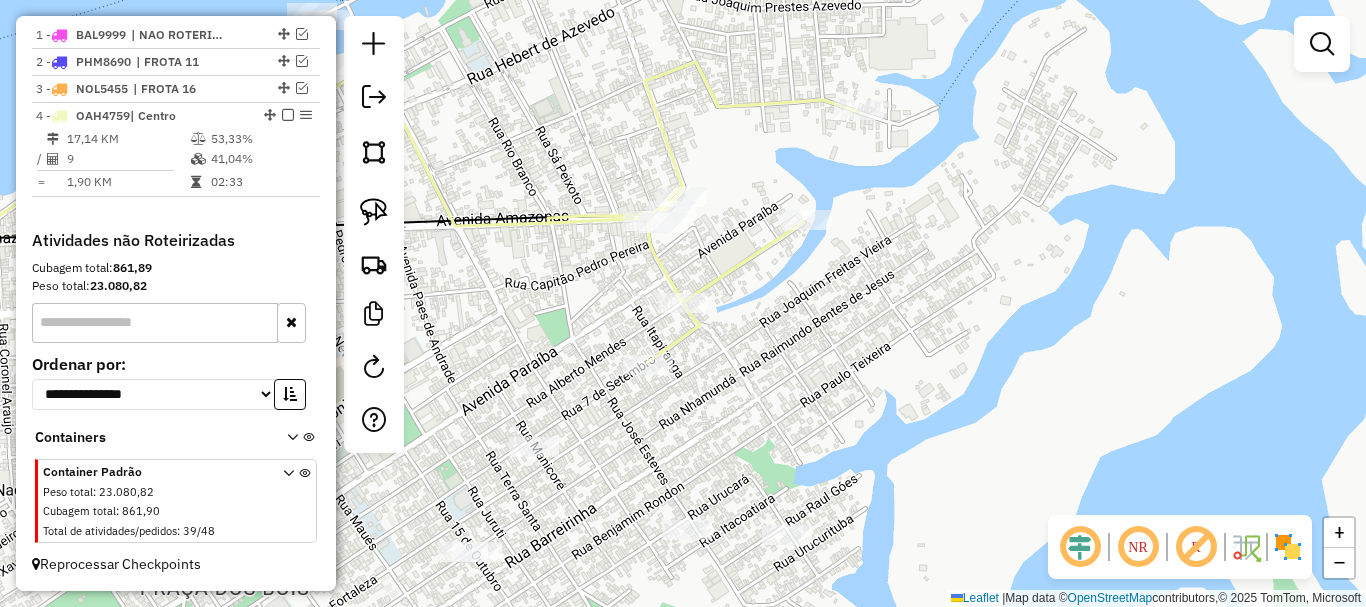 drag, startPoint x: 765, startPoint y: 446, endPoint x: 916, endPoint y: 360, distance: 173.77284 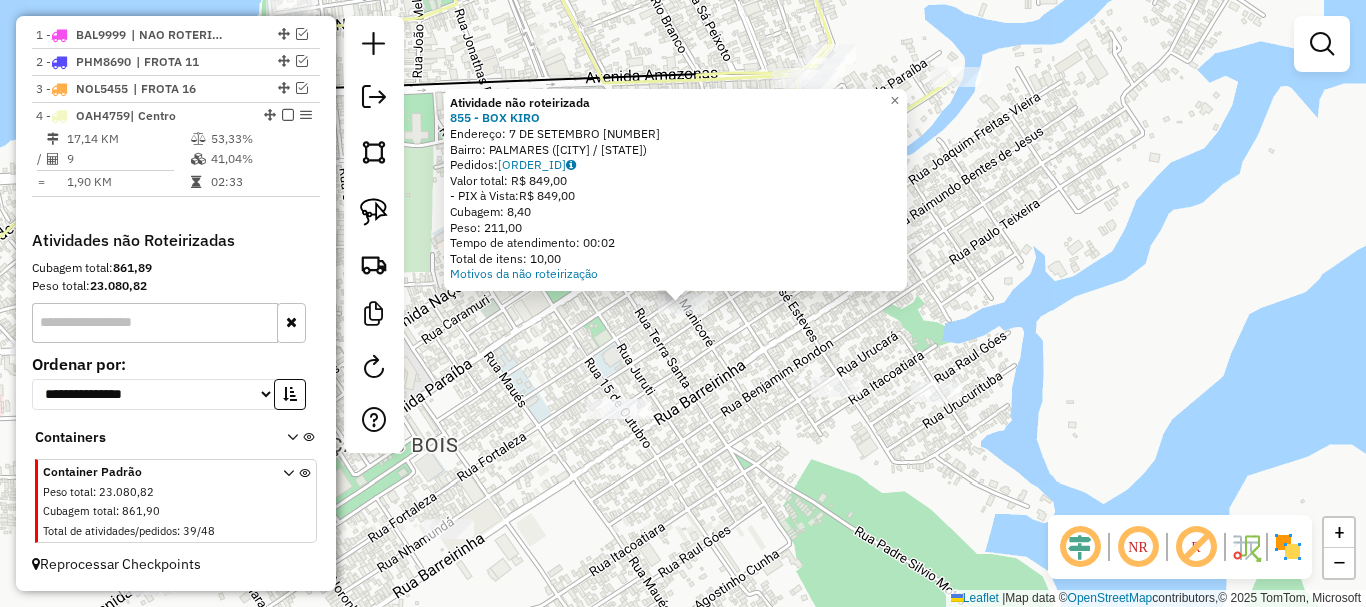 click on "Atividade não roteirizada 855 - [NAME]  Endereço:  [STREET] [NUMBER]   Bairro: [NEIGHBORHOOD] ([CITY] / [STATE])   Pedidos:  02770992   Valor total: R$ 849,00   - PIX à Vista:  R$ 849,00   Cubagem: 8,40   Peso: 211,00   Tempo de atendimento: 00:02   Total de itens: 10,00  Motivos da não roteirização × Janela de atendimento Grade de atendimento Capacidade Transportadoras Veículos Cliente Pedidos  Rotas Selecione os dias de semana para filtrar as janelas de atendimento  Seg   Ter   Qua   Qui   Sex   Sáb   Dom  Informe o período da janela de atendimento: De: Até:  Filtrar exatamente a janela do cliente  Considerar janela de atendimento padrão  Selecione os dias de semana para filtrar as grades de atendimento  Seg   Ter   Qua   Qui   Sex   Sáb   Dom   Considerar clientes sem dia de atendimento cadastrado  Clientes fora do dia de atendimento selecionado Filtrar as atividades entre os valores definidos abaixo:  Peso mínimo:   Peso máximo:   Cubagem mínima:   Cubagem máxima:   De:   Até:   De:   Até:" 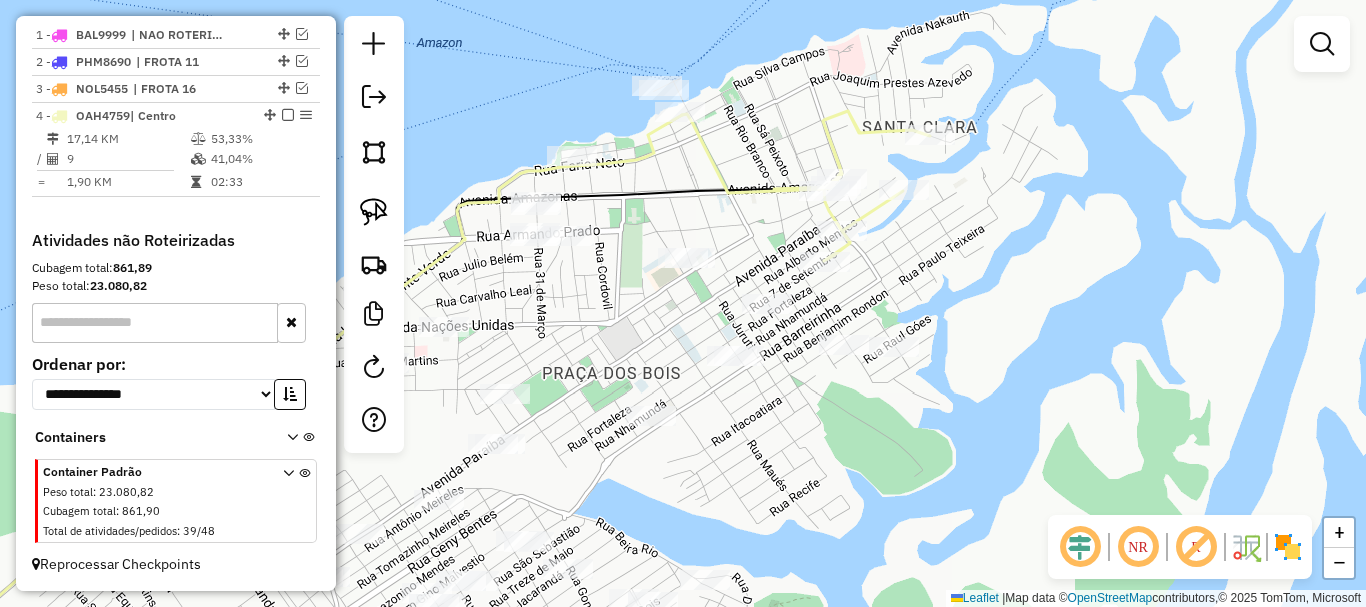 drag, startPoint x: 900, startPoint y: 294, endPoint x: 972, endPoint y: 292, distance: 72.02777 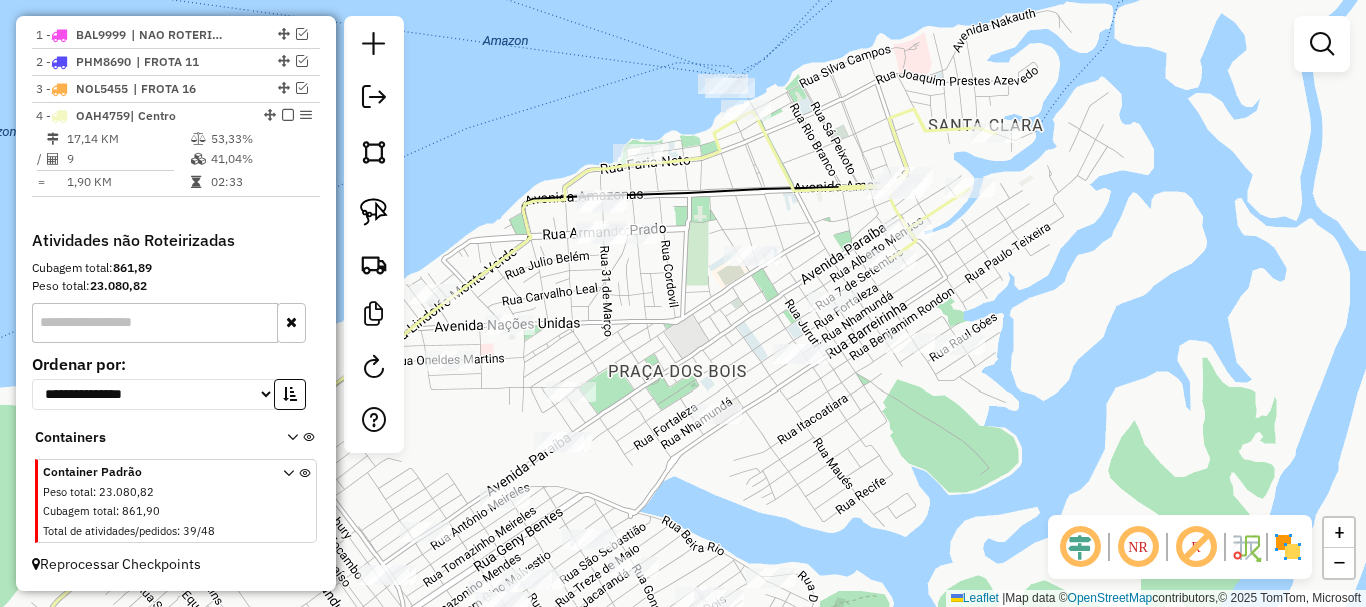 drag, startPoint x: 727, startPoint y: 227, endPoint x: 826, endPoint y: 236, distance: 99.40825 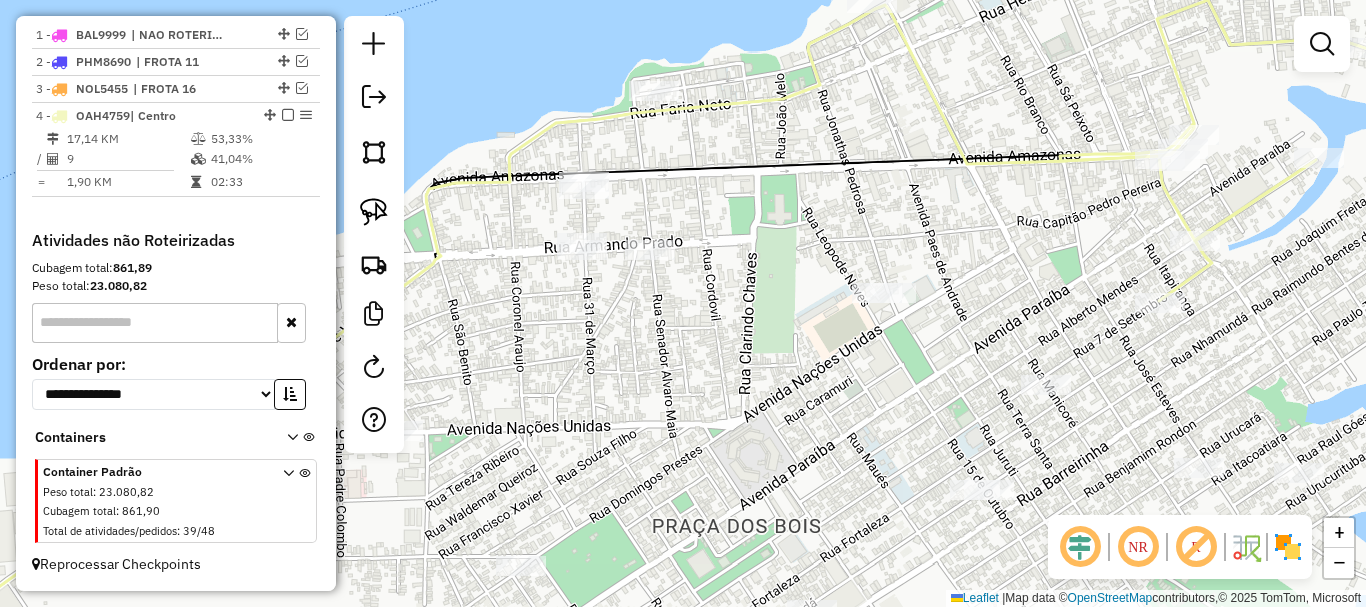 drag, startPoint x: 800, startPoint y: 236, endPoint x: 819, endPoint y: 242, distance: 19.924858 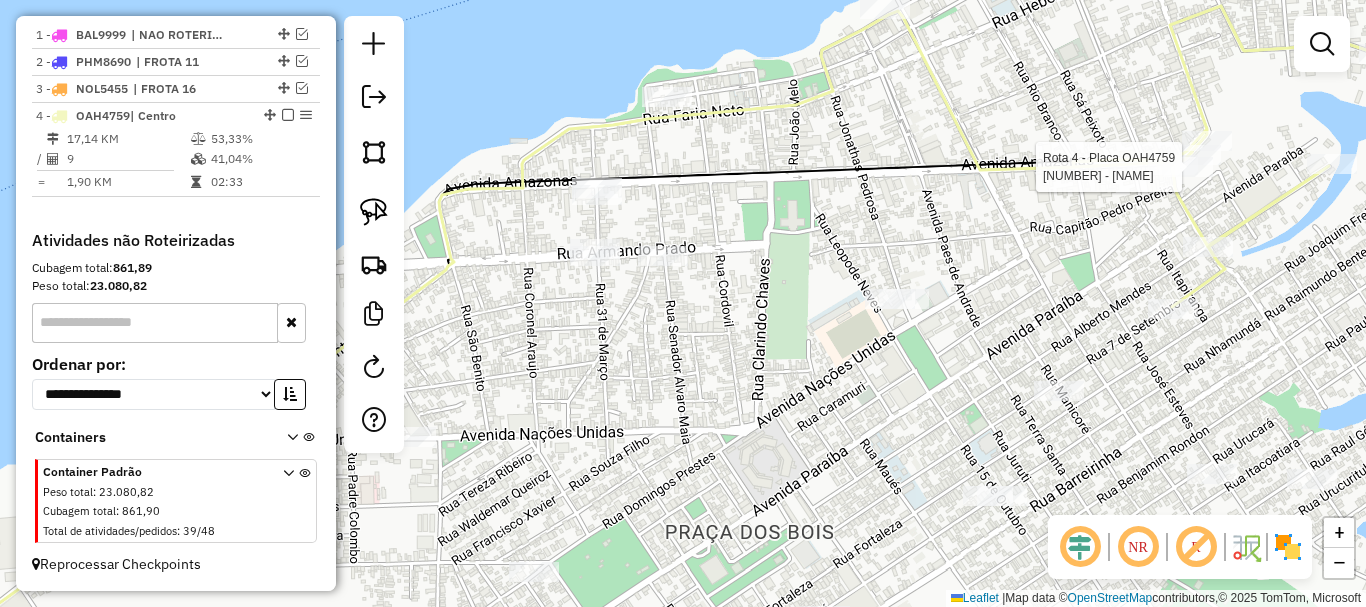 click 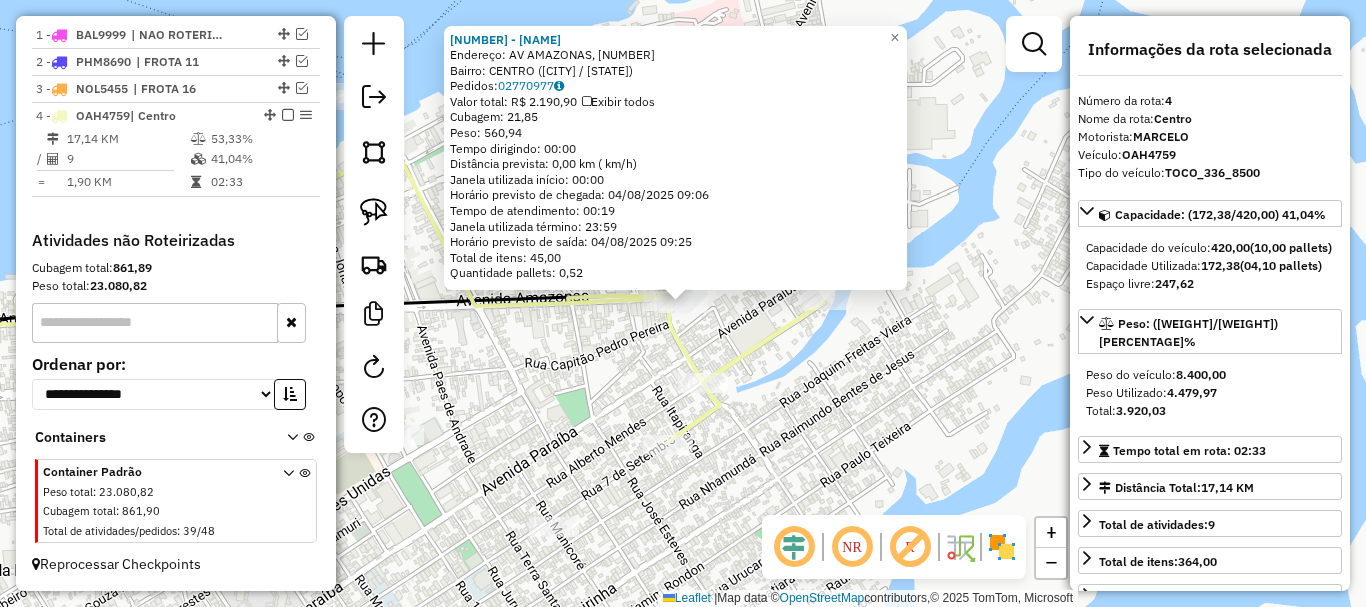 drag, startPoint x: 584, startPoint y: 385, endPoint x: 521, endPoint y: 377, distance: 63.505905 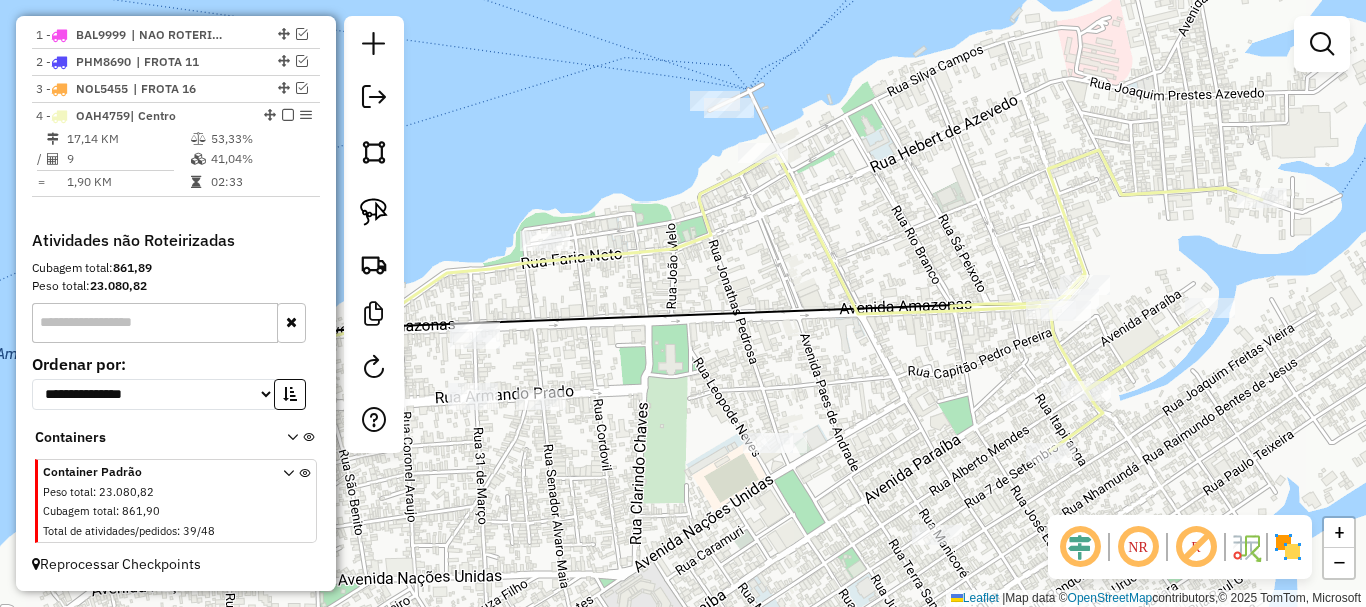 drag, startPoint x: 544, startPoint y: 386, endPoint x: 847, endPoint y: 346, distance: 305.62885 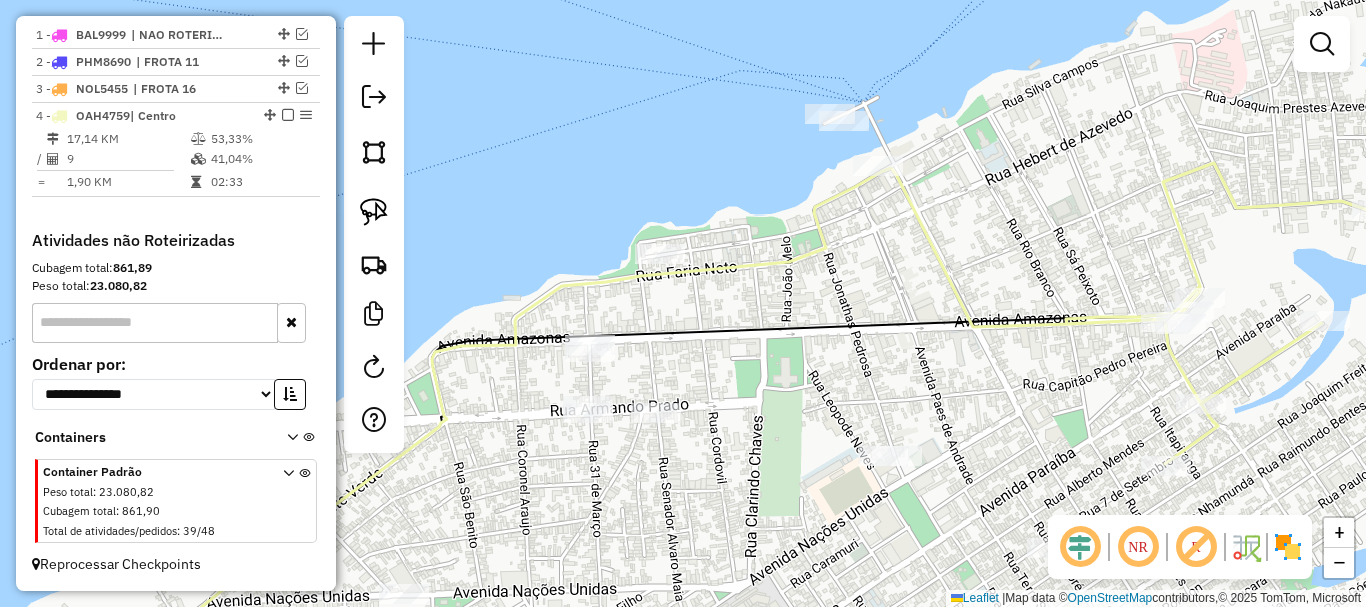drag, startPoint x: 758, startPoint y: 261, endPoint x: 787, endPoint y: 262, distance: 29.017237 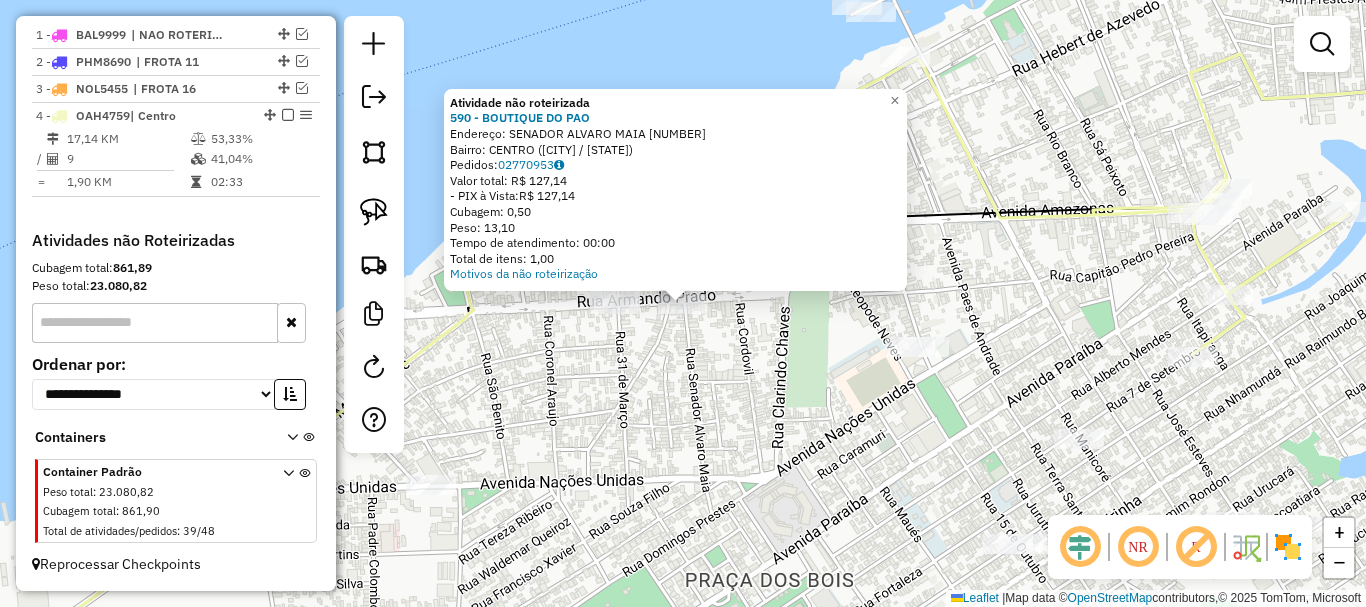 click on "Atividade não roteirizada 590 - [NAME]  Endereço:  [STREET] [NUMBER]   Bairro: [NEIGHBORHOOD] ([CITY] / [STATE])   Pedidos:  02770953   Valor total: R$ 127,14   - PIX à Vista:  R$ 127,14   Cubagem: 0,50   Peso: 13,10   Tempo de atendimento: 00:00   Total de itens: 1,00  Motivos da não roteirização × Janela de atendimento Grade de atendimento Capacidade Transportadoras Veículos Cliente Pedidos  Rotas Selecione os dias de semana para filtrar as janelas de atendimento  Seg   Ter   Qua   Qui   Sex   Sáb   Dom  Informe o período da janela de atendimento: De: Até:  Filtrar exatamente a janela do cliente  Considerar janela de atendimento padrão  Selecione os dias de semana para filtrar as grades de atendimento  Seg   Ter   Qua   Qui   Sex   Sáb   Dom   Considerar clientes sem dia de atendimento cadastrado  Clientes fora do dia de atendimento selecionado Filtrar as atividades entre os valores definidos abaixo:  Peso mínimo:   Peso máximo:   Cubagem mínima:   Cubagem máxima:   De:   Até:   De:" 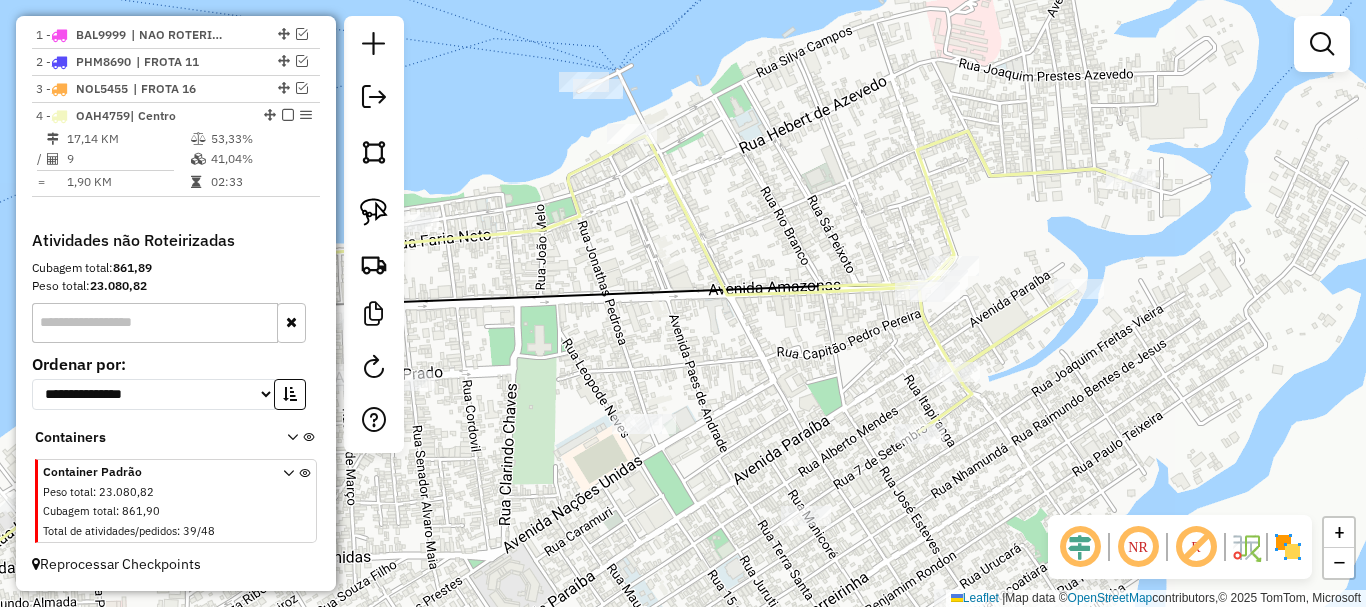 drag, startPoint x: 864, startPoint y: 421, endPoint x: 806, endPoint y: 432, distance: 59.03389 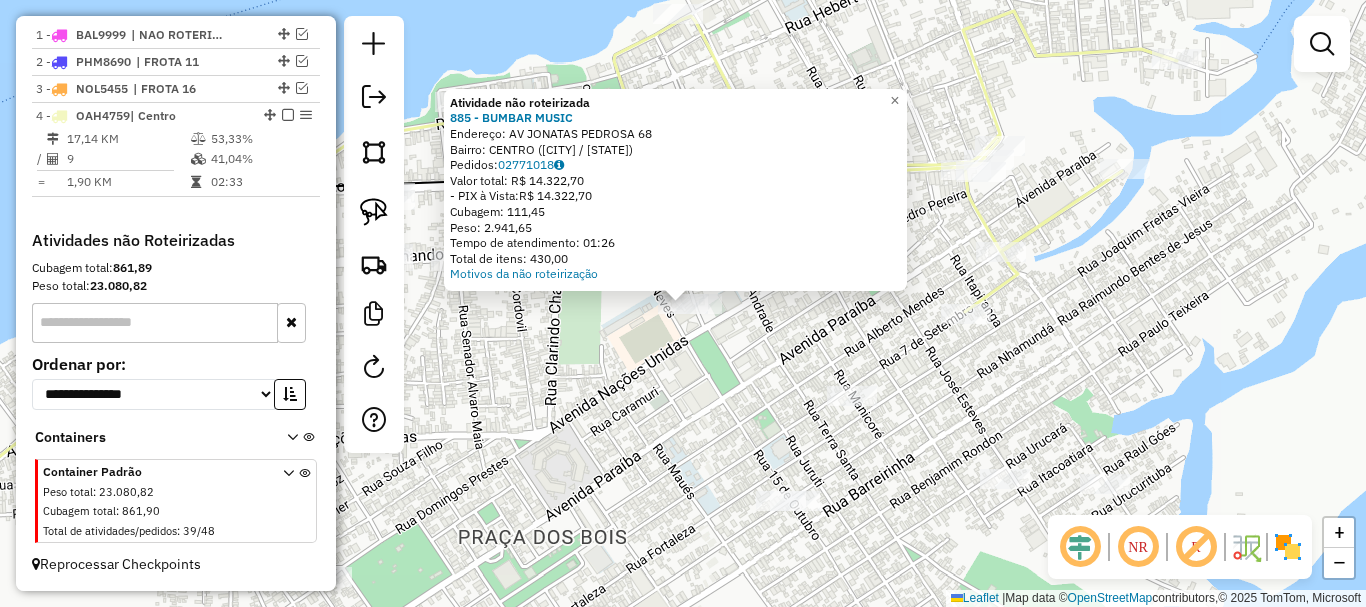 drag, startPoint x: 849, startPoint y: 346, endPoint x: 790, endPoint y: 335, distance: 60.016663 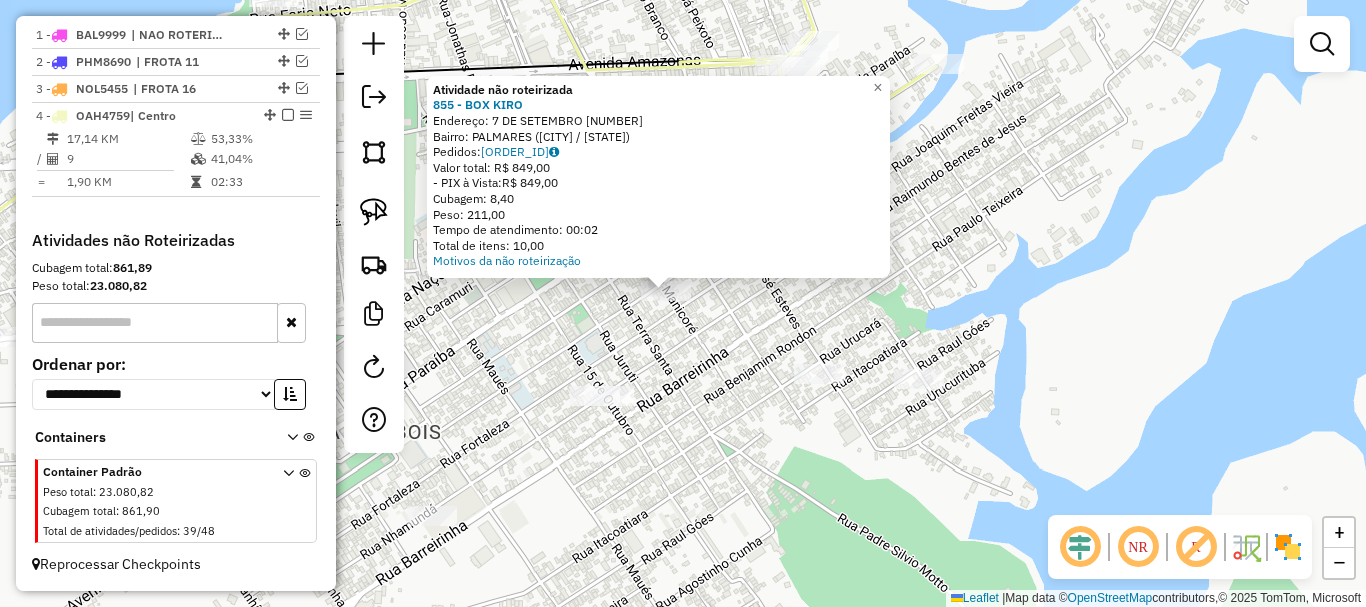 drag, startPoint x: 941, startPoint y: 377, endPoint x: 887, endPoint y: 293, distance: 99.8599 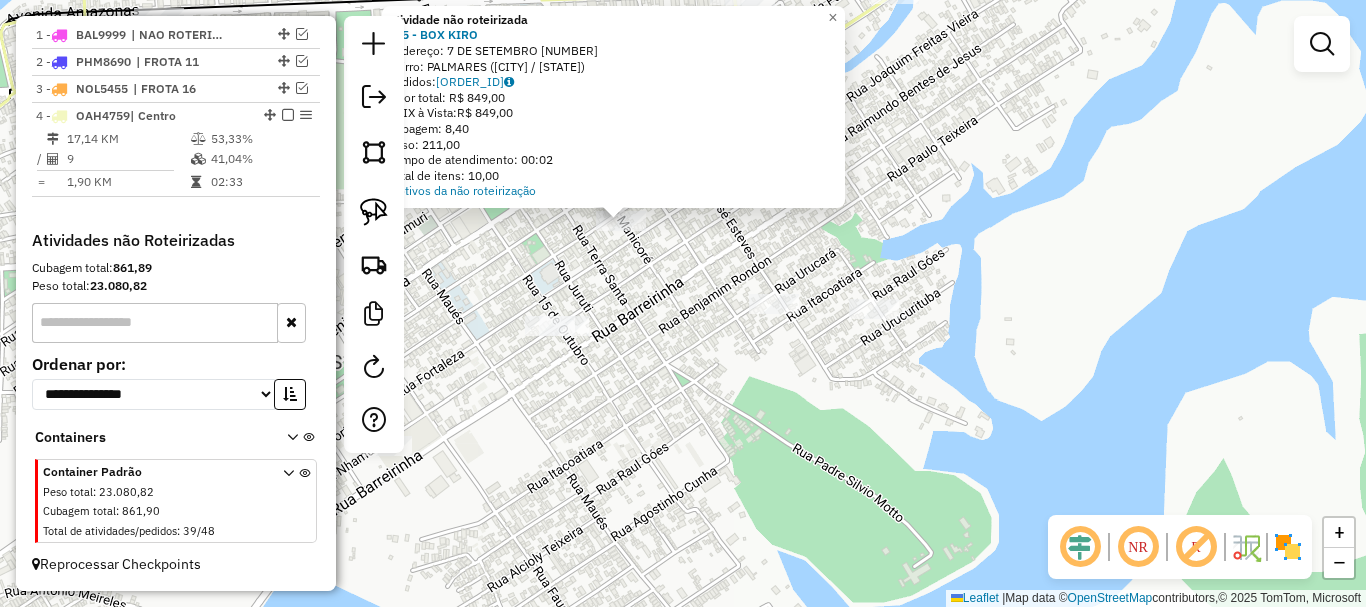 click on "Atividade não roteirizada 855 - [NAME]  Endereço:  [STREET] [NUMBER]   Bairro: [NEIGHBORHOOD] ([CITY] / [STATE])   Pedidos:  02770992   Valor total: R$ 849,00   - PIX à Vista:  R$ 849,00   Cubagem: 8,40   Peso: 211,00   Tempo de atendimento: 00:02   Total de itens: 10,00  Motivos da não roteirização × Janela de atendimento Grade de atendimento Capacidade Transportadoras Veículos Cliente Pedidos  Rotas Selecione os dias de semana para filtrar as janelas de atendimento  Seg   Ter   Qua   Qui   Sex   Sáb   Dom  Informe o período da janela de atendimento: De: Até:  Filtrar exatamente a janela do cliente  Considerar janela de atendimento padrão  Selecione os dias de semana para filtrar as grades de atendimento  Seg   Ter   Qua   Qui   Sex   Sáb   Dom   Considerar clientes sem dia de atendimento cadastrado  Clientes fora do dia de atendimento selecionado Filtrar as atividades entre os valores definidos abaixo:  Peso mínimo:   Peso máximo:   Cubagem mínima:   Cubagem máxima:   De:   Até:   De:   Até:" 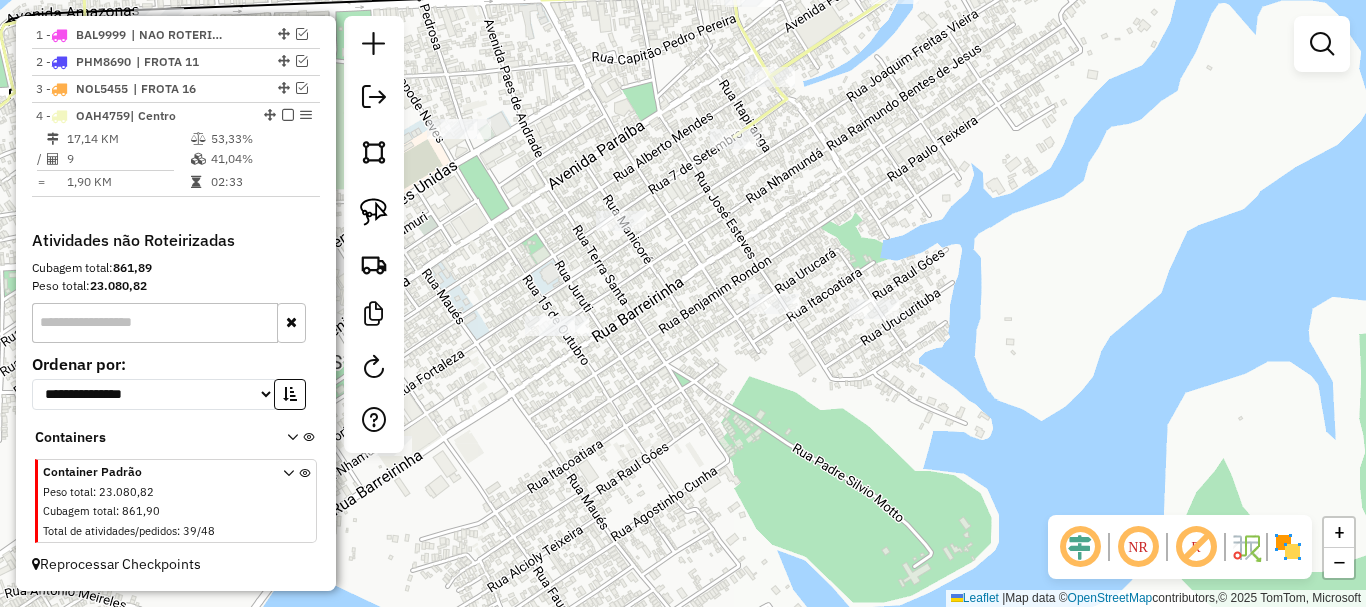 drag, startPoint x: 790, startPoint y: 527, endPoint x: 909, endPoint y: 410, distance: 166.8832 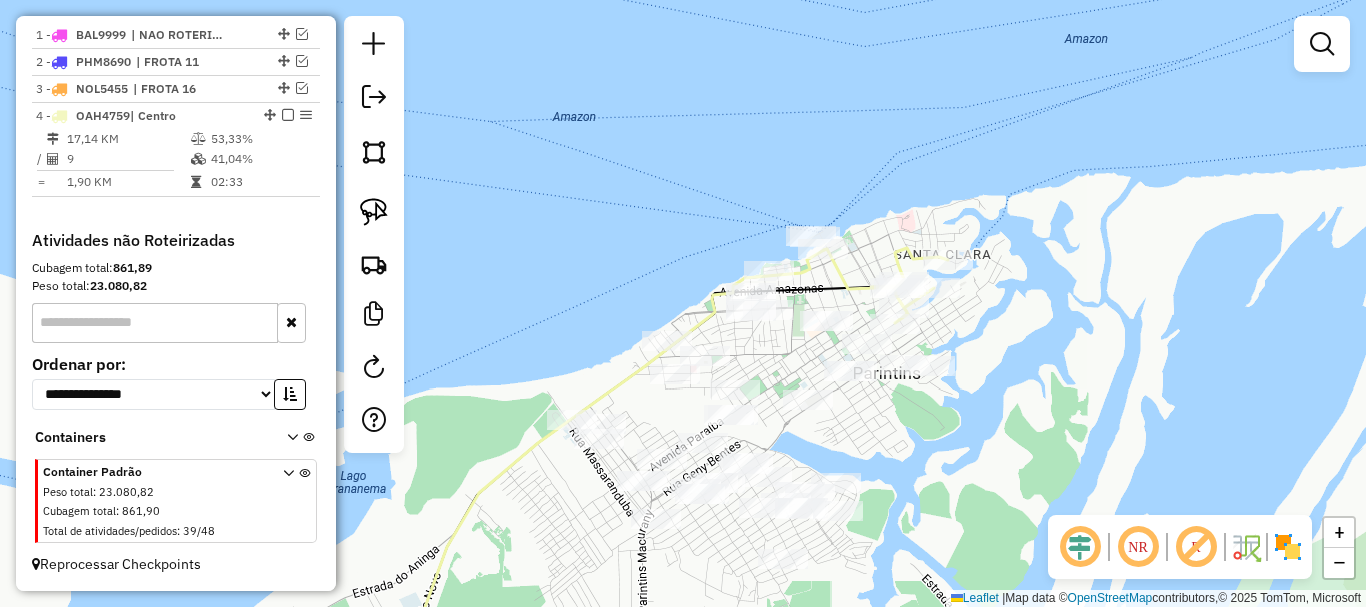 drag, startPoint x: 893, startPoint y: 403, endPoint x: 894, endPoint y: 427, distance: 24.020824 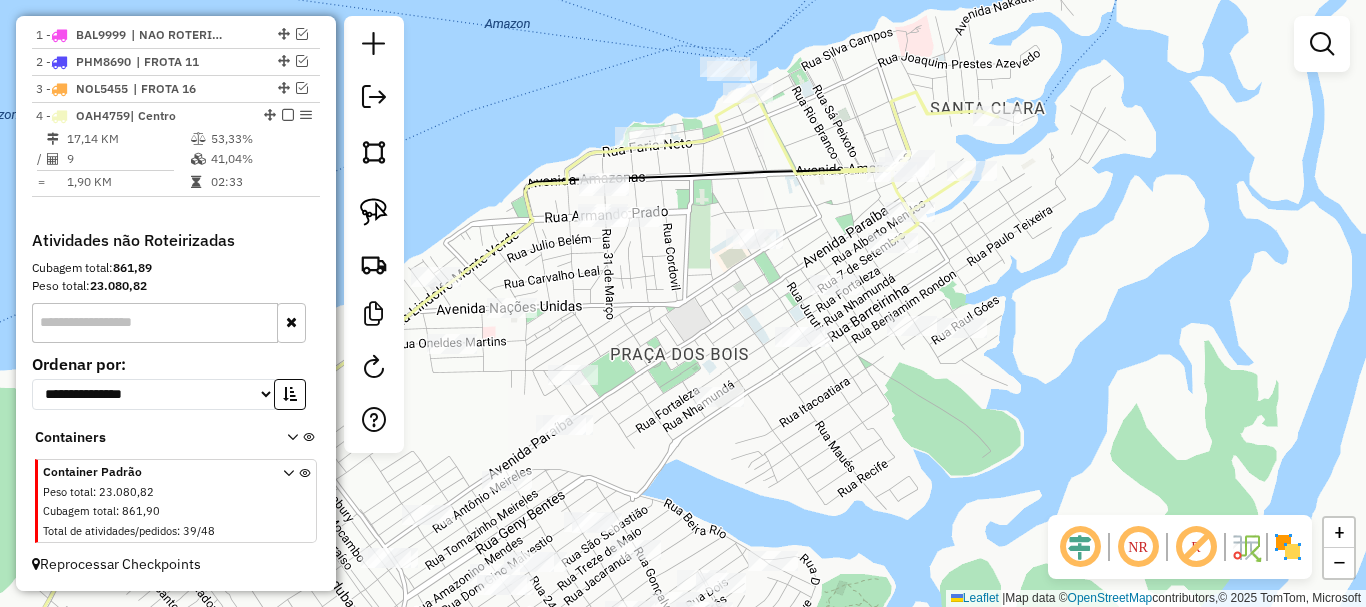 drag, startPoint x: 380, startPoint y: 215, endPoint x: 434, endPoint y: 222, distance: 54.451813 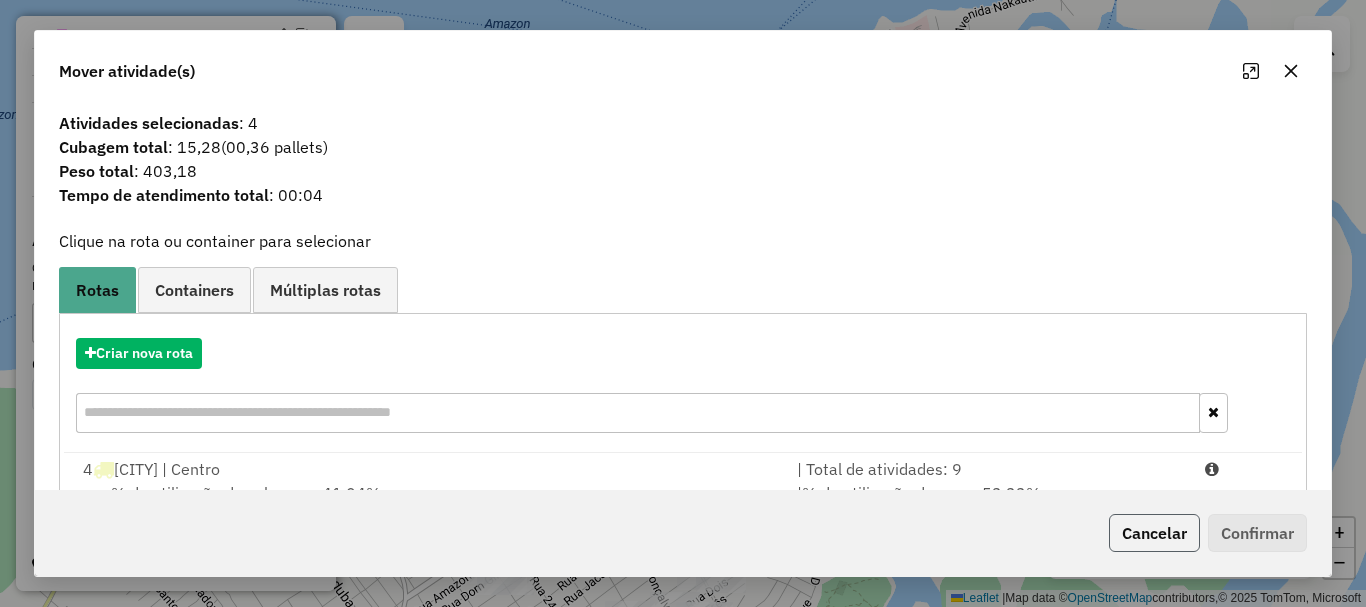 click on "Cancelar" 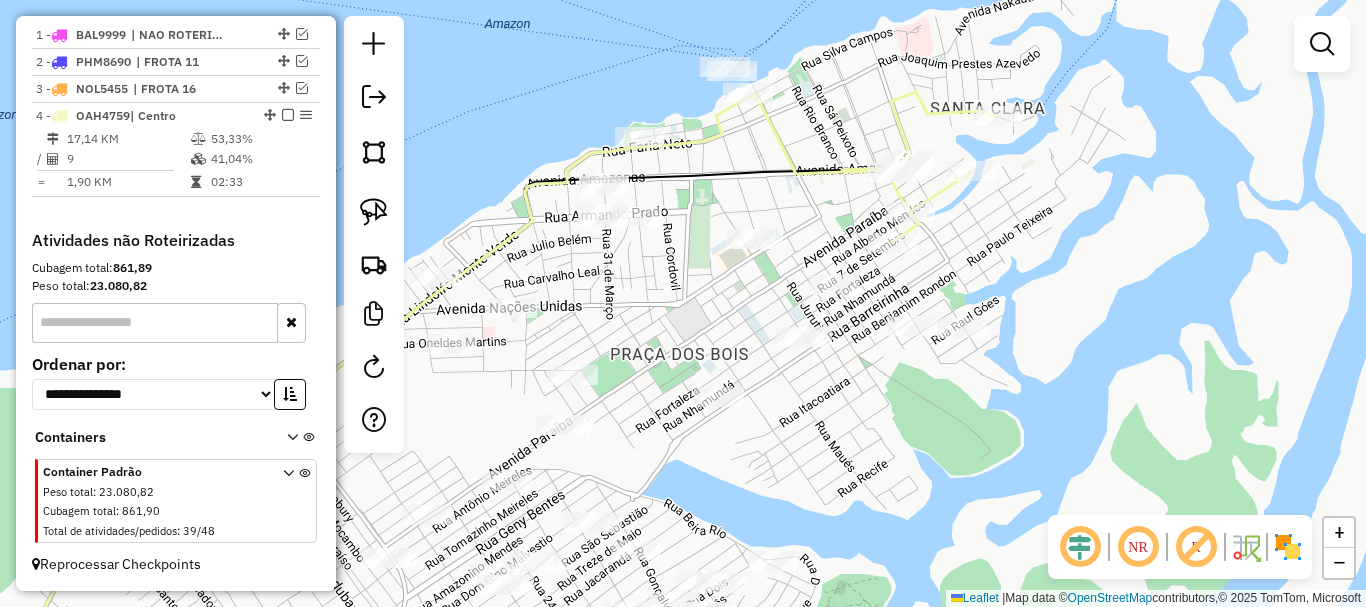 drag, startPoint x: 365, startPoint y: 221, endPoint x: 408, endPoint y: 251, distance: 52.43091 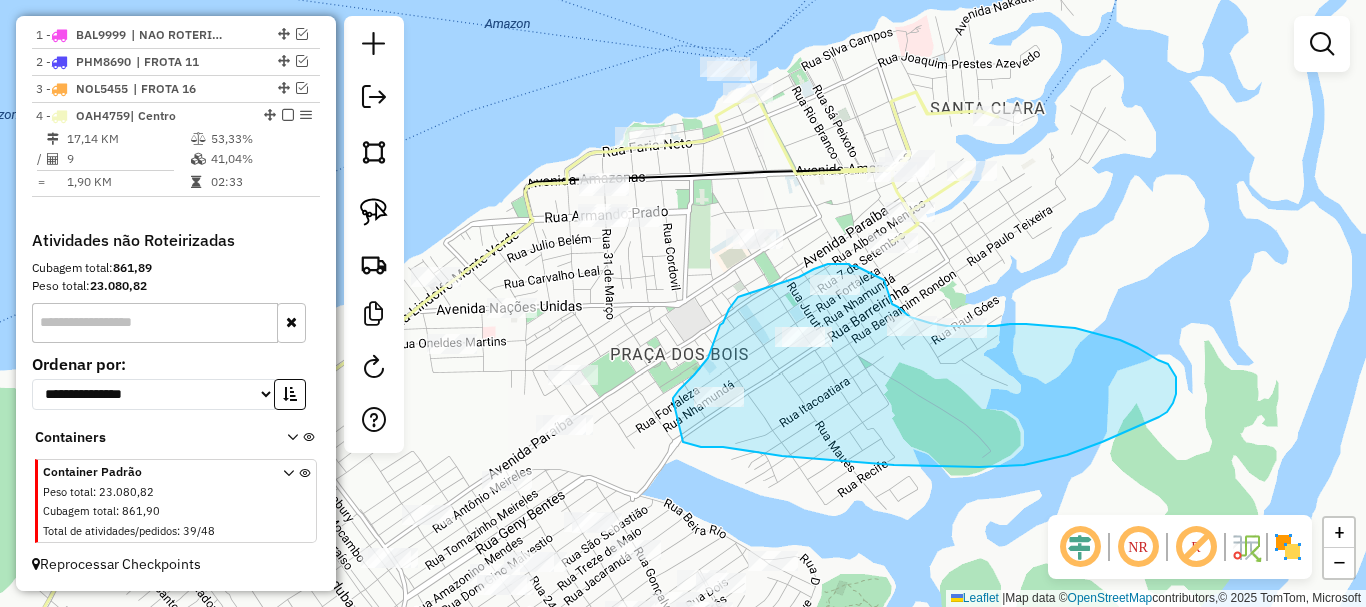 drag, startPoint x: 683, startPoint y: 442, endPoint x: 670, endPoint y: 403, distance: 41.109608 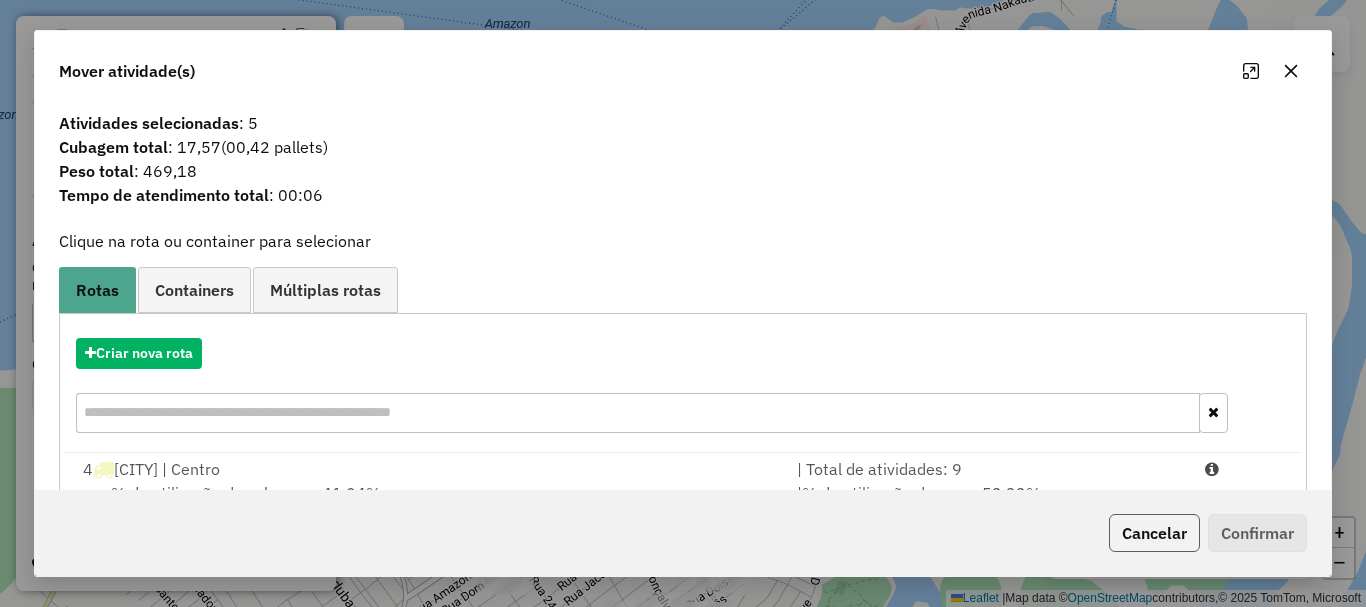 click on "Cancelar" 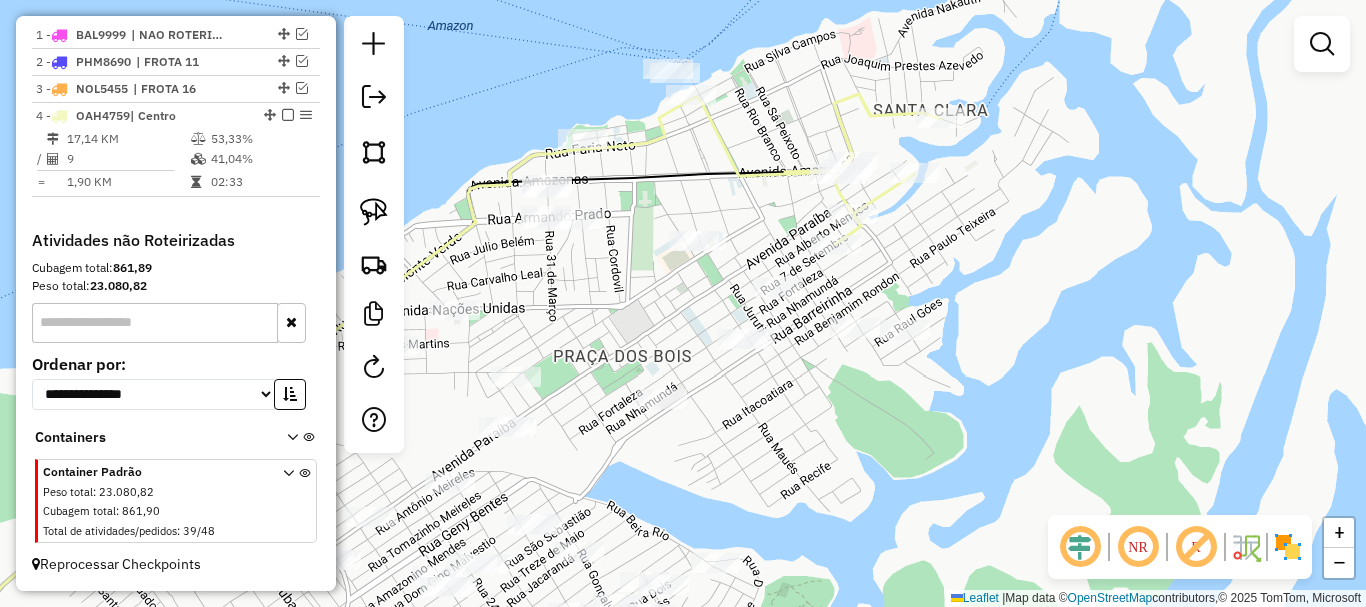 drag, startPoint x: 973, startPoint y: 417, endPoint x: 856, endPoint y: 417, distance: 117 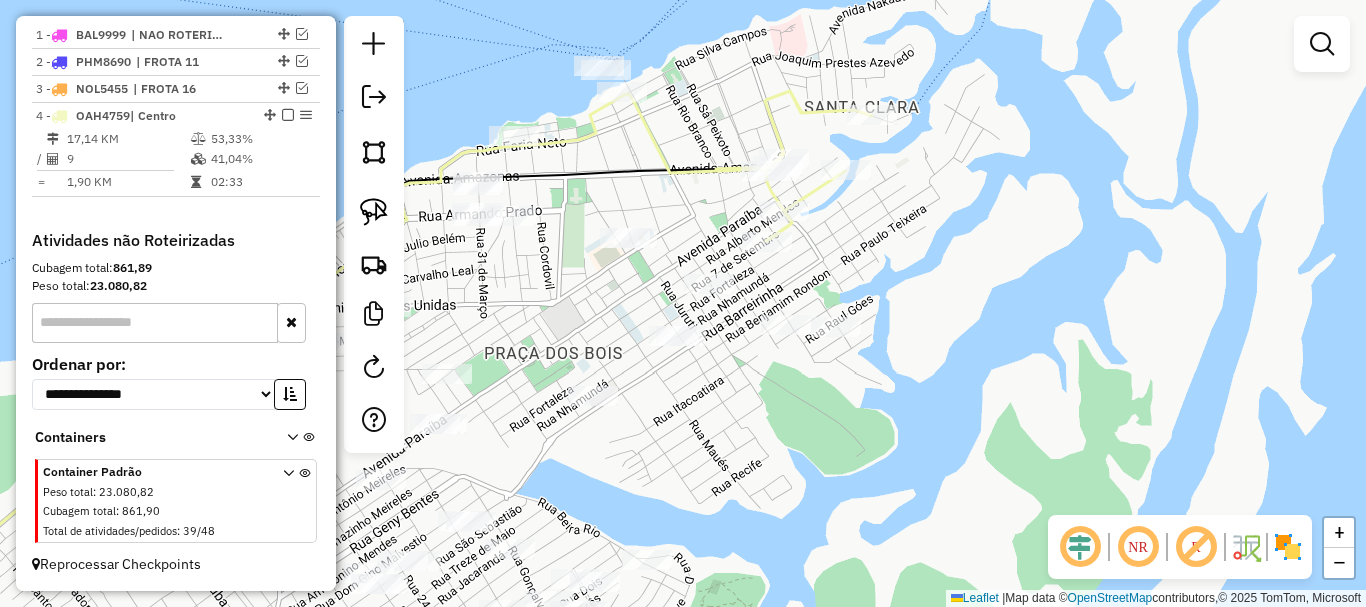 click 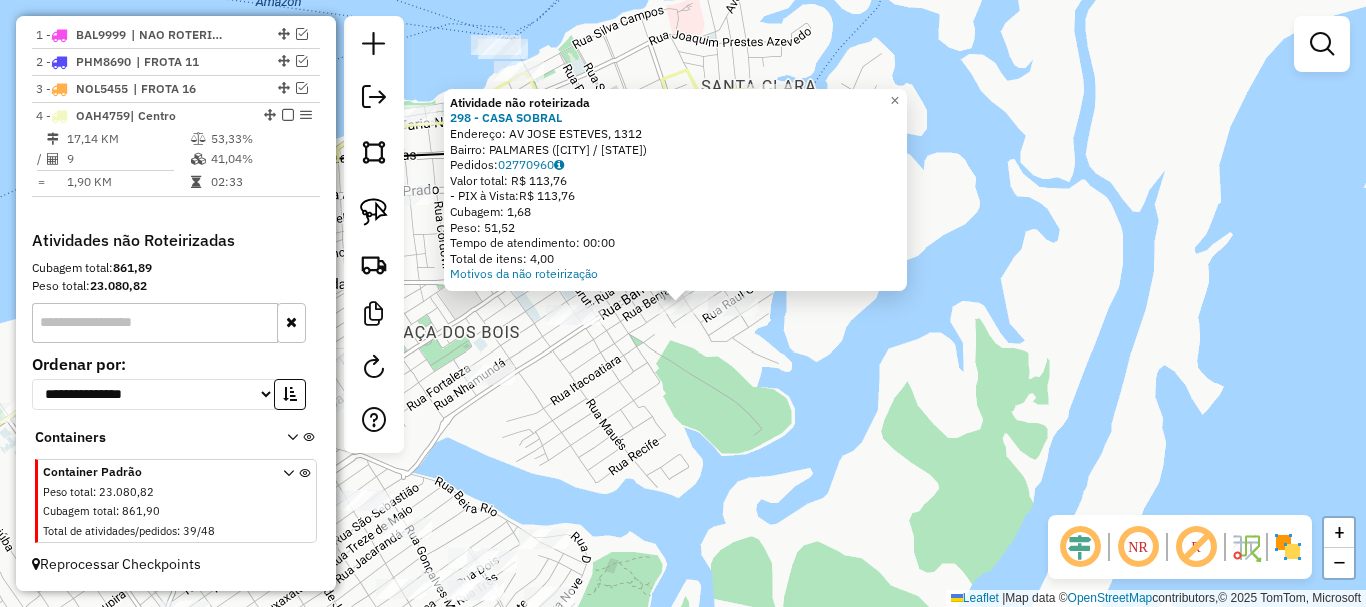 click on "Atividade não roteirizada 298 - CASA SOBRAL  Endereço: AV JOSE ESTEVES, [NUMBER]   Bairro: PALMARES ([CITY] / [STATE])   Pedidos:  02770960   Valor total: R$ 113,76   - PIX à Vista:  R$ 113,76   Cubagem: 1,68   Peso: 51,52   Tempo de atendimento: 00:00   Total de itens: 4,00  Motivos da não roteirização × Janela de atendimento Grade de atendimento Capacidade Transportadoras Veículos Cliente Pedidos  Rotas Selecione os dias de semana para filtrar as janelas de atendimento  Seg   Ter   Qua   Qui   Sex   Sáb   Dom  Informe o período da janela de atendimento: De: Até:  Filtrar exatamente a janela do cliente  Considerar janela de atendimento padrão  Selecione os dias de semana para filtrar as grades de atendimento  Seg   Ter   Qua   Qui   Sex   Sáb   Dom   Considerar clientes sem dia de atendimento cadastrado  Clientes fora do dia de atendimento selecionado Filtrar as atividades entre os valores definidos abaixo:  Peso mínimo:   Peso máximo:   Cubagem mínima:   Cubagem máxima:   De:  Nome:" 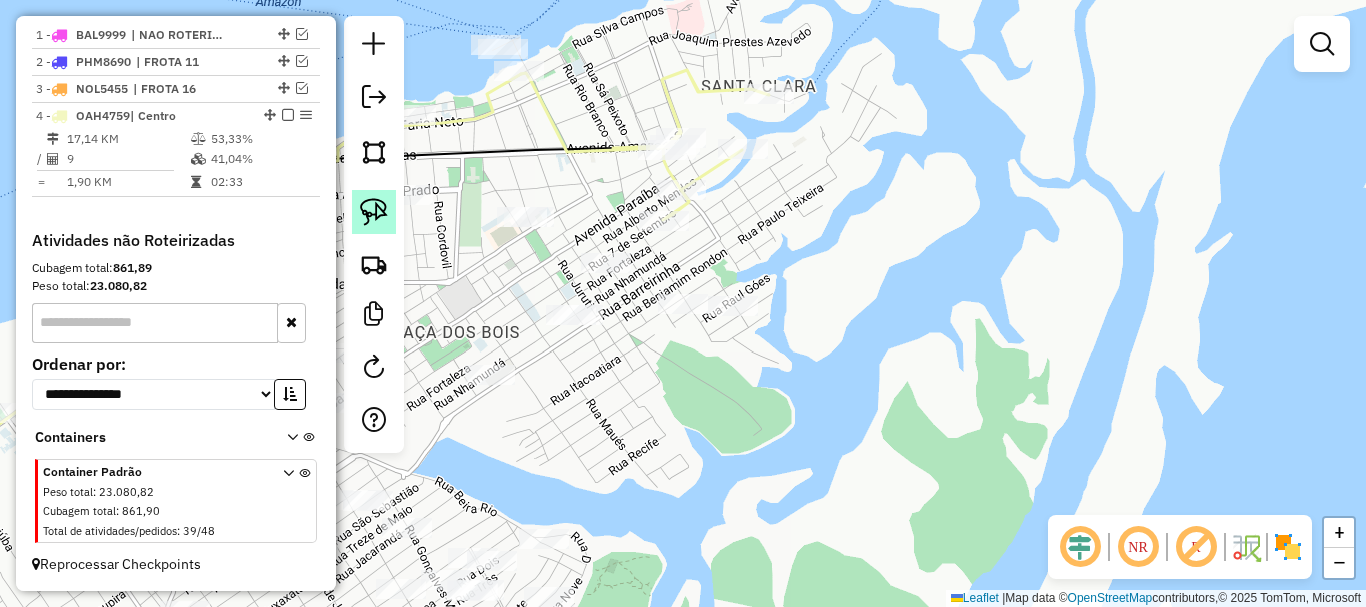click 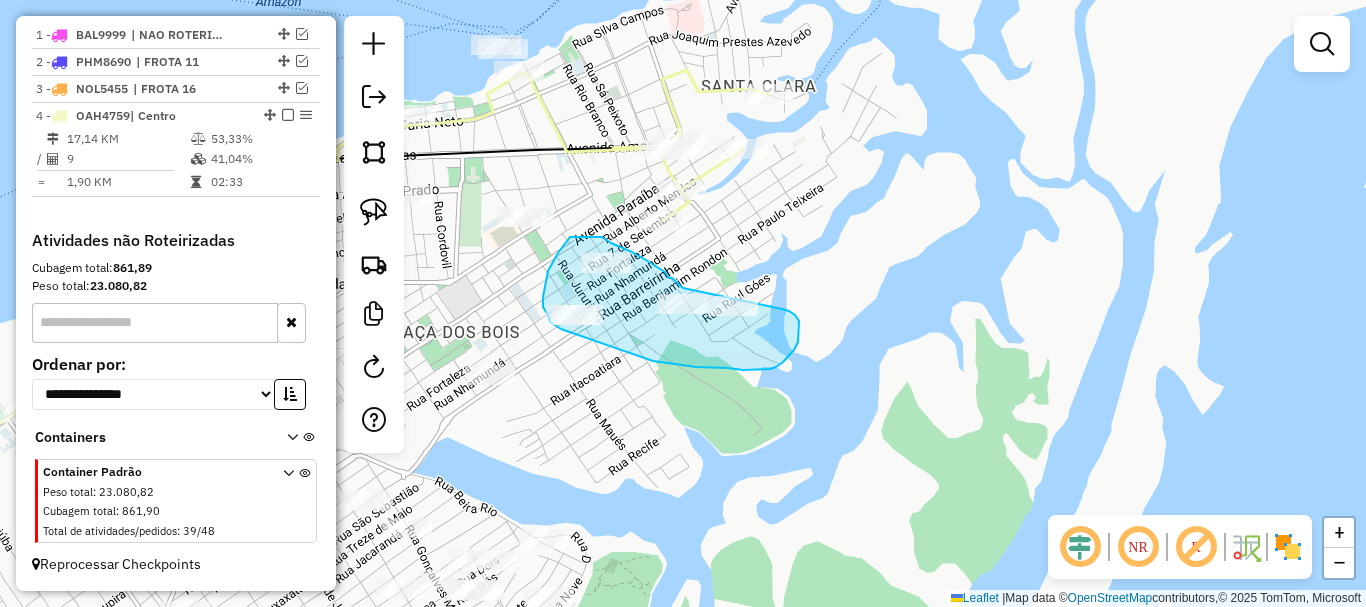 drag, startPoint x: 677, startPoint y: 365, endPoint x: 570, endPoint y: 328, distance: 113.216606 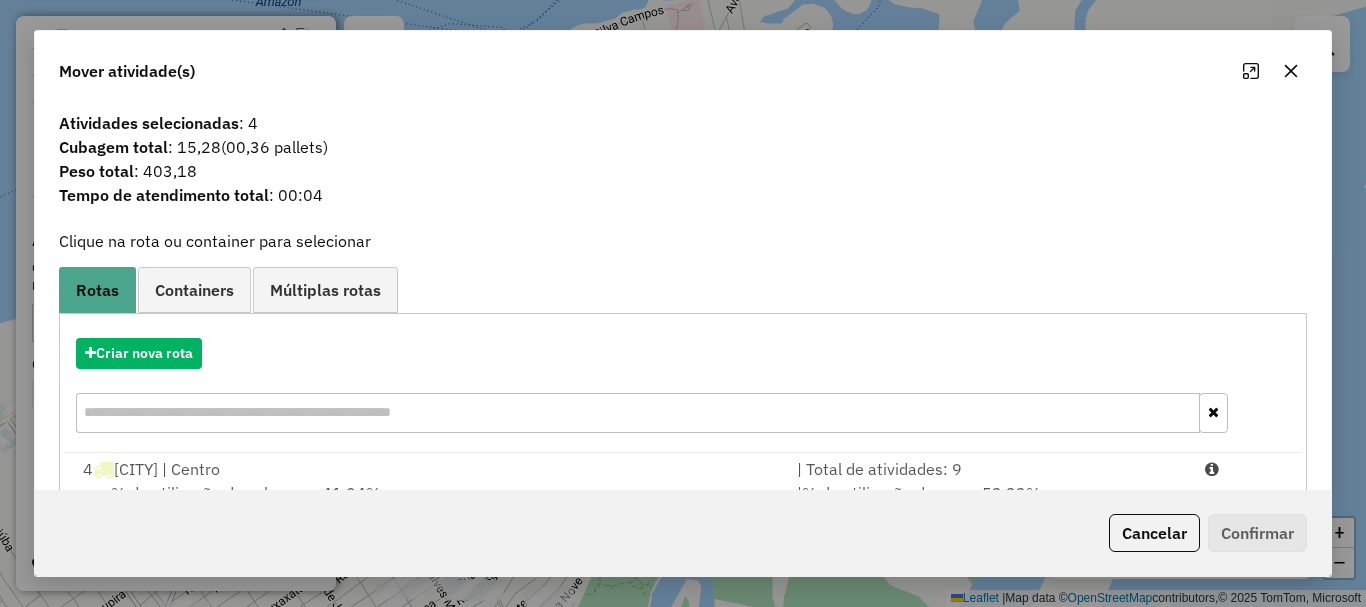 scroll, scrollTop: 78, scrollLeft: 0, axis: vertical 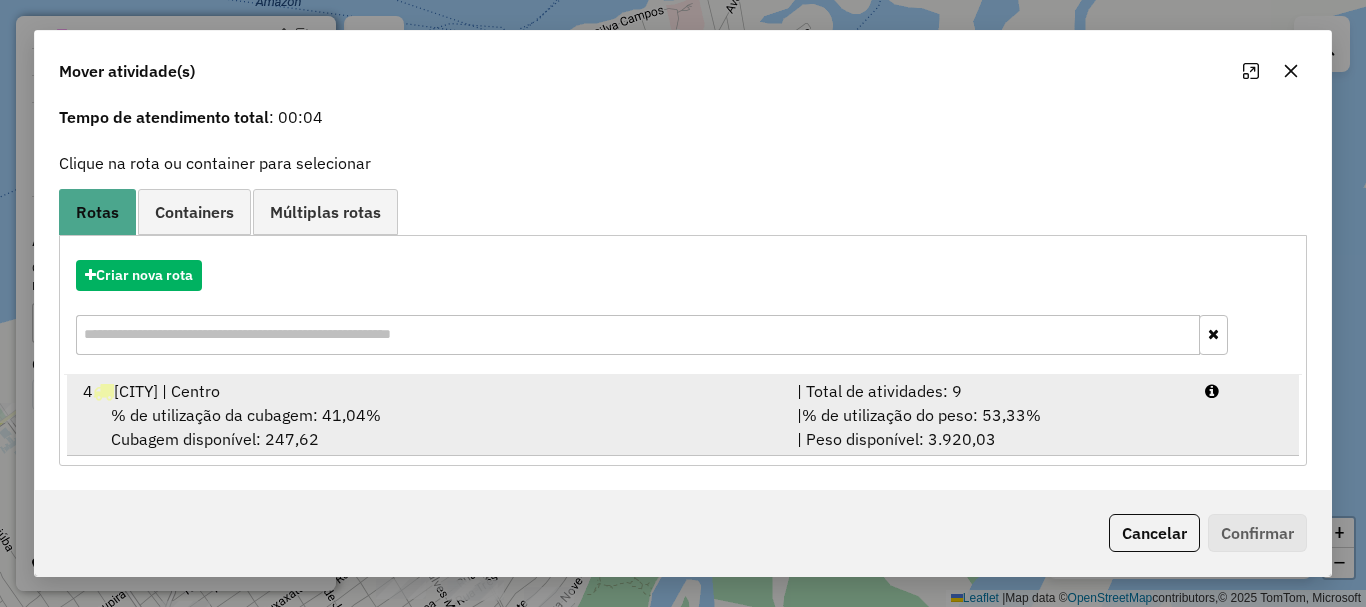 click on "% de utilização do peso: 53,33%" at bounding box center [921, 415] 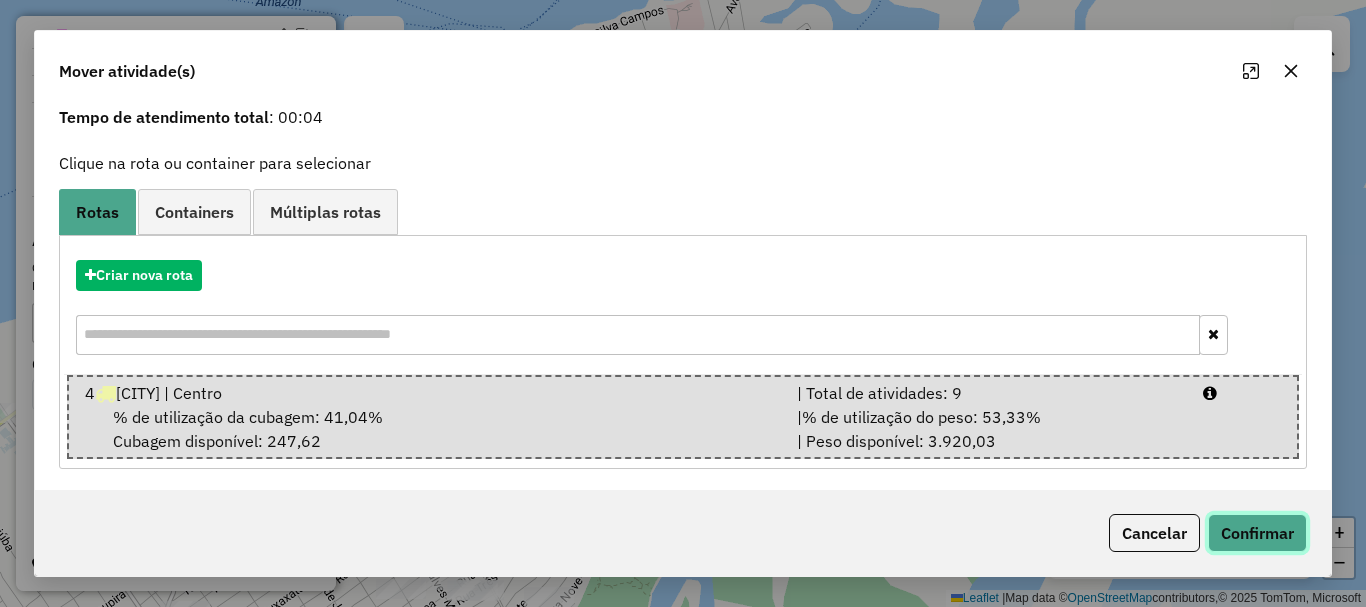 click on "Confirmar" 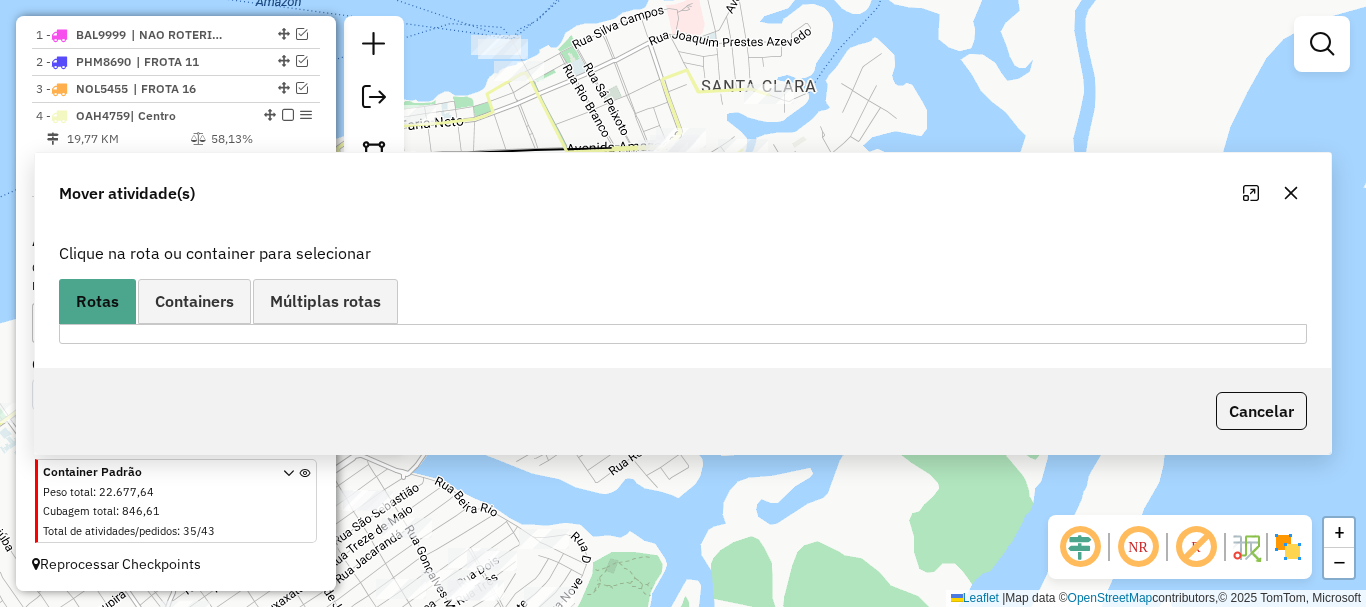 scroll, scrollTop: 0, scrollLeft: 0, axis: both 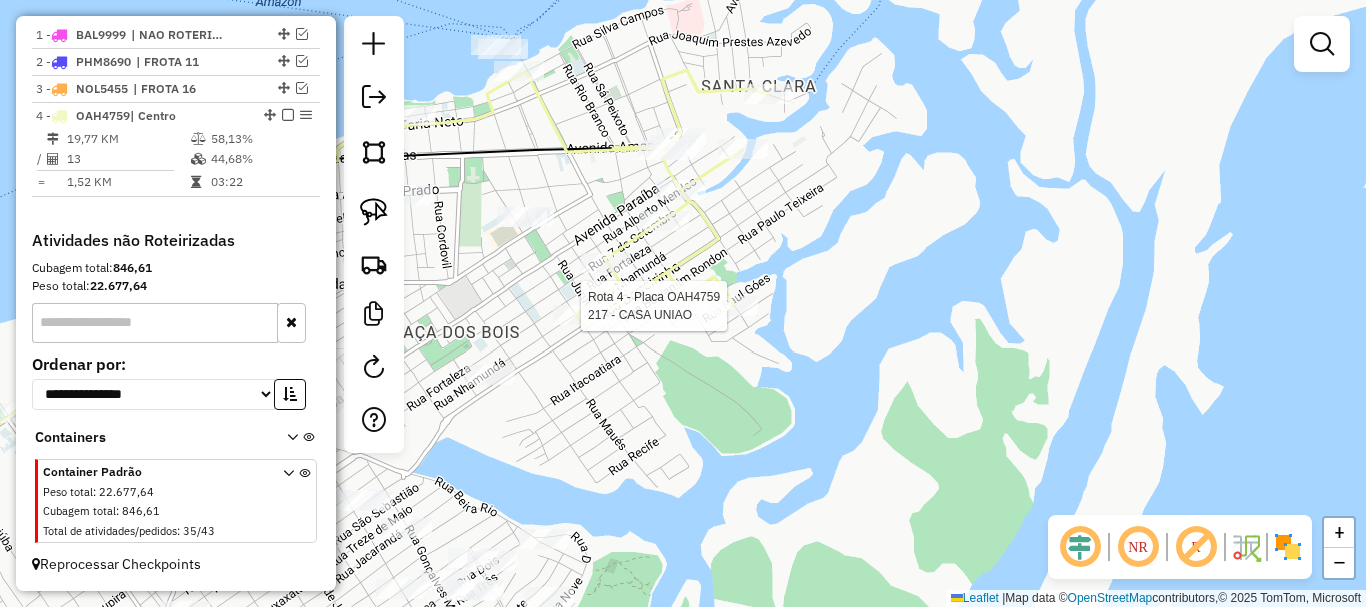 select on "**********" 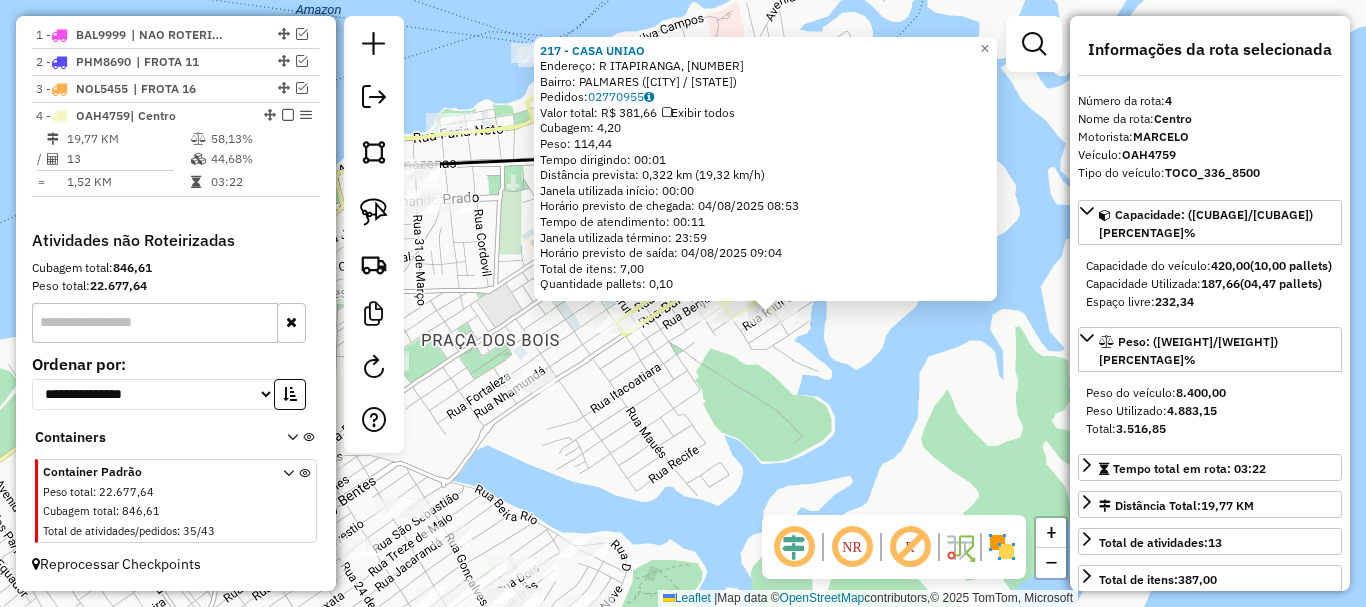 drag, startPoint x: 781, startPoint y: 382, endPoint x: 1094, endPoint y: 393, distance: 313.19324 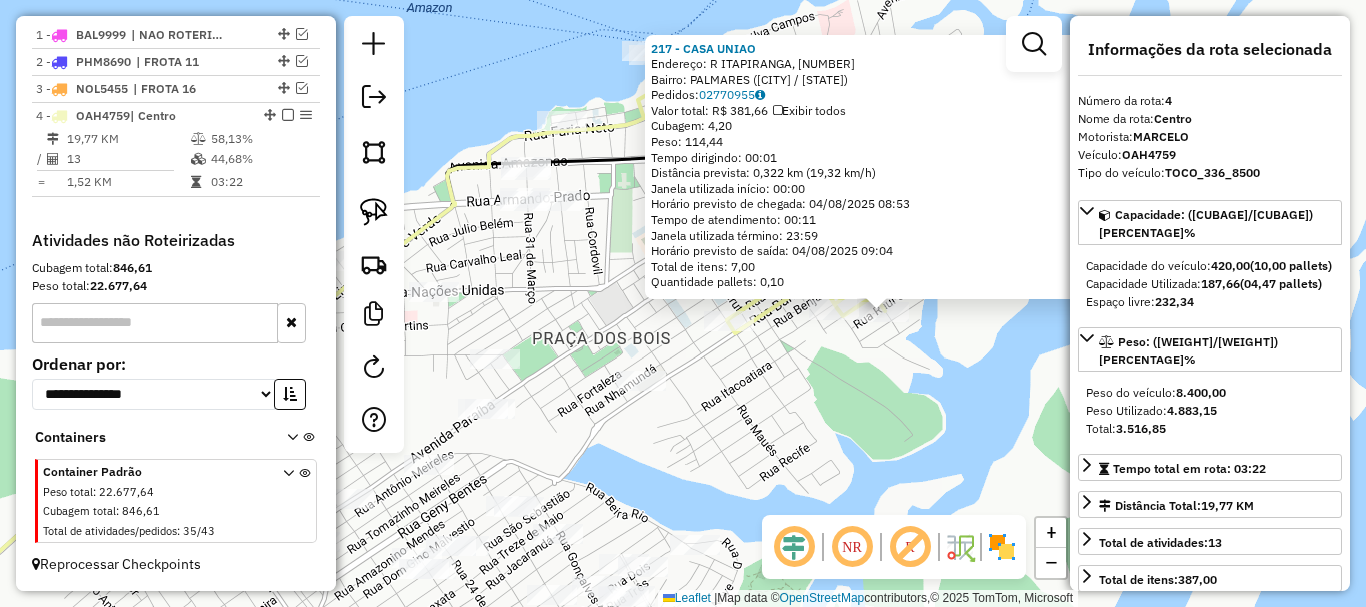 click on "217 - CASA UNIAO  Endereço: R ITAPIRANGA, [NUMBER]   Bairro: PALMARES ([CITY] / [STATE])   Pedidos:  [ORDER_ID]   Valor total: R$ [PRICE]   Exibir todos   Cubagem: [CUBAGE]  Peso: [WEIGHT]  Tempo dirigindo: [TIME]   Distância prevista: [DISTANCE] km ([SPEED] km/h)   Janela utilizada início: [TIME]   Horário previsto de chegada: [DATE] [TIME]   Tempo de atendimento: [TIME]   Janela utilizada término: [TIME]   Horário previsto de saída: [DATE] [TIME]   Total de itens: [ITEMS]   Quantidade pallets: [PALLETS]  × Janela de atendimento Grade de atendimento Capacidade Transportadoras Veículos Cliente Pedidos  Rotas Selecione os dias de semana para filtrar as janelas de atendimento  Seg   Ter   Qua   Qui   Sex   Sáb   Dom  Informe o período da janela de atendimento: De: Até:  Filtrar exatamente a janela do cliente  Considerar janela de atendimento padrão  Selecione os dias de semana para filtrar as grades de atendimento  Seg   Ter   Qua   Qui   Sex   Sáb   Dom   Considerar clientes sem dia de atendimento cadastrado  Peso mínimo:" 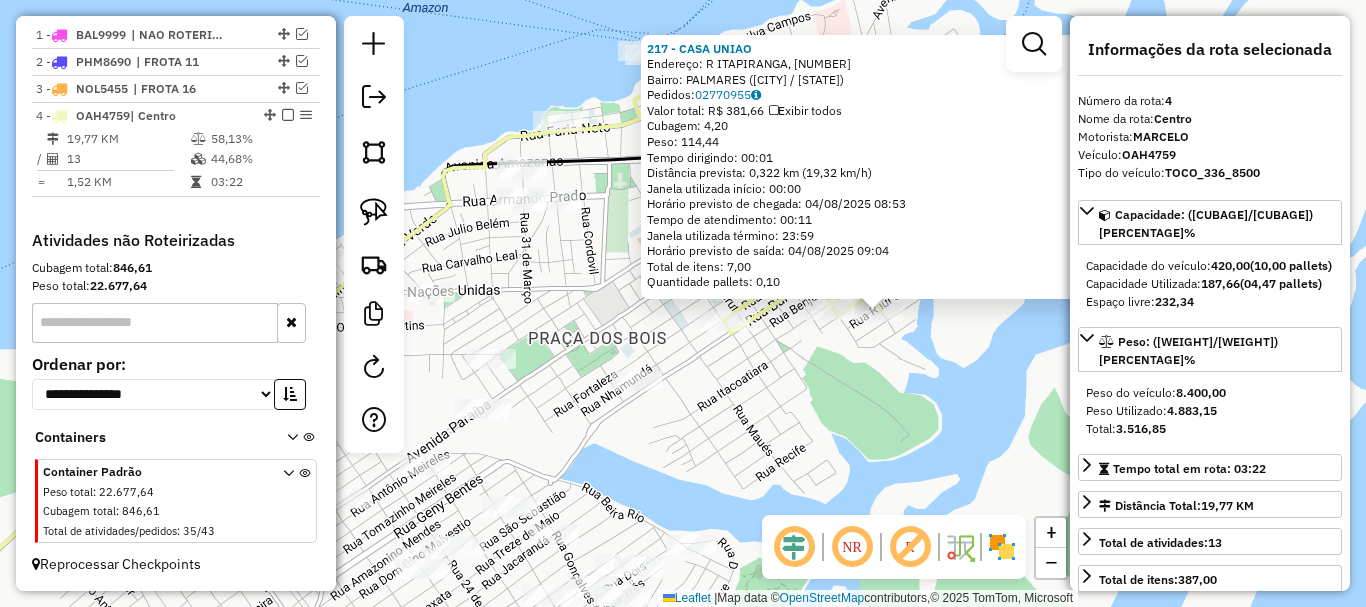 click at bounding box center (155, 323) 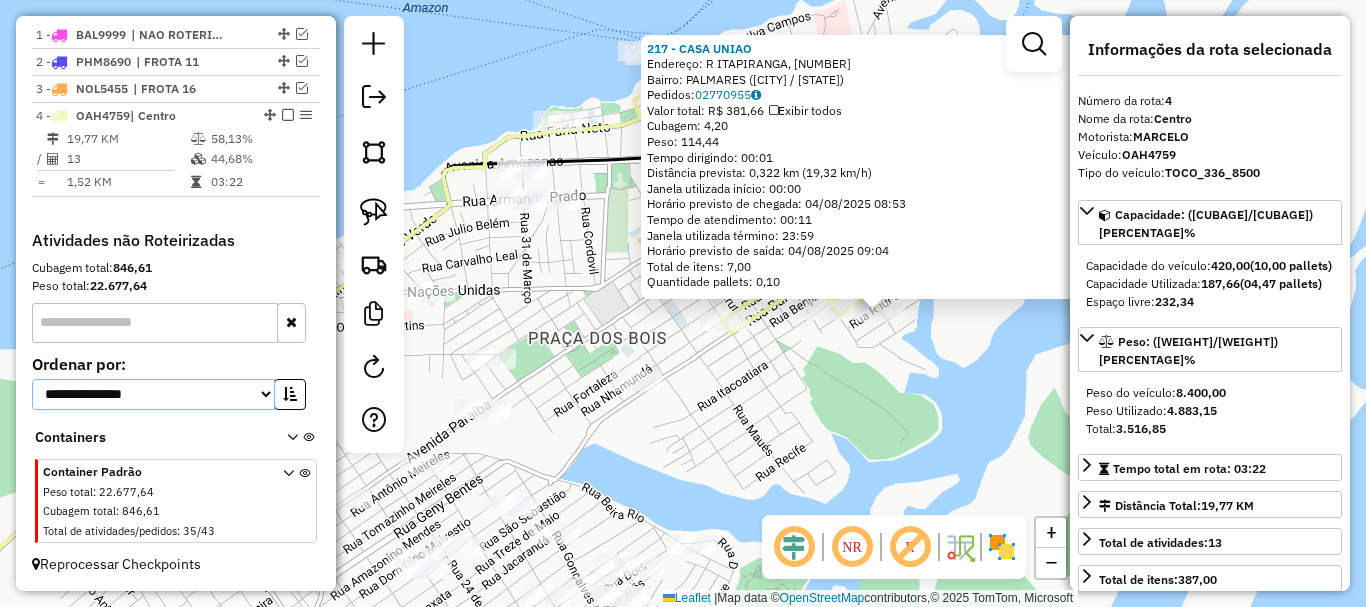 click on "**********" at bounding box center (153, 394) 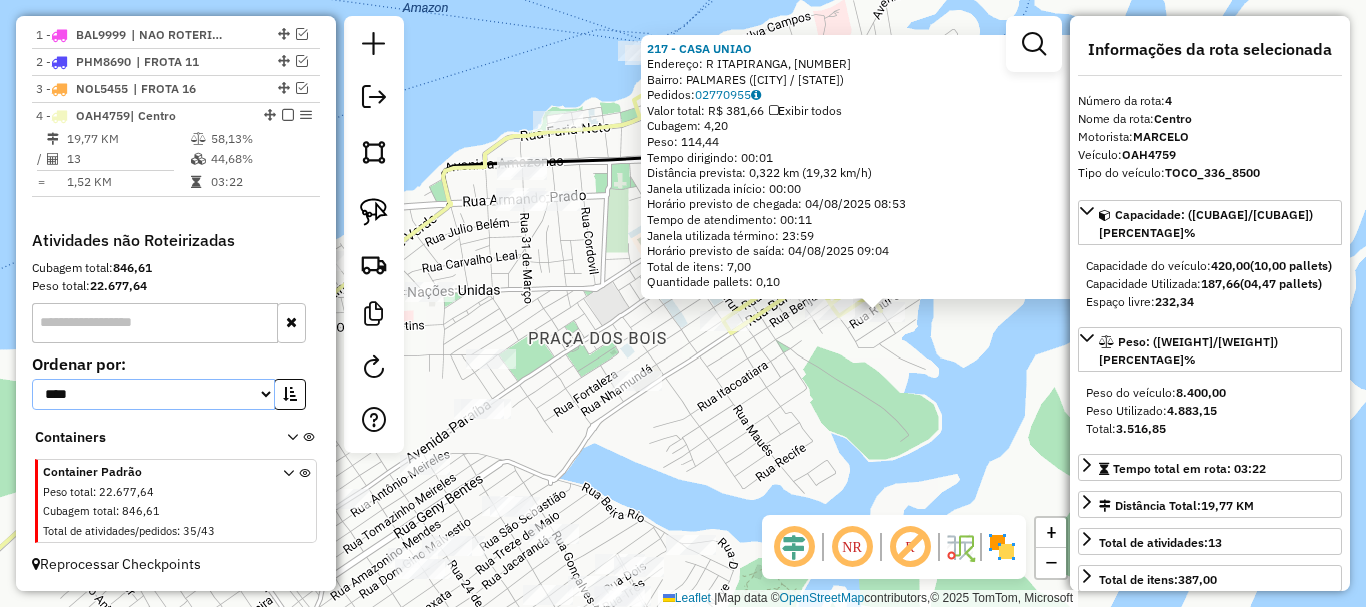 click on "**********" at bounding box center [153, 394] 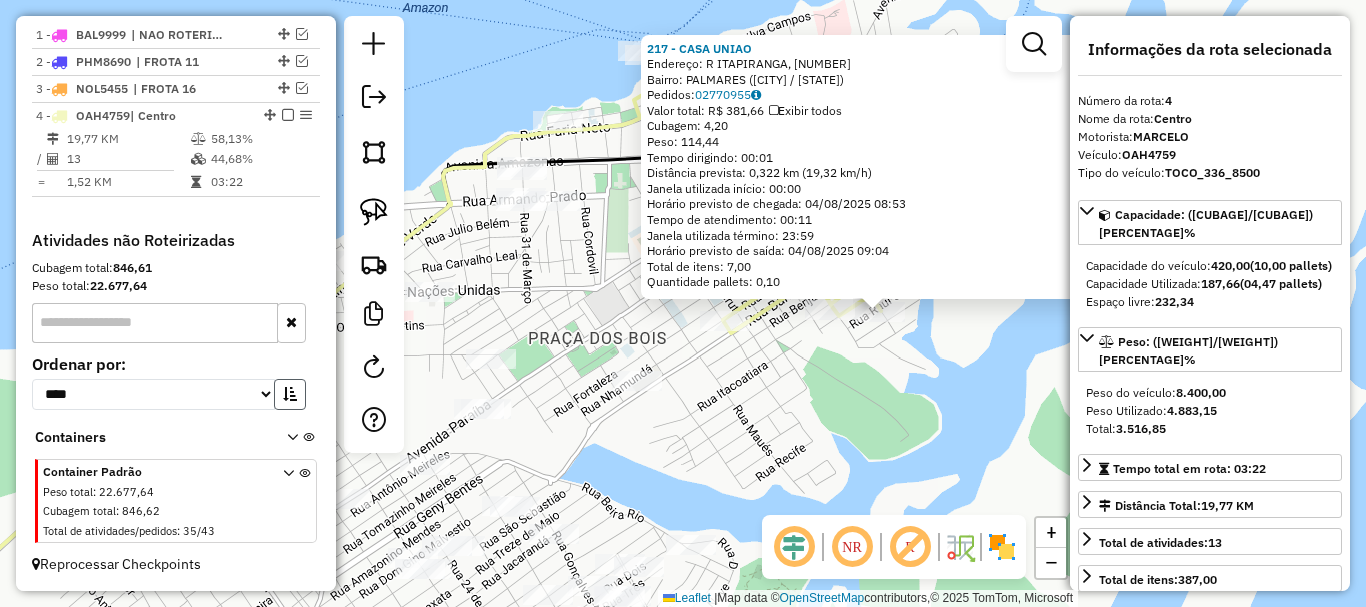 click at bounding box center (290, 394) 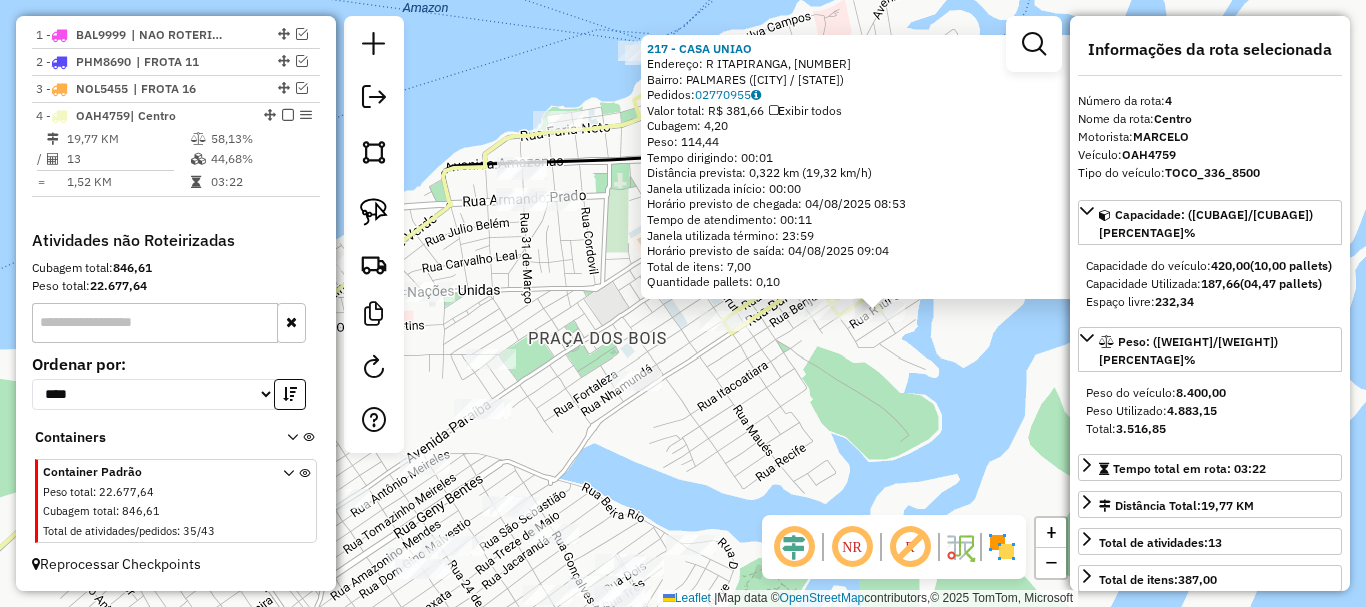 click at bounding box center [288, 505] 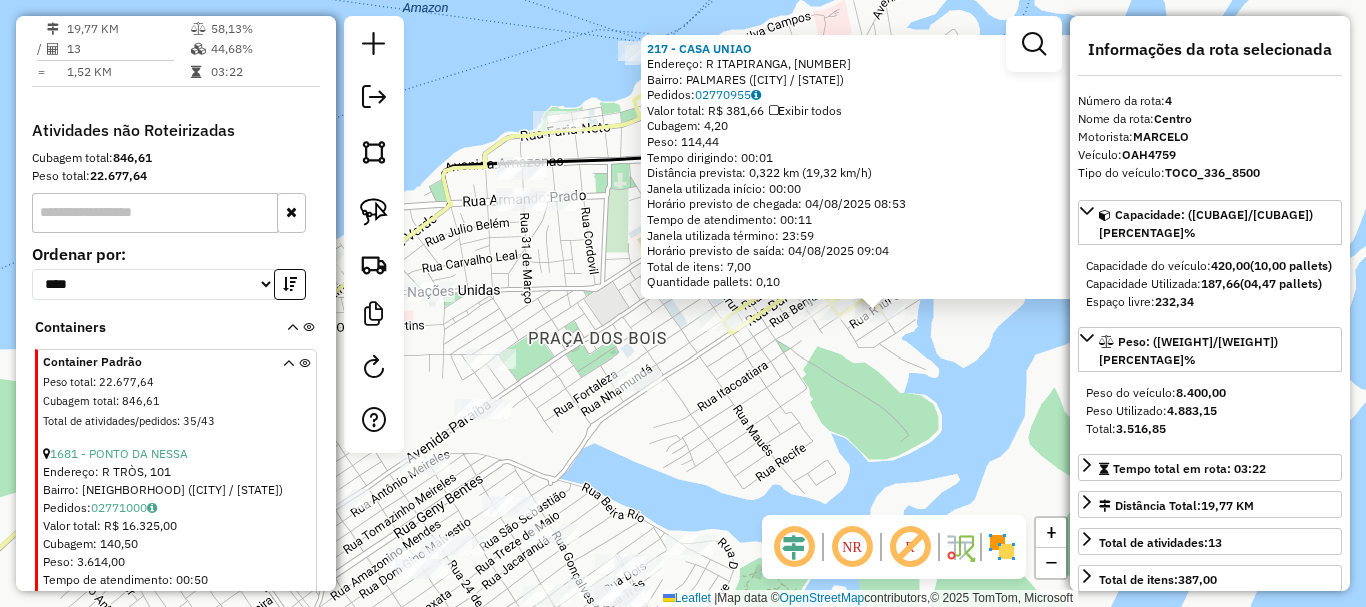 scroll, scrollTop: 968, scrollLeft: 0, axis: vertical 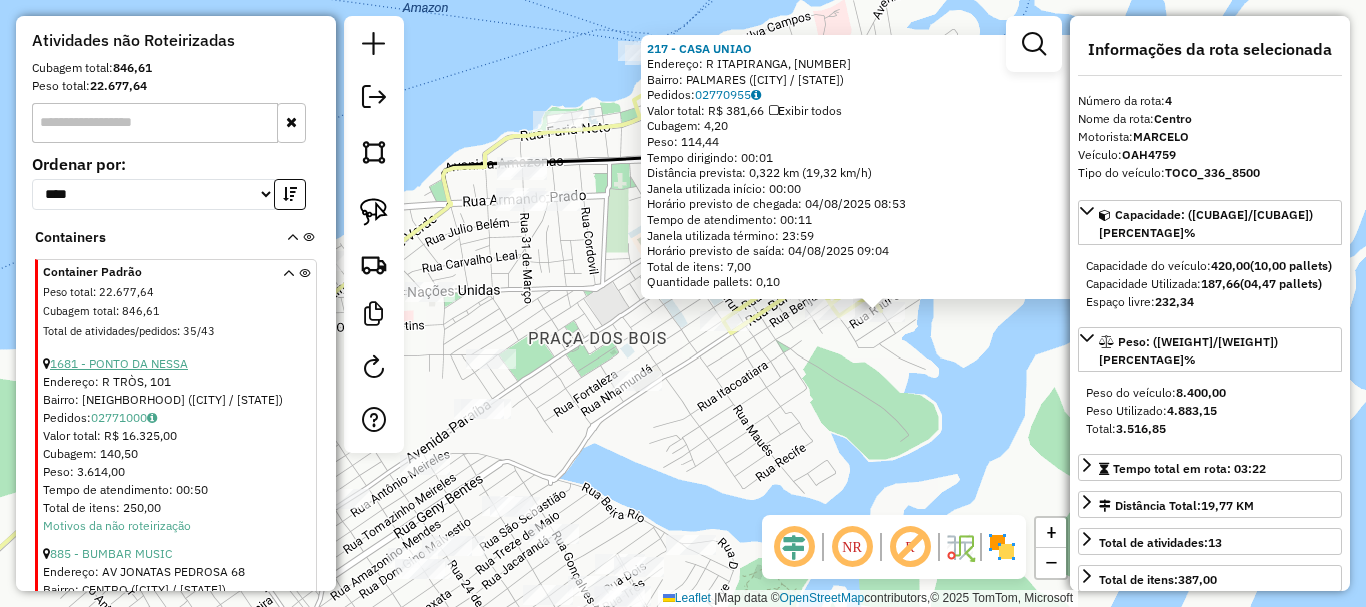 click on "1681 - PONTO DA NESSA" at bounding box center [119, 363] 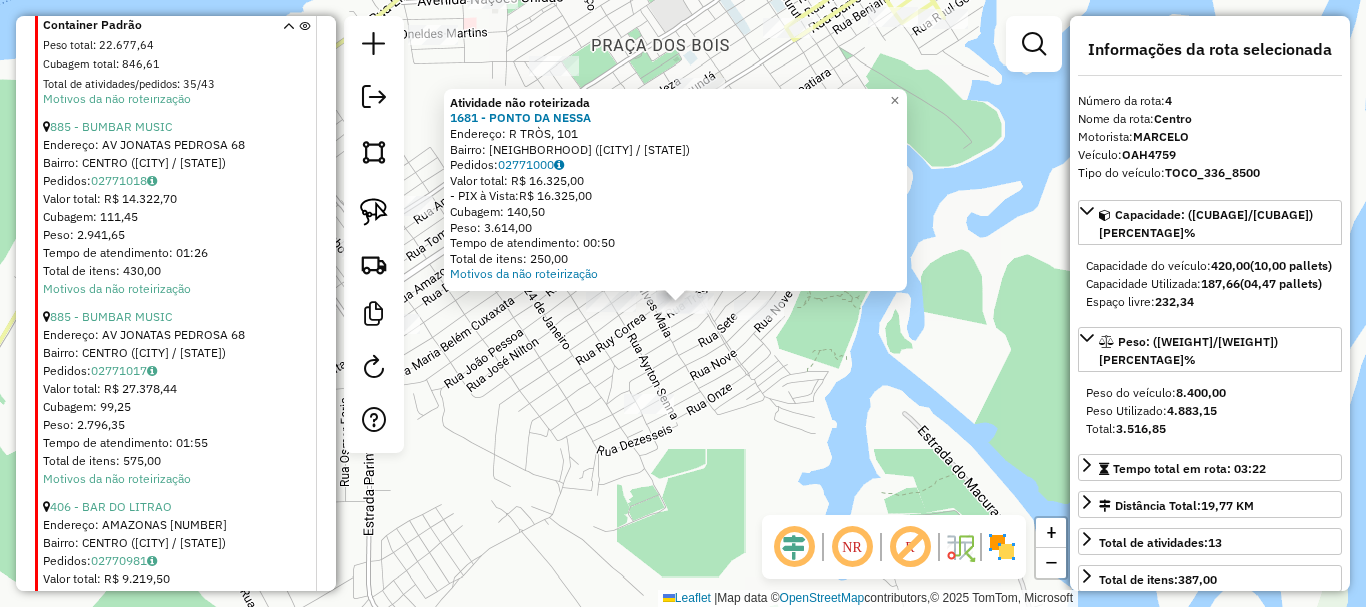 scroll, scrollTop: 1468, scrollLeft: 0, axis: vertical 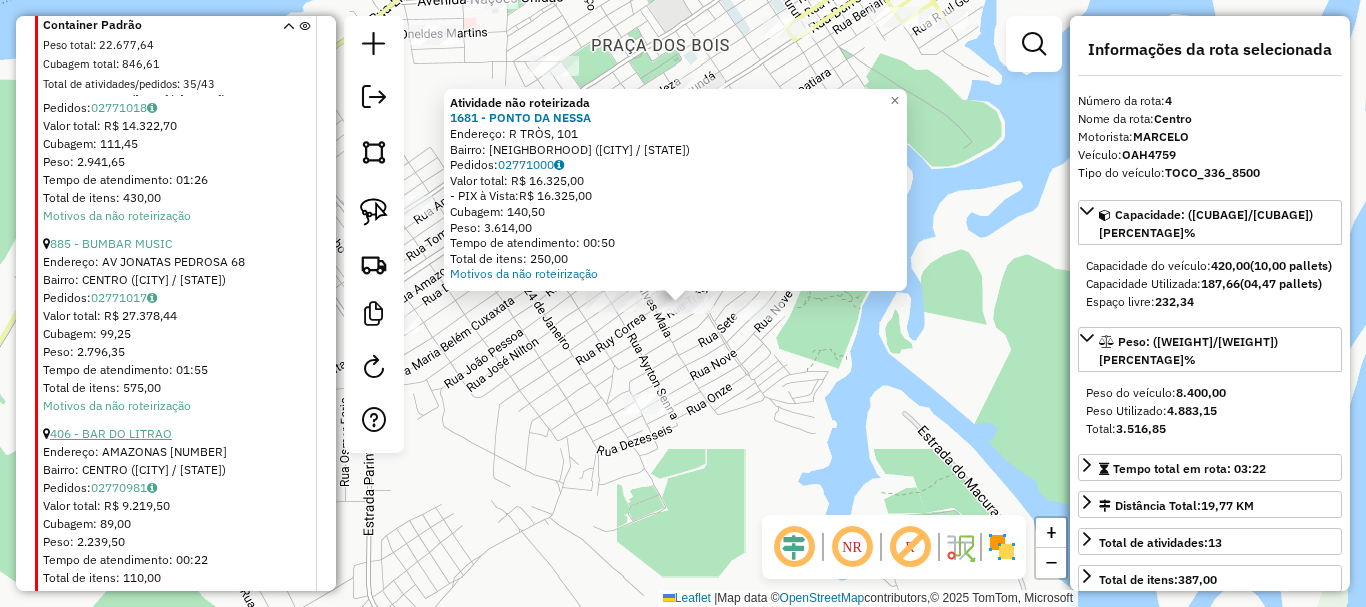 click on "406 - BAR DO LITRAO" at bounding box center [111, 433] 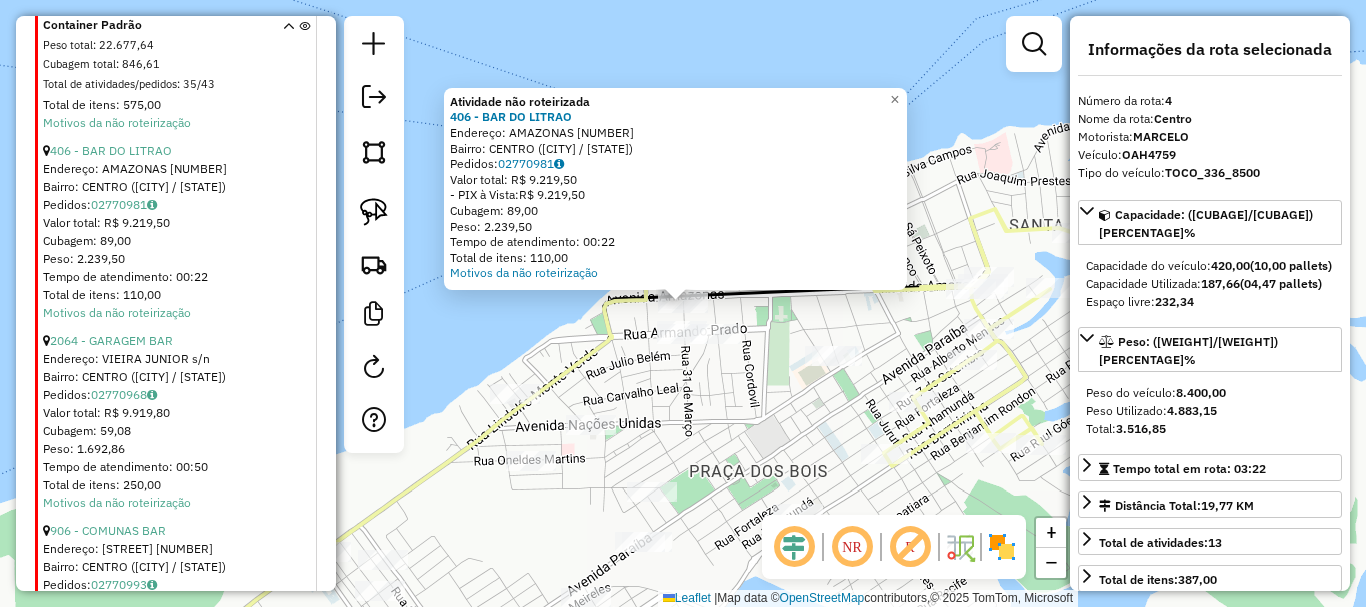 scroll, scrollTop: 1868, scrollLeft: 0, axis: vertical 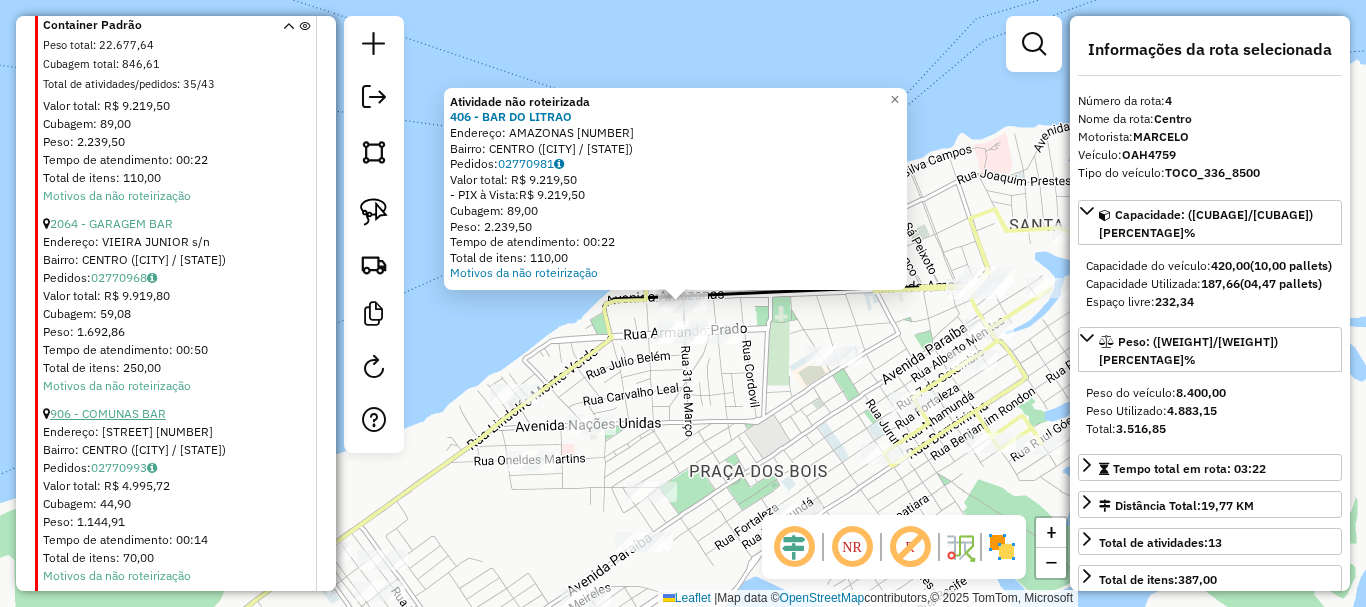 click on "906 - COMUNAS BAR" at bounding box center [108, 413] 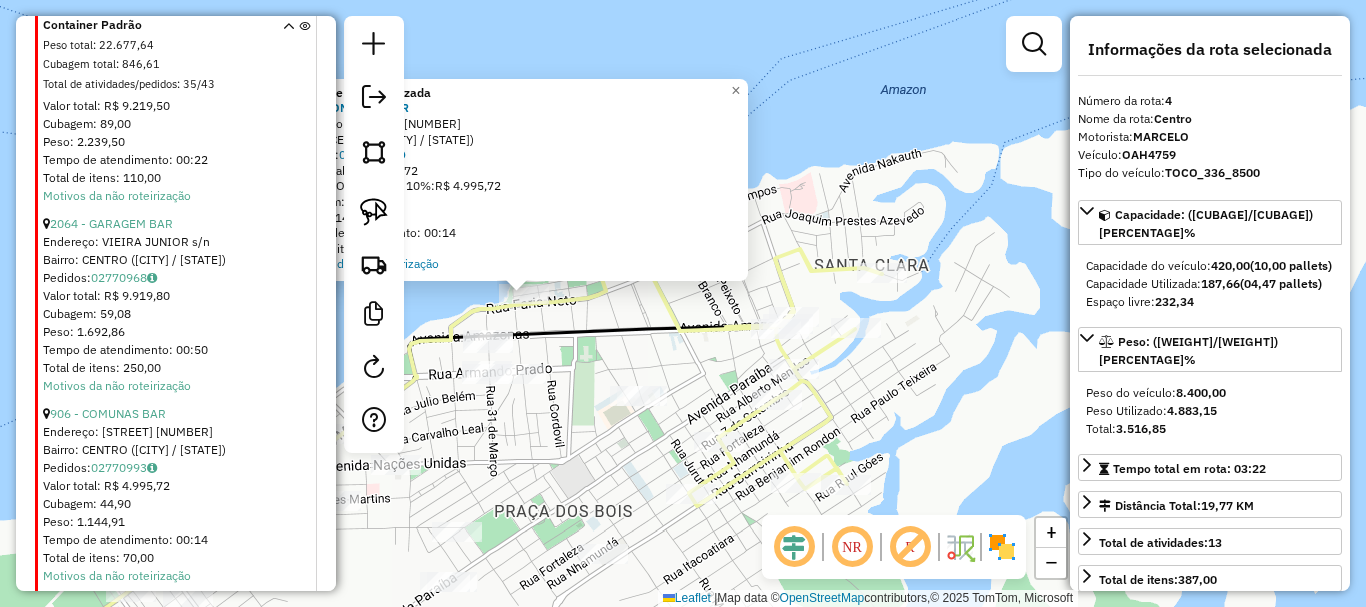 drag, startPoint x: 848, startPoint y: 345, endPoint x: 688, endPoint y: 336, distance: 160.25293 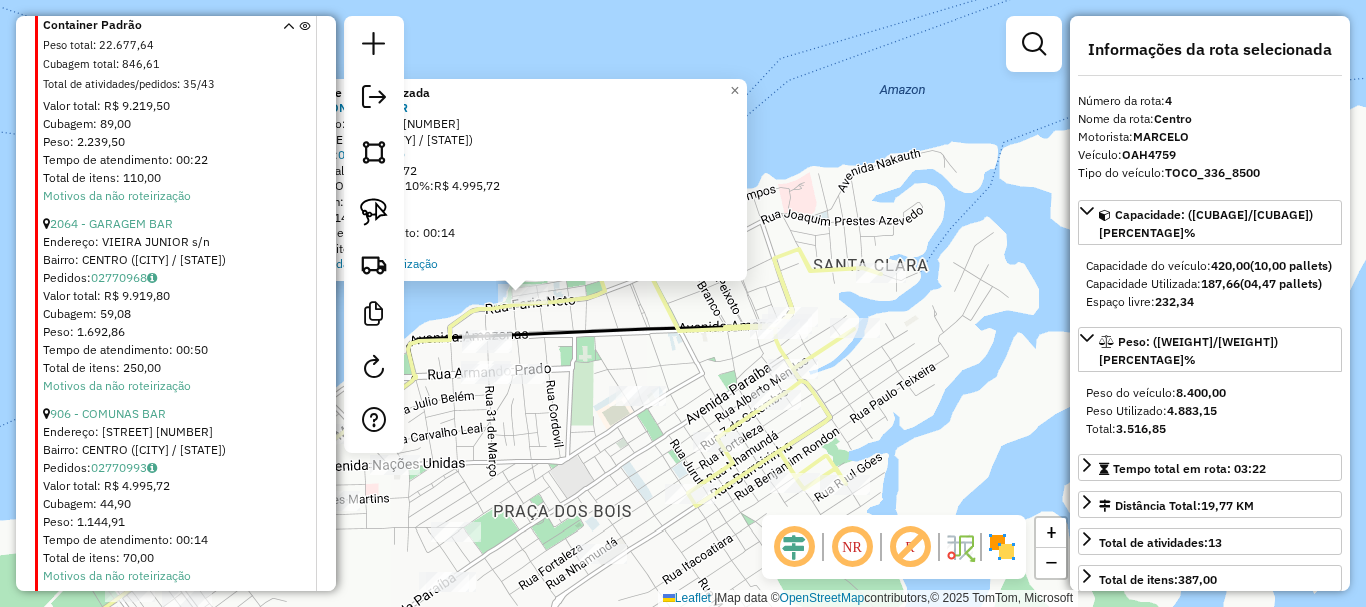 click 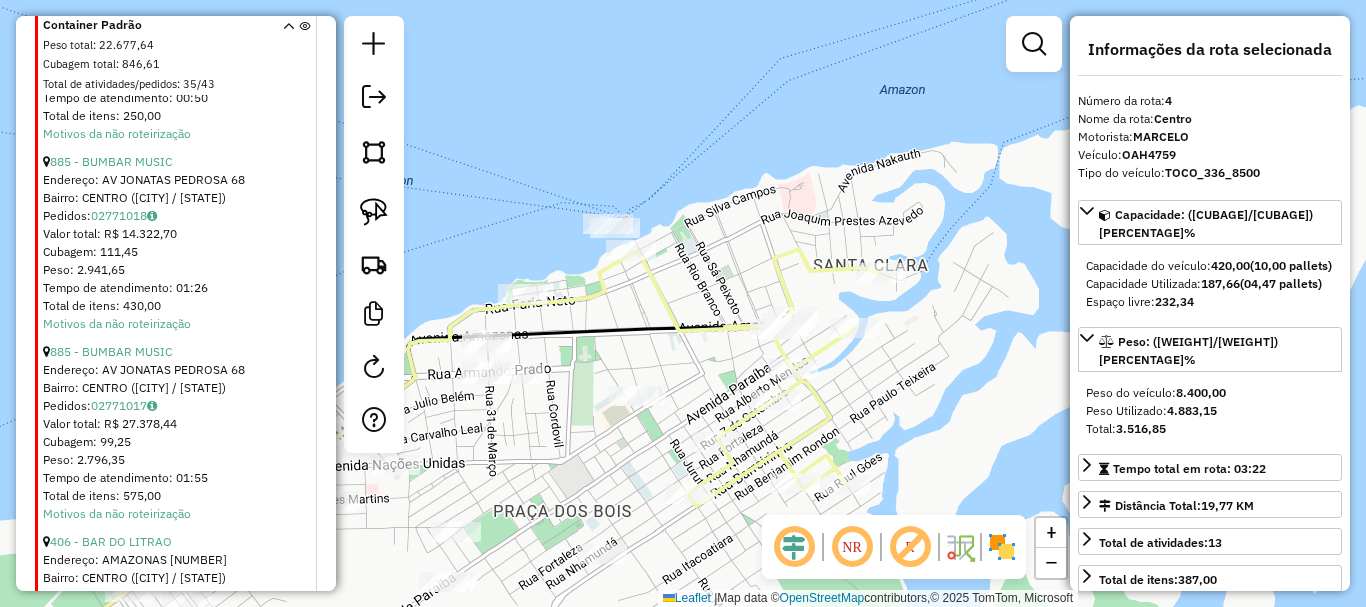 scroll, scrollTop: 855, scrollLeft: 0, axis: vertical 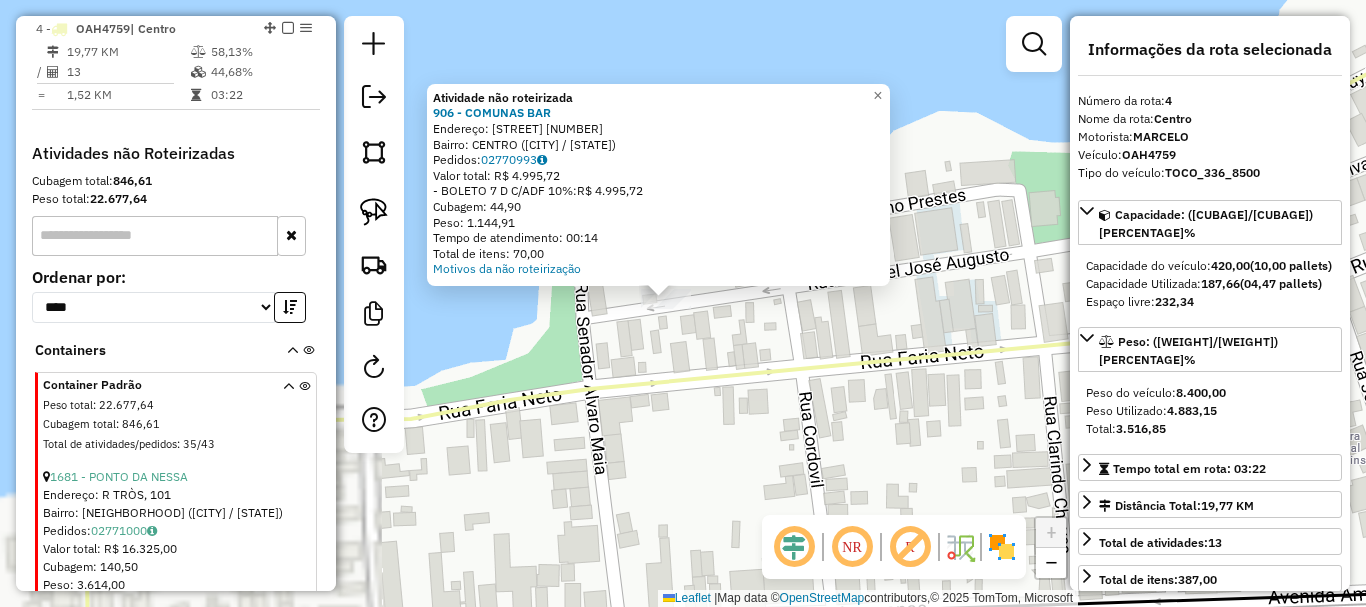 drag, startPoint x: 665, startPoint y: 383, endPoint x: 690, endPoint y: 474, distance: 94.371605 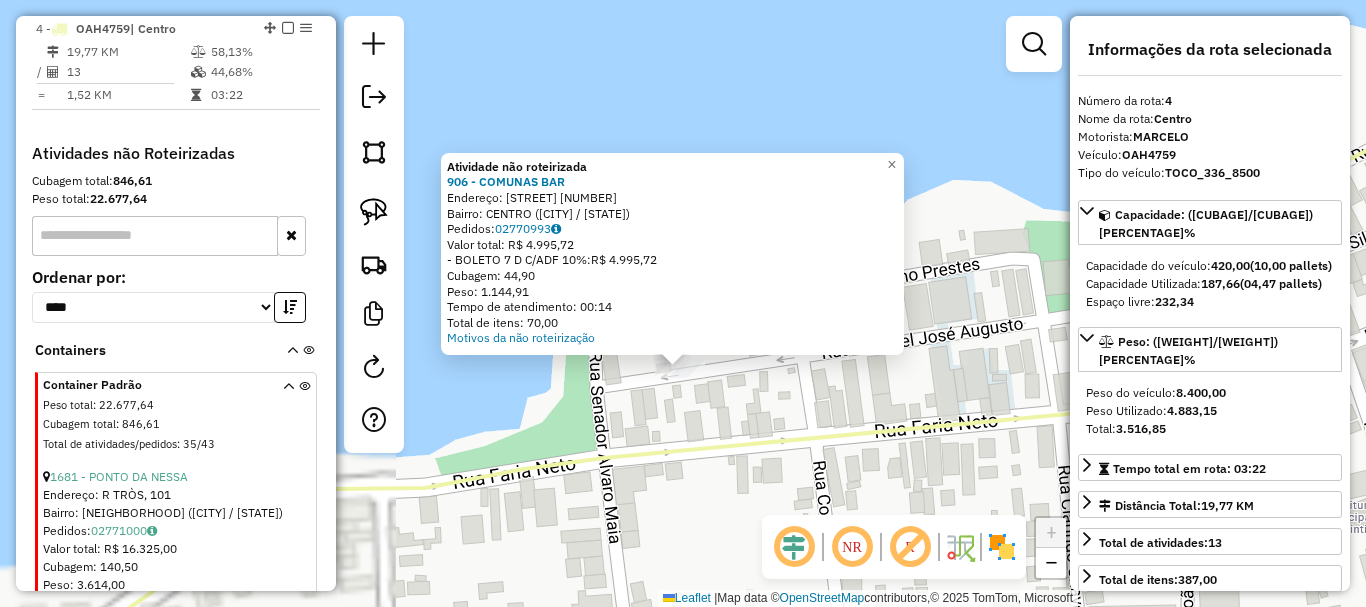 click on "Atividade não roteirizada 906 - COMUNAS BAR  Endereço:  CAETANO PRESTES [NUMBER]   Bairro: CENTRO ([CITY] / [STATE])   Pedidos:  [ORDER_ID]   Valor total: R$ [PRICE]   - BOLETO 7 D C/ADF 10%:  R$ [PRICE]   Cubagem: [CUBAGE]   Peso: [WEIGHT]   Tempo de atendimento: [TIME]   Total de itens: [ITEMS]  Motivos da não roteirização × Janela de atendimento Grade de atendimento Capacidade Transportadoras Veículos Cliente Pedidos  Rotas Selecione os dias de semana para filtrar as janelas de atendimento  Seg   Ter   Qua   Qui   Sex   Sáb   Dom  Informe o período da janela de atendimento: De: Até:  Filtrar exatamente a janela do cliente  Considerar janela de atendimento padrão  Selecione os dias de semana para filtrar as grades de atendimento  Seg   Ter   Qua   Qui   Sex   Sáb   Dom   Considerar clientes sem dia de atendimento cadastrado  Clientes fora do dia de atendimento selecionado Filtrar as atividades entre os valores definidos abaixo:  Peso mínimo:   Peso máximo:   Cubagem mínima:   Cubagem máxima:   De:  De:" 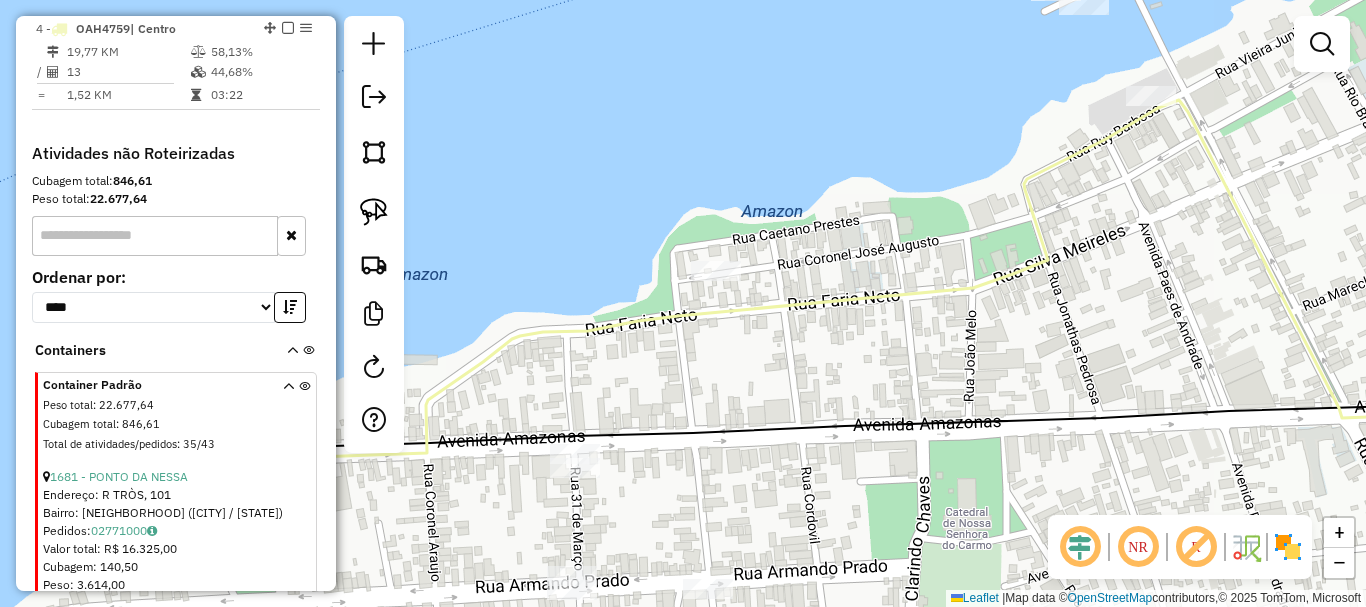 drag, startPoint x: 727, startPoint y: 459, endPoint x: 727, endPoint y: 358, distance: 101 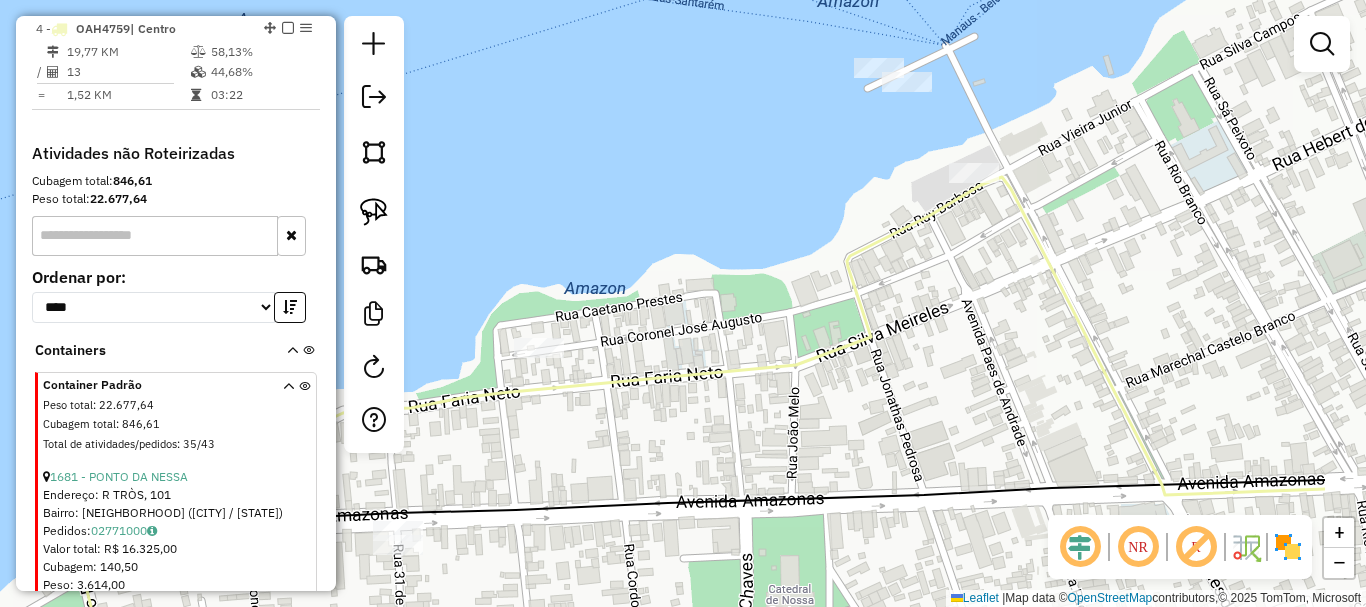drag, startPoint x: 861, startPoint y: 332, endPoint x: 684, endPoint y: 417, distance: 196.35173 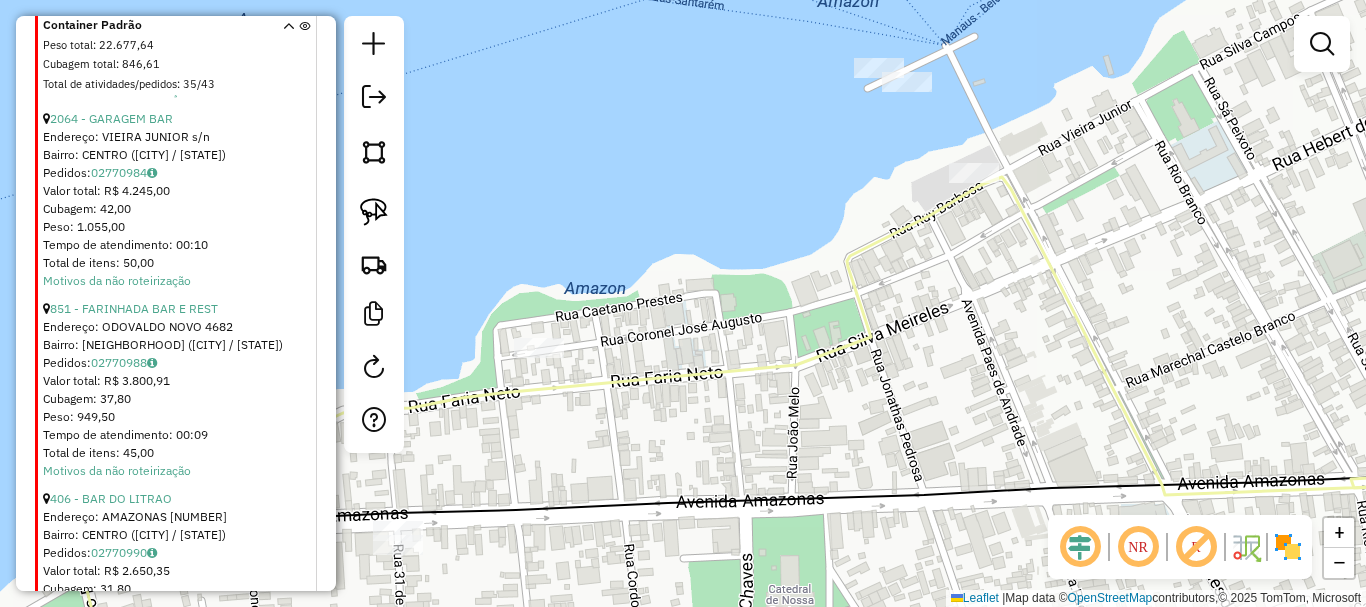 scroll, scrollTop: 2355, scrollLeft: 0, axis: vertical 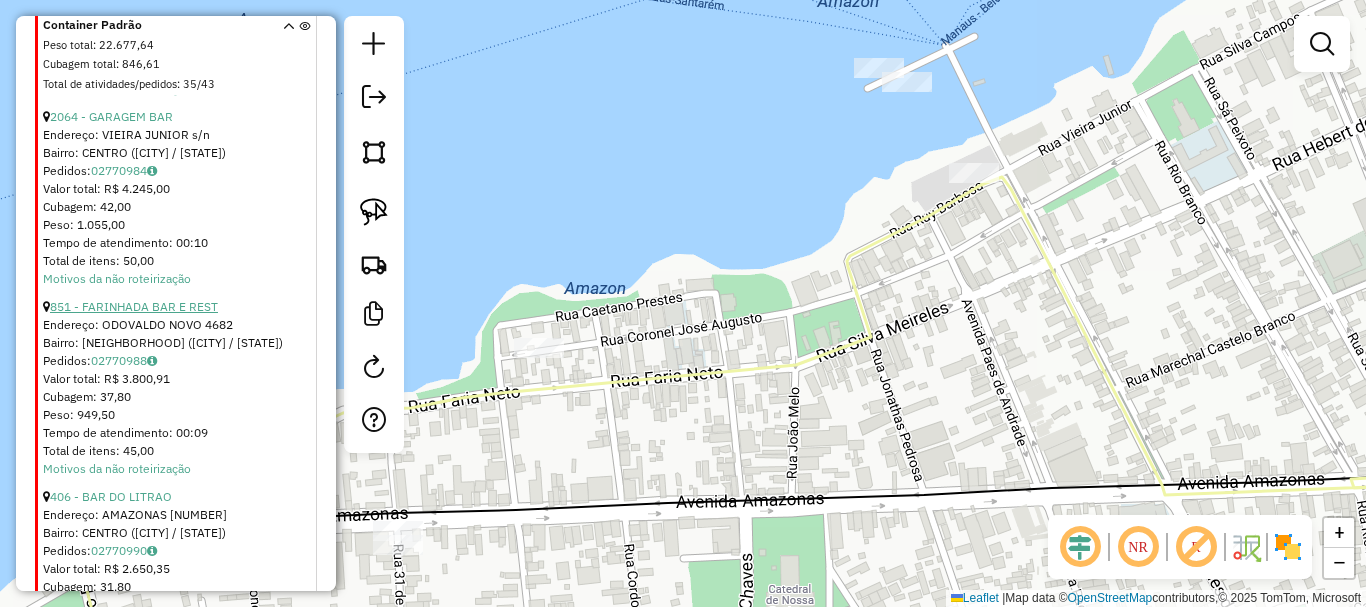 click on "851 - FARINHADA BAR E REST" at bounding box center (134, 306) 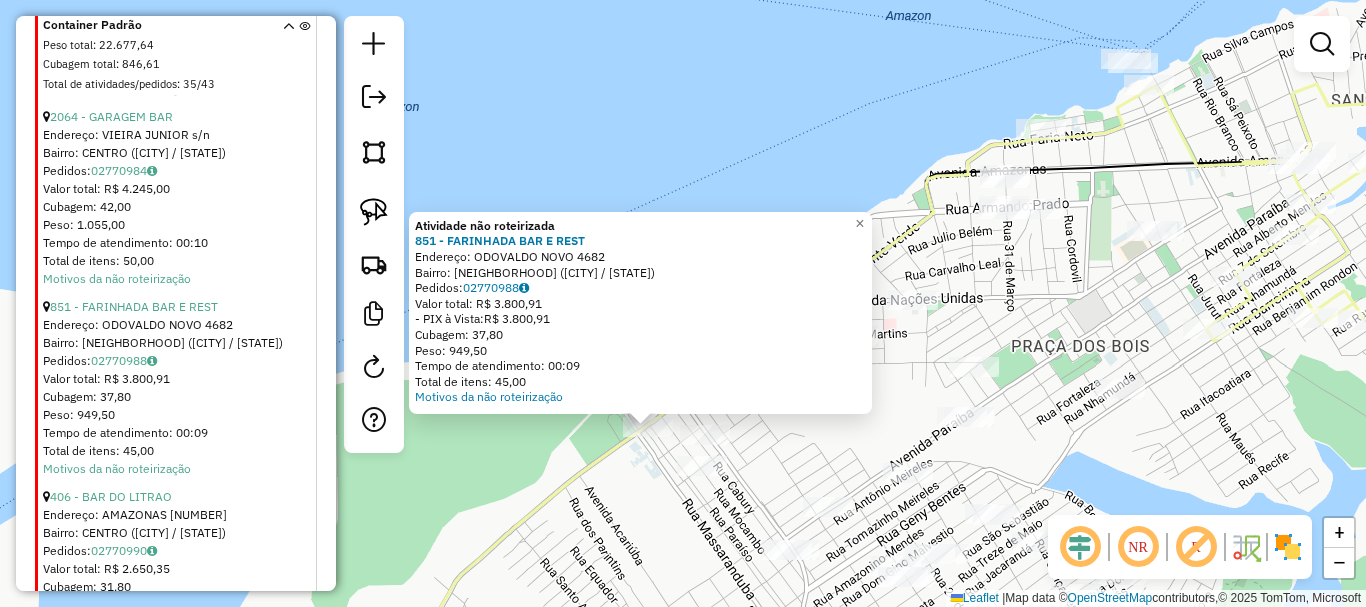 drag, startPoint x: 614, startPoint y: 524, endPoint x: 532, endPoint y: 461, distance: 103.40696 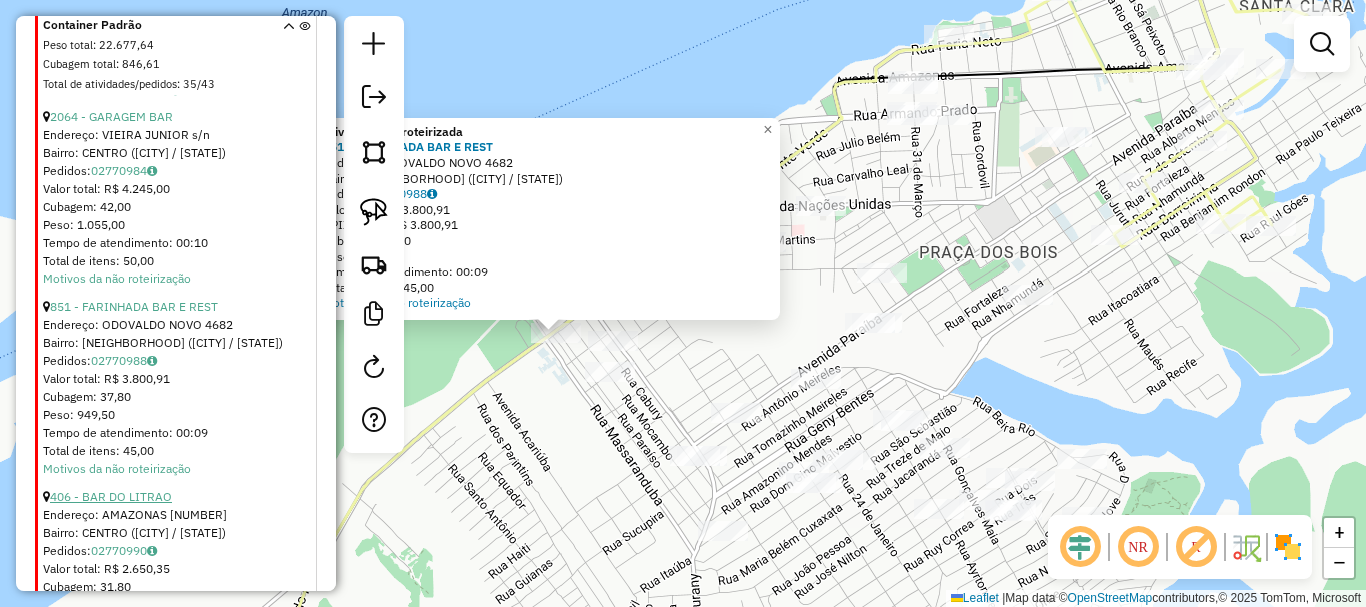 click on "406 - BAR DO LITRAO" at bounding box center [111, 496] 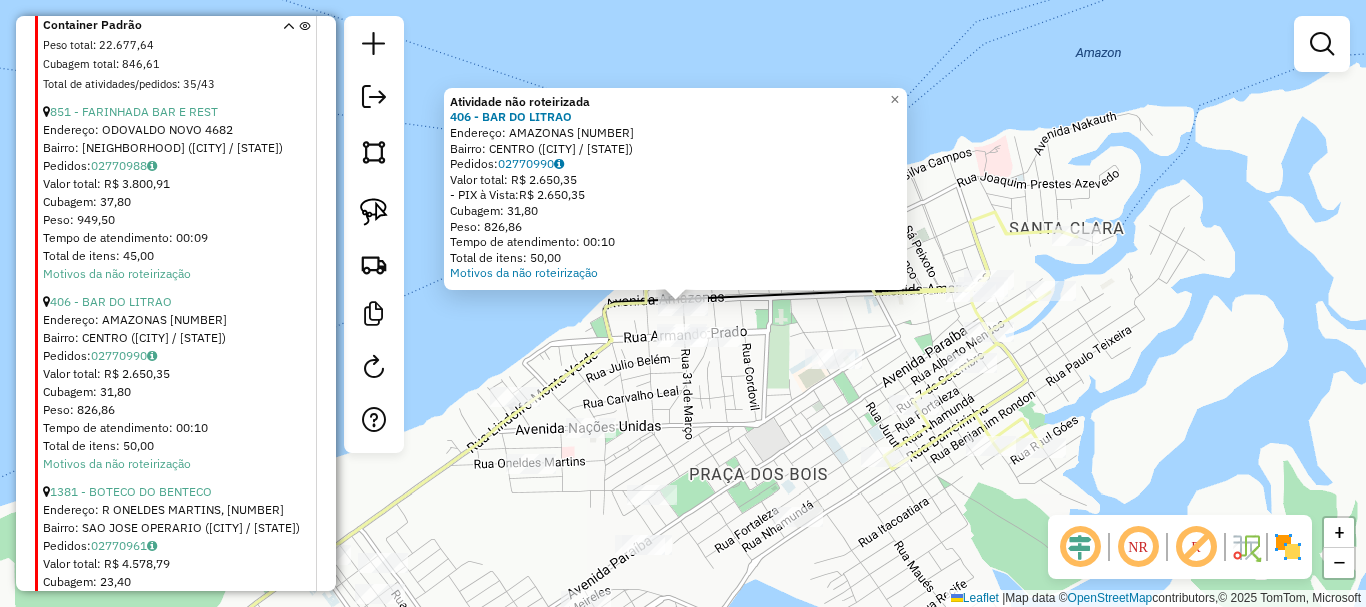 scroll, scrollTop: 2555, scrollLeft: 0, axis: vertical 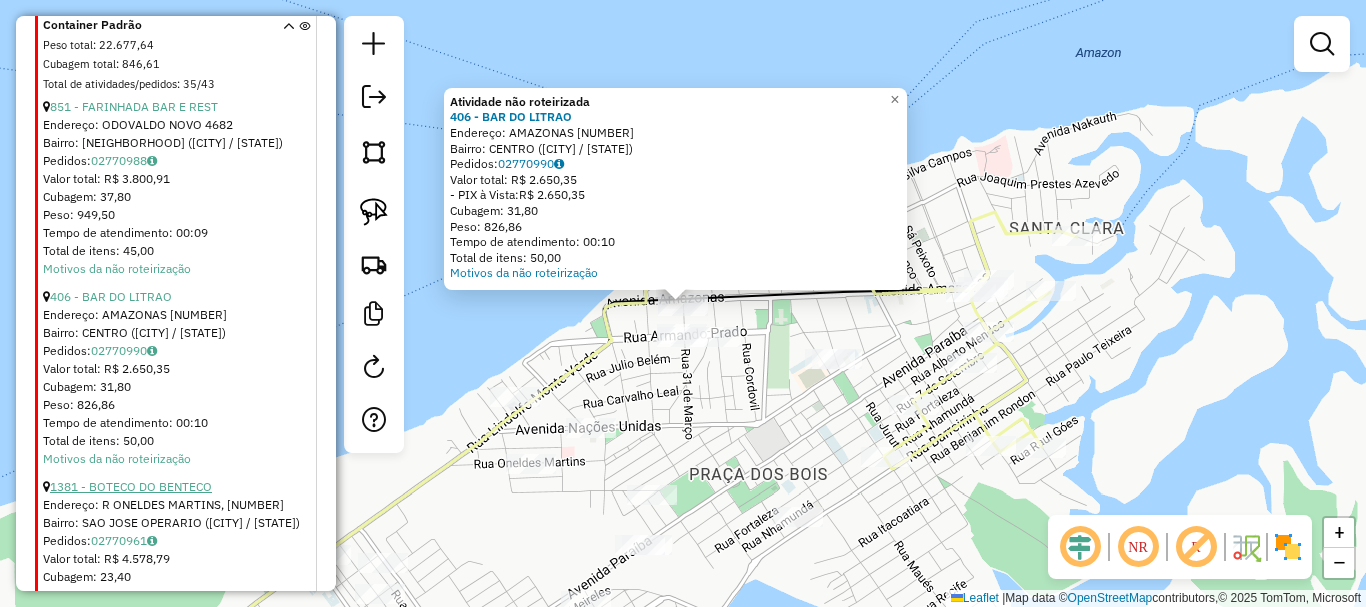 click on "1381 - BOTECO DO BENTECO" at bounding box center (131, 486) 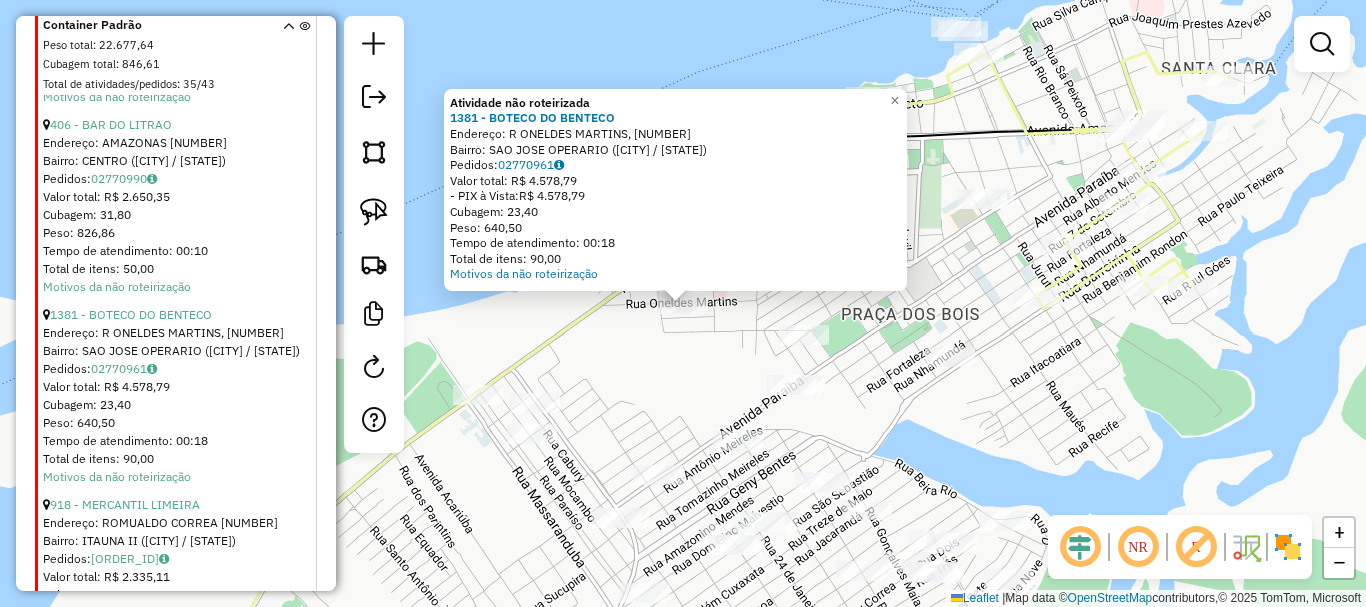 scroll, scrollTop: 2755, scrollLeft: 0, axis: vertical 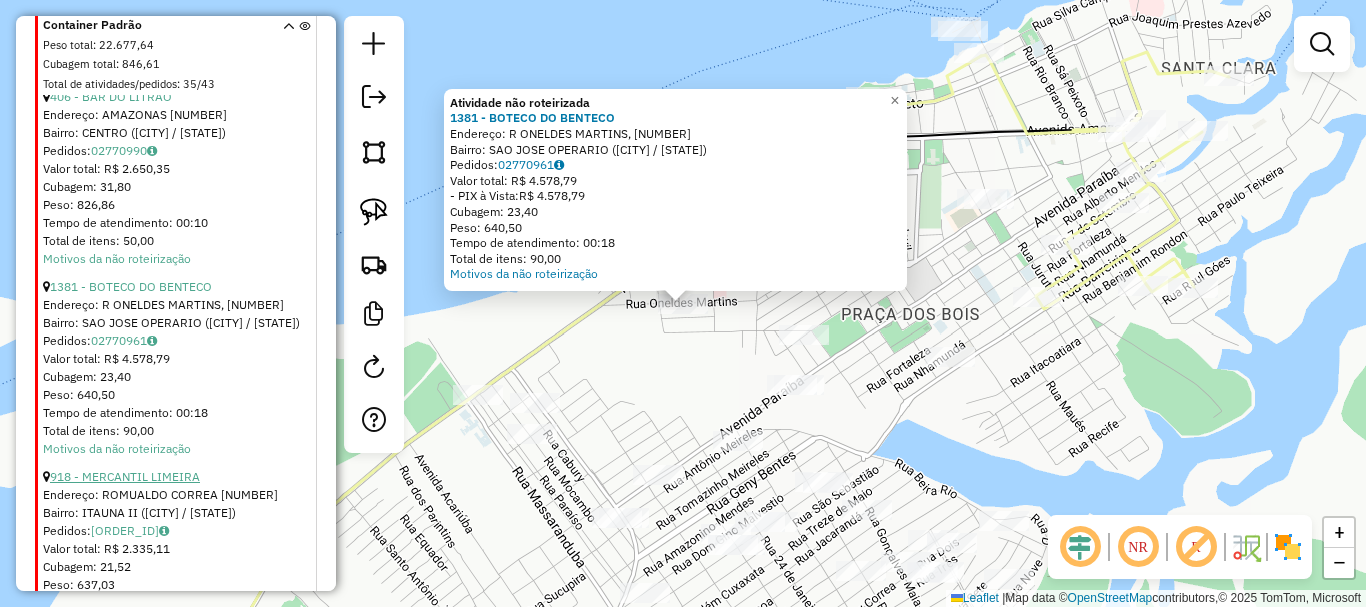 click on "918 - MERCANTIL LIMEIRA" at bounding box center [125, 476] 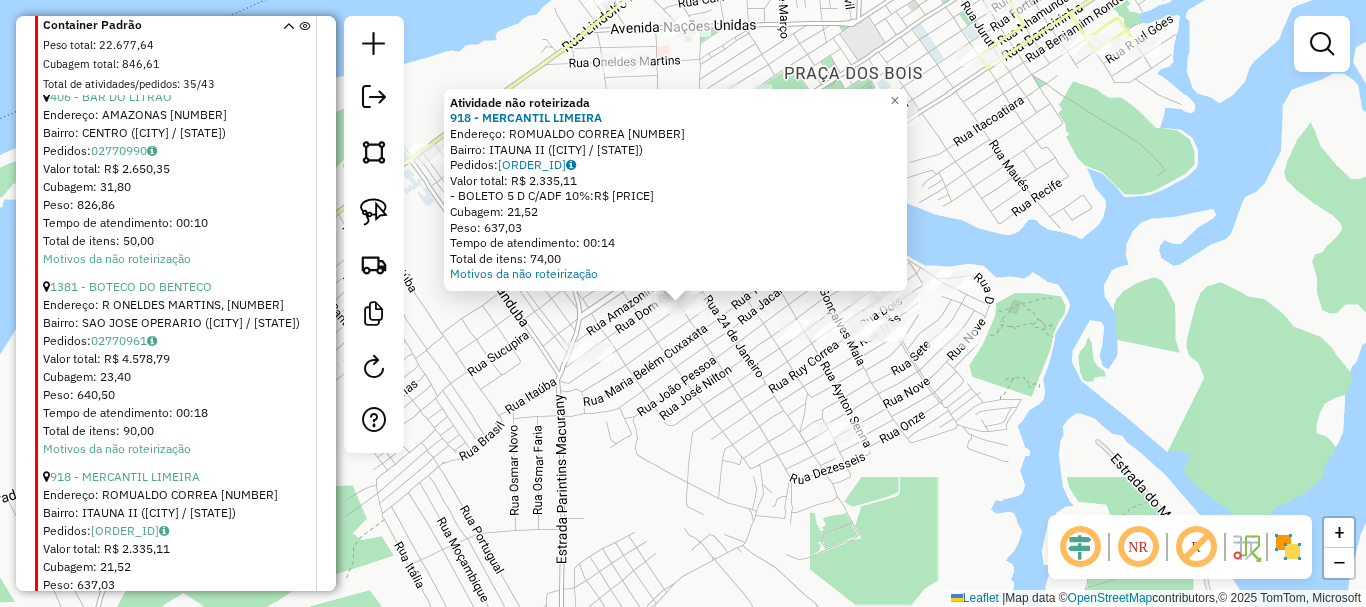 scroll, scrollTop: 2955, scrollLeft: 0, axis: vertical 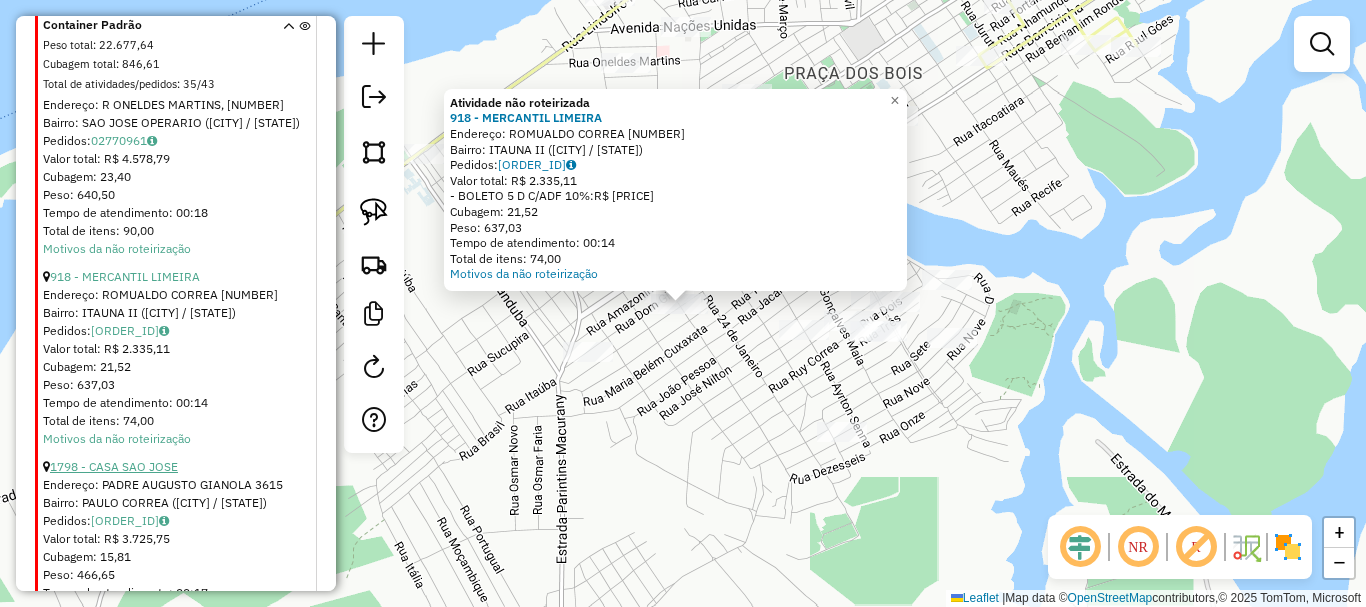 click on "1798 - CASA SAO JOSE" at bounding box center (114, 466) 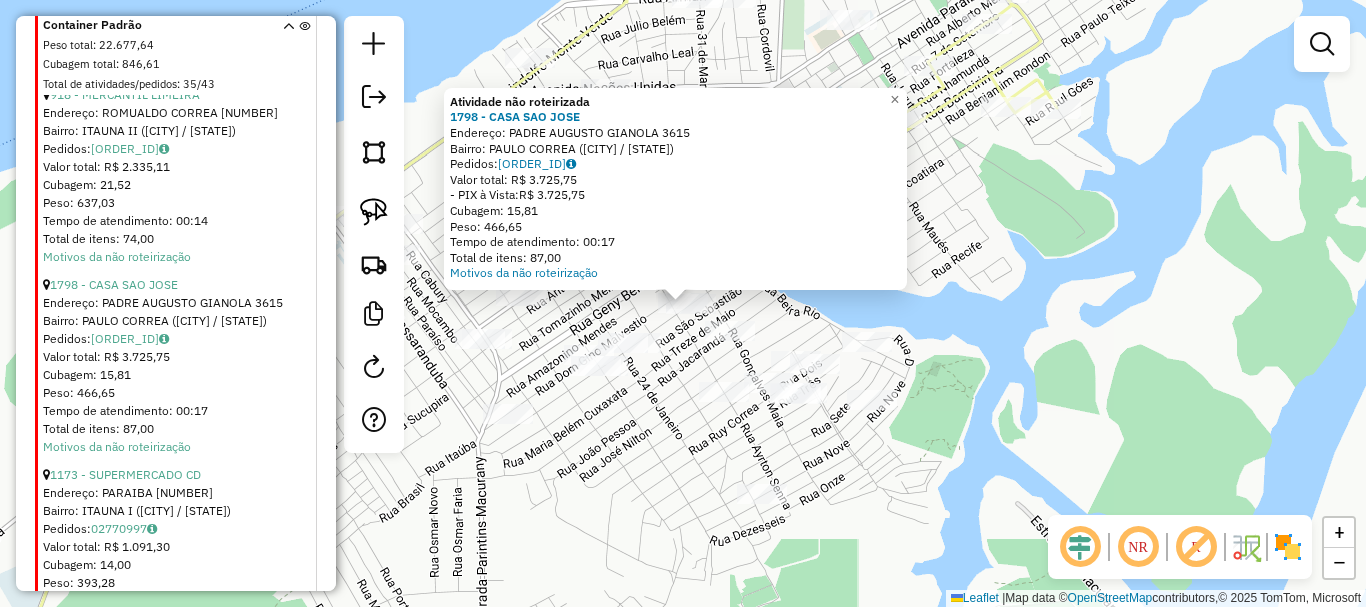 scroll, scrollTop: 3255, scrollLeft: 0, axis: vertical 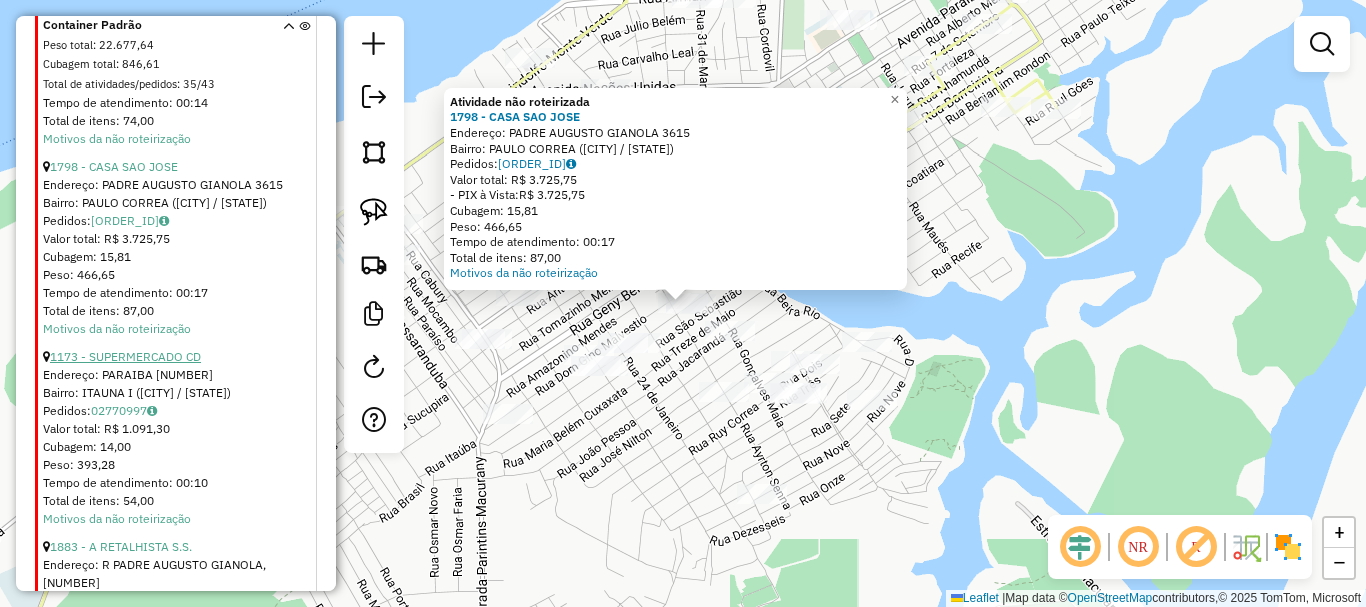 click on "1173 - SUPERMERCADO CD" at bounding box center (125, 356) 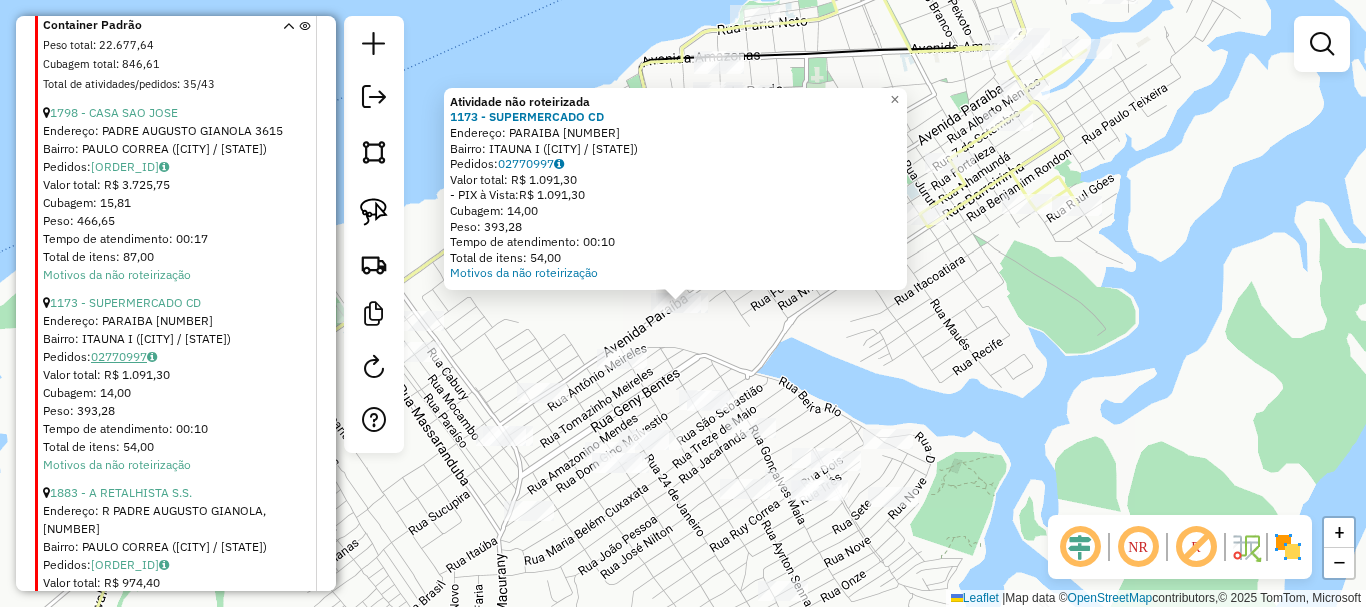 scroll, scrollTop: 3355, scrollLeft: 0, axis: vertical 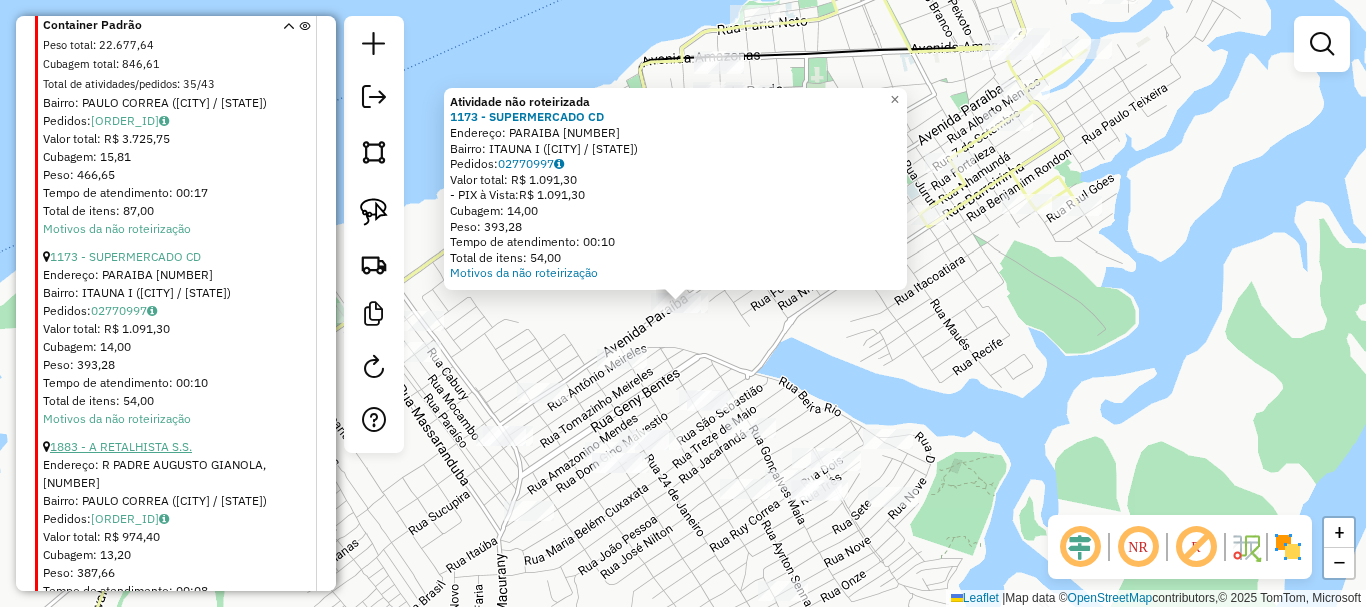 click on "1883 - A RETALHISTA S.S." at bounding box center [121, 446] 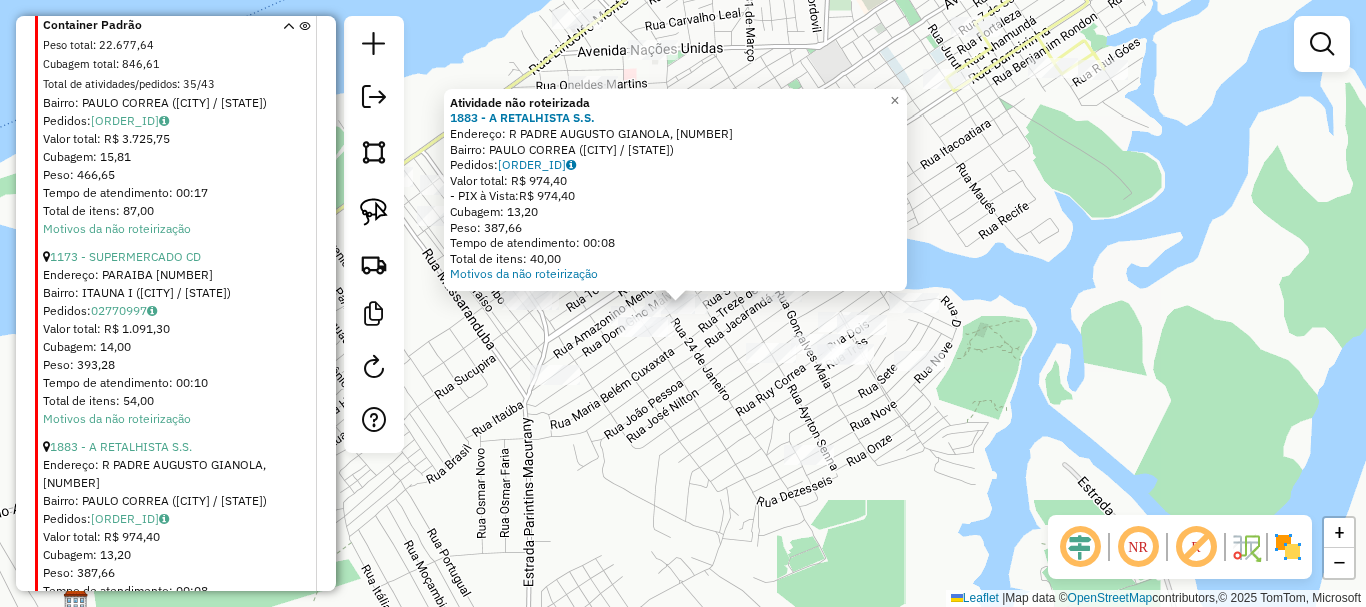 scroll, scrollTop: 3555, scrollLeft: 0, axis: vertical 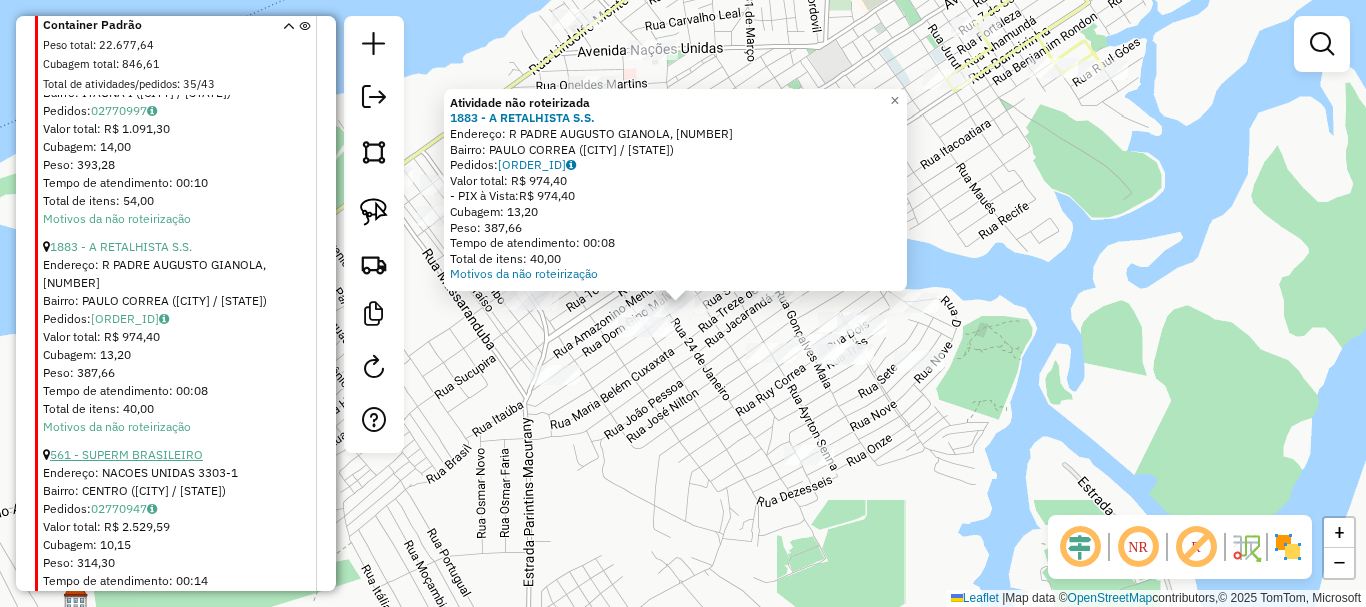 click on "561 - SUPERM BRASILEIRO" at bounding box center (126, 454) 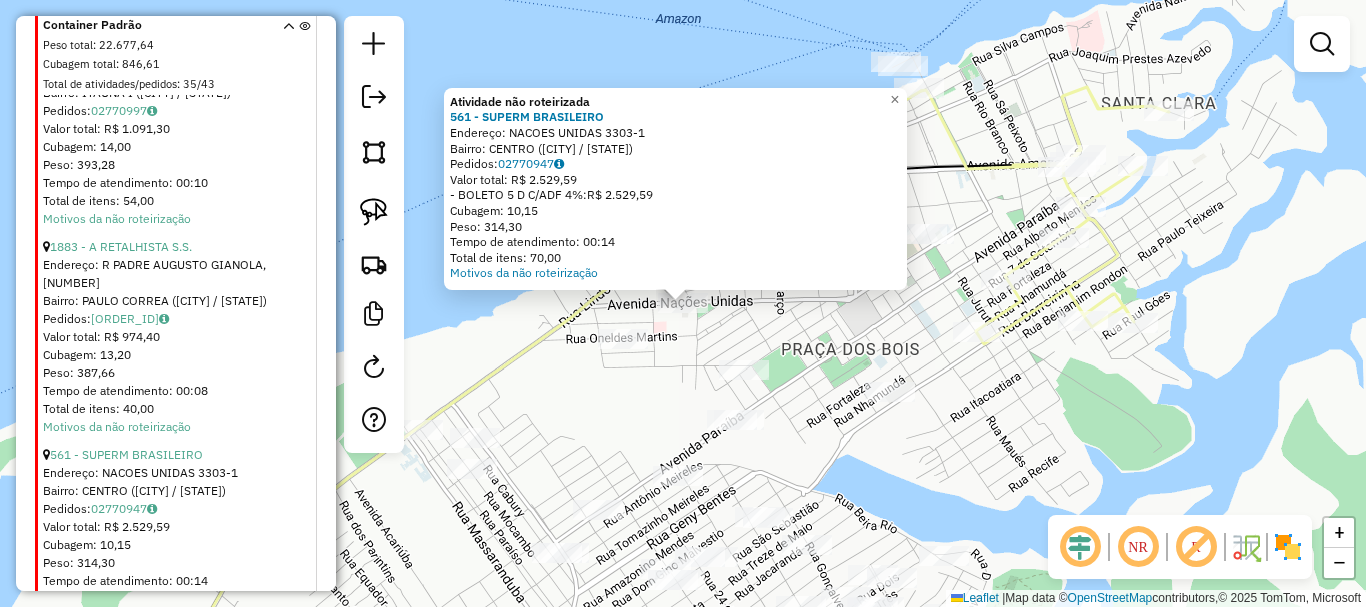 click on "Cubagem: 10,15" at bounding box center (178, 545) 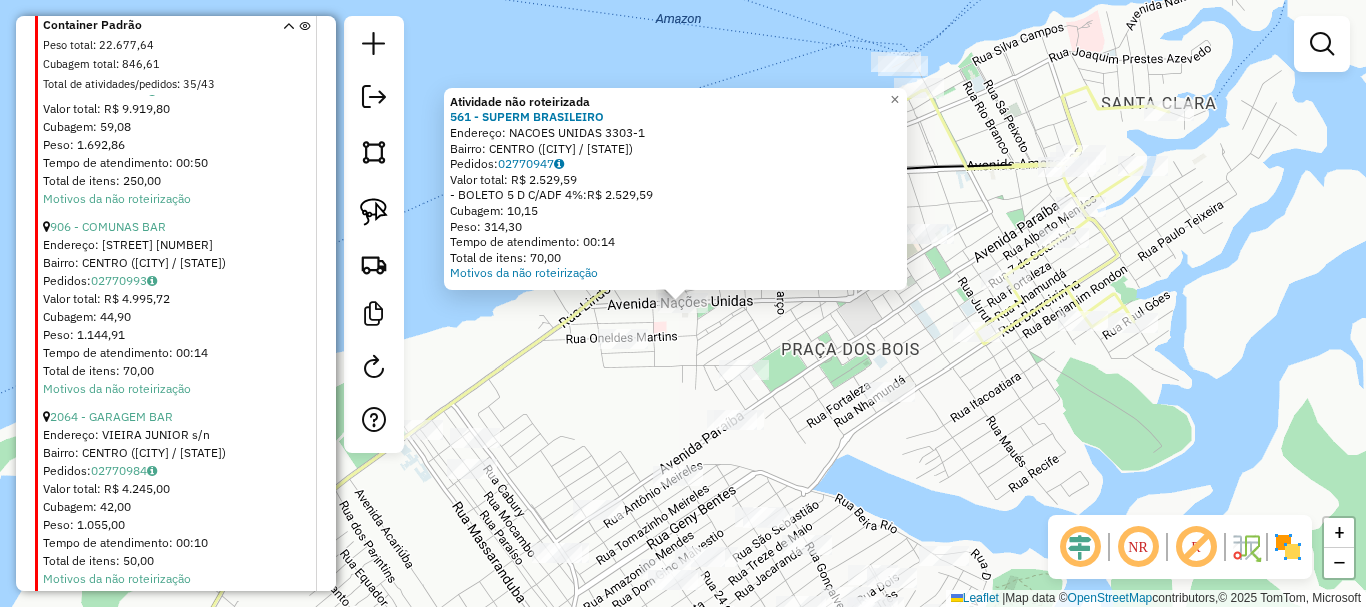 click 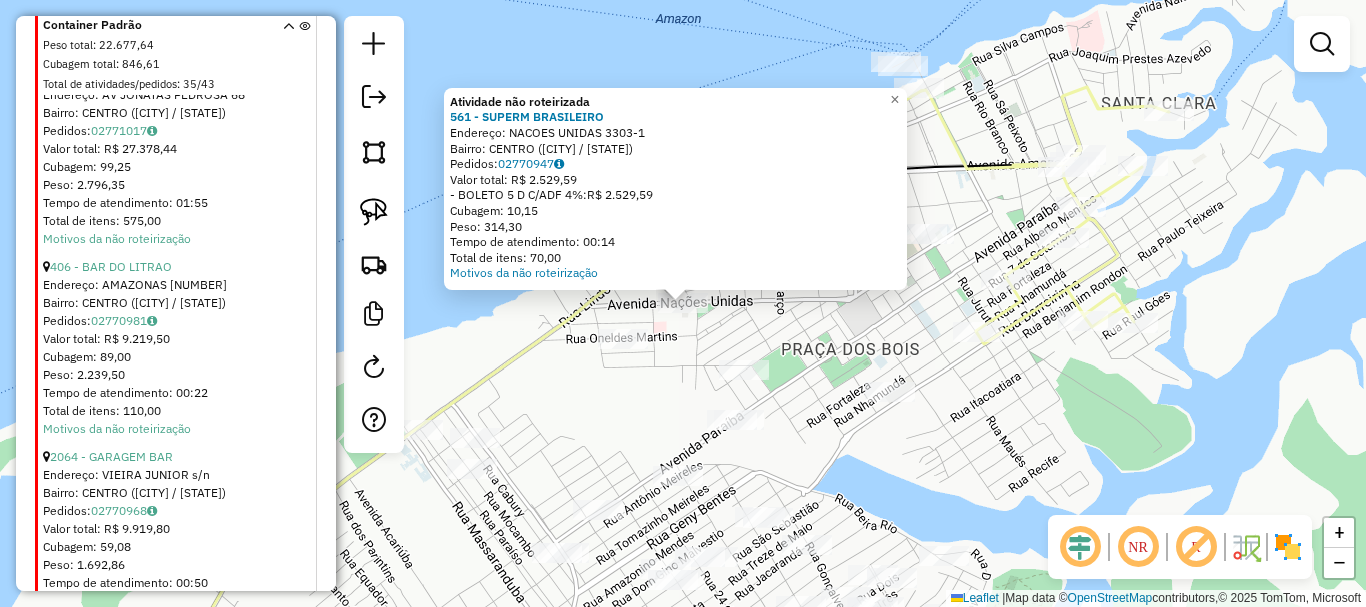 select on "**********" 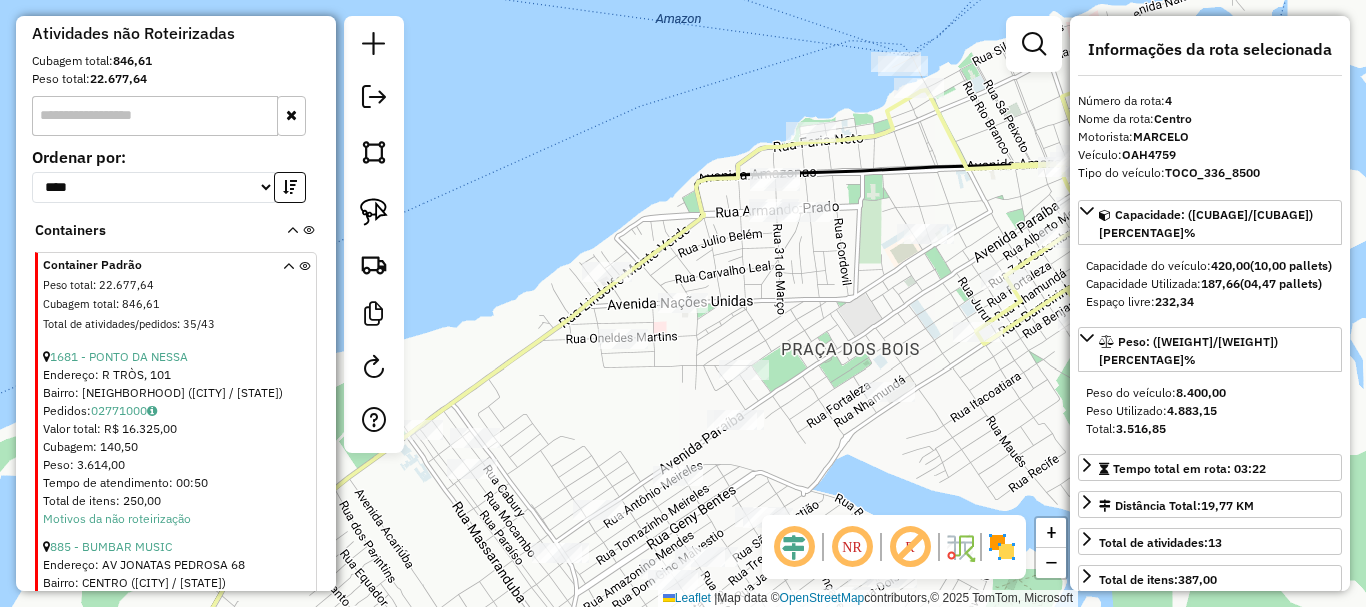 scroll, scrollTop: 855, scrollLeft: 0, axis: vertical 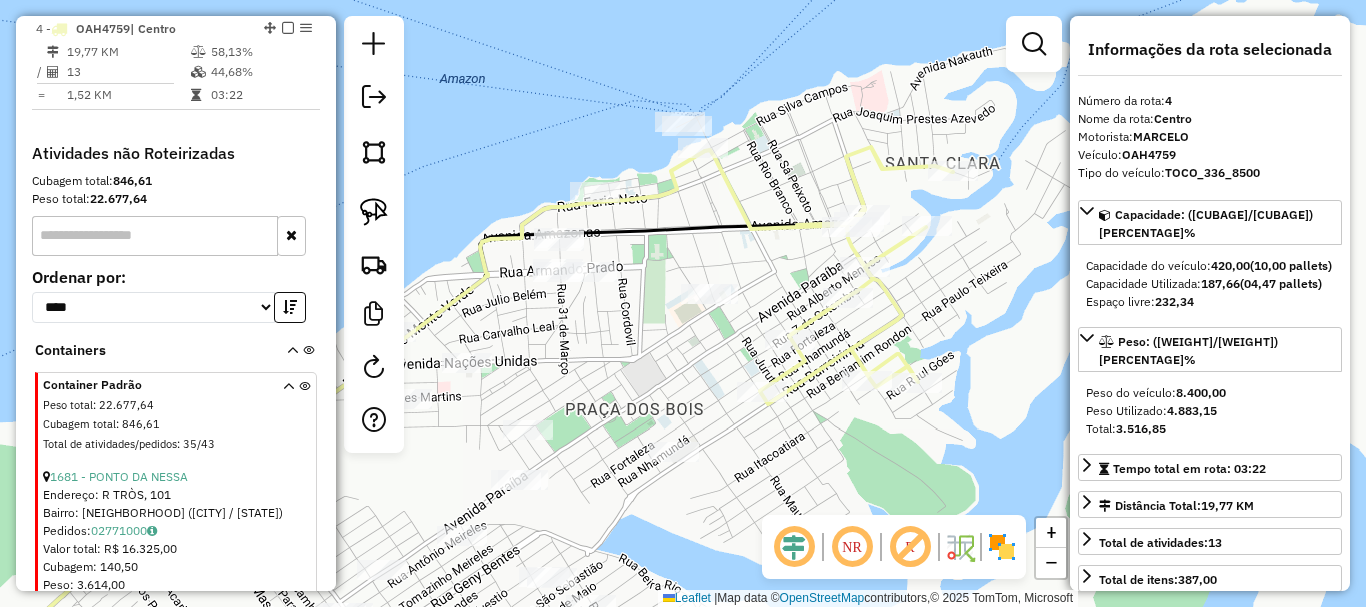 drag, startPoint x: 720, startPoint y: 245, endPoint x: 495, endPoint y: 309, distance: 233.9252 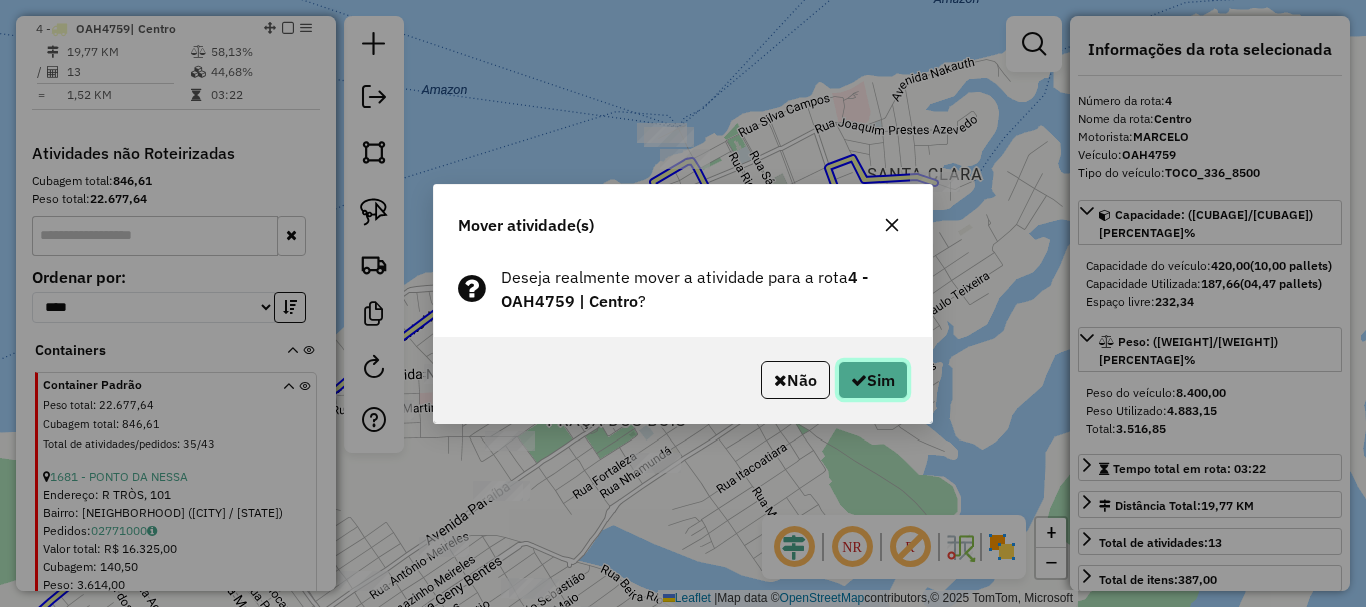 click on "Sim" 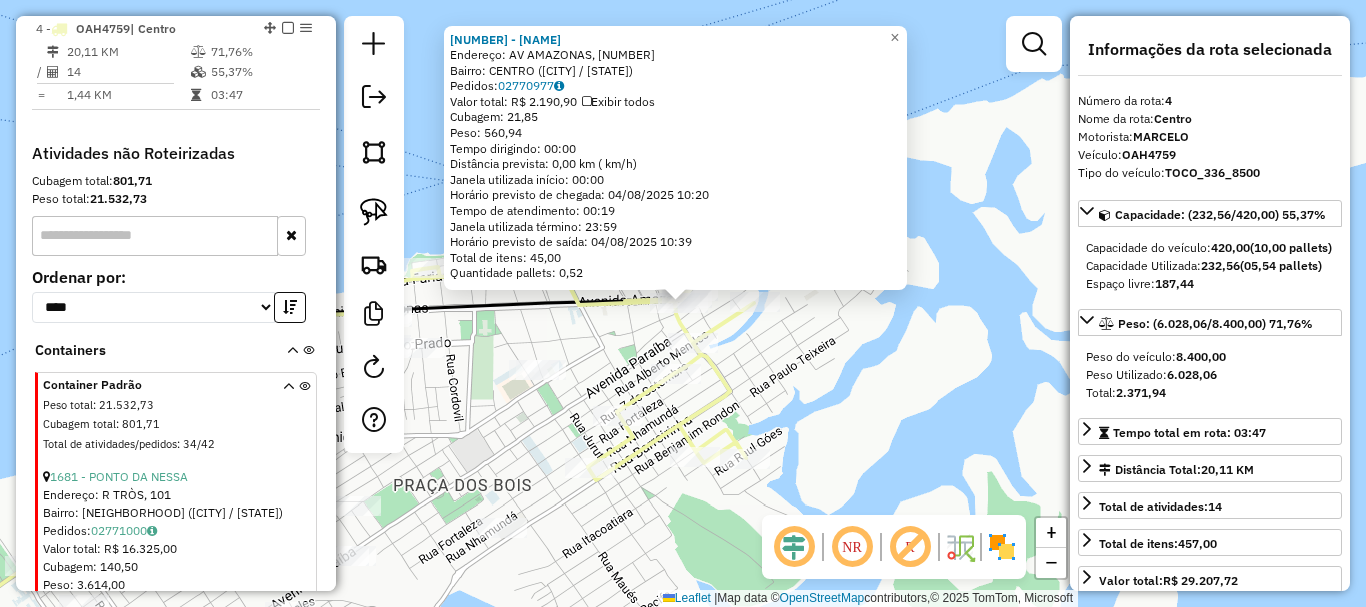 click on "2329 - BAR DO ARY  Endereço: AV AMAZONAS, [NUMBER]   Bairro: CENTRO ([CITY] / [STATE])   Pedidos:  [ORDER_ID]   Valor total: R$ [PRICE]   Exibir todos   Cubagem: [CUBAGE]  Peso: [WEIGHT]  Tempo dirigindo: [TIME]   Distância prevista: [DISTANCE] km ([SPEED] km/h)   Janela utilizada início: [TIME]   Horário previsto de chegada: [DATE] [TIME]   Tempo de atendimento: [TIME]   Janela utilizada término: [TIME]   Horário previsto de saída: [DATE] [TIME]   Total de itens: [ITEMS]   Quantidade pallets: [PALLETS]  × Janela de atendimento Grade de atendimento Capacidade Transportadoras Veículos Cliente Pedidos  Rotas Selecione os dias de semana para filtrar as janelas de atendimento  Seg   Ter   Qua   Qui   Sex   Sáb   Dom  Informe o período da janela de atendimento: De: Até:  Filtrar exatamente a janela do cliente  Considerar janela de atendimento padrão  Selecione os dias de semana para filtrar as grades de atendimento  Seg   Ter   Qua   Qui   Sex   Sáb   Dom   Considerar clientes sem dia de atendimento cadastrado  Peso mínimo:   De:" 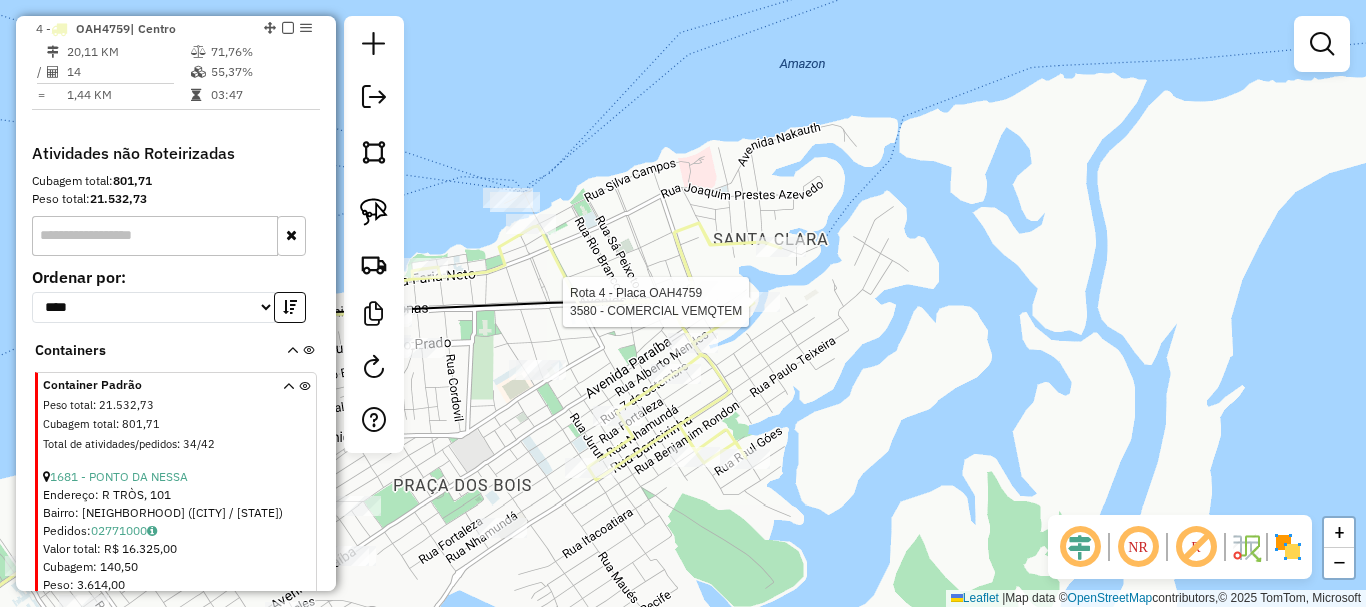 select on "**********" 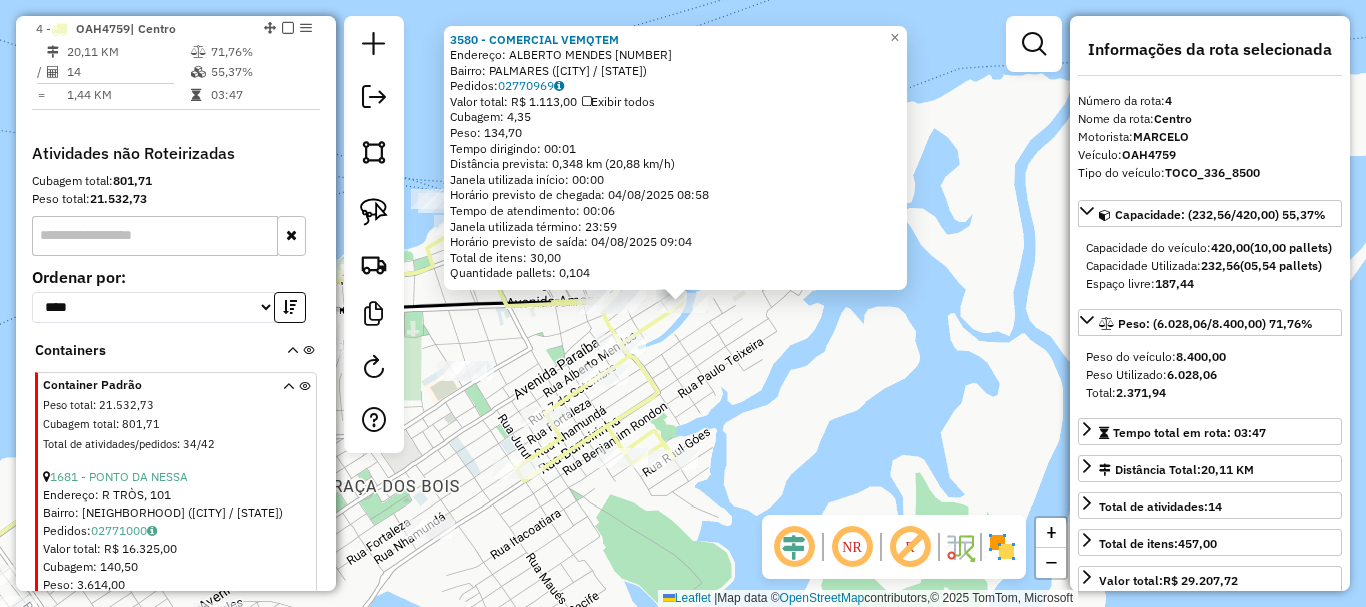 click on "3580 - COMERCIAL VEMQTEM  Endereço:  ALBERTO MENDES [NUMBER]   Bairro: PALMARES ([CITY] / [STATE])   Pedidos:  [ORDER_ID]   Valor total: R$ [PRICE]   Exibir todos   Cubagem: [CUBAGE]  Peso: [WEIGHT]  Tempo dirigindo: [TIME]   Distância prevista: [DISTANCE] km ([SPEED] km/h)   Janela utilizada início: [TIME]   Horário previsto de chegada: [DATE] [TIME]   Tempo de atendimento: [TIME]   Janela utilizada término: [TIME]   Horário previsto de saída: [DATE] [TIME]   Total de itens: [ITEMS]   Quantidade pallets: [PALLETS]  × Janela de atendimento Grade de atendimento Capacidade Transportadoras Veículos Cliente Pedidos  Rotas Selecione os dias de semana para filtrar as janelas de atendimento  Seg   Ter   Qua   Qui   Sex   Sáb   Dom  Informe o período da janela de atendimento: De: Até:  Filtrar exatamente a janela do cliente  Considerar janela de atendimento padrão  Selecione os dias de semana para filtrar as grades de atendimento  Seg   Ter   Qua   Qui   Sex   Sáb   Dom   Considerar clientes sem dia de atendimento cadastrado +" 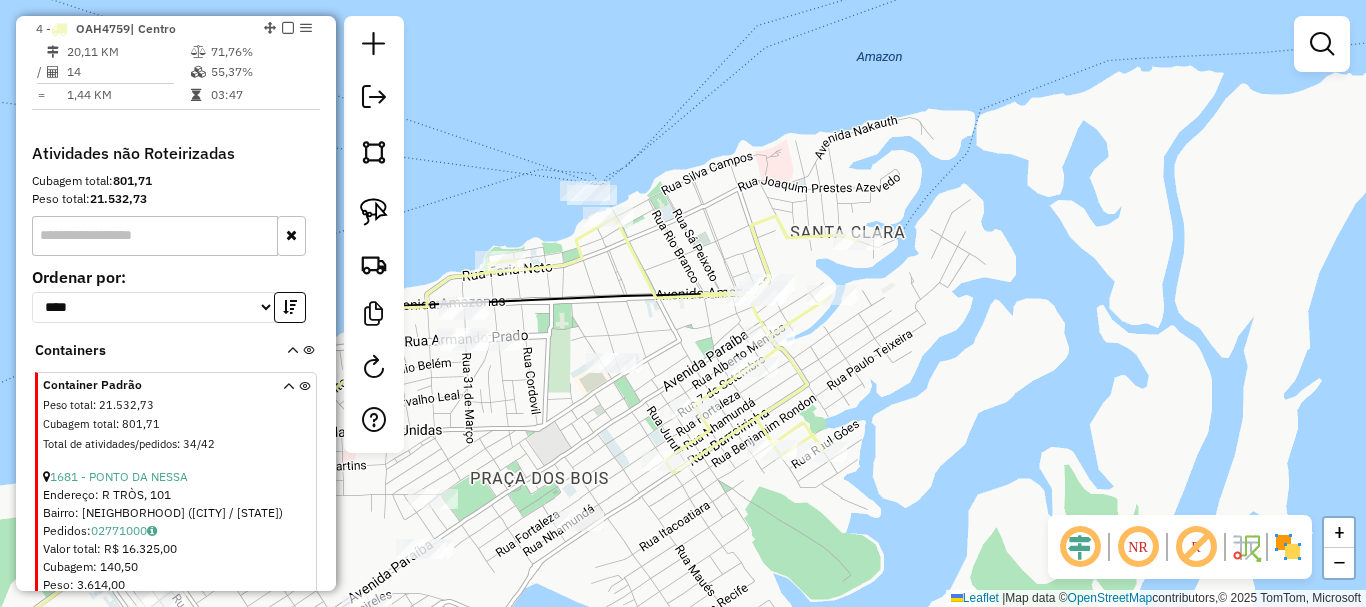 drag, startPoint x: 855, startPoint y: 377, endPoint x: 955, endPoint y: 348, distance: 104.120125 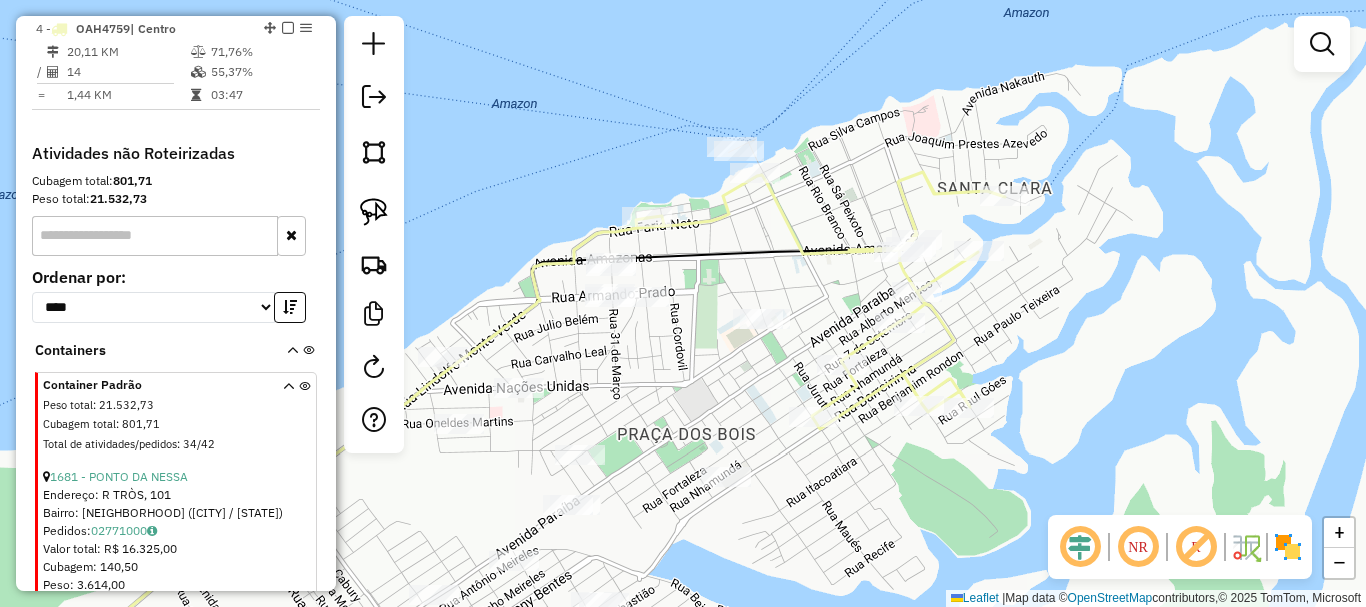 drag, startPoint x: 666, startPoint y: 377, endPoint x: 729, endPoint y: 297, distance: 101.828285 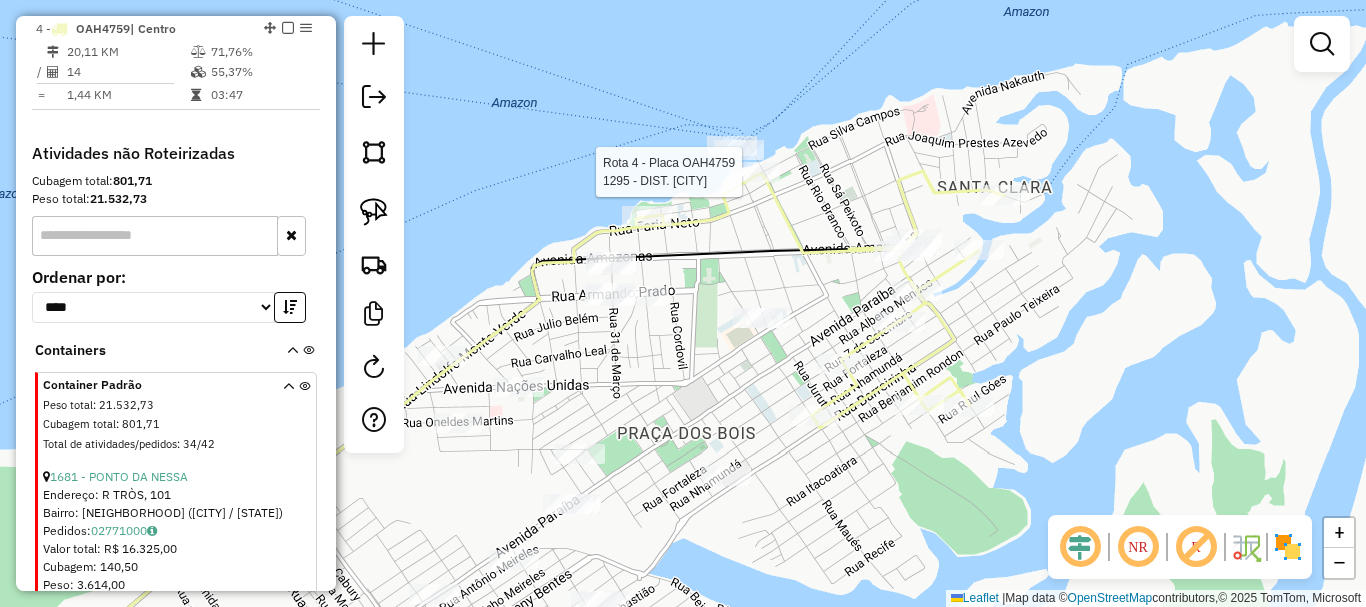select on "**********" 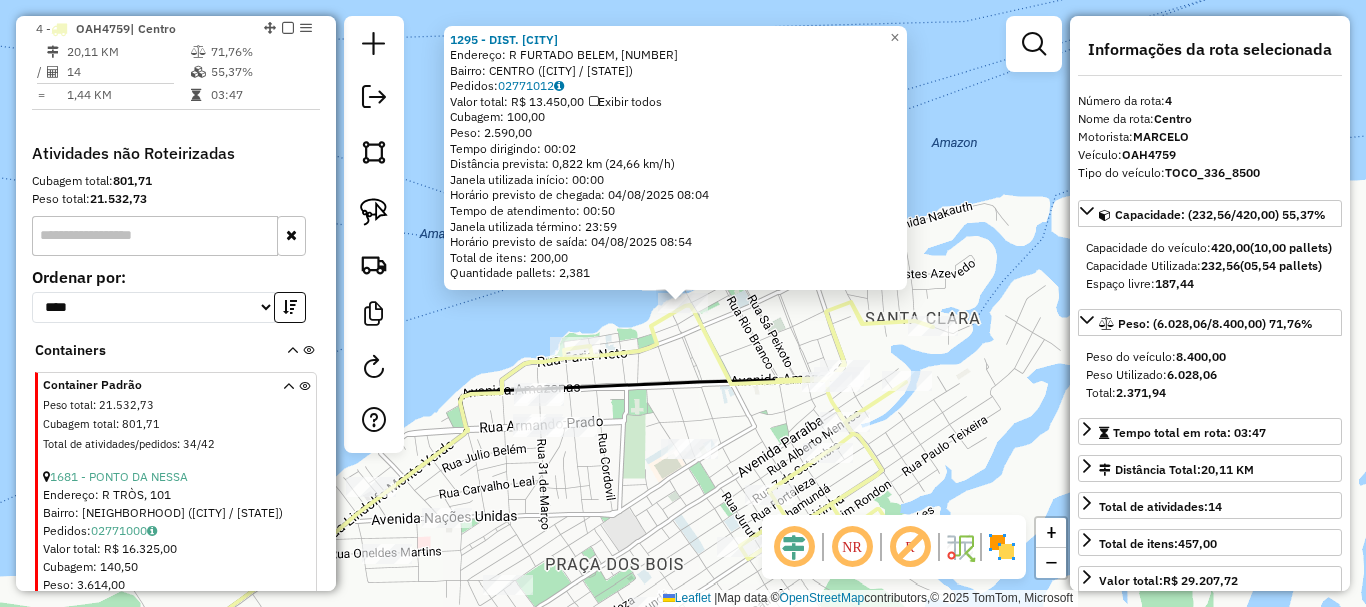 click on "[NUMBER] - DIST. NHAMUNDA  Endereço: R FURTADO BELEM, [NUMBER]   Bairro: CENTRO ([CITY] / [STATE])   Pedidos:  [ORDER_ID]   Valor total: R$ 13.450,00   Exibir todos   Cubagem: 100,00  Peso: 2.590,00  Tempo dirigindo: 00:02   Distância prevista: 0,822 km (24,66 km/h)   Janela utilizada início: 00:00   Horário previsto de chegada: 04/08/2025 08:04   Tempo de atendimento: 00:50   Janela utilizada término: 23:59   Horário previsto de saída: 04/08/2025 08:54   Total de itens: 200,00   Quantidade pallets: 2,381  × Janela de atendimento Grade de atendimento Capacidade Transportadoras Veículos Cliente Pedidos  Rotas Selecione os dias de semana para filtrar as janelas de atendimento  Seg   Ter   Qua   Qui   Sex   Sáb   Dom  Informe o período da janela de atendimento: De: Até:  Filtrar exatamente a janela do cliente  Considerar janela de atendimento padrão  Selecione os dias de semana para filtrar as grades de atendimento  Seg   Ter   Qua   Qui   Sex   Sáb   Dom   Considerar clientes sem dia de atendimento cadastrado +" 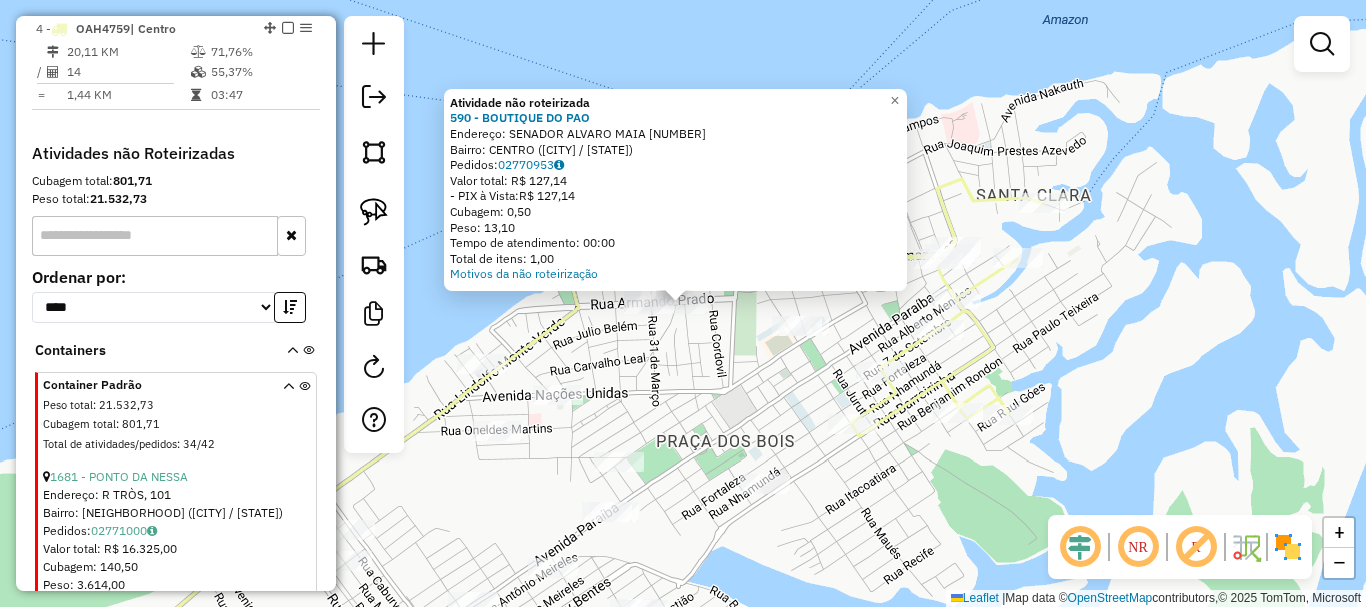 click on "Atividade não roteirizada 590 - [NAME]  Endereço:  [STREET] [NUMBER]   Bairro: [NEIGHBORHOOD] ([CITY] / [STATE])   Pedidos:  02770953   Valor total: R$ 127,14   - PIX à Vista:  R$ 127,14   Cubagem: 0,50   Peso: 13,10   Tempo de atendimento: 00:00   Total de itens: 1,00  Motivos da não roteirização × Janela de atendimento Grade de atendimento Capacidade Transportadoras Veículos Cliente Pedidos  Rotas Selecione os dias de semana para filtrar as janelas de atendimento  Seg   Ter   Qua   Qui   Sex   Sáb   Dom  Informe o período da janela de atendimento: De: Até:  Filtrar exatamente a janela do cliente  Considerar janela de atendimento padrão  Selecione os dias de semana para filtrar as grades de atendimento  Seg   Ter   Qua   Qui   Sex   Sáb   Dom   Considerar clientes sem dia de atendimento cadastrado  Clientes fora do dia de atendimento selecionado Filtrar as atividades entre os valores definidos abaixo:  Peso mínimo:   Peso máximo:   Cubagem mínima:   Cubagem máxima:   De:   Até:   De:" 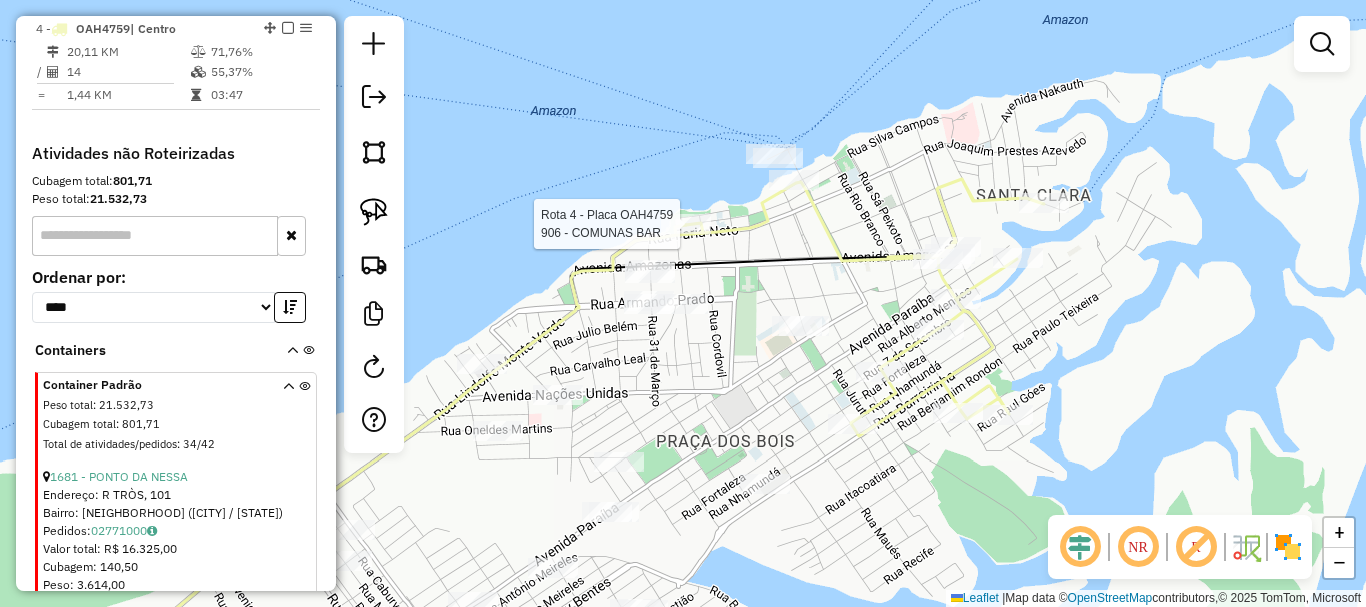 select on "**********" 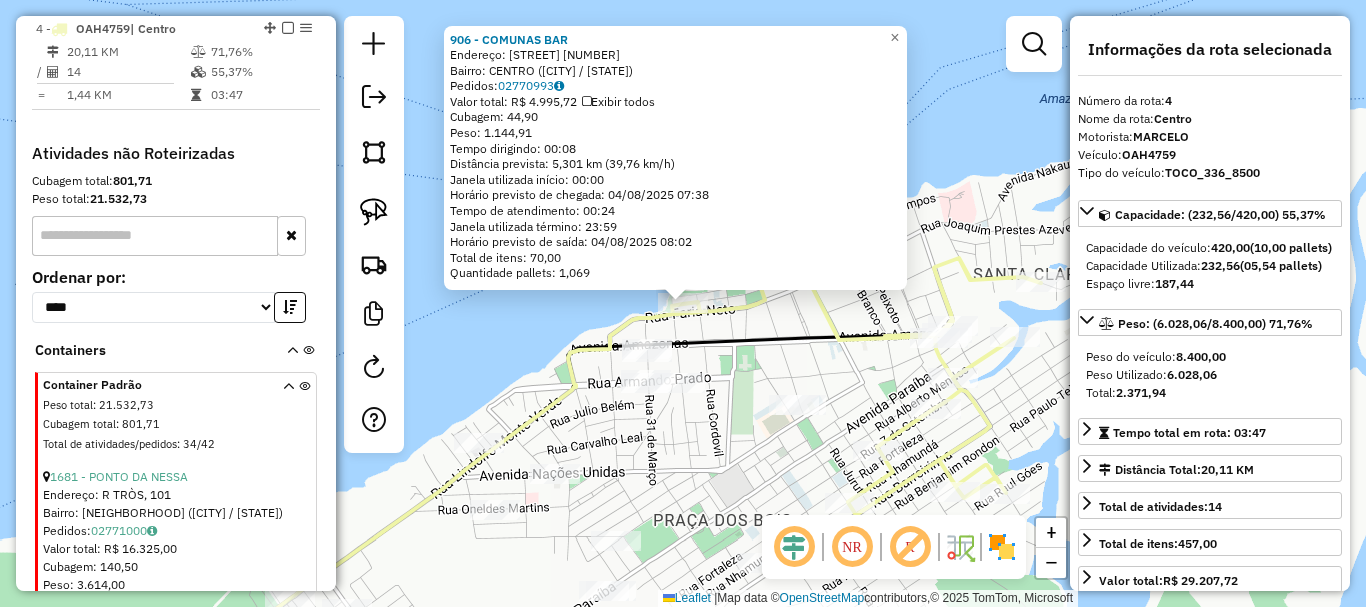 click on "[NUMBER] - COMUNAS BAR  Endereço:  CAETANO PRESTES [NUMBER]   Bairro: CENTRO ([CITY] / [STATE])   Pedidos:  [ORDER_ID]   Valor total: R$ 4.995,72   Exibir todos   Cubagem: 44,90  Peso: 1.144,91  Tempo dirigindo: 00:08   Distância prevista: 5,301 km (39,76 km/h)   Janela utilizada início: 00:00   Horário previsto de chegada: 04/08/2025 07:38   Tempo de atendimento: 00:24   Janela utilizada término: 23:59   Horário previsto de saída: 04/08/2025 08:02   Total de itens: 70,00   Quantidade pallets: 1,069  × Janela de atendimento Grade de atendimento Capacidade Transportadoras Veículos Cliente Pedidos  Rotas Selecione os dias de semana para filtrar as janelas de atendimento  Seg   Ter   Qua   Qui   Sex   Sáb   Dom  Informe o período da janela de atendimento: De: Até:  Filtrar exatamente a janela do cliente  Considerar janela de atendimento padrão  Selecione os dias de semana para filtrar as grades de atendimento  Seg   Ter   Qua   Qui   Sex   Sáb   Dom   Considerar clientes sem dia de atendimento cadastrado  De:" 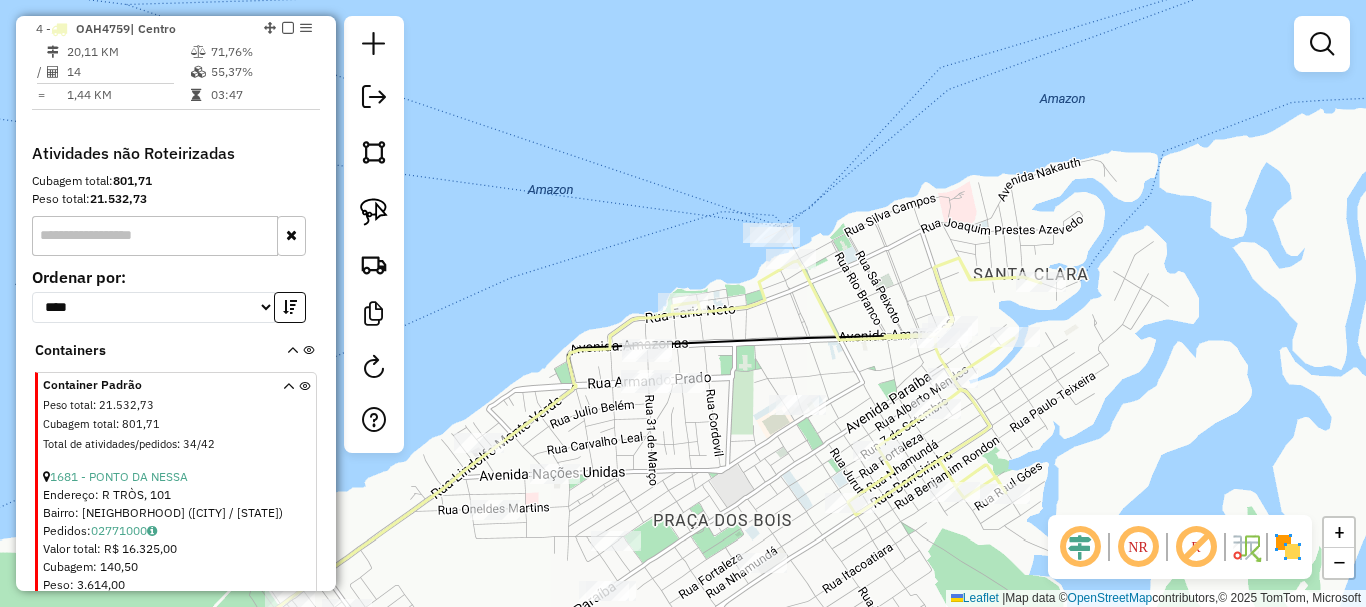 drag, startPoint x: 742, startPoint y: 481, endPoint x: 727, endPoint y: 416, distance: 66.70832 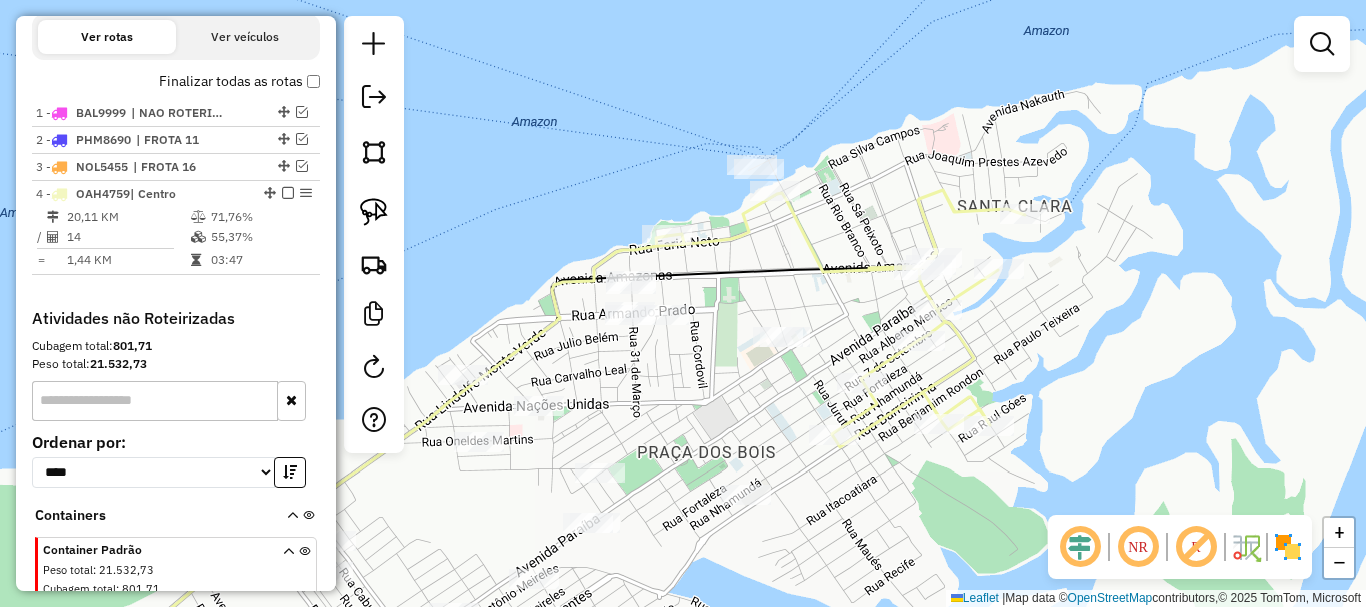 scroll, scrollTop: 655, scrollLeft: 0, axis: vertical 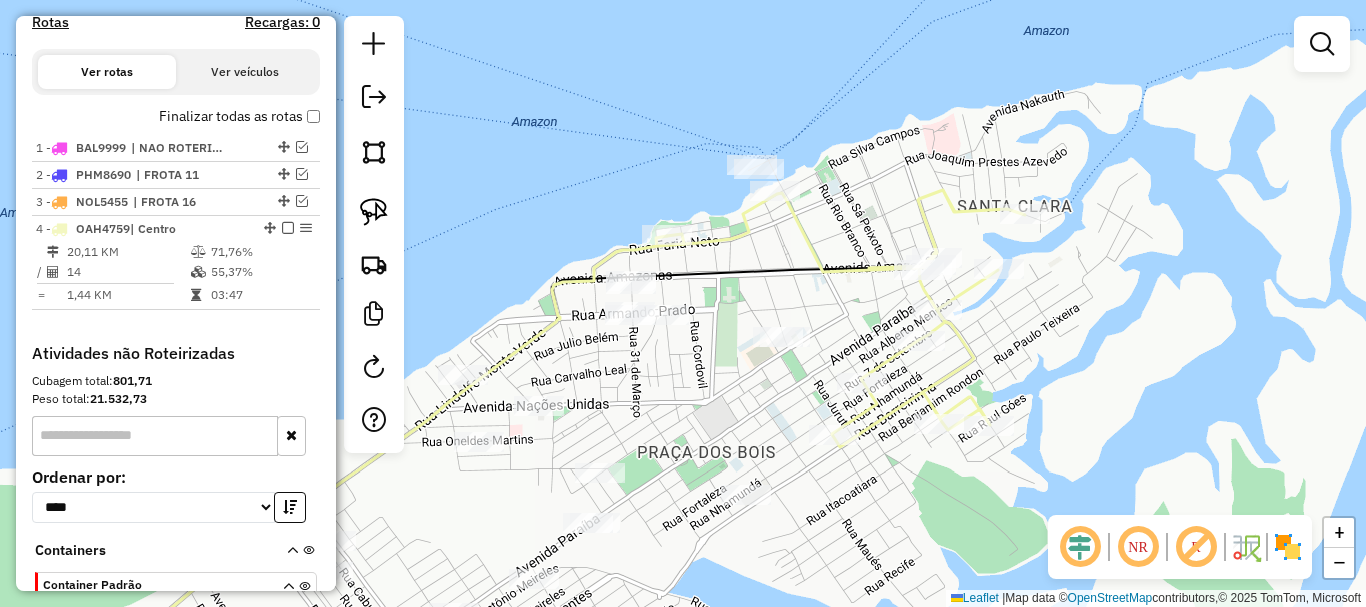 drag, startPoint x: 800, startPoint y: 458, endPoint x: 792, endPoint y: 447, distance: 13.601471 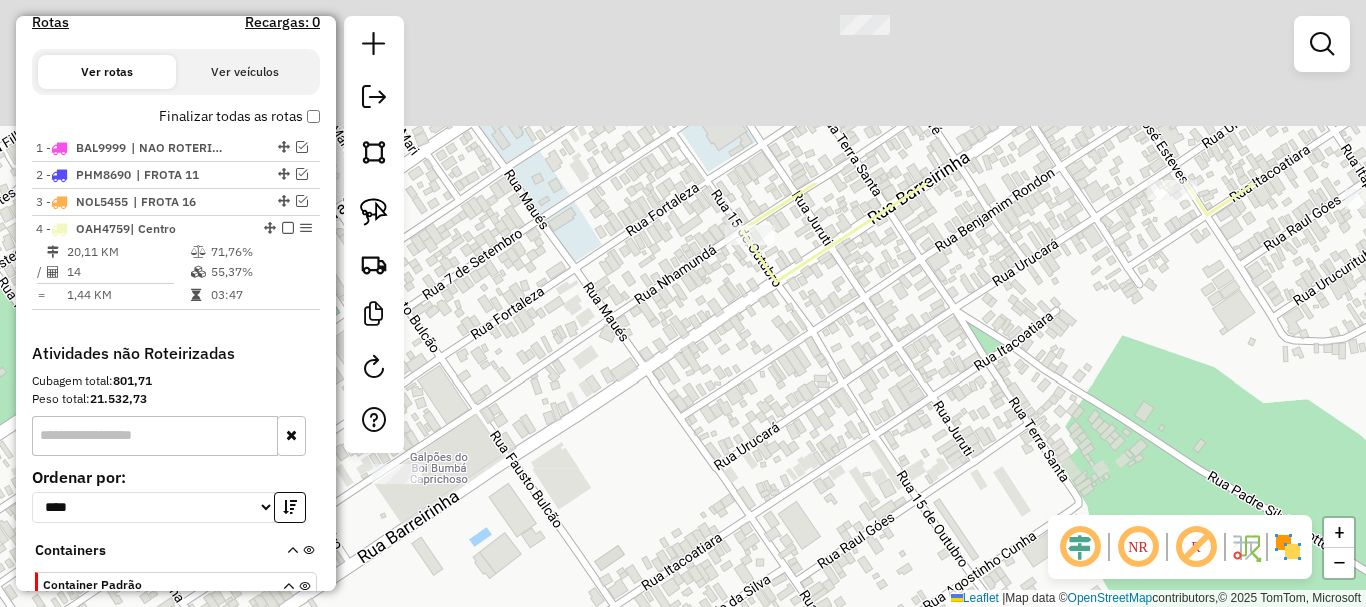 drag, startPoint x: 726, startPoint y: 557, endPoint x: 694, endPoint y: 406, distance: 154.35349 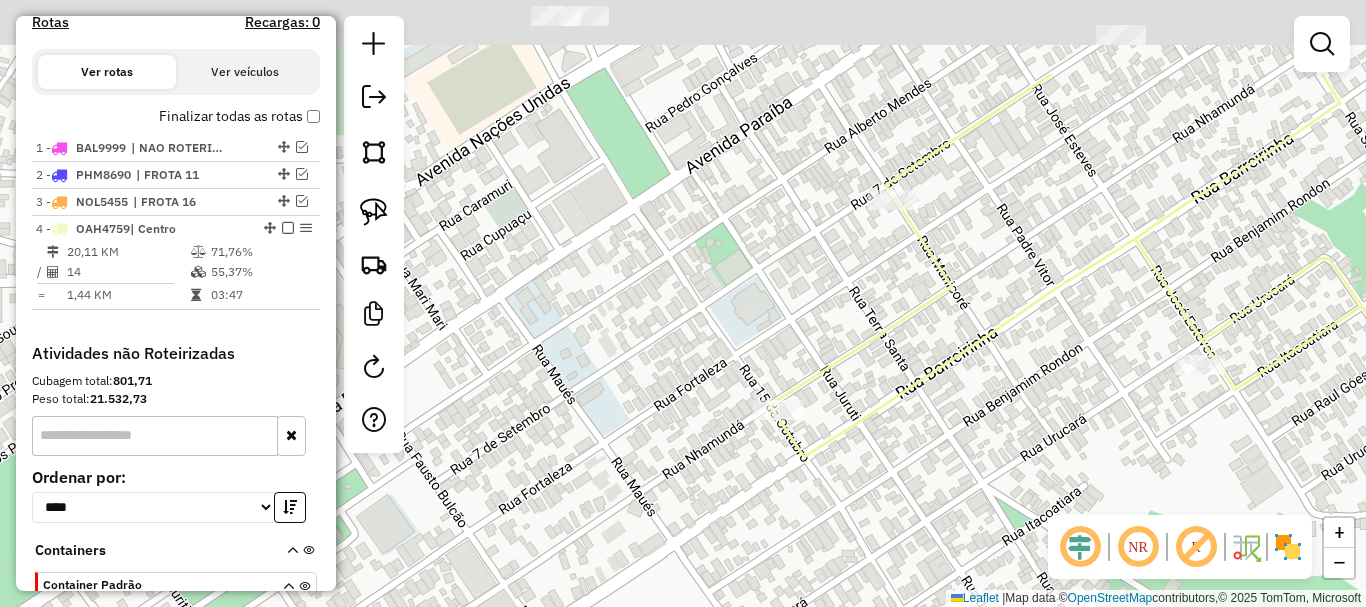 drag, startPoint x: 615, startPoint y: 446, endPoint x: 645, endPoint y: 341, distance: 109.201645 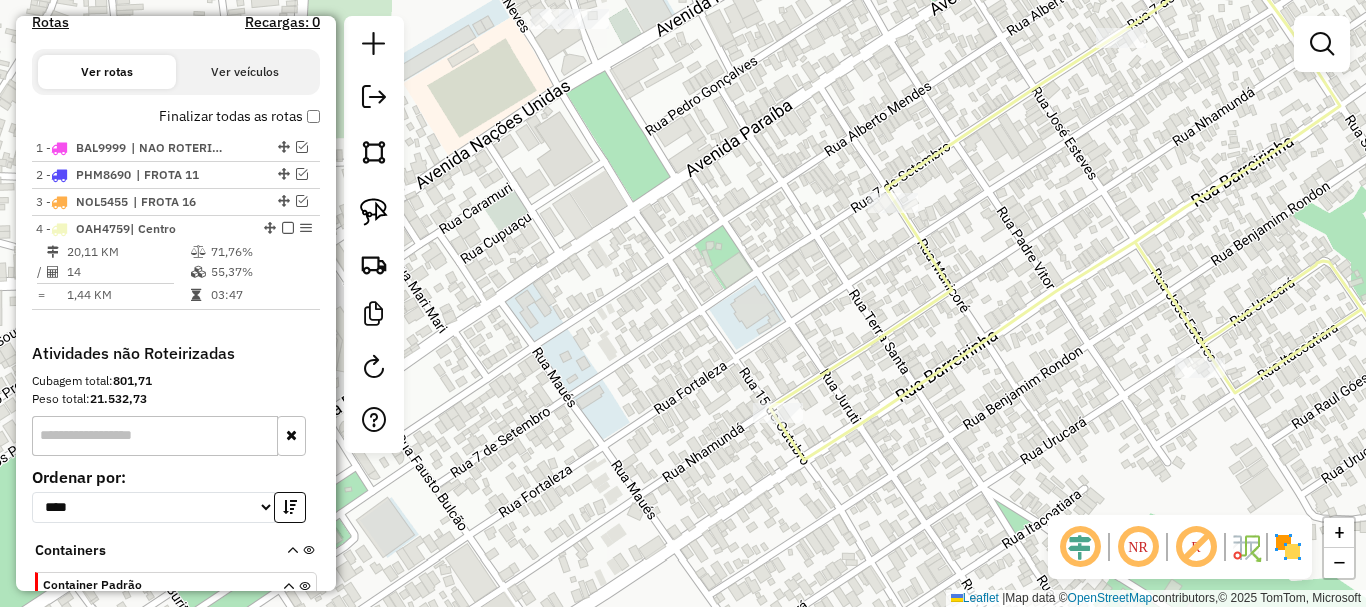 click on "Janela de atendimento Grade de atendimento Capacidade Transportadoras Veículos Cliente Pedidos  Rotas Selecione os dias de semana para filtrar as janelas de atendimento  Seg   Ter   Qua   Qui   Sex   Sáb   Dom  Informe o período da janela de atendimento: De: Até:  Filtrar exatamente a janela do cliente  Considerar janela de atendimento padrão  Selecione os dias de semana para filtrar as grades de atendimento  Seg   Ter   Qua   Qui   Sex   Sáb   Dom   Considerar clientes sem dia de atendimento cadastrado  Clientes fora do dia de atendimento selecionado Filtrar as atividades entre os valores definidos abaixo:  Peso mínimo:   Peso máximo:   Cubagem mínima:   Cubagem máxima:   De:   Até:  Filtrar as atividades entre o tempo de atendimento definido abaixo:  De:   Até:   Considerar capacidade total dos clientes não roteirizados Transportadora: Selecione um ou mais itens Tipo de veículo: Selecione um ou mais itens Veículo: Selecione um ou mais itens Motorista: Selecione um ou mais itens Nome: Rótulo:" 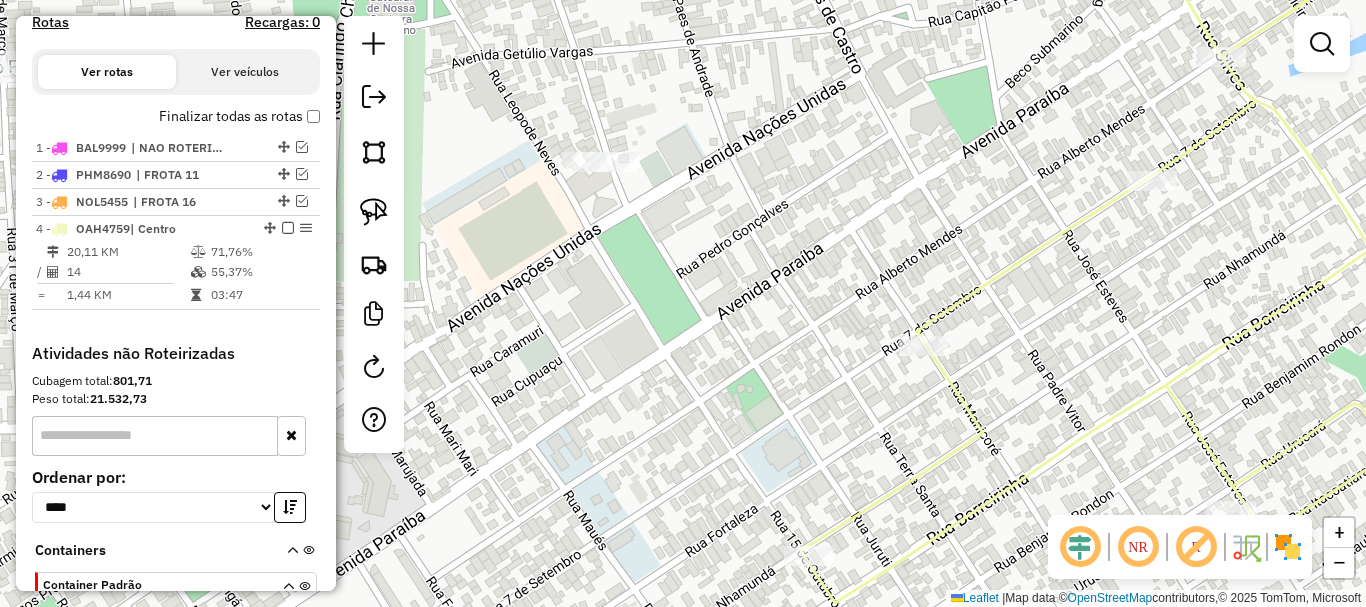 drag, startPoint x: 533, startPoint y: 232, endPoint x: 561, endPoint y: 275, distance: 51.312767 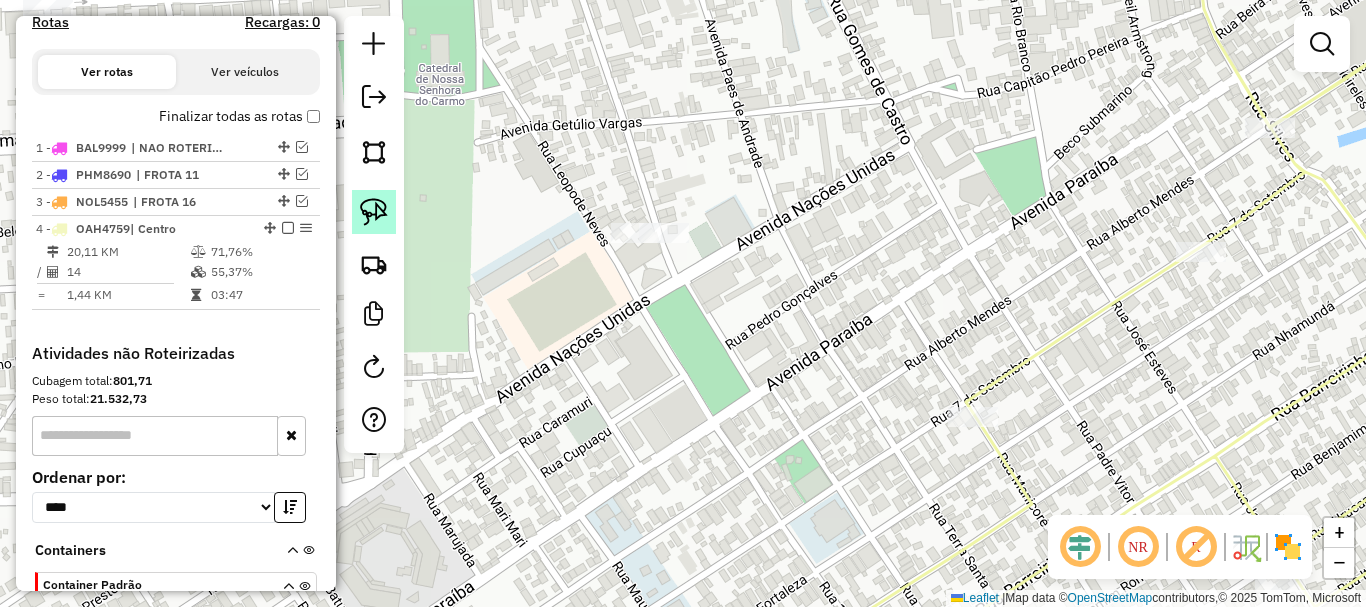 click 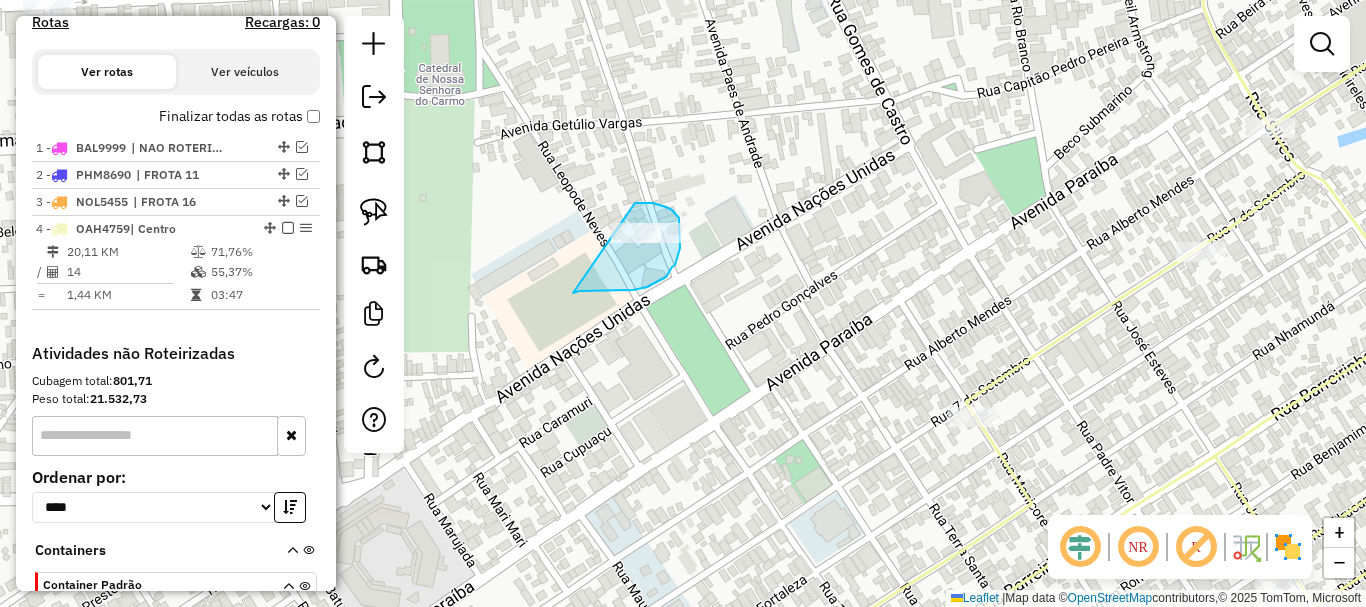 drag, startPoint x: 592, startPoint y: 291, endPoint x: 613, endPoint y: 203, distance: 90.47099 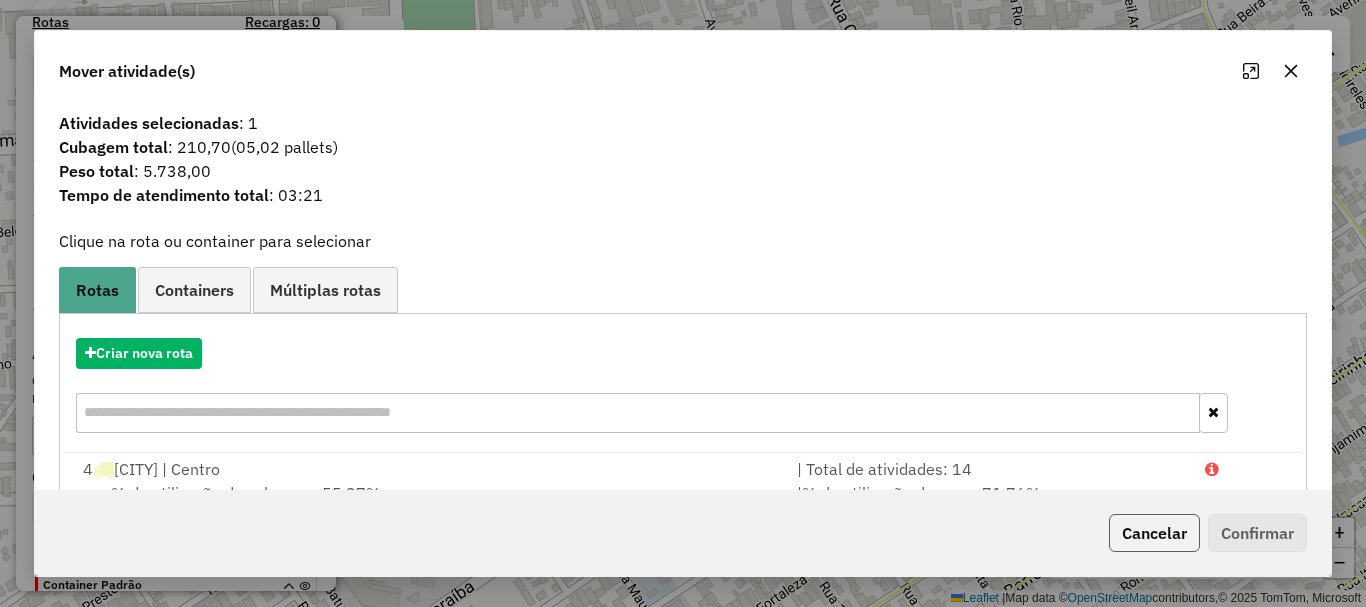 click on "Cancelar" 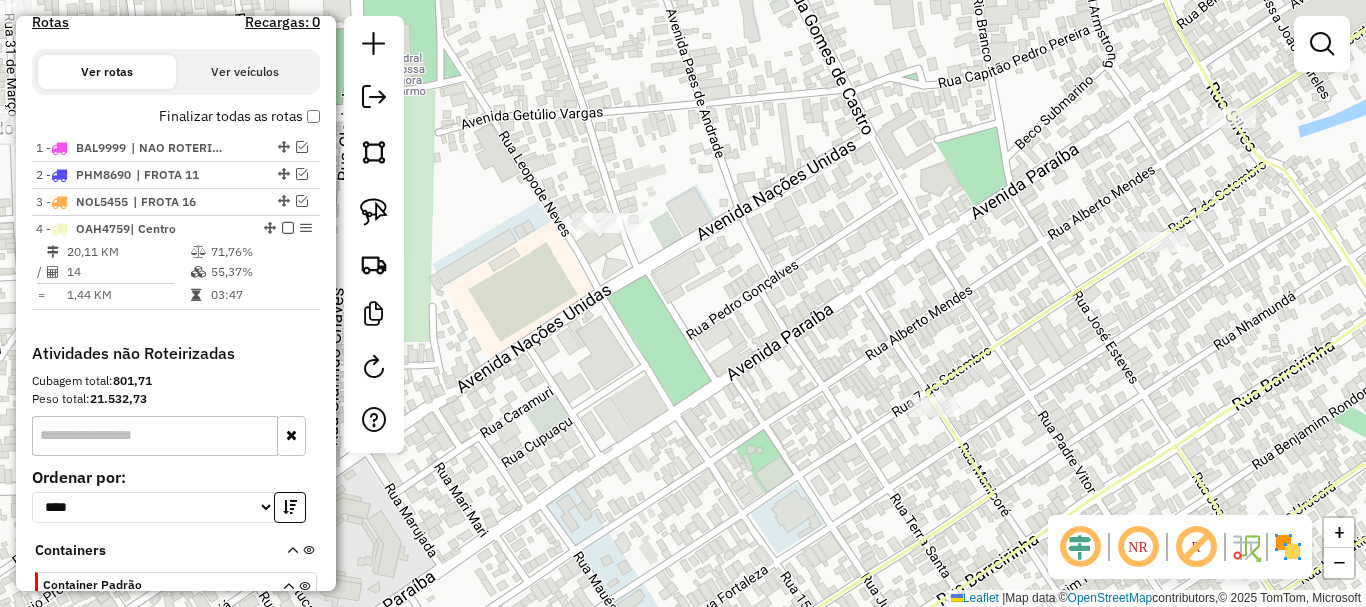 drag, startPoint x: 797, startPoint y: 320, endPoint x: 761, endPoint y: 304, distance: 39.39543 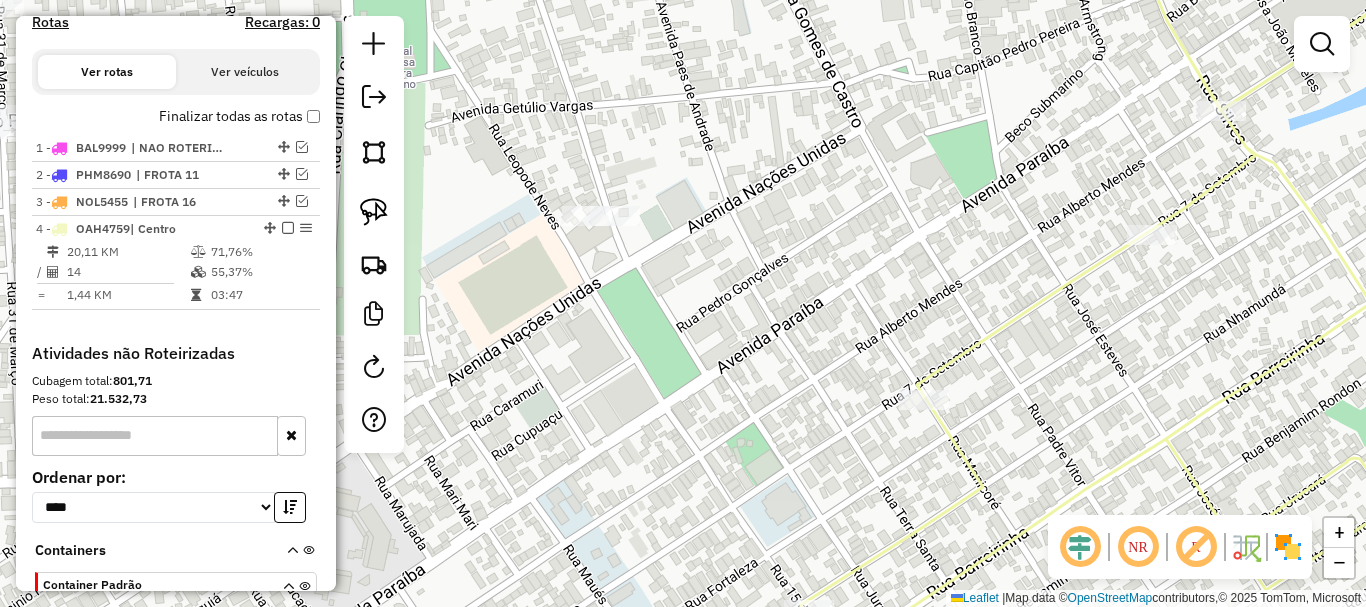click on "Janela de atendimento Grade de atendimento Capacidade Transportadoras Veículos Cliente Pedidos  Rotas Selecione os dias de semana para filtrar as janelas de atendimento  Seg   Ter   Qua   Qui   Sex   Sáb   Dom  Informe o período da janela de atendimento: De: Até:  Filtrar exatamente a janela do cliente  Considerar janela de atendimento padrão  Selecione os dias de semana para filtrar as grades de atendimento  Seg   Ter   Qua   Qui   Sex   Sáb   Dom   Considerar clientes sem dia de atendimento cadastrado  Clientes fora do dia de atendimento selecionado Filtrar as atividades entre os valores definidos abaixo:  Peso mínimo:   Peso máximo:   Cubagem mínima:   Cubagem máxima:   De:   Até:  Filtrar as atividades entre o tempo de atendimento definido abaixo:  De:   Até:   Considerar capacidade total dos clientes não roteirizados Transportadora: Selecione um ou mais itens Tipo de veículo: Selecione um ou mais itens Veículo: Selecione um ou mais itens Motorista: Selecione um ou mais itens Nome: Rótulo:" 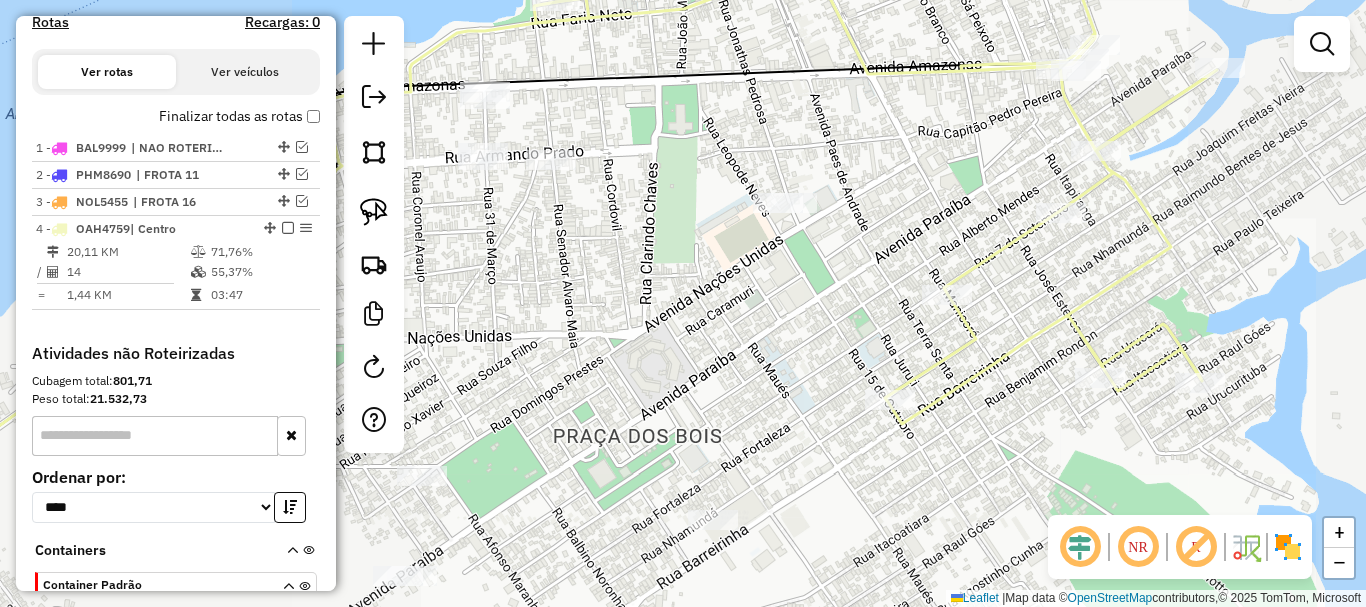 drag, startPoint x: 884, startPoint y: 293, endPoint x: 867, endPoint y: 281, distance: 20.808653 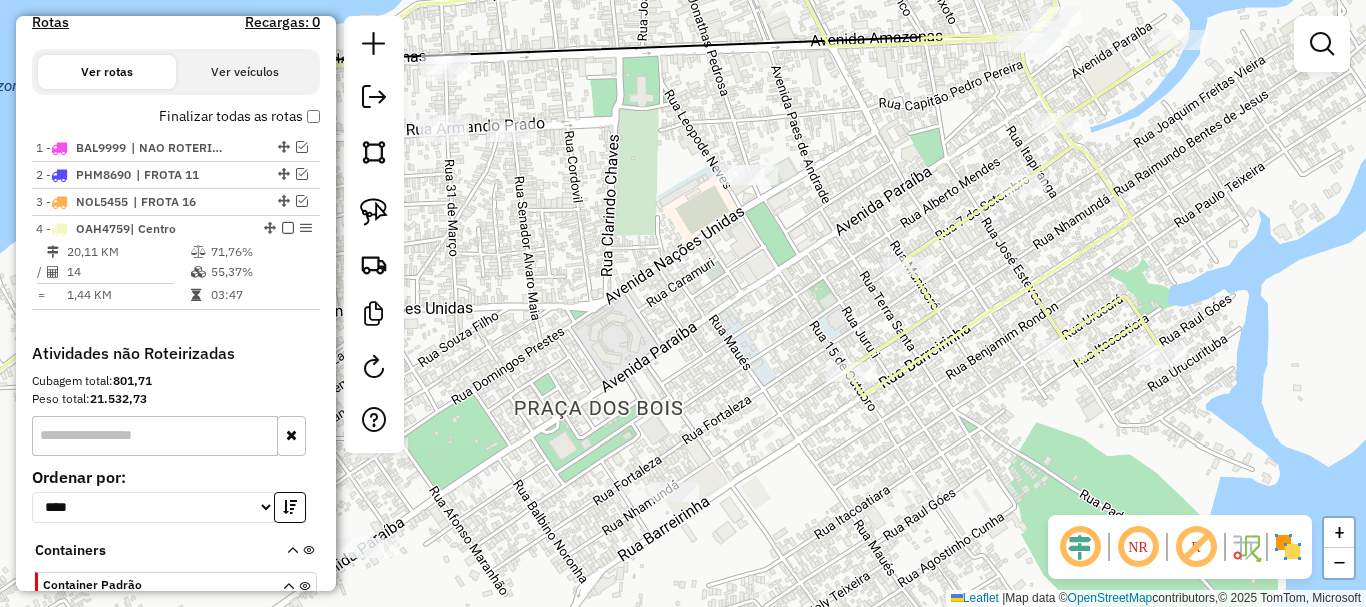drag, startPoint x: 839, startPoint y: 334, endPoint x: 805, endPoint y: 304, distance: 45.343136 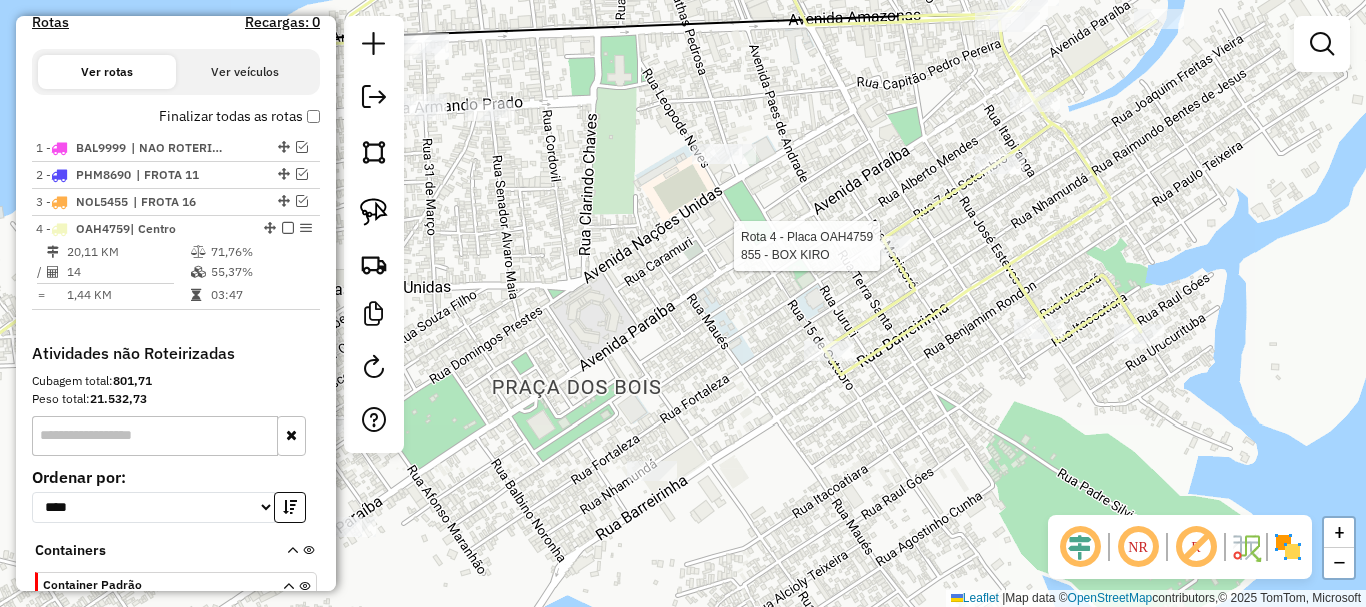 select on "**********" 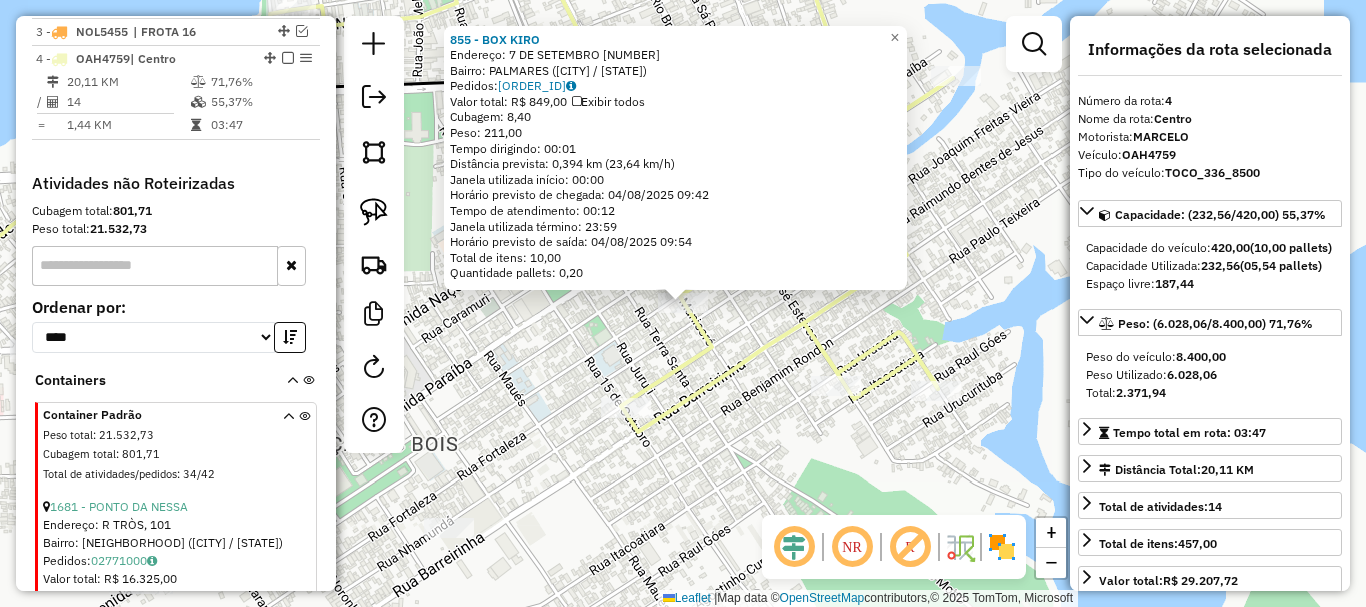 scroll, scrollTop: 855, scrollLeft: 0, axis: vertical 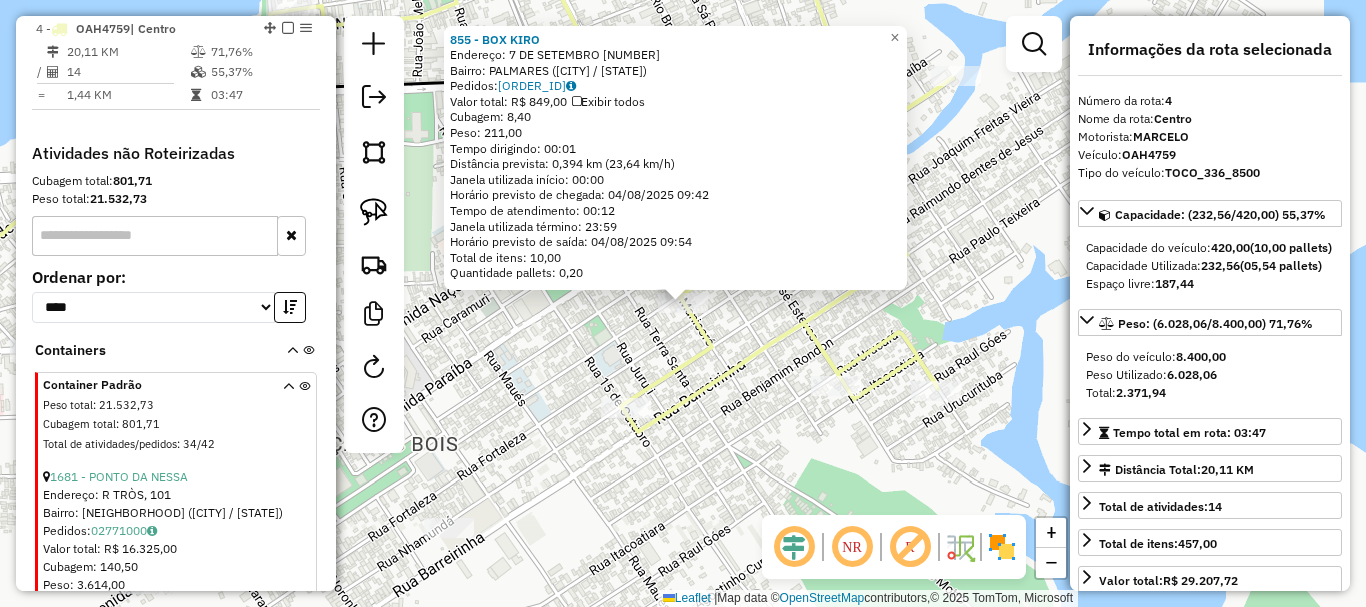 click on "[NUMBER] - BOX KIRO  Endereço:  7 DE SETEMBRO [NUMBER]   Bairro: PALMARES ([CITY] / [STATE])   Pedidos:  [ORDER_ID]   Valor total: R$ 849,00   Exibir todos   Cubagem: 8,40  Peso: 211,00  Tempo dirigindo: 00:01   Distância prevista: 0,394 km (23,64 km/h)   Janela utilizada início: 00:00   Horário previsto de chegada: 04/08/2025 09:42   Tempo de atendimento: 00:12   Janela utilizada término: 23:59   Horário previsto de saída: 04/08/2025 09:54   Total de itens: 10,00   Quantidade pallets: 0,20  × Janela de atendimento Grade de atendimento Capacidade Transportadoras Veículos Cliente Pedidos  Rotas Selecione os dias de semana para filtrar as janelas de atendimento  Seg   Ter   Qua   Qui   Sex   Sáb   Dom  Informe o período da janela de atendimento: De: Até:  Filtrar exatamente a janela do cliente  Considerar janela de atendimento padrão  Selecione os dias de semana para filtrar as grades de atendimento  Seg   Ter   Qua   Qui   Sex   Sáb   Dom   Considerar clientes sem dia de atendimento cadastrado  Peso mínimo:" 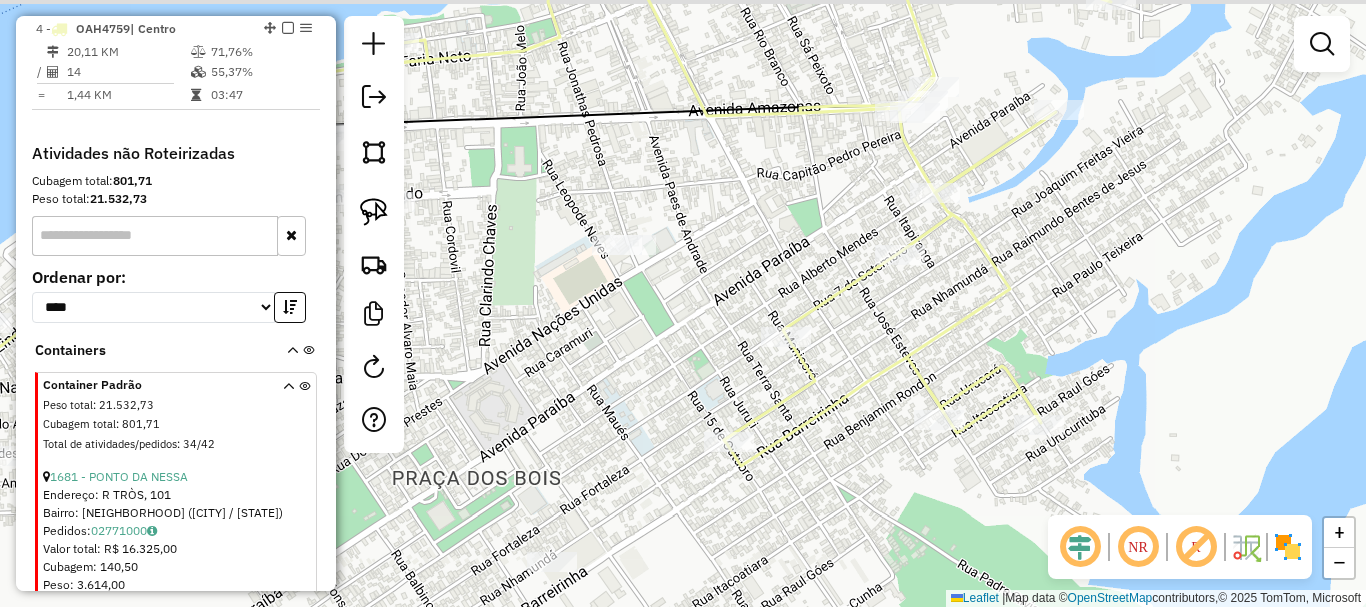 drag, startPoint x: 596, startPoint y: 326, endPoint x: 685, endPoint y: 353, distance: 93.00538 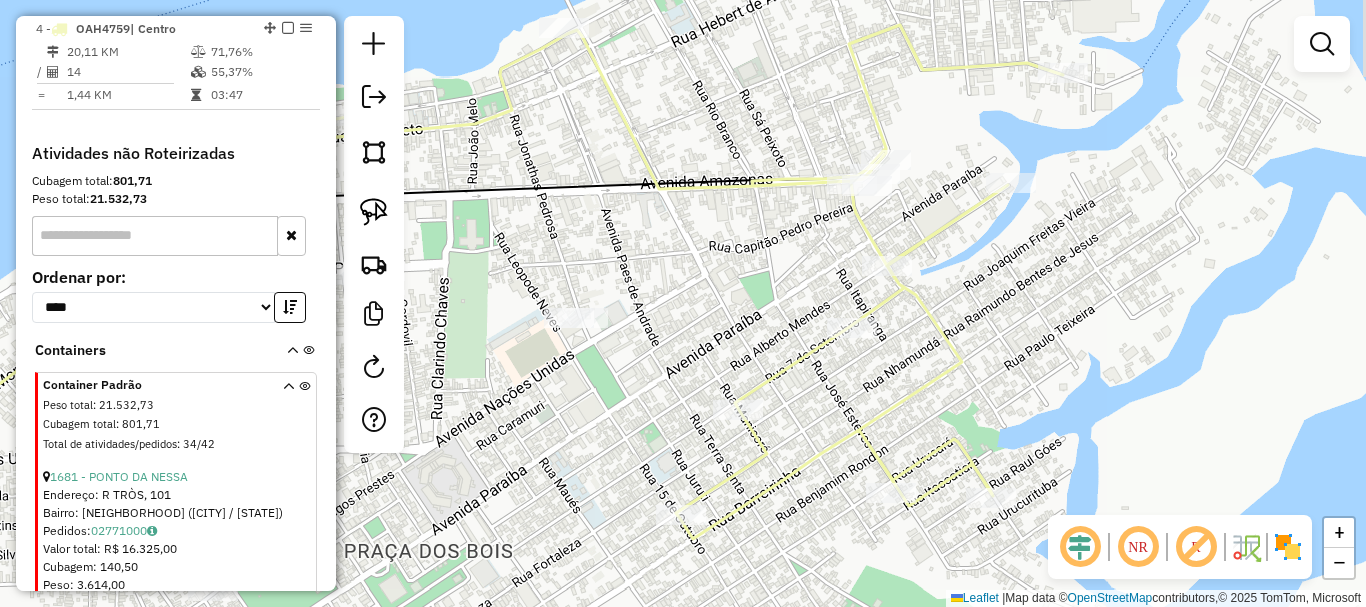 drag, startPoint x: 791, startPoint y: 236, endPoint x: 730, endPoint y: 311, distance: 96.67471 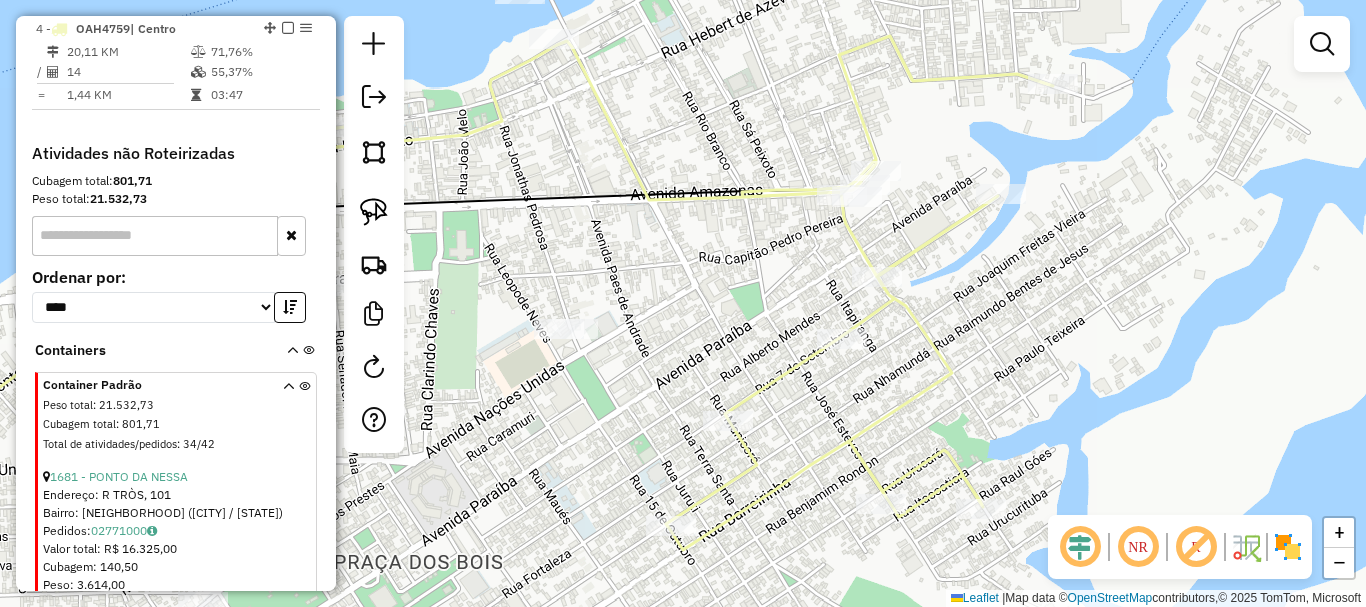 drag, startPoint x: 726, startPoint y: 133, endPoint x: 642, endPoint y: 276, distance: 165.84631 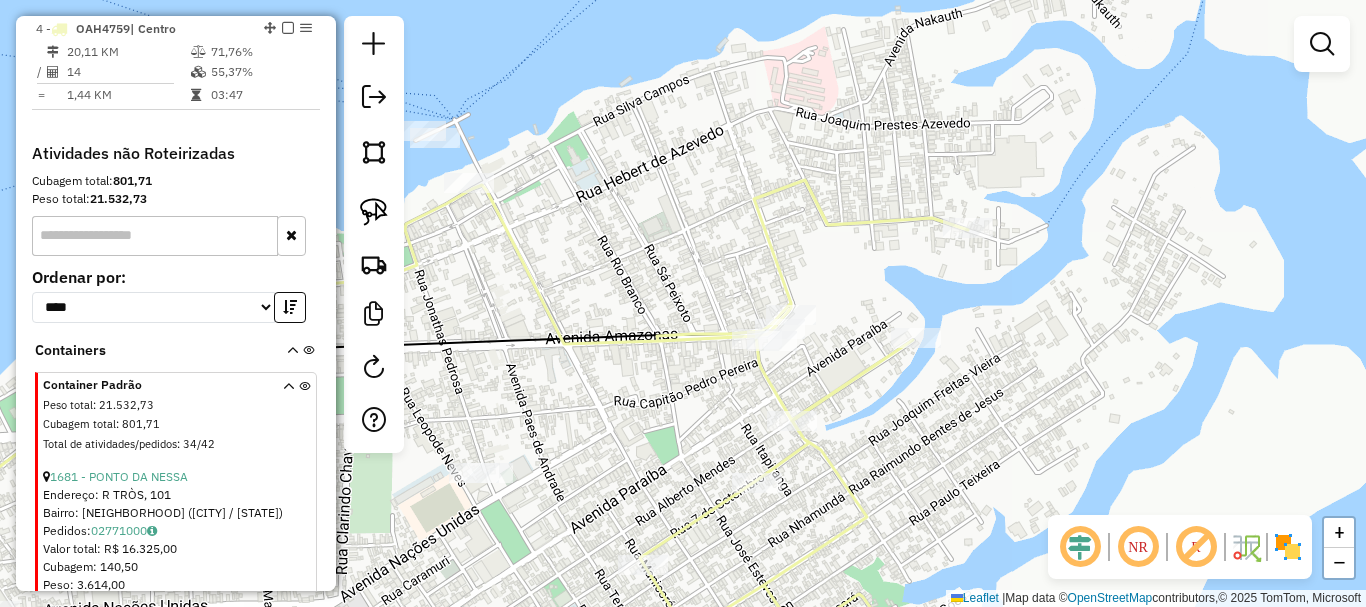 drag, startPoint x: 655, startPoint y: 219, endPoint x: 827, endPoint y: 290, distance: 186.07794 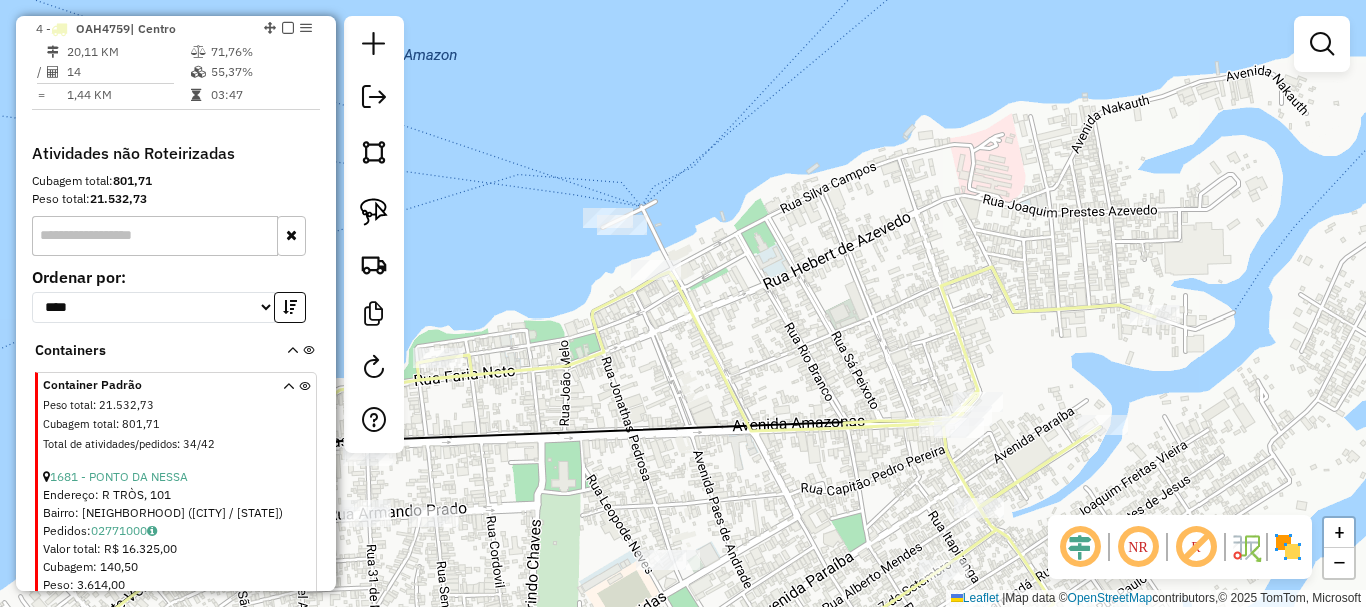 drag, startPoint x: 777, startPoint y: 265, endPoint x: 794, endPoint y: 280, distance: 22.671568 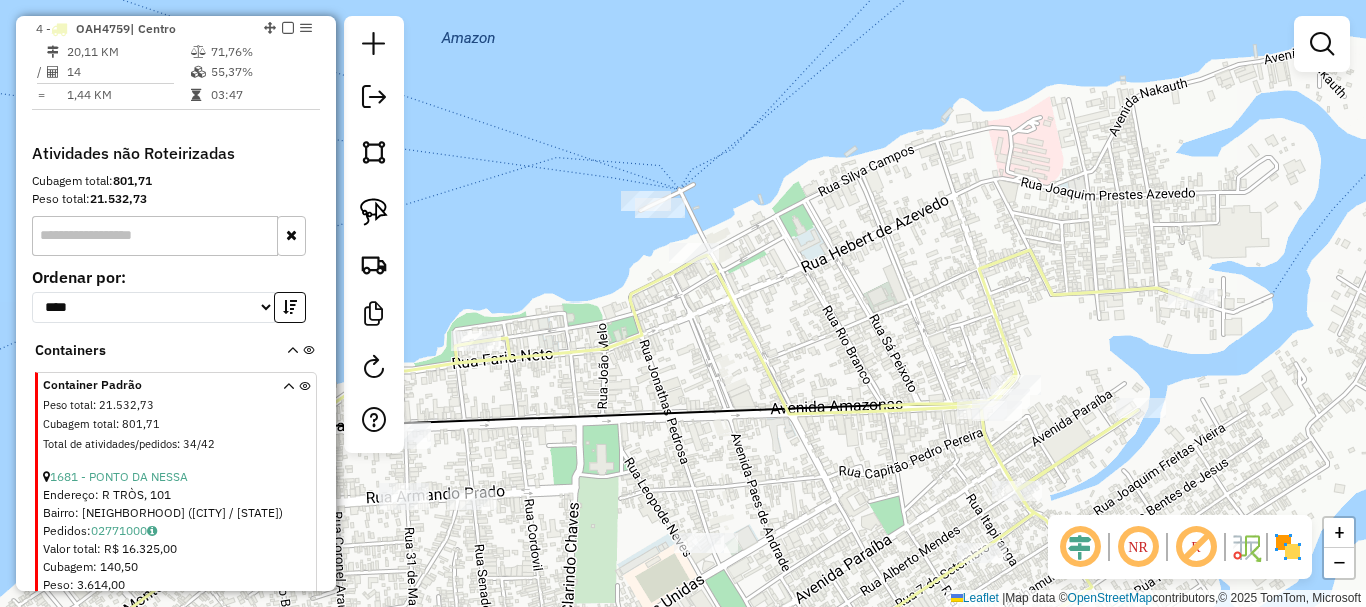 drag, startPoint x: 730, startPoint y: 372, endPoint x: 768, endPoint y: 355, distance: 41.62932 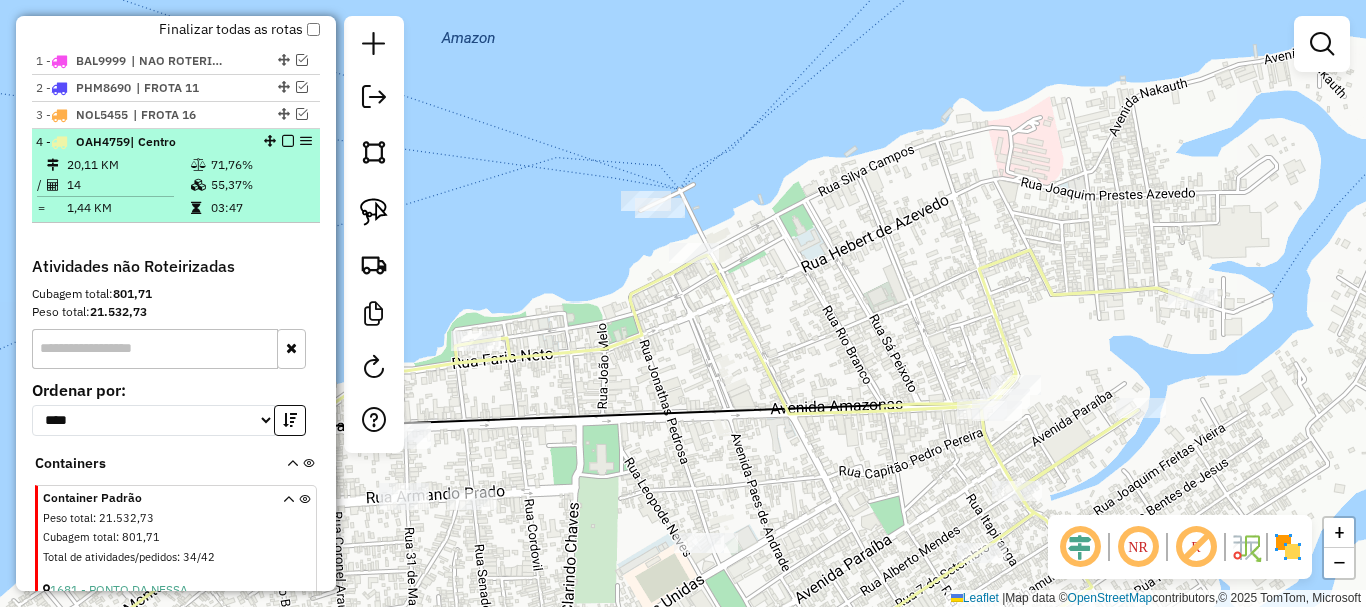 scroll, scrollTop: 655, scrollLeft: 0, axis: vertical 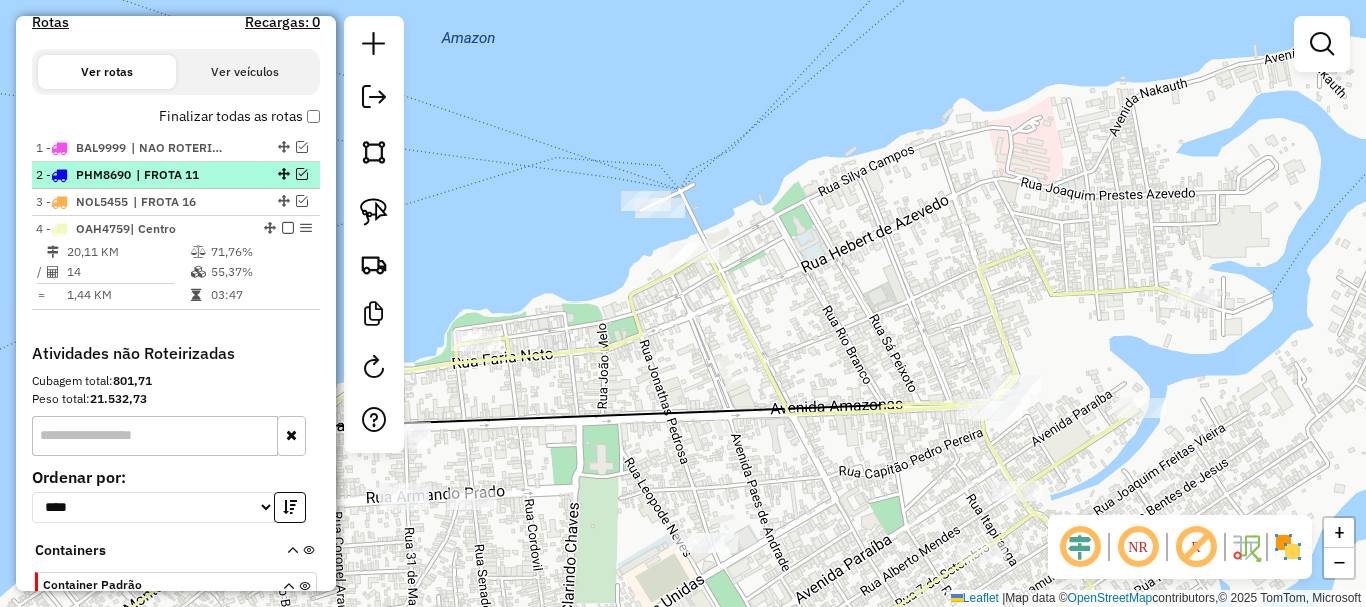 click on "| FROTA 11" at bounding box center [182, 175] 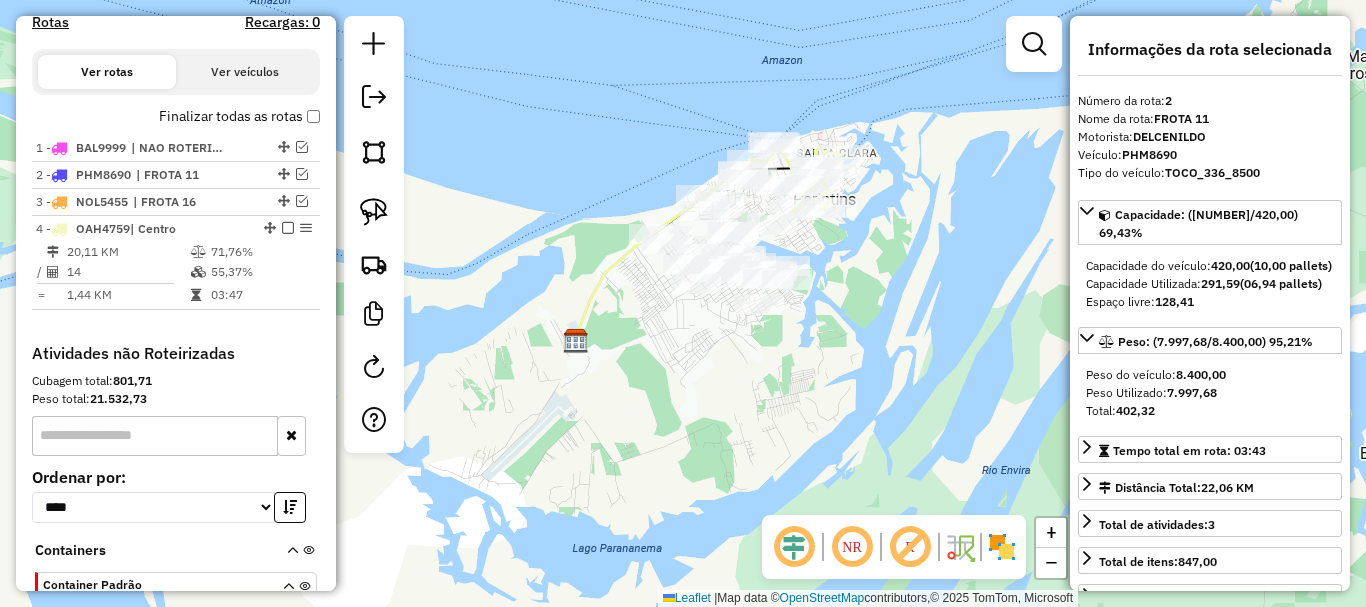 drag, startPoint x: 907, startPoint y: 273, endPoint x: 913, endPoint y: 324, distance: 51.351727 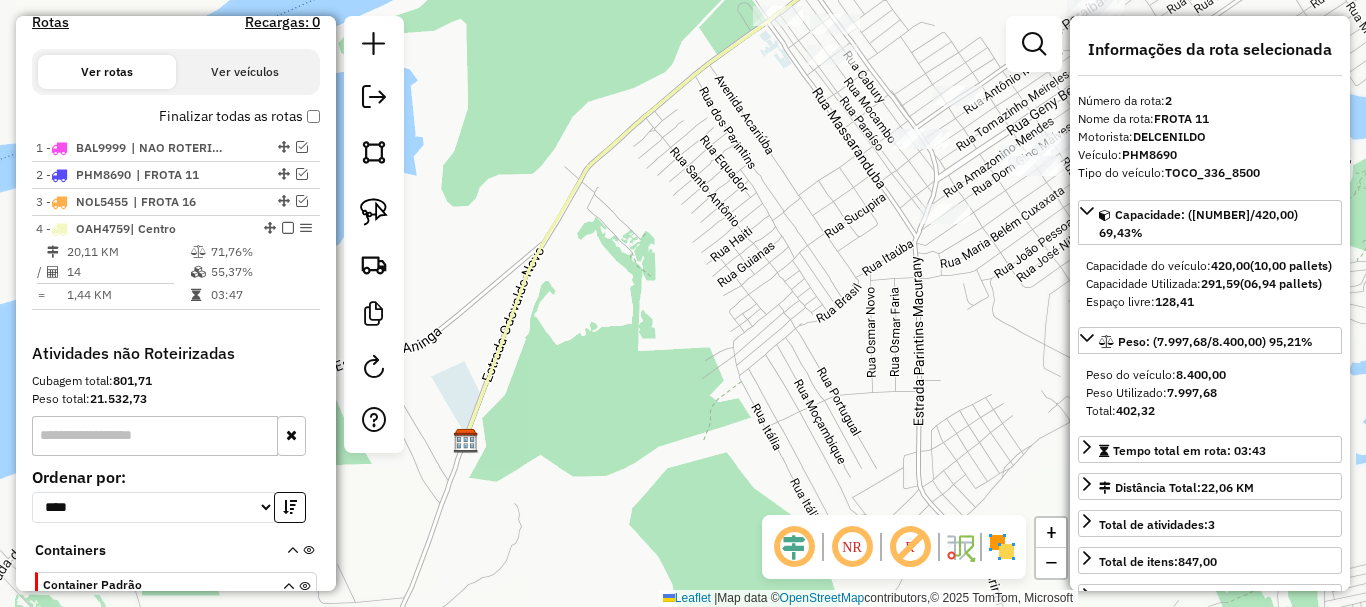 drag, startPoint x: 893, startPoint y: 333, endPoint x: 617, endPoint y: 479, distance: 312.2371 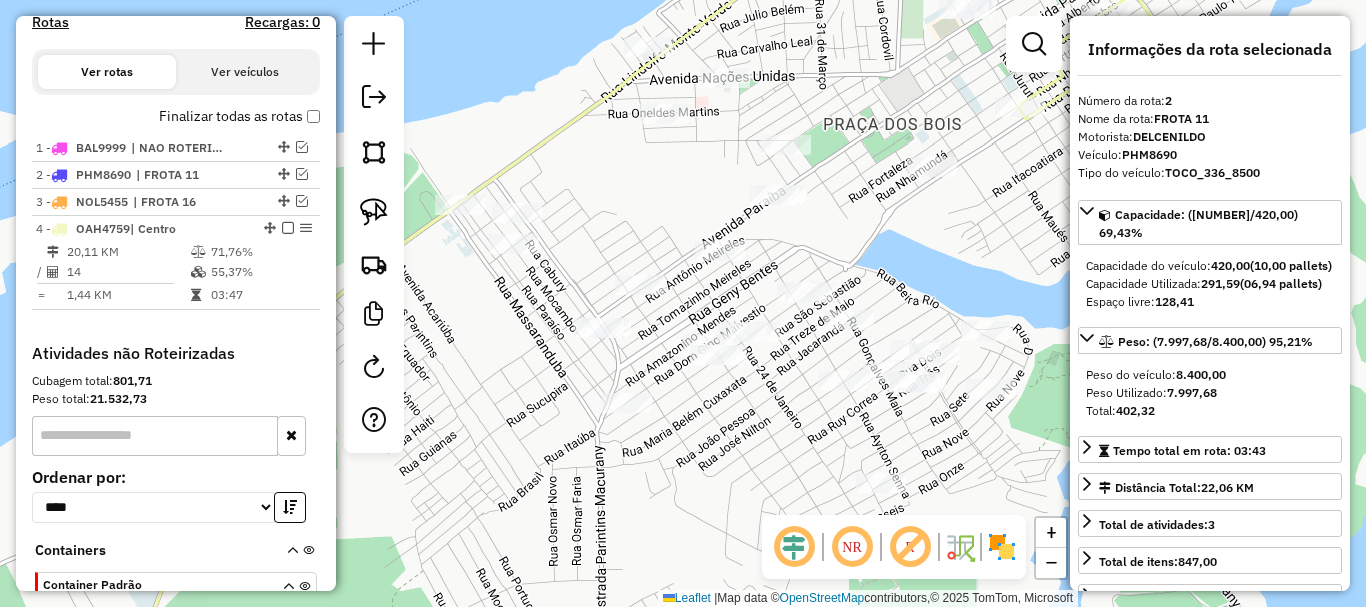 drag, startPoint x: 878, startPoint y: 232, endPoint x: 787, endPoint y: 297, distance: 111.83023 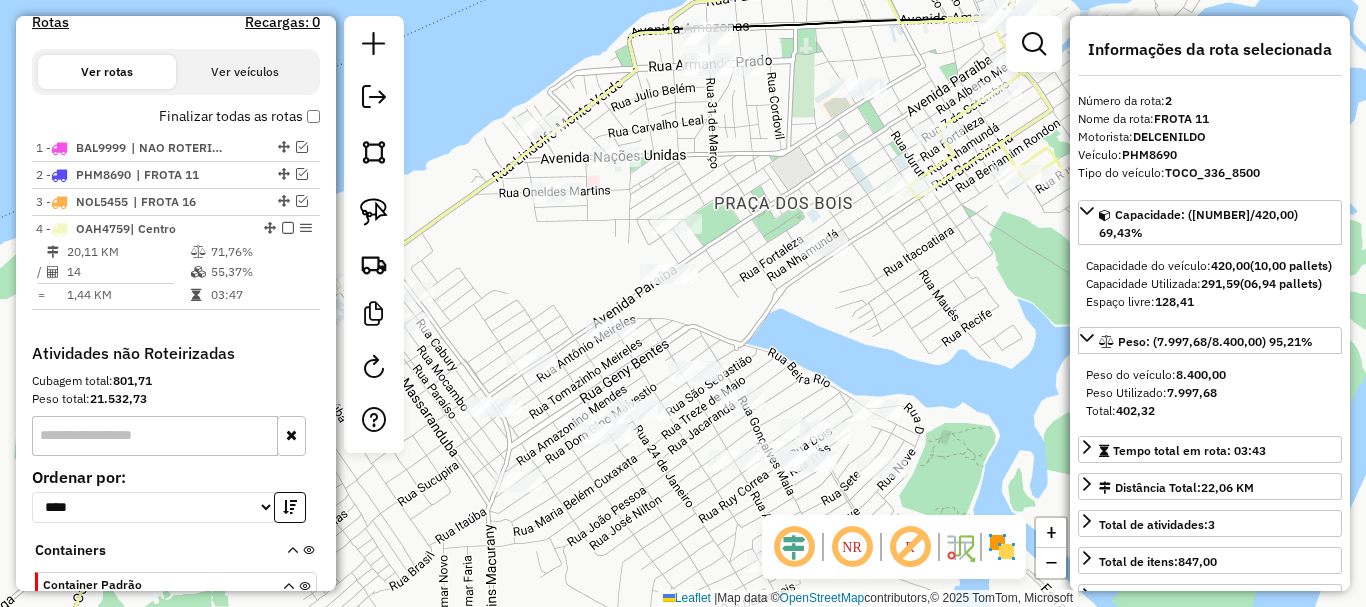 drag, startPoint x: 872, startPoint y: 265, endPoint x: 822, endPoint y: 315, distance: 70.71068 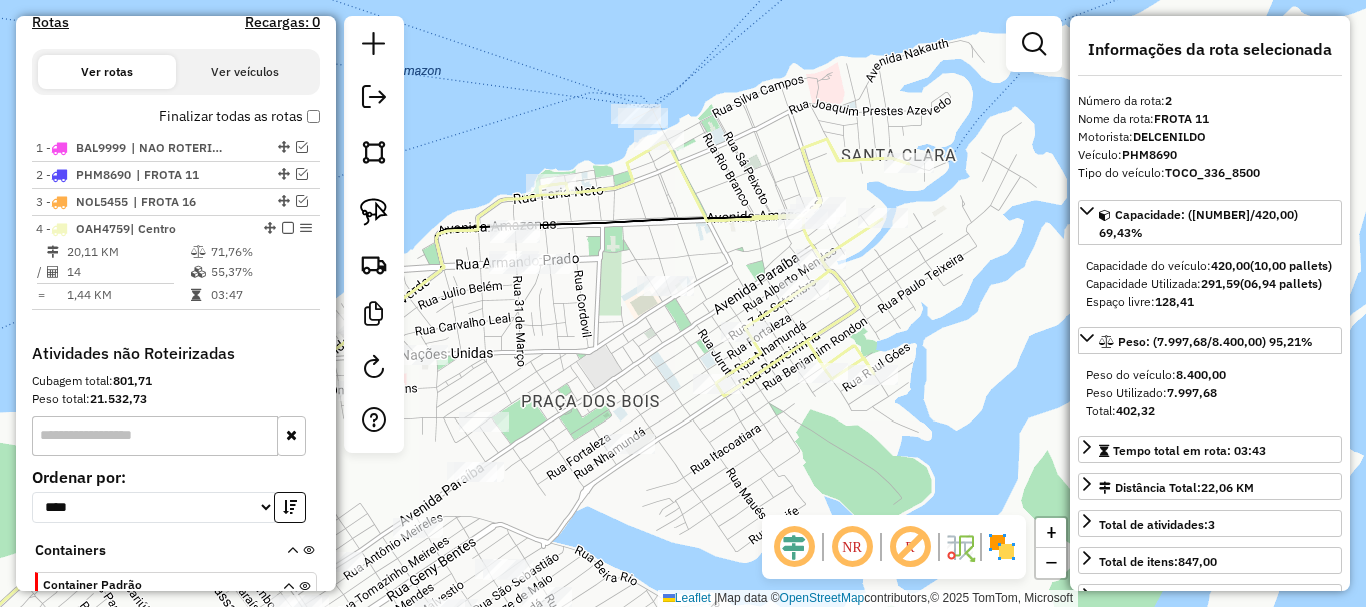 click on "Janela de atendimento Grade de atendimento Capacidade Transportadoras Veículos Cliente Pedidos  Rotas Selecione os dias de semana para filtrar as janelas de atendimento  Seg   Ter   Qua   Qui   Sex   Sáb   Dom  Informe o período da janela de atendimento: De: Até:  Filtrar exatamente a janela do cliente  Considerar janela de atendimento padrão  Selecione os dias de semana para filtrar as grades de atendimento  Seg   Ter   Qua   Qui   Sex   Sáb   Dom   Considerar clientes sem dia de atendimento cadastrado  Clientes fora do dia de atendimento selecionado Filtrar as atividades entre os valores definidos abaixo:  Peso mínimo:   Peso máximo:   Cubagem mínima:   Cubagem máxima:   De:   Até:  Filtrar as atividades entre o tempo de atendimento definido abaixo:  De:   Até:   Considerar capacidade total dos clientes não roteirizados Transportadora: Selecione um ou mais itens Tipo de veículo: Selecione um ou mais itens Veículo: Selecione um ou mais itens Motorista: Selecione um ou mais itens Nome: Rótulo:" 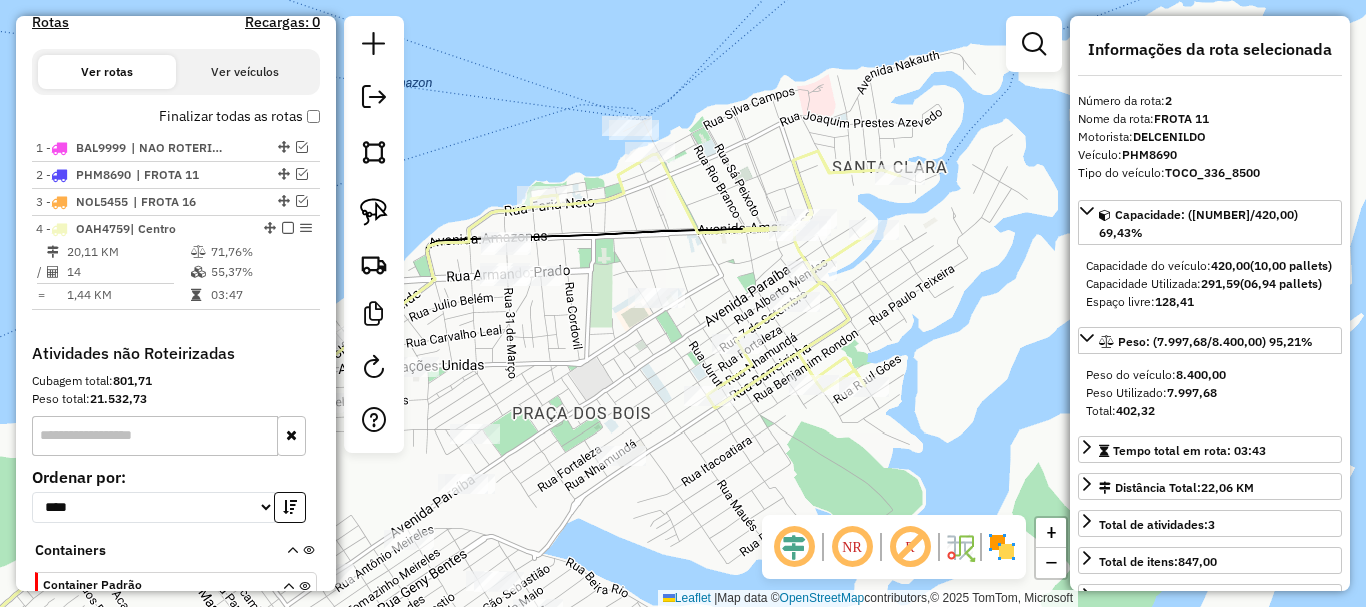 click on "Janela de atendimento Grade de atendimento Capacidade Transportadoras Veículos Cliente Pedidos  Rotas Selecione os dias de semana para filtrar as janelas de atendimento  Seg   Ter   Qua   Qui   Sex   Sáb   Dom  Informe o período da janela de atendimento: De: Até:  Filtrar exatamente a janela do cliente  Considerar janela de atendimento padrão  Selecione os dias de semana para filtrar as grades de atendimento  Seg   Ter   Qua   Qui   Sex   Sáb   Dom   Considerar clientes sem dia de atendimento cadastrado  Clientes fora do dia de atendimento selecionado Filtrar as atividades entre os valores definidos abaixo:  Peso mínimo:   Peso máximo:   Cubagem mínima:   Cubagem máxima:   De:   Até:  Filtrar as atividades entre o tempo de atendimento definido abaixo:  De:   Até:   Considerar capacidade total dos clientes não roteirizados Transportadora: Selecione um ou mais itens Tipo de veículo: Selecione um ou mais itens Veículo: Selecione um ou mais itens Motorista: Selecione um ou mais itens Nome: Rótulo:" 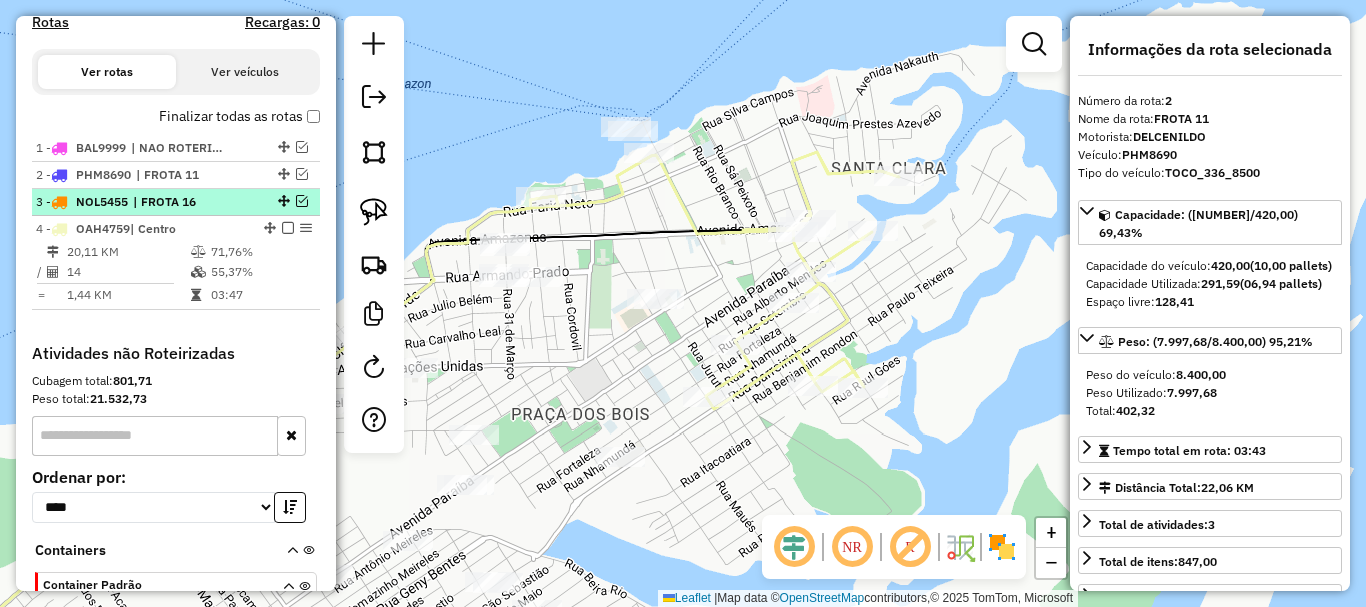 click on "| FROTA 16" at bounding box center [179, 202] 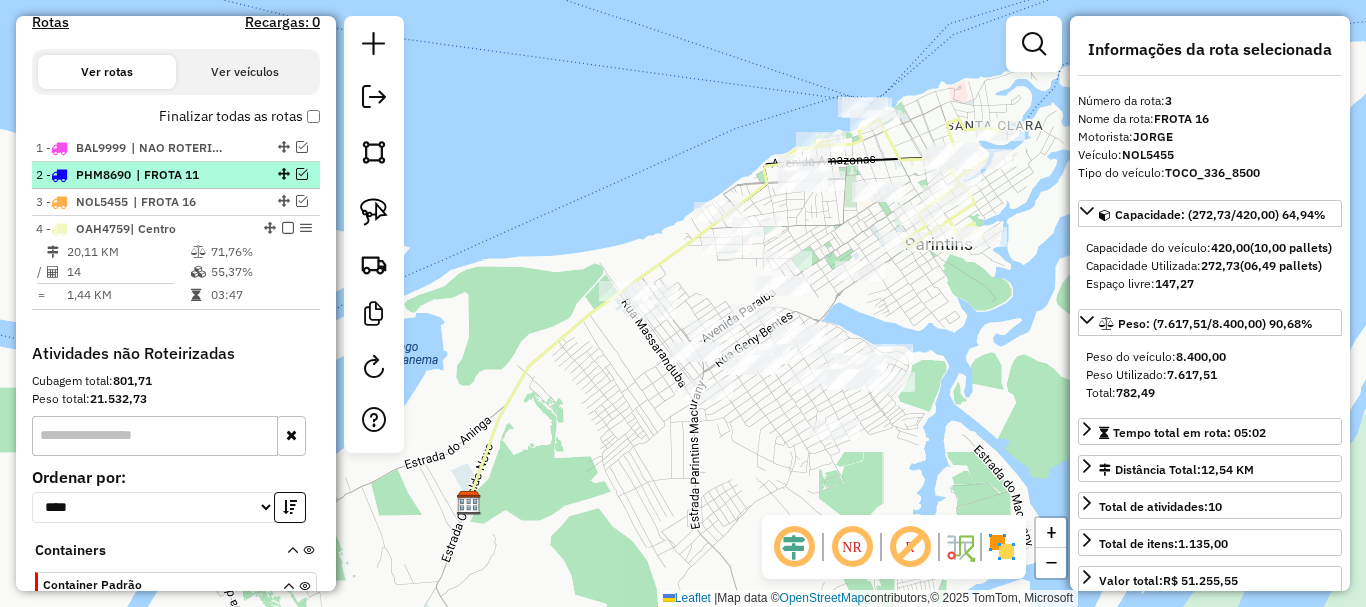 click on "| FROTA 11" at bounding box center (182, 175) 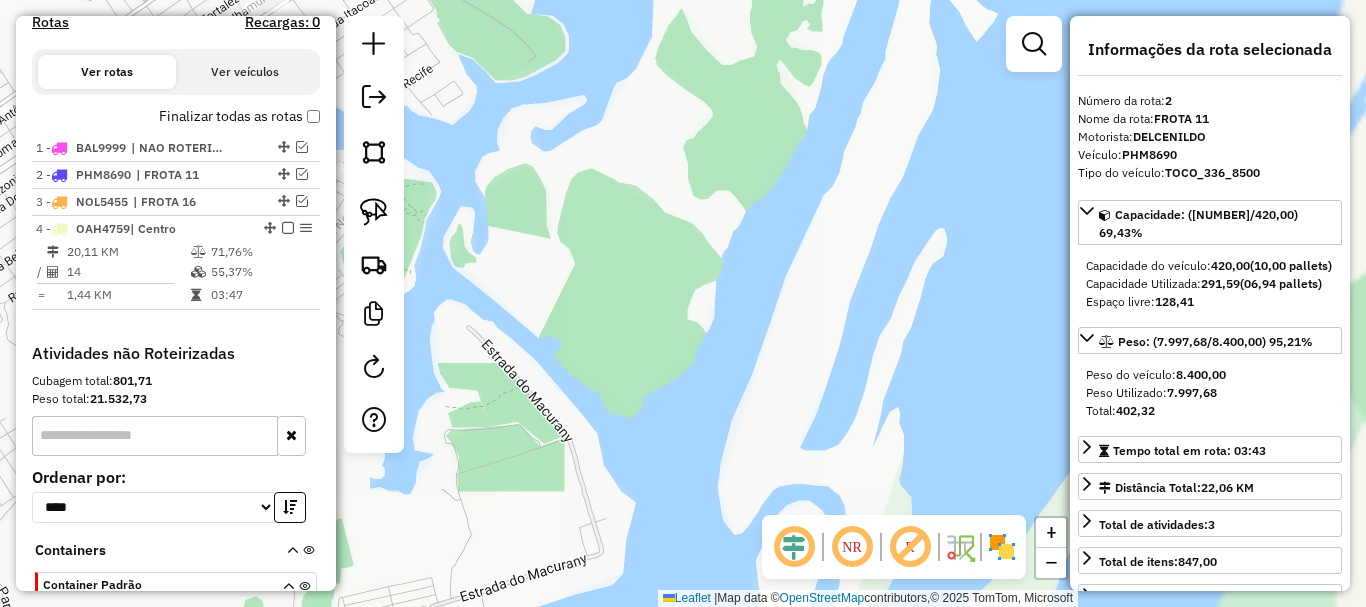 drag, startPoint x: 766, startPoint y: 275, endPoint x: 1248, endPoint y: 562, distance: 560.97504 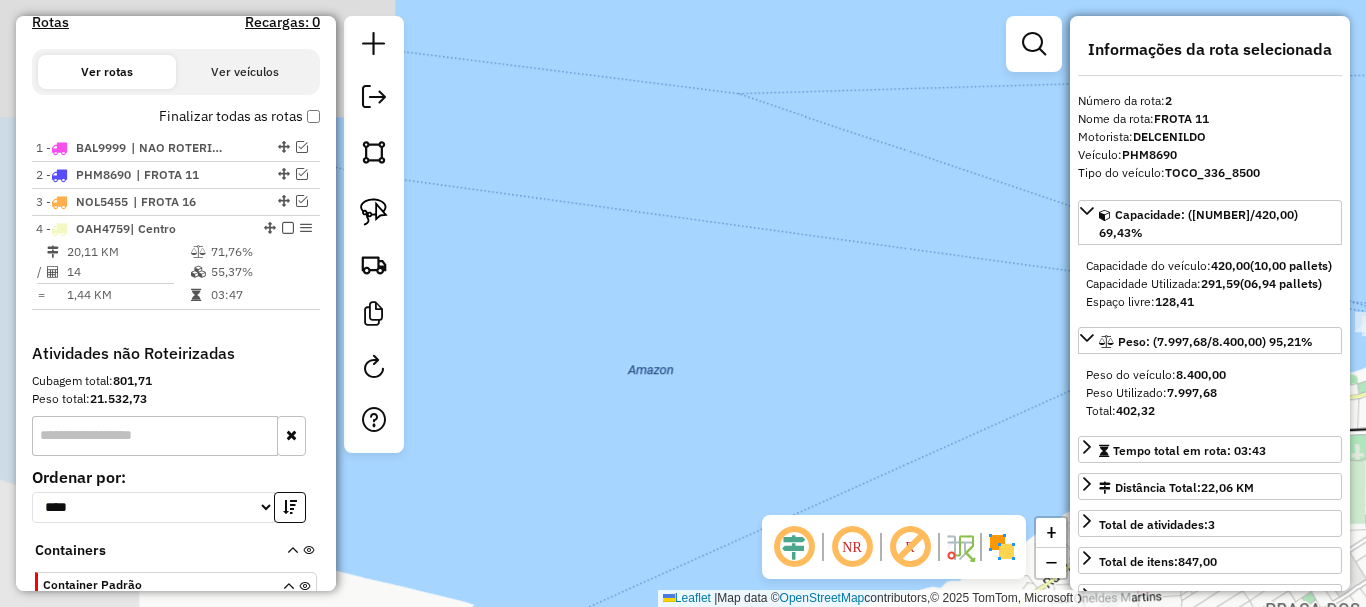 drag, startPoint x: 986, startPoint y: 454, endPoint x: 819, endPoint y: 429, distance: 168.86089 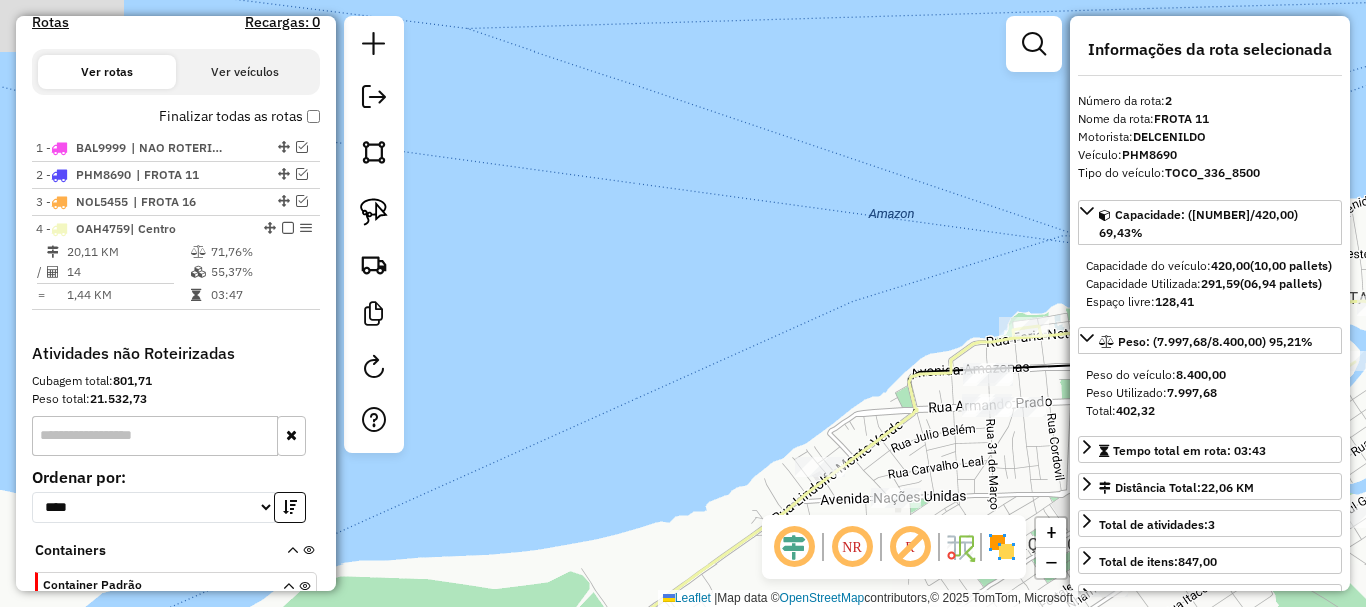 drag, startPoint x: 818, startPoint y: 365, endPoint x: 722, endPoint y: 338, distance: 99.724625 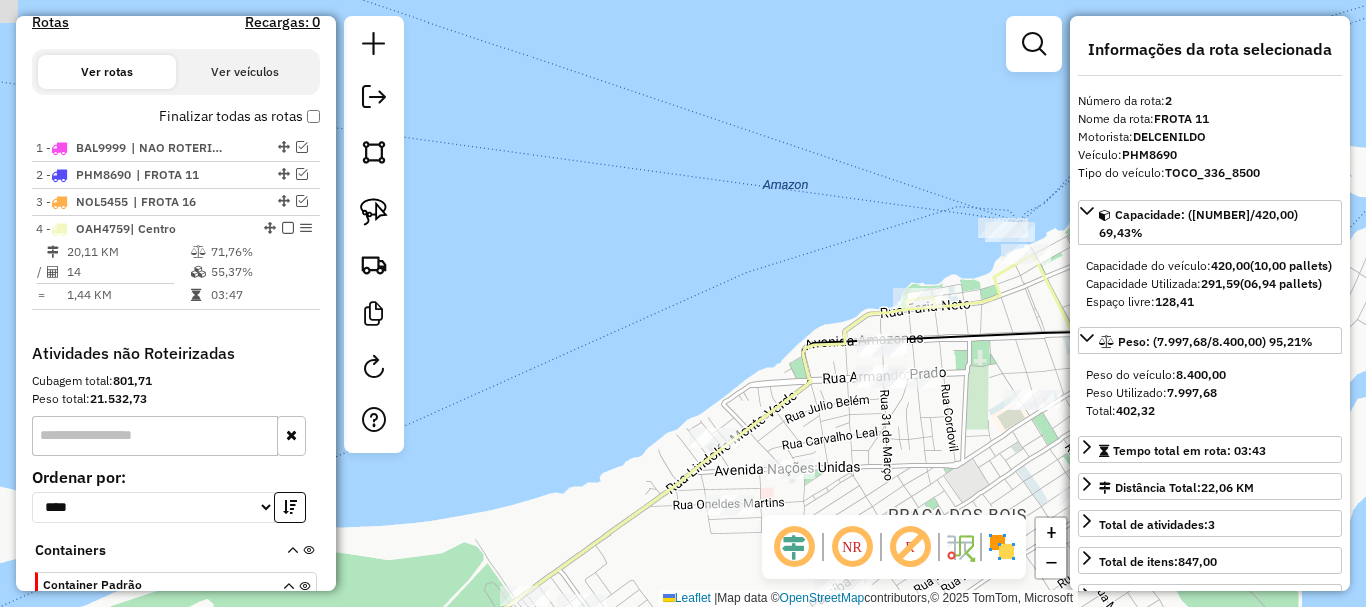 drag, startPoint x: 882, startPoint y: 413, endPoint x: 723, endPoint y: 344, distance: 173.32628 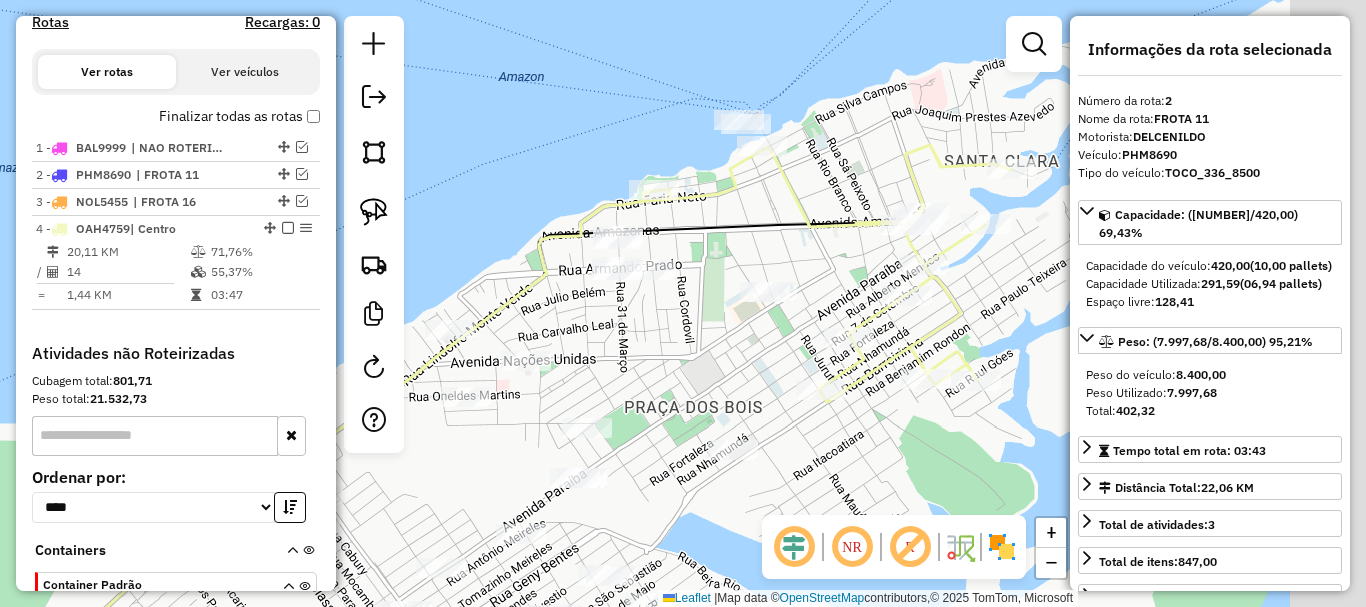 drag, startPoint x: 834, startPoint y: 411, endPoint x: 458, endPoint y: 287, distance: 395.9192 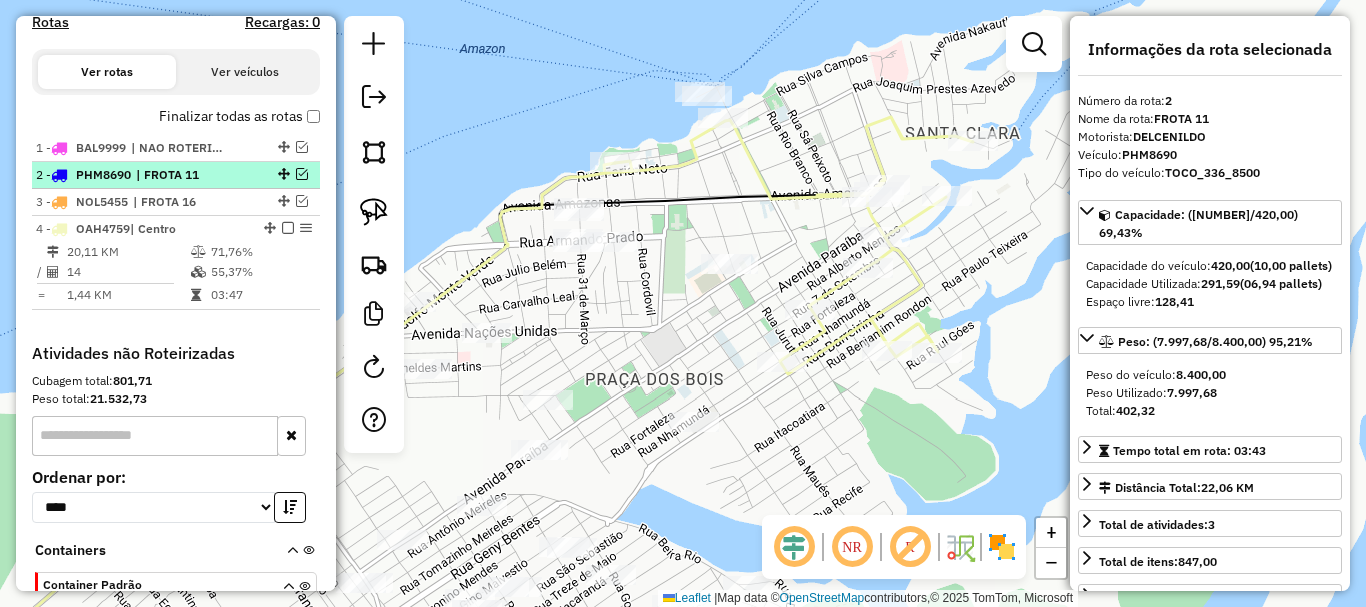 click on "| FROTA 11" at bounding box center (182, 175) 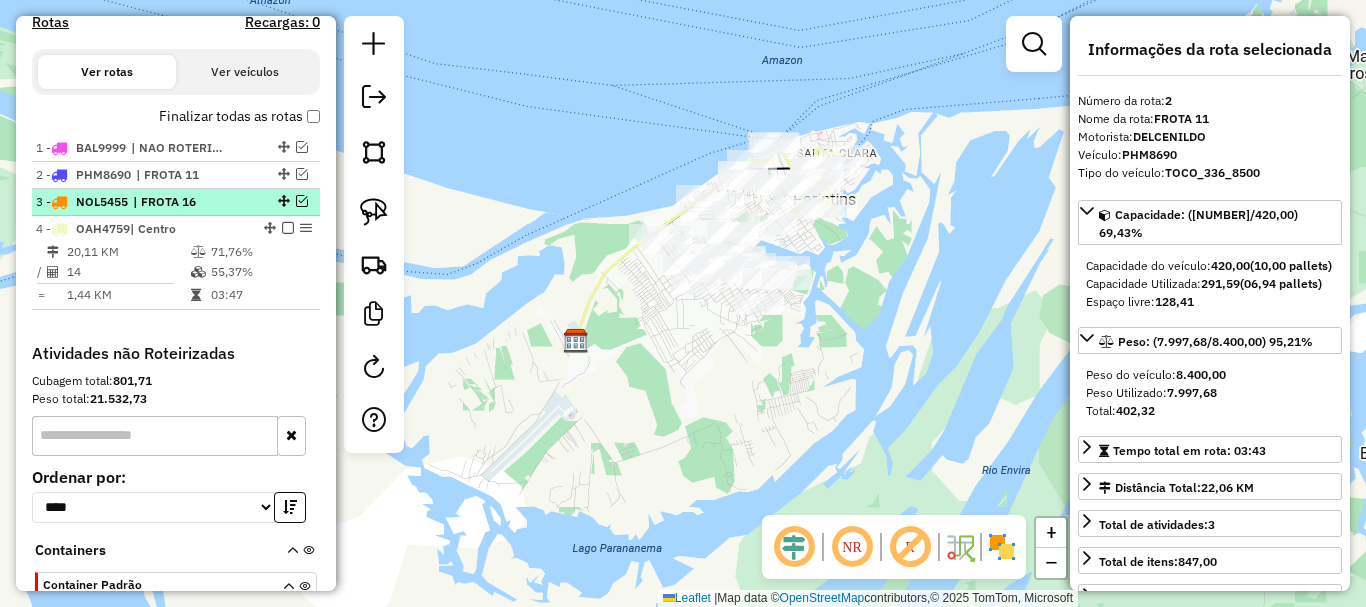 click on "3 -       NOL5455   | FROTA 16" at bounding box center [176, 202] 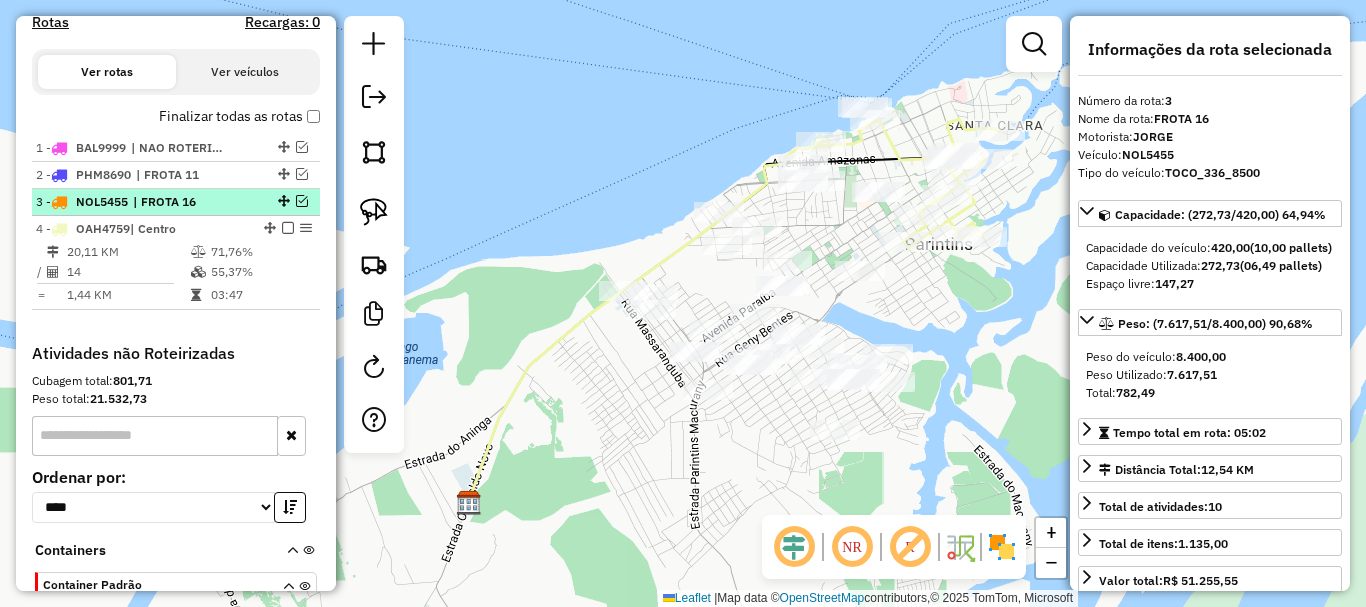 click at bounding box center (302, 201) 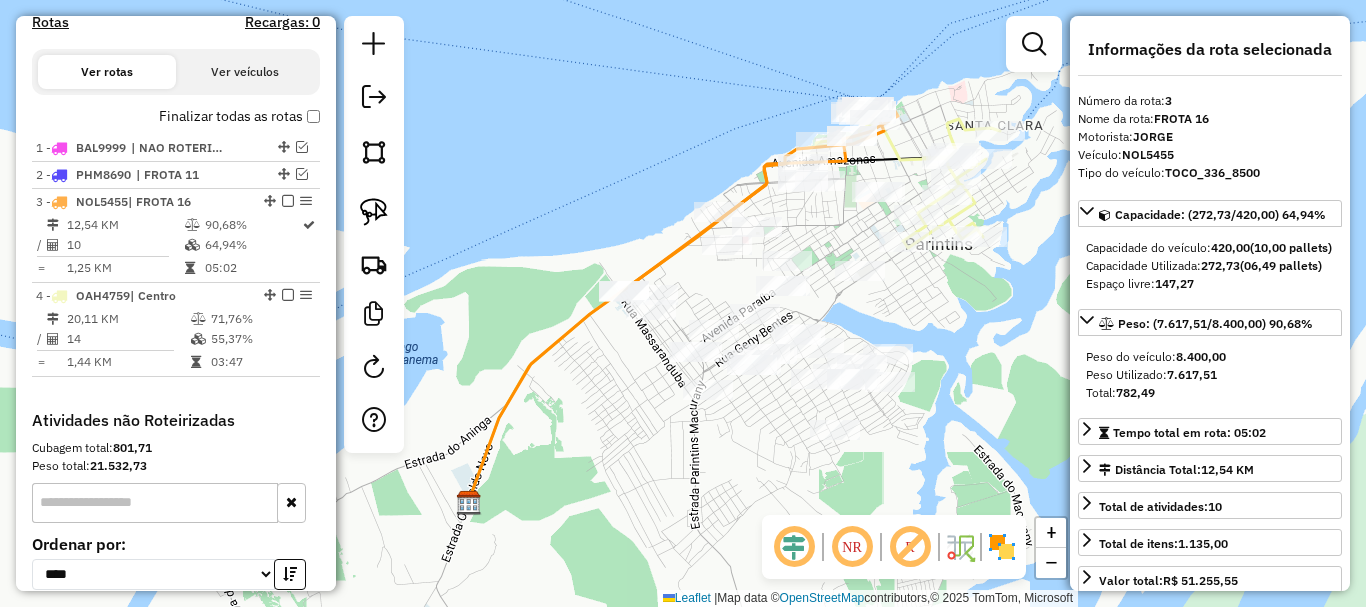click 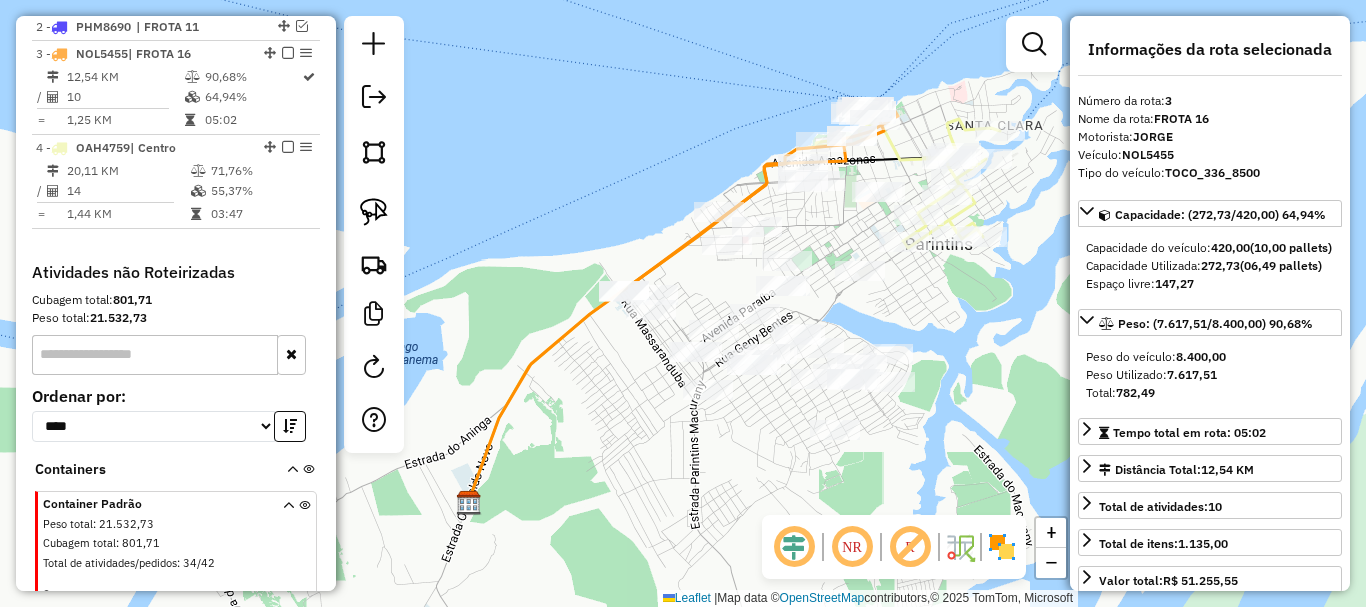 scroll, scrollTop: 828, scrollLeft: 0, axis: vertical 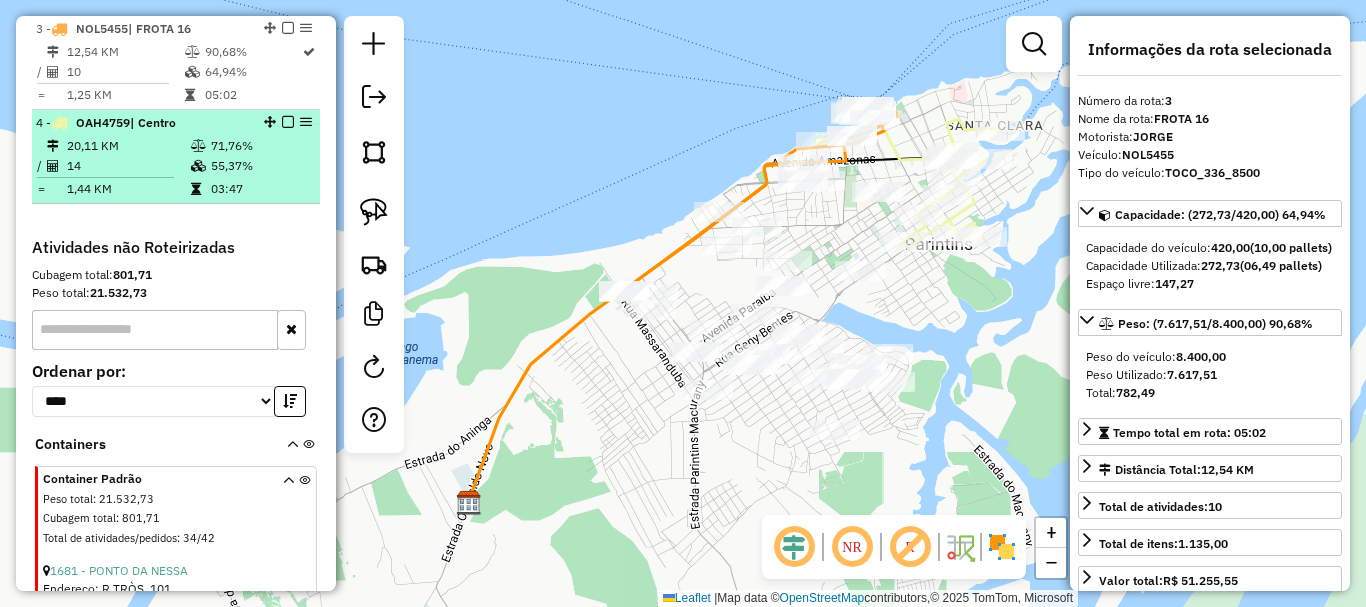 click at bounding box center (288, 122) 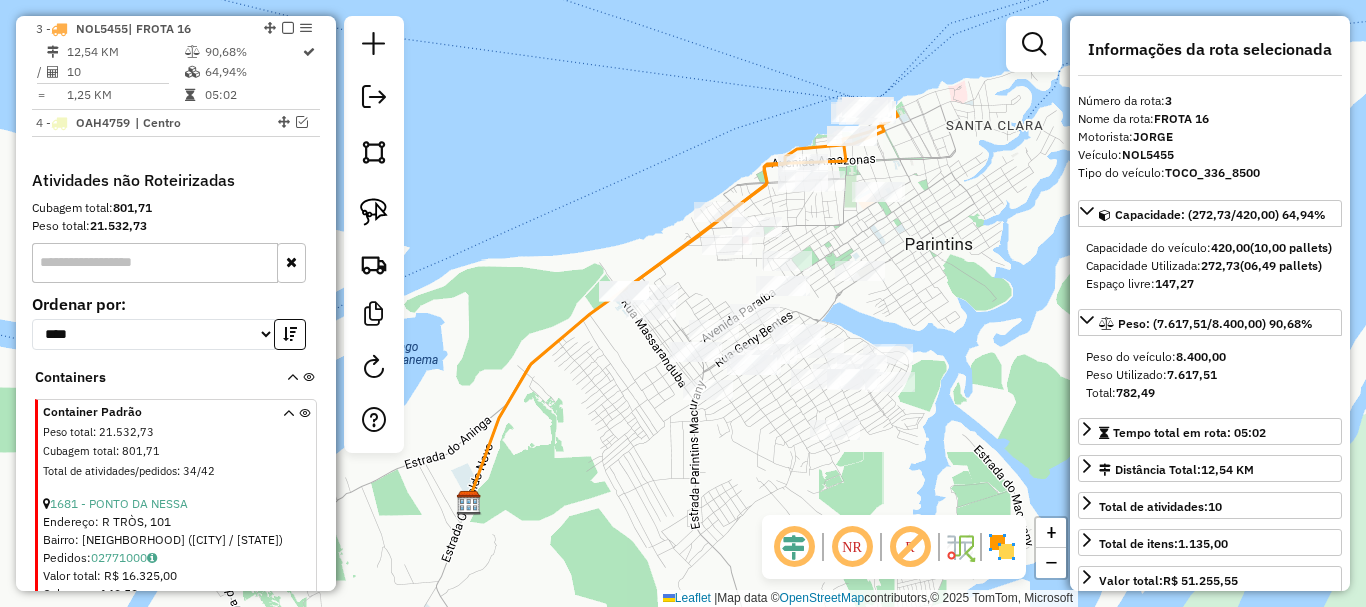 scroll, scrollTop: 628, scrollLeft: 0, axis: vertical 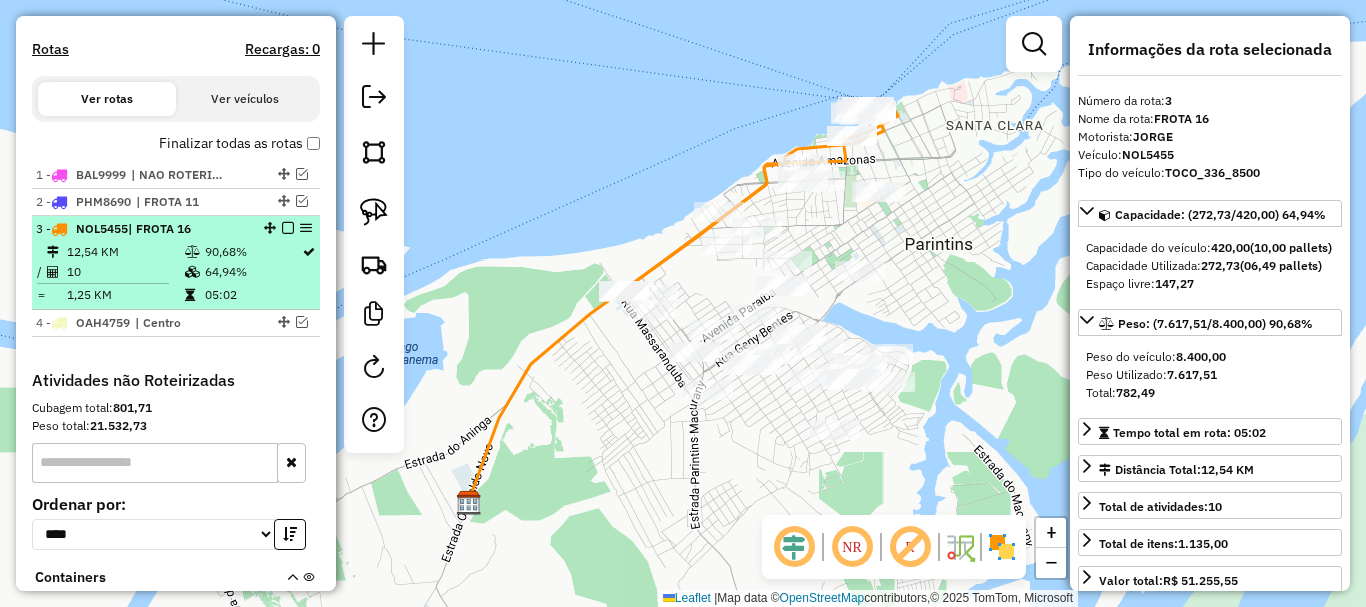 click at bounding box center [288, 228] 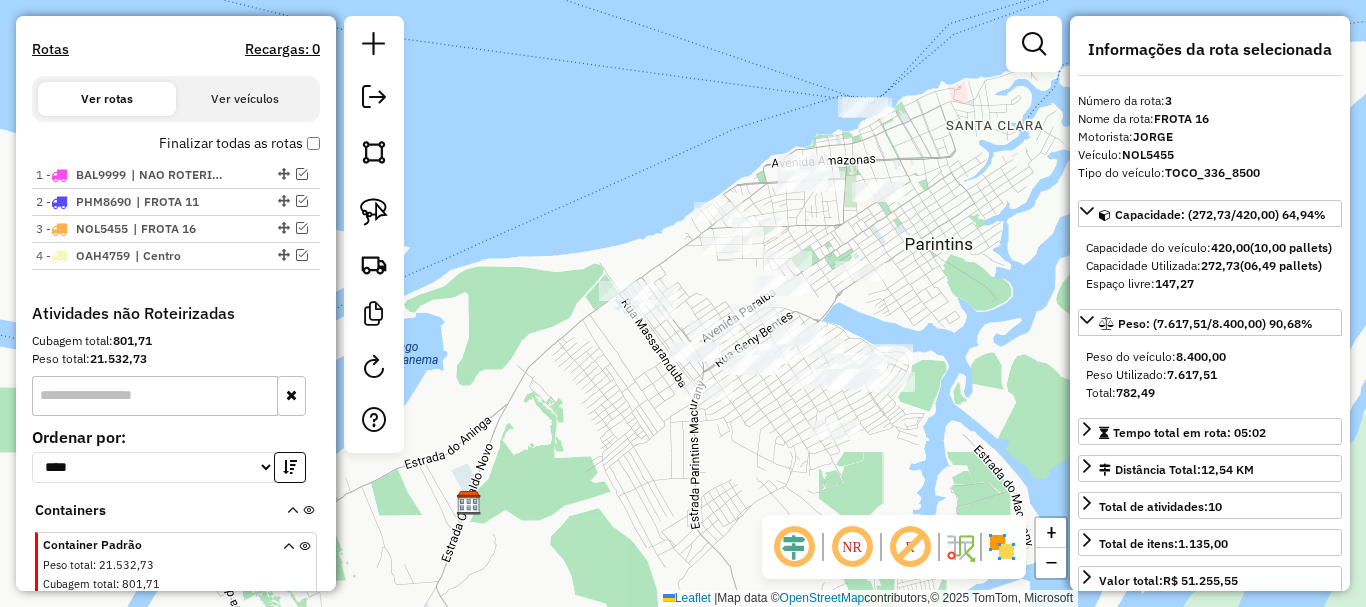 drag, startPoint x: 941, startPoint y: 264, endPoint x: 817, endPoint y: 301, distance: 129.40247 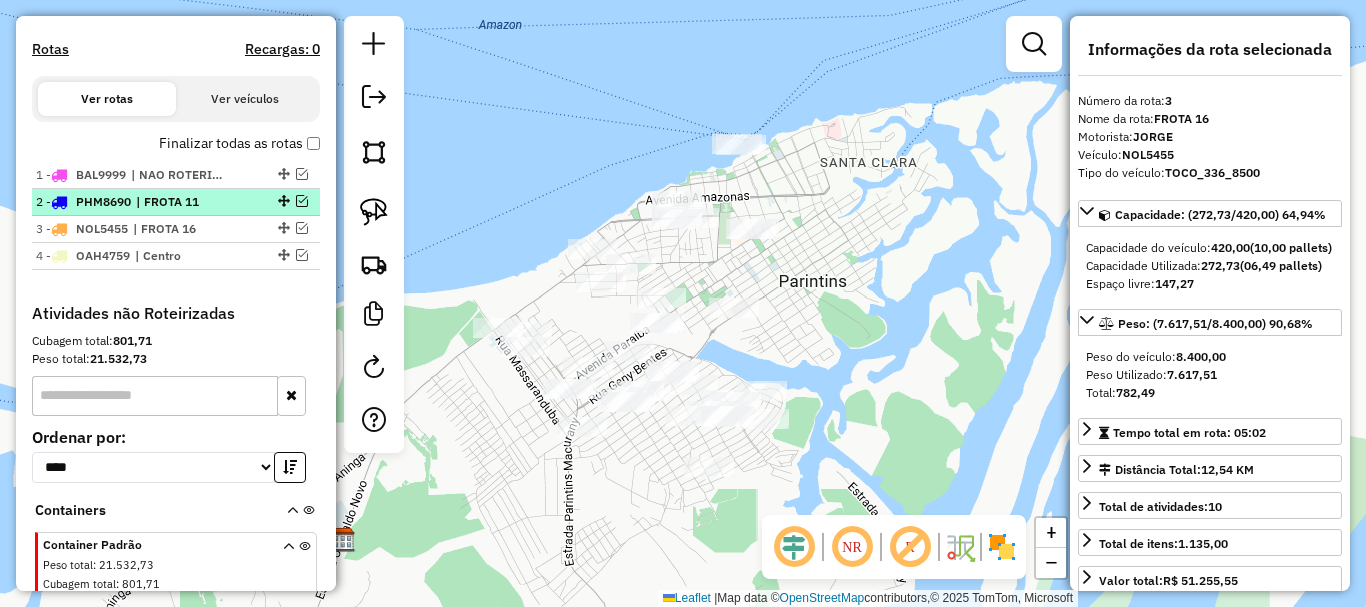 click on "| FROTA 11" at bounding box center (182, 202) 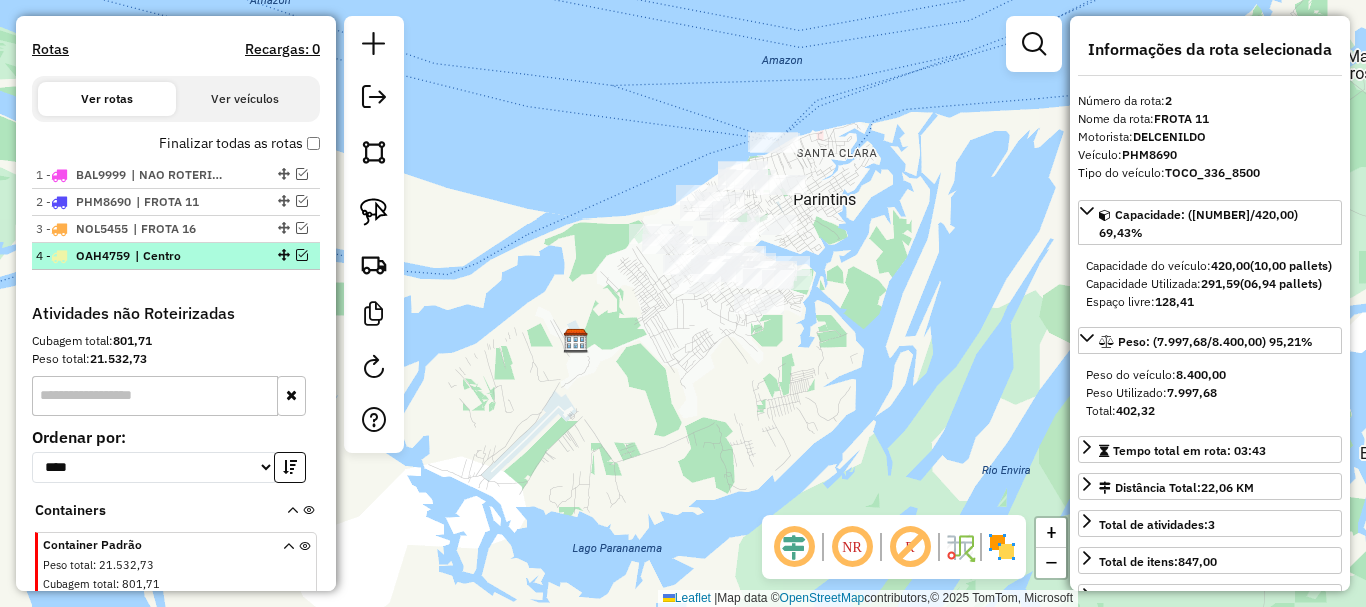 click on "| Centro" at bounding box center (181, 256) 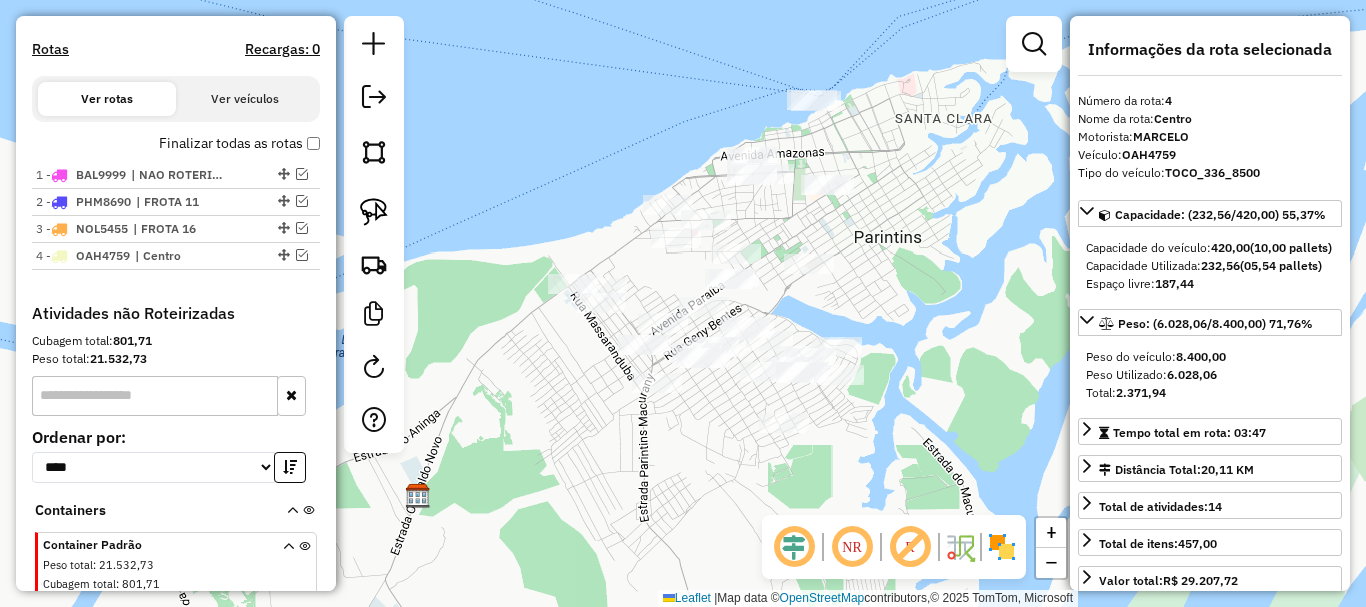 drag, startPoint x: 984, startPoint y: 220, endPoint x: 866, endPoint y: 252, distance: 122.26202 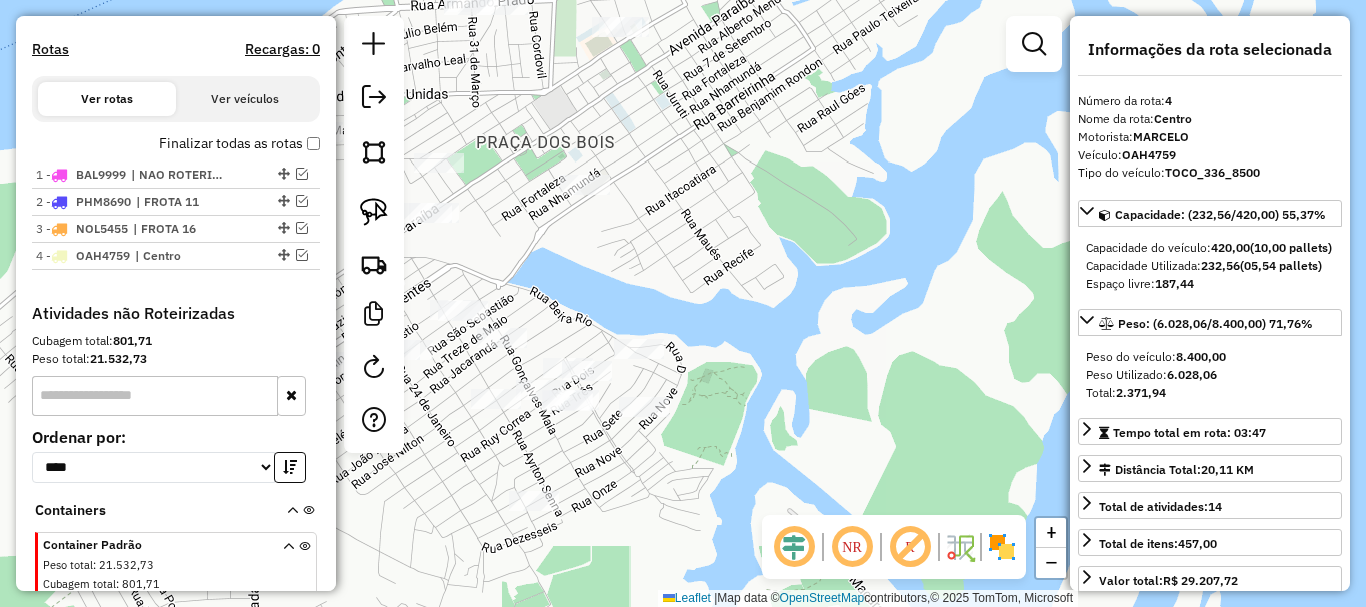 drag, startPoint x: 662, startPoint y: 254, endPoint x: 666, endPoint y: 284, distance: 30.265491 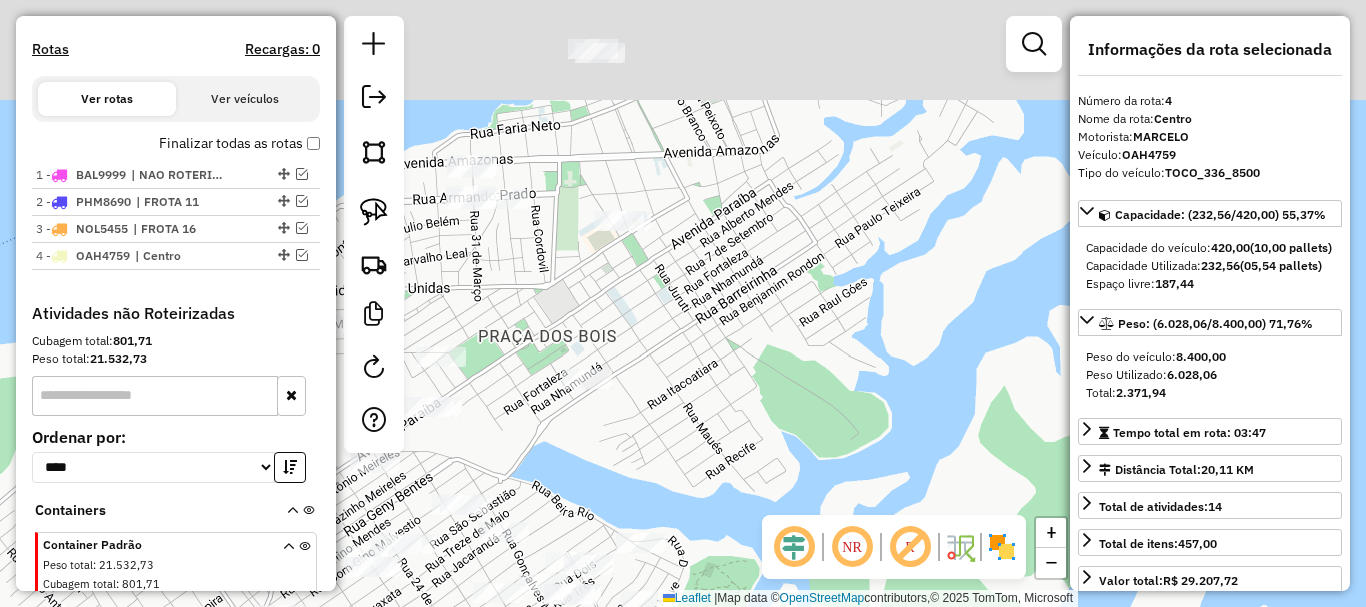 drag, startPoint x: 660, startPoint y: 208, endPoint x: 644, endPoint y: 292, distance: 85.51023 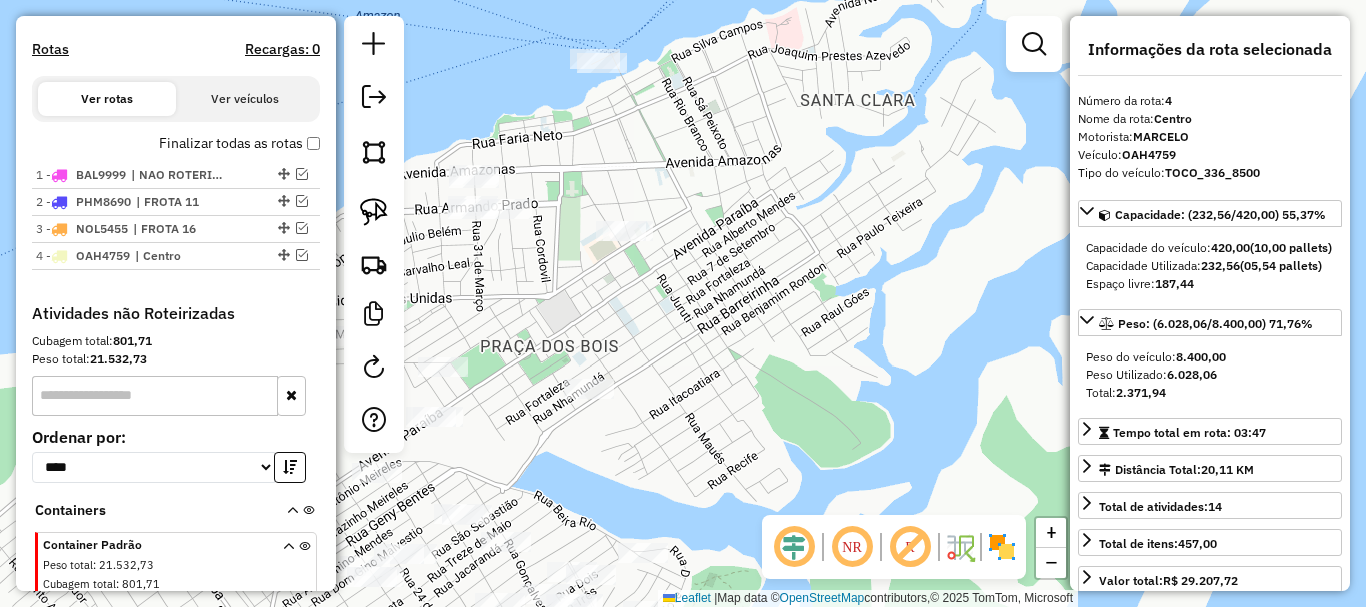 drag, startPoint x: 373, startPoint y: 217, endPoint x: 408, endPoint y: 226, distance: 36.138622 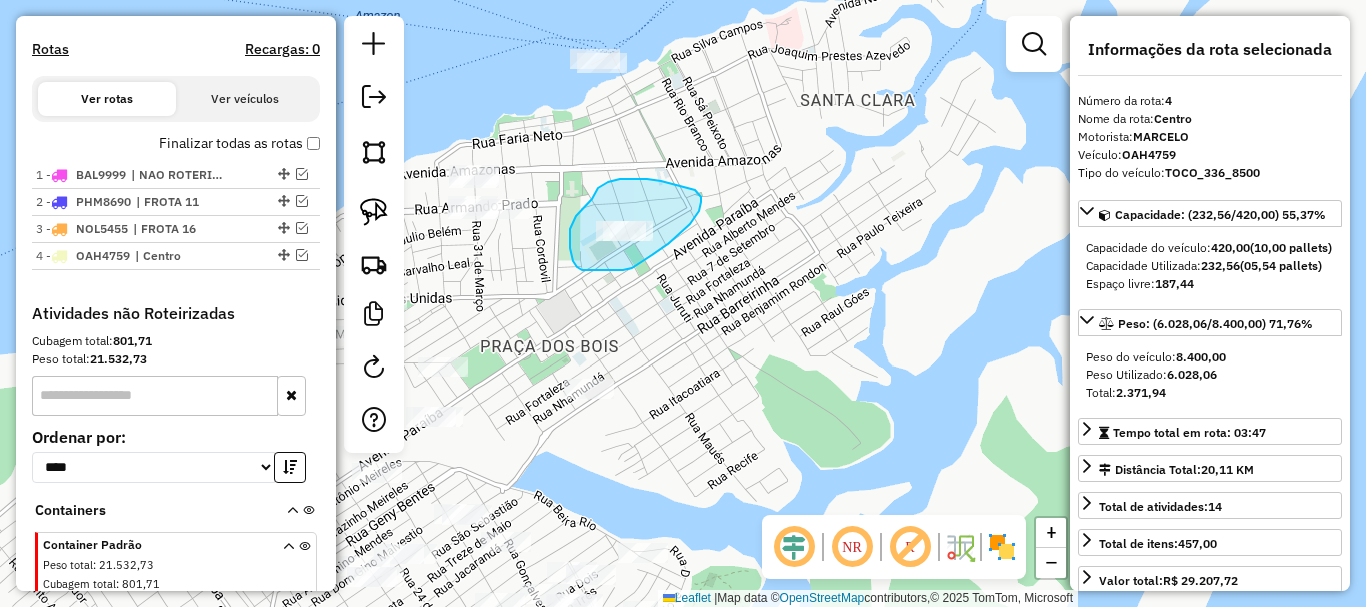 drag, startPoint x: 623, startPoint y: 270, endPoint x: 606, endPoint y: 268, distance: 17.117243 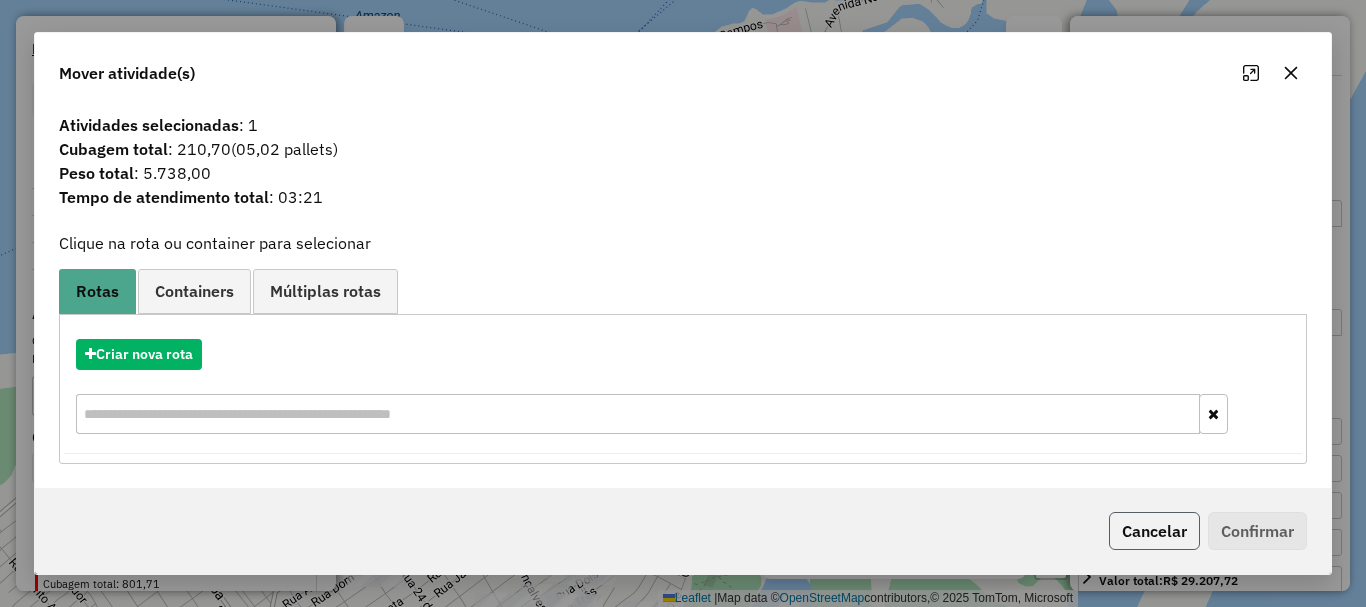 click on "Cancelar" 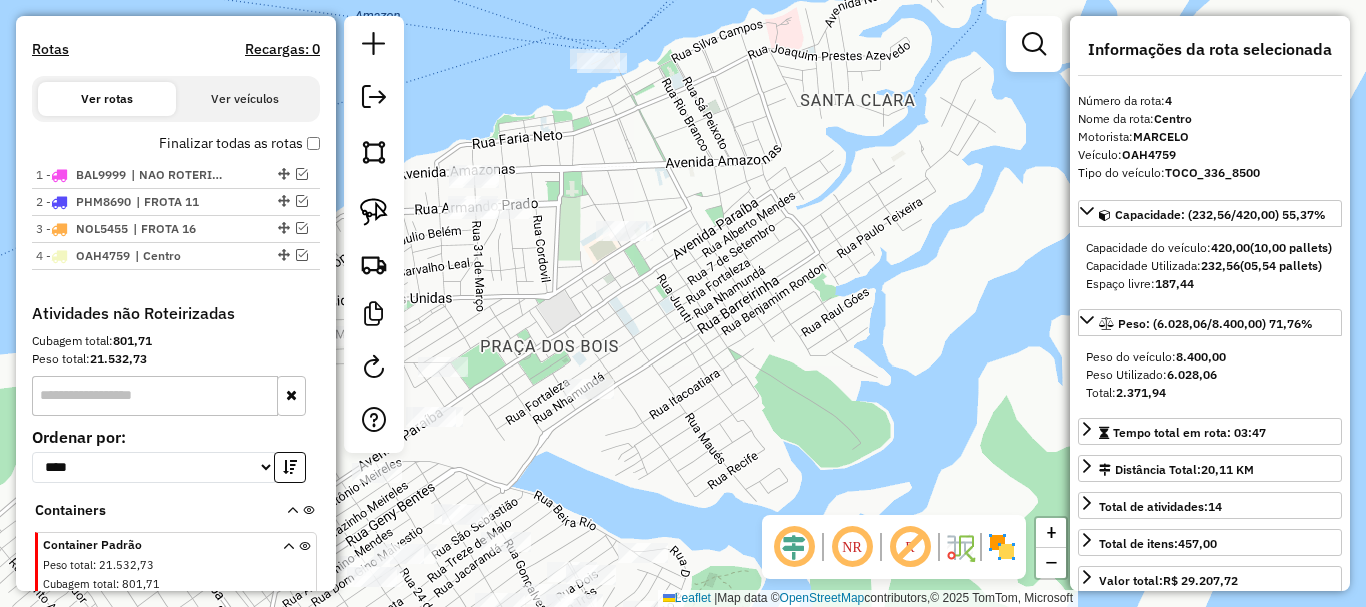 drag, startPoint x: 803, startPoint y: 400, endPoint x: 998, endPoint y: 359, distance: 199.26364 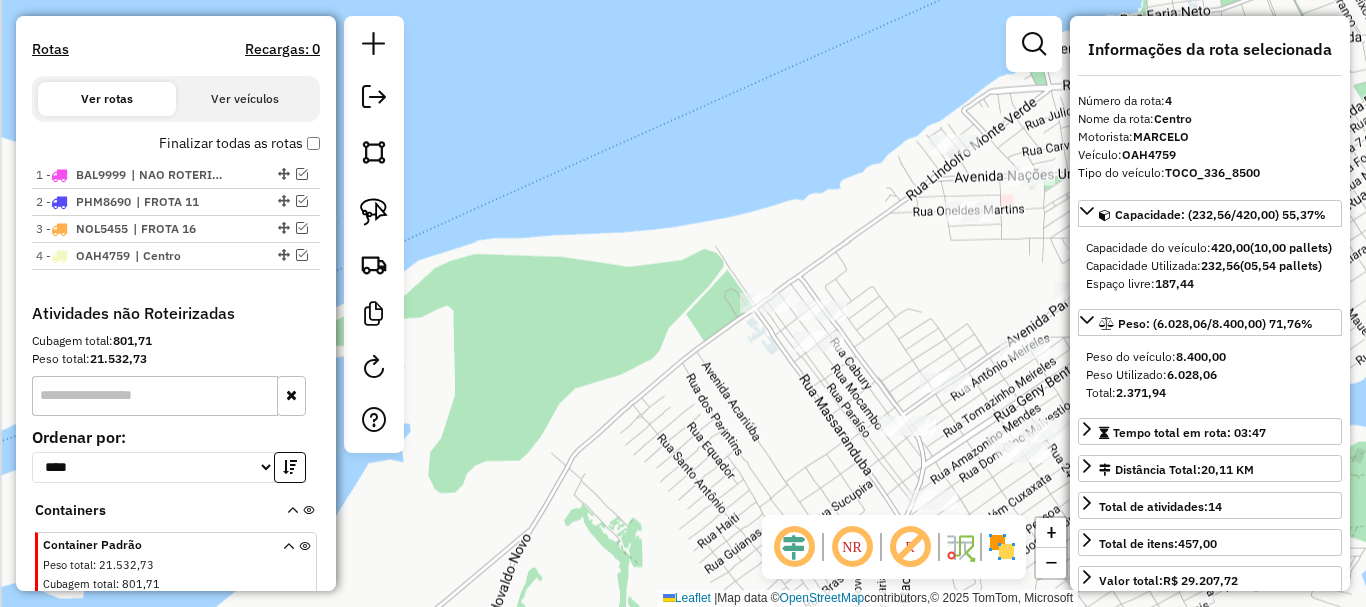 drag, startPoint x: 895, startPoint y: 325, endPoint x: 764, endPoint y: 279, distance: 138.84163 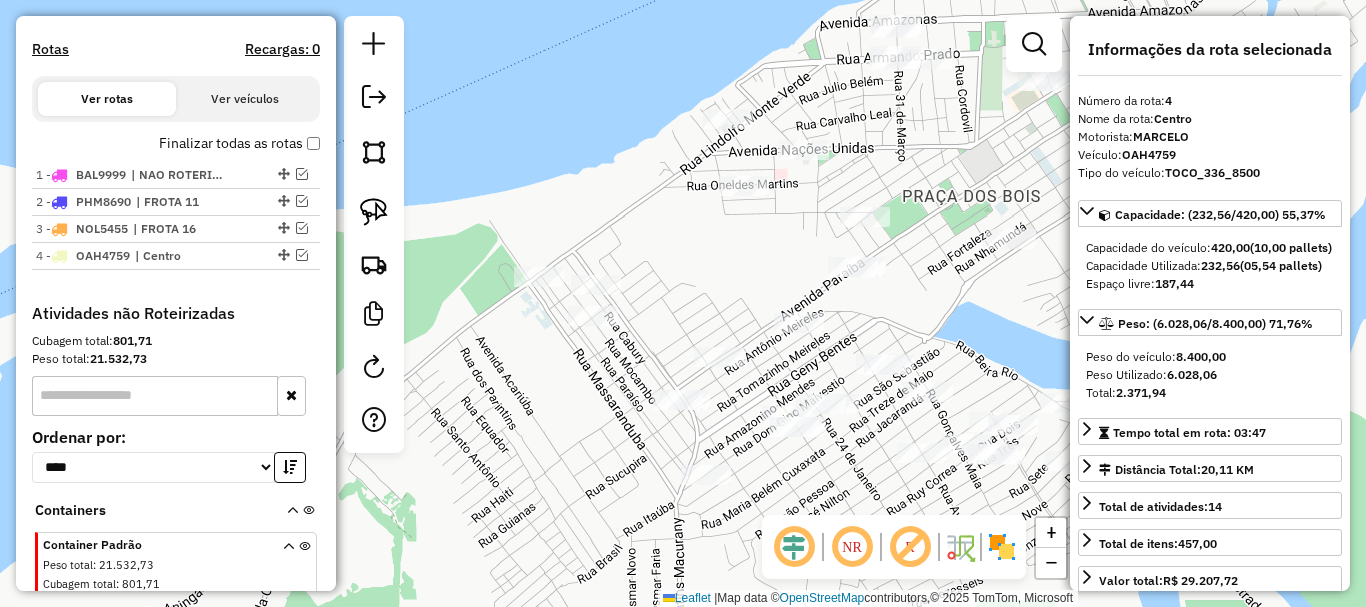 drag, startPoint x: 798, startPoint y: 267, endPoint x: 649, endPoint y: 276, distance: 149.27156 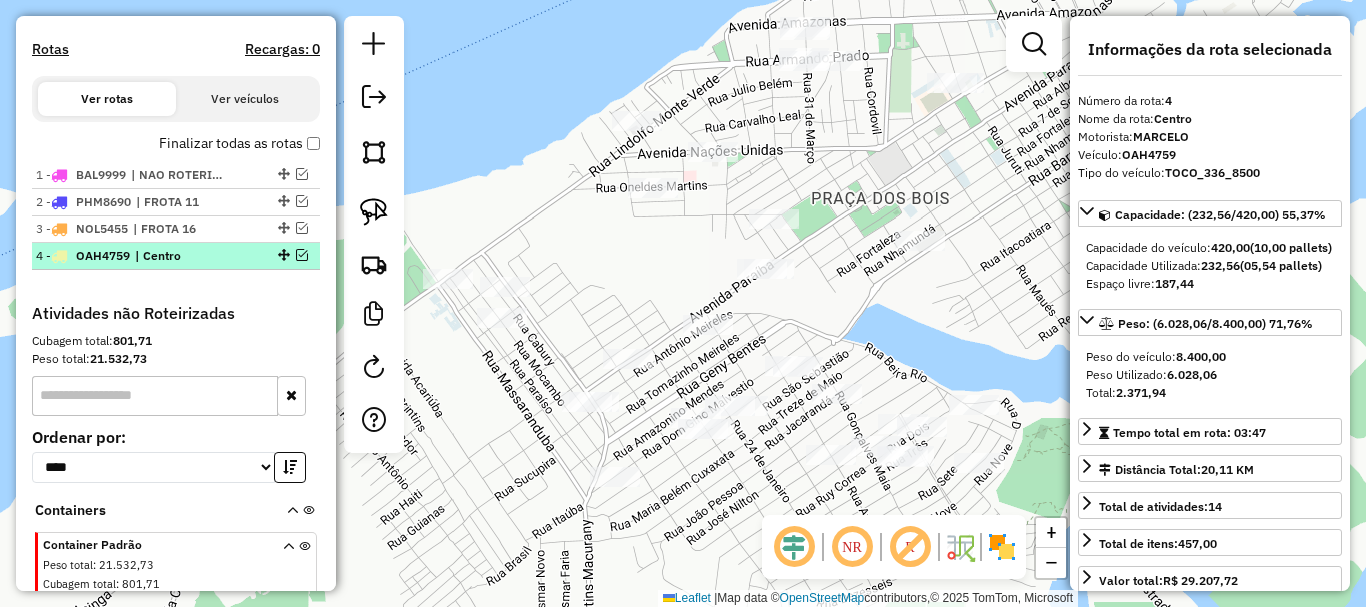 click on "| Centro" at bounding box center (181, 256) 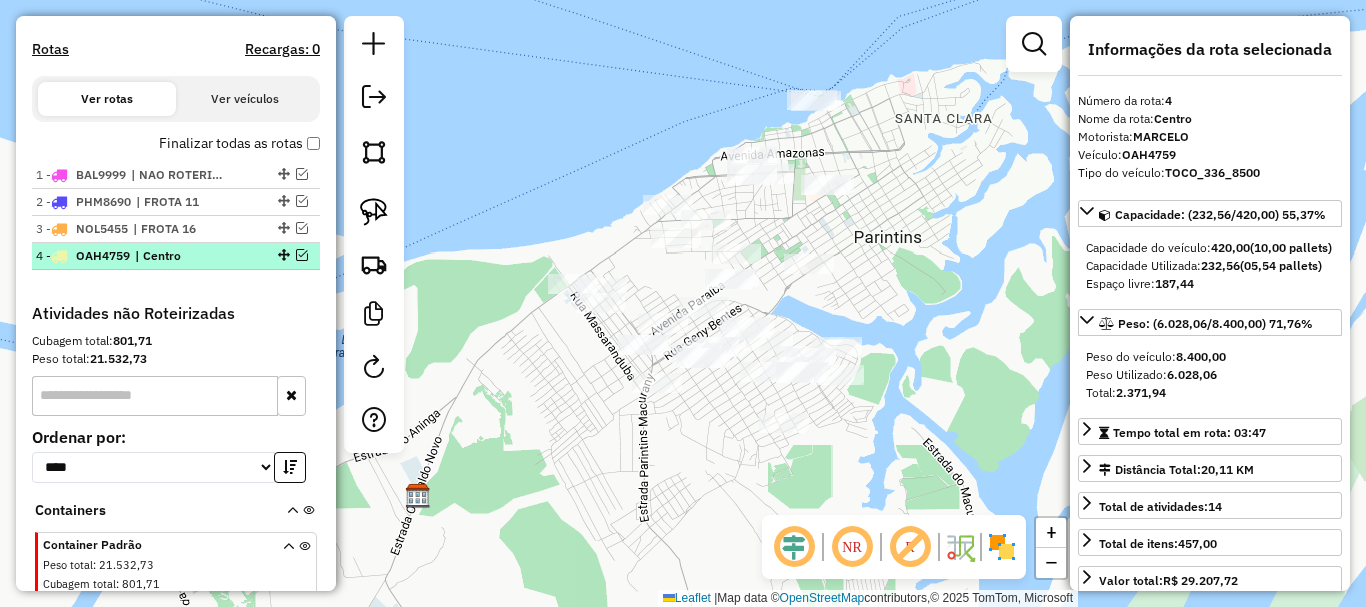 click at bounding box center [302, 255] 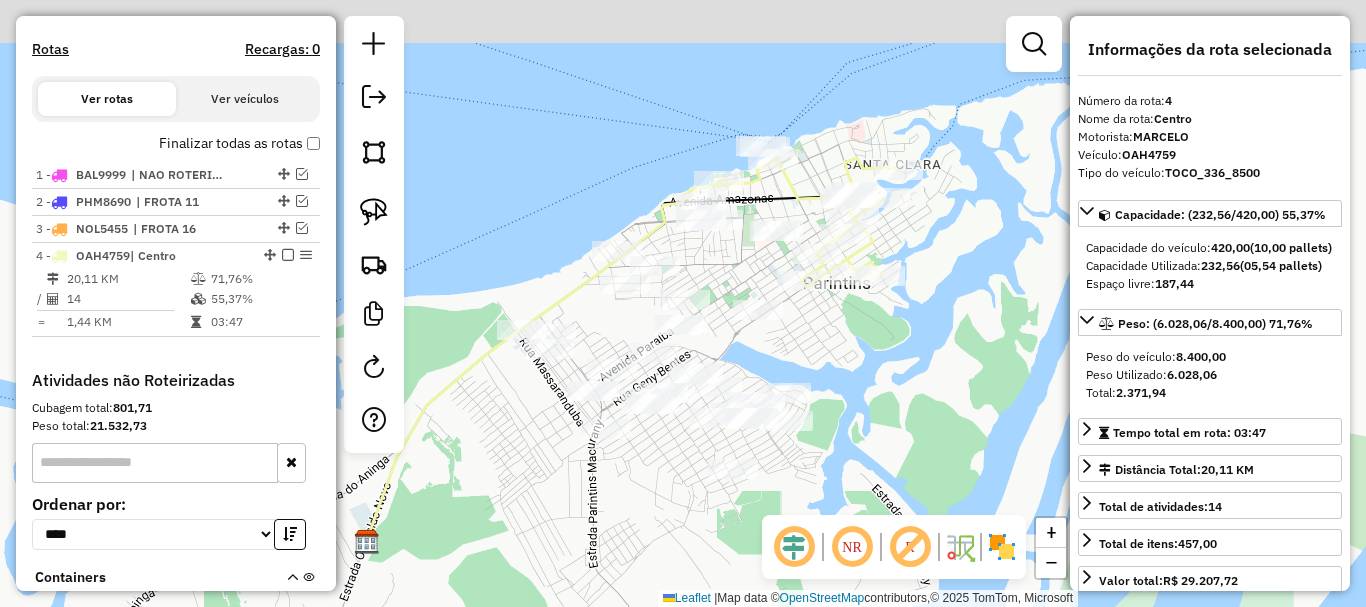 click on "Janela de atendimento Grade de atendimento Capacidade Transportadoras Veículos Cliente Pedidos  Rotas Selecione os dias de semana para filtrar as janelas de atendimento  Seg   Ter   Qua   Qui   Sex   Sáb   Dom  Informe o período da janela de atendimento: De: Até:  Filtrar exatamente a janela do cliente  Considerar janela de atendimento padrão  Selecione os dias de semana para filtrar as grades de atendimento  Seg   Ter   Qua   Qui   Sex   Sáb   Dom   Considerar clientes sem dia de atendimento cadastrado  Clientes fora do dia de atendimento selecionado Filtrar as atividades entre os valores definidos abaixo:  Peso mínimo:   Peso máximo:   Cubagem mínima:   Cubagem máxima:   De:   Até:  Filtrar as atividades entre o tempo de atendimento definido abaixo:  De:   Até:   Considerar capacidade total dos clientes não roteirizados Transportadora: Selecione um ou mais itens Tipo de veículo: Selecione um ou mais itens Veículo: Selecione um ou mais itens Motorista: Selecione um ou mais itens Nome: Rótulo:" 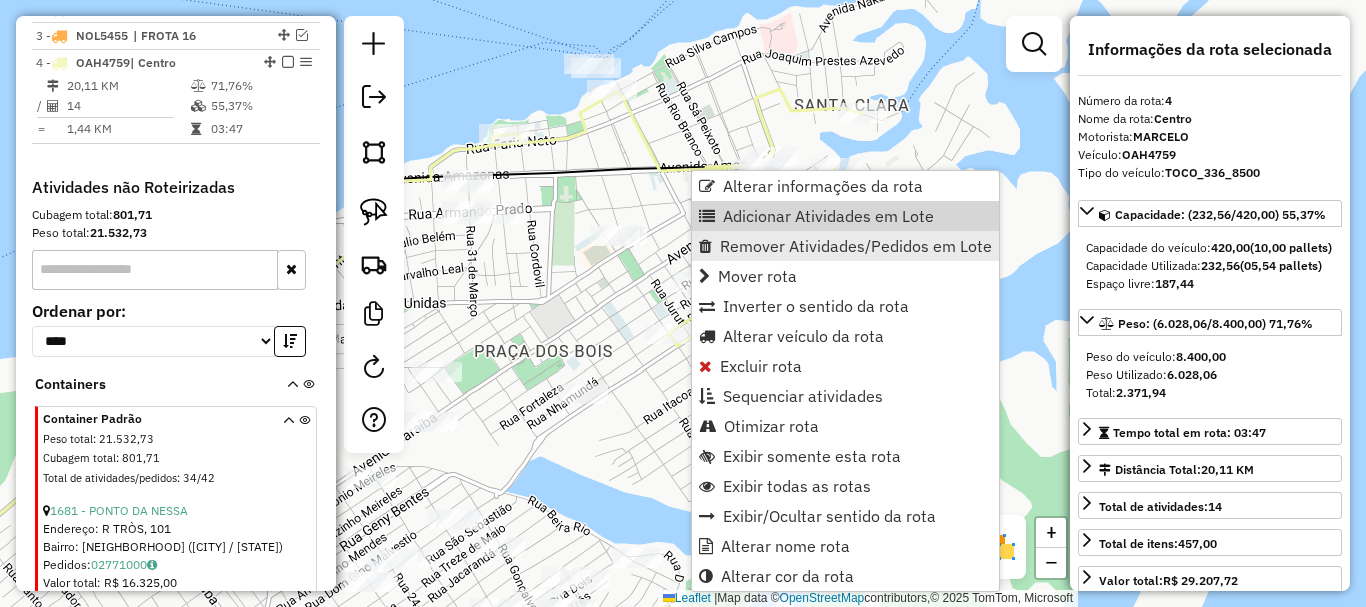 scroll, scrollTop: 855, scrollLeft: 0, axis: vertical 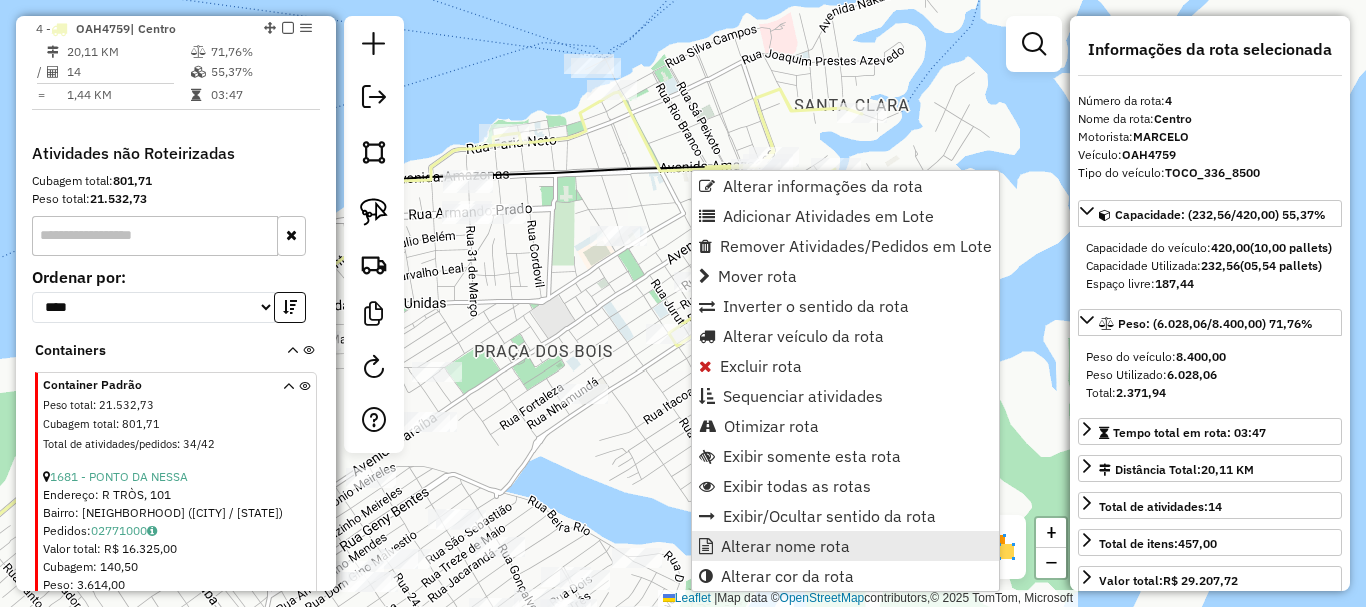 click on "Alterar nome rota" at bounding box center [845, 546] 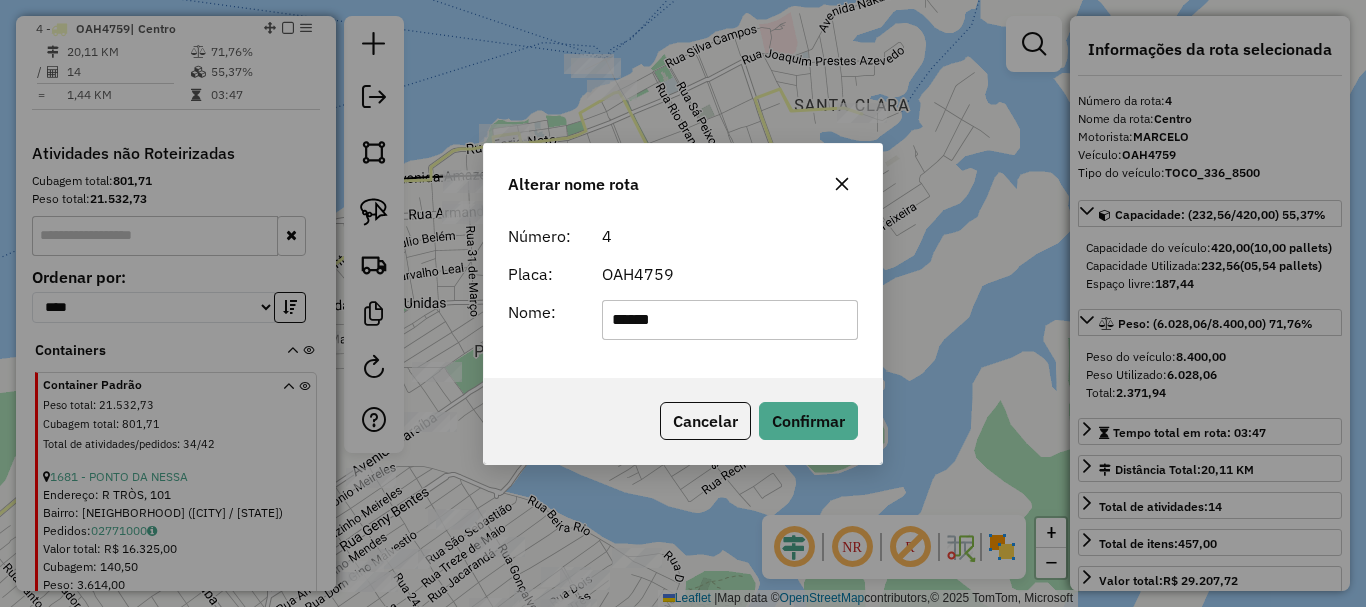 drag, startPoint x: 681, startPoint y: 298, endPoint x: 679, endPoint y: 327, distance: 29.068884 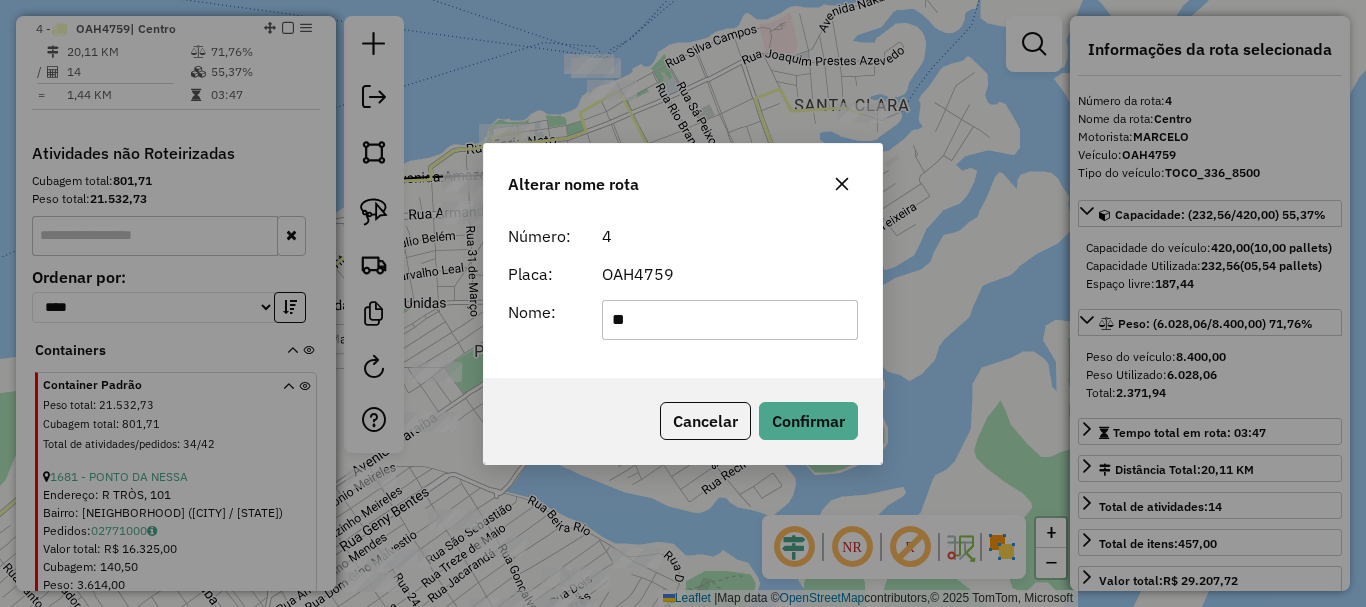 type on "*" 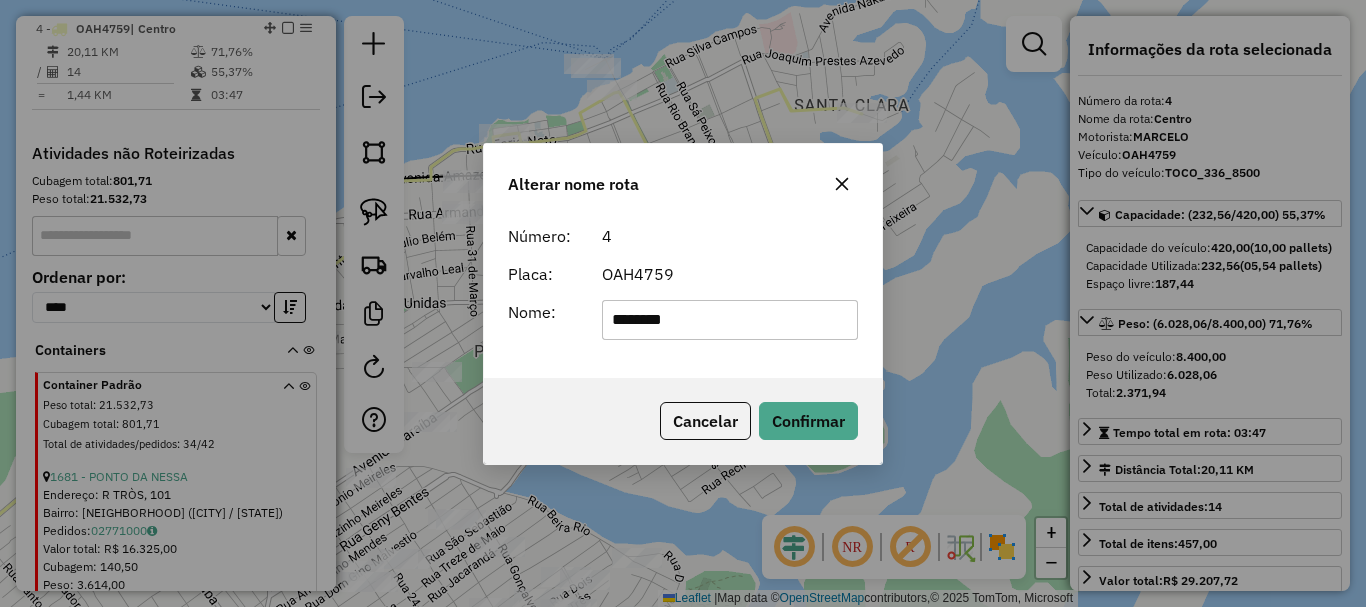 type on "********" 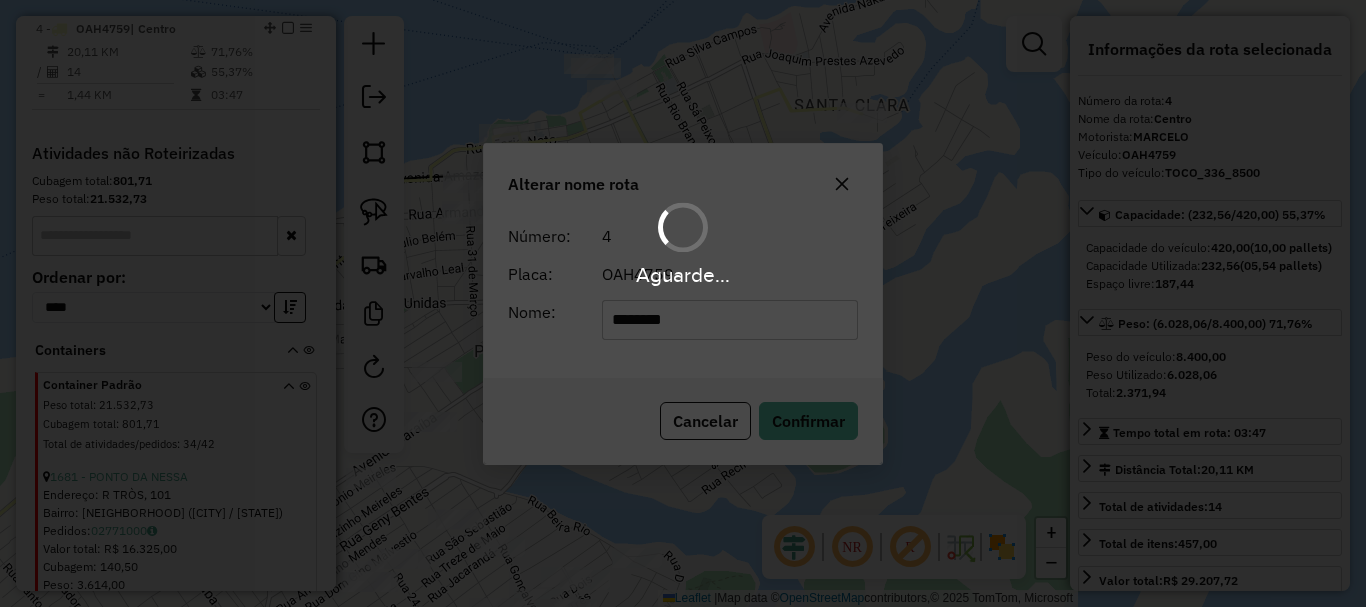 type 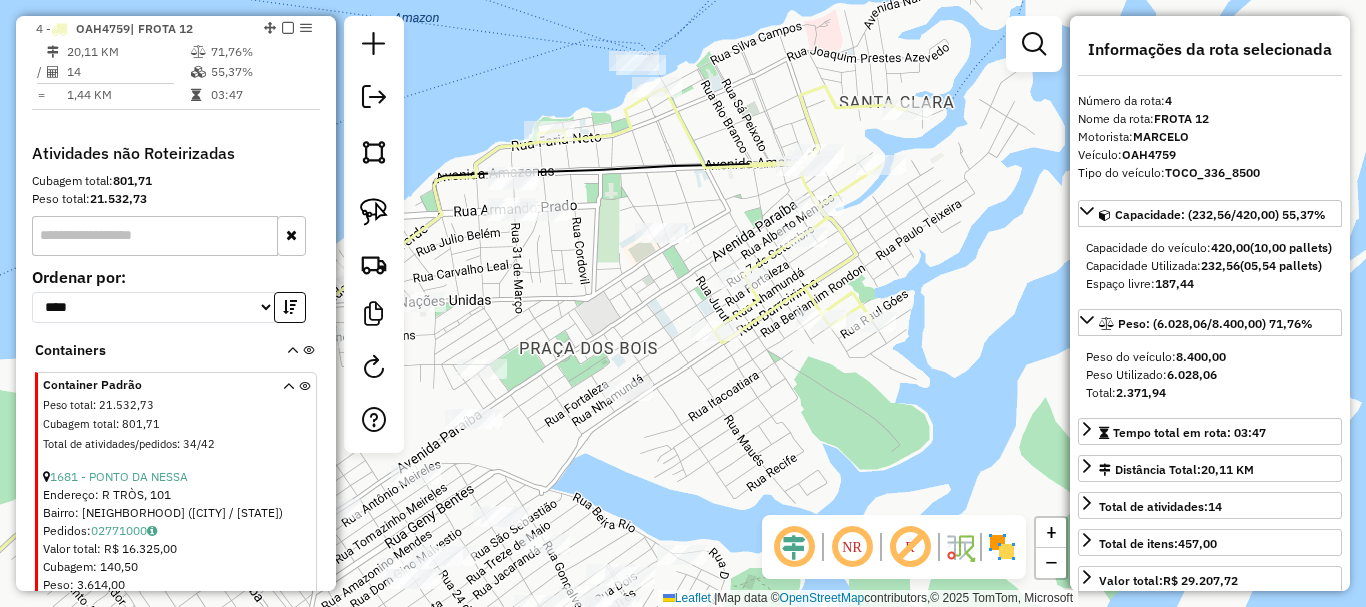 drag, startPoint x: 879, startPoint y: 263, endPoint x: 687, endPoint y: 306, distance: 196.7562 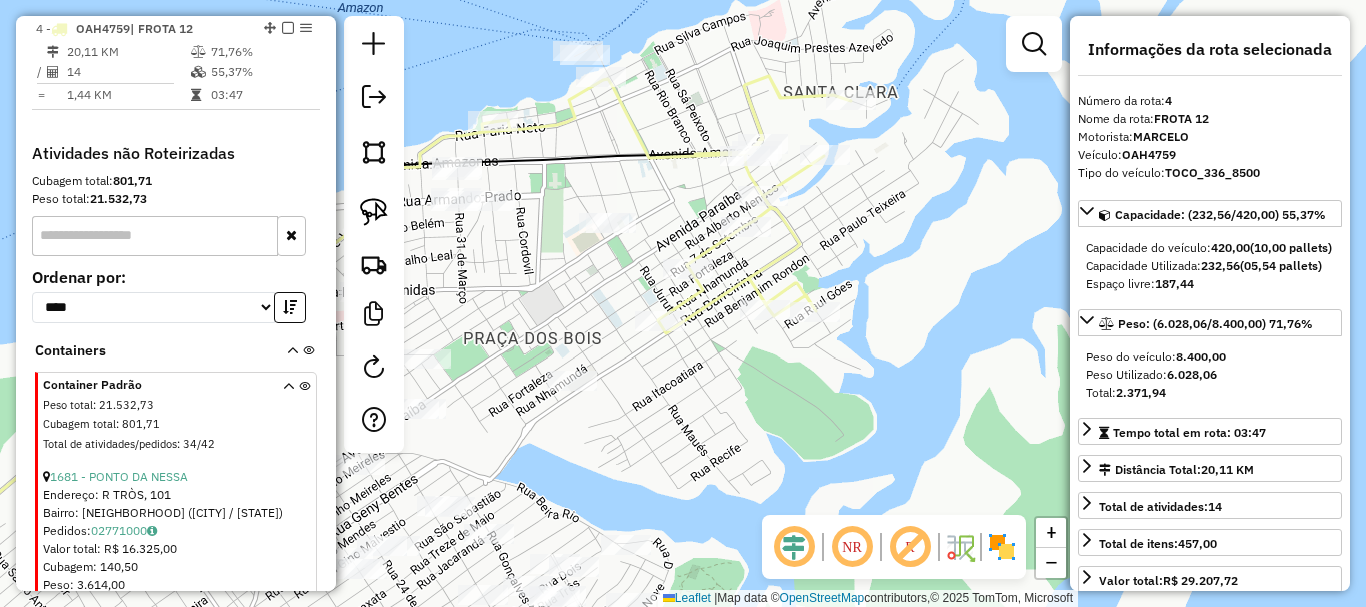 drag, startPoint x: 691, startPoint y: 413, endPoint x: 710, endPoint y: 395, distance: 26.172504 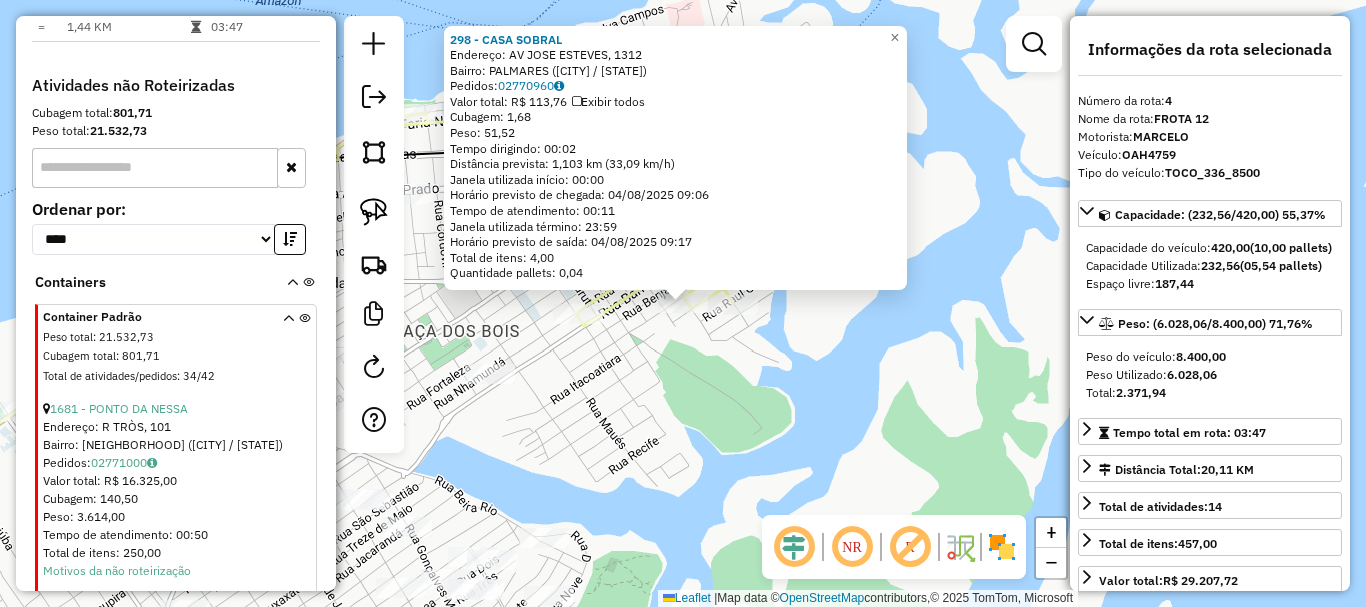 scroll, scrollTop: 955, scrollLeft: 0, axis: vertical 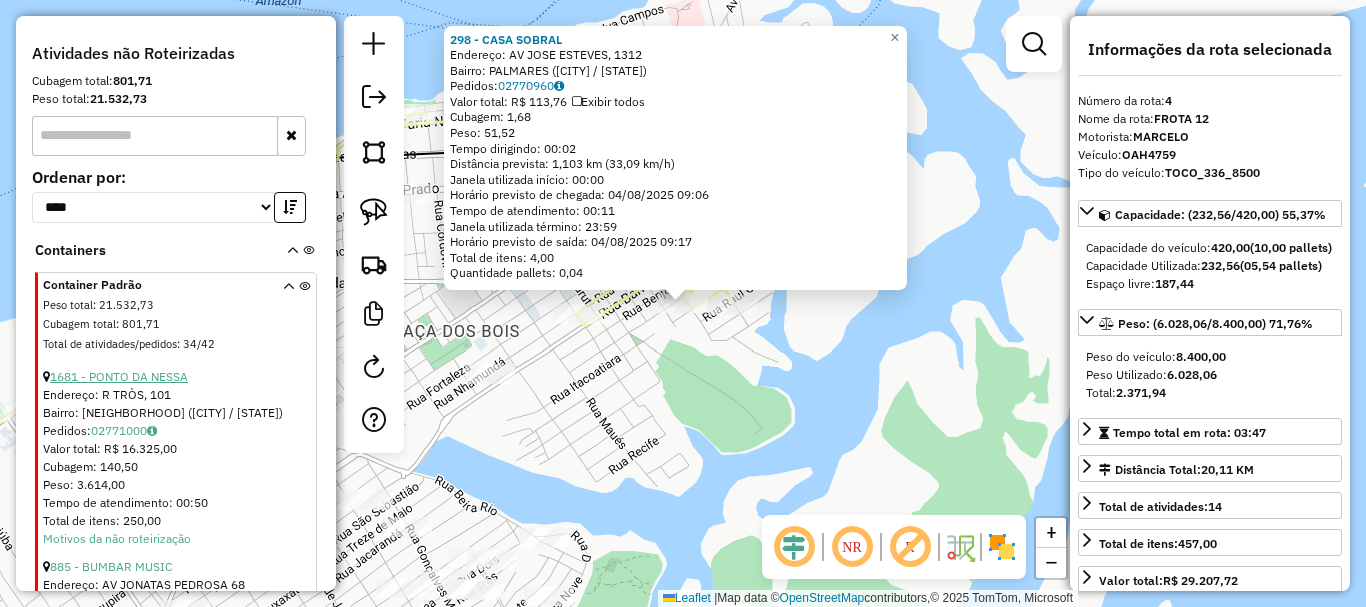 click on "1681 - PONTO DA NESSA" at bounding box center [119, 376] 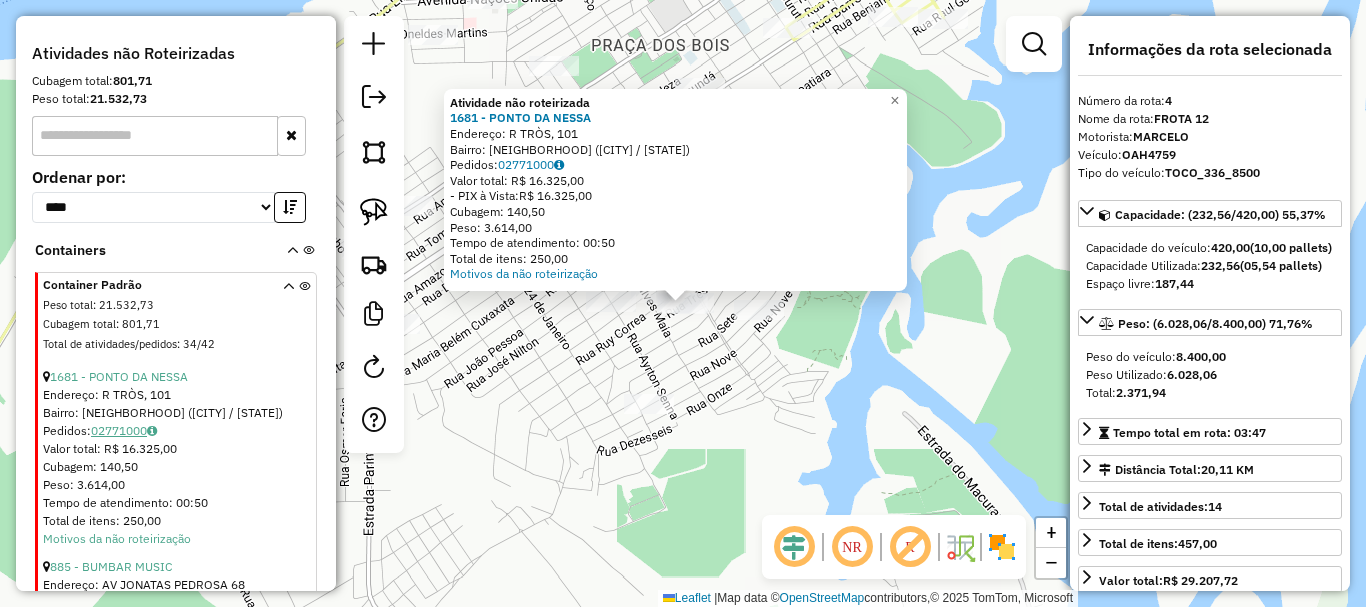 scroll, scrollTop: 1055, scrollLeft: 0, axis: vertical 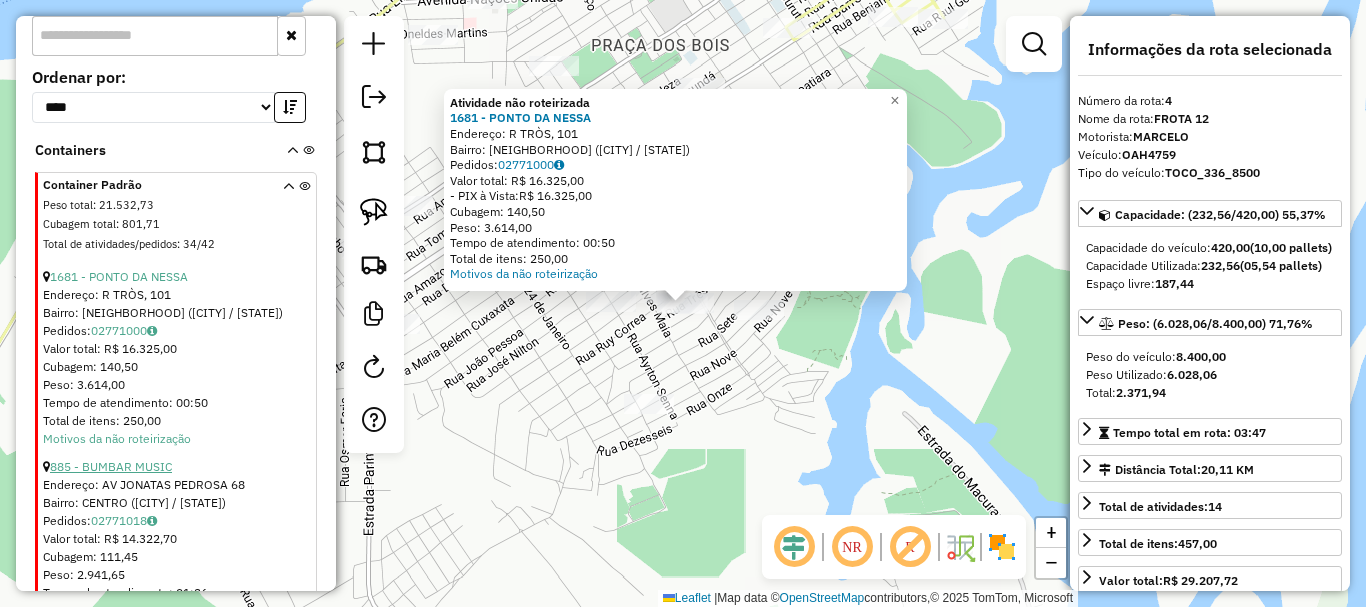 click on "885 - BUMBAR MUSIC" at bounding box center (111, 466) 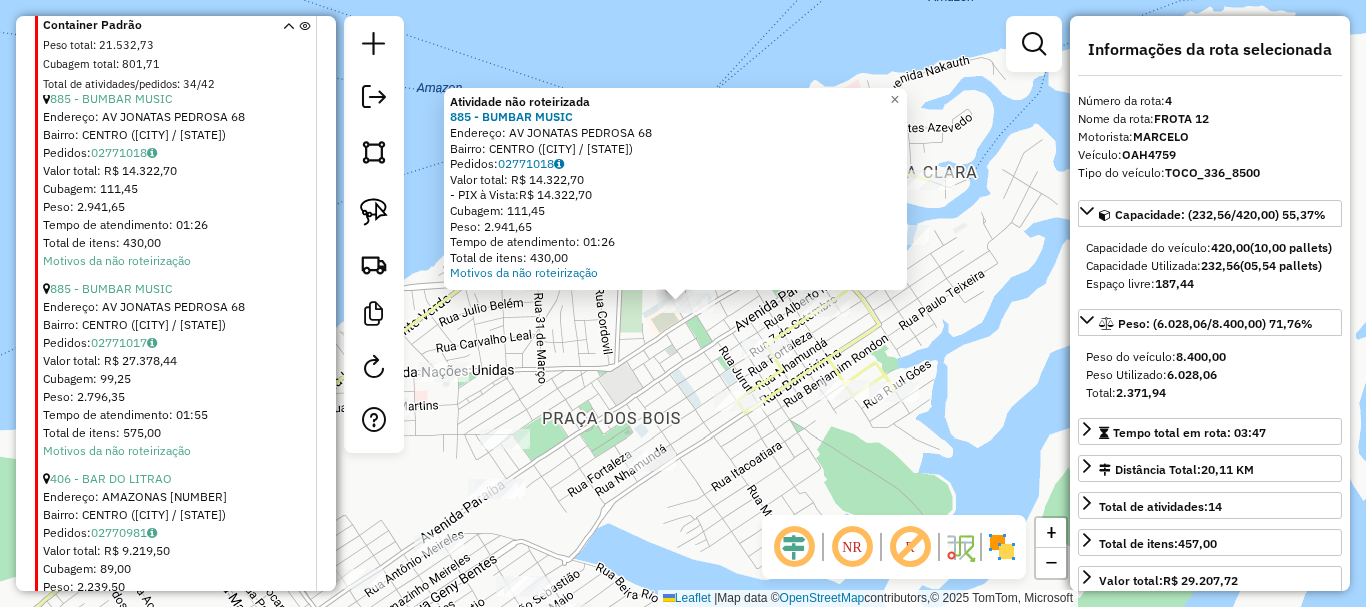 scroll, scrollTop: 1455, scrollLeft: 0, axis: vertical 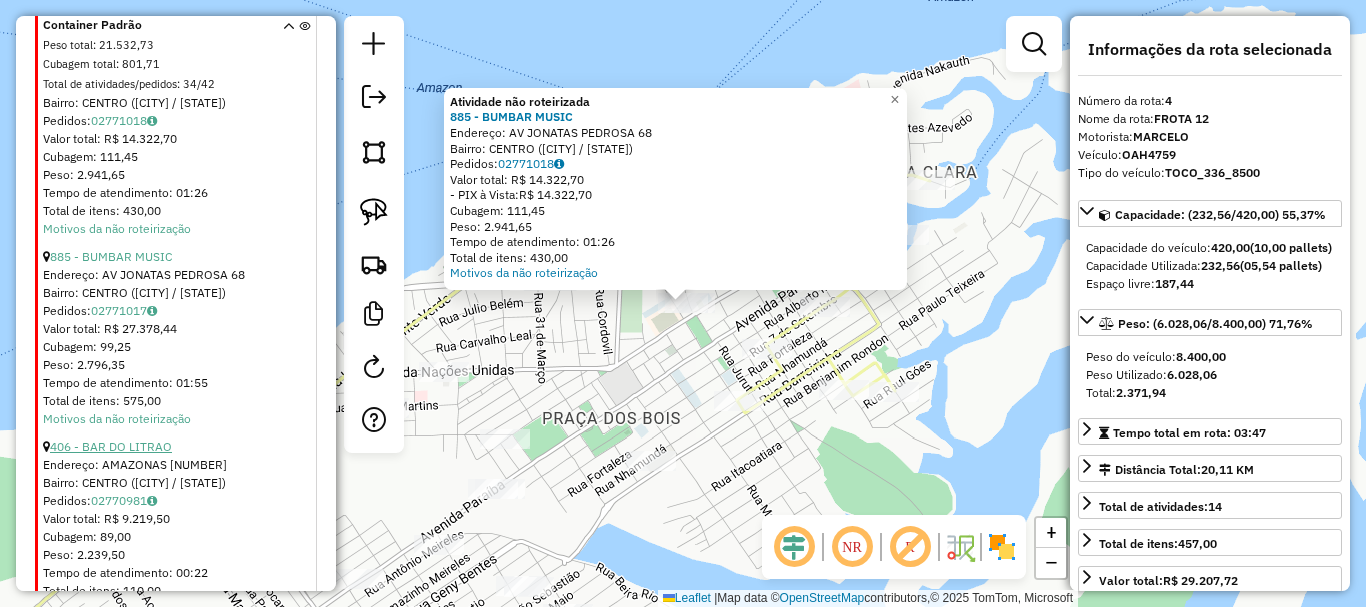 click on "406 - BAR DO LITRAO" at bounding box center (111, 446) 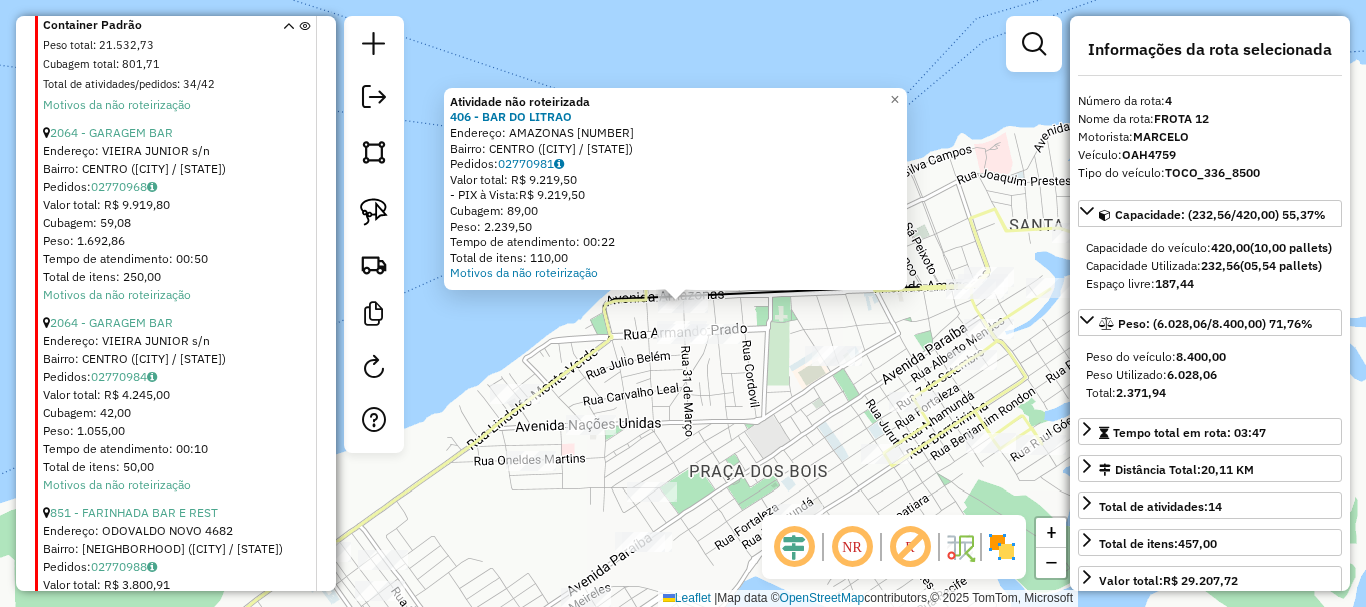 scroll, scrollTop: 2055, scrollLeft: 0, axis: vertical 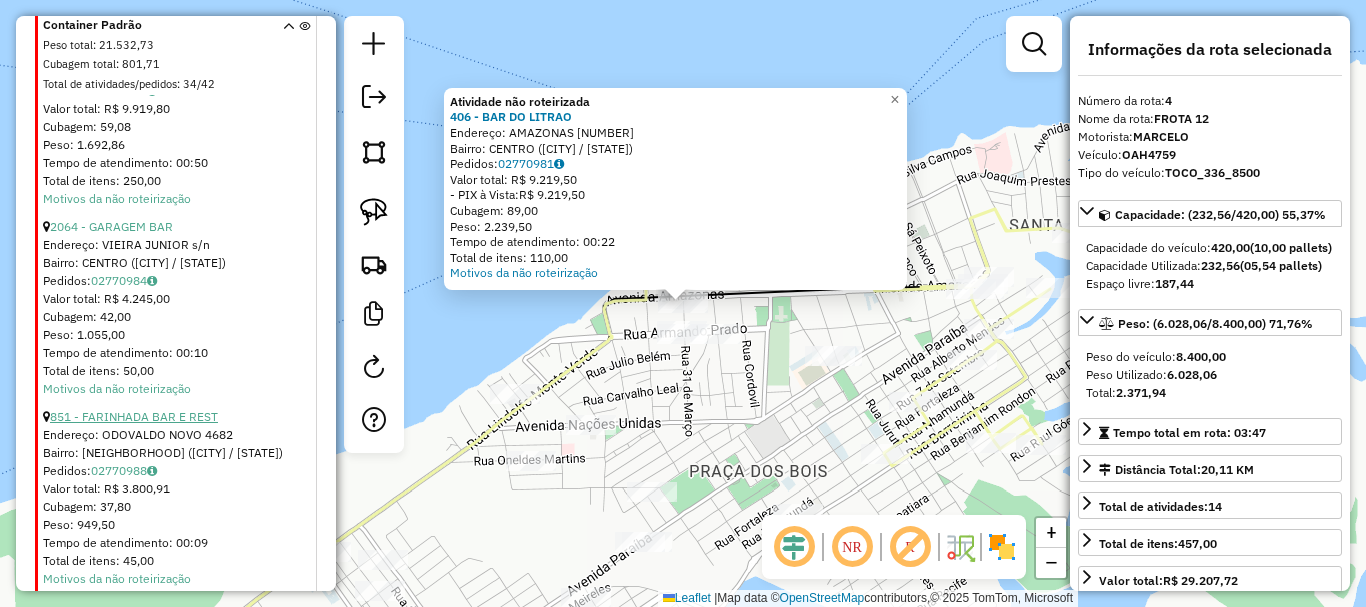 click on "851 - FARINHADA BAR E REST" at bounding box center (134, 416) 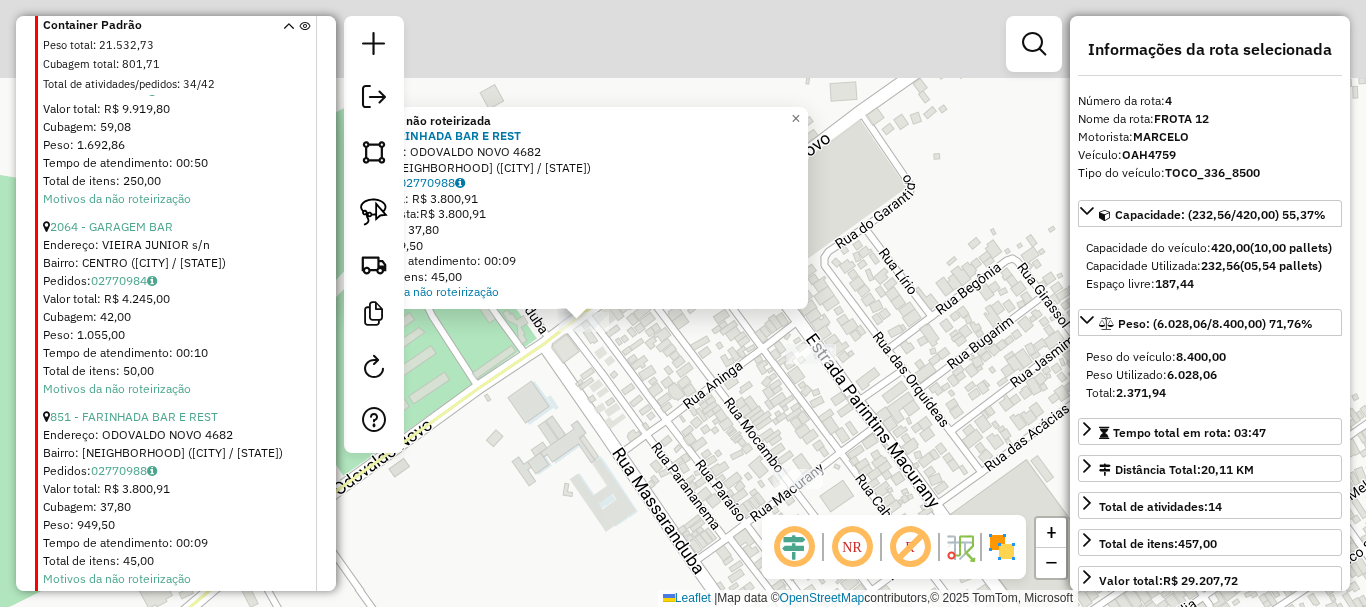drag, startPoint x: 679, startPoint y: 265, endPoint x: 441, endPoint y: 540, distance: 363.68805 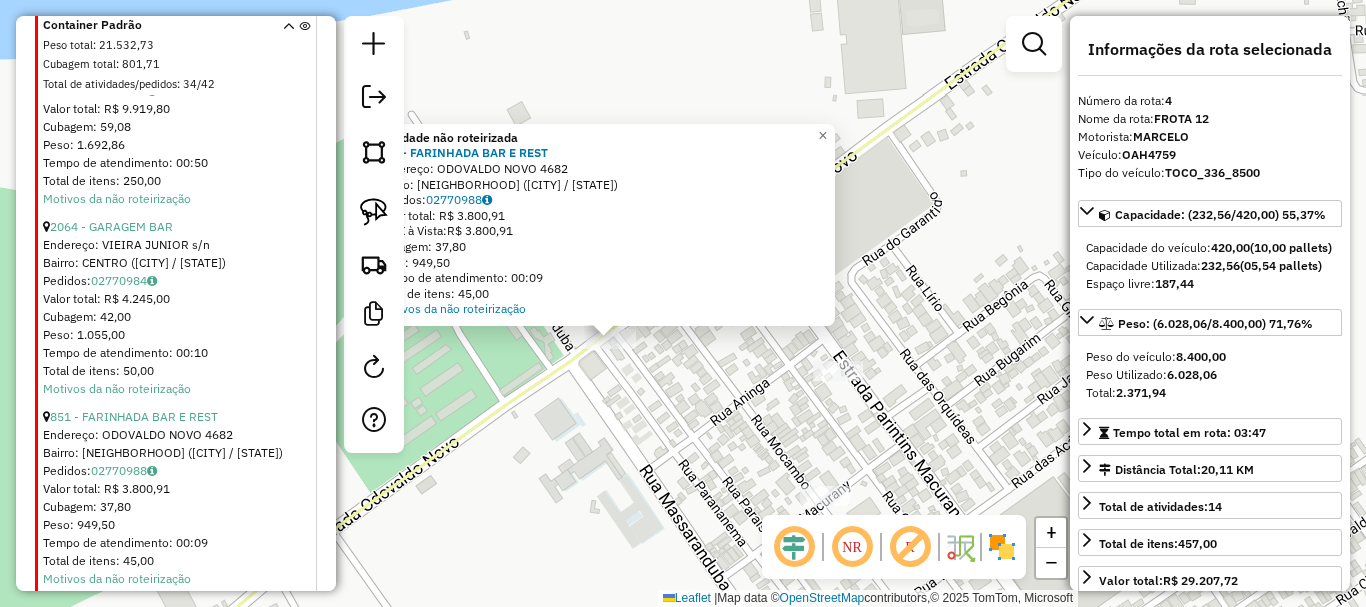 drag, startPoint x: 489, startPoint y: 457, endPoint x: 535, endPoint y: 451, distance: 46.389652 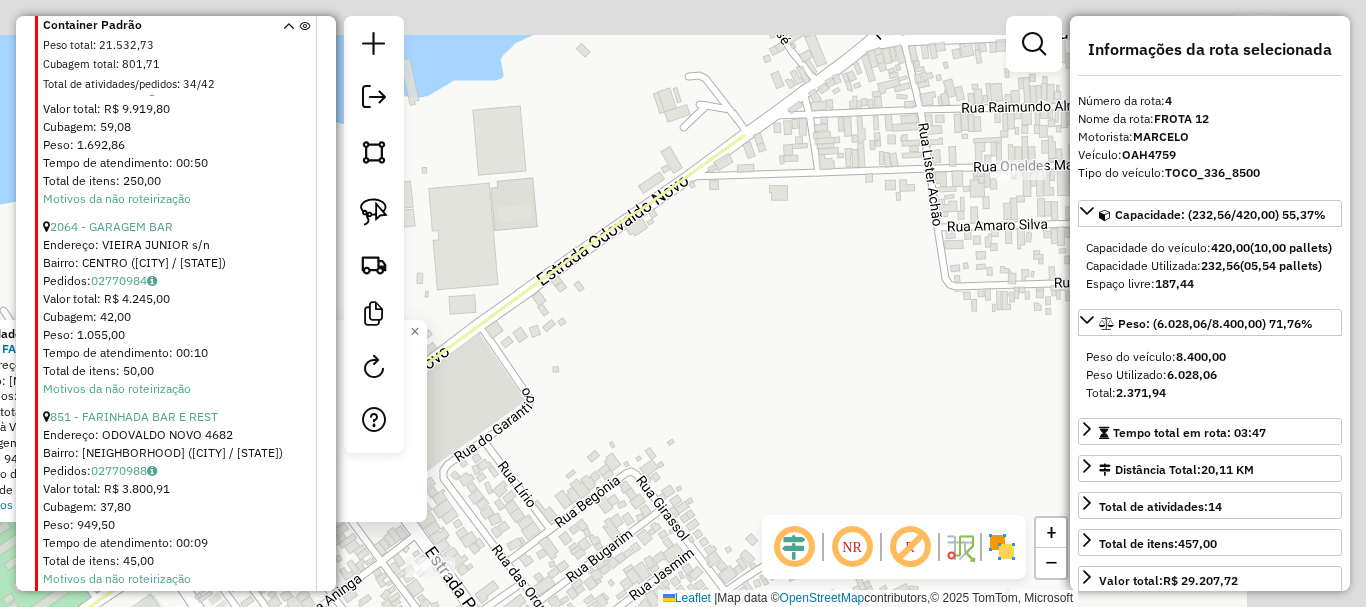 drag, startPoint x: 678, startPoint y: 363, endPoint x: 445, endPoint y: 415, distance: 238.73207 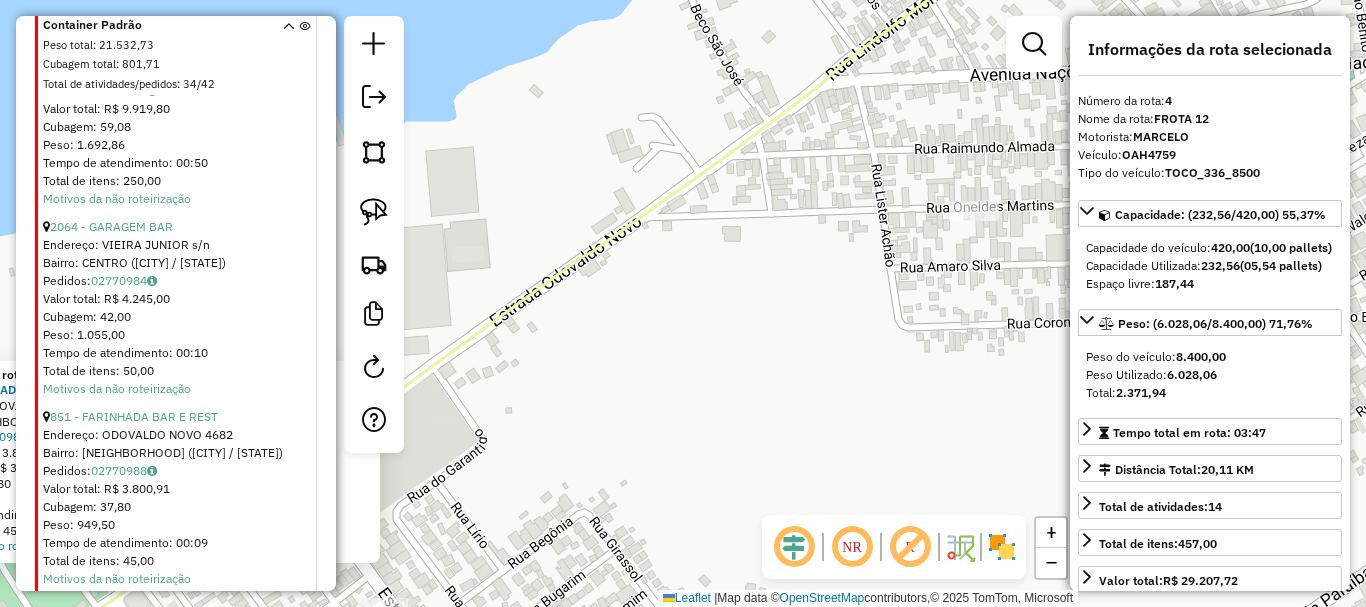drag, startPoint x: 616, startPoint y: 301, endPoint x: 323, endPoint y: 553, distance: 386.46216 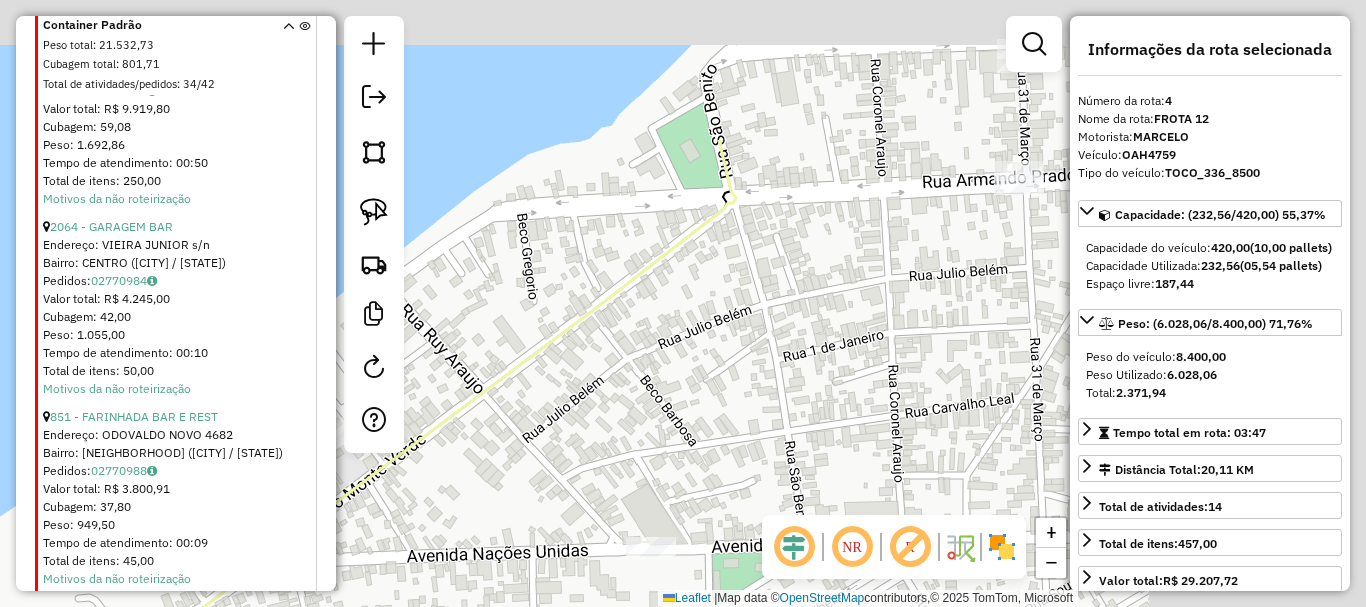 drag, startPoint x: 777, startPoint y: 237, endPoint x: 665, endPoint y: 335, distance: 148.82204 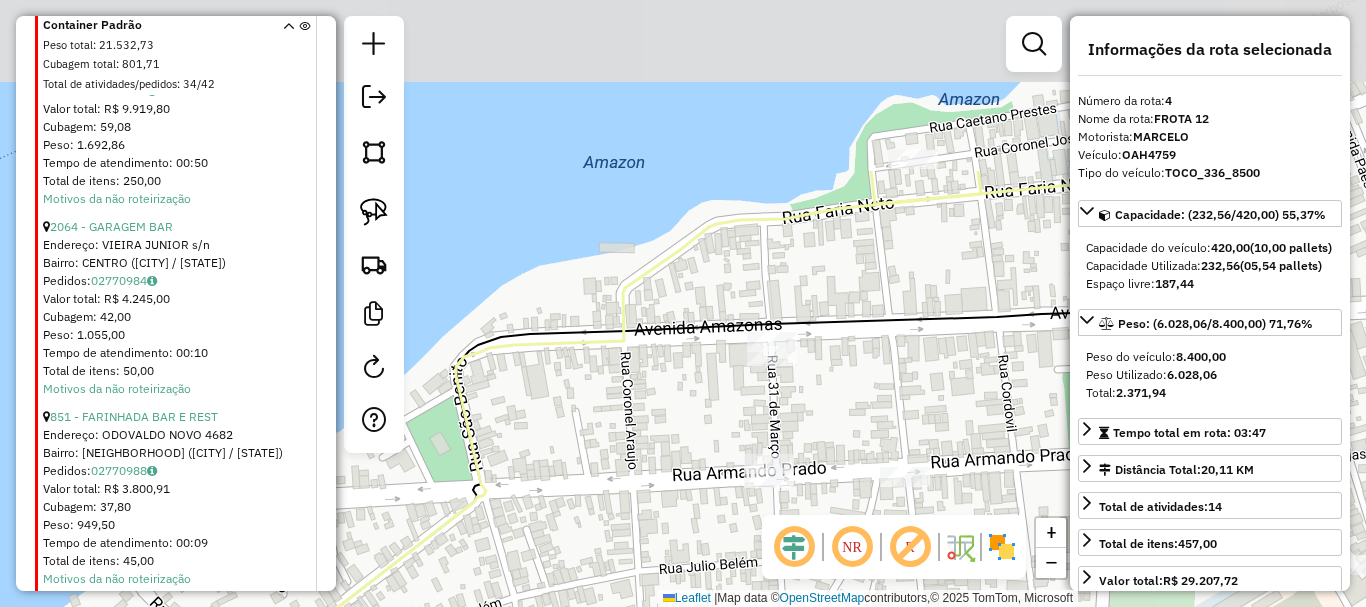 drag, startPoint x: 576, startPoint y: 507, endPoint x: 672, endPoint y: 377, distance: 161.60446 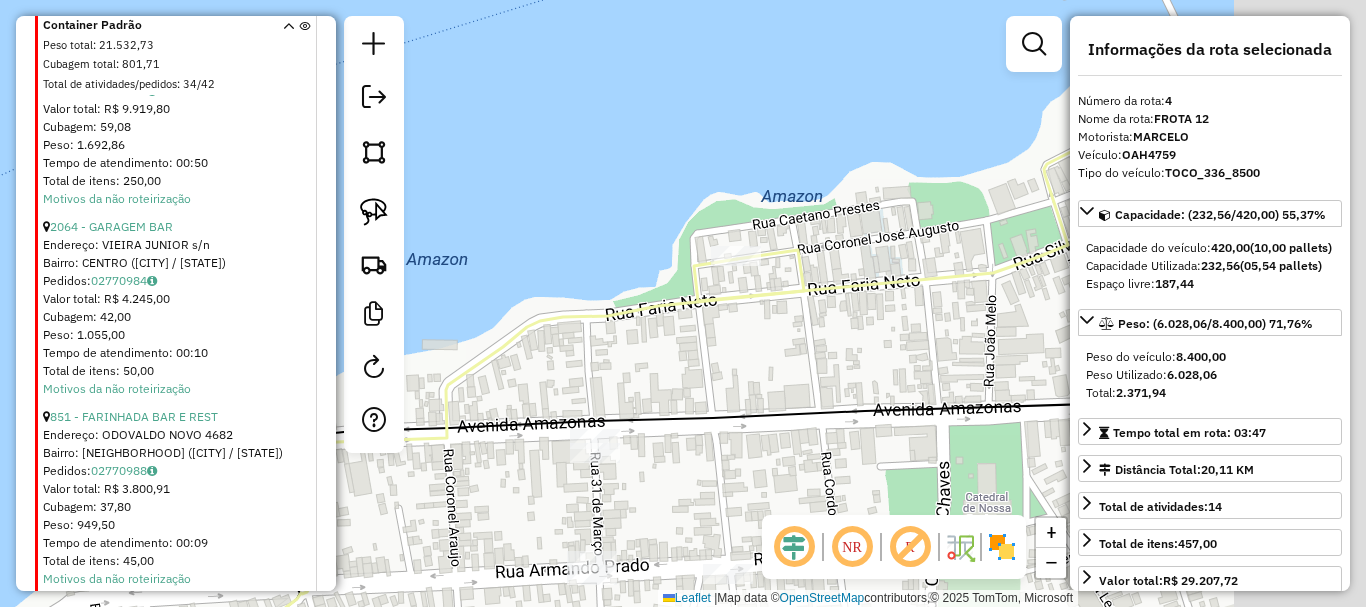 drag, startPoint x: 590, startPoint y: 338, endPoint x: 493, endPoint y: 377, distance: 104.54664 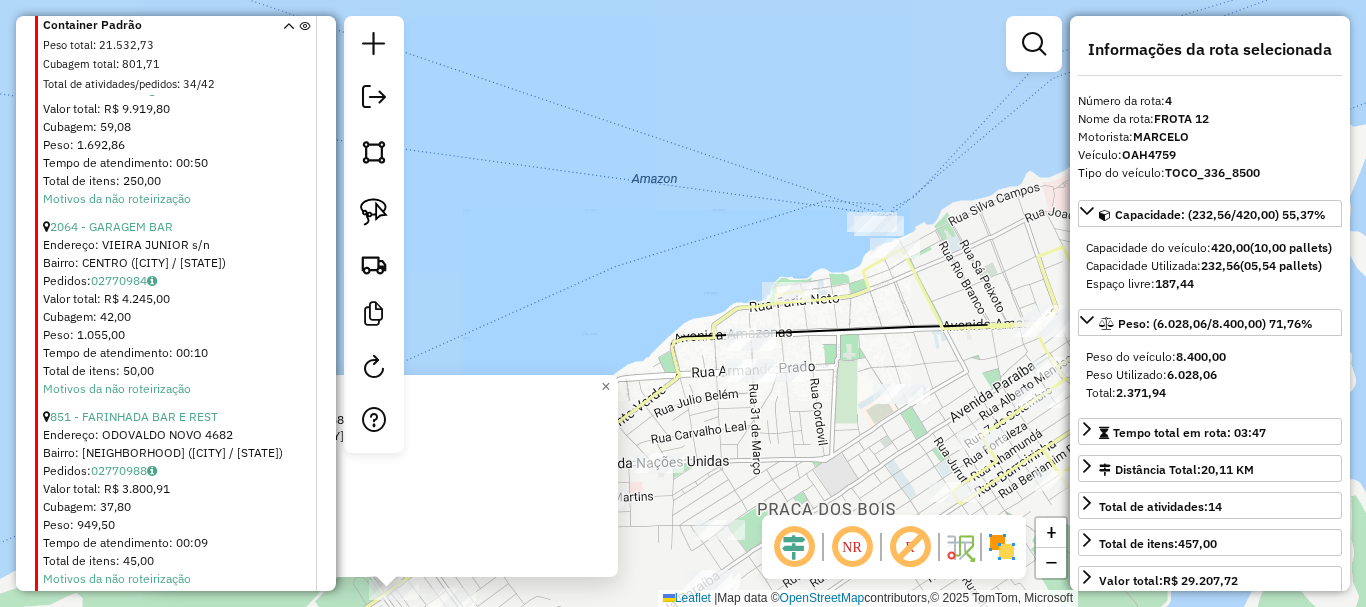 drag, startPoint x: 806, startPoint y: 217, endPoint x: 680, endPoint y: 307, distance: 154.84186 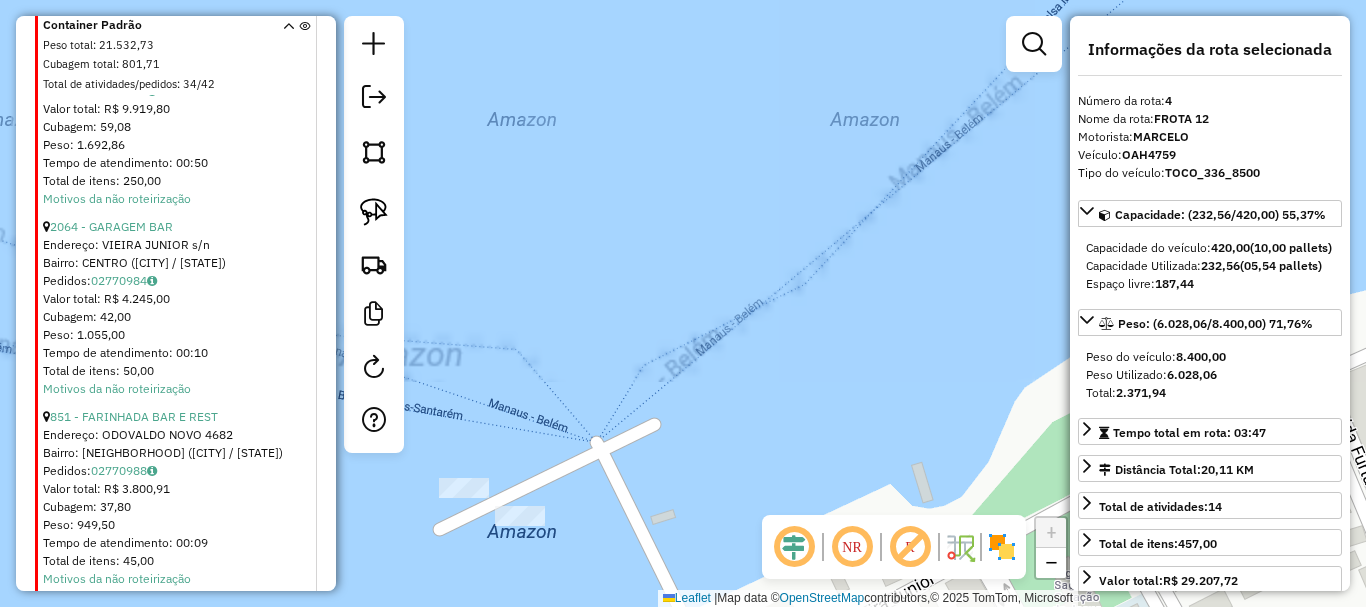 drag, startPoint x: 780, startPoint y: 334, endPoint x: 825, endPoint y: 240, distance: 104.21612 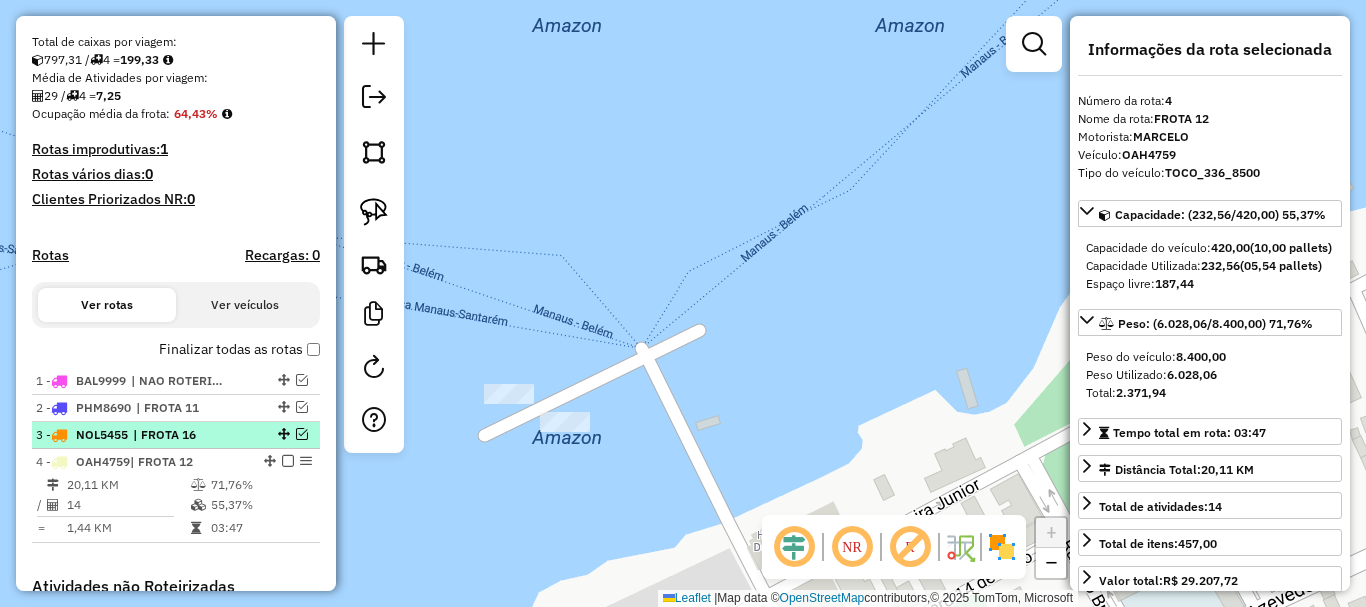 scroll, scrollTop: 455, scrollLeft: 0, axis: vertical 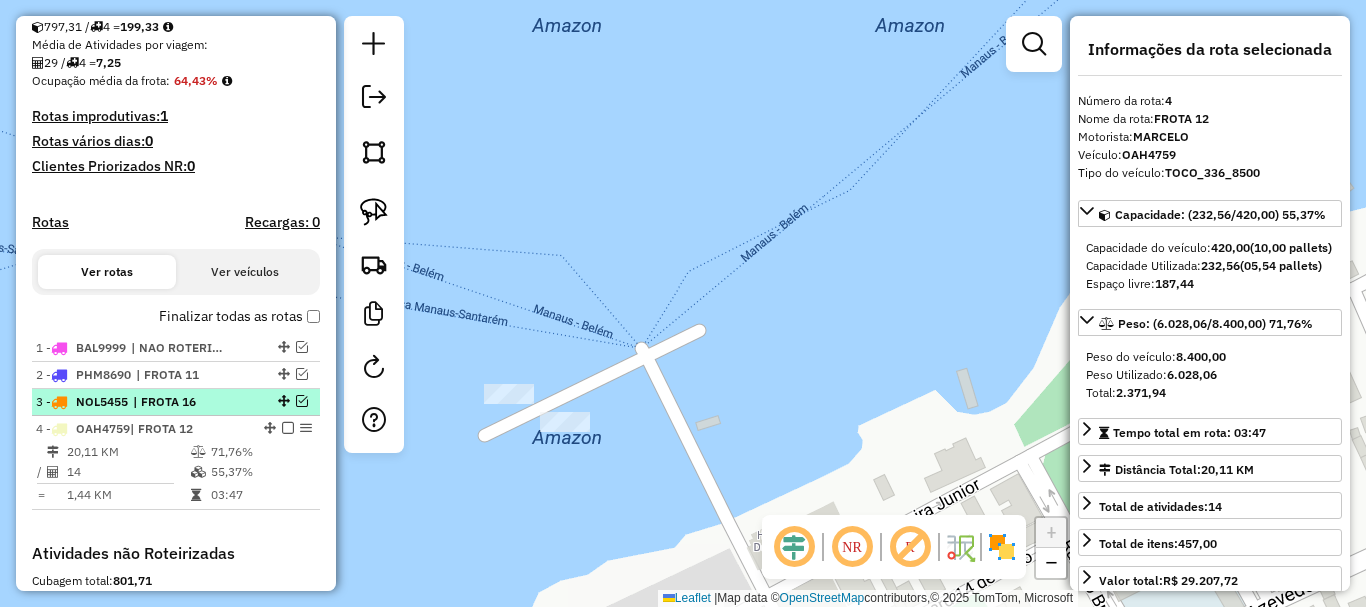click on "| FROTA 16" at bounding box center [179, 402] 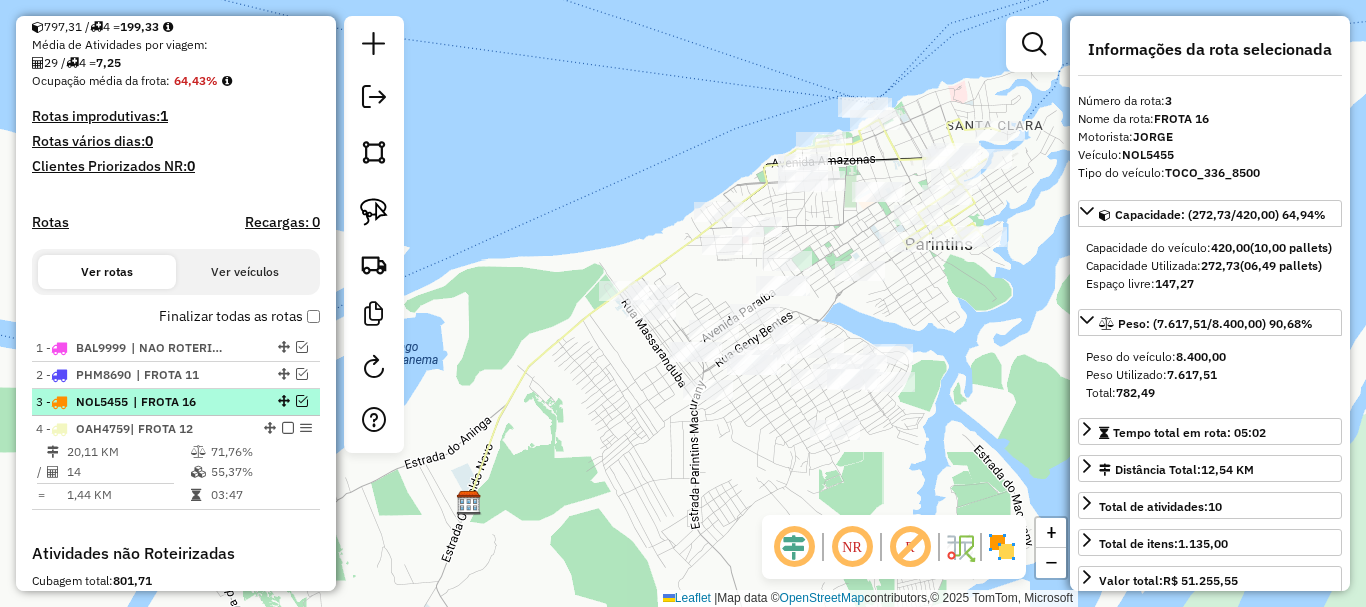 click at bounding box center [302, 401] 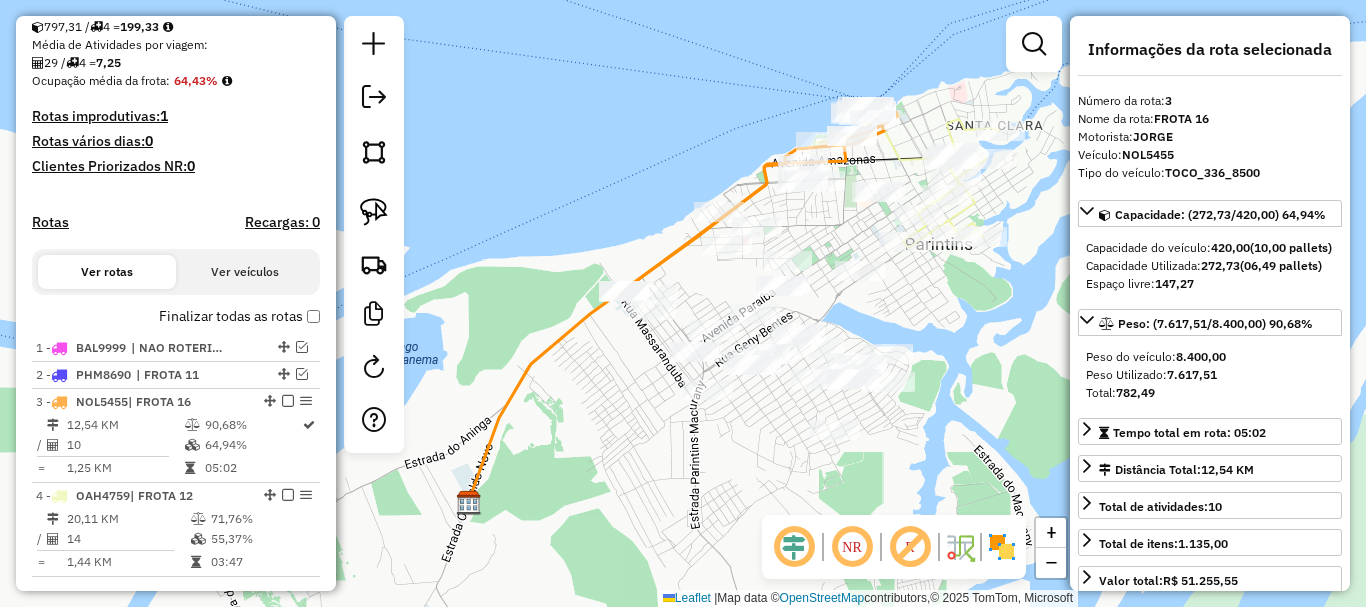 click 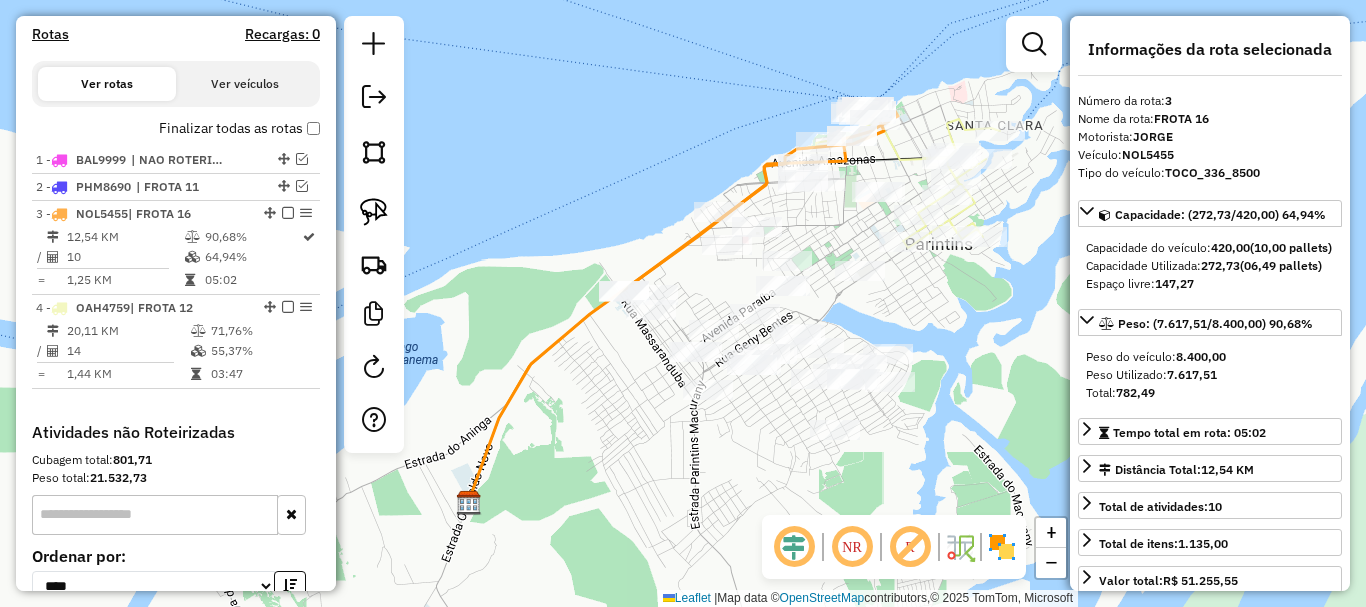 scroll, scrollTop: 828, scrollLeft: 0, axis: vertical 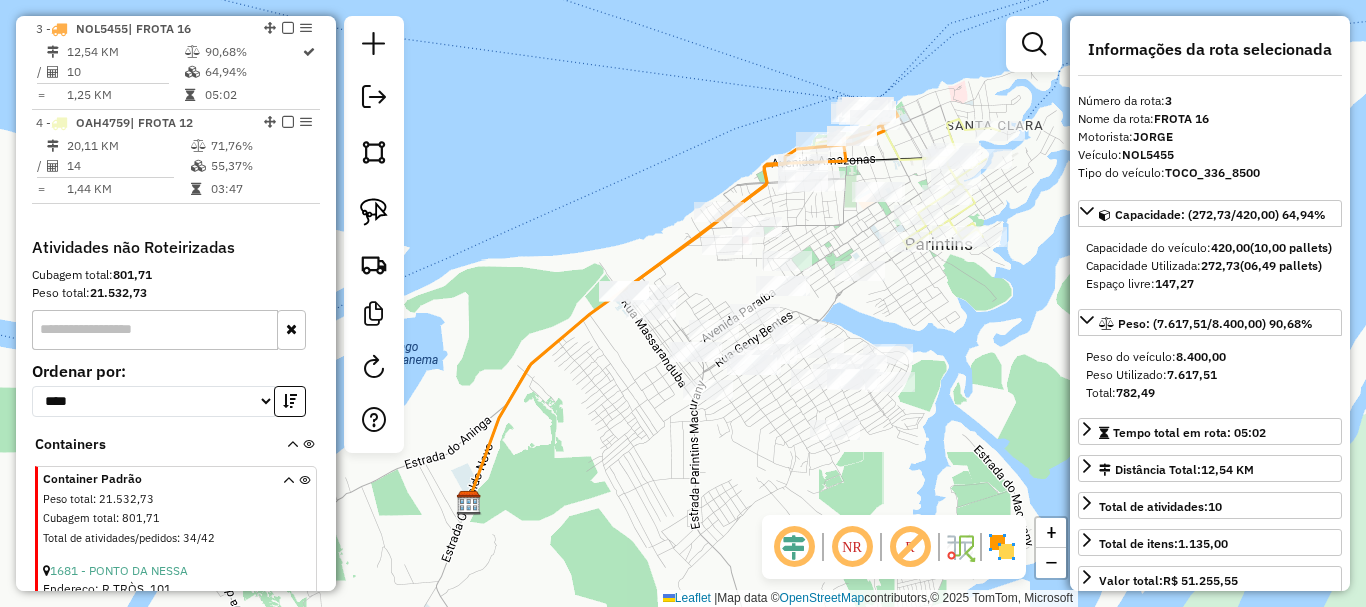 drag, startPoint x: 659, startPoint y: 192, endPoint x: 718, endPoint y: 178, distance: 60.63827 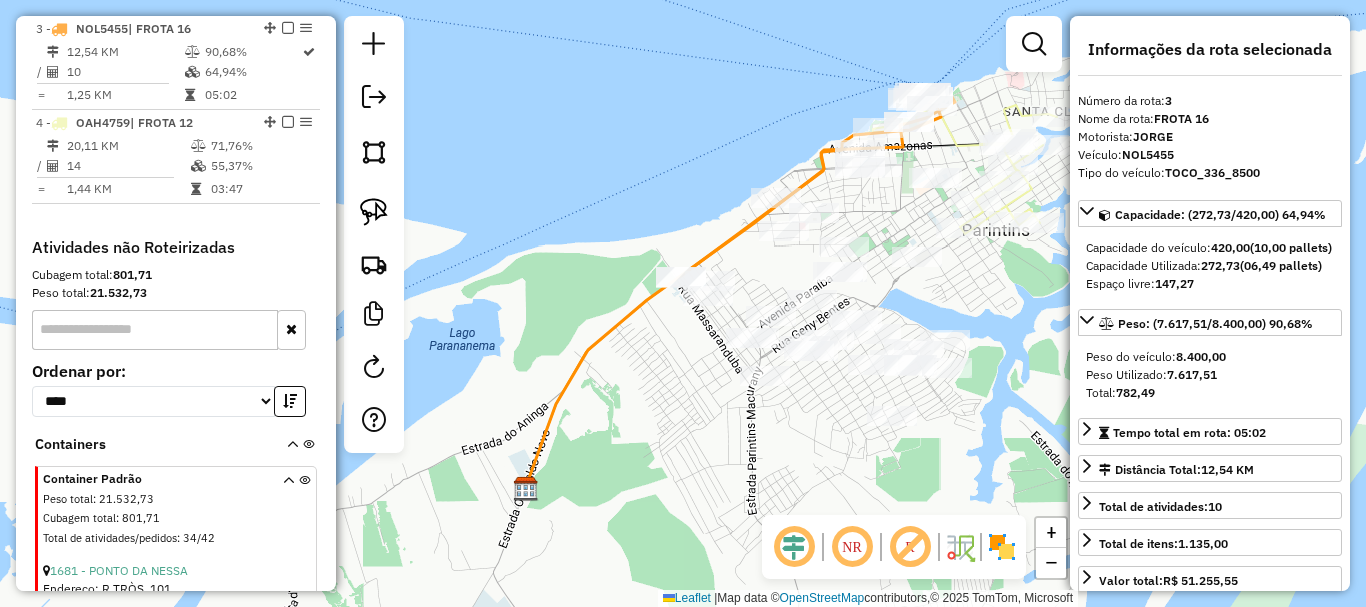 drag, startPoint x: 804, startPoint y: 167, endPoint x: 821, endPoint y: 167, distance: 17 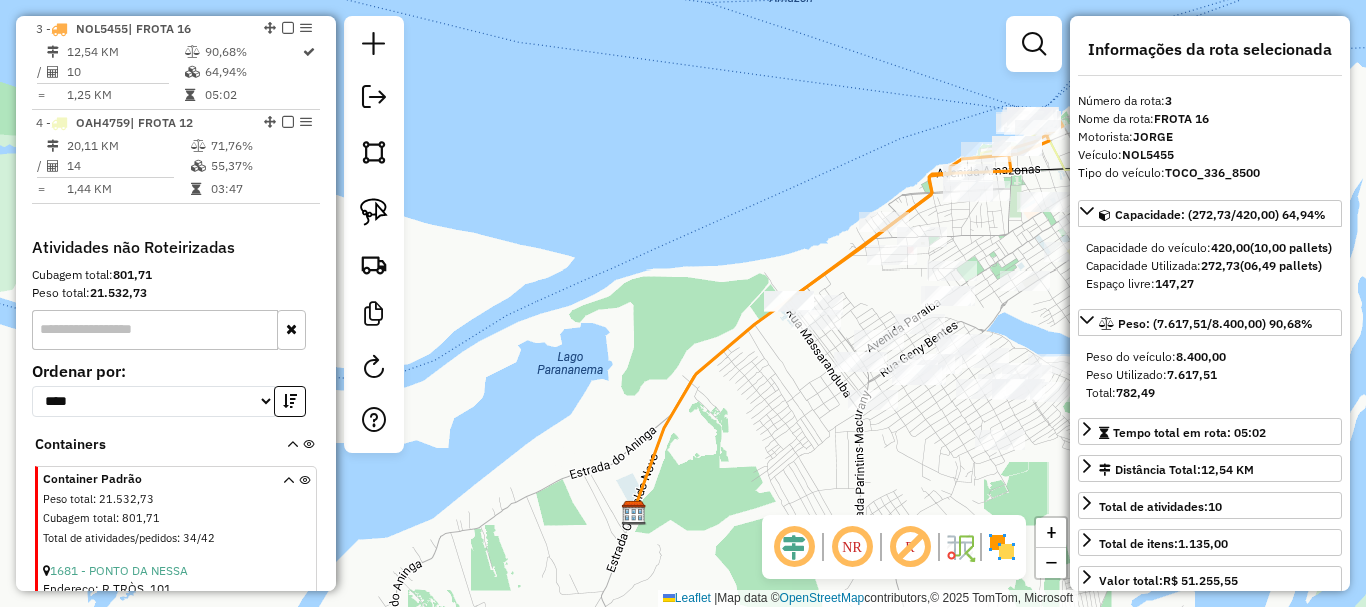 click on "Janela de atendimento Grade de atendimento Capacidade Transportadoras Veículos Cliente Pedidos  Rotas Selecione os dias de semana para filtrar as janelas de atendimento  Seg   Ter   Qua   Qui   Sex   Sáb   Dom  Informe o período da janela de atendimento: De: Até:  Filtrar exatamente a janela do cliente  Considerar janela de atendimento padrão  Selecione os dias de semana para filtrar as grades de atendimento  Seg   Ter   Qua   Qui   Sex   Sáb   Dom   Considerar clientes sem dia de atendimento cadastrado  Clientes fora do dia de atendimento selecionado Filtrar as atividades entre os valores definidos abaixo:  Peso mínimo:   Peso máximo:   Cubagem mínima:   Cubagem máxima:   De:   Até:  Filtrar as atividades entre o tempo de atendimento definido abaixo:  De:   Até:   Considerar capacidade total dos clientes não roteirizados Transportadora: Selecione um ou mais itens Tipo de veículo: Selecione um ou mais itens Veículo: Selecione um ou mais itens Motorista: Selecione um ou mais itens Nome: Rótulo:" 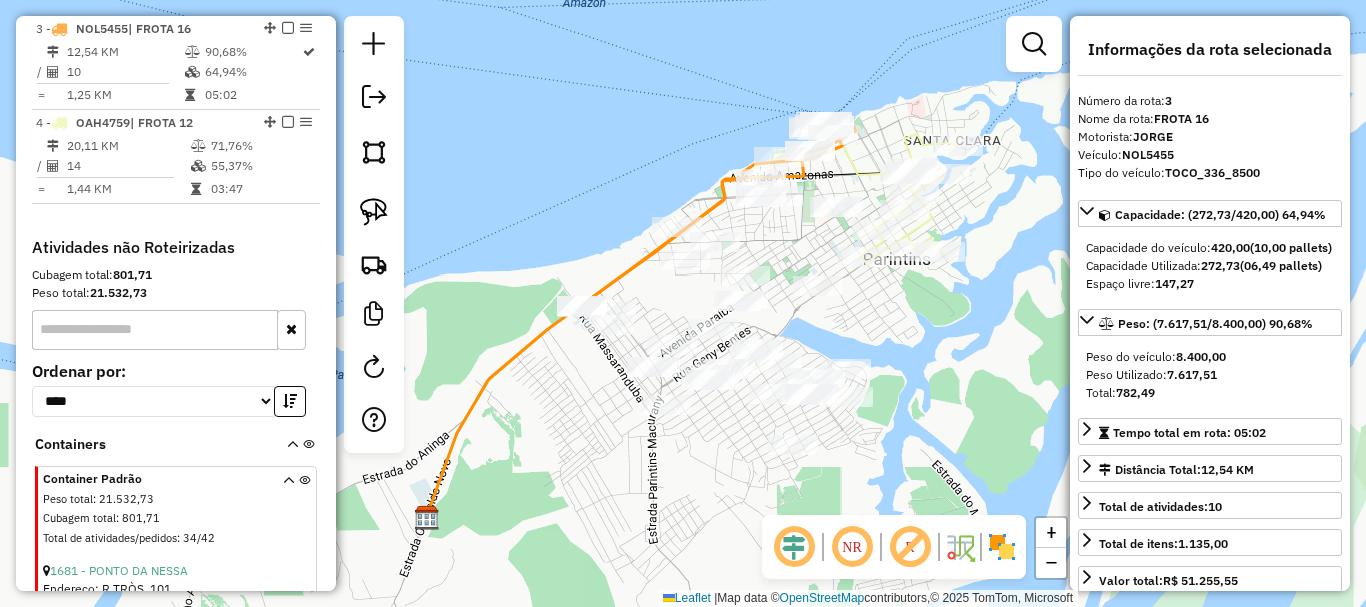 drag, startPoint x: 907, startPoint y: 325, endPoint x: 861, endPoint y: 342, distance: 49.0408 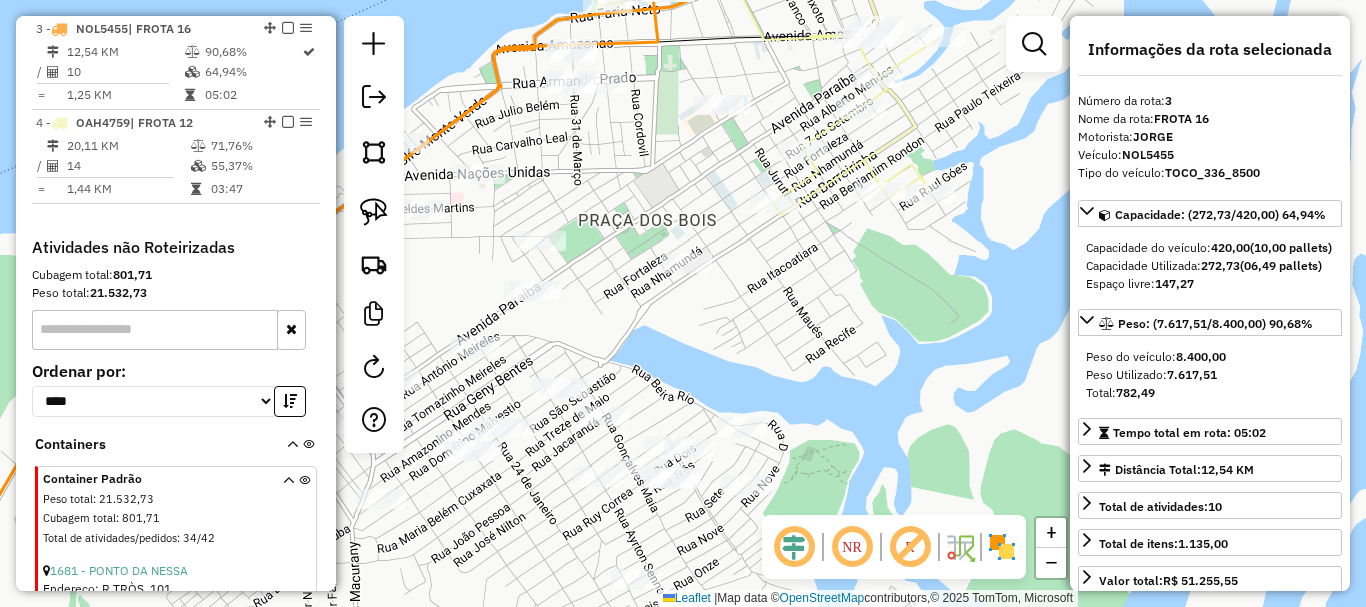drag, startPoint x: 830, startPoint y: 324, endPoint x: 885, endPoint y: 388, distance: 84.38602 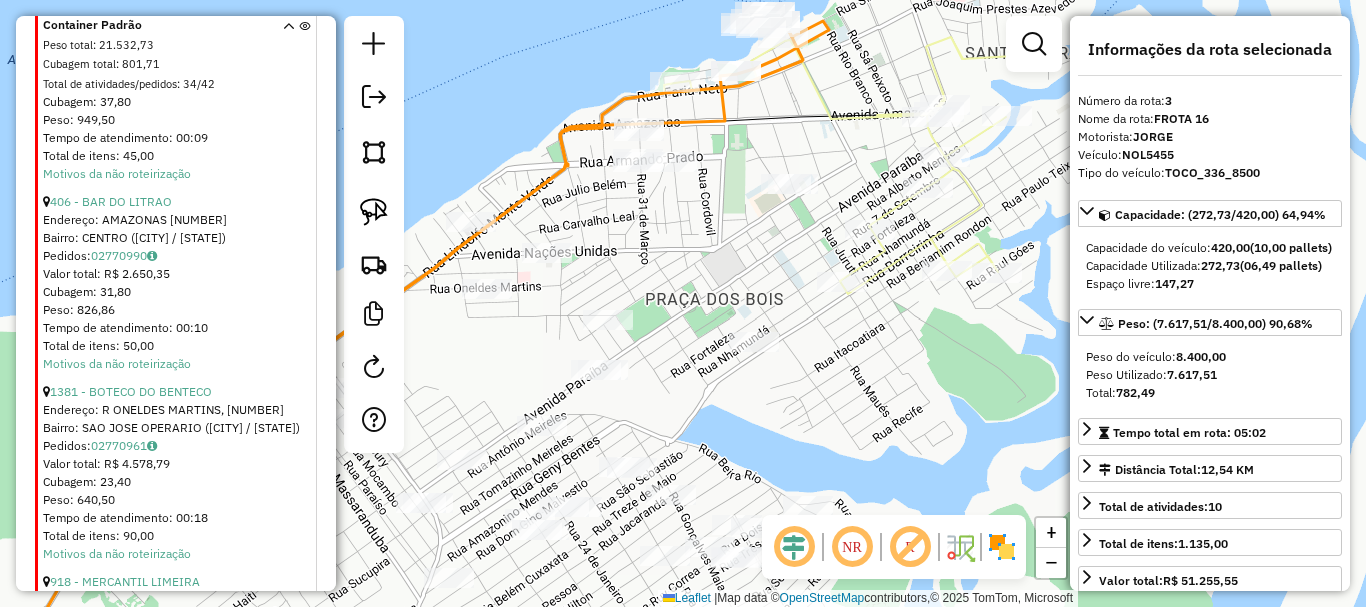 scroll, scrollTop: 2528, scrollLeft: 0, axis: vertical 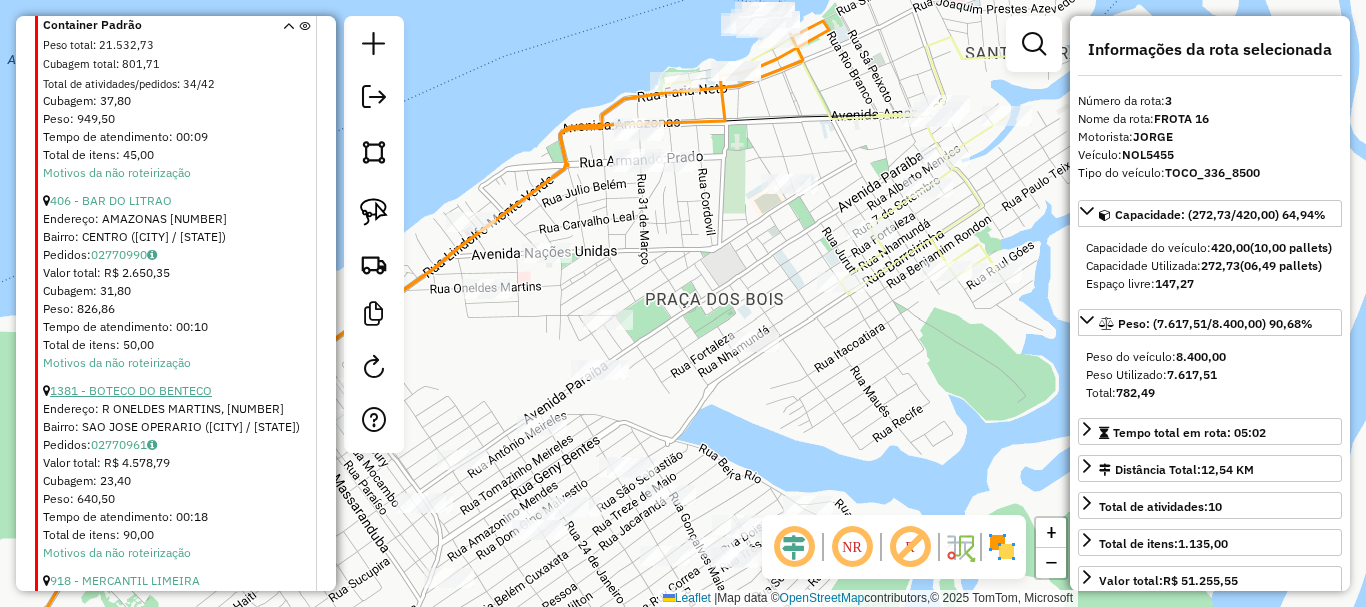 click on "1381 - BOTECO DO BENTECO" at bounding box center (131, 390) 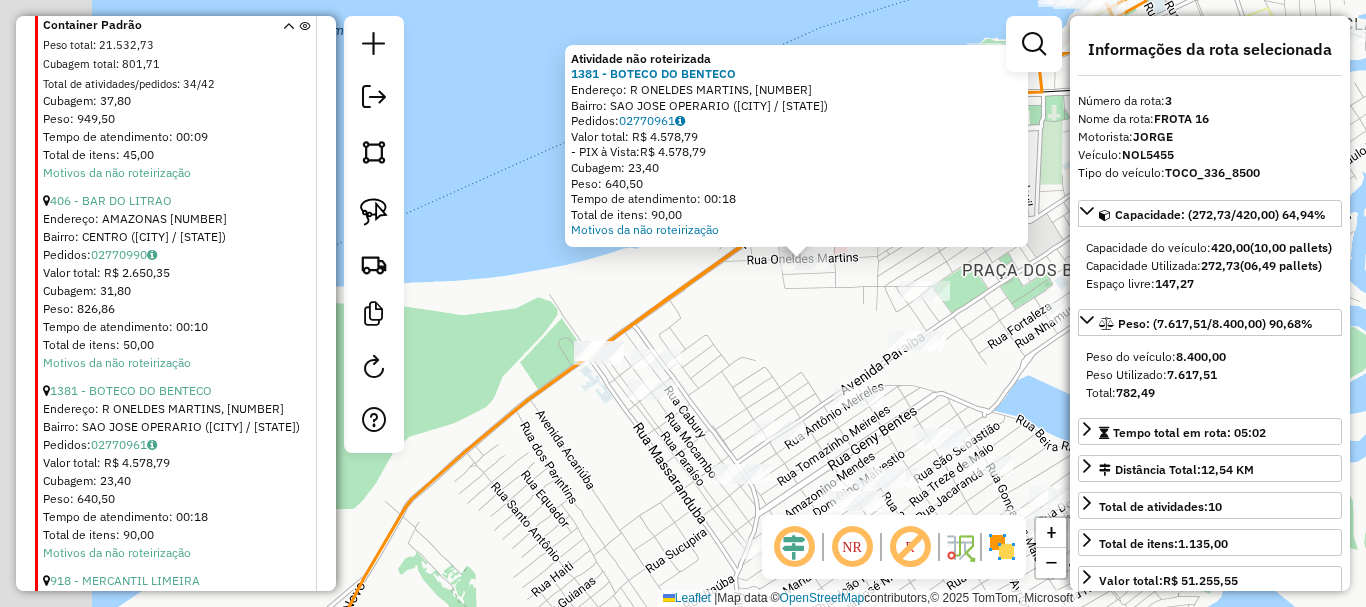 drag, startPoint x: 597, startPoint y: 397, endPoint x: 729, endPoint y: 348, distance: 140.80128 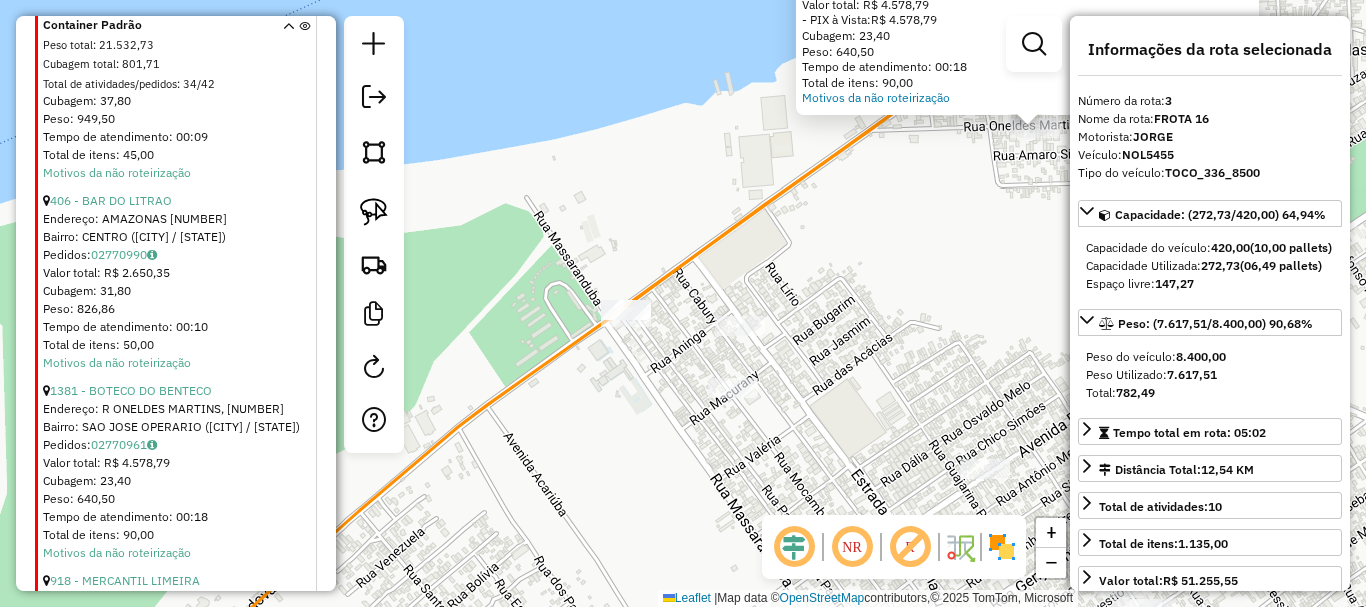 drag, startPoint x: 750, startPoint y: 302, endPoint x: 657, endPoint y: 360, distance: 109.60383 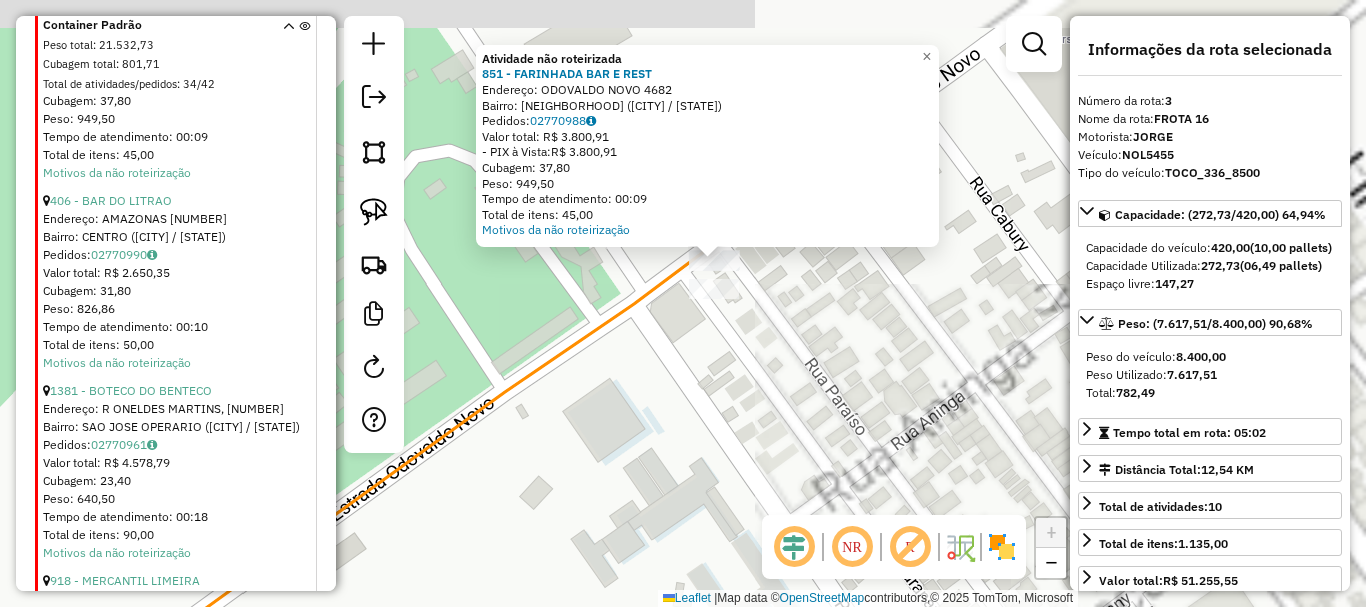drag, startPoint x: 747, startPoint y: 253, endPoint x: 689, endPoint y: 317, distance: 86.37129 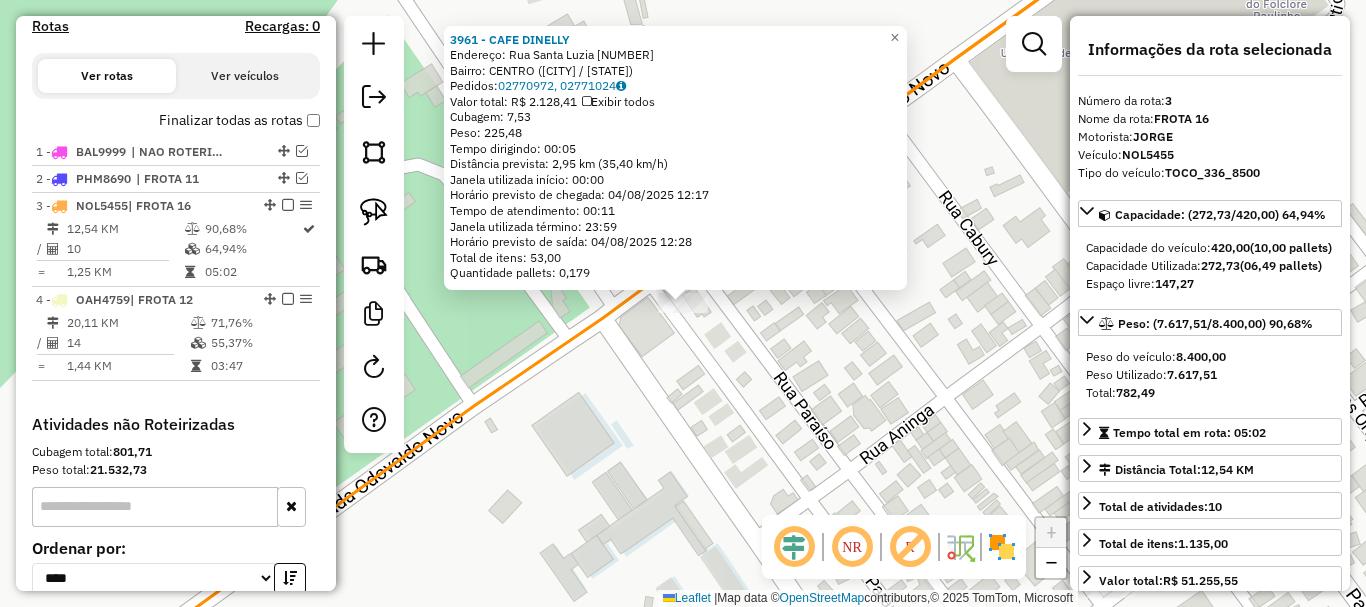 scroll, scrollTop: 528, scrollLeft: 0, axis: vertical 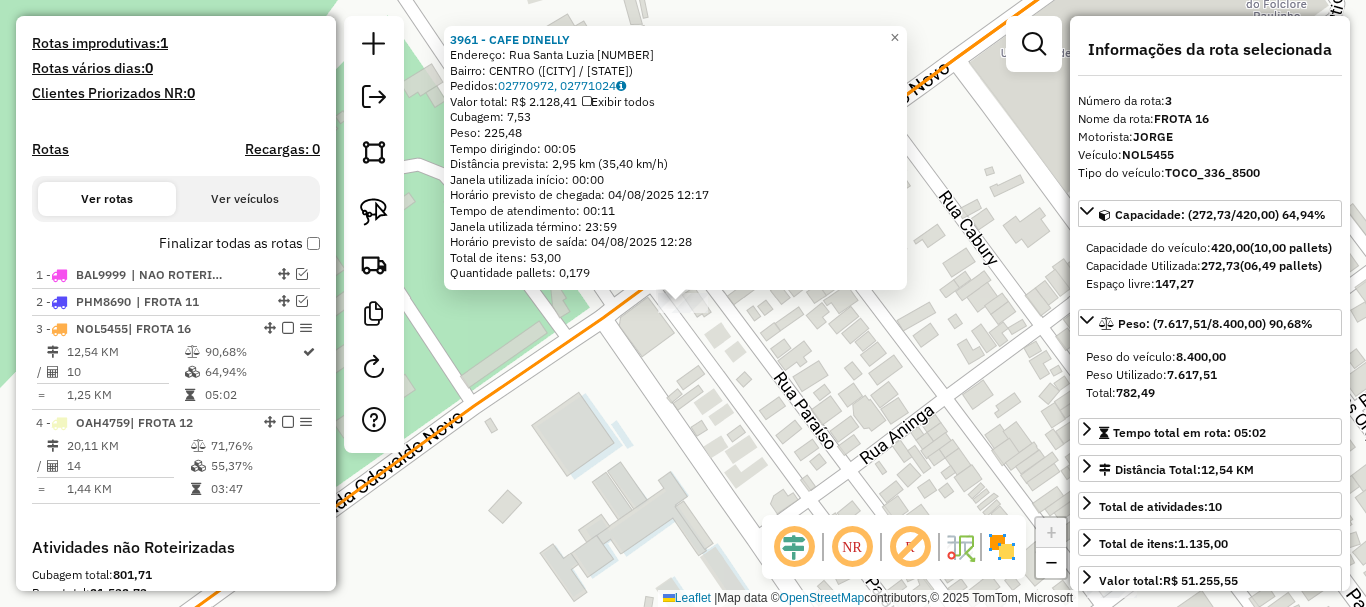 drag, startPoint x: 737, startPoint y: 420, endPoint x: 725, endPoint y: 419, distance: 12.0415945 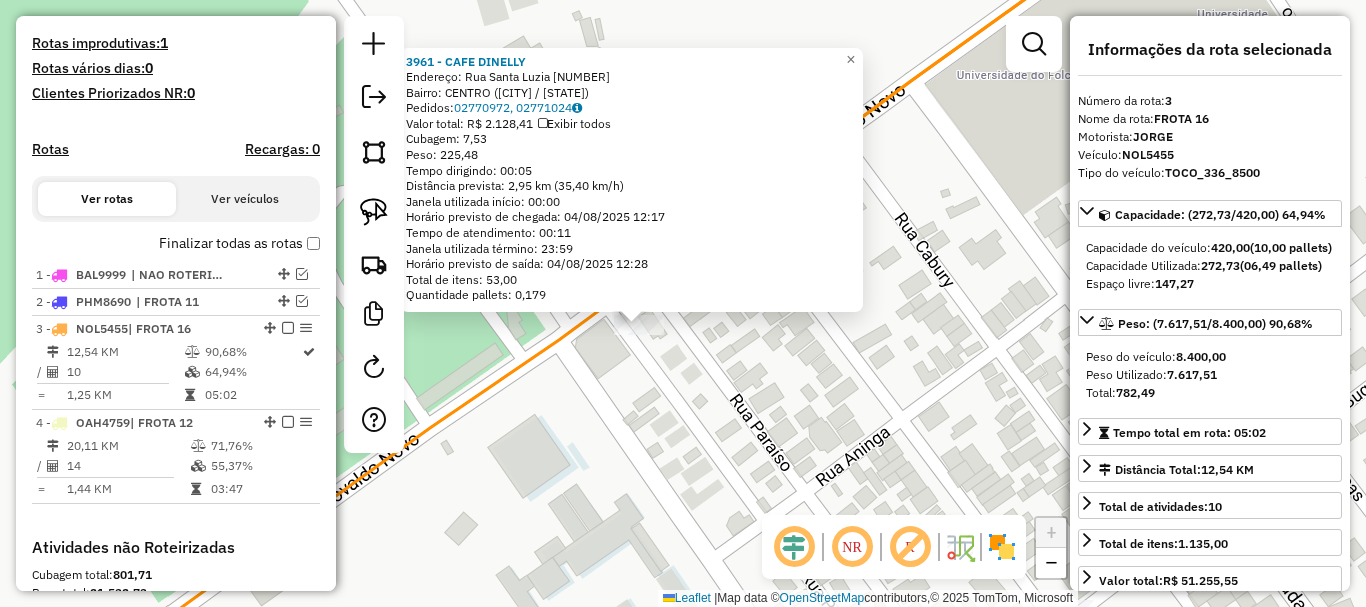 click on "3961 - CAFE DINELLY  Endereço:  Rua Santa Luzia [NUMBER]   Bairro: CENTRO ([CITY] / [STATE])   Pedidos:  02770972, 02771024   Valor total: R$ 2.128,41   Exibir todos   Cubagem: 7,53  Peso: 225,48  Tempo dirigindo: 00:05   Distância prevista: 2,95 km (35,40 km/h)   Janela utilizada início: 00:00   Horário previsto de chegada: 04/08/2025 12:17   Tempo de atendimento: 00:11   Janela utilizada término: 23:59   Horário previsto de saída: 04/08/2025 12:28   Total de itens: 53,00   Quantidade pallets: 0,179  × Janela de atendimento Grade de atendimento Capacidade Transportadoras Veículos Cliente Pedidos  Rotas Selecione os dias de semana para filtrar as janelas de atendimento  Seg   Ter   Qua   Qui   Sex   Sáb   Dom  Informe o período da janela de atendimento: De: Até:  Filtrar exatamente a janela do cliente  Considerar janela de atendimento padrão  Selecione os dias de semana para filtrar as grades de atendimento  Seg   Ter   Qua   Qui   Sex   Sáb   Dom   Considerar clientes sem dia de atendimento cadastrado  +" 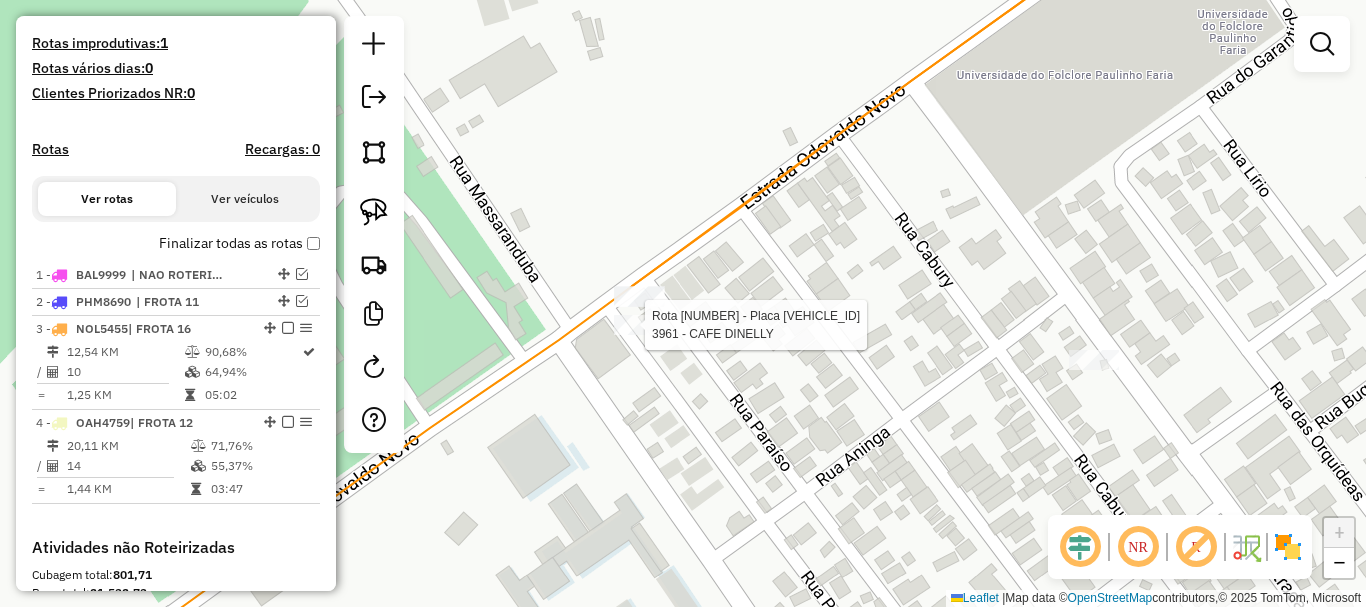 select on "**********" 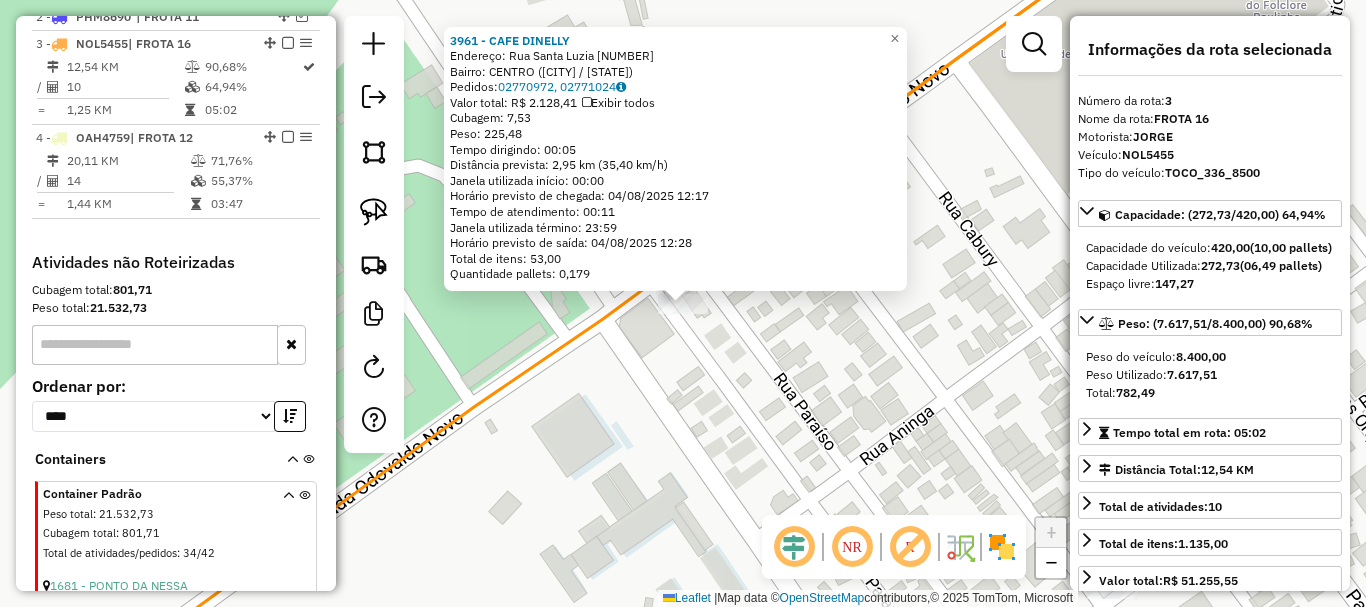 scroll, scrollTop: 828, scrollLeft: 0, axis: vertical 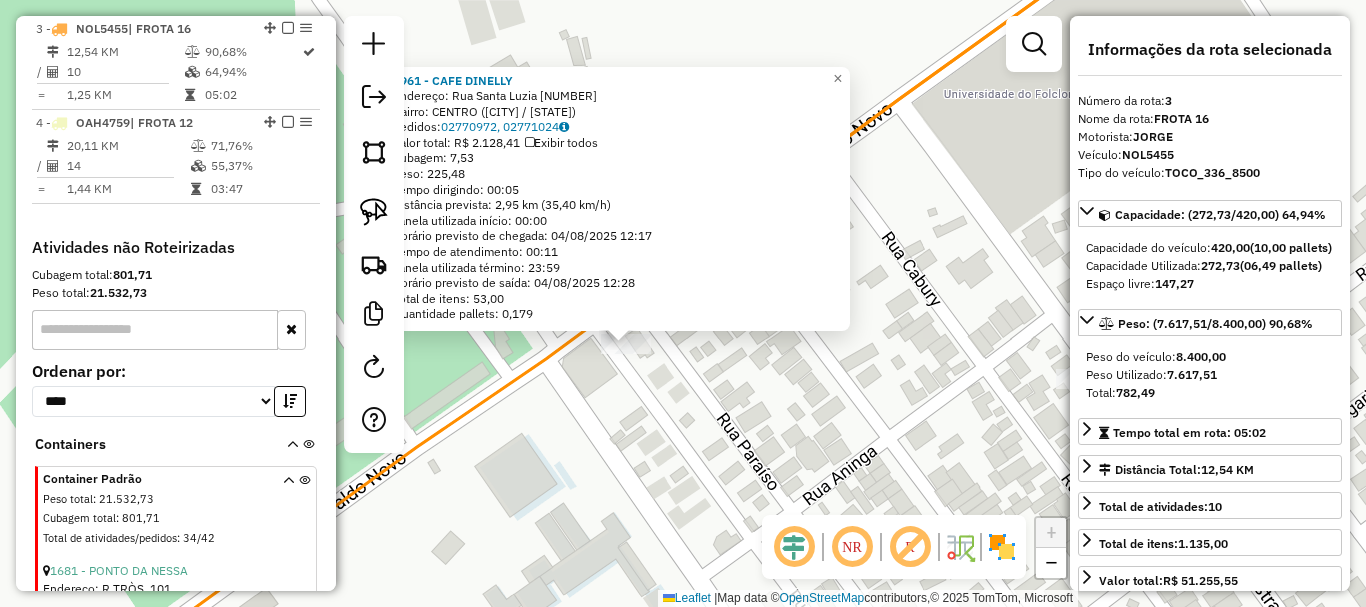 drag, startPoint x: 765, startPoint y: 409, endPoint x: 739, endPoint y: 426, distance: 31.06445 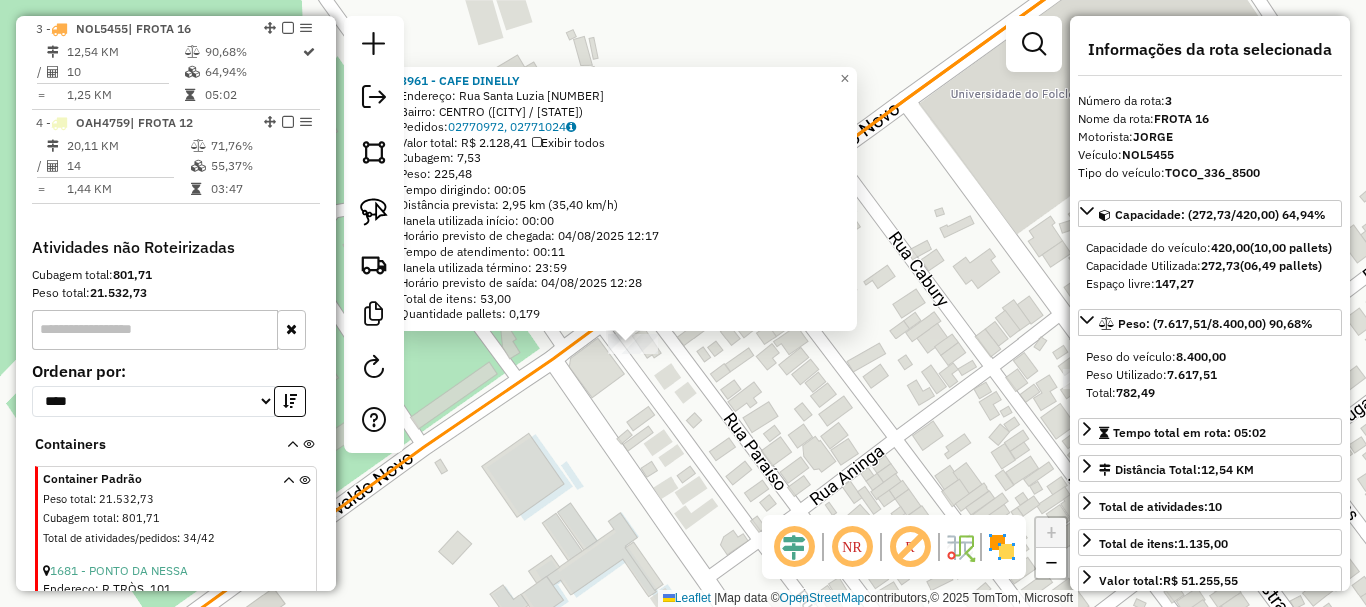 drag, startPoint x: 694, startPoint y: 390, endPoint x: 732, endPoint y: 383, distance: 38.63936 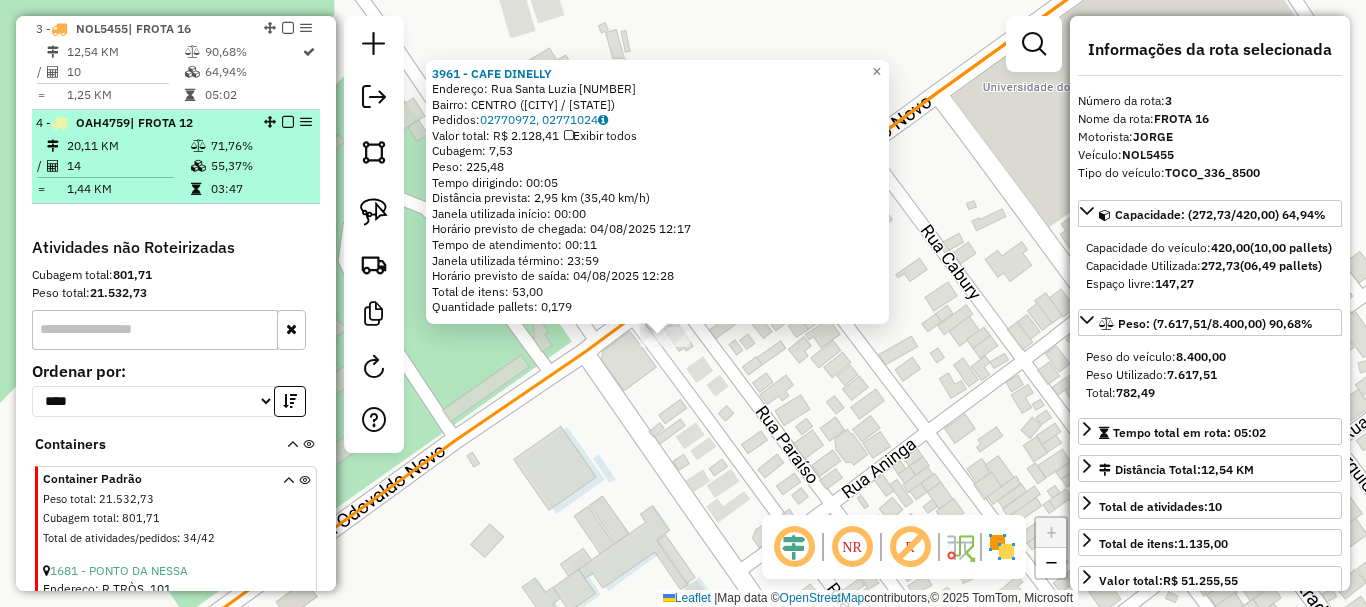 scroll, scrollTop: 728, scrollLeft: 0, axis: vertical 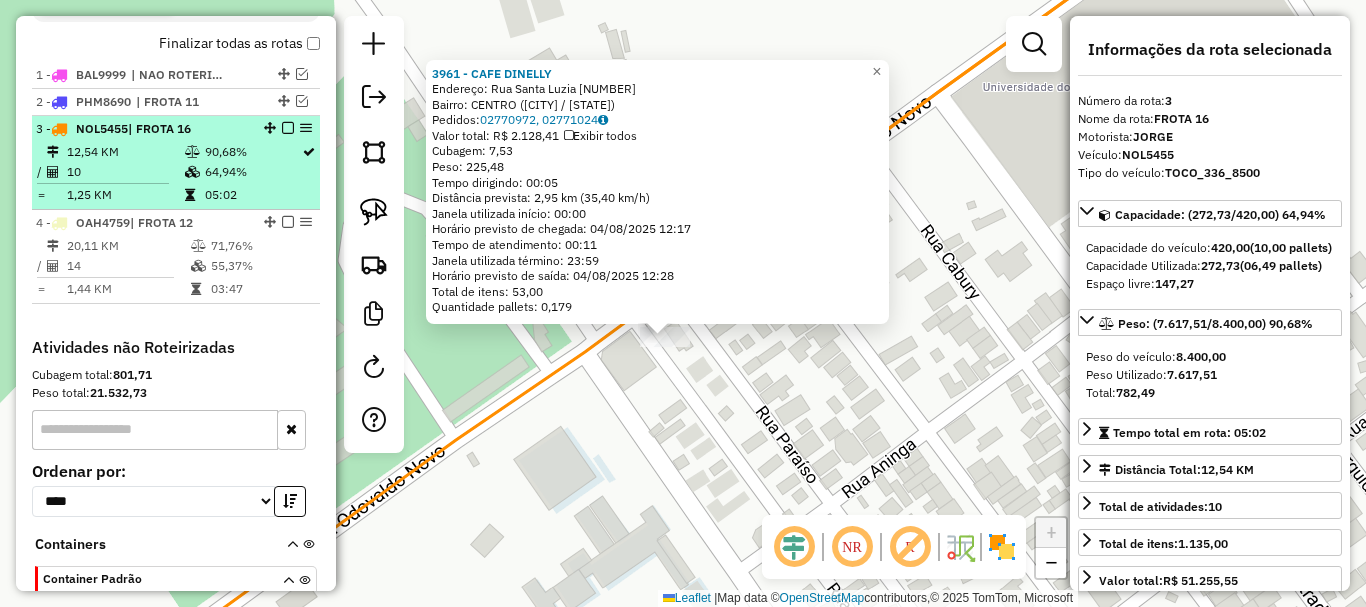 click on "| FROTA 16" at bounding box center [159, 128] 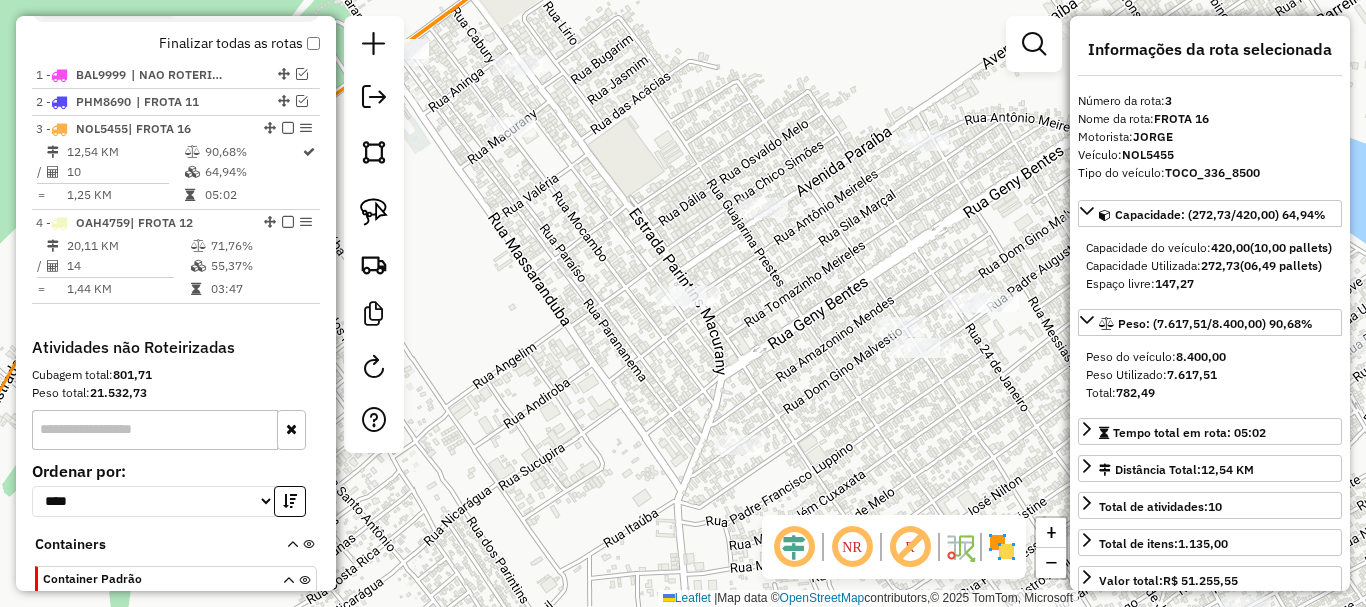 drag, startPoint x: 446, startPoint y: 248, endPoint x: 623, endPoint y: 323, distance: 192.23424 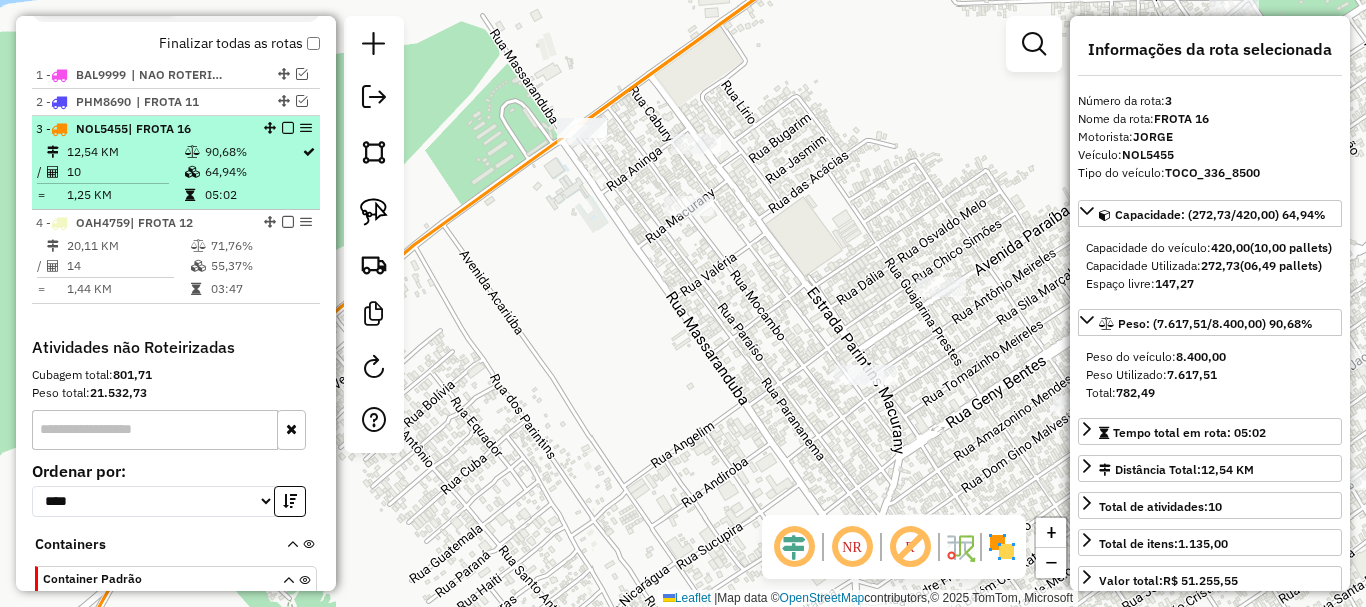click on "3 -       NOL5455   | FROTA 16" at bounding box center [142, 129] 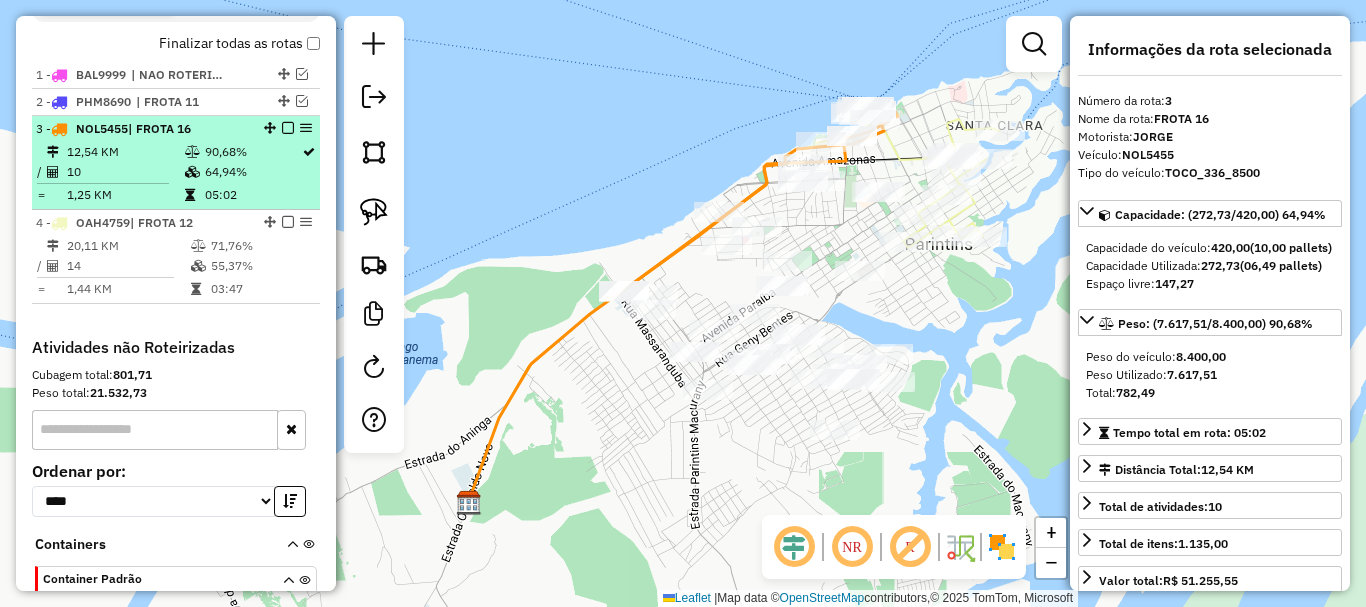 click at bounding box center [288, 128] 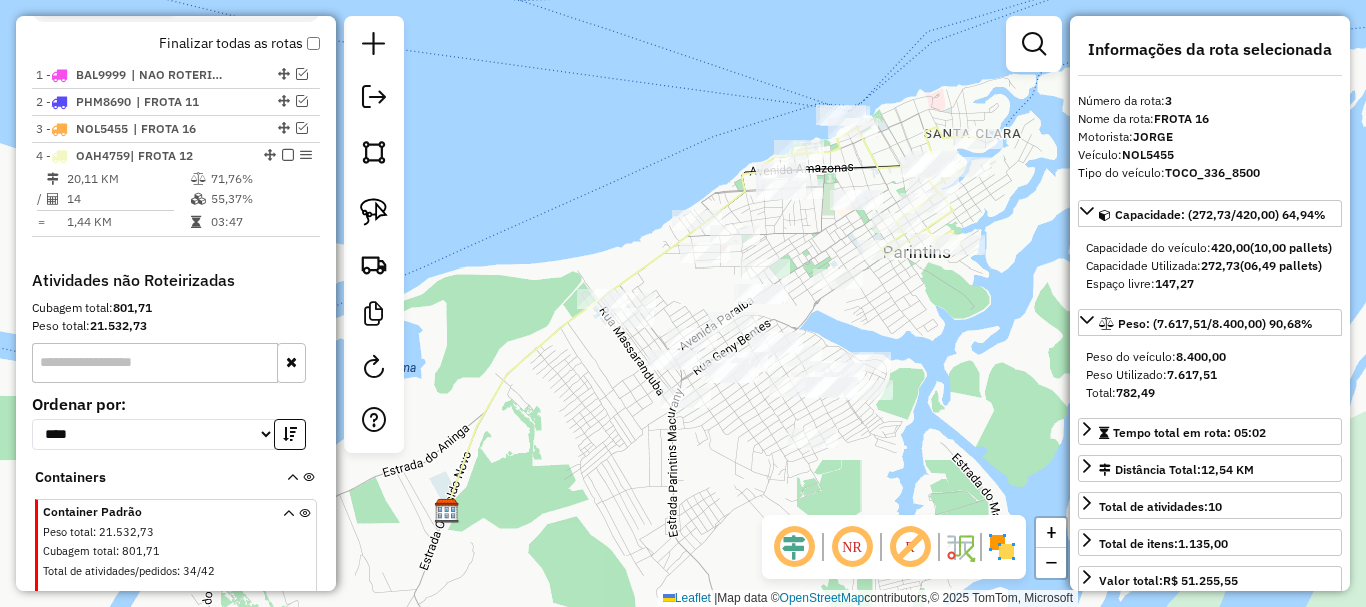 drag, startPoint x: 604, startPoint y: 372, endPoint x: 577, endPoint y: 383, distance: 29.15476 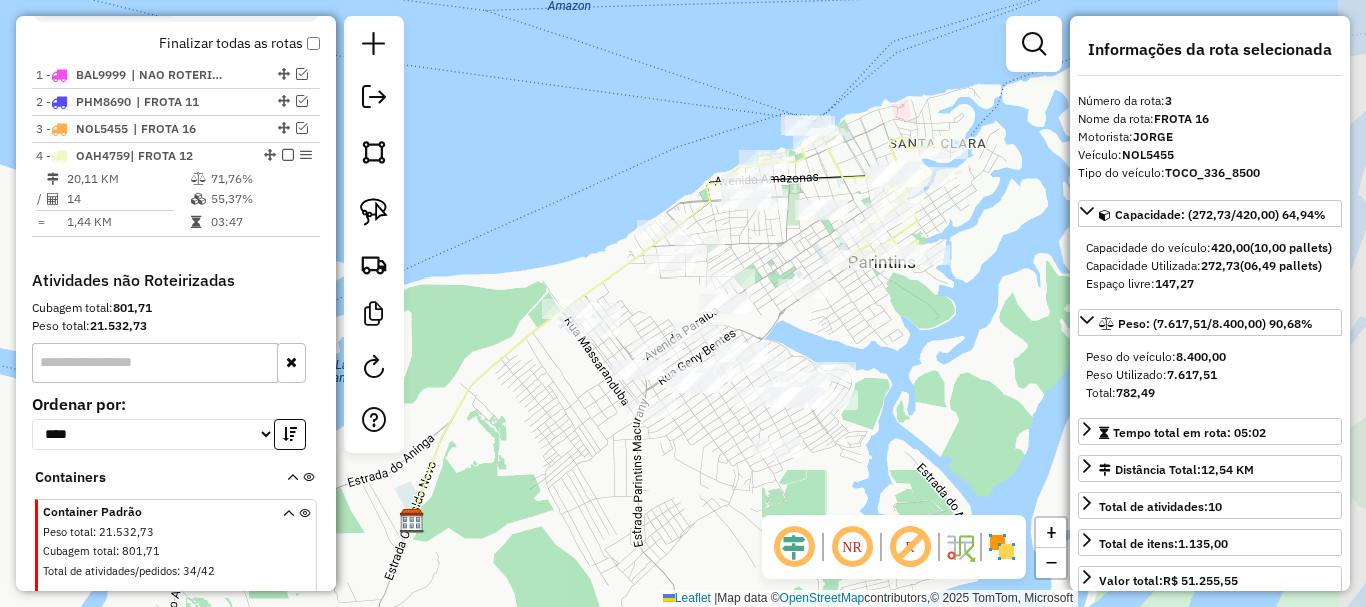 drag, startPoint x: 561, startPoint y: 433, endPoint x: 531, endPoint y: 440, distance: 30.805843 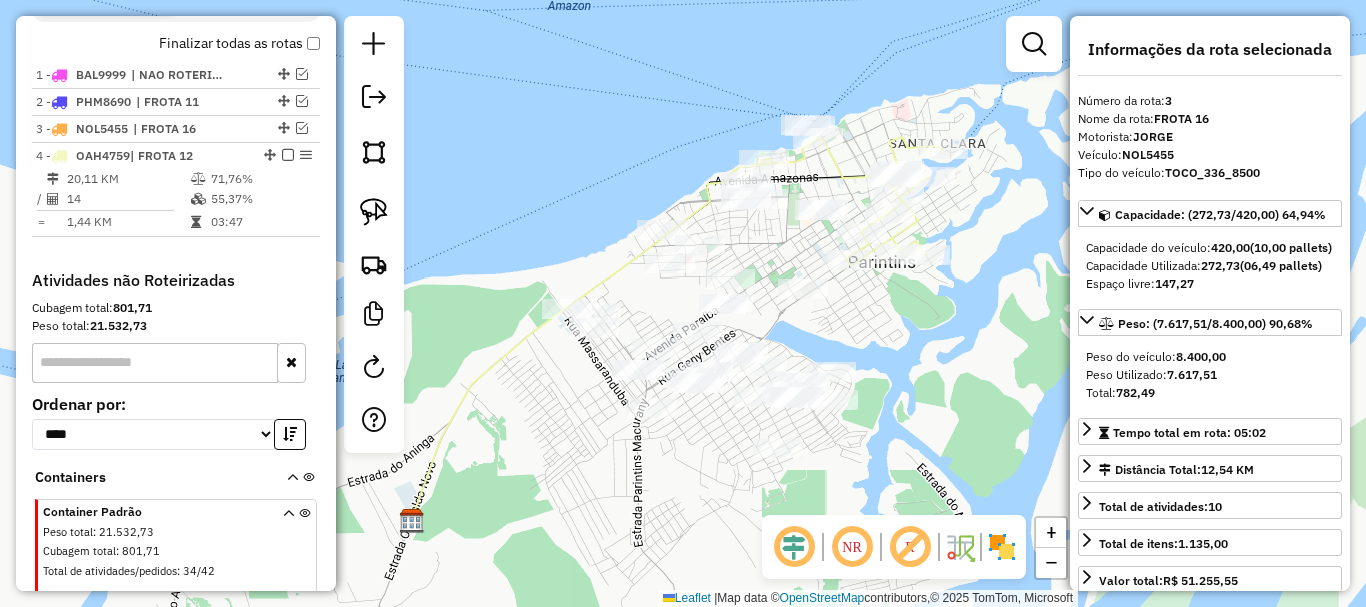 drag, startPoint x: 907, startPoint y: 421, endPoint x: 735, endPoint y: 458, distance: 175.93465 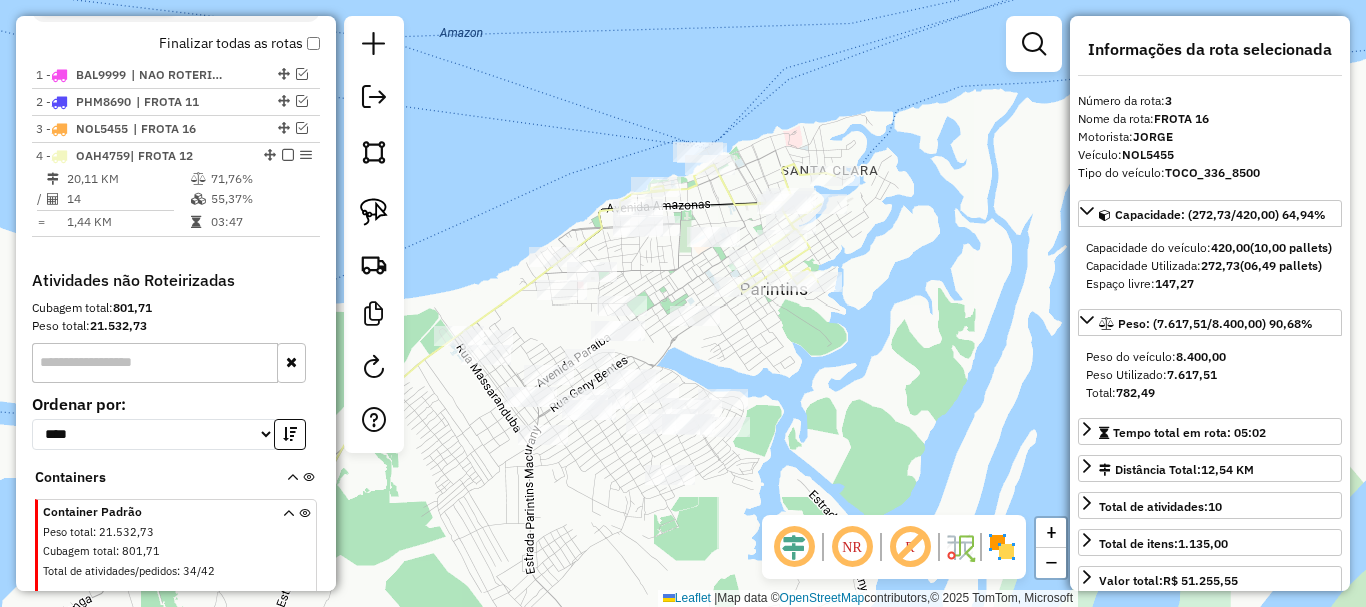 click on "Janela de atendimento Grade de atendimento Capacidade Transportadoras Veículos Cliente Pedidos  Rotas Selecione os dias de semana para filtrar as janelas de atendimento  Seg   Ter   Qua   Qui   Sex   Sáb   Dom  Informe o período da janela de atendimento: De: Até:  Filtrar exatamente a janela do cliente  Considerar janela de atendimento padrão  Selecione os dias de semana para filtrar as grades de atendimento  Seg   Ter   Qua   Qui   Sex   Sáb   Dom   Considerar clientes sem dia de atendimento cadastrado  Clientes fora do dia de atendimento selecionado Filtrar as atividades entre os valores definidos abaixo:  Peso mínimo:   Peso máximo:   Cubagem mínima:   Cubagem máxima:   De:   Até:  Filtrar as atividades entre o tempo de atendimento definido abaixo:  De:   Até:   Considerar capacidade total dos clientes não roteirizados Transportadora: Selecione um ou mais itens Tipo de veículo: Selecione um ou mais itens Veículo: Selecione um ou mais itens Motorista: Selecione um ou mais itens Nome: Rótulo:" 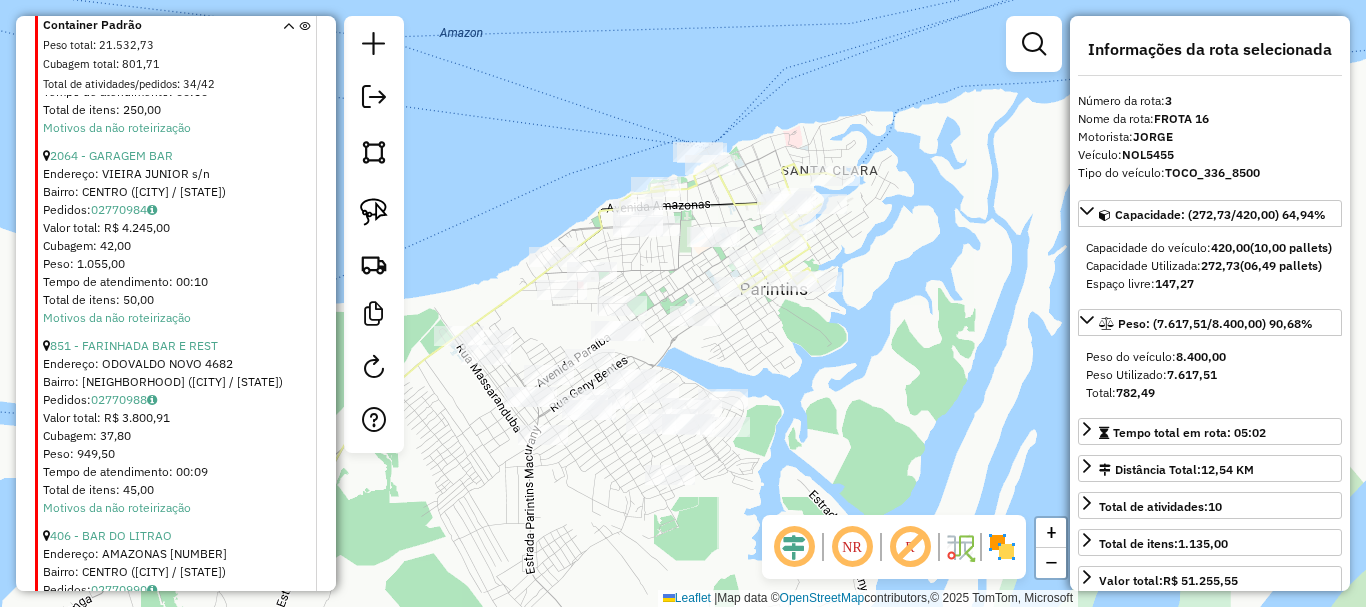 scroll, scrollTop: 2128, scrollLeft: 0, axis: vertical 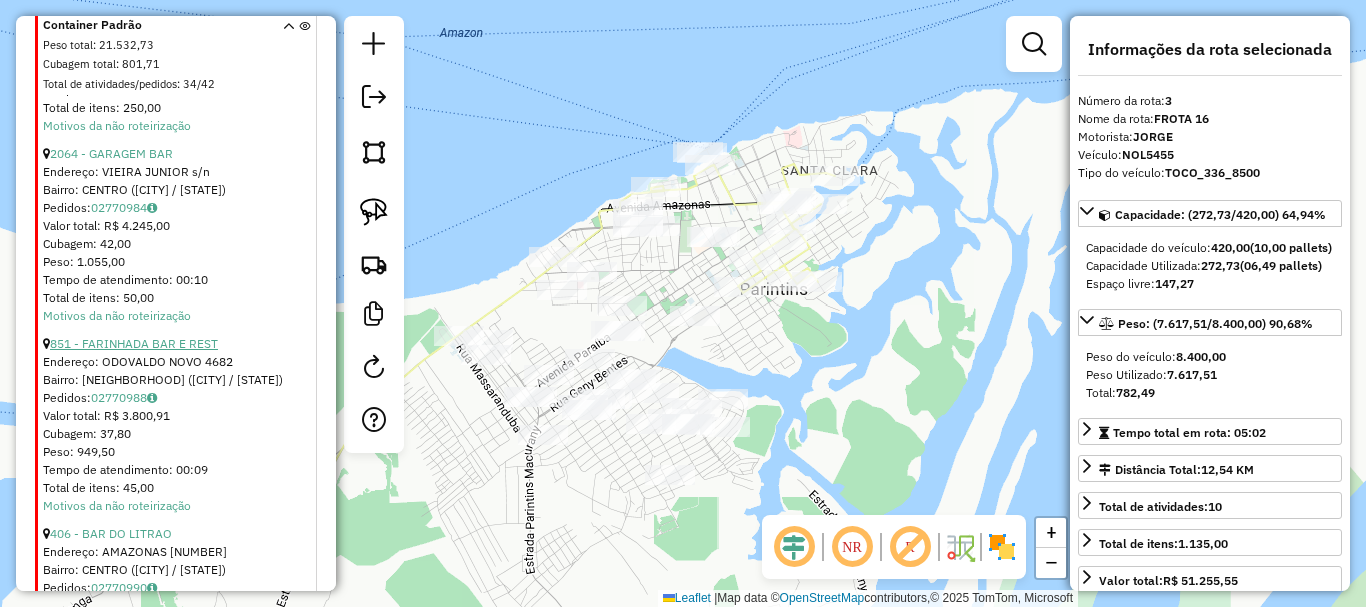 click on "851 - FARINHADA BAR E REST" at bounding box center (134, 343) 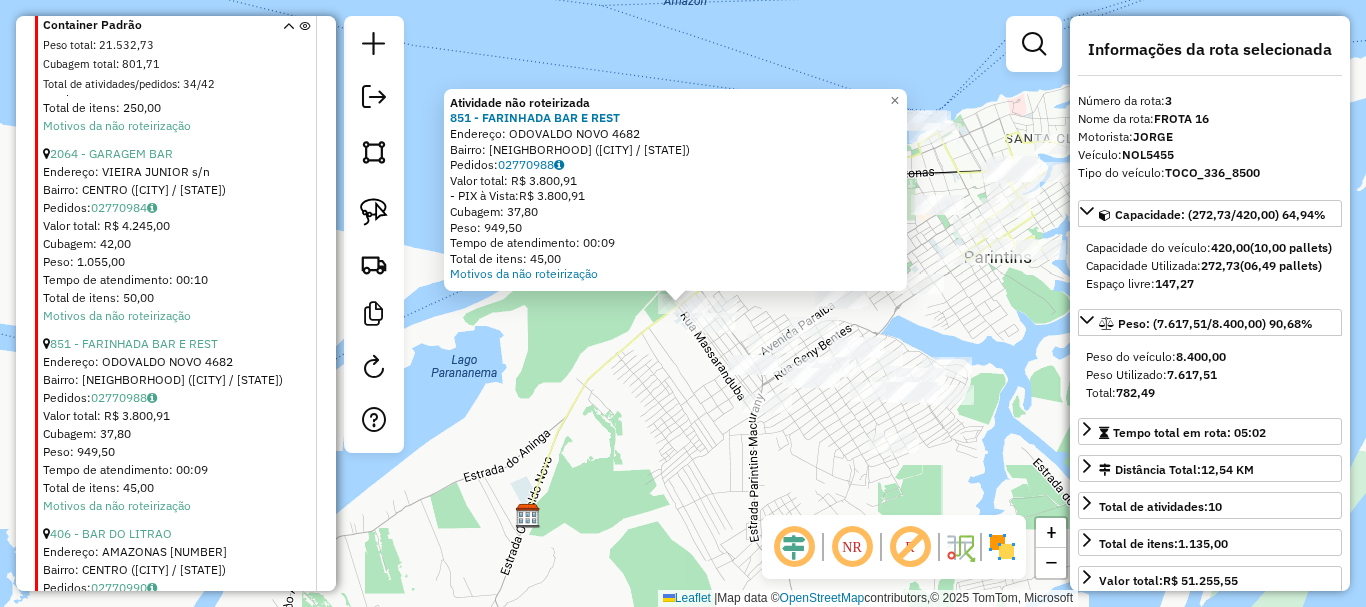 click 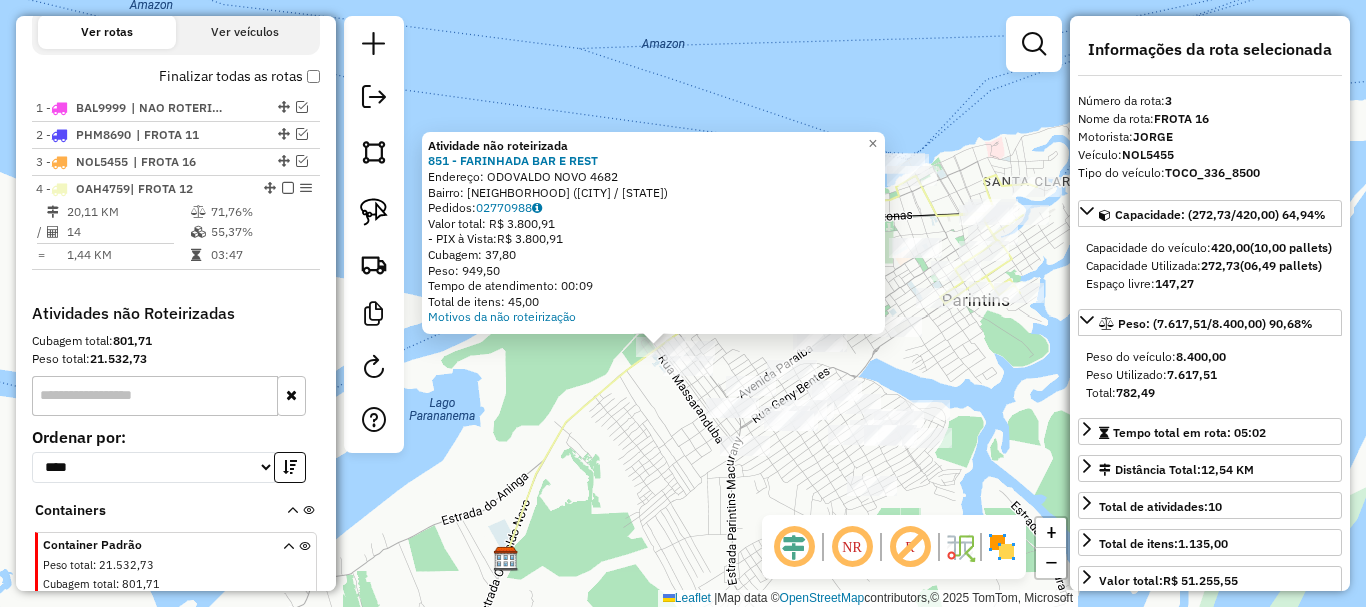 scroll, scrollTop: 528, scrollLeft: 0, axis: vertical 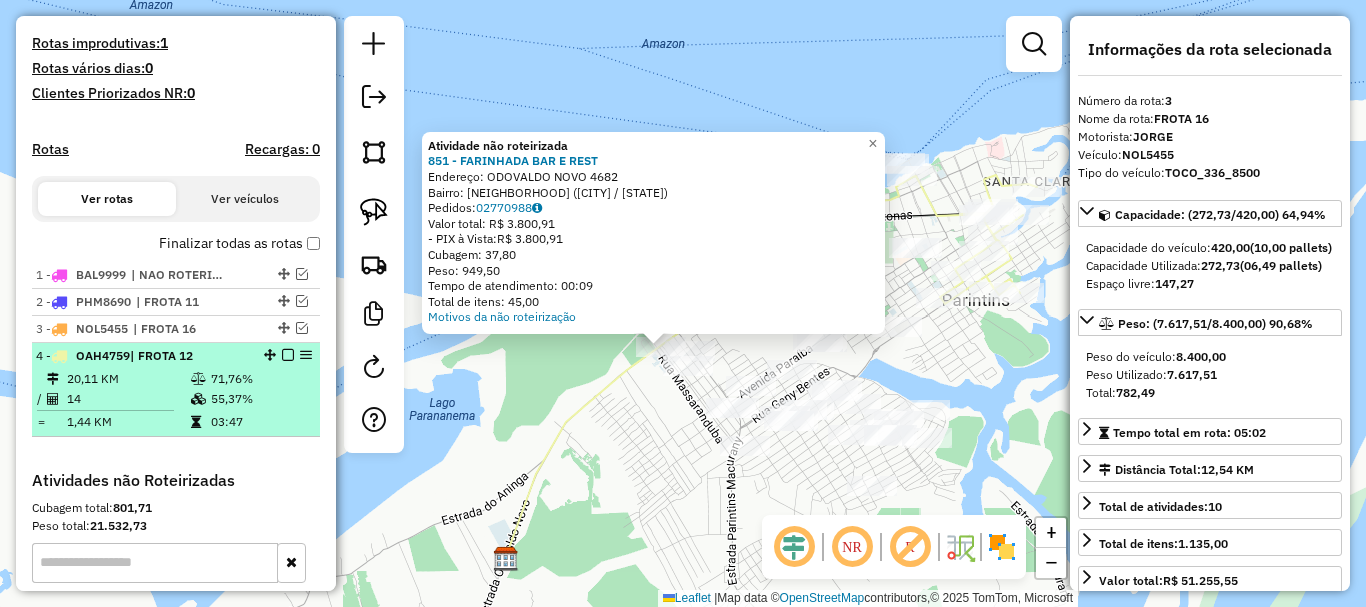 click on "[NUMBER] -       [VEHICLE_PLATE]   | FROTA 12" at bounding box center (142, 356) 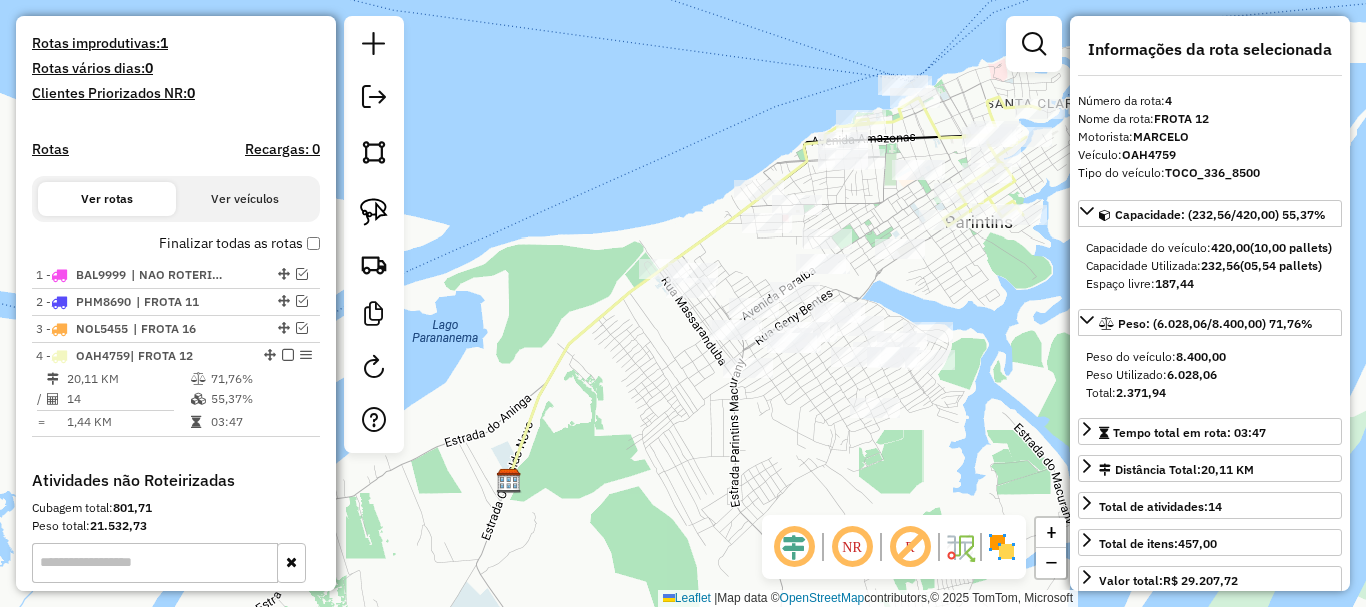 drag, startPoint x: 536, startPoint y: 450, endPoint x: 638, endPoint y: 430, distance: 103.94229 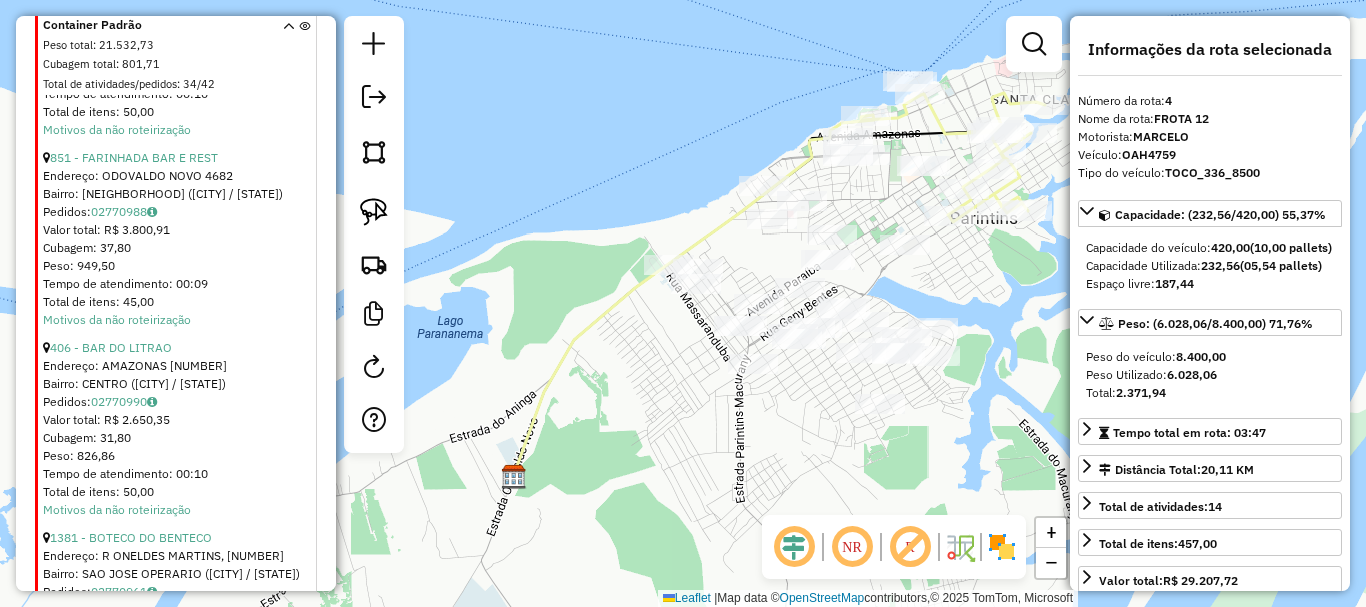 scroll, scrollTop: 2328, scrollLeft: 0, axis: vertical 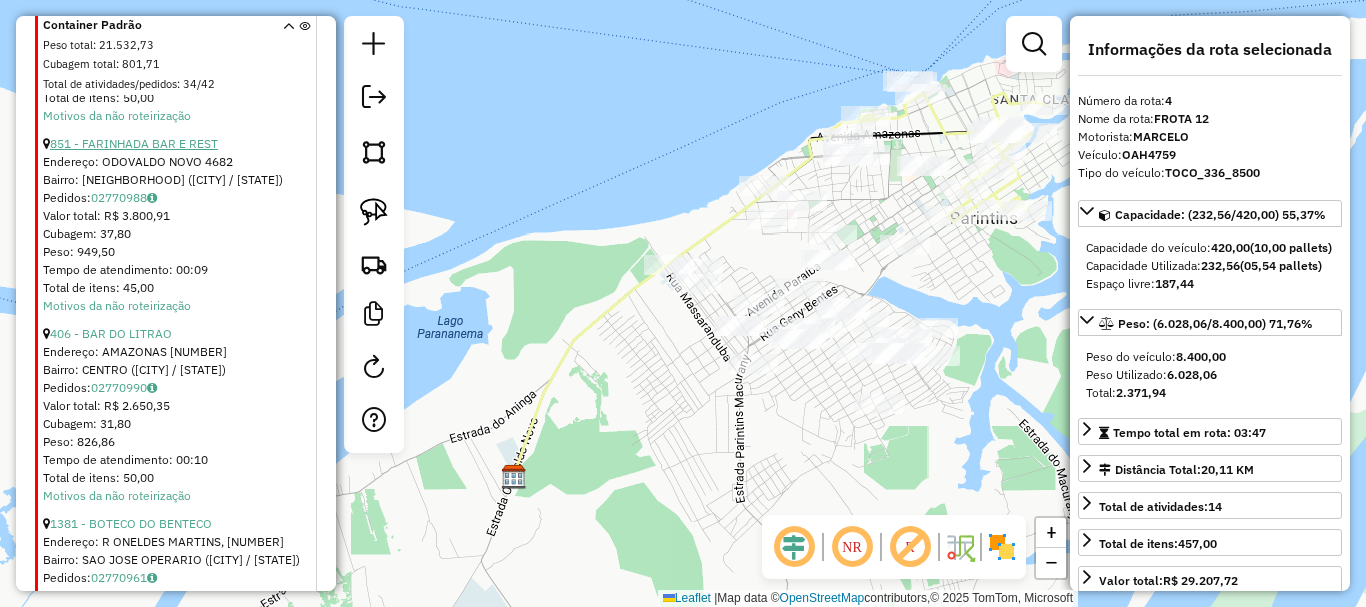 click on "851 - FARINHADA BAR E REST" at bounding box center [134, 143] 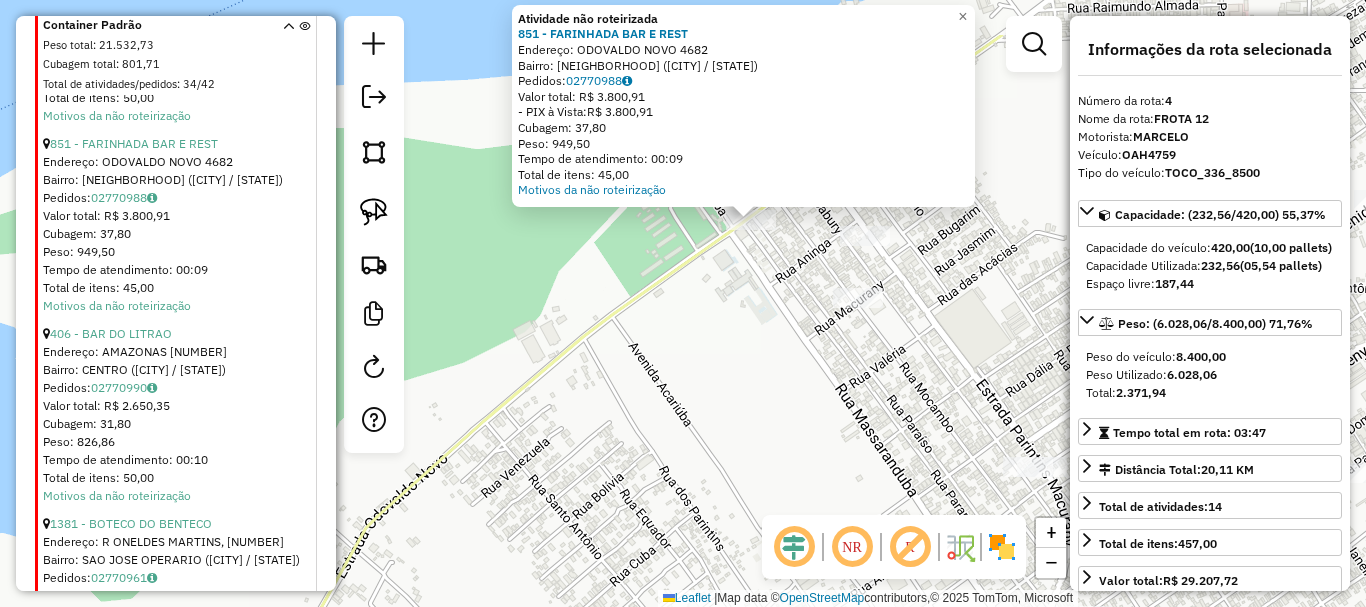 drag, startPoint x: 703, startPoint y: 322, endPoint x: 691, endPoint y: 338, distance: 20 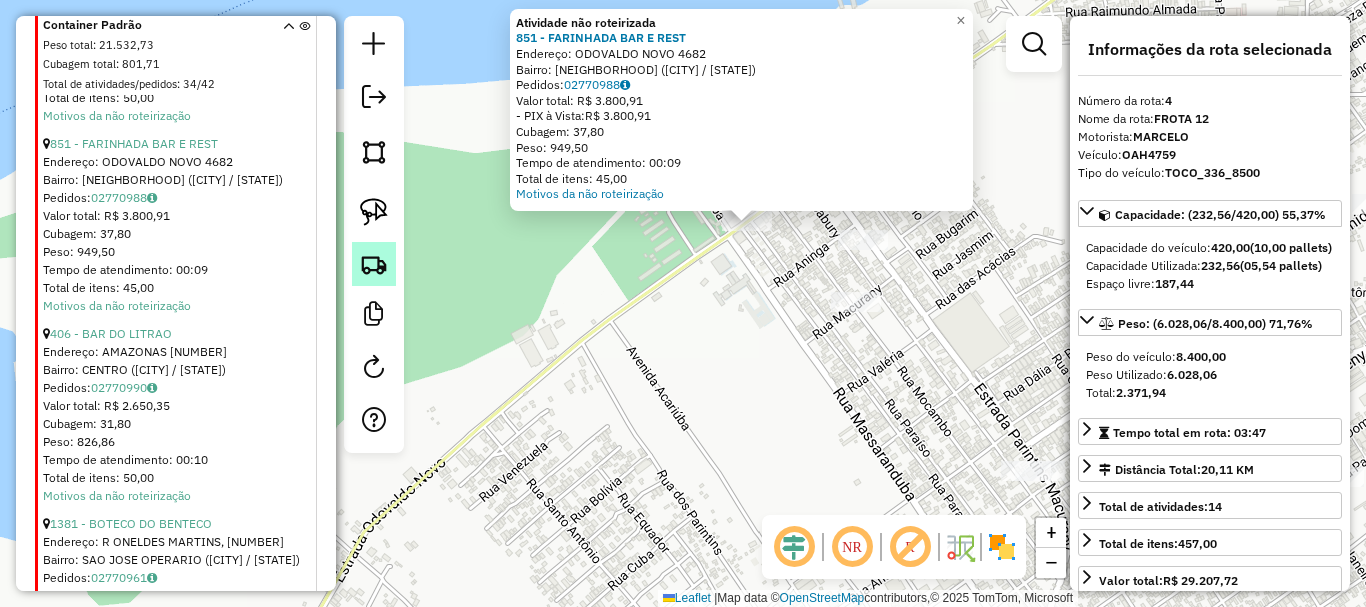 click 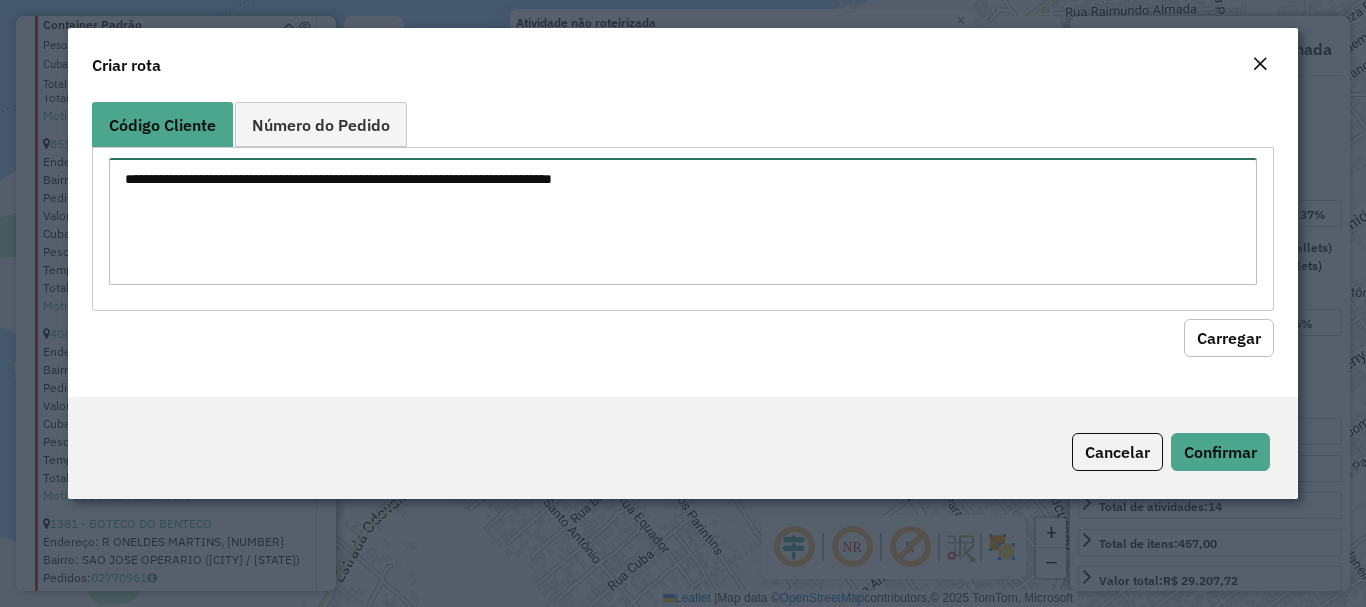 click at bounding box center (682, 221) 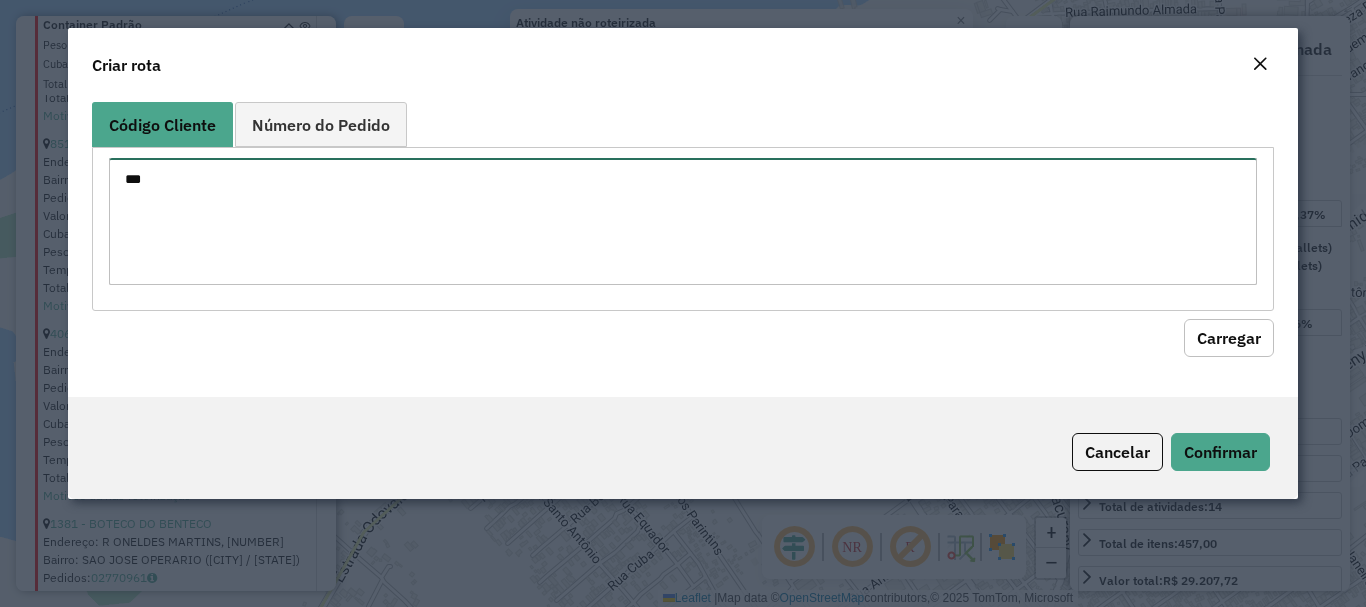type on "***" 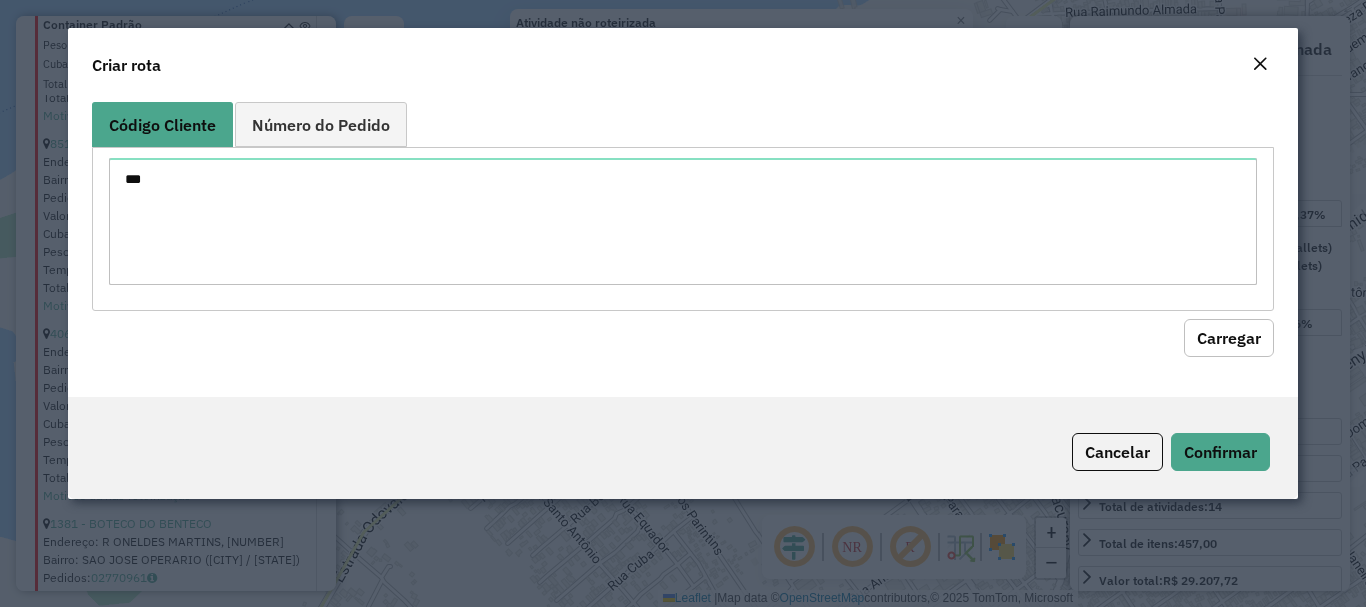 click on "Carregar" 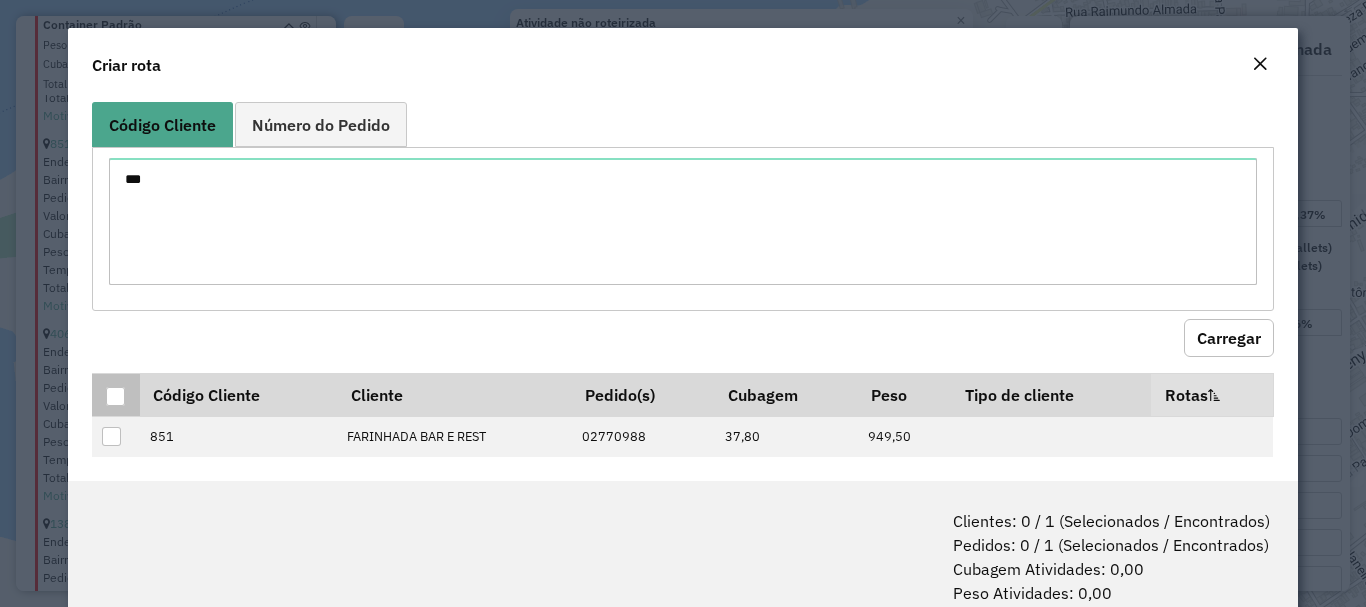 click at bounding box center (115, 396) 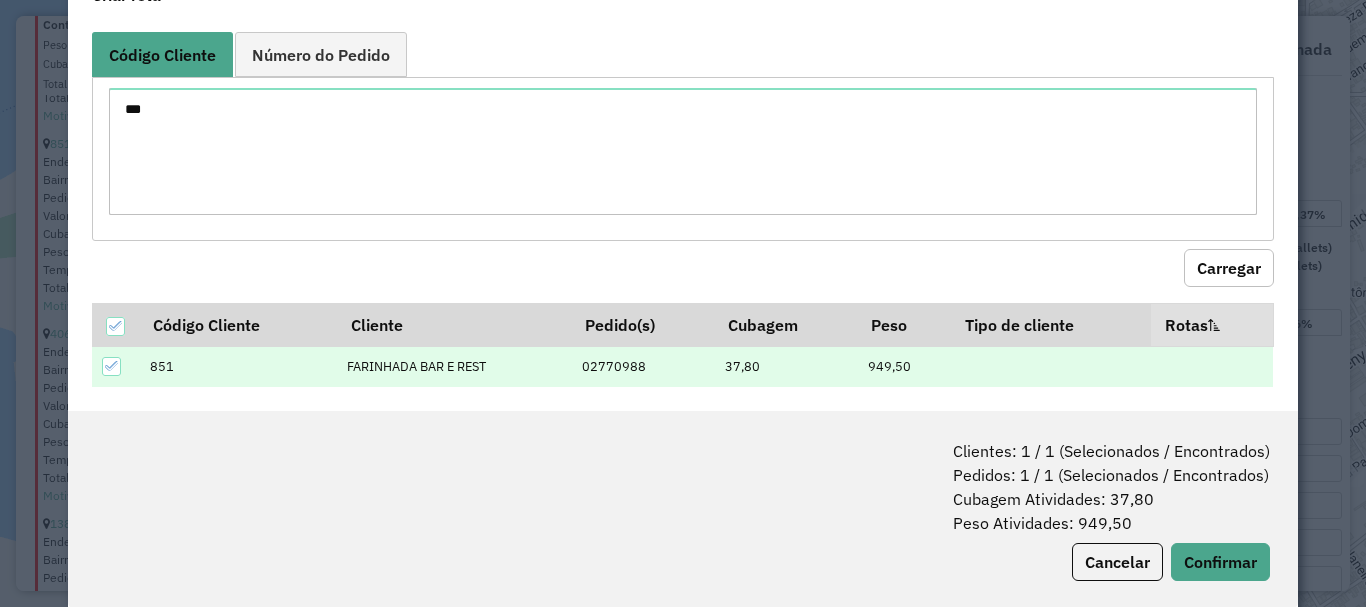 scroll, scrollTop: 100, scrollLeft: 0, axis: vertical 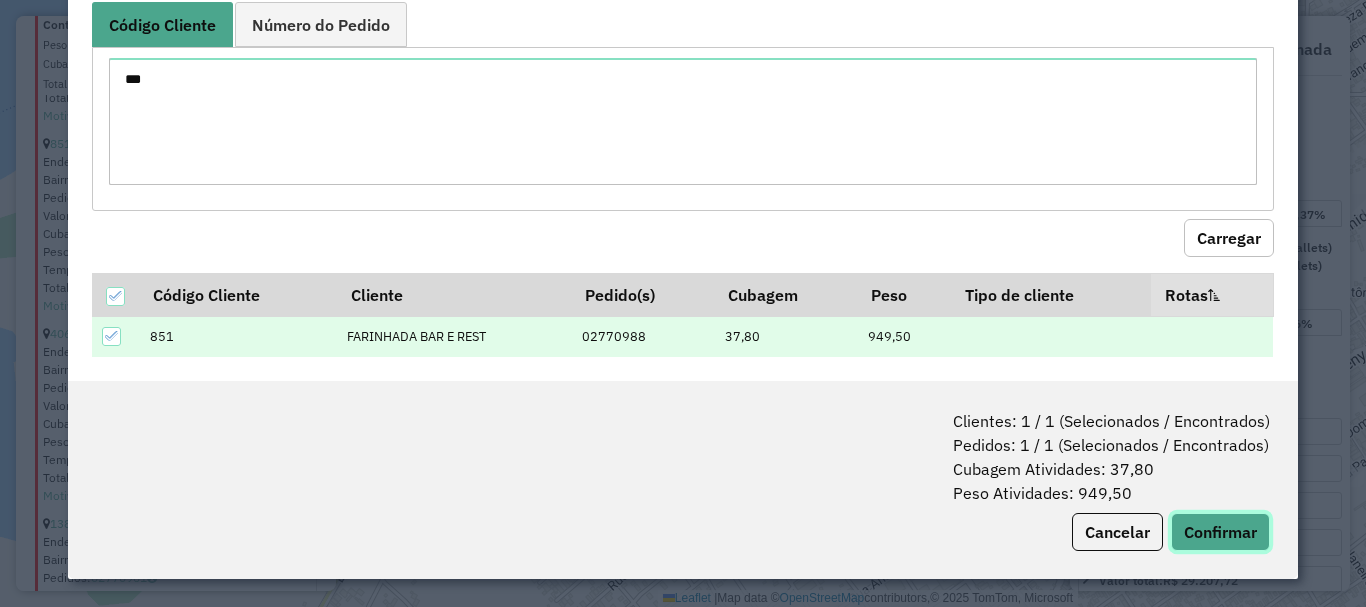 click on "Confirmar" 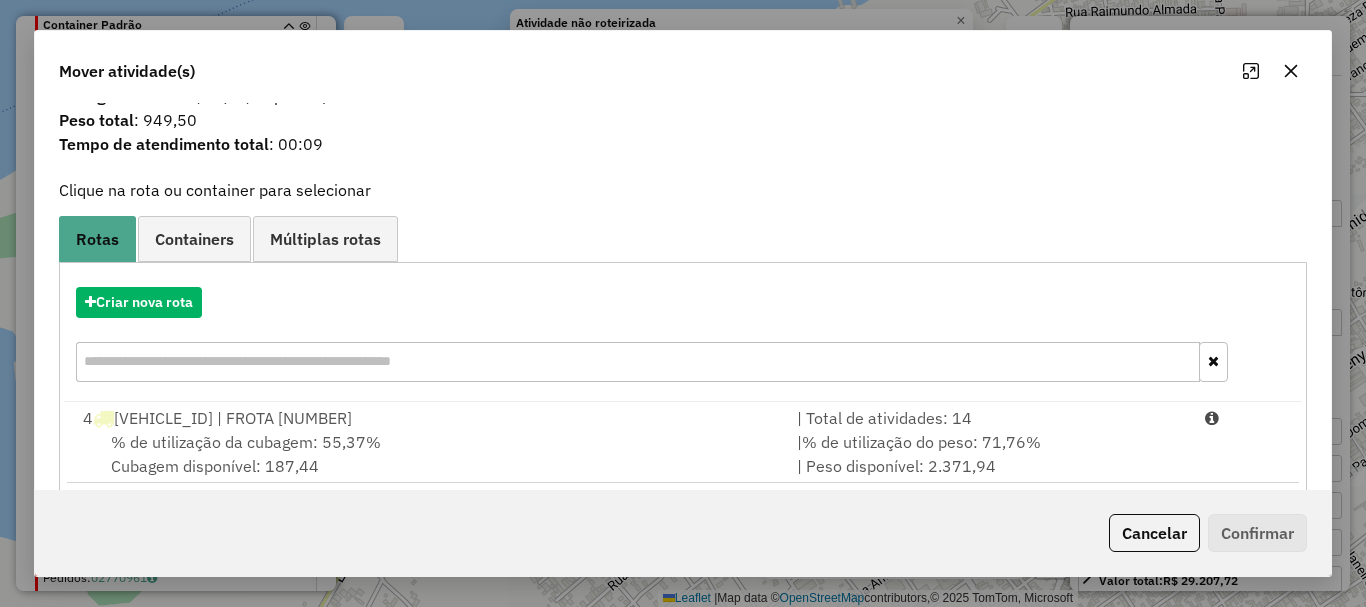 scroll, scrollTop: 78, scrollLeft: 0, axis: vertical 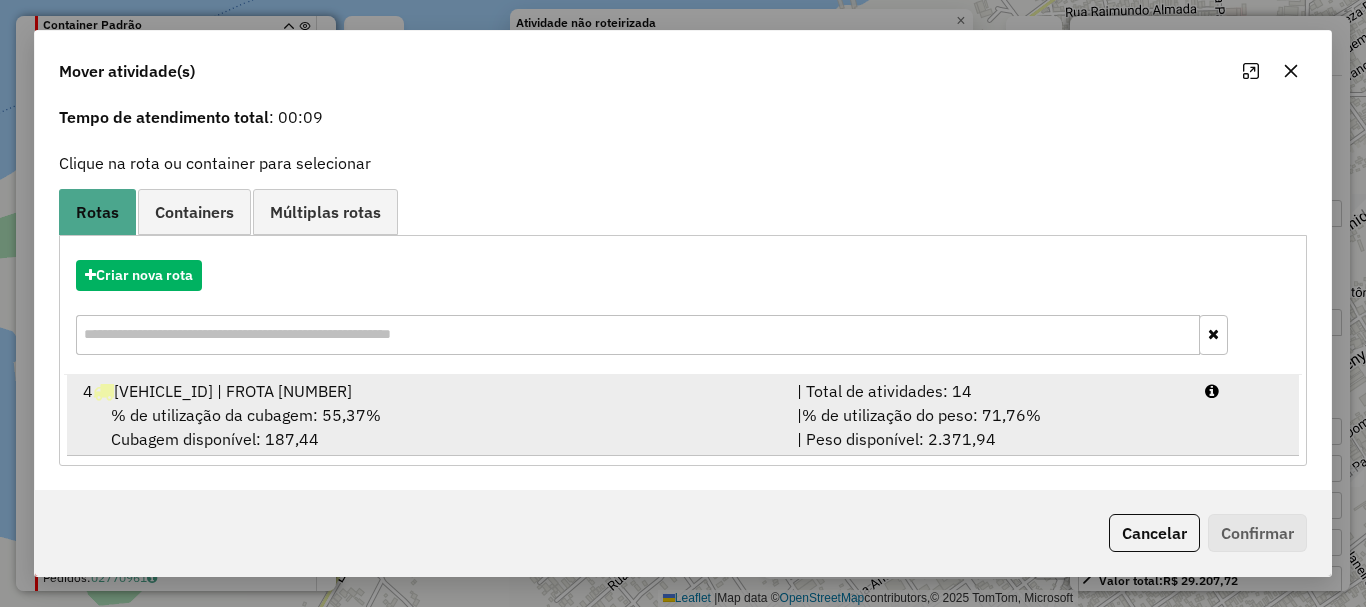 click on "4  OAH4759 | FROTA 12" at bounding box center [428, 391] 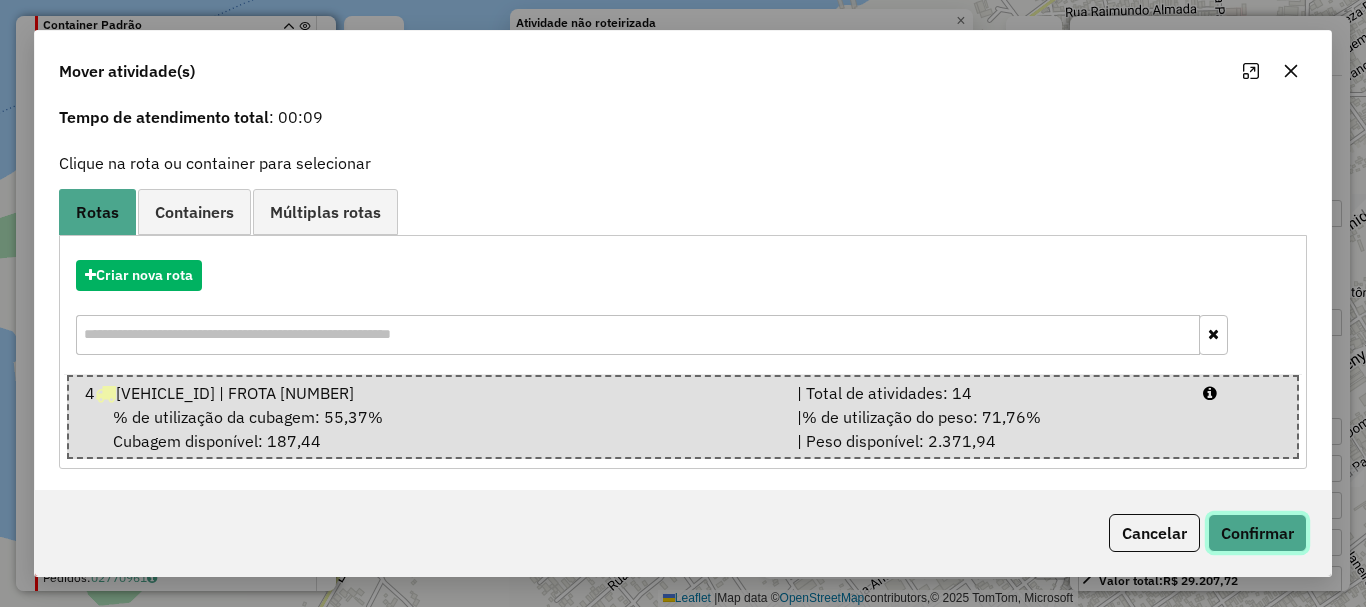 click on "Confirmar" 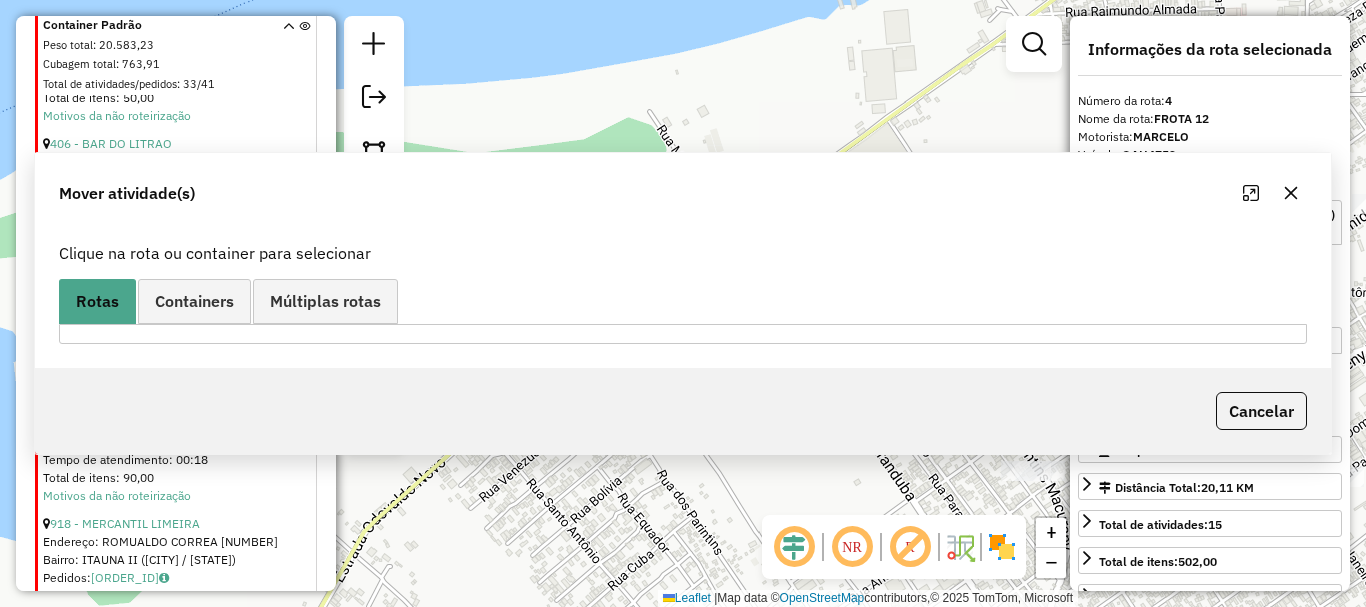 scroll, scrollTop: 0, scrollLeft: 0, axis: both 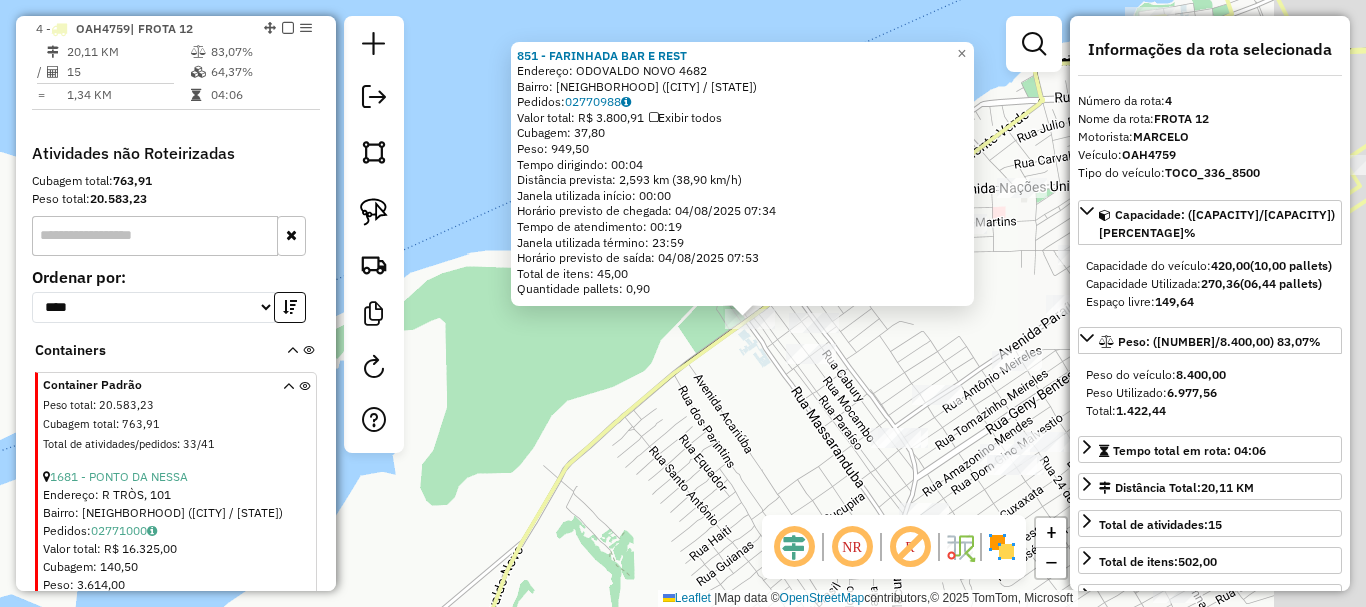 drag, startPoint x: 993, startPoint y: 336, endPoint x: 766, endPoint y: 331, distance: 227.05505 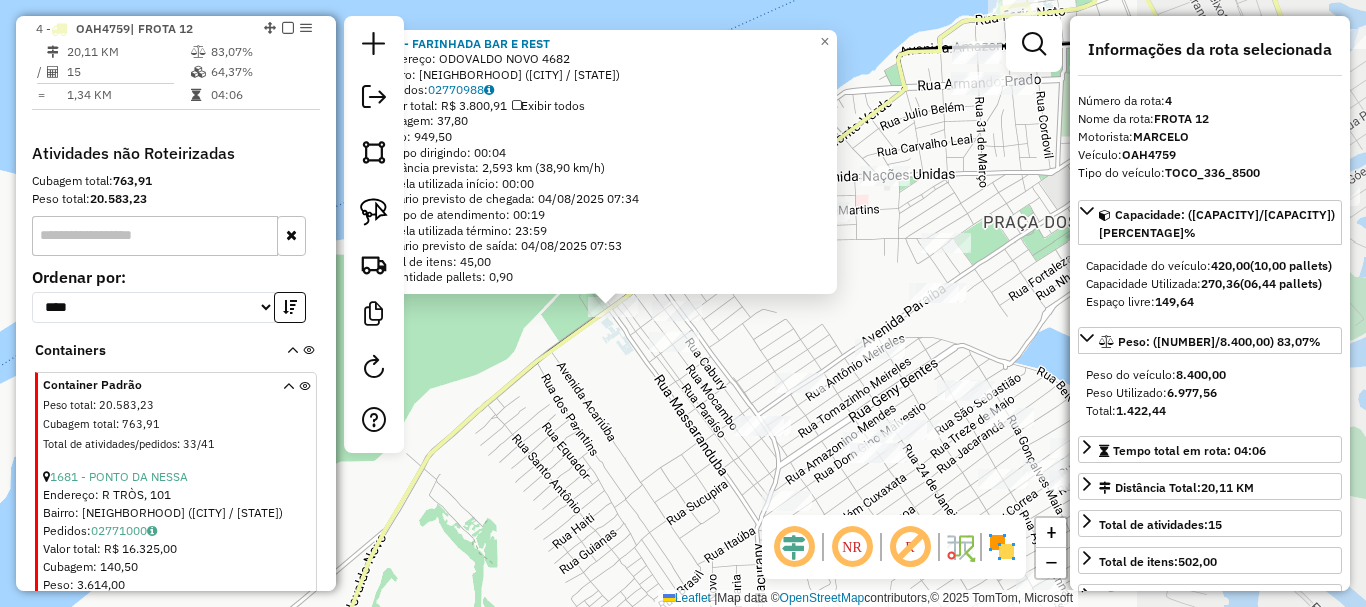 click on "[NUMBER] - FARINHADA BAR E REST  Endereço:  ODOVALDO NOVO [NUMBER]   Bairro: DJARD VIEIRA ([CITY] / [STATE])   Pedidos:  [ORDER_ID]   Valor total: R$ 3.800,91   Exibir todos   Cubagem: 37,80  Peso: 949,50  Tempo dirigindo: 00:04   Distância prevista: 2,593 km (38,90 km/h)   Janela utilizada início: 00:00   Horário previsto de chegada: 04/08/2025 07:34   Tempo de atendimento: 00:19   Janela utilizada término: 23:59   Horário previsto de saída: 04/08/2025 07:53   Total de itens: 45,00   Quantidade pallets: 0,90  × Janela de atendimento Grade de atendimento Capacidade Transportadoras Veículos Cliente Pedidos  Rotas Selecione os dias de semana para filtrar as janelas de atendimento  Seg   Ter   Qua   Qui   Sex   Sáb   Dom  Informe o período da janela de atendimento: De: Até:  Filtrar exatamente a janela do cliente  Considerar janela de atendimento padrão  Selecione os dias de semana para filtrar as grades de atendimento  Seg   Ter   Qua   Qui   Sex   Sáb   Dom   Clientes fora do dia de atendimento selecionado +" 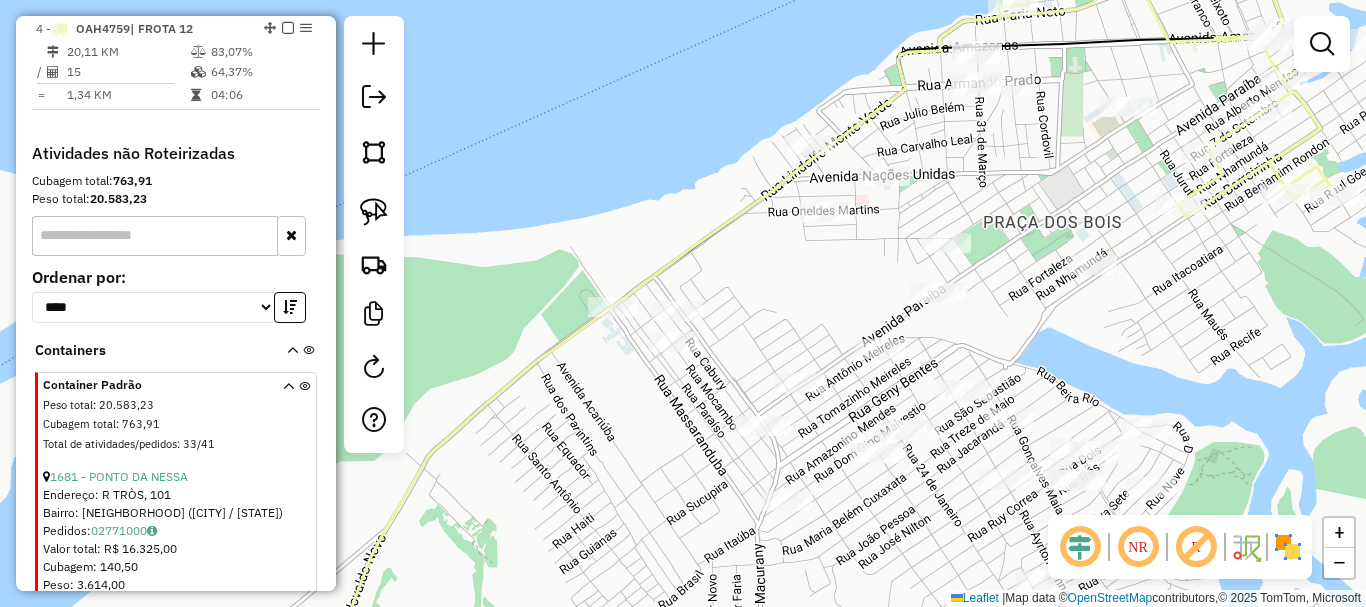 drag, startPoint x: 812, startPoint y: 329, endPoint x: 741, endPoint y: 347, distance: 73.24616 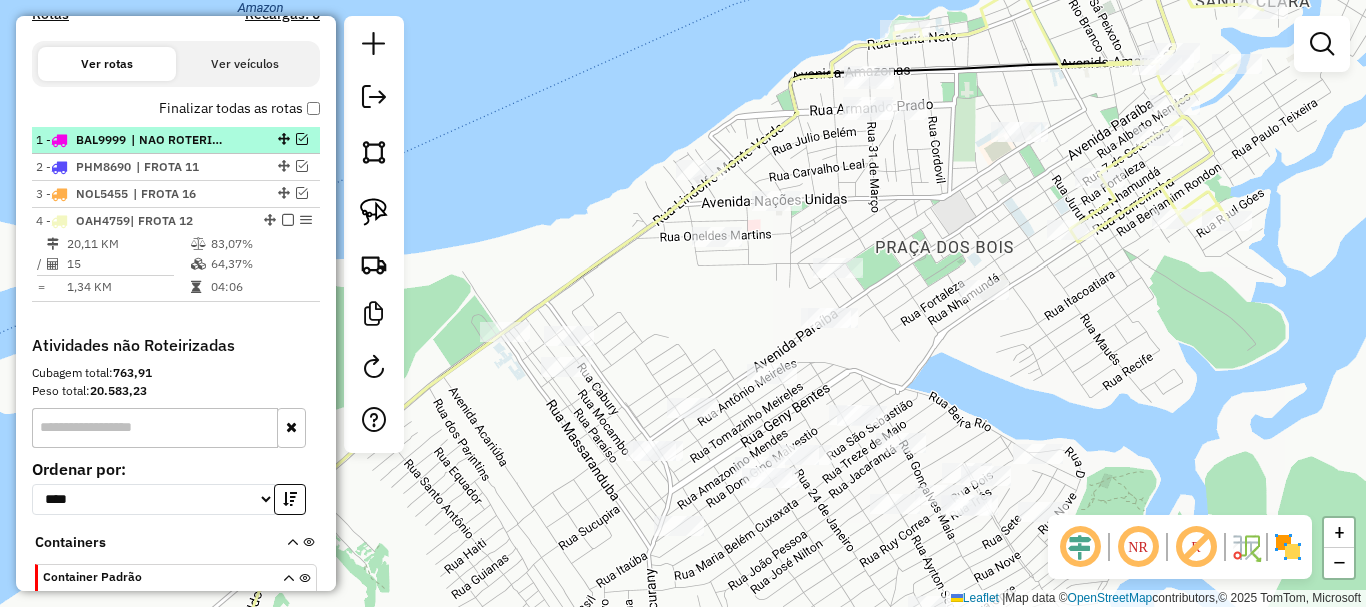 scroll, scrollTop: 655, scrollLeft: 0, axis: vertical 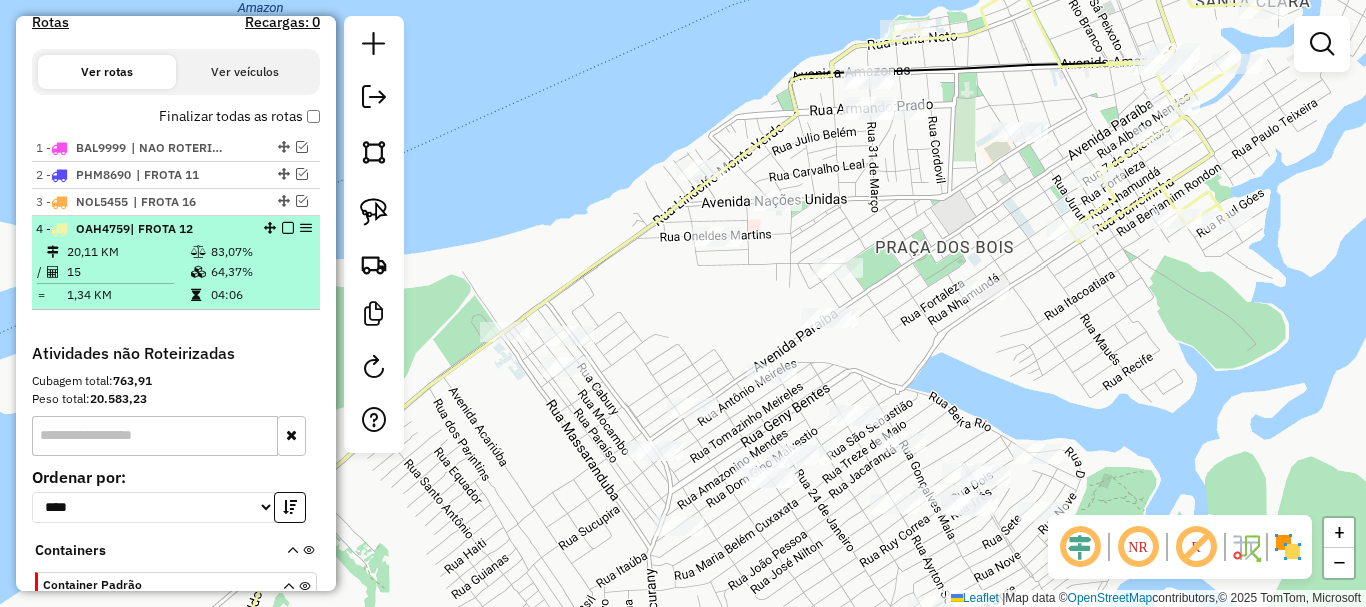 click on "[NUMBER] -       [VEHICLE_PLATE]   | FROTA 12" at bounding box center (142, 229) 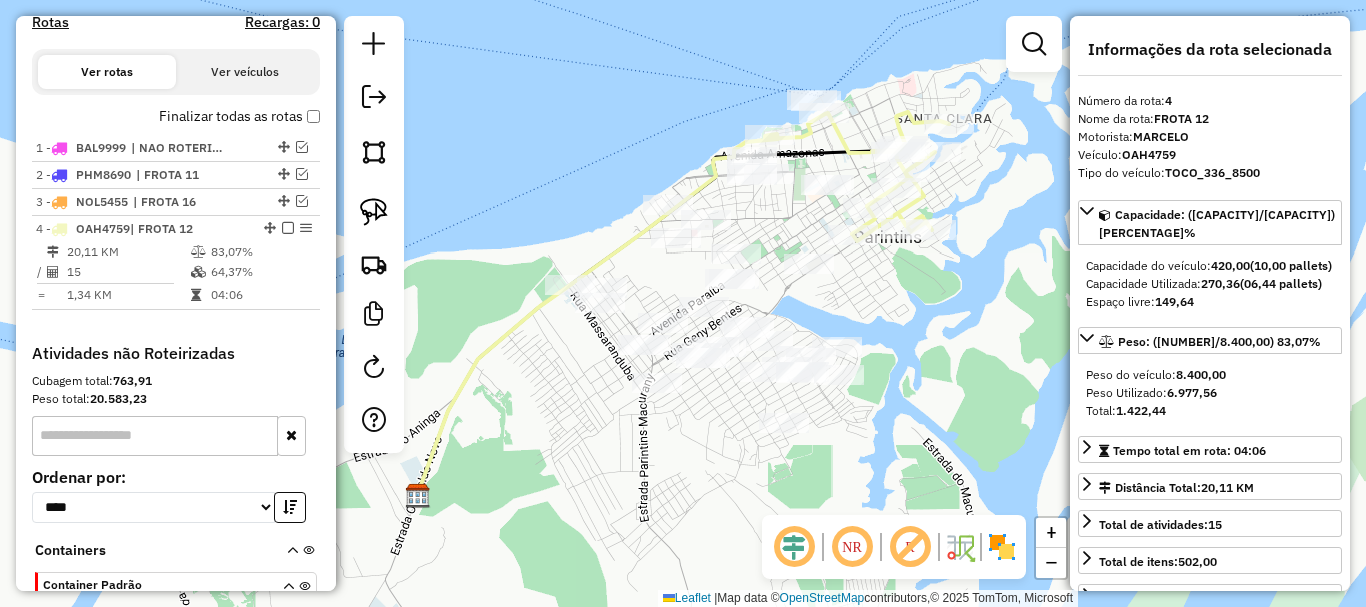 click 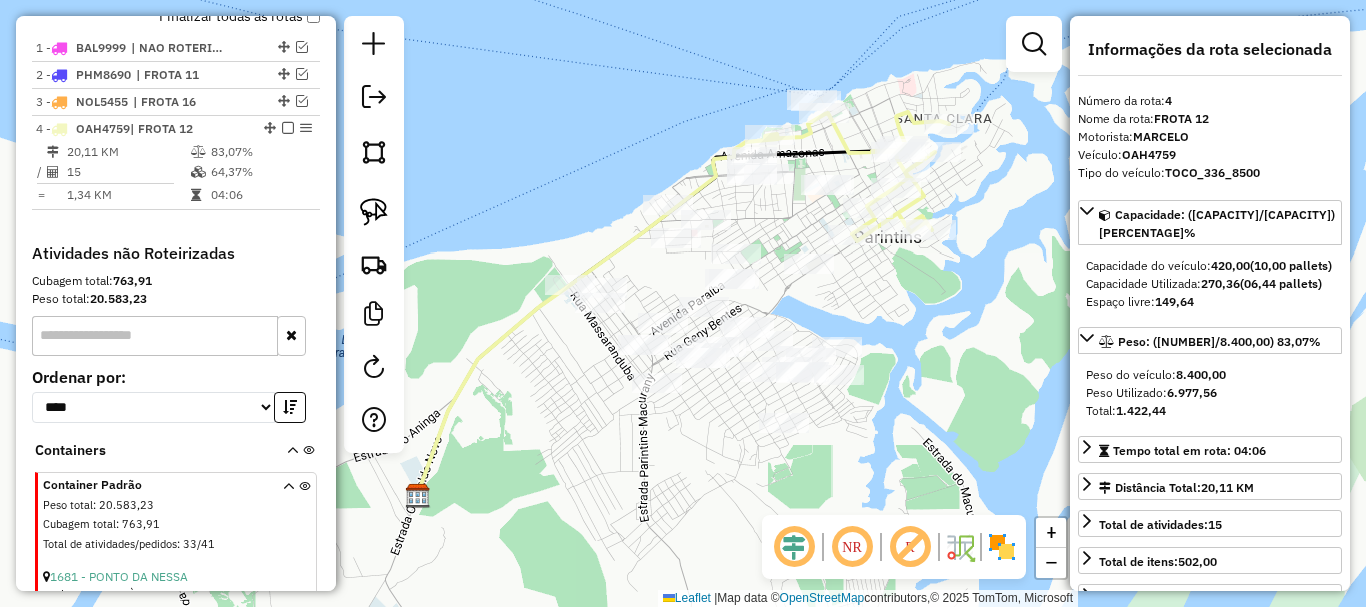 click 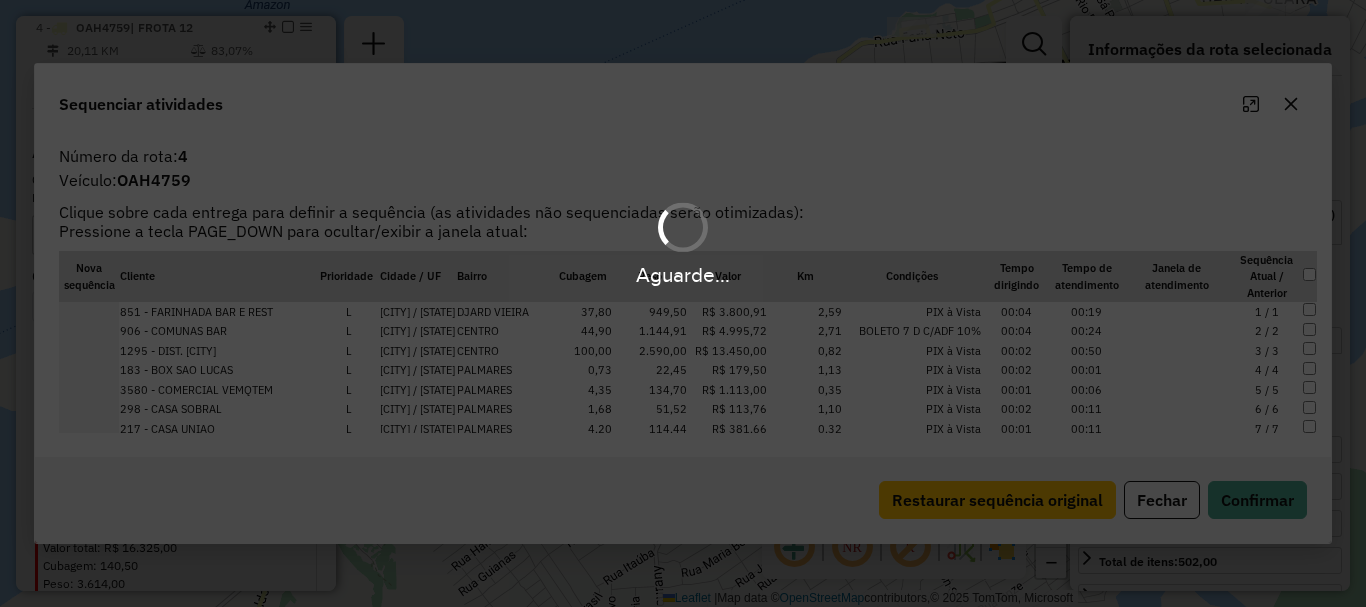 scroll, scrollTop: 855, scrollLeft: 0, axis: vertical 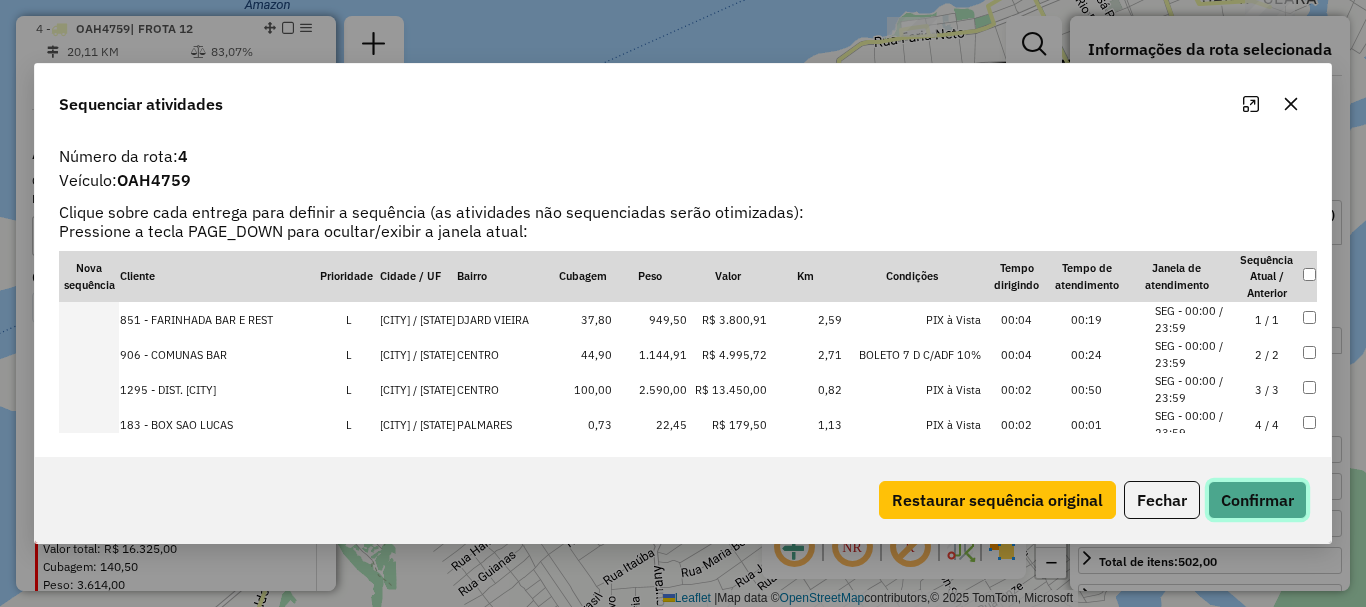 click on "Confirmar" 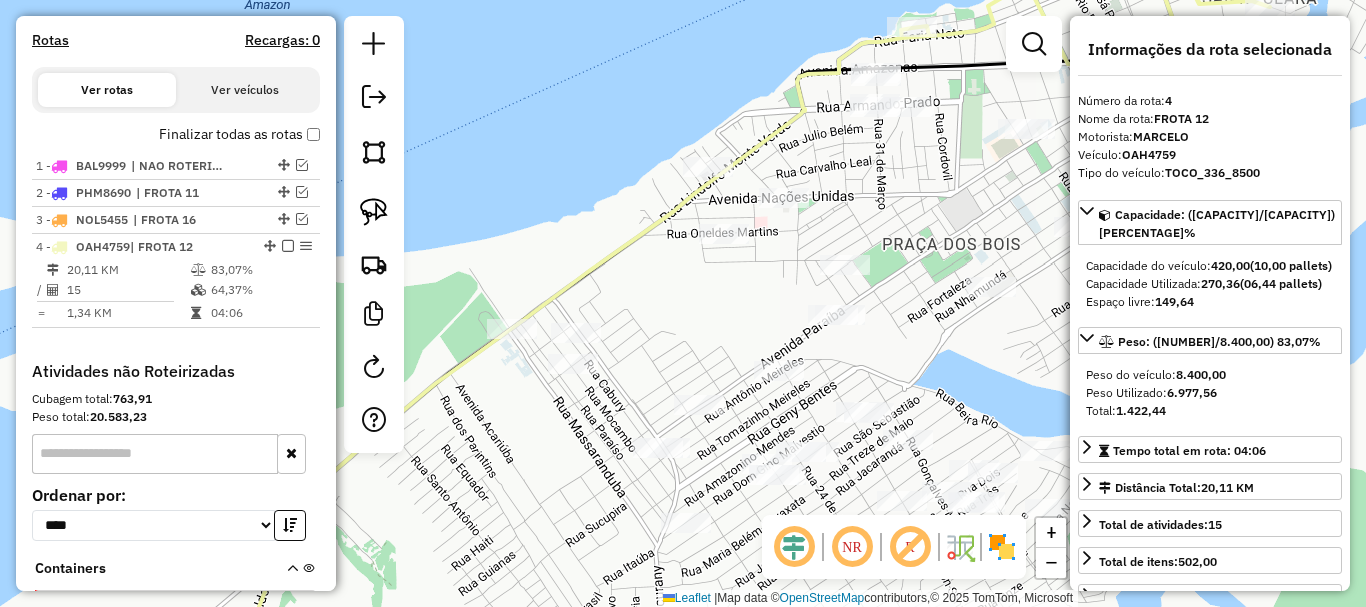 scroll, scrollTop: 455, scrollLeft: 0, axis: vertical 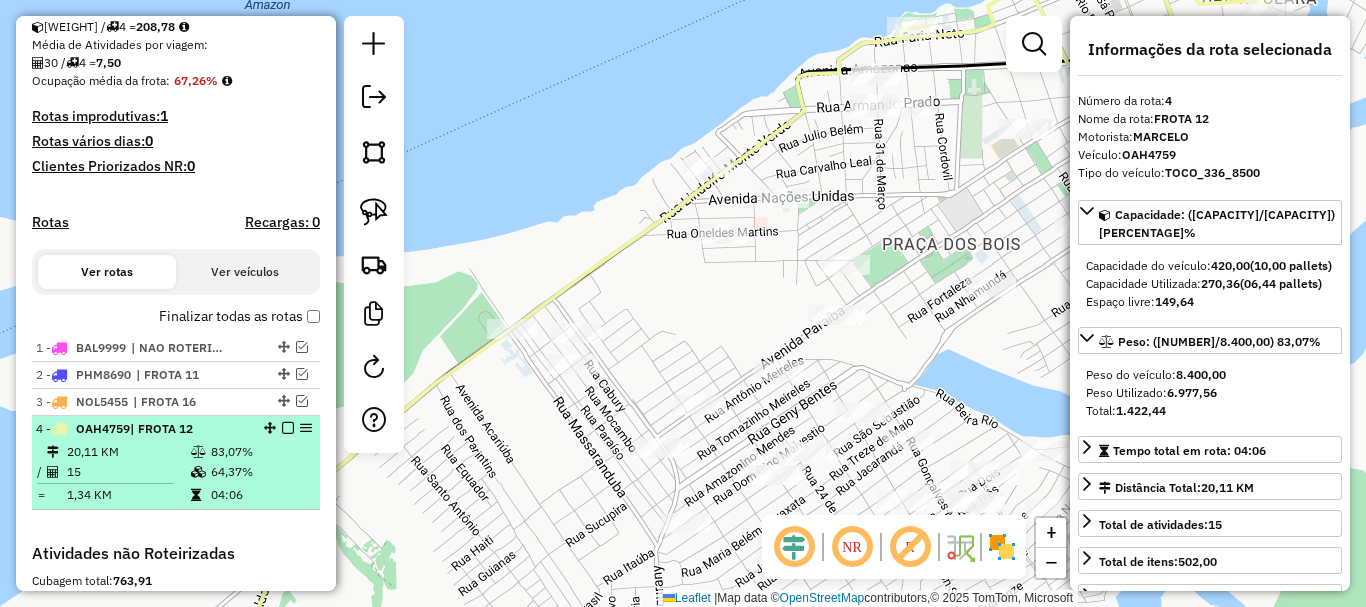 click at bounding box center [288, 428] 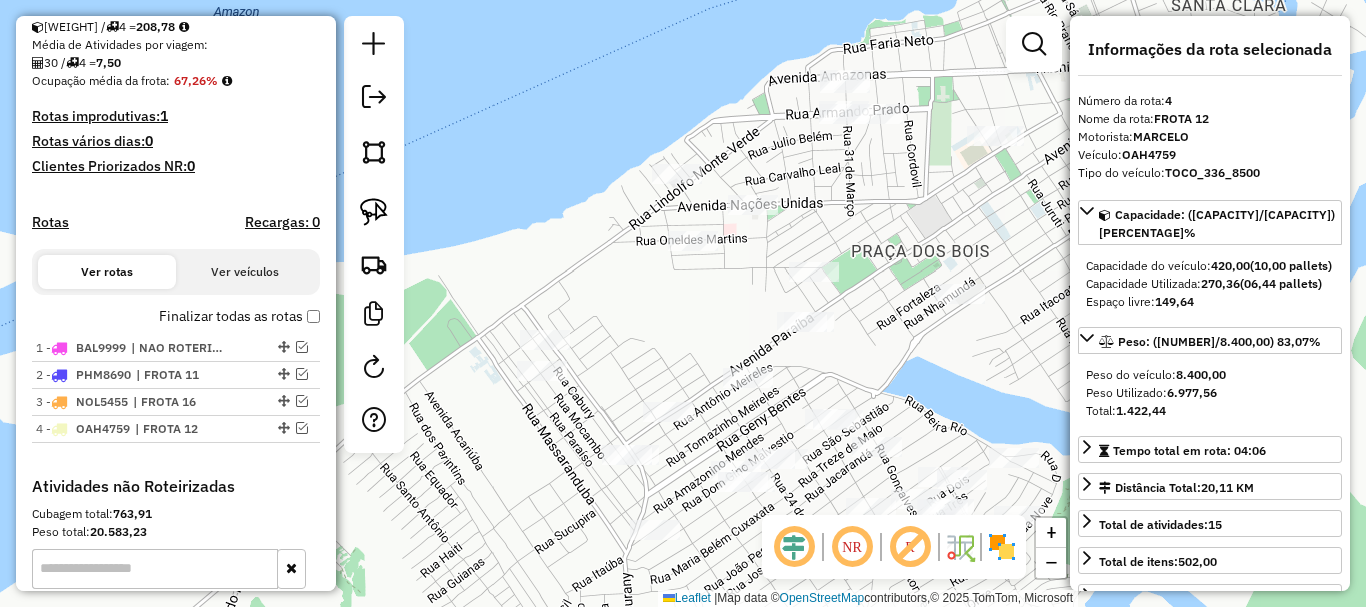 drag, startPoint x: 574, startPoint y: 300, endPoint x: 320, endPoint y: 287, distance: 254.33246 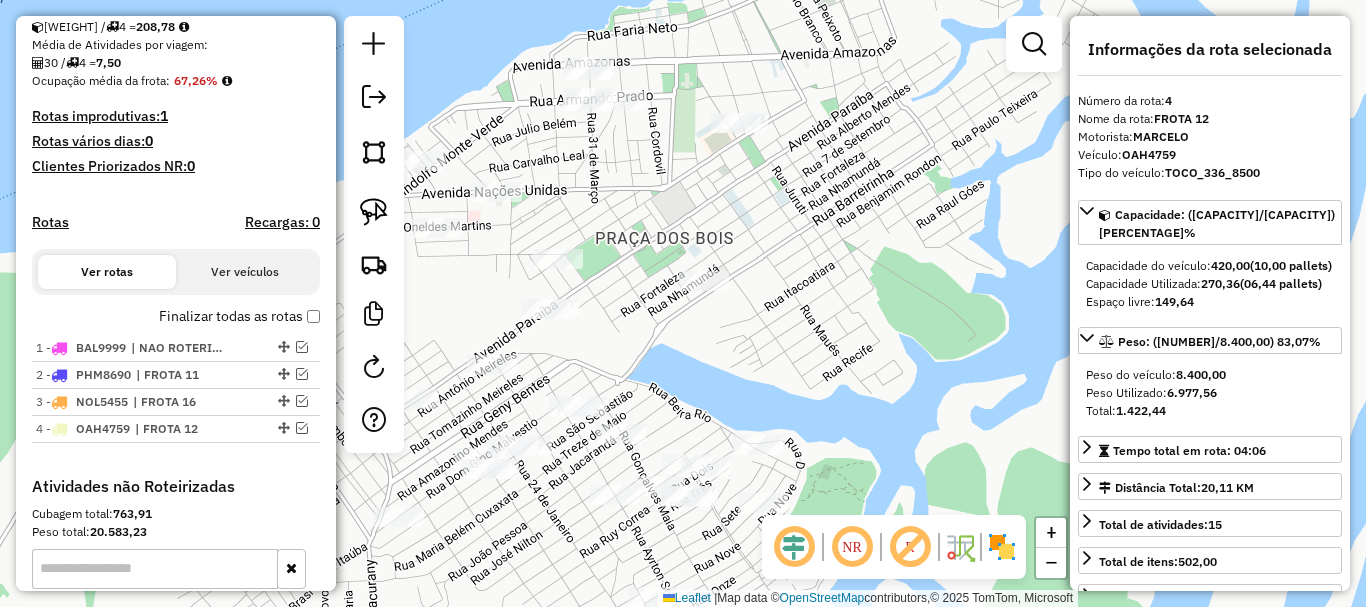 drag, startPoint x: 631, startPoint y: 229, endPoint x: 615, endPoint y: 413, distance: 184.69434 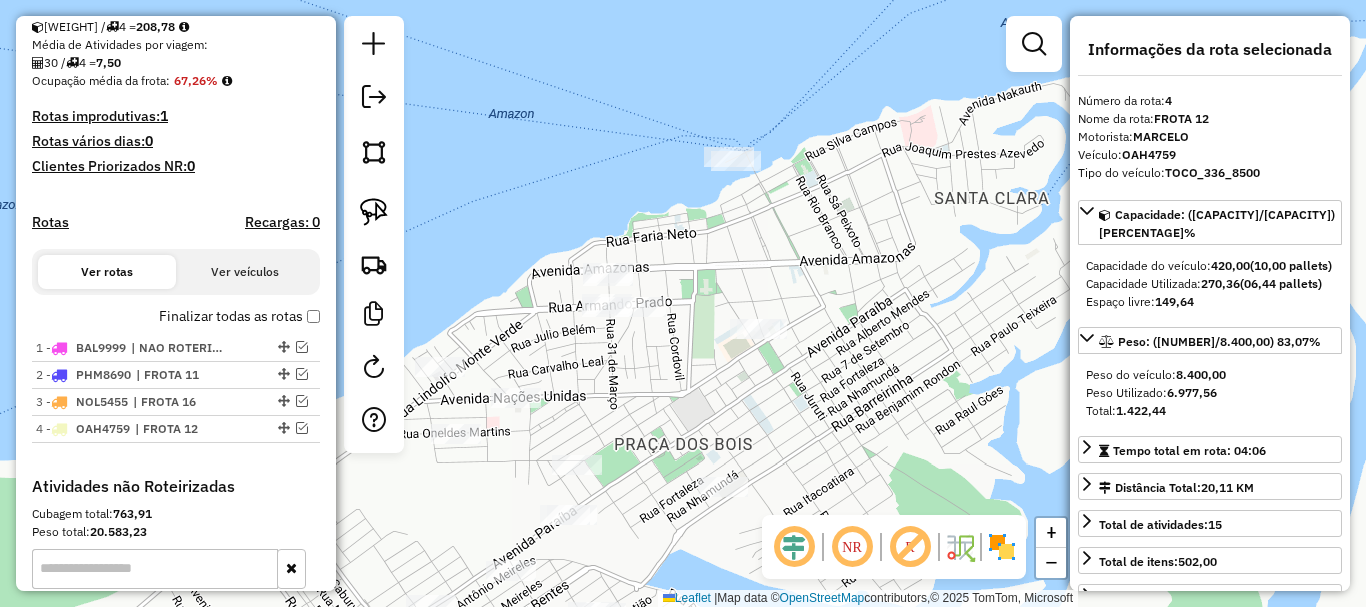 drag, startPoint x: 624, startPoint y: 400, endPoint x: 670, endPoint y: 406, distance: 46.389652 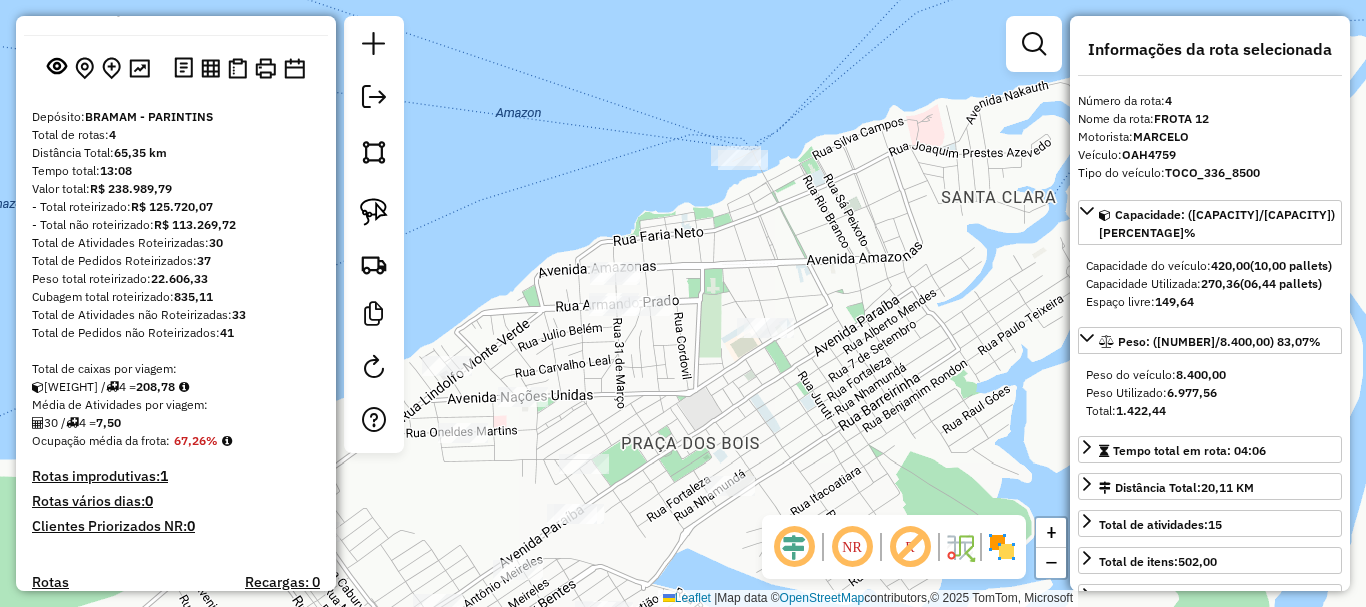 scroll, scrollTop: 0, scrollLeft: 0, axis: both 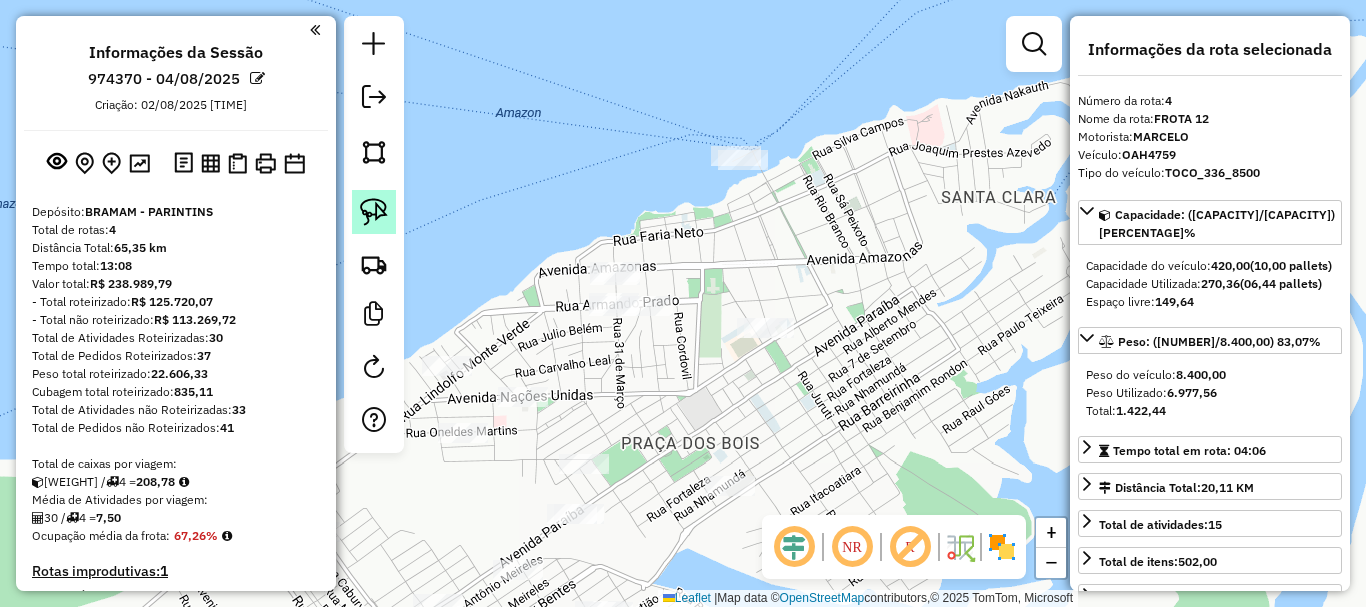 click 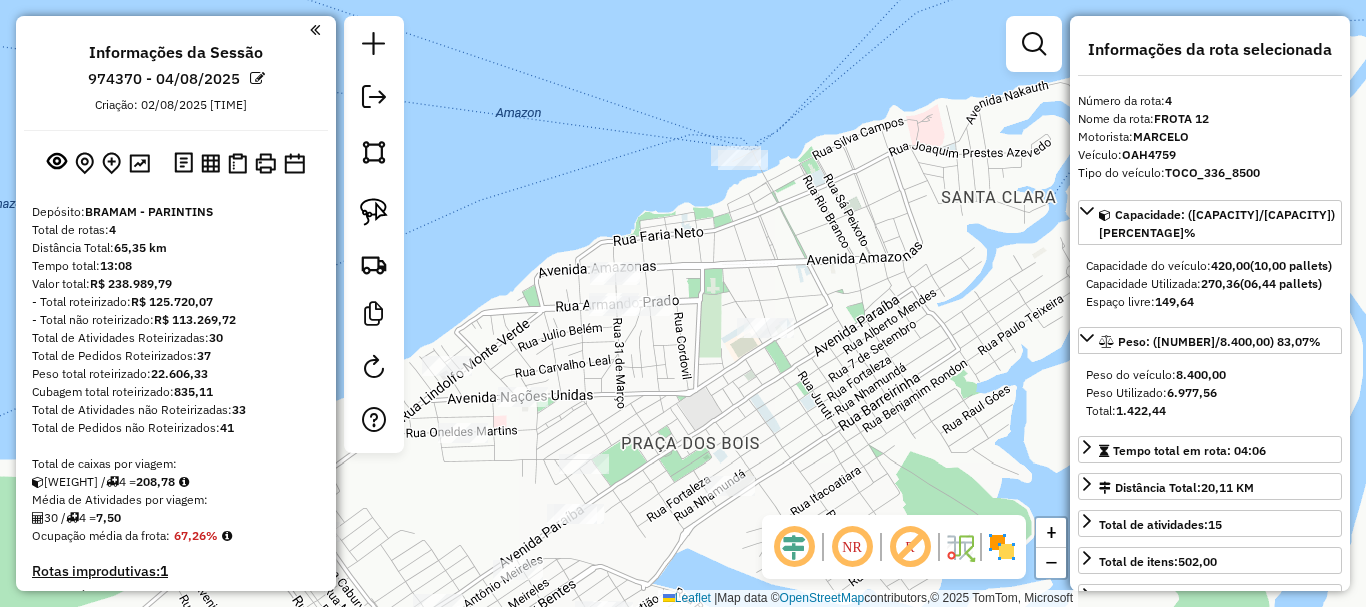 click 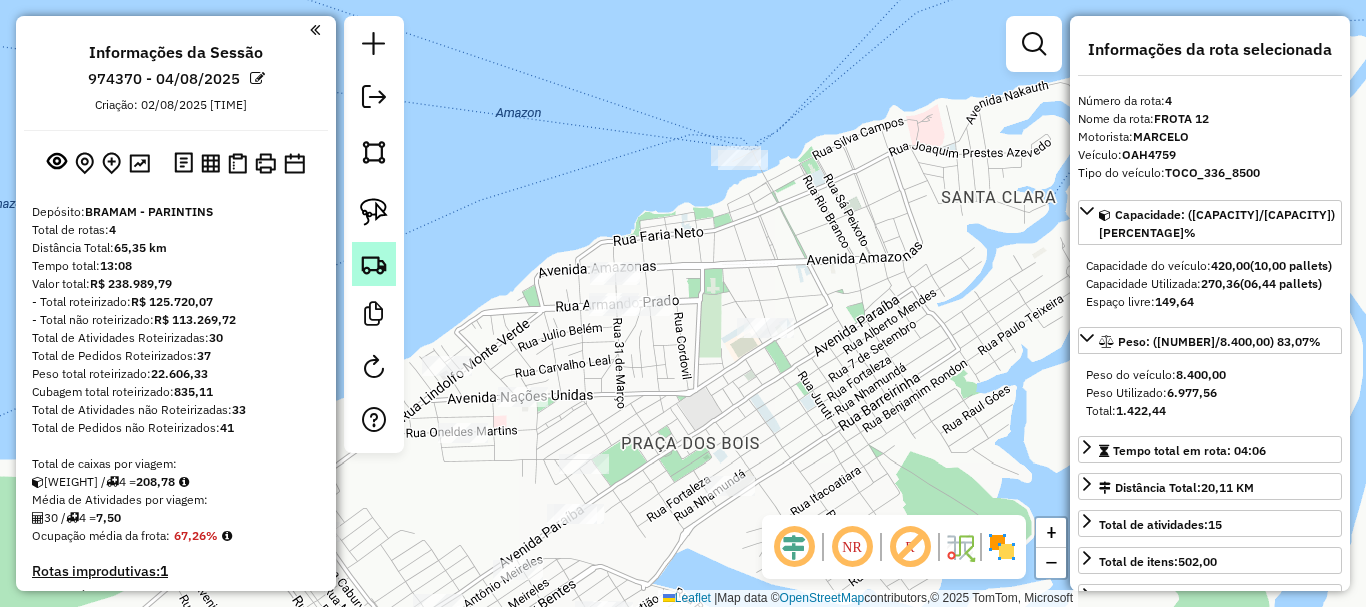 click 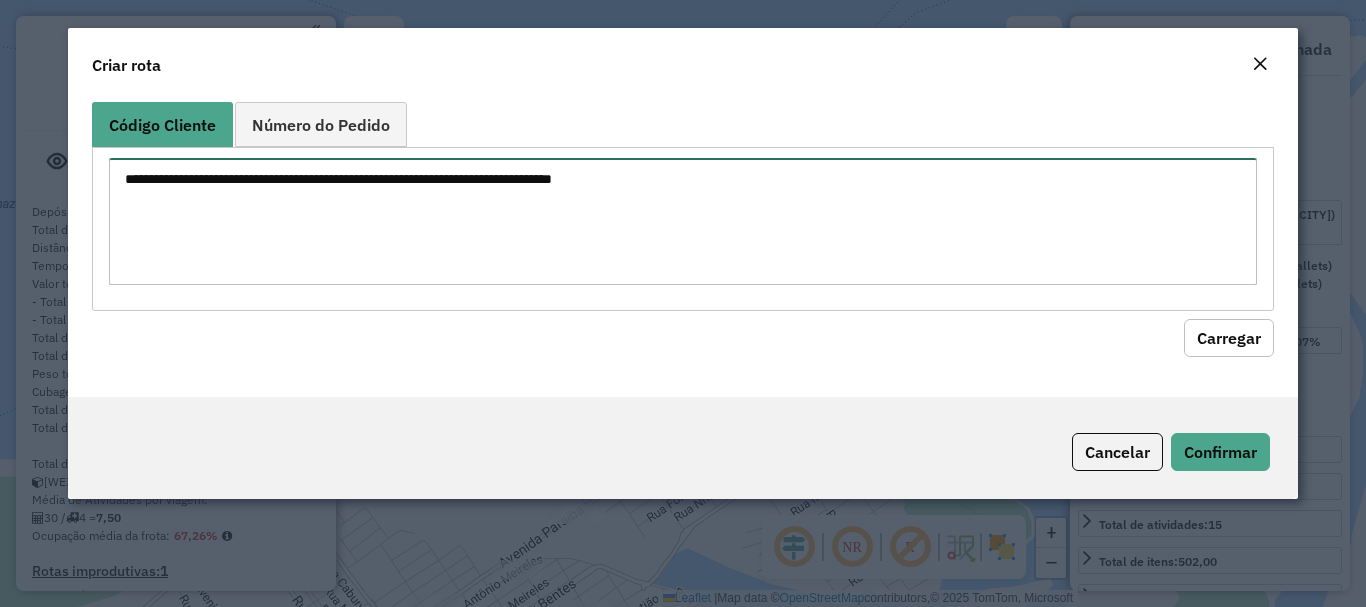 click at bounding box center (682, 221) 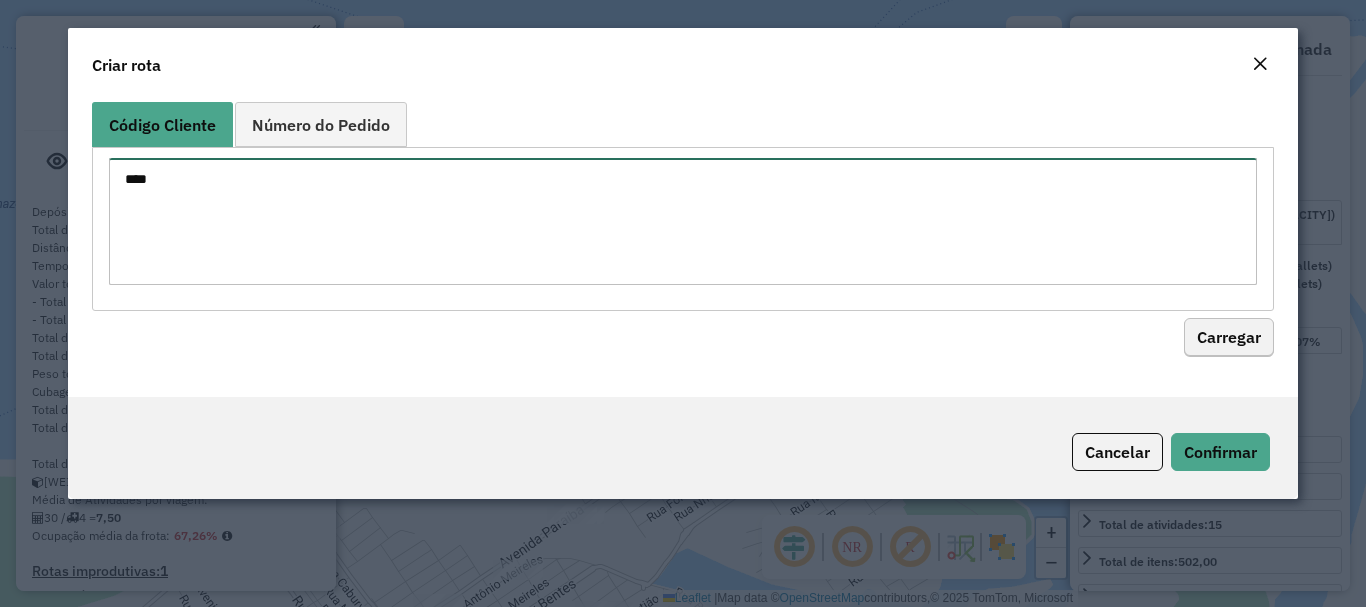 type on "****" 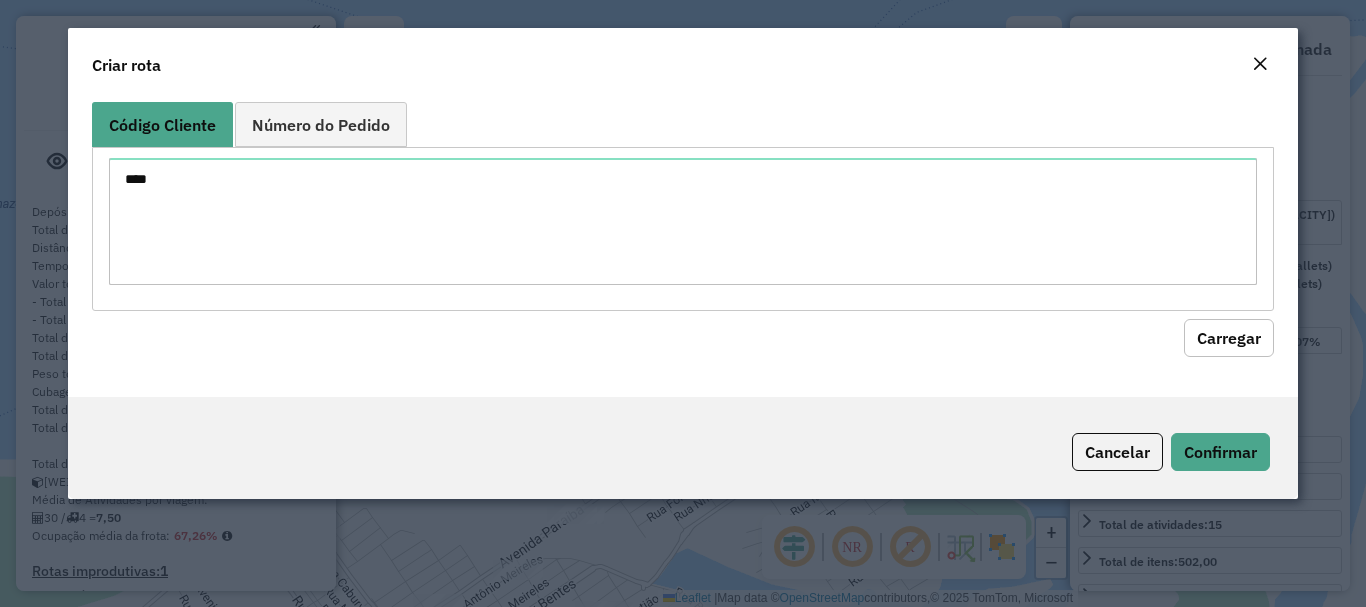 click on "Carregar" 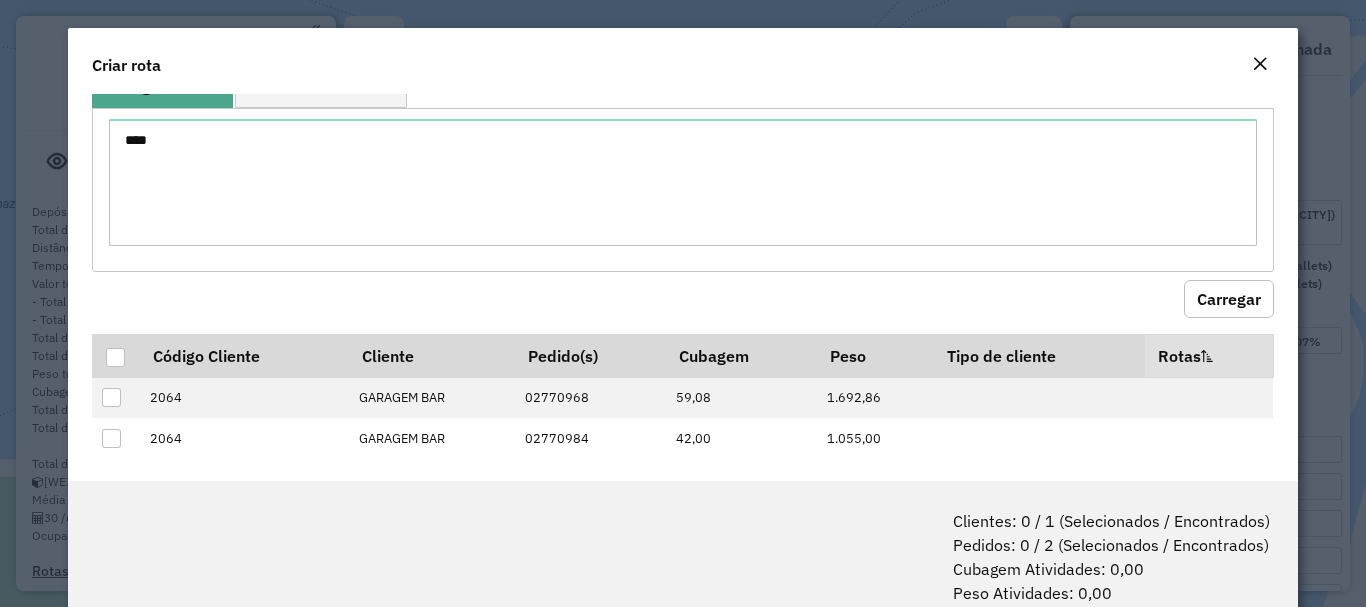 scroll, scrollTop: 56, scrollLeft: 0, axis: vertical 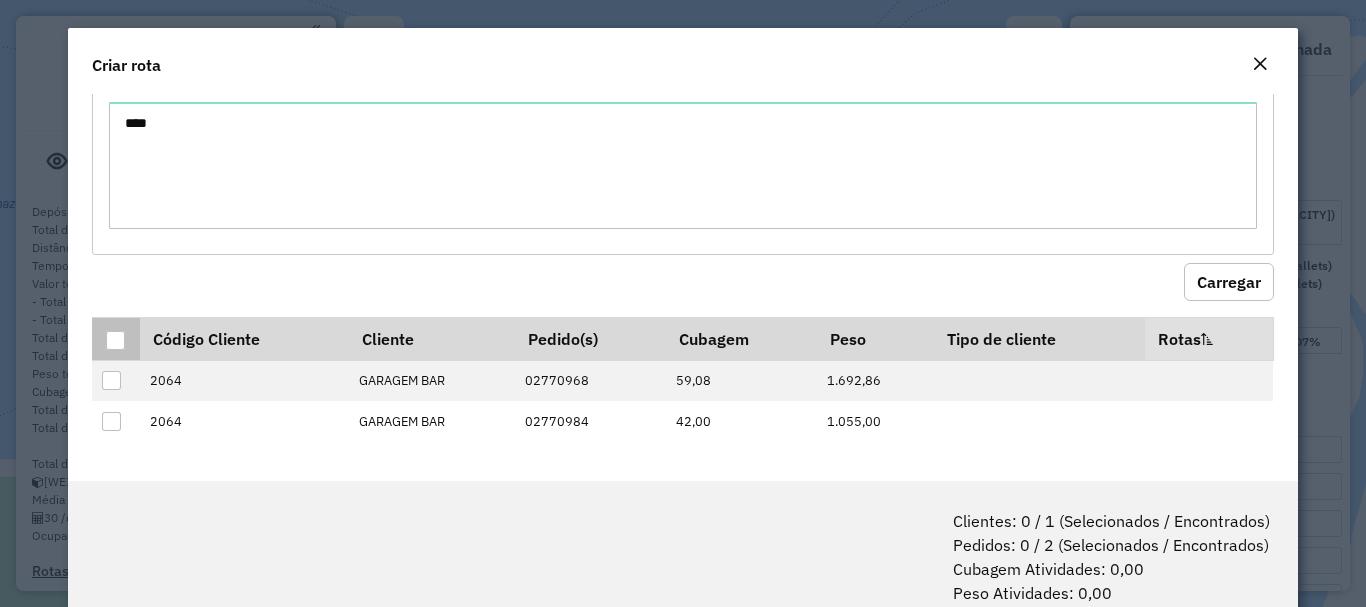 click at bounding box center (115, 340) 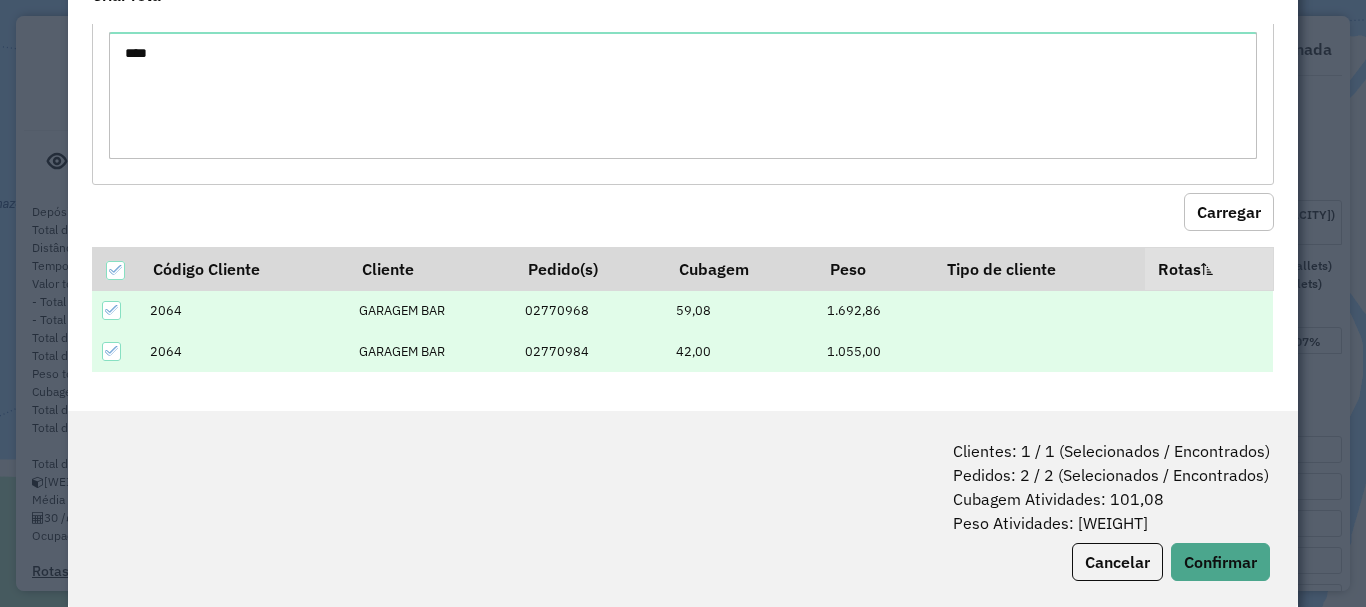 scroll, scrollTop: 100, scrollLeft: 0, axis: vertical 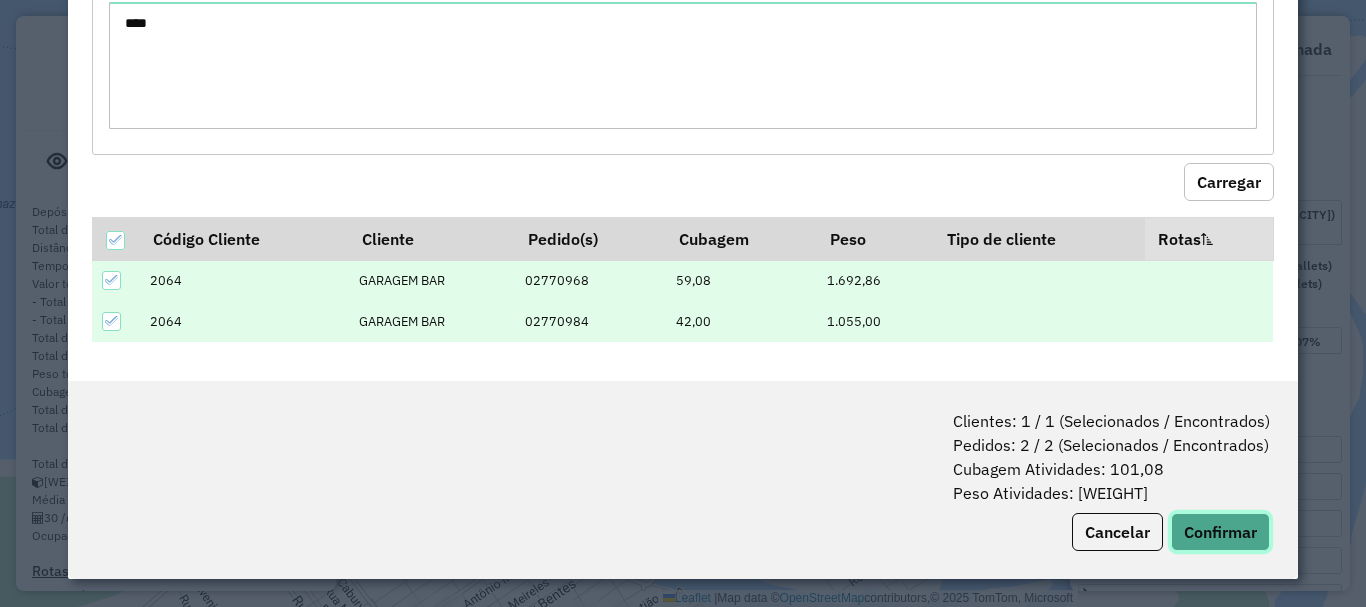 click on "Confirmar" 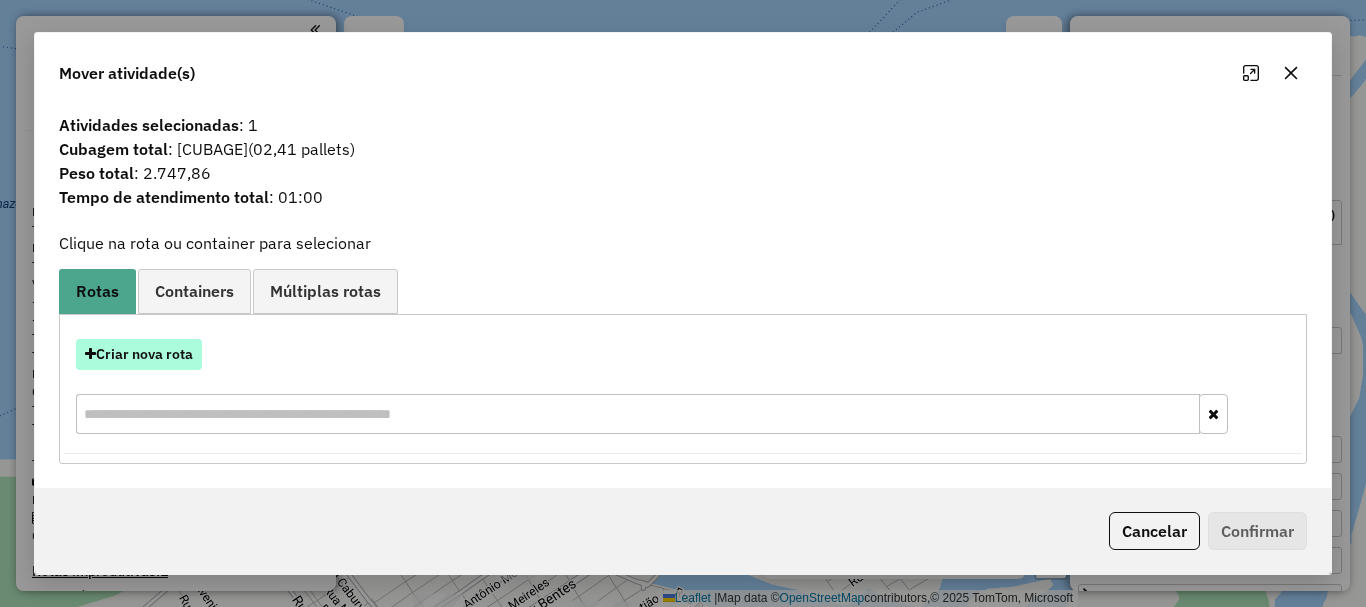 click on "Criar nova rota" at bounding box center [139, 354] 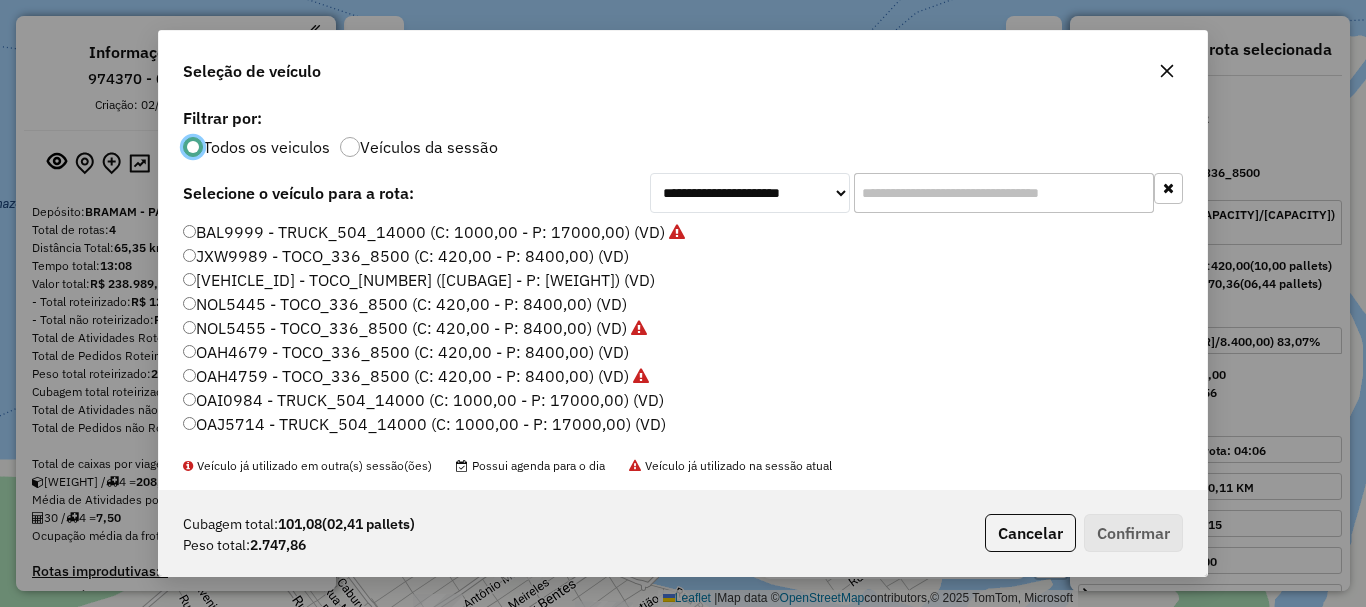 scroll, scrollTop: 11, scrollLeft: 6, axis: both 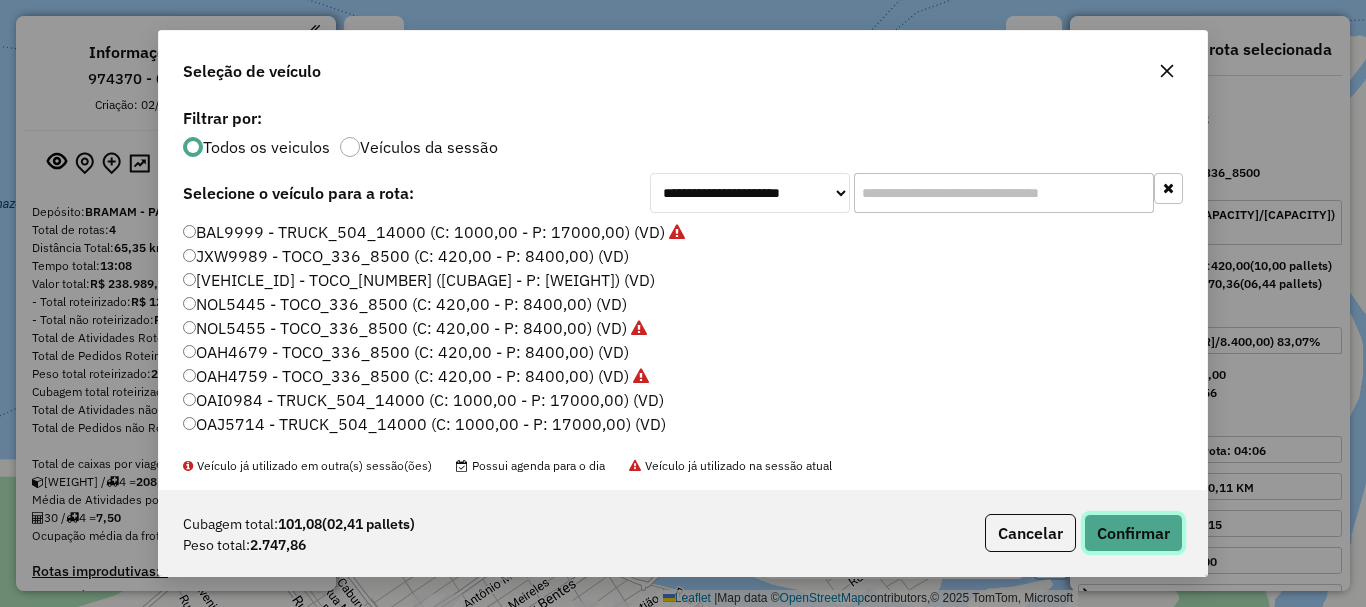 click on "Confirmar" 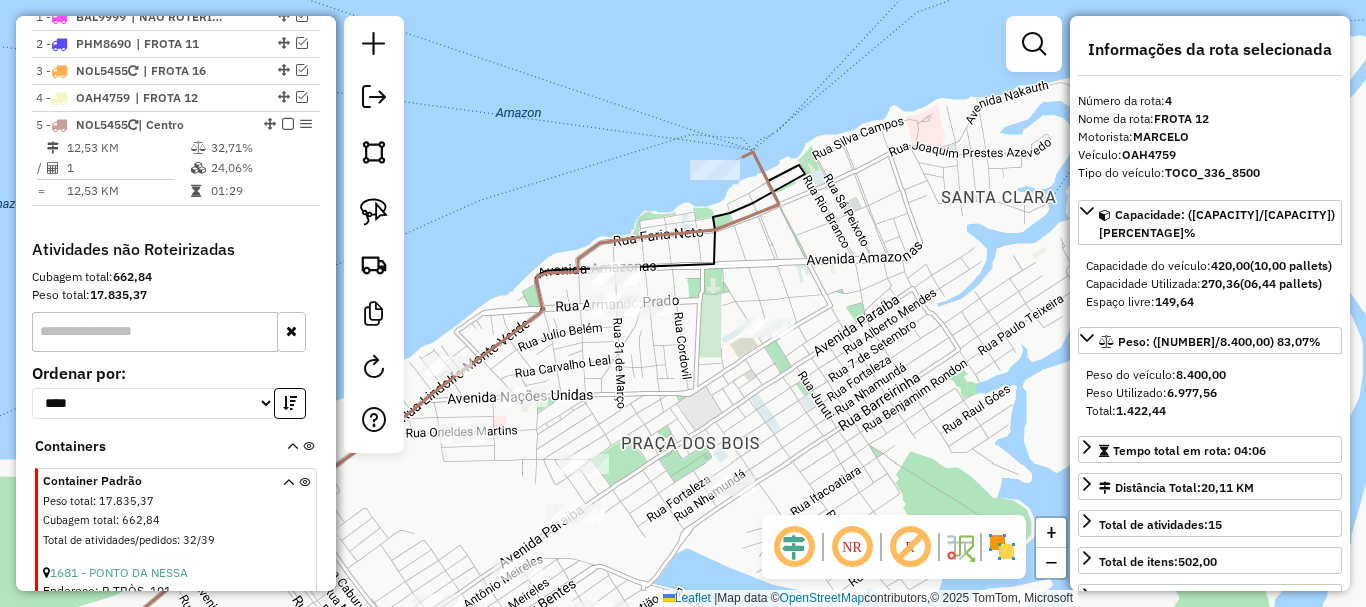 scroll, scrollTop: 755, scrollLeft: 0, axis: vertical 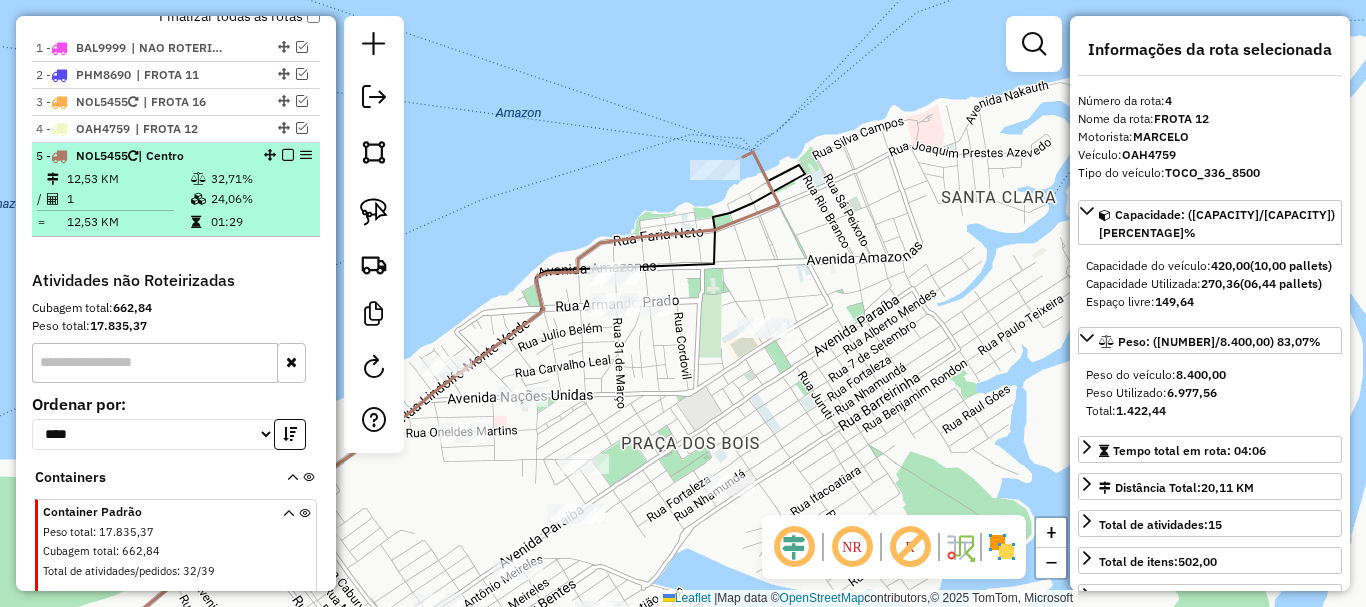 click on "| Centro" at bounding box center (161, 155) 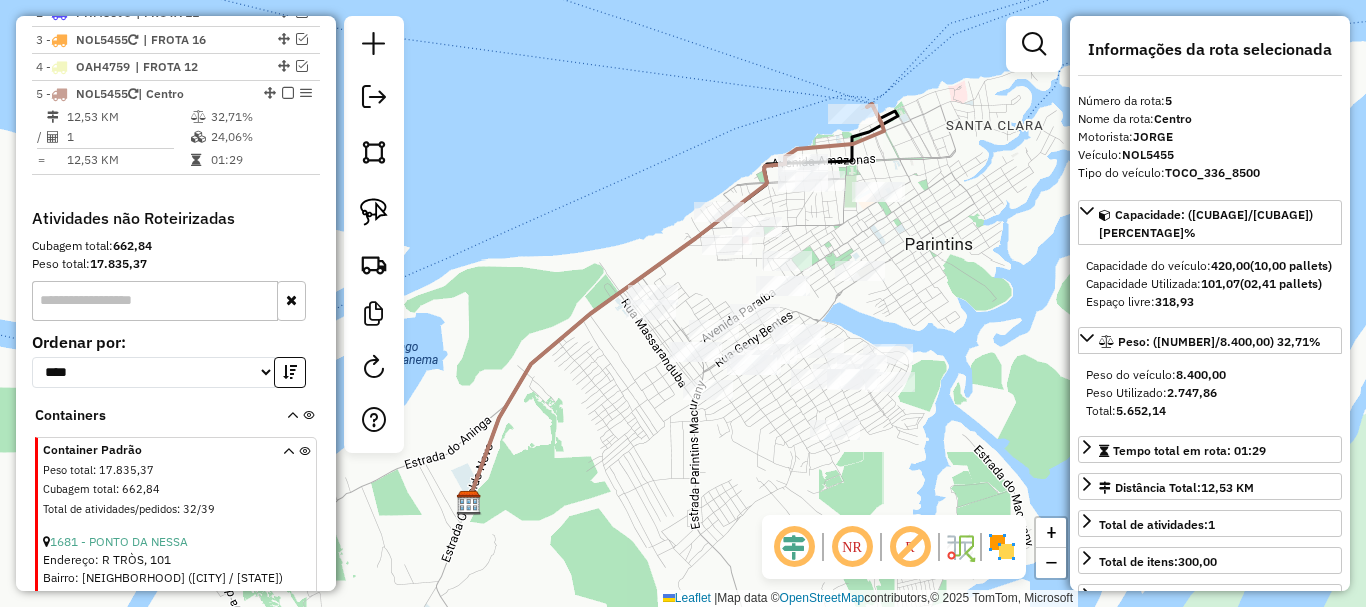 scroll, scrollTop: 882, scrollLeft: 0, axis: vertical 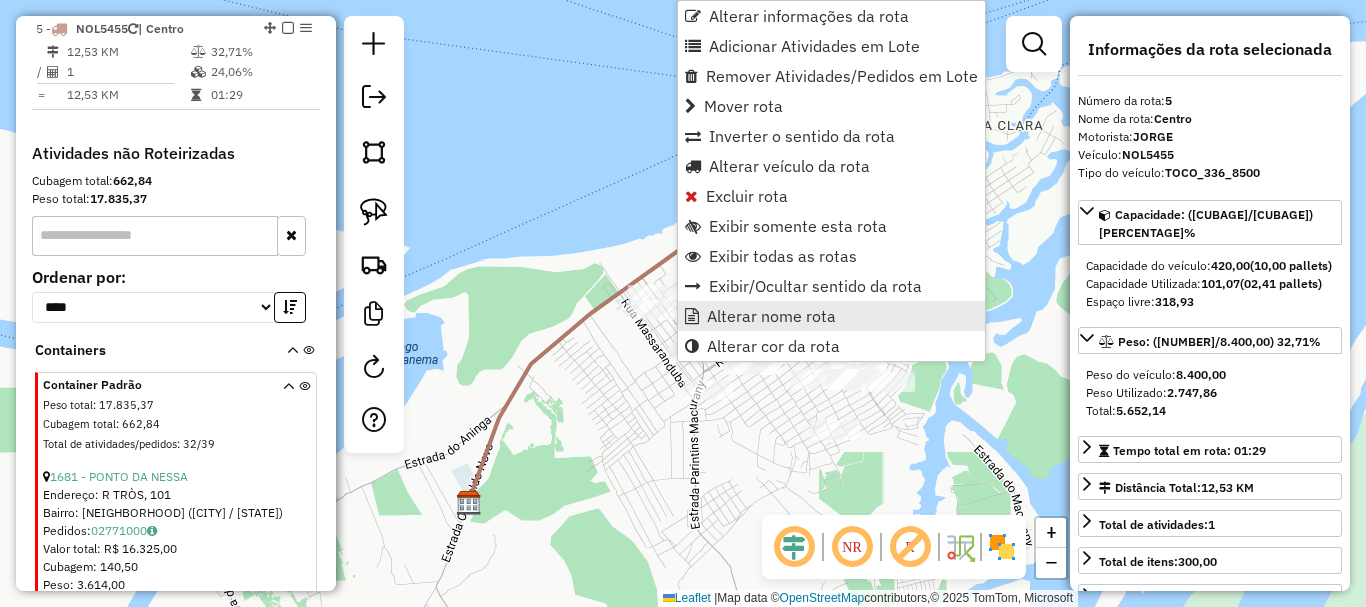click on "Alterar nome rota" at bounding box center (771, 316) 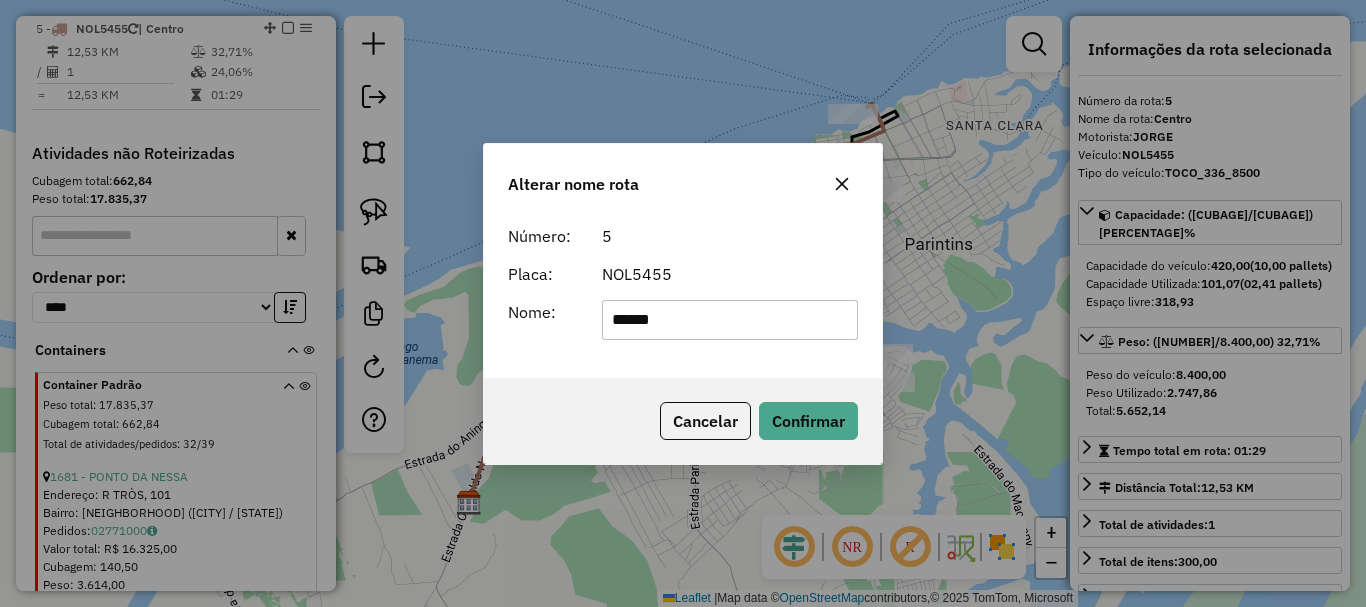 drag, startPoint x: 693, startPoint y: 310, endPoint x: 558, endPoint y: 312, distance: 135.01482 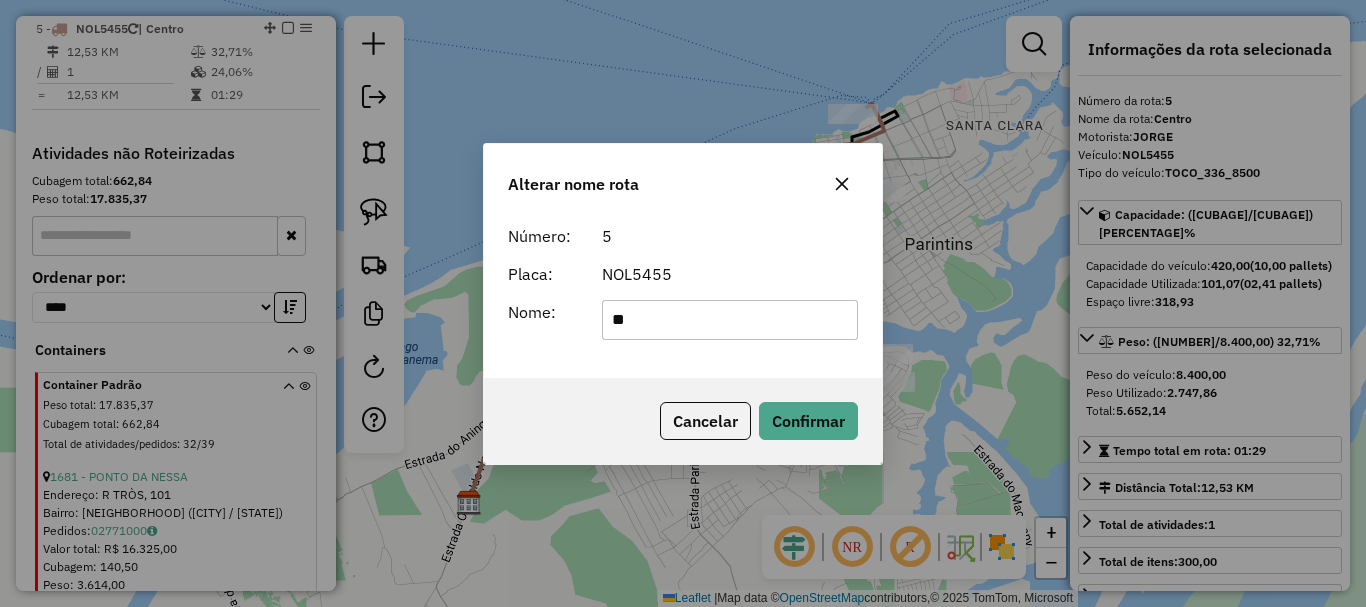 type on "*" 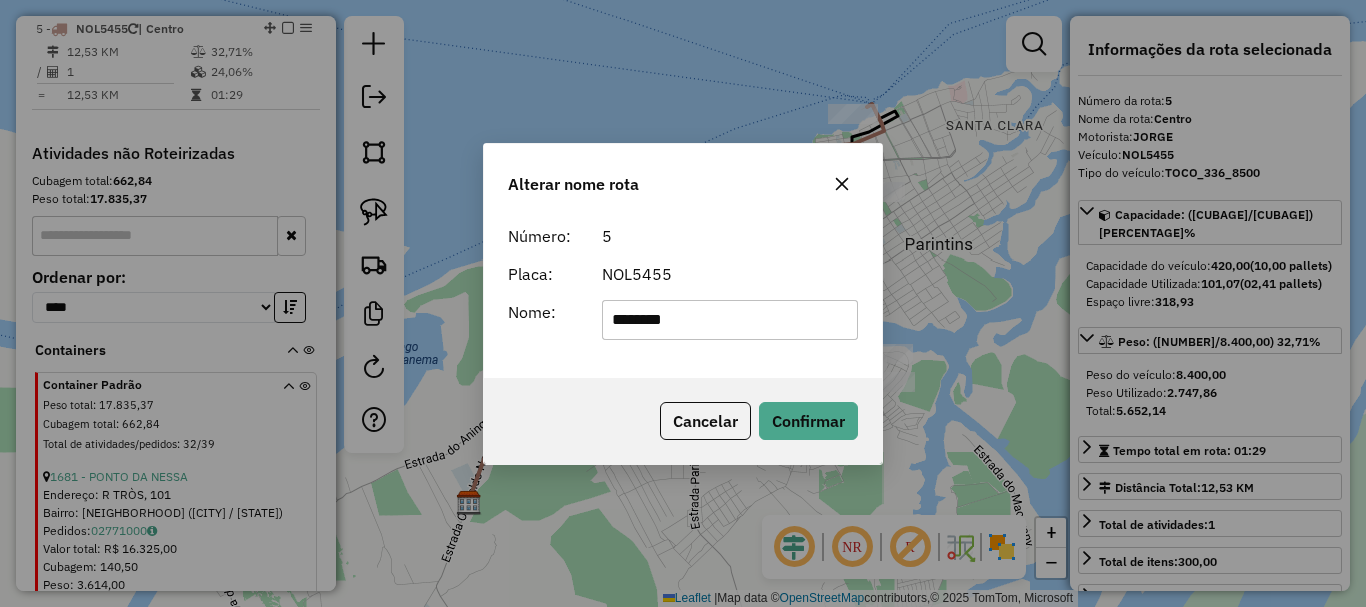 type on "********" 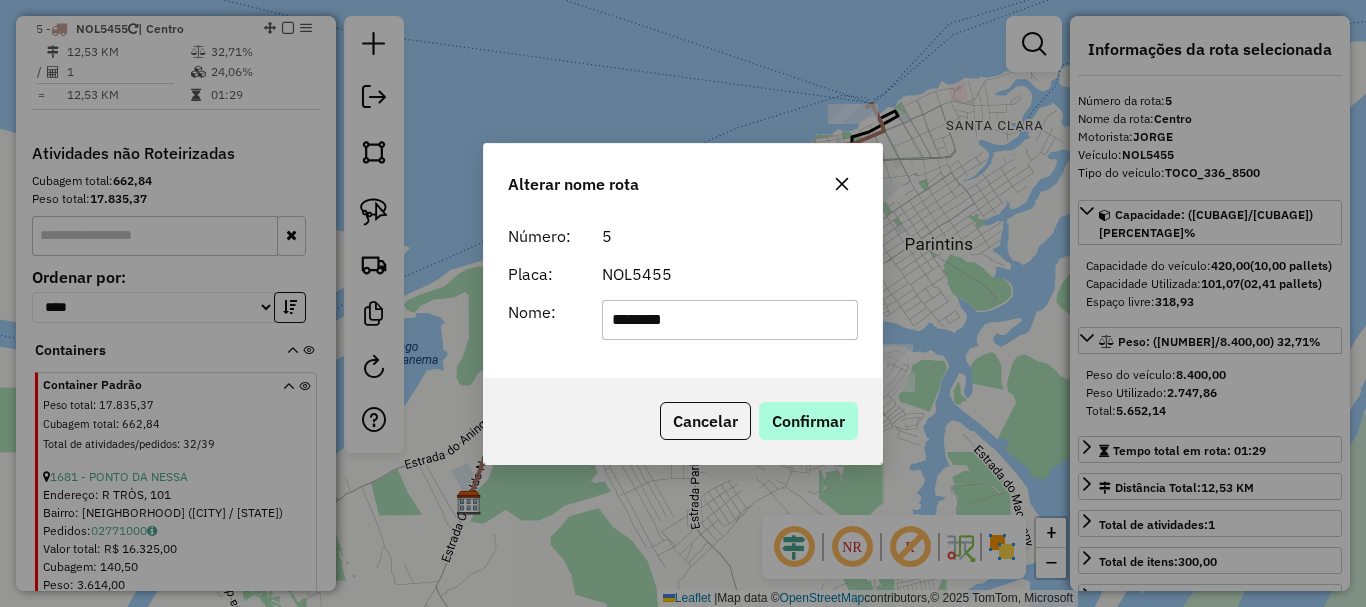 click on "Cancelar   Confirmar" 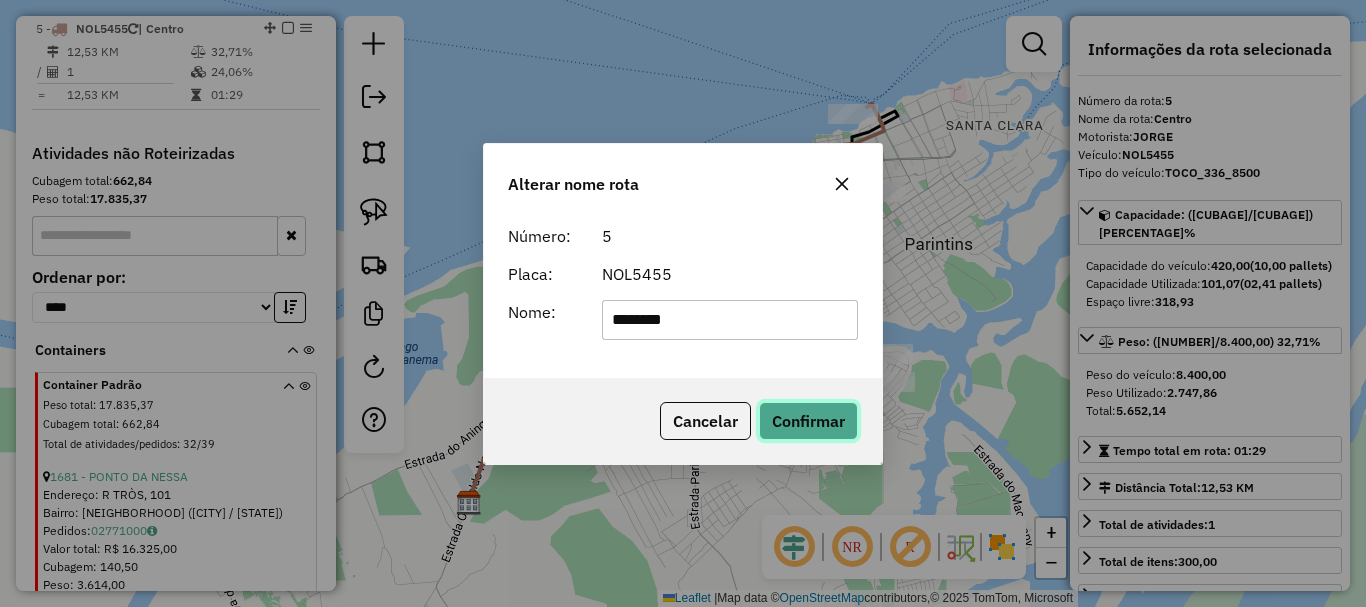 click on "Confirmar" 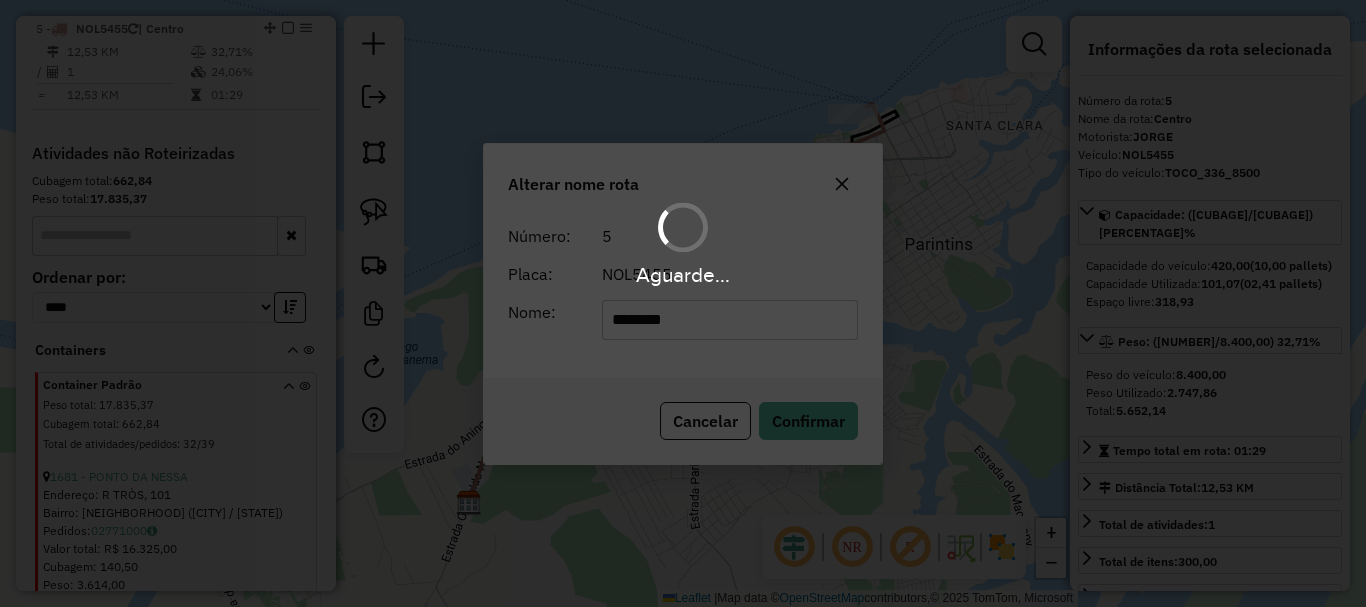 type 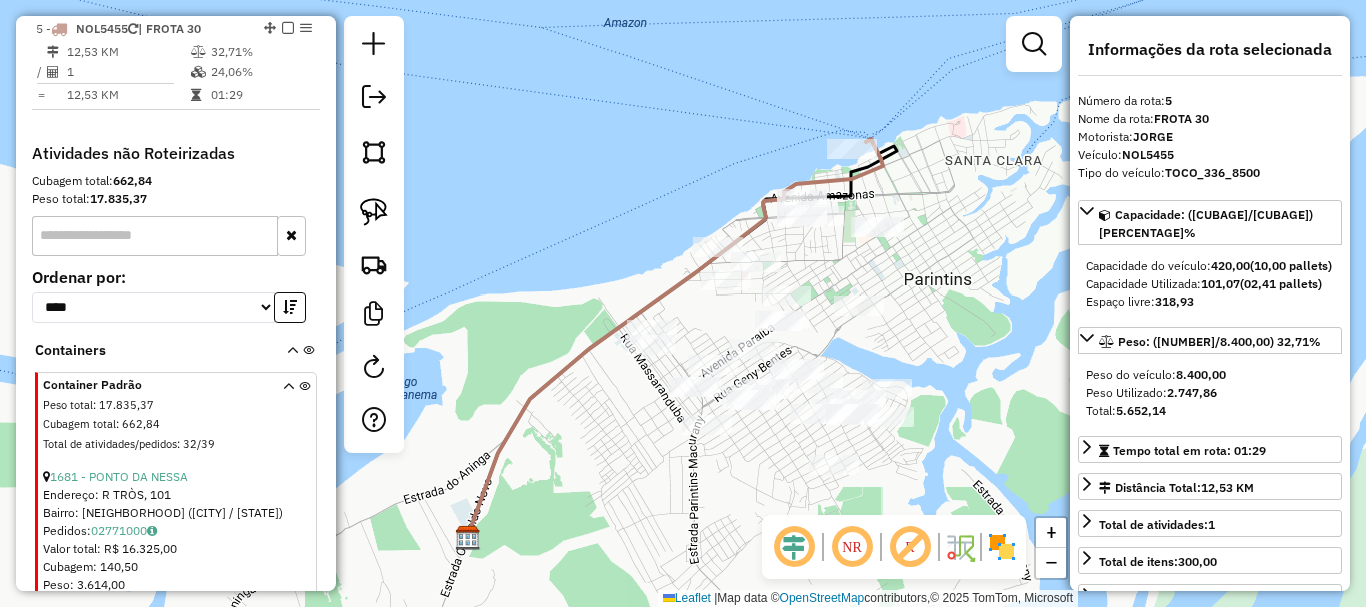drag, startPoint x: 915, startPoint y: 255, endPoint x: 914, endPoint y: 292, distance: 37.01351 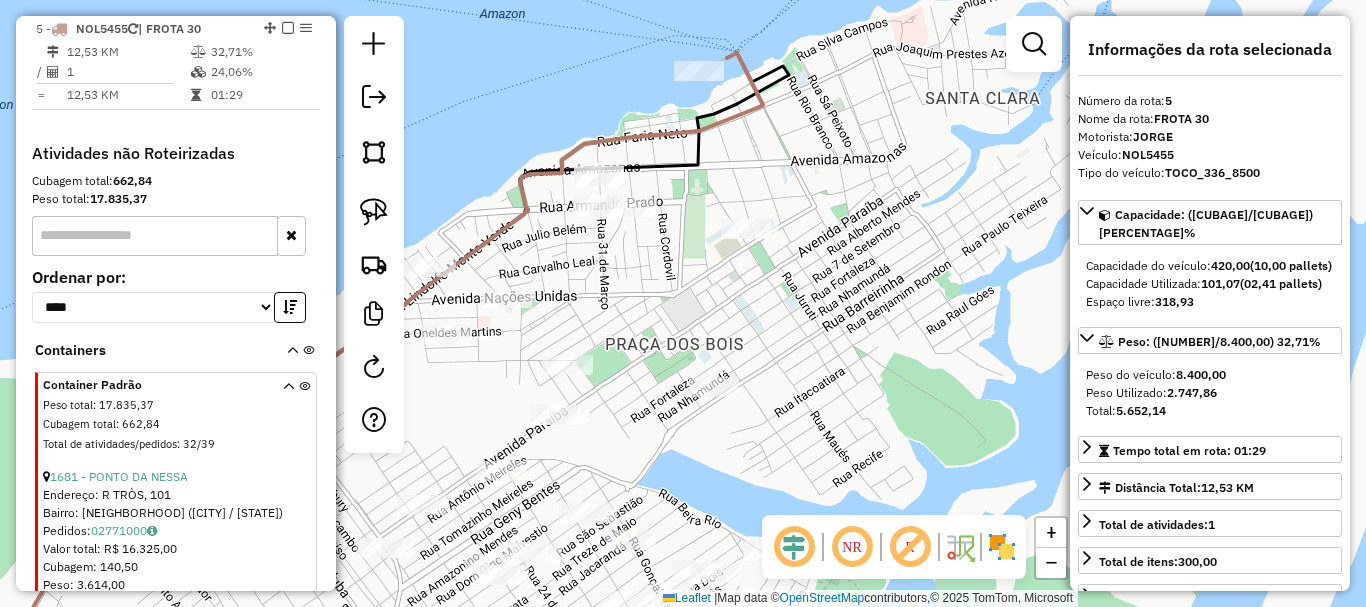 drag, startPoint x: 788, startPoint y: 247, endPoint x: 721, endPoint y: 289, distance: 79.07591 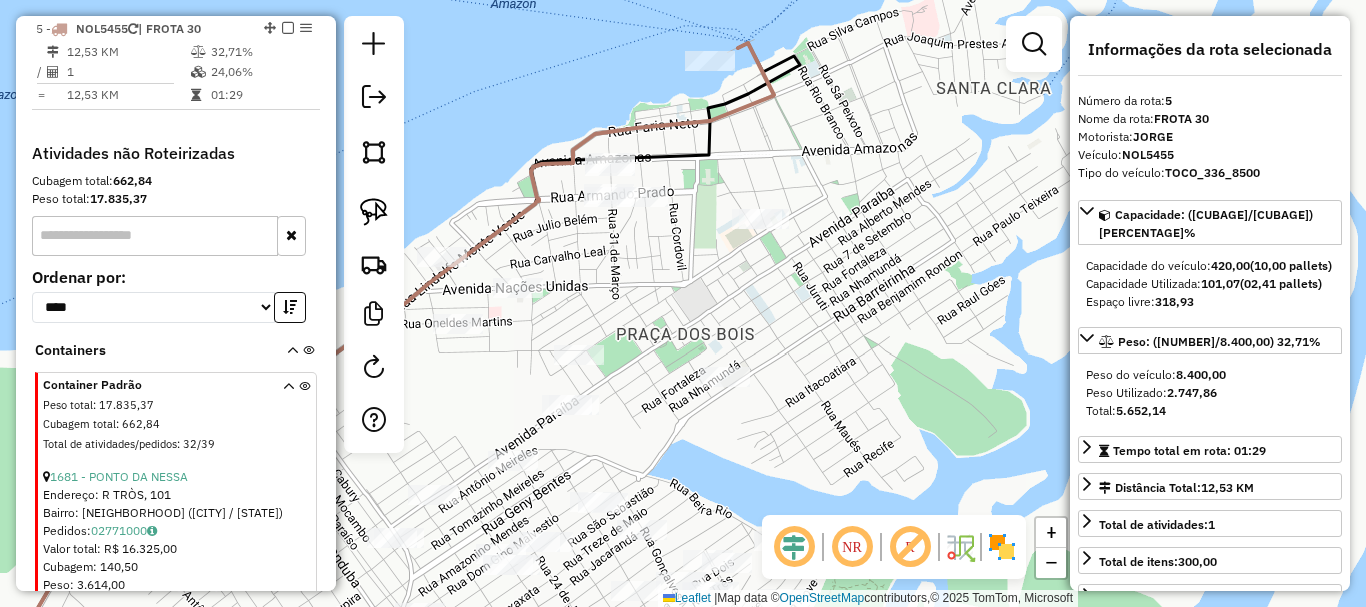 drag, startPoint x: 640, startPoint y: 325, endPoint x: 717, endPoint y: 312, distance: 78.08969 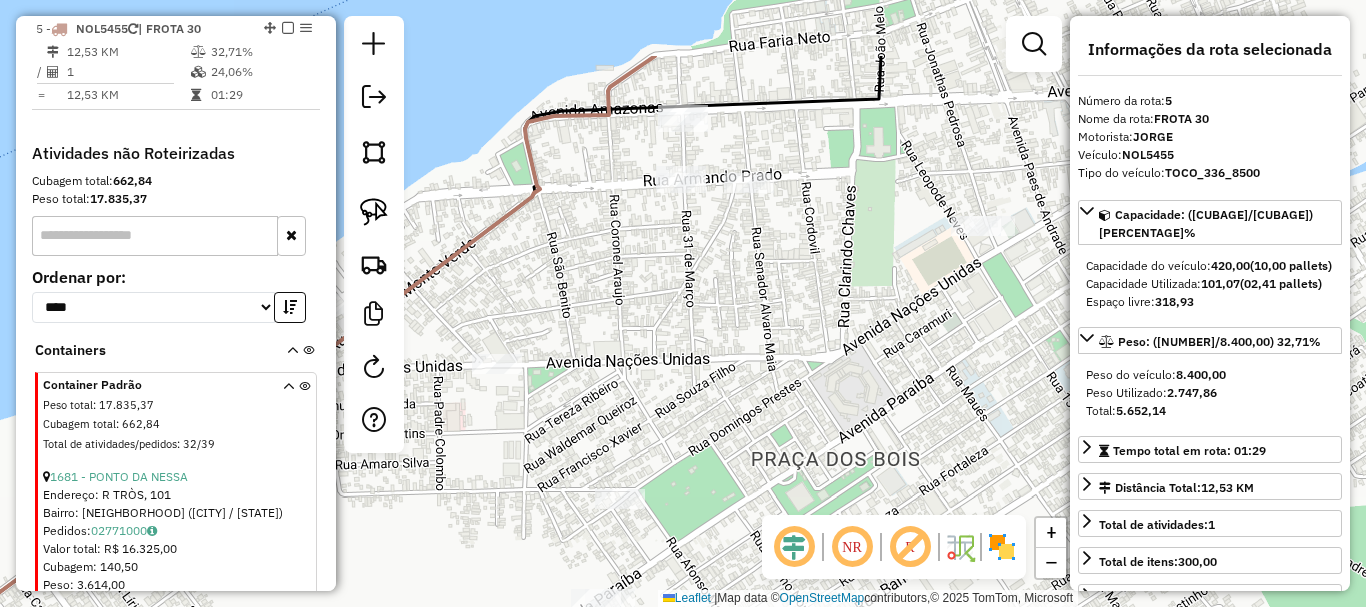 drag, startPoint x: 675, startPoint y: 283, endPoint x: 694, endPoint y: 360, distance: 79.30952 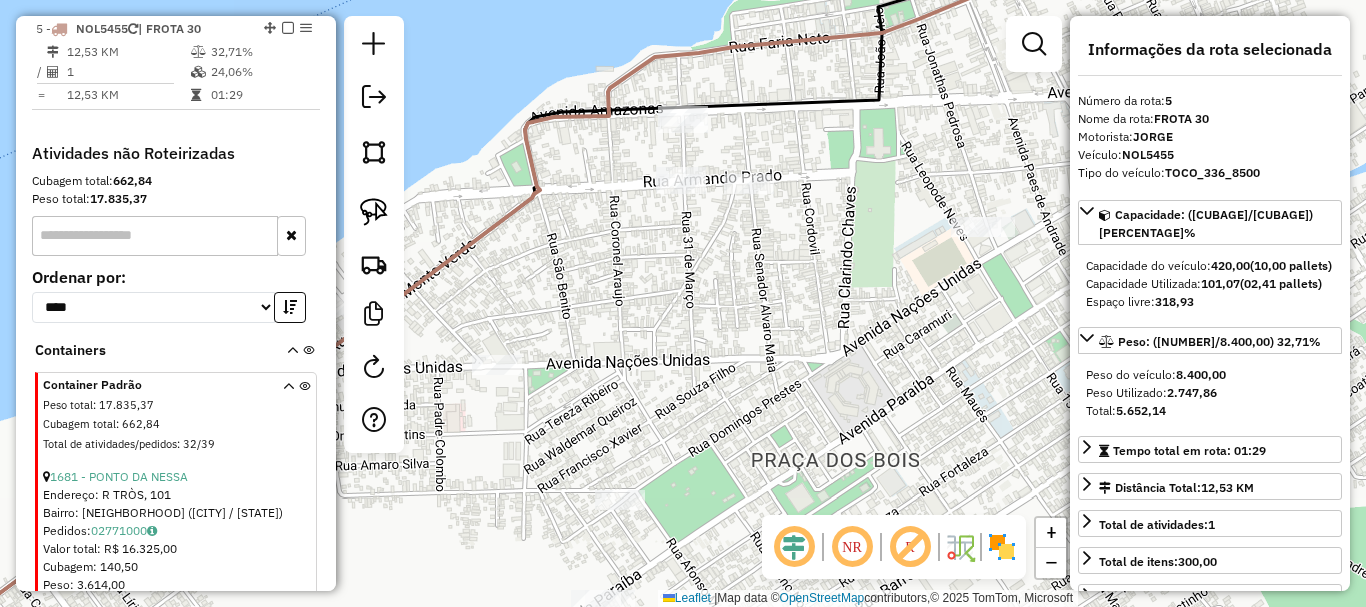 drag, startPoint x: 689, startPoint y: 392, endPoint x: 689, endPoint y: 366, distance: 26 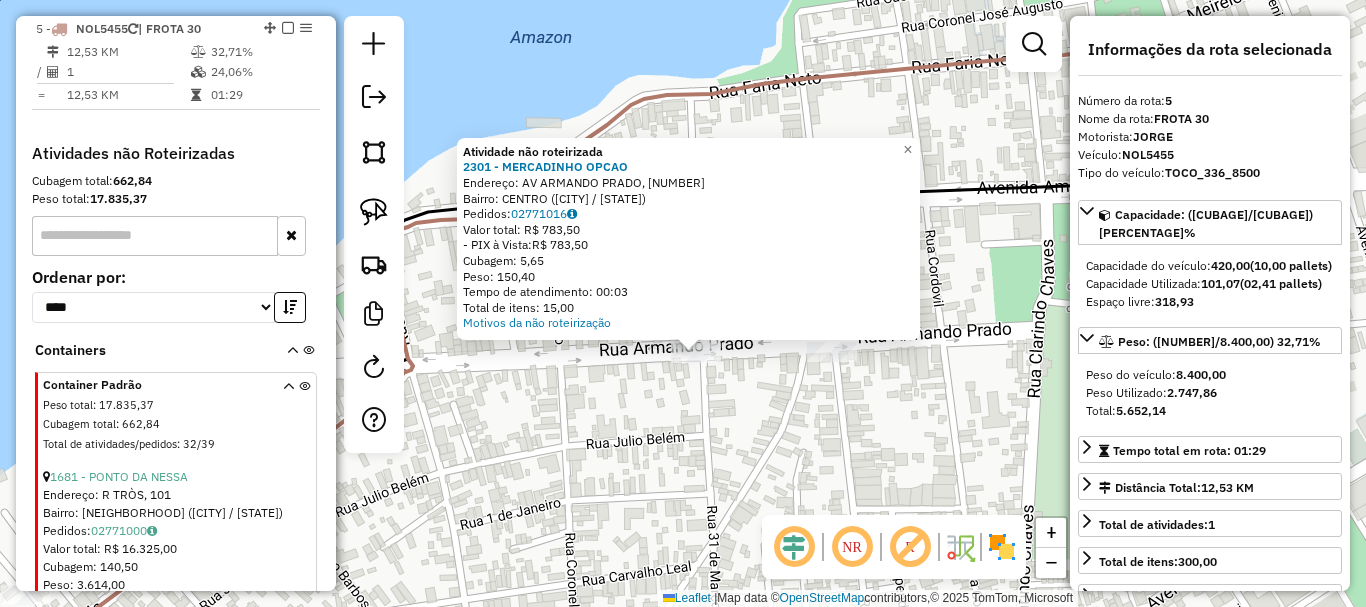 drag, startPoint x: 694, startPoint y: 463, endPoint x: 694, endPoint y: 452, distance: 11 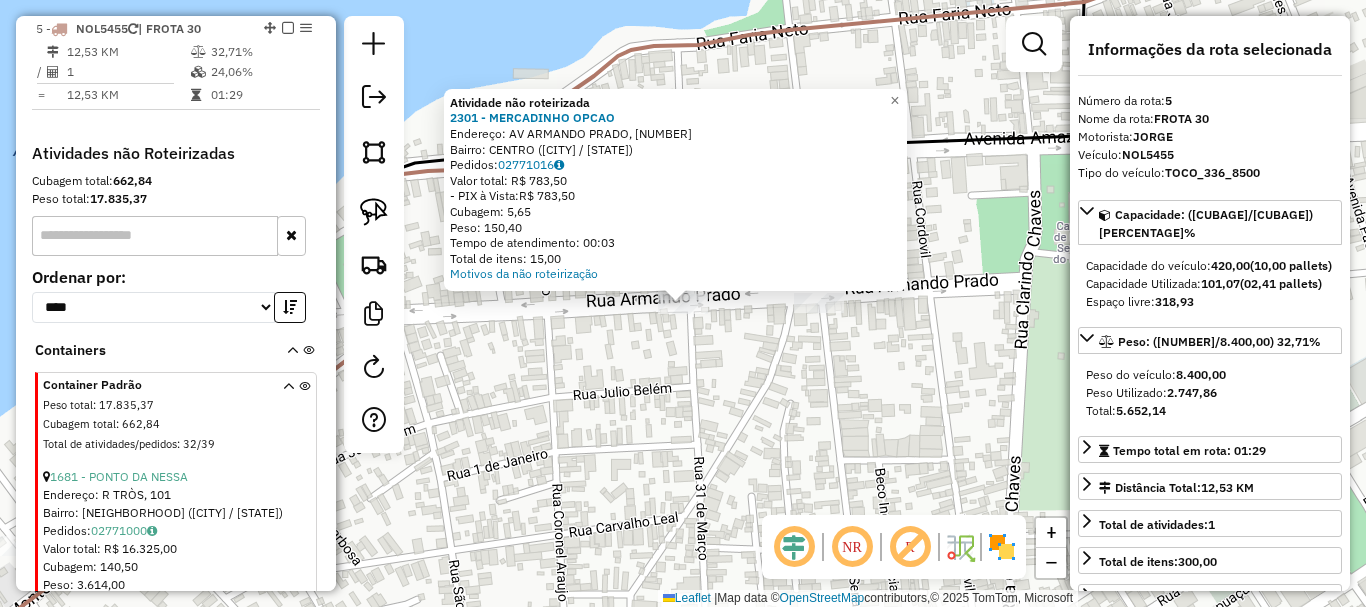 click on "Atividade não roteirizada [NUMBER] - MERCADINHO OPCAO  Endereço: AV ARMANDO PRADO, [NUMBER]   Bairro: CENTRO ([CITY] / [STATE])   Pedidos:  [ORDER_ID]   Valor total: R$ 783,50   - PIX à Vista:  R$ 783,50   Cubagem: 5,65   Peso: 150,40   Tempo de atendimento: 00:03   Total de itens: 15,00  Motivos da não roteirização × Janela de atendimento Grade de atendimento Capacidade Transportadoras Veículos Cliente Pedidos  Rotas Selecione os dias de semana para filtrar as janelas de atendimento  Seg   Ter   Qua   Qui   Sex   Sáb   Dom  Informe o período da janela de atendimento: De: Até:  Filtrar exatamente a janela do cliente  Considerar janela de atendimento padrão  Selecione os dias de semana para filtrar as grades de atendimento  Seg   Ter   Qua   Qui   Sex   Sáb   Dom   Considerar clientes sem dia de atendimento cadastrado  Clientes fora do dia de atendimento selecionado Filtrar as atividades entre os valores definidos abaixo:  Peso mínimo:   Peso máximo:   Cubagem mínima:   Cubagem máxima:   De:   Até:  De:" 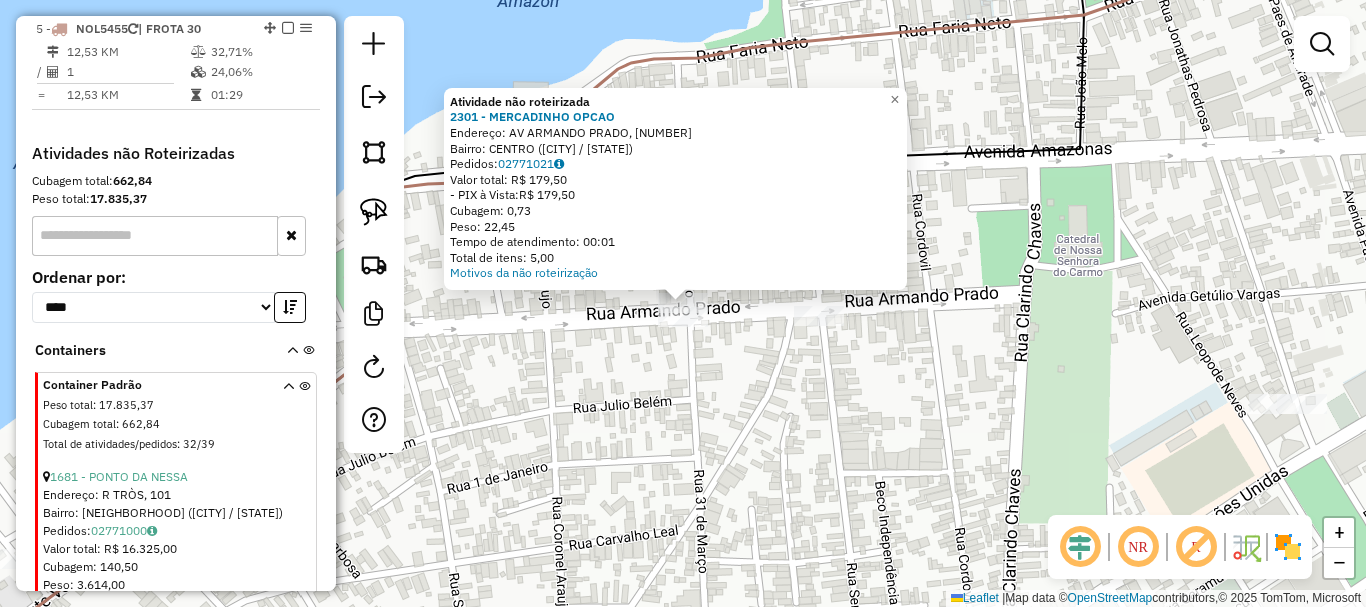 drag, startPoint x: 720, startPoint y: 386, endPoint x: 709, endPoint y: 320, distance: 66.910385 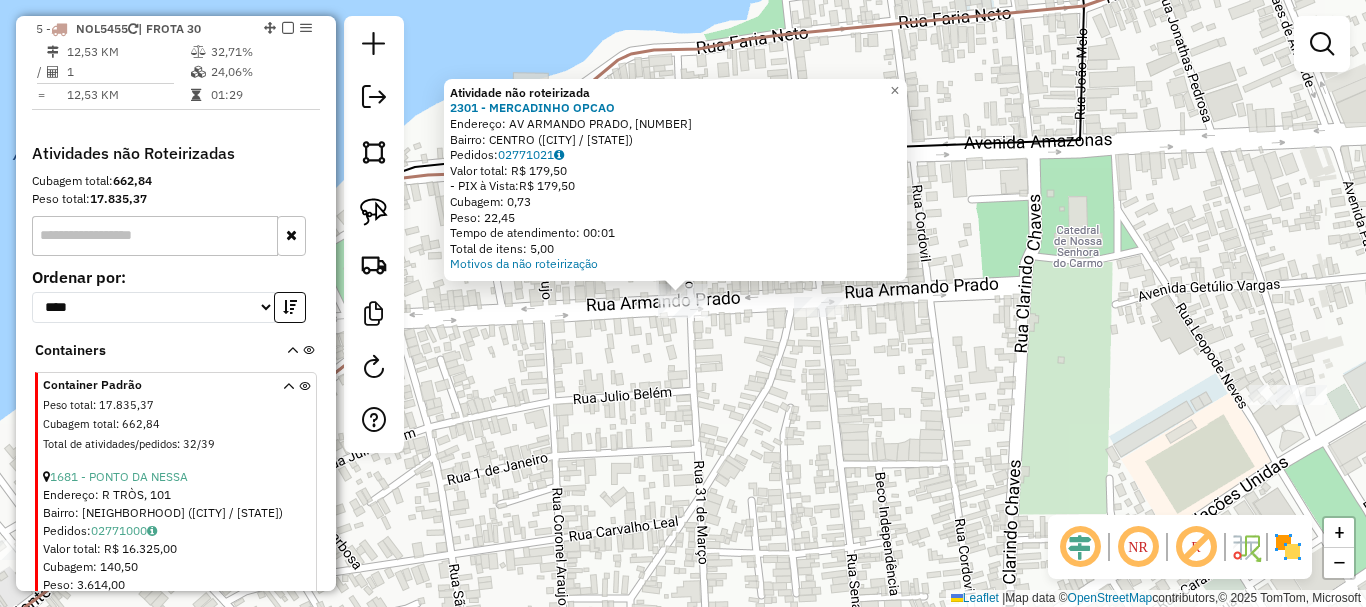 click on "Atividade não roteirizada 2301 - MERCADINHO OPCAO  Endereço: AV ARMANDO PRADO, 2737   Bairro: CENTRO ([CITY] / [STATE])   Pedidos:  02771021   Valor total: R$ 179,50   - PIX à Vista:  R$ 179,50   Cubagem: 0,73   Peso: 22,45   Tempo de atendimento: 00:01   Total de itens: 5,00  Motivos da não roteirização × Janela de atendimento Grade de atendimento Capacidade Transportadoras Veículos Cliente Pedidos  Rotas Selecione os dias de semana para filtrar as janelas de atendimento  Seg   Ter   Qua   Qui   Sex   Sáb   Dom  Informe o período da janela de atendimento: De: Até:  Filtrar exatamente a janela do cliente  Considerar janela de atendimento padrão  Selecione os dias de semana para filtrar as grades de atendimento  Seg   Ter   Qua   Qui   Sex   Sáb   Dom   Considerar clientes sem dia de atendimento cadastrado  Clientes fora do dia de atendimento selecionado Filtrar as atividades entre os valores definidos abaixo:  Peso mínimo:   Peso máximo:   Cubagem mínima:   Cubagem máxima:   De:   Até:   De:   Até:  De:" 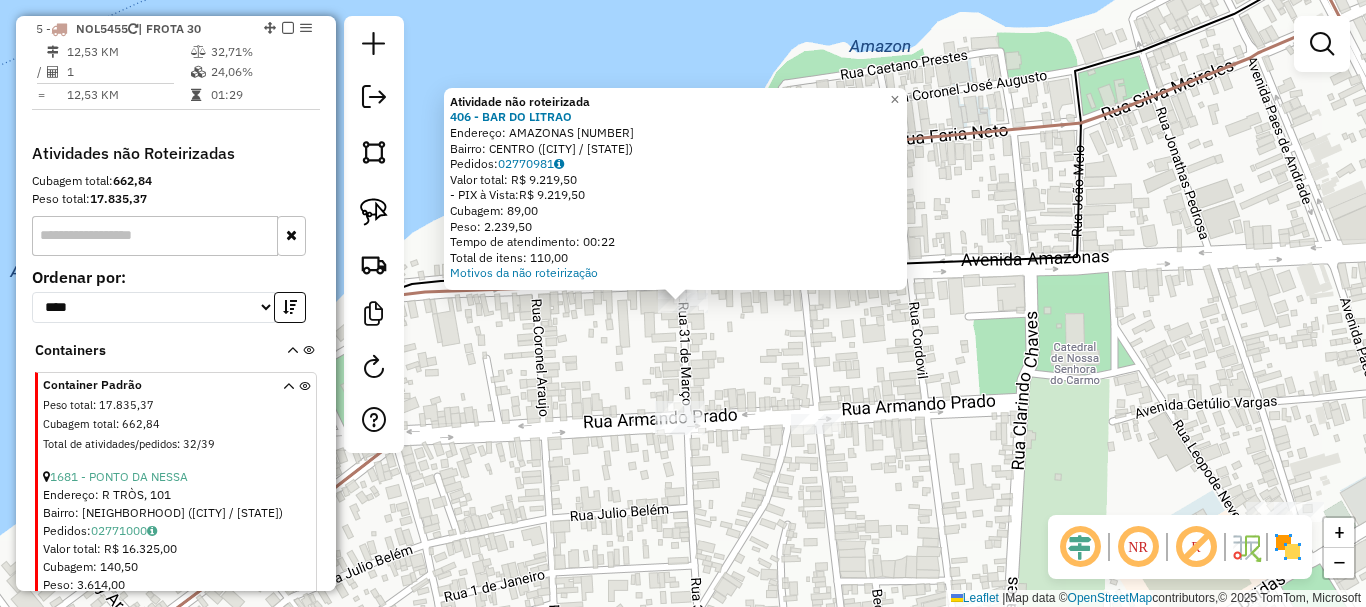 drag, startPoint x: 812, startPoint y: 332, endPoint x: 714, endPoint y: 281, distance: 110.47624 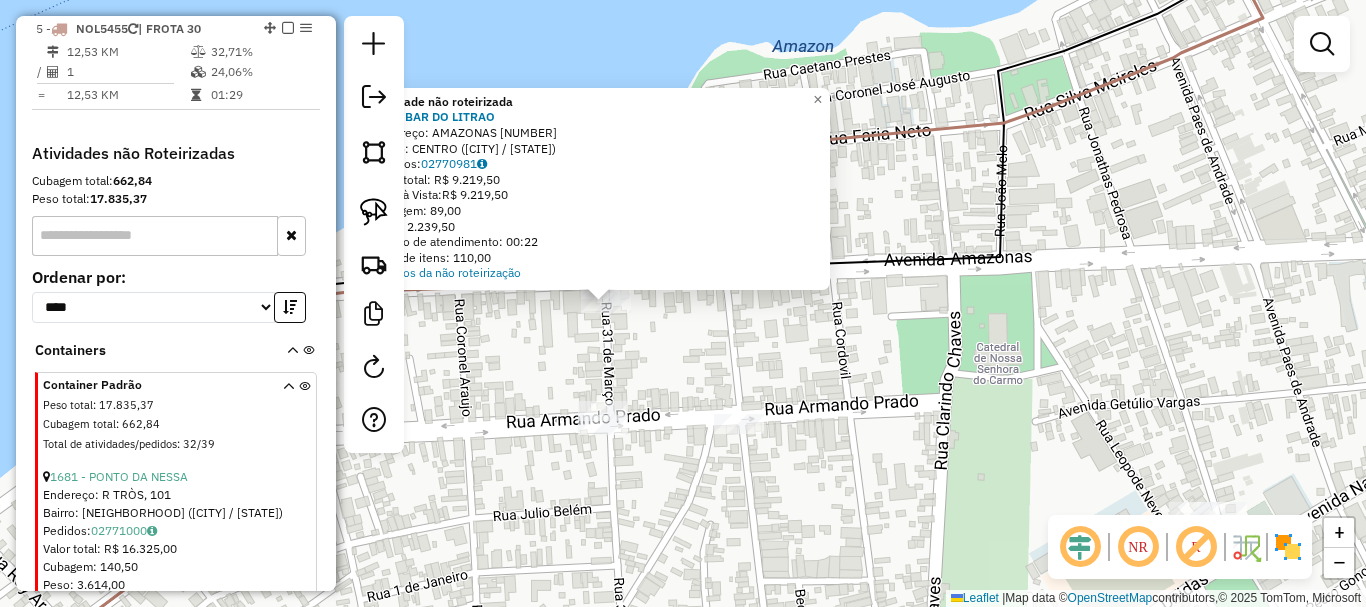 drag, startPoint x: 574, startPoint y: 363, endPoint x: 580, endPoint y: 336, distance: 27.658634 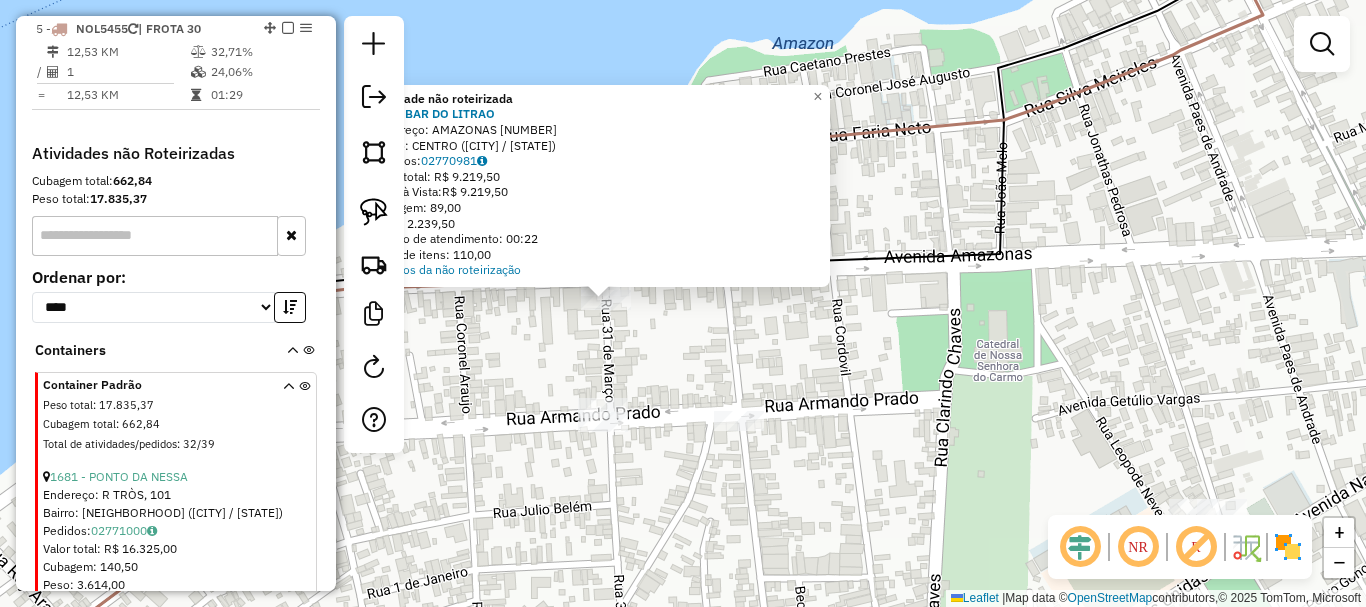 click on "Atividade não roteirizada [NUMBER] - [STORE_NAME]  Endereço:  [STREET_NAME] [NUMBER]   Bairro: [NEIGHBORHOOD] ([CITY] / [STATE])   Pedidos:  [ORDER_ID]   Valor total: R$ [PRICE]   - PIX à Vista:  R$ [PRICE]   Cubagem: [CUBAGE]   Peso: [WEIGHT]   Tempo de atendimento: [TIME]   Total de itens: [ITEMS]  Motivos da não roteirização × Janela de atendimento Grade de atendimento Capacidade Transportadoras Veículos Cliente Pedidos  Rotas Selecione os dias de semana para filtrar as janelas de atendimento  Seg   Ter   Qua   Qui   Sex   Sáb   Dom  Informe o período da janela de atendimento: De: Até:  Filtrar exatamente a janela do cliente  Considerar janela de atendimento padrão  Selecione os dias de semana para filtrar as grades de atendimento  Seg   Ter   Qua   Qui   Sex   Sáb   Dom   Considerar clientes sem dia de atendimento cadastrado  Clientes fora do dia de atendimento selecionado Filtrar as atividades entre os valores definidos abaixo:  Peso mínimo:   Peso máximo:   Cubagem mínima:   Cubagem máxima:   De:   Até:   De:  +" 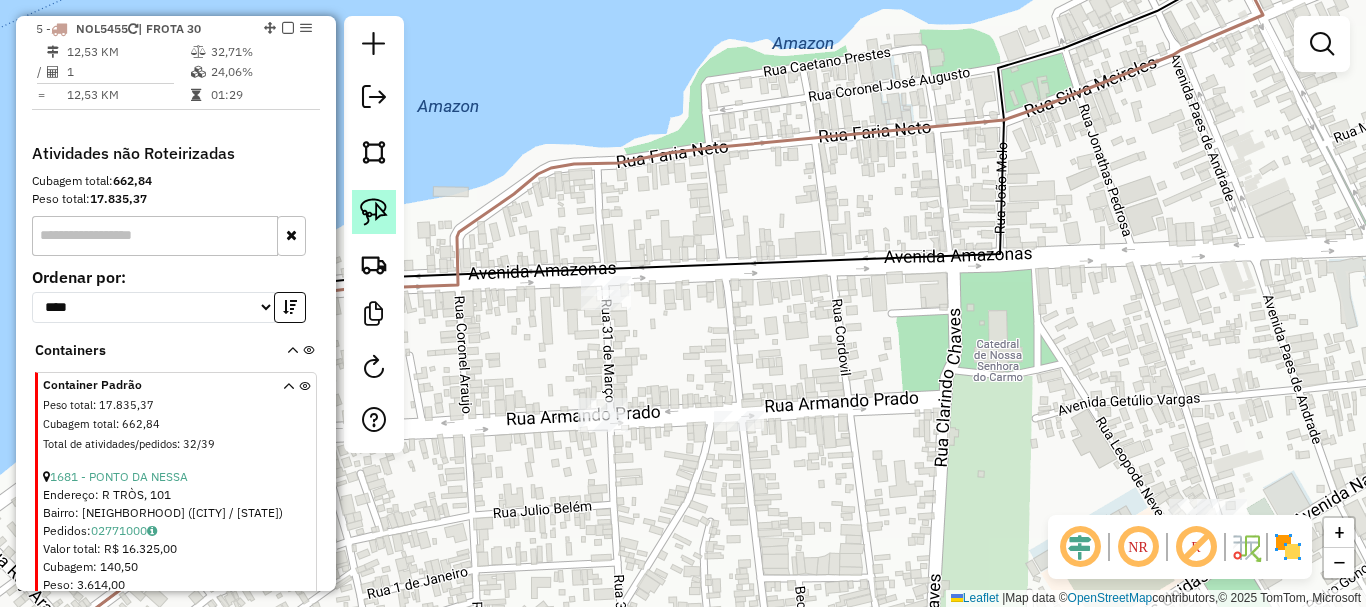 click 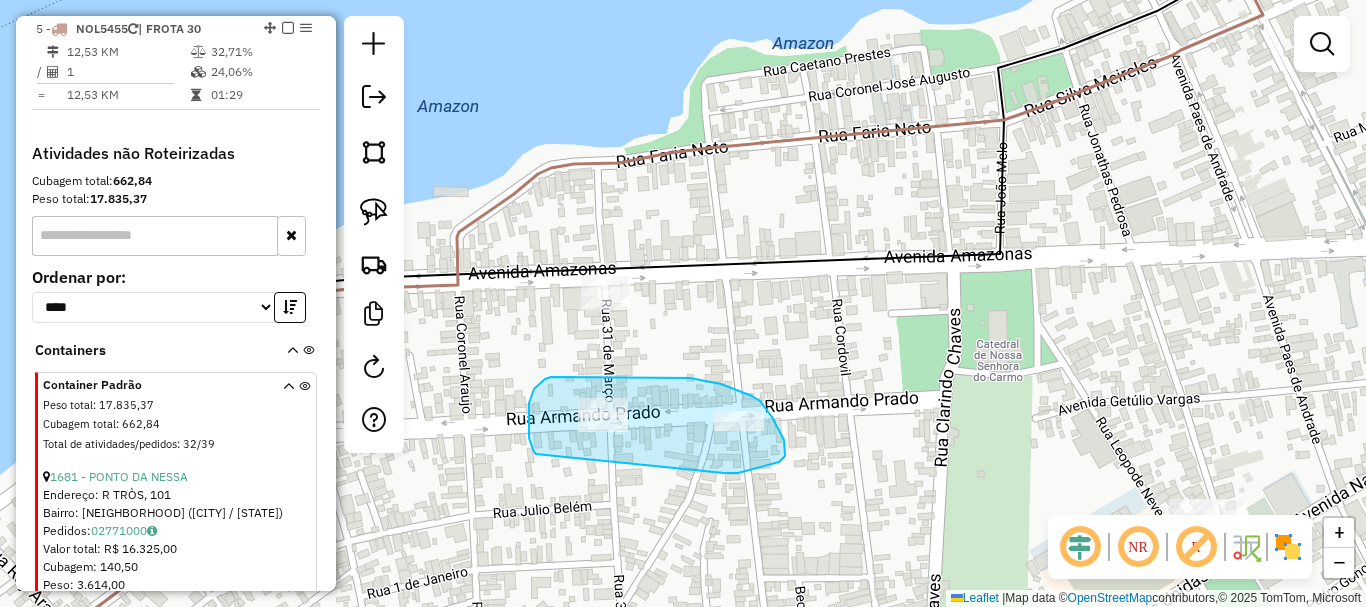 drag, startPoint x: 724, startPoint y: 473, endPoint x: 556, endPoint y: 473, distance: 168 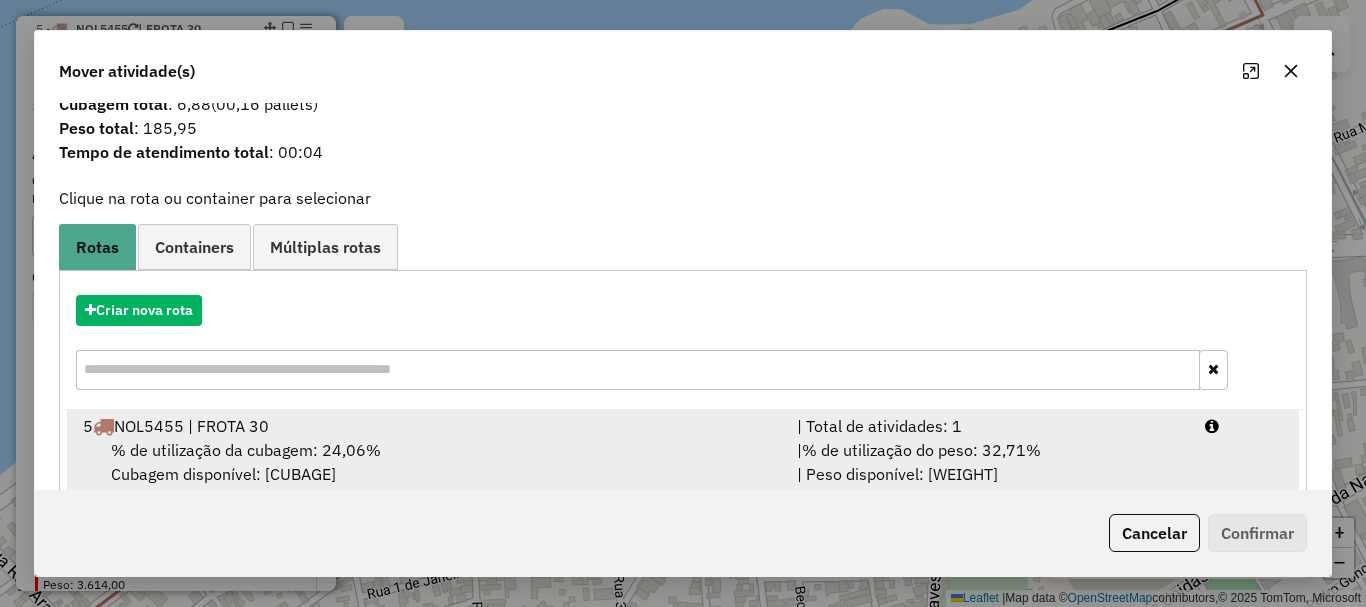 scroll, scrollTop: 78, scrollLeft: 0, axis: vertical 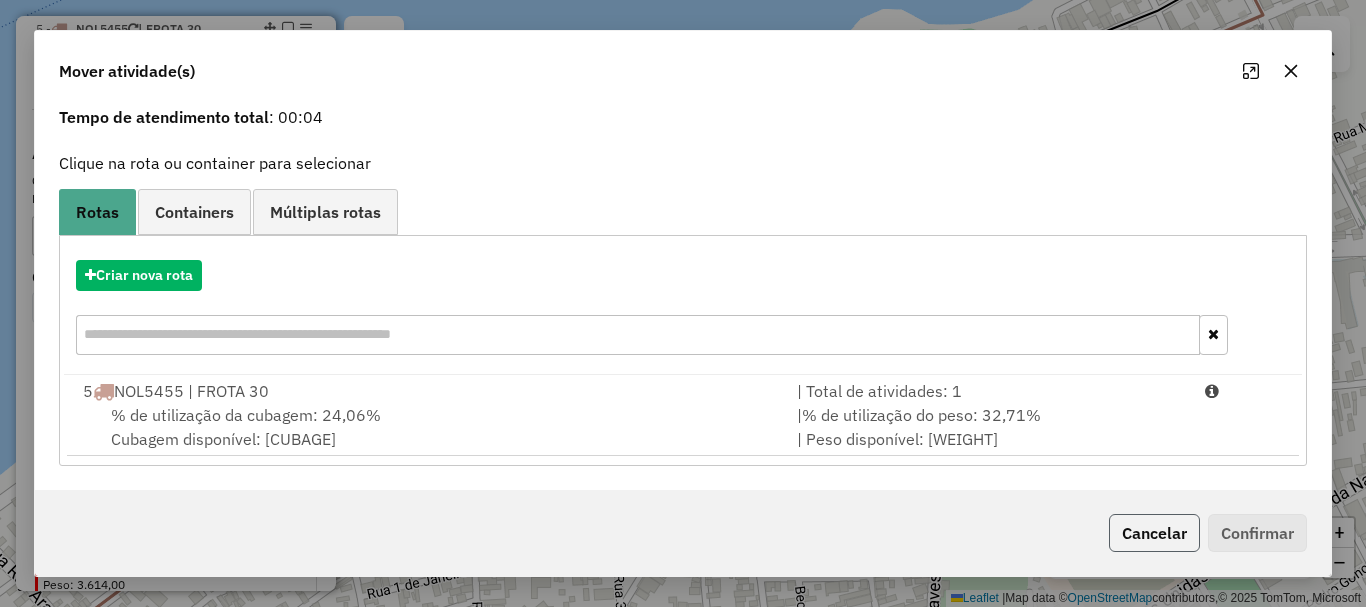 click on "Cancelar" 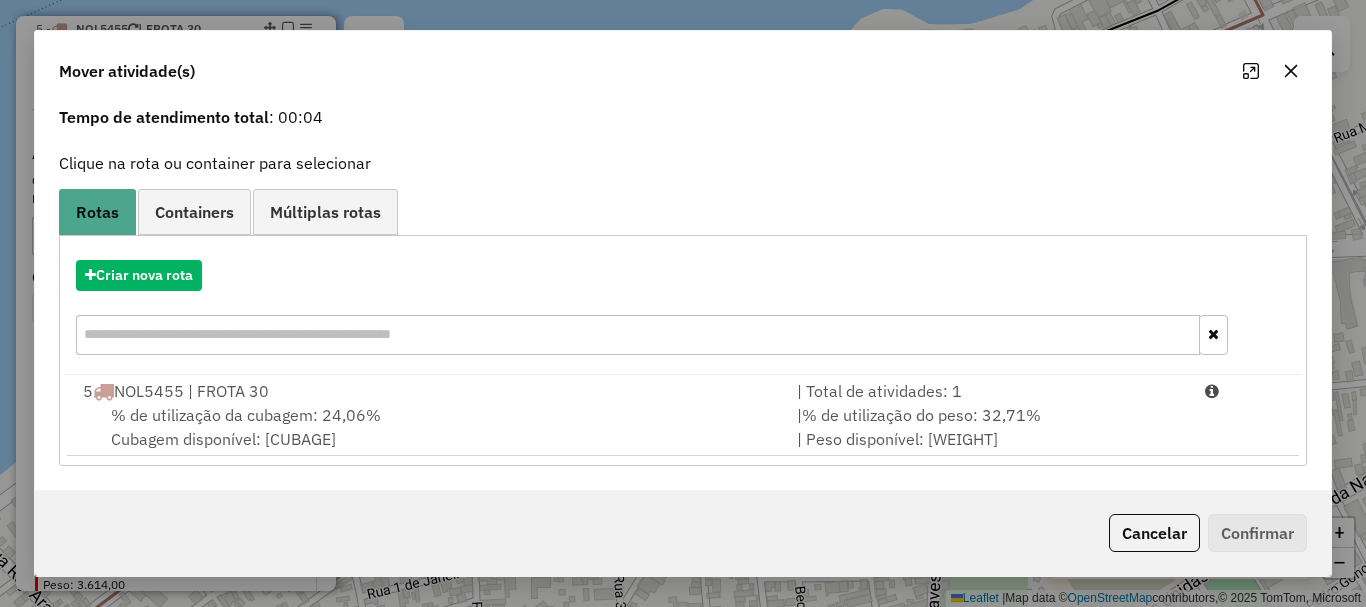 scroll, scrollTop: 0, scrollLeft: 0, axis: both 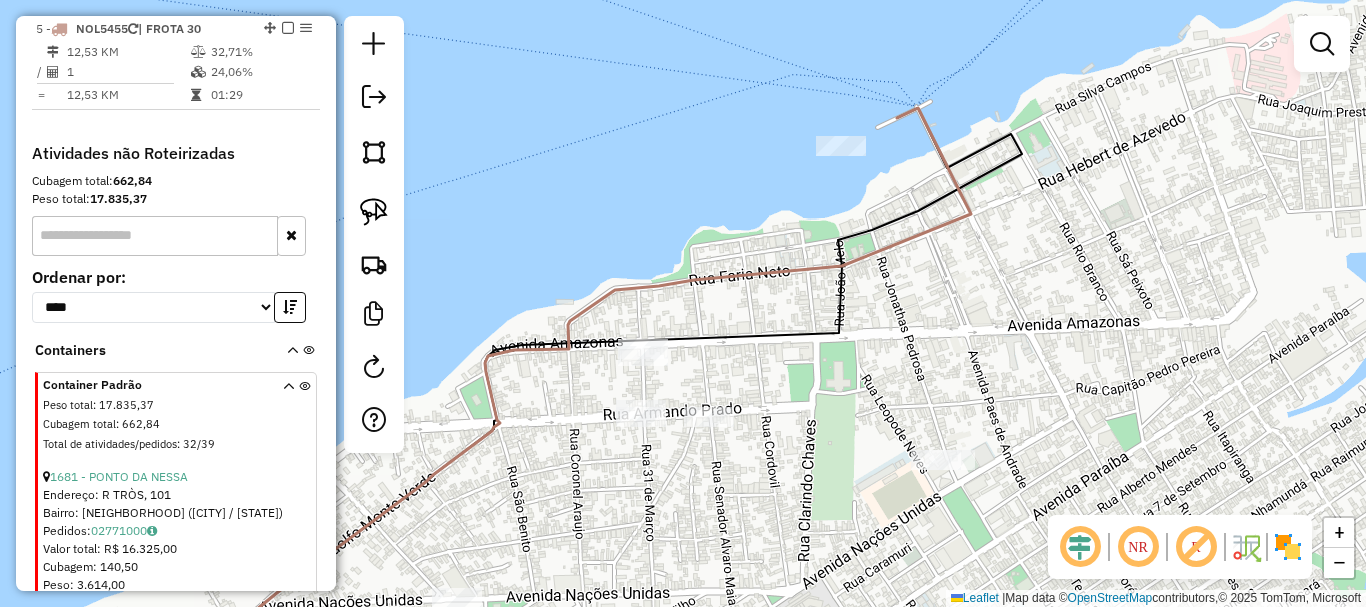 drag, startPoint x: 776, startPoint y: 357, endPoint x: 743, endPoint y: 361, distance: 33.24154 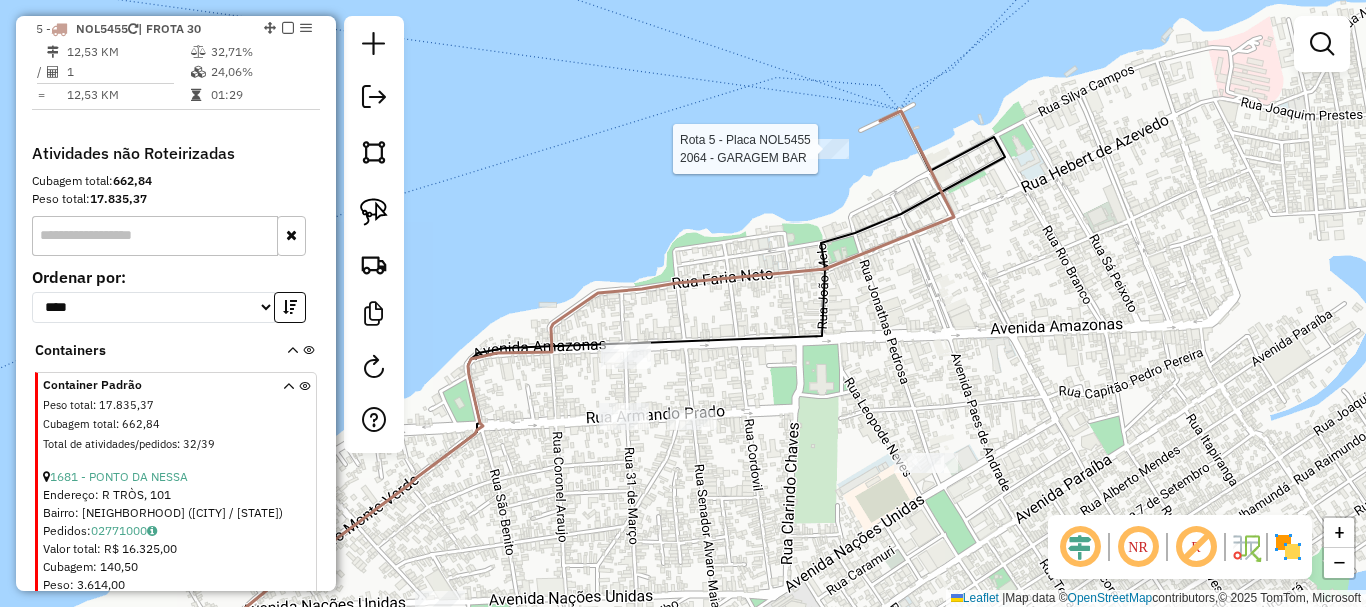 select on "**********" 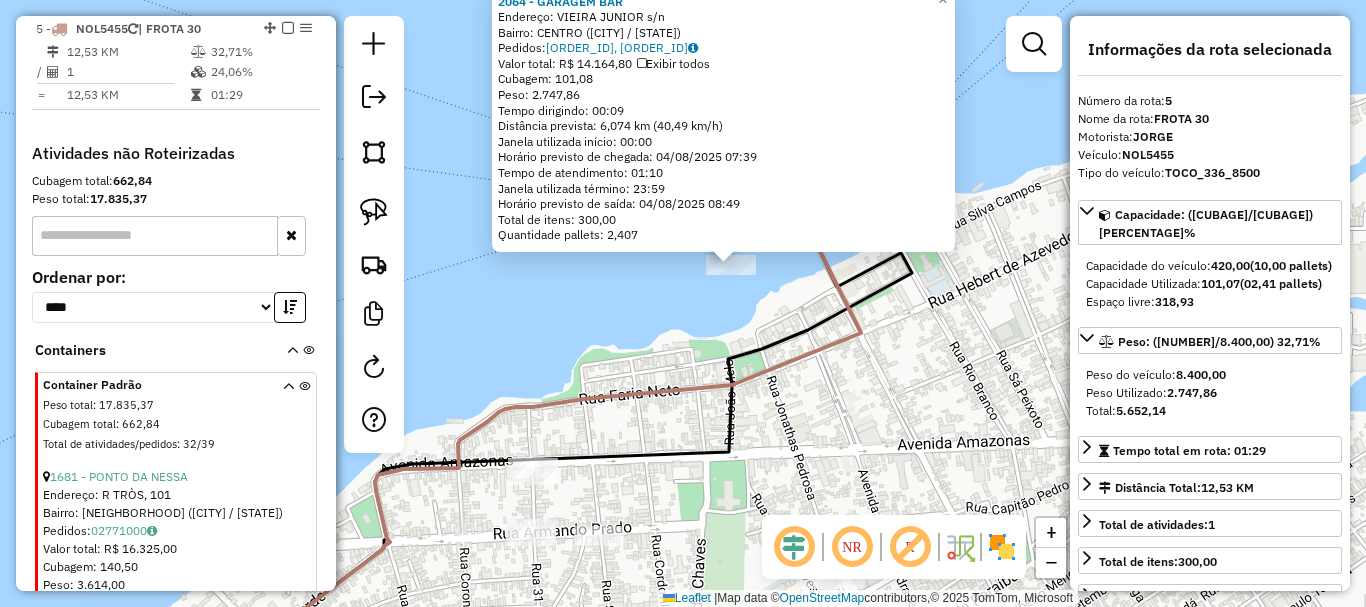 drag, startPoint x: 568, startPoint y: 433, endPoint x: 574, endPoint y: 424, distance: 10.816654 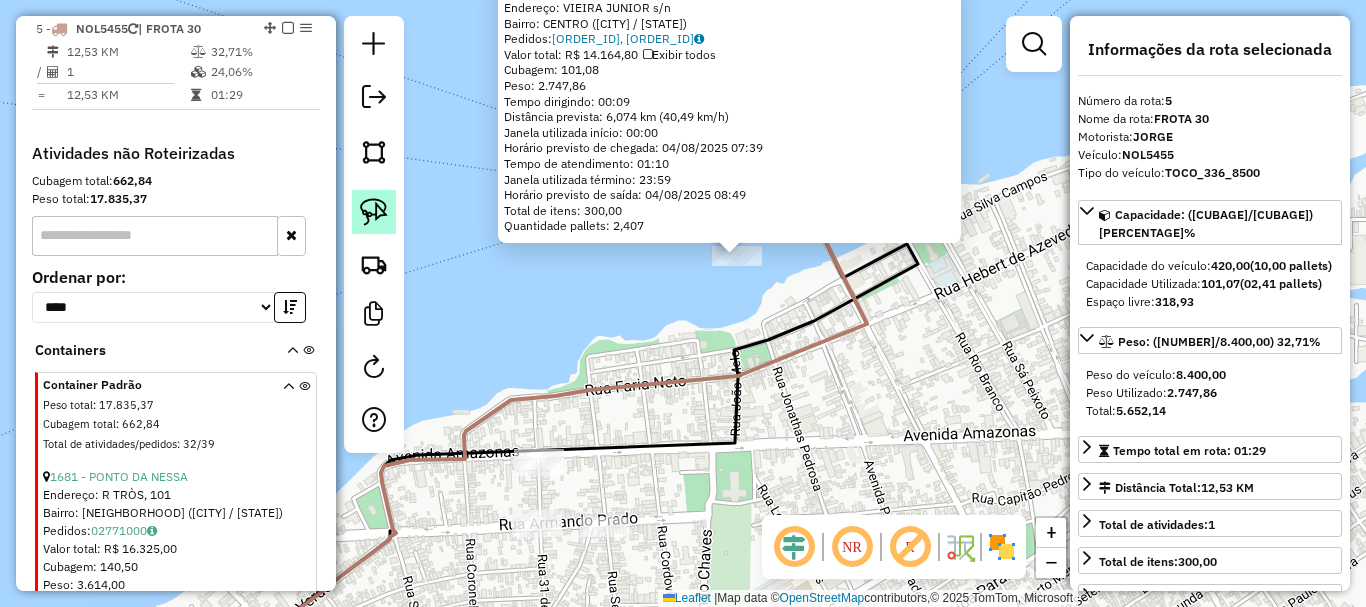 click 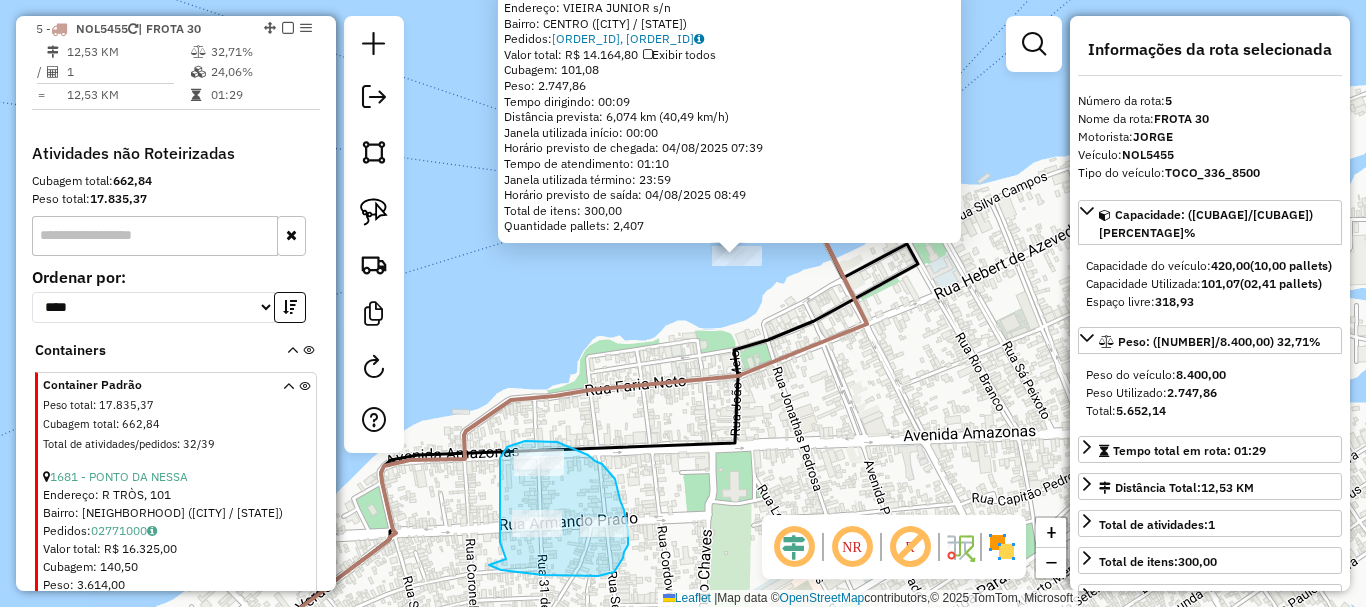 drag, startPoint x: 598, startPoint y: 576, endPoint x: 507, endPoint y: 559, distance: 92.574295 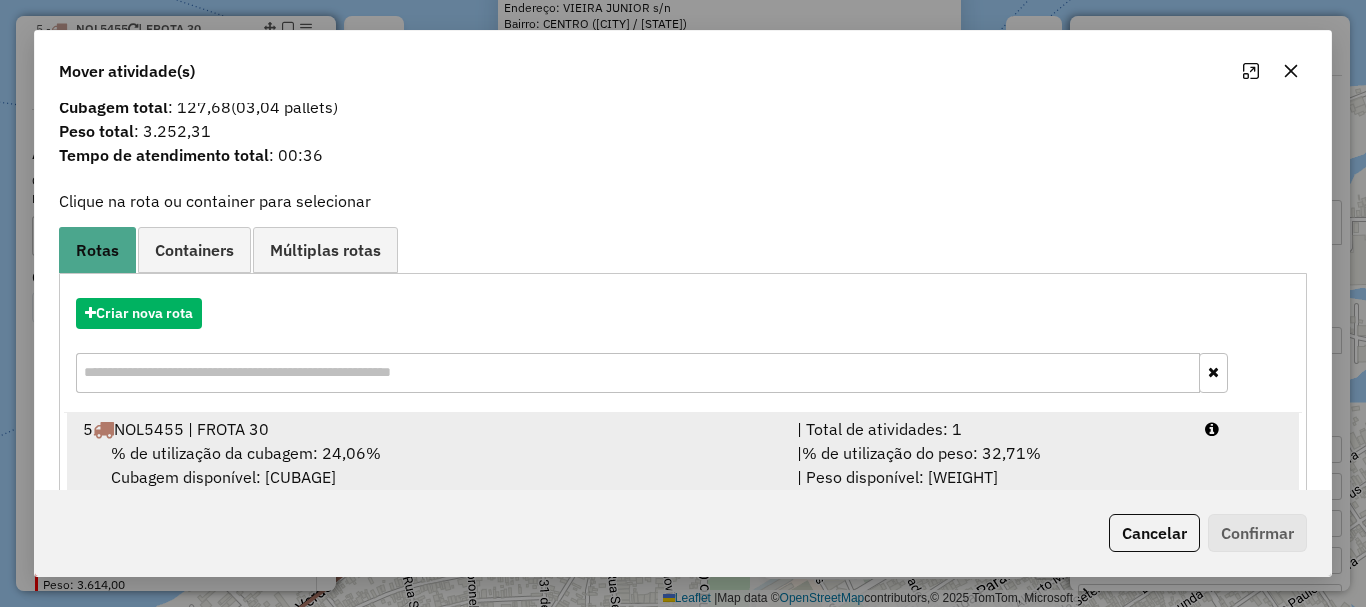 scroll, scrollTop: 78, scrollLeft: 0, axis: vertical 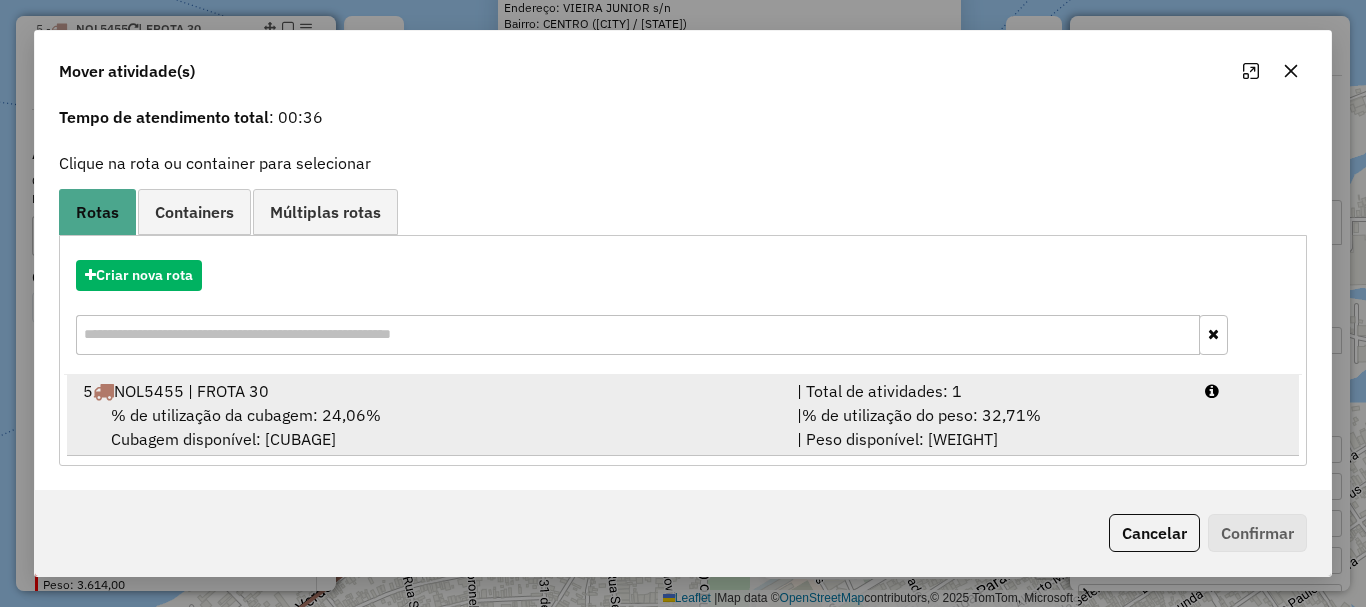 click on "% de utilização da cubagem: 24,06%" at bounding box center [246, 415] 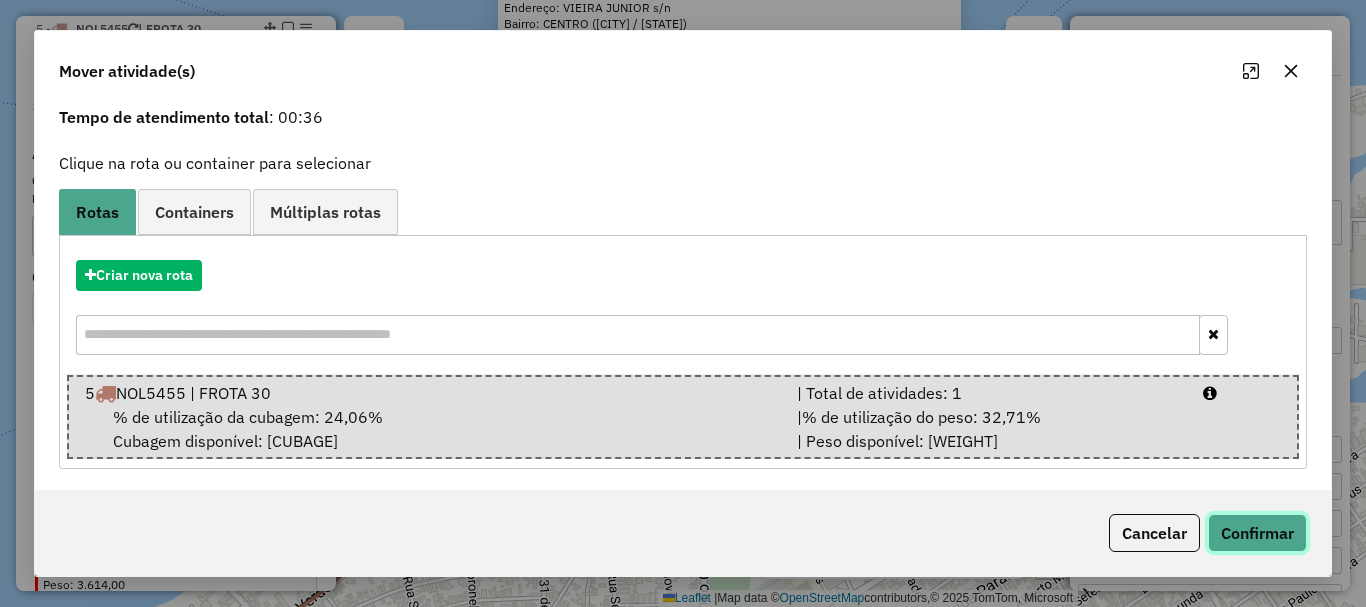 click on "Confirmar" 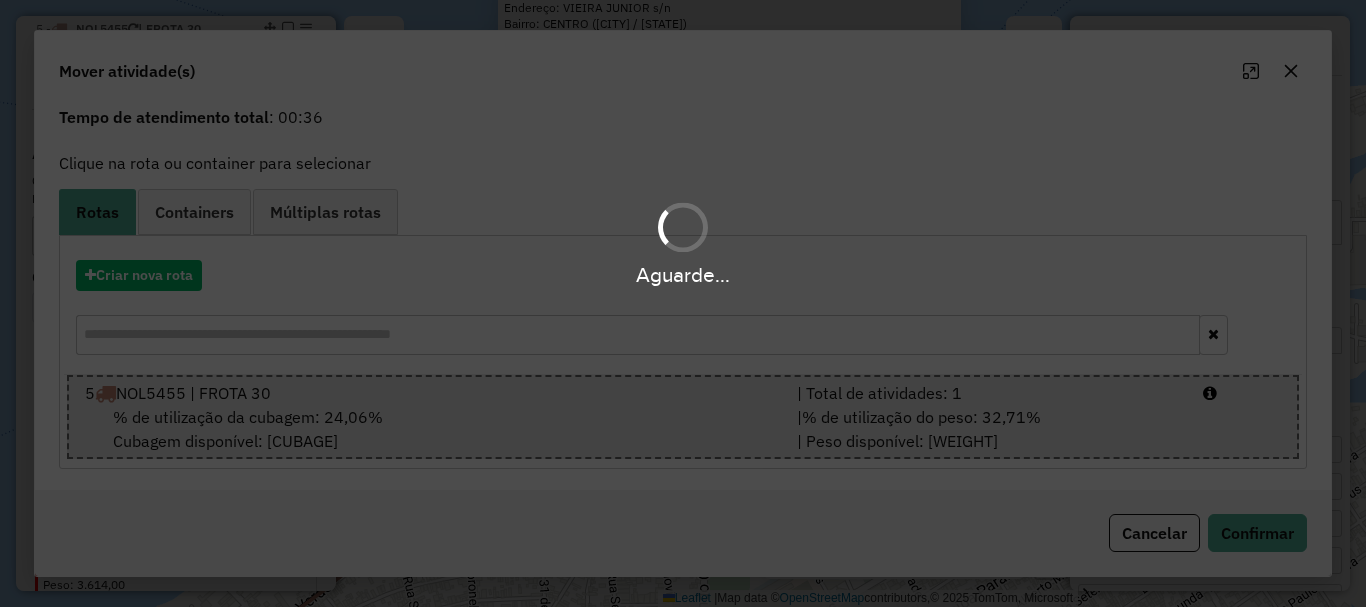 scroll, scrollTop: 0, scrollLeft: 0, axis: both 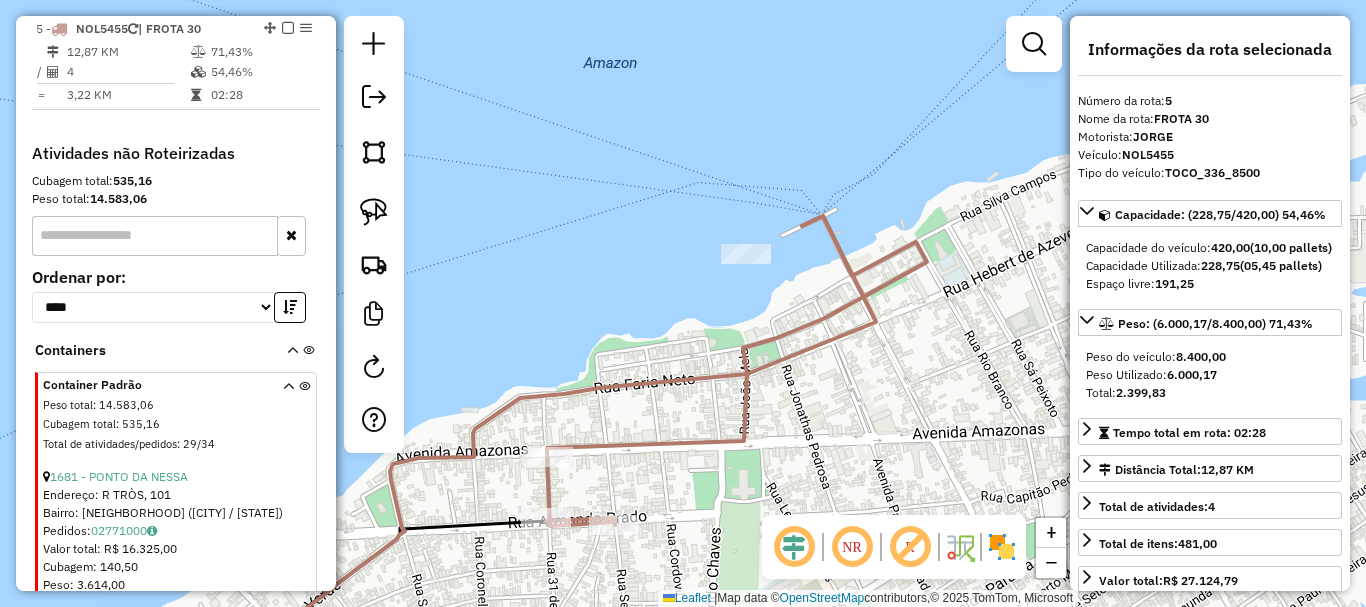 drag, startPoint x: 782, startPoint y: 506, endPoint x: 873, endPoint y: 394, distance: 144.3087 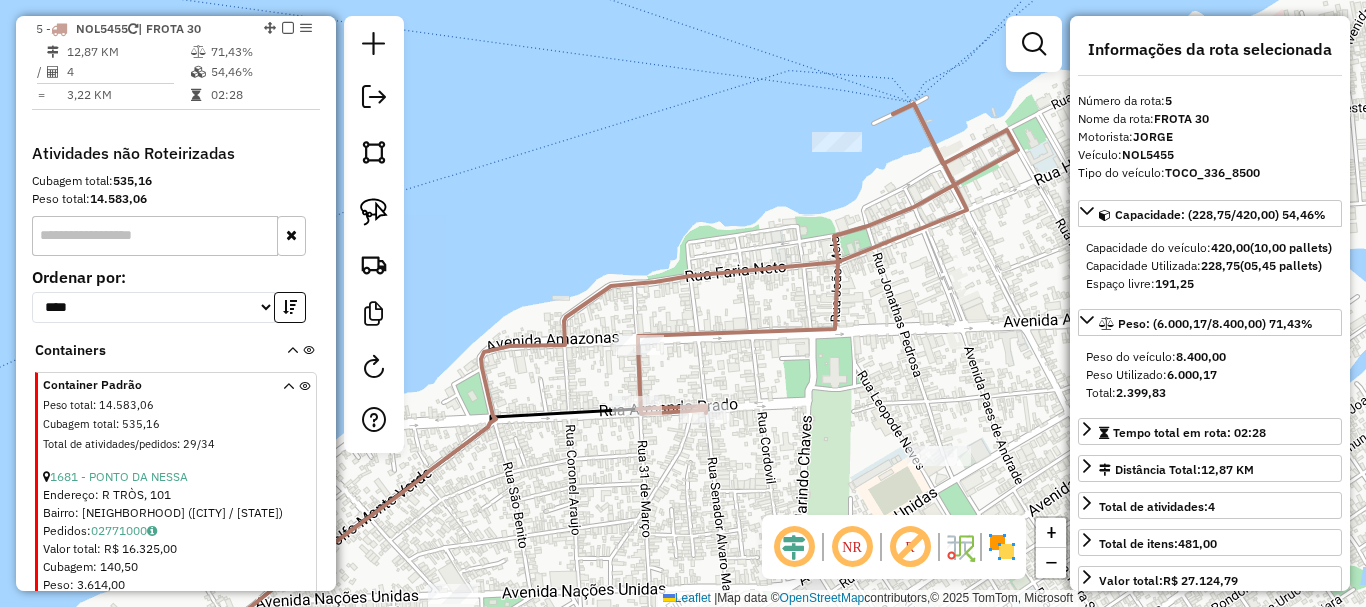 drag, startPoint x: 855, startPoint y: 460, endPoint x: 866, endPoint y: 396, distance: 64.93843 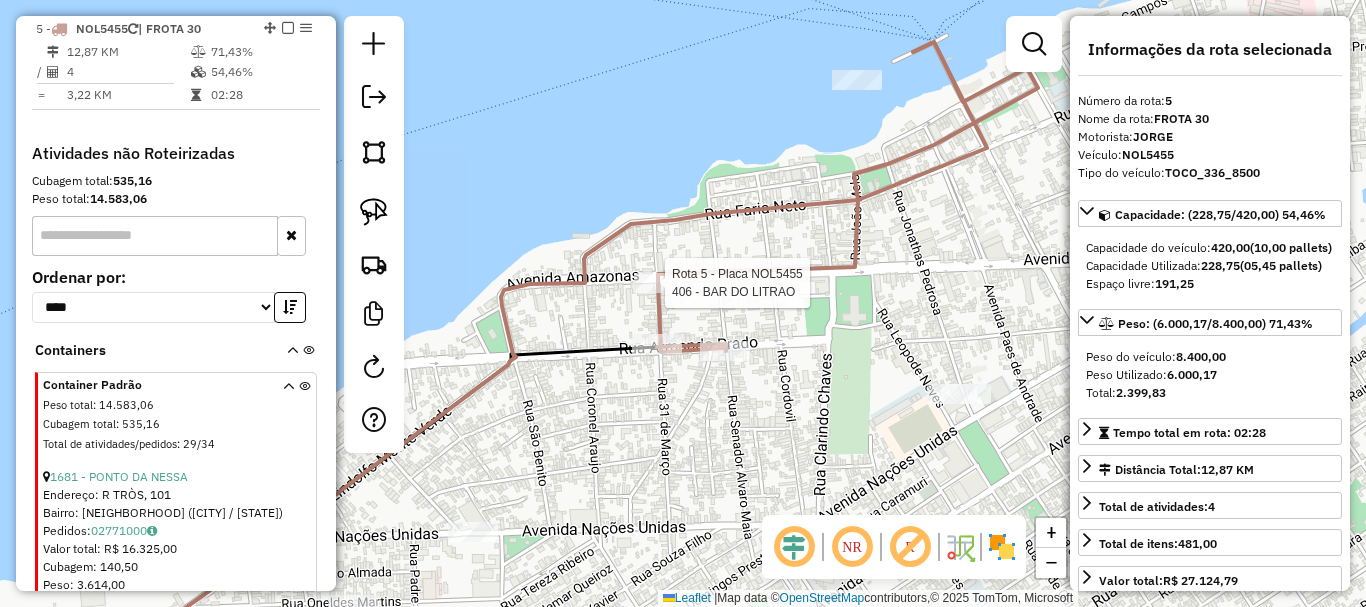 click 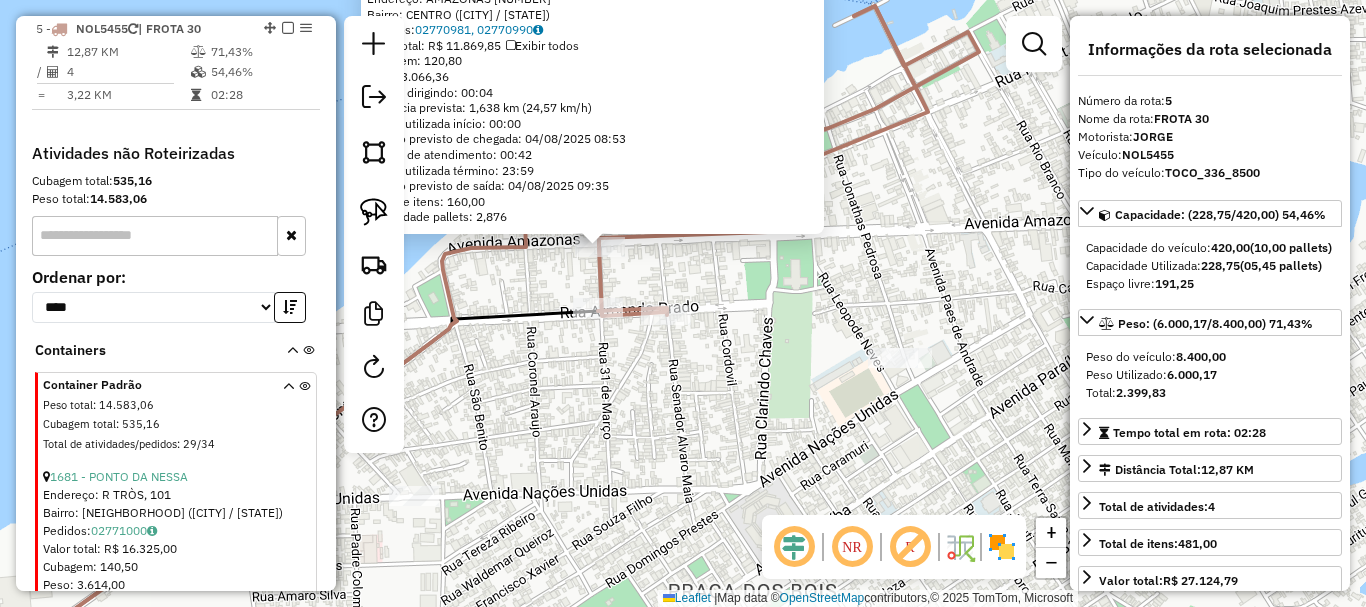 drag, startPoint x: 913, startPoint y: 424, endPoint x: 689, endPoint y: 303, distance: 254.59183 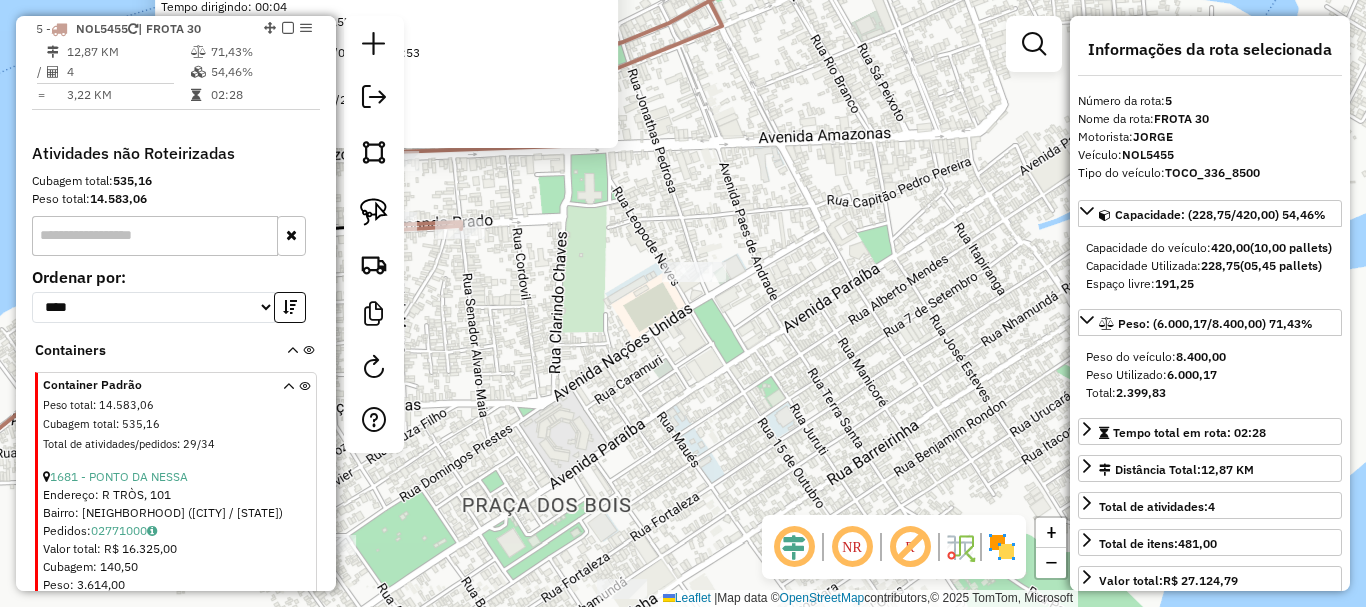 drag, startPoint x: 708, startPoint y: 403, endPoint x: 824, endPoint y: 292, distance: 160.55217 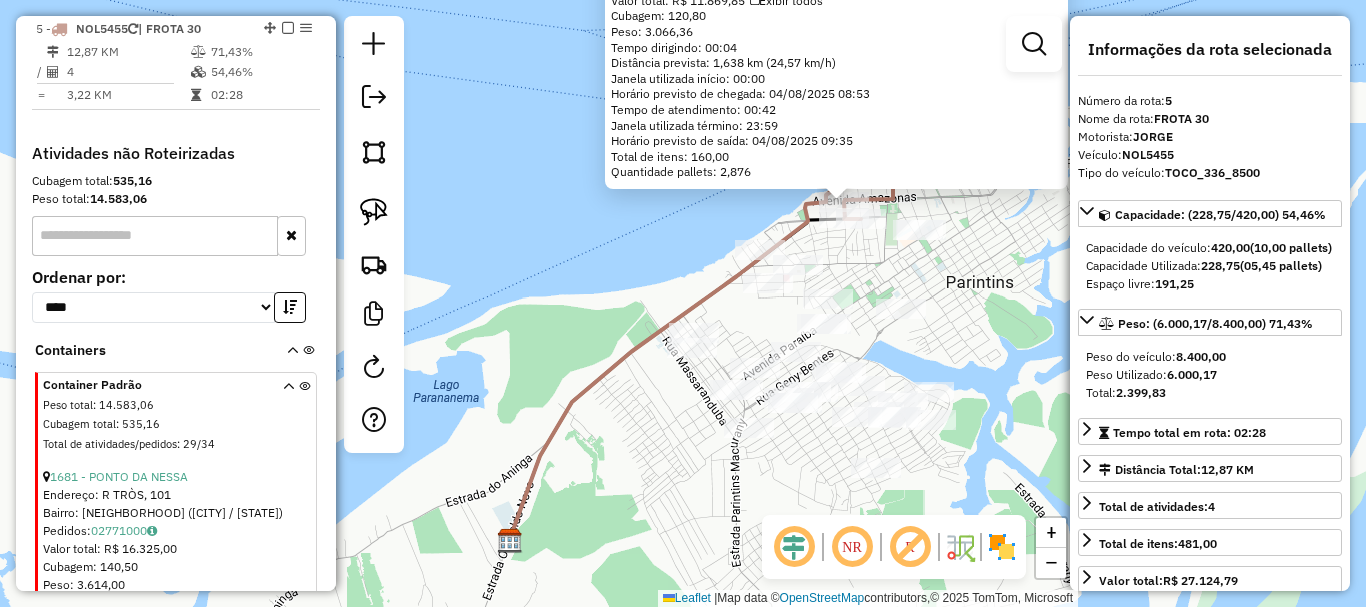 drag, startPoint x: 781, startPoint y: 296, endPoint x: 696, endPoint y: 413, distance: 144.61673 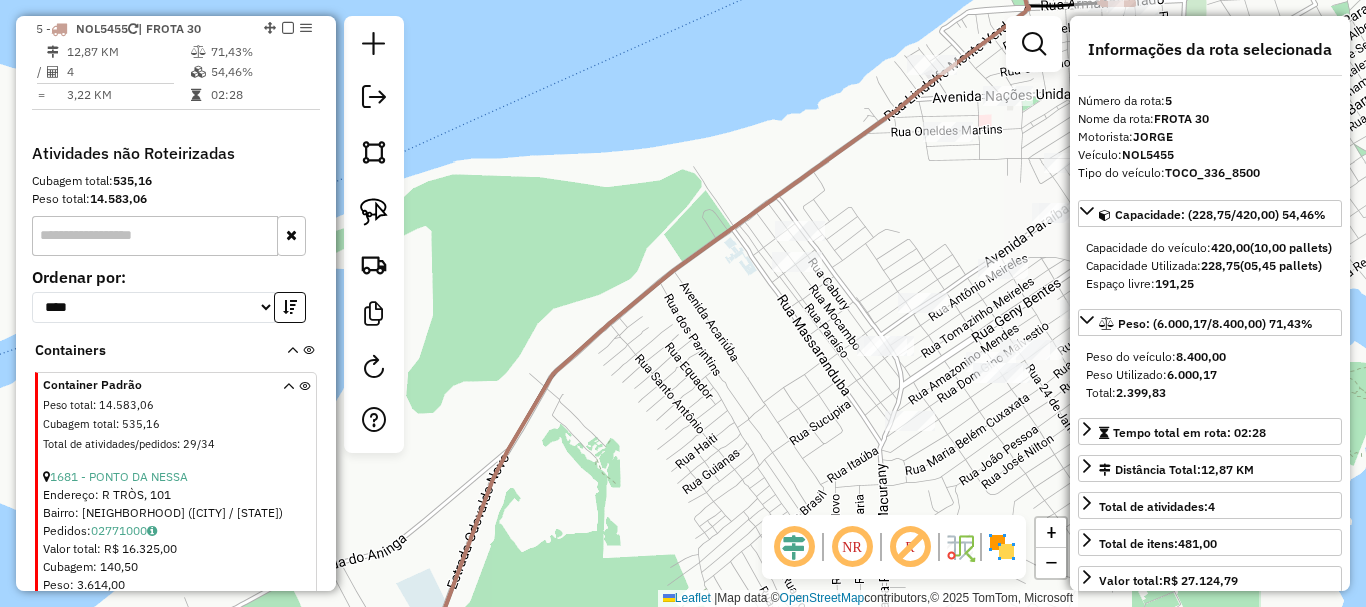 drag, startPoint x: 727, startPoint y: 364, endPoint x: 646, endPoint y: 423, distance: 100.20978 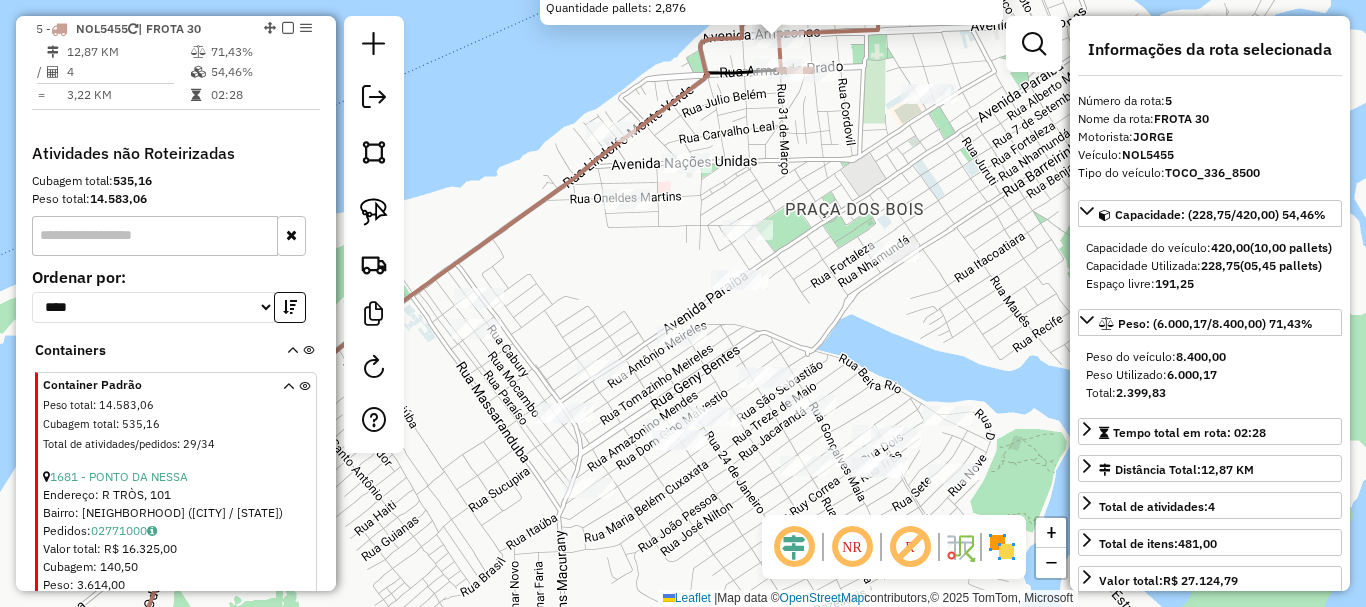 drag, startPoint x: 823, startPoint y: 267, endPoint x: 547, endPoint y: 342, distance: 286.00873 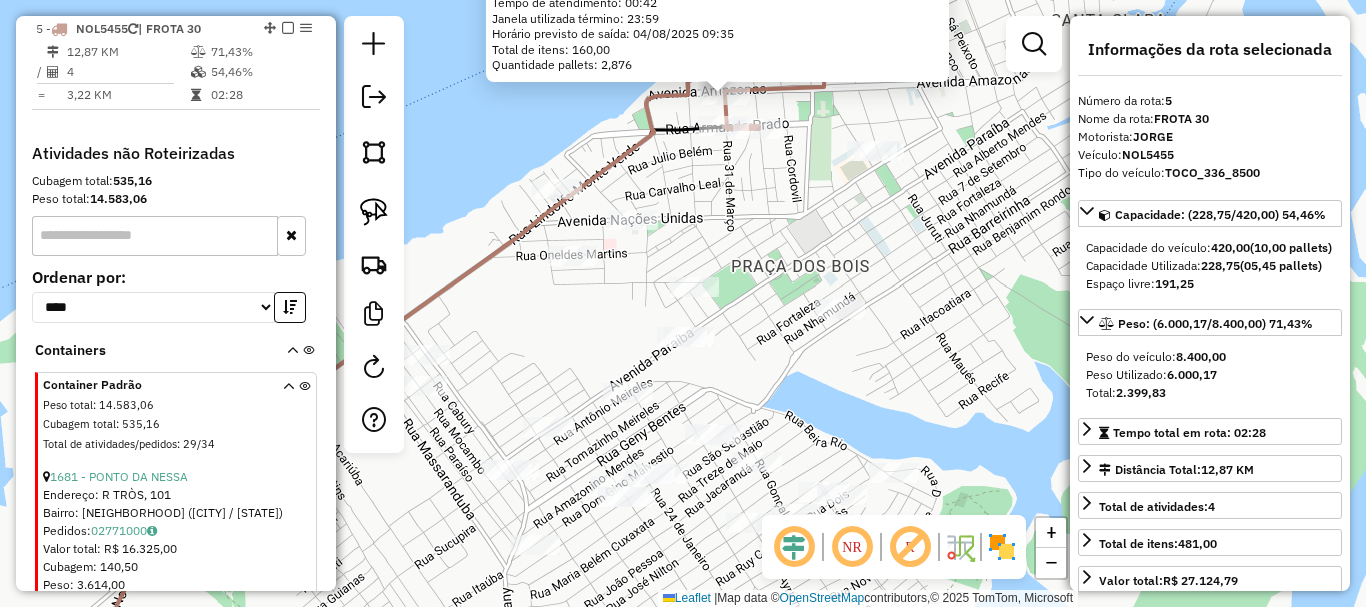 drag, startPoint x: 865, startPoint y: 188, endPoint x: 729, endPoint y: 210, distance: 137.76791 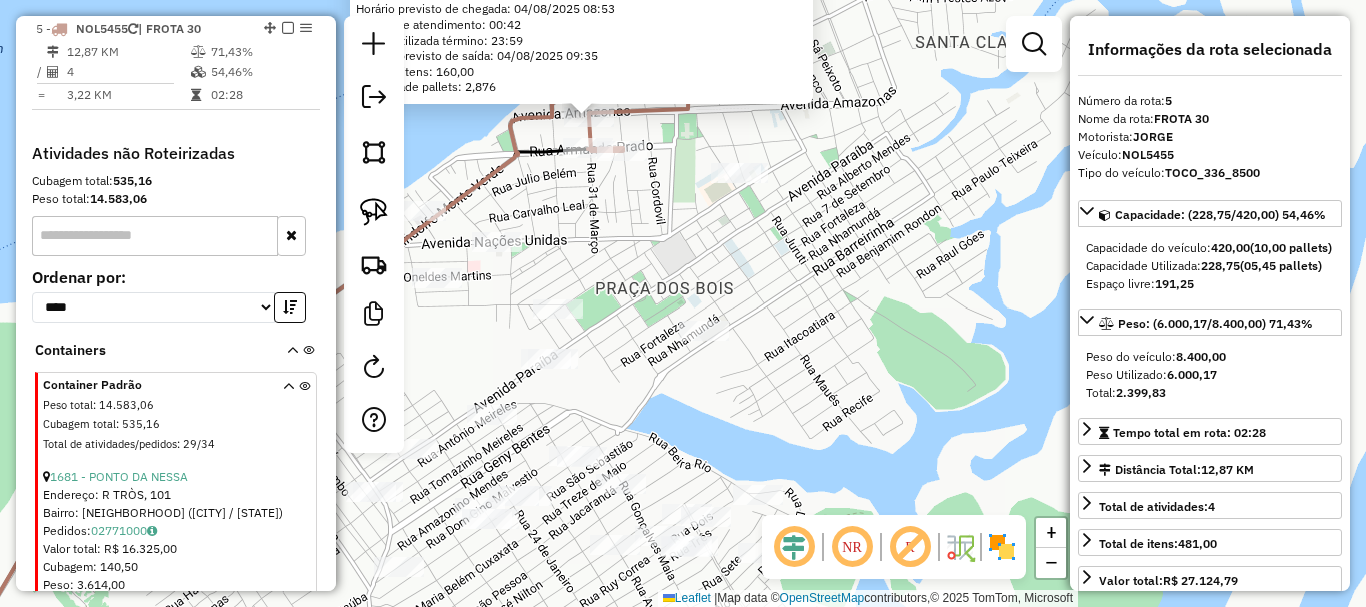 drag, startPoint x: 381, startPoint y: 195, endPoint x: 479, endPoint y: 205, distance: 98.50888 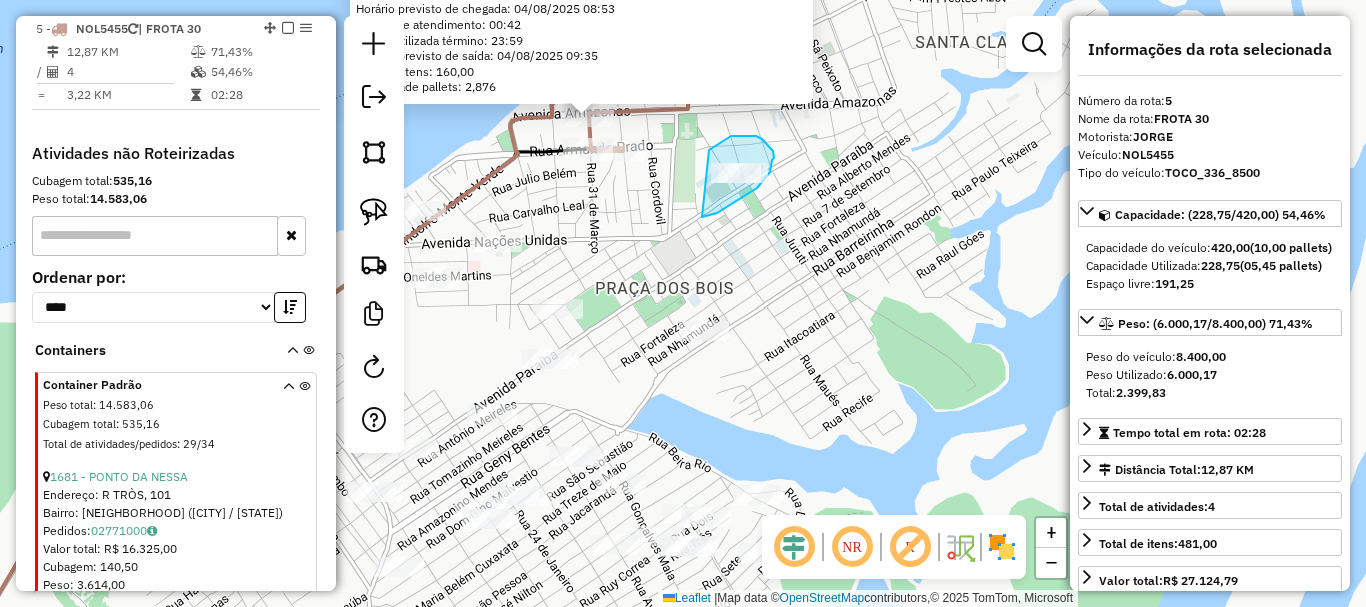 drag, startPoint x: 725, startPoint y: 208, endPoint x: 705, endPoint y: 155, distance: 56.648037 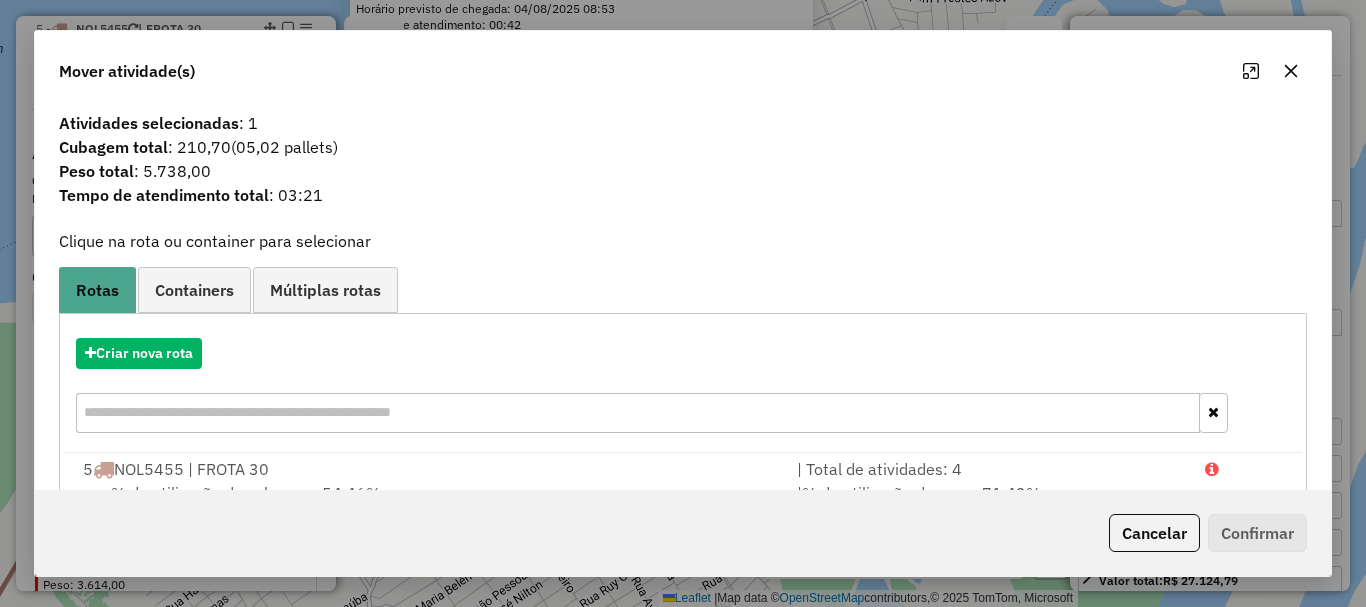 drag, startPoint x: 1135, startPoint y: 547, endPoint x: 825, endPoint y: 417, distance: 336.15472 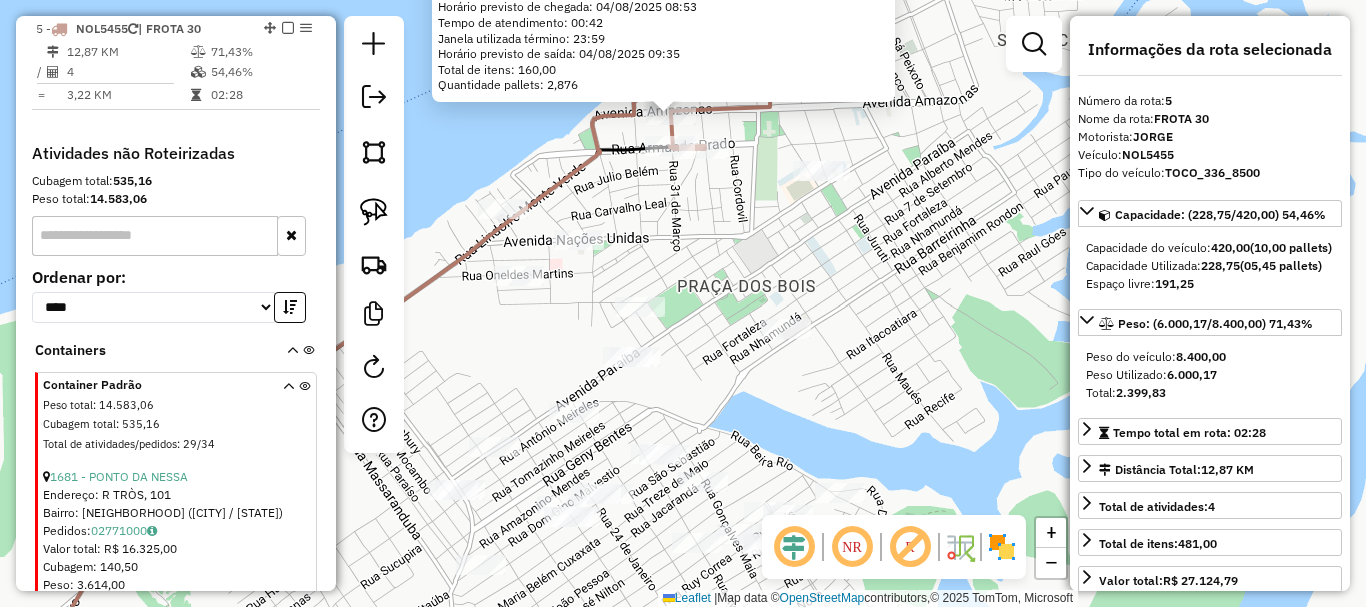 drag, startPoint x: 541, startPoint y: 269, endPoint x: 735, endPoint y: 274, distance: 194.06442 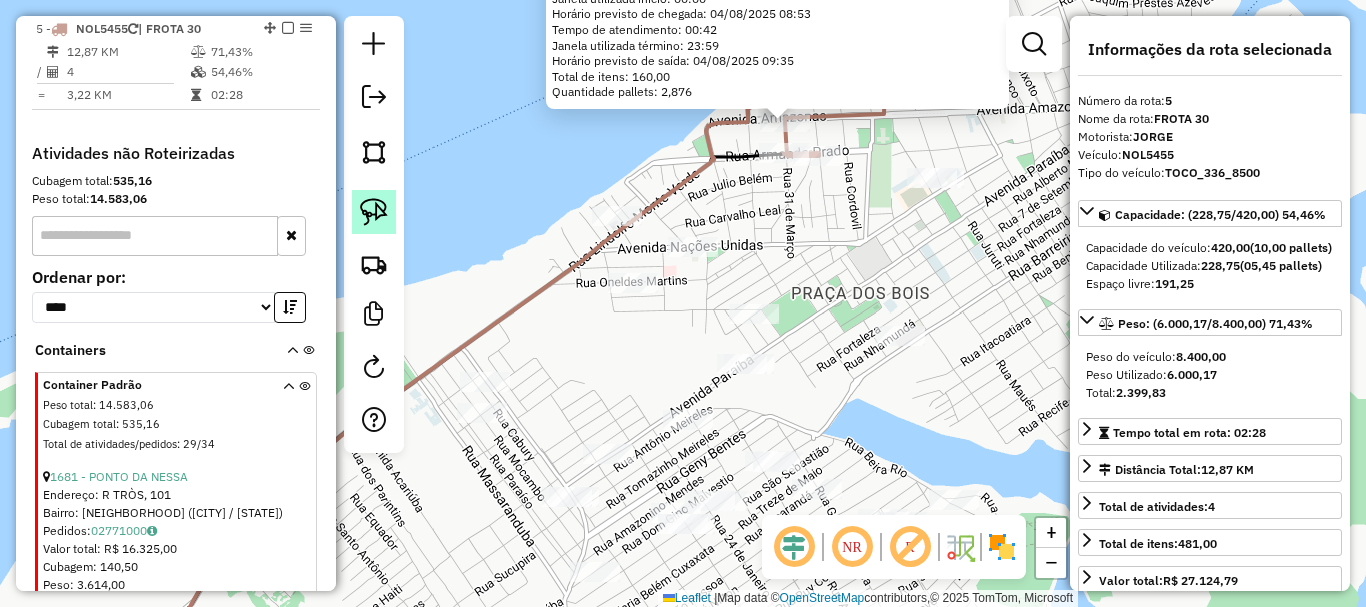 click 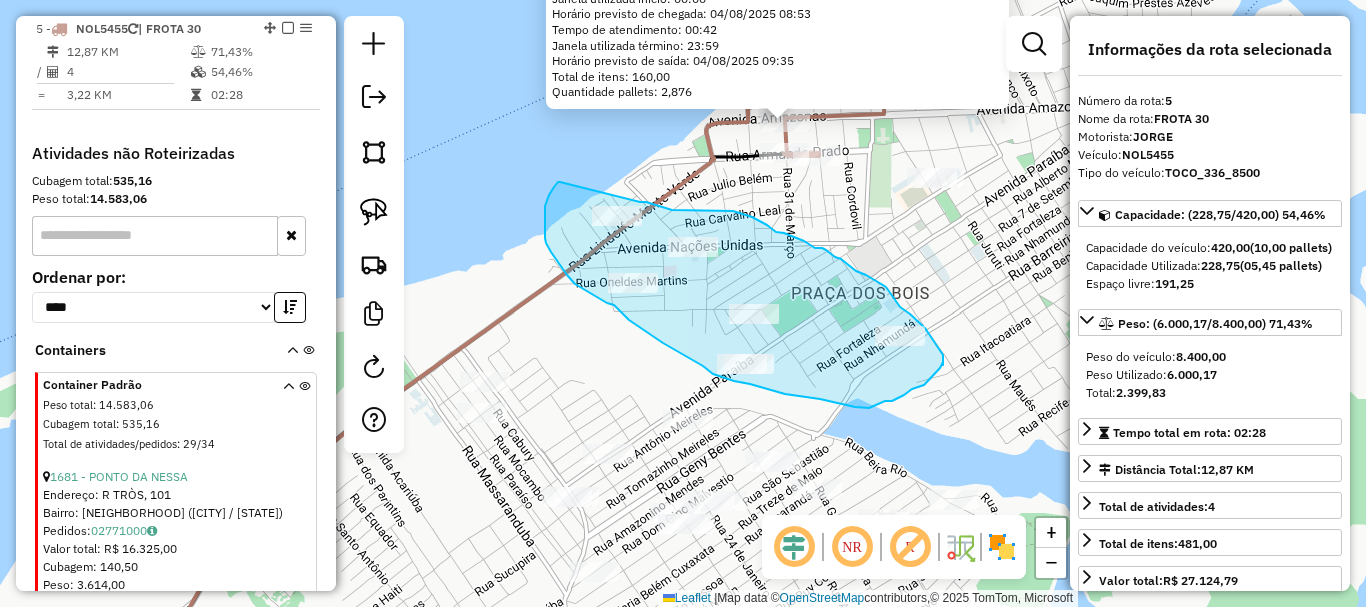 drag, startPoint x: 560, startPoint y: 182, endPoint x: 621, endPoint y: 191, distance: 61.66036 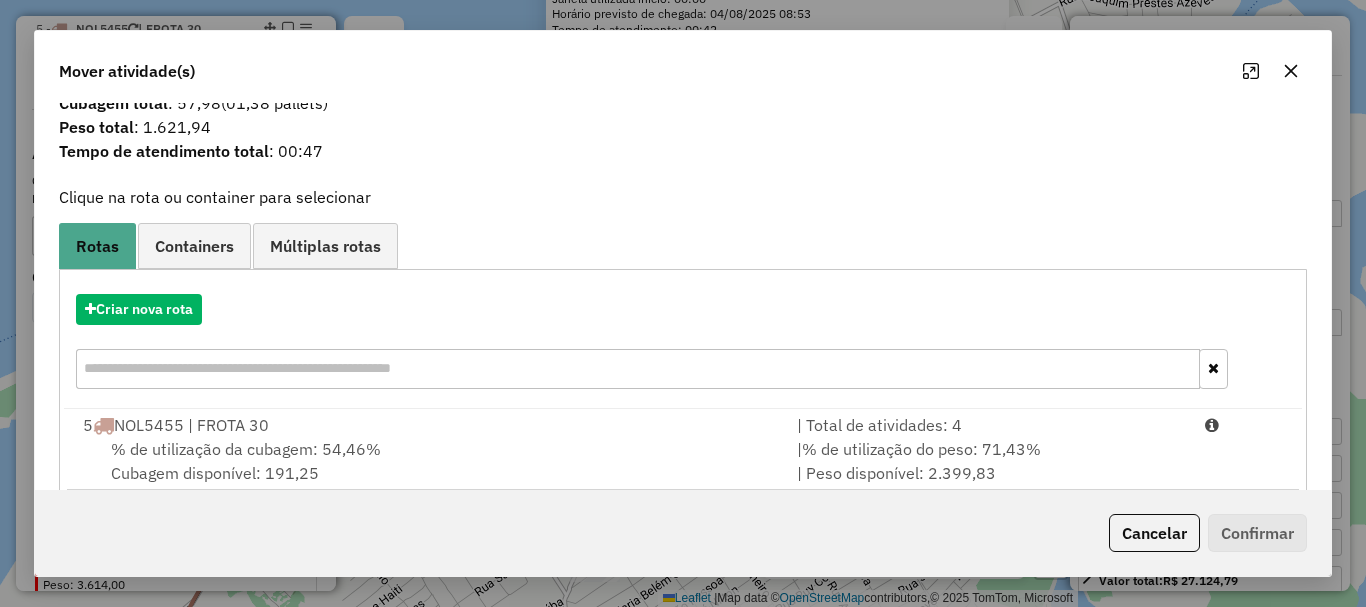 scroll, scrollTop: 78, scrollLeft: 0, axis: vertical 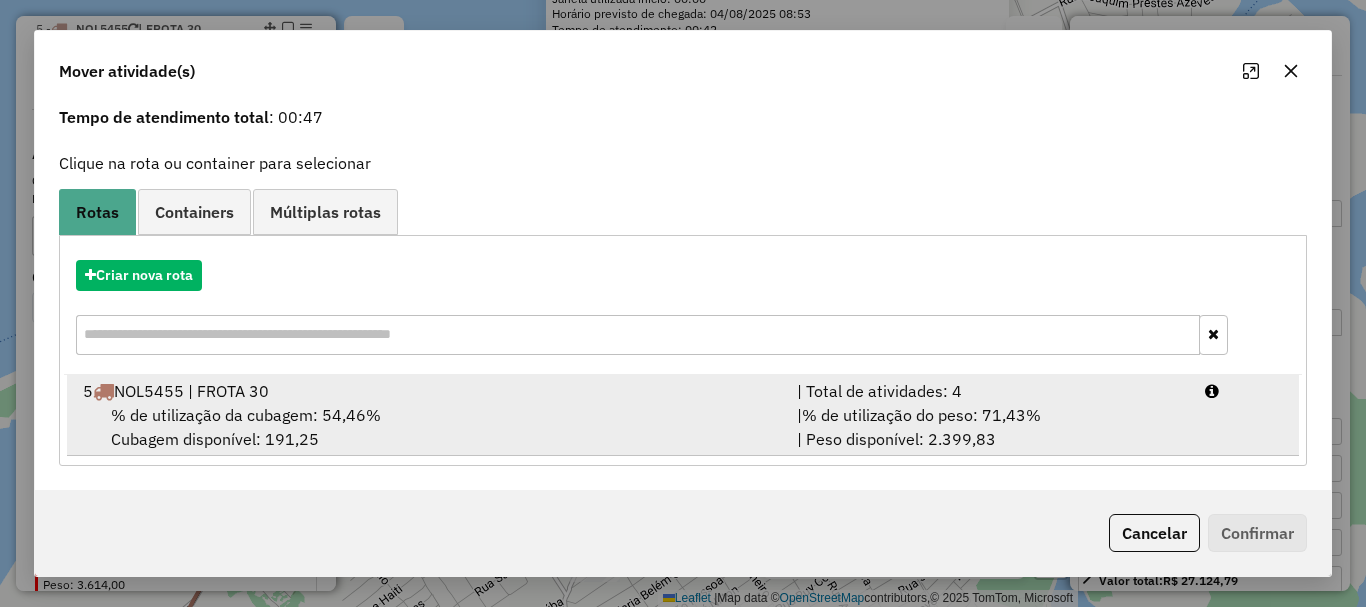 click on "% de utilização da cubagem: [PERCENTAGE]%  Cubagem disponível: [CUBAGE]" at bounding box center [428, 427] 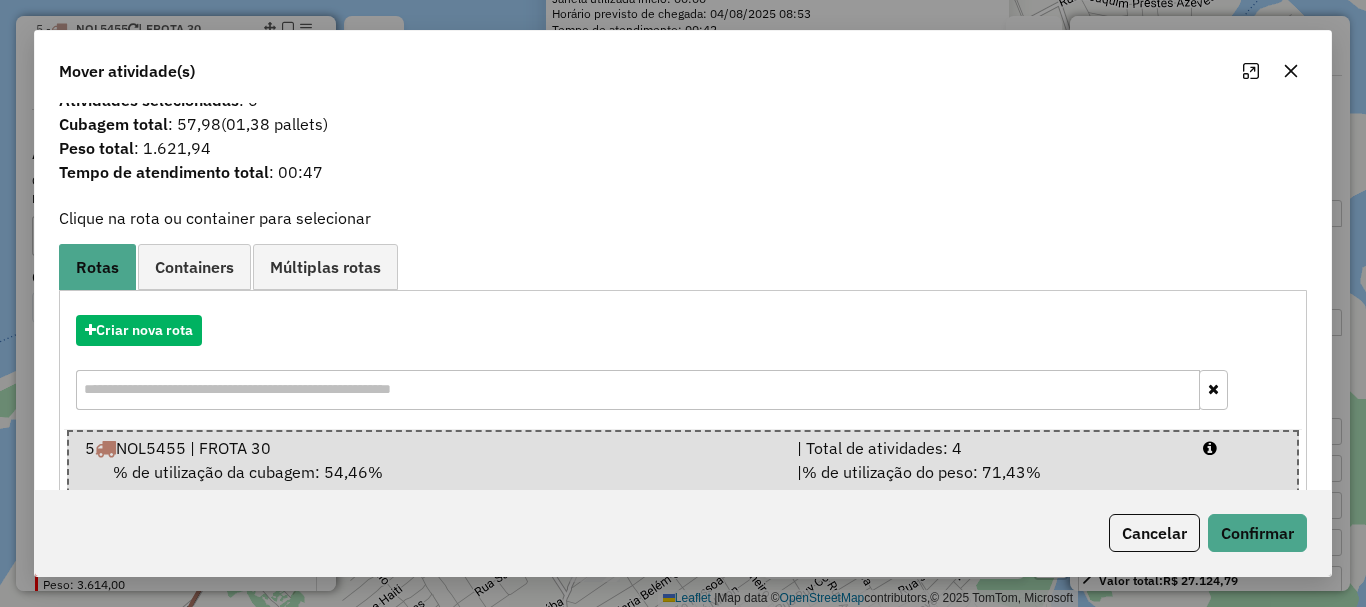 scroll, scrollTop: 0, scrollLeft: 0, axis: both 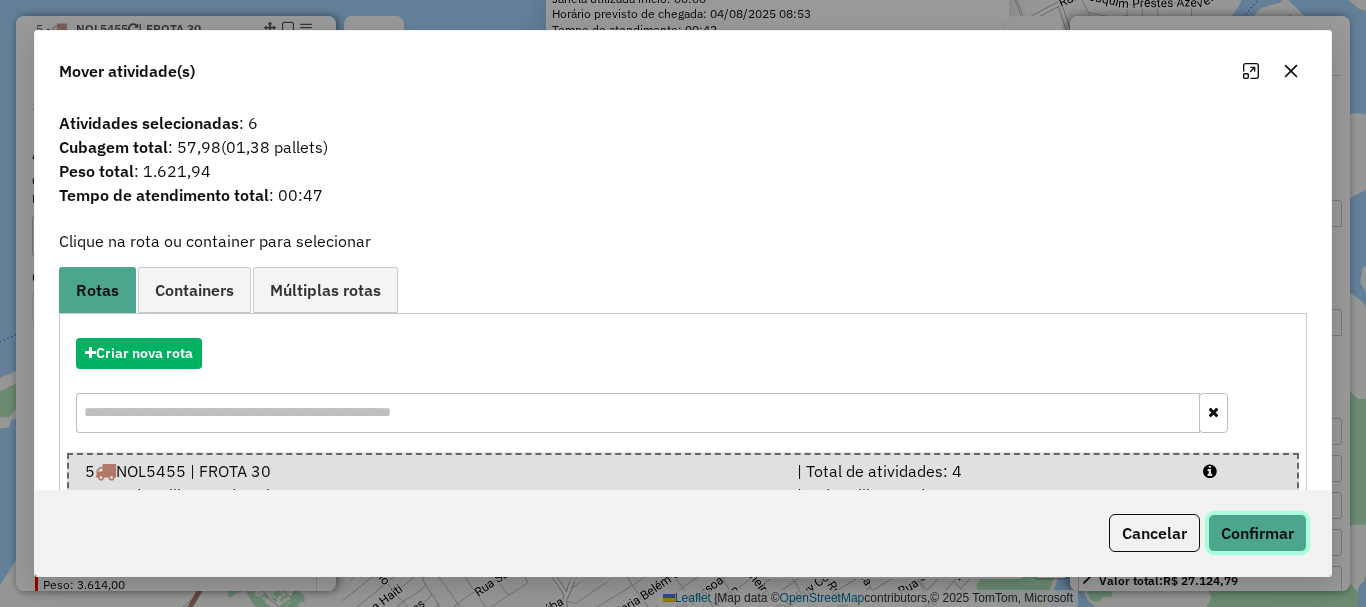 click on "Confirmar" 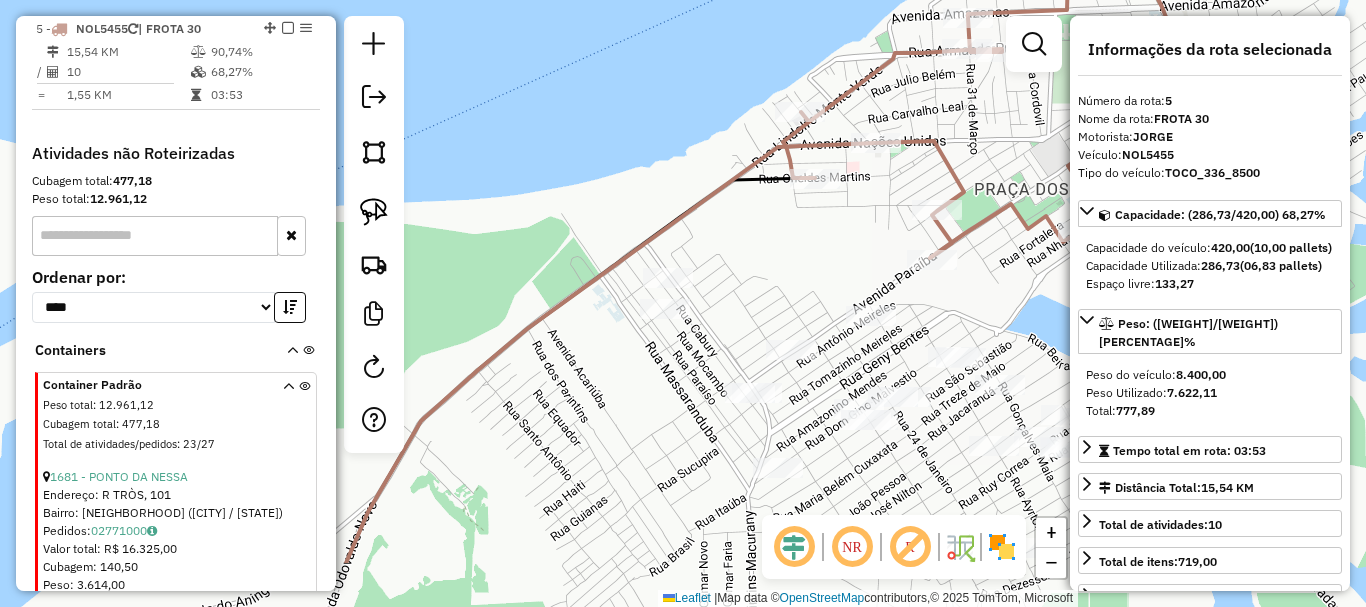 drag, startPoint x: 641, startPoint y: 391, endPoint x: 824, endPoint y: 288, distance: 209.99524 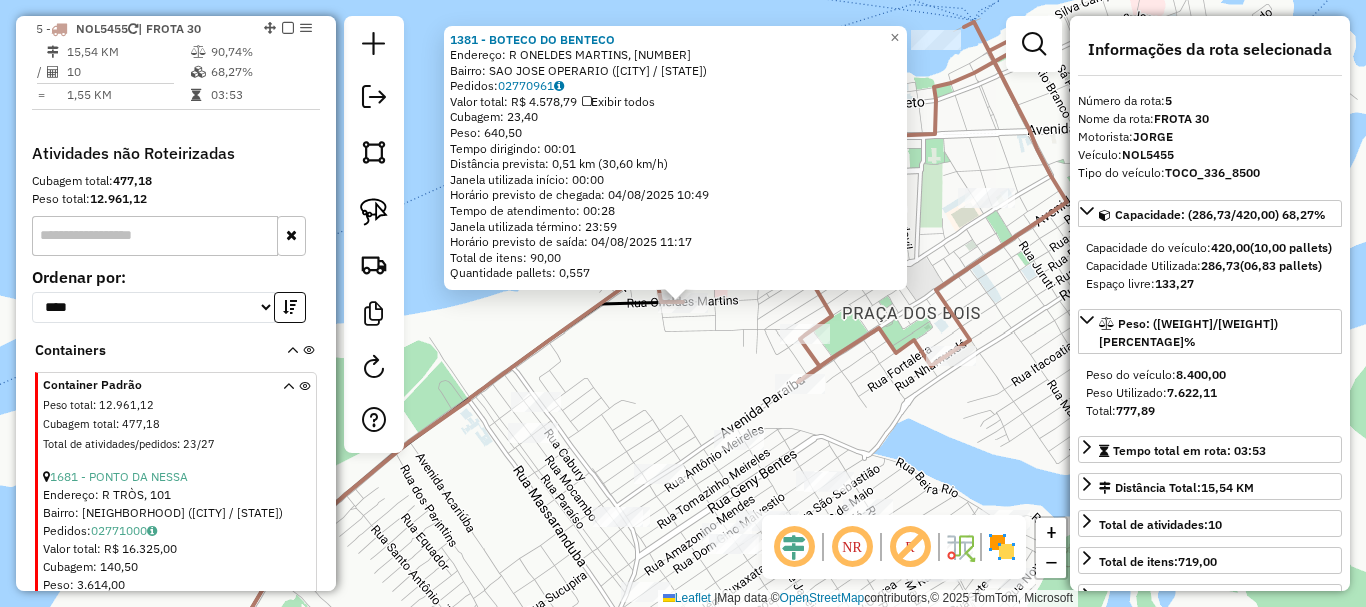click on "Rota 5 - Placa NOL5455  1173 - SUPERMERCADO CD 1381 - BOTECO DO BENTECO  Endereço: R ONELDES MARTINS, 3682   Bairro: SAO JOSE OPERARIO ([CITY] / [STATE])   Pedidos:  02770961   Valor total: R$ 4.578,79   Exibir todos   Cubagem: 23,40  Peso: 640,50  Tempo dirigindo: 00:01   Distância prevista: 0,51 km (30,60 km/h)   Janela utilizada início: 00:00   Horário previsto de chegada: 04/08/2025 10:49   Tempo de atendimento: 00:28   Janela utilizada término: 23:59   Horário previsto de saída: 04/08/2025 11:17   Total de itens: 90,00   Quantidade pallets: 0,557  × Janela de atendimento Grade de atendimento Capacidade Transportadoras Veículos Cliente Pedidos  Rotas Selecione os dias de semana para filtrar as janelas de atendimento  Seg   Ter   Qua   Qui   Sex   Sáb   Dom  Informe o período da janela de atendimento: De: Até:  Filtrar exatamente a janela do cliente  Considerar janela de atendimento padrão  Selecione os dias de semana para filtrar as grades de atendimento  Seg   Ter   Qua   Qui   Sex   Sáb  De:" 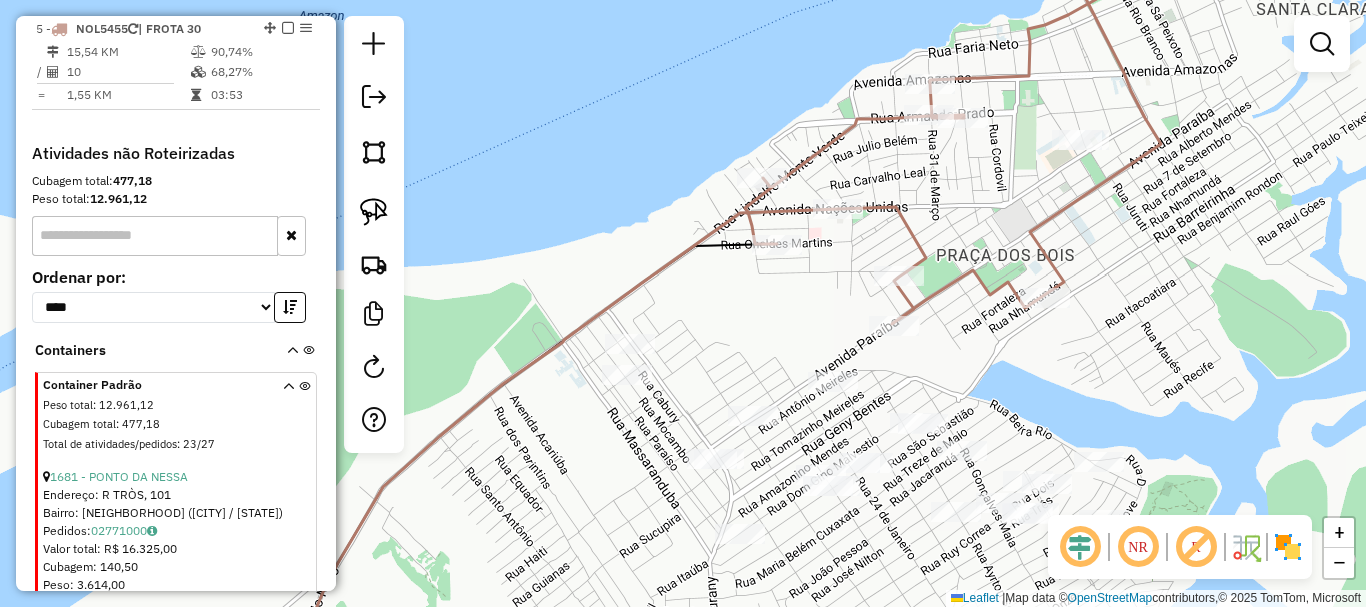 drag, startPoint x: 658, startPoint y: 398, endPoint x: 740, endPoint y: 348, distance: 96.04166 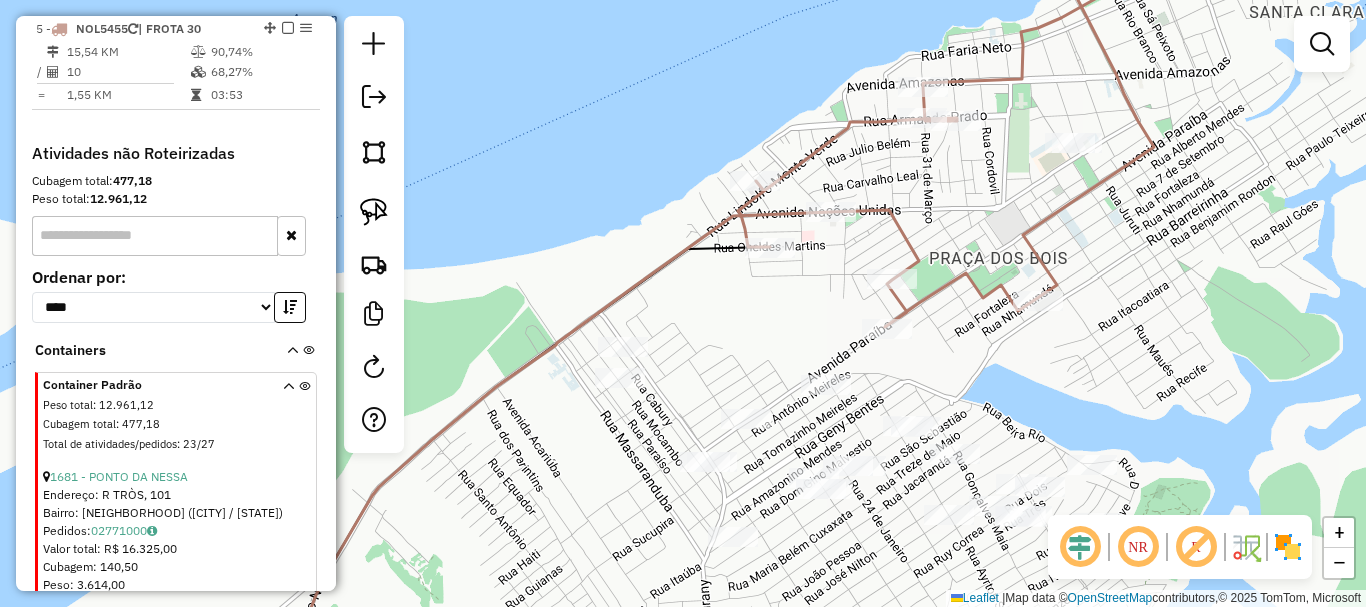 drag, startPoint x: 747, startPoint y: 310, endPoint x: 713, endPoint y: 319, distance: 35.17101 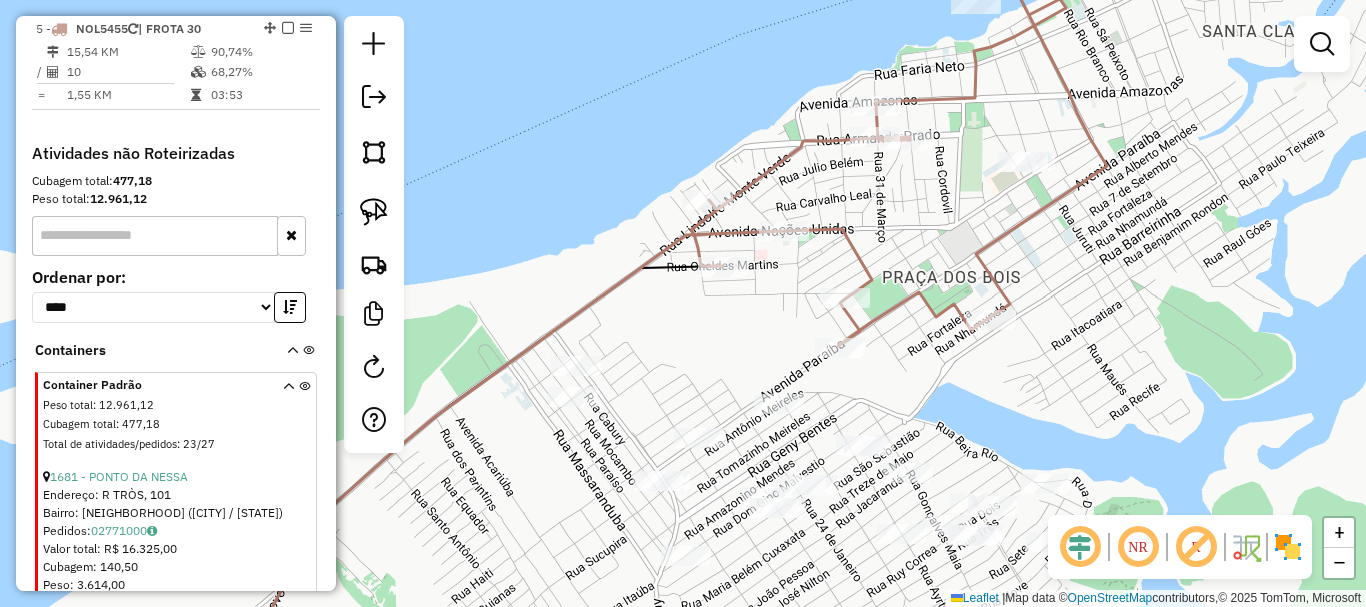 drag, startPoint x: 769, startPoint y: 326, endPoint x: 695, endPoint y: 356, distance: 79.84986 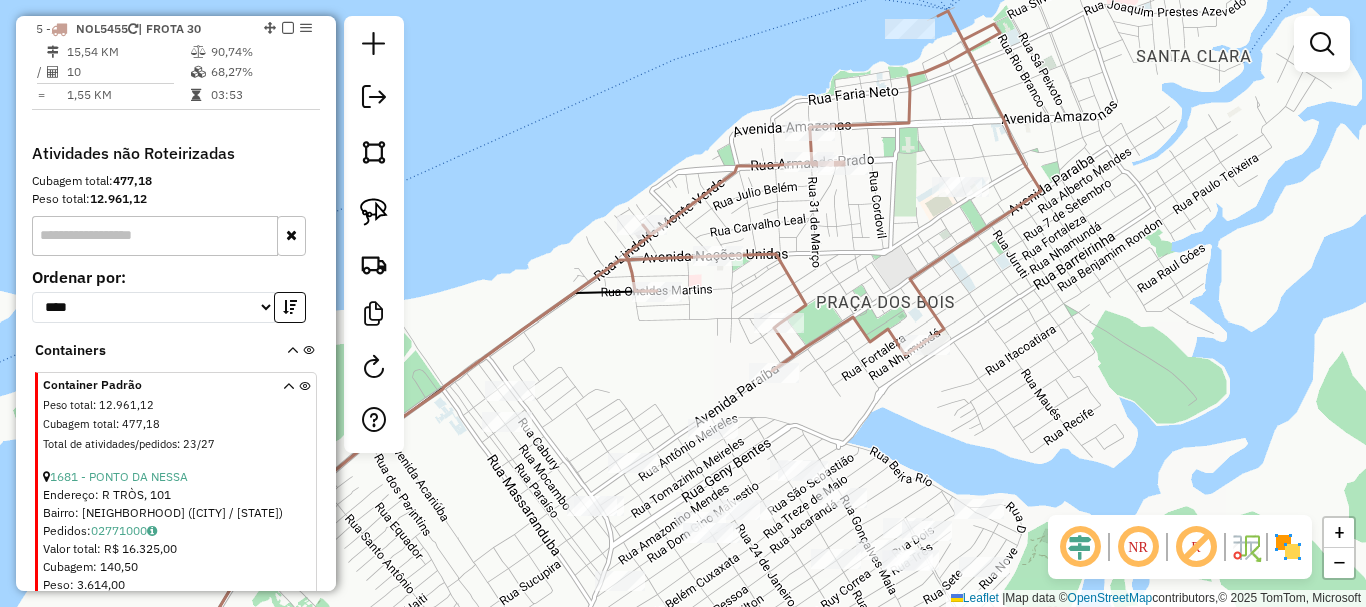 drag, startPoint x: 281, startPoint y: 23, endPoint x: 406, endPoint y: 97, distance: 145.26183 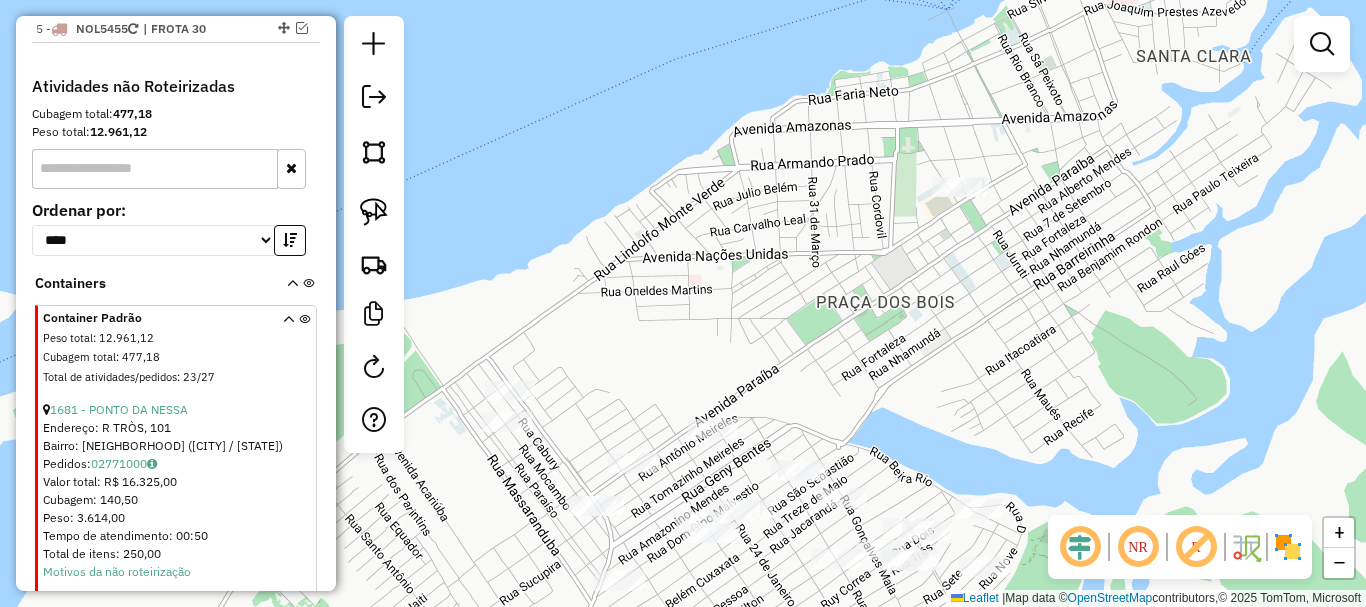 drag, startPoint x: 987, startPoint y: 296, endPoint x: 838, endPoint y: 292, distance: 149.05368 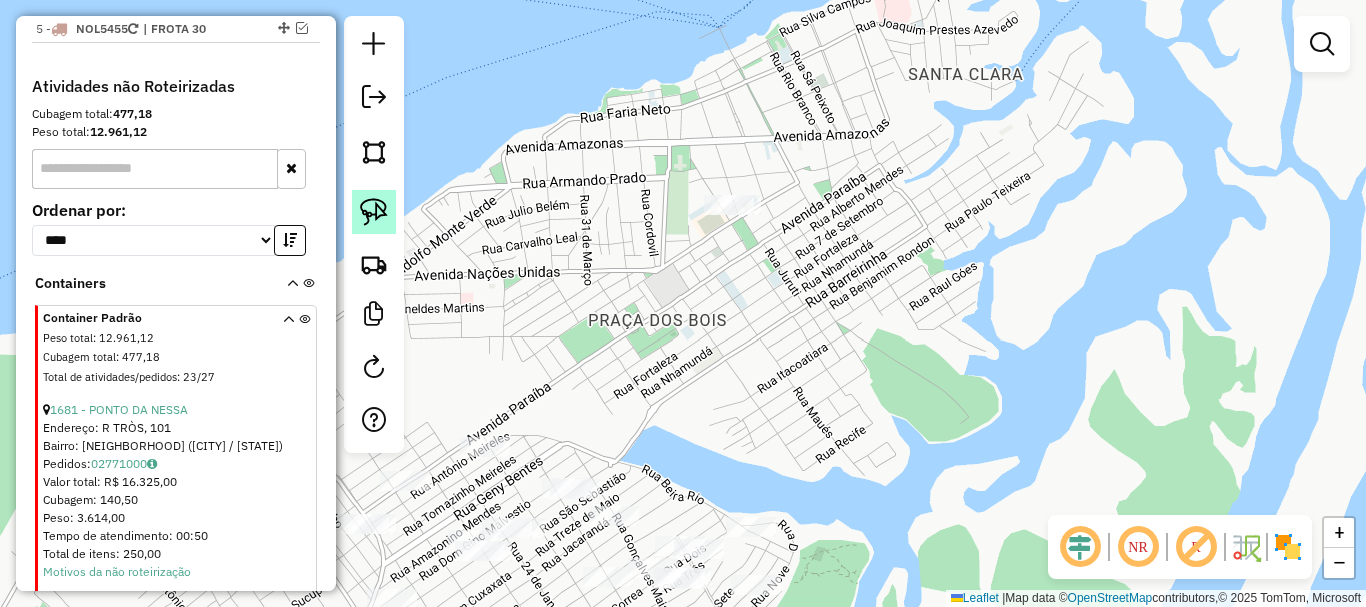 click 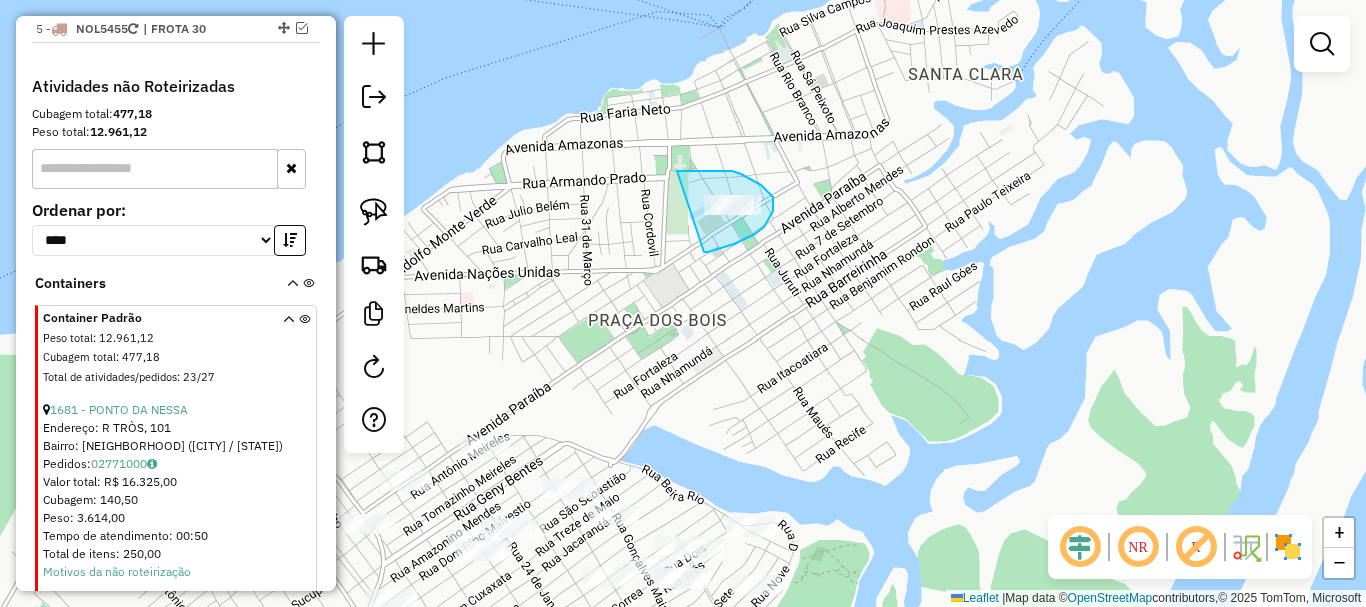 drag, startPoint x: 746, startPoint y: 239, endPoint x: 639, endPoint y: 179, distance: 122.67436 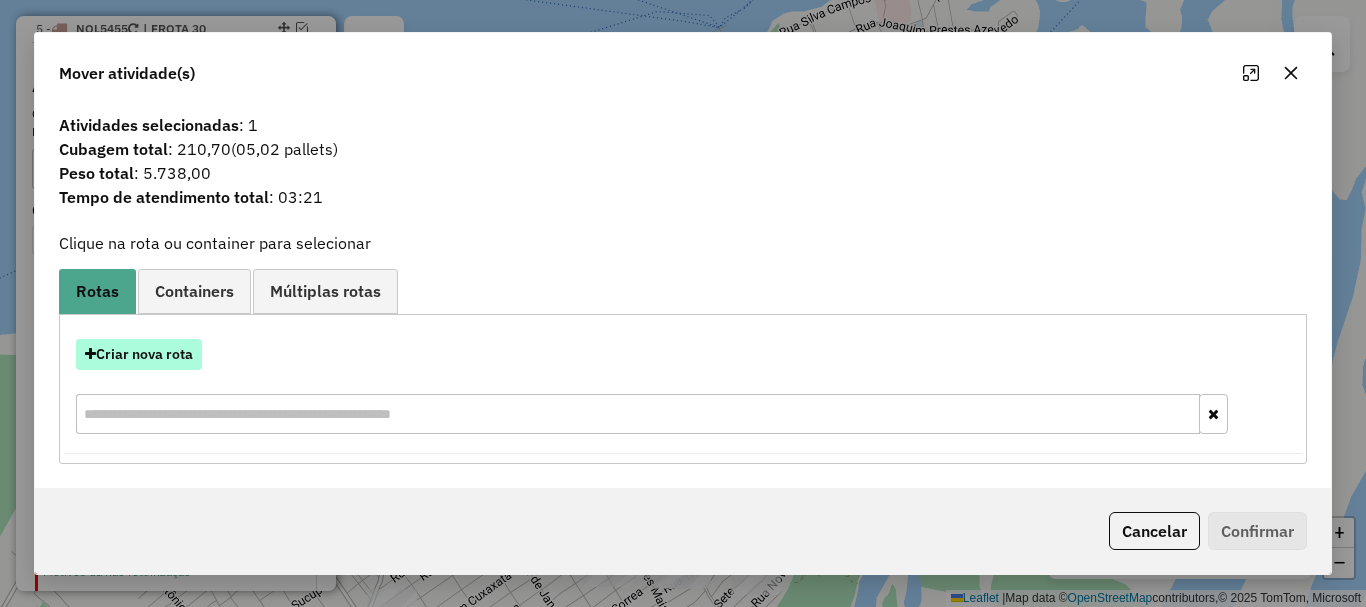 click on "Criar nova rota" at bounding box center [139, 354] 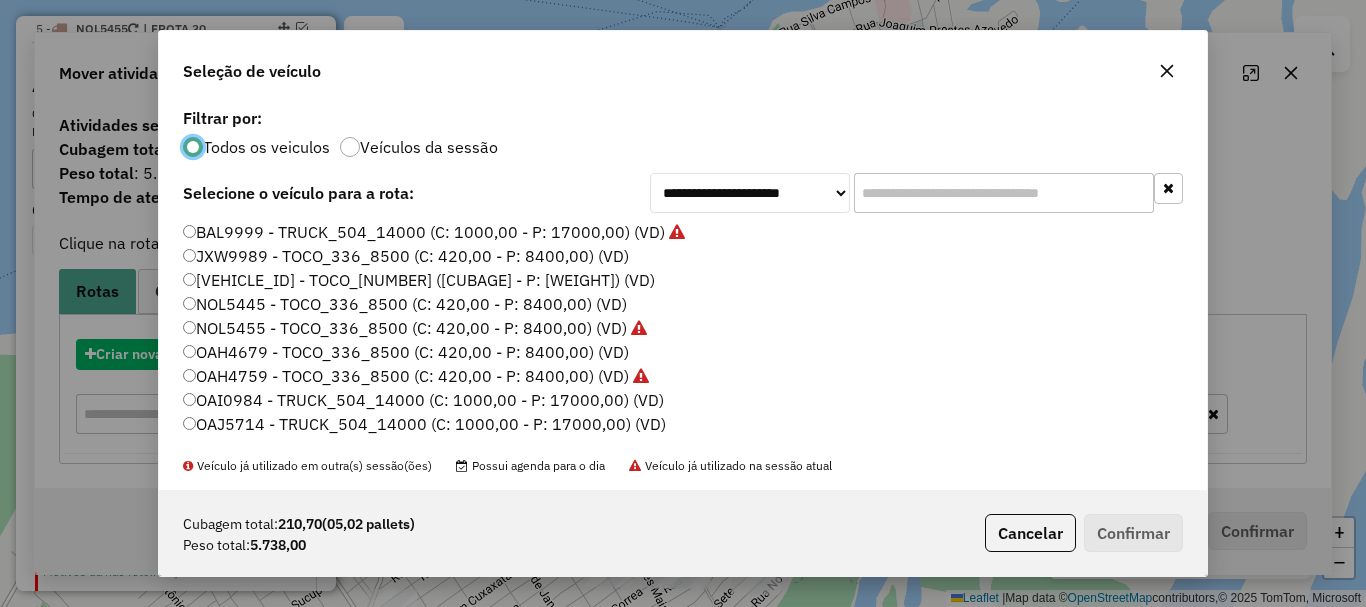 scroll, scrollTop: 11, scrollLeft: 6, axis: both 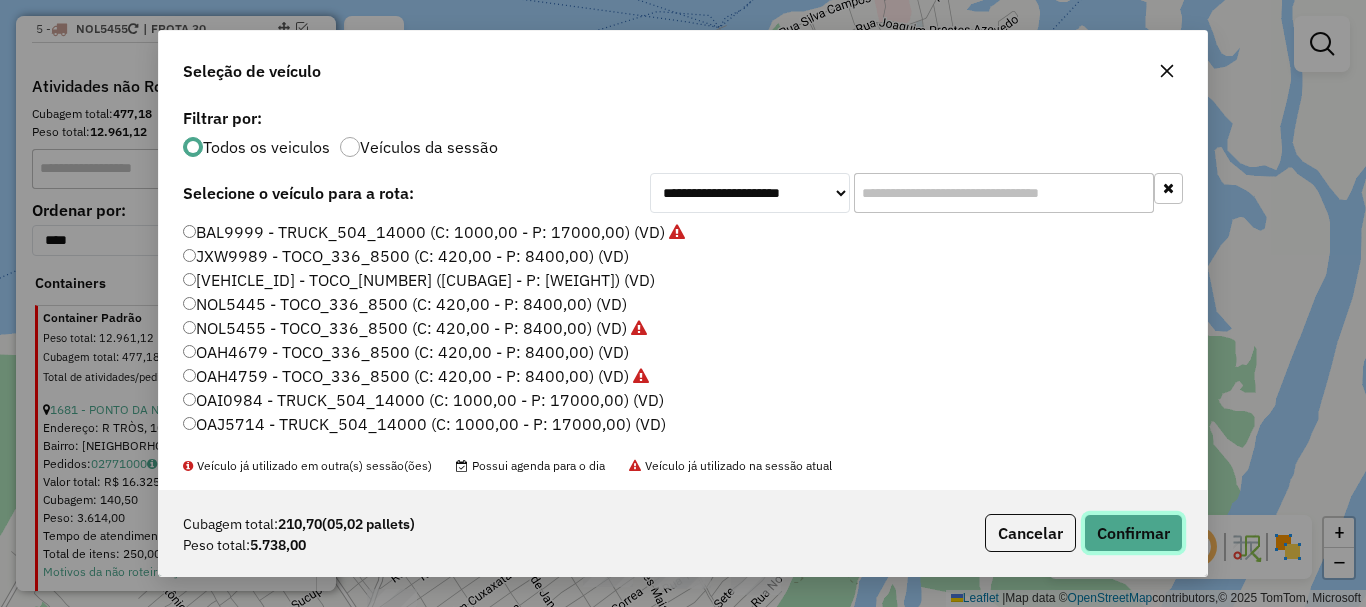 click on "Confirmar" 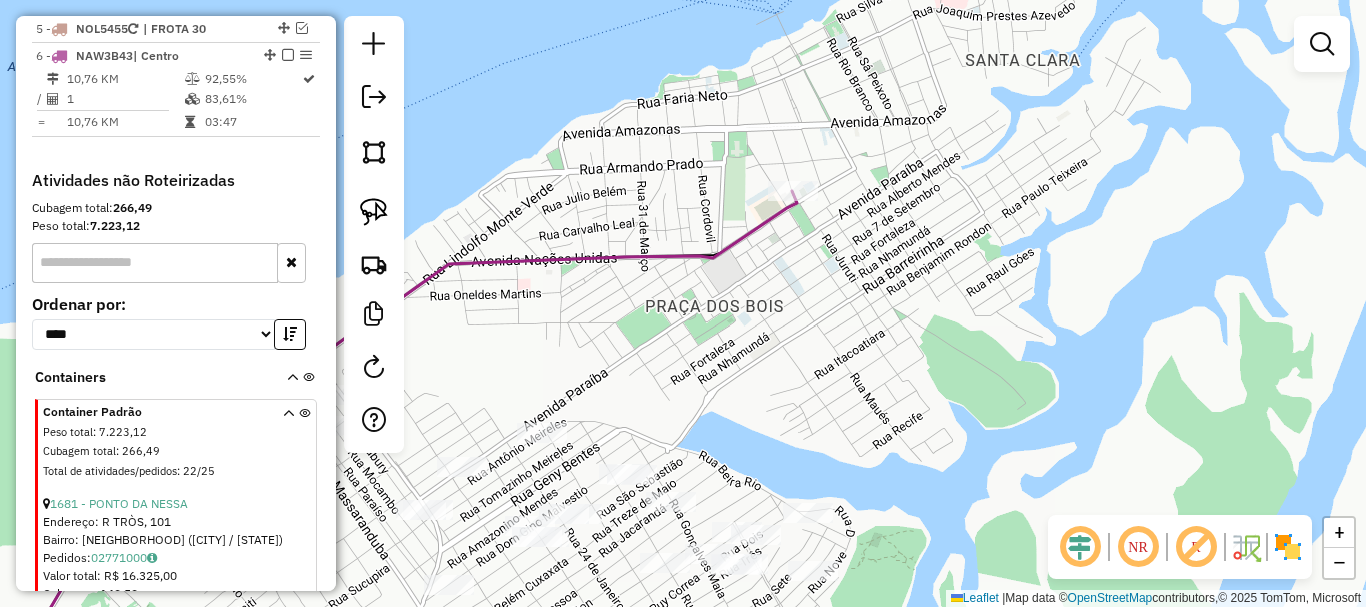 drag, startPoint x: 707, startPoint y: 347, endPoint x: 736, endPoint y: 340, distance: 29.832869 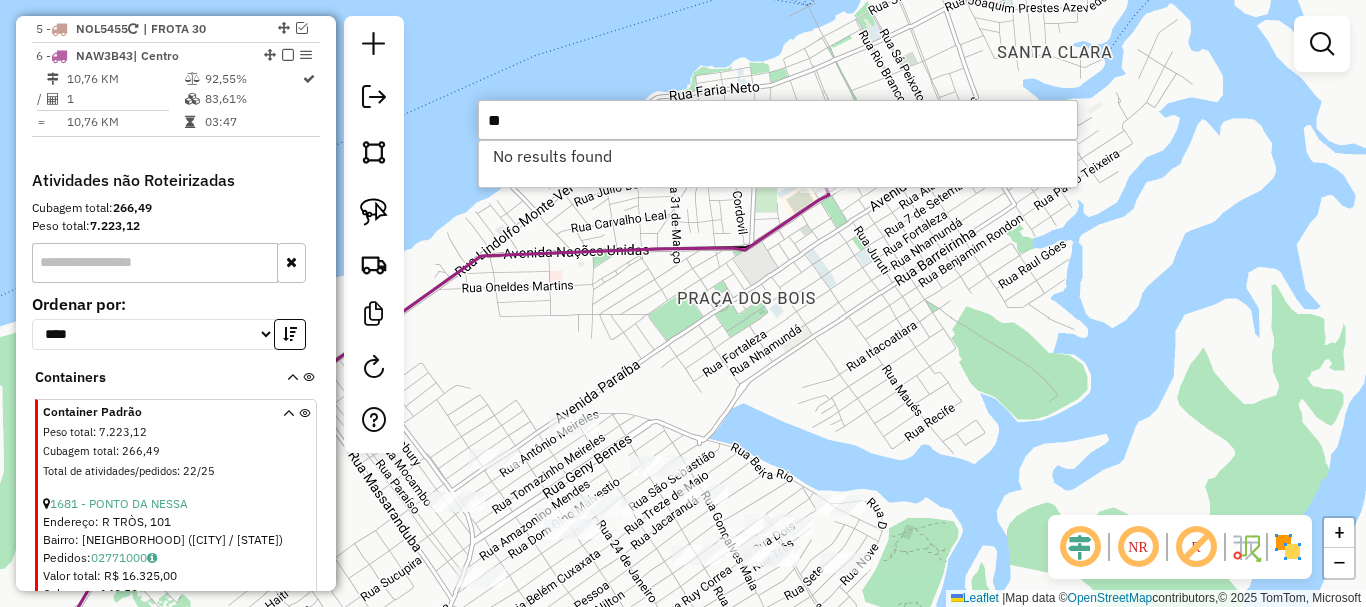type on "*" 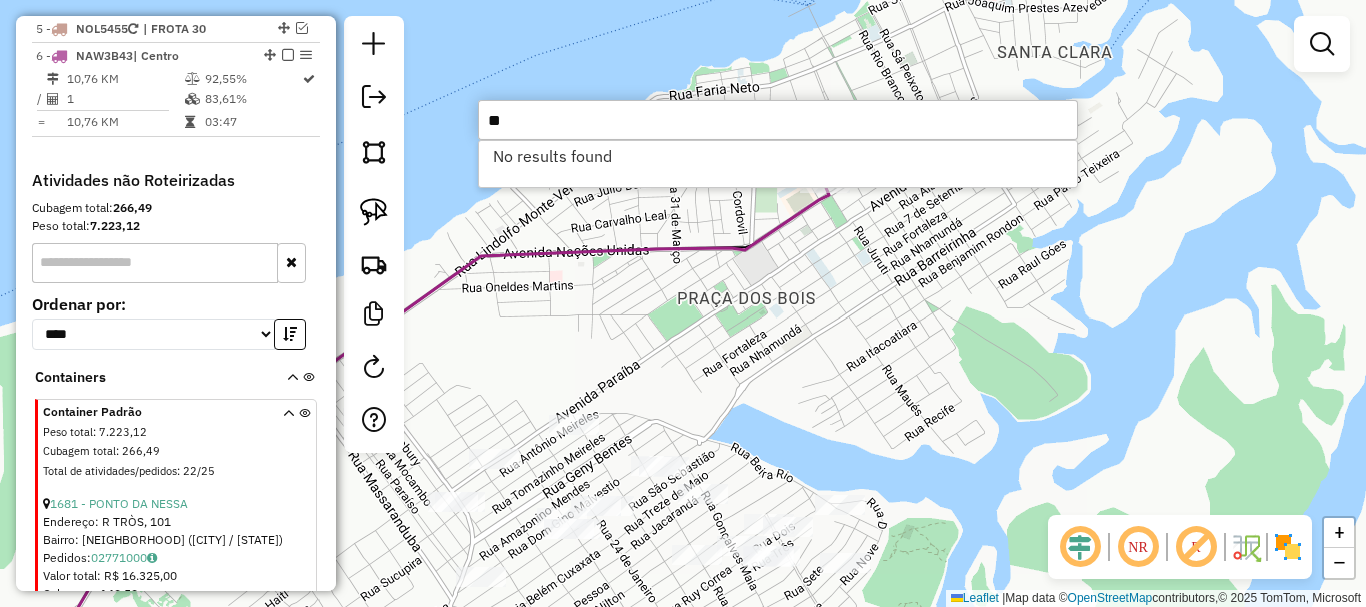 type on "*" 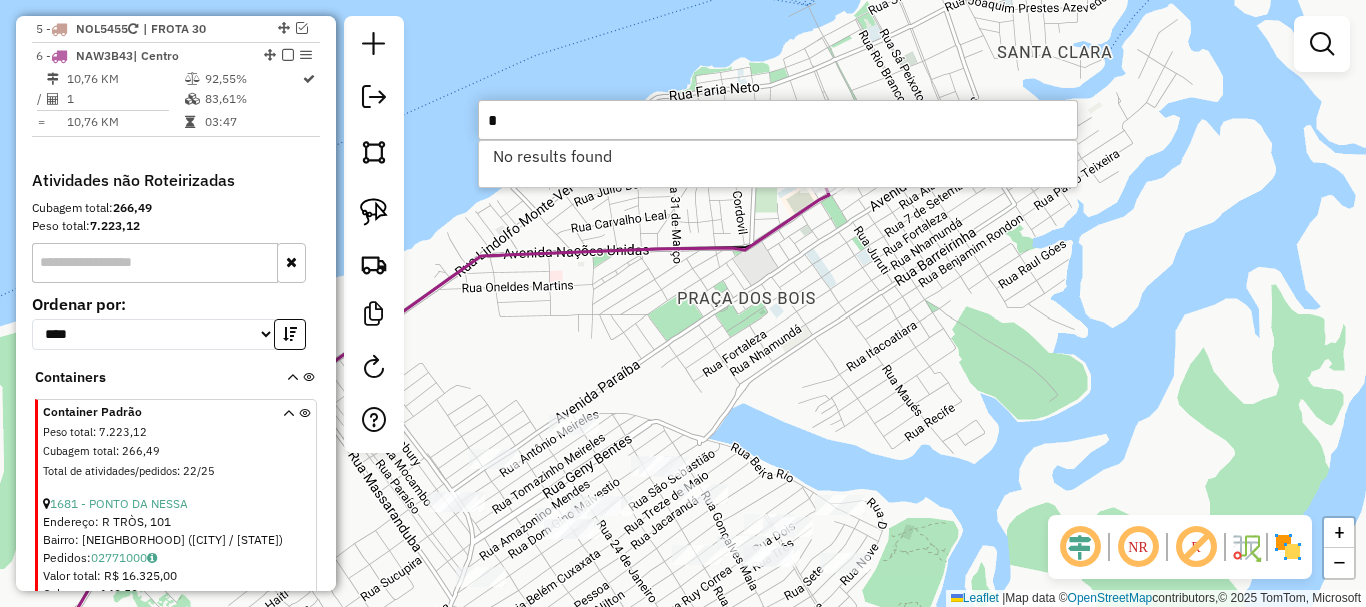 type 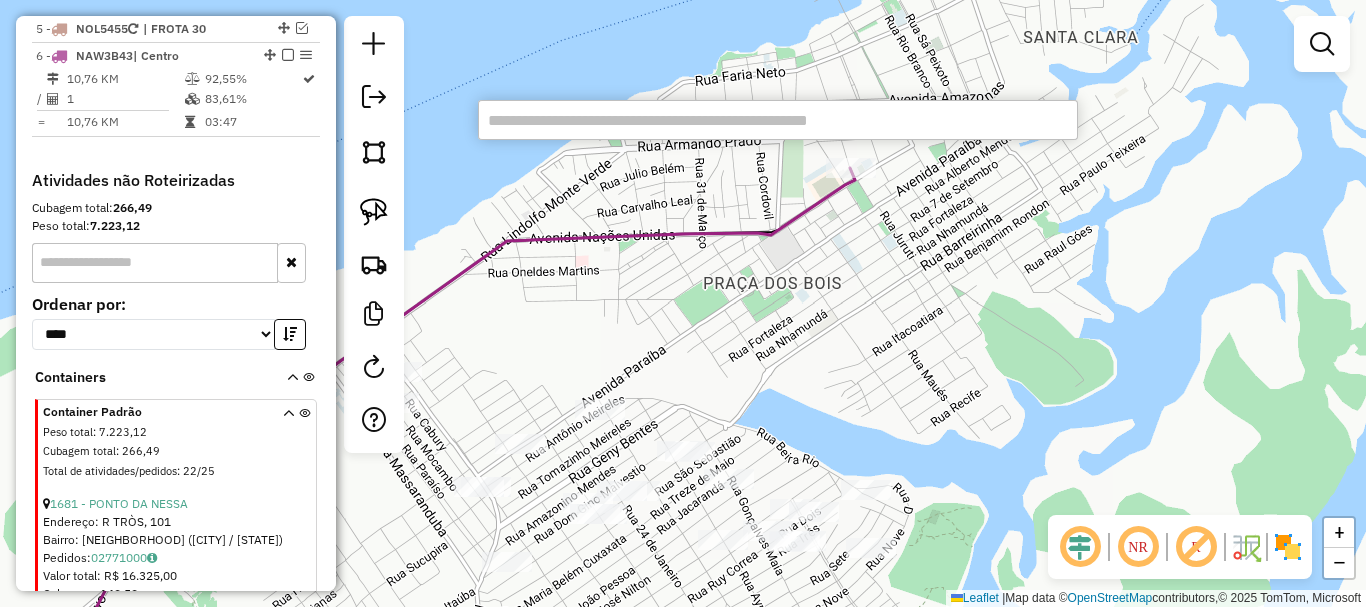 drag, startPoint x: 674, startPoint y: 364, endPoint x: 709, endPoint y: 337, distance: 44.20407 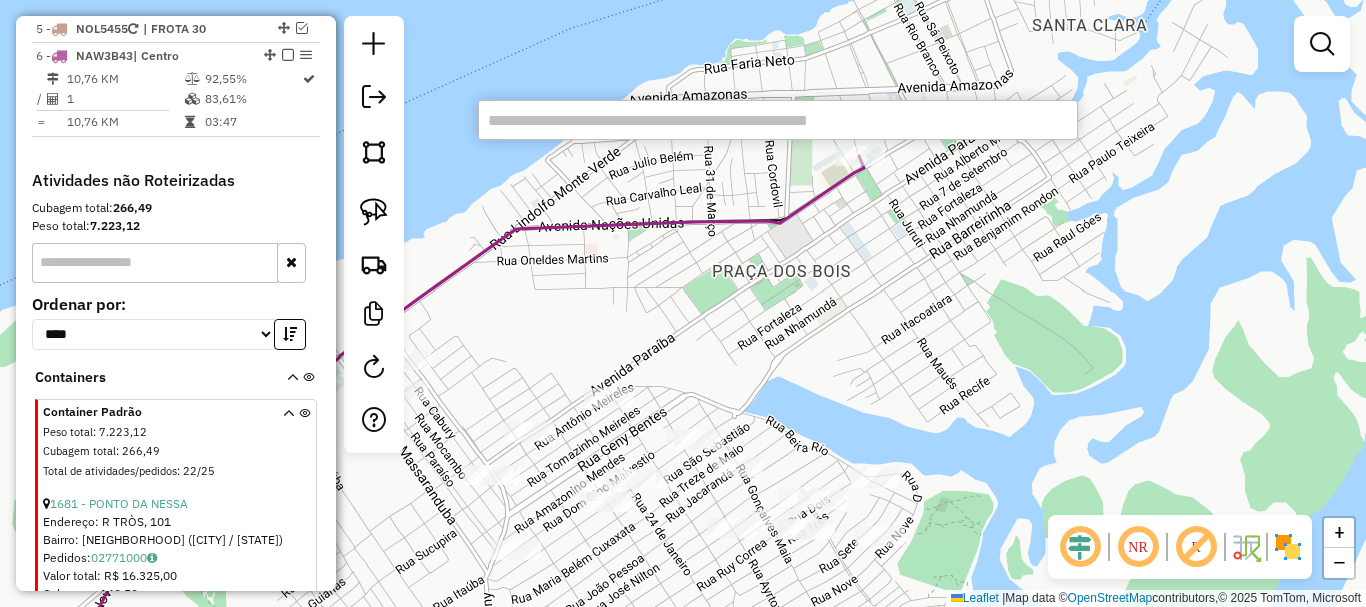 drag, startPoint x: 734, startPoint y: 325, endPoint x: 851, endPoint y: 277, distance: 126.46343 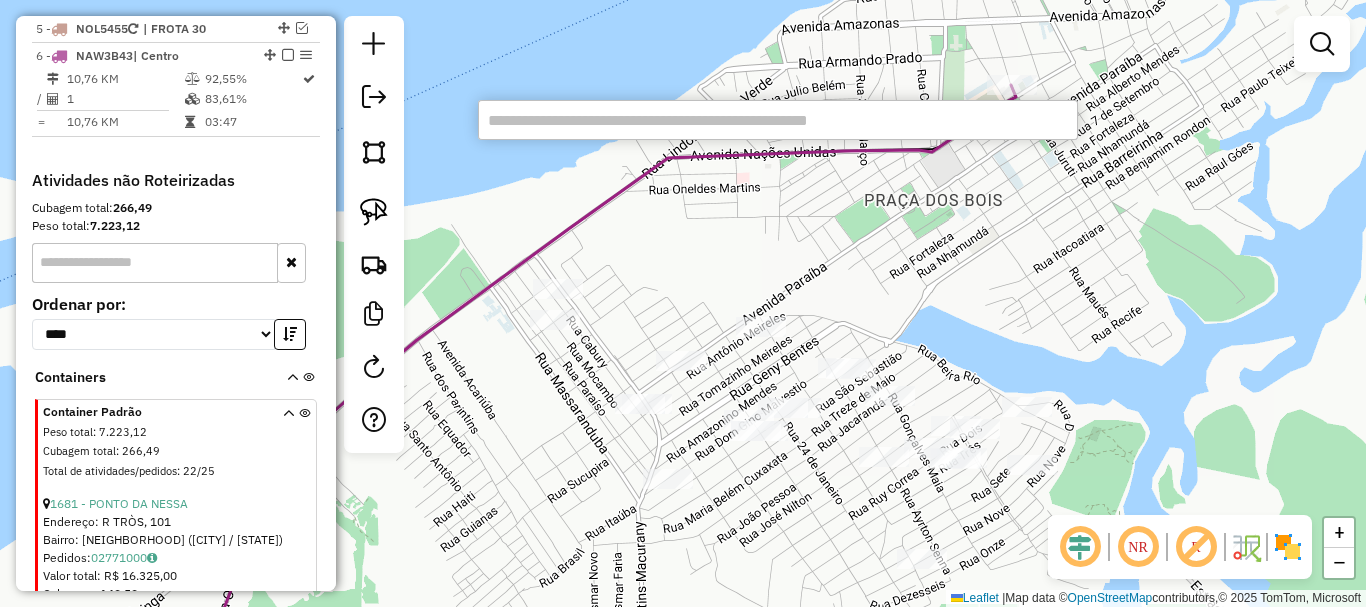 click on "Janela de atendimento Grade de atendimento Capacidade Transportadoras Veículos Cliente Pedidos  Rotas Selecione os dias de semana para filtrar as janelas de atendimento  Seg   Ter   Qua   Qui   Sex   Sáb   Dom  Informe o período da janela de atendimento: De: Até:  Filtrar exatamente a janela do cliente  Considerar janela de atendimento padrão  Selecione os dias de semana para filtrar as grades de atendimento  Seg   Ter   Qua   Qui   Sex   Sáb   Dom   Considerar clientes sem dia de atendimento cadastrado  Clientes fora do dia de atendimento selecionado Filtrar as atividades entre os valores definidos abaixo:  Peso mínimo:   Peso máximo:   Cubagem mínima:   Cubagem máxima:   De:   Até:  Filtrar as atividades entre o tempo de atendimento definido abaixo:  De:   Até:   Considerar capacidade total dos clientes não roteirizados Transportadora: Selecione um ou mais itens Tipo de veículo: Selecione um ou mais itens Veículo: Selecione um ou mais itens Motorista: Selecione um ou mais itens Nome: Rótulo:" 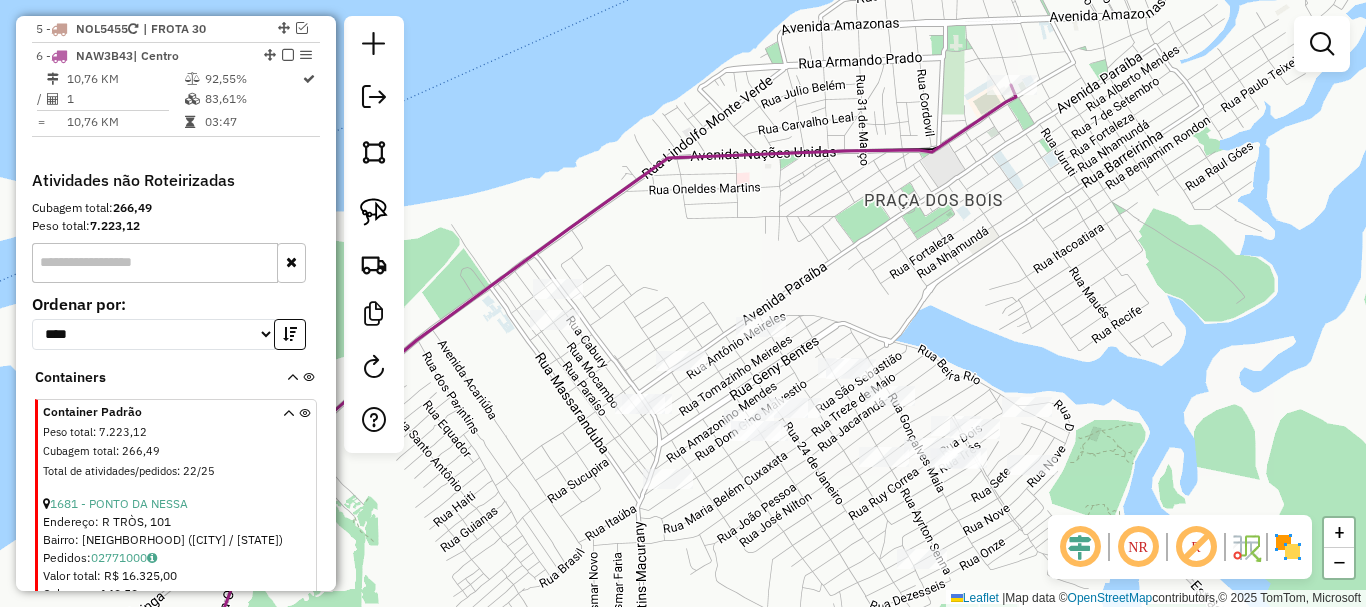 drag, startPoint x: 733, startPoint y: 257, endPoint x: 644, endPoint y: 258, distance: 89.005615 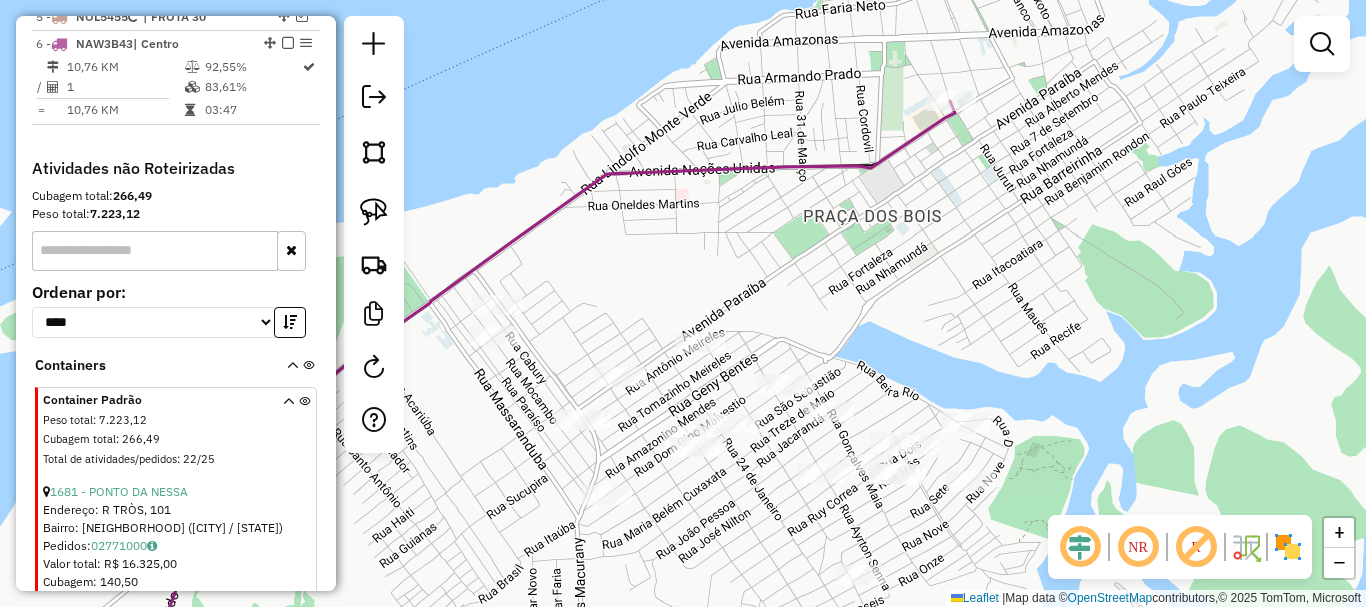 select on "**********" 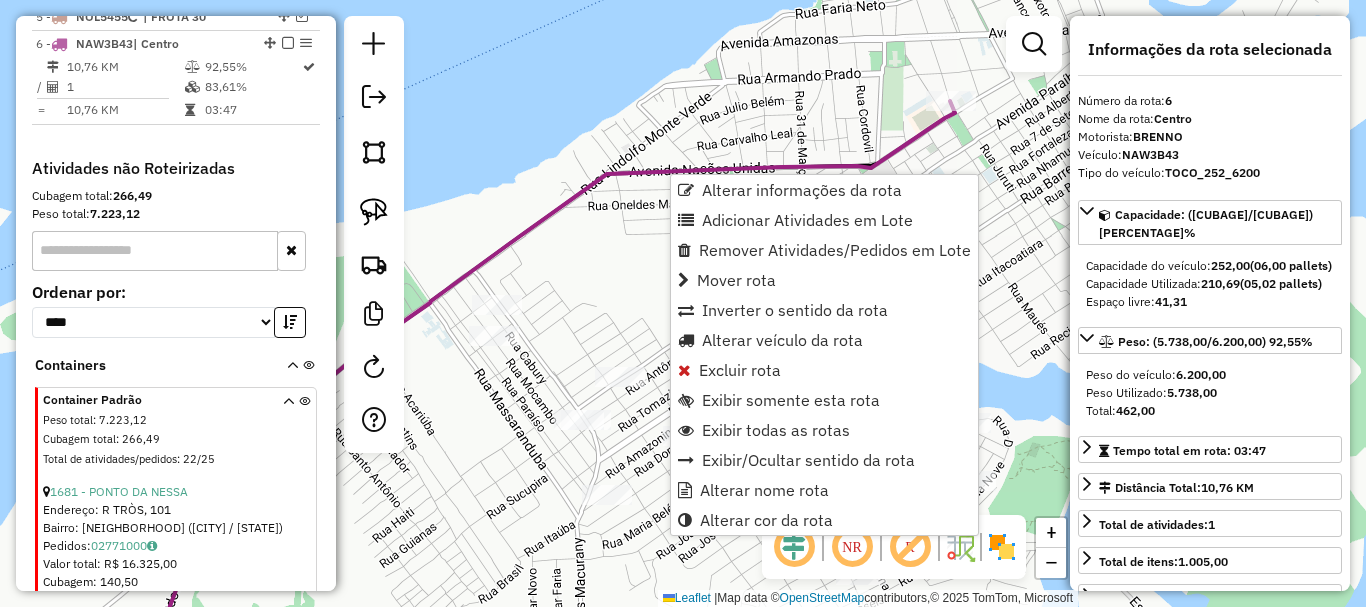 scroll, scrollTop: 909, scrollLeft: 0, axis: vertical 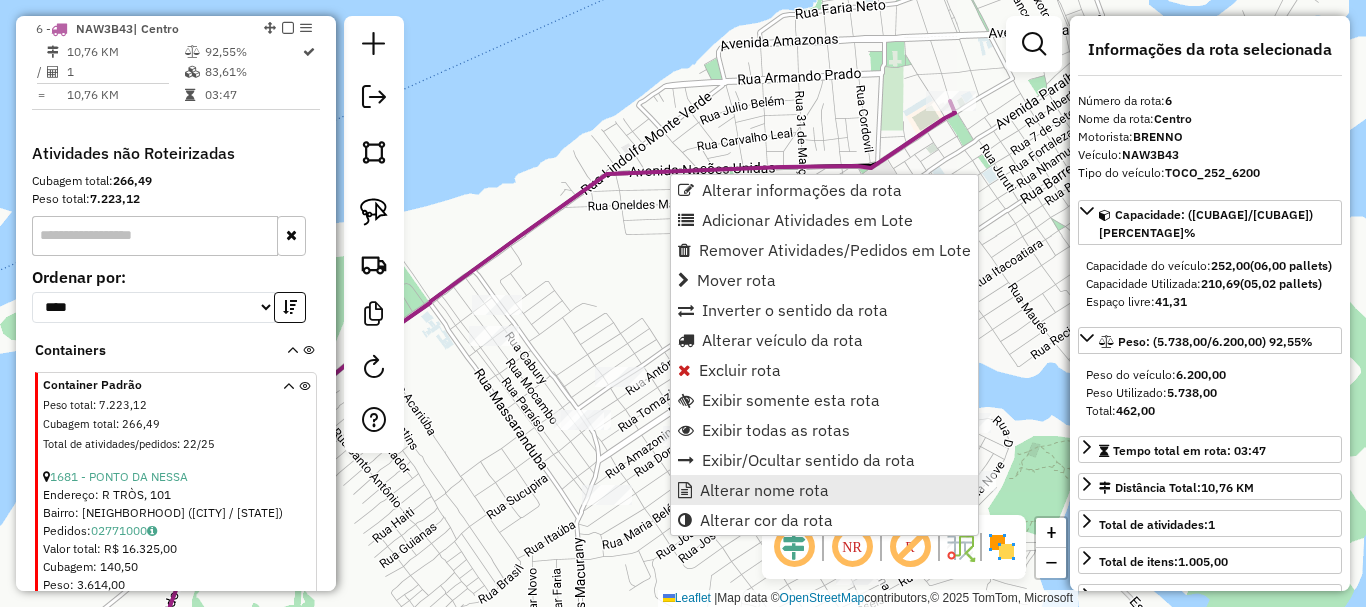 click on "Alterar nome rota" at bounding box center (764, 490) 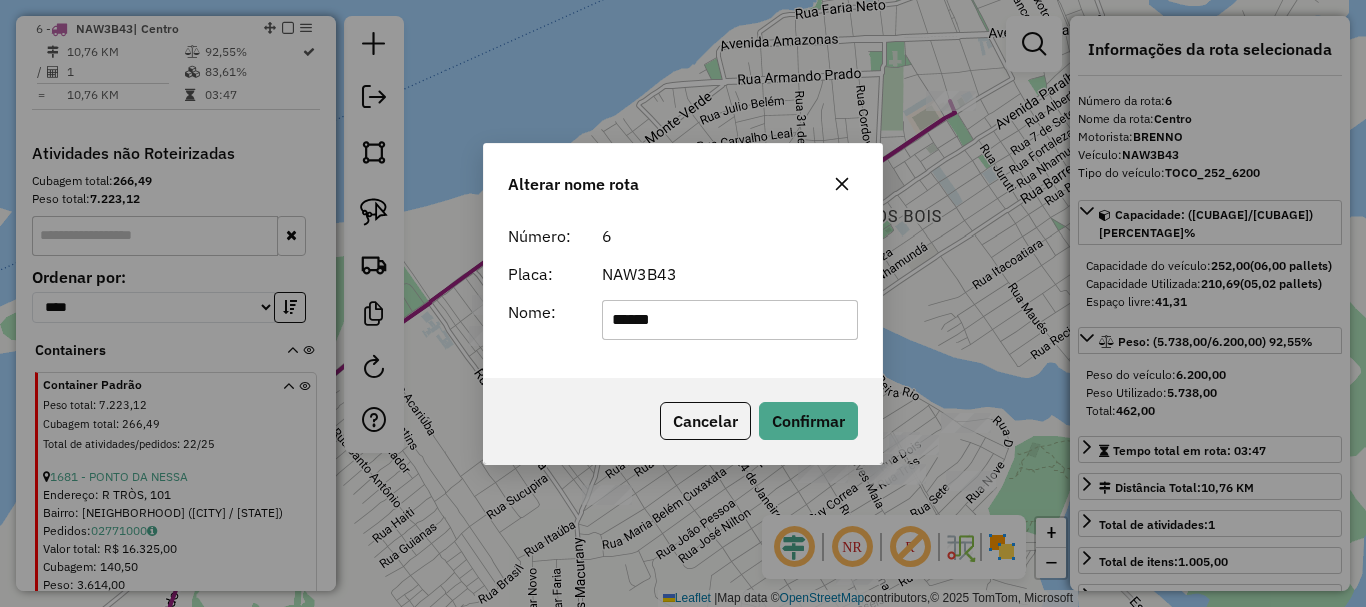 drag, startPoint x: 581, startPoint y: 314, endPoint x: 480, endPoint y: 314, distance: 101 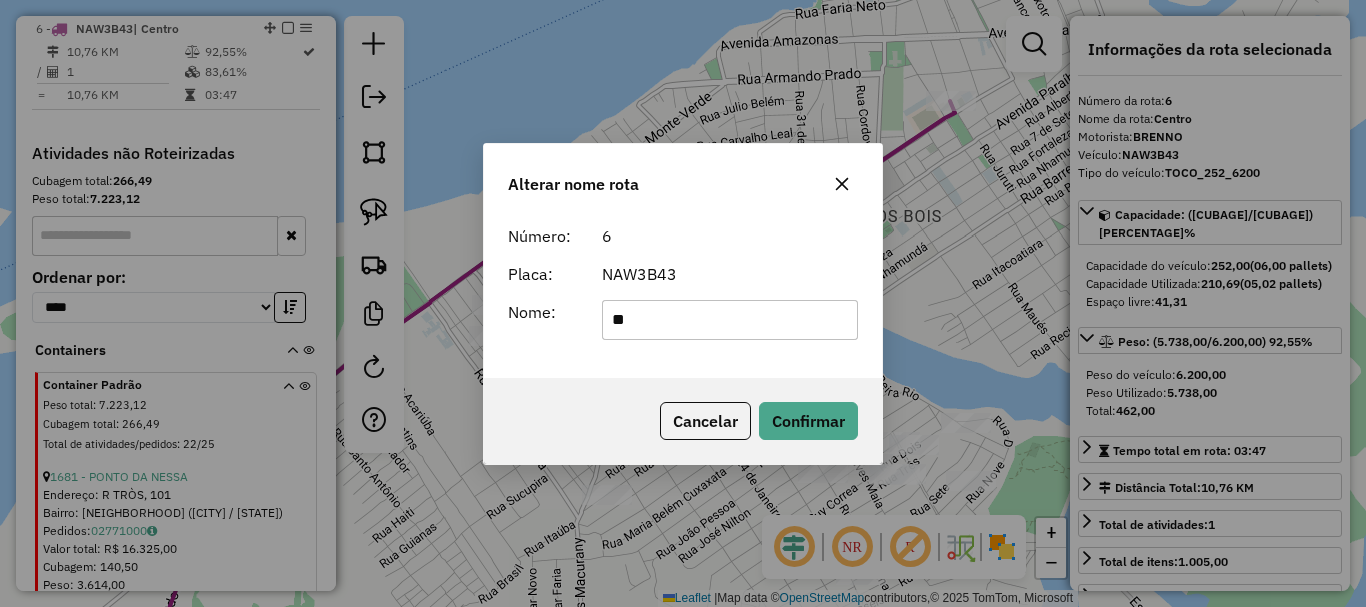 type on "*" 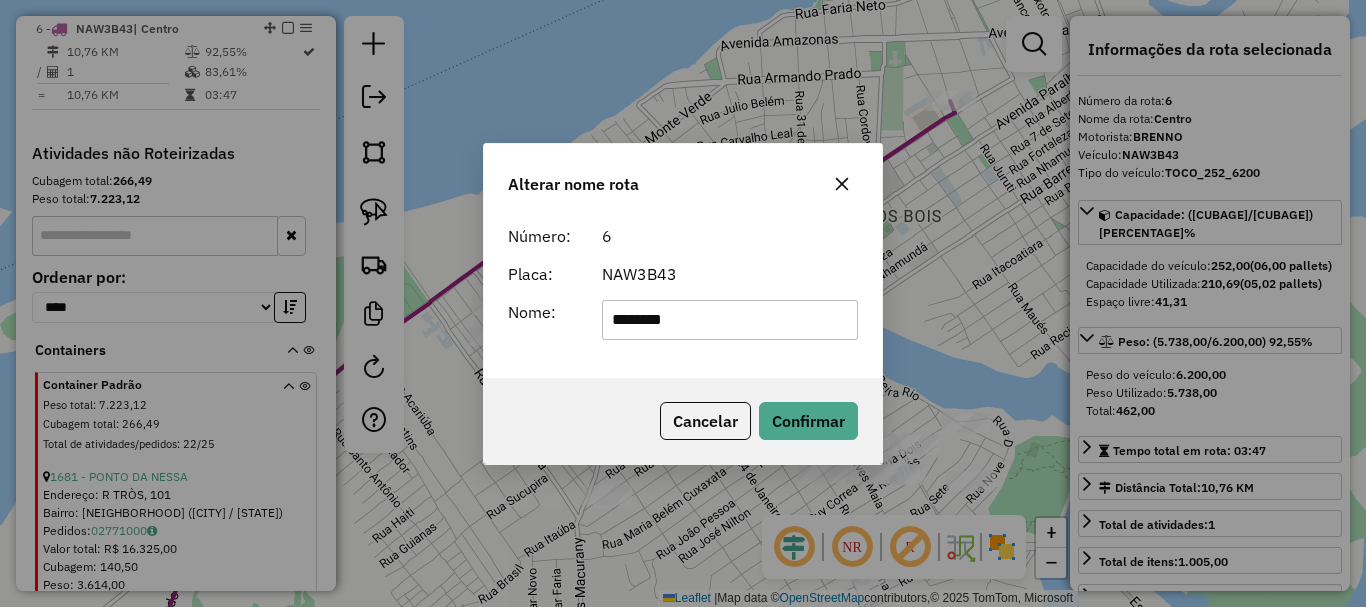 type on "********" 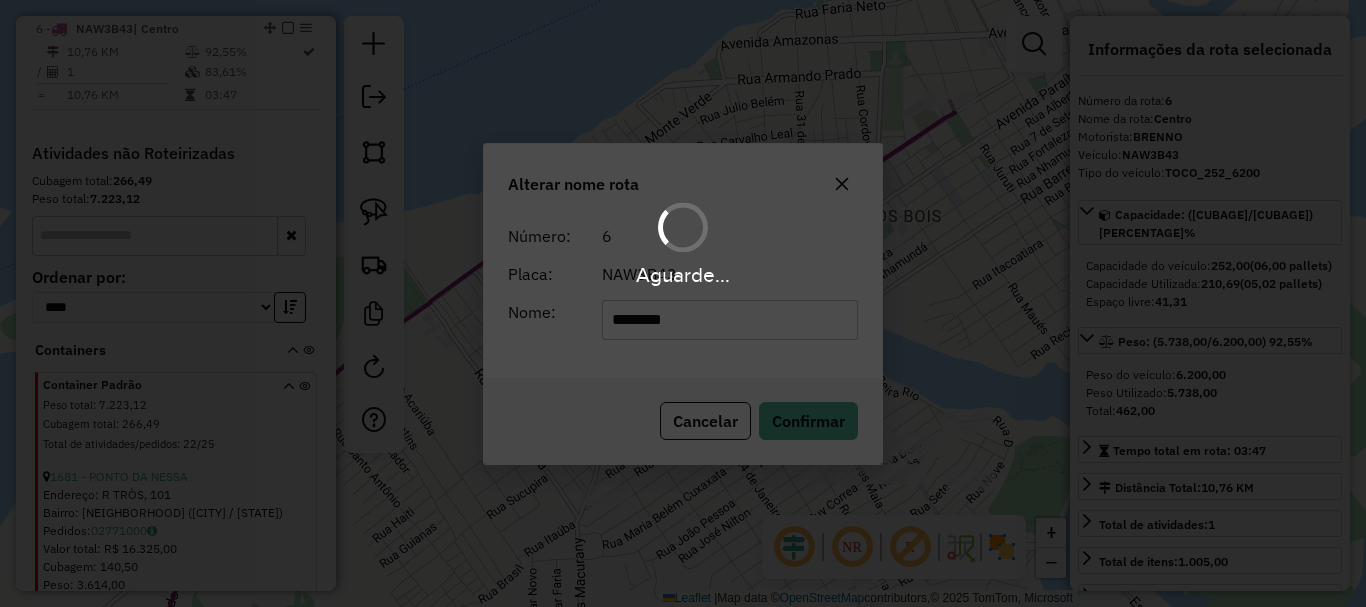 type 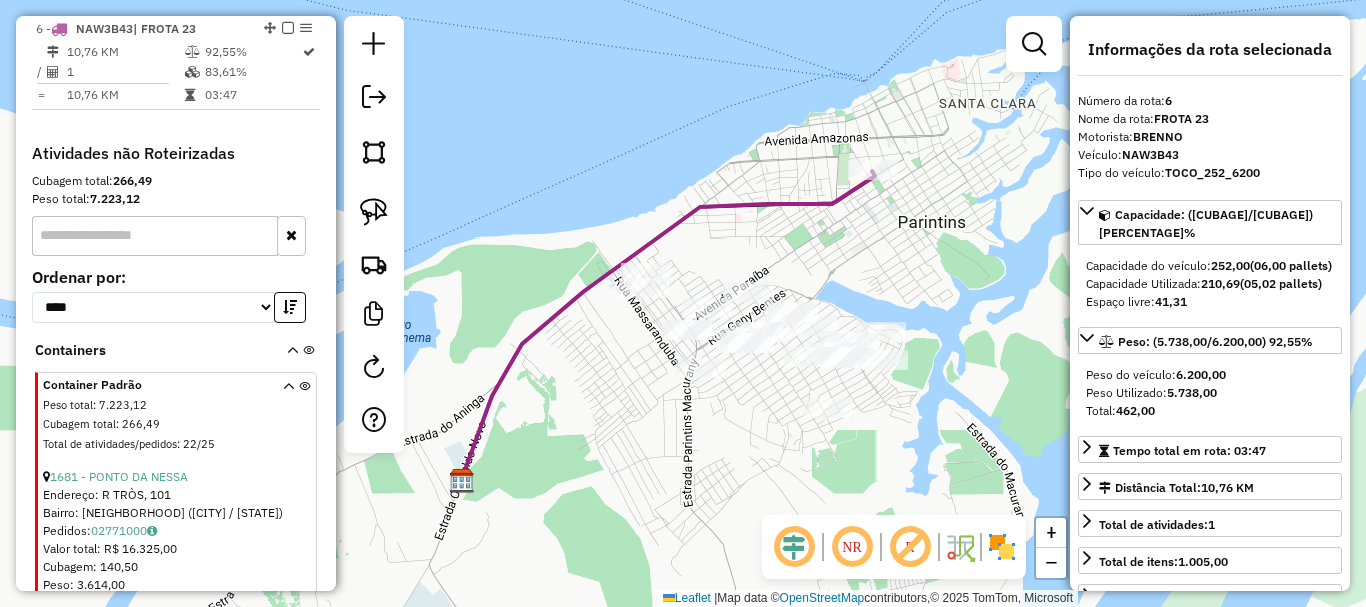 drag, startPoint x: 745, startPoint y: 413, endPoint x: 750, endPoint y: 368, distance: 45.276924 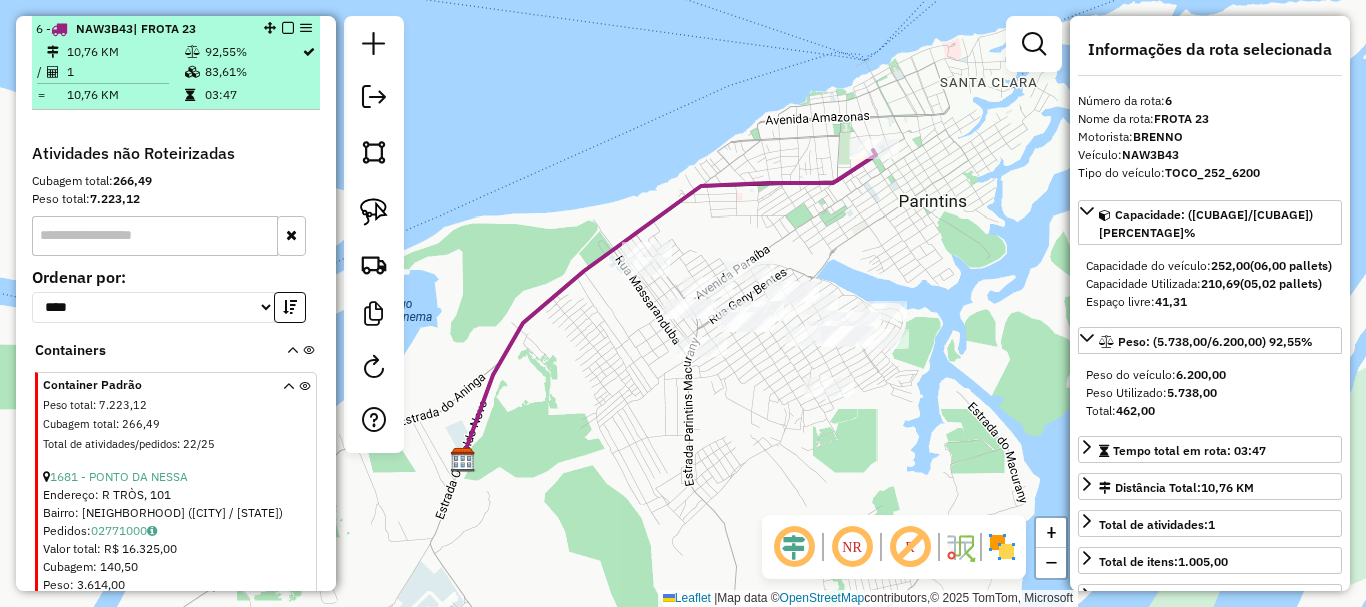 click at bounding box center [288, 28] 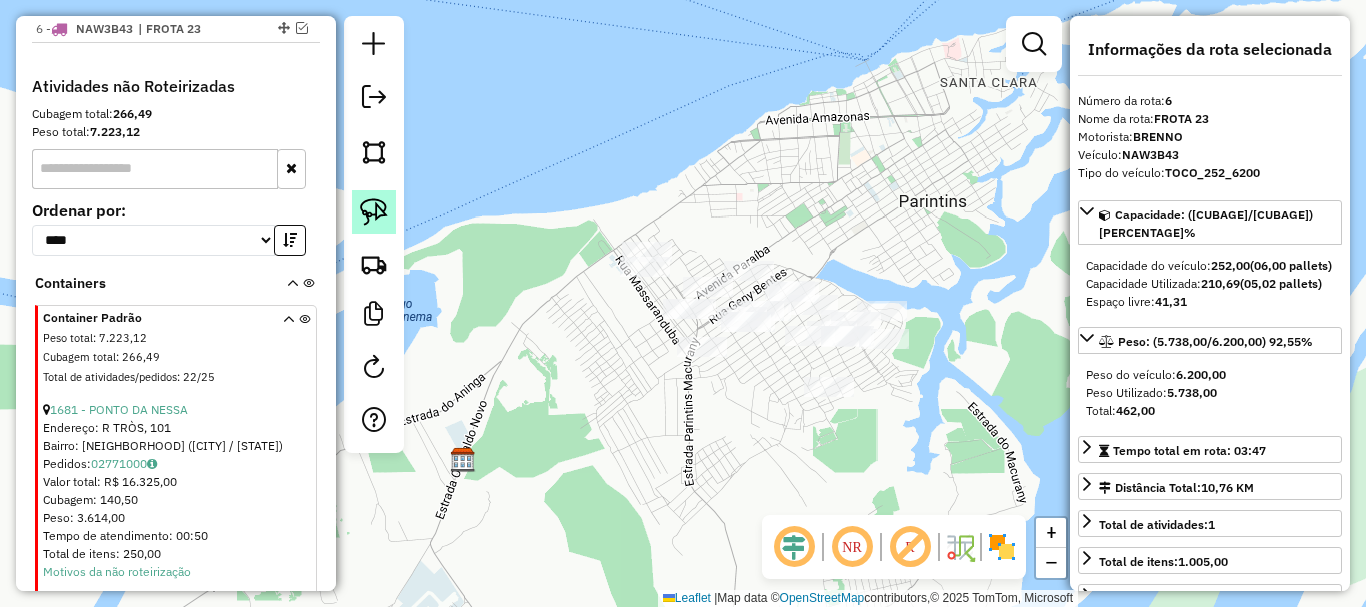 click 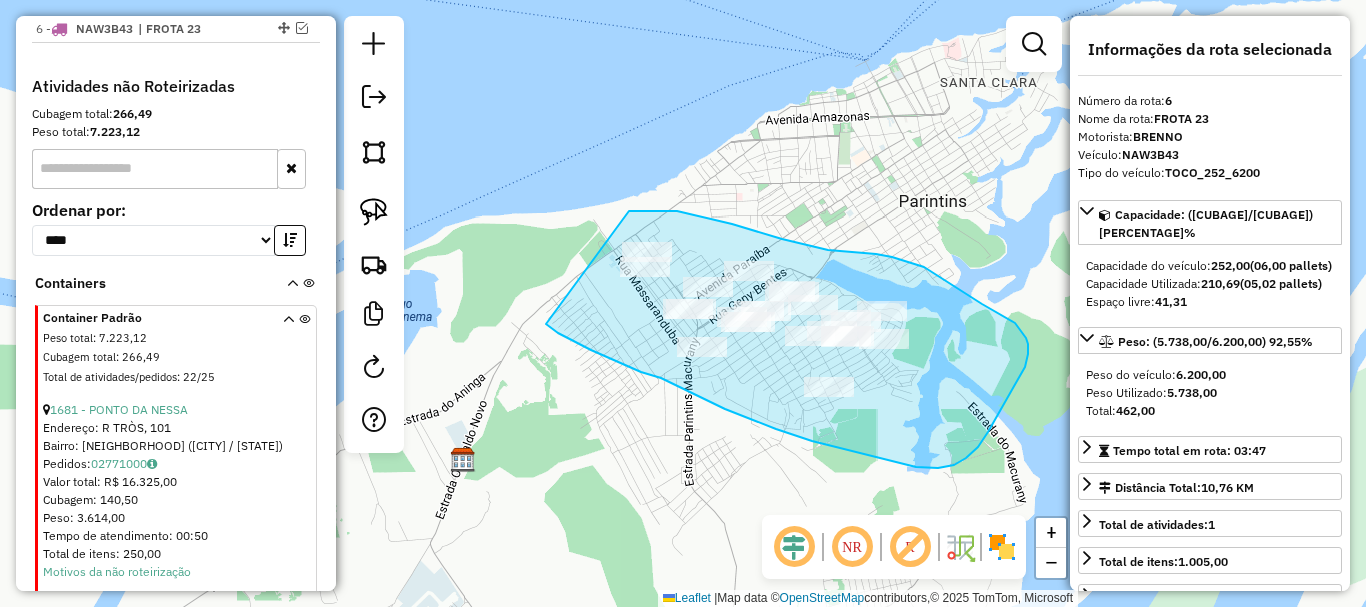 drag, startPoint x: 546, startPoint y: 324, endPoint x: 598, endPoint y: 213, distance: 122.57651 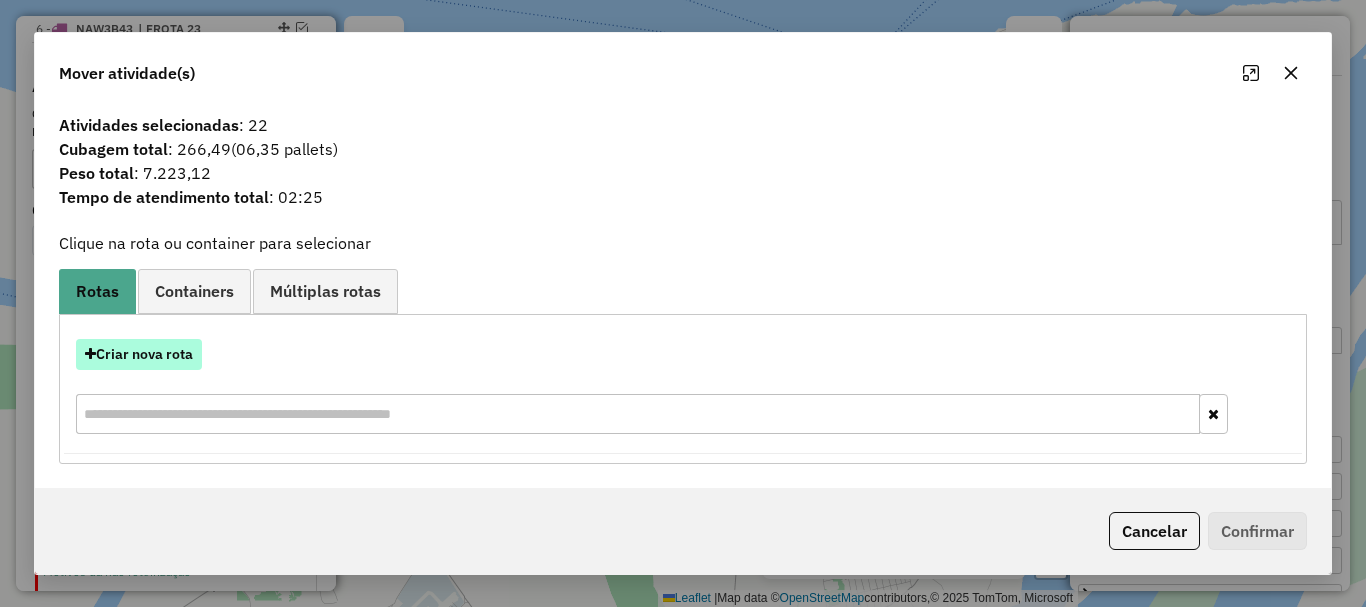 click on "Criar nova rota" at bounding box center (139, 354) 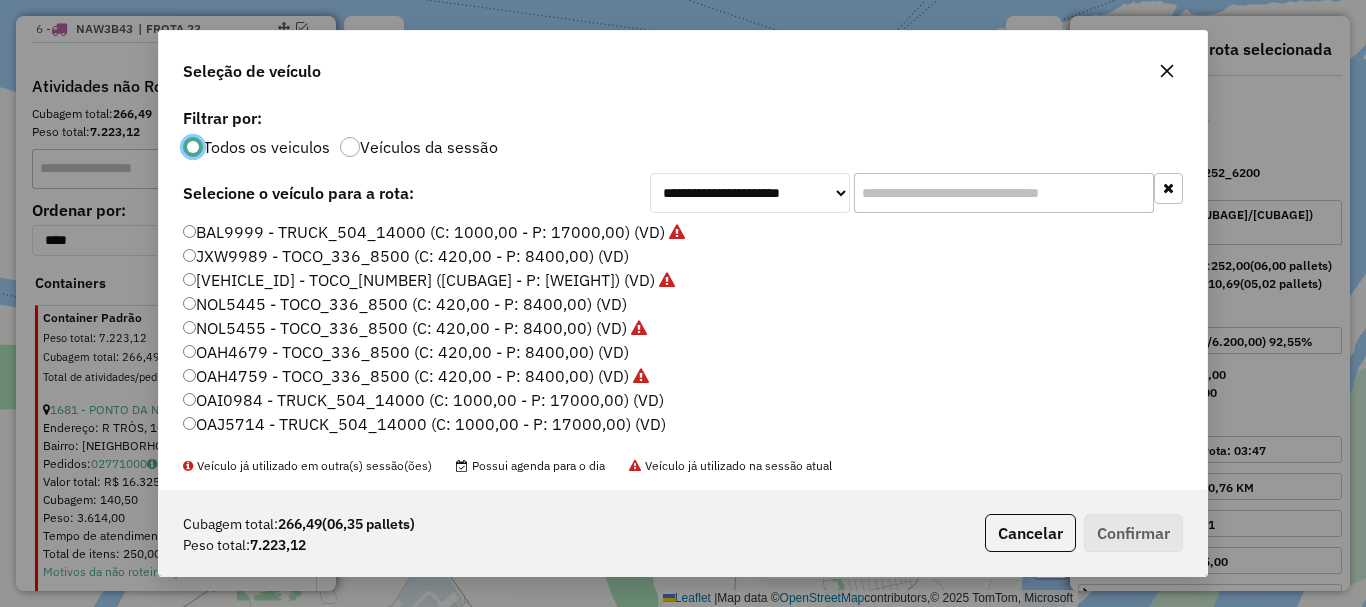 scroll, scrollTop: 11, scrollLeft: 6, axis: both 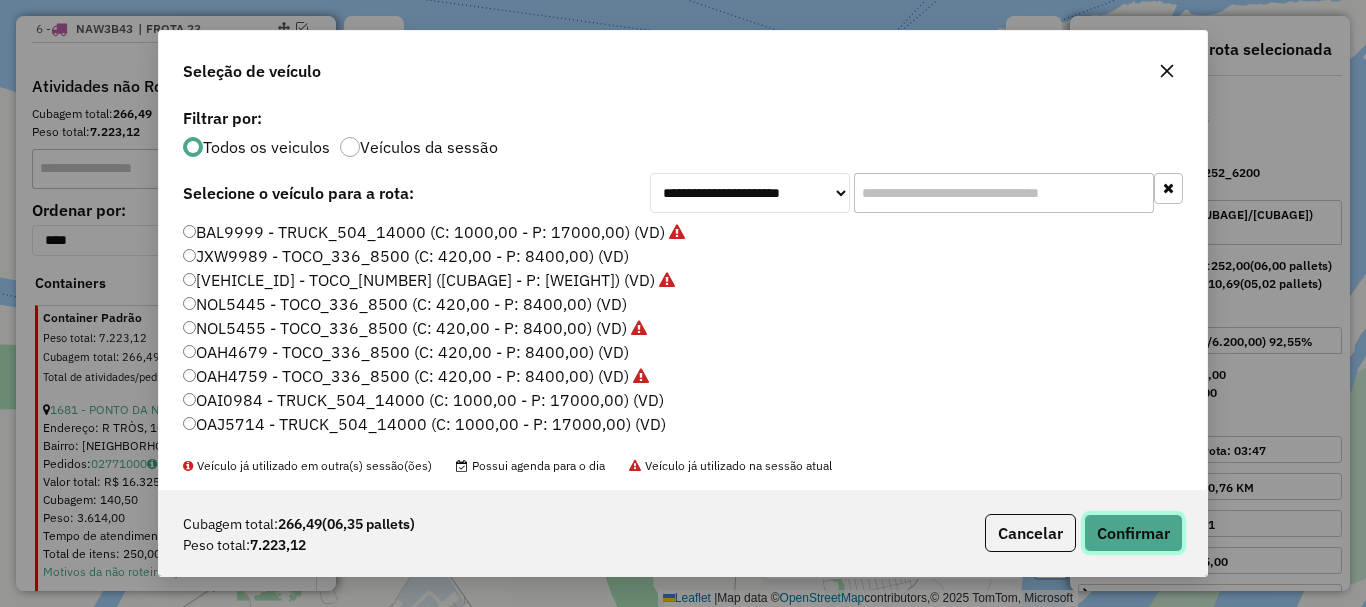 click on "Confirmar" 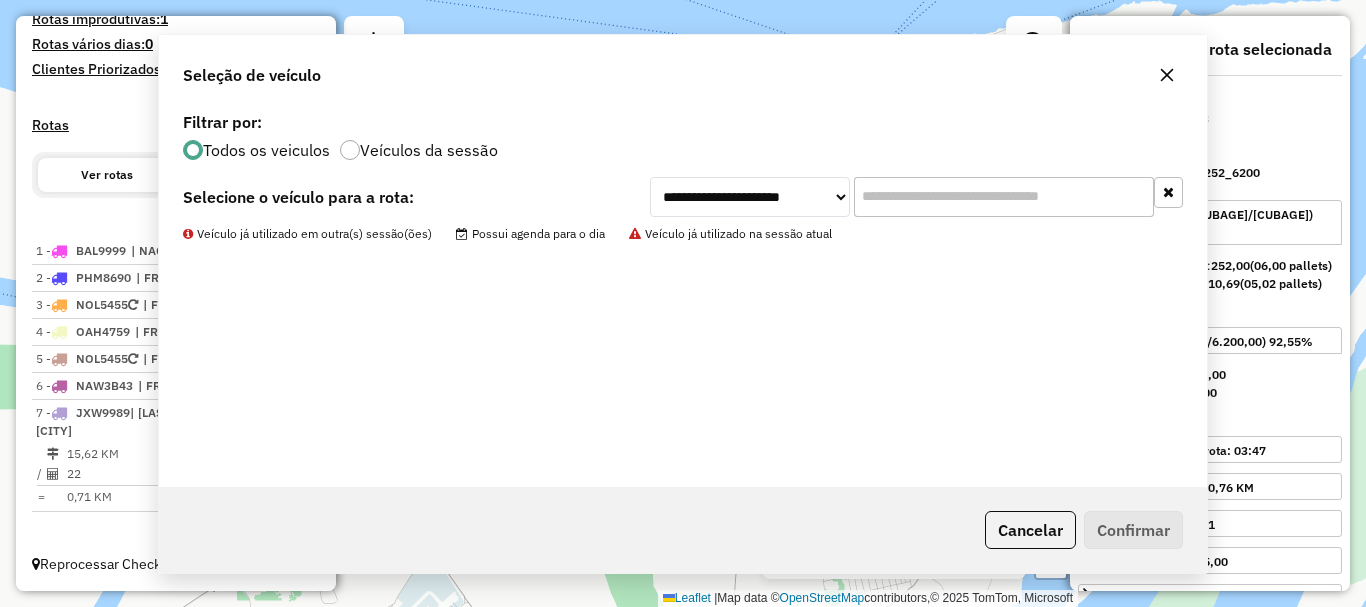 scroll, scrollTop: 552, scrollLeft: 0, axis: vertical 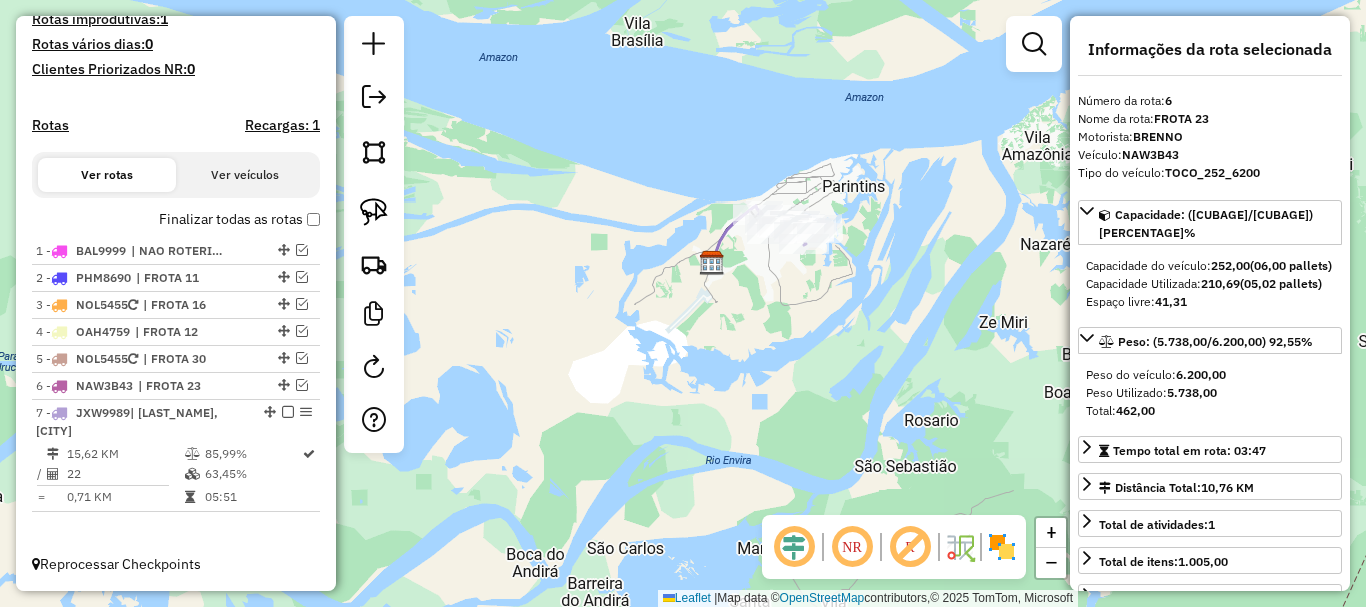 drag, startPoint x: 570, startPoint y: 499, endPoint x: 734, endPoint y: 367, distance: 210.52316 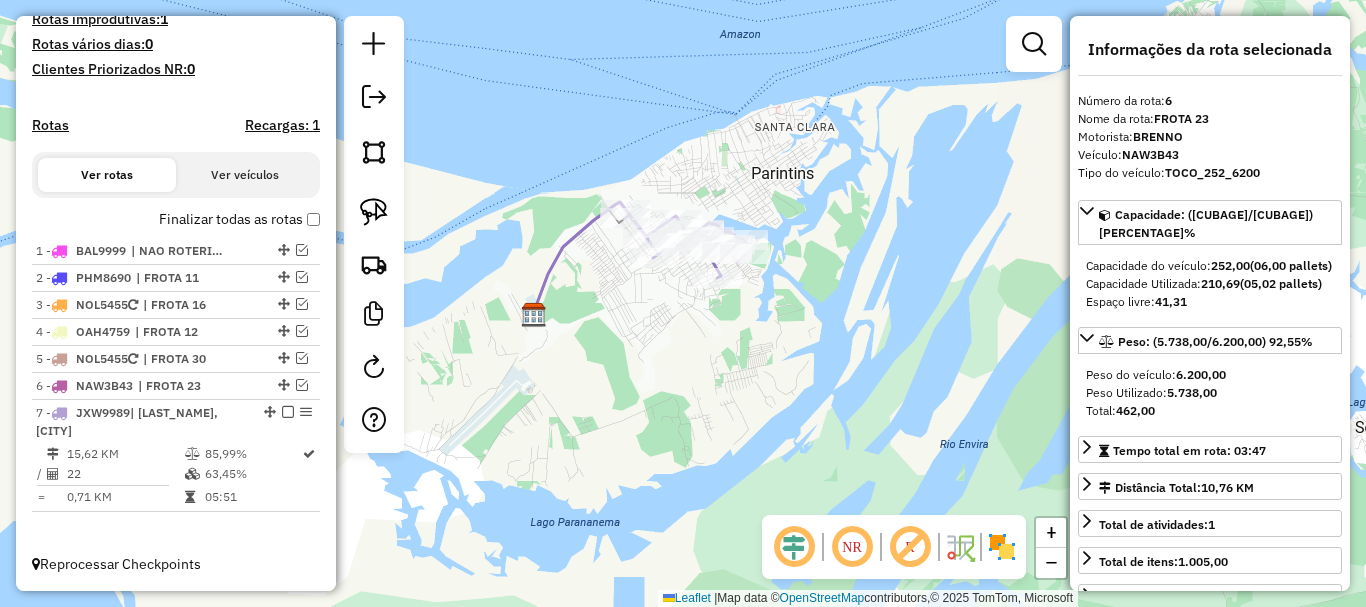 drag, startPoint x: 614, startPoint y: 335, endPoint x: 652, endPoint y: 325, distance: 39.293766 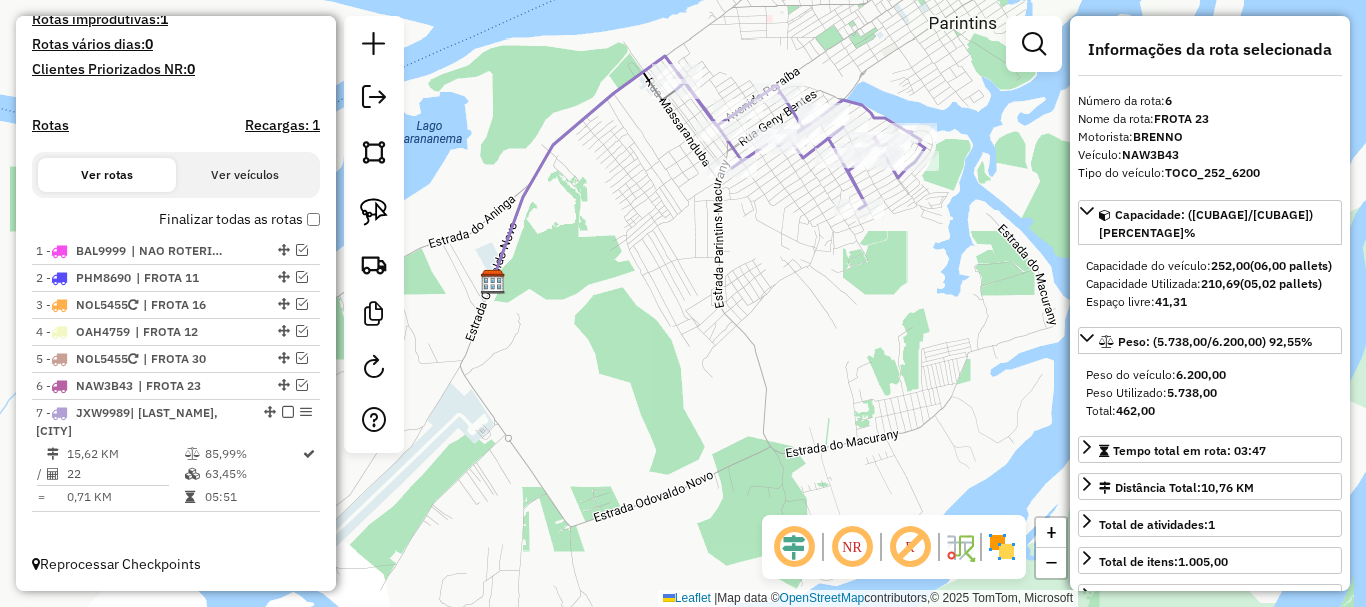 drag, startPoint x: 614, startPoint y: 248, endPoint x: 569, endPoint y: 310, distance: 76.6094 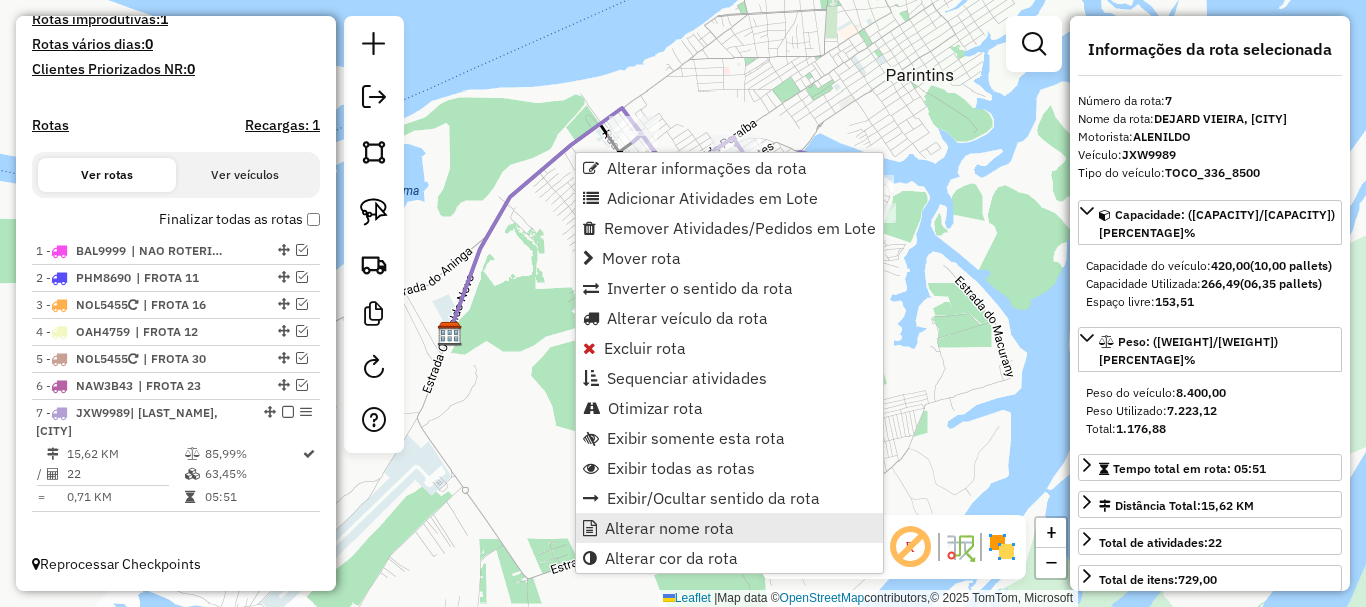 click on "Alterar nome rota" at bounding box center [669, 528] 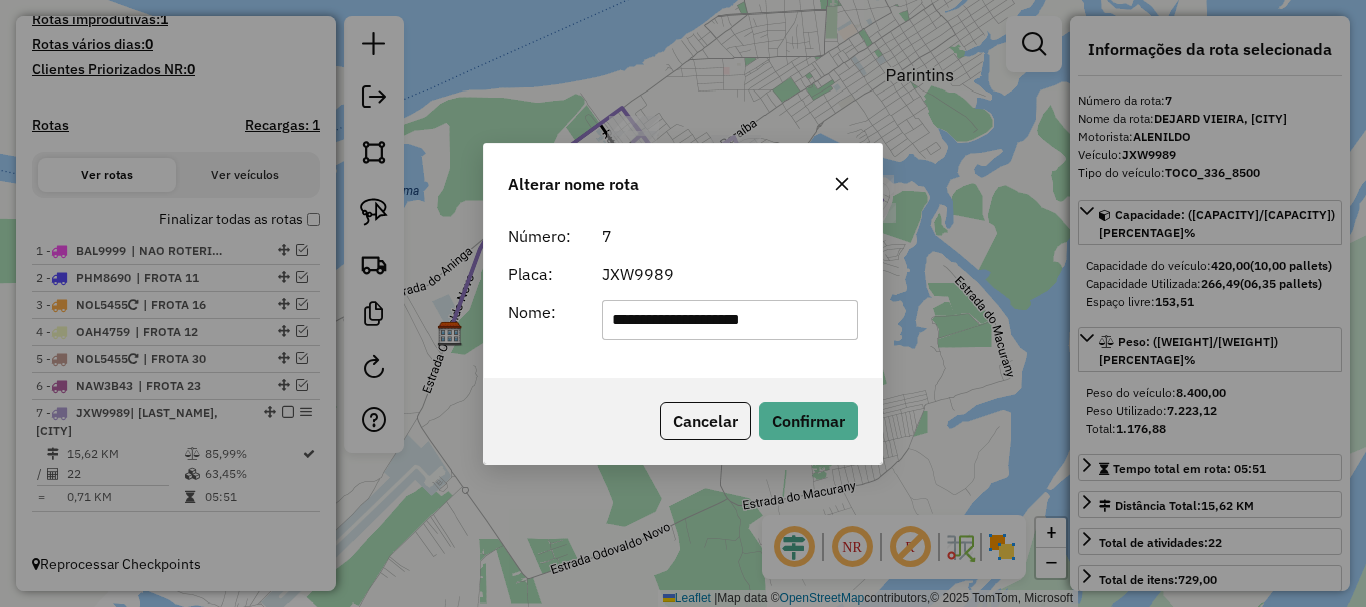 drag, startPoint x: 789, startPoint y: 322, endPoint x: 495, endPoint y: 304, distance: 294.5505 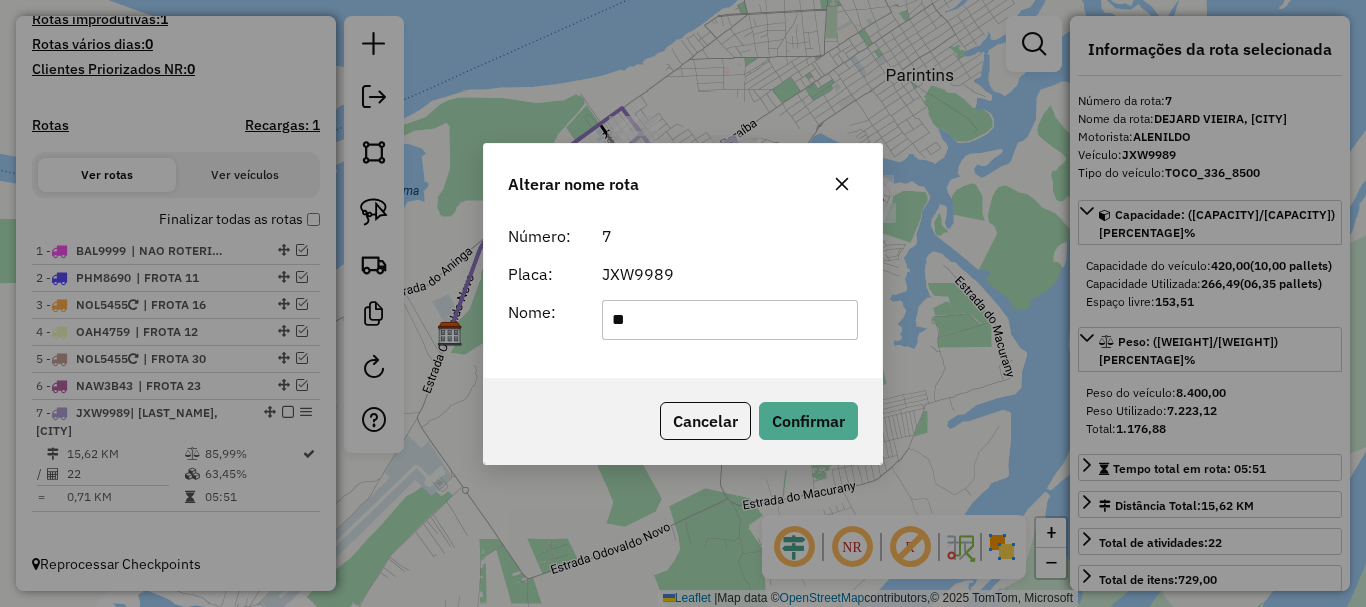 type on "*" 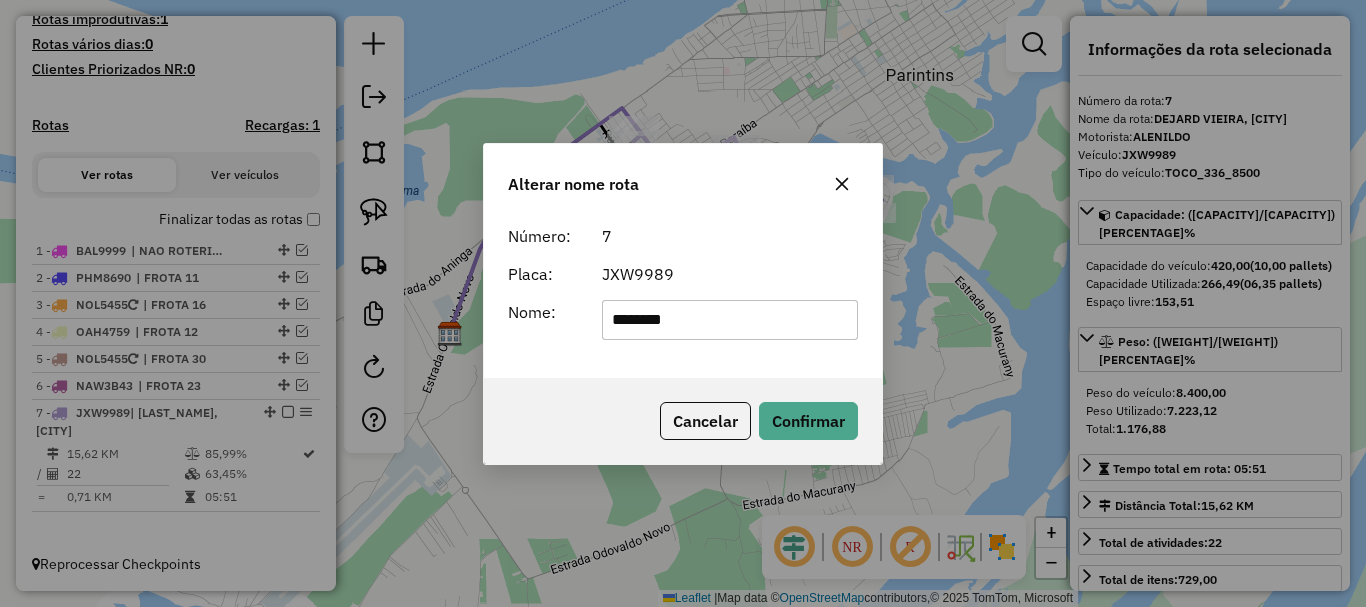 type on "********" 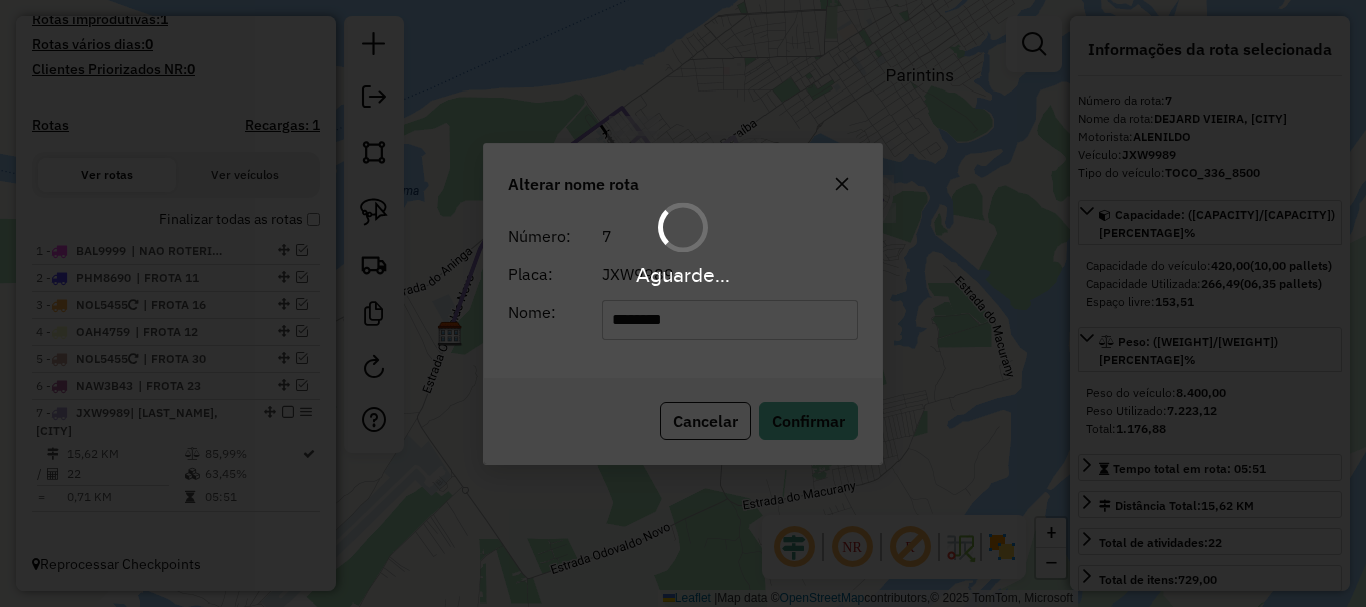 type 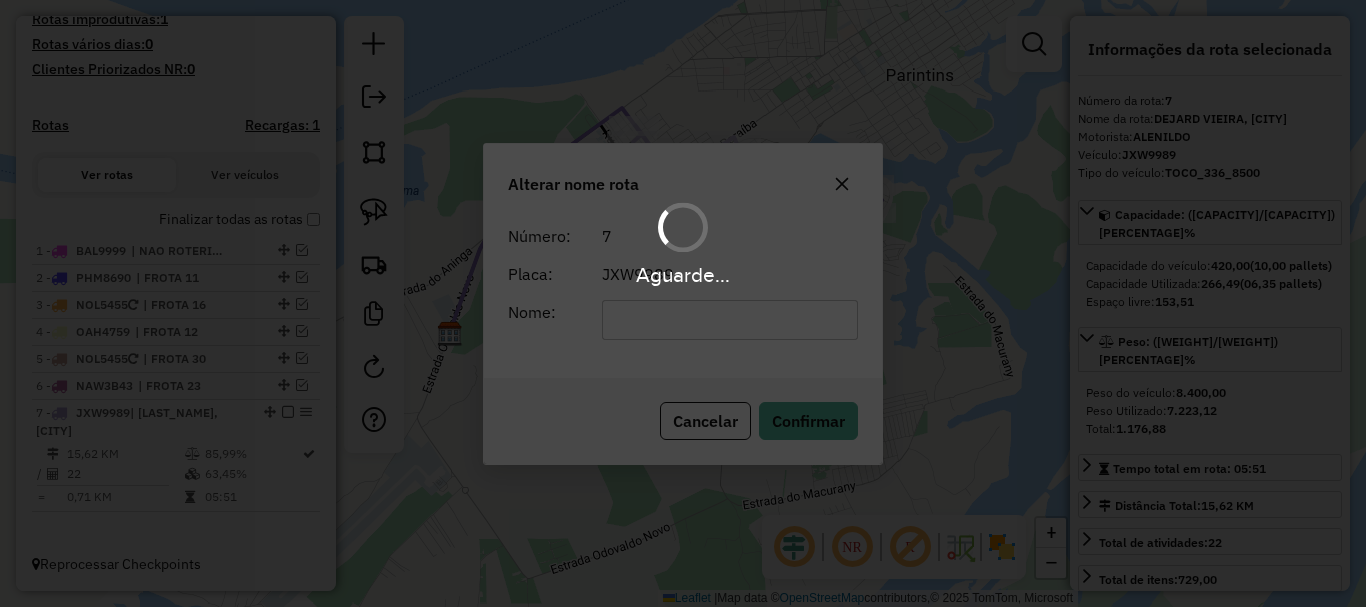 scroll, scrollTop: 534, scrollLeft: 0, axis: vertical 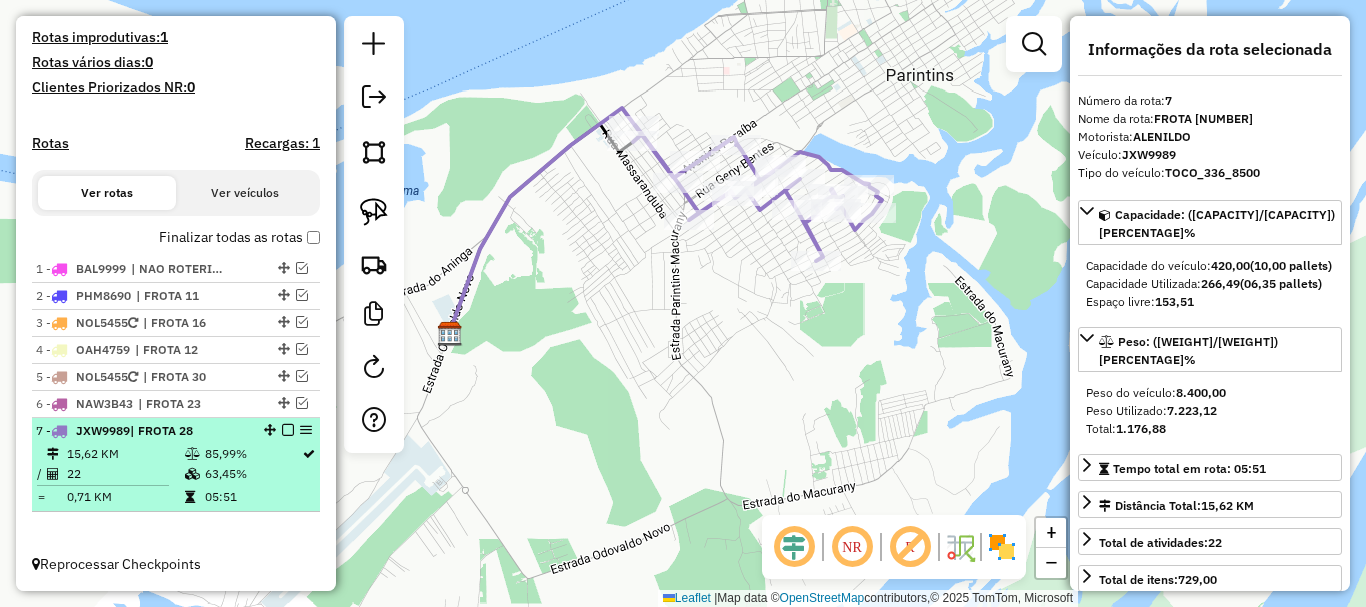 click on "[NUMBER] -     [VEHICLE_ID]   | FROTA [NUMBER]" at bounding box center [142, 431] 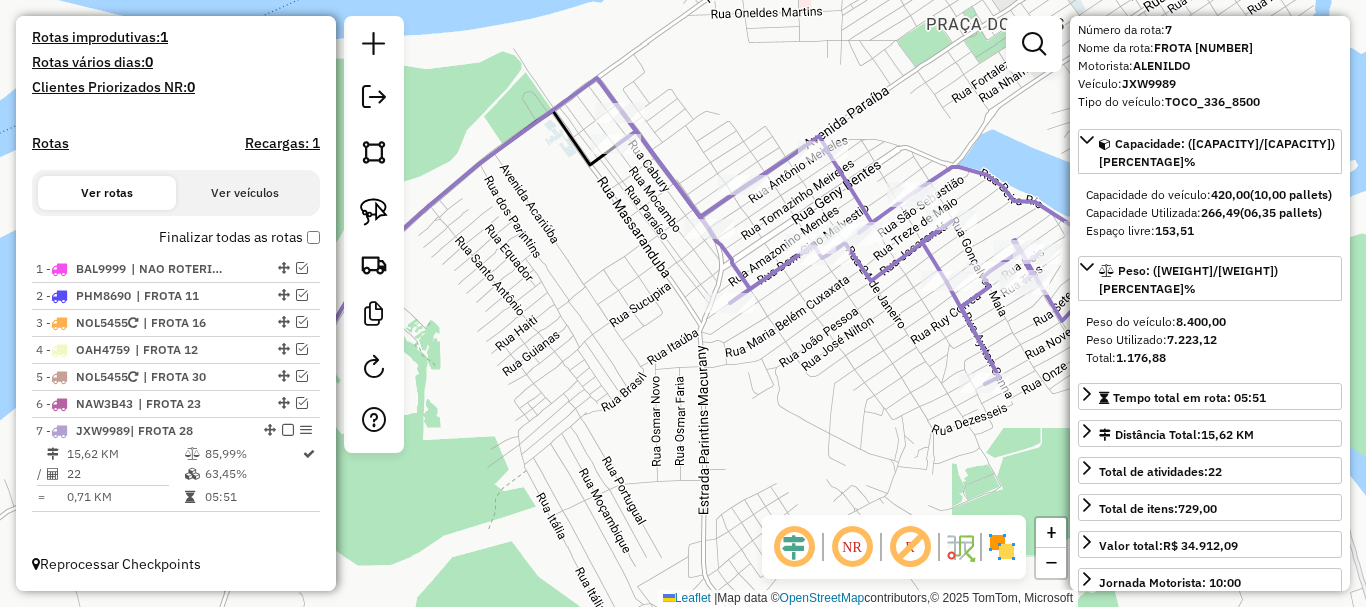 scroll, scrollTop: 100, scrollLeft: 0, axis: vertical 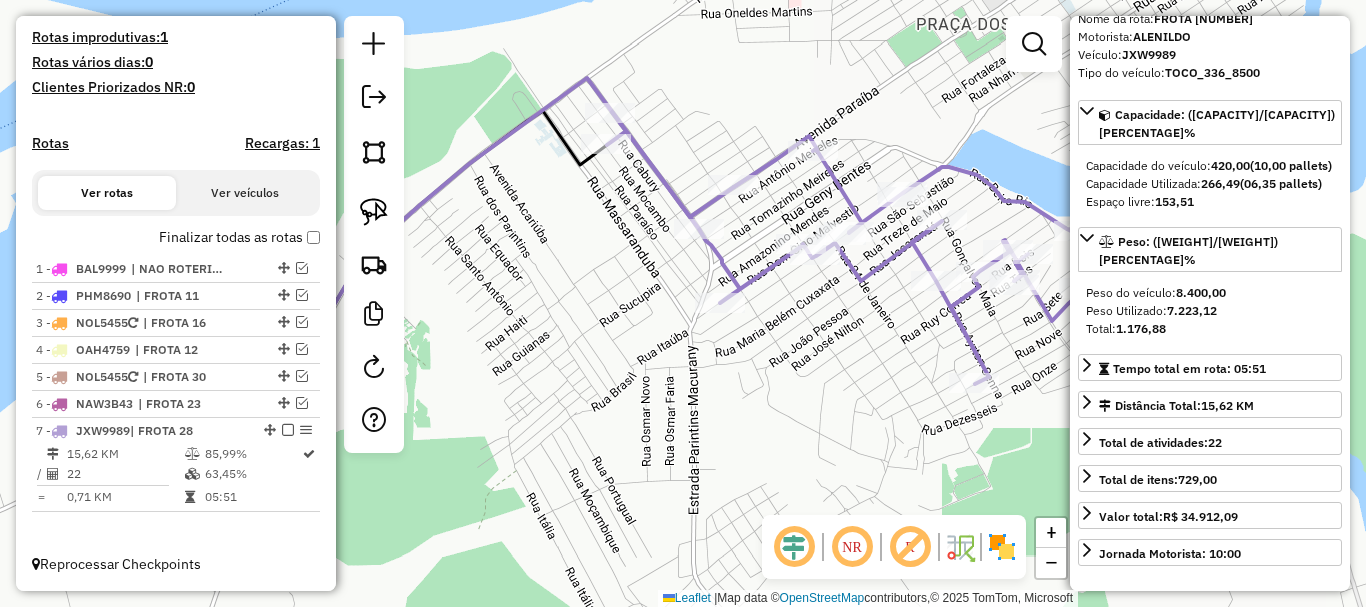 drag, startPoint x: 843, startPoint y: 461, endPoint x: 693, endPoint y: 413, distance: 157.49286 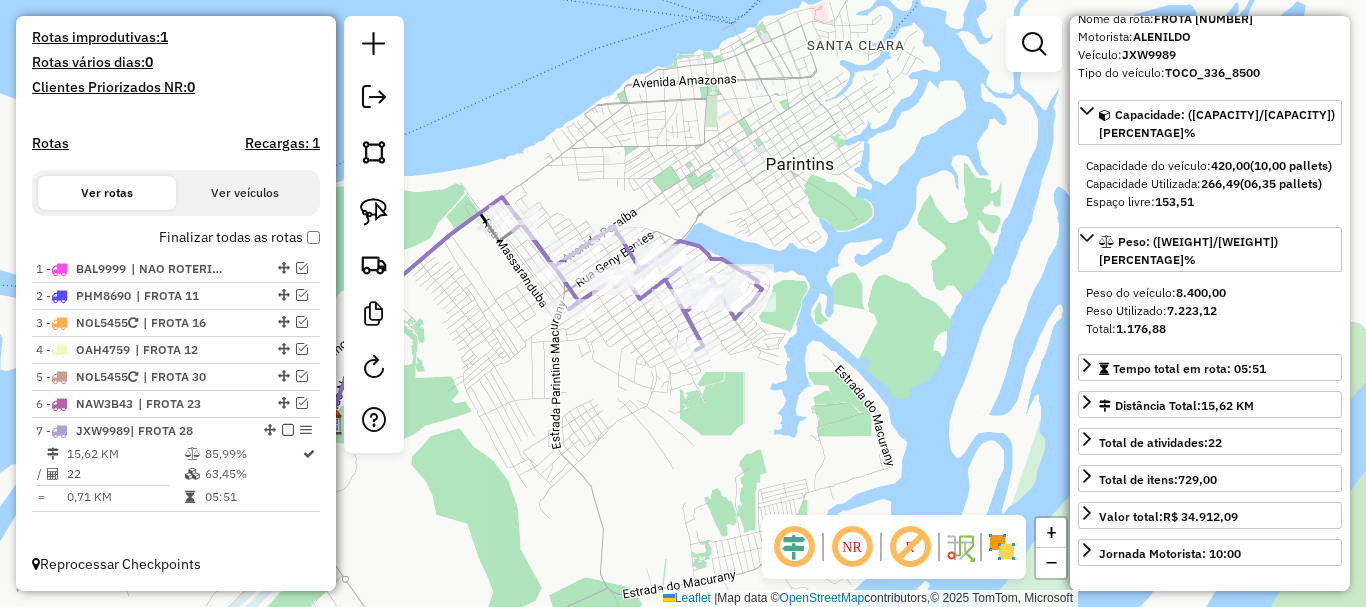 drag, startPoint x: 866, startPoint y: 424, endPoint x: 833, endPoint y: 406, distance: 37.589893 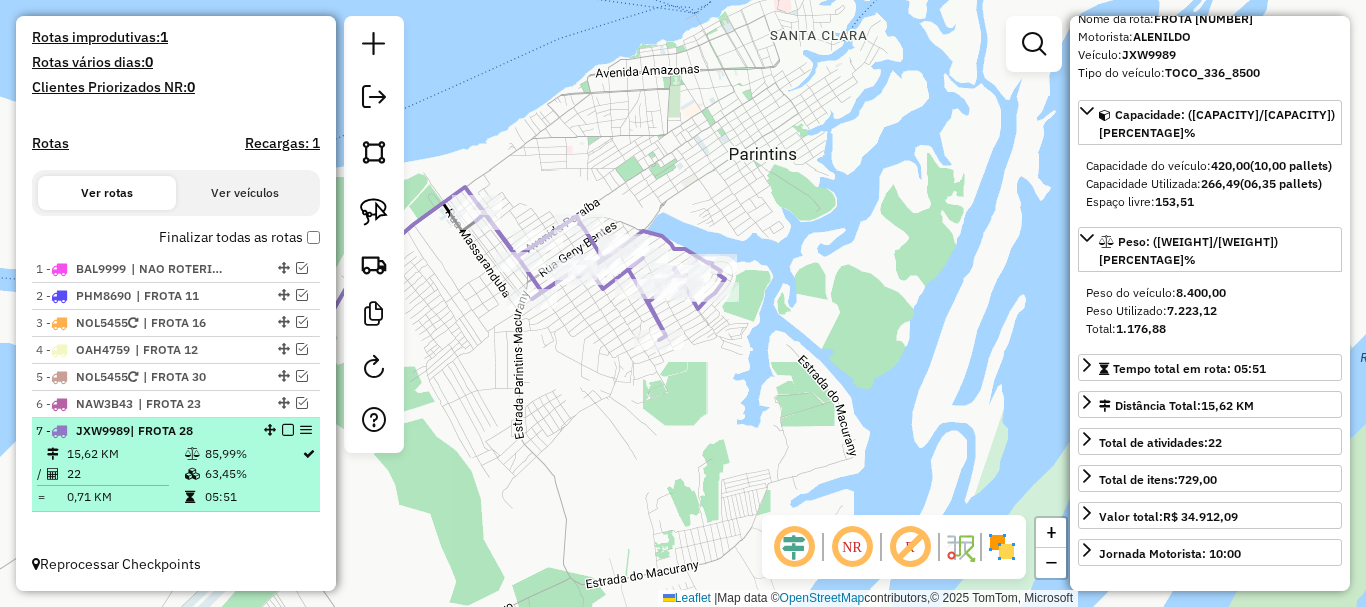 click at bounding box center (288, 430) 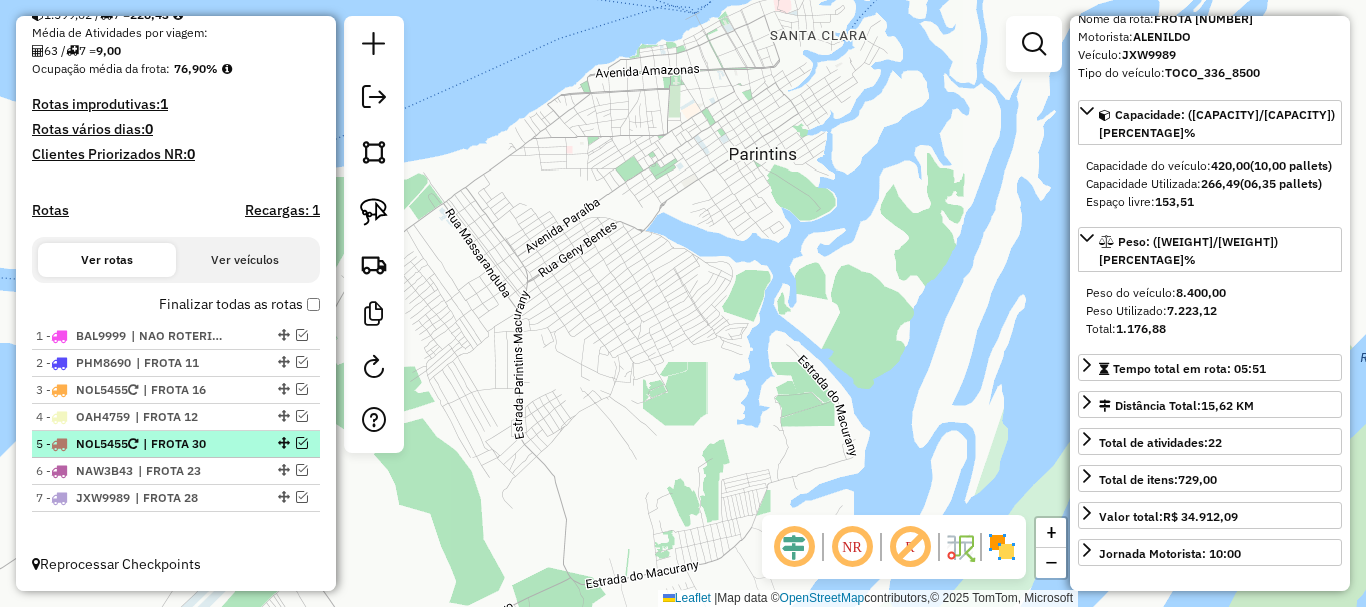 scroll, scrollTop: 467, scrollLeft: 0, axis: vertical 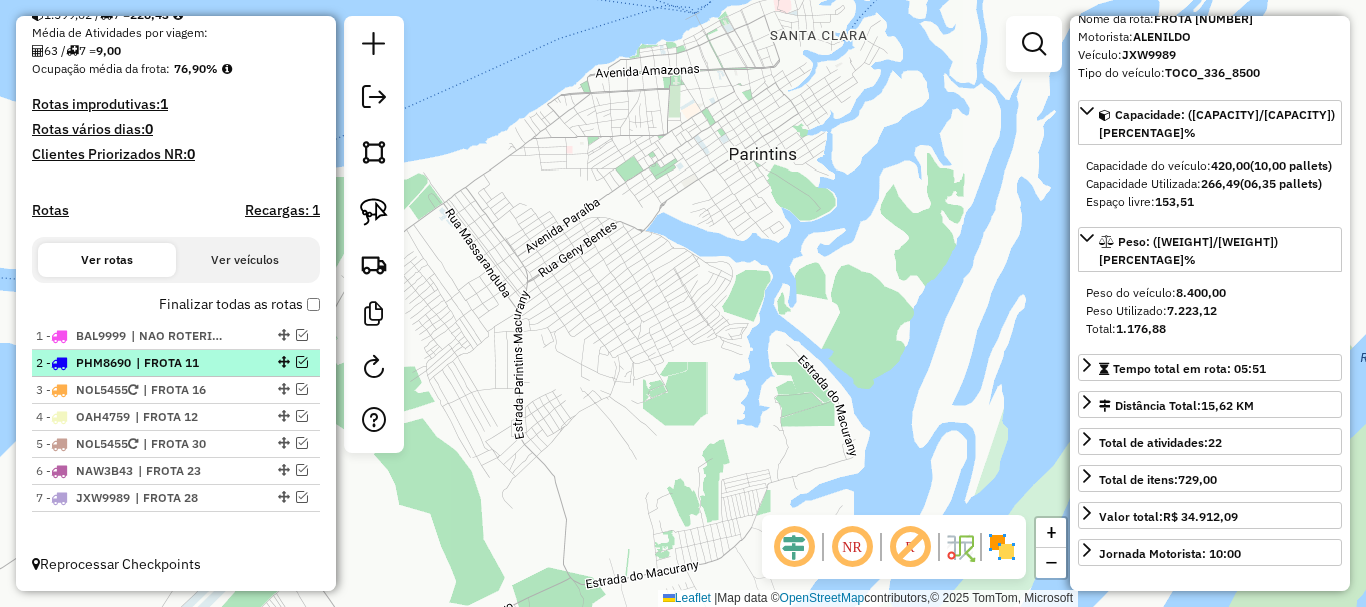 click on "| FROTA 11" at bounding box center [182, 363] 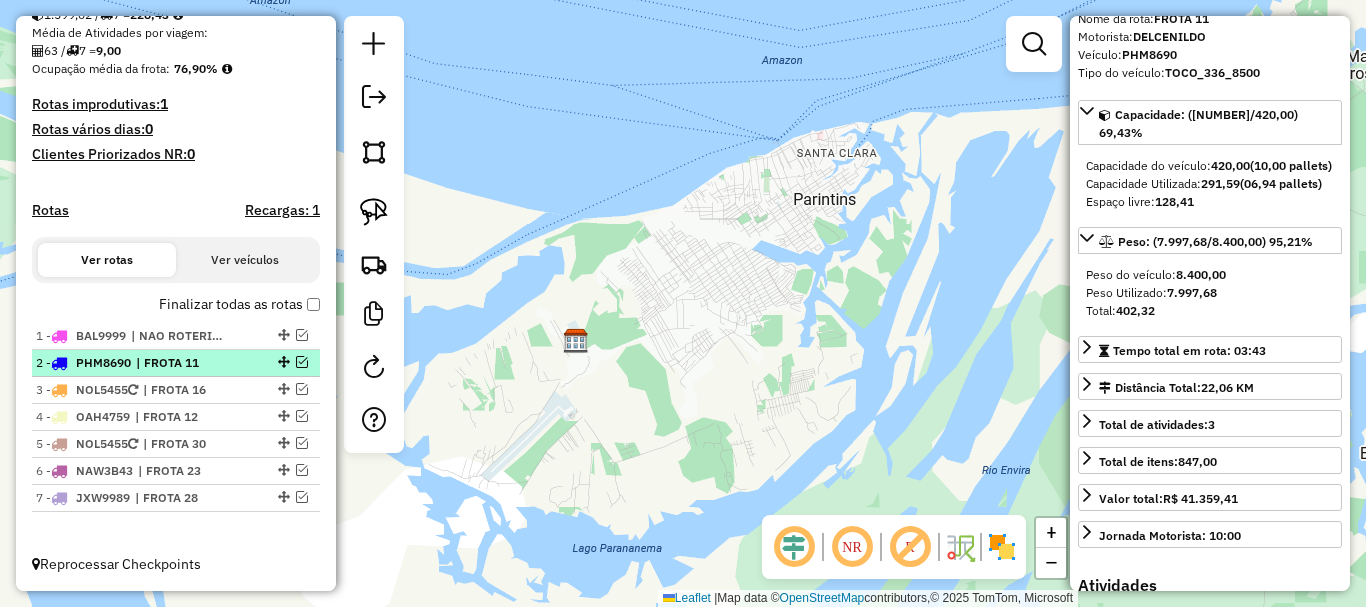 click at bounding box center [302, 362] 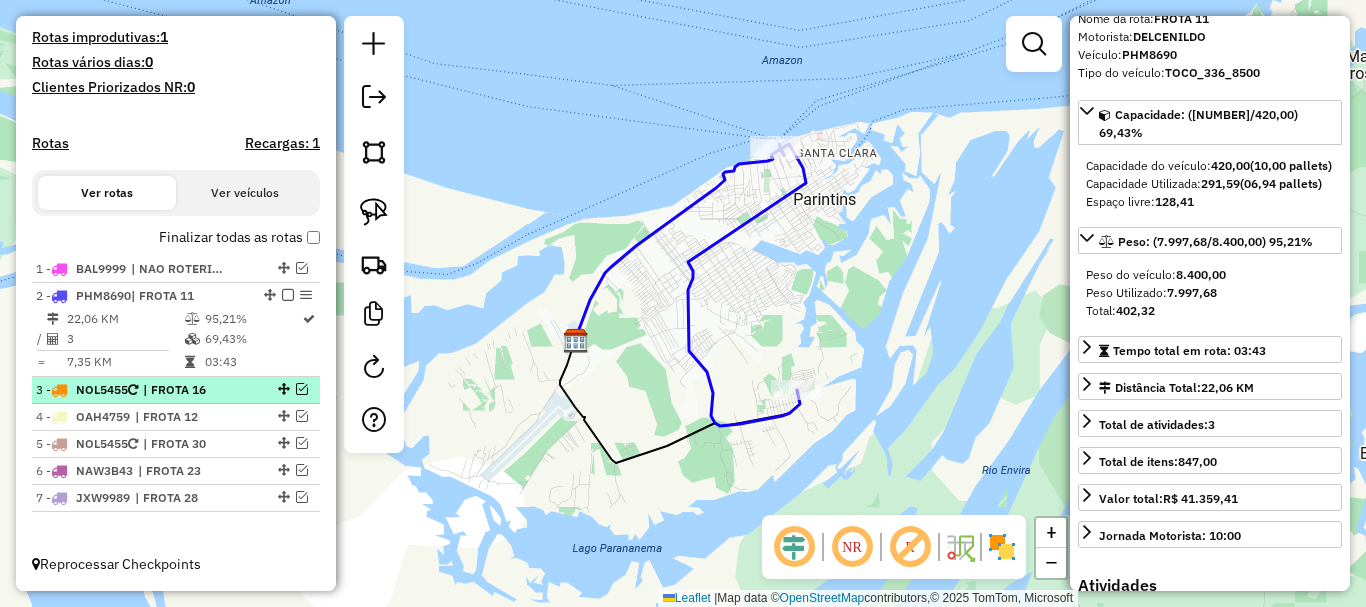 click at bounding box center [302, 389] 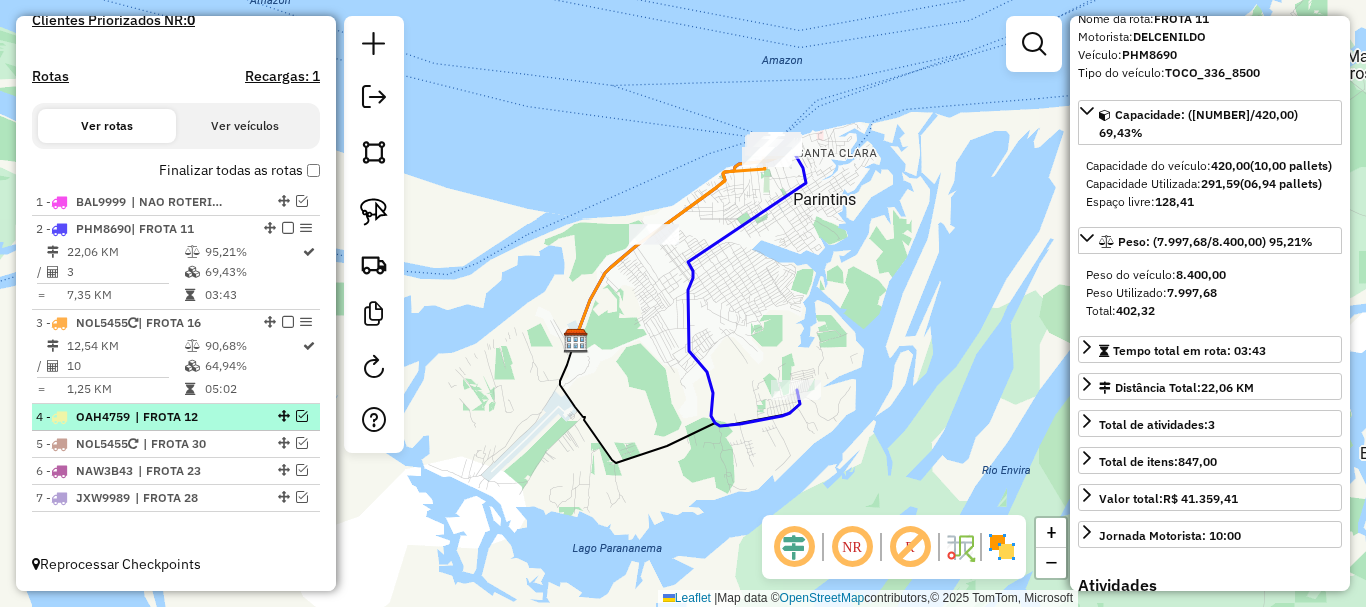 click at bounding box center (302, 416) 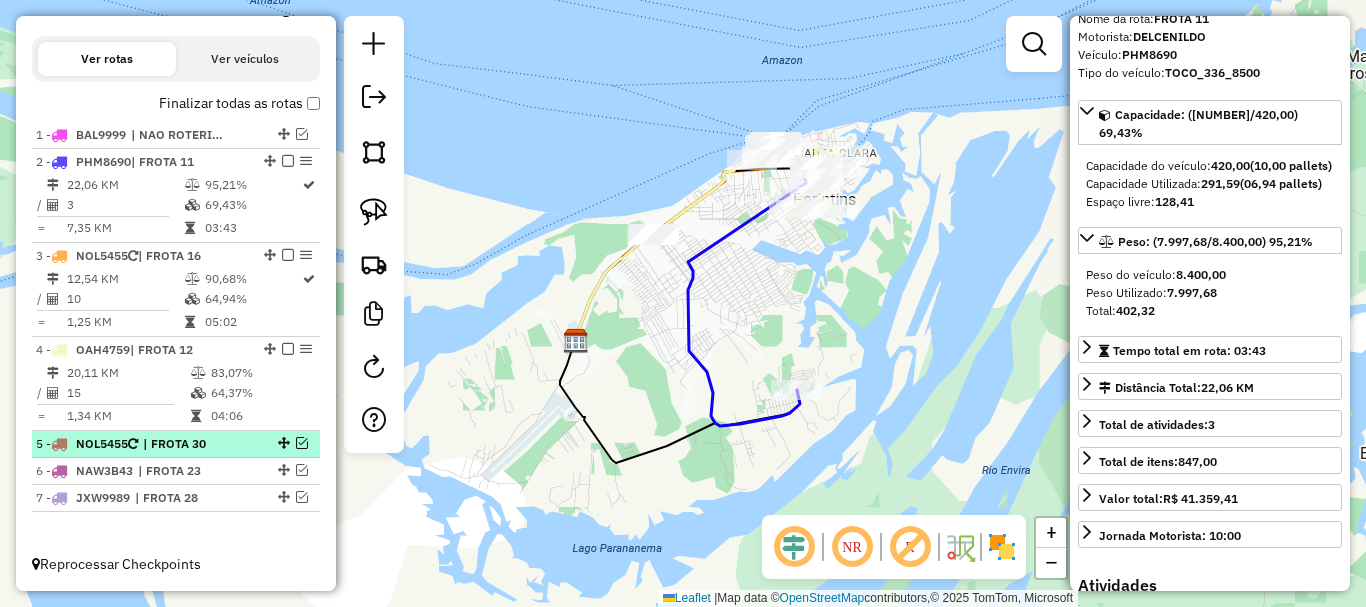drag, startPoint x: 295, startPoint y: 438, endPoint x: 295, endPoint y: 457, distance: 19 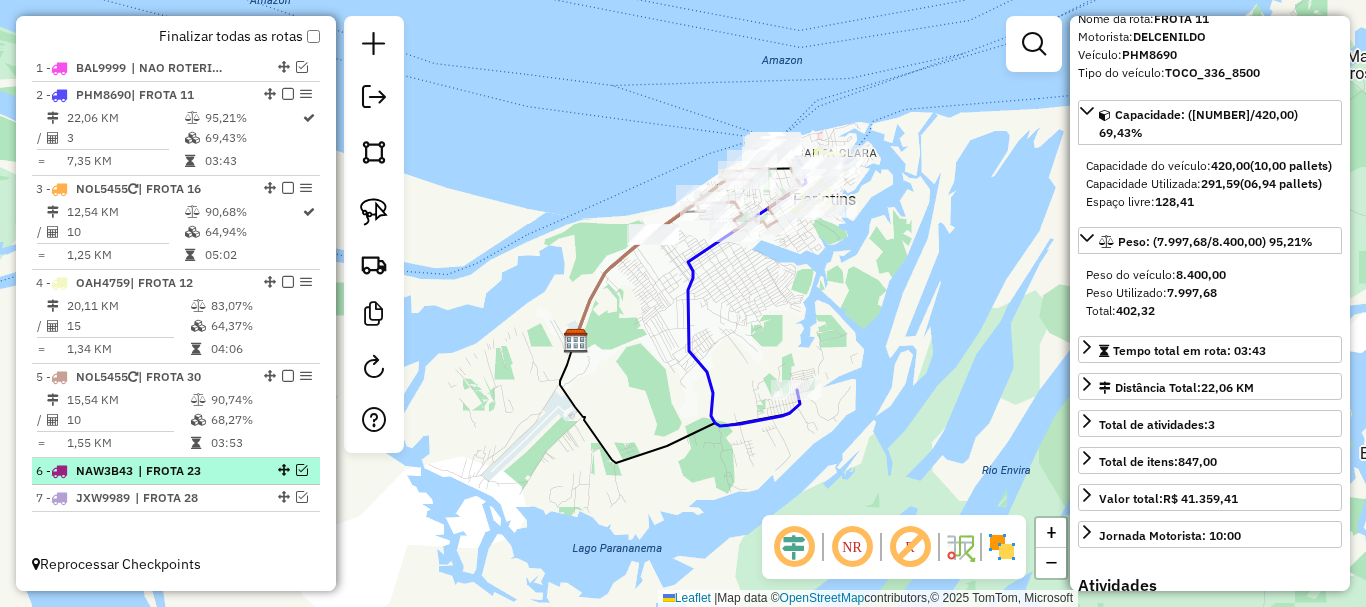 click on "[NUMBER] -       [VEHICLE_PLATE]   | FROTA 23" at bounding box center (176, 471) 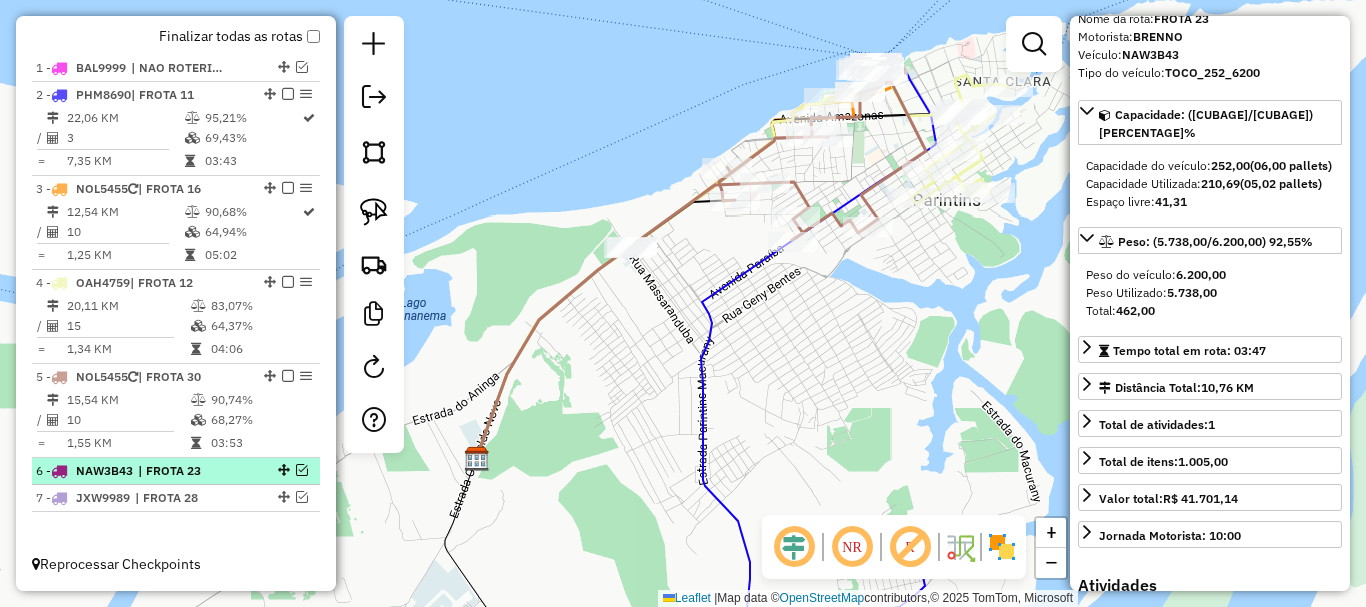 click at bounding box center (302, 470) 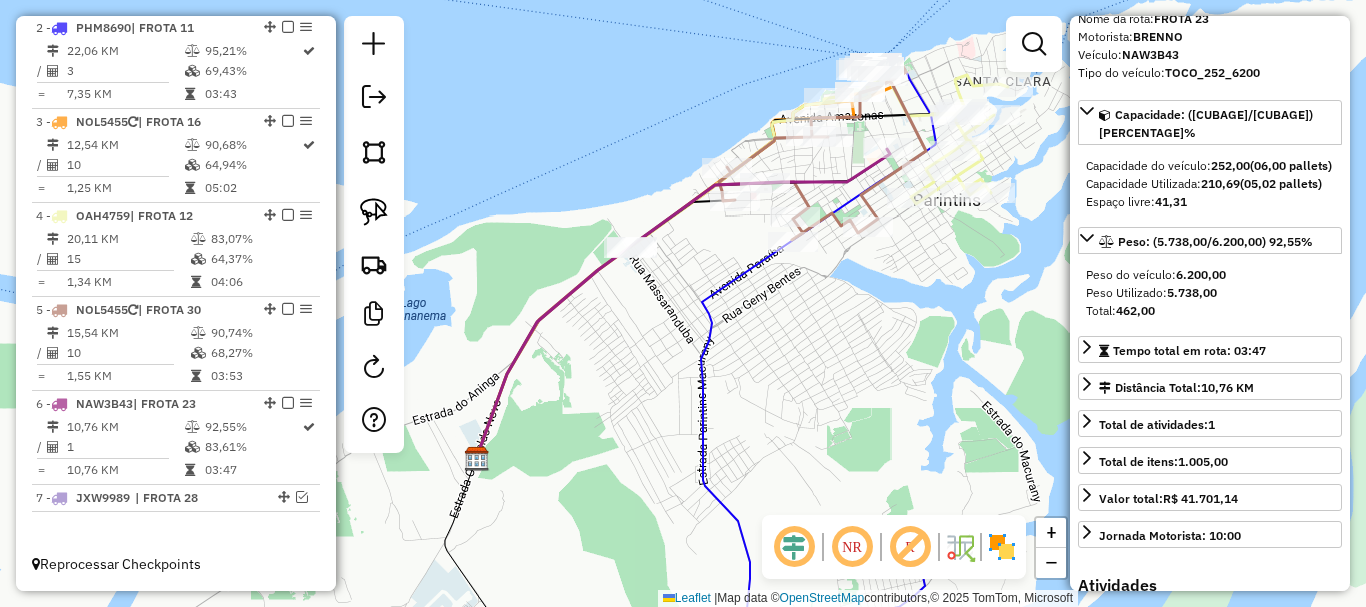 drag, startPoint x: 298, startPoint y: 498, endPoint x: 326, endPoint y: 510, distance: 30.463093 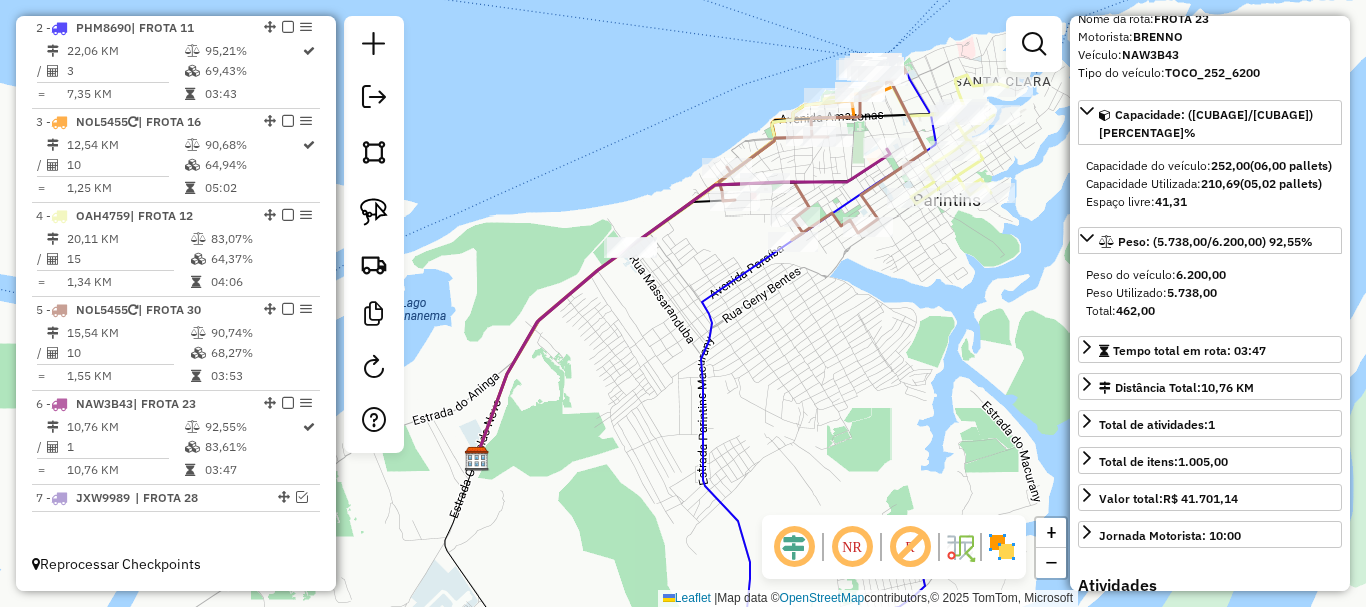click at bounding box center [302, 497] 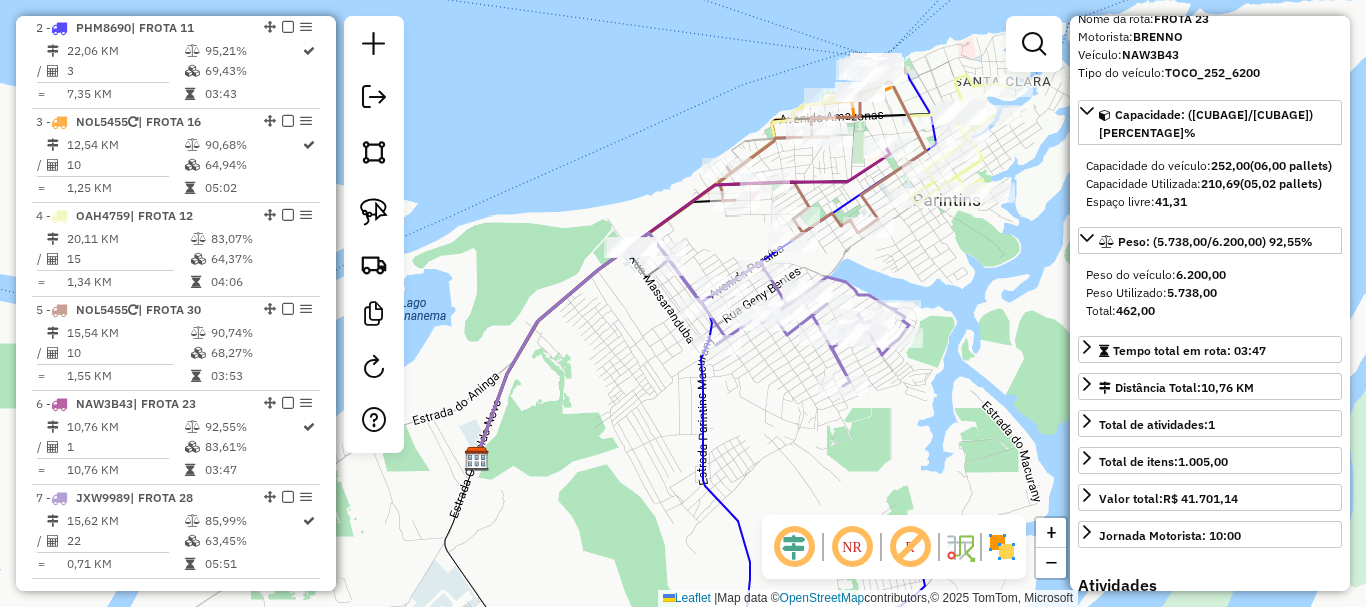 scroll, scrollTop: 869, scrollLeft: 0, axis: vertical 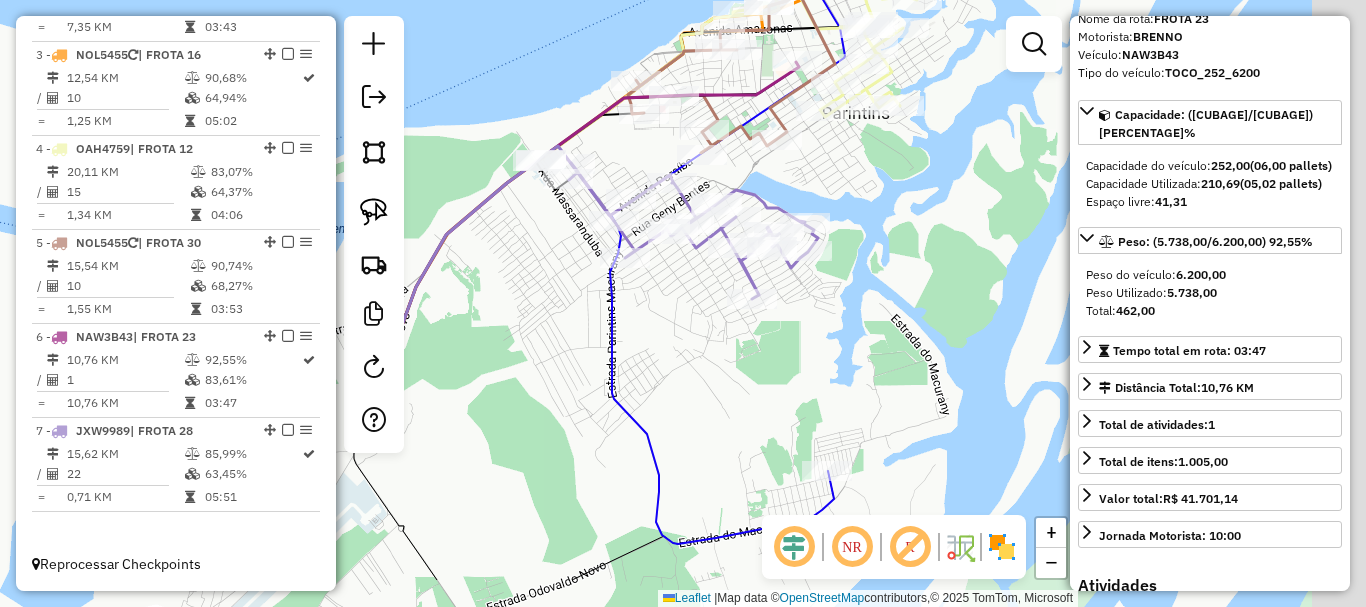 drag, startPoint x: 755, startPoint y: 513, endPoint x: 647, endPoint y: 400, distance: 156.3106 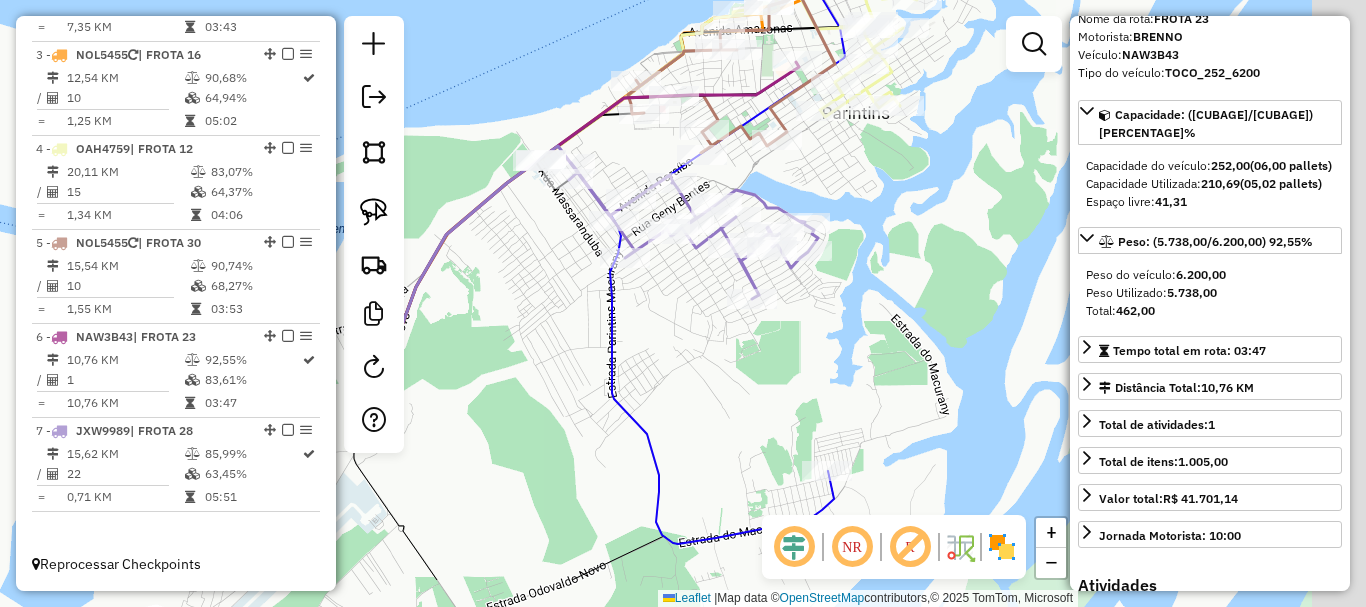 click on "Janela de atendimento Grade de atendimento Capacidade Transportadoras Veículos Cliente Pedidos  Rotas Selecione os dias de semana para filtrar as janelas de atendimento  Seg   Ter   Qua   Qui   Sex   Sáb   Dom  Informe o período da janela de atendimento: De: Até:  Filtrar exatamente a janela do cliente  Considerar janela de atendimento padrão  Selecione os dias de semana para filtrar as grades de atendimento  Seg   Ter   Qua   Qui   Sex   Sáb   Dom   Considerar clientes sem dia de atendimento cadastrado  Clientes fora do dia de atendimento selecionado Filtrar as atividades entre os valores definidos abaixo:  Peso mínimo:   Peso máximo:   Cubagem mínima:   Cubagem máxima:   De:   Até:  Filtrar as atividades entre o tempo de atendimento definido abaixo:  De:   Até:   Considerar capacidade total dos clientes não roteirizados Transportadora: Selecione um ou mais itens Tipo de veículo: Selecione um ou mais itens Veículo: Selecione um ou mais itens Motorista: Selecione um ou mais itens Nome: Rótulo:" 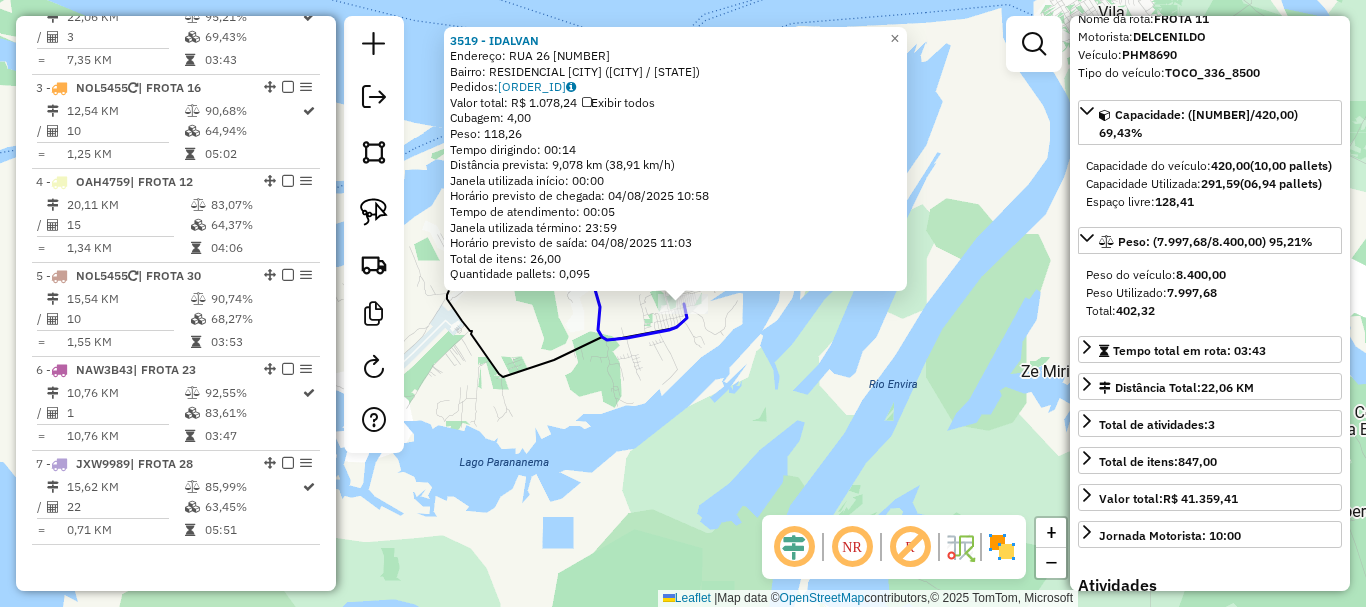 scroll, scrollTop: 801, scrollLeft: 0, axis: vertical 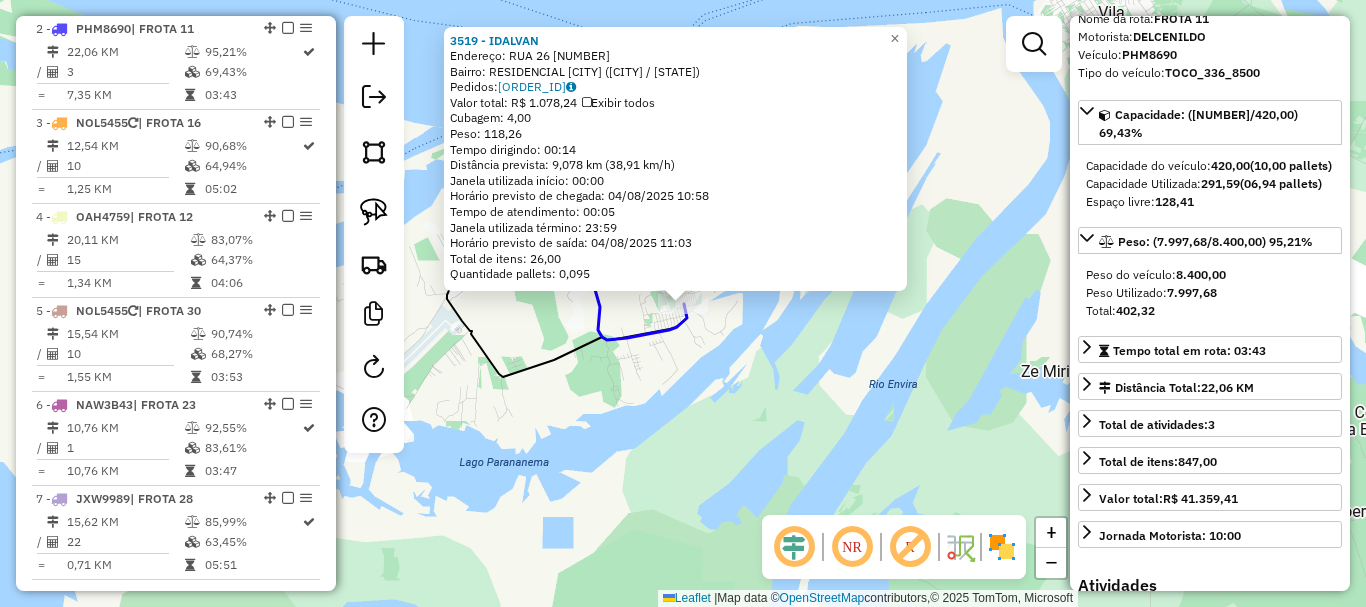 click on "3519 - IDALVAN  Endereço:  RUA 26 [NUMBER]   Bairro: RESIDENCIAL [CITY] ([CITY] / [STATE])   Pedidos:  02770954   Valor total: R$ 1.078,24   Exibir todos   Cubagem: 4,00  Peso: 118,26  Tempo dirigindo: 00:14   Distância prevista: 9,078 km (38,91 km/h)   Janela utilizada início: 00:00   Horário previsto de chegada: 04/08/2025 10:58   Tempo de atendimento: 00:05   Janela utilizada término: 23:59   Horário previsto de saída: 04/08/2025 11:03   Total de itens: 26,00   Quantidade pallets: 0,095  × Janela de atendimento Grade de atendimento Capacidade Transportadoras Veículos Cliente Pedidos  Rotas Selecione os dias de semana para filtrar as janelas de atendimento  Seg   Ter   Qua   Qui   Sex   Sáb   Dom  Informe o período da janela de atendimento: De: Até:  Filtrar exatamente a janela do cliente  Considerar janela de atendimento padrão  Selecione os dias de semana para filtrar as grades de atendimento  Seg   Ter   Qua   Qui   Sex   Sáb   Dom   Considerar clientes sem dia de atendimento cadastrado  De:  +" 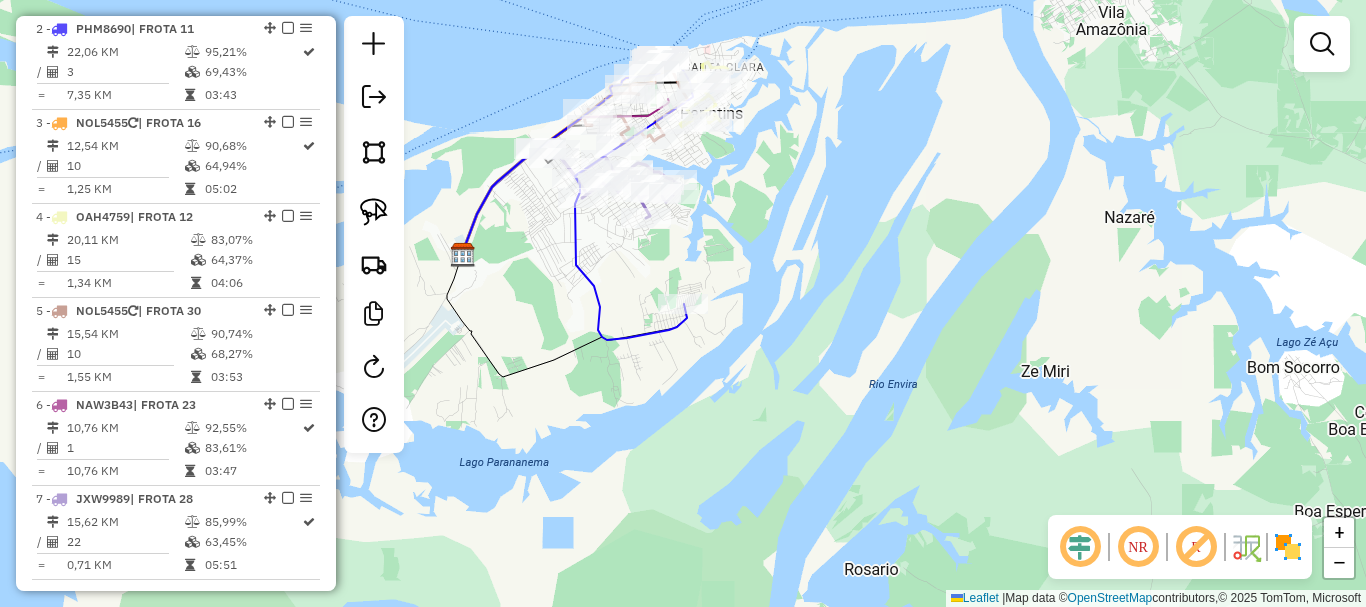 drag, startPoint x: 739, startPoint y: 289, endPoint x: 790, endPoint y: 387, distance: 110.47624 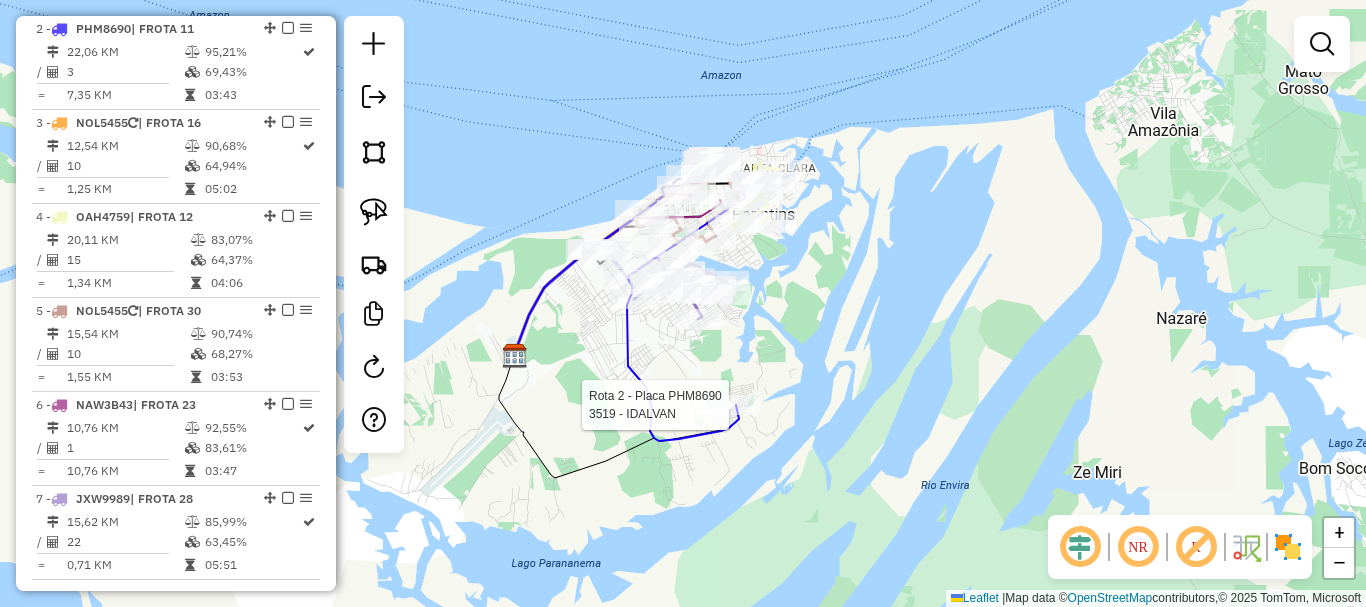 select on "**********" 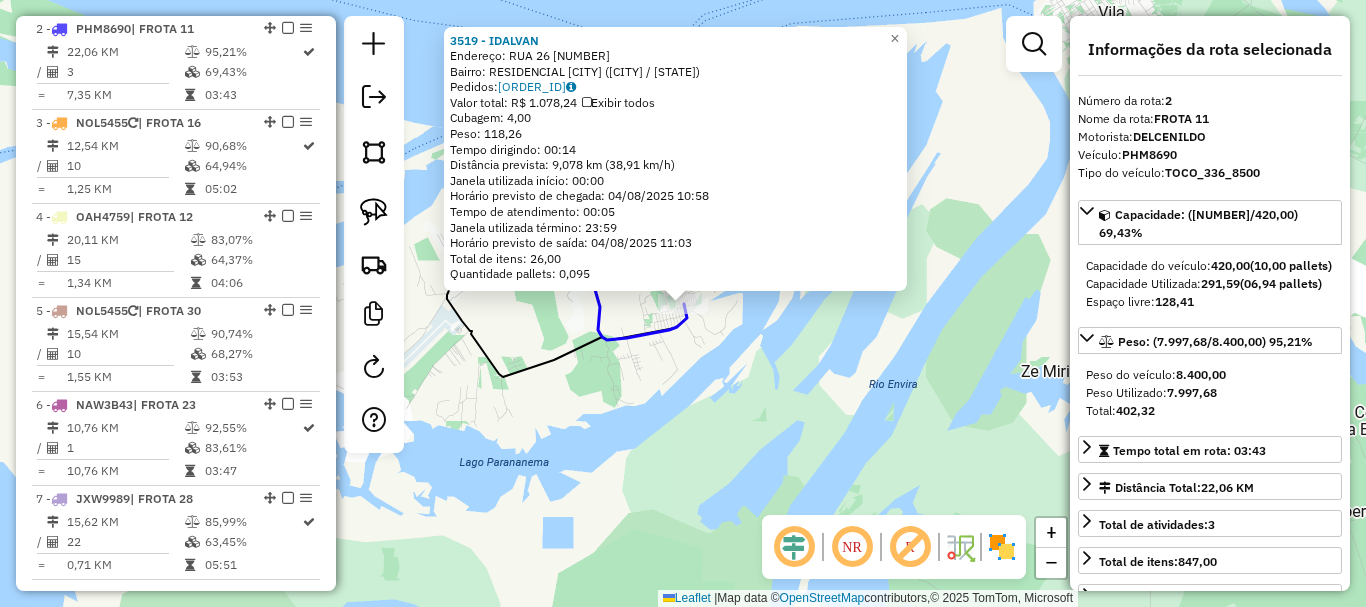 click on "3519 - IDALVAN  Endereço:  RUA 26 [NUMBER]   Bairro: RESIDENCIAL [CITY] ([CITY] / [STATE])   Pedidos:  02770954   Valor total: R$ 1.078,24   Exibir todos   Cubagem: 4,00  Peso: 118,26  Tempo dirigindo: 00:14   Distância prevista: 9,078 km (38,91 km/h)   Janela utilizada início: 00:00   Horário previsto de chegada: 04/08/2025 10:58   Tempo de atendimento: 00:05   Janela utilizada término: 23:59   Horário previsto de saída: 04/08/2025 11:03   Total de itens: 26,00   Quantidade pallets: 0,095  × Janela de atendimento Grade de atendimento Capacidade Transportadoras Veículos Cliente Pedidos  Rotas Selecione os dias de semana para filtrar as janelas de atendimento  Seg   Ter   Qua   Qui   Sex   Sáb   Dom  Informe o período da janela de atendimento: De: Até:  Filtrar exatamente a janela do cliente  Considerar janela de atendimento padrão  Selecione os dias de semana para filtrar as grades de atendimento  Seg   Ter   Qua   Qui   Sex   Sáb   Dom   Considerar clientes sem dia de atendimento cadastrado  De:  +" 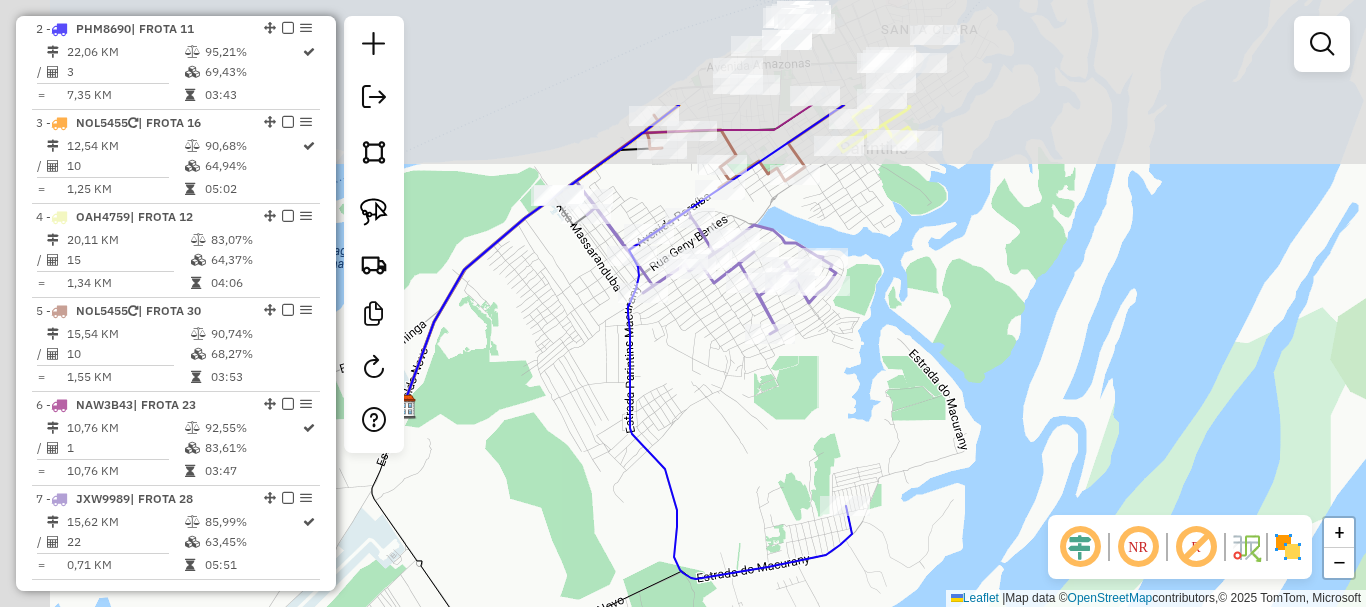 drag, startPoint x: 808, startPoint y: 256, endPoint x: 978, endPoint y: 367, distance: 203.02956 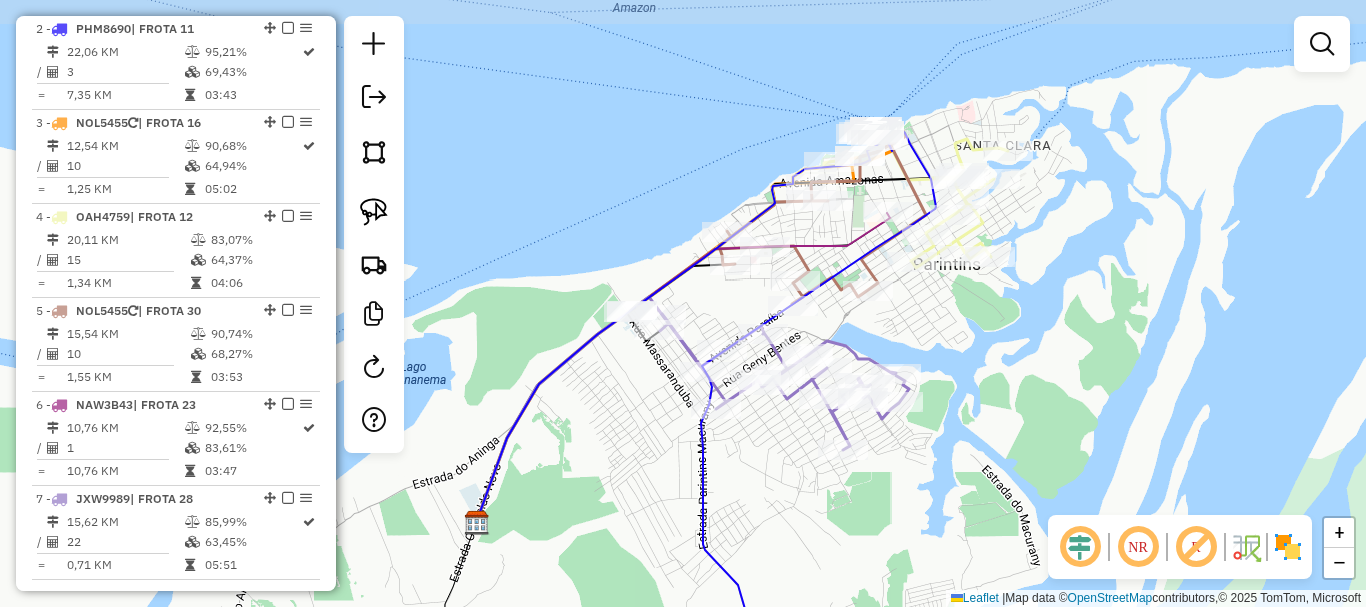 drag, startPoint x: 961, startPoint y: 265, endPoint x: 986, endPoint y: 355, distance: 93.40771 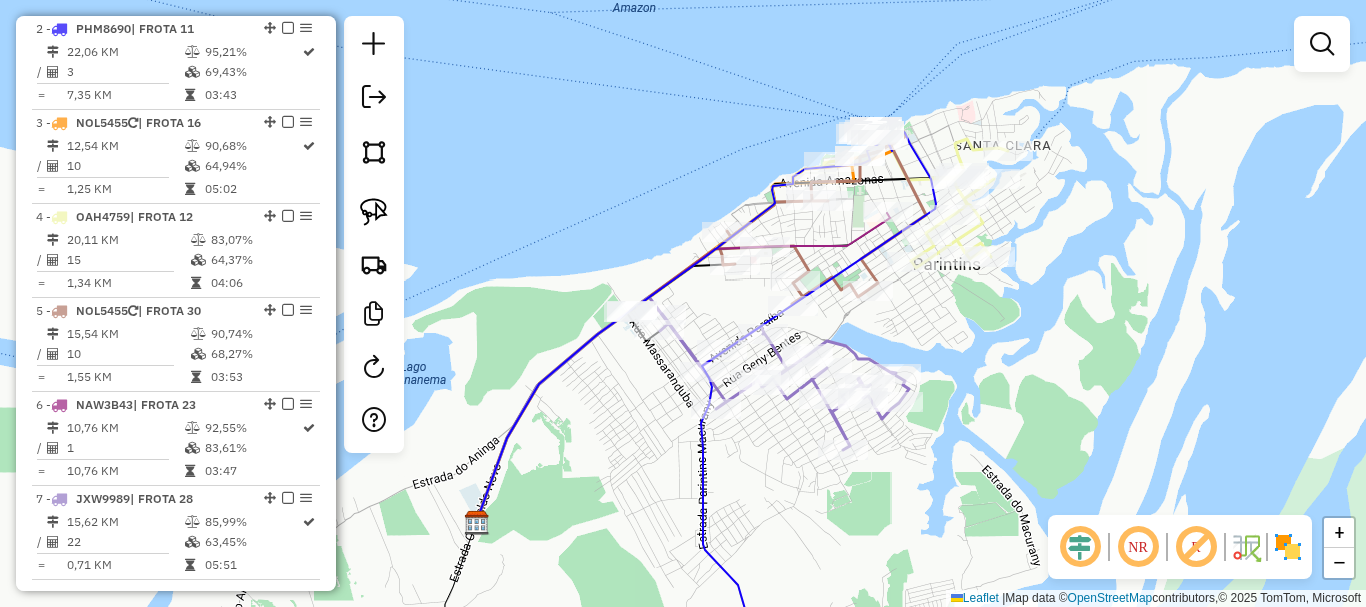 drag, startPoint x: 1026, startPoint y: 354, endPoint x: 968, endPoint y: 387, distance: 66.730804 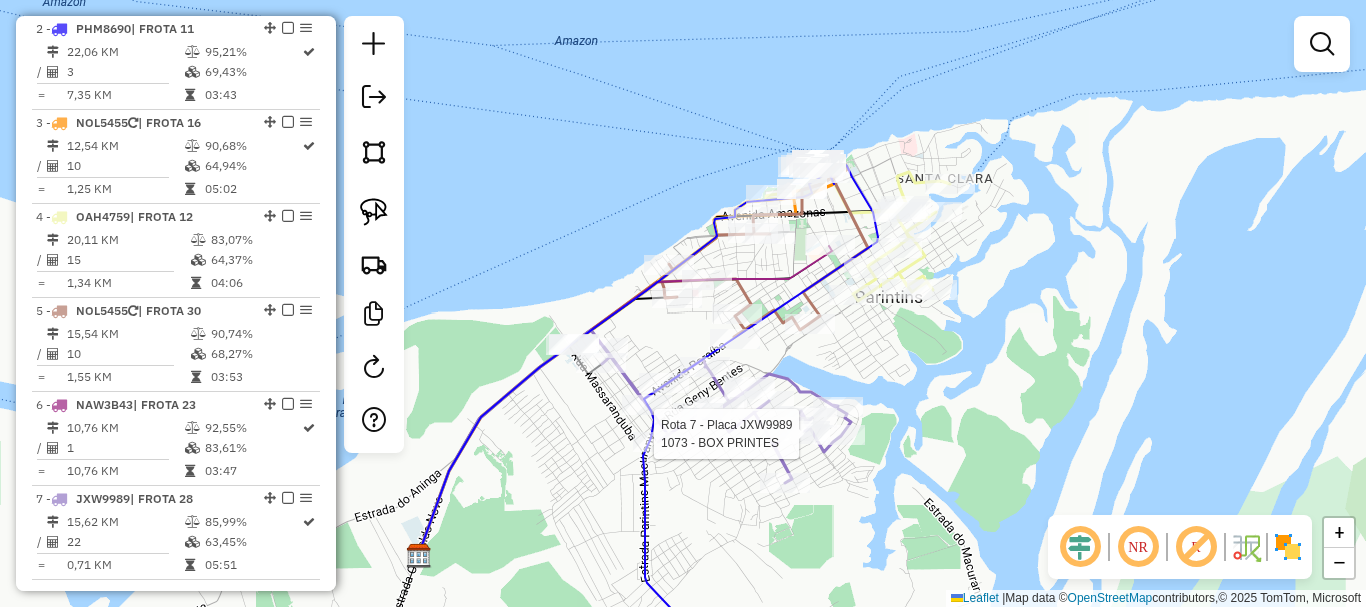 select on "**********" 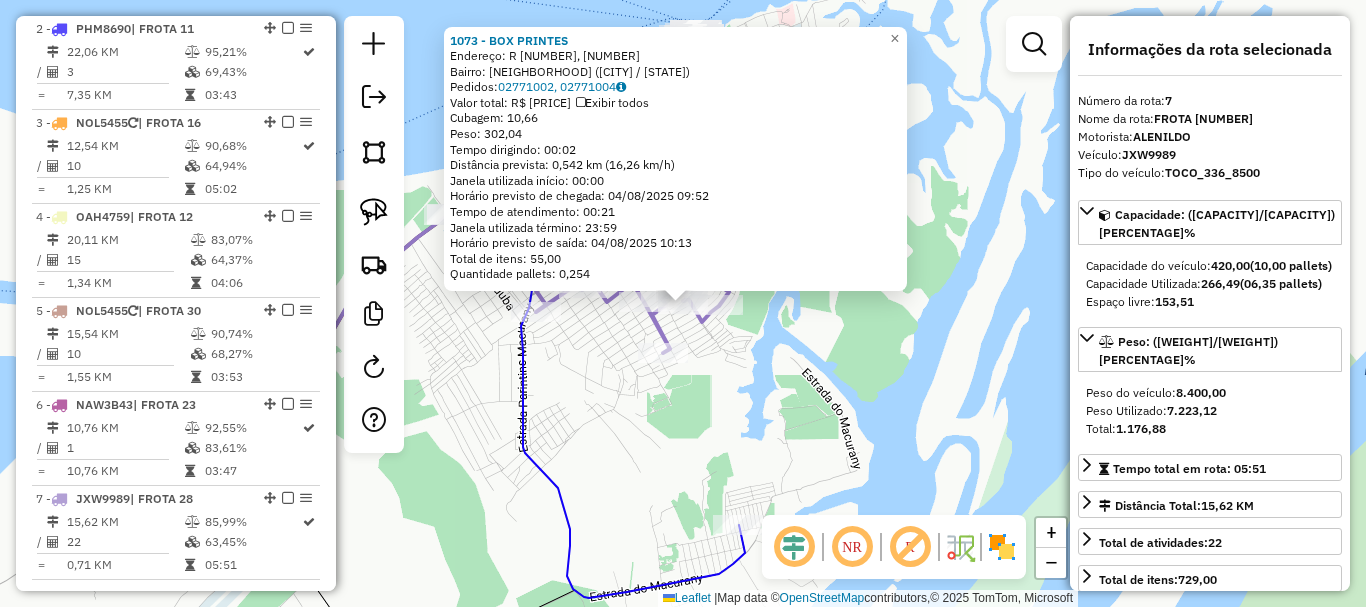 scroll, scrollTop: 869, scrollLeft: 0, axis: vertical 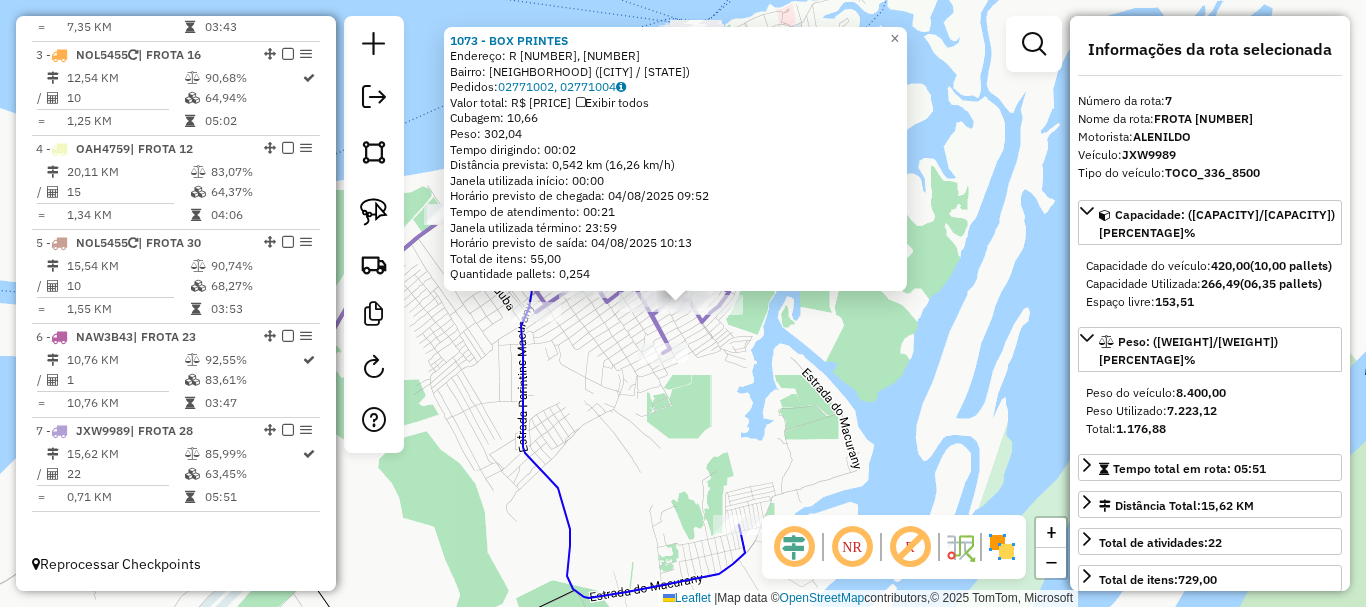 click on "1073 - BOX PRINTES  Endereço: R 3, 106   Bairro: BAIRRO DA UNIÇO ([CITY] / [STATE])   Pedidos:  02771002, 02771004   Valor total: R$ 2.268,49   Exibir todos   Cubagem: 10,66  Peso: 302,04  Tempo dirigindo: 00:02   Distância prevista: 0,542 km (16,26 km/h)   Janela utilizada início: 00:00   Horário previsto de chegada: 04/08/2025 09:52   Tempo de atendimento: 00:21   Janela utilizada término: 23:59   Horário previsto de saída: 04/08/2025 10:13   Total de itens: 55,00   Quantidade pallets: 0,254  × Janela de atendimento Grade de atendimento Capacidade Transportadoras Veículos Cliente Pedidos  Rotas Selecione os dias de semana para filtrar as janelas de atendimento  Seg   Ter   Qua   Qui   Sex   Sáb   Dom  Informe o período da janela de atendimento: De: Até:  Filtrar exatamente a janela do cliente  Considerar janela de atendimento padrão  Selecione os dias de semana para filtrar as grades de atendimento  Seg   Ter   Qua   Qui   Sex   Sáb   Dom   Considerar clientes sem dia de atendimento cadastrado" 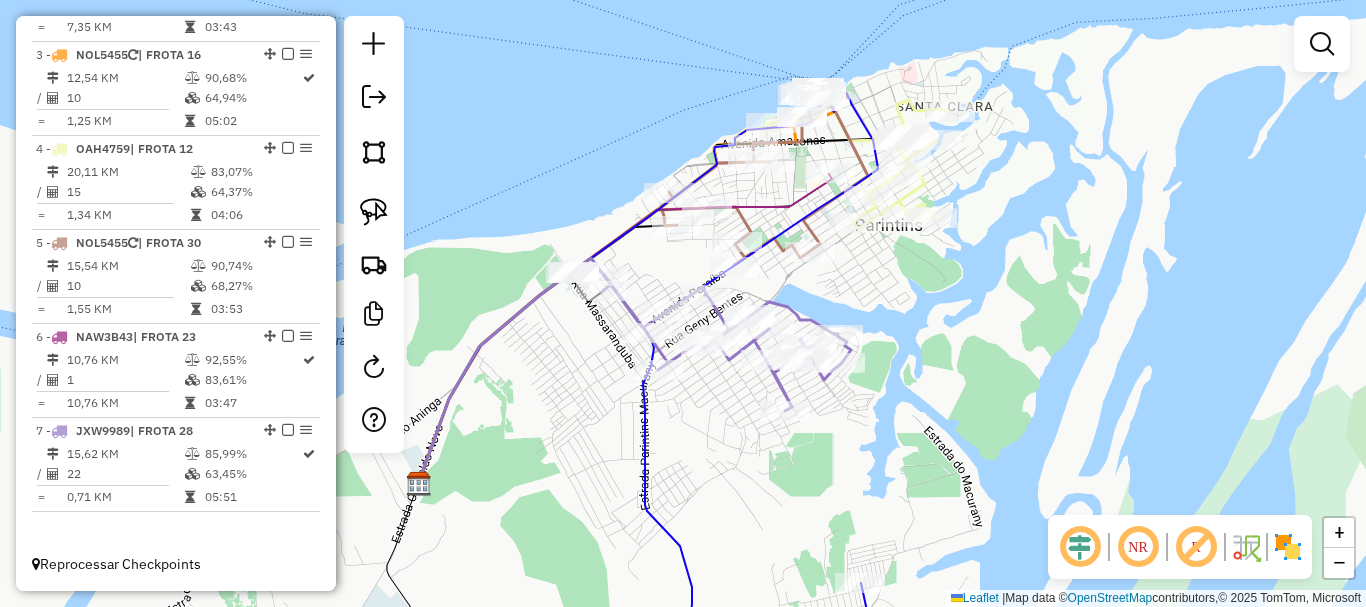 drag, startPoint x: 897, startPoint y: 454, endPoint x: 908, endPoint y: 461, distance: 13.038404 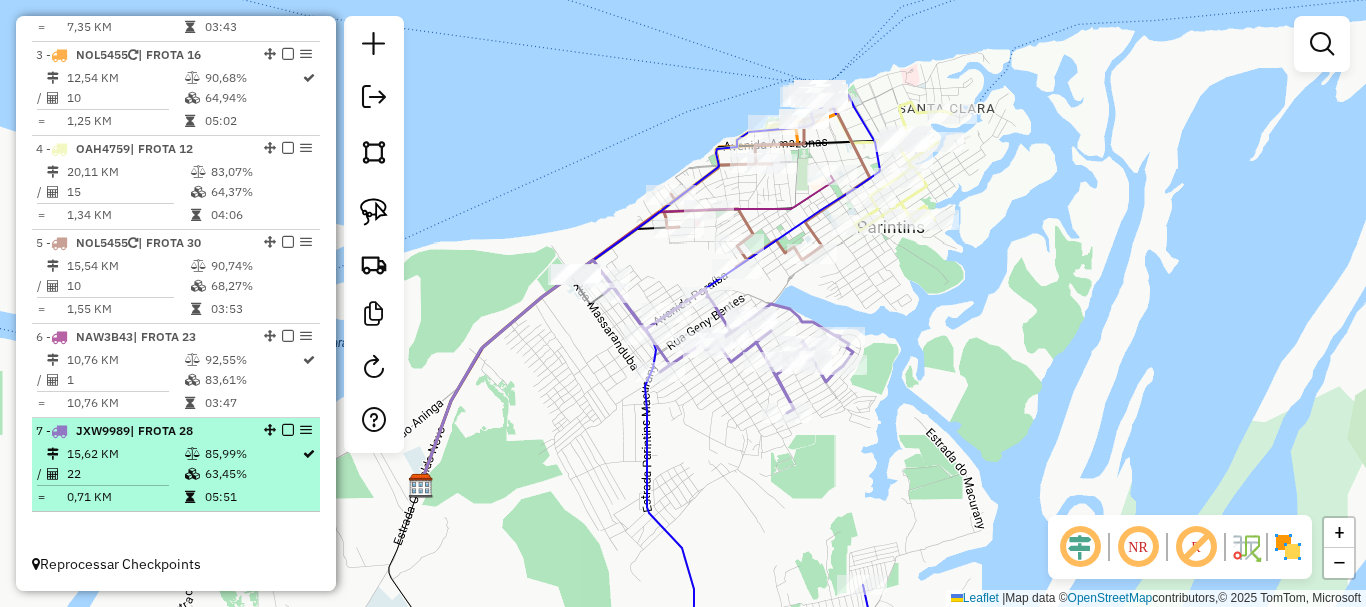 click at bounding box center [288, 430] 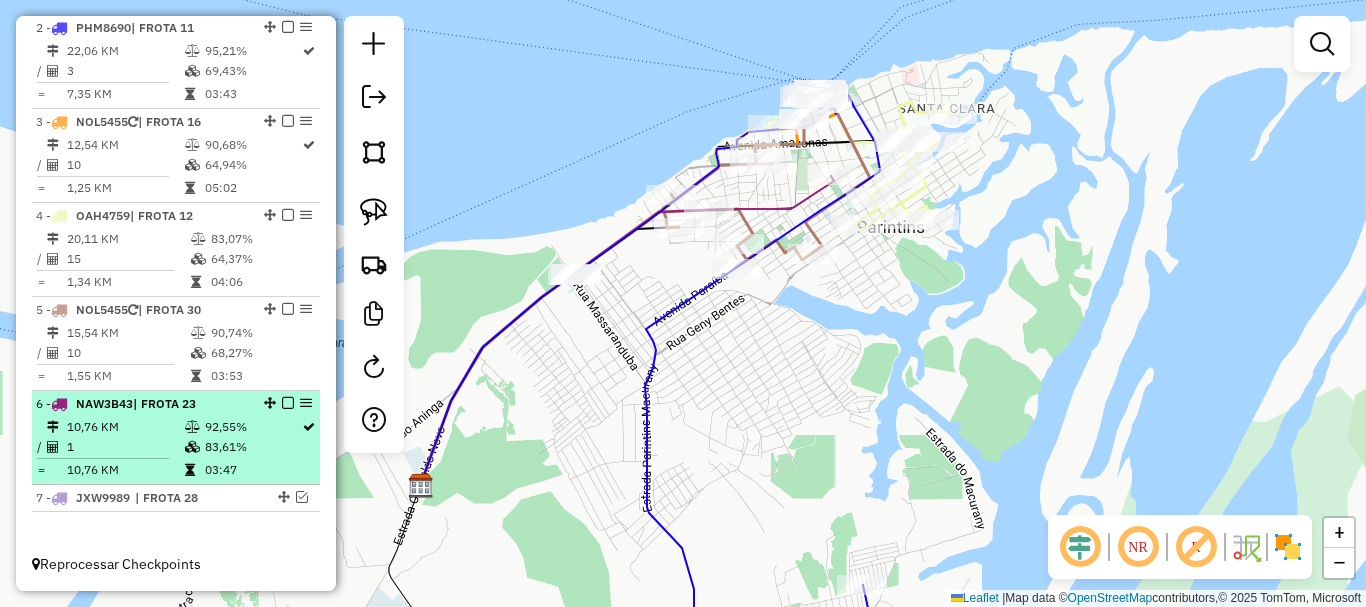 click on "6 -       NAW3B43   | FROTA 23  [DISTANCE] KM   [PERCENTAGE]%  /  [NUMBER]   [PERCENTAGE]%     =  [DISTANCE] KM   [TIME]" at bounding box center (176, 438) 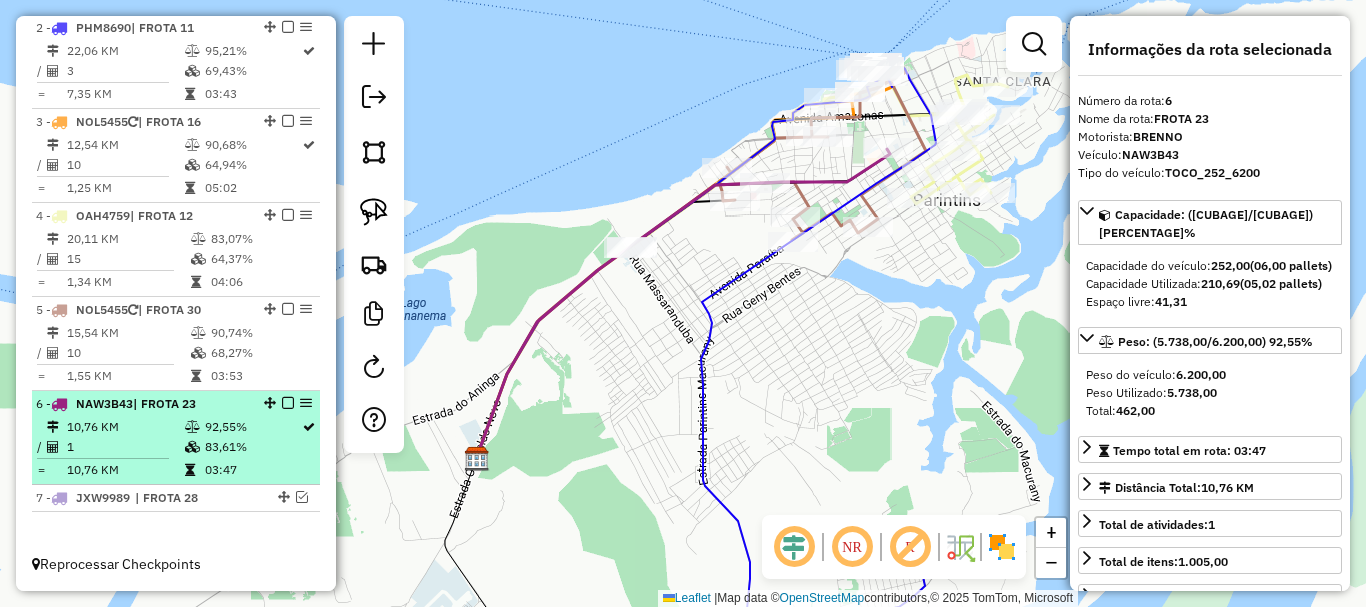 click at bounding box center [282, 403] 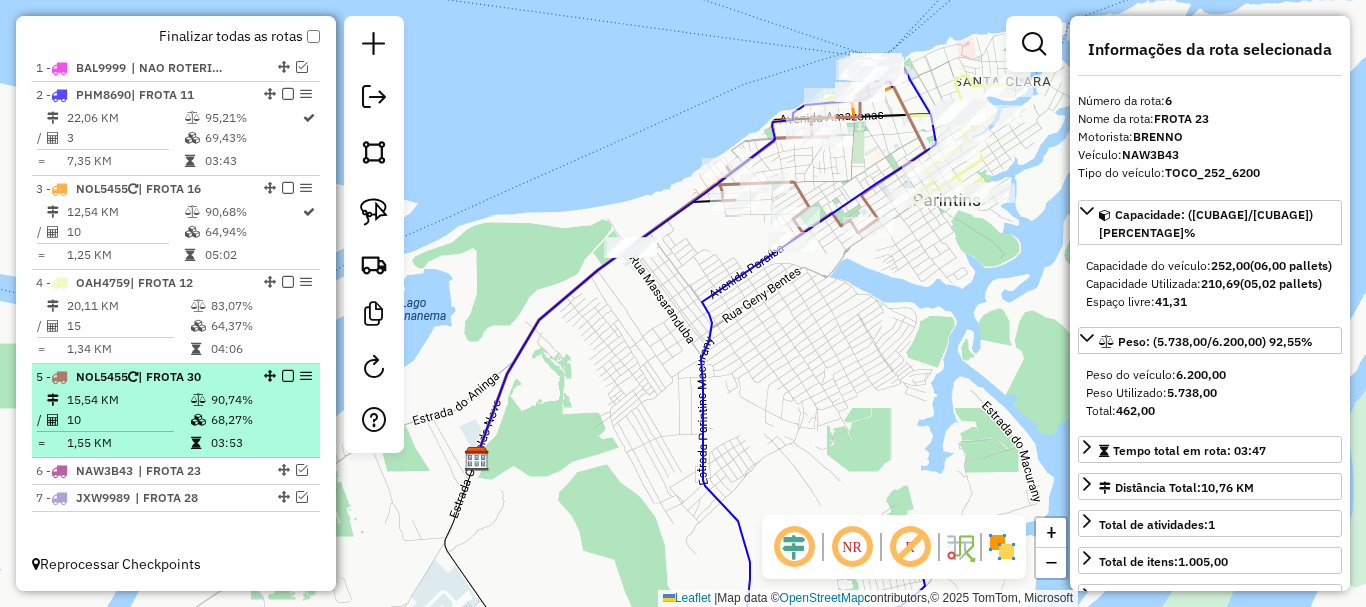 click at bounding box center [288, 376] 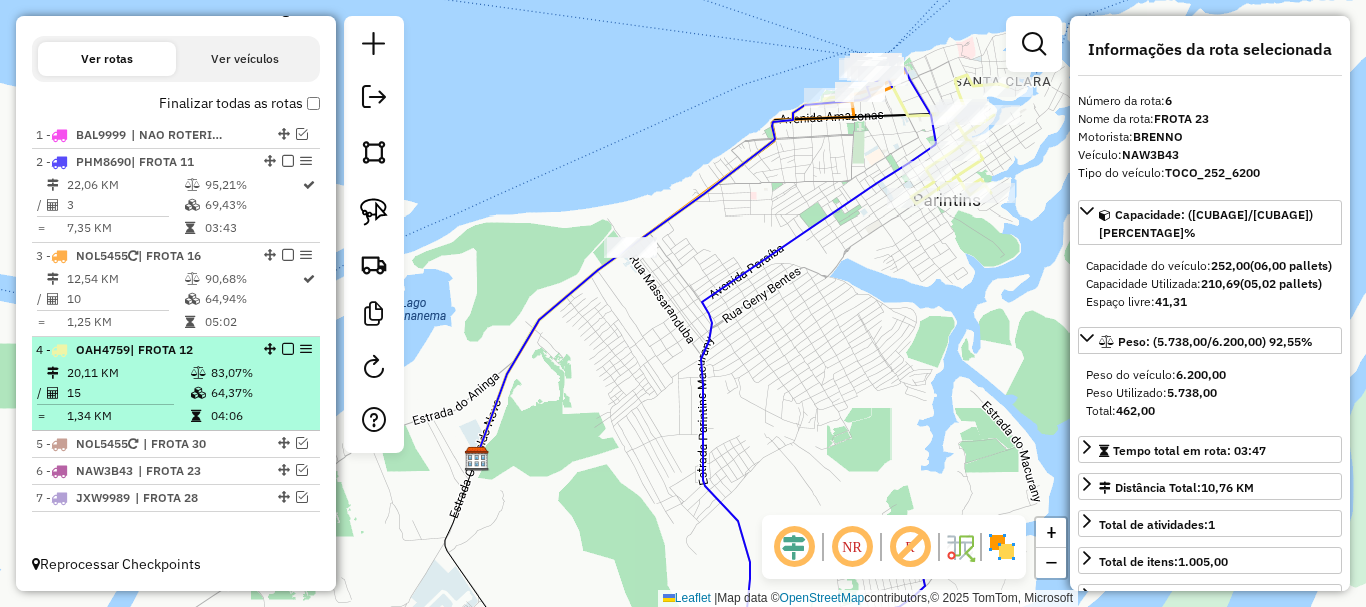 click at bounding box center [288, 349] 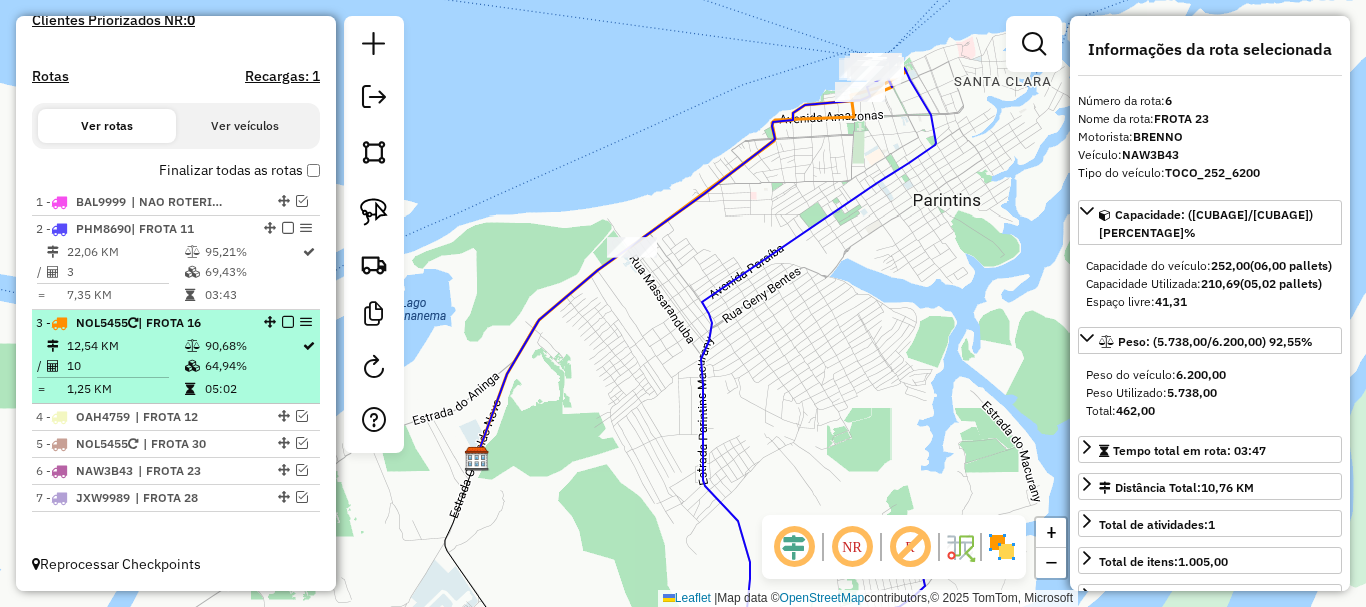 click at bounding box center (288, 322) 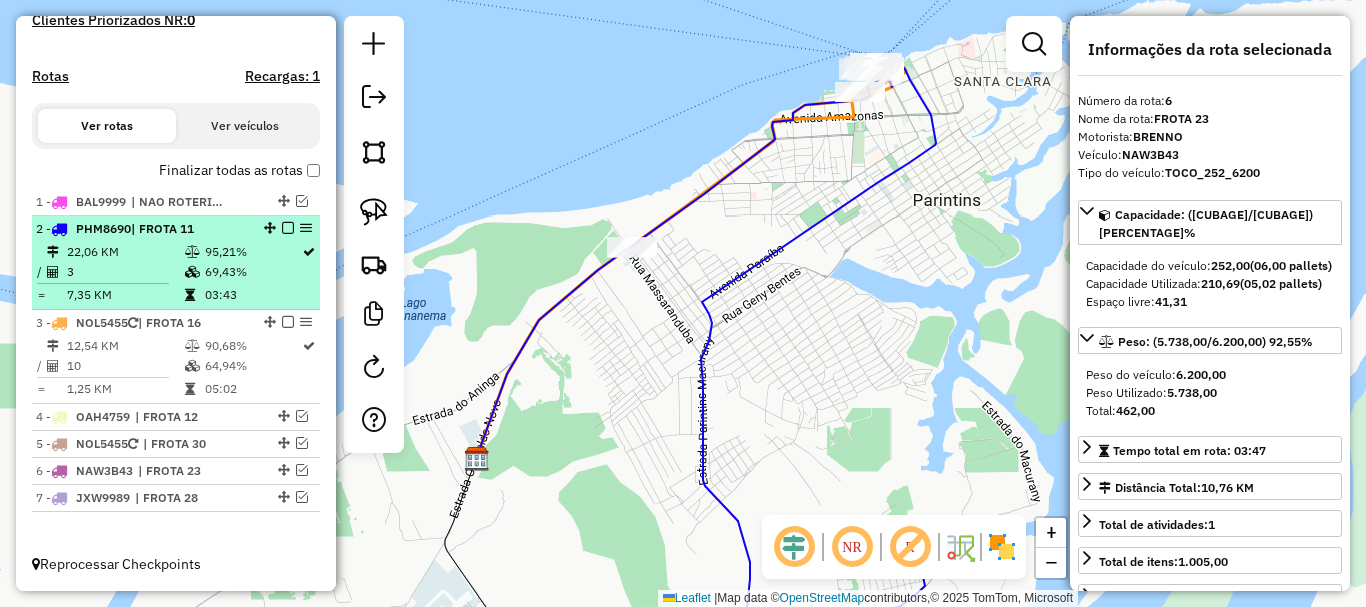 scroll, scrollTop: 534, scrollLeft: 0, axis: vertical 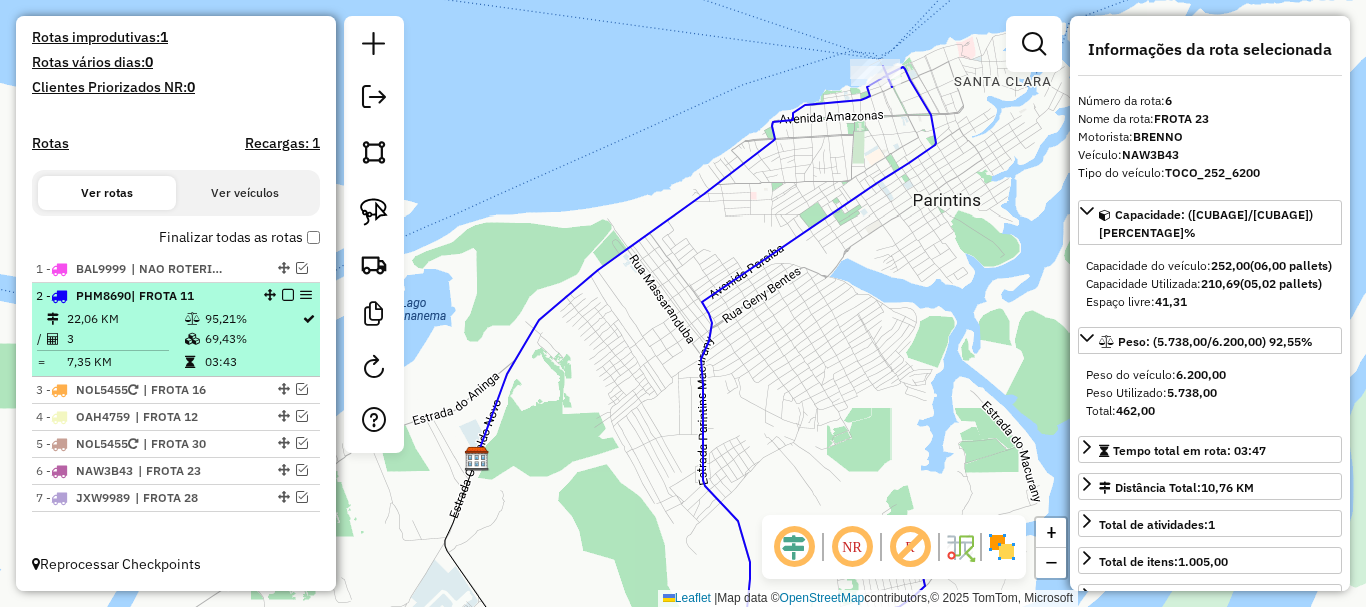 click at bounding box center [288, 295] 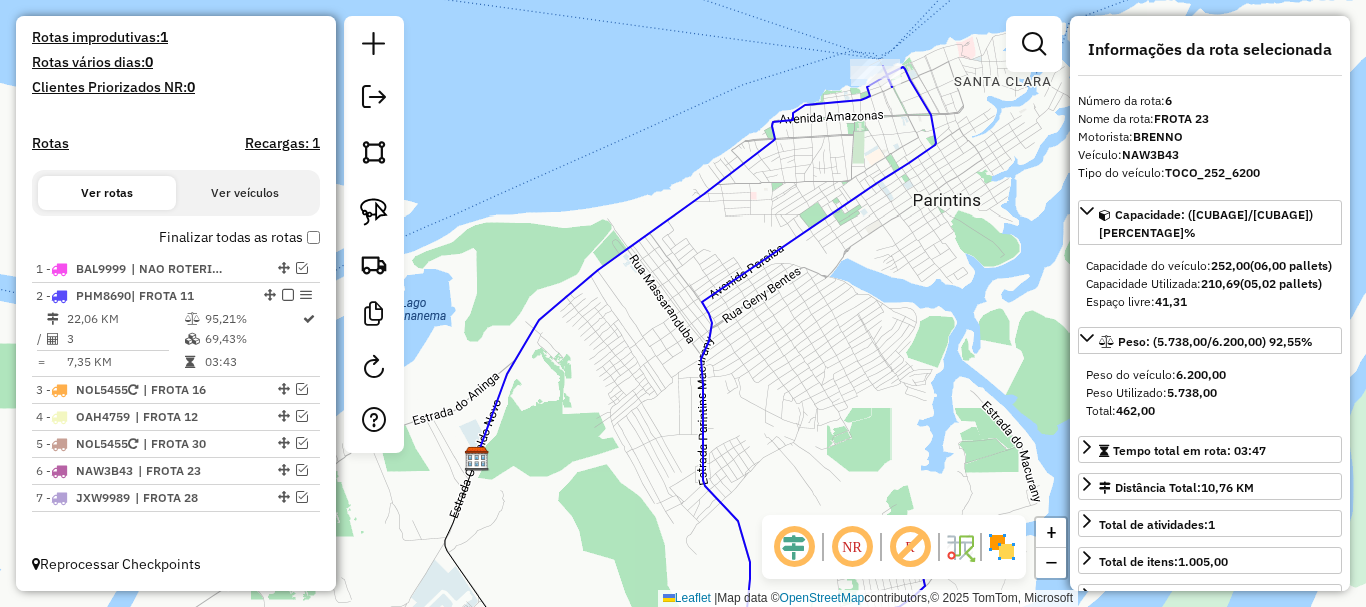 scroll, scrollTop: 467, scrollLeft: 0, axis: vertical 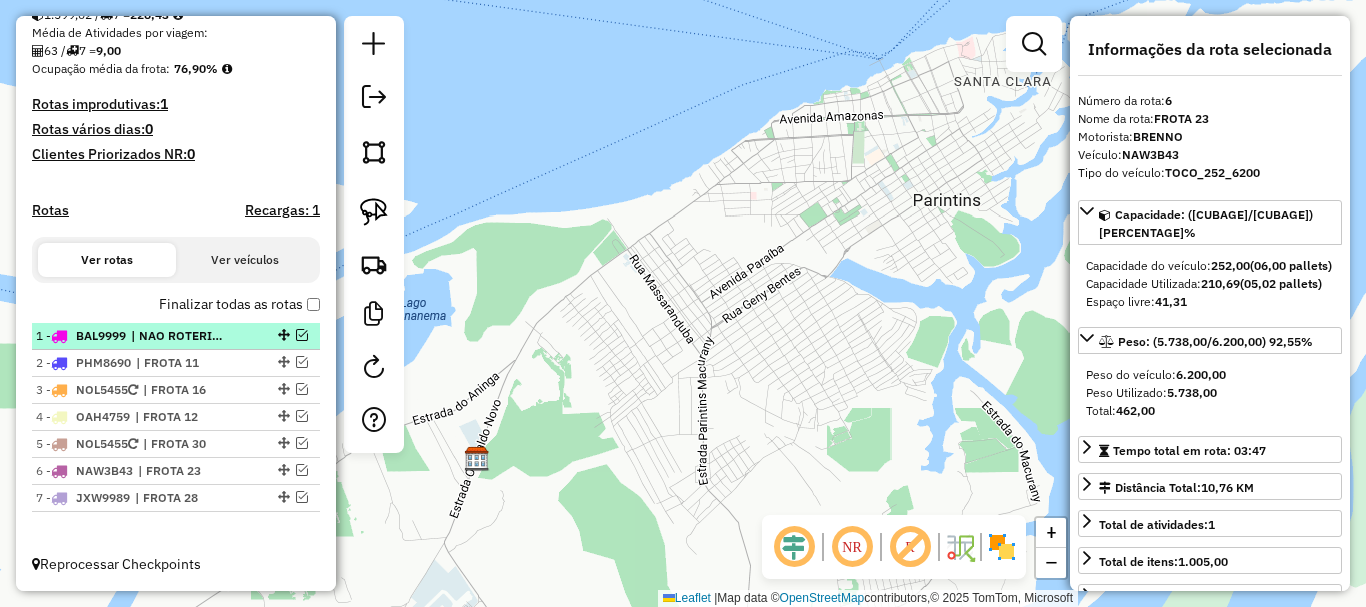click at bounding box center (302, 335) 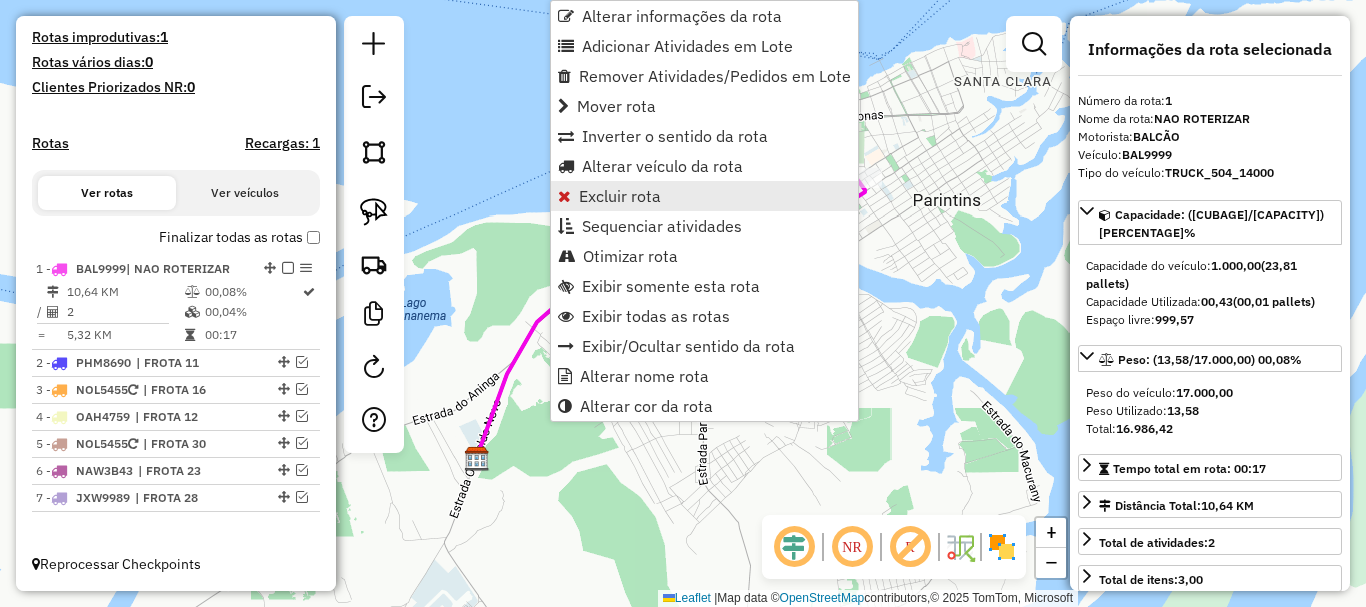 click on "Excluir rota" at bounding box center (620, 196) 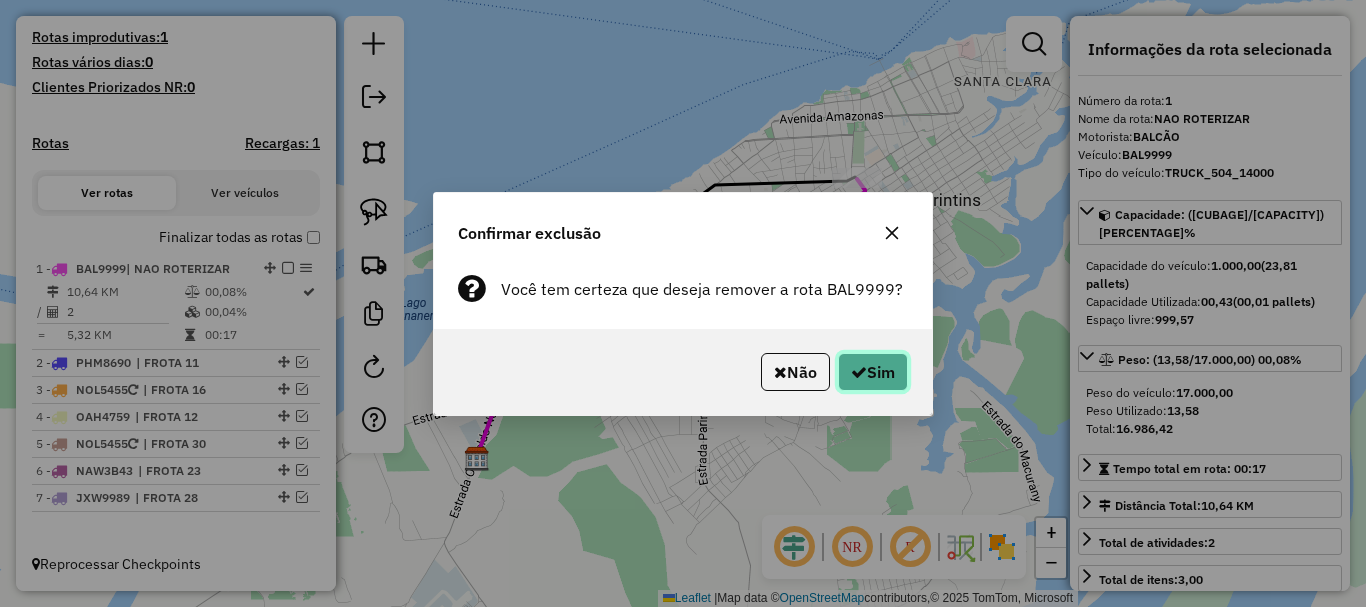 click 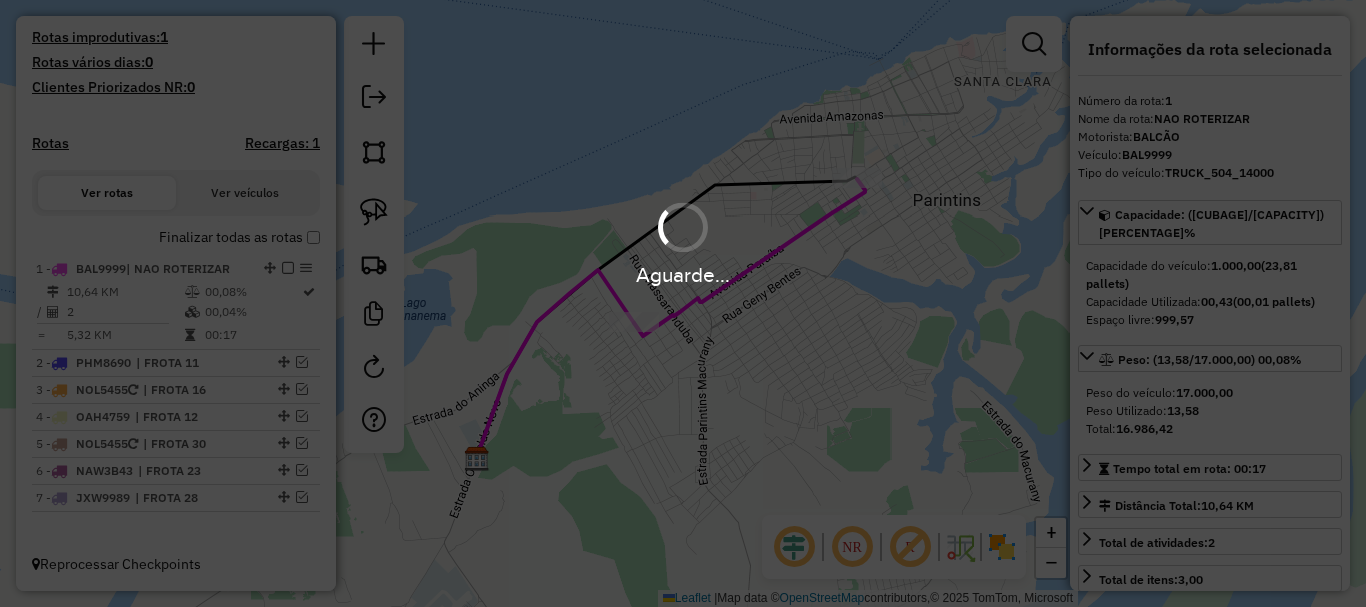 select on "*********" 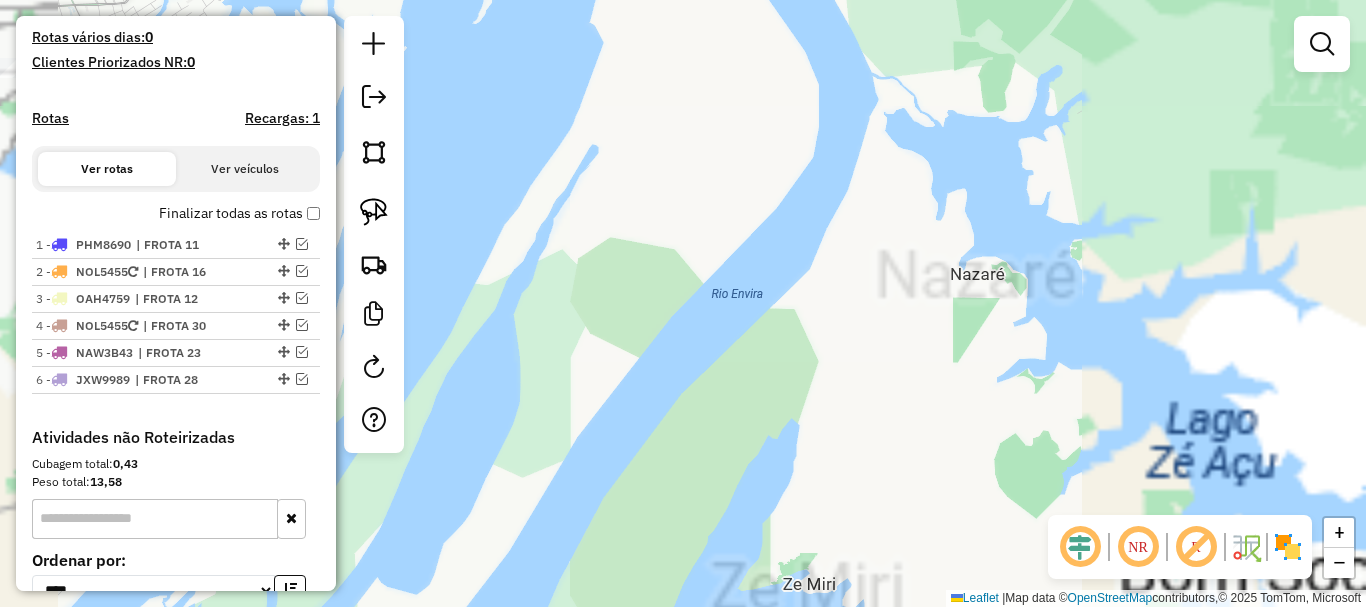 drag, startPoint x: 566, startPoint y: 334, endPoint x: 885, endPoint y: 344, distance: 319.1567 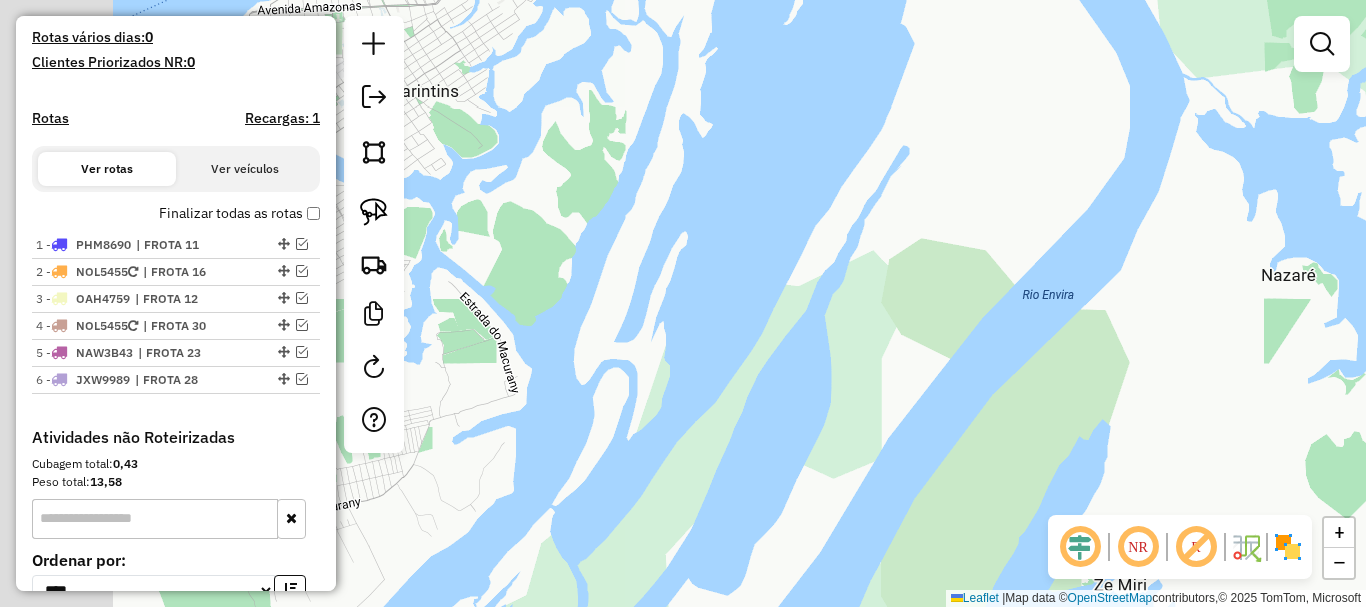 drag, startPoint x: 705, startPoint y: 289, endPoint x: 760, endPoint y: 269, distance: 58.5235 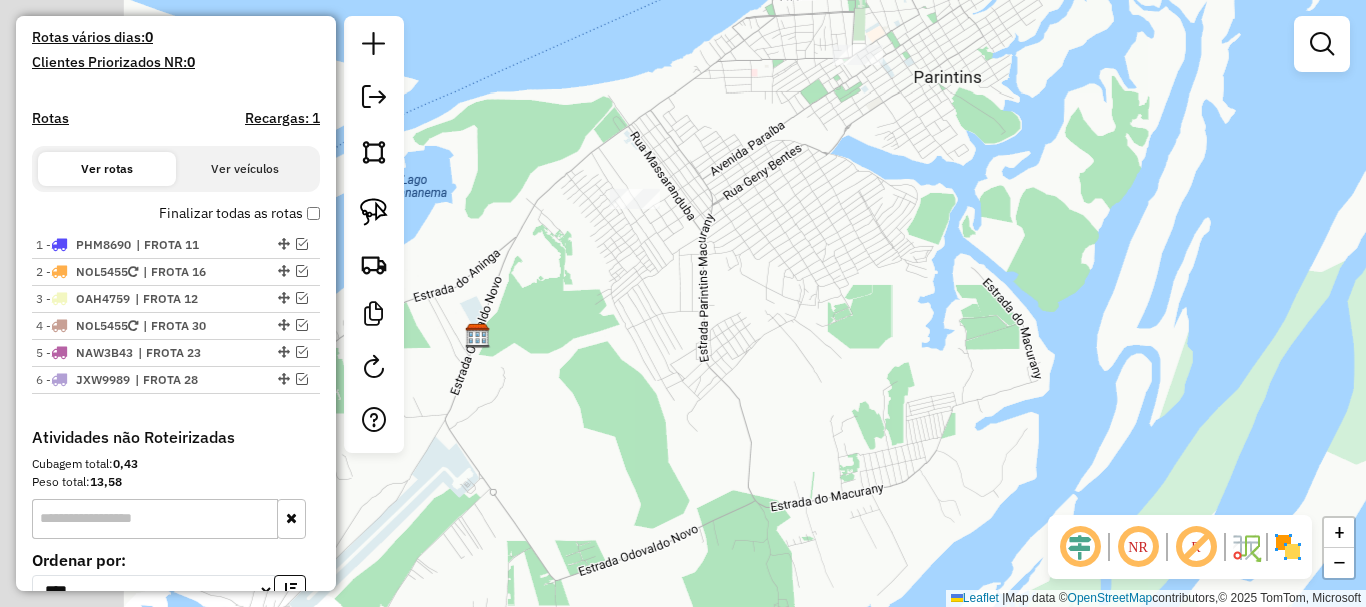 drag, startPoint x: 665, startPoint y: 270, endPoint x: 797, endPoint y: 286, distance: 132.96616 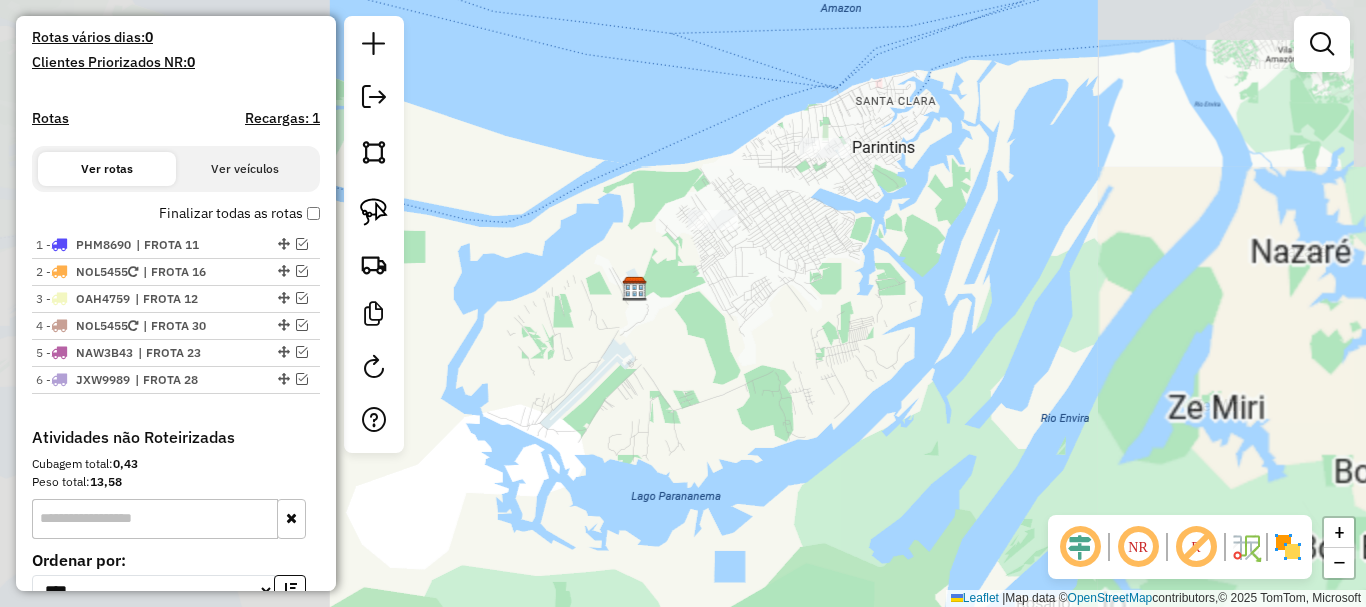 drag, startPoint x: 790, startPoint y: 232, endPoint x: 784, endPoint y: 310, distance: 78.23043 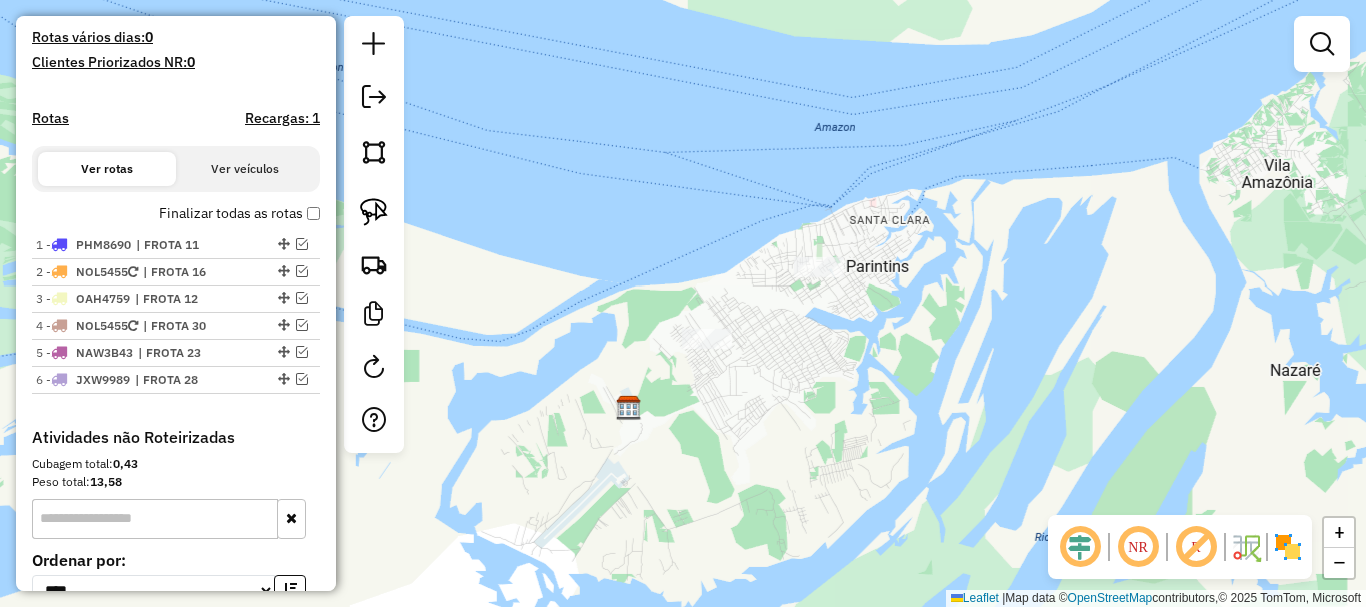 drag, startPoint x: 728, startPoint y: 231, endPoint x: 676, endPoint y: 249, distance: 55.027267 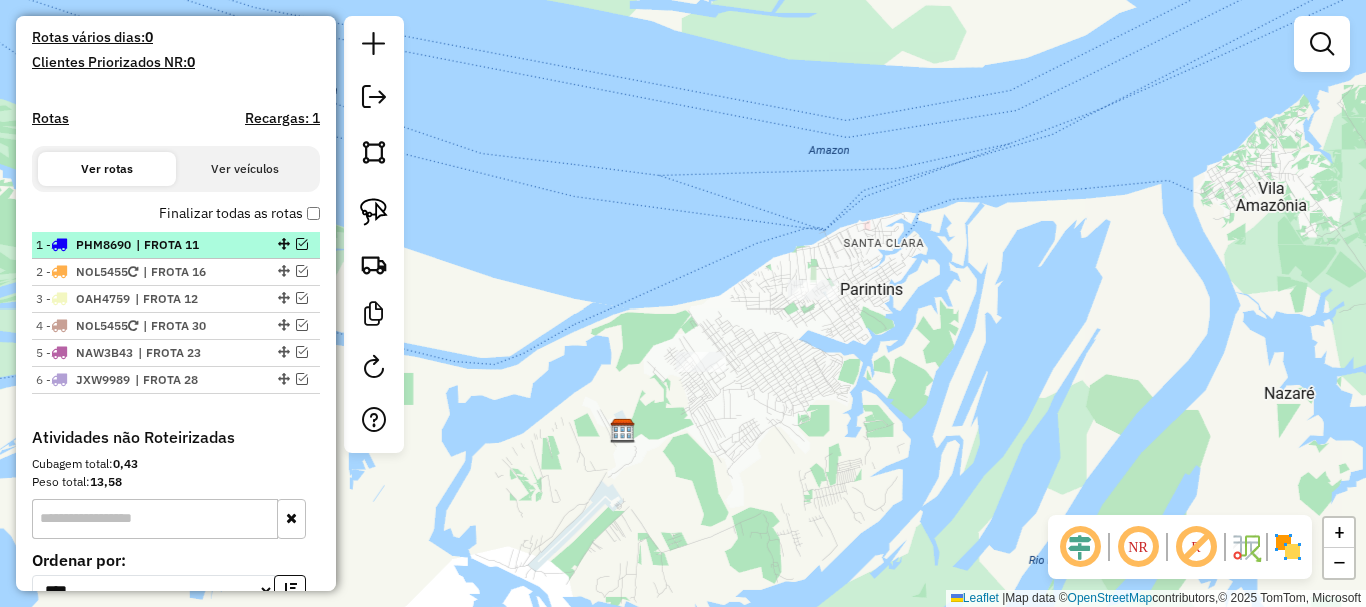 click on "| FROTA 11" at bounding box center (182, 245) 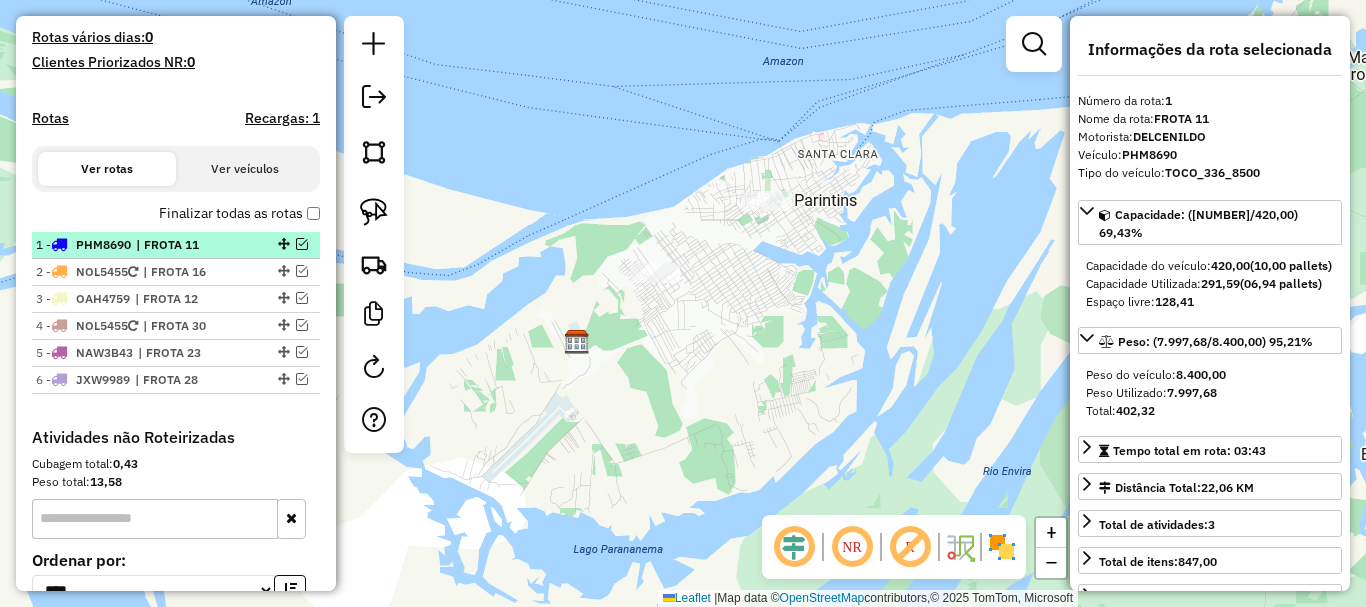 click at bounding box center [302, 244] 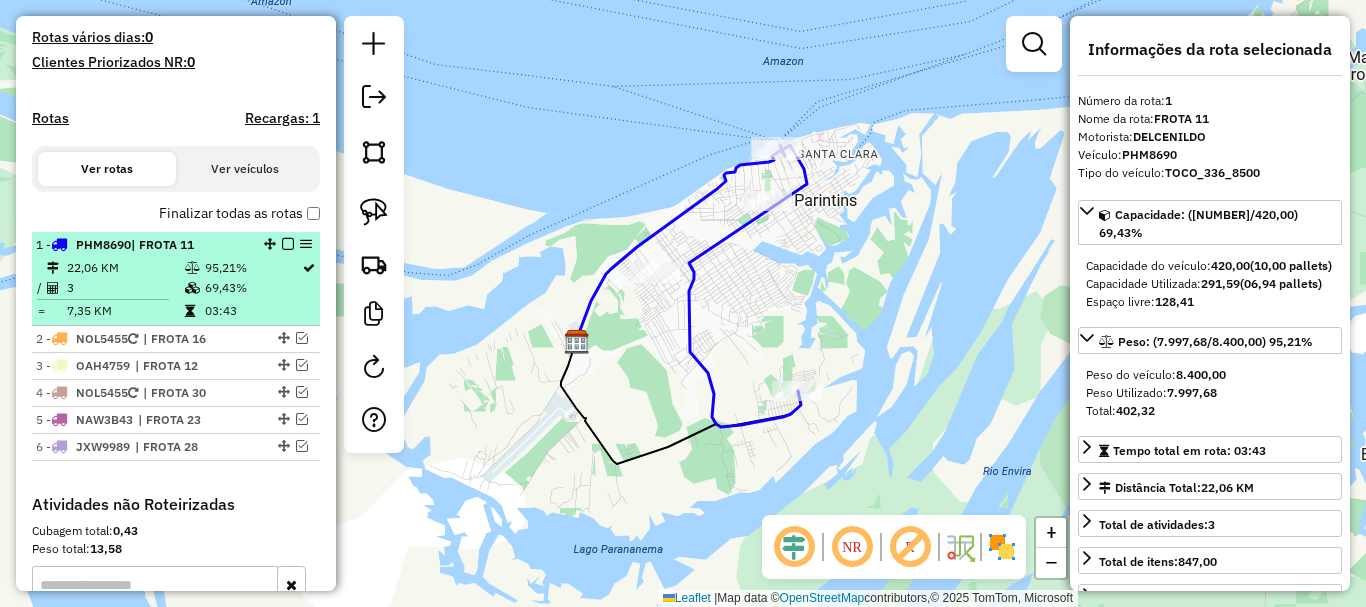 click on "| FROTA 11" at bounding box center (162, 244) 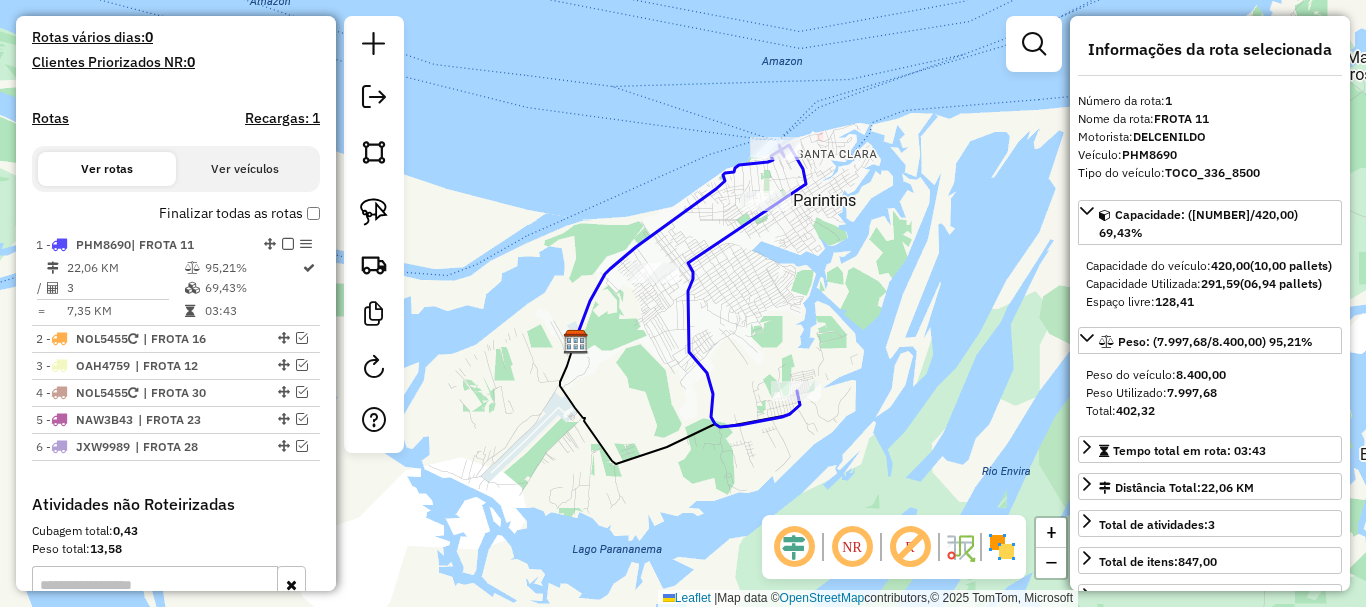 click 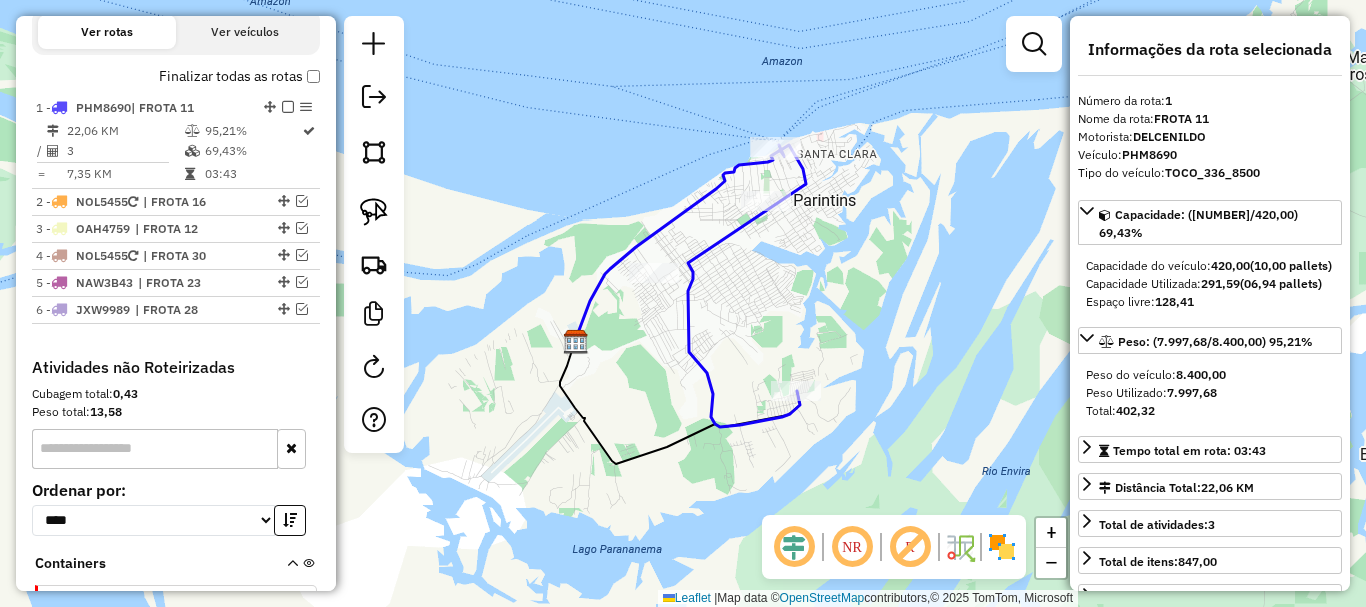 click 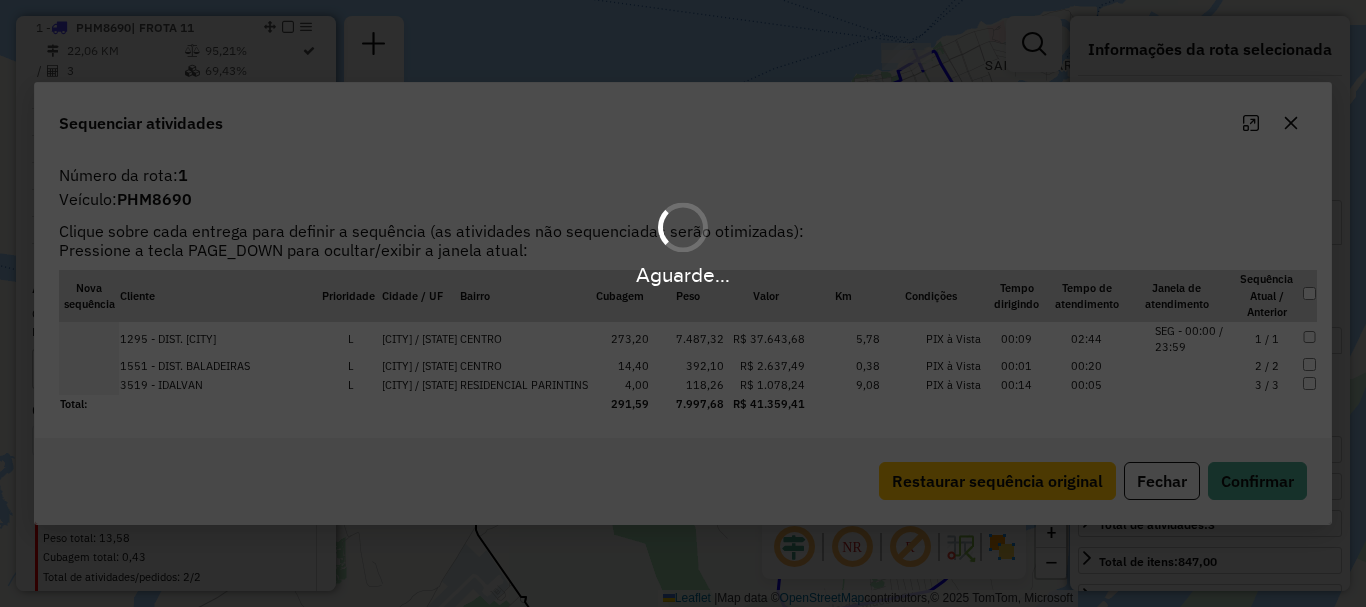 scroll, scrollTop: 750, scrollLeft: 0, axis: vertical 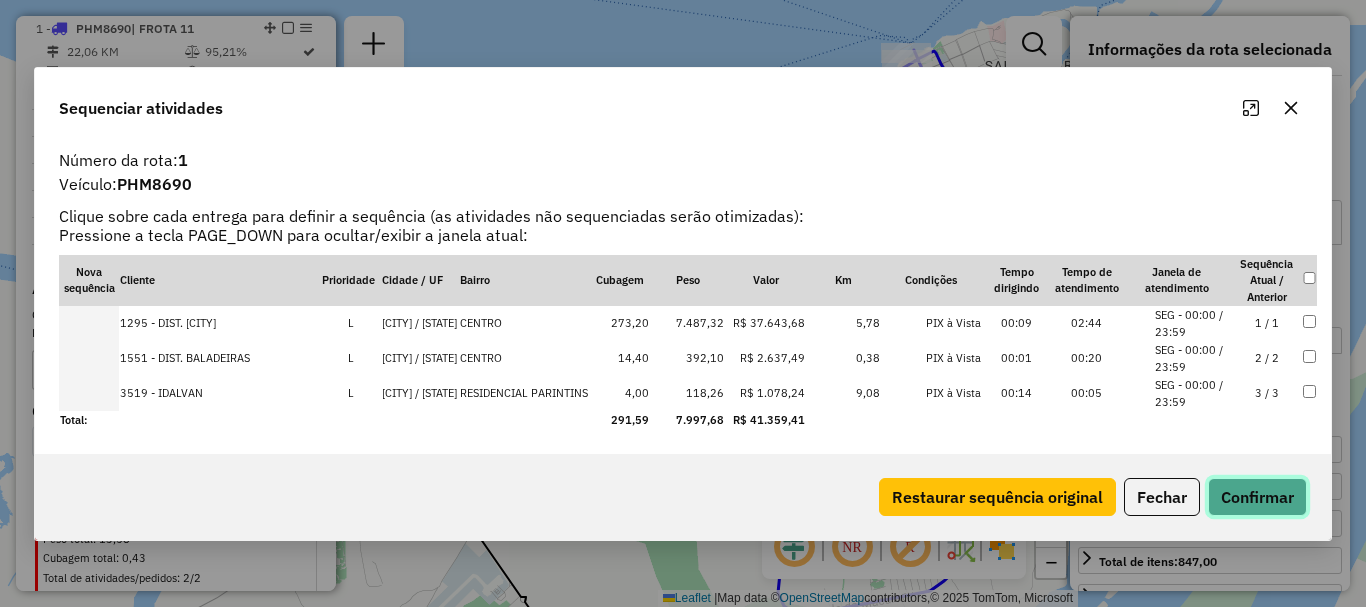 click on "Confirmar" 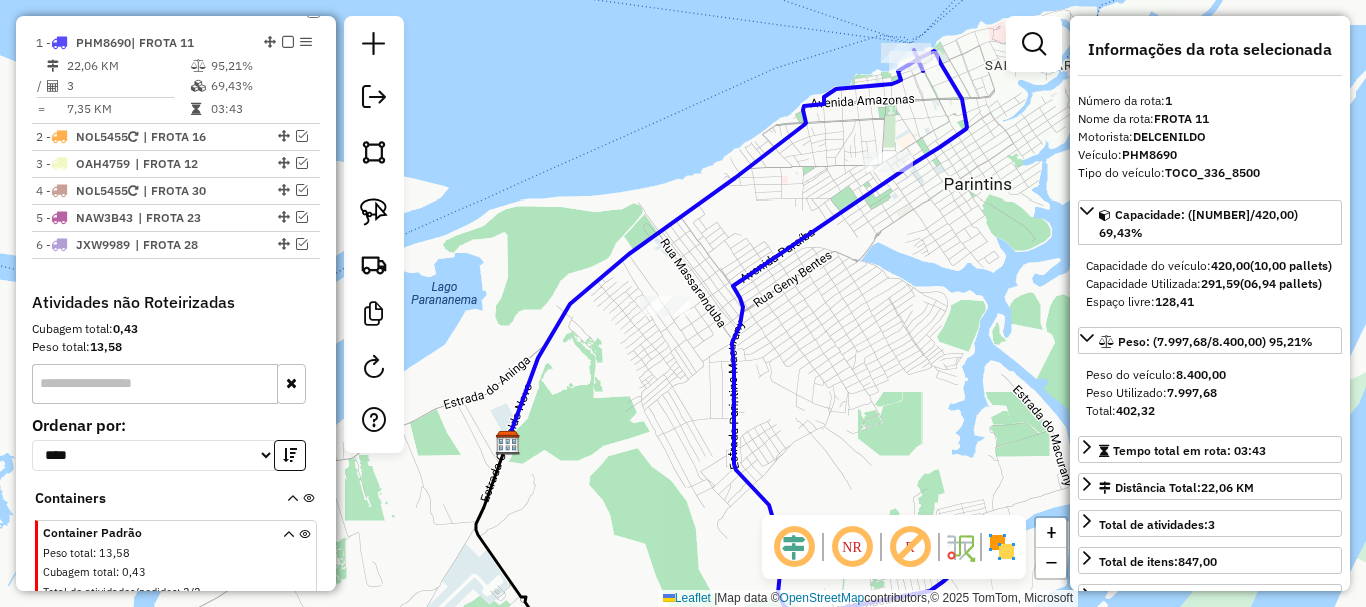 scroll, scrollTop: 750, scrollLeft: 0, axis: vertical 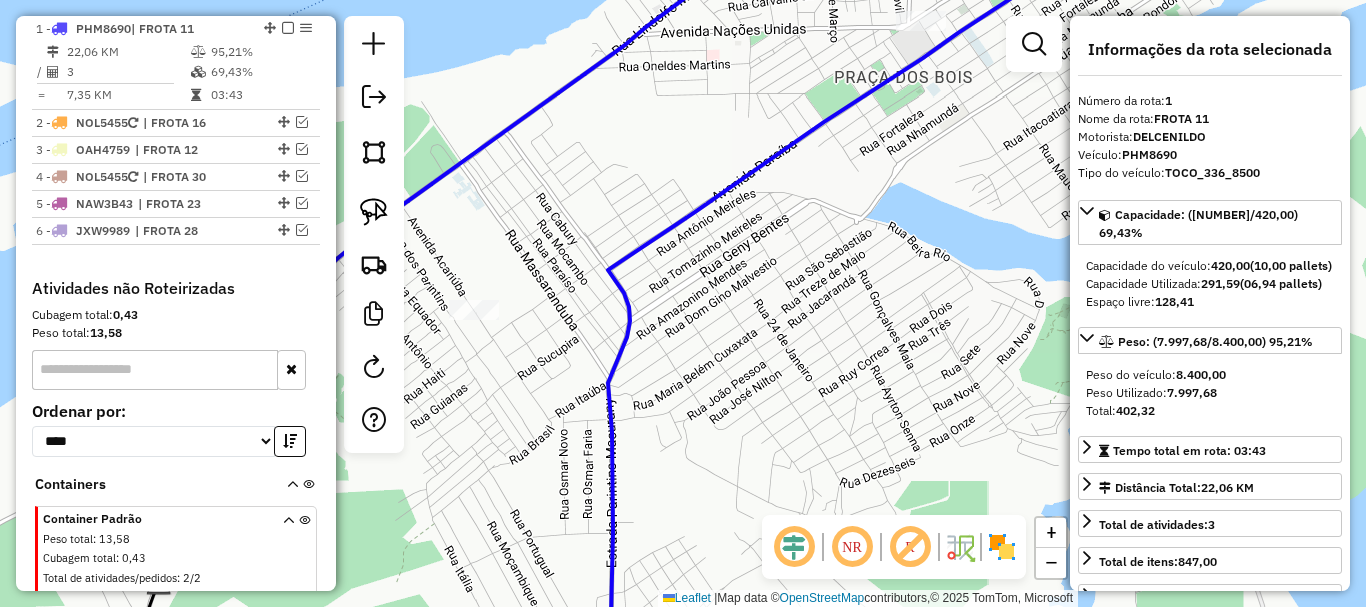 drag, startPoint x: 927, startPoint y: 230, endPoint x: 867, endPoint y: 433, distance: 211.68137 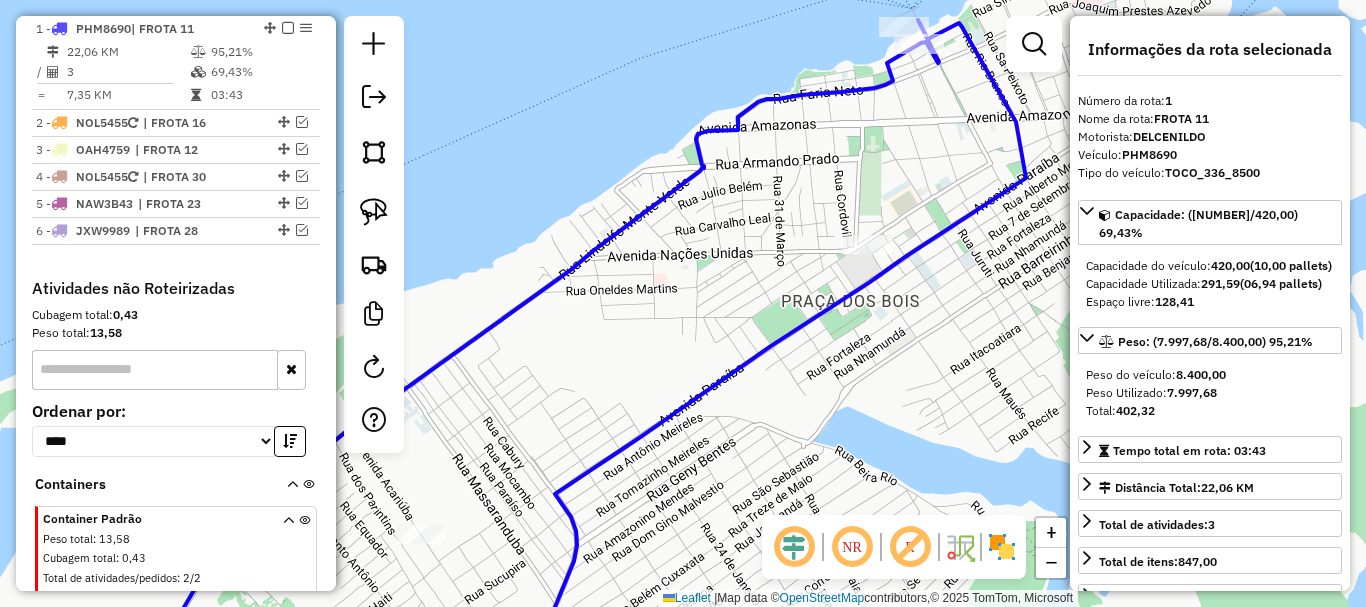 click 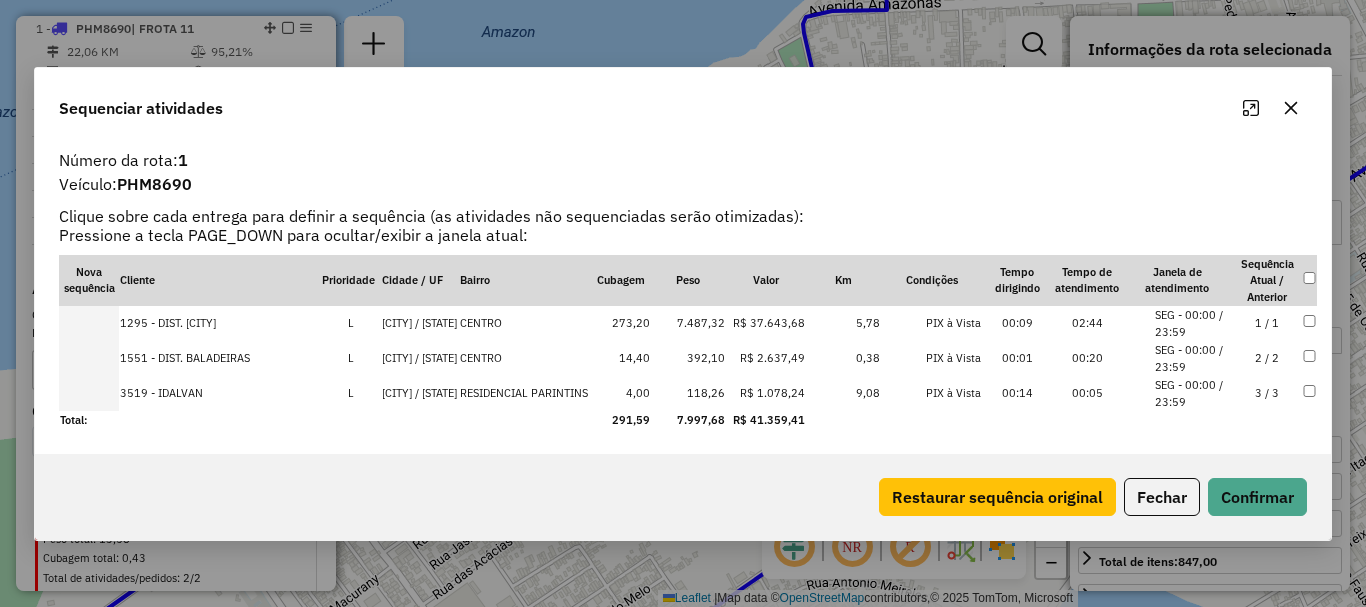 click at bounding box center (89, 393) 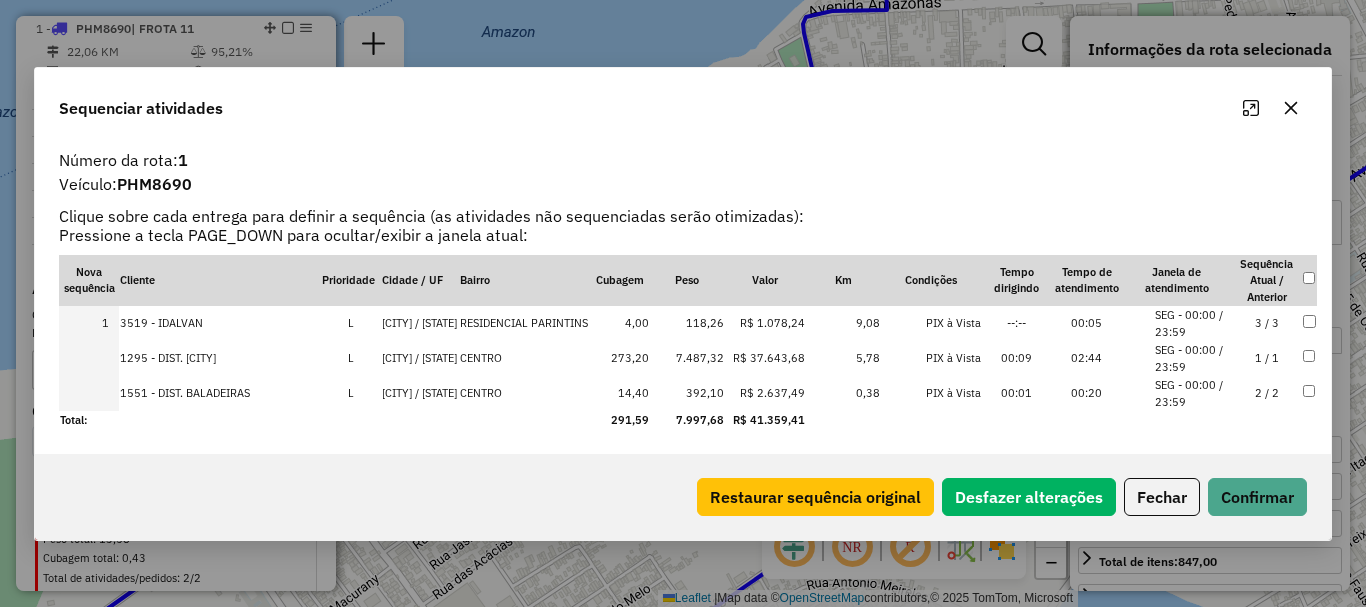 click at bounding box center [89, 393] 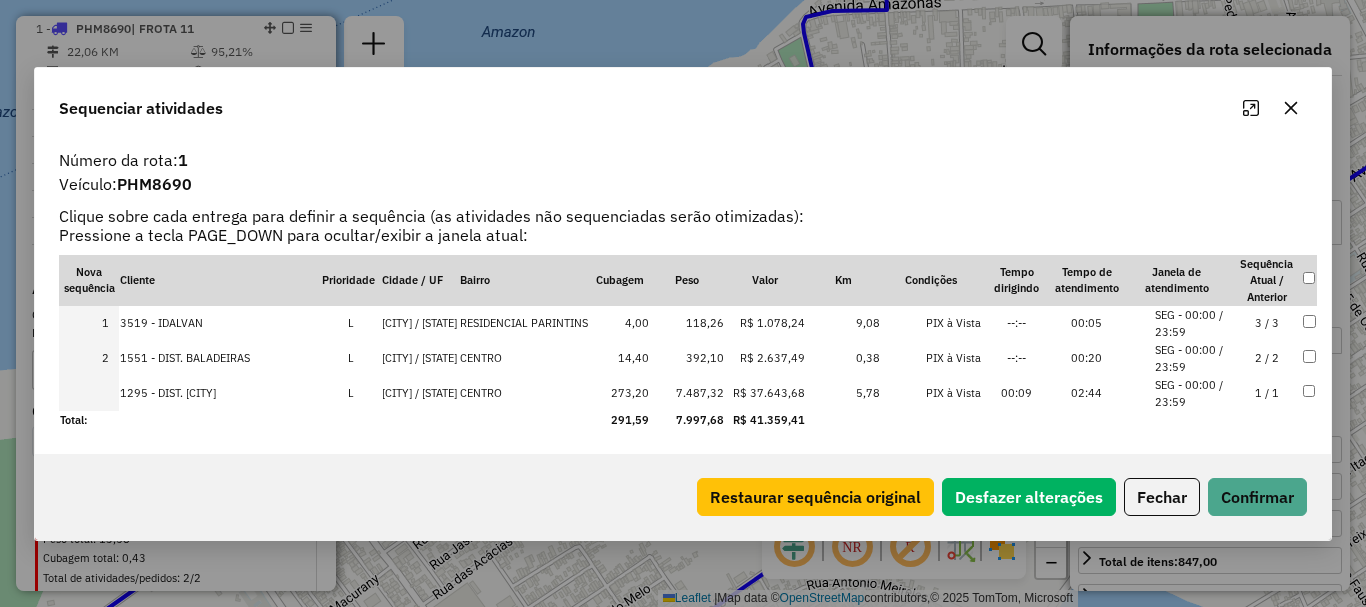 click at bounding box center (89, 393) 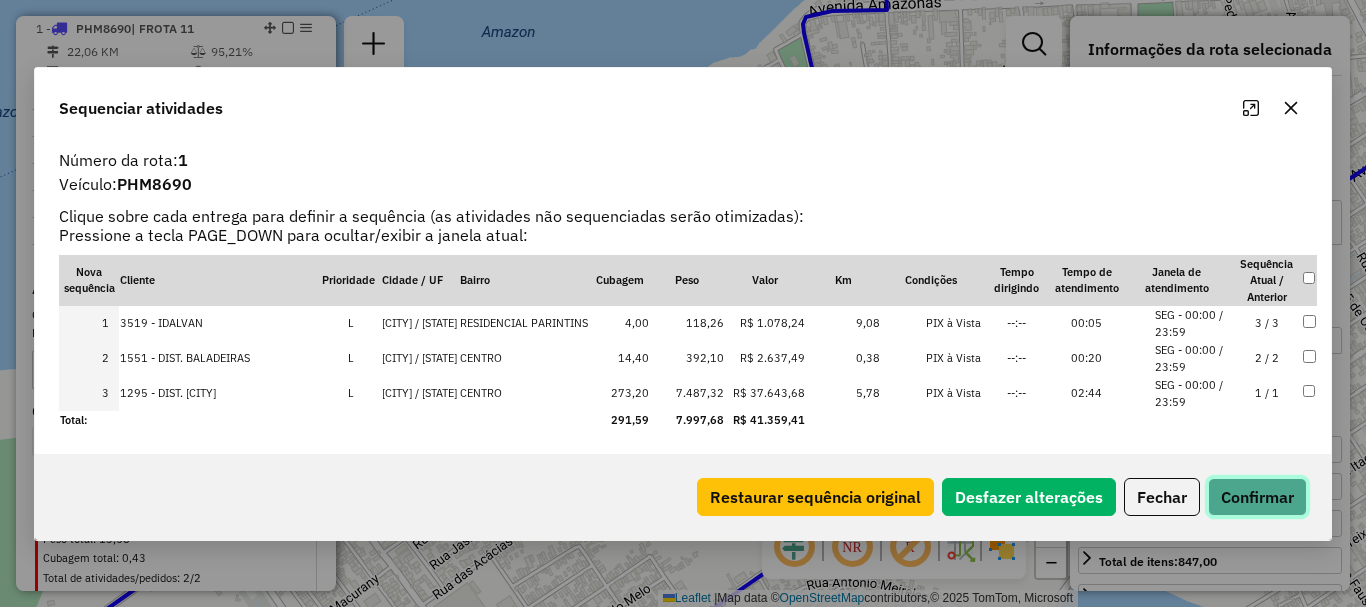 drag, startPoint x: 1232, startPoint y: 501, endPoint x: 1202, endPoint y: 500, distance: 30.016663 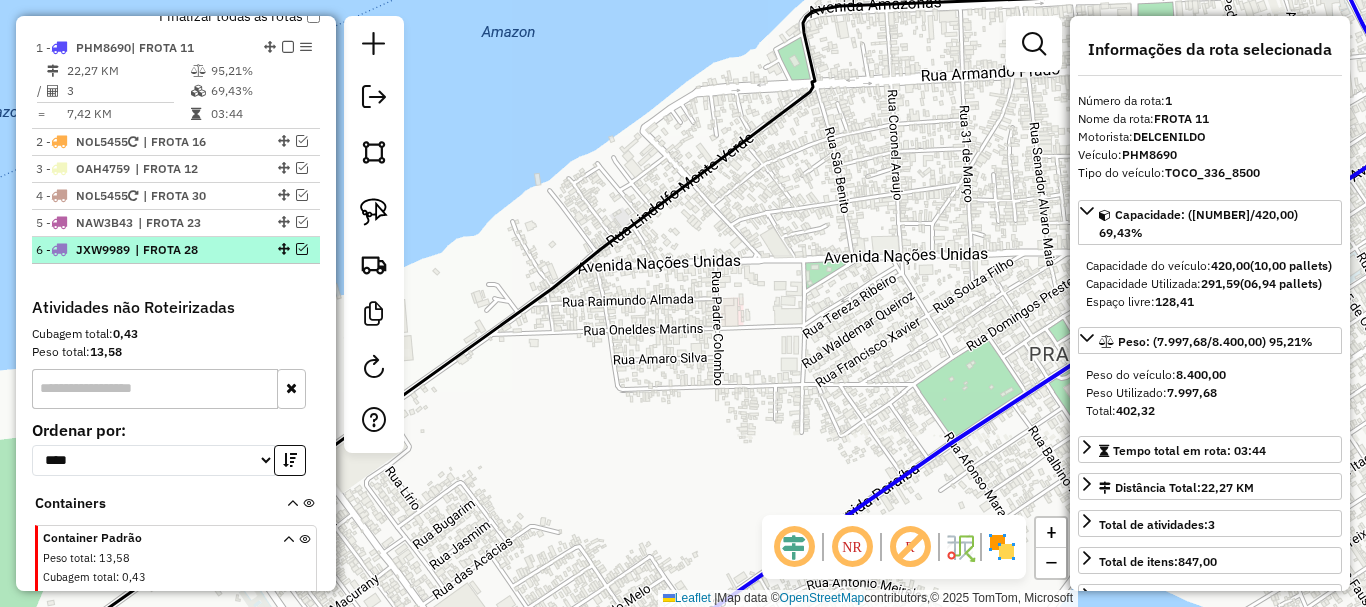 scroll, scrollTop: 750, scrollLeft: 0, axis: vertical 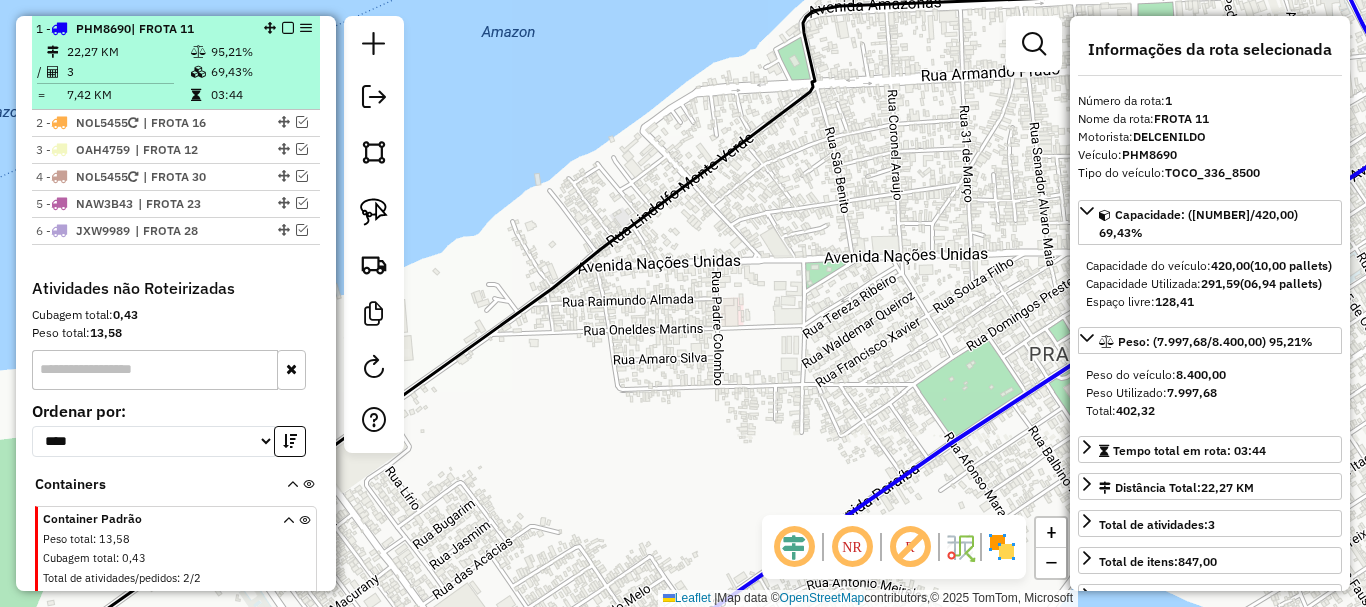click at bounding box center (288, 28) 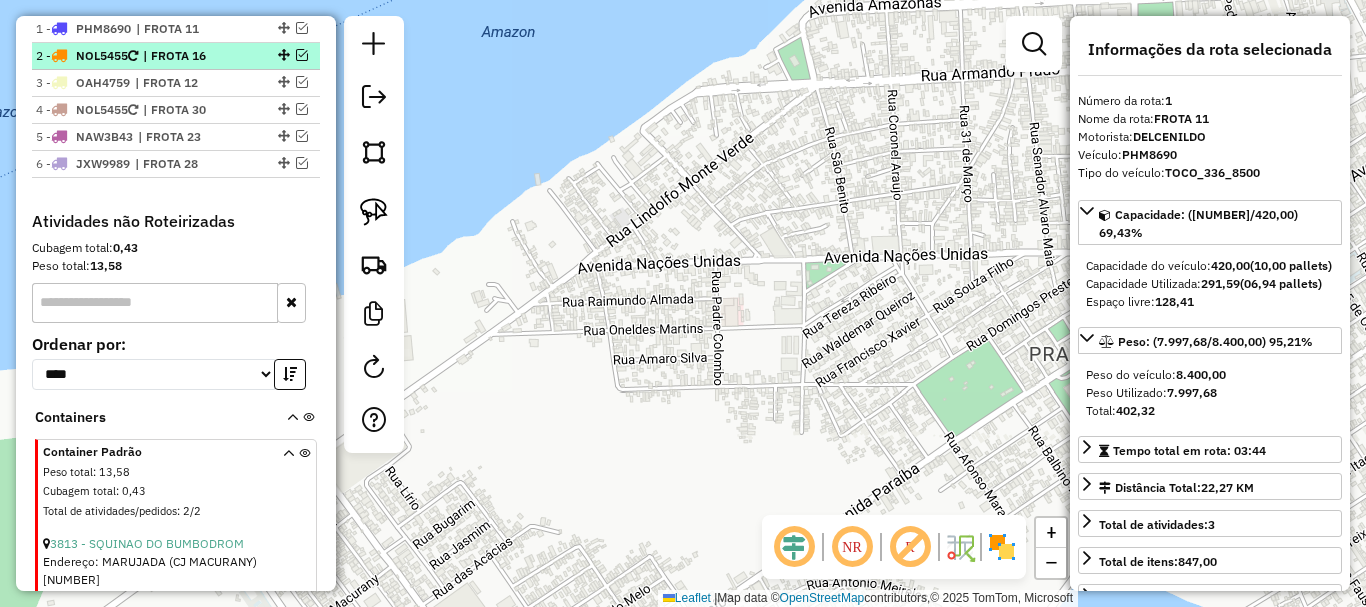 click at bounding box center (302, 55) 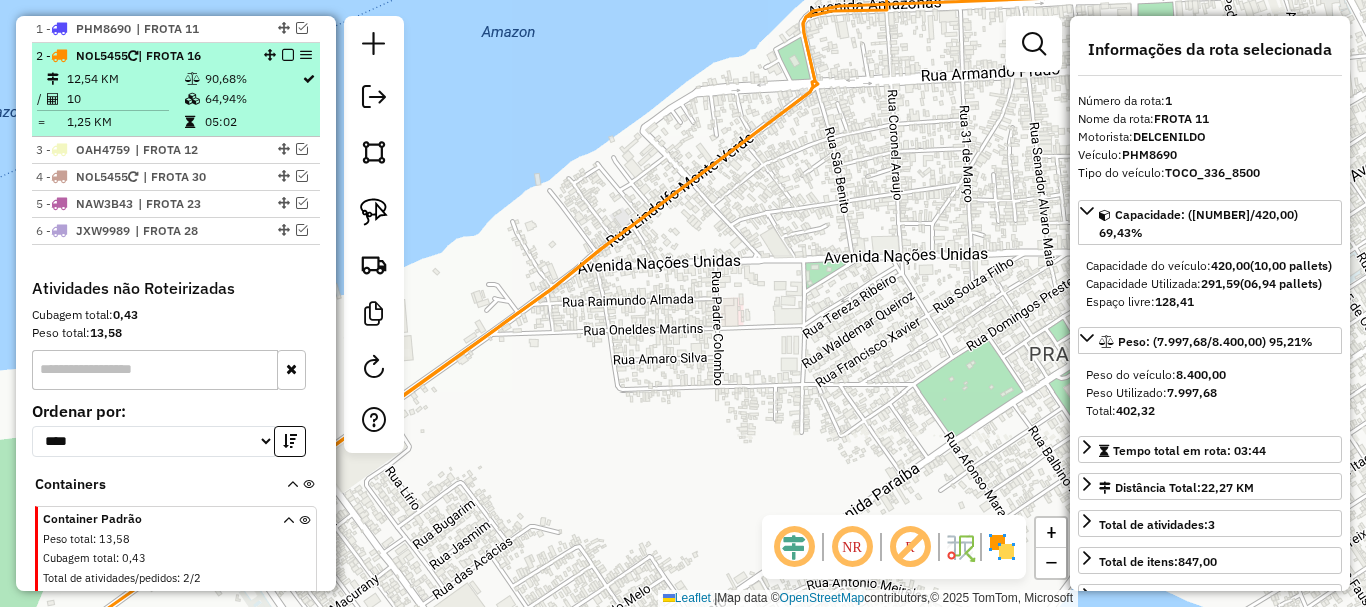 click on "| FROTA 16" at bounding box center (169, 55) 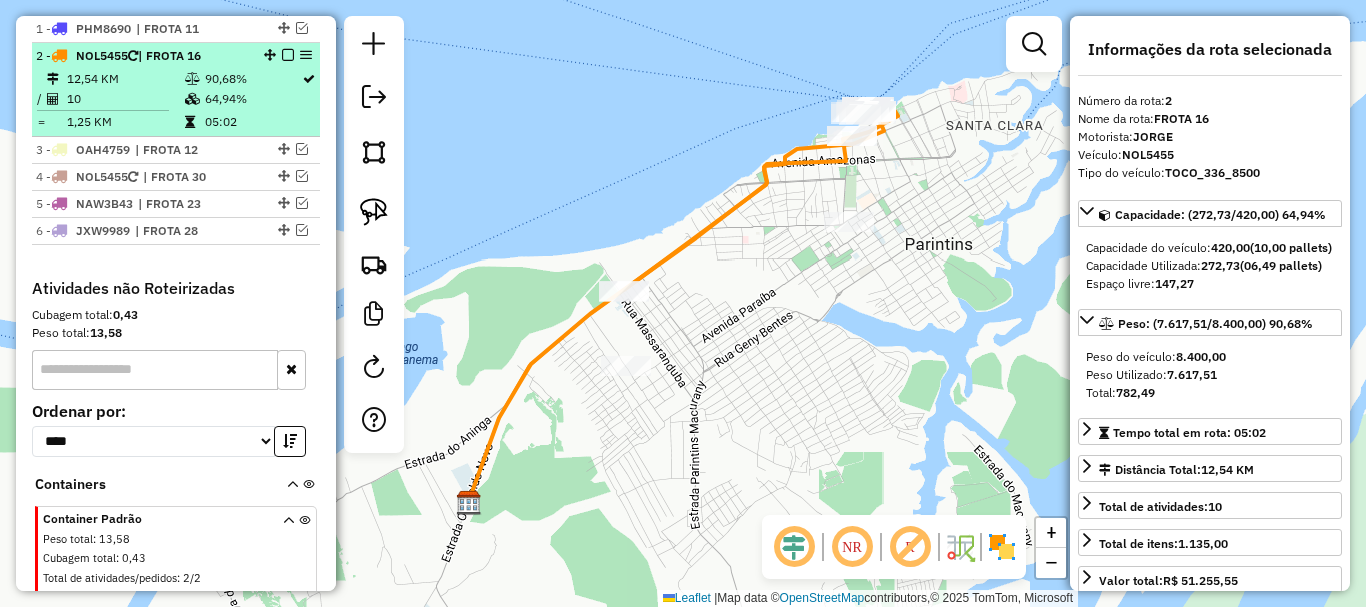 click at bounding box center (288, 55) 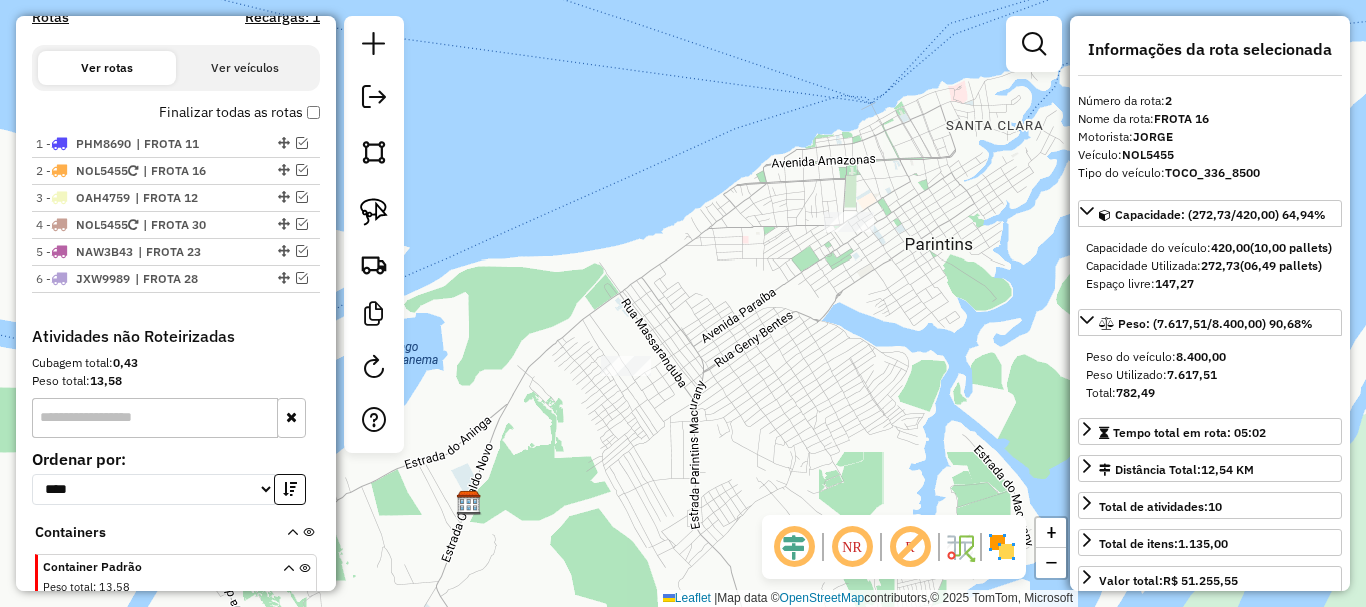 scroll, scrollTop: 550, scrollLeft: 0, axis: vertical 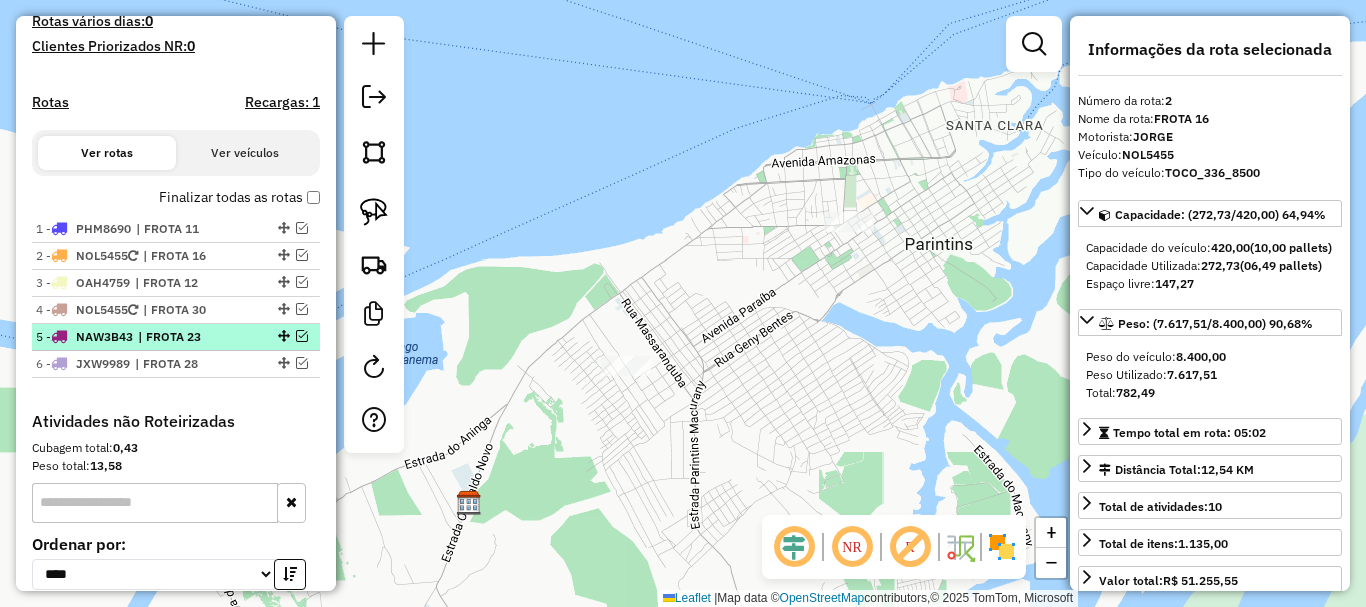click at bounding box center (302, 336) 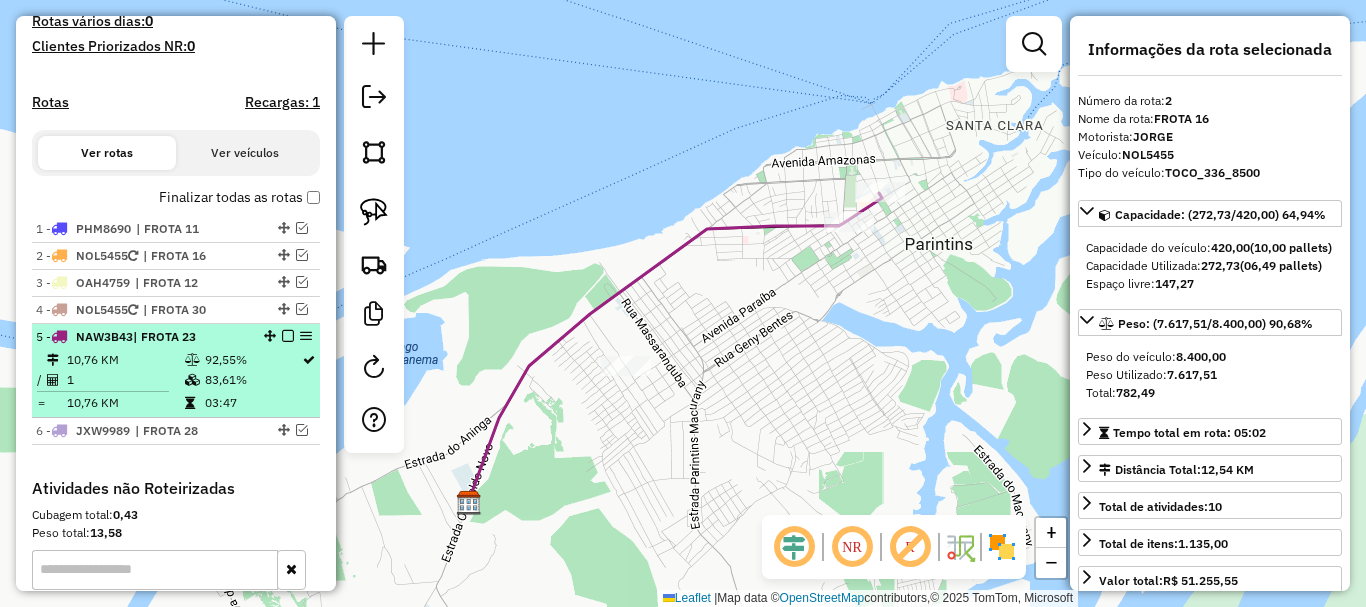 click on "| FROTA 23" at bounding box center (164, 336) 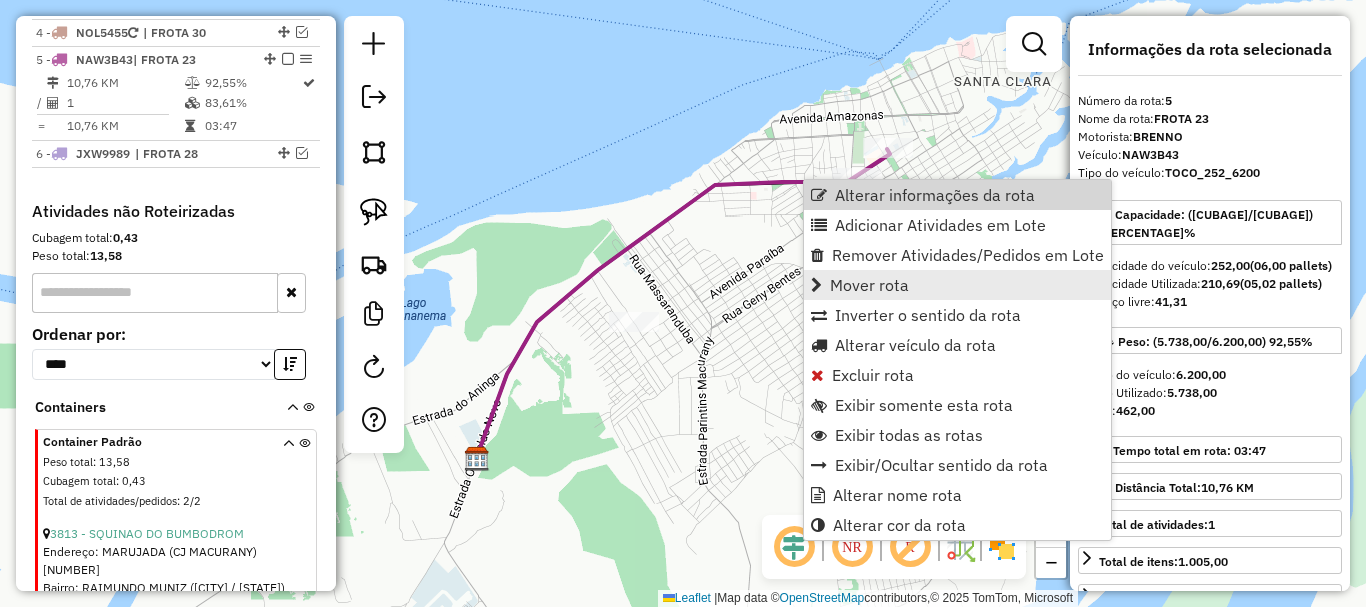 scroll, scrollTop: 858, scrollLeft: 0, axis: vertical 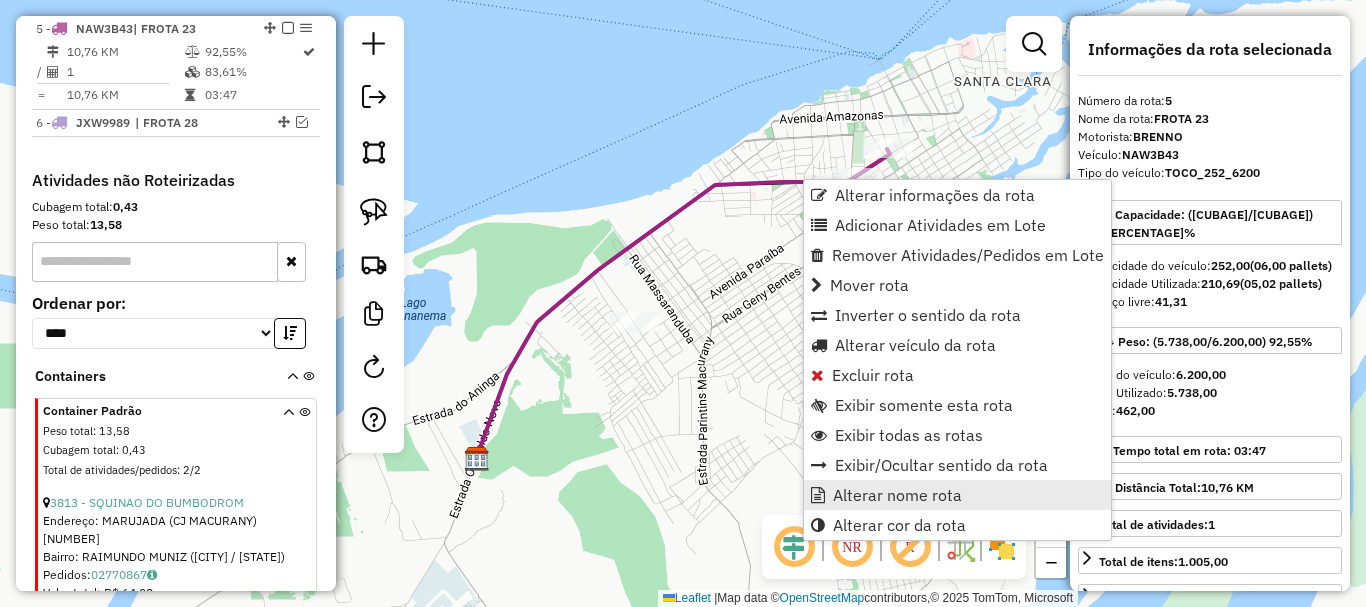 click on "Alterar nome rota" at bounding box center (897, 495) 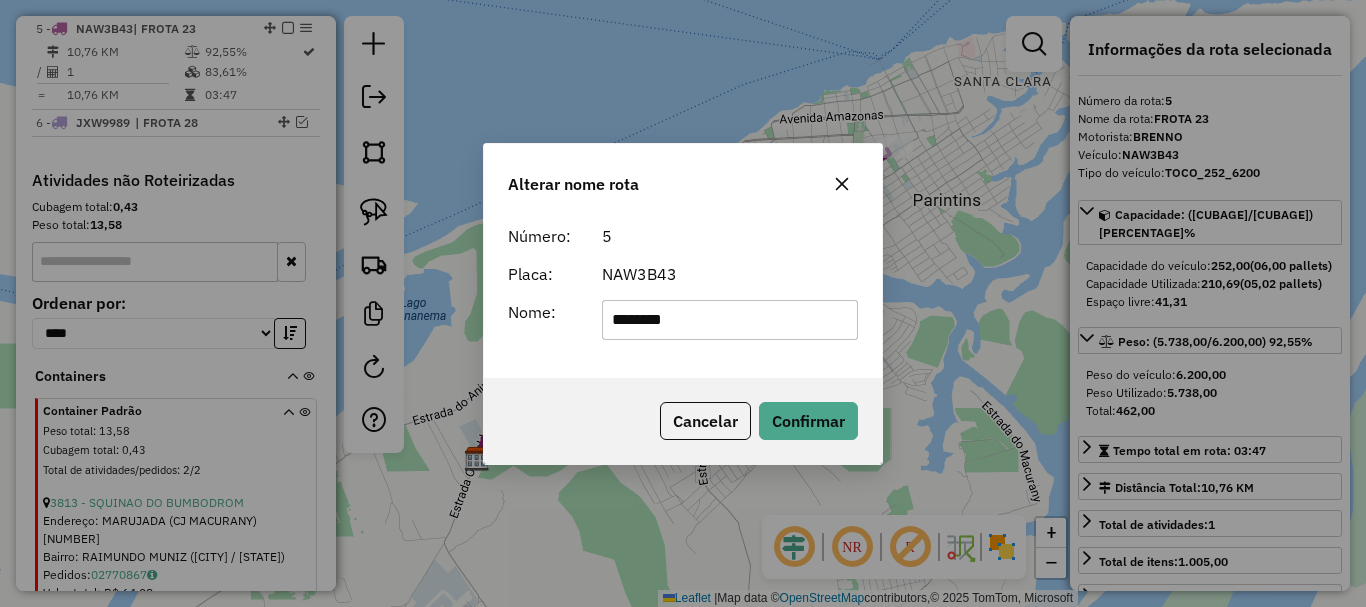 drag, startPoint x: 731, startPoint y: 416, endPoint x: 748, endPoint y: 399, distance: 24.04163 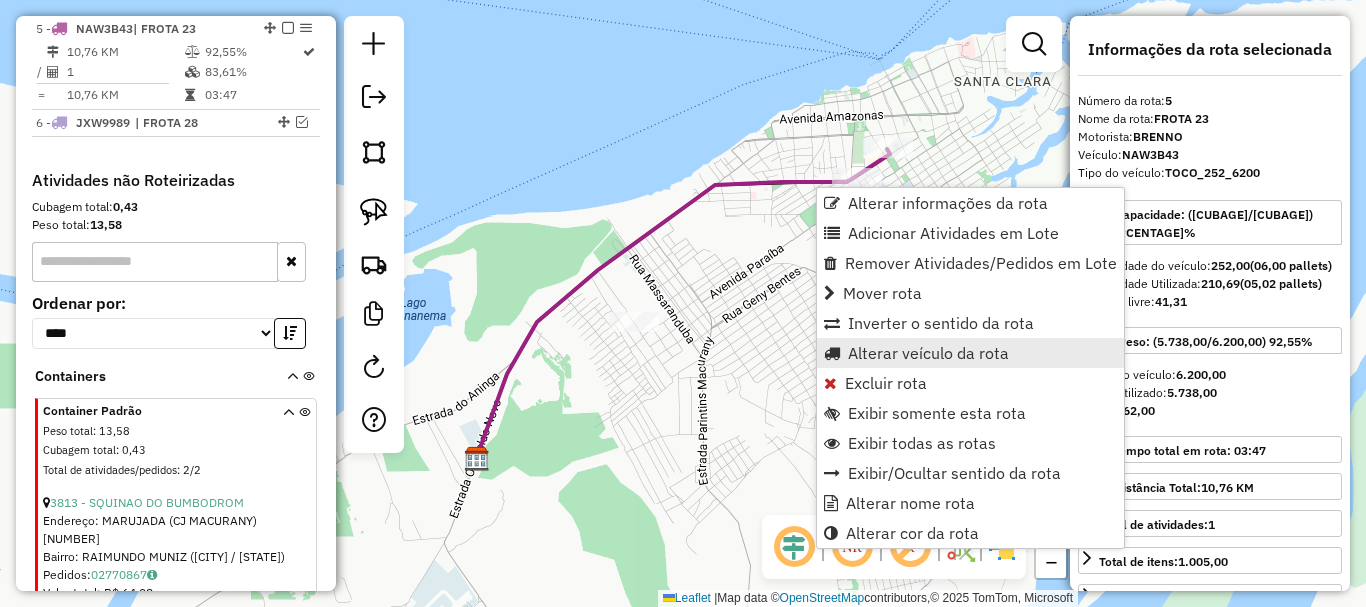 click on "Alterar veículo da rota" at bounding box center (928, 353) 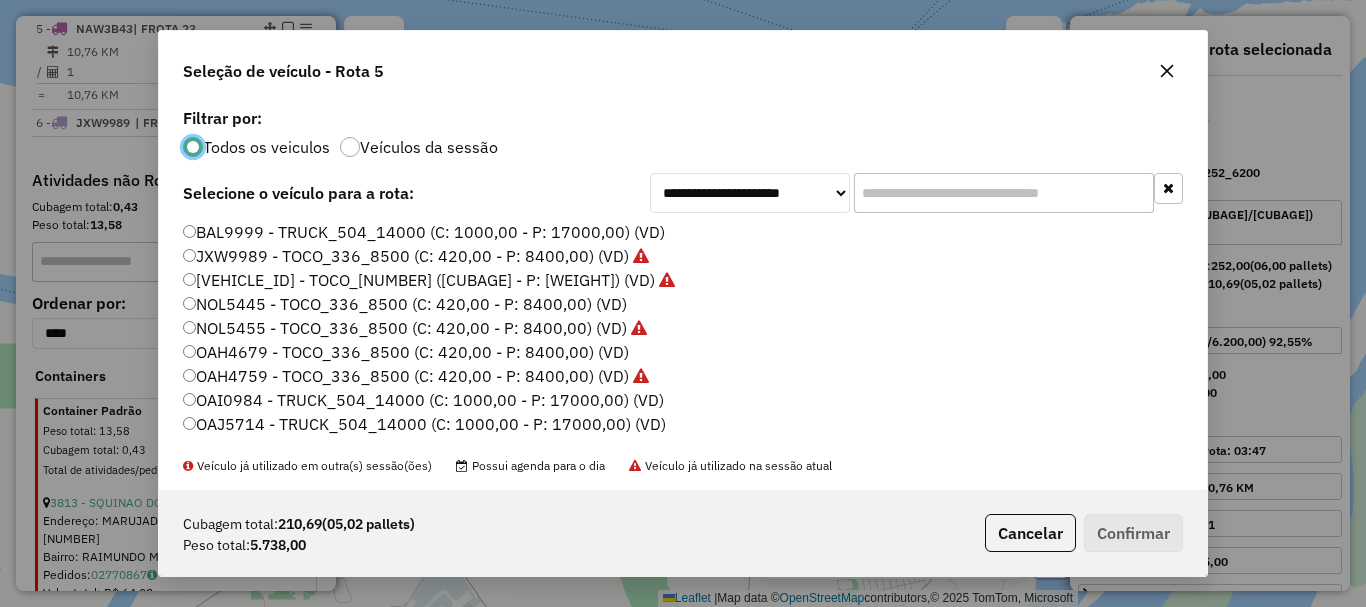 scroll, scrollTop: 11, scrollLeft: 6, axis: both 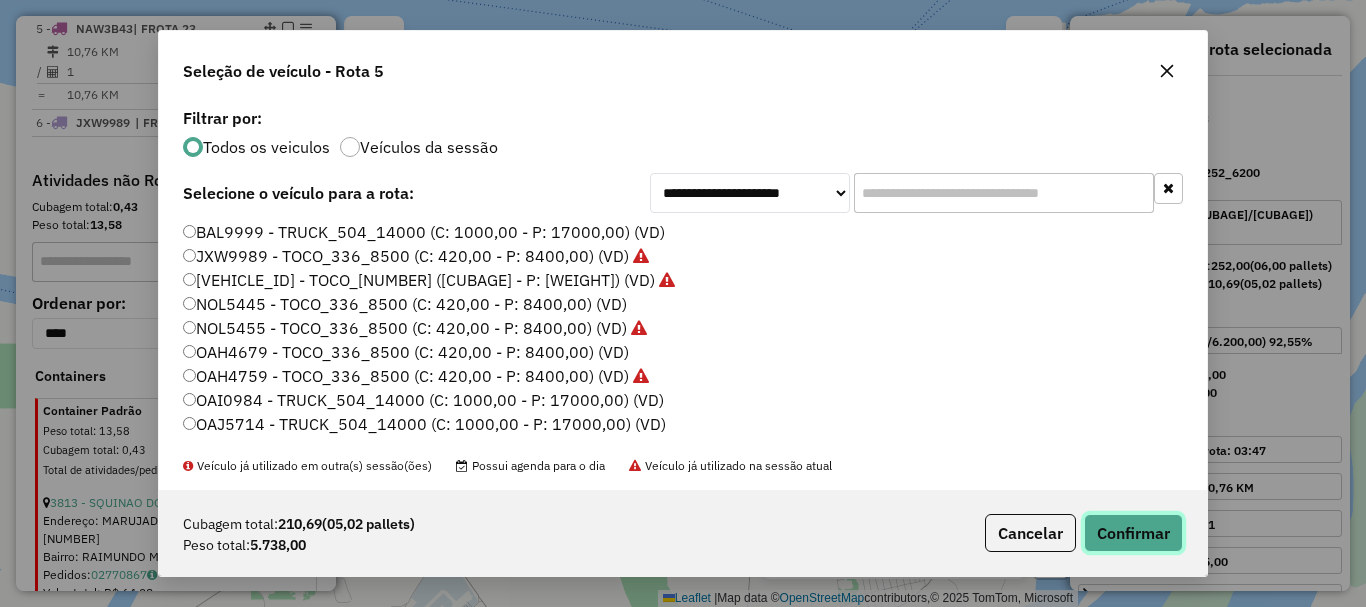 click on "Confirmar" 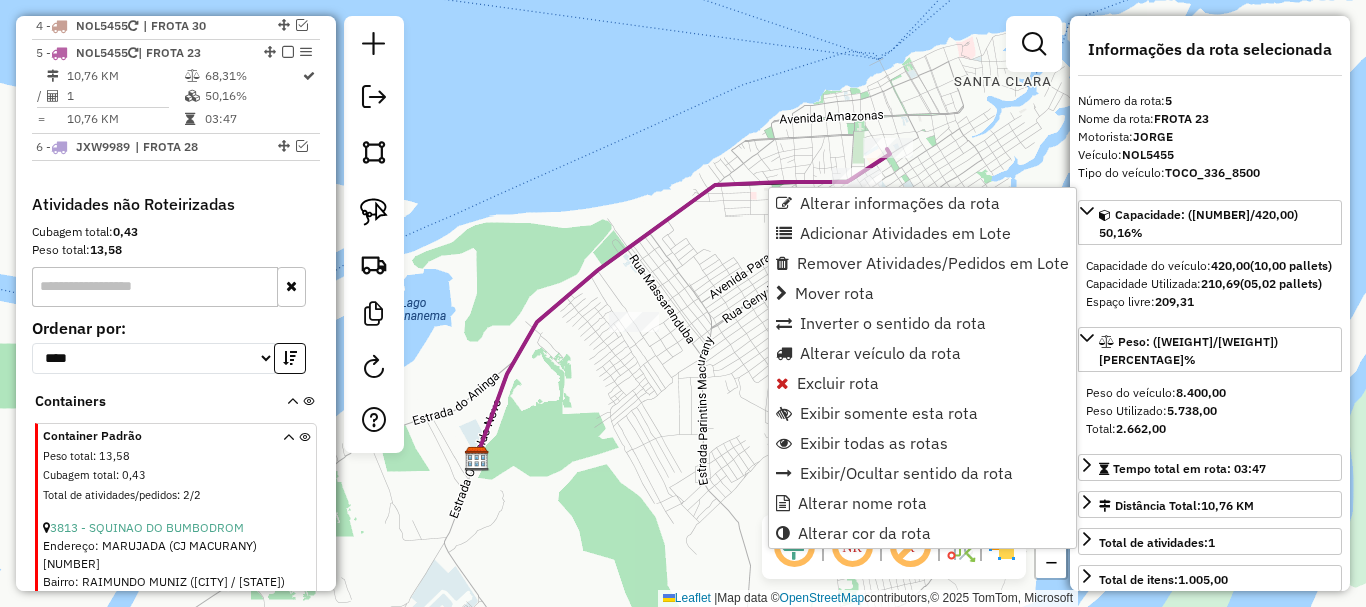 scroll, scrollTop: 882, scrollLeft: 0, axis: vertical 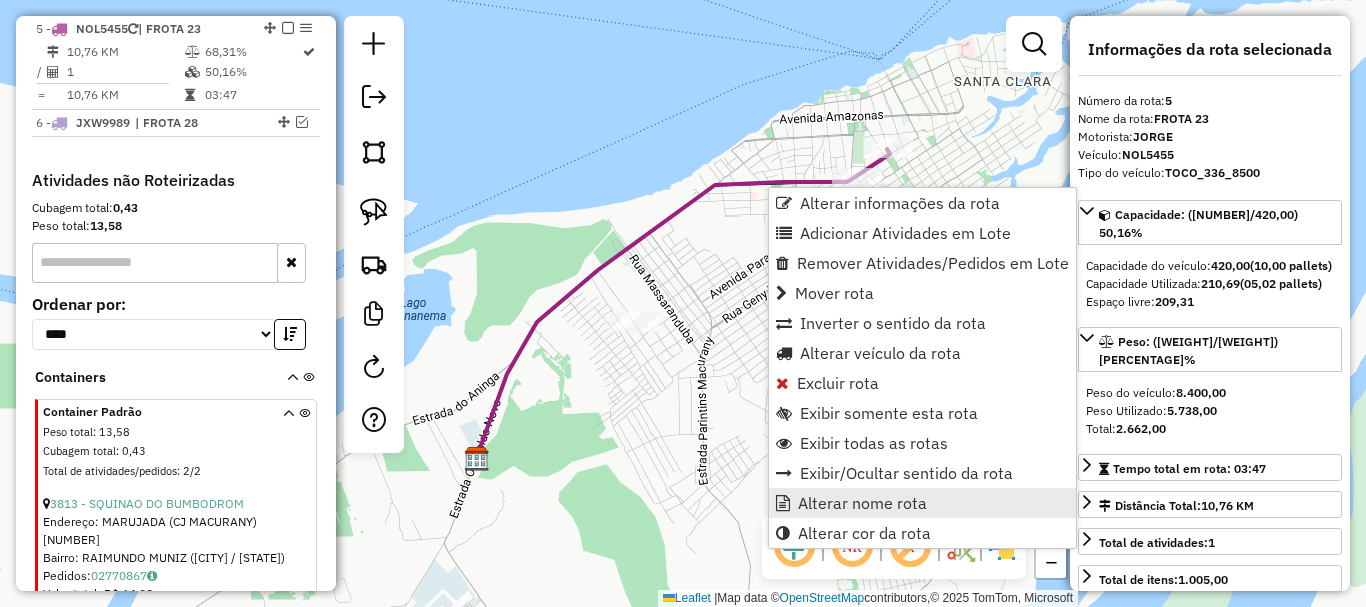 click on "Alterar nome rota" at bounding box center (862, 503) 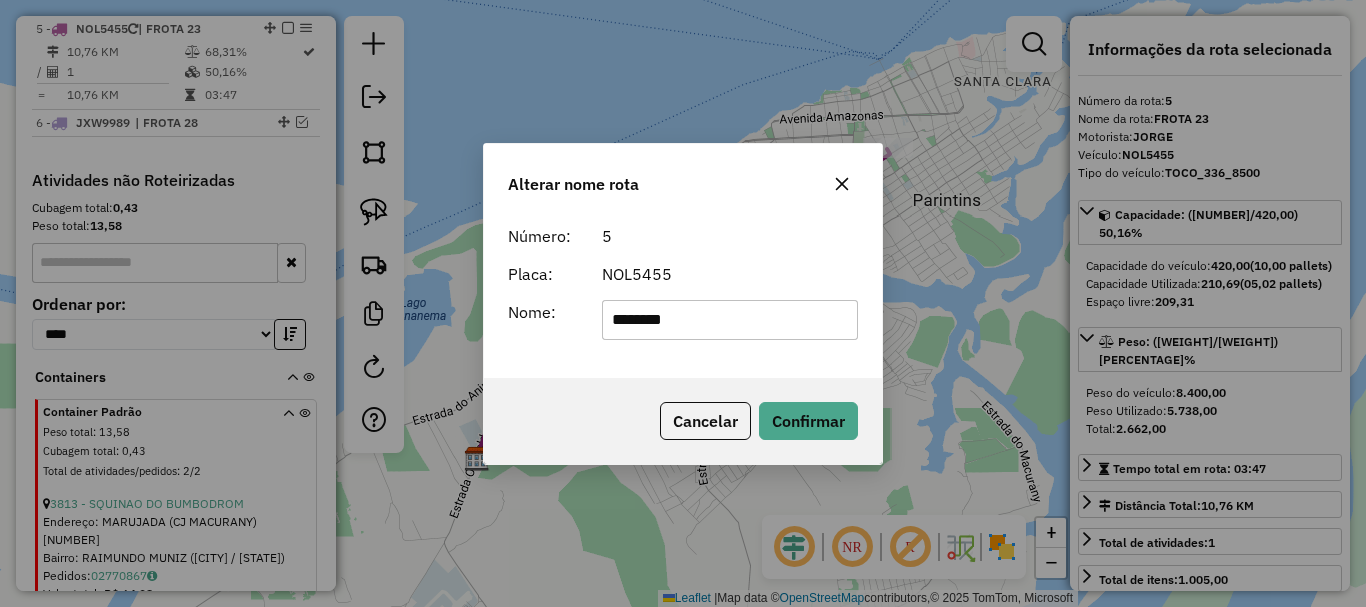 drag, startPoint x: 705, startPoint y: 320, endPoint x: 668, endPoint y: 321, distance: 37.01351 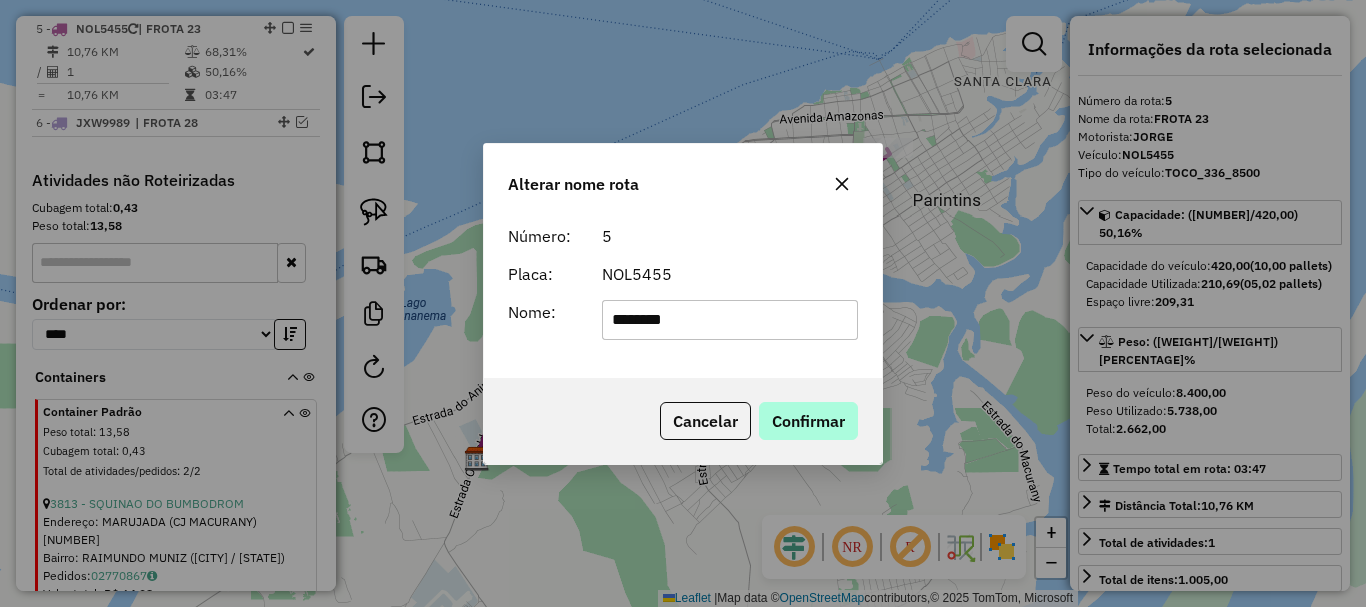 type on "********" 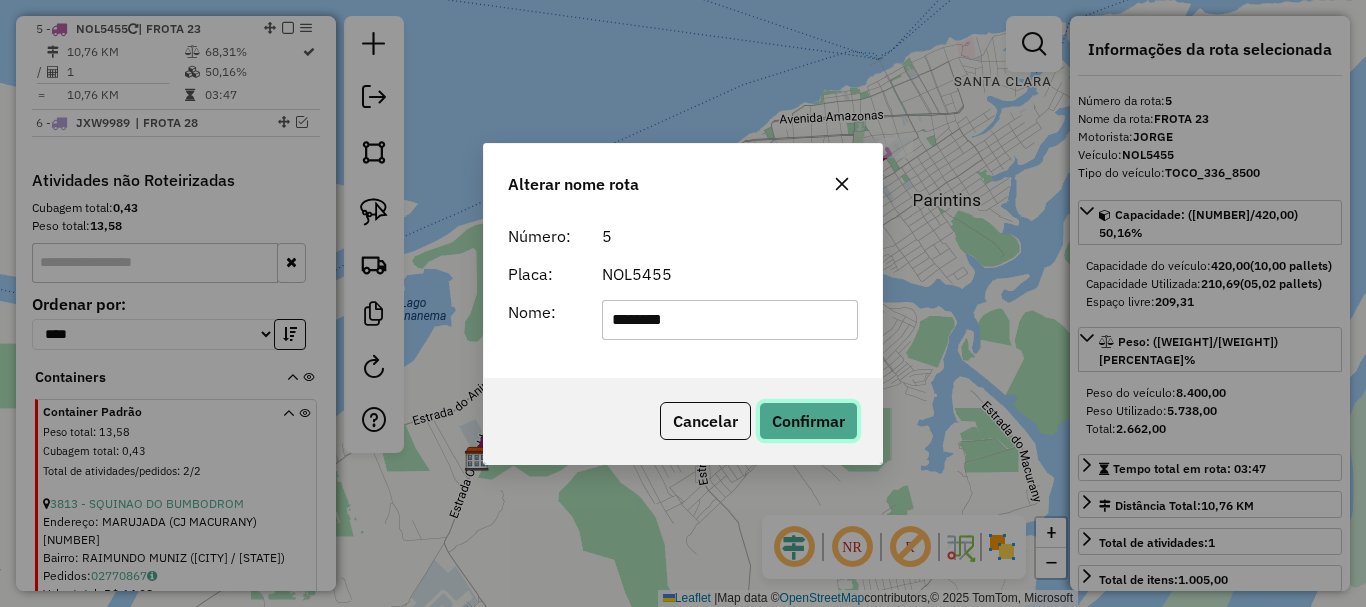 click on "Confirmar" 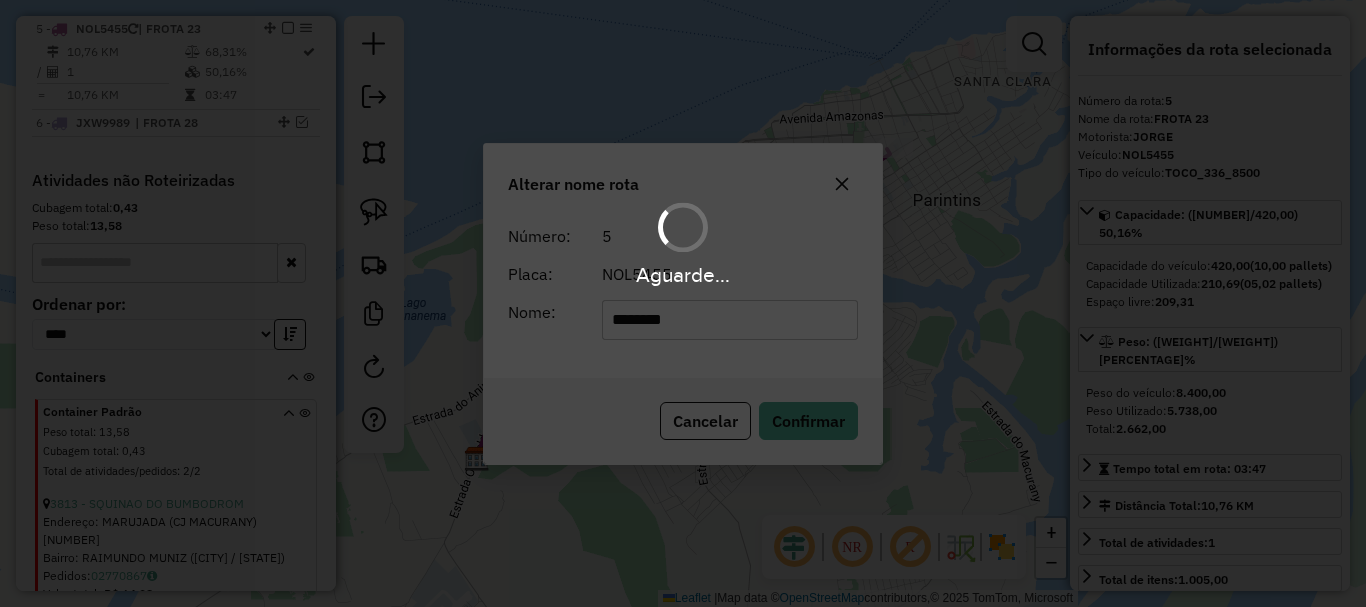 type 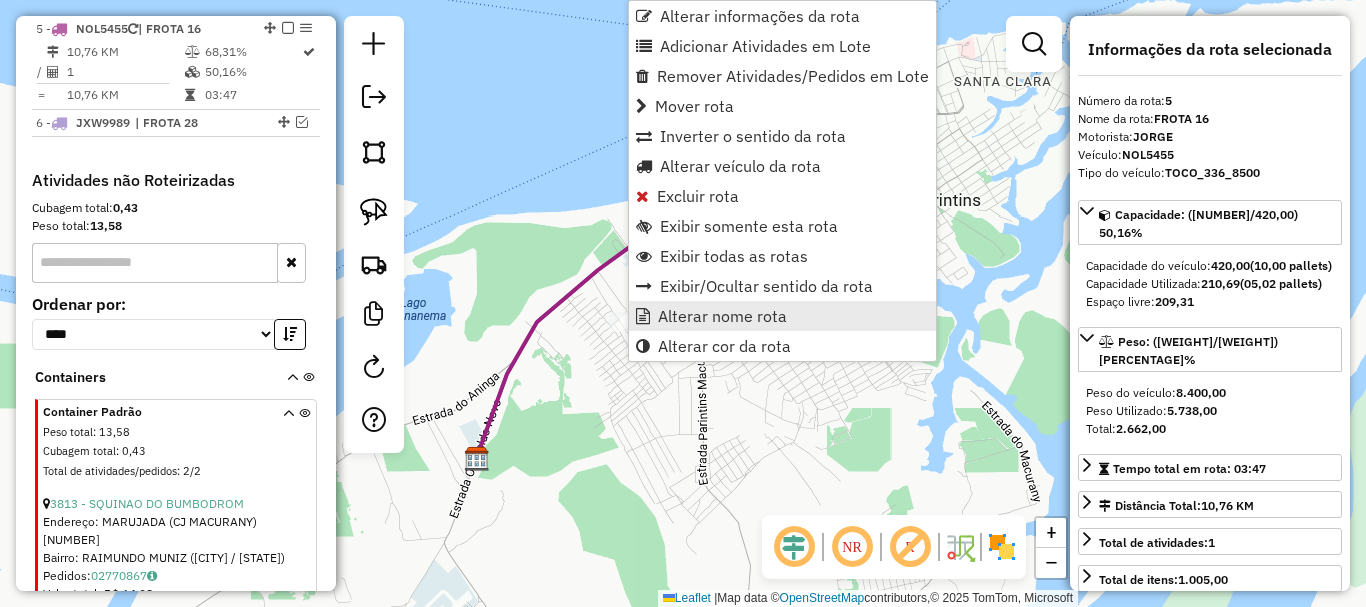 click on "Alterar nome rota" at bounding box center (722, 316) 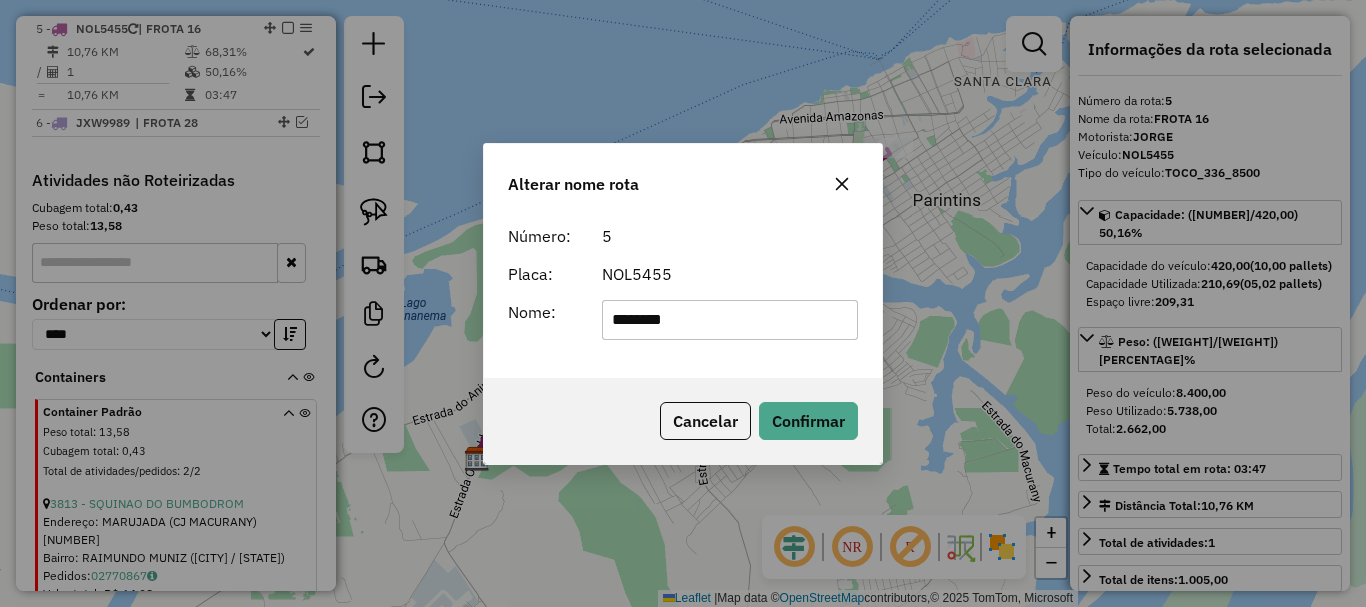 click on "********" 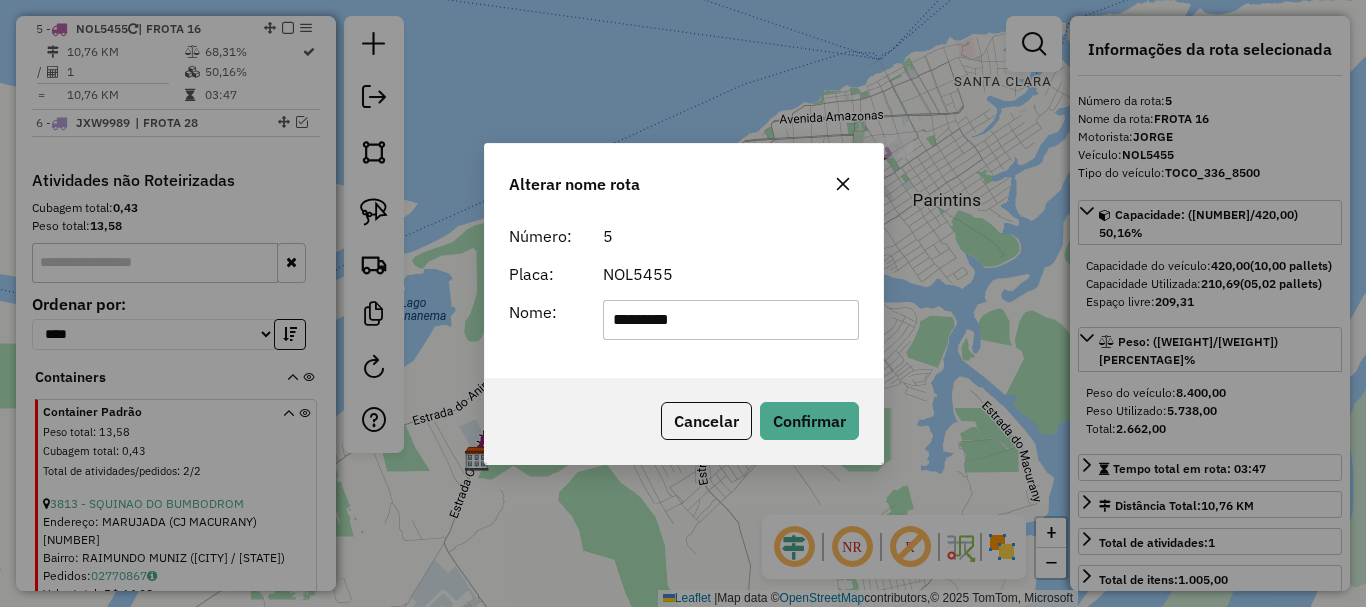 drag, startPoint x: 723, startPoint y: 176, endPoint x: 715, endPoint y: 273, distance: 97.32934 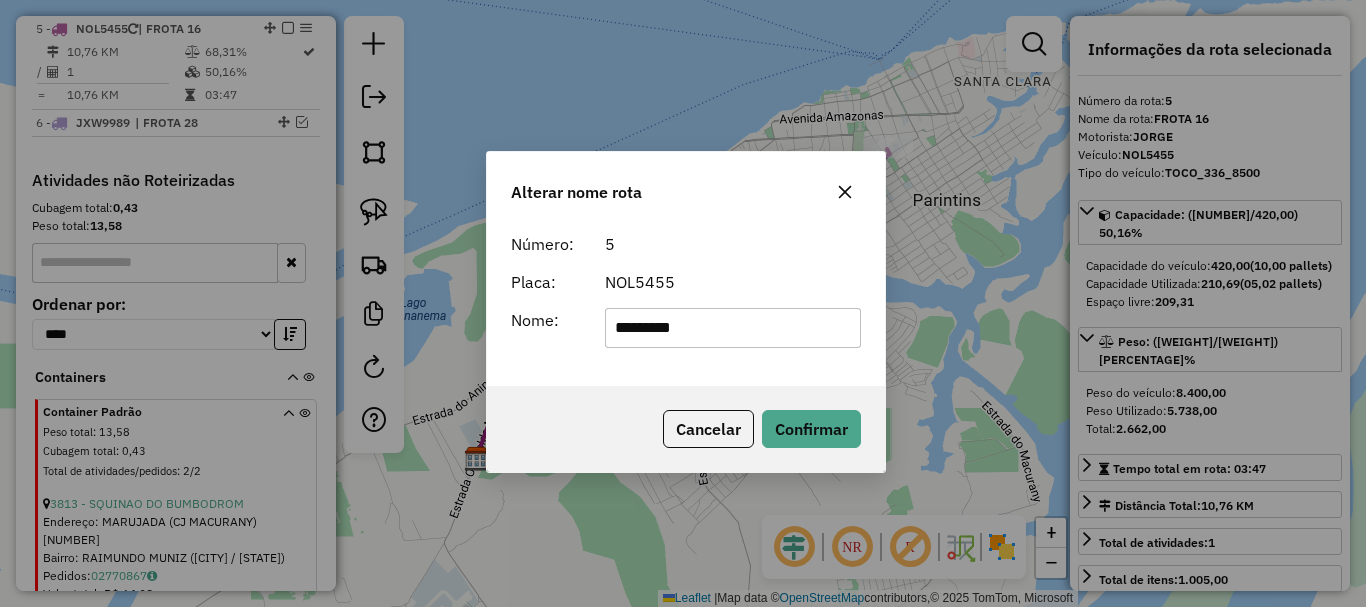 click on "*********" 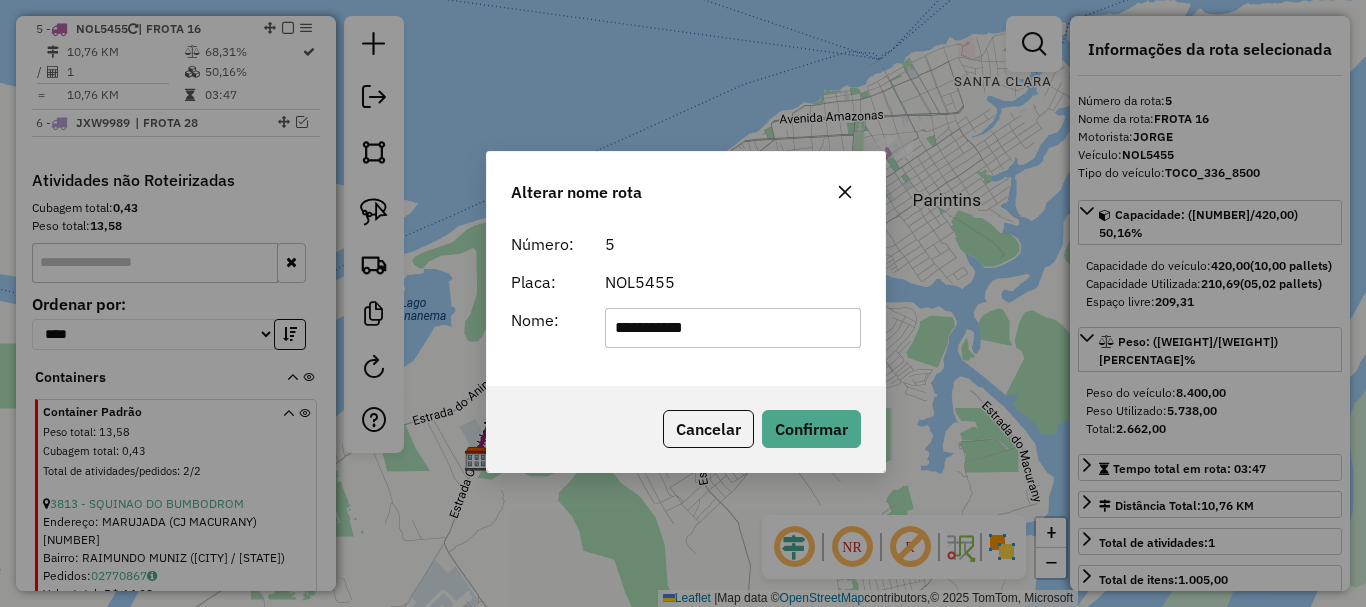 type on "**********" 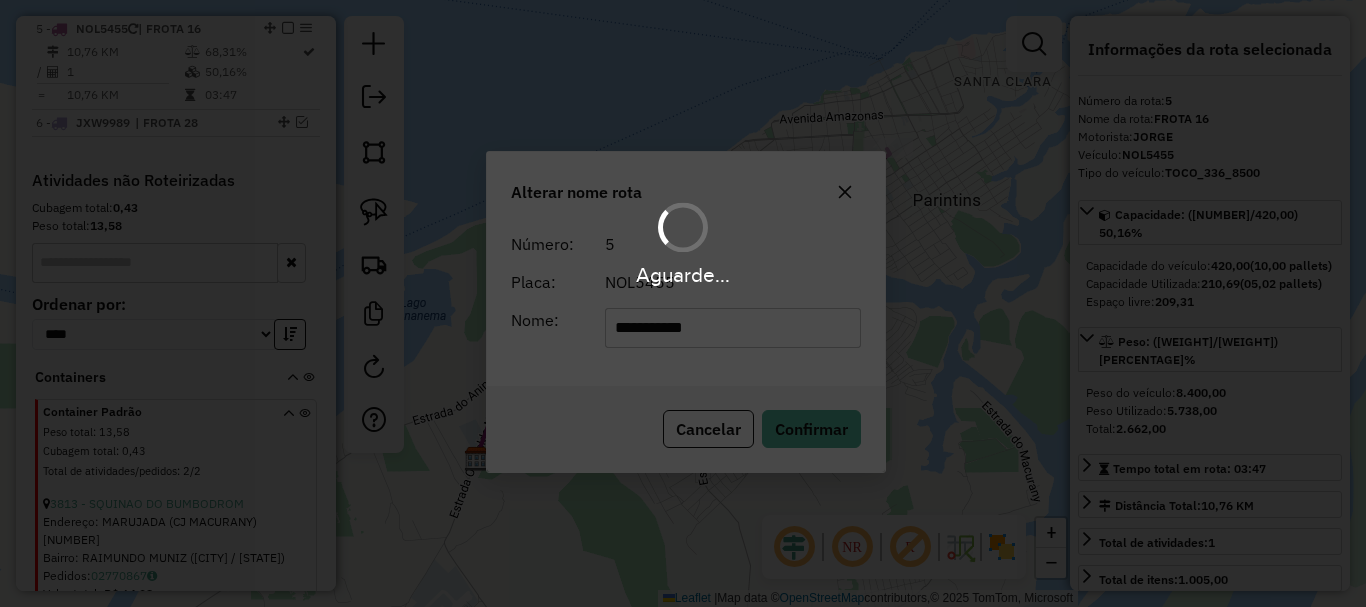 type 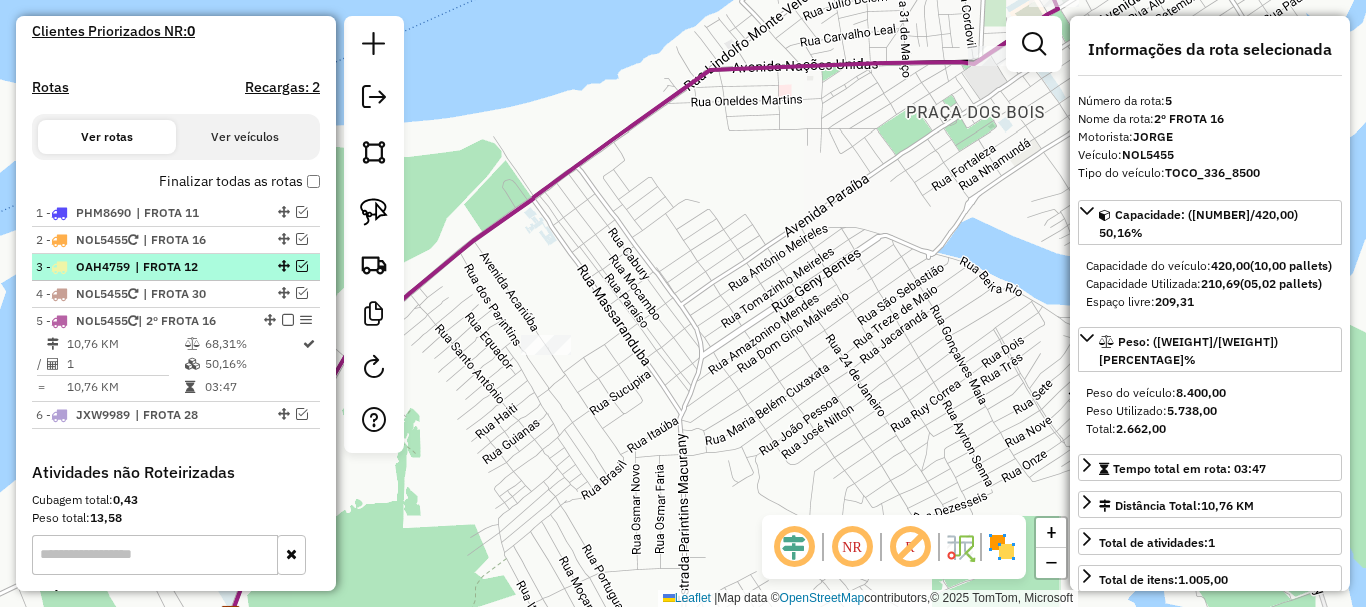 scroll, scrollTop: 582, scrollLeft: 0, axis: vertical 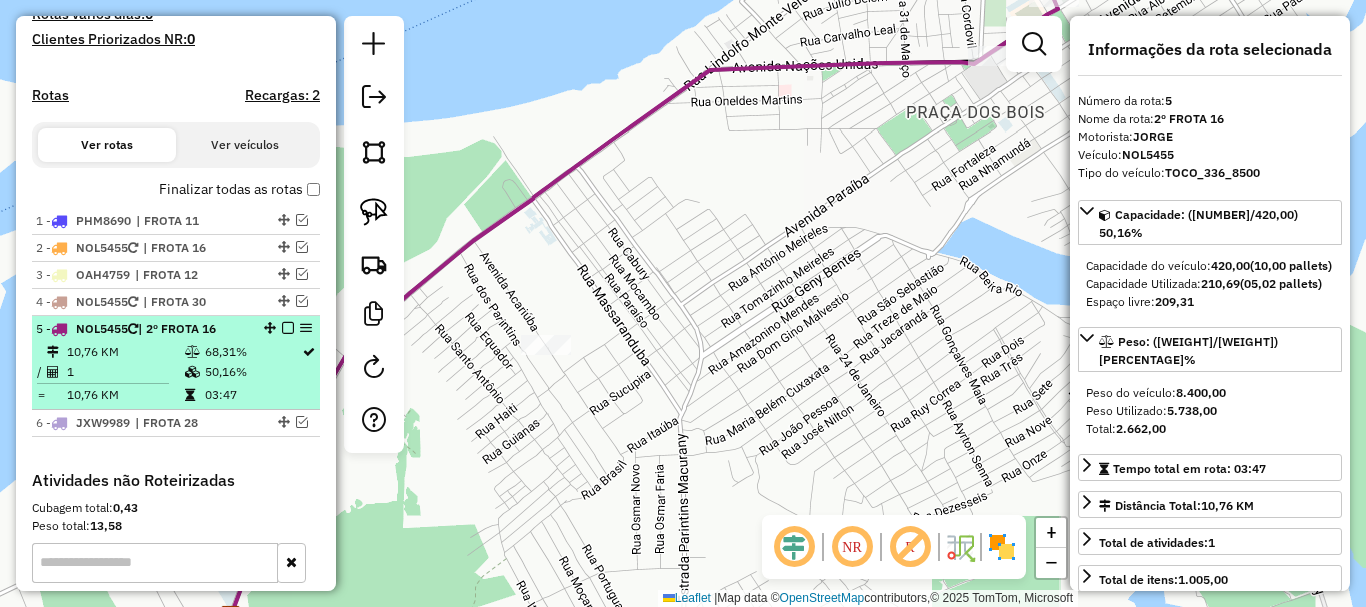 click at bounding box center [288, 328] 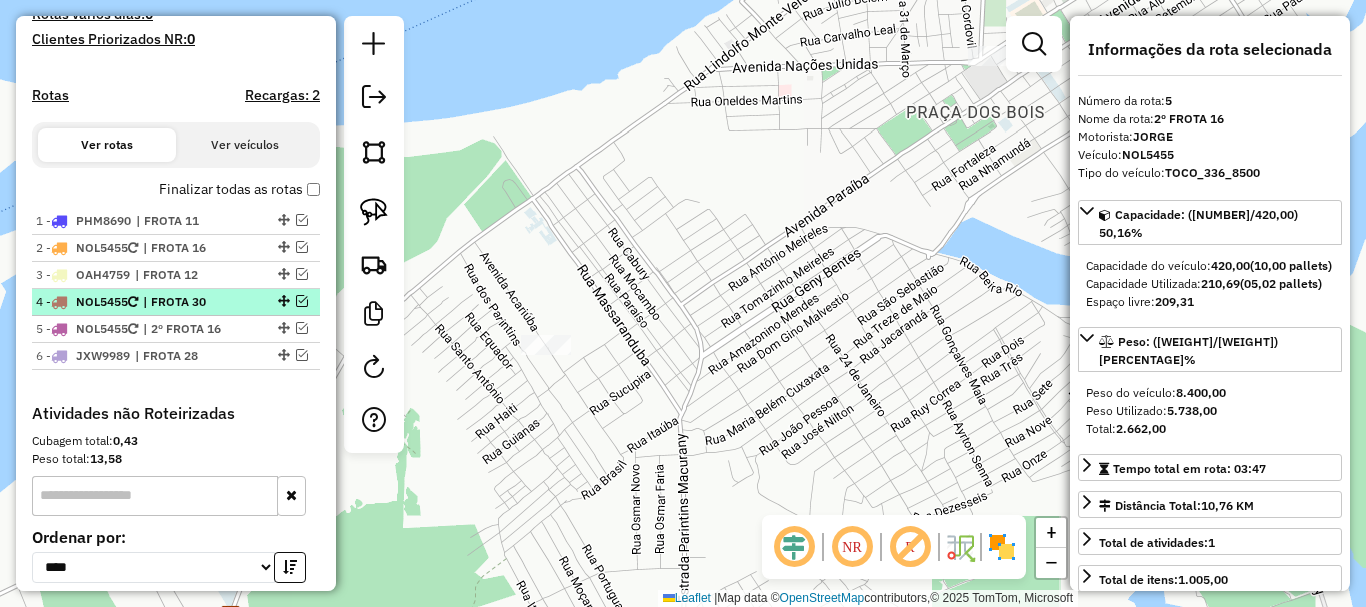 click on "[NUMBER]   NOL5455   | FROTA 30" at bounding box center [176, 302] 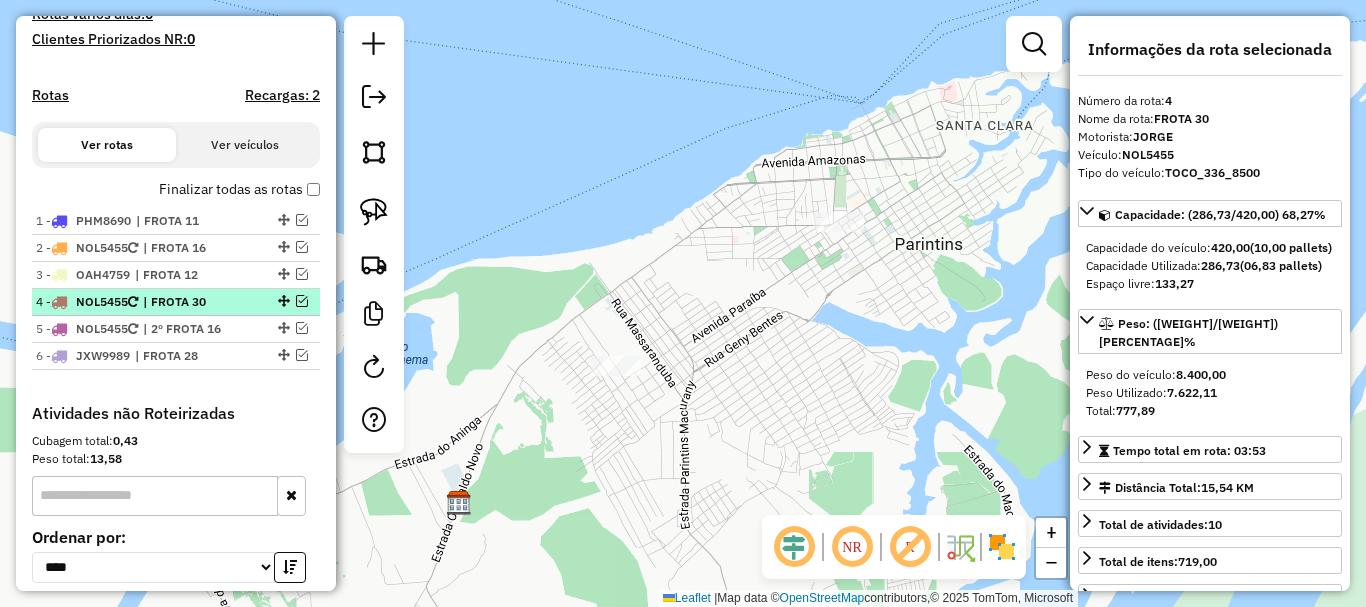 click at bounding box center [302, 301] 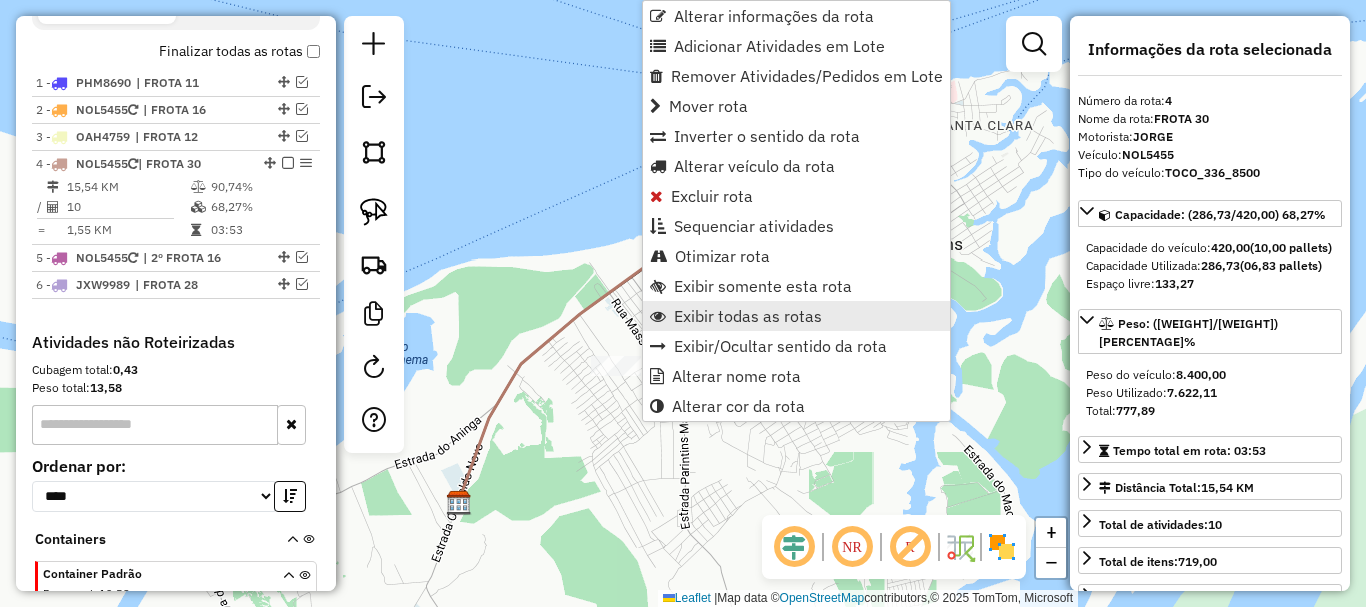 scroll, scrollTop: 855, scrollLeft: 0, axis: vertical 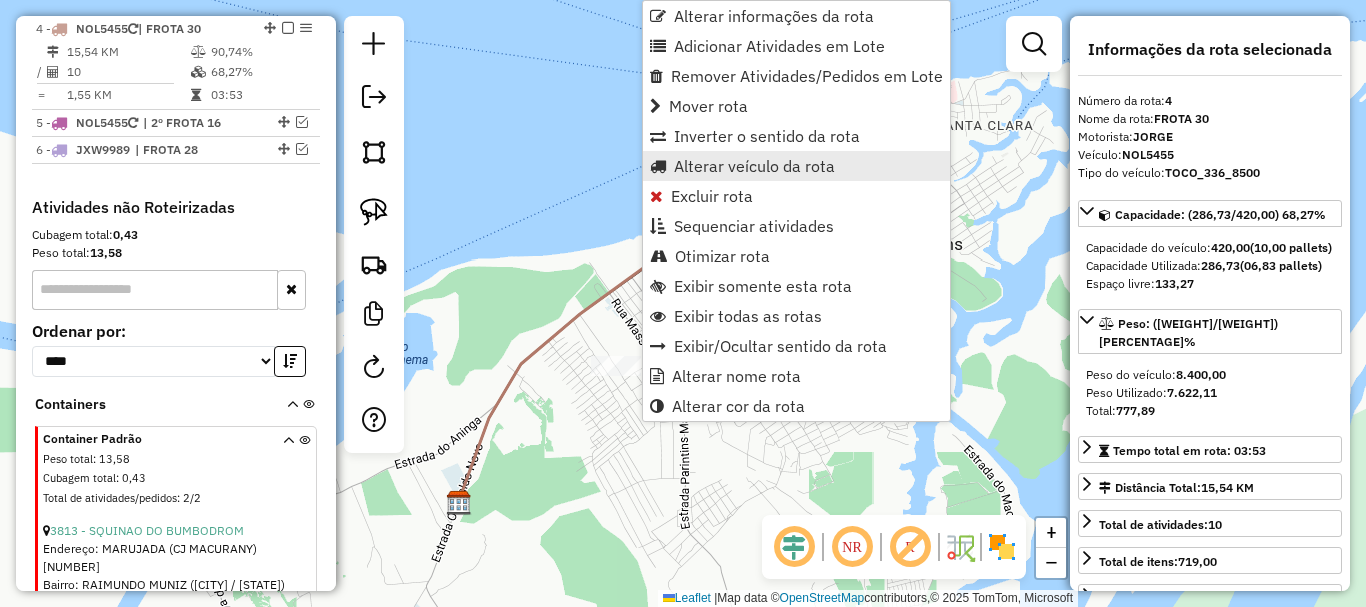 click on "Alterar veículo da rota" at bounding box center [796, 166] 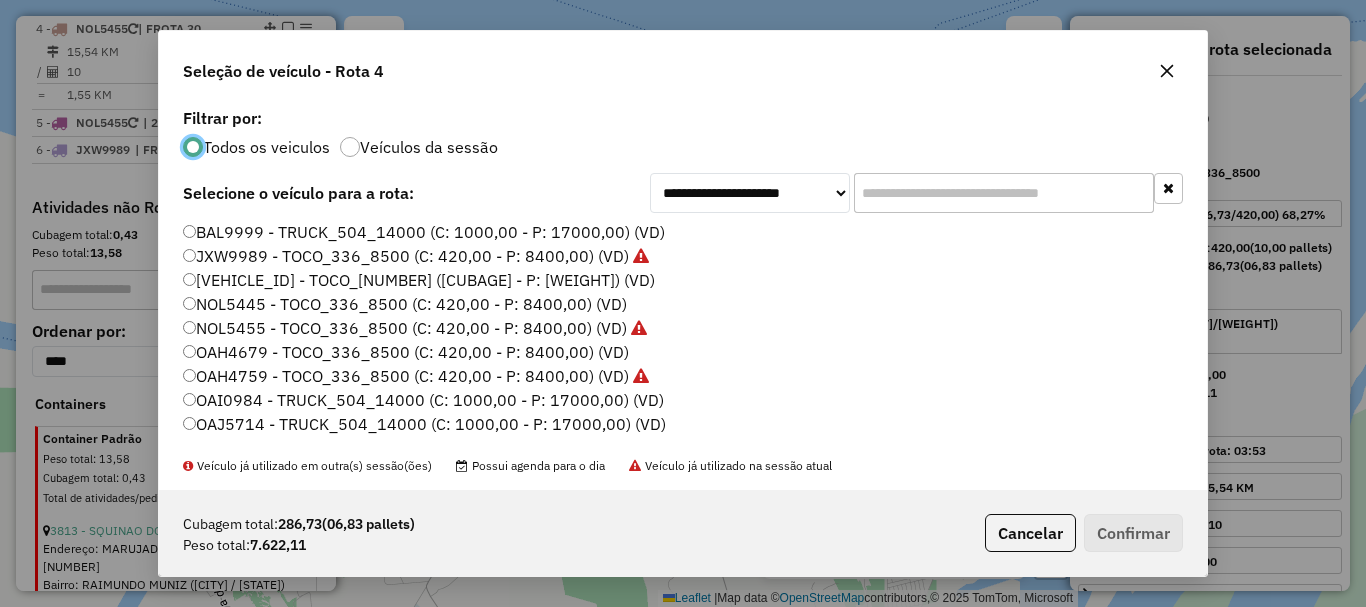 scroll, scrollTop: 11, scrollLeft: 6, axis: both 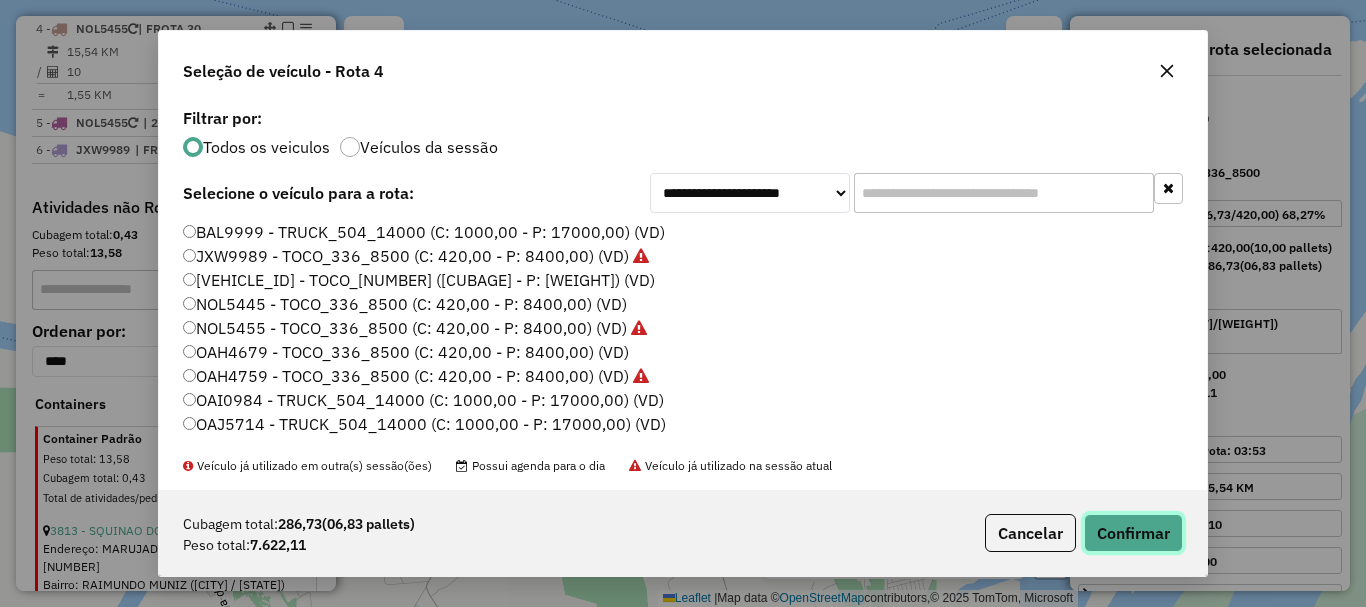 click on "Confirmar" 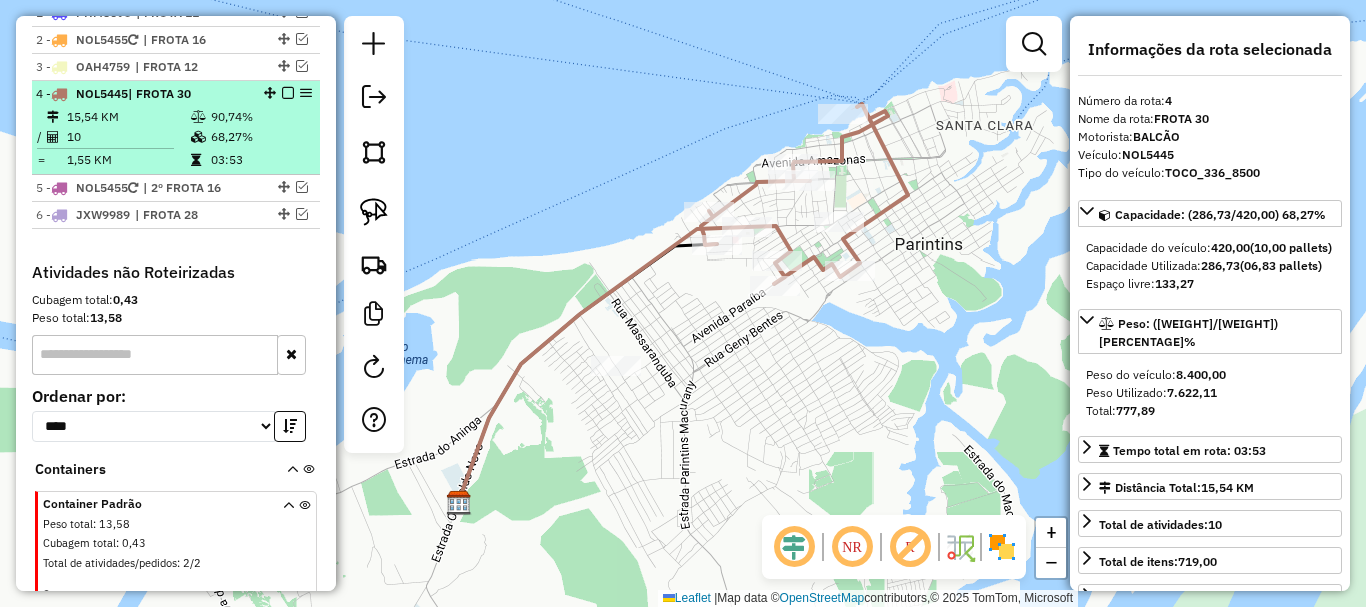 scroll, scrollTop: 755, scrollLeft: 0, axis: vertical 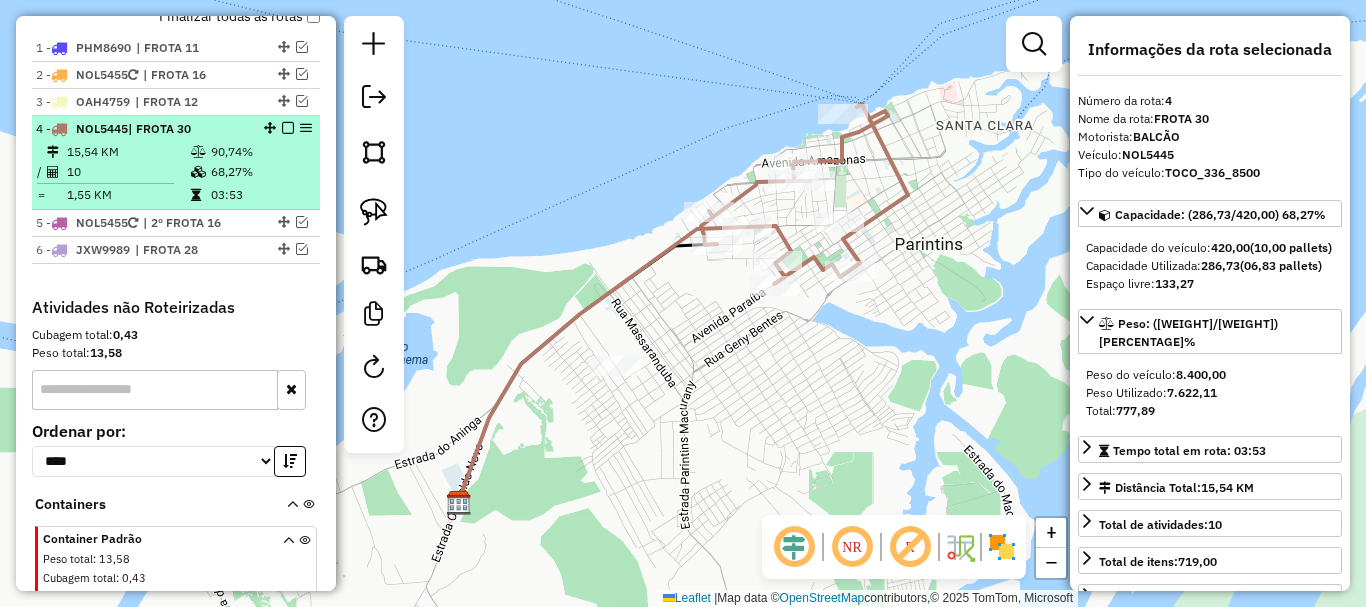 click at bounding box center (288, 128) 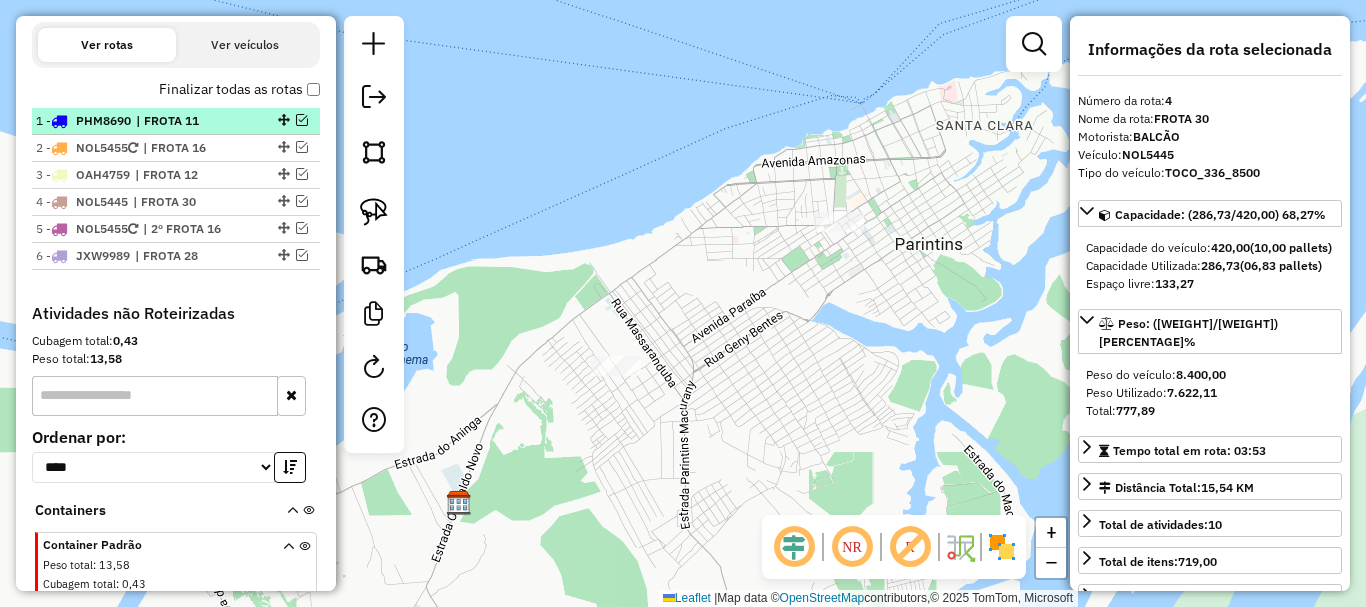 scroll, scrollTop: 655, scrollLeft: 0, axis: vertical 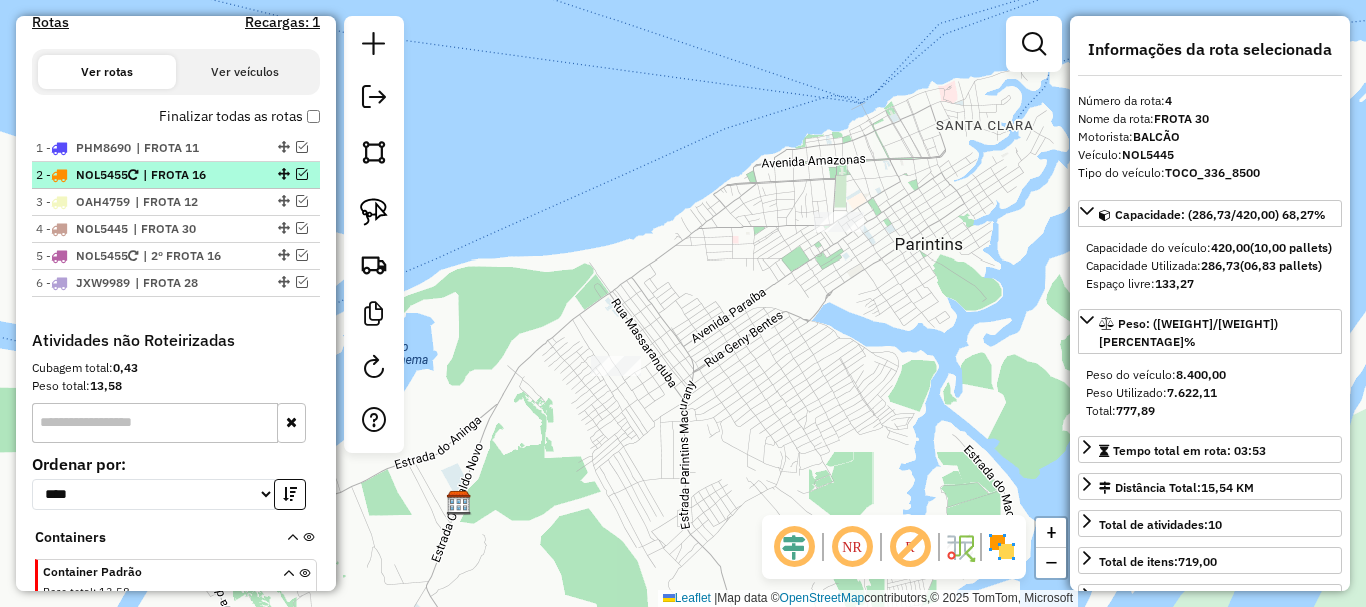 click on "| FROTA 16" at bounding box center [189, 175] 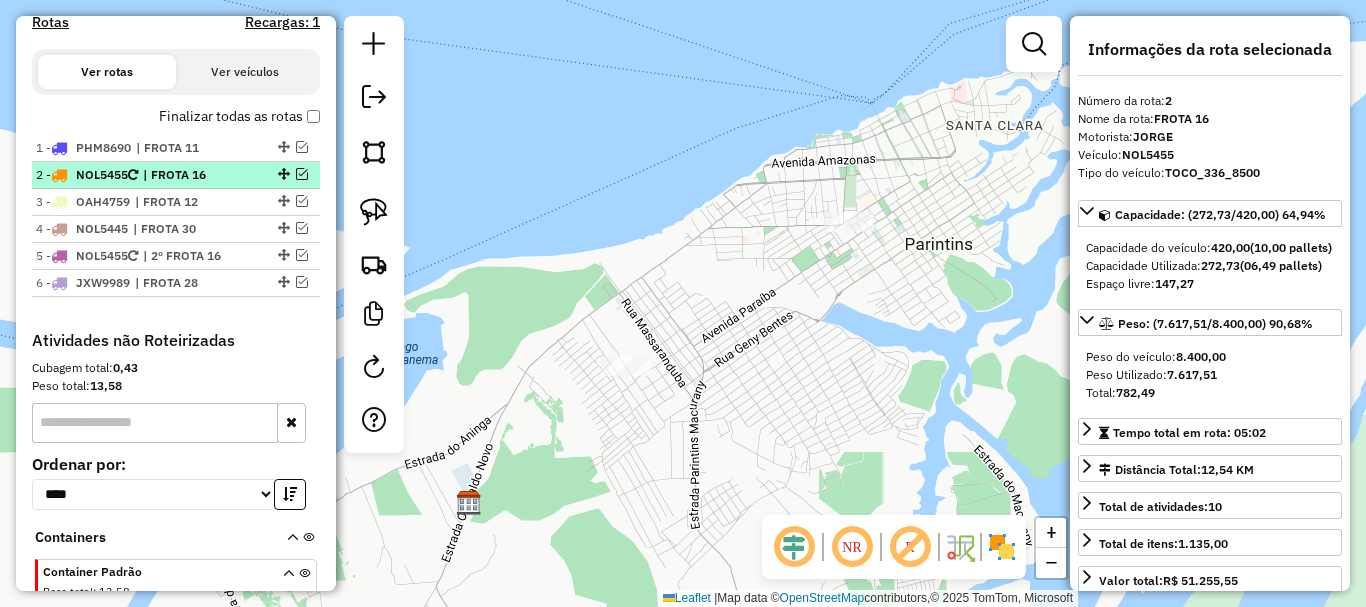 click at bounding box center [302, 174] 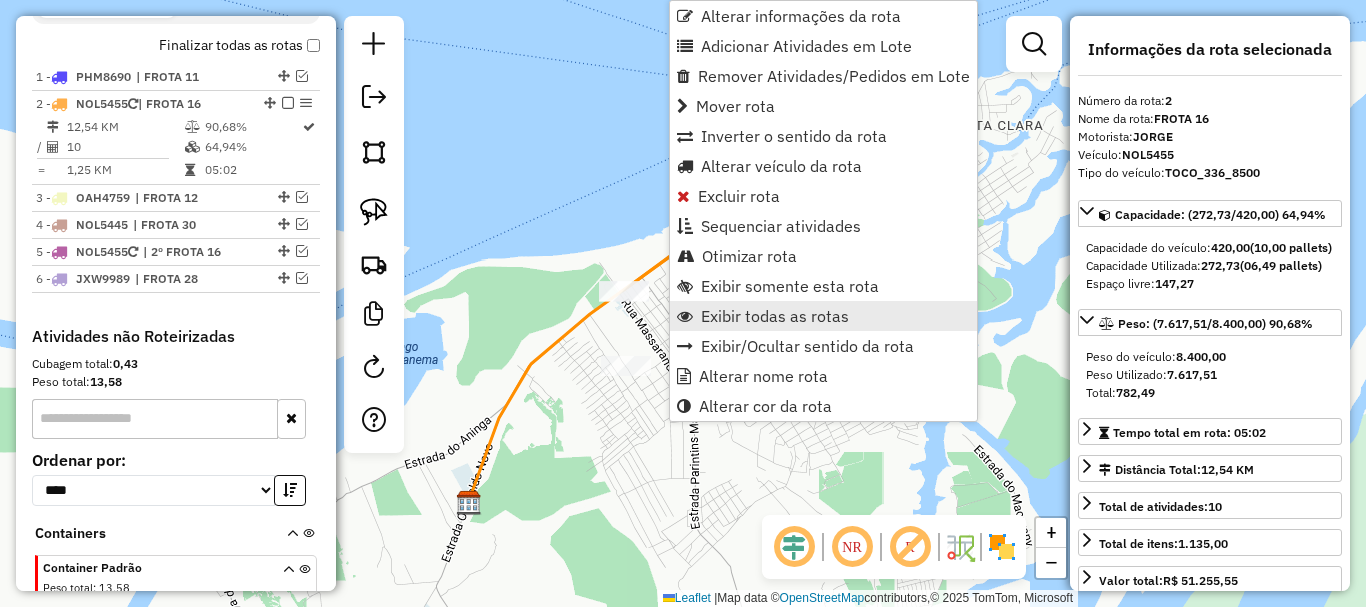 scroll, scrollTop: 801, scrollLeft: 0, axis: vertical 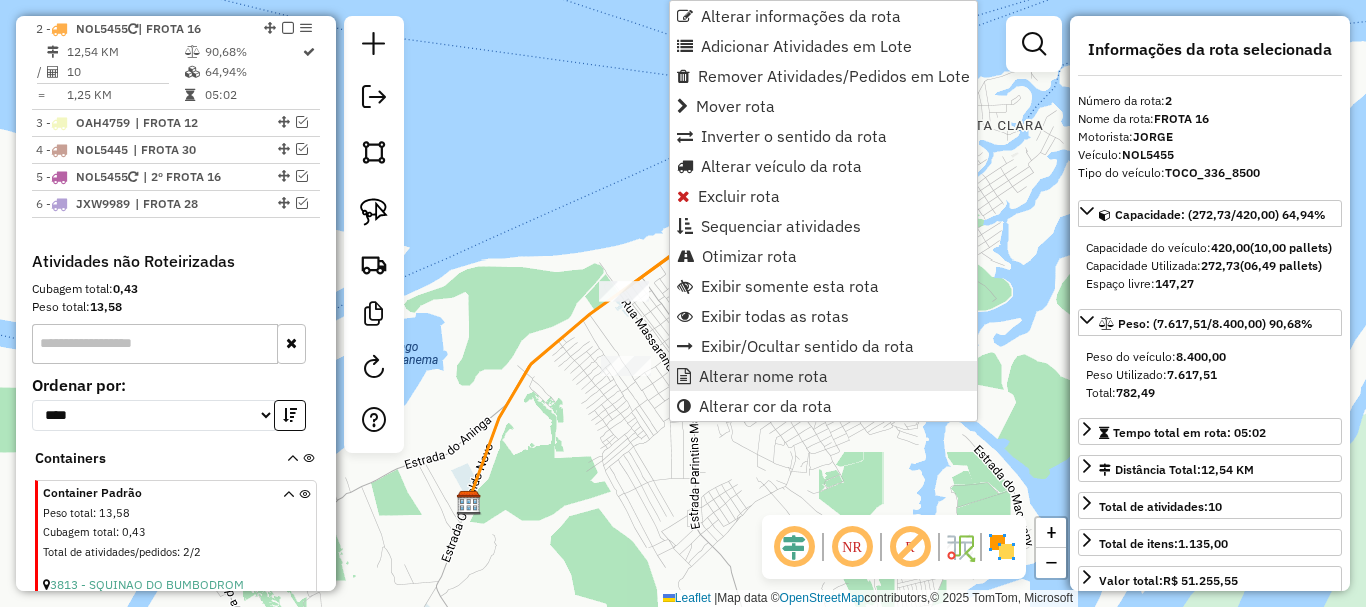 click on "Alterar nome rota" at bounding box center (763, 376) 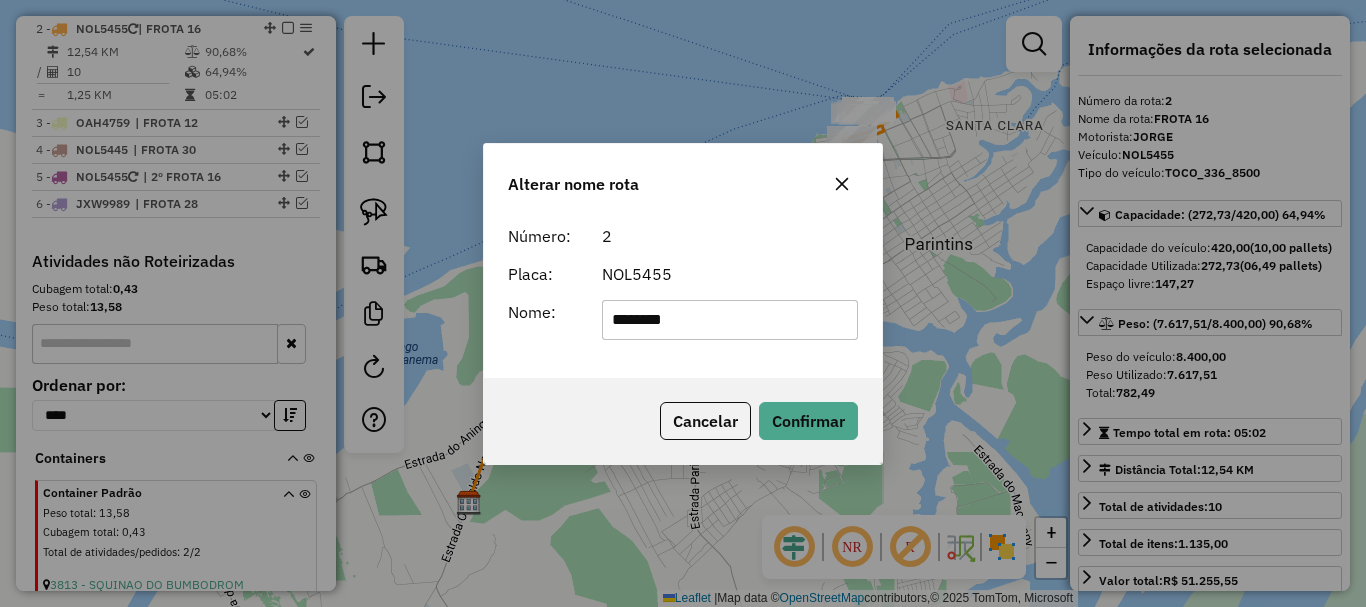 click on "********" 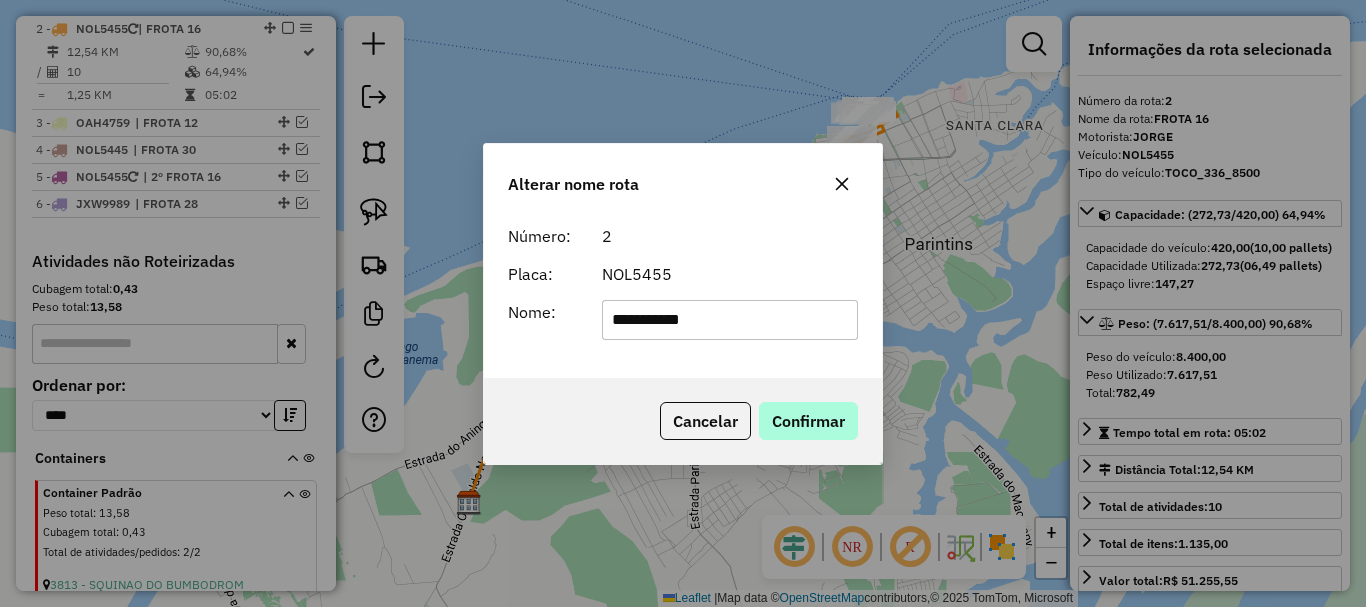 type on "**********" 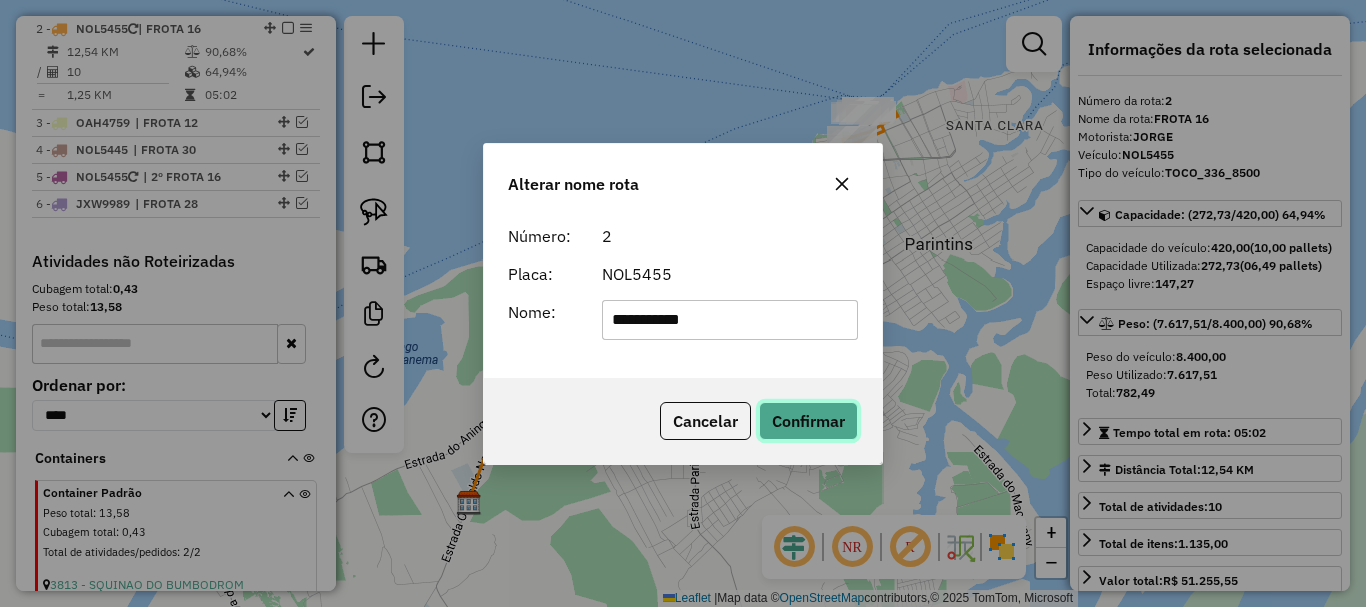 click on "Confirmar" 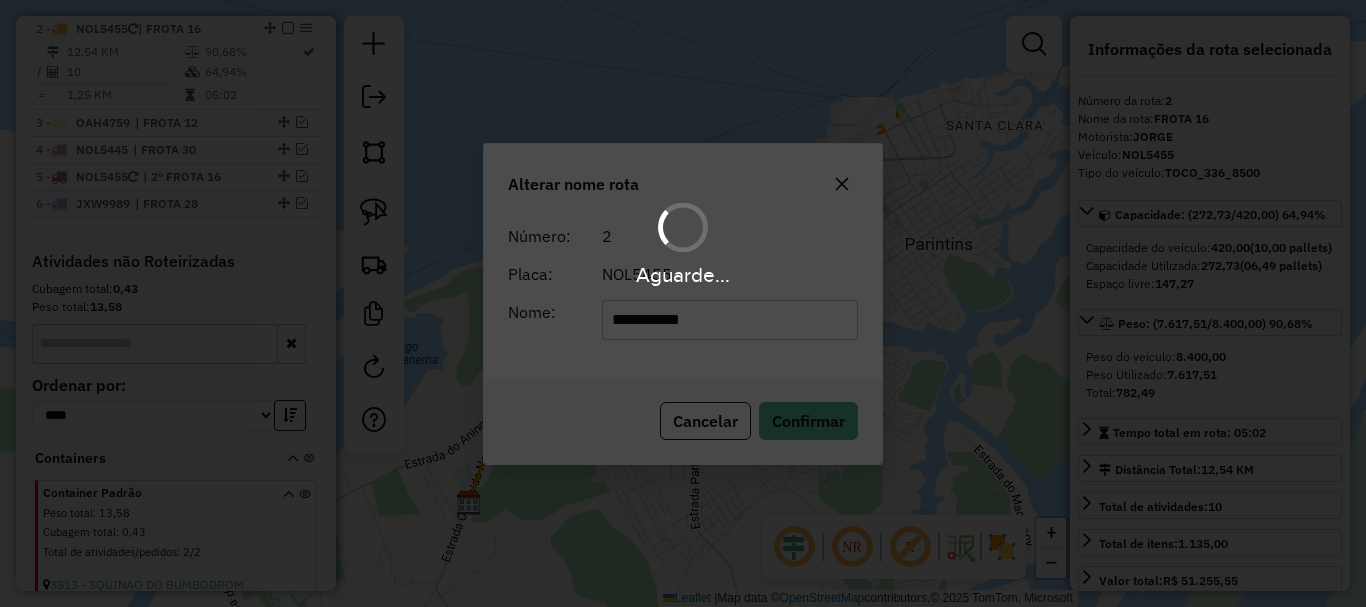 type 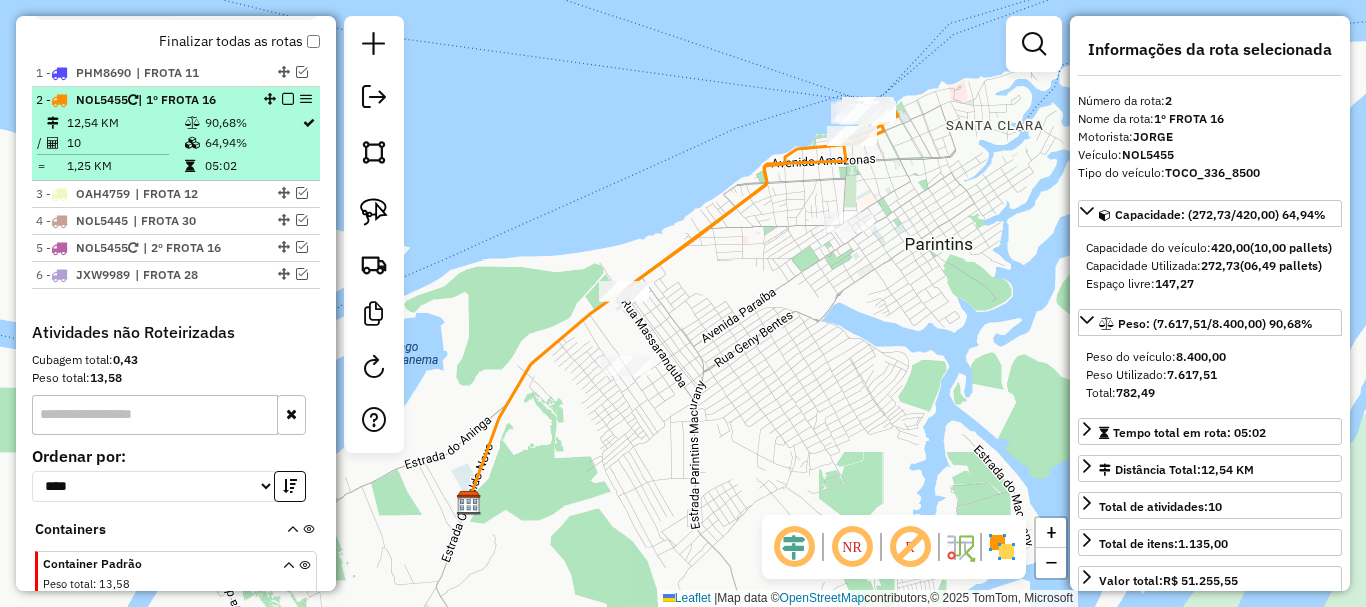 scroll, scrollTop: 701, scrollLeft: 0, axis: vertical 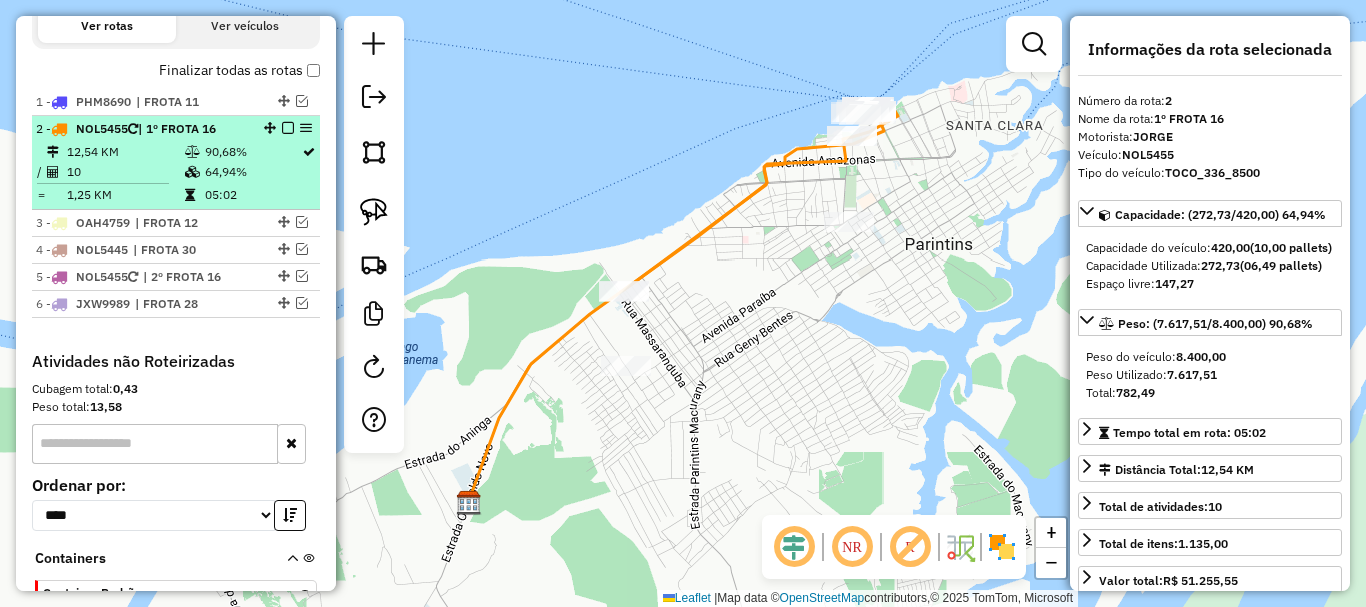 click at bounding box center [288, 128] 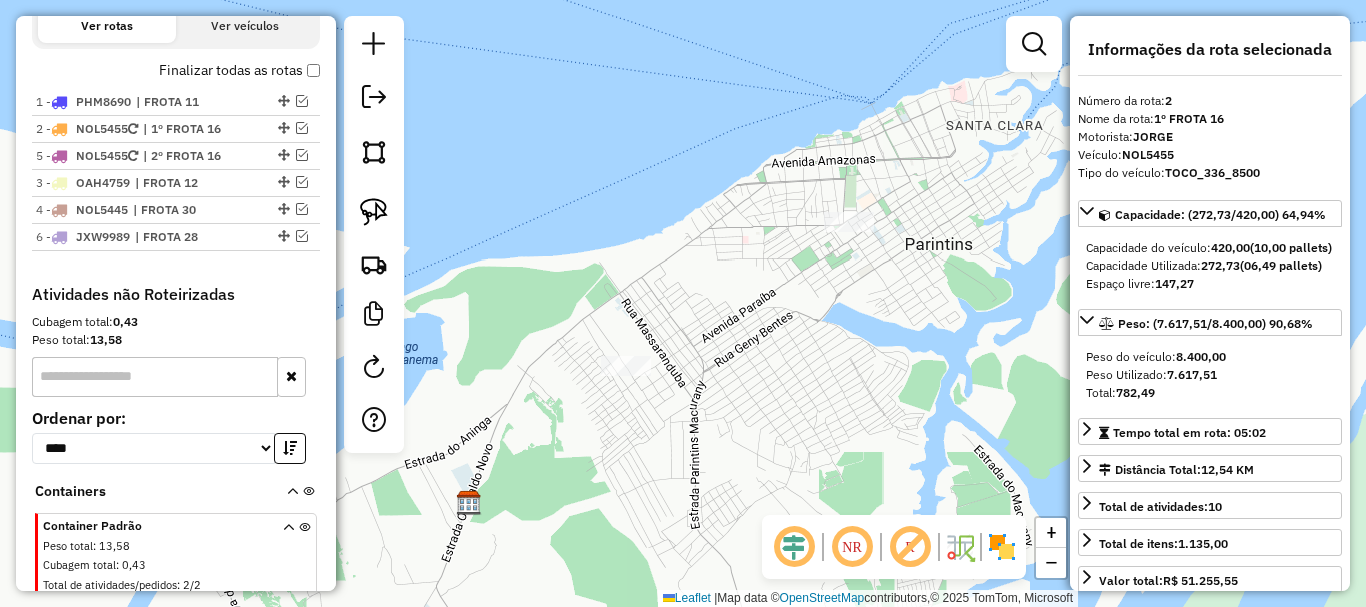 drag, startPoint x: 279, startPoint y: 205, endPoint x: 276, endPoint y: 155, distance: 50.08992 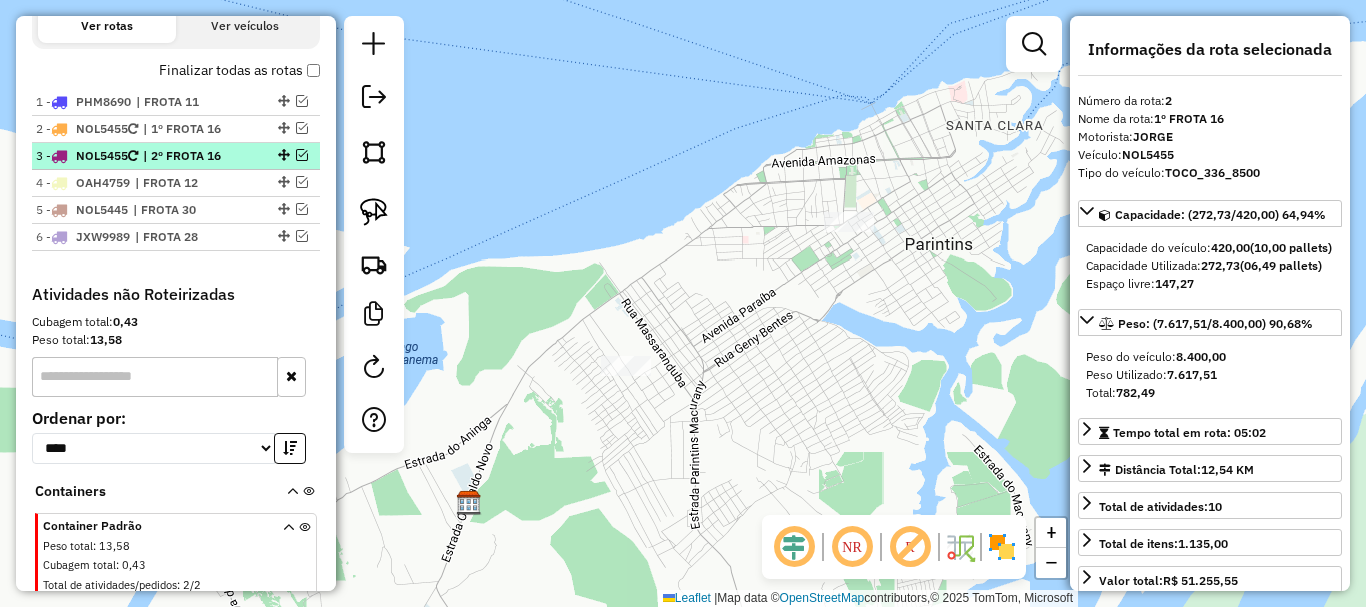 click on "| 2º FROTA 16" at bounding box center [189, 156] 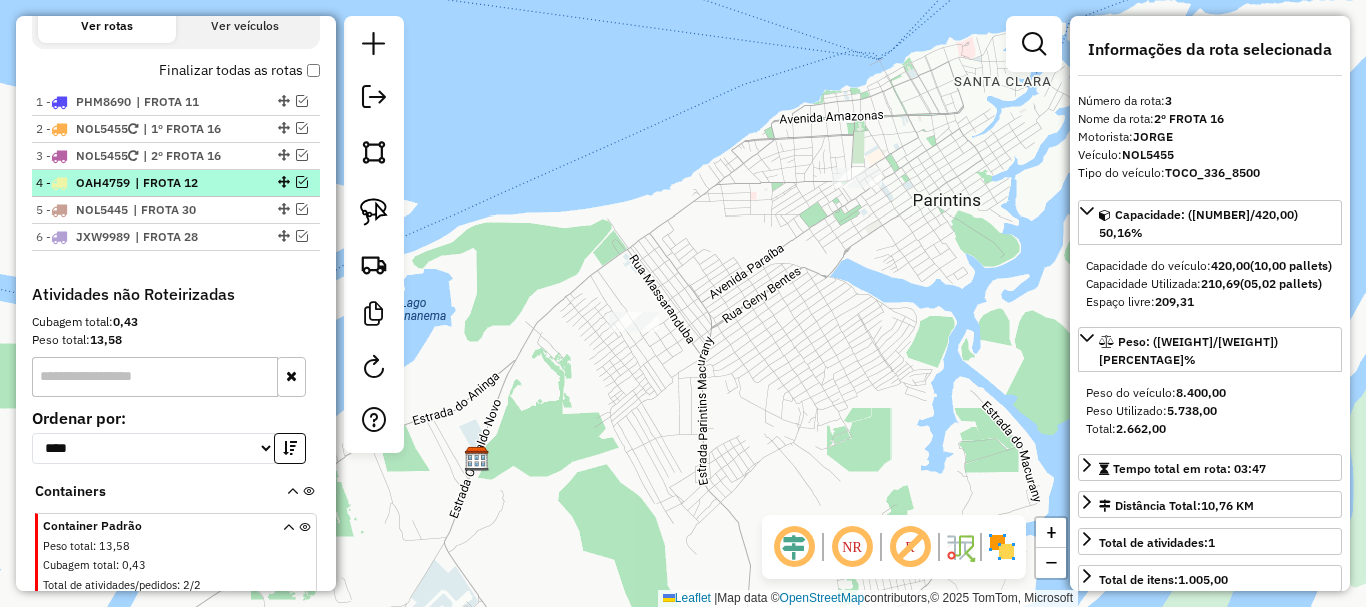 click on "| FROTA 12" at bounding box center [181, 183] 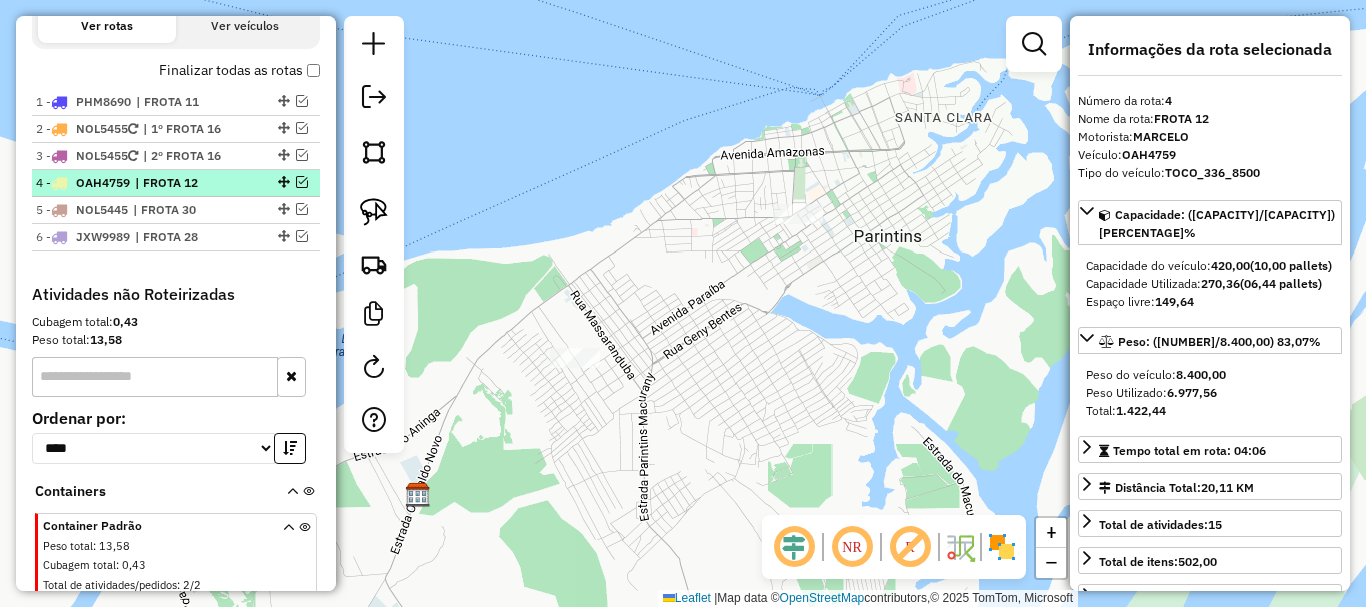 drag, startPoint x: 276, startPoint y: 179, endPoint x: 266, endPoint y: 196, distance: 19.723083 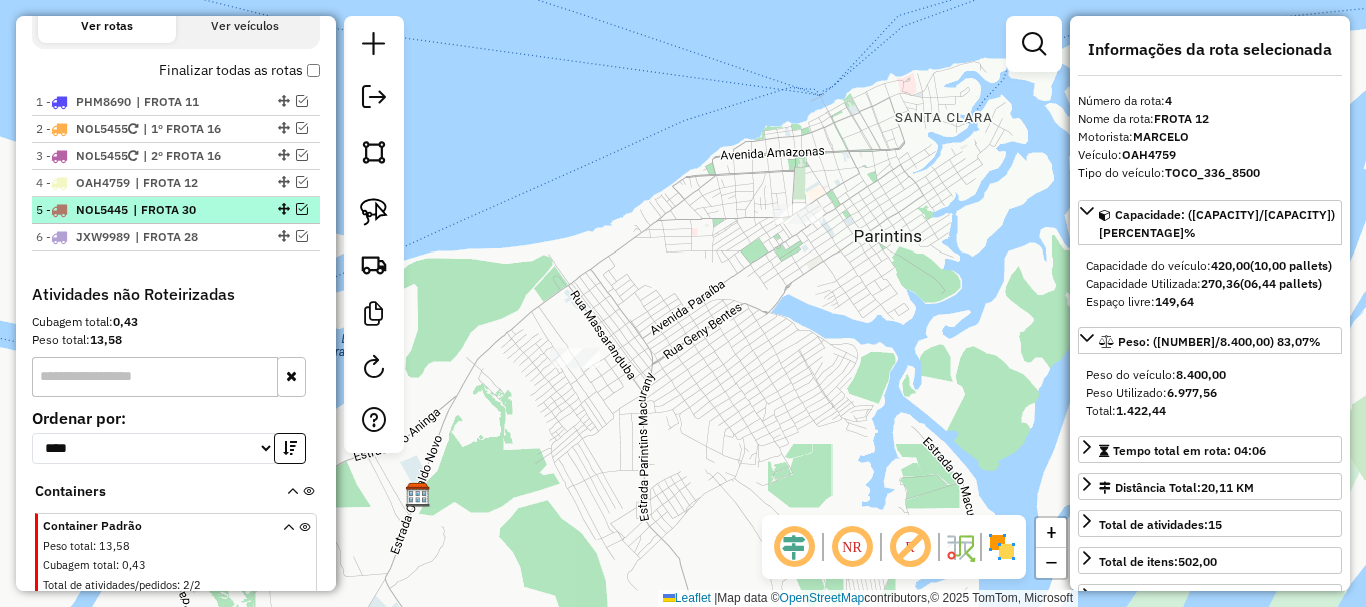 drag, startPoint x: 275, startPoint y: 208, endPoint x: 267, endPoint y: 245, distance: 37.85499 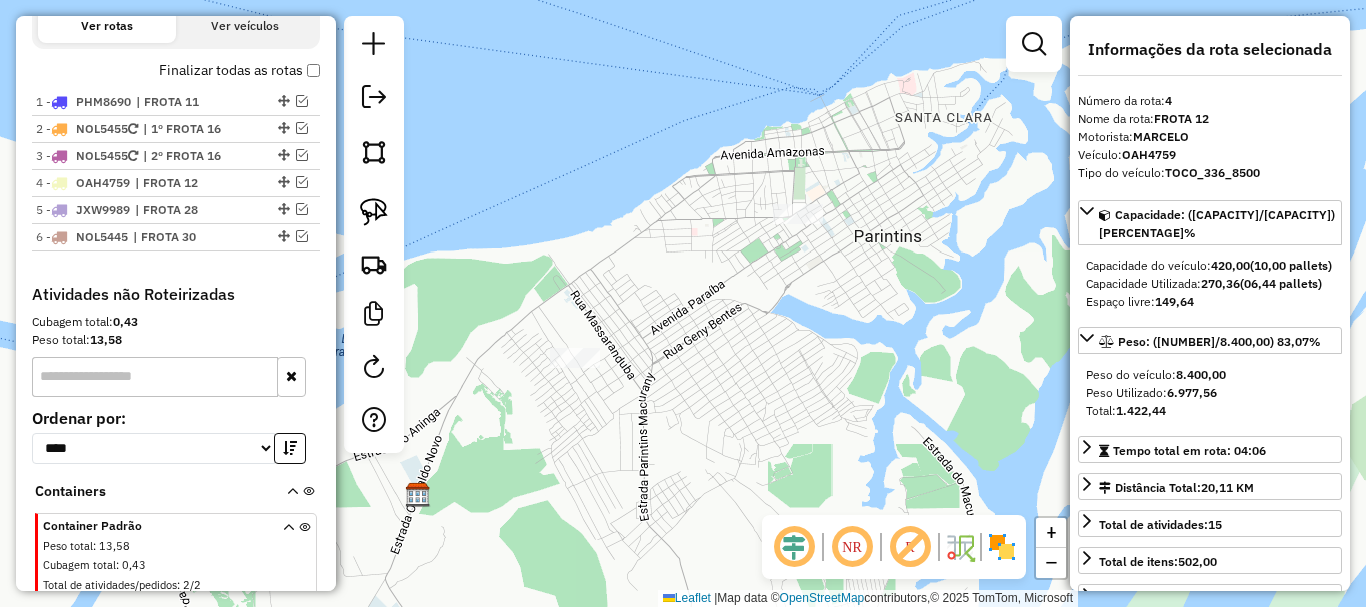 drag, startPoint x: 721, startPoint y: 298, endPoint x: 665, endPoint y: 315, distance: 58.5235 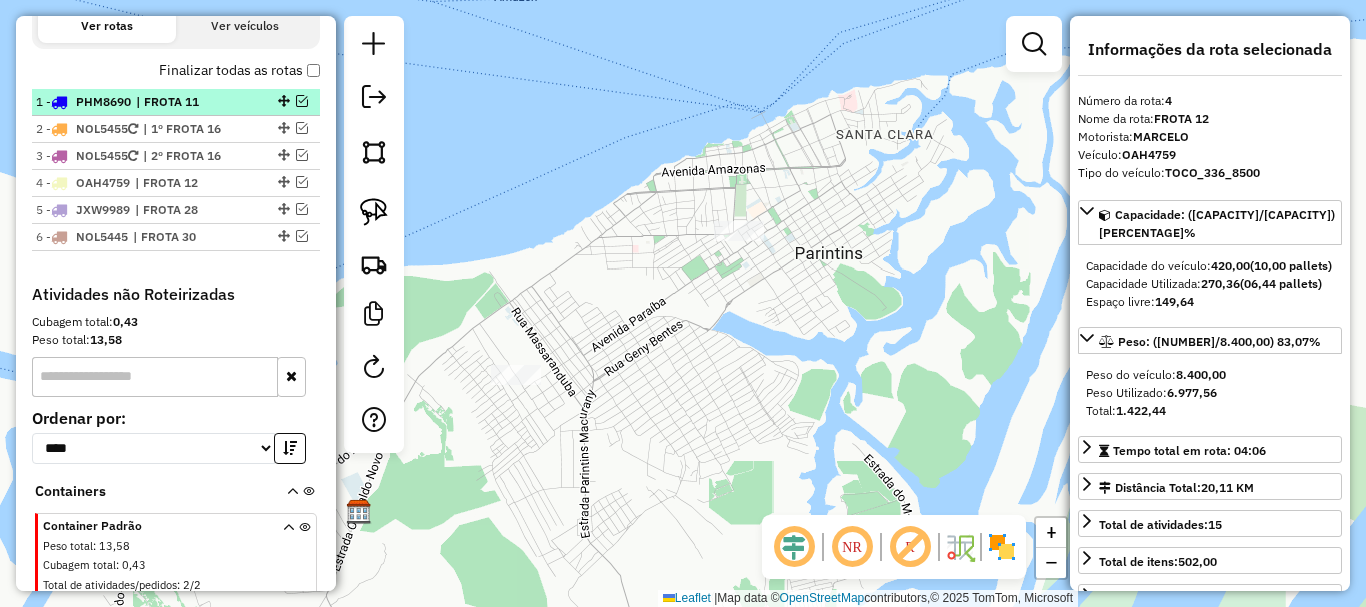 drag, startPoint x: 228, startPoint y: 106, endPoint x: 303, endPoint y: 101, distance: 75.16648 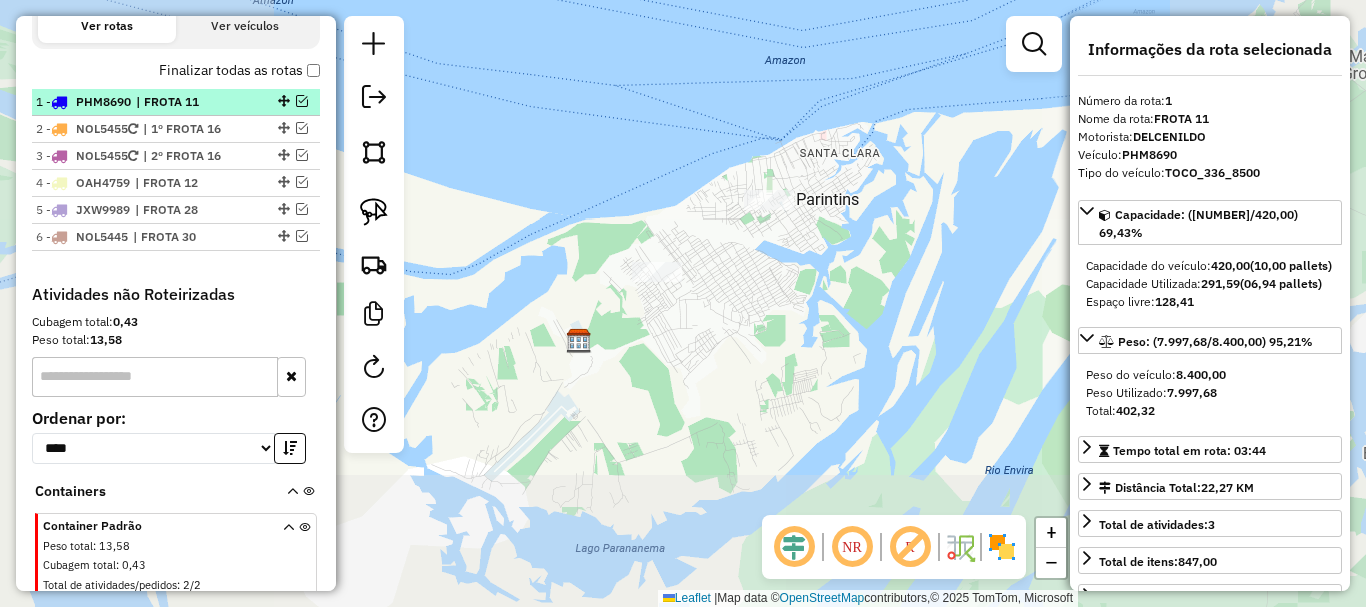 click at bounding box center [302, 101] 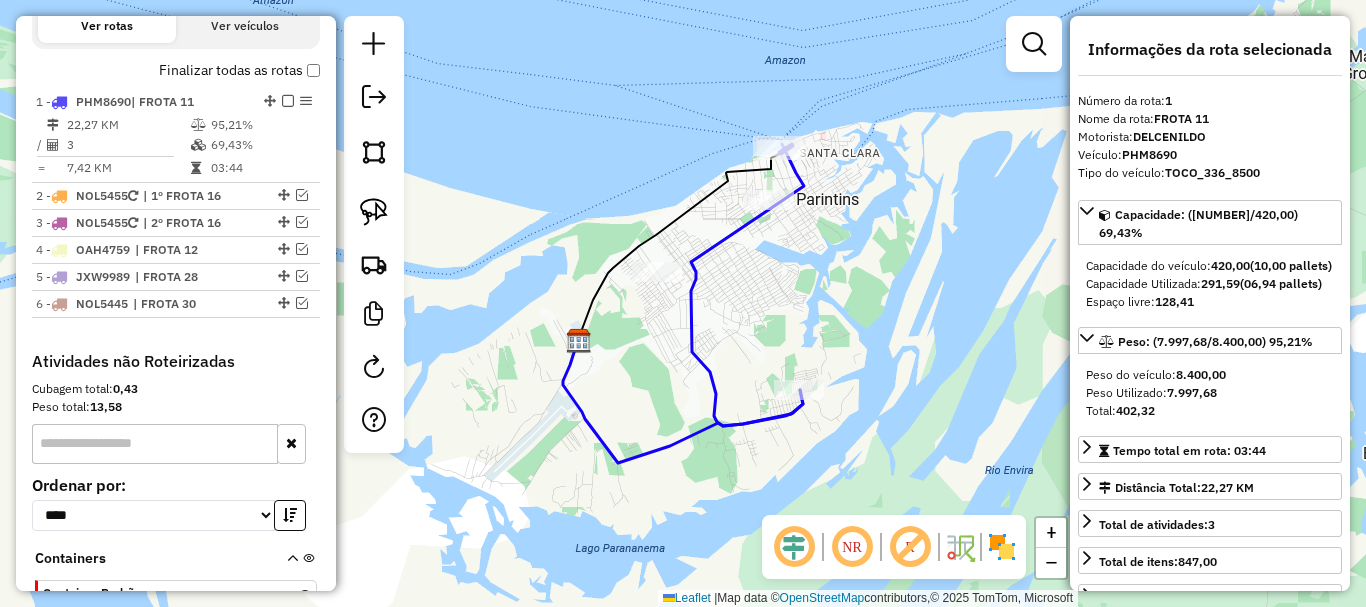 click 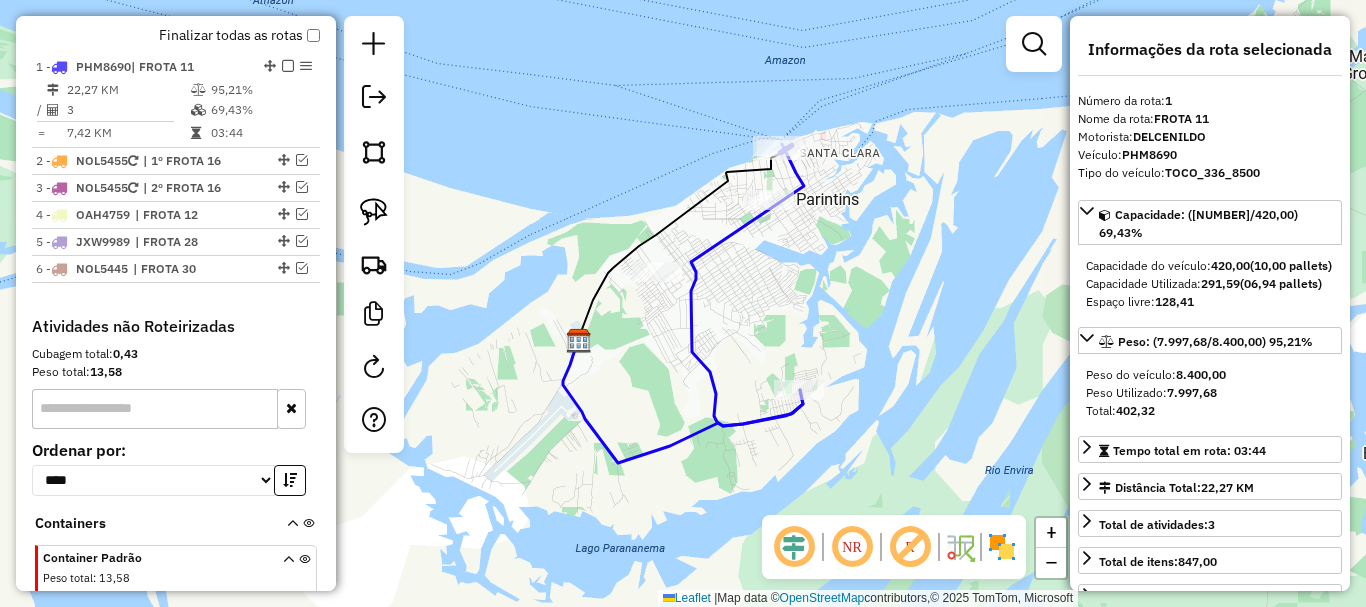 click 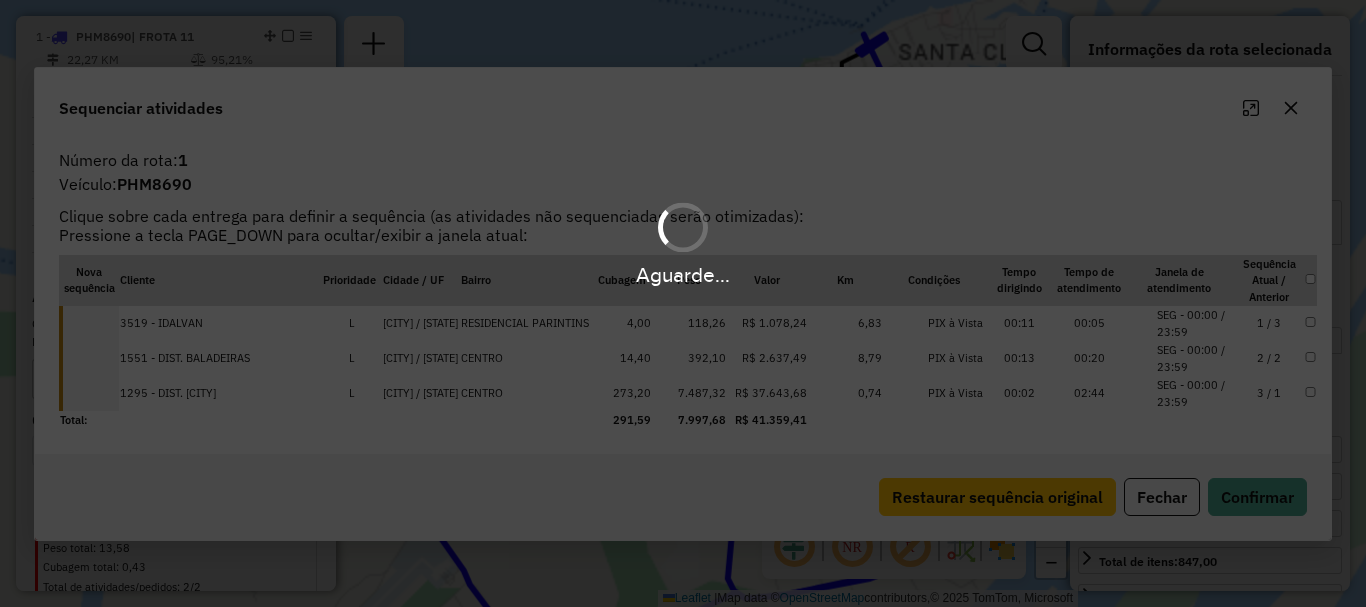 scroll, scrollTop: 774, scrollLeft: 0, axis: vertical 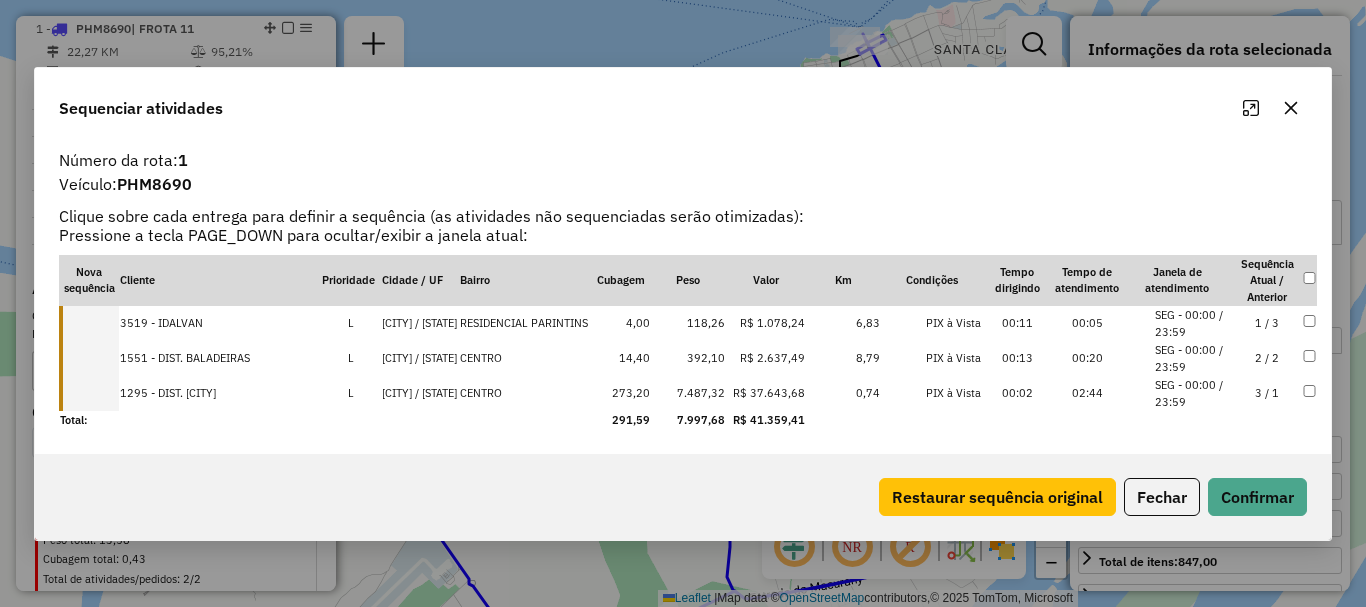 click at bounding box center [89, 323] 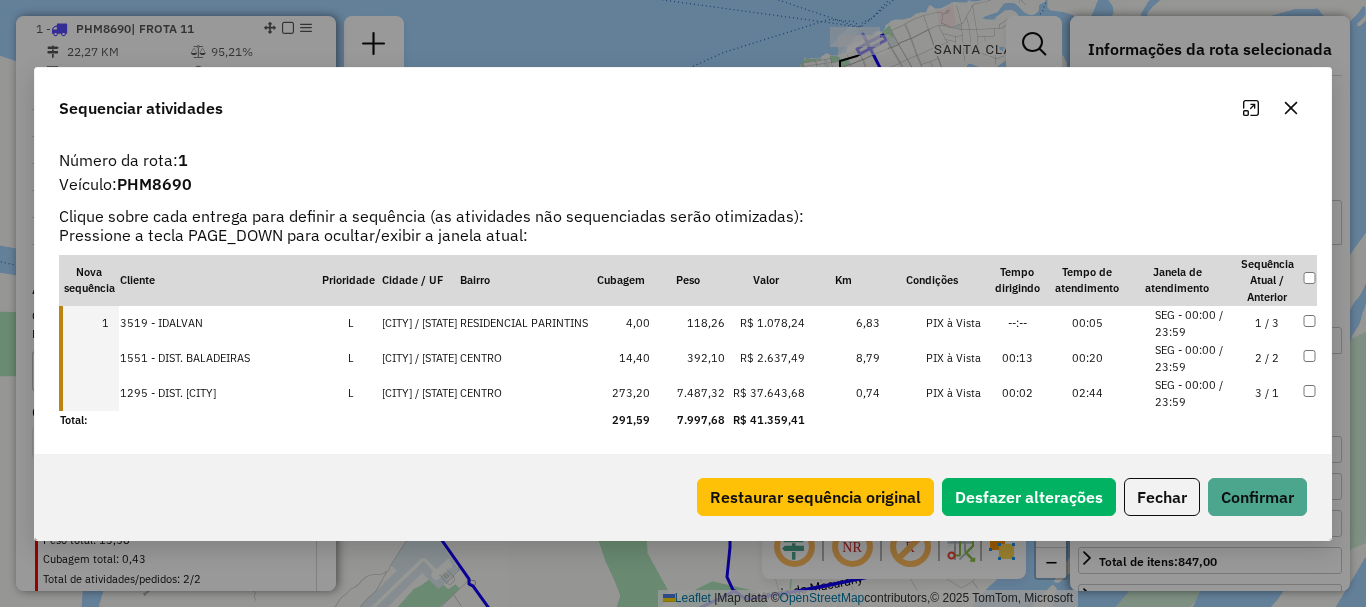click at bounding box center (89, 358) 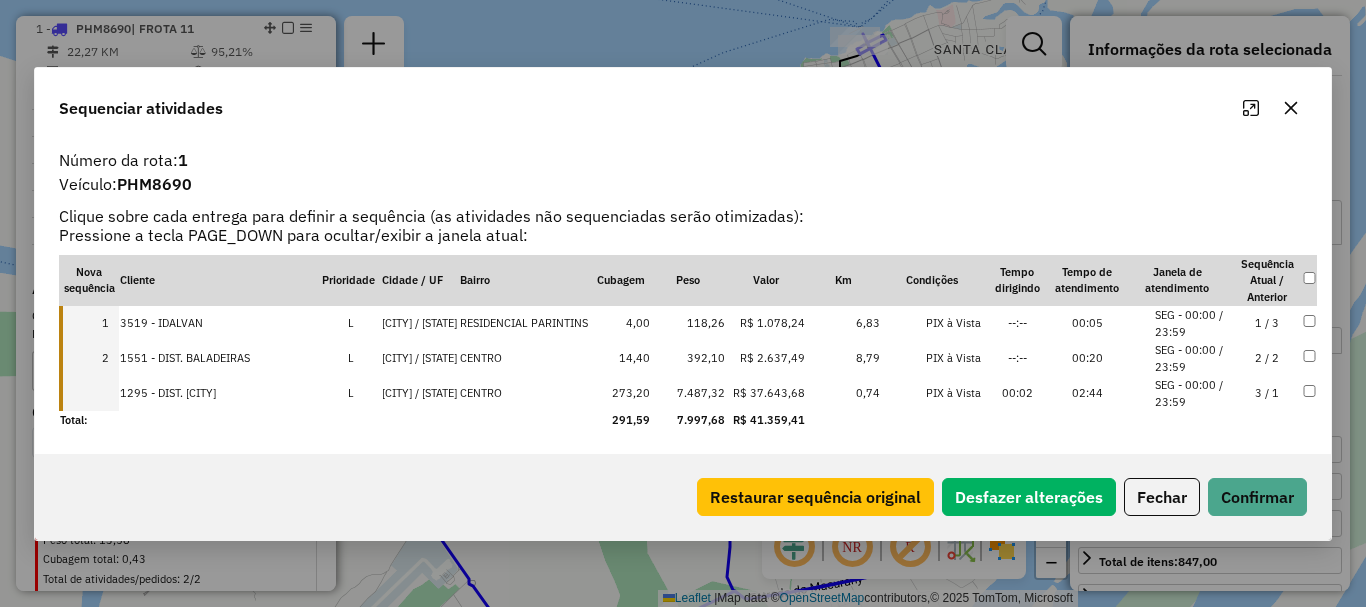 click at bounding box center (89, 393) 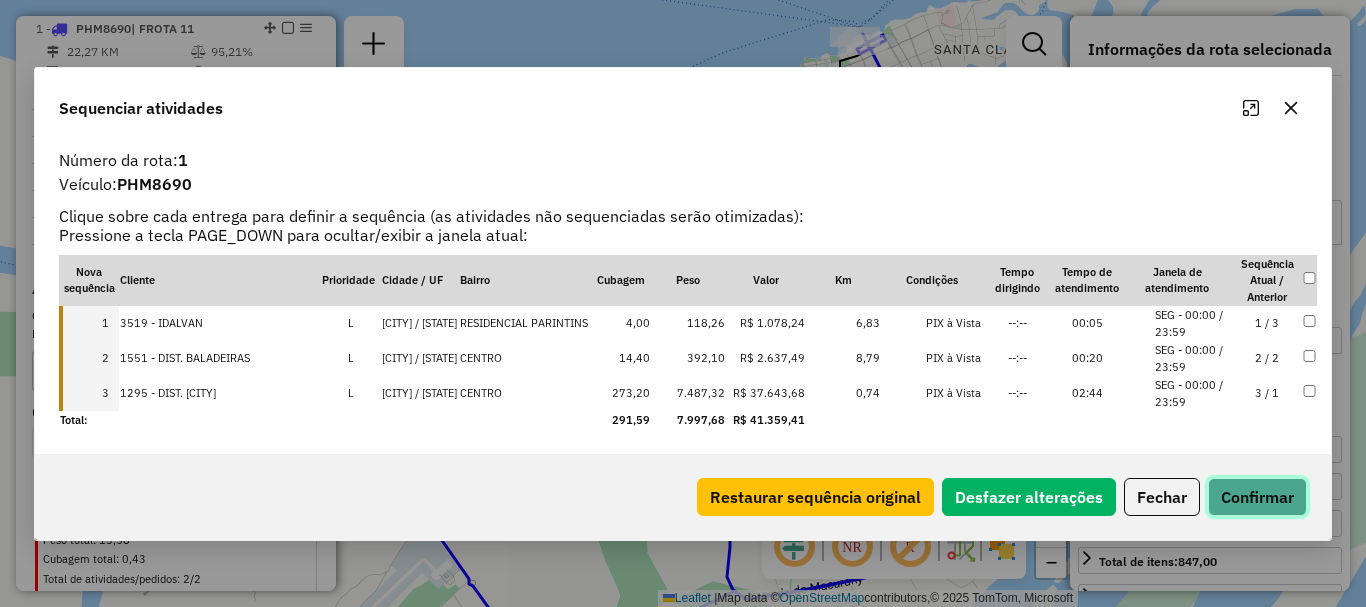 click on "Confirmar" 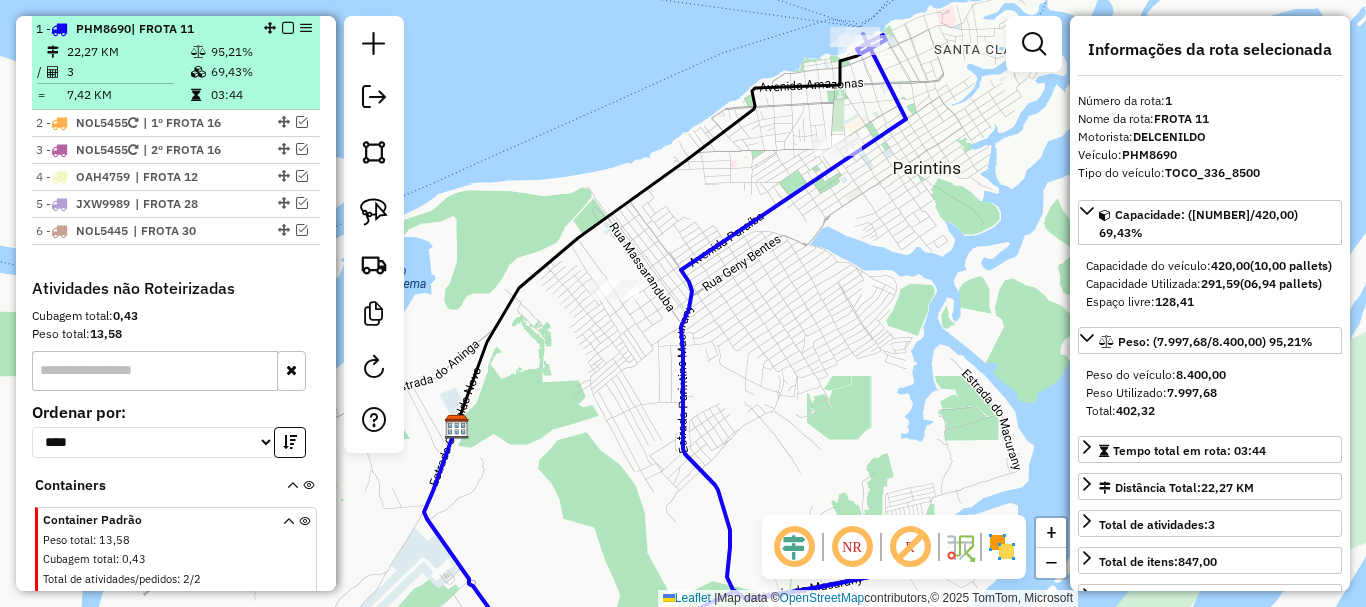 click at bounding box center [288, 28] 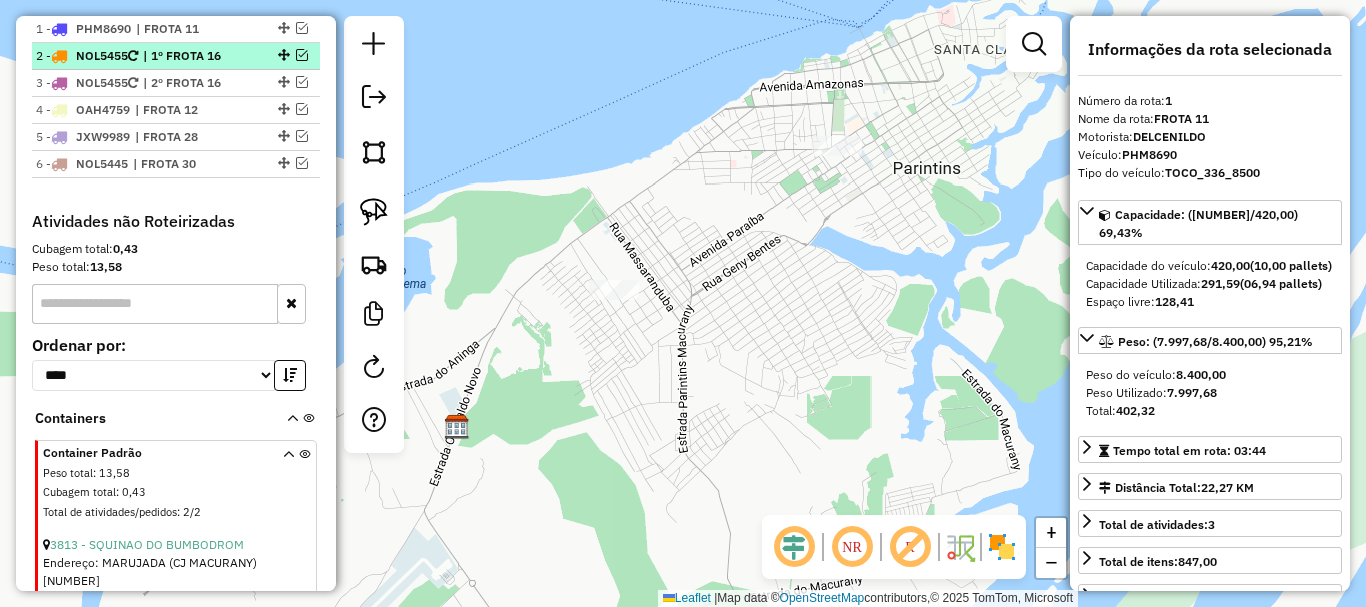 click at bounding box center [302, 55] 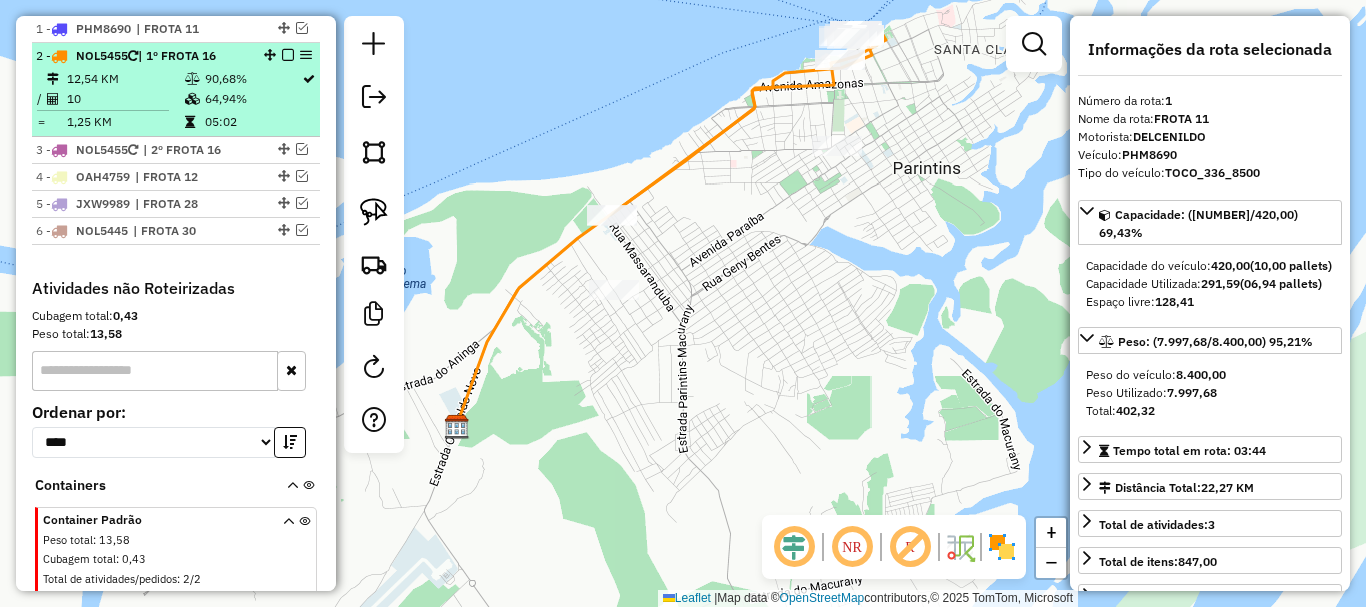 click on "| 1º FROTA 16" at bounding box center [177, 55] 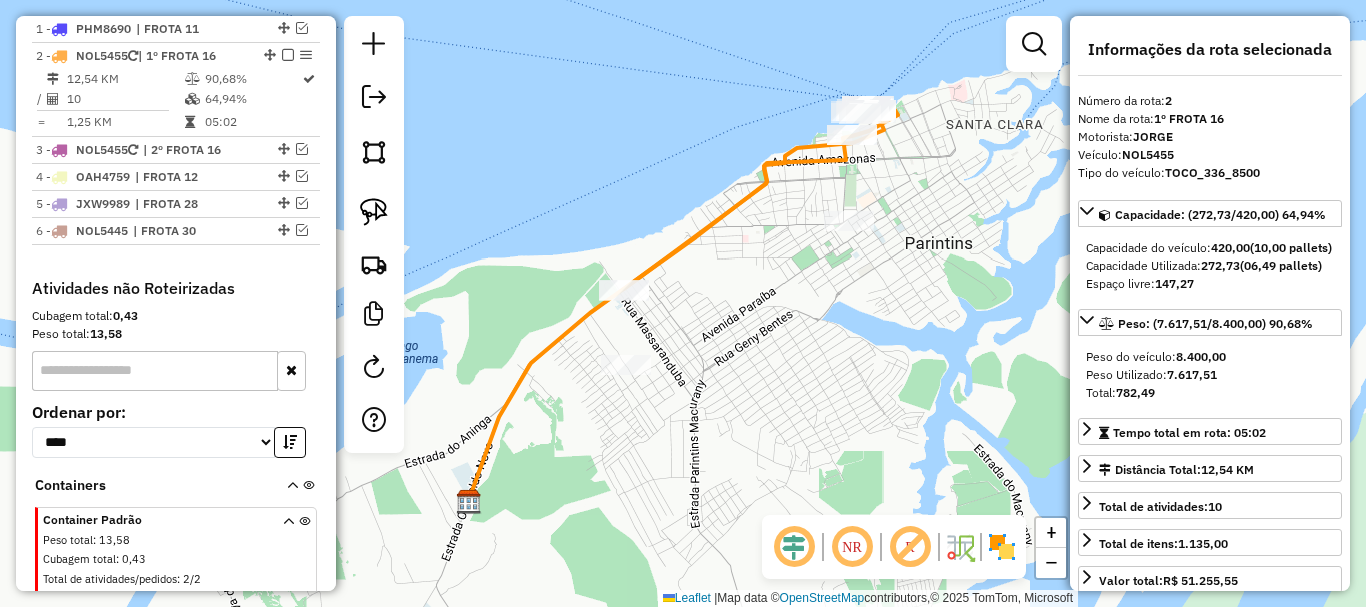 click 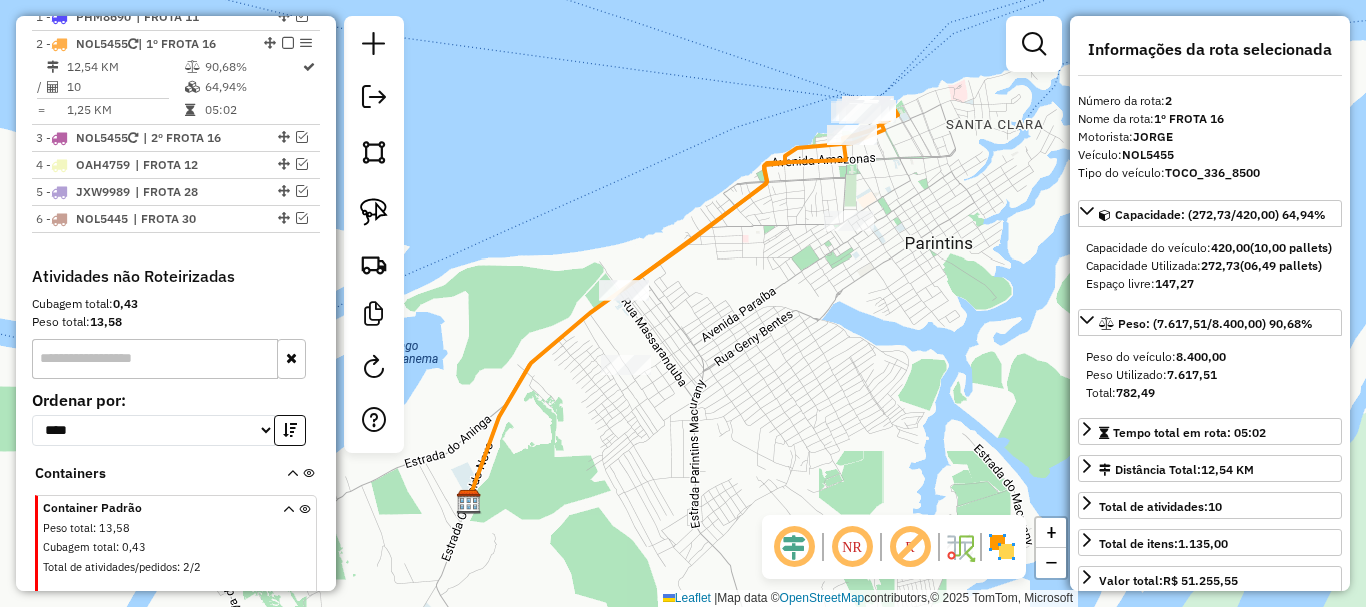 click 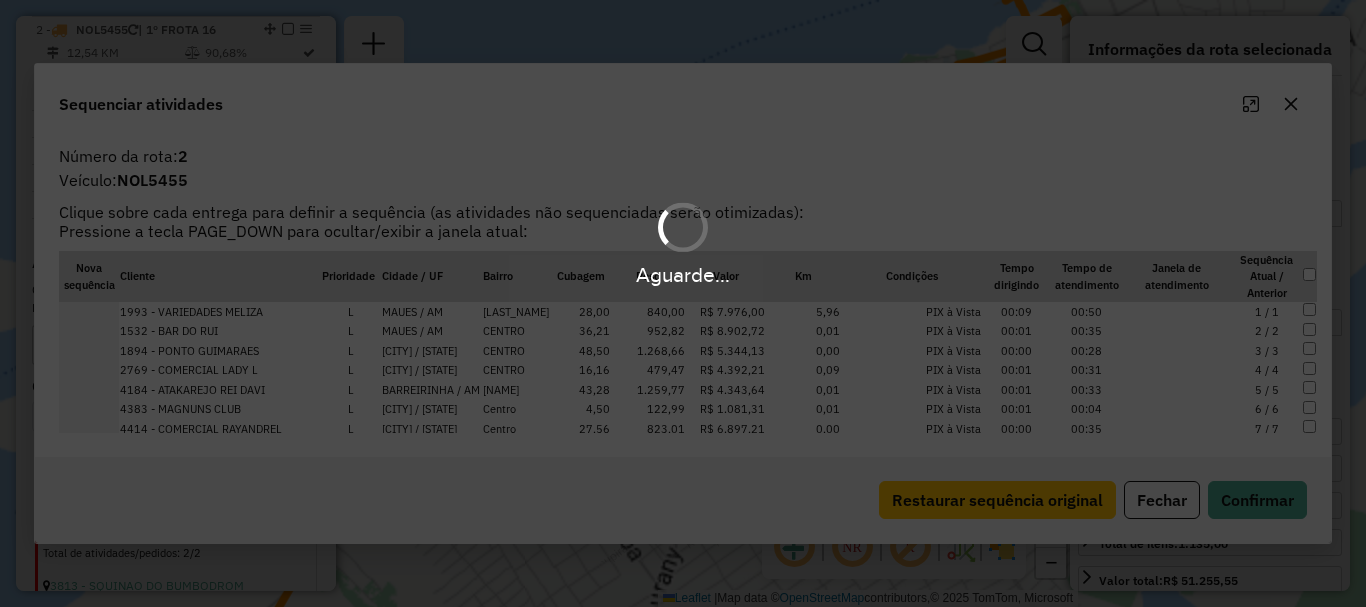 scroll, scrollTop: 801, scrollLeft: 0, axis: vertical 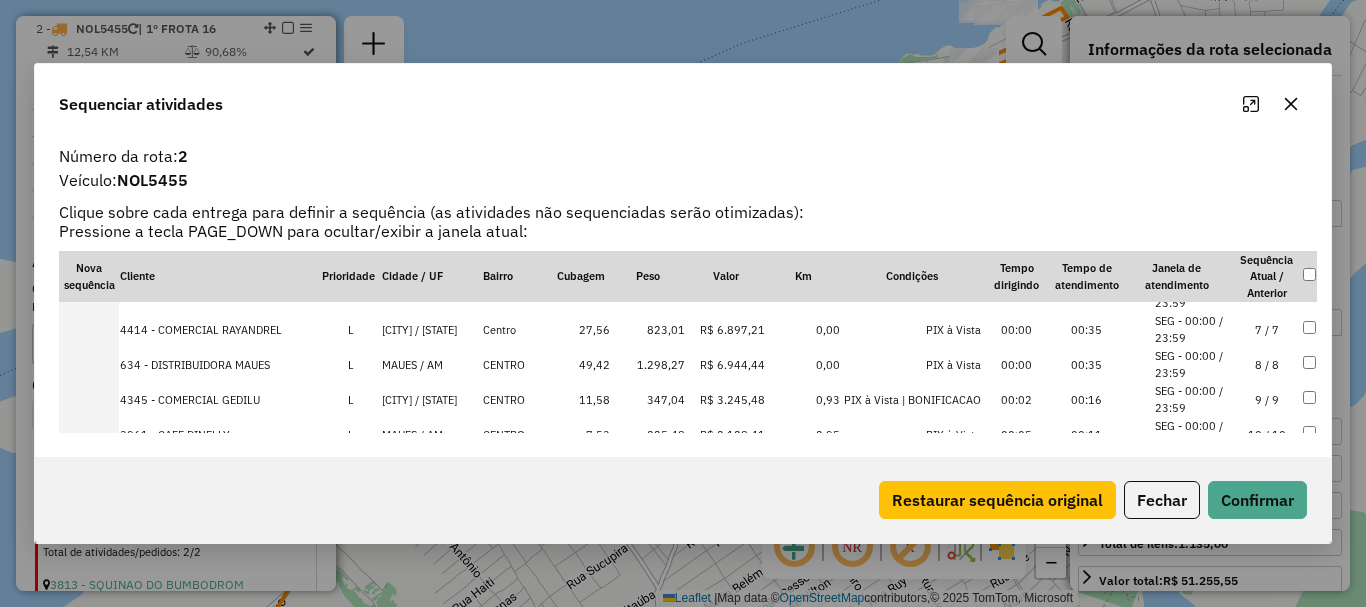 click at bounding box center (89, 399) 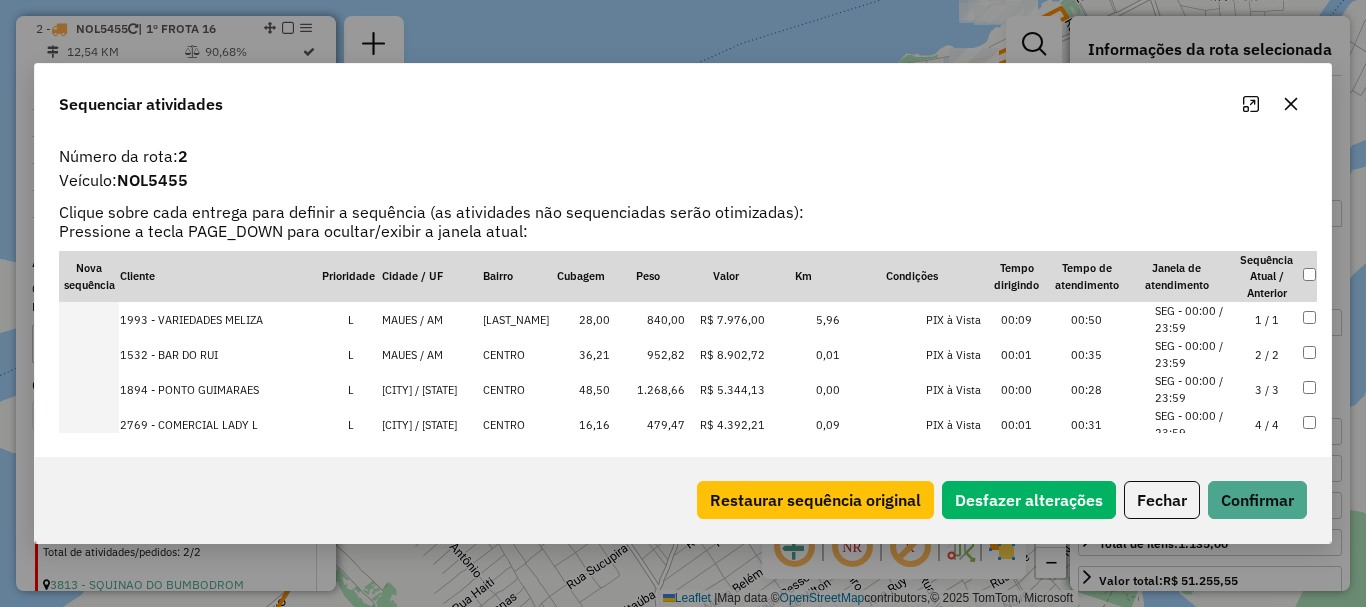 scroll, scrollTop: 0, scrollLeft: 0, axis: both 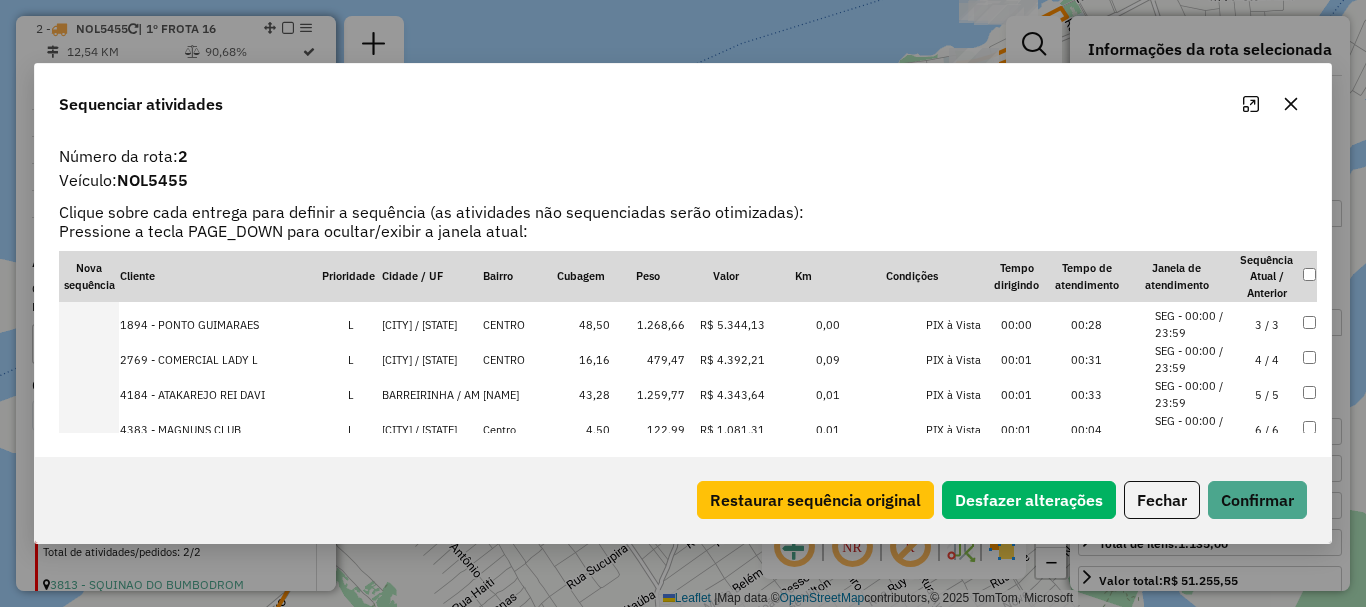click at bounding box center [89, 324] 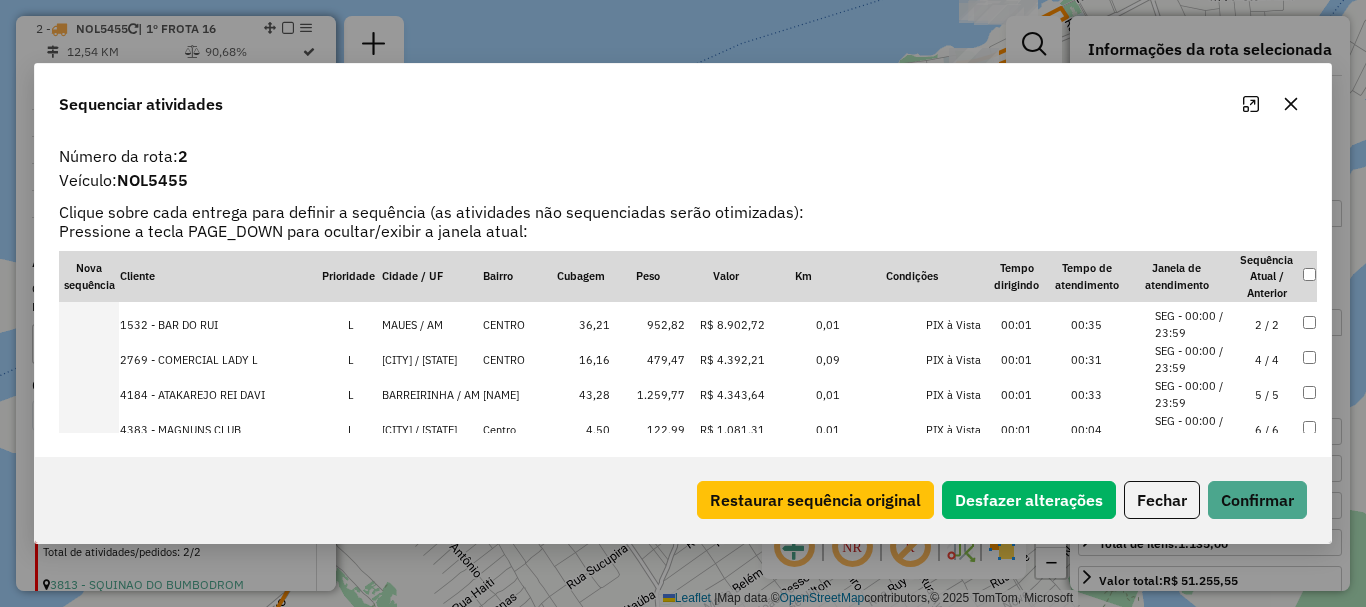 scroll, scrollTop: 135, scrollLeft: 0, axis: vertical 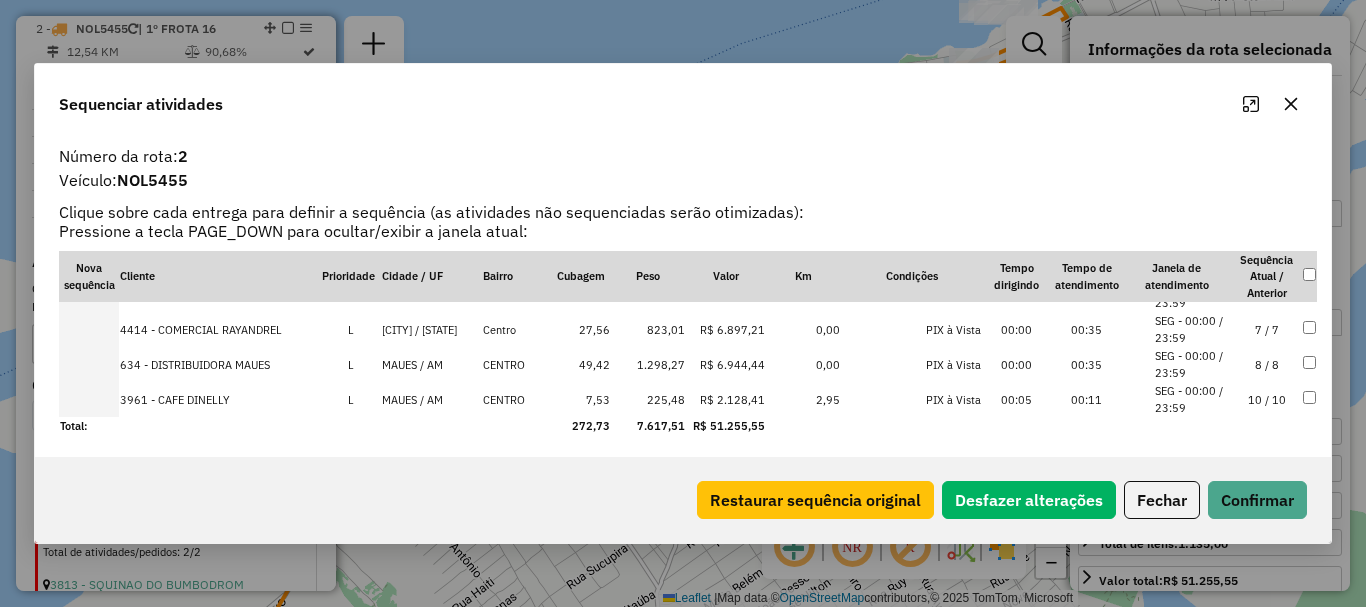click at bounding box center [89, 329] 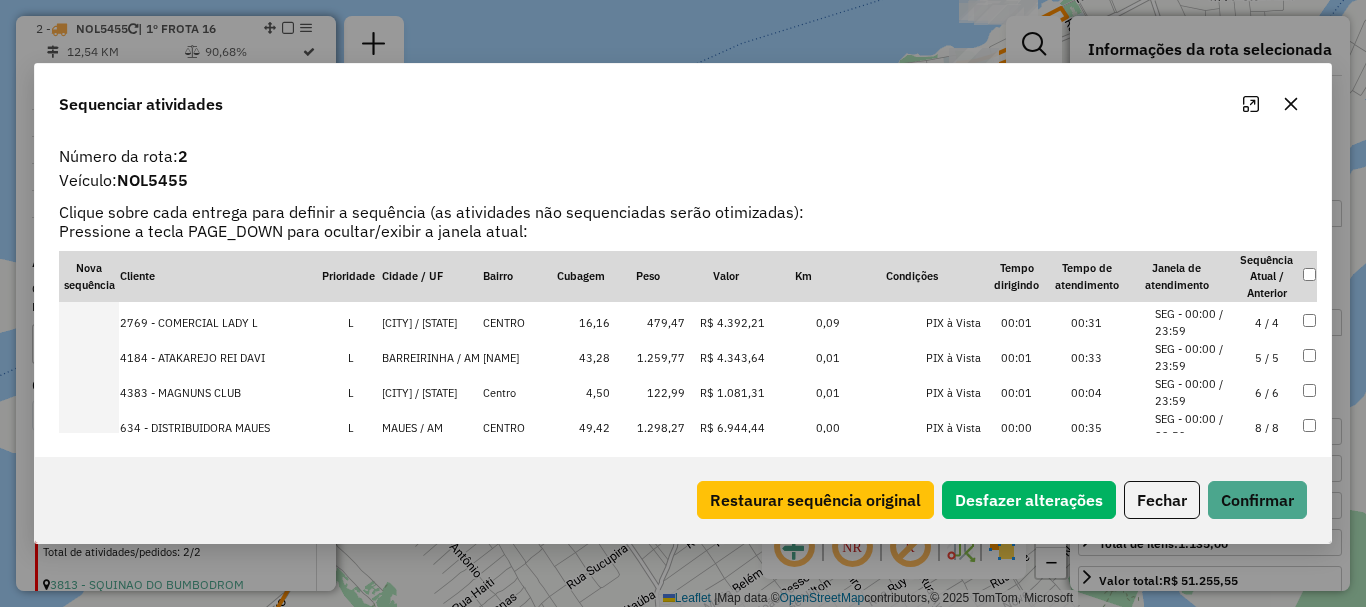 scroll, scrollTop: 138, scrollLeft: 0, axis: vertical 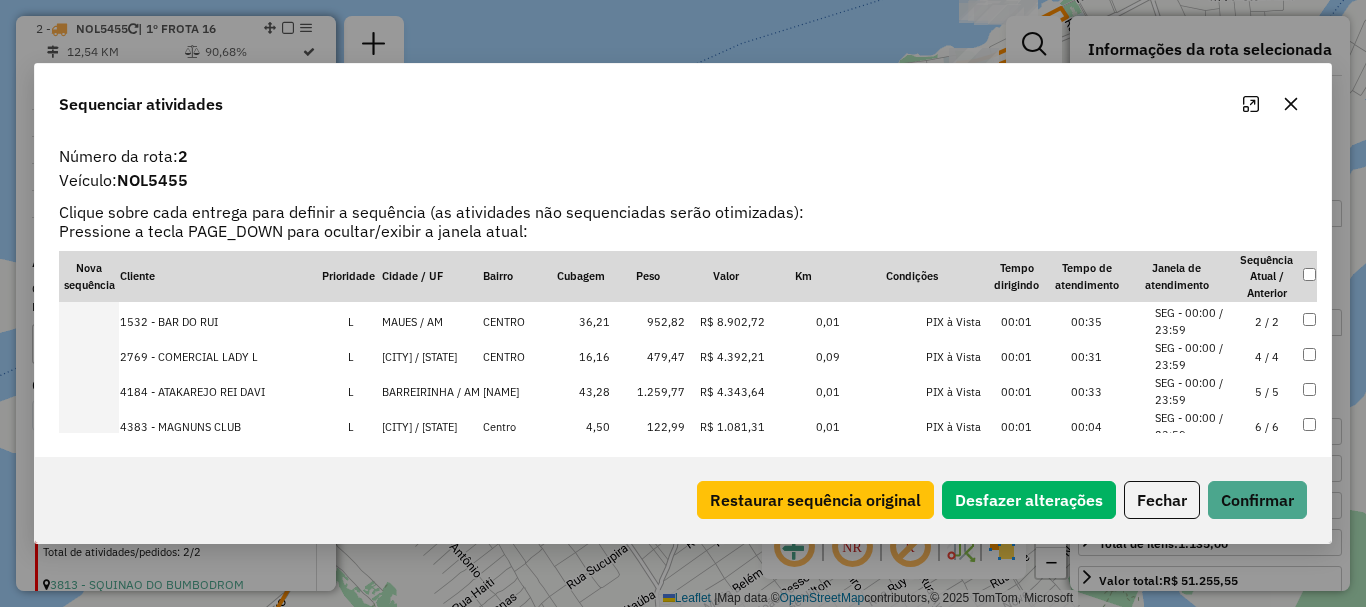 click at bounding box center [89, 356] 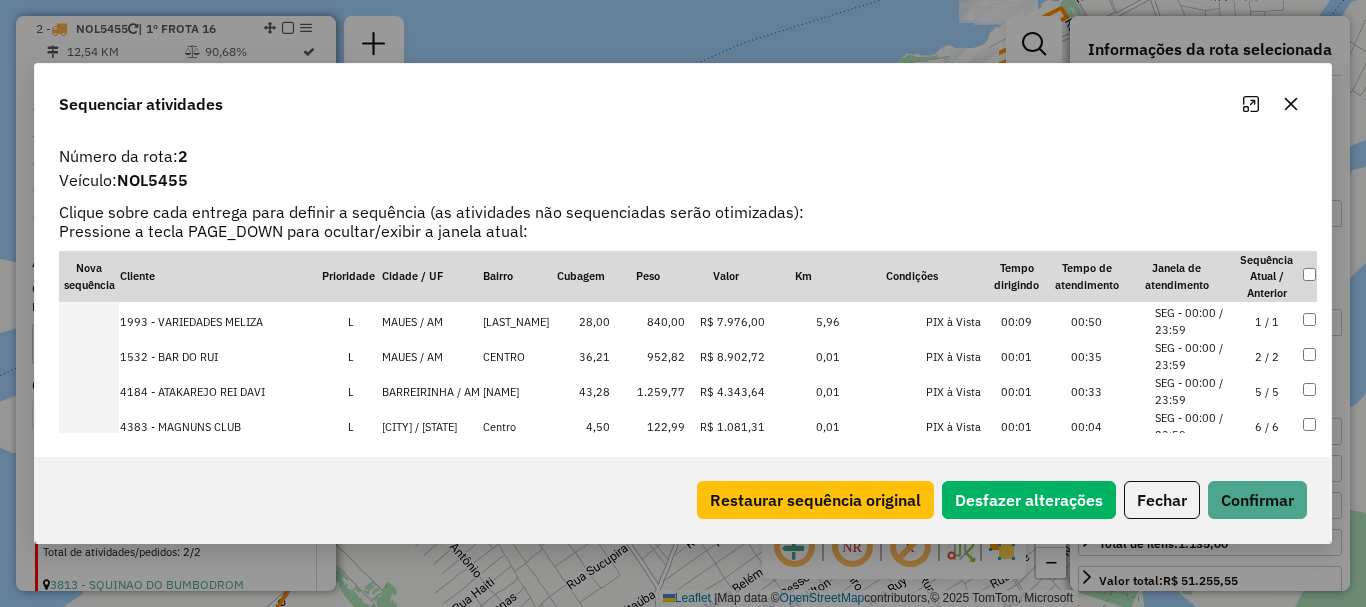 click at bounding box center [89, 426] 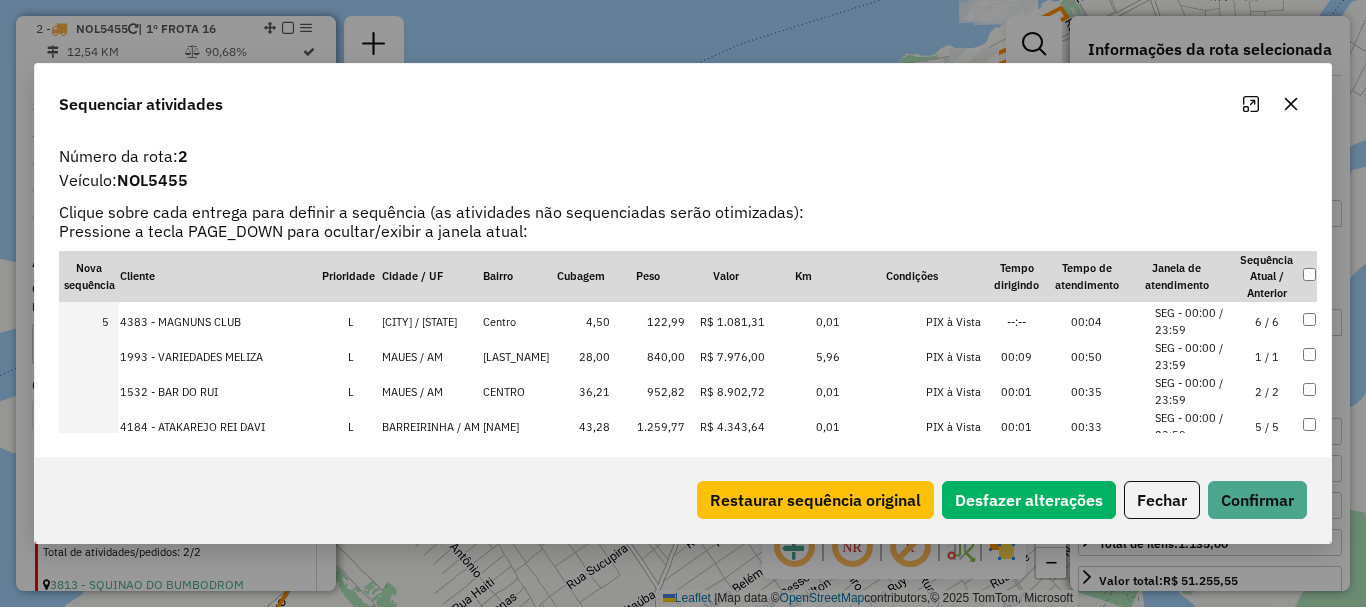 click at bounding box center [89, 426] 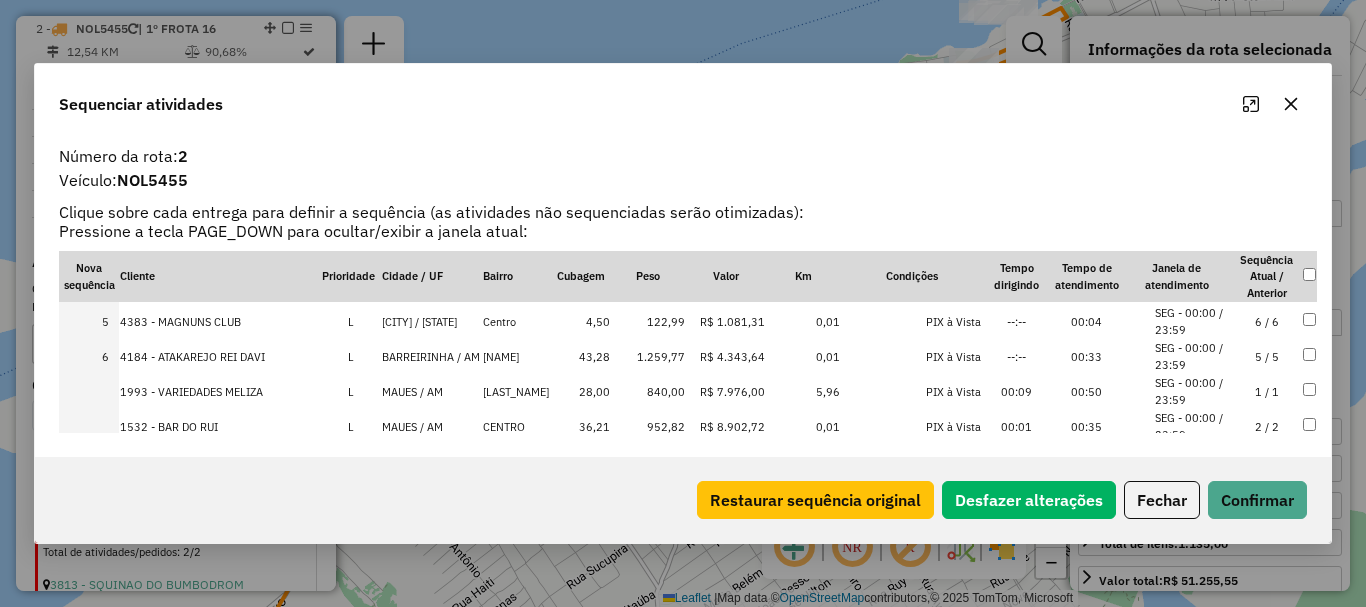 click at bounding box center [89, 391] 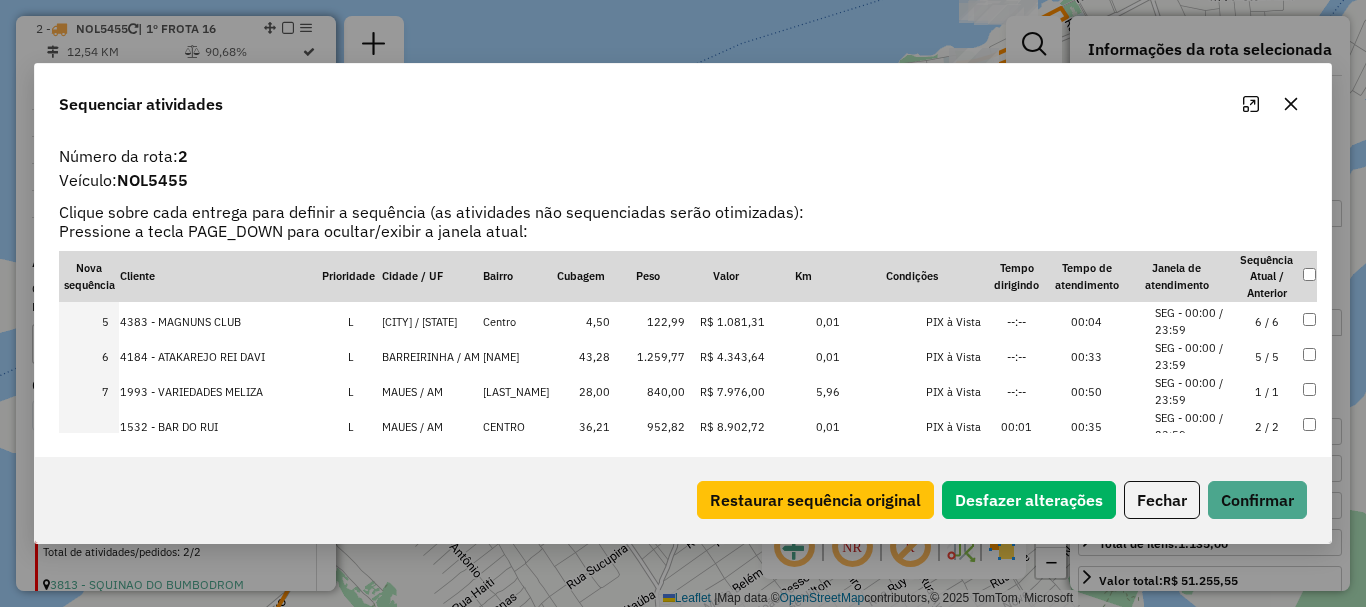click at bounding box center [89, 426] 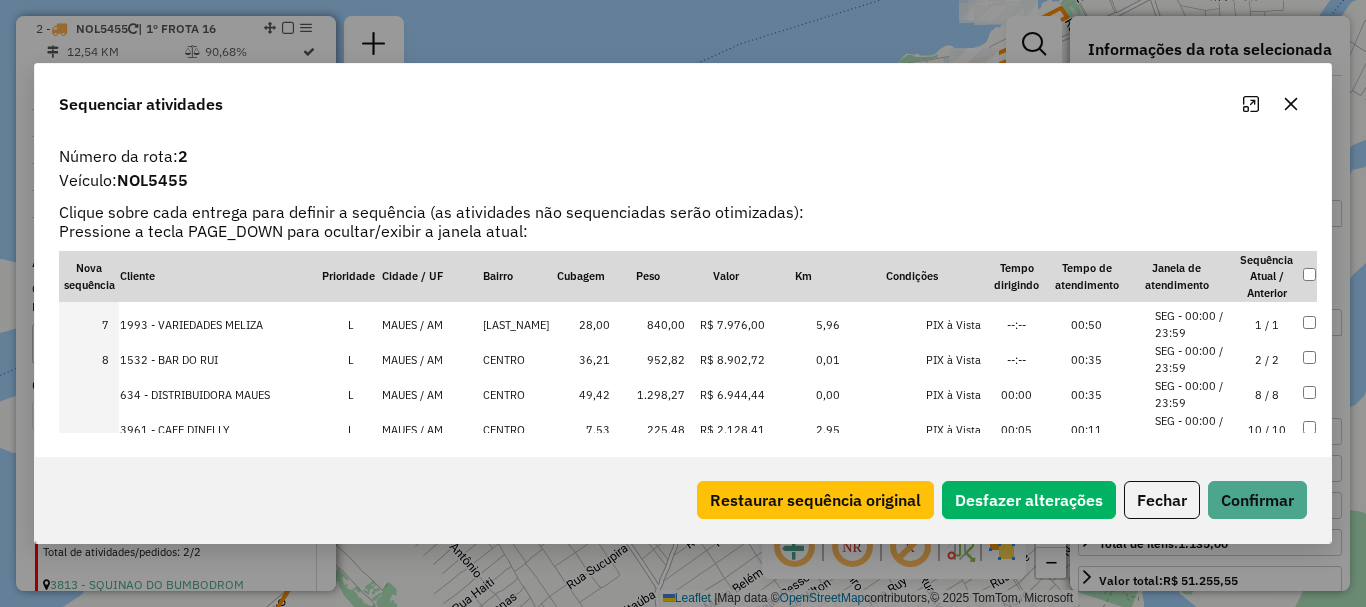 scroll, scrollTop: 238, scrollLeft: 0, axis: vertical 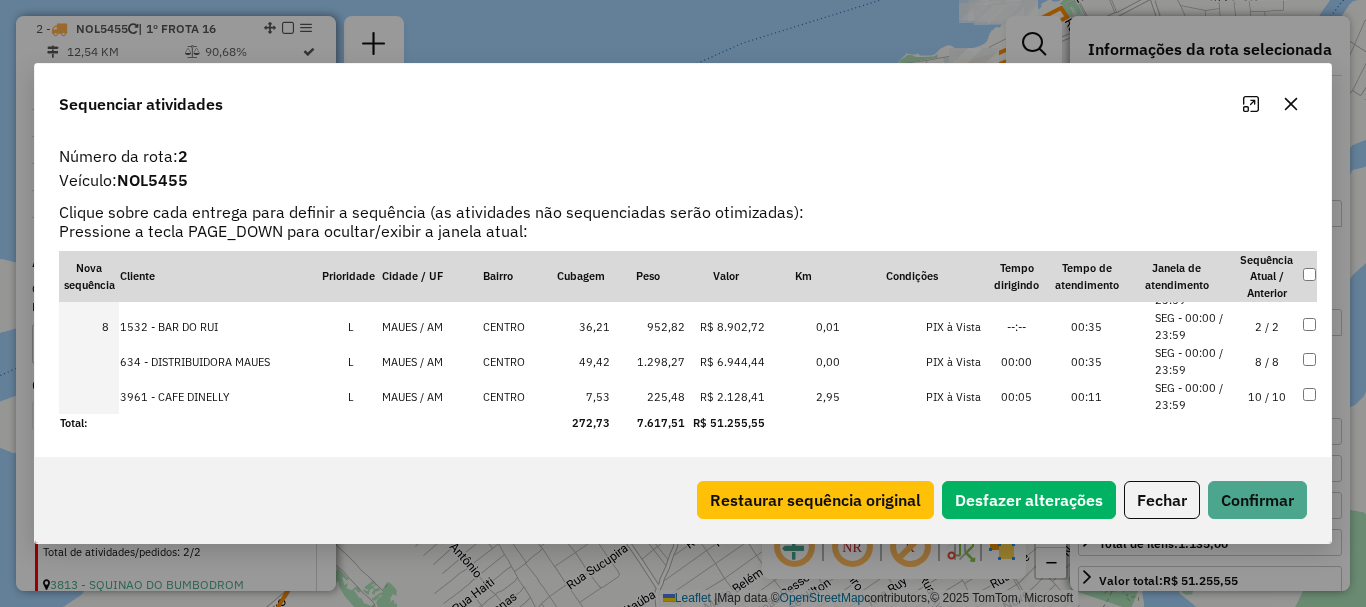 click at bounding box center [89, 396] 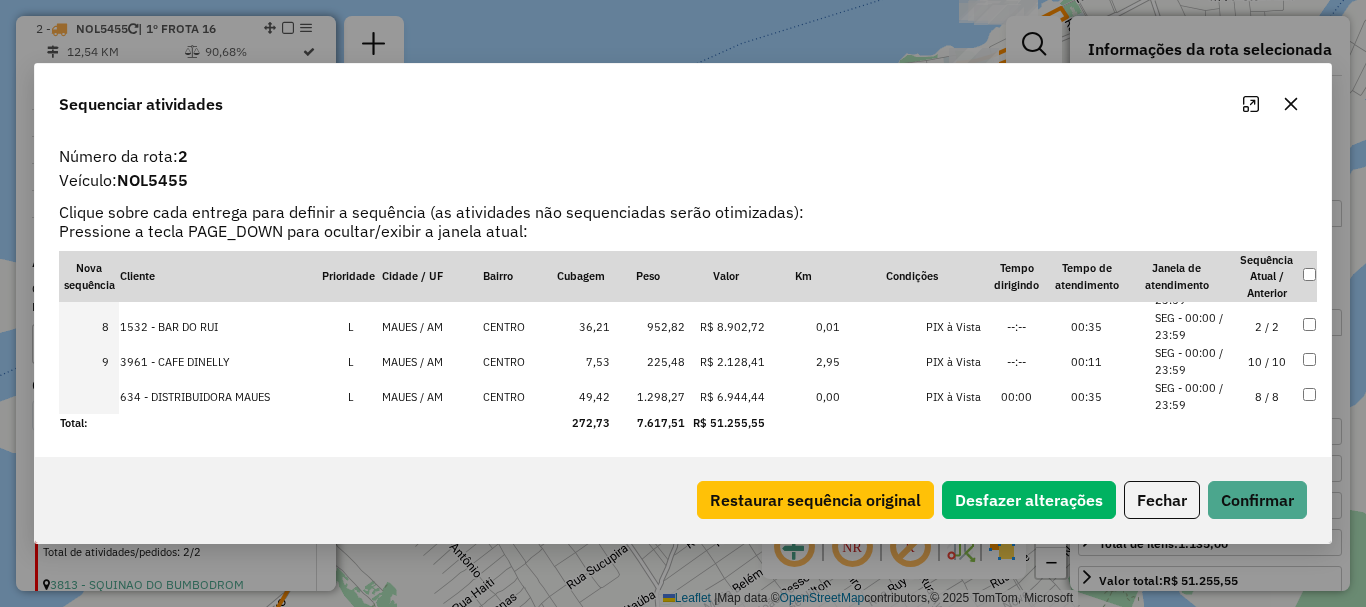 click at bounding box center (89, 396) 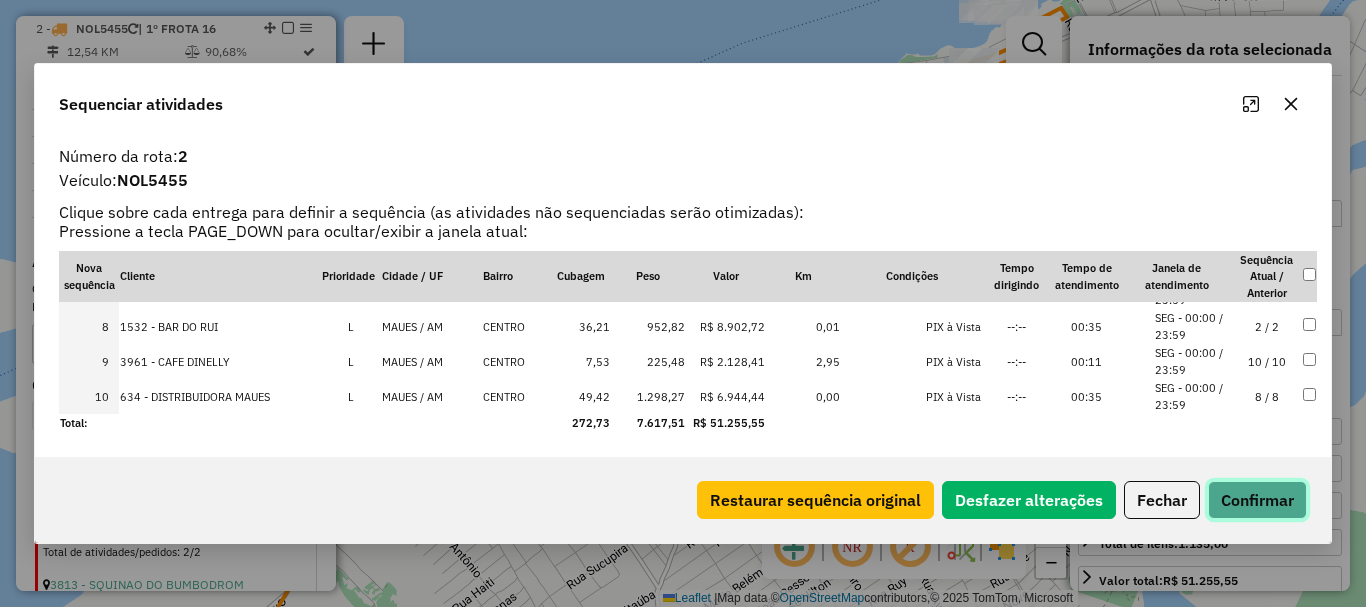 click on "Confirmar" 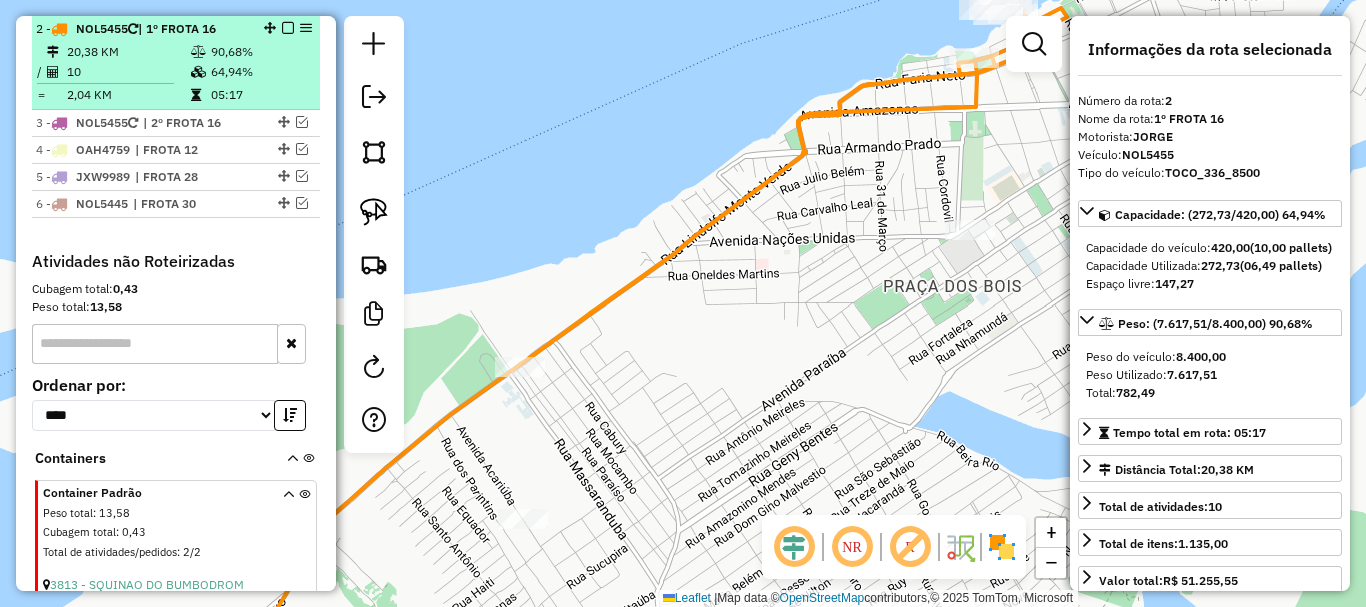 click at bounding box center [288, 28] 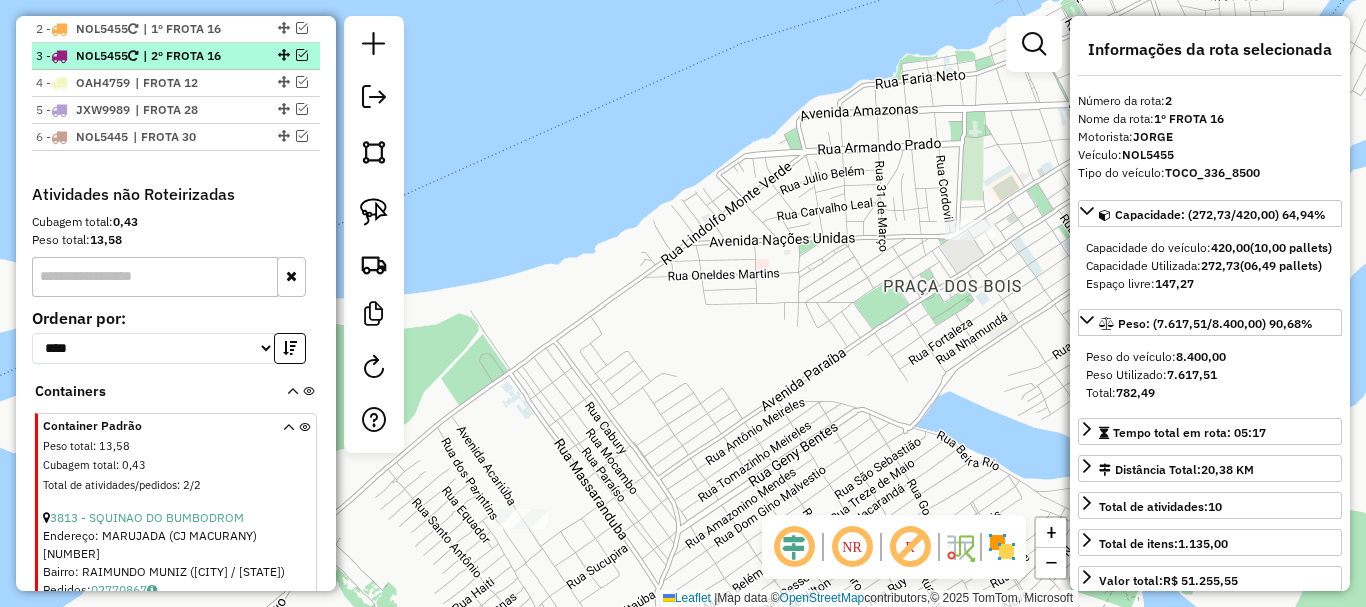 click at bounding box center [302, 55] 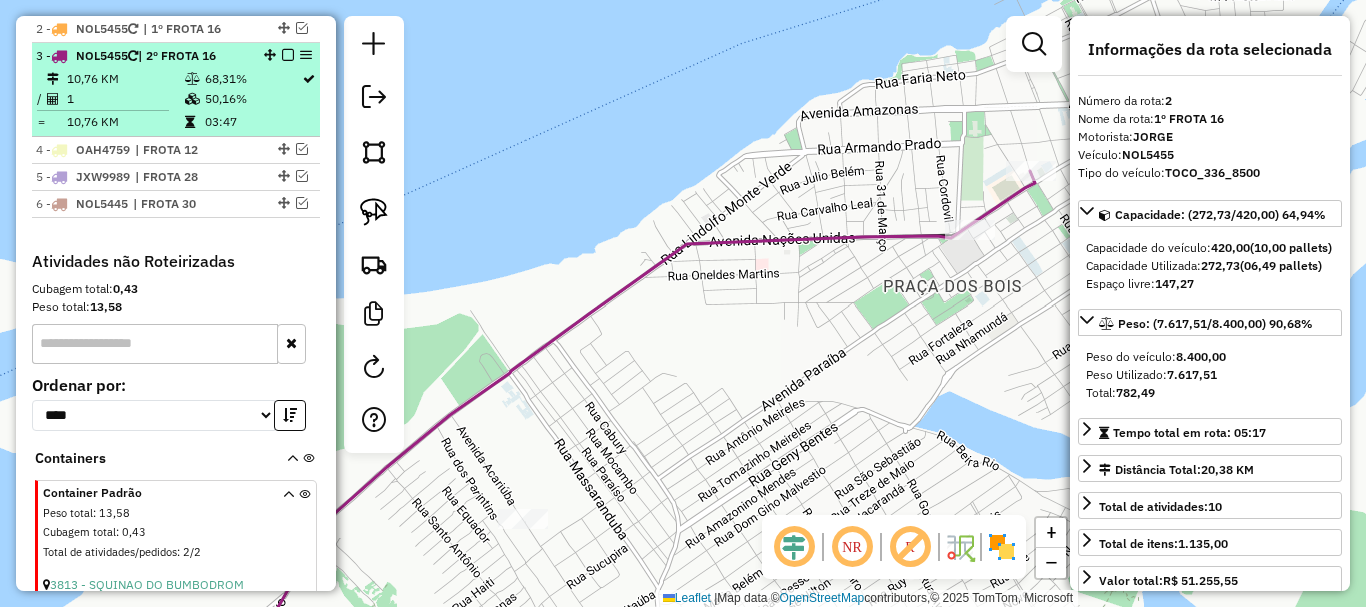 click on "| 2º FROTA 16" at bounding box center [177, 55] 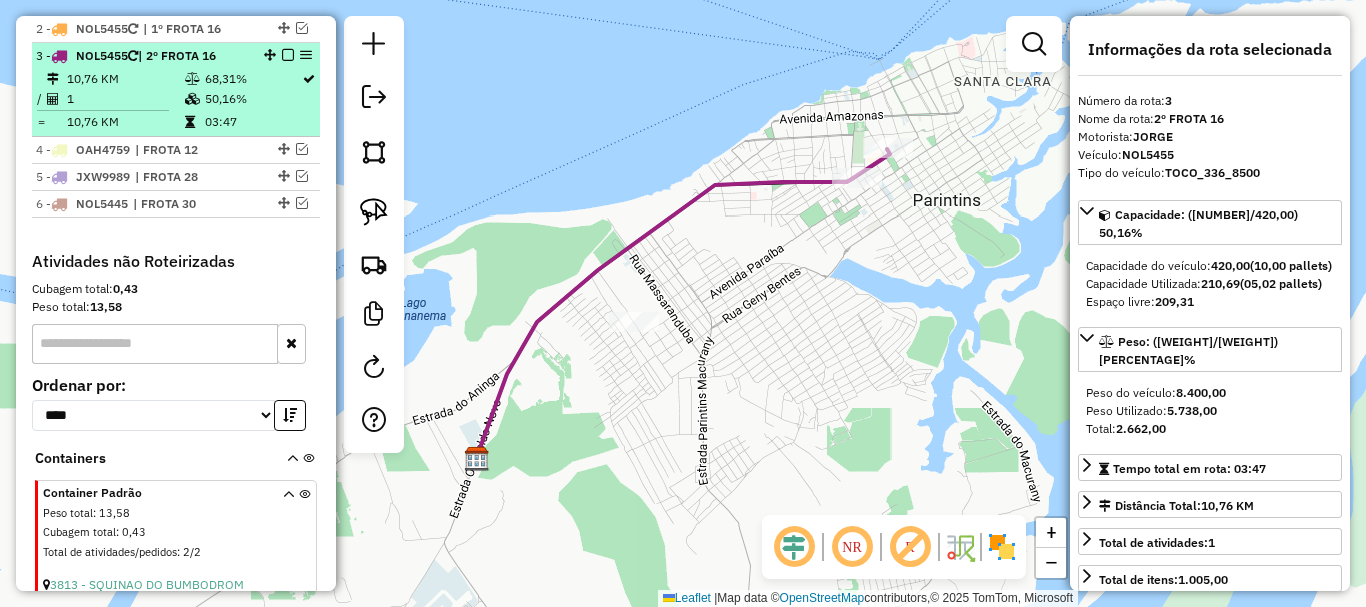 click at bounding box center [288, 55] 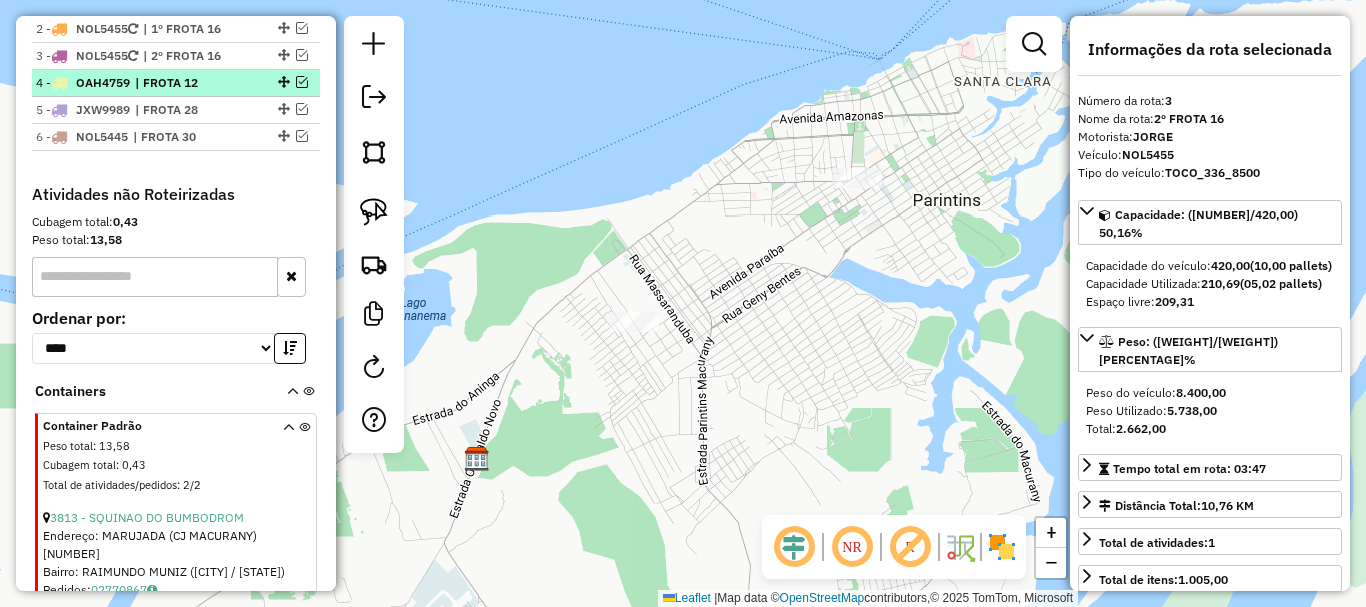 click on "| FROTA 12" at bounding box center [181, 83] 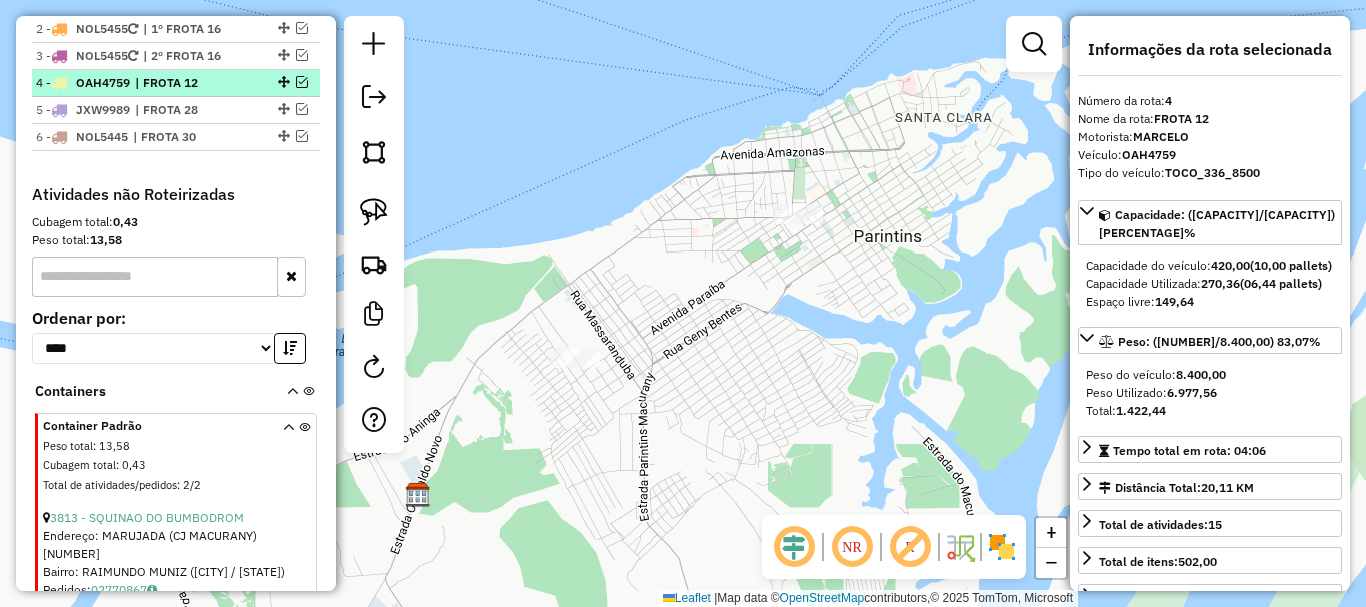 click at bounding box center (302, 82) 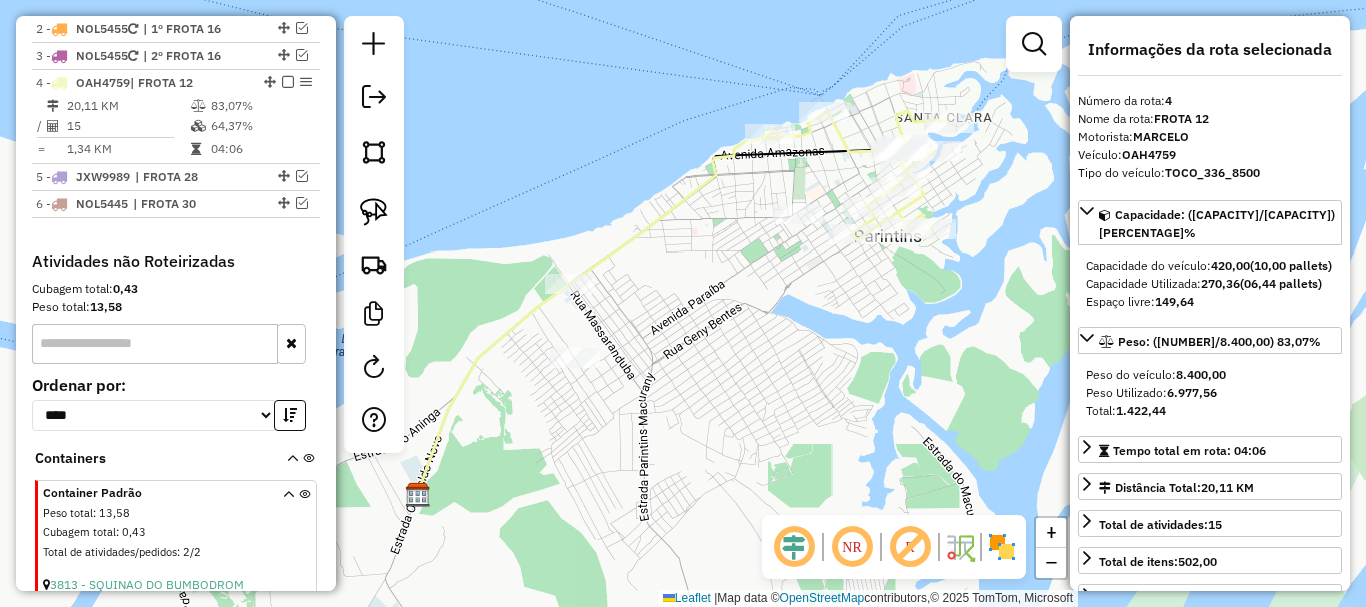 click 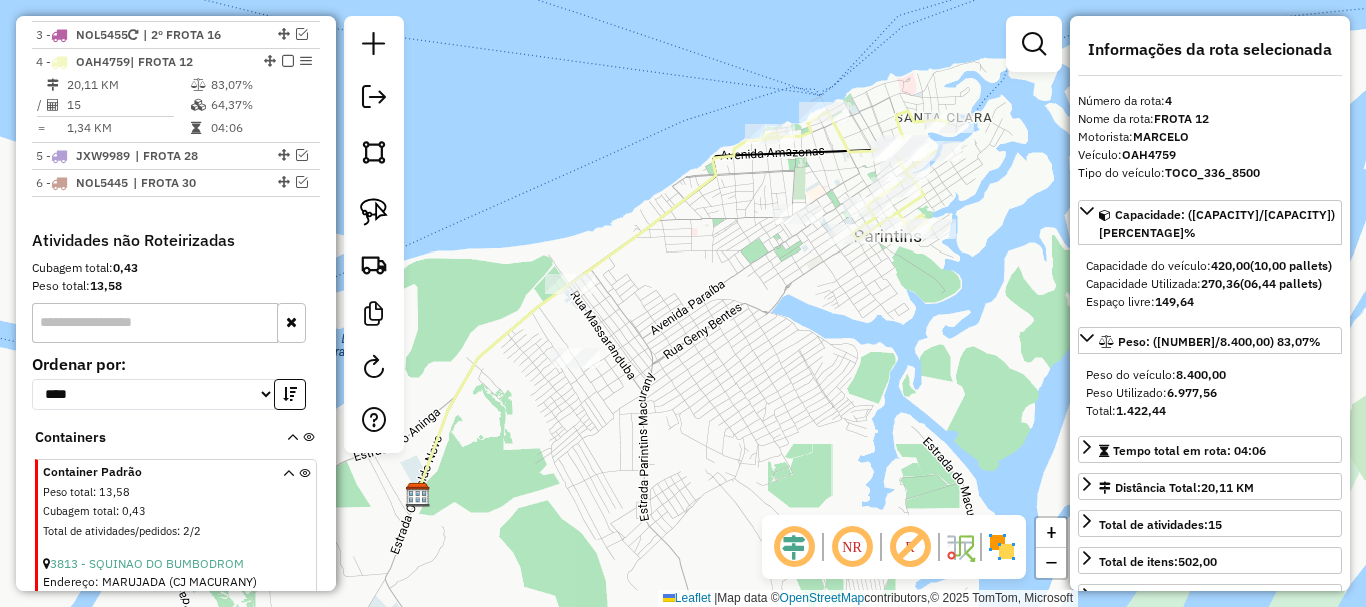 click 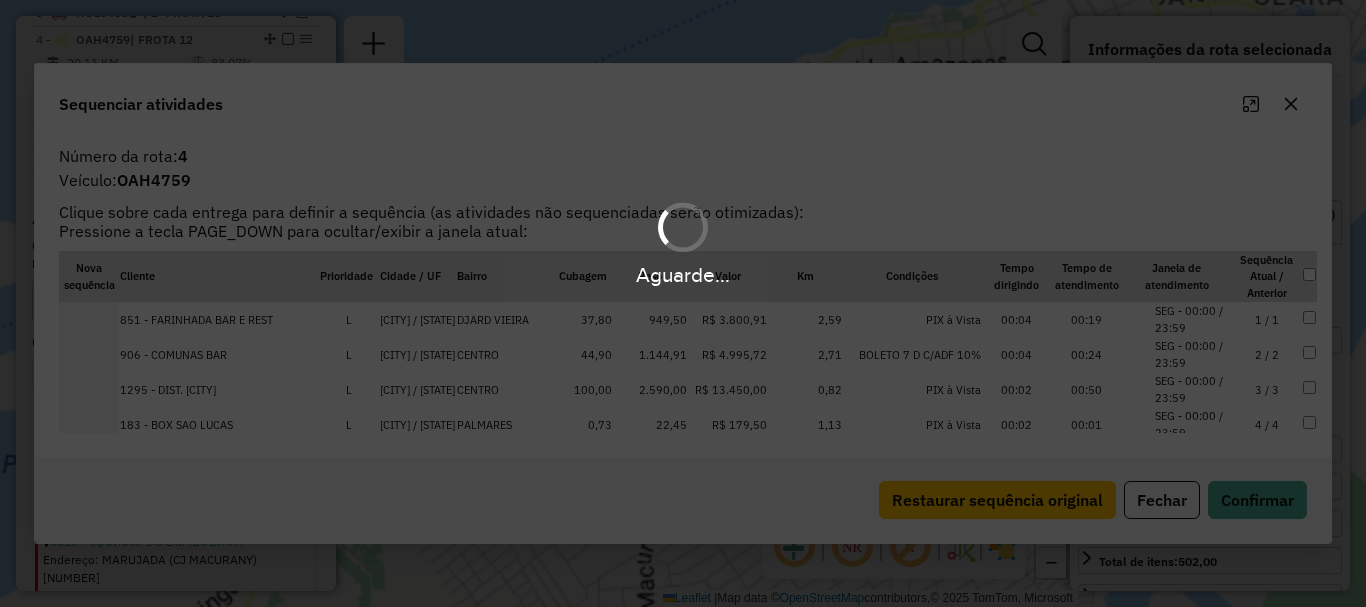 scroll, scrollTop: 855, scrollLeft: 0, axis: vertical 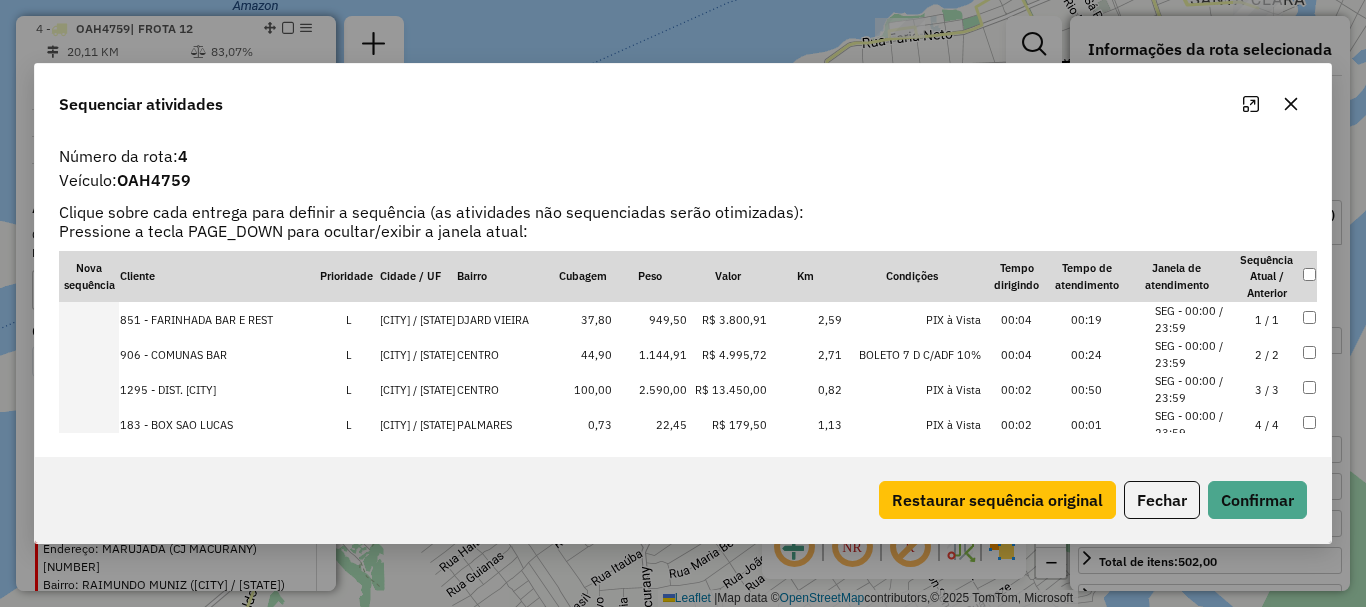 click at bounding box center (89, 389) 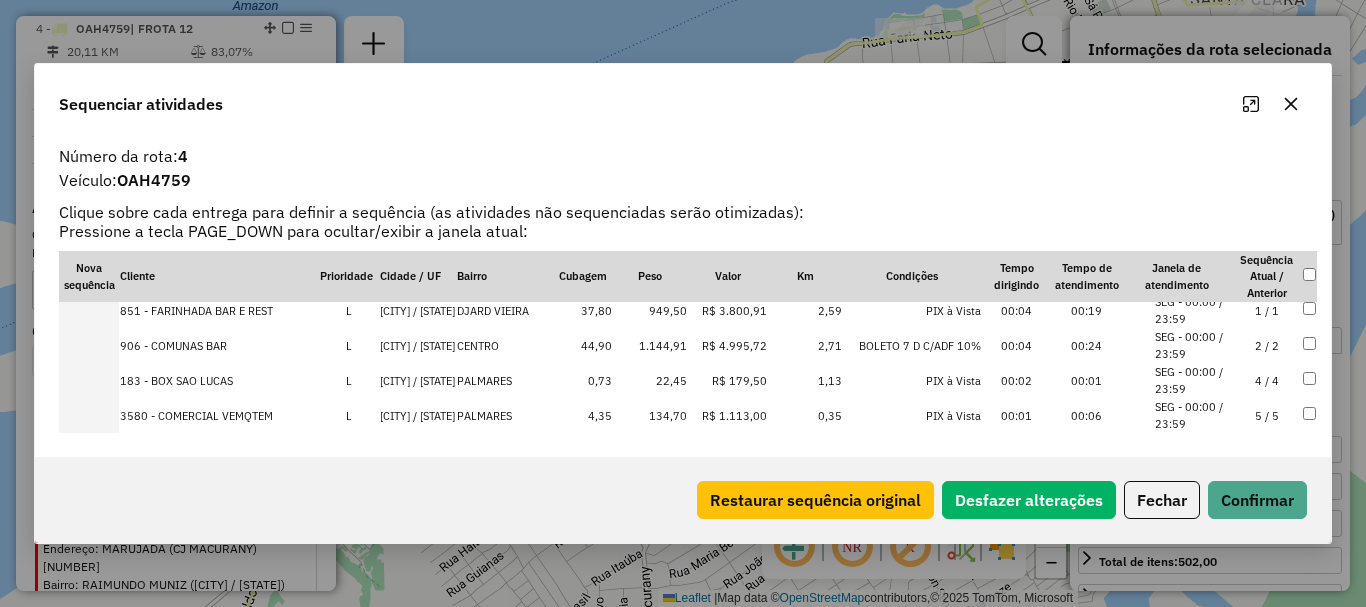 scroll, scrollTop: 0, scrollLeft: 0, axis: both 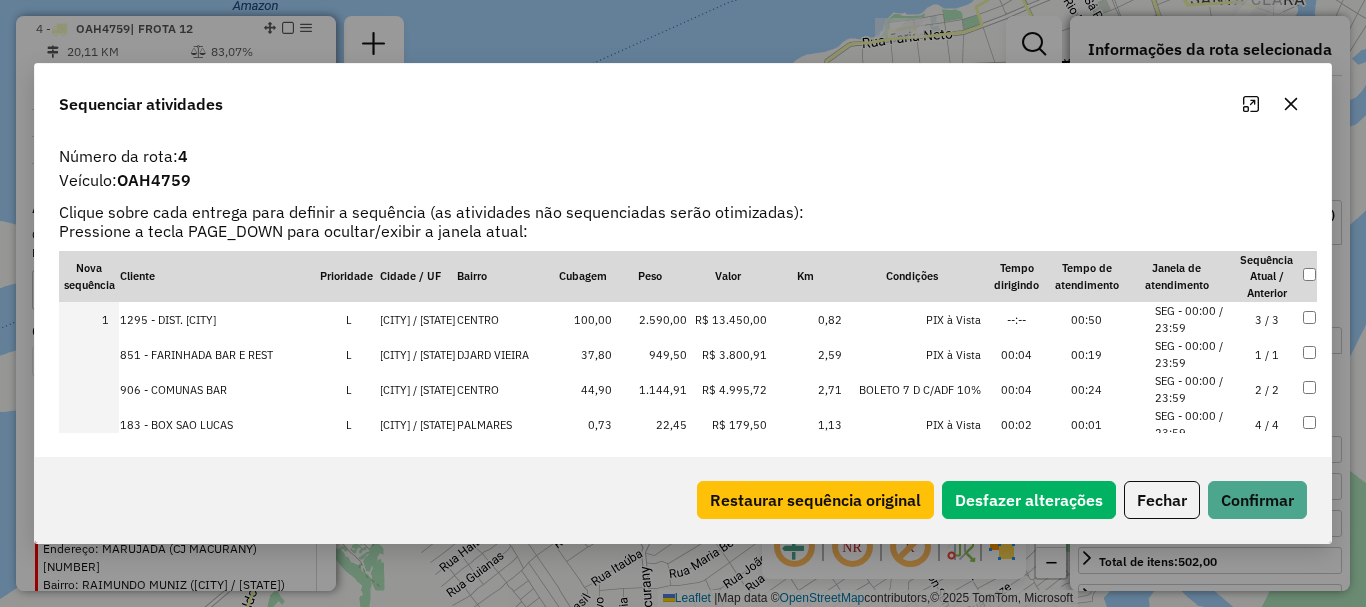 click at bounding box center (89, 389) 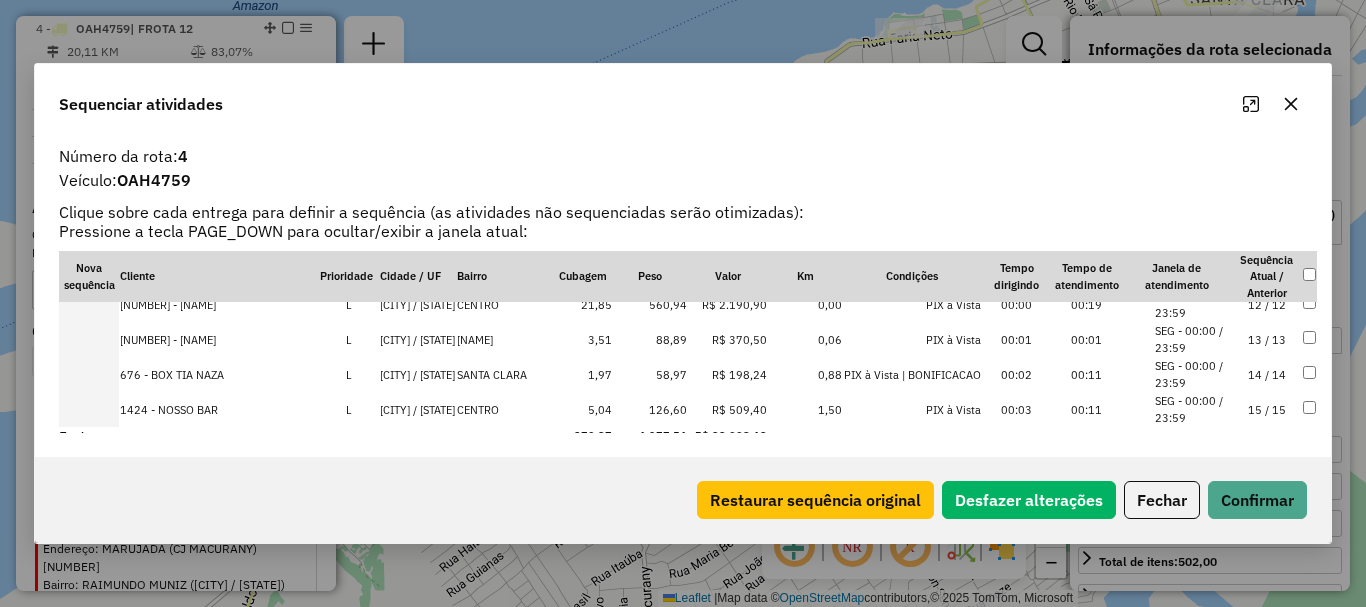 scroll, scrollTop: 413, scrollLeft: 0, axis: vertical 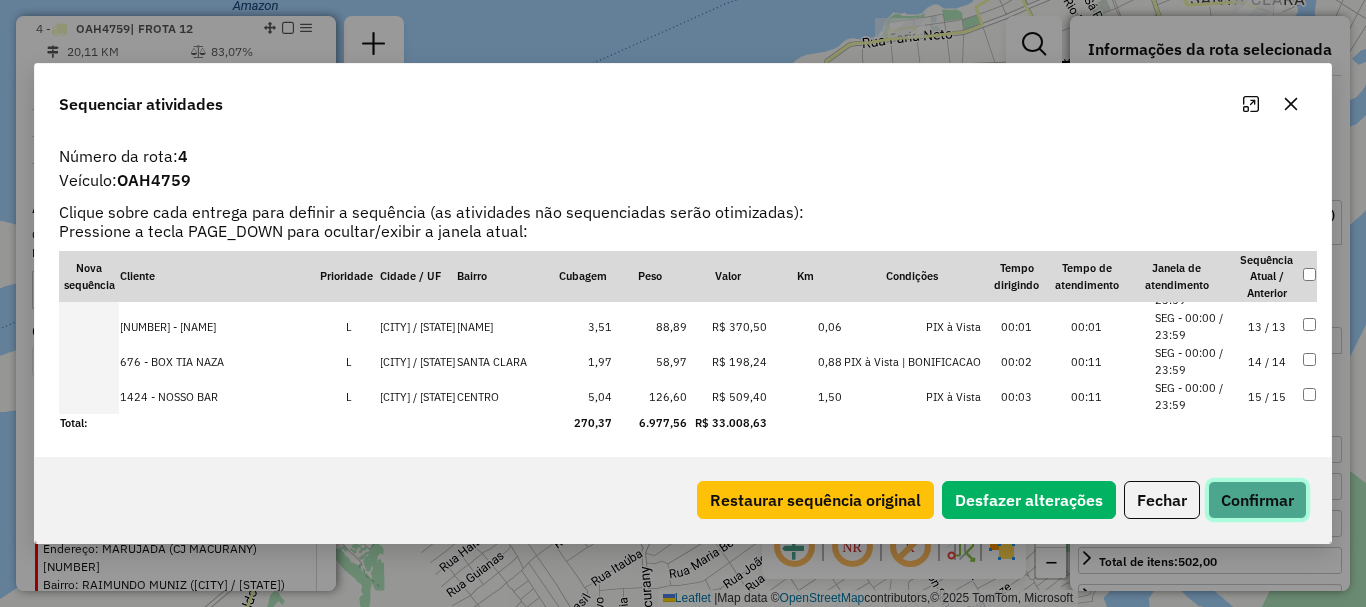 click on "Confirmar" 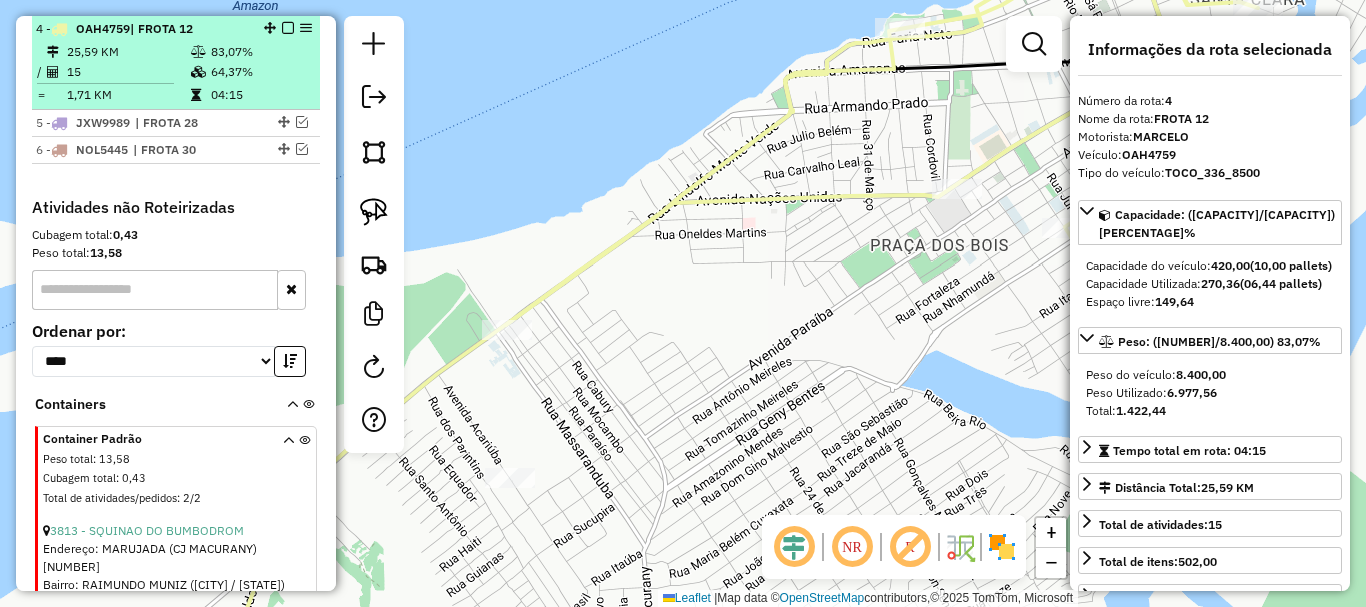 click at bounding box center (288, 28) 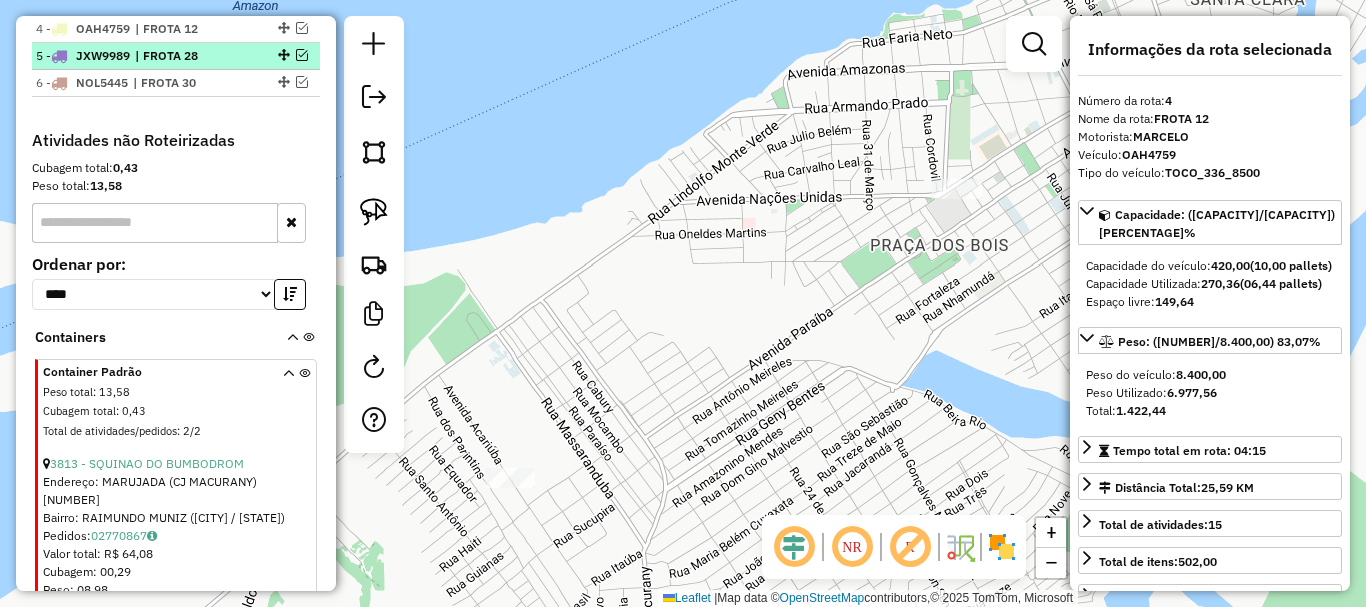 click at bounding box center (302, 55) 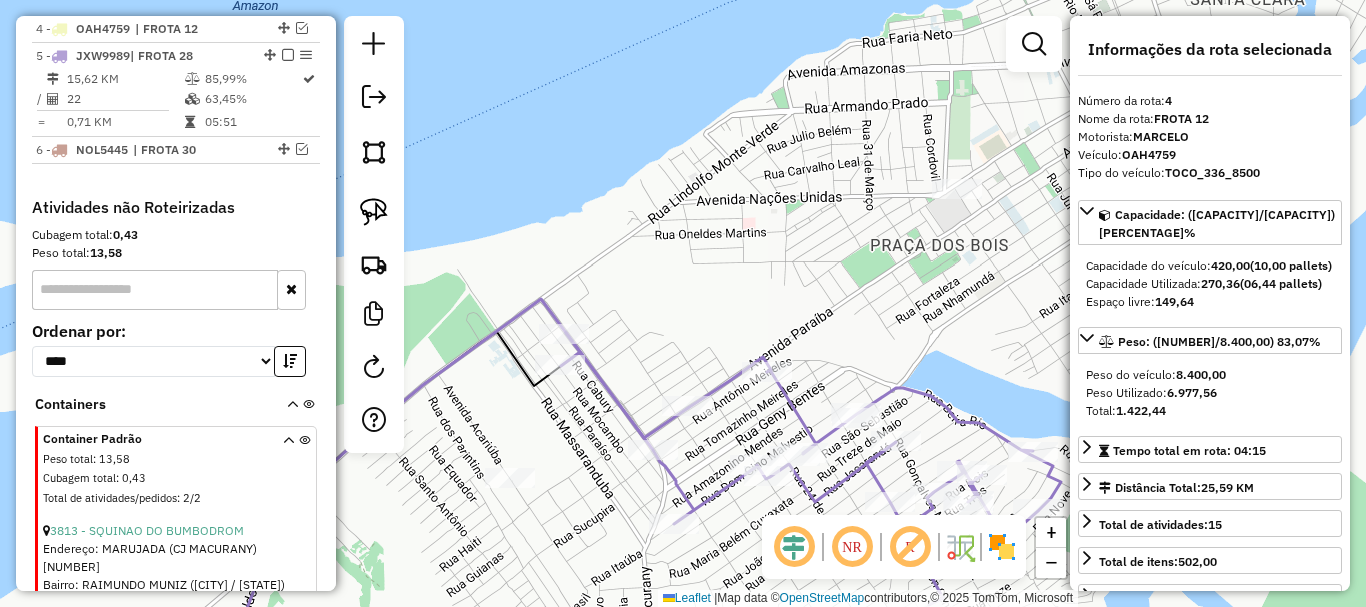 click 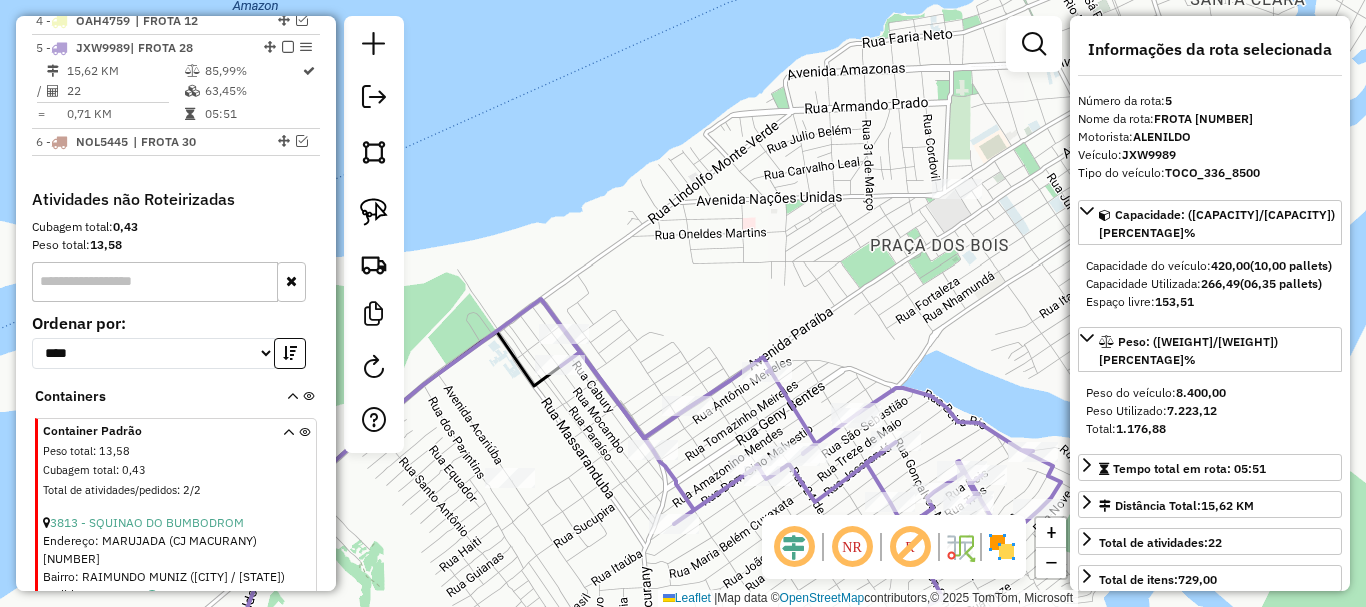 click 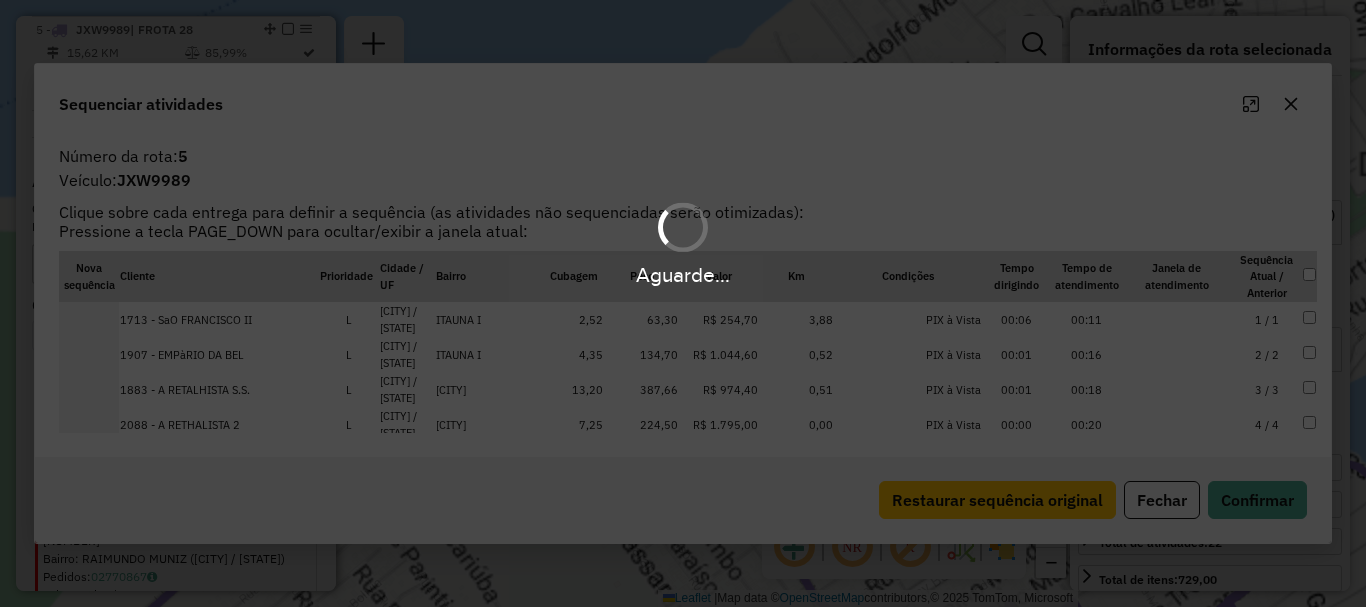 scroll, scrollTop: 882, scrollLeft: 0, axis: vertical 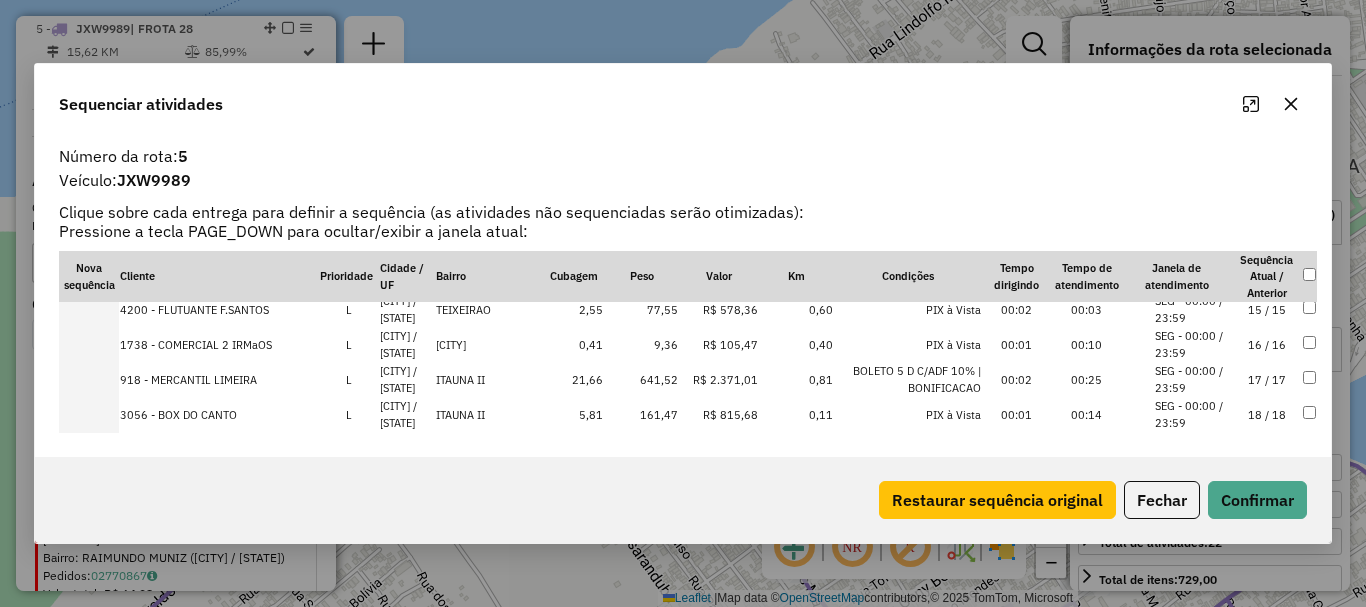 click at bounding box center (89, 379) 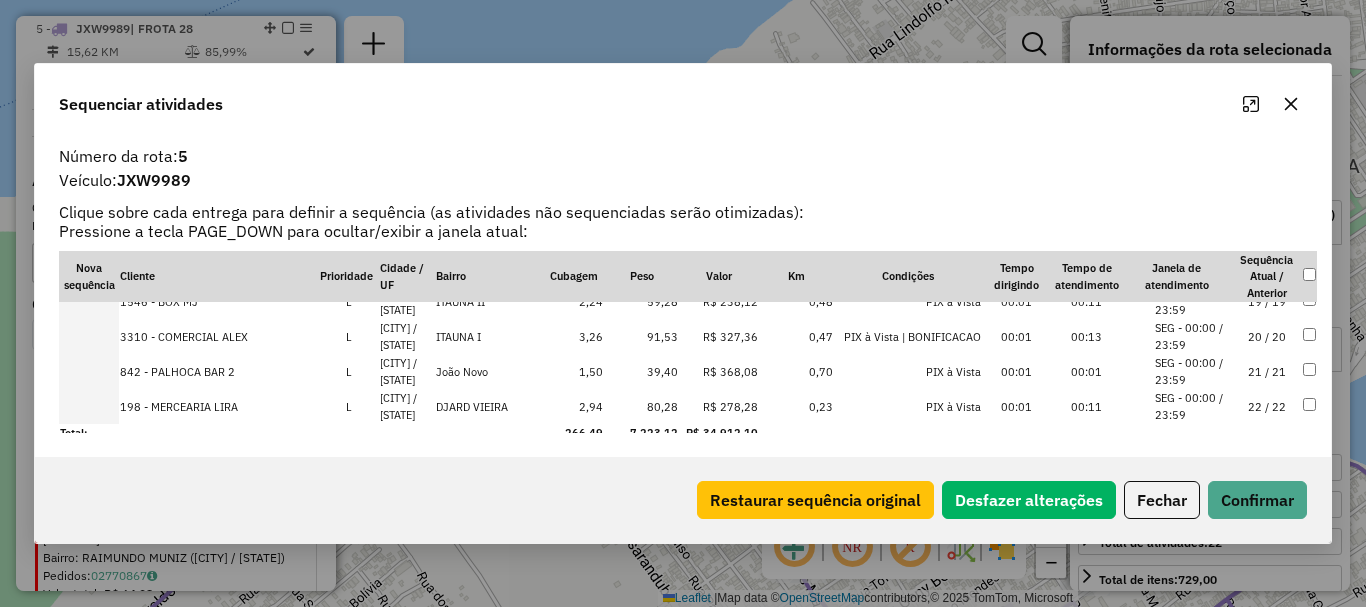 scroll, scrollTop: 658, scrollLeft: 0, axis: vertical 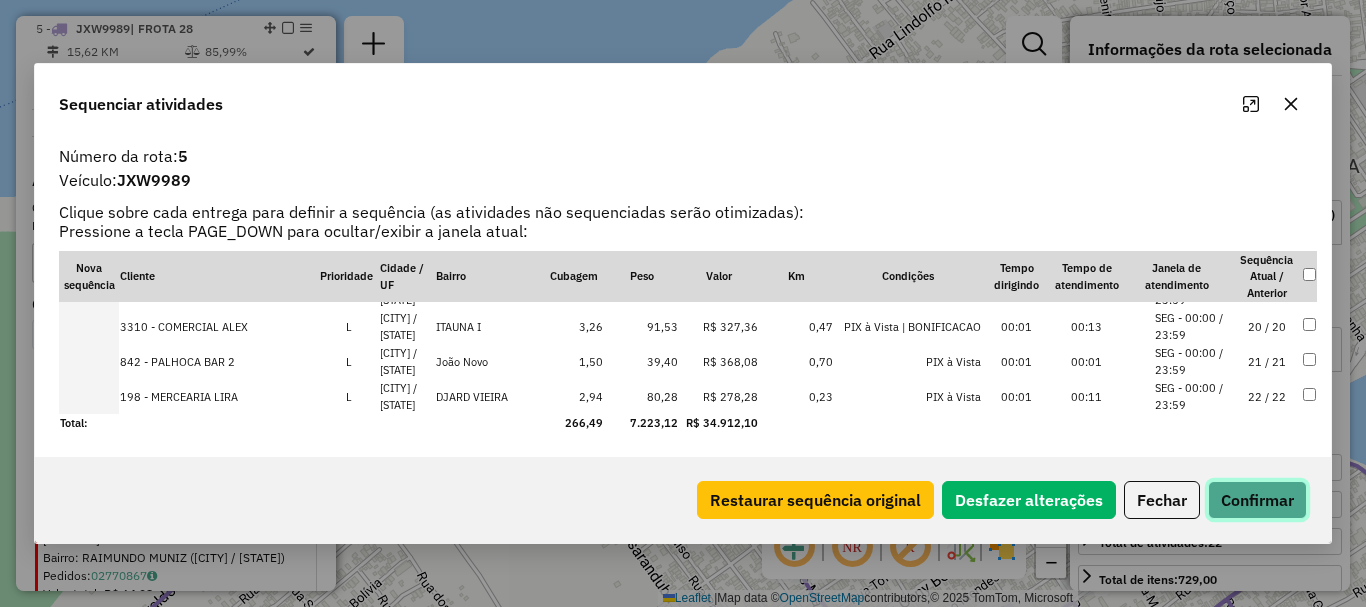 click on "Confirmar" 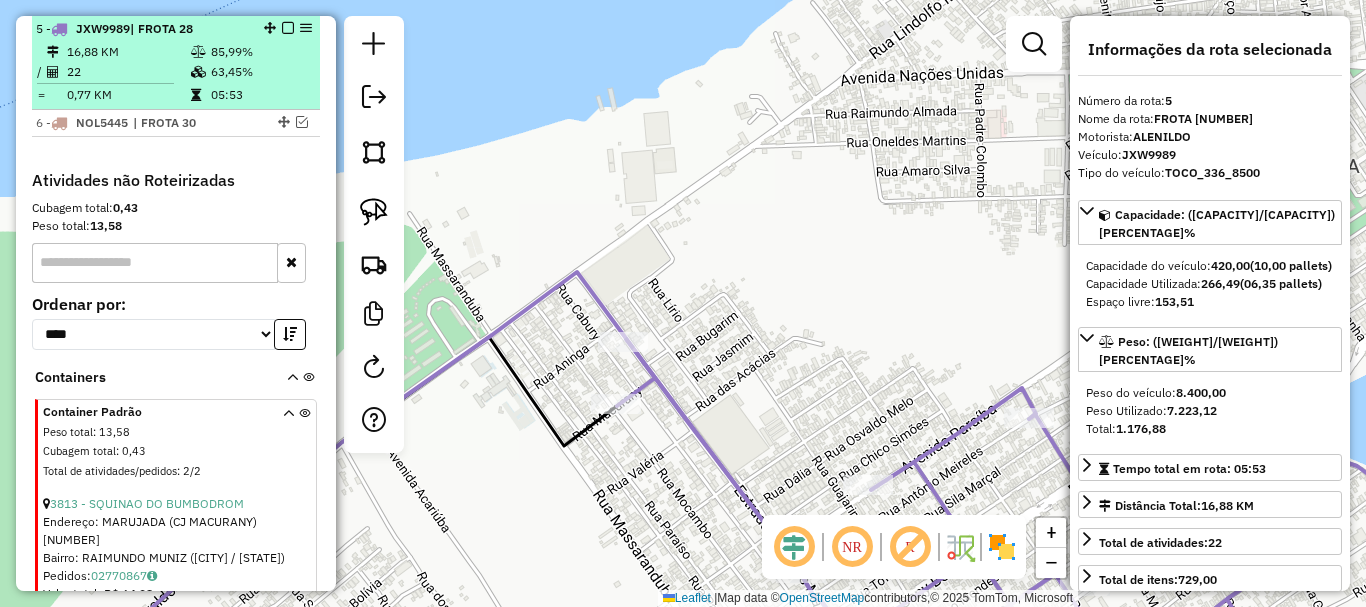 click at bounding box center (288, 28) 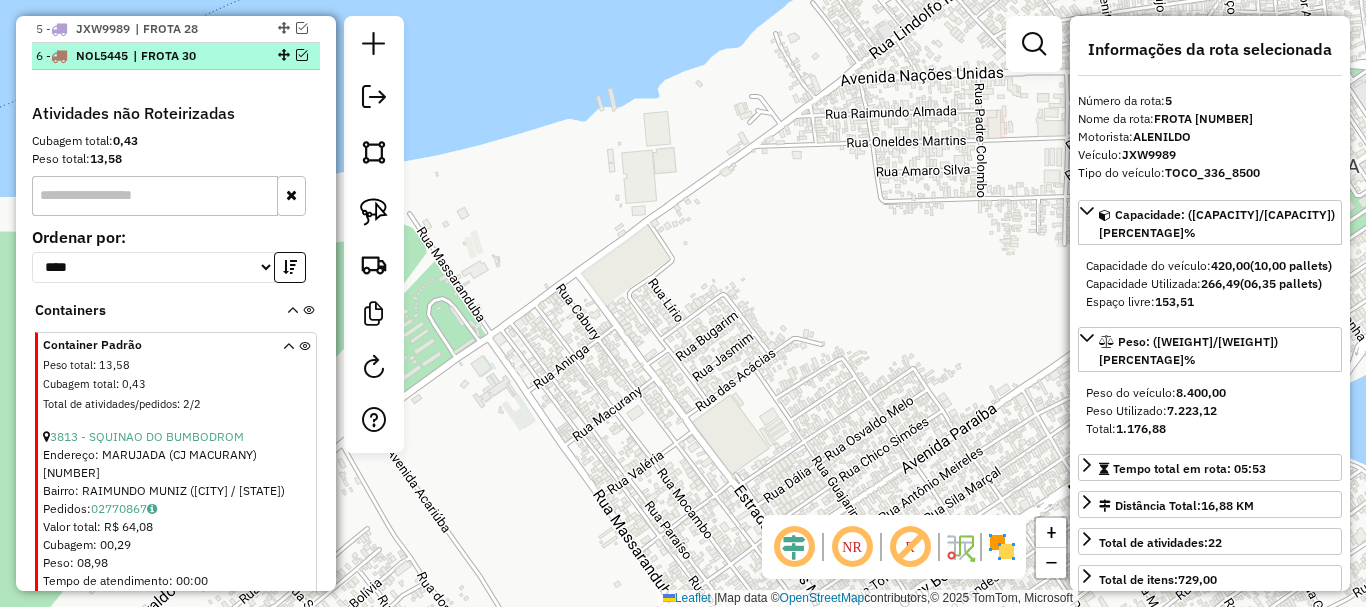 click at bounding box center [302, 55] 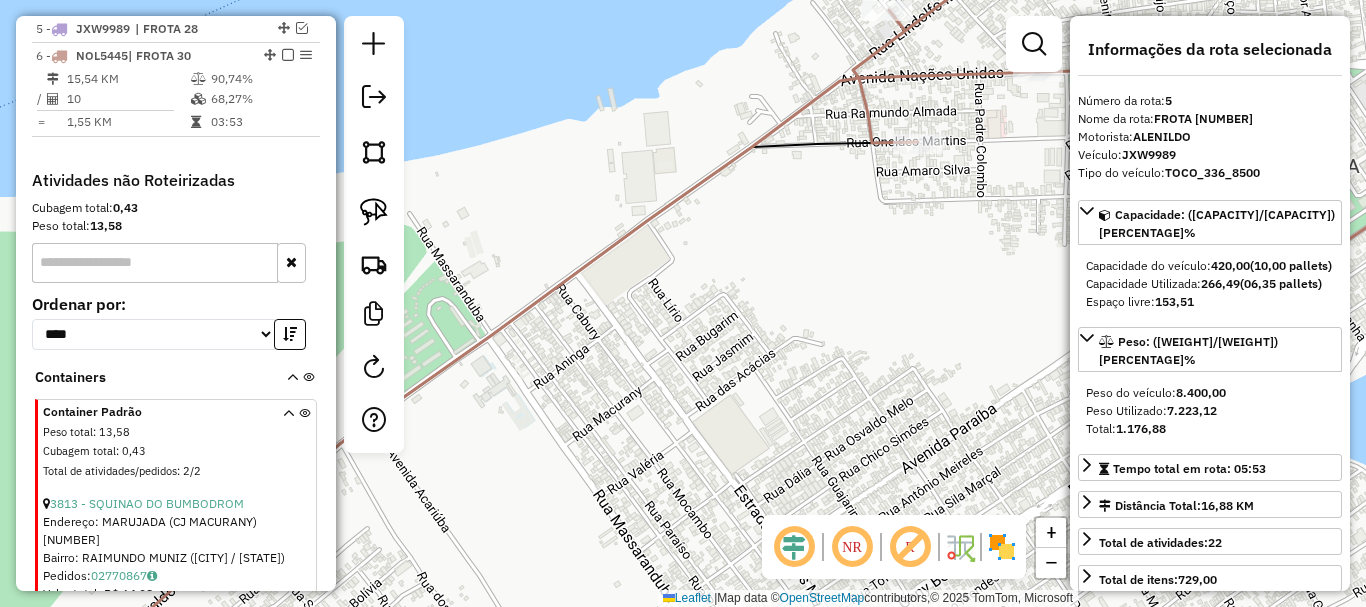 click 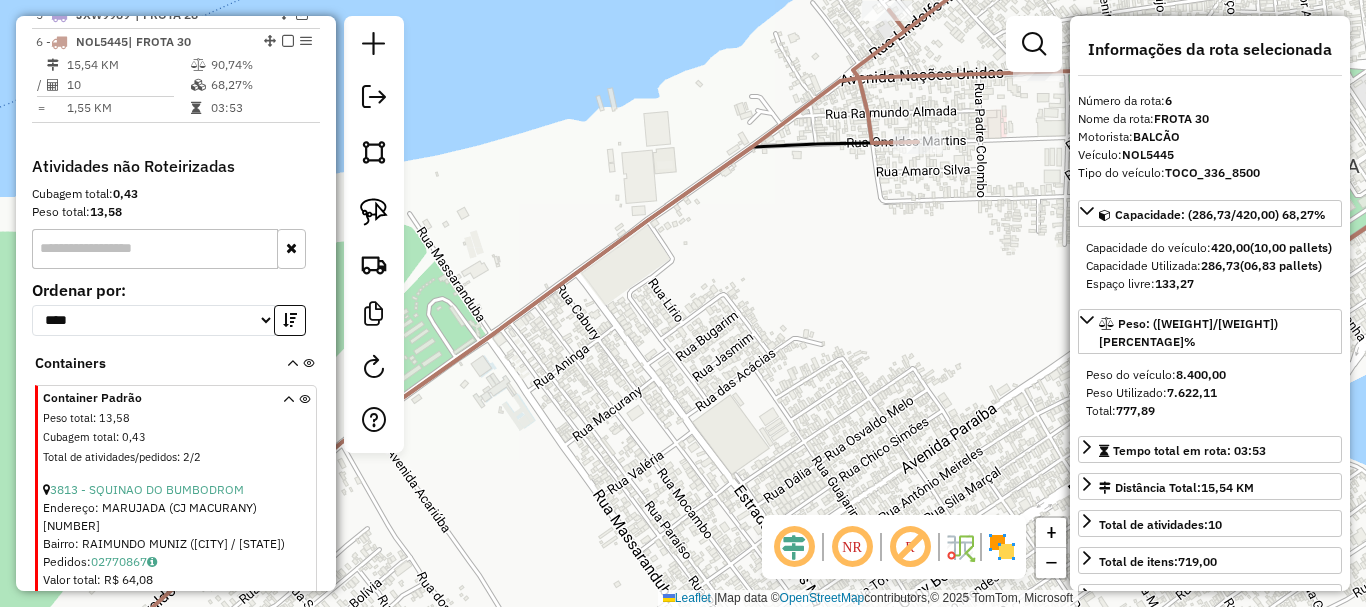 click 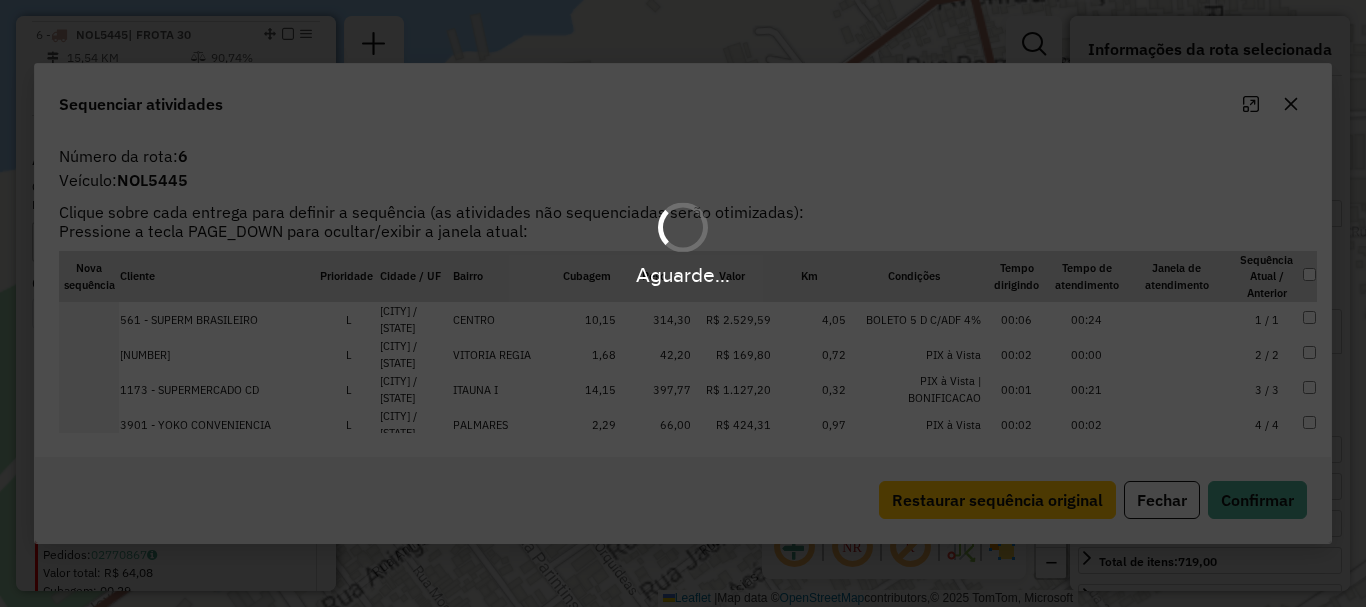 scroll, scrollTop: 909, scrollLeft: 0, axis: vertical 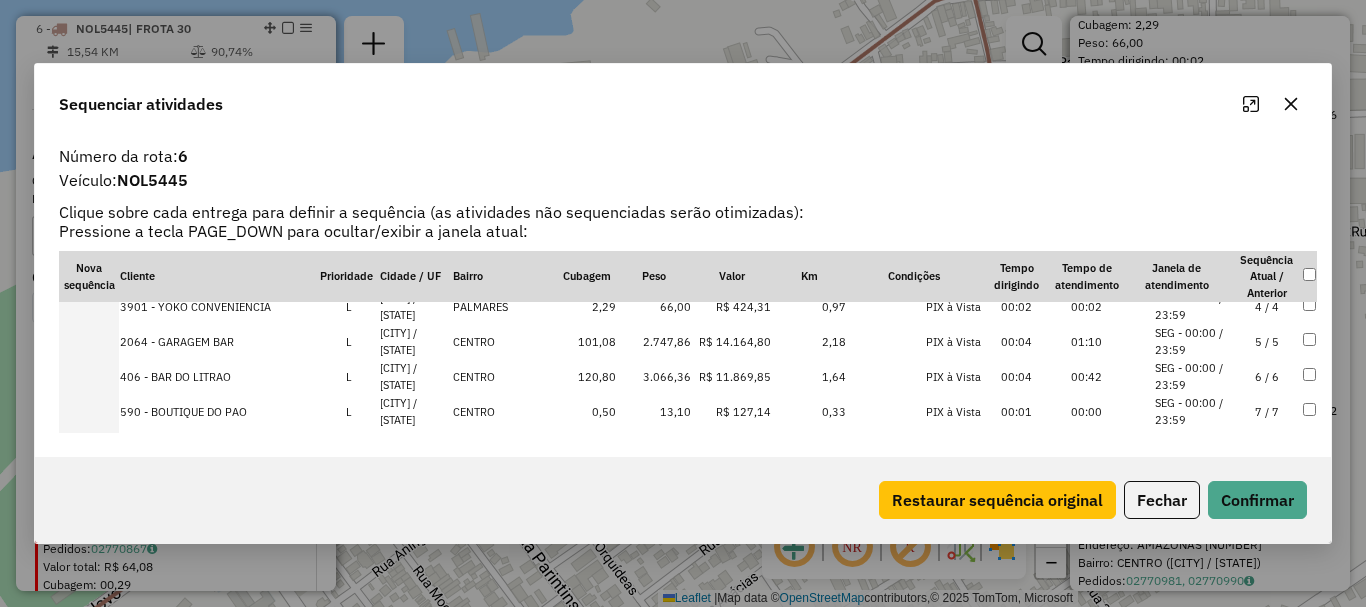 click at bounding box center (89, 341) 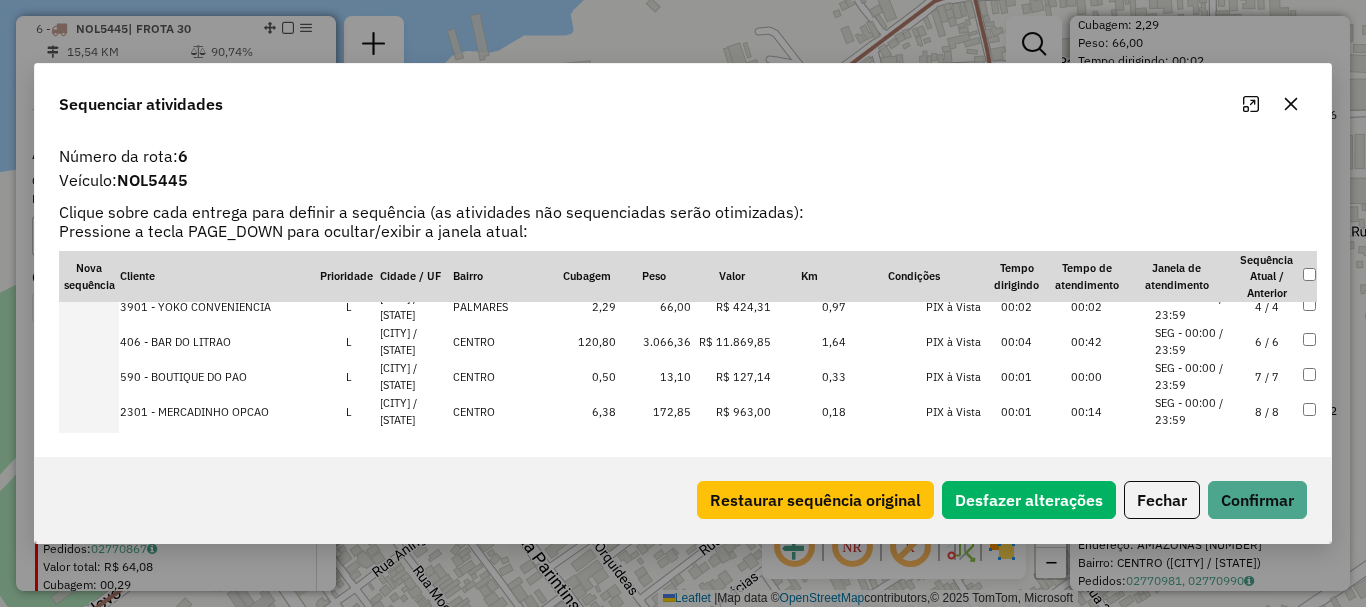 click at bounding box center [89, 341] 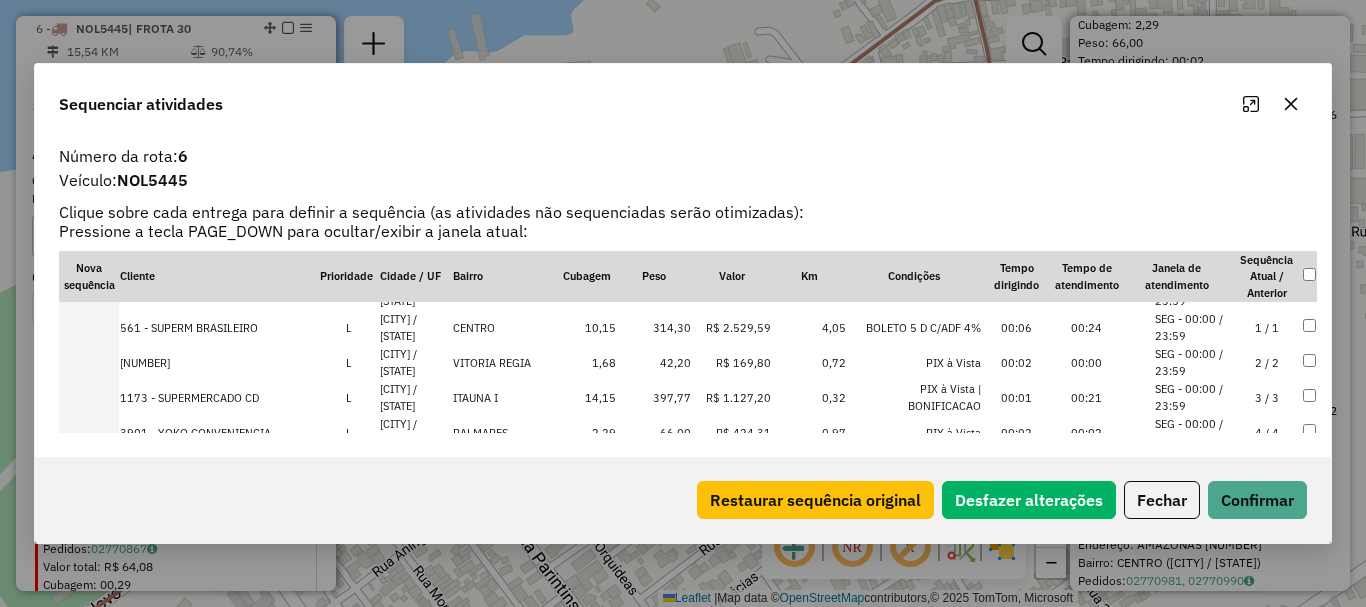 scroll, scrollTop: 0, scrollLeft: 0, axis: both 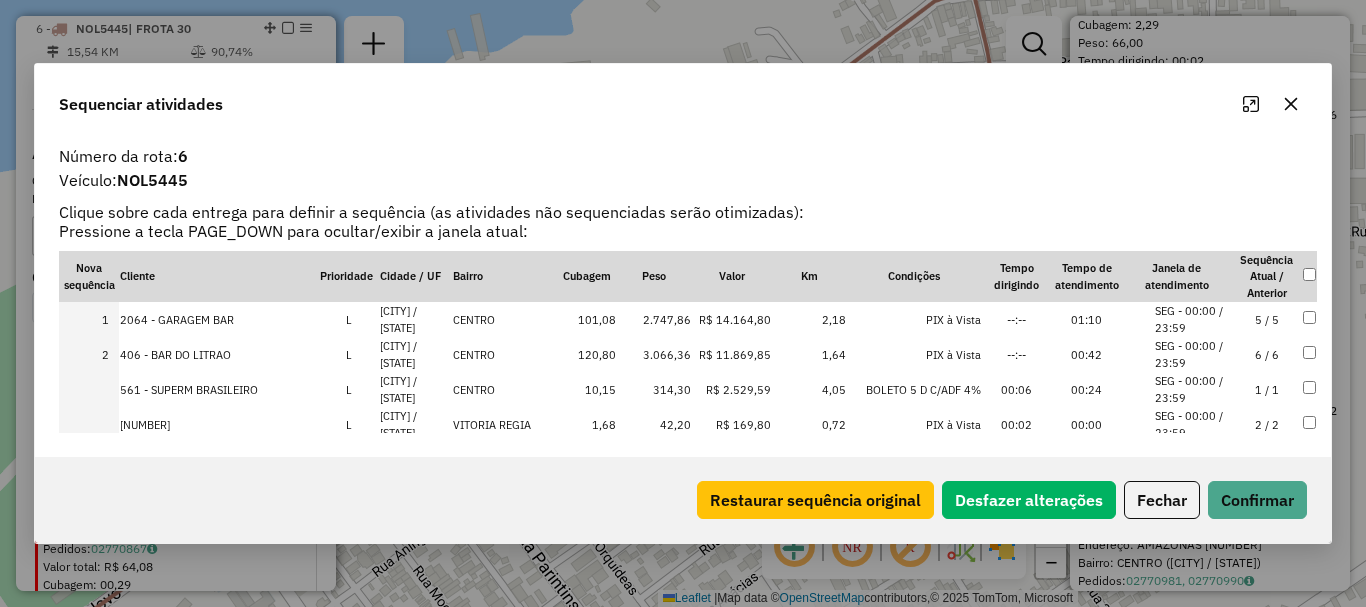 click at bounding box center (89, 389) 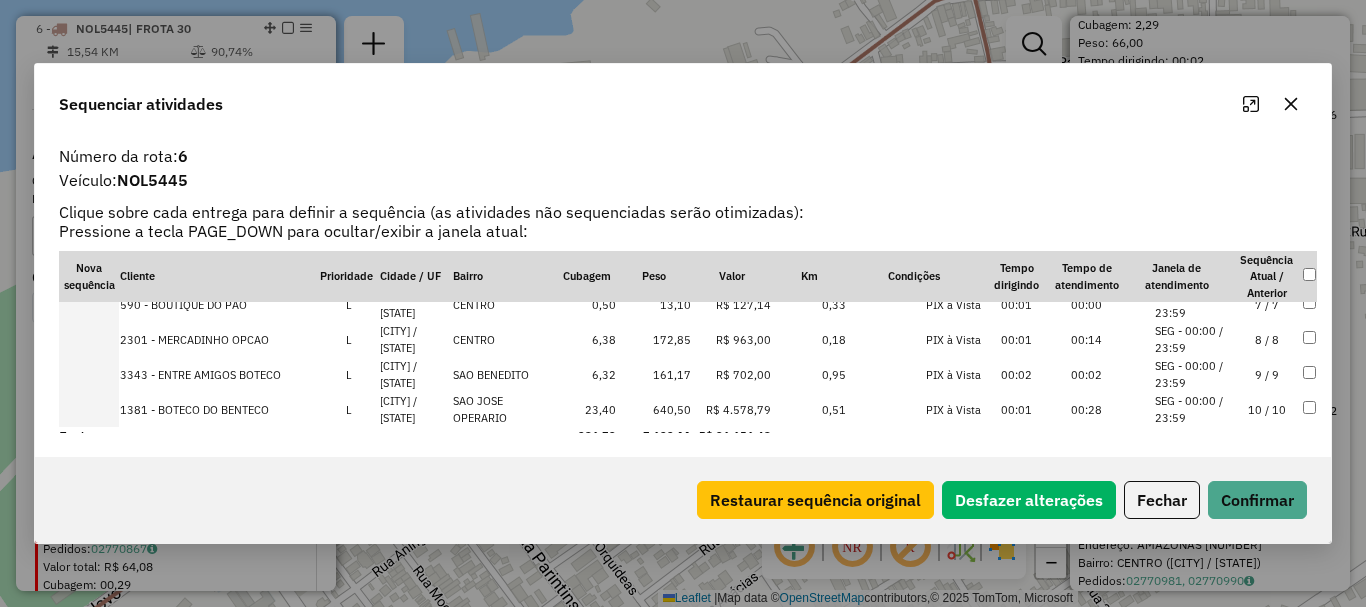 scroll, scrollTop: 238, scrollLeft: 0, axis: vertical 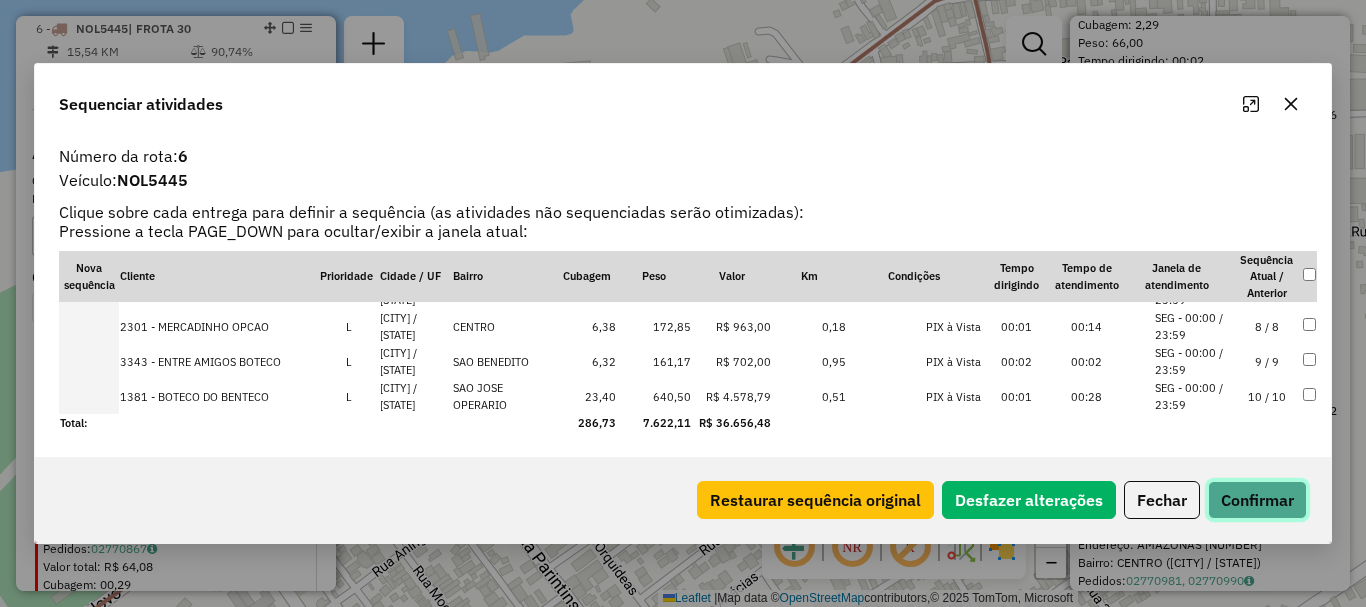 click on "Confirmar" 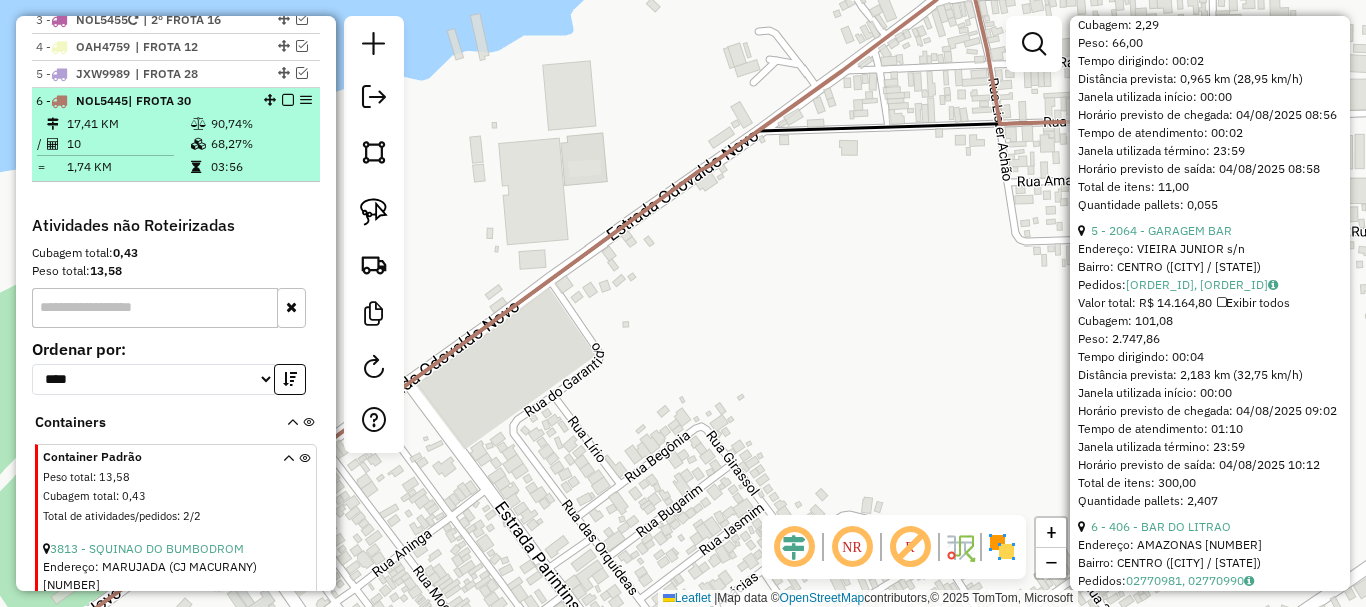 scroll, scrollTop: 809, scrollLeft: 0, axis: vertical 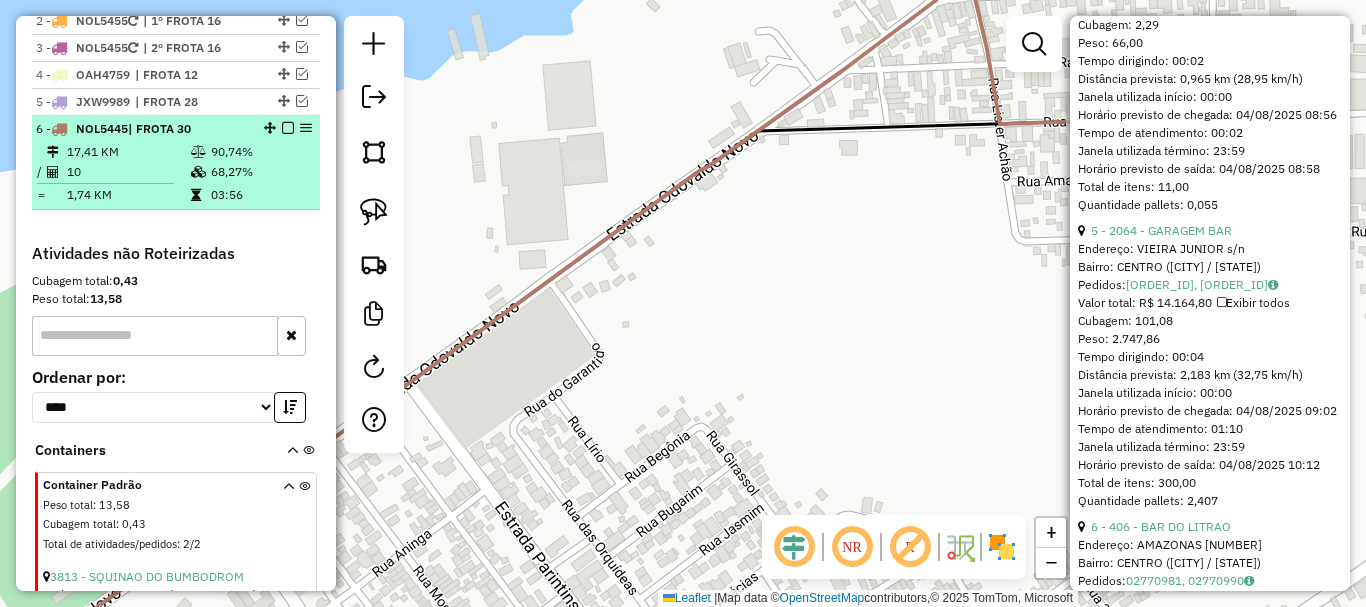click at bounding box center [288, 128] 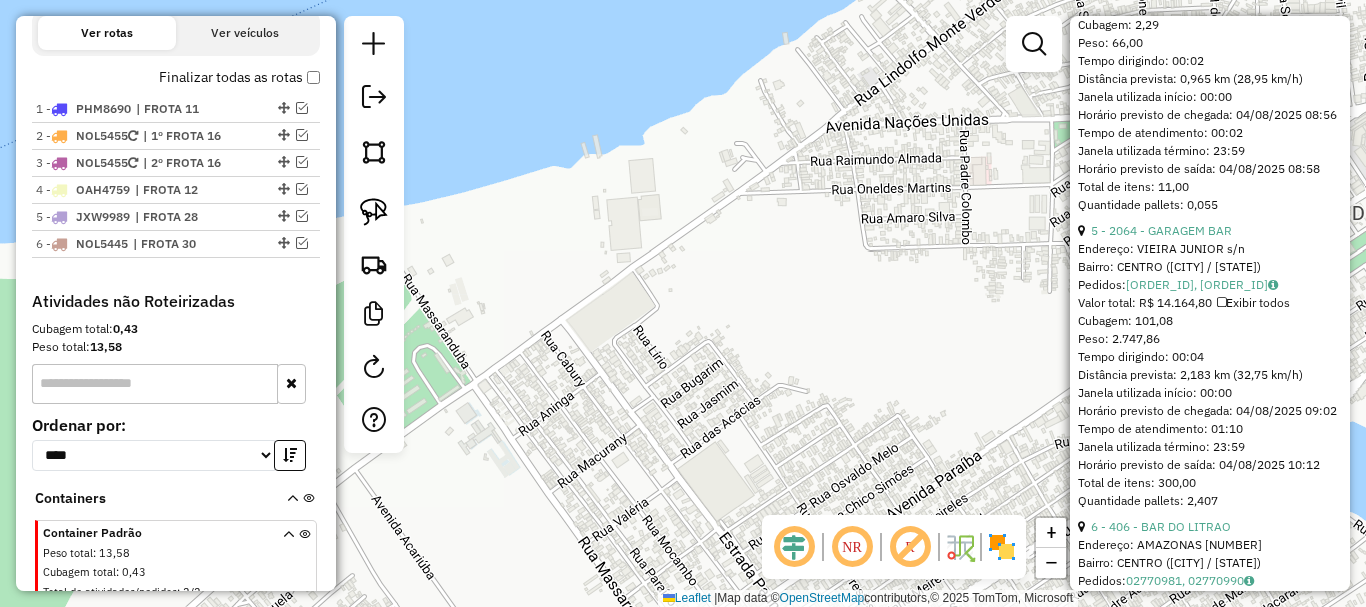 scroll, scrollTop: 609, scrollLeft: 0, axis: vertical 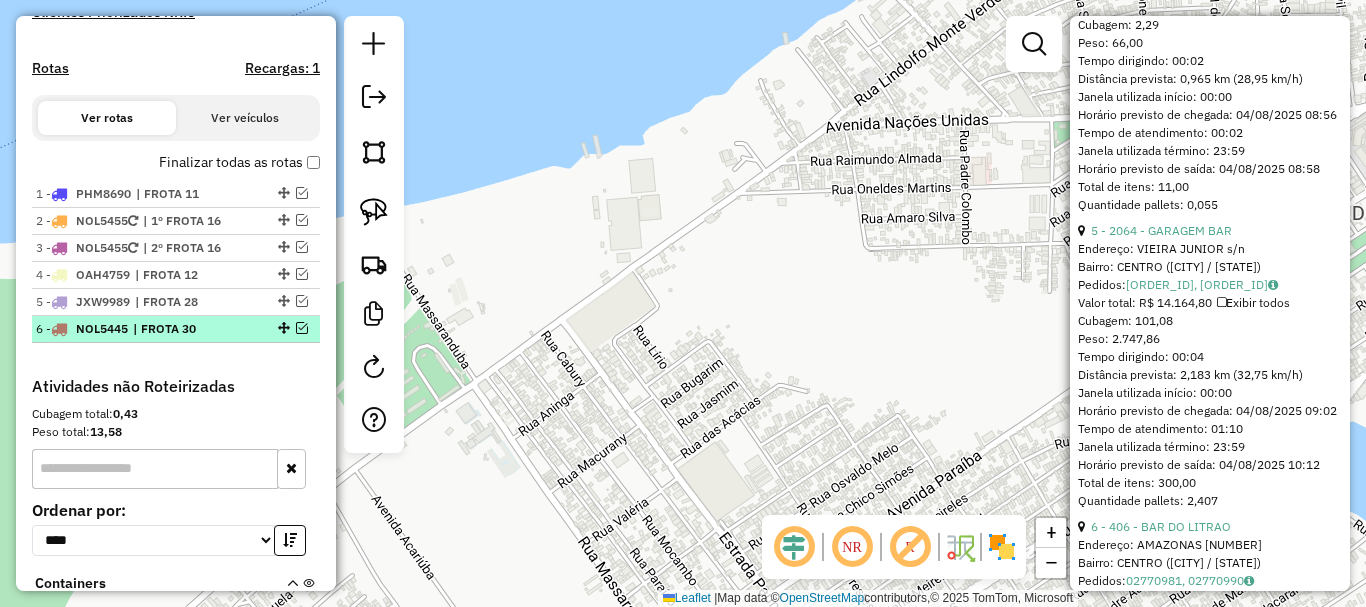 click on "| FROTA 30" at bounding box center [179, 329] 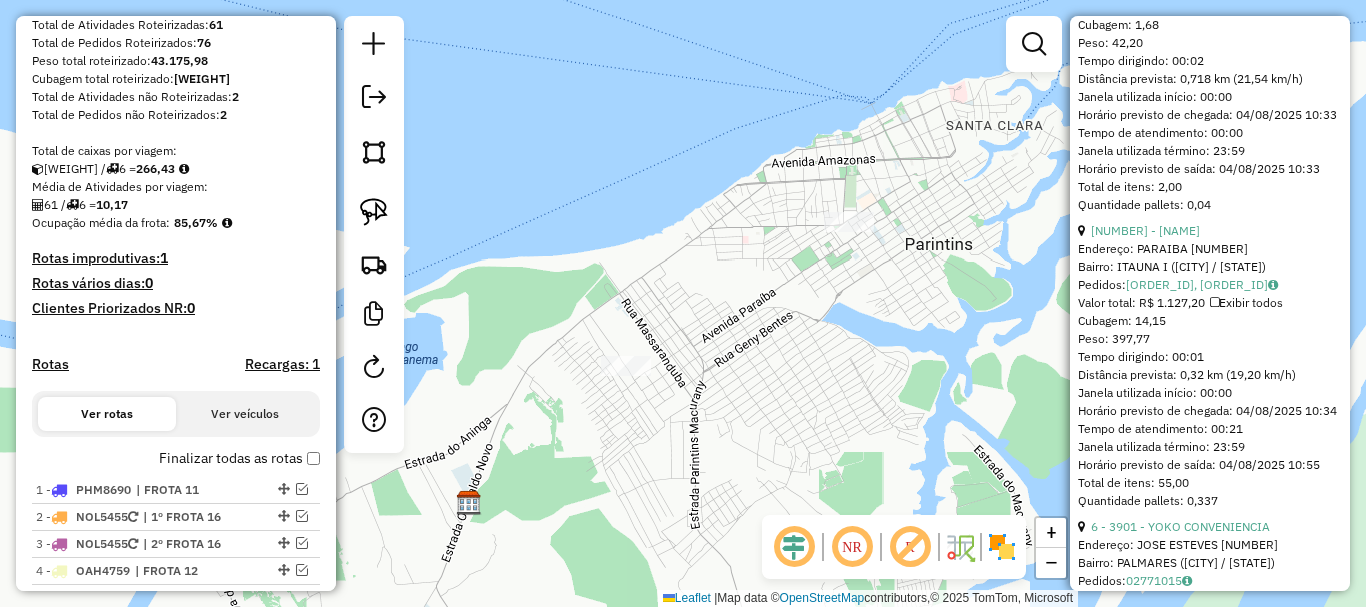 scroll, scrollTop: 109, scrollLeft: 0, axis: vertical 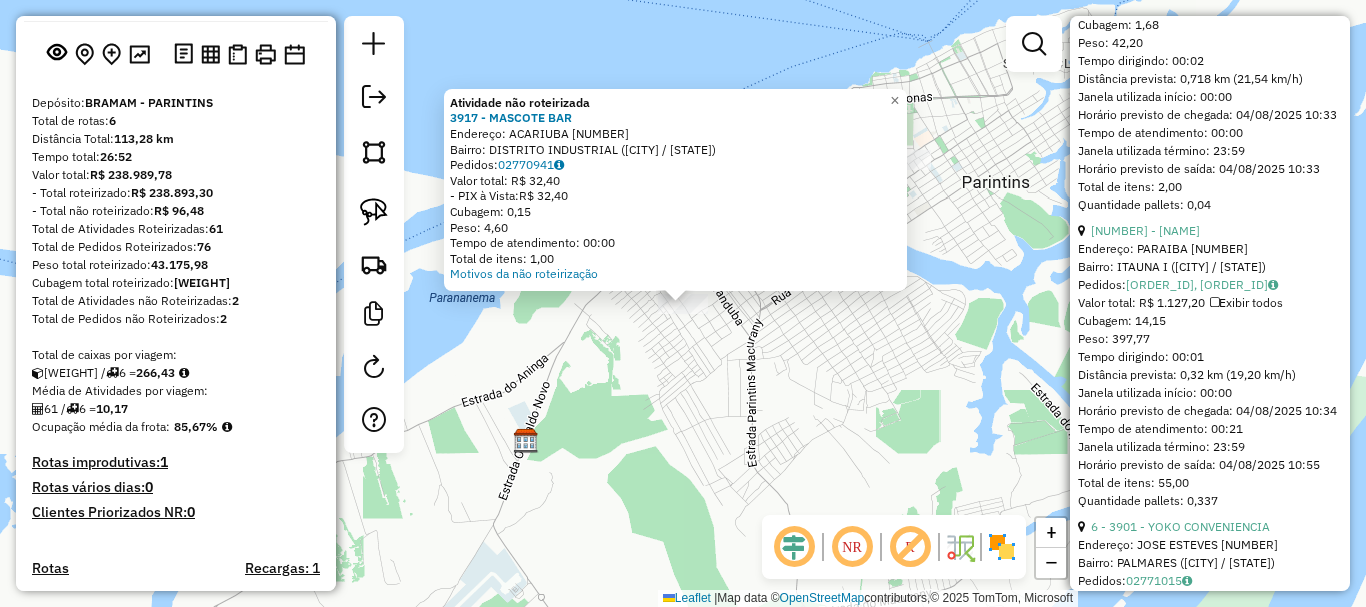 drag, startPoint x: 994, startPoint y: 285, endPoint x: 942, endPoint y: 235, distance: 72.138756 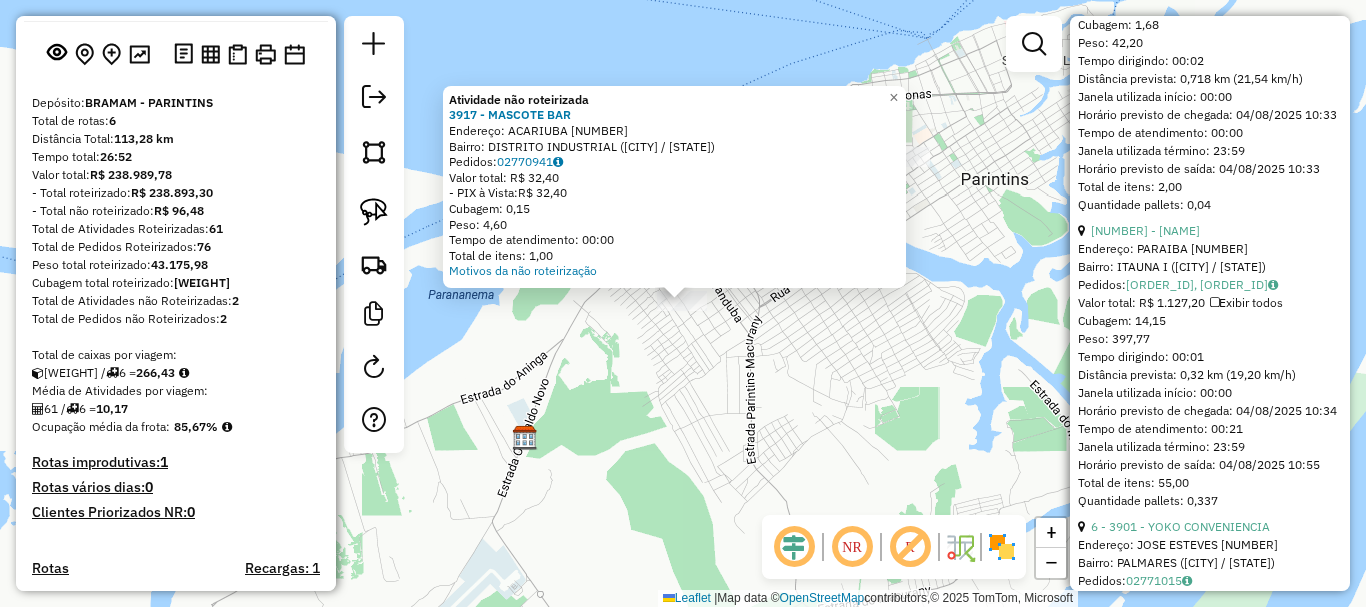 click on "Atividade não roteirizada 3917 - [NAME]  Endereço:  [STREET] [NUMBER]   Bairro: [NEIGHBORHOOD] ([CITY] / [STATE])   Pedidos:  02770941   Valor total: R$ 32,40   - PIX à Vista:  R$ 32,40   Cubagem: 0,15   Peso: 4,60   Tempo de atendimento: 00:00   Total de itens: 1,00  Motivos da não roteirização × Janela de atendimento Grade de atendimento Capacidade Transportadoras Veículos Cliente Pedidos  Rotas Selecione os dias de semana para filtrar as janelas de atendimento  Seg   Ter   Qua   Qui   Sex   Sáb   Dom  Informe o período da janela de atendimento: De: Até:  Filtrar exatamente a janela do cliente  Considerar janela de atendimento padrão  Selecione os dias de semana para filtrar as grades de atendimento  Seg   Ter   Qua   Qui   Sex   Sáb   Dom   Considerar clientes sem dia de atendimento cadastrado  Clientes fora do dia de atendimento selecionado Filtrar as atividades entre os valores definidos abaixo:  Peso mínimo:   Peso máximo:   Cubagem mínima:   Cubagem máxima:   De:   Até:   De:  De:" 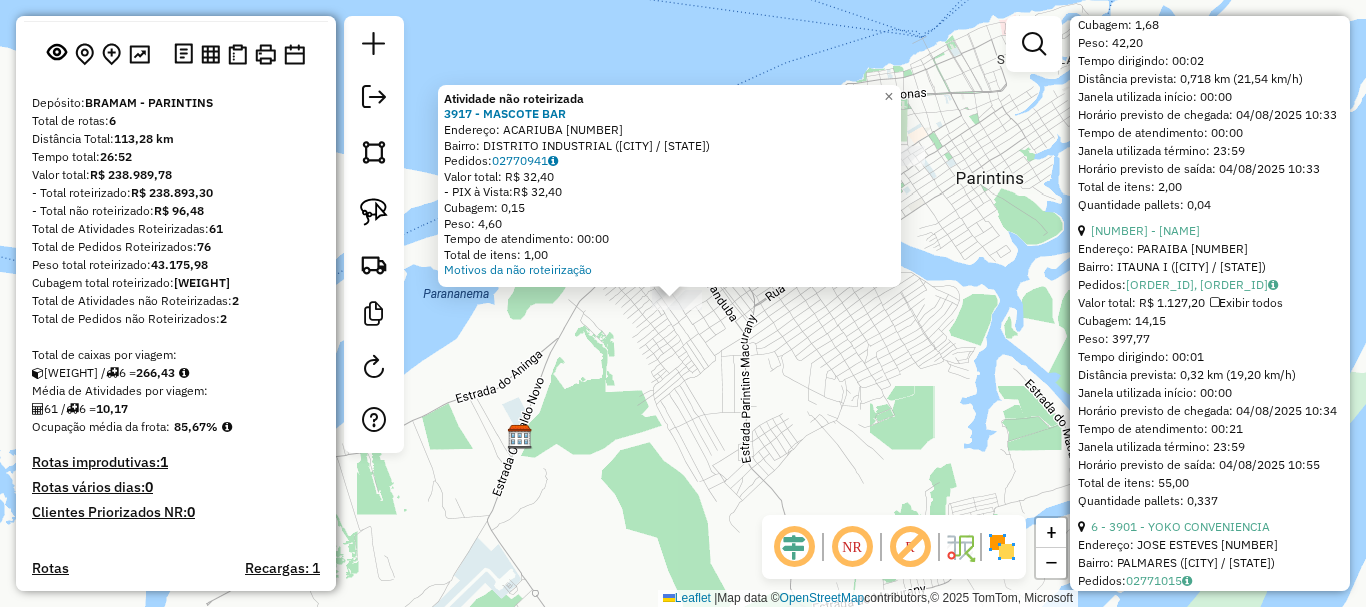 click on "Atividade não roteirizada 3917 - [NAME]  Endereço:  [STREET] [NUMBER]   Bairro: [NEIGHBORHOOD] ([CITY] / [STATE])   Pedidos:  02770941   Valor total: R$ 32,40   - PIX à Vista:  R$ 32,40   Cubagem: 0,15   Peso: 4,60   Tempo de atendimento: 00:00   Total de itens: 1,00  Motivos da não roteirização × Janela de atendimento Grade de atendimento Capacidade Transportadoras Veículos Cliente Pedidos  Rotas Selecione os dias de semana para filtrar as janelas de atendimento  Seg   Ter   Qua   Qui   Sex   Sáb   Dom  Informe o período da janela de atendimento: De: Até:  Filtrar exatamente a janela do cliente  Considerar janela de atendimento padrão  Selecione os dias de semana para filtrar as grades de atendimento  Seg   Ter   Qua   Qui   Sex   Sáb   Dom   Considerar clientes sem dia de atendimento cadastrado  Clientes fora do dia de atendimento selecionado Filtrar as atividades entre os valores definidos abaixo:  Peso mínimo:   Peso máximo:   Cubagem mínima:   Cubagem máxima:   De:   Até:   De:  De:" 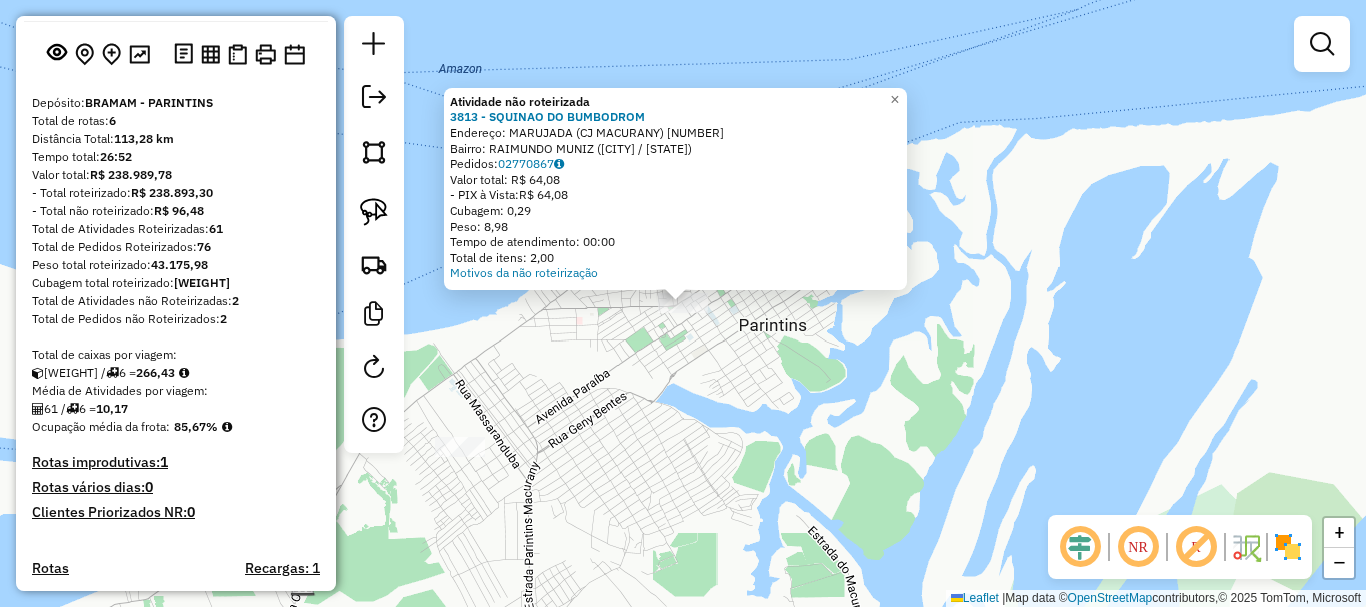 click on "Atividade não roteirizada [NUMBER] - [STORE_NAME]  Endereço:  [STREET_NAME] ([NEIGHBORHOOD]) [NUMBER]   Bairro: [NEIGHBORHOOD] ([CITY] / [STATE])   Pedidos:  [ORDER_ID]   Valor total: R$ [PRICE]   - PIX à Vista:  R$ [PRICE]   Cubagem: [CUBAGE]   Peso: [WEIGHT]   Tempo de atendimento: [TIME]   Total de itens: [ITEMS]  Motivos da não roteirização × Janela de atendimento Grade de atendimento Capacidade Transportadoras Veículos Cliente Pedidos  Rotas Selecione os dias de semana para filtrar as janelas de atendimento  Seg   Ter   Qua   Qui   Sex   Sáb   Dom  Informe o período da janela de atendimento: De: Até:  Filtrar exatamente a janela do cliente  Considerar janela de atendimento padrão  Selecione os dias de semana para filtrar as grades de atendimento  Seg   Ter   Qua   Qui   Sex   Sáb   Dom   Considerar clientes sem dia de atendimento cadastrado  Clientes fora do dia de atendimento selecionado Filtrar as atividades entre os valores definidos abaixo:  Peso mínimo:   Peso máximo:   Cubagem mínima:   Cubagem máxima:   De:" 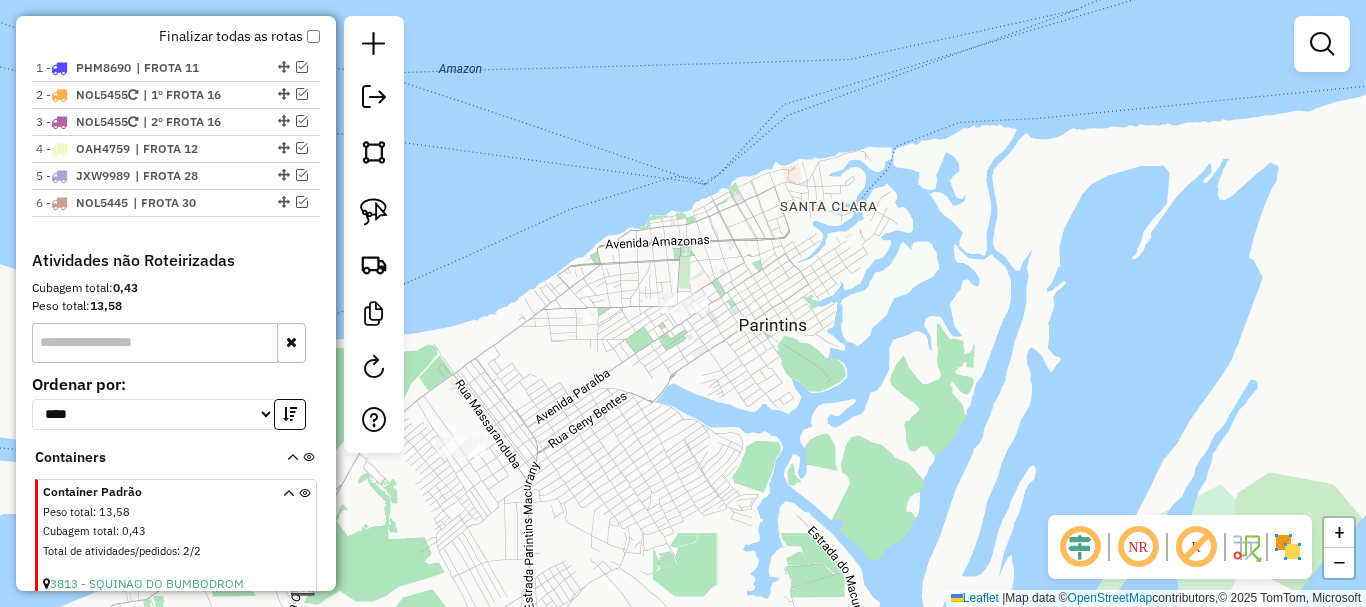 scroll, scrollTop: 600, scrollLeft: 0, axis: vertical 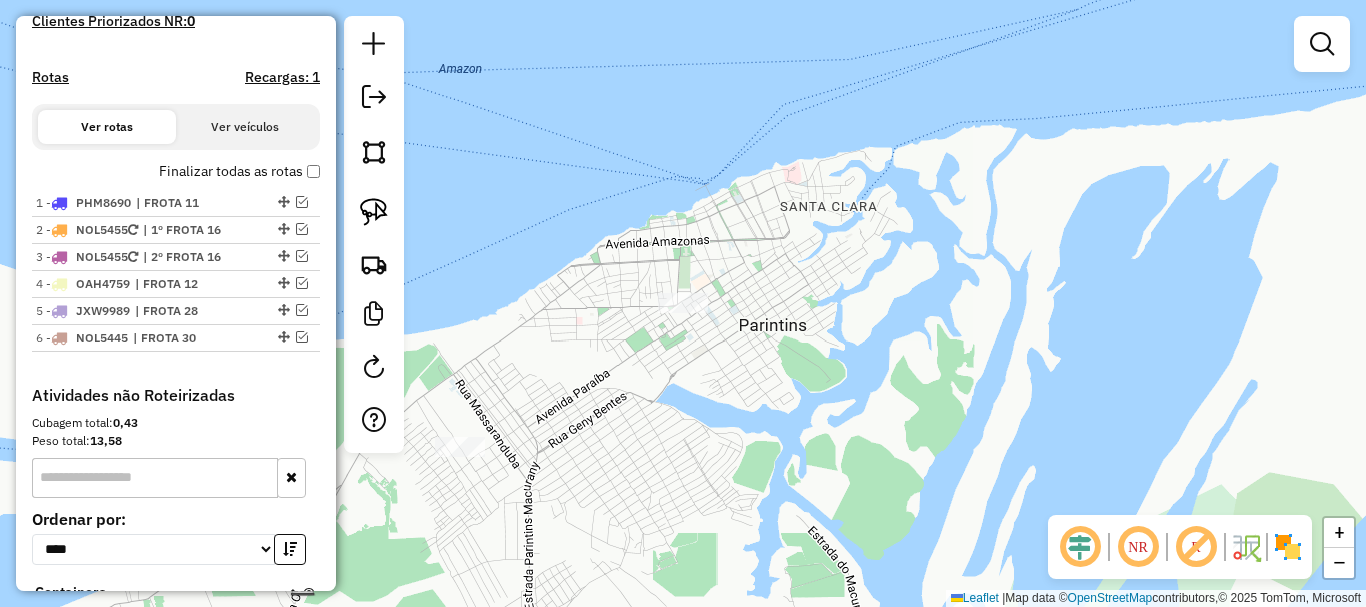 click 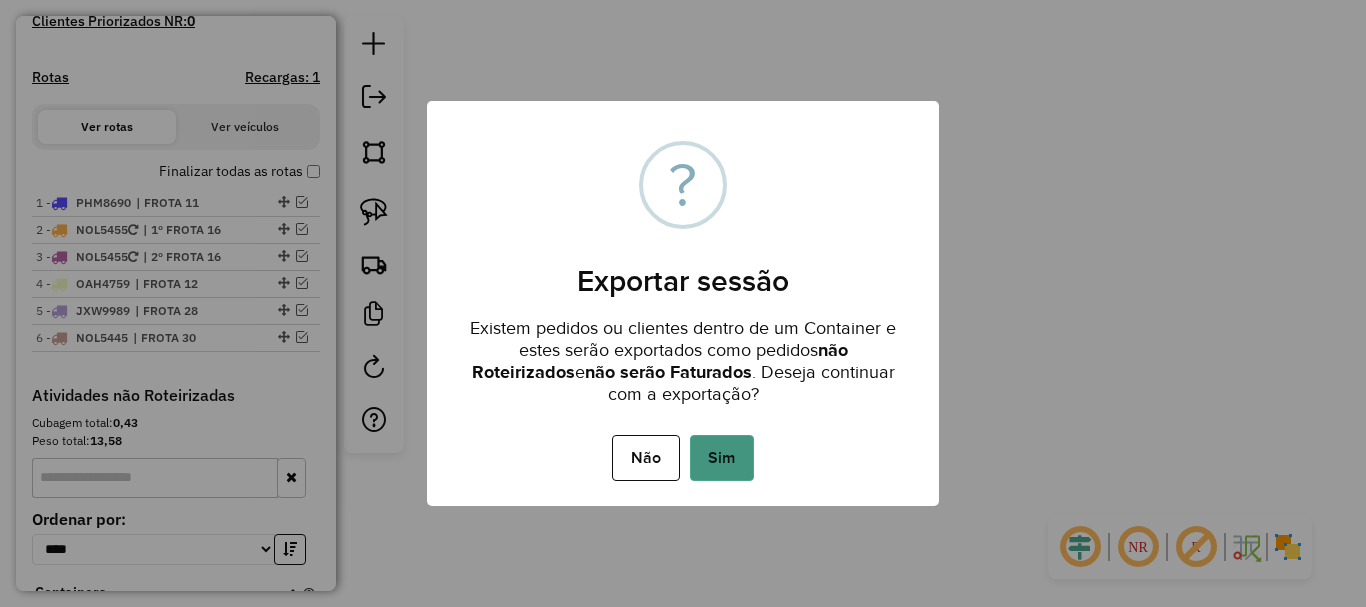 click on "Sim" at bounding box center [722, 458] 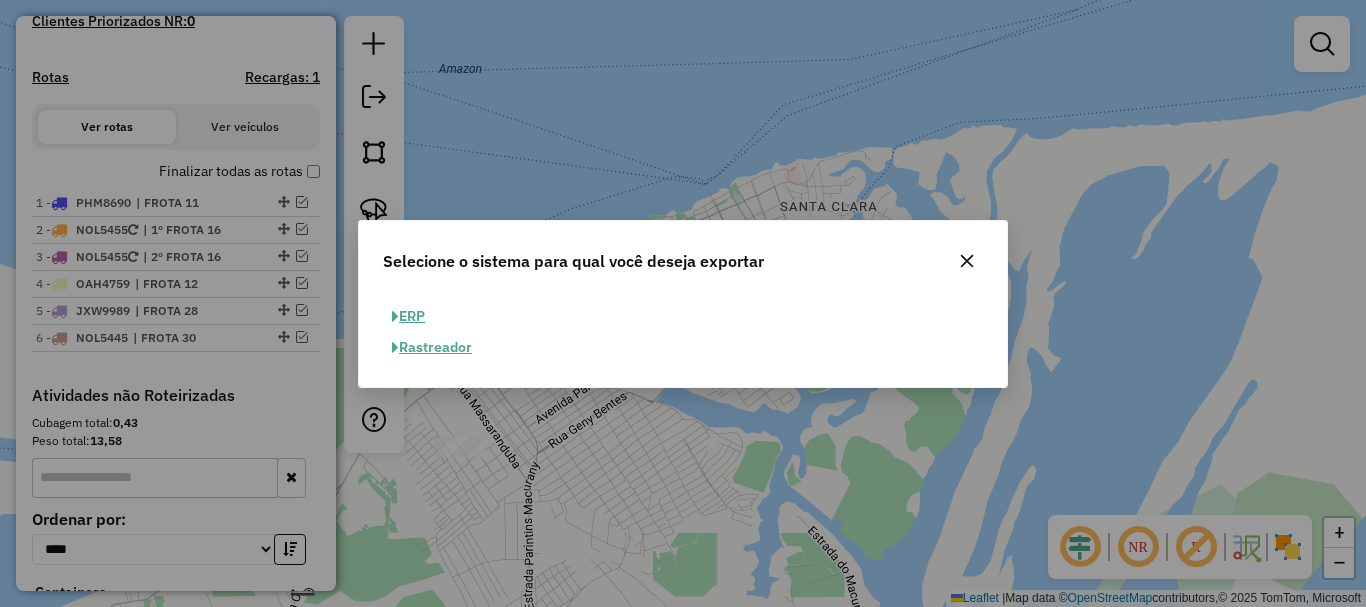 click on "ERP" 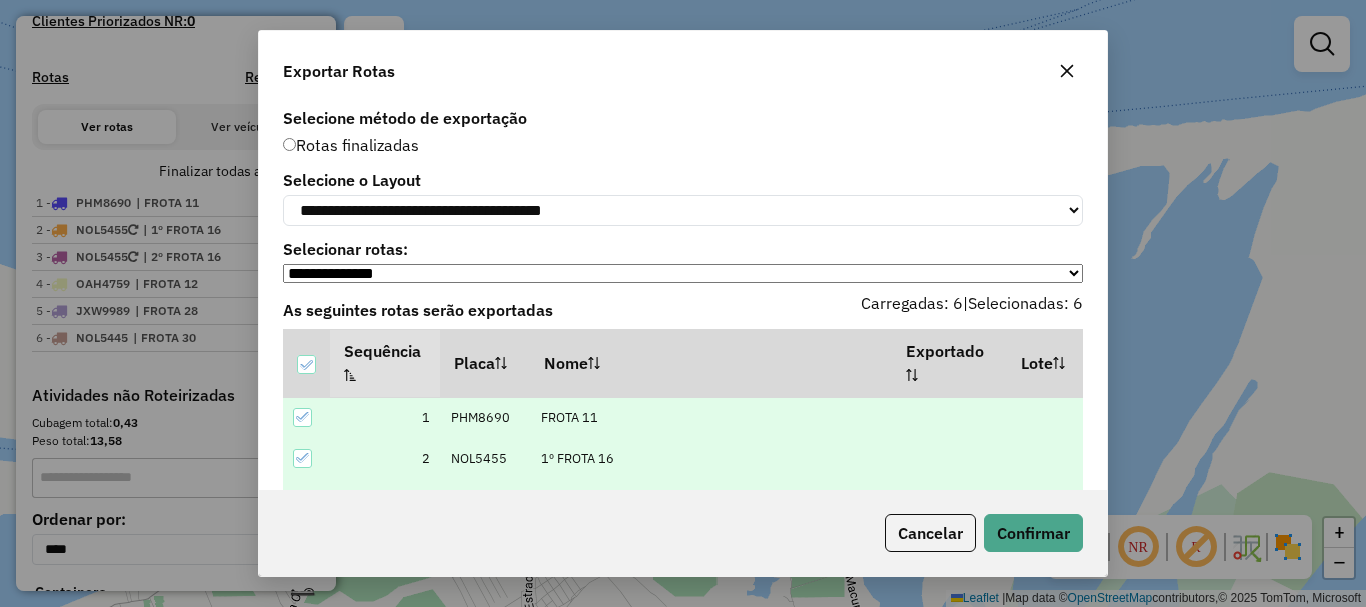 scroll, scrollTop: 96, scrollLeft: 0, axis: vertical 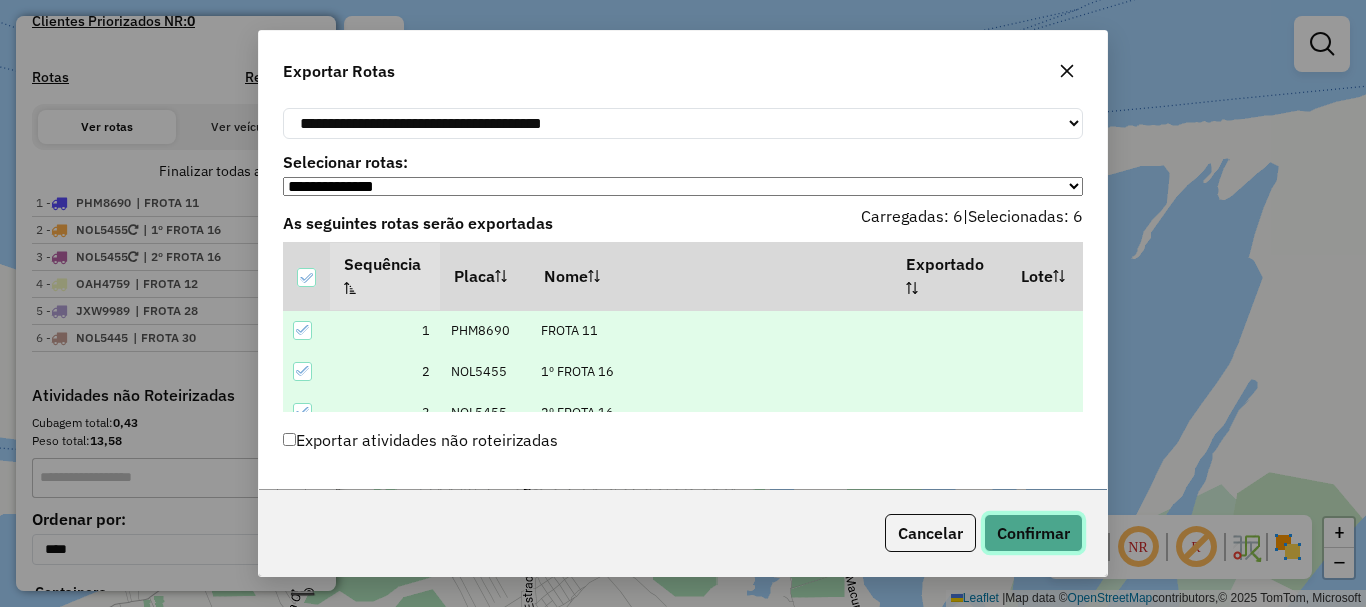 click on "Confirmar" 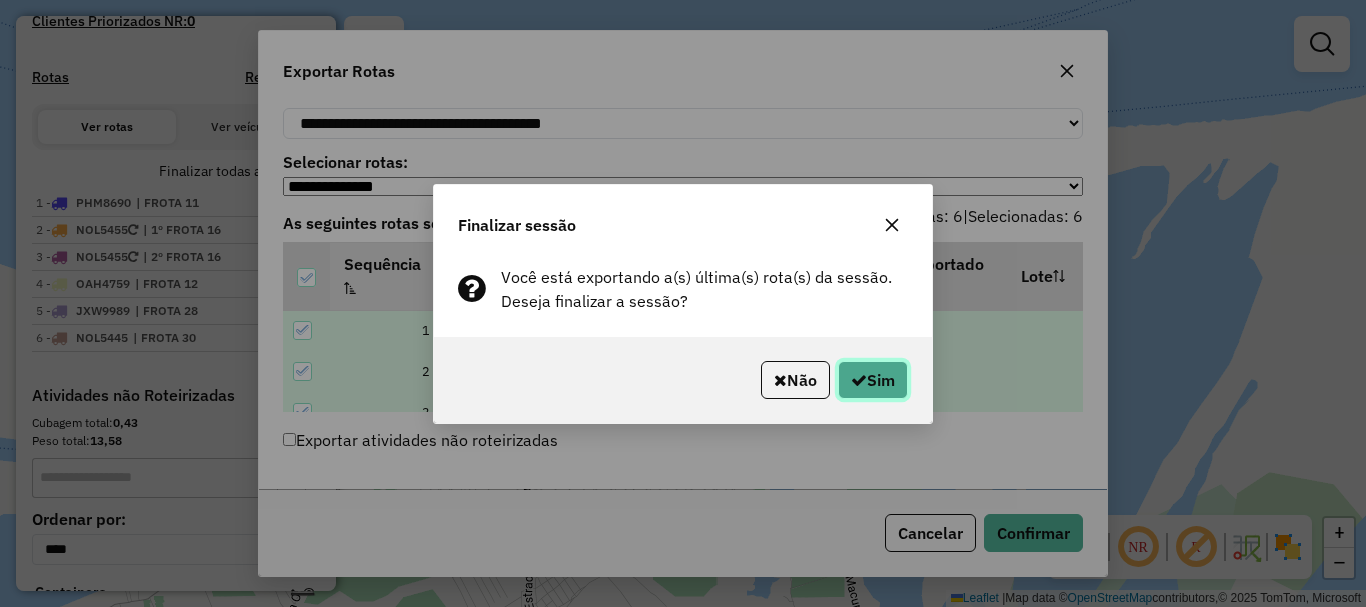 click on "Sim" 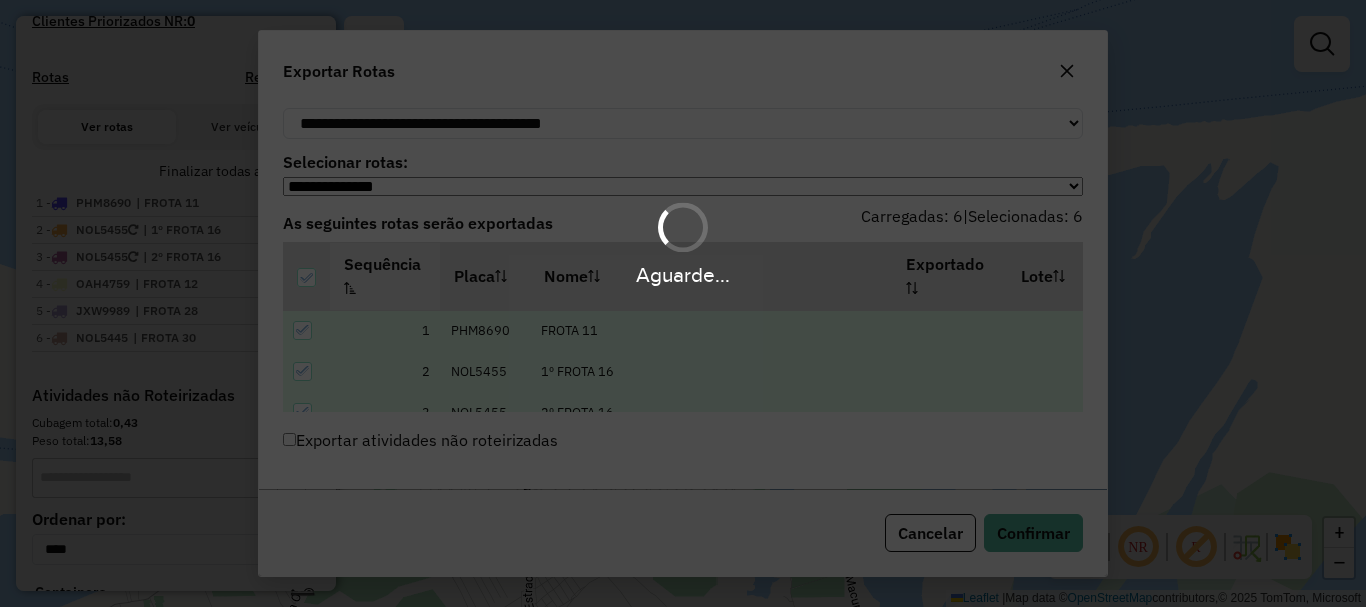scroll, scrollTop: 654, scrollLeft: 0, axis: vertical 